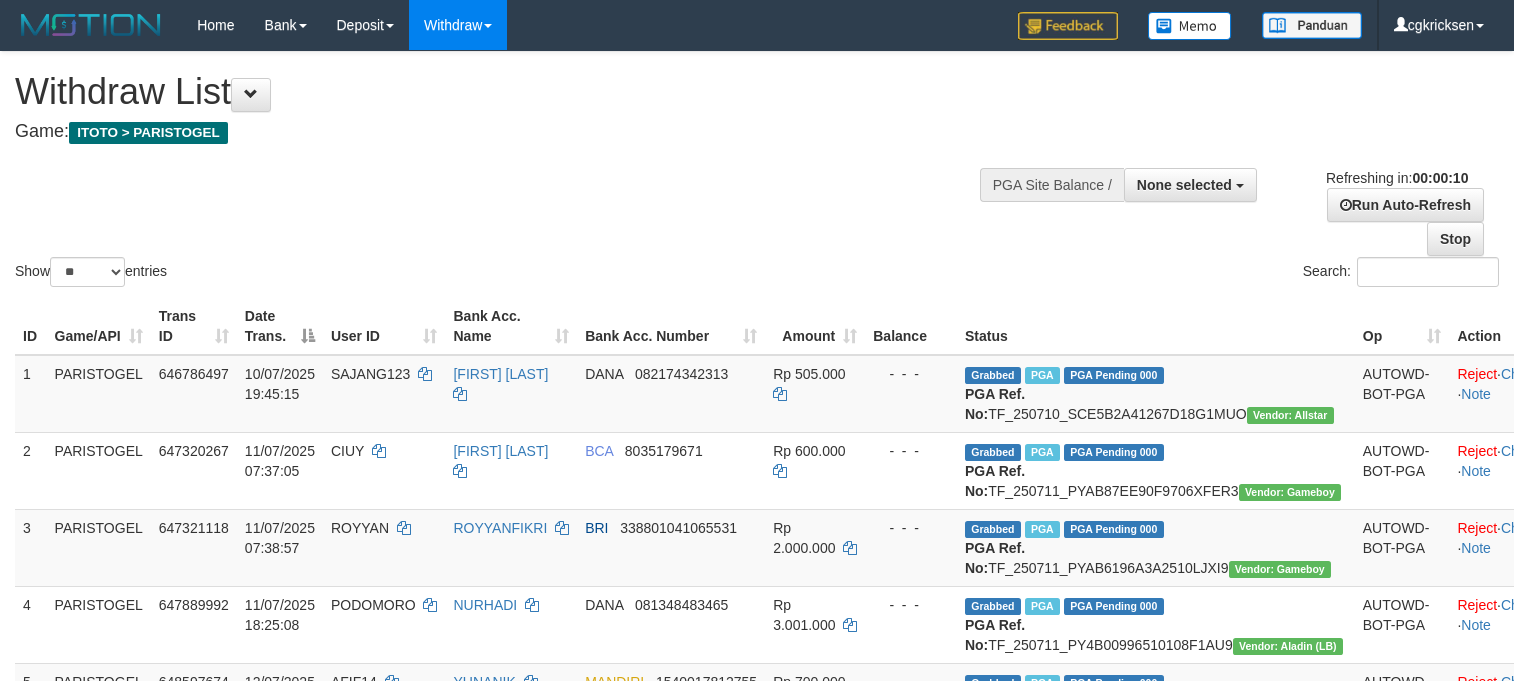 select 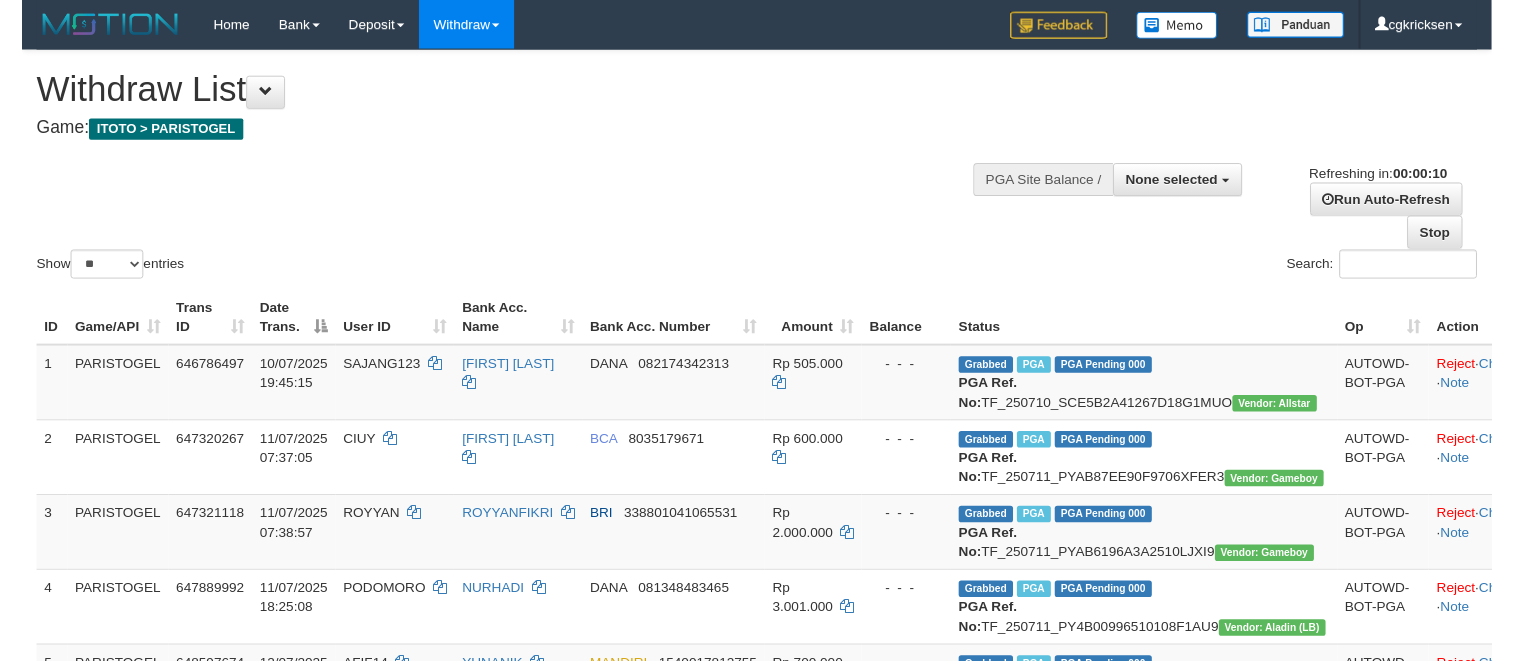 scroll, scrollTop: 0, scrollLeft: 0, axis: both 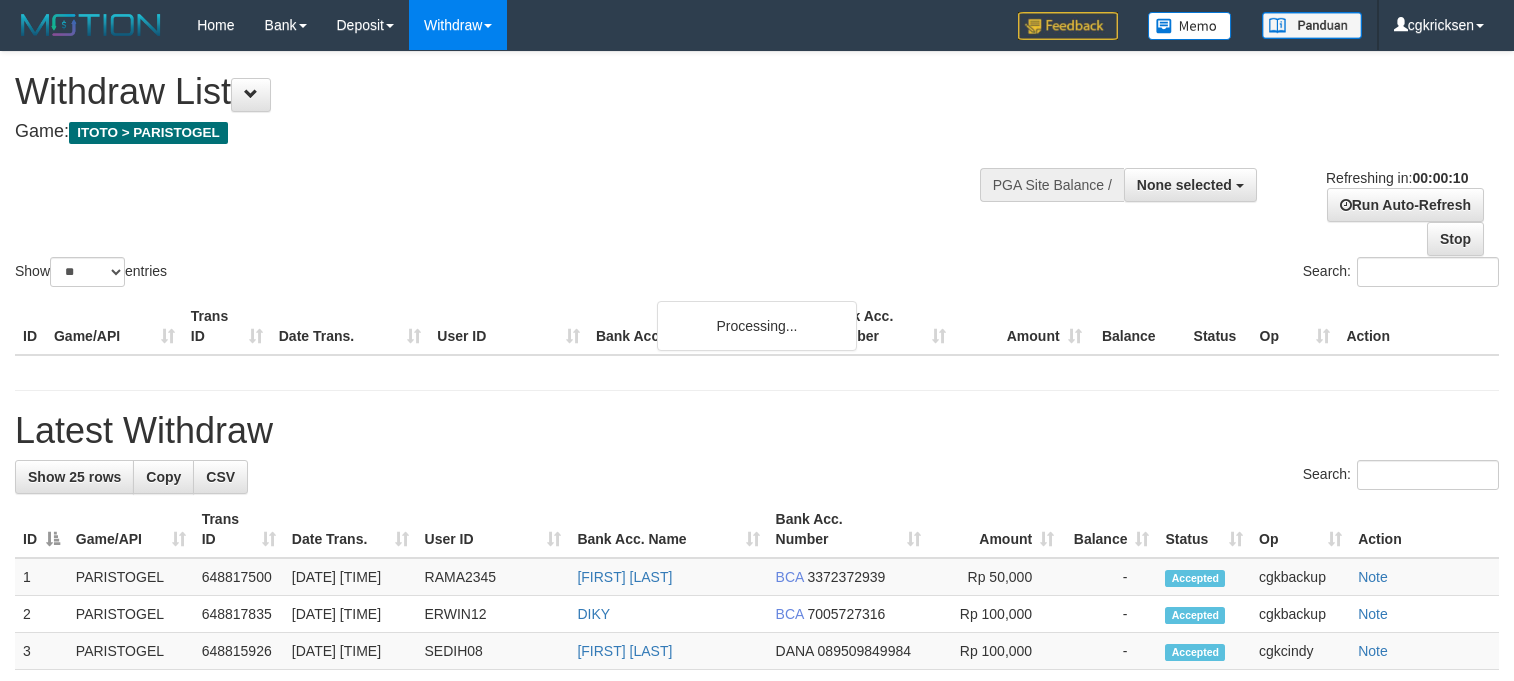 select 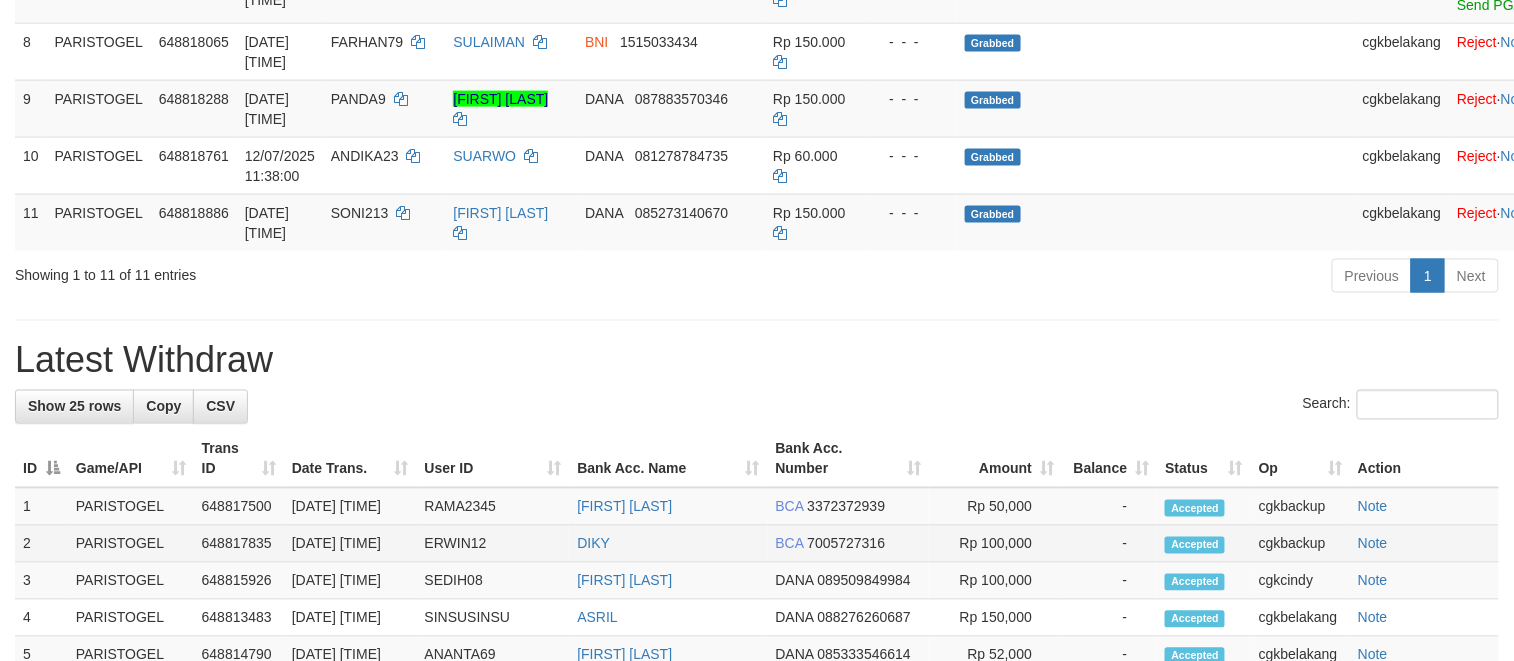 scroll, scrollTop: 805, scrollLeft: 0, axis: vertical 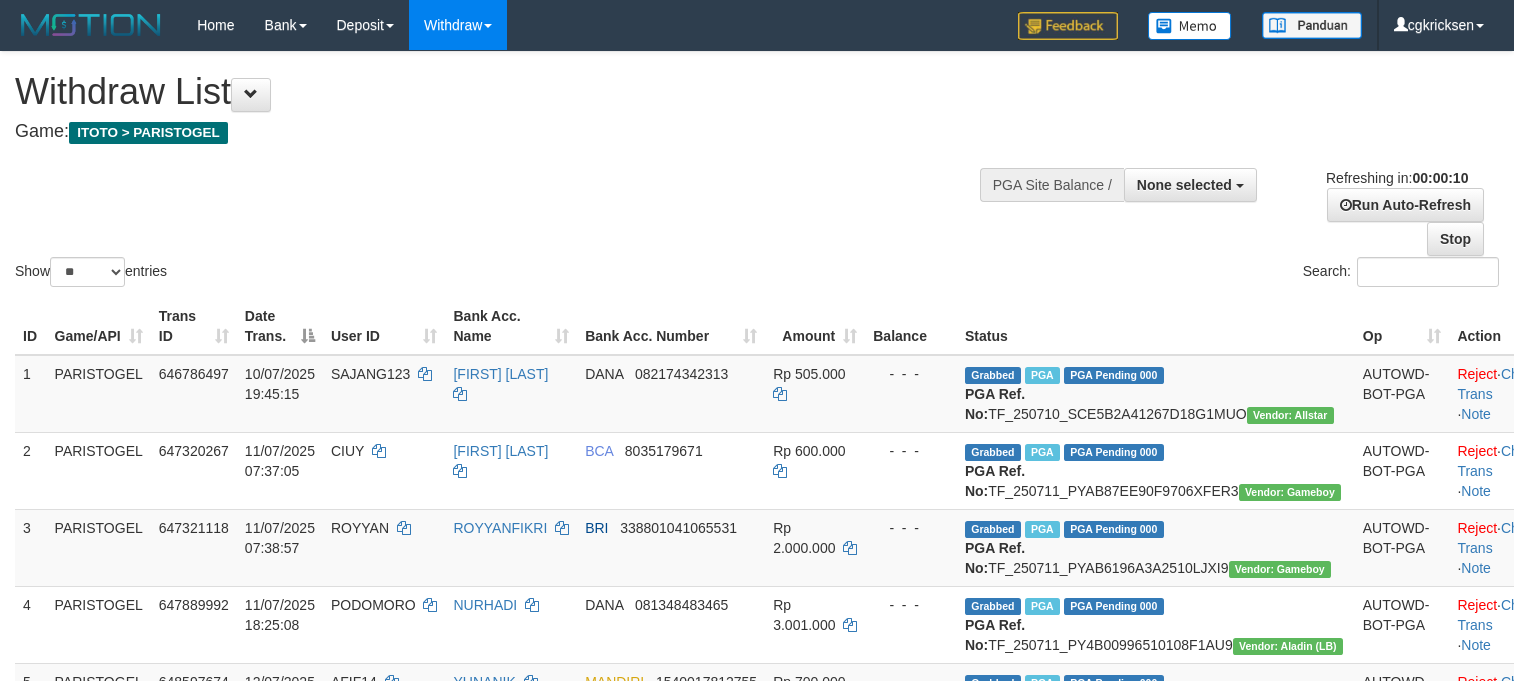 select 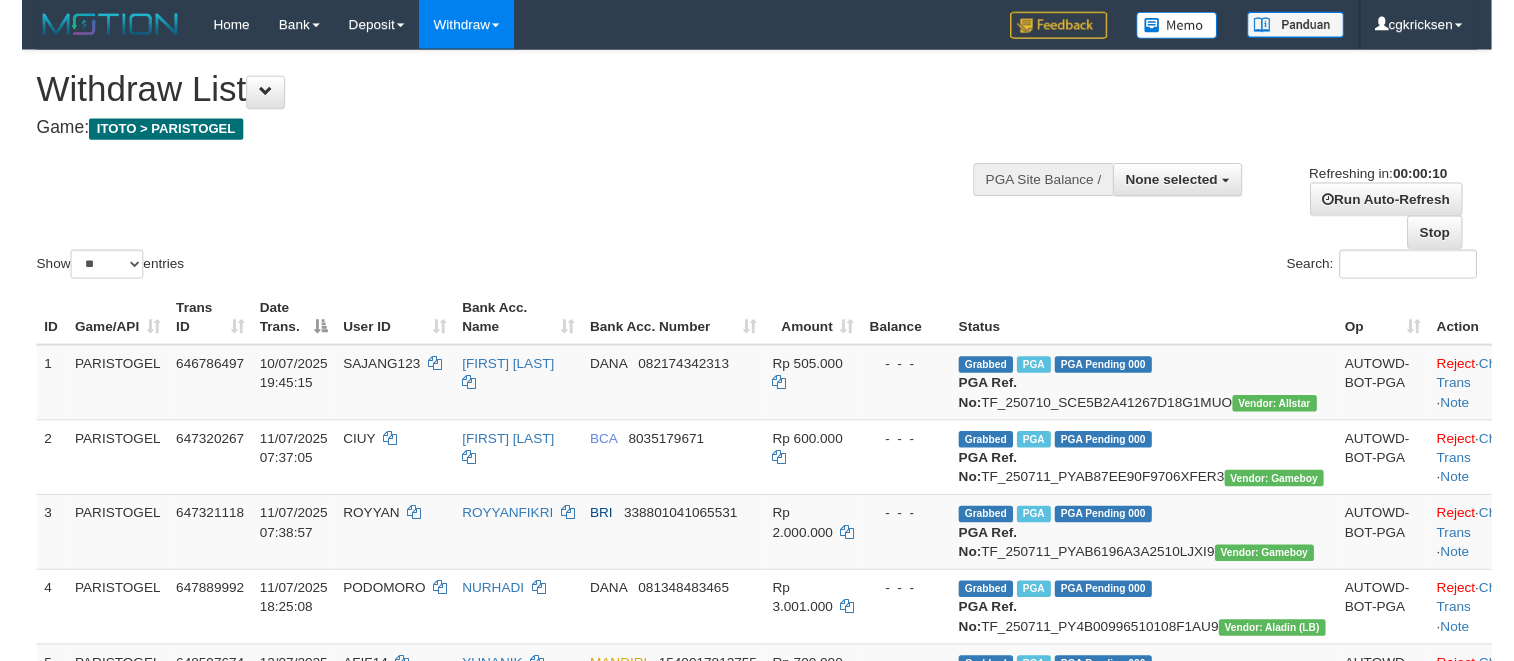 scroll, scrollTop: 0, scrollLeft: 0, axis: both 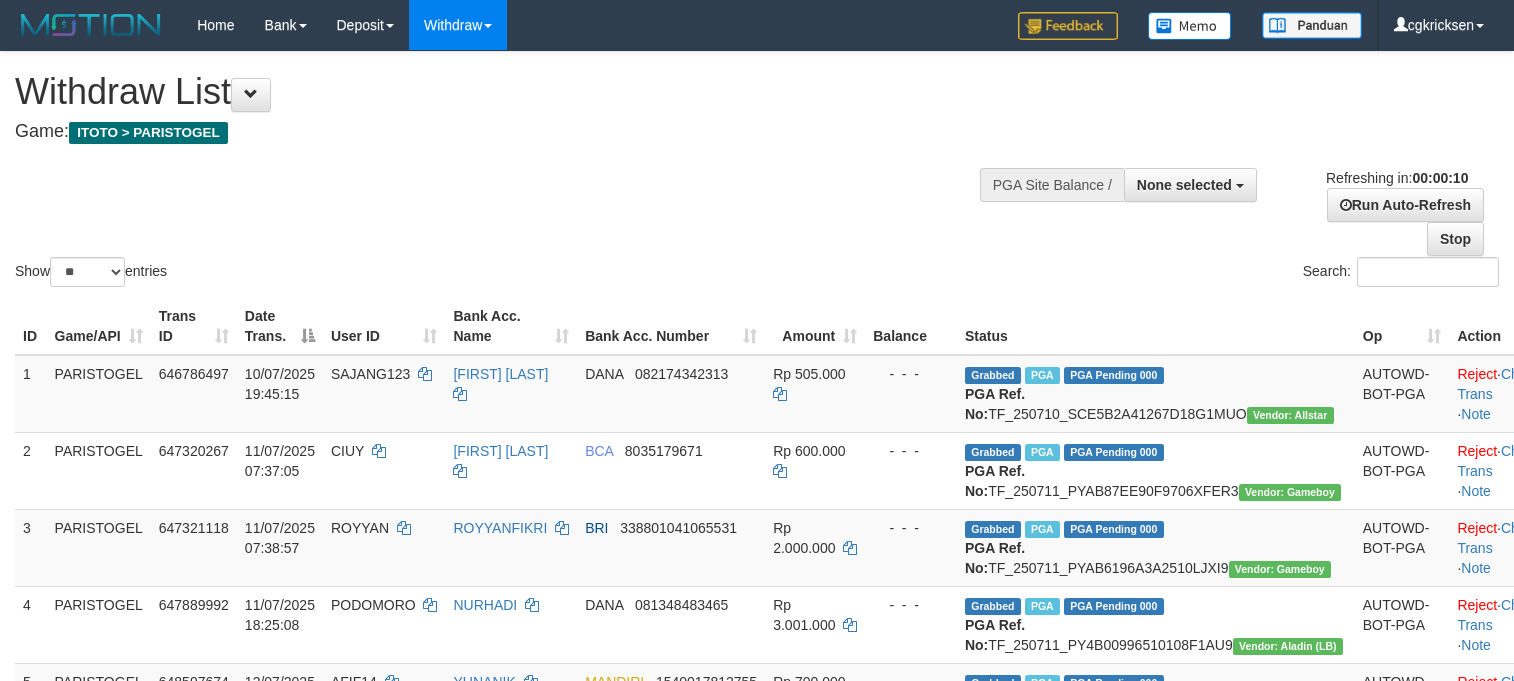 select 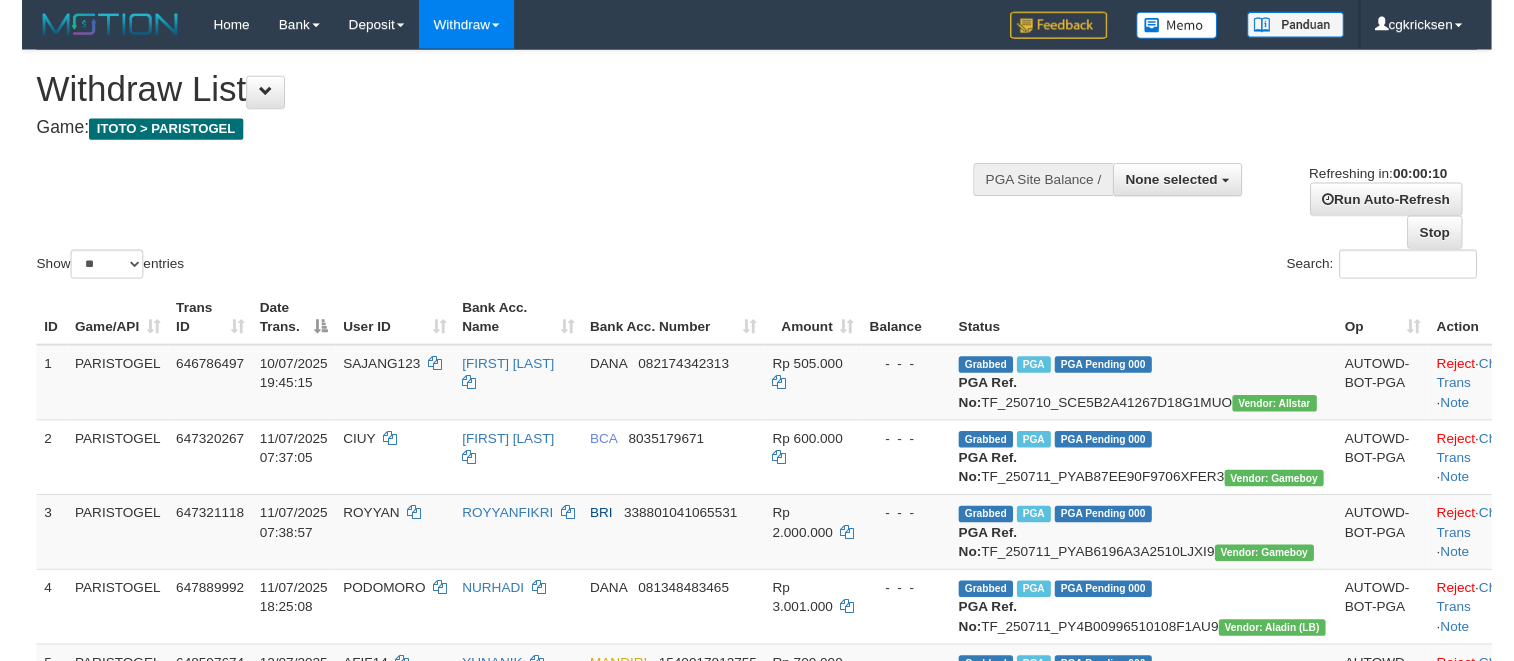 scroll, scrollTop: 0, scrollLeft: 0, axis: both 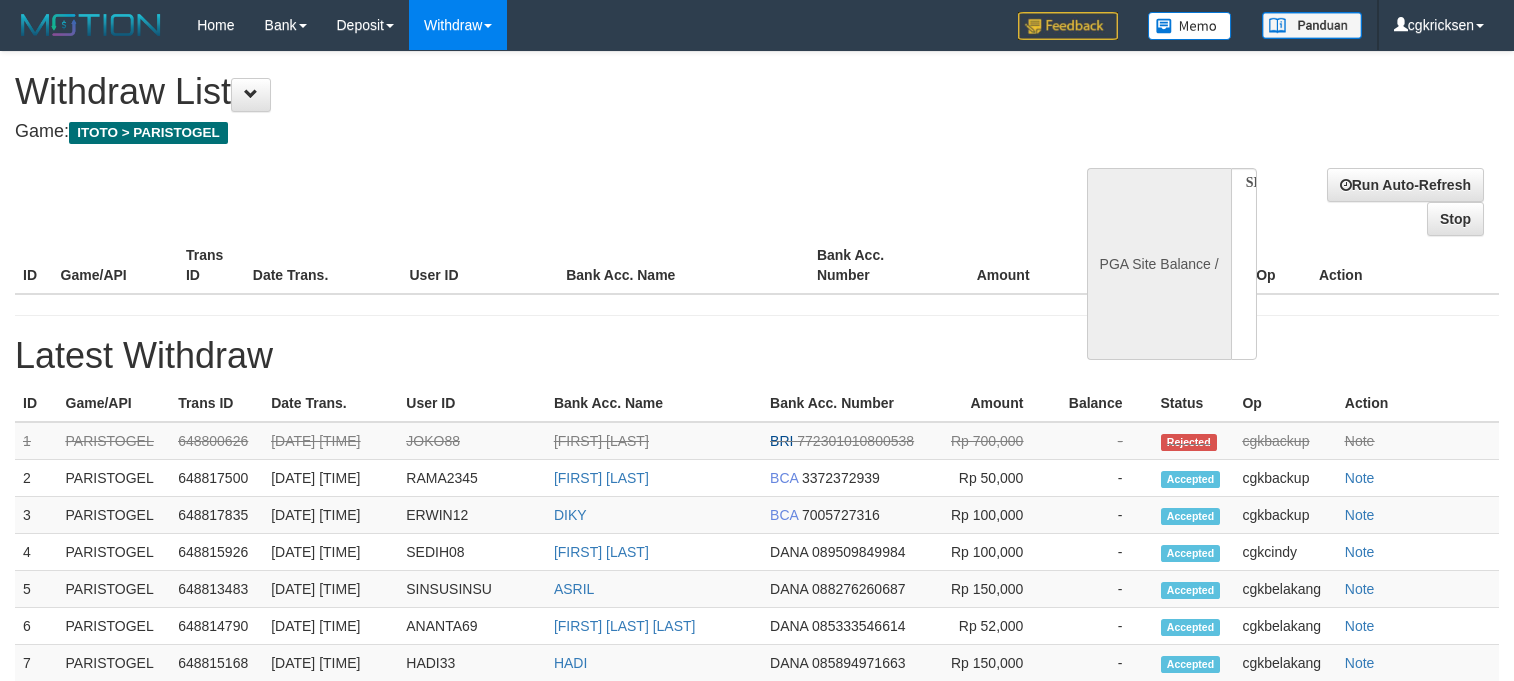 select 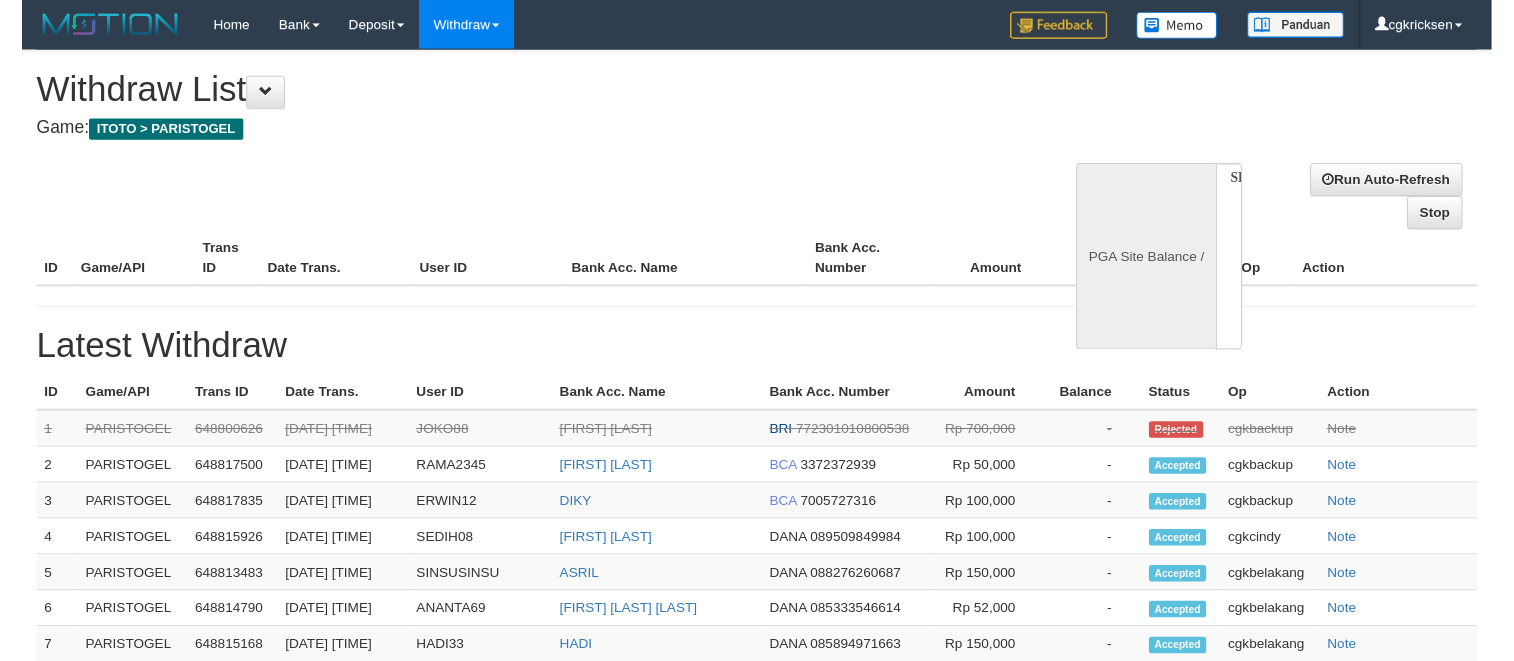 scroll, scrollTop: 0, scrollLeft: 0, axis: both 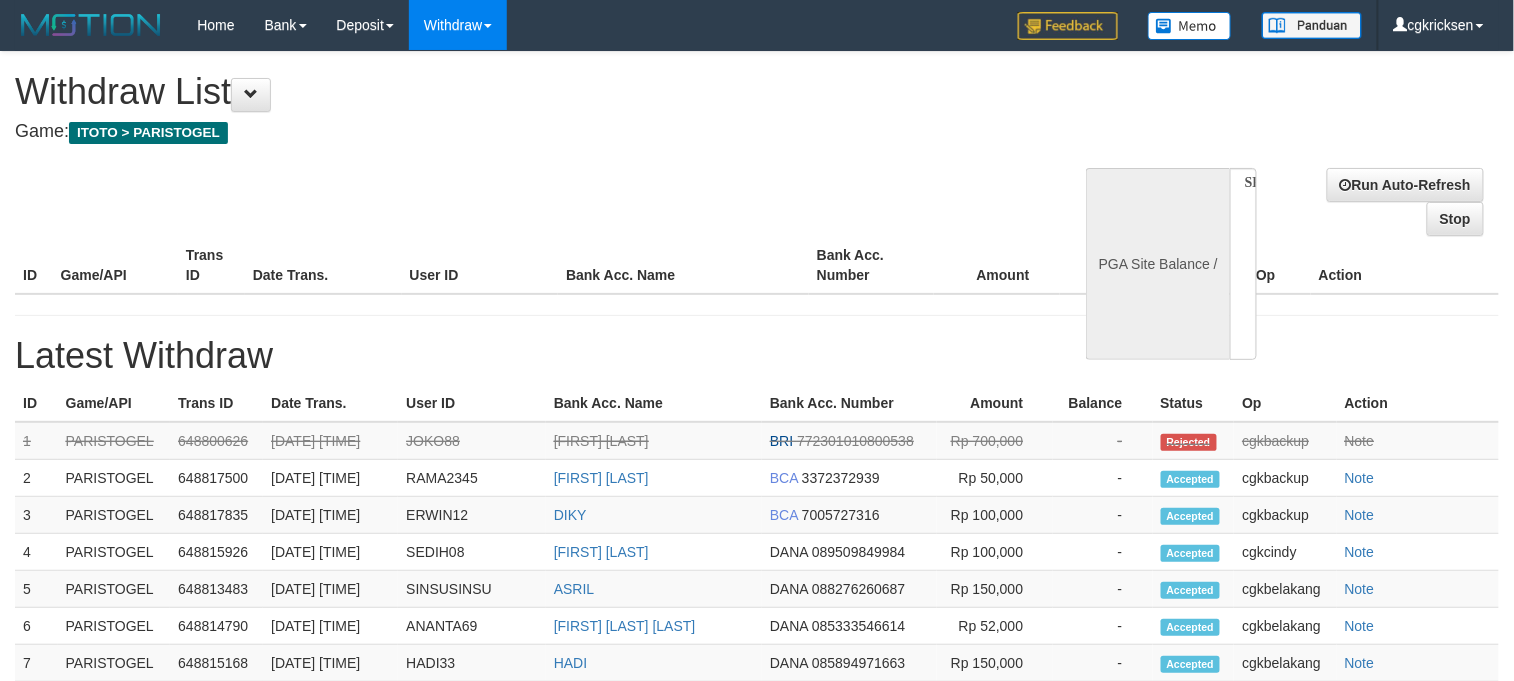select on "**" 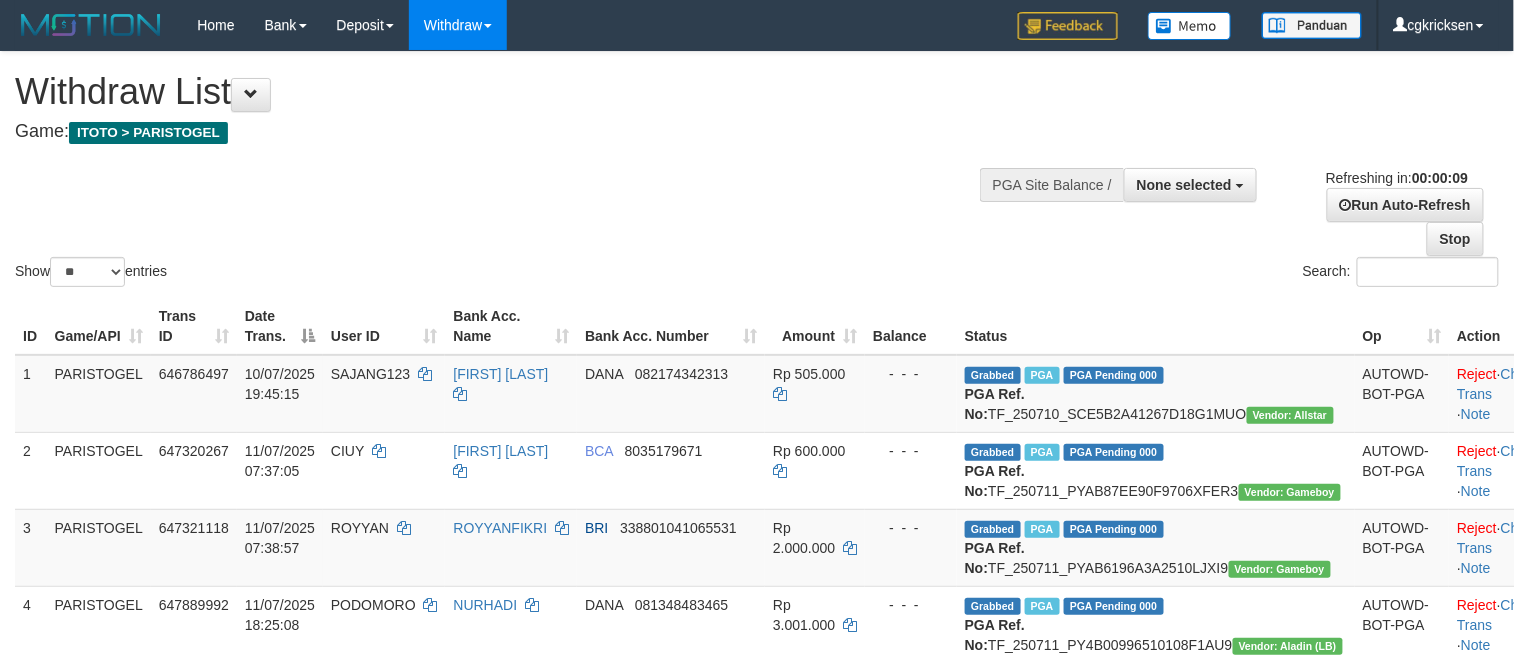 click on "Show  ** ** ** ***  entries Search:" at bounding box center (757, 171) 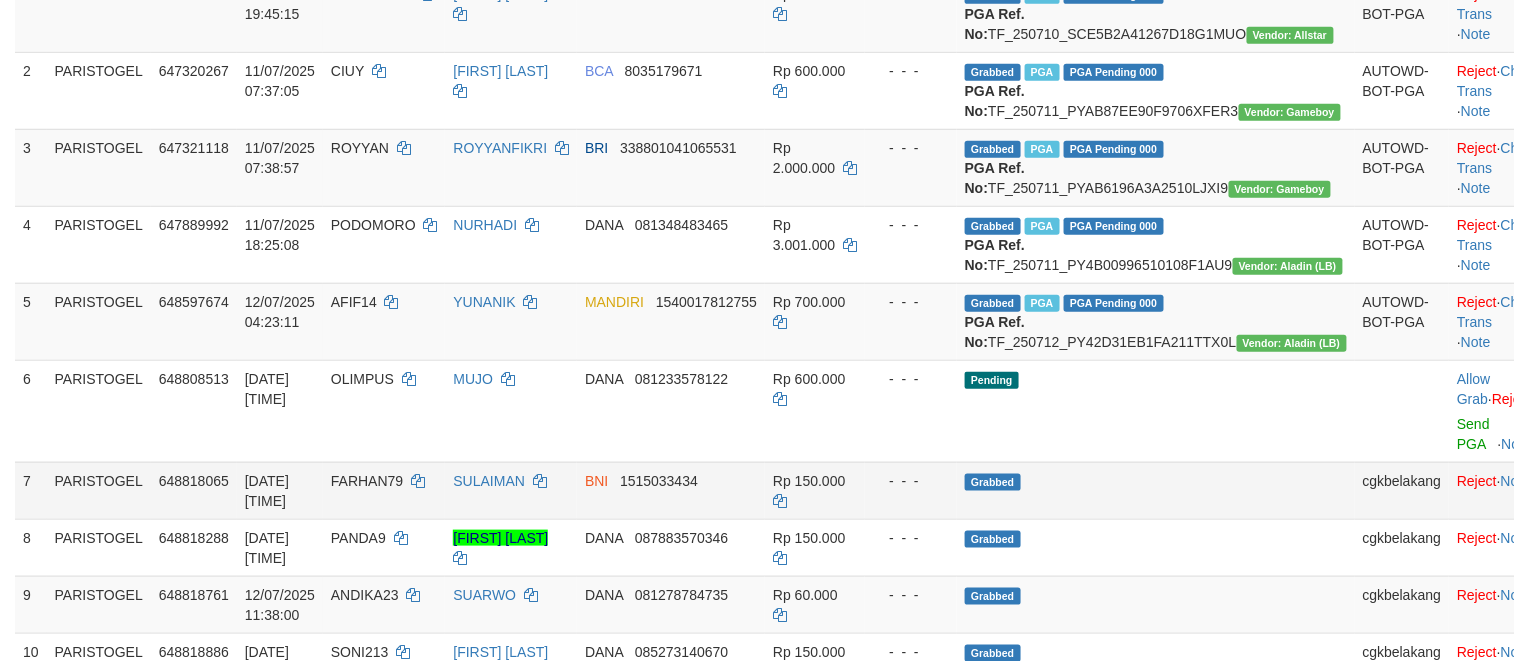 scroll, scrollTop: 666, scrollLeft: 0, axis: vertical 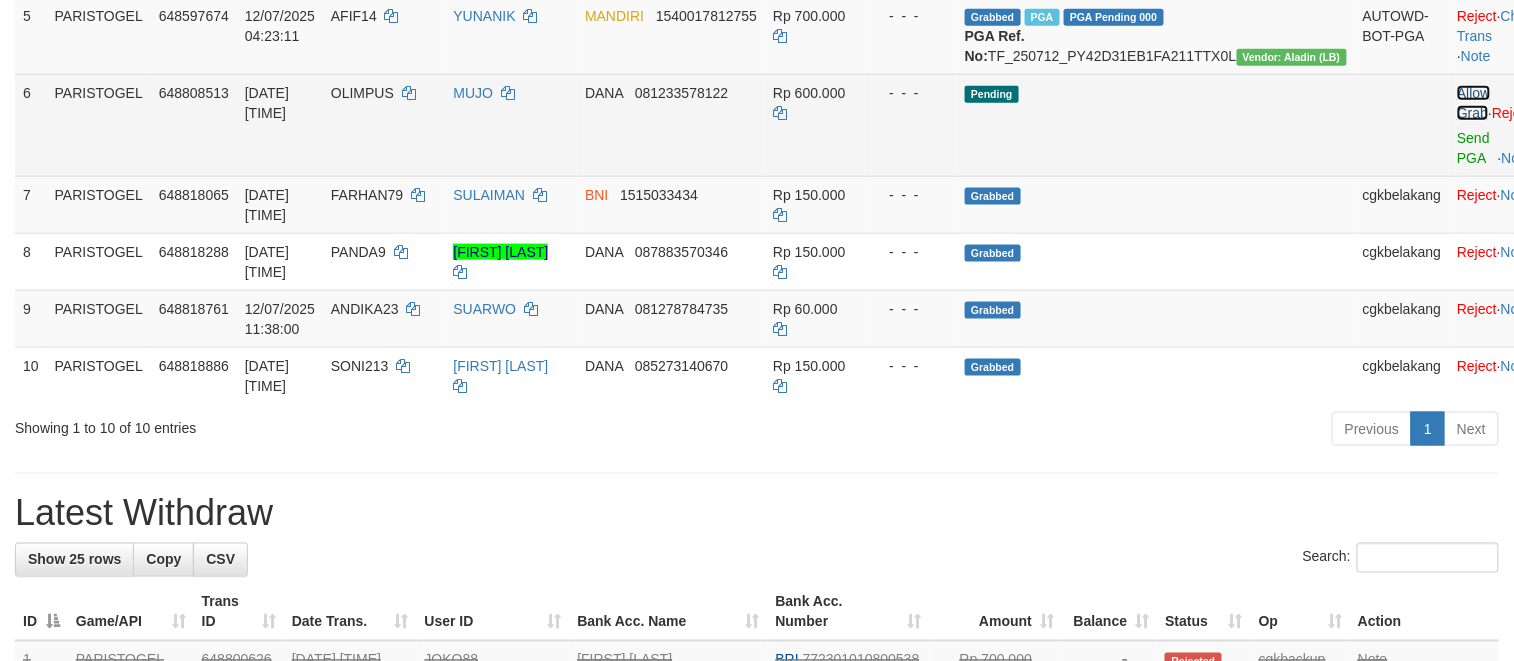 click on "Allow Grab" at bounding box center (1473, 103) 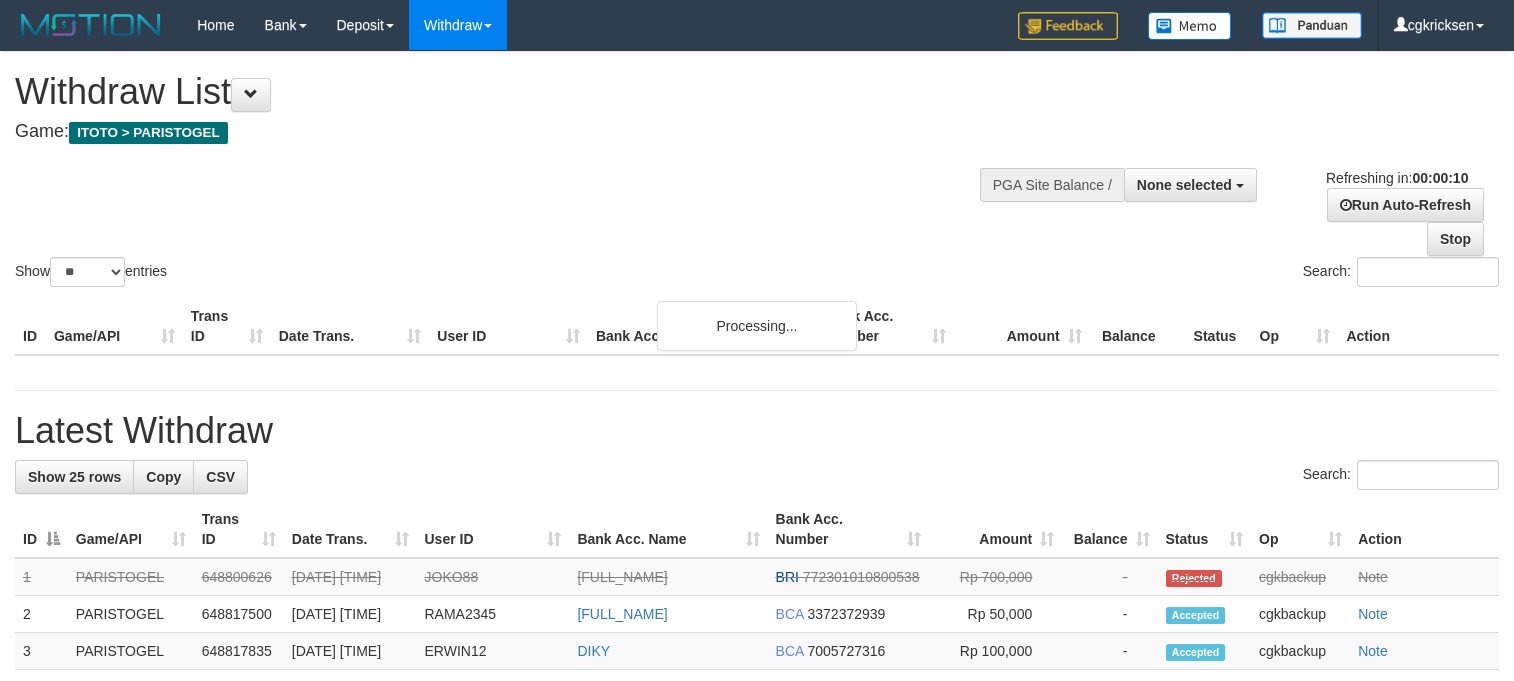 select 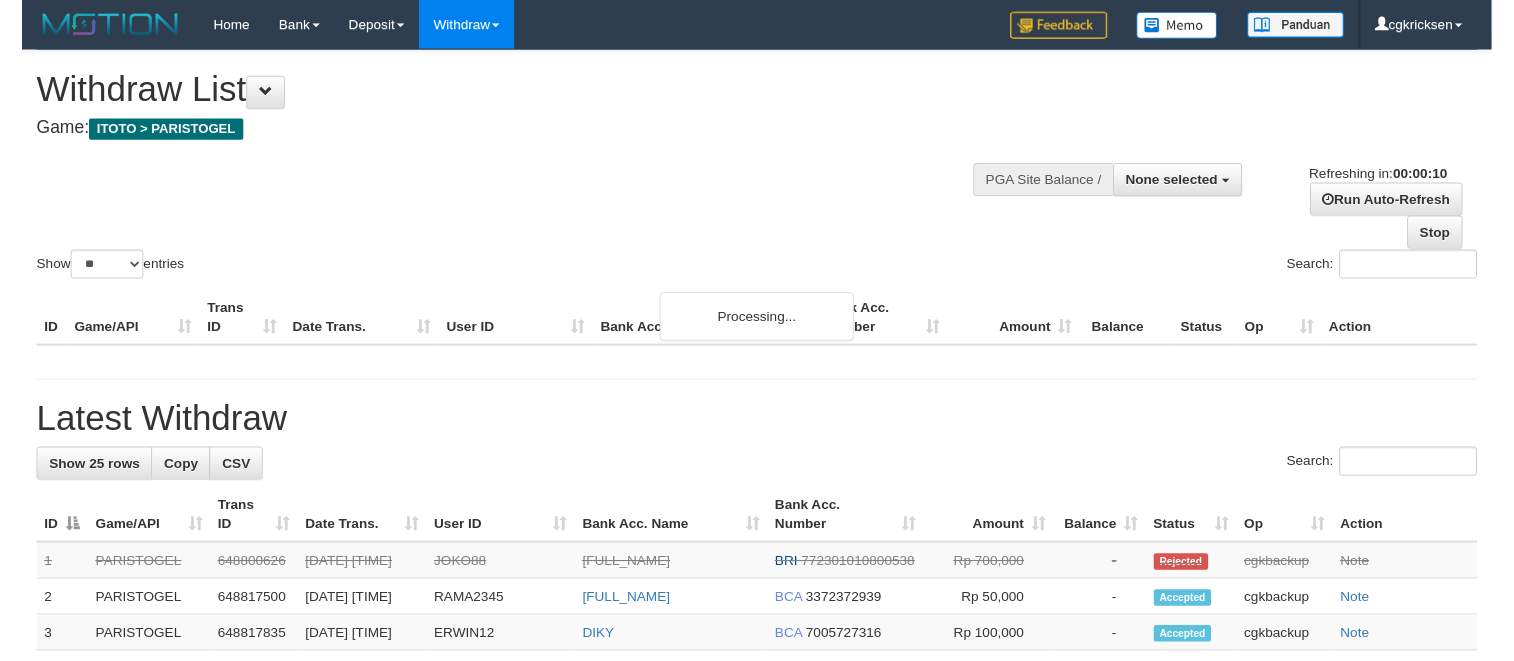 scroll, scrollTop: 0, scrollLeft: 0, axis: both 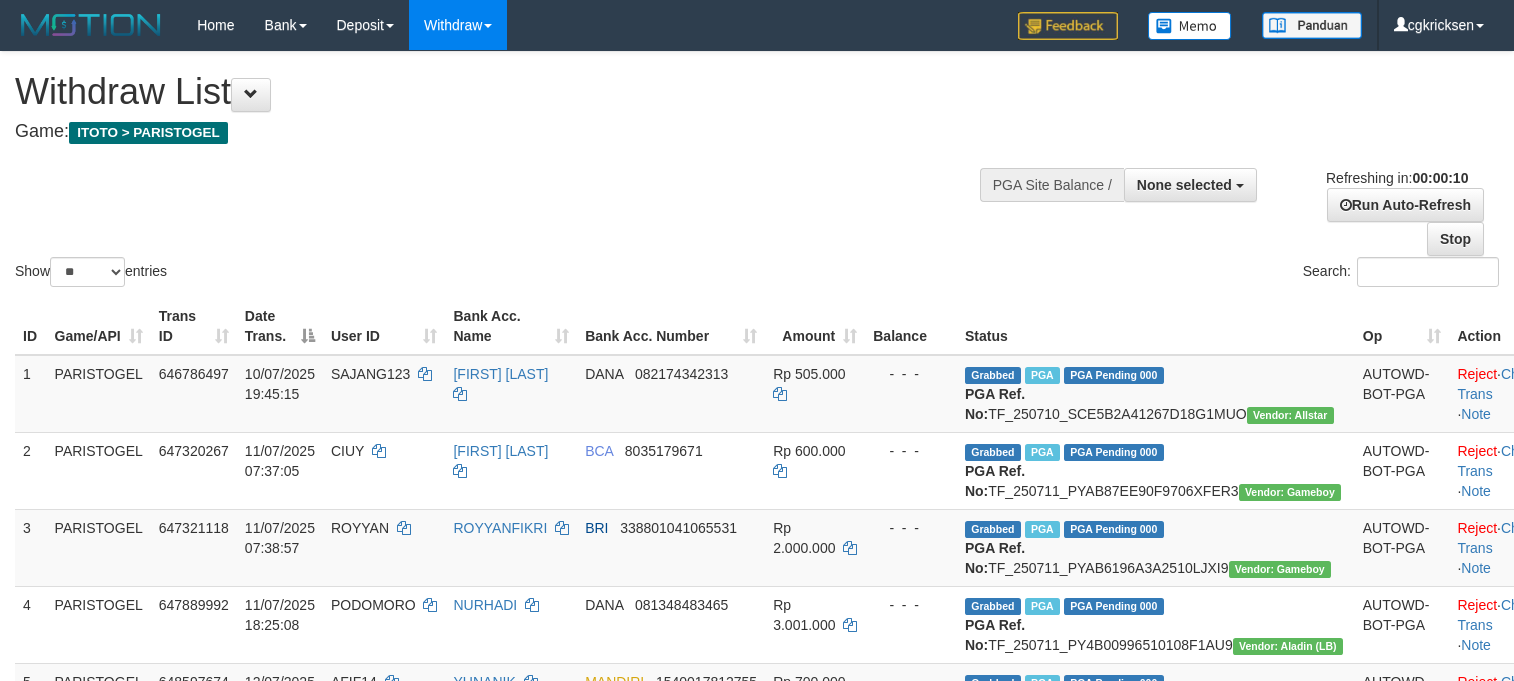 select 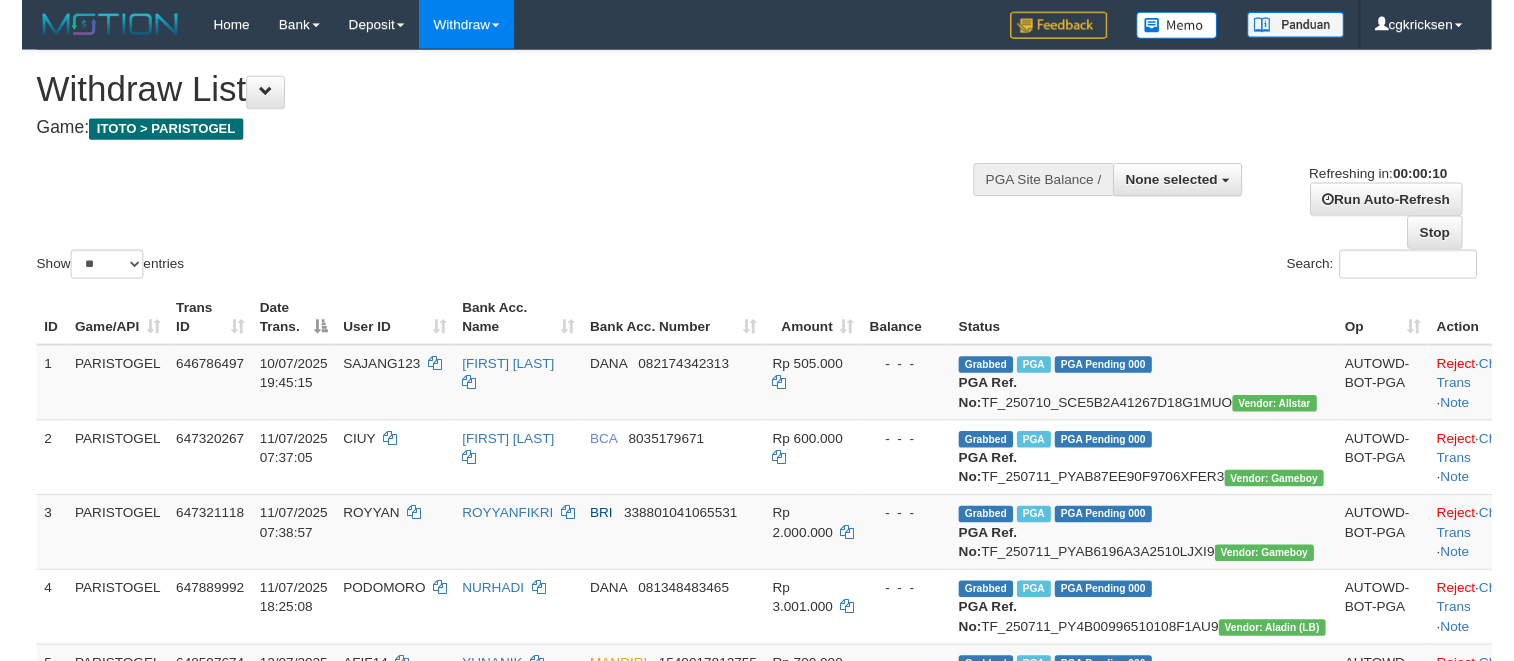 scroll, scrollTop: 0, scrollLeft: 0, axis: both 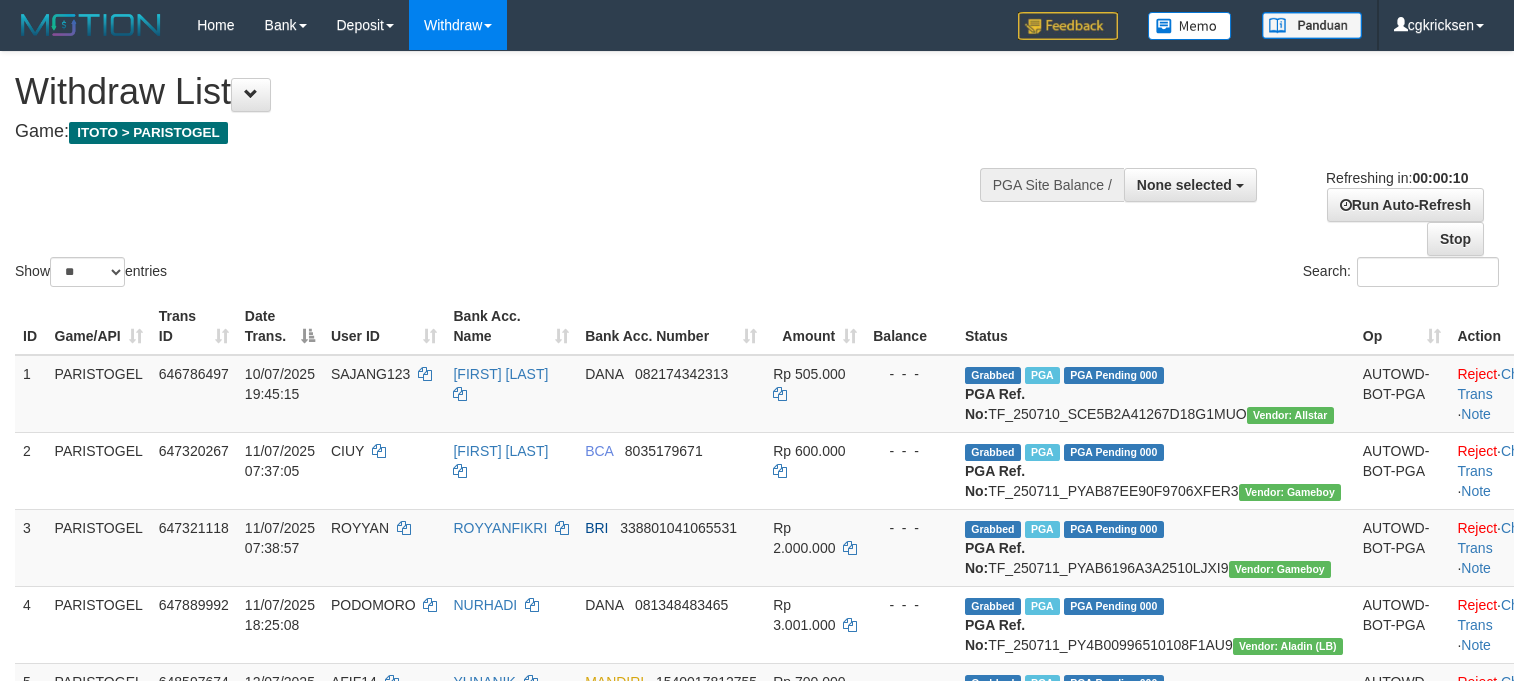 select 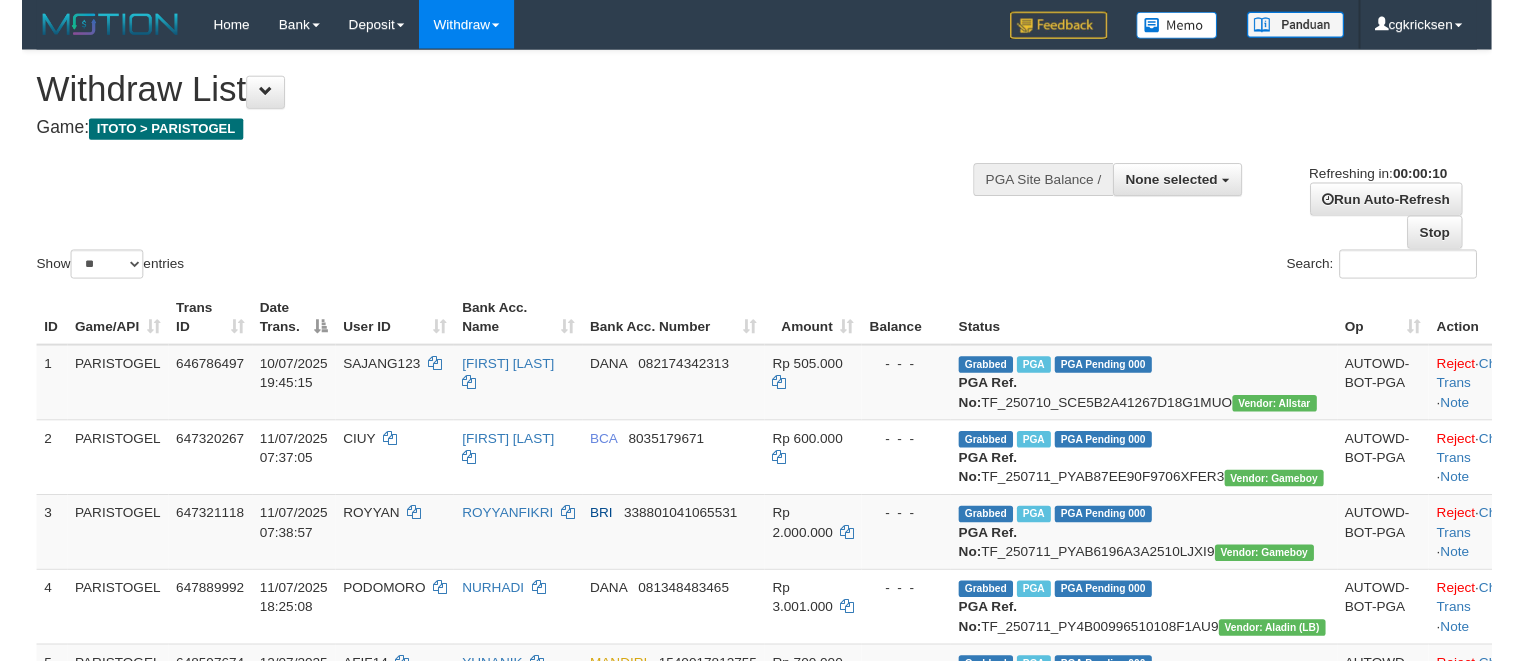 scroll, scrollTop: 0, scrollLeft: 0, axis: both 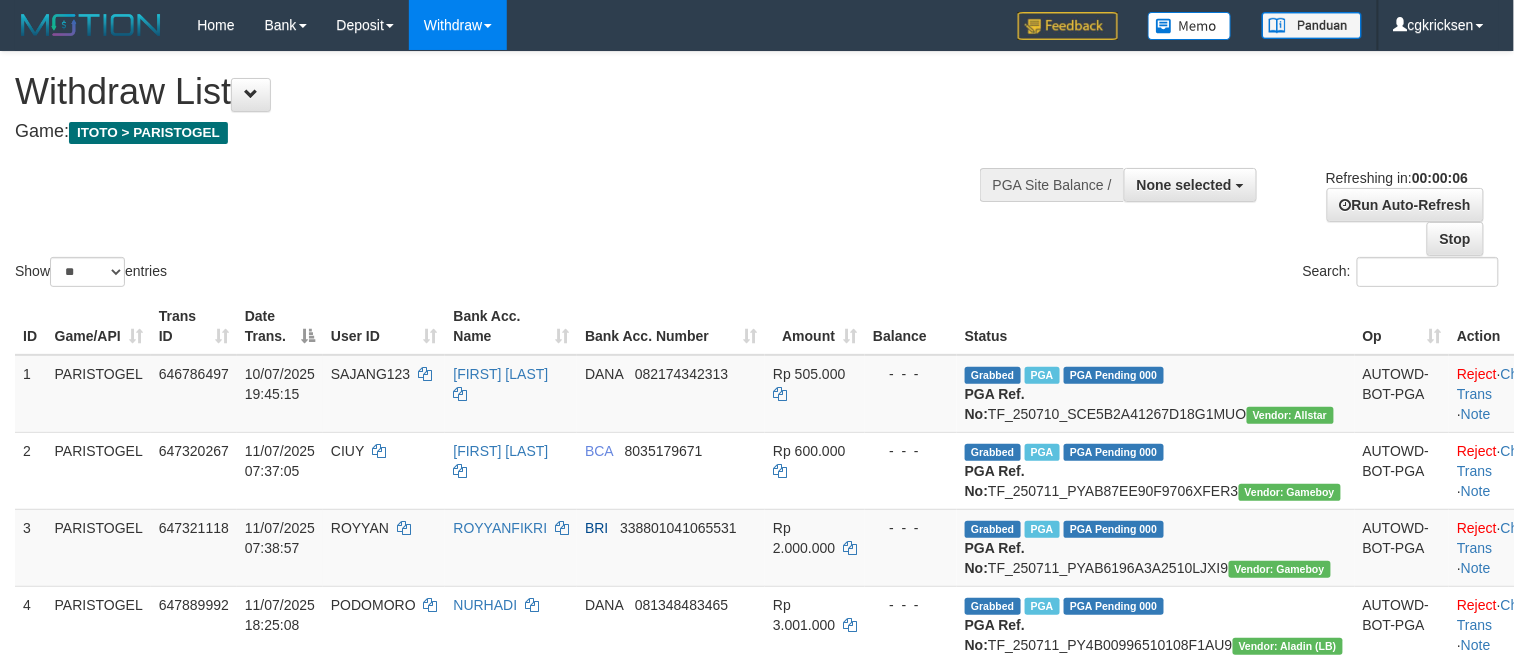 click on "Show  ** ** ** ***  entries" at bounding box center [378, 274] 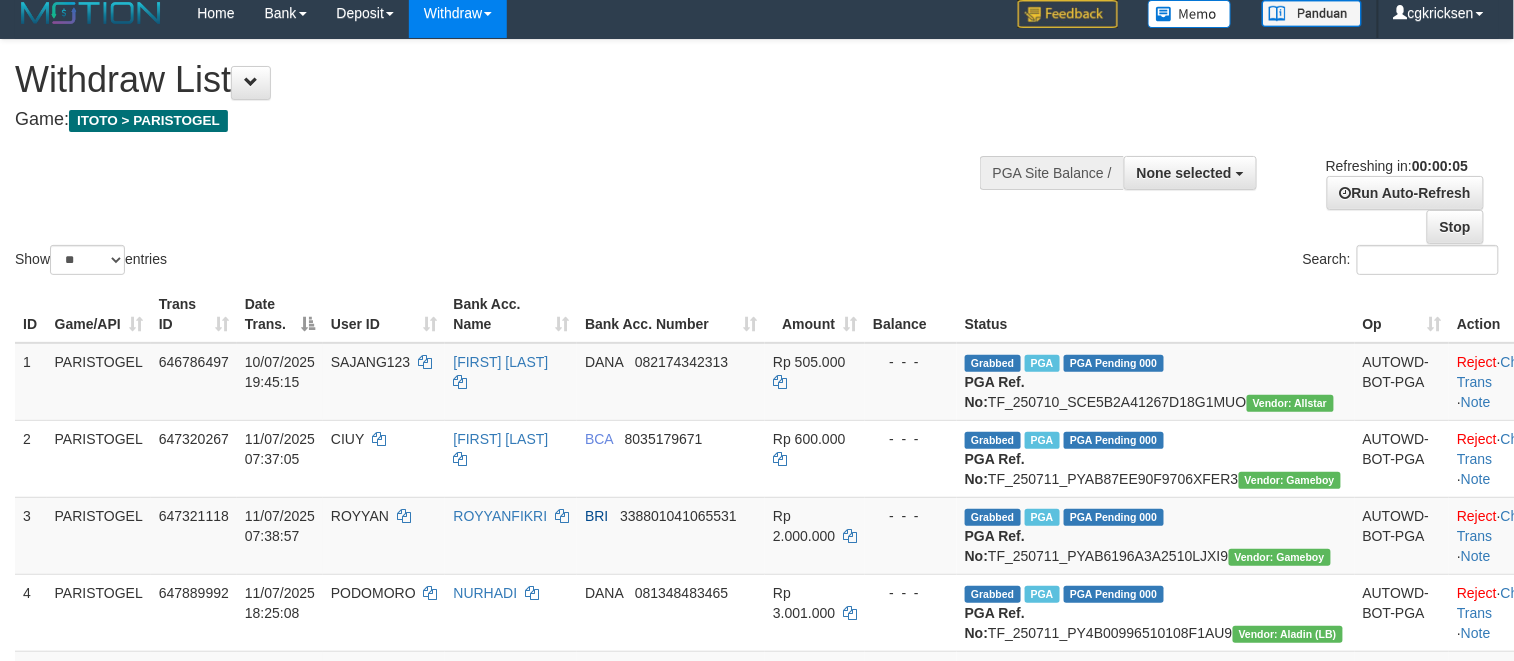 scroll, scrollTop: 0, scrollLeft: 0, axis: both 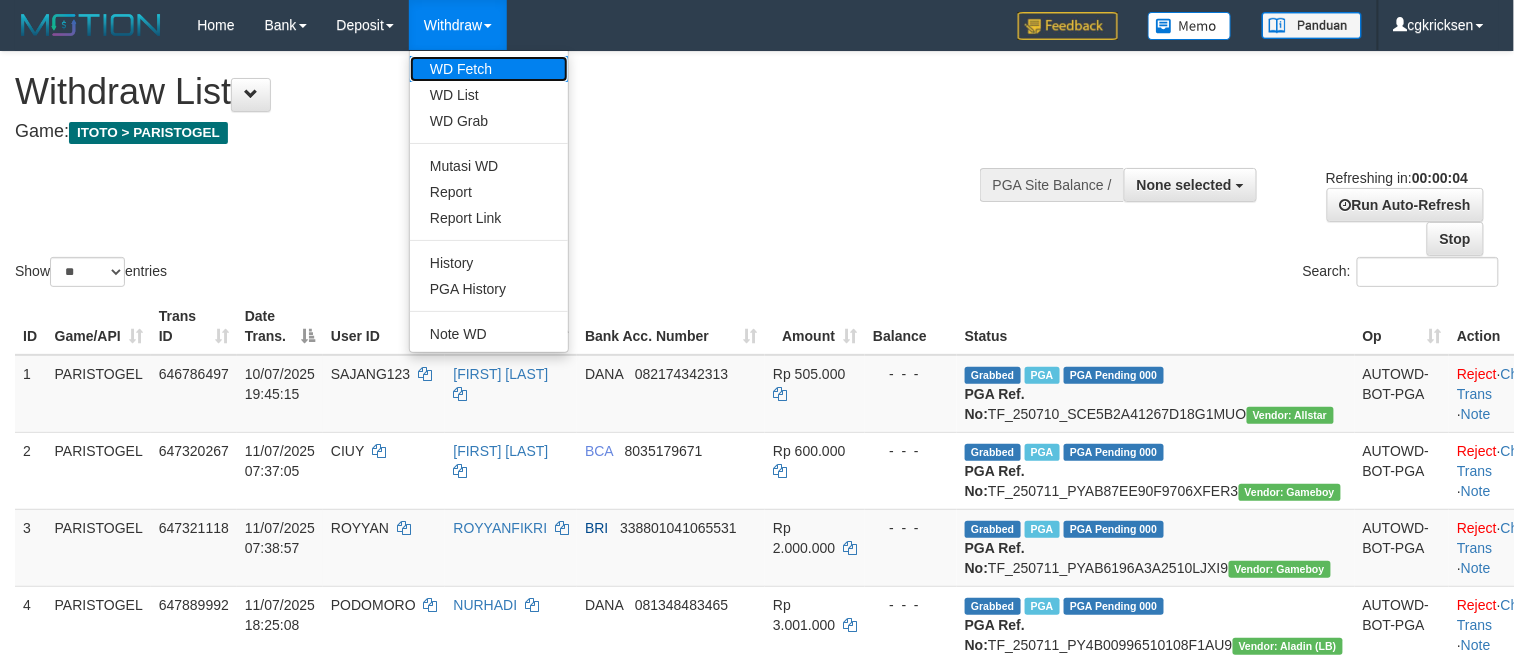click on "WD Fetch" at bounding box center [489, 69] 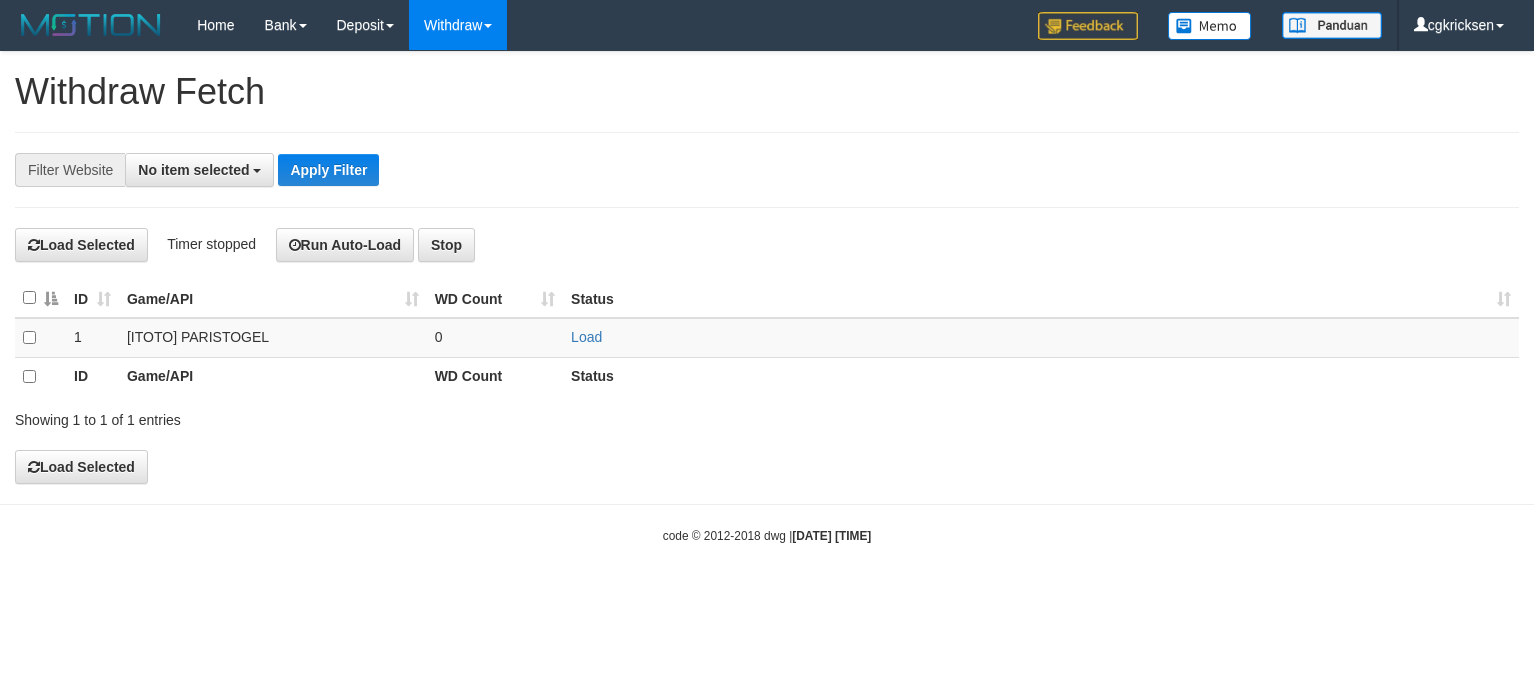 select 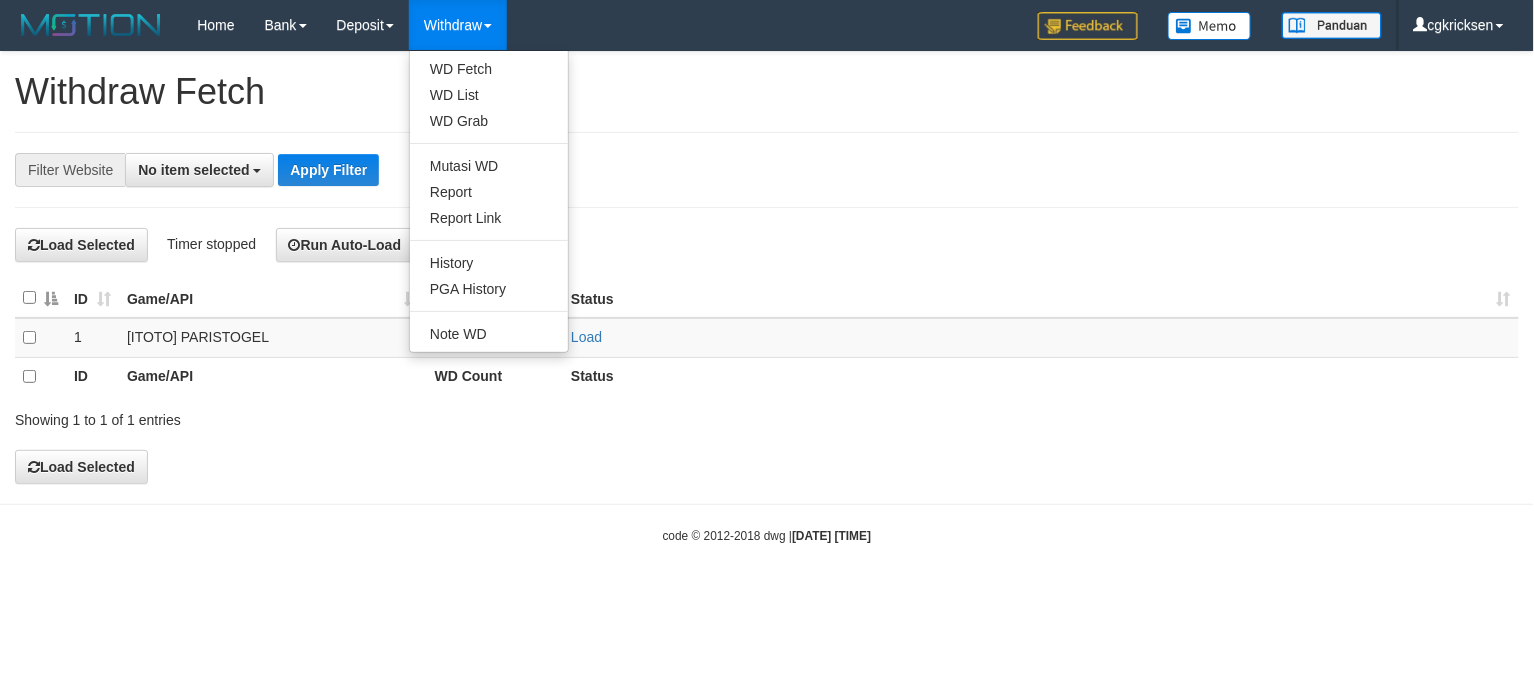 click on "Withdraw" at bounding box center (458, 25) 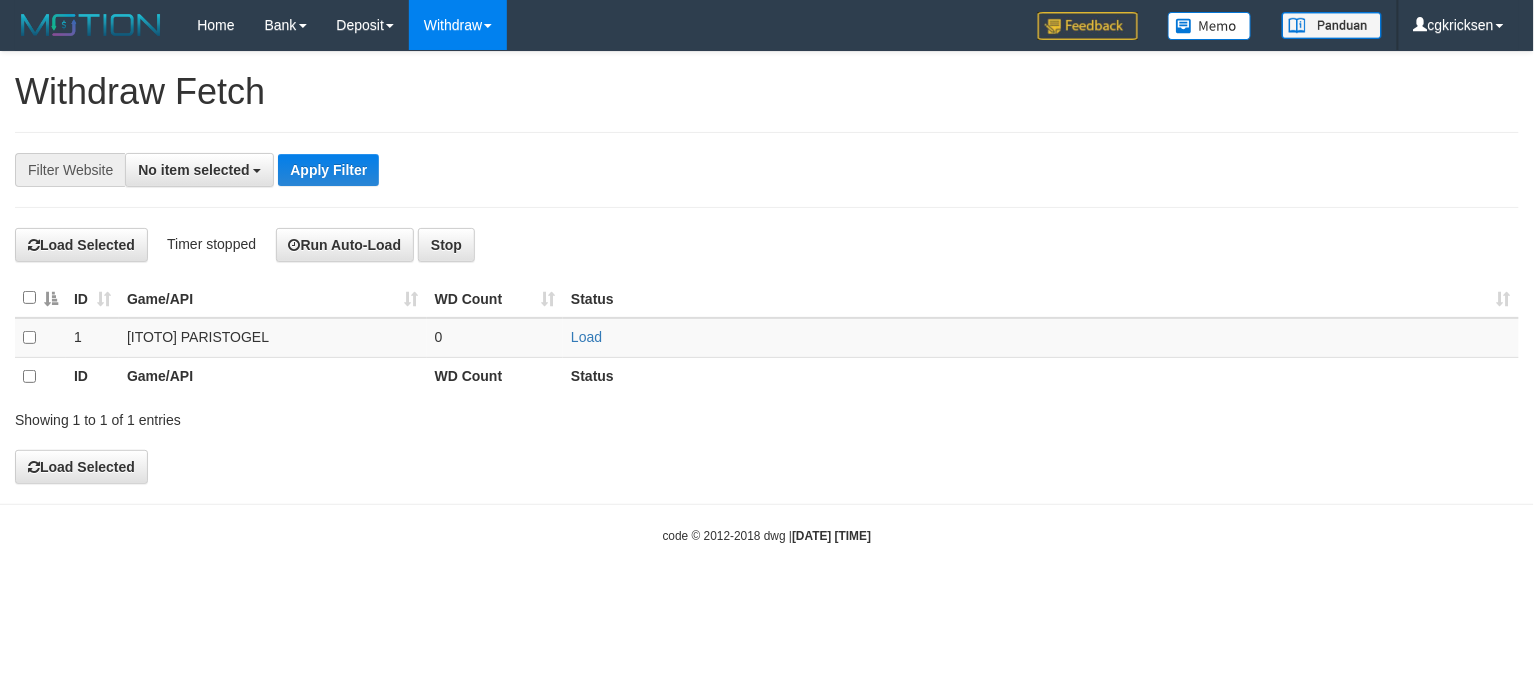 scroll, scrollTop: 0, scrollLeft: 0, axis: both 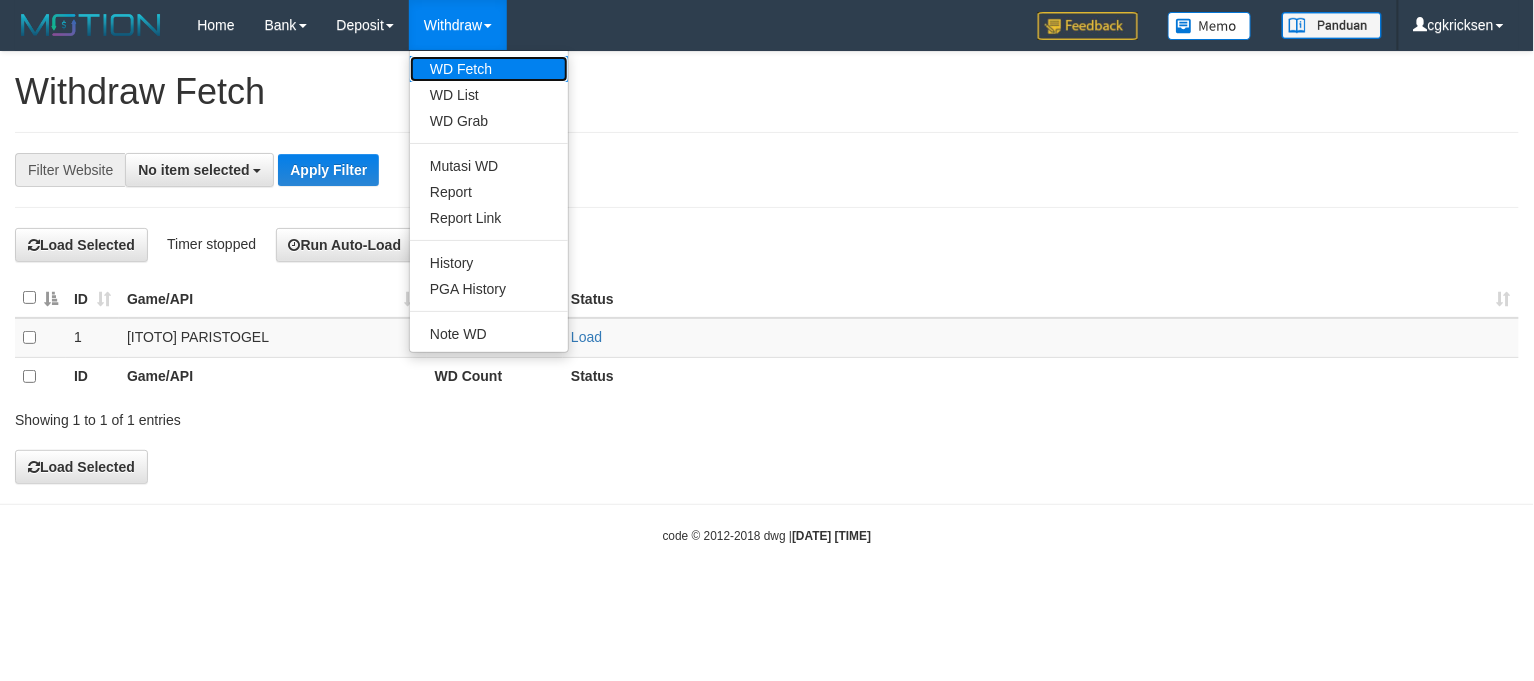 click on "WD Fetch" at bounding box center (489, 69) 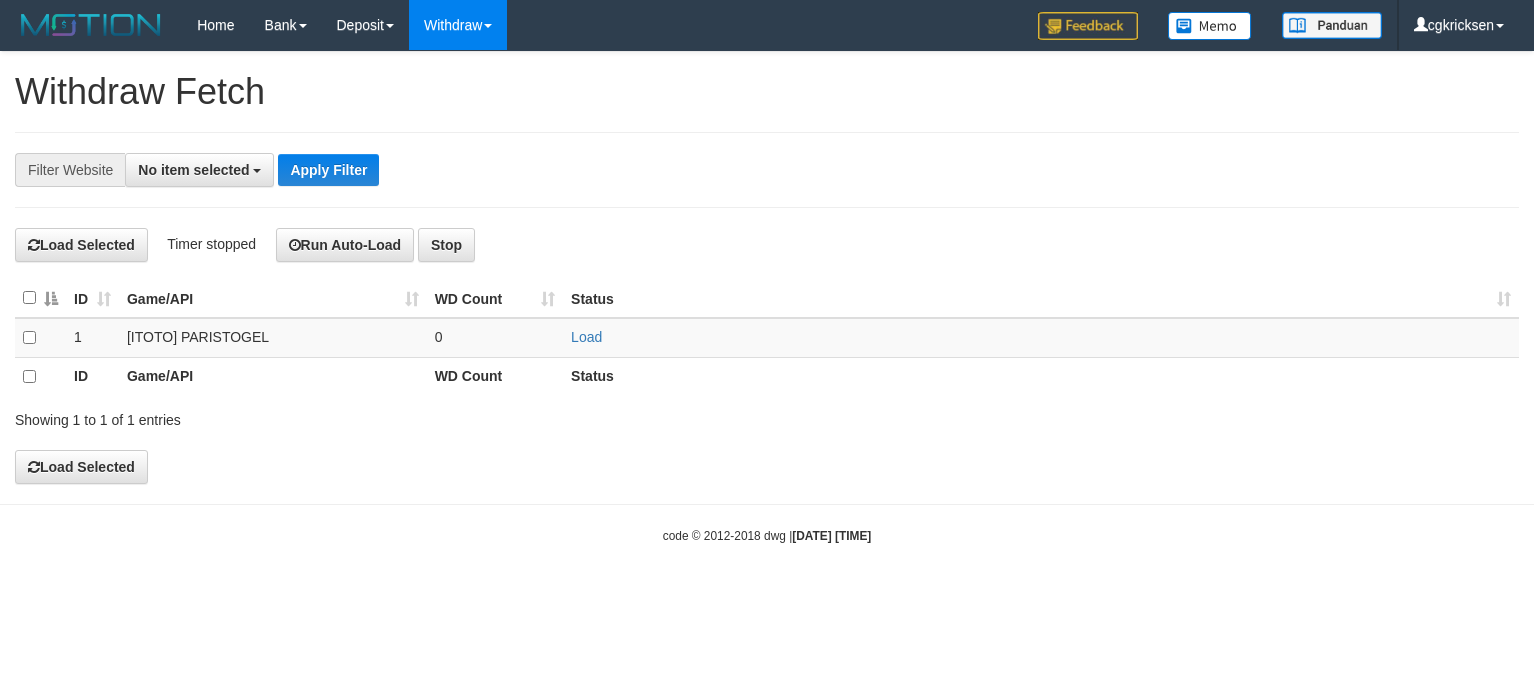 scroll, scrollTop: 0, scrollLeft: 0, axis: both 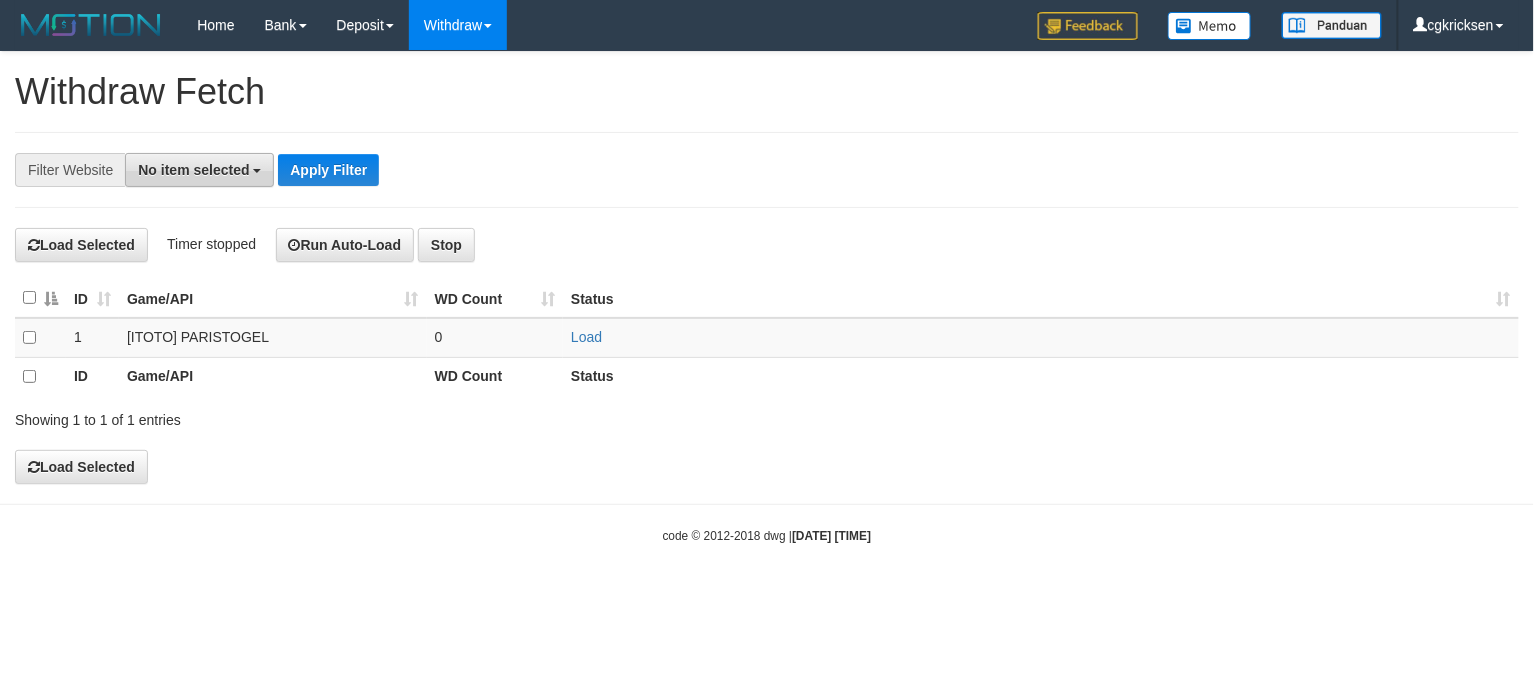 click on "No item selected" at bounding box center (199, 170) 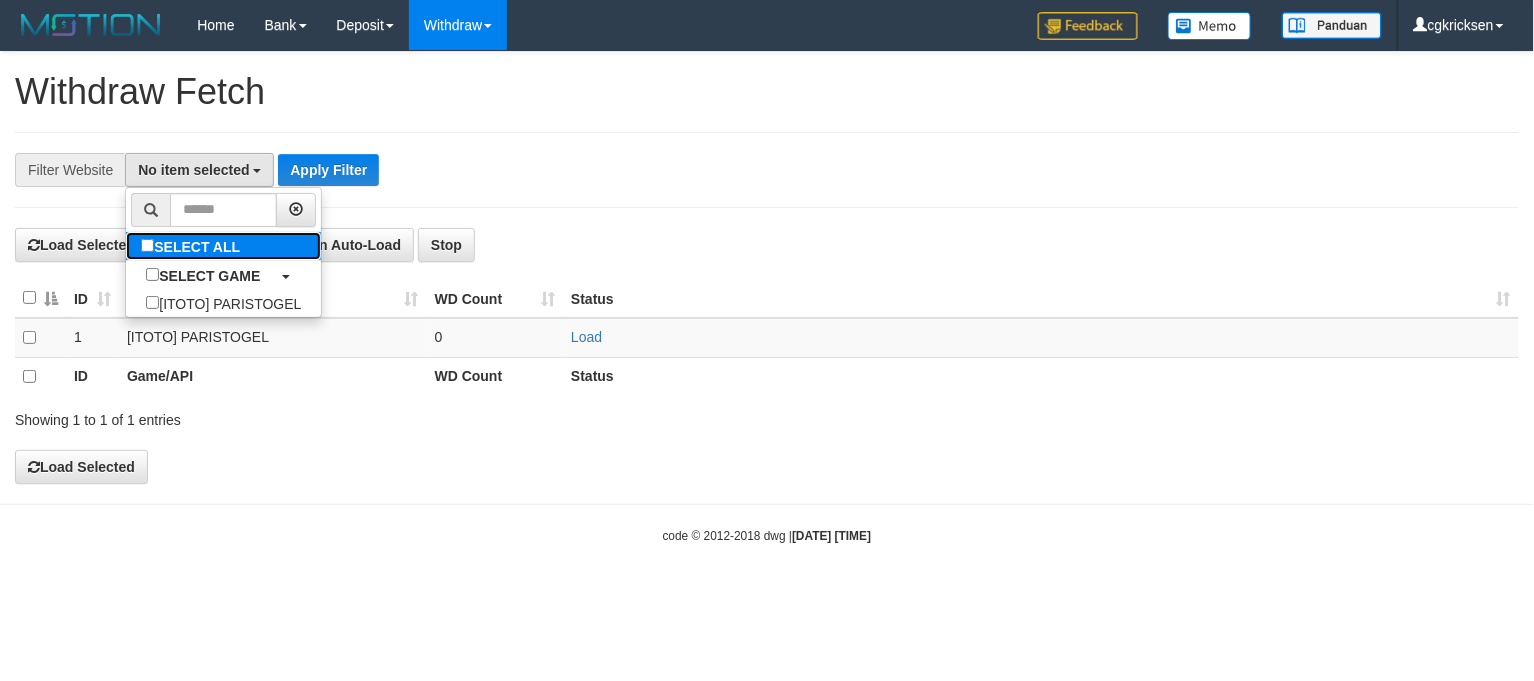 click on "SELECT ALL" at bounding box center (193, 246) 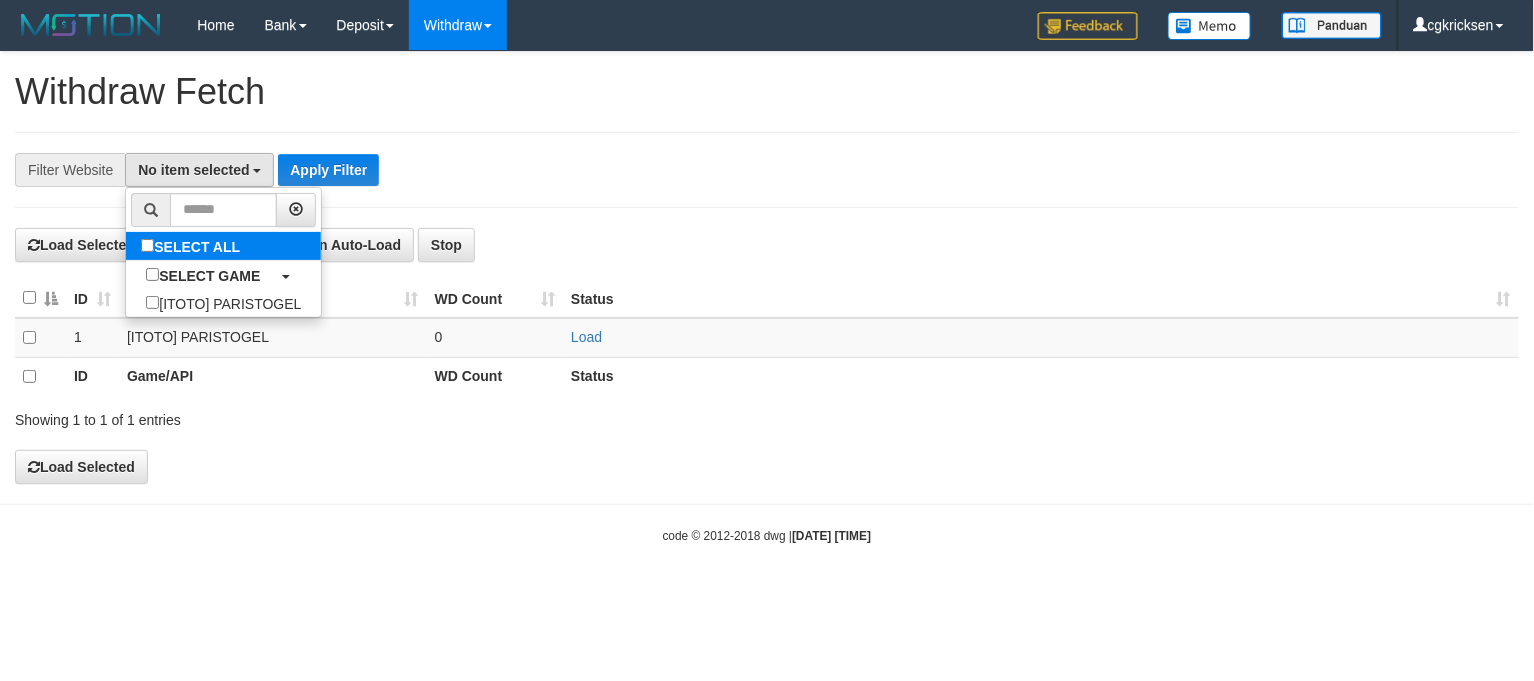 select on "****" 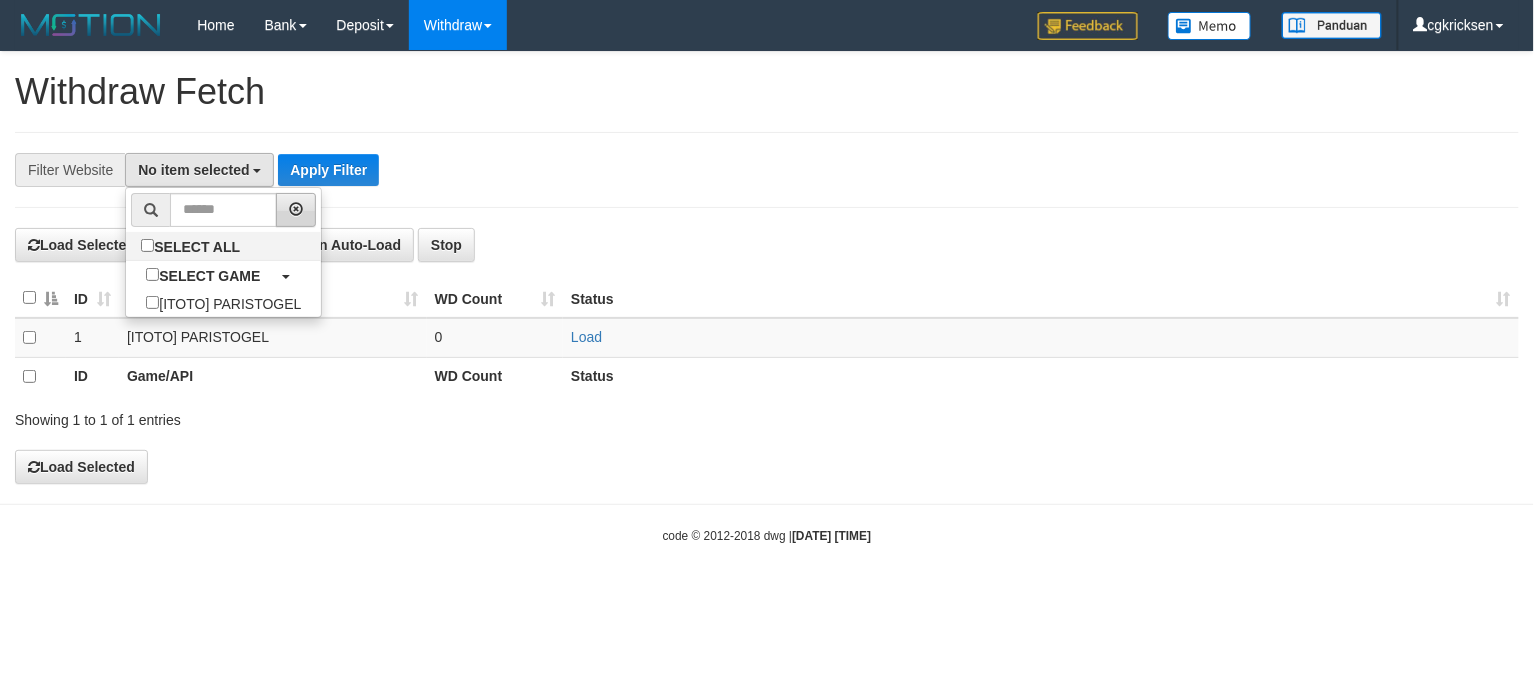 scroll, scrollTop: 17, scrollLeft: 0, axis: vertical 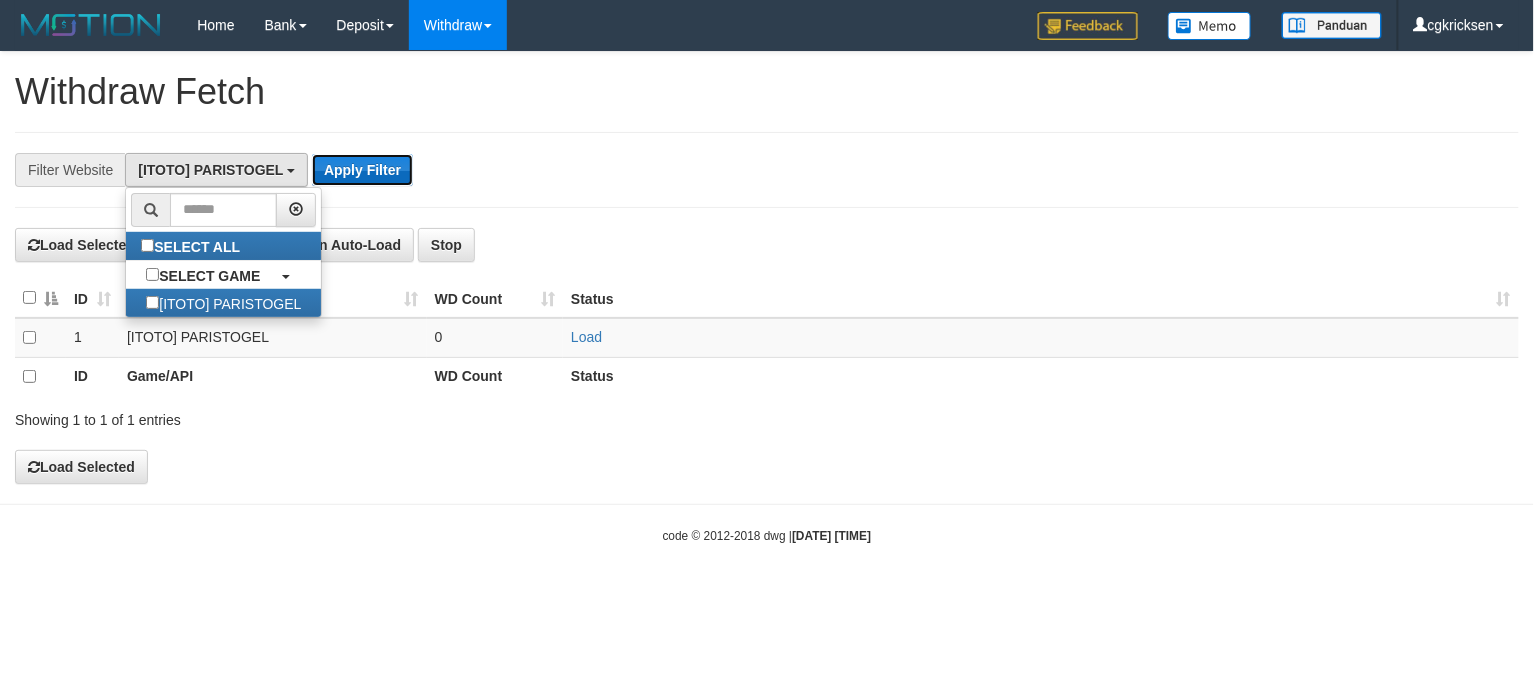 click on "Apply Filter" at bounding box center [362, 170] 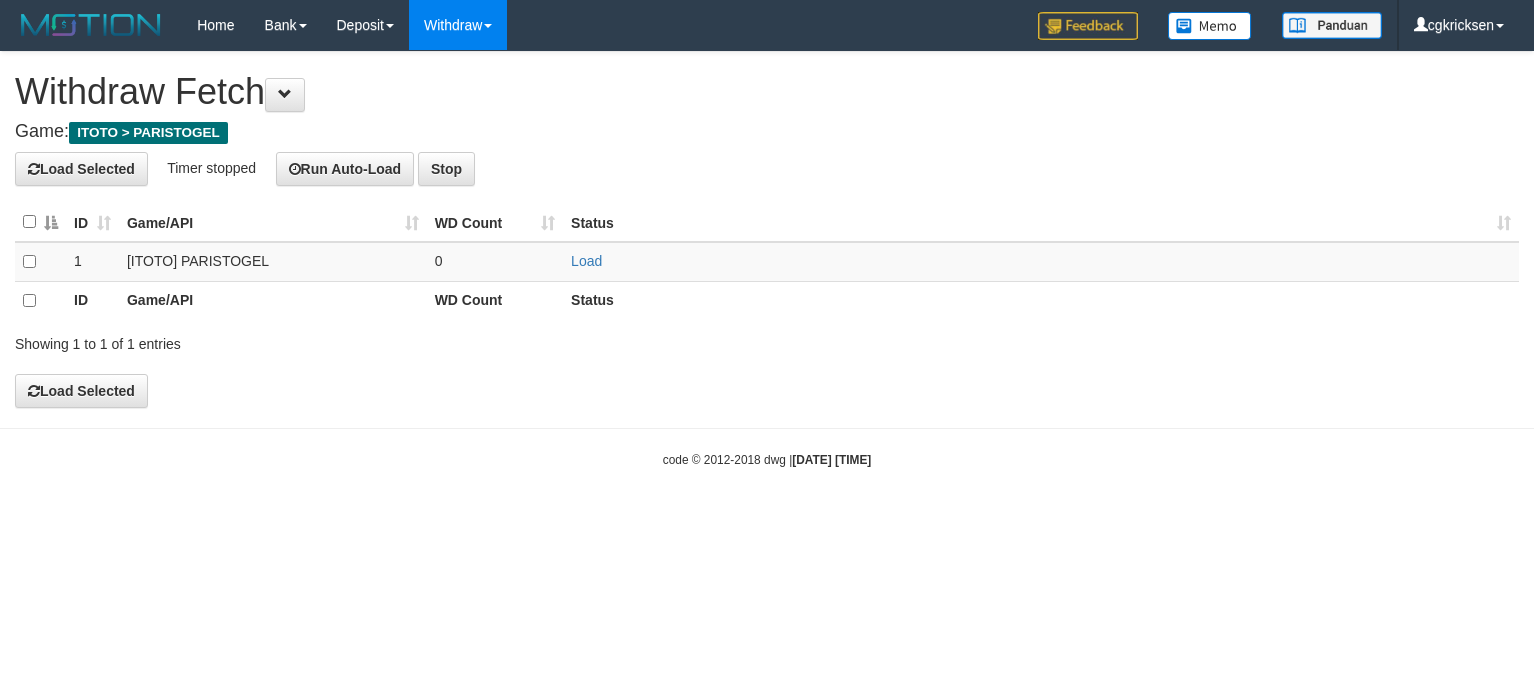 scroll, scrollTop: 0, scrollLeft: 0, axis: both 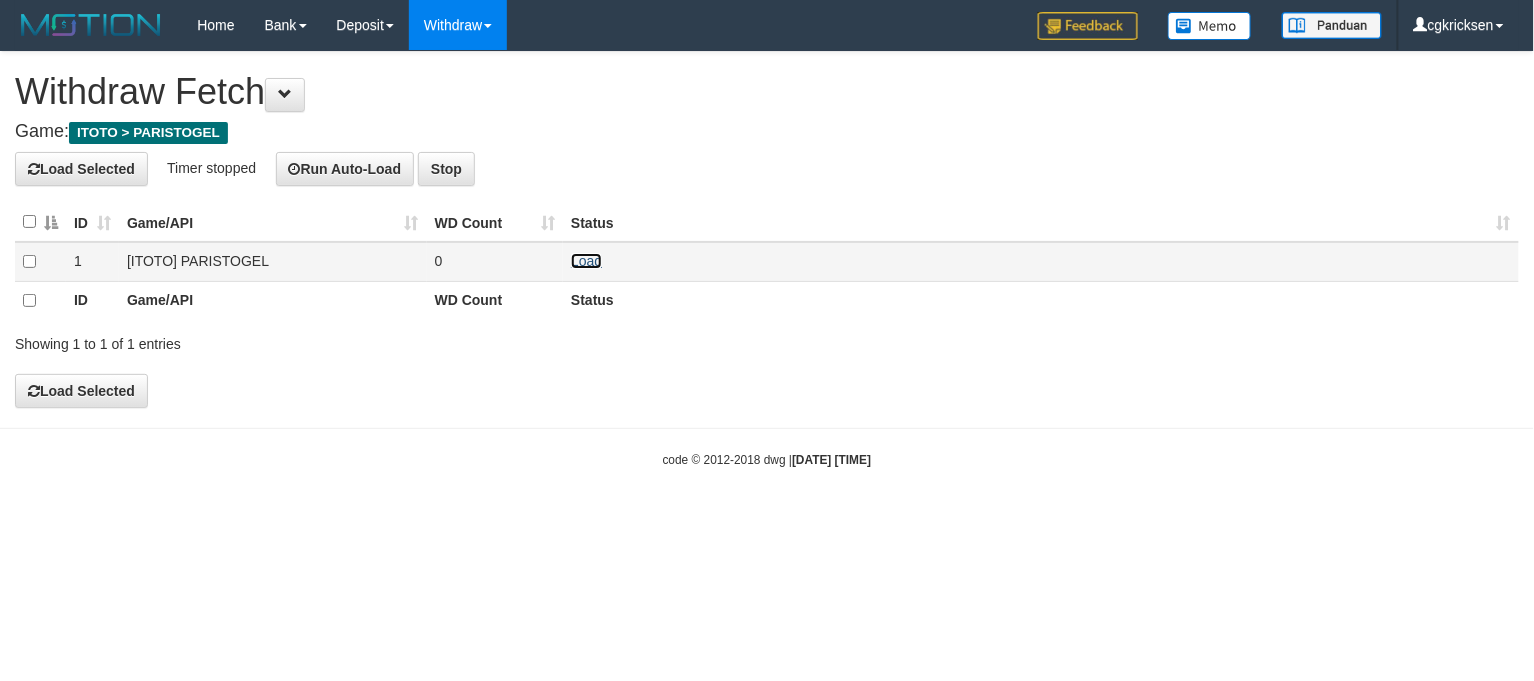 click on "Load" at bounding box center [586, 261] 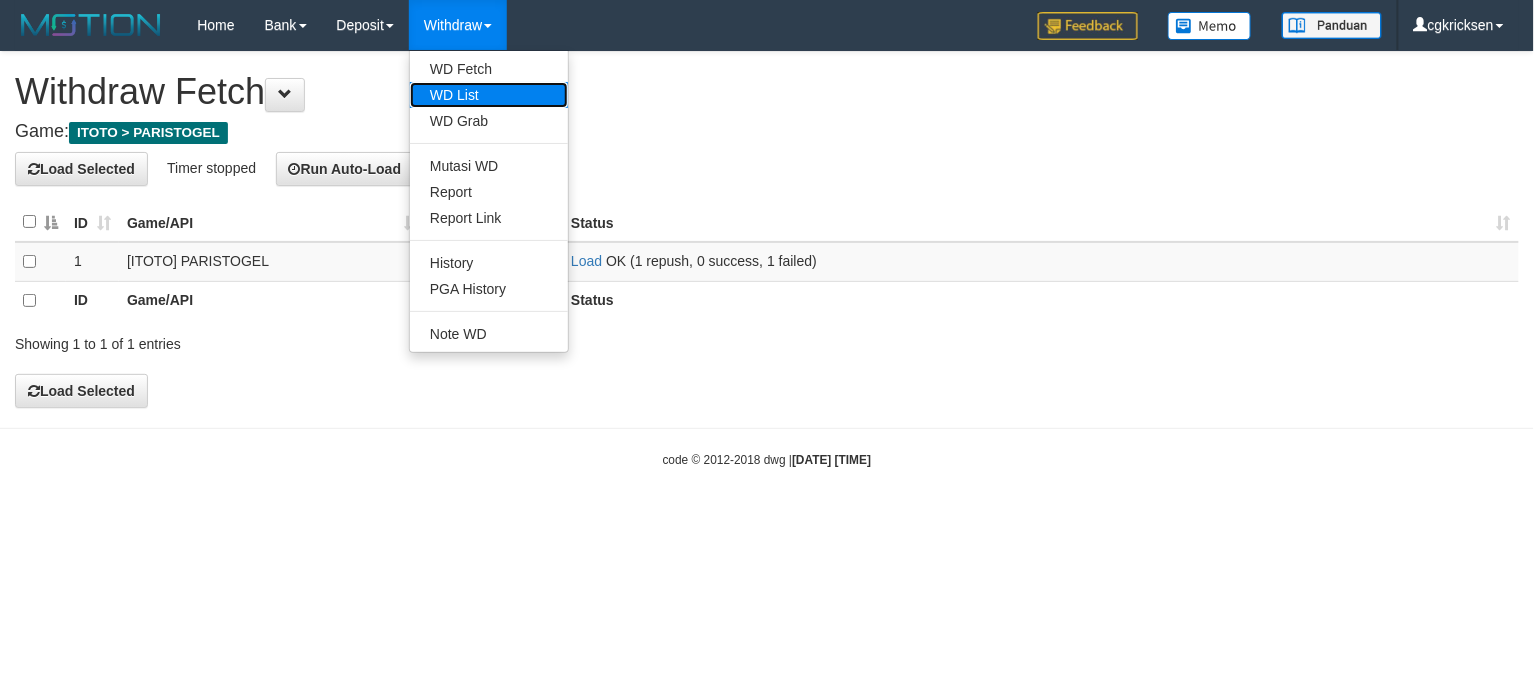click on "WD List" at bounding box center (489, 95) 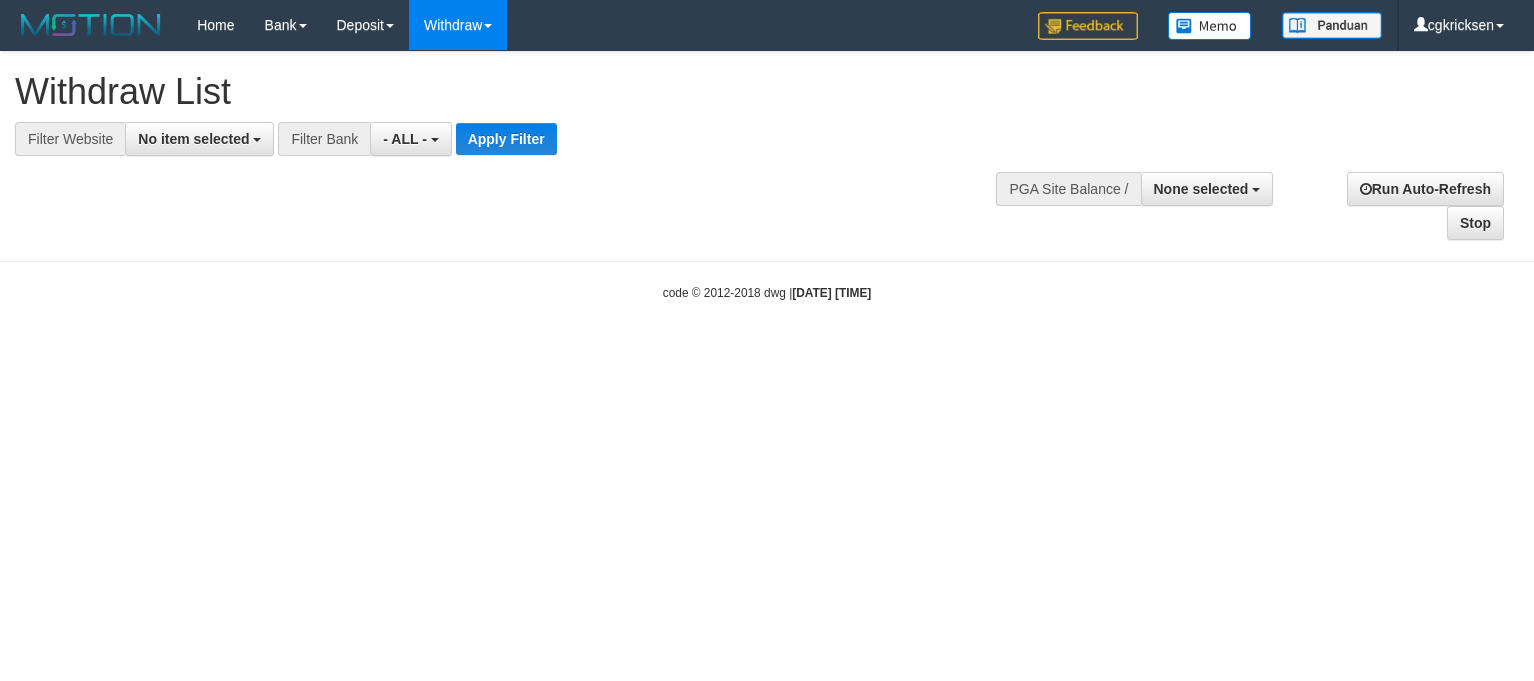 select 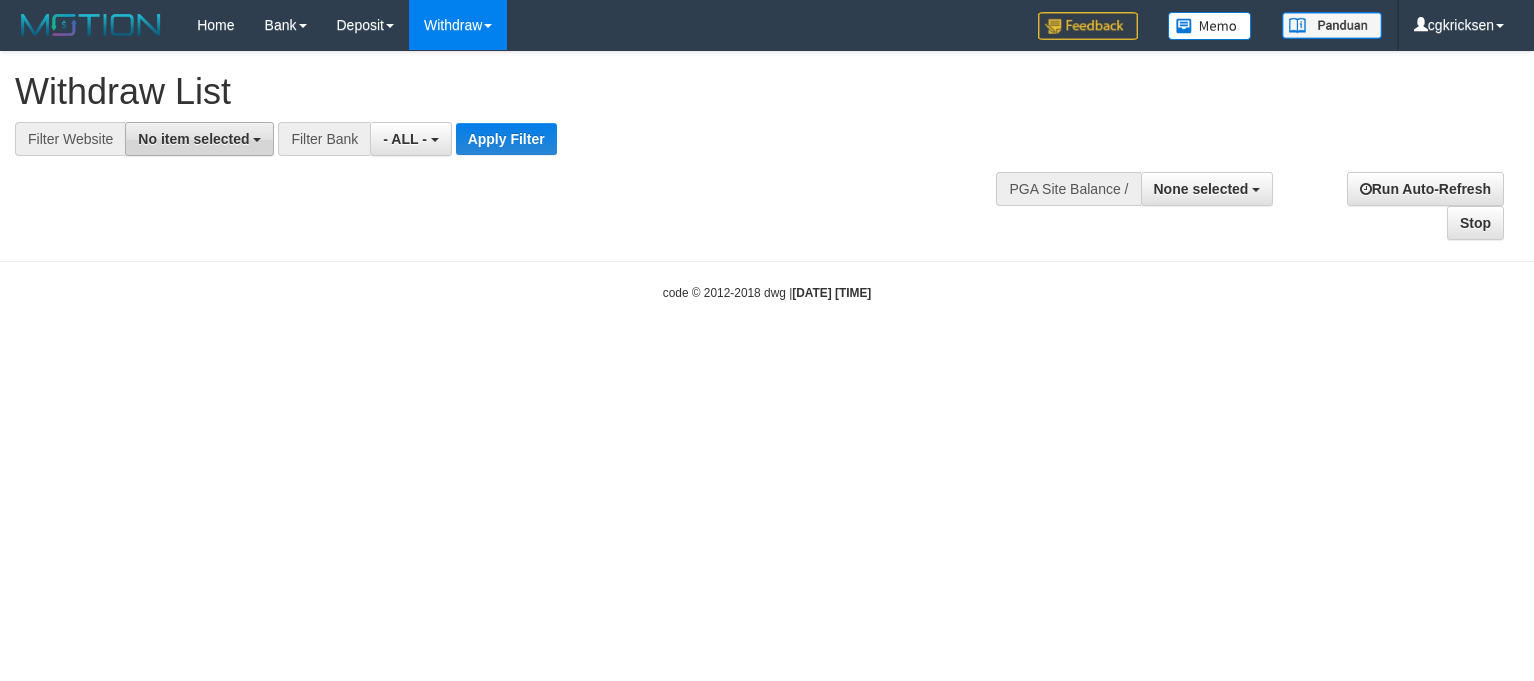 scroll, scrollTop: 0, scrollLeft: 0, axis: both 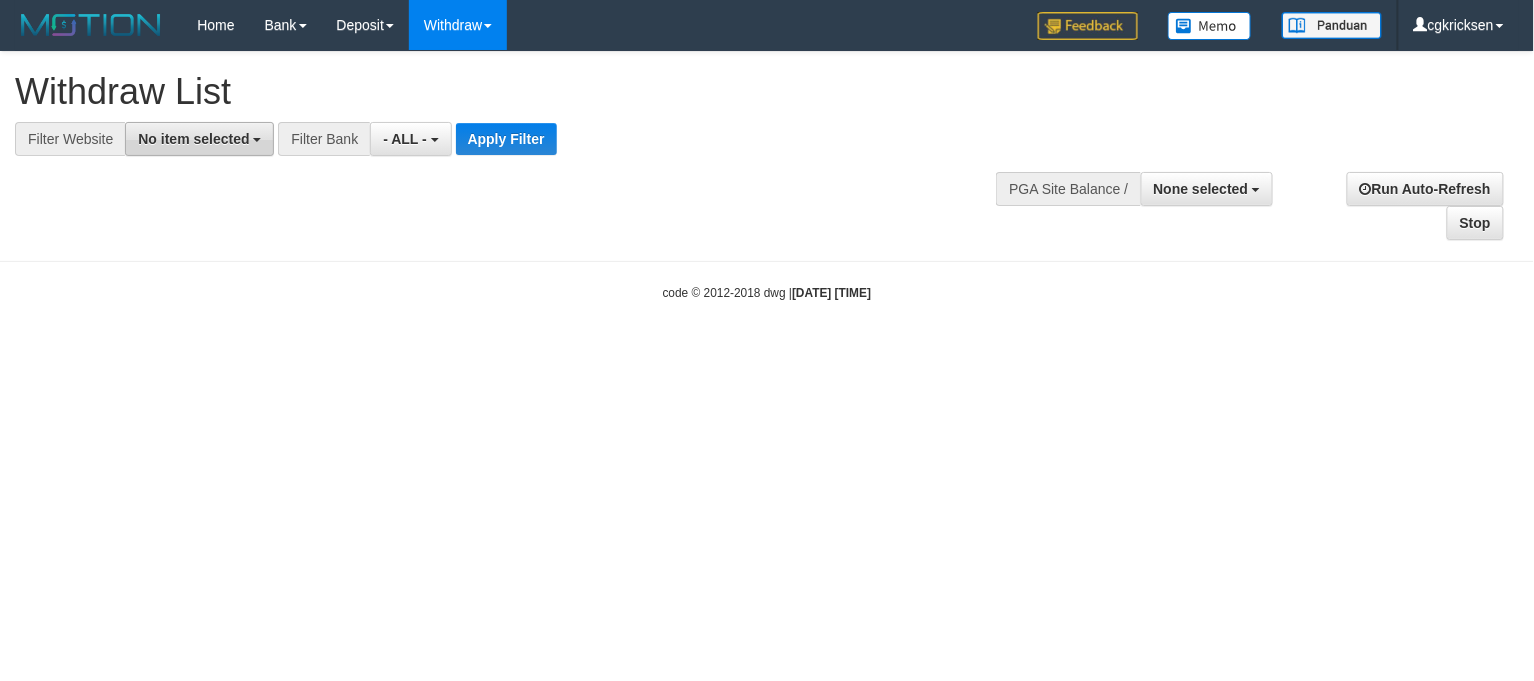 drag, startPoint x: 220, startPoint y: 130, endPoint x: 233, endPoint y: 150, distance: 23.853722 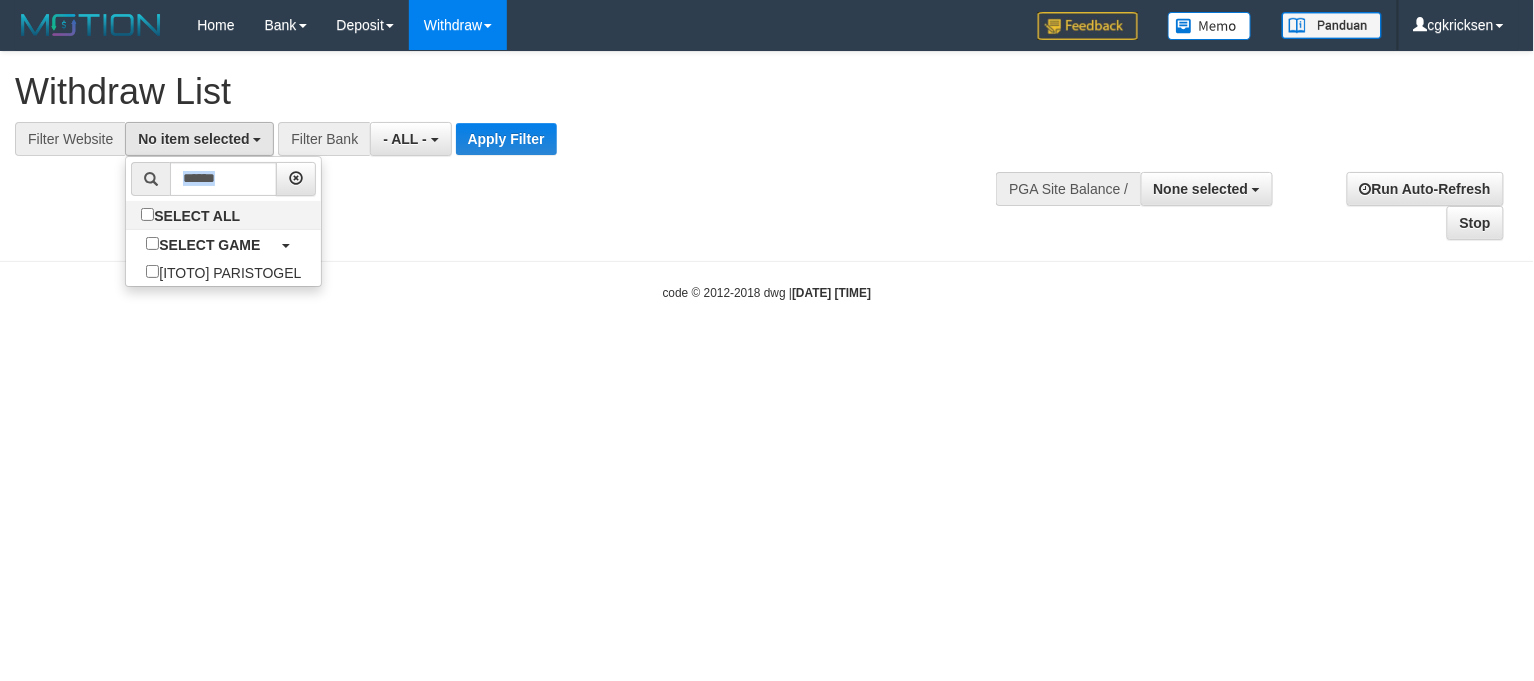drag, startPoint x: 244, startPoint y: 201, endPoint x: 249, endPoint y: 210, distance: 10.29563 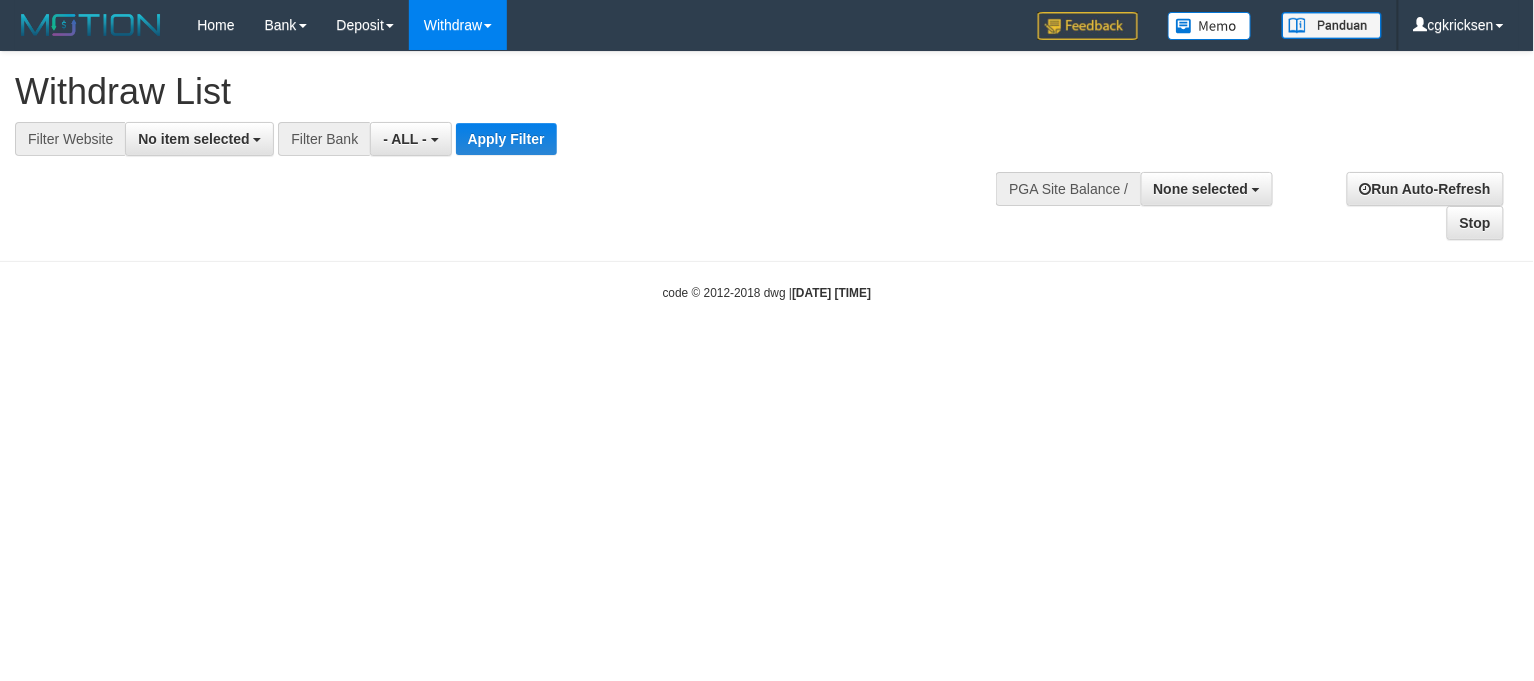 click on "**********" at bounding box center (767, 146) 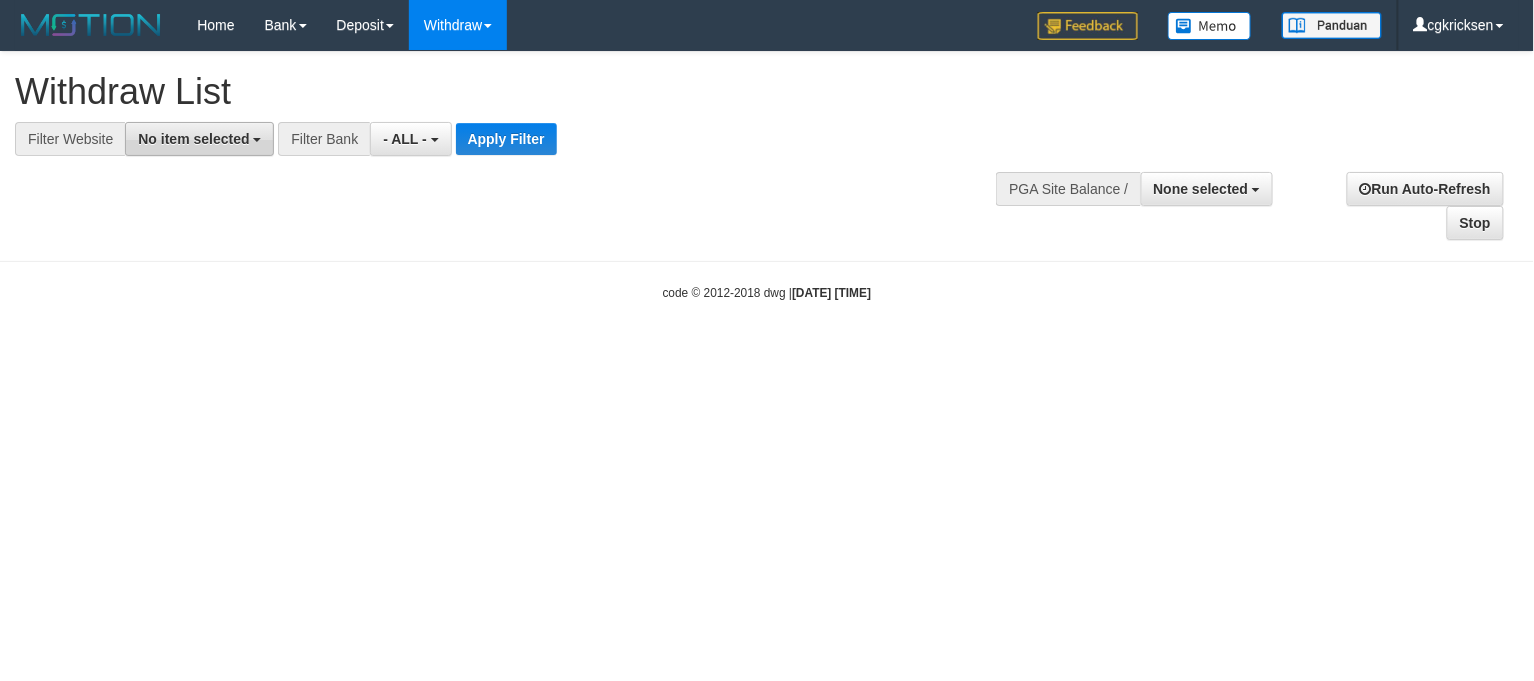 click on "No item selected" at bounding box center (193, 139) 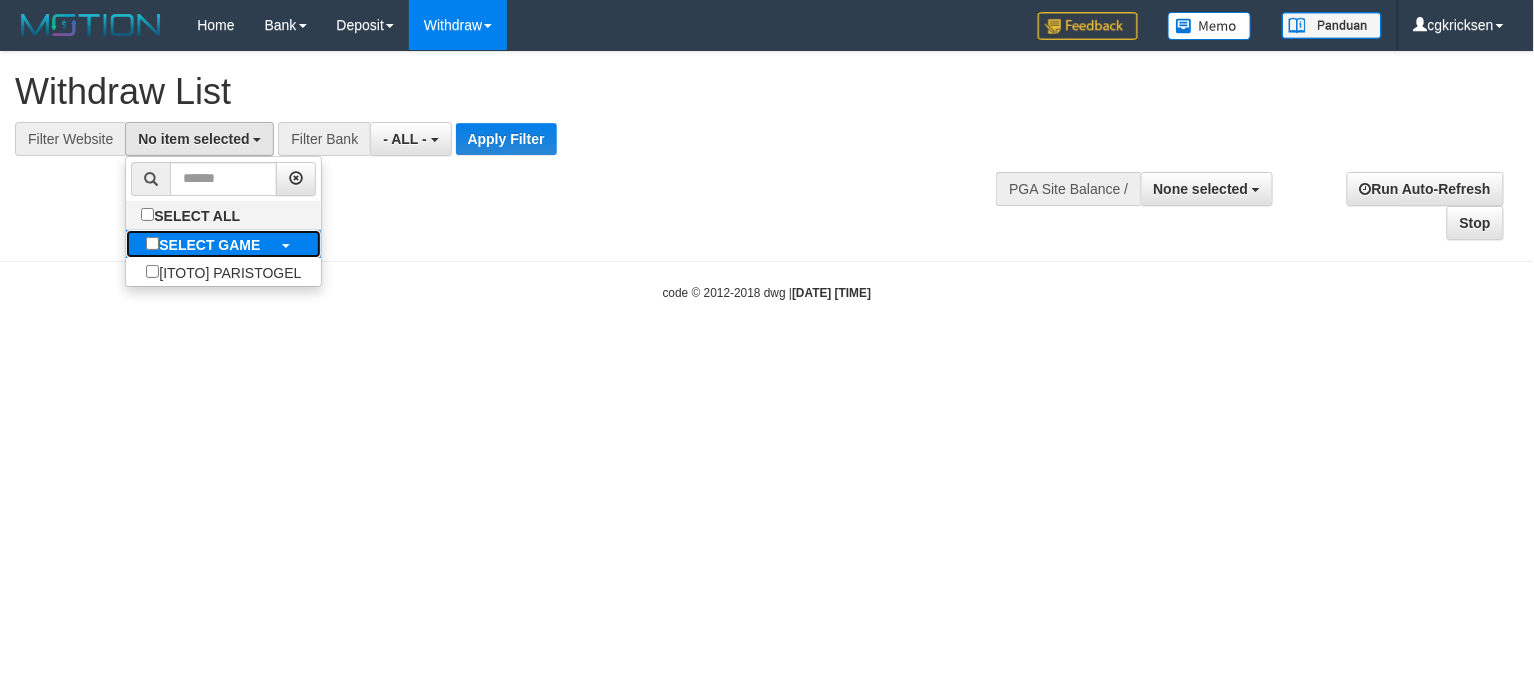 click on "SELECT GAME" at bounding box center [203, 244] 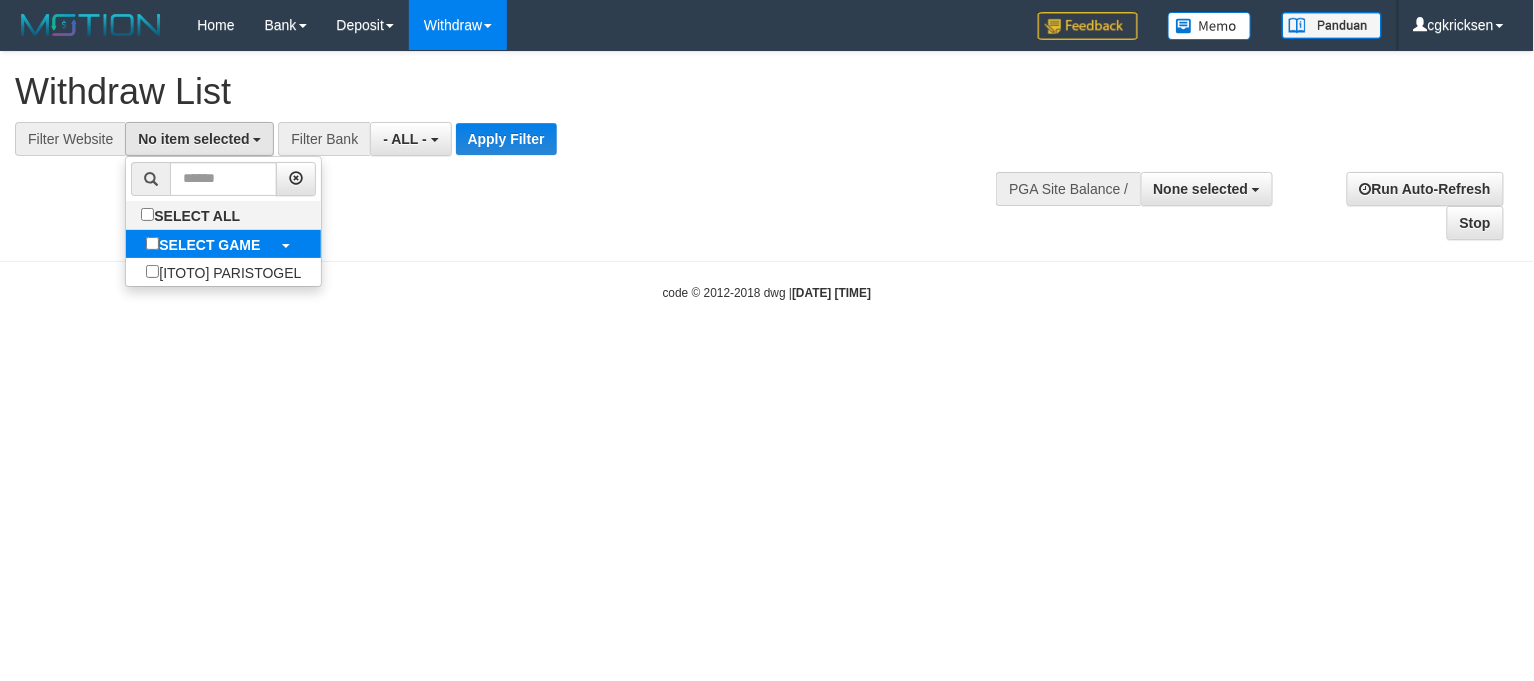 select on "****" 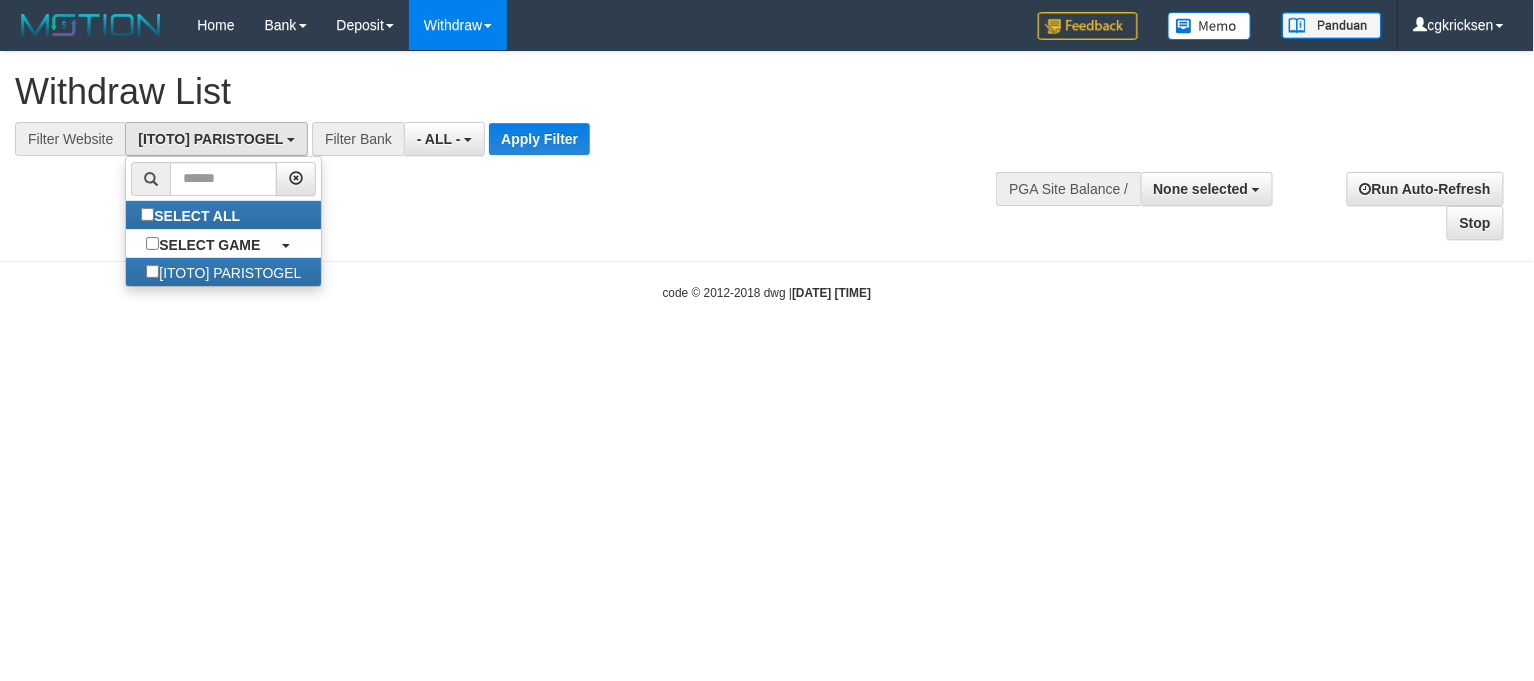 scroll, scrollTop: 17, scrollLeft: 0, axis: vertical 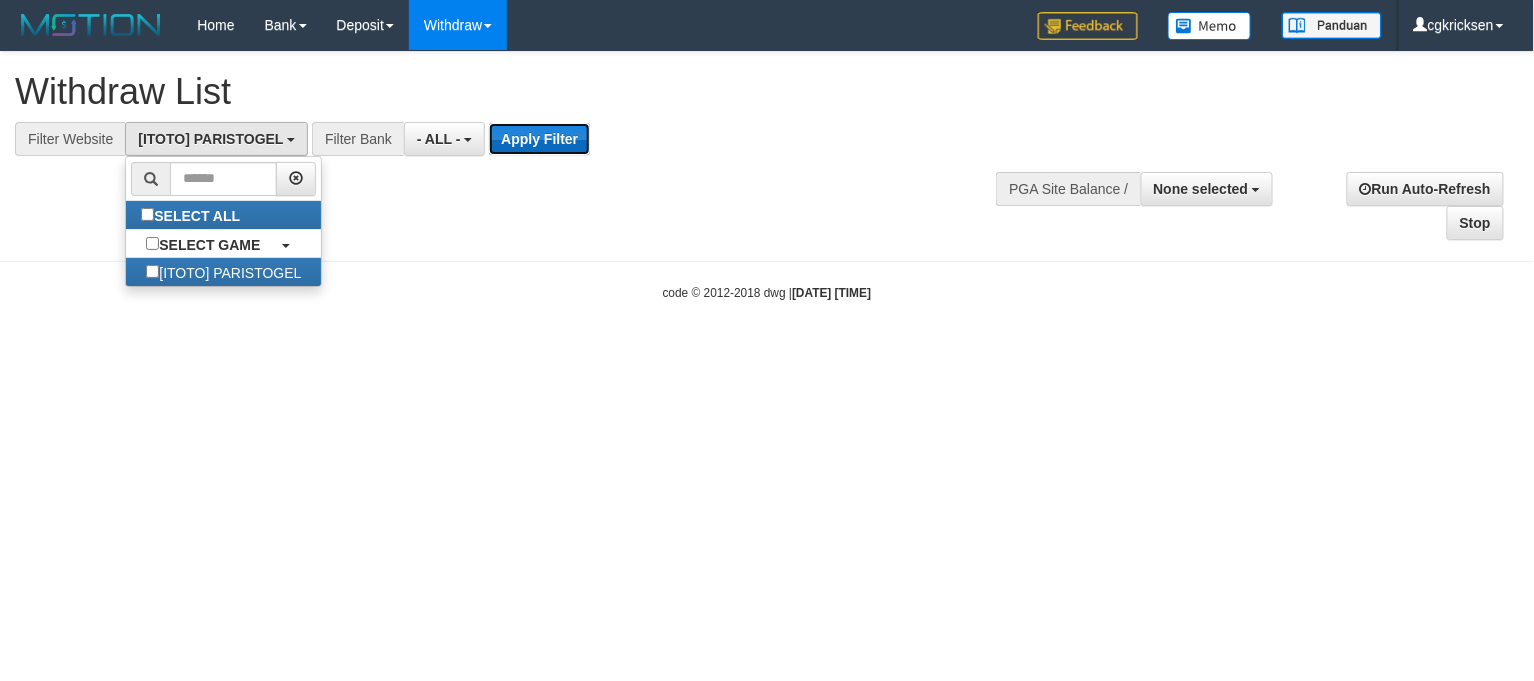 click on "Apply Filter" at bounding box center [539, 139] 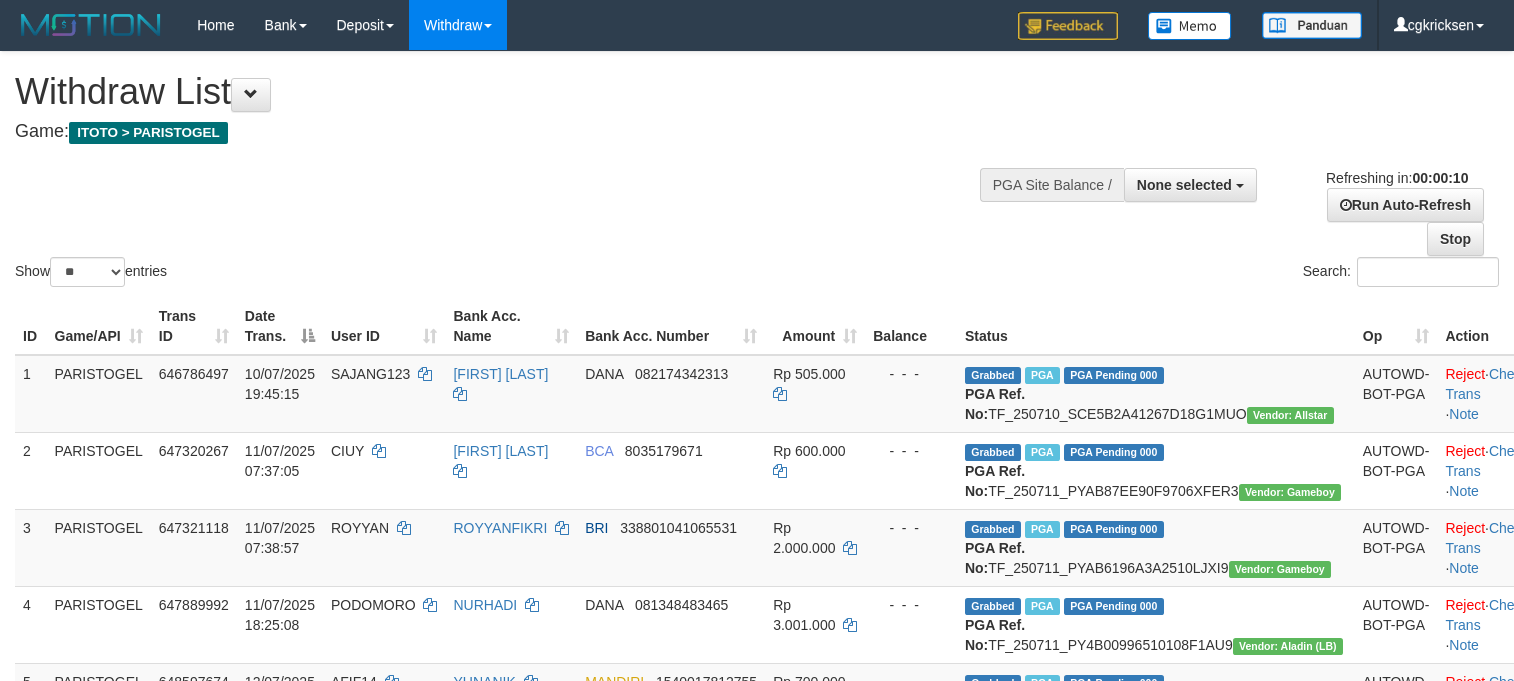 select 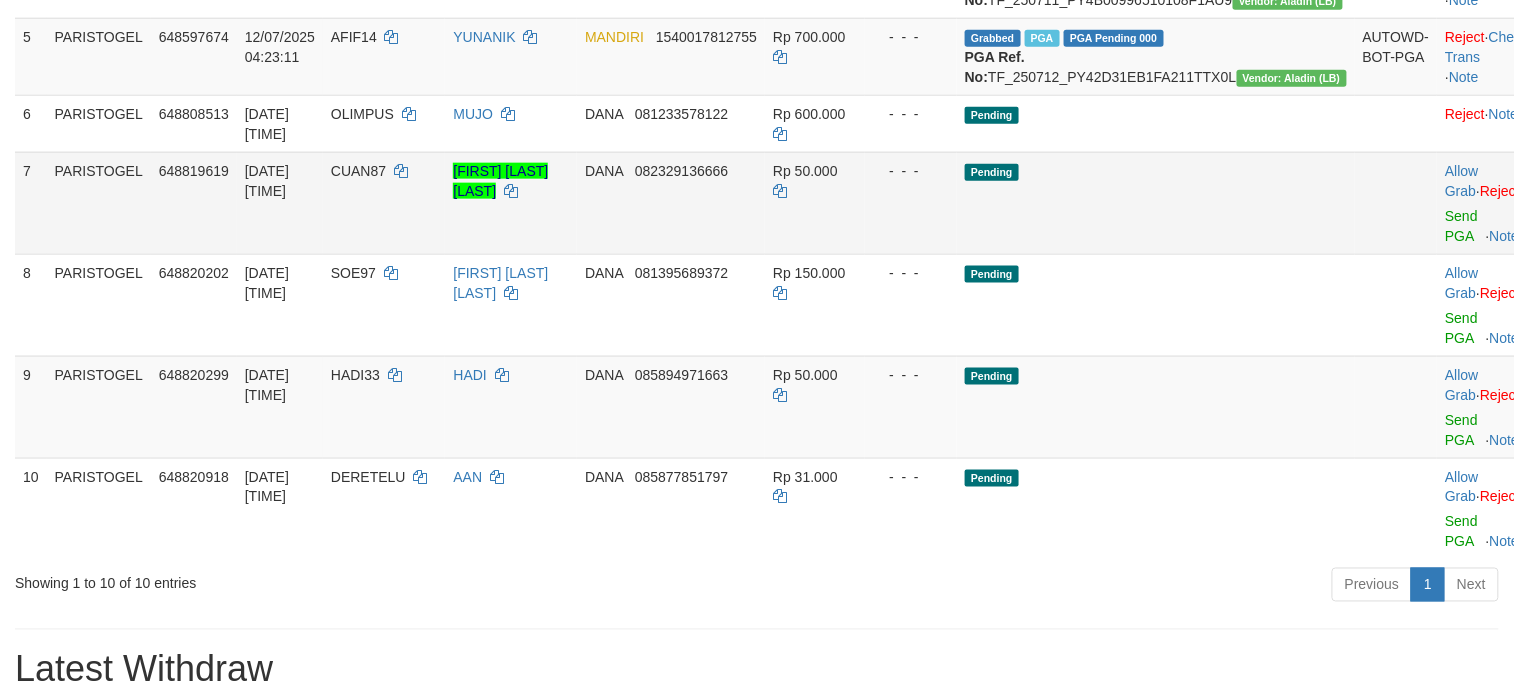 scroll, scrollTop: 800, scrollLeft: 0, axis: vertical 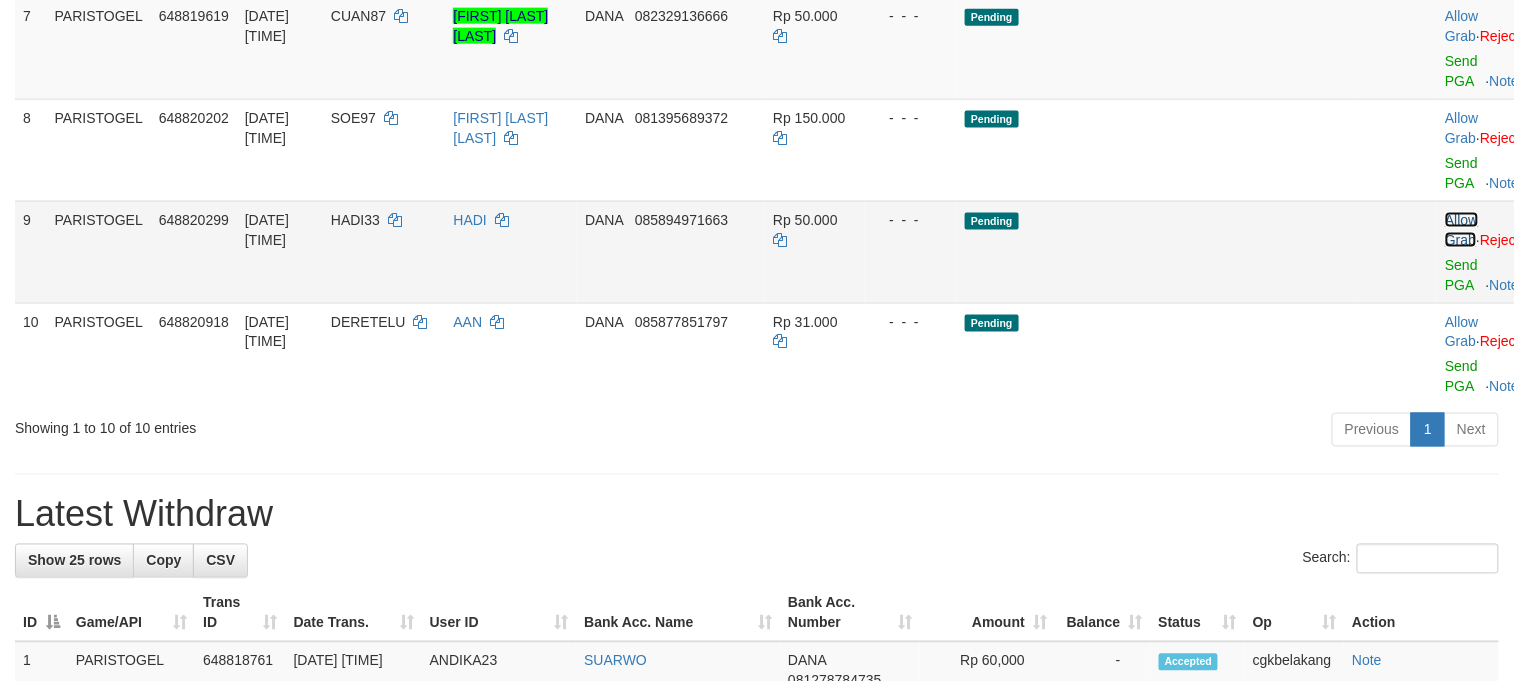 click on "Allow Grab" at bounding box center (1461, 230) 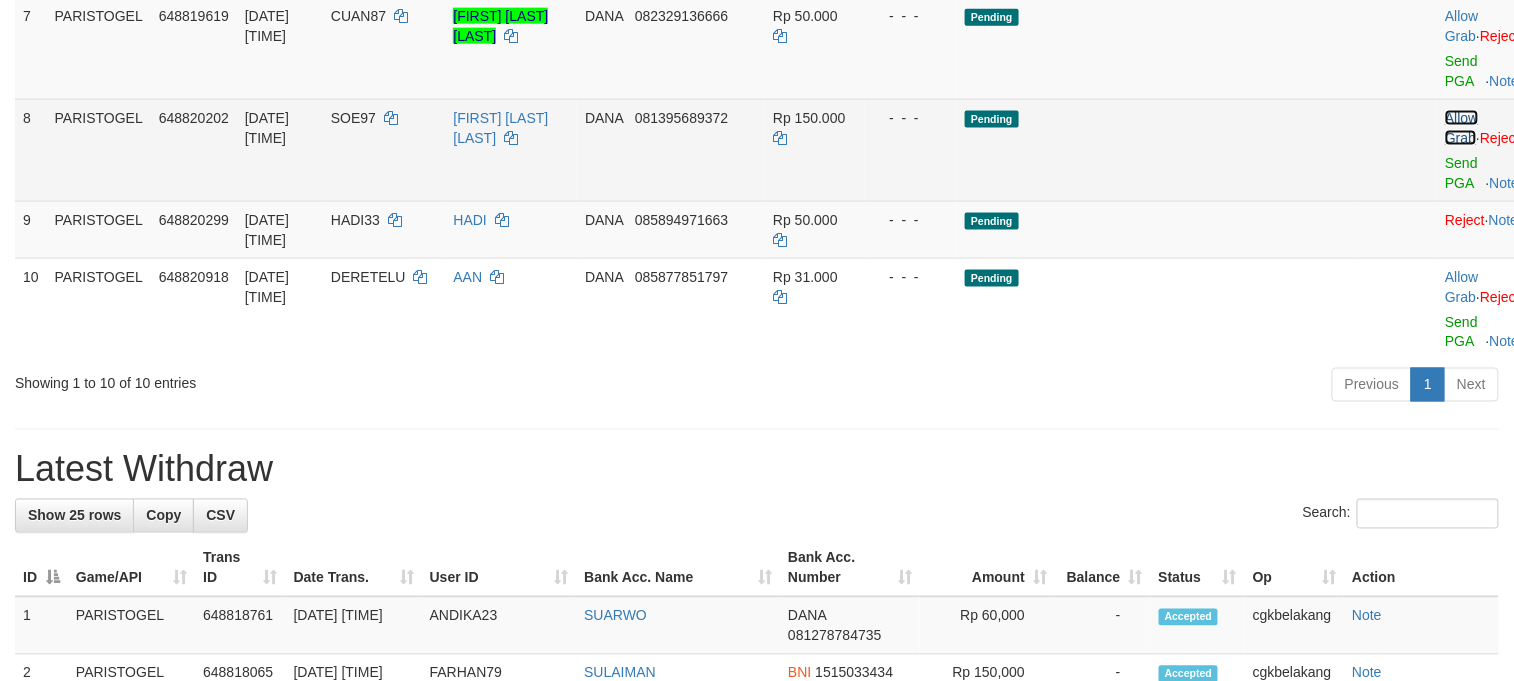 click on "Allow Grab" at bounding box center [1461, 128] 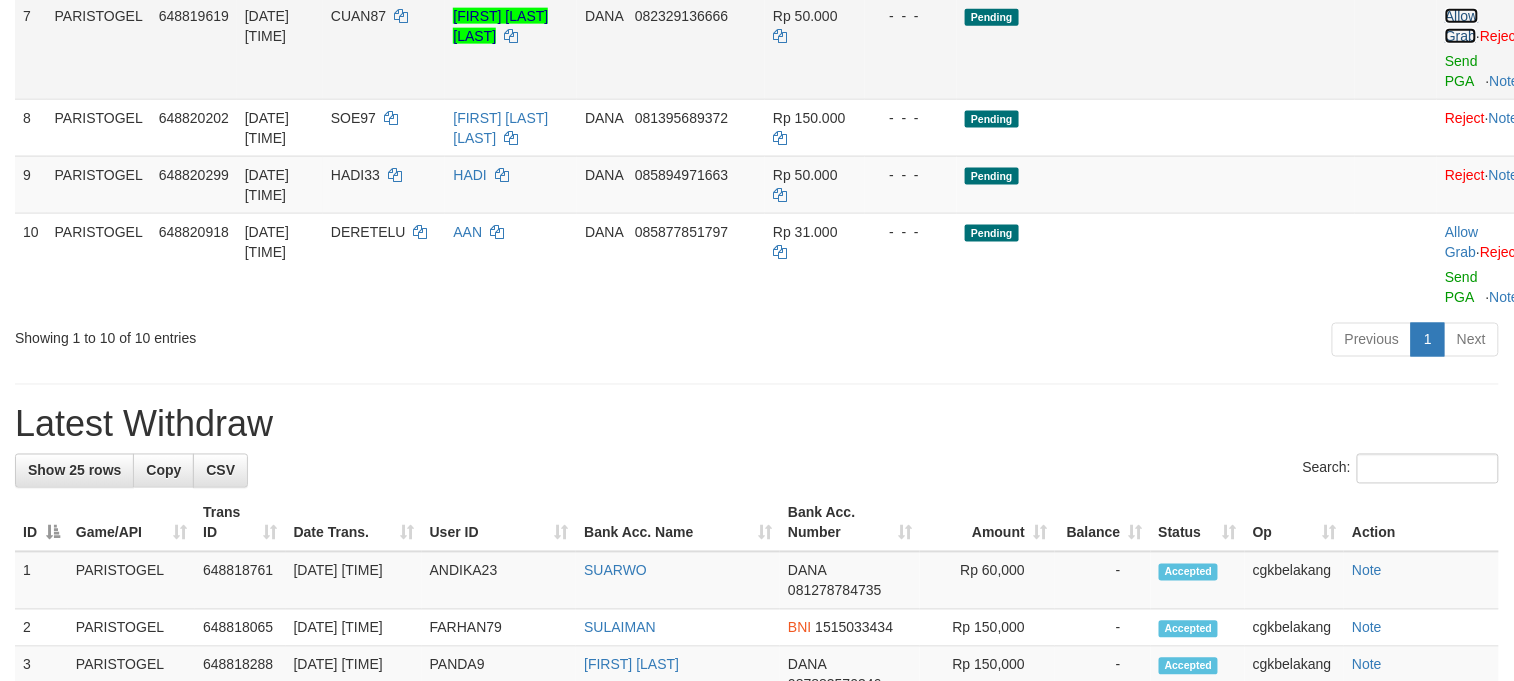 click on "Allow Grab" at bounding box center (1461, 26) 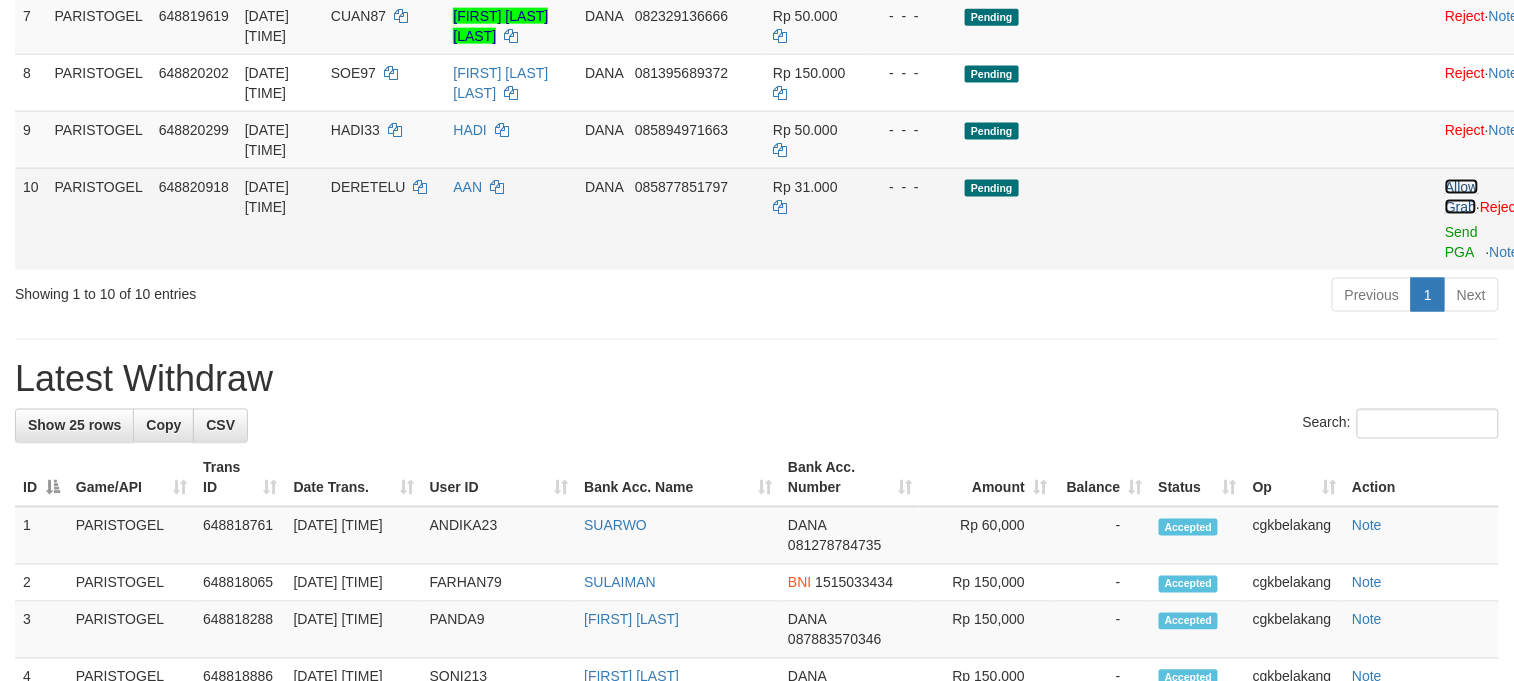 click on "Allow Grab" at bounding box center (1461, 197) 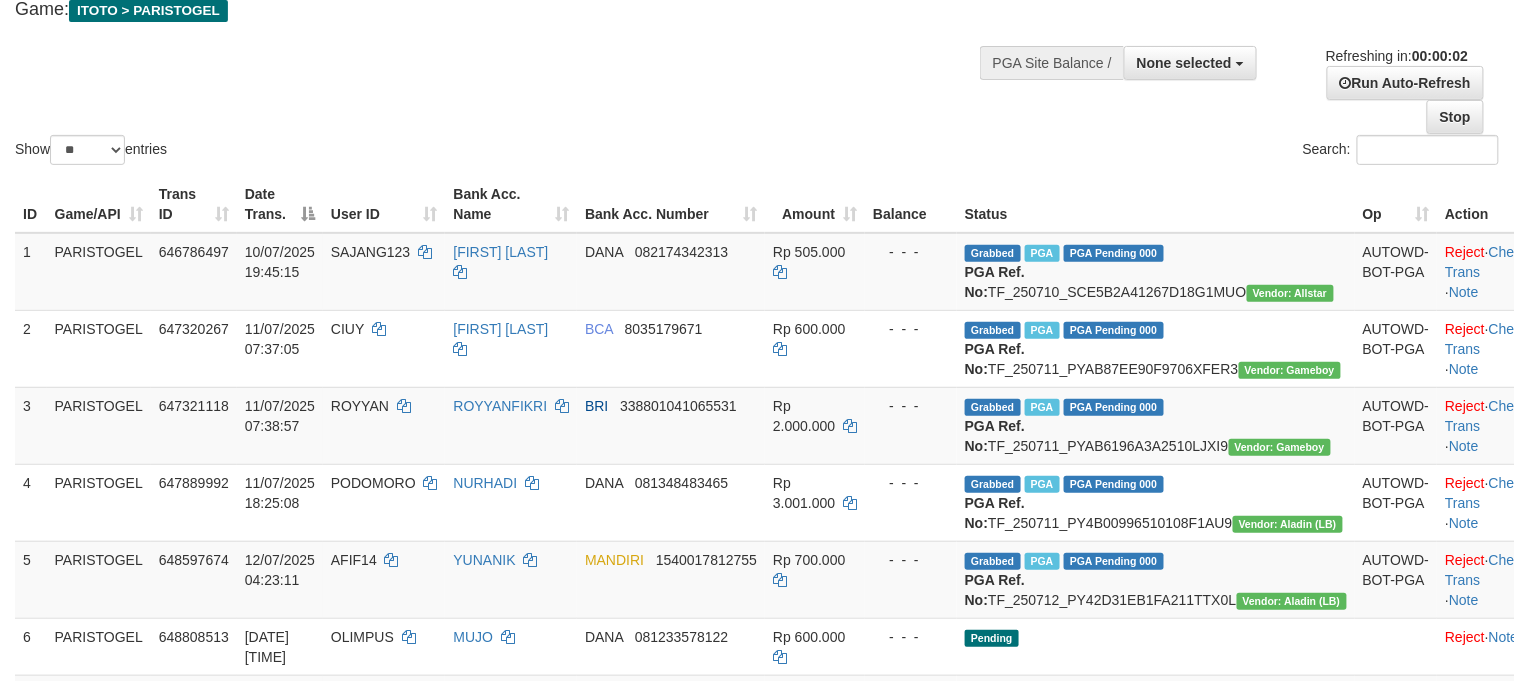 scroll, scrollTop: 0, scrollLeft: 0, axis: both 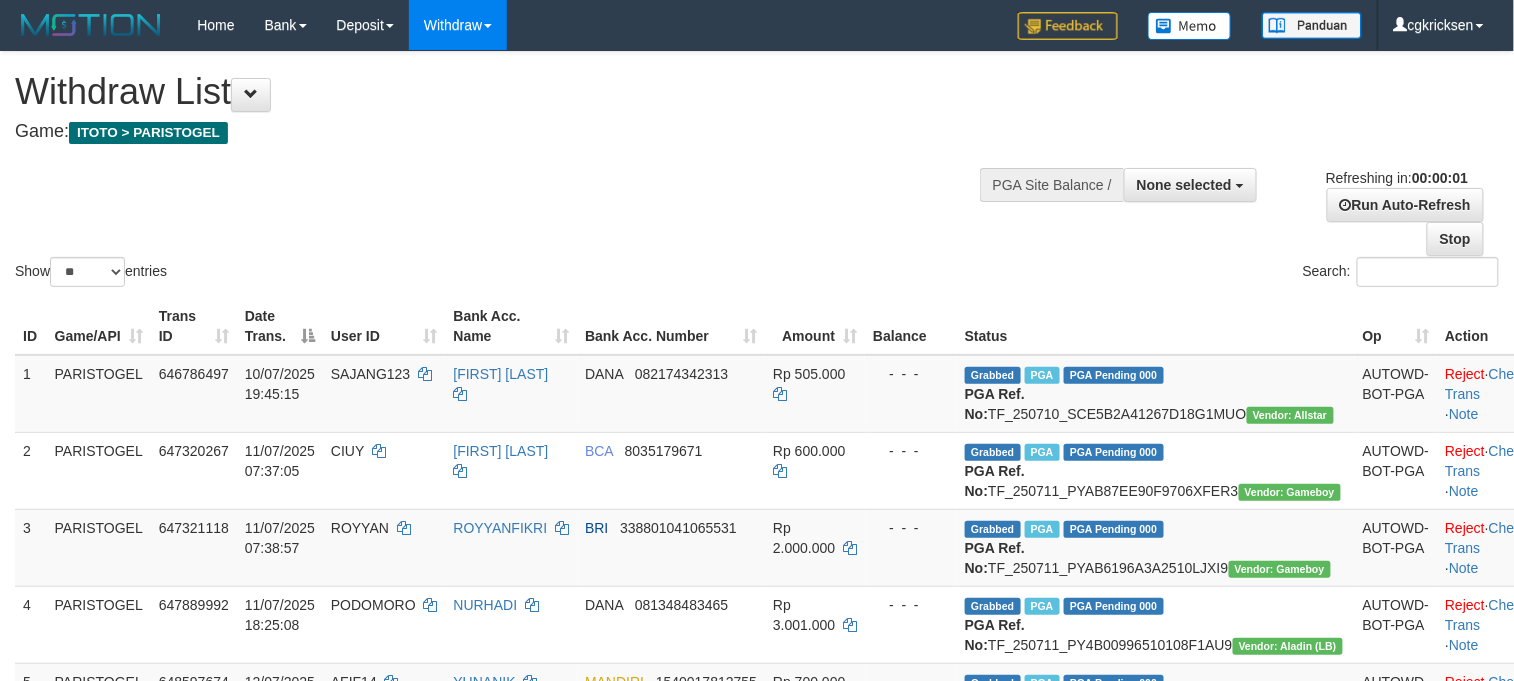 click on "**********" at bounding box center [509, 101] 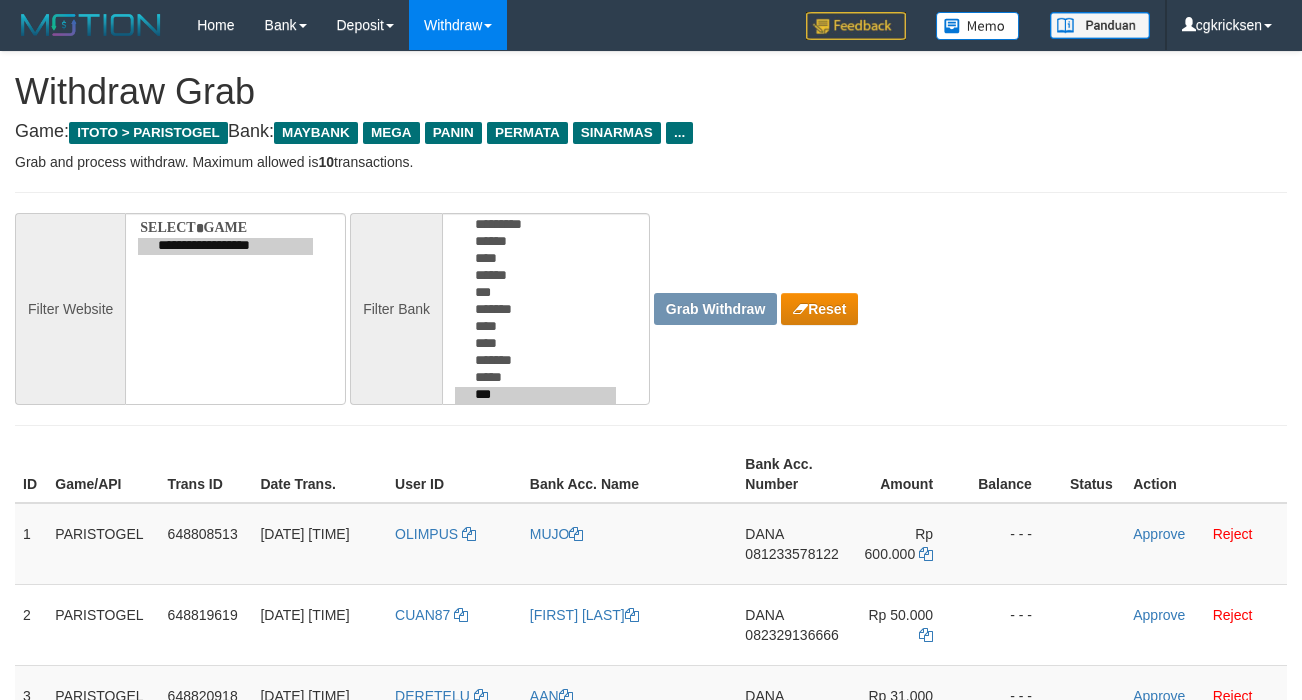 scroll, scrollTop: 0, scrollLeft: 0, axis: both 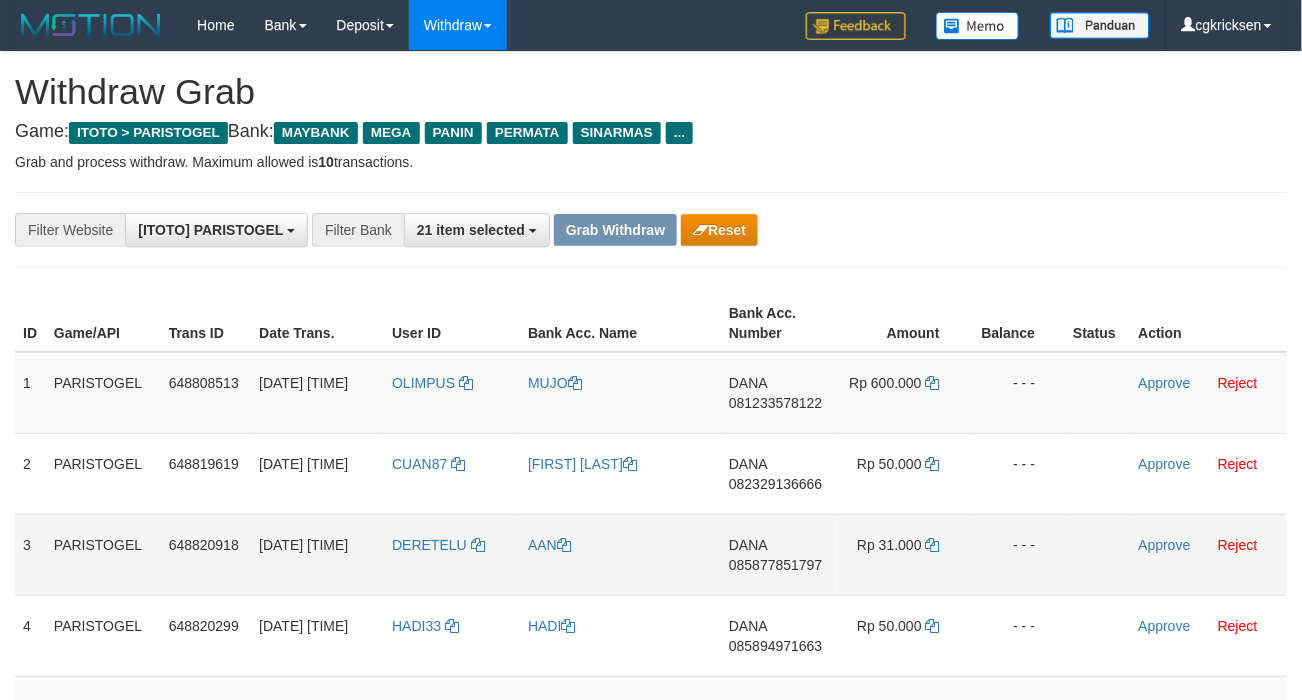 click on "DERETELU" at bounding box center [452, 554] 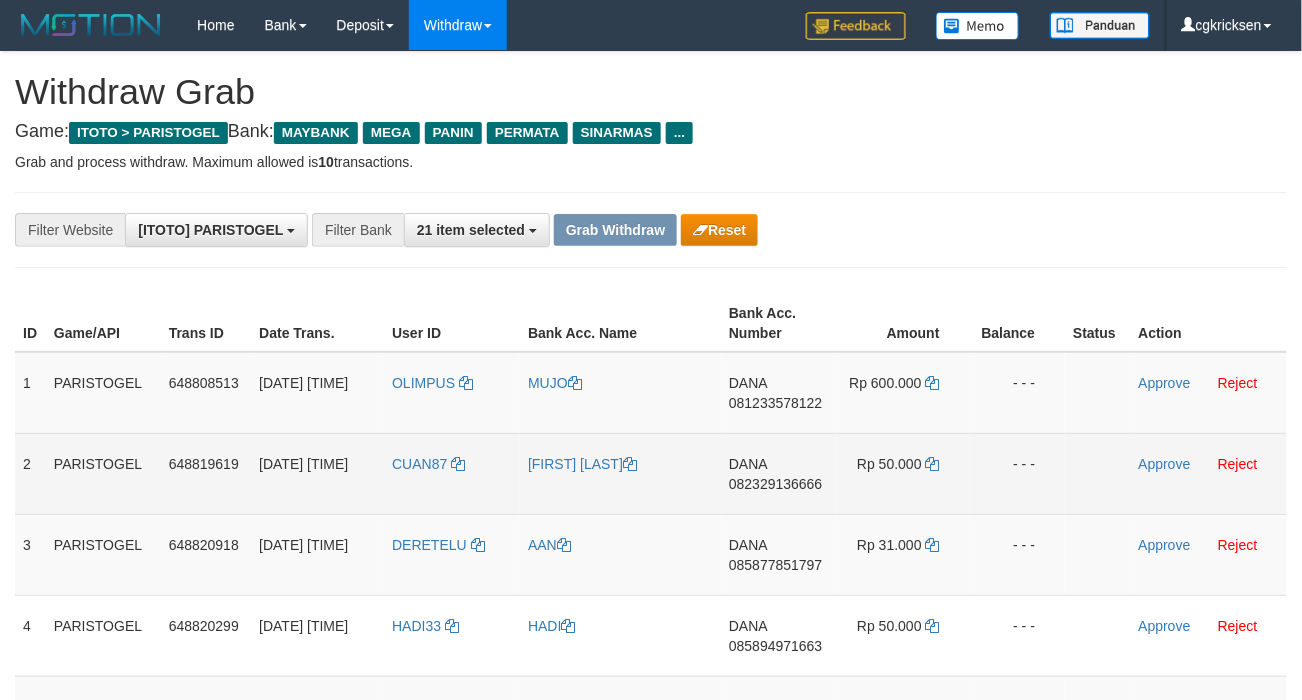 click on "[FIRST] [LAST] [LAST]" at bounding box center (620, 473) 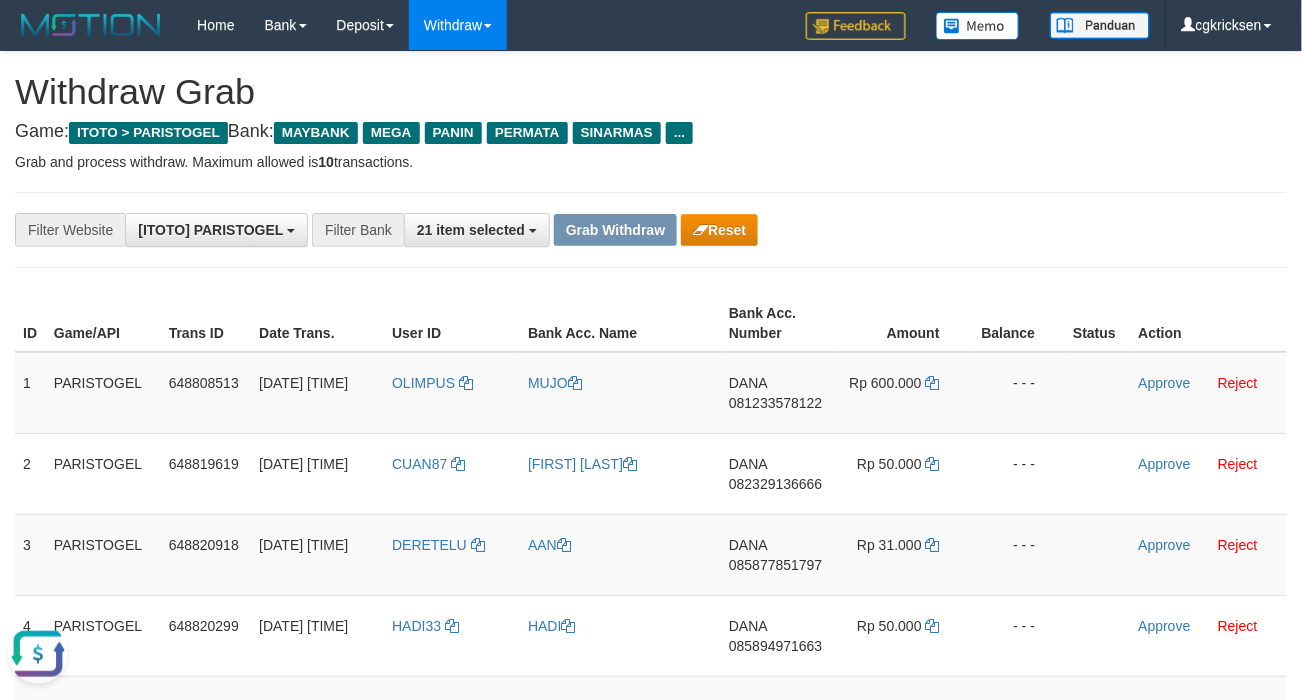 click on "ID Game/API Trans ID Date Trans. User ID Bank Acc. Name Bank Acc. Number Amount Balance Status Action
1
PARISTOGEL
648808513
12/07/2025 11:26:30
OLIMPUS
MUJO
DANA
081233578122
Rp 600.000
- - -
Approve
Reject
2
PARISTOGEL
648819619
12/07/2025 11:39:00
CUAN87
YUNAL RIZA AMRIGANI
DANA
082329136666
Rp 50.000
- - -
Approve" at bounding box center (651, 554) 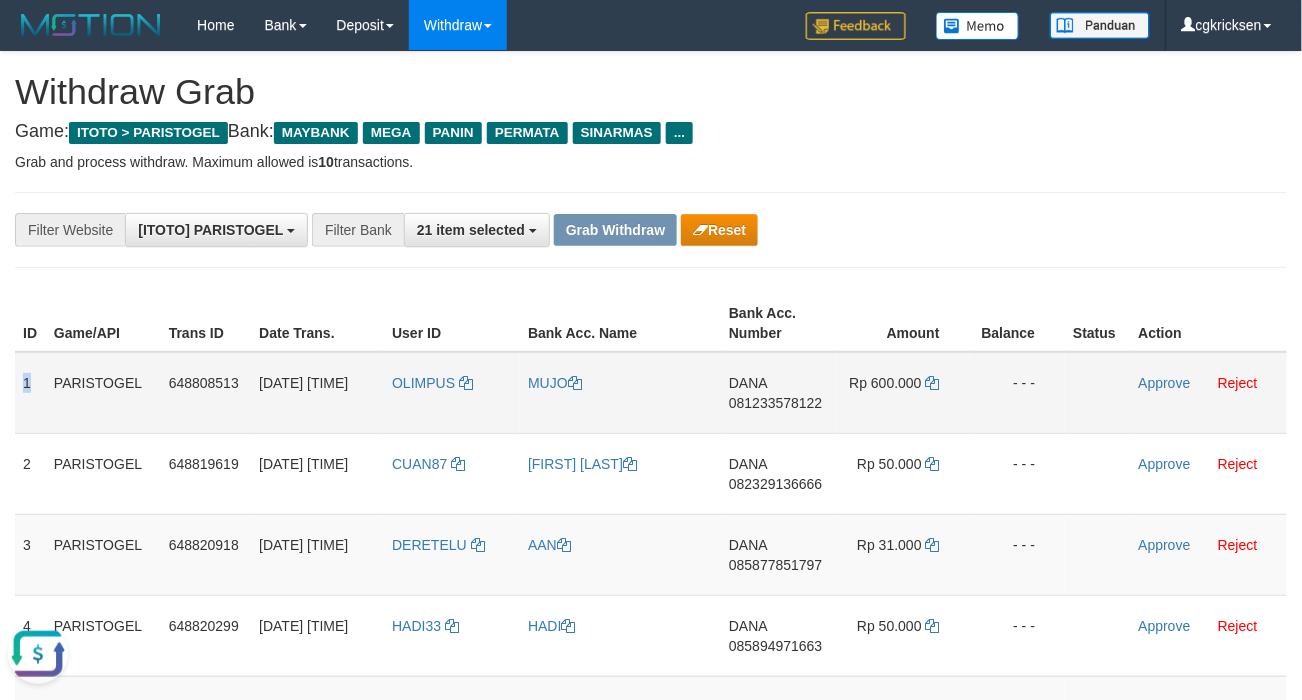 click on "1" at bounding box center (30, 393) 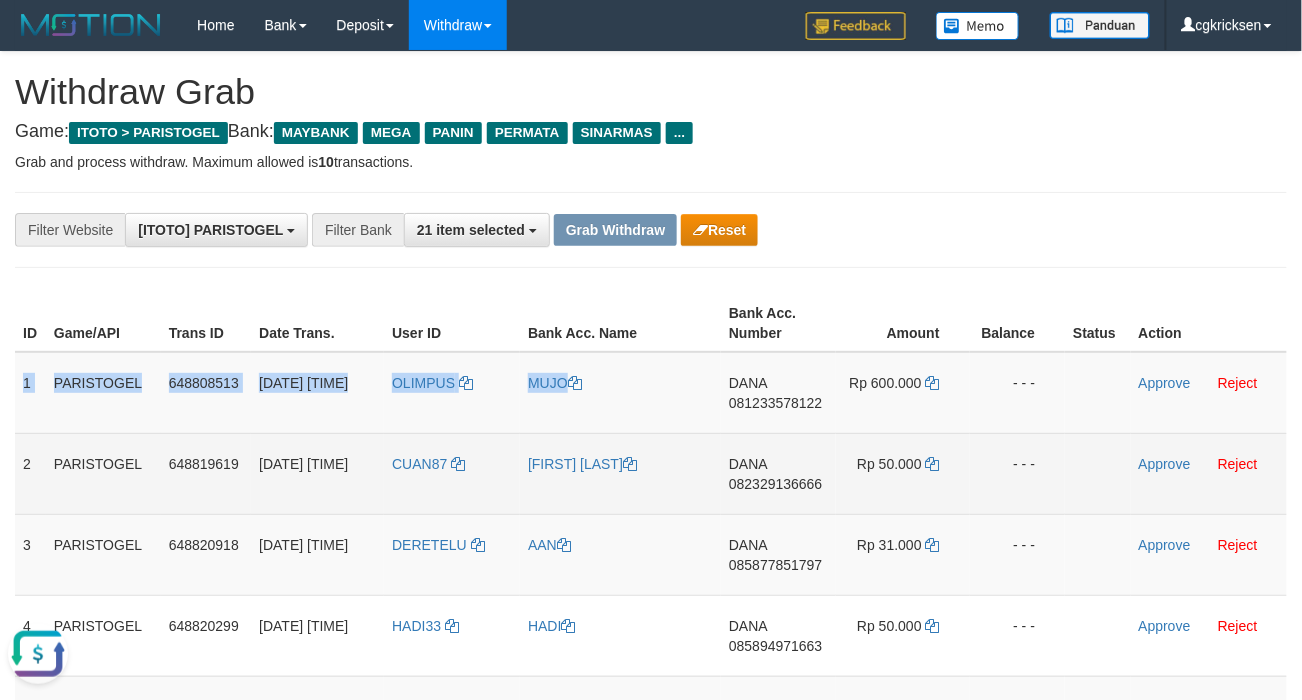 drag, startPoint x: 14, startPoint y: 401, endPoint x: 1052, endPoint y: 448, distance: 1039.0635 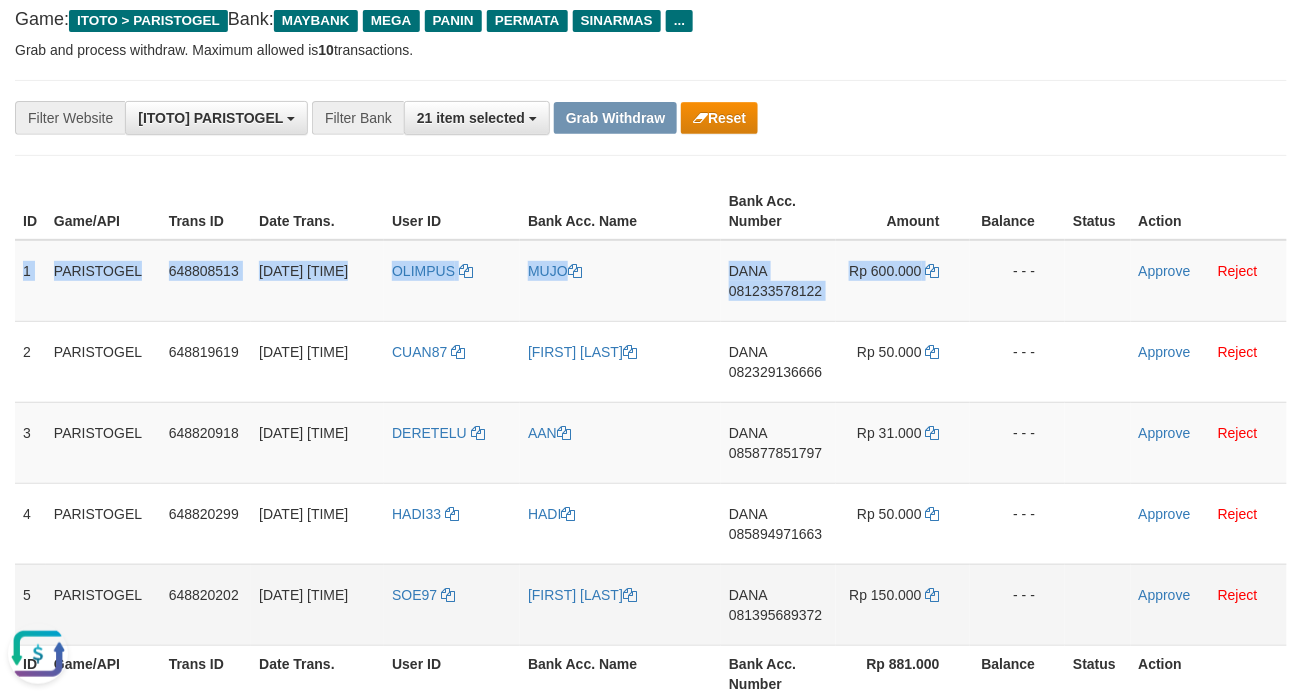scroll, scrollTop: 266, scrollLeft: 0, axis: vertical 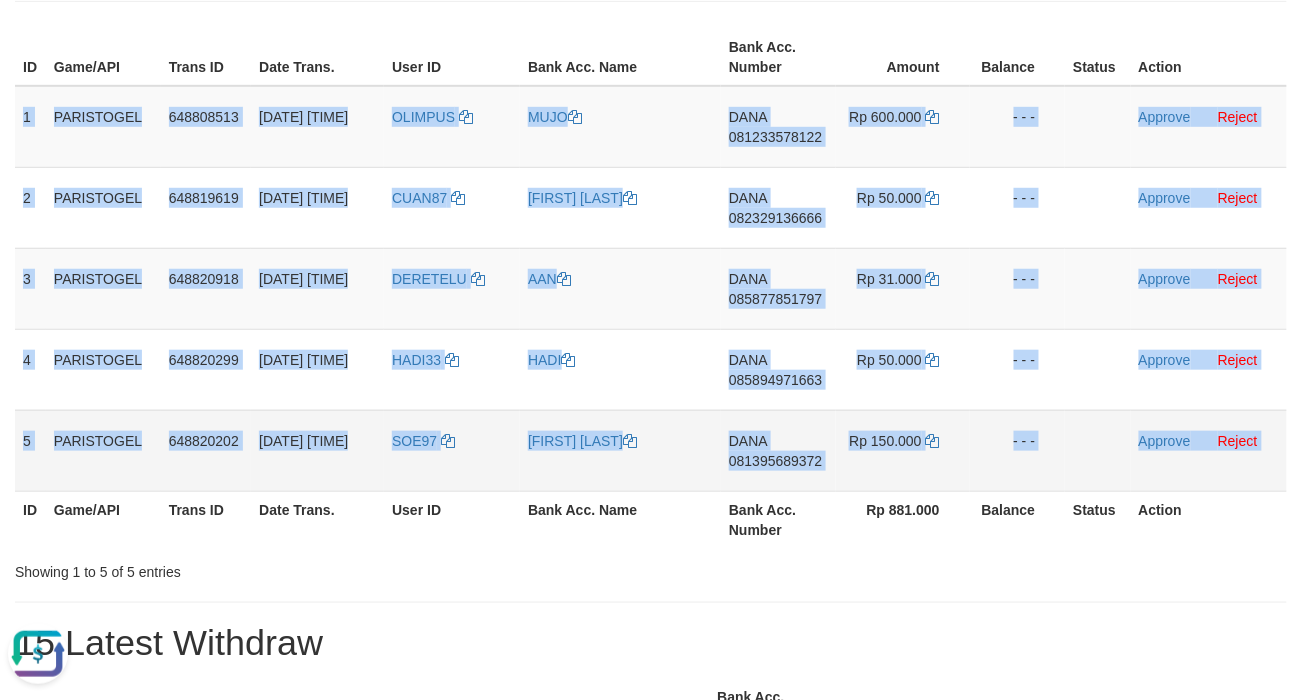 click on "Approve
Reject" at bounding box center [1209, 450] 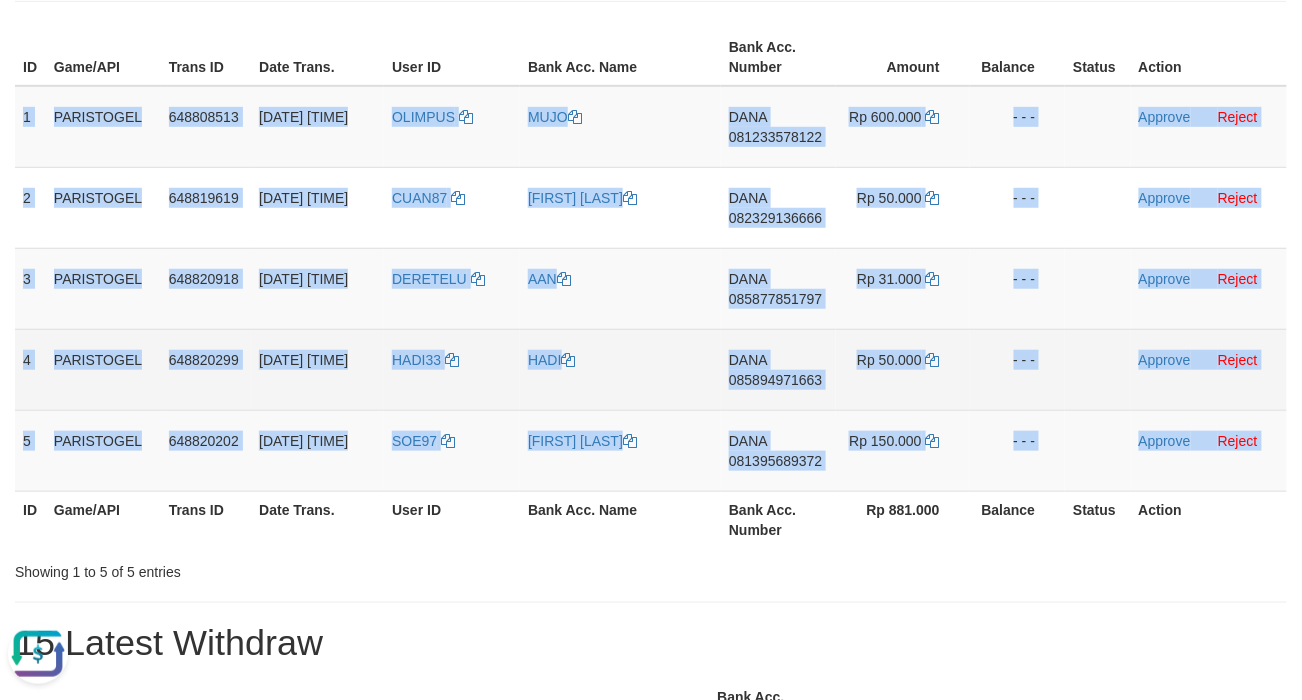 copy on "1
PARISTOGEL
648808513
12/07/2025 11:26:30
OLIMPUS
MUJO
DANA
081233578122
Rp 600.000
- - -
Approve
Reject
2
PARISTOGEL
648819619
12/07/2025 11:39:00
CUAN87
YUNAL RIZA AMRIGANI
DANA
082329136666
Rp 50.000
- - -
Approve
Reject
3
PARISTOGEL
648820918
12/07/2025 11:40:27
DERETELU
AAN
DANA
085877851797
Rp 31.000
- - -
Approve
Reject
4
PARISTOGEL
648820299
12/07/2025 11:39:45
HADI33
HADI
DANA
085894971663
Rp 50.000
- - -
Approve
Reject
5
PARISTOGEL
648820202
12/07/2025 11:39:37
SOE97
AFIF ABDUR RASYID
DANA
081395689372
Rp 150.000
- - -
Approve
..." 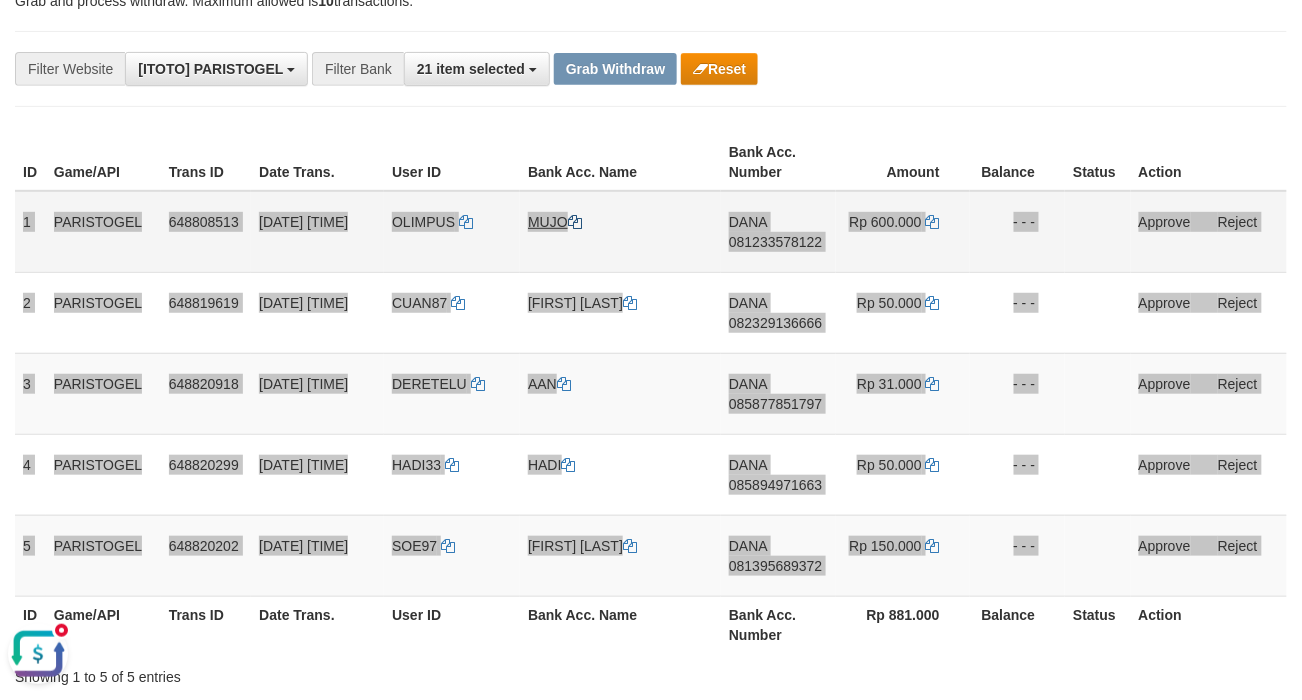 scroll, scrollTop: 0, scrollLeft: 0, axis: both 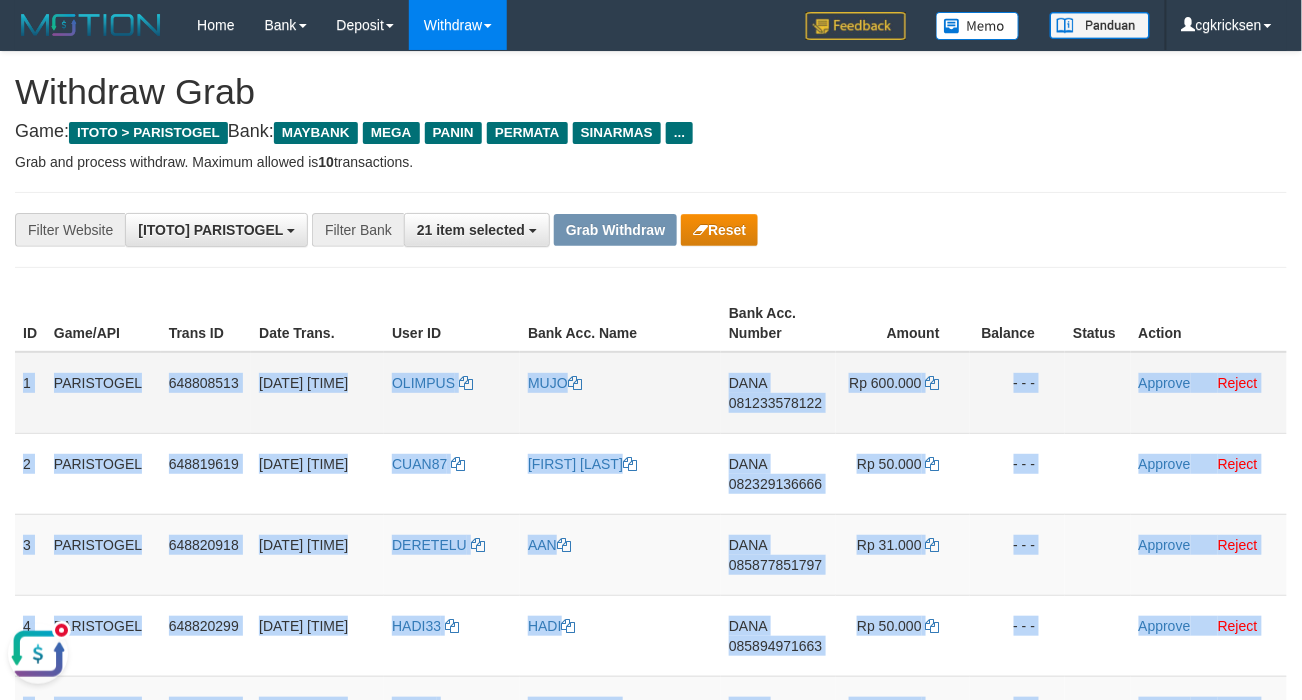 click on "OLIMPUS" at bounding box center (452, 393) 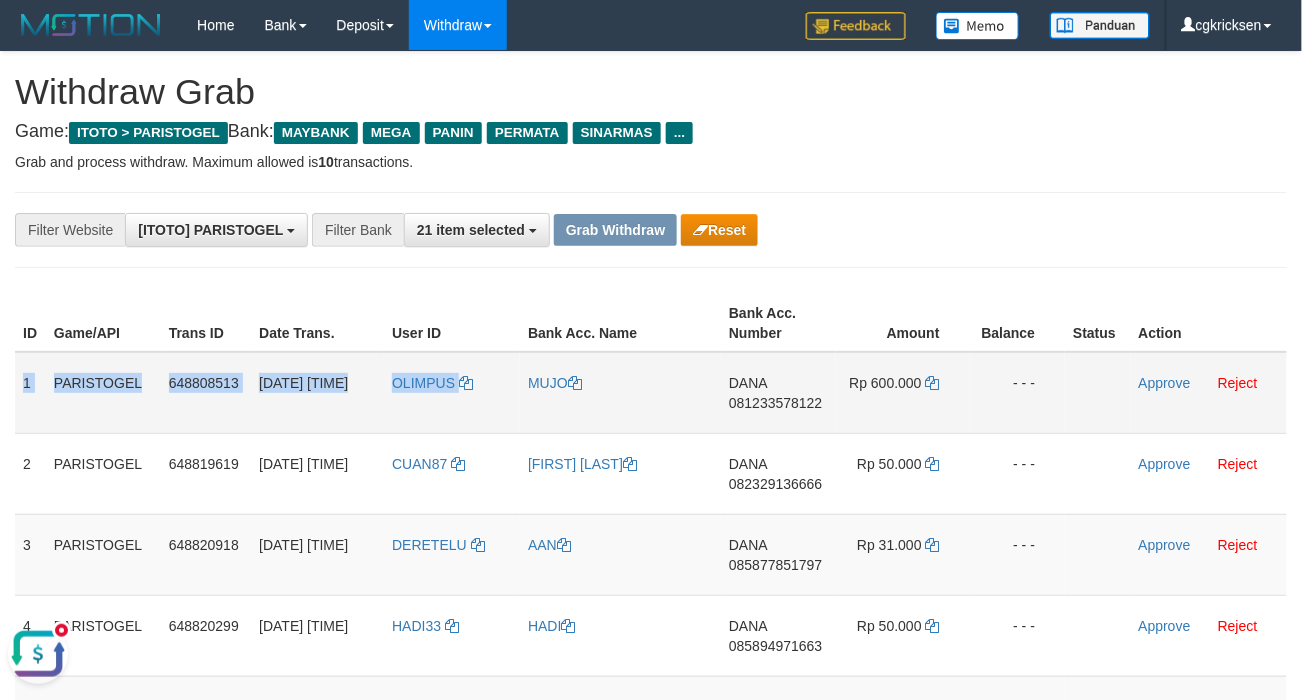 drag, startPoint x: 442, startPoint y: 406, endPoint x: 408, endPoint y: 422, distance: 37.576588 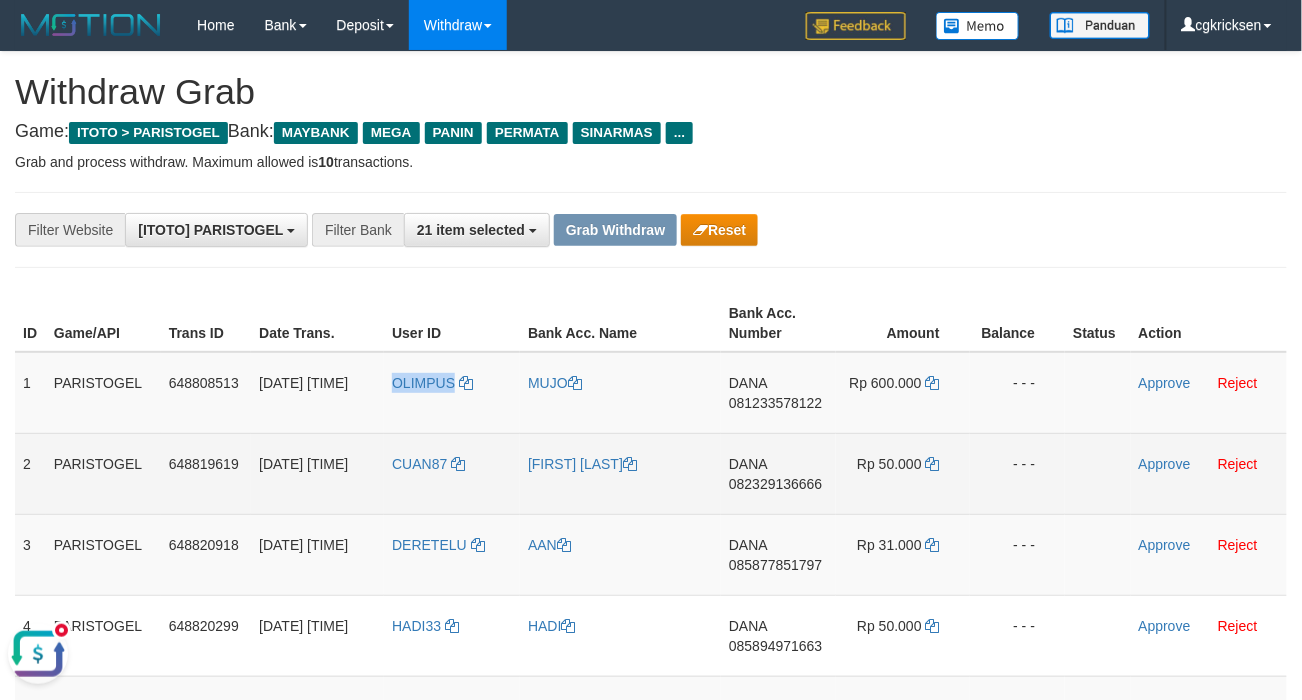 drag, startPoint x: 408, startPoint y: 421, endPoint x: 390, endPoint y: 516, distance: 96.69022 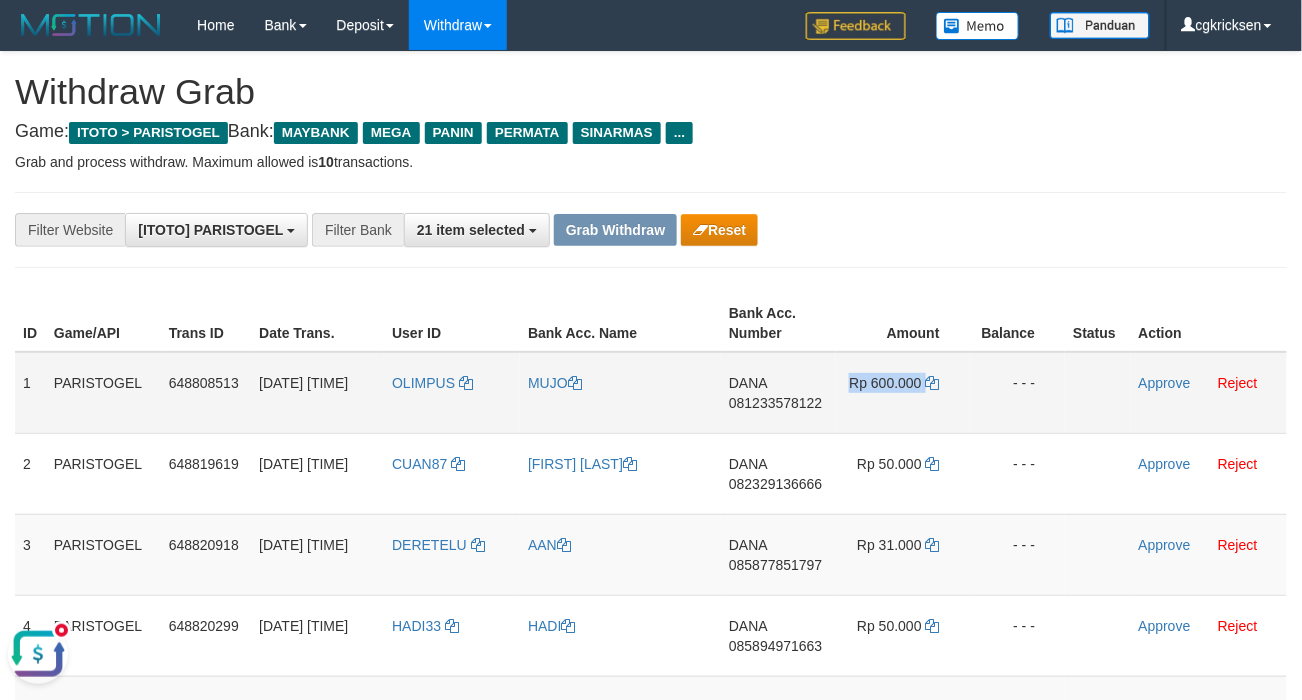 drag, startPoint x: 833, startPoint y: 434, endPoint x: 776, endPoint y: 432, distance: 57.035076 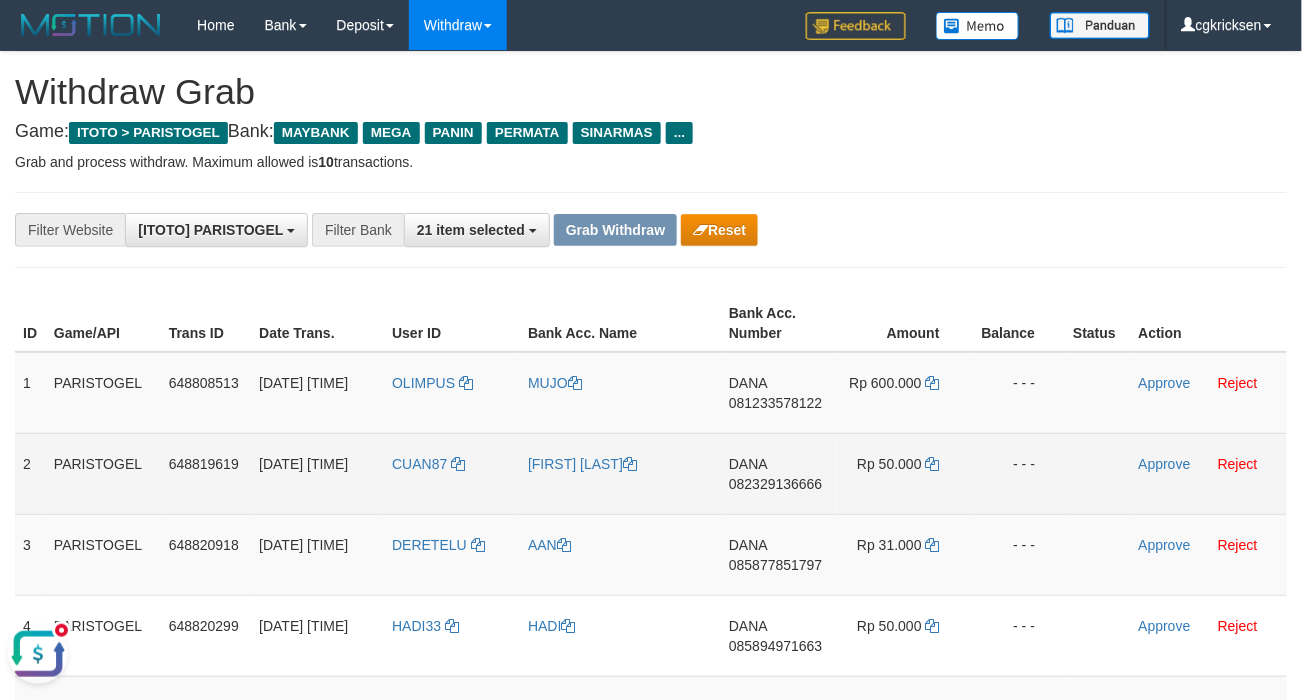 click on "CUAN87" at bounding box center (452, 473) 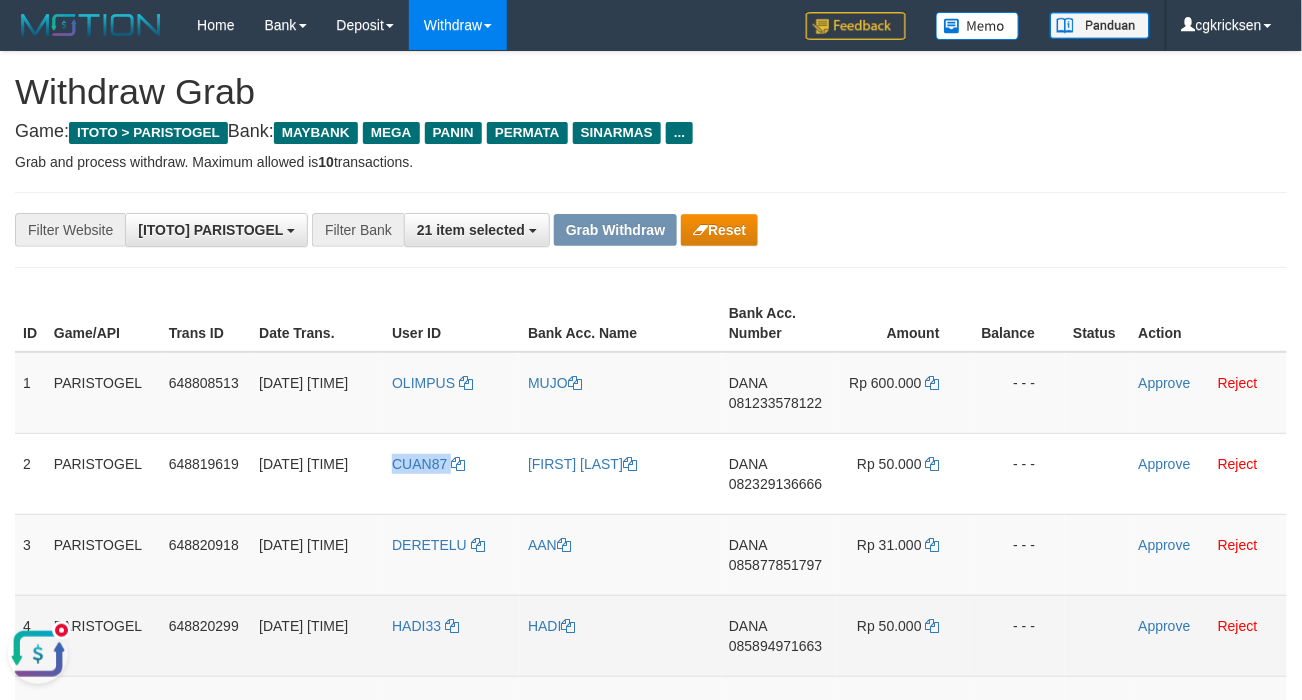 click on "CUAN87" at bounding box center [452, 473] 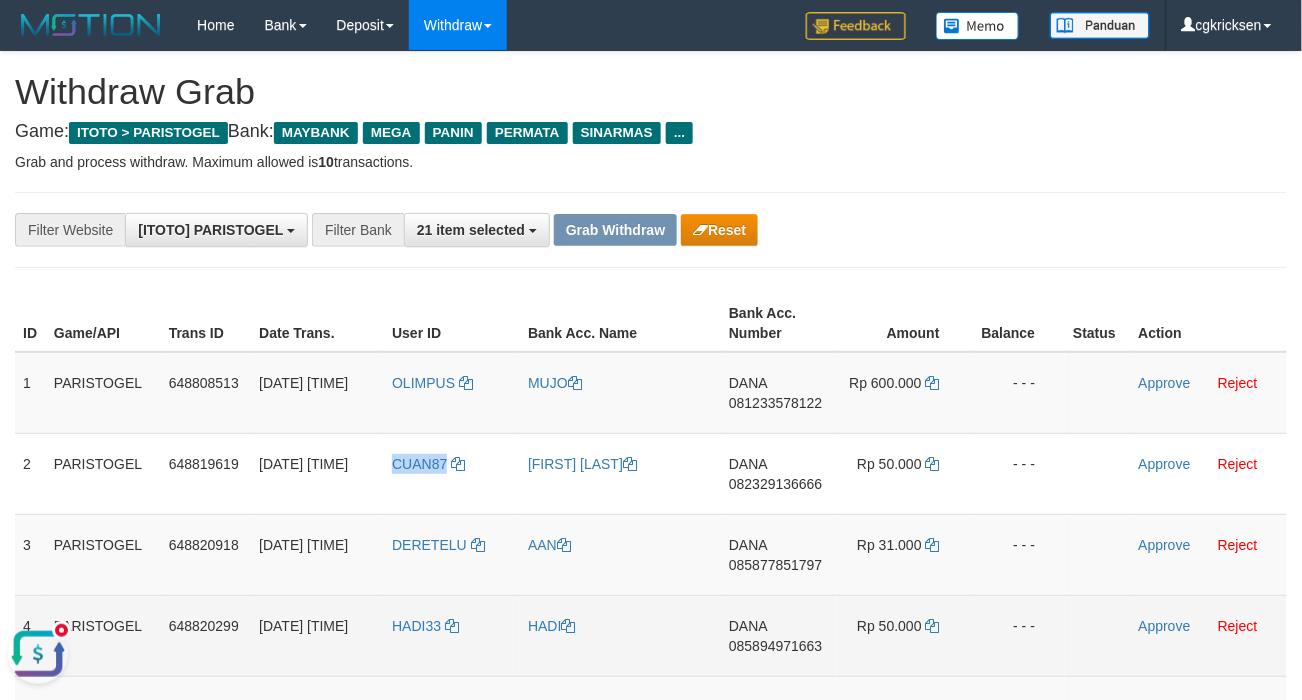 copy on "CUAN87" 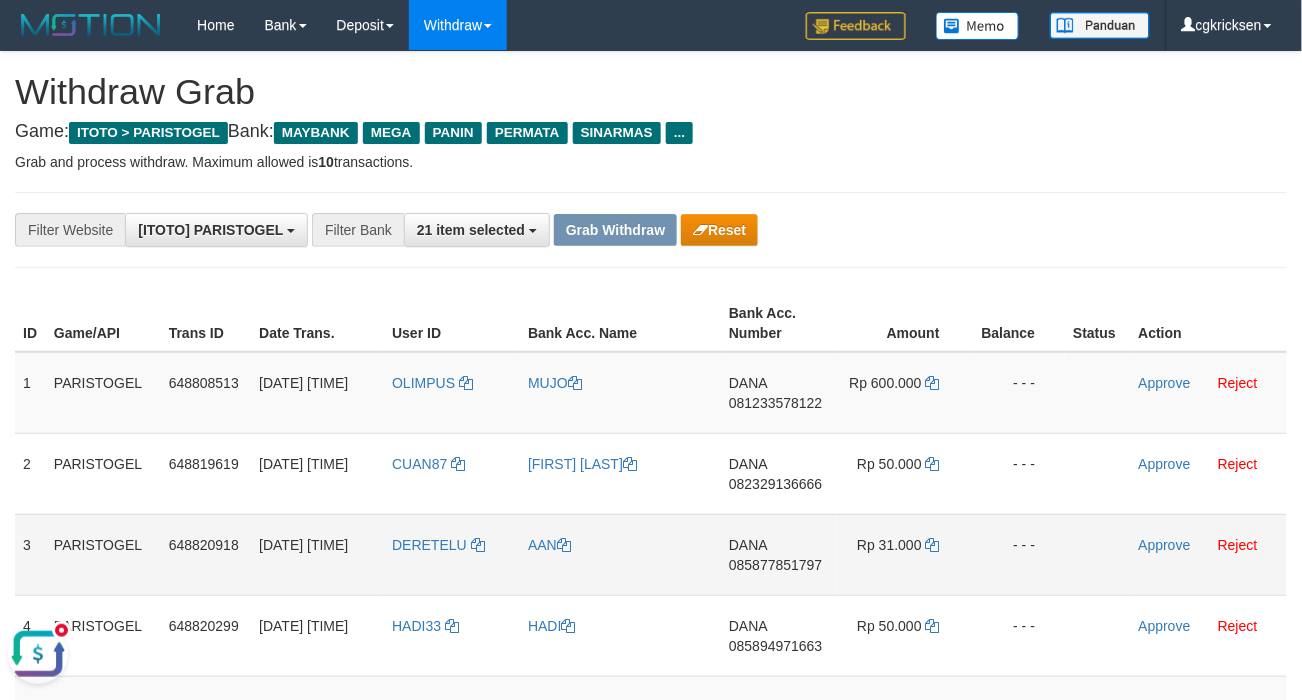 click on "AAN" at bounding box center (620, 554) 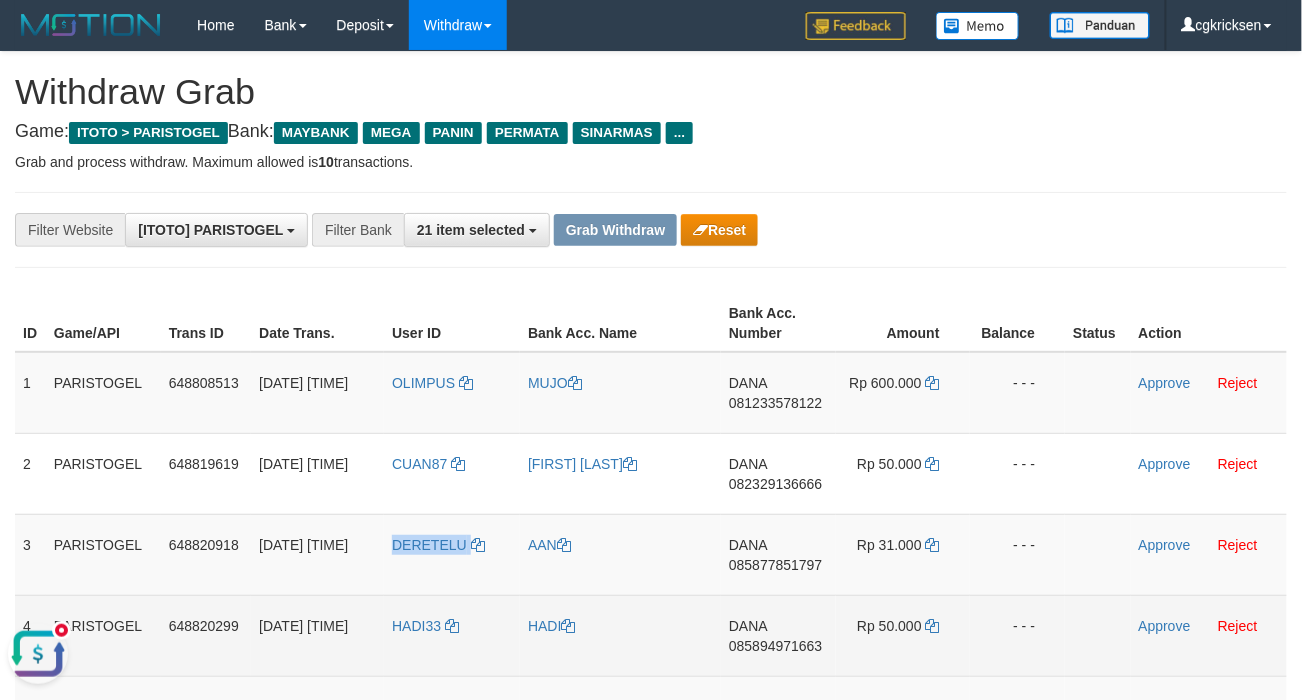 copy on "DERETELU" 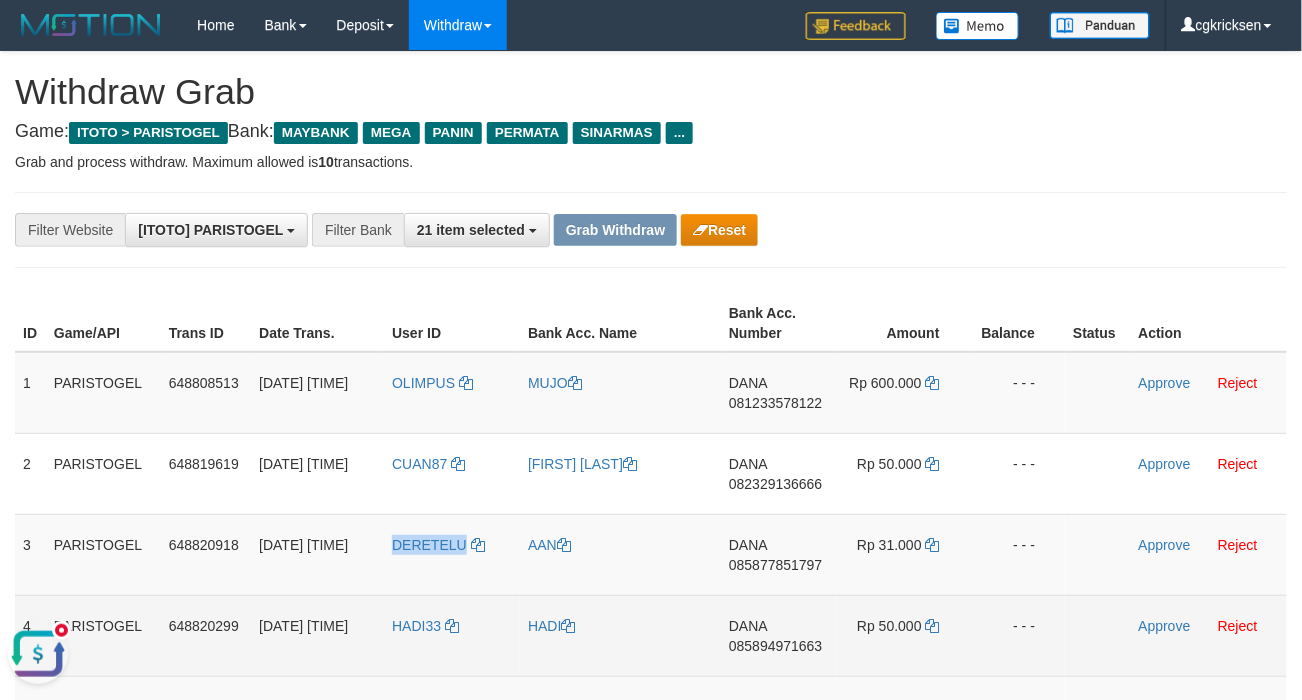 drag, startPoint x: 421, startPoint y: 594, endPoint x: 404, endPoint y: 614, distance: 26.24881 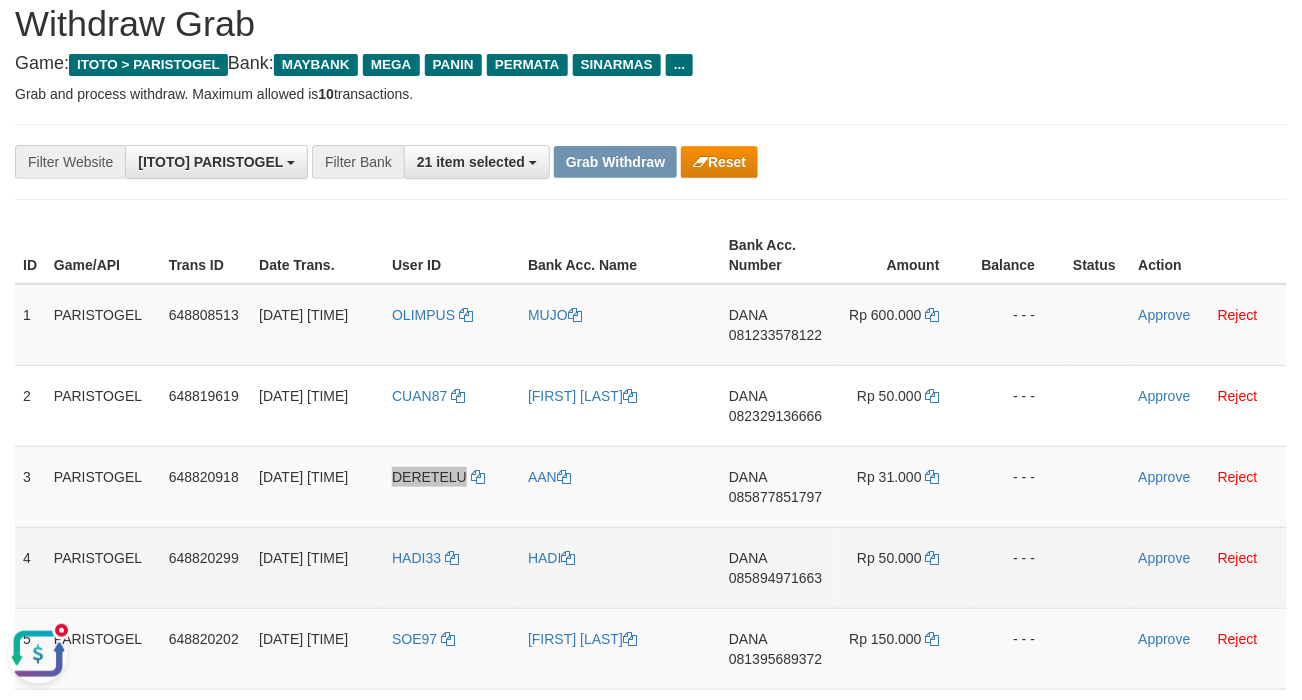 scroll, scrollTop: 133, scrollLeft: 0, axis: vertical 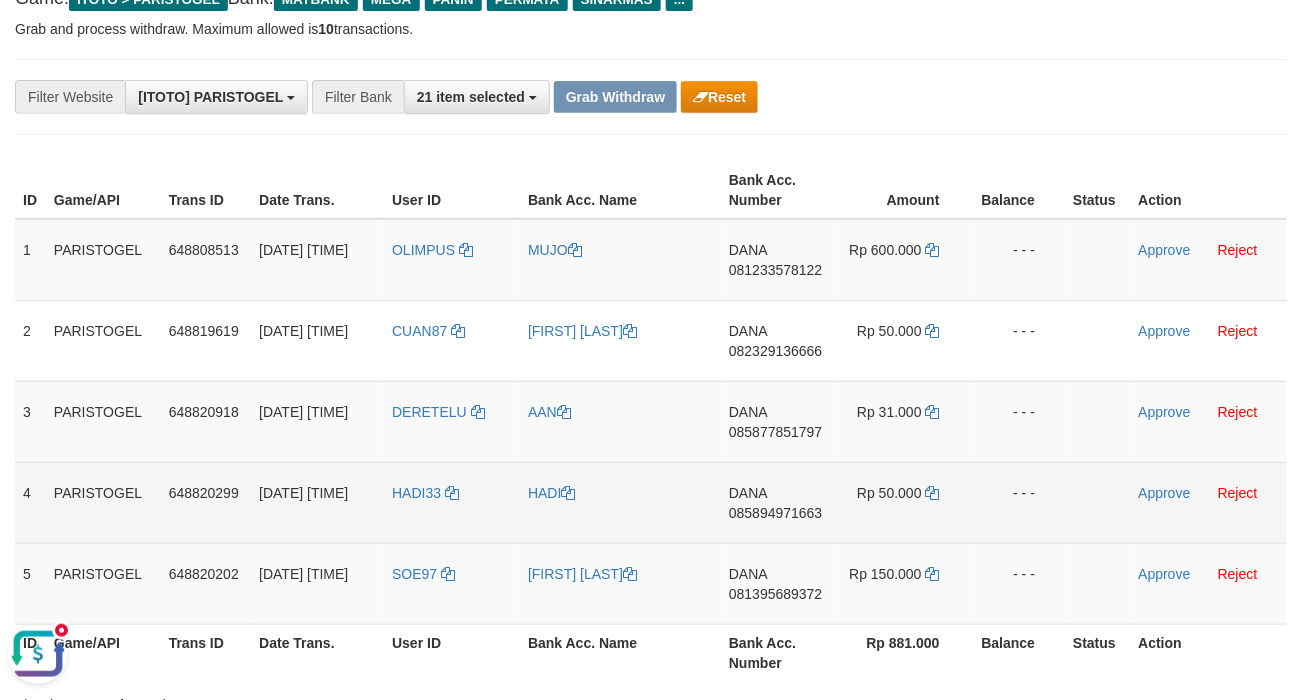 drag, startPoint x: 406, startPoint y: 517, endPoint x: 385, endPoint y: 514, distance: 21.213203 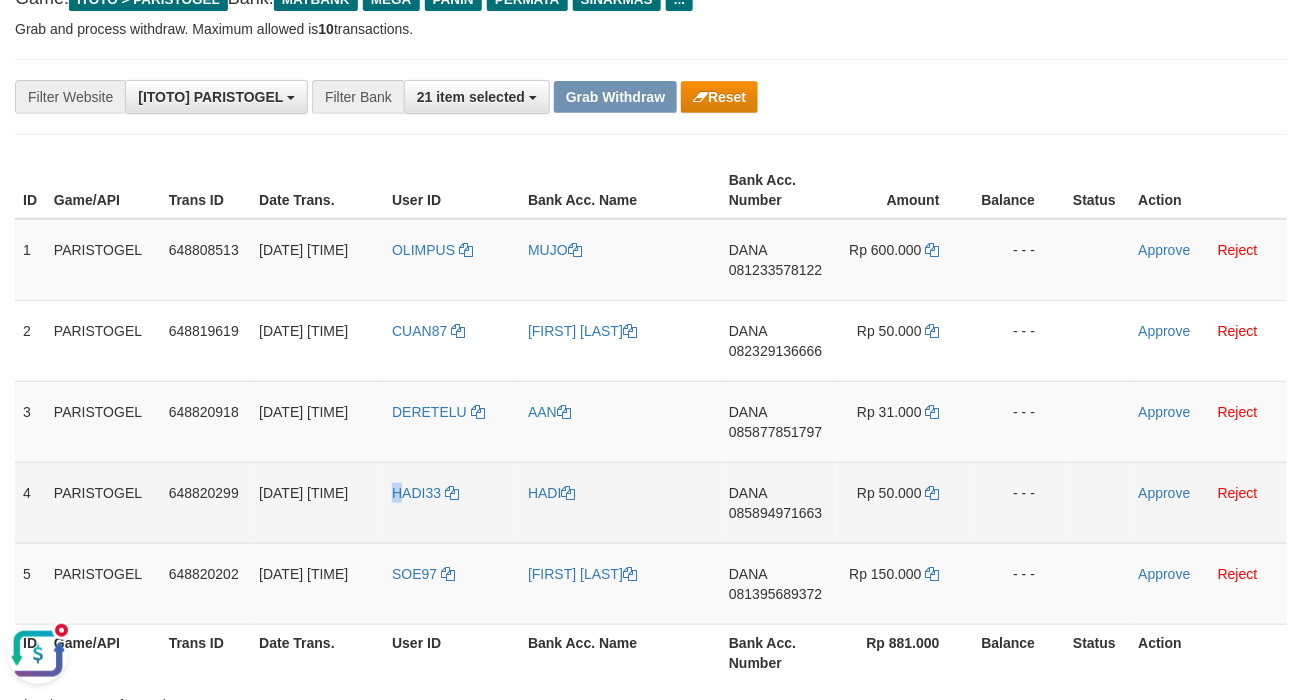 copy on "H" 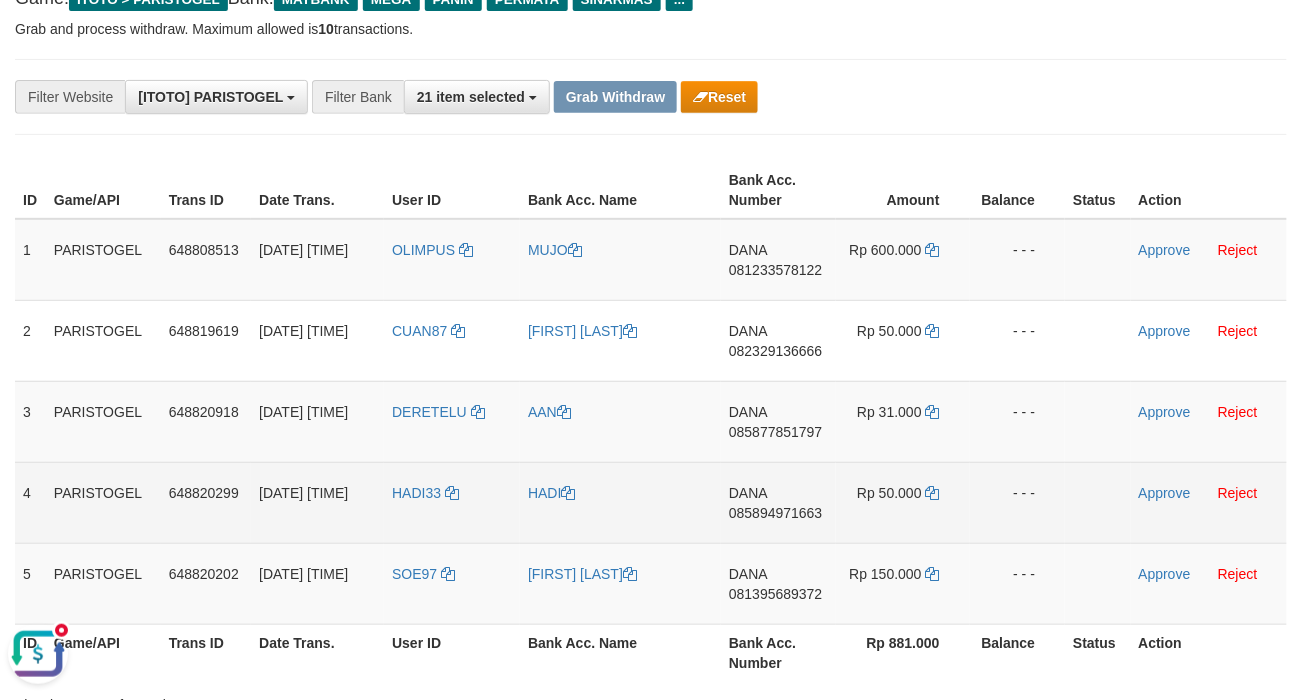 click on "HADI33" at bounding box center (452, 502) 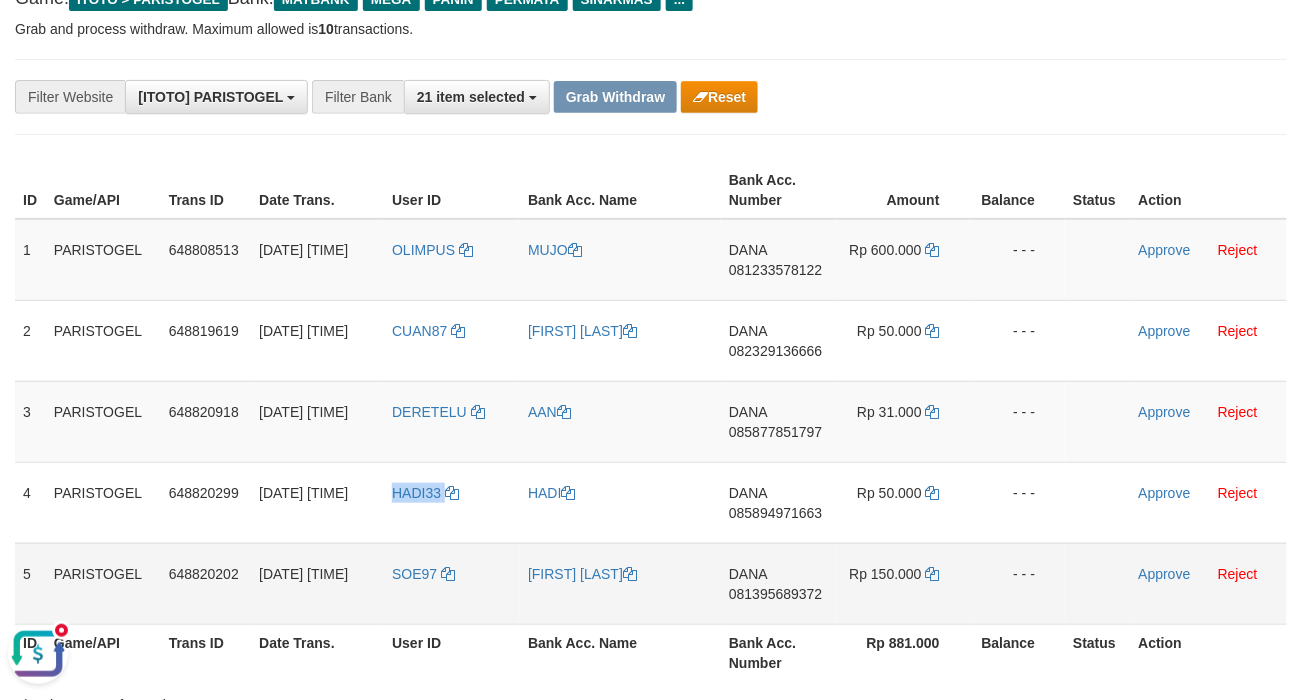 copy on "HADI33" 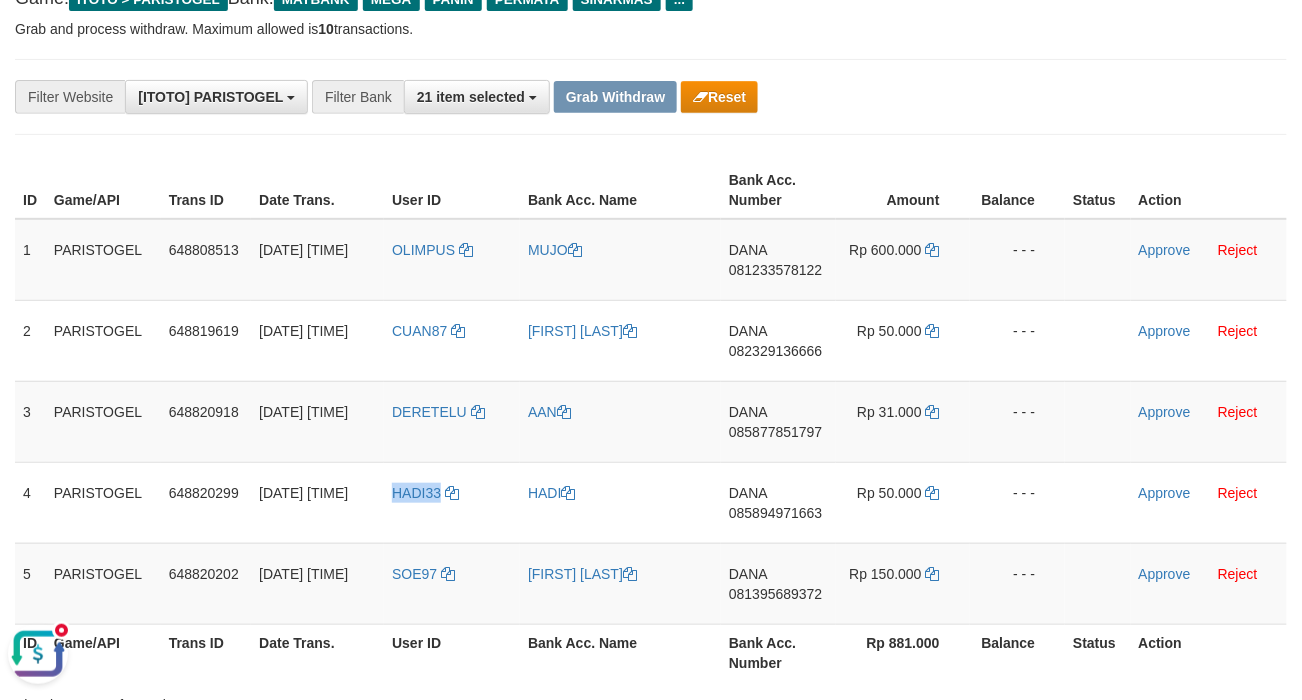 copy on "HADI33" 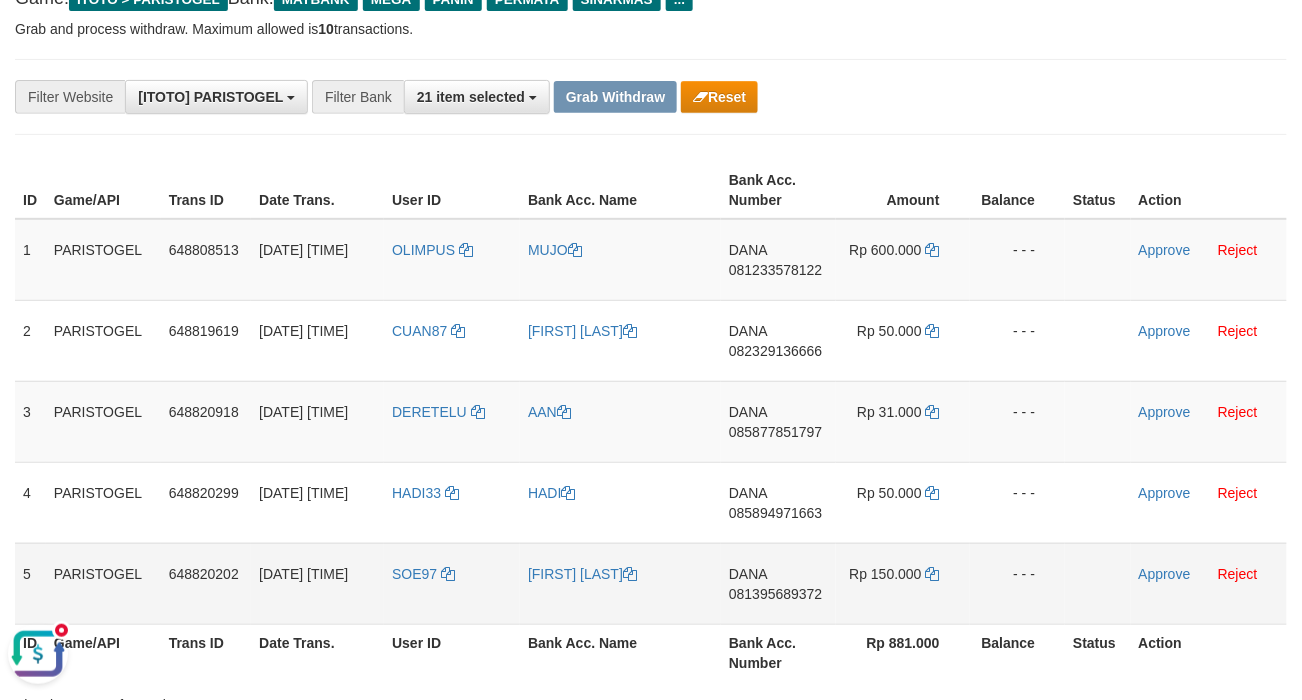 drag, startPoint x: 937, startPoint y: 544, endPoint x: 842, endPoint y: 565, distance: 97.29337 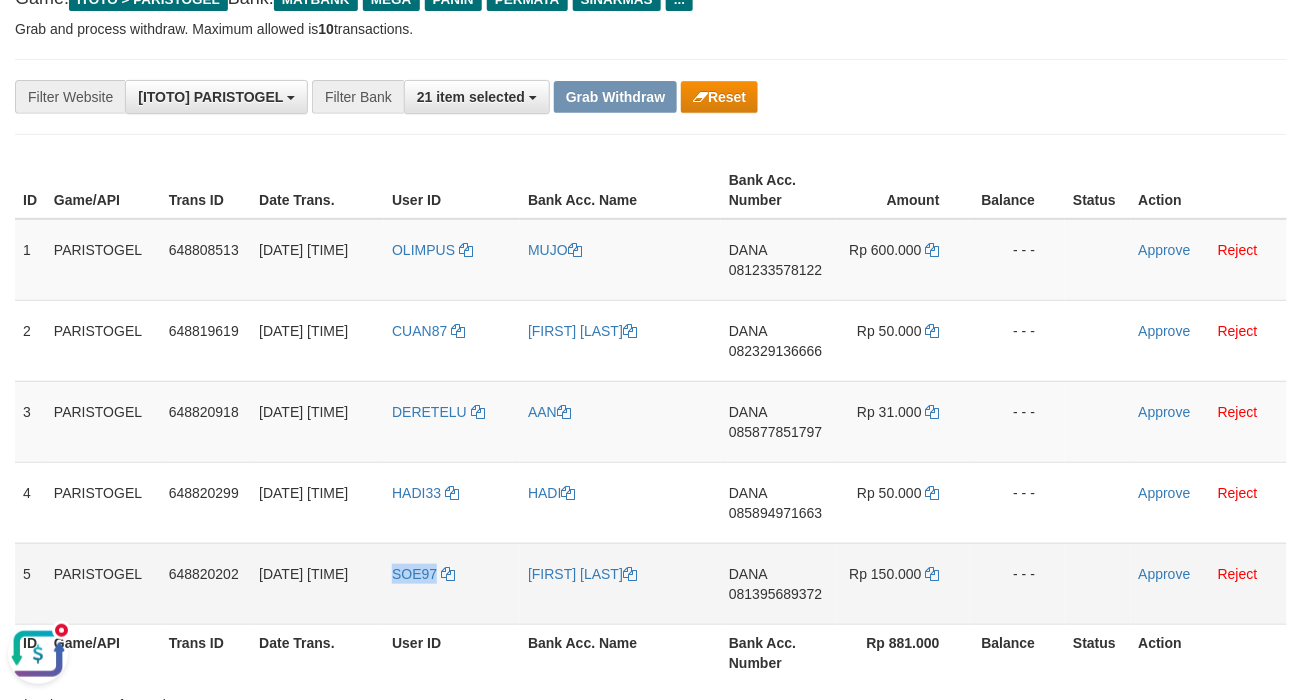 copy on "SOE97" 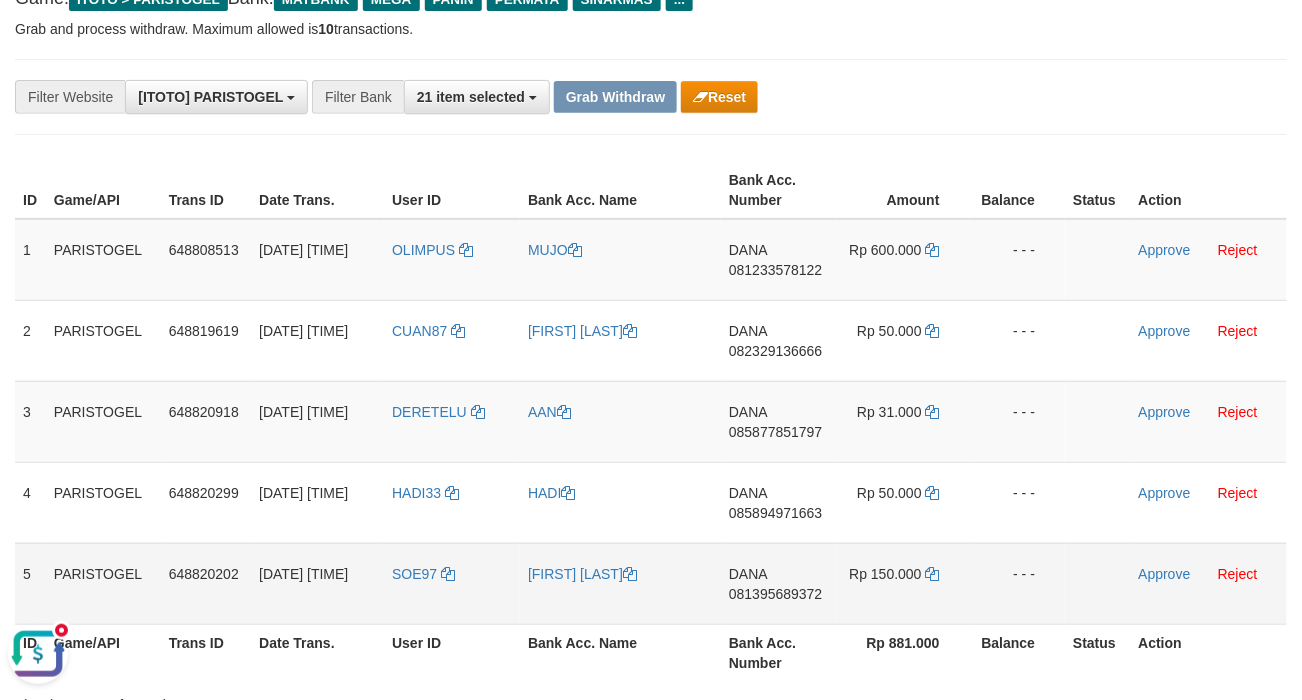 click on "Rp 150.000" at bounding box center [902, 583] 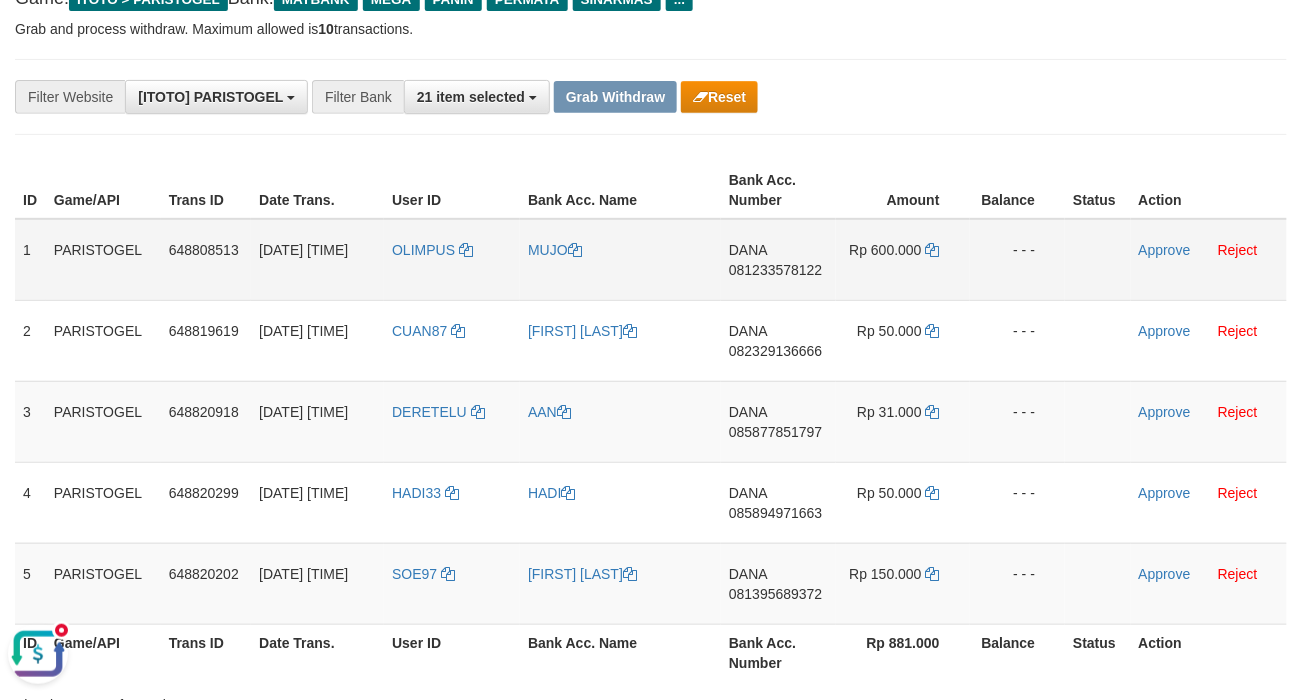 click on "081233578122" at bounding box center (775, 270) 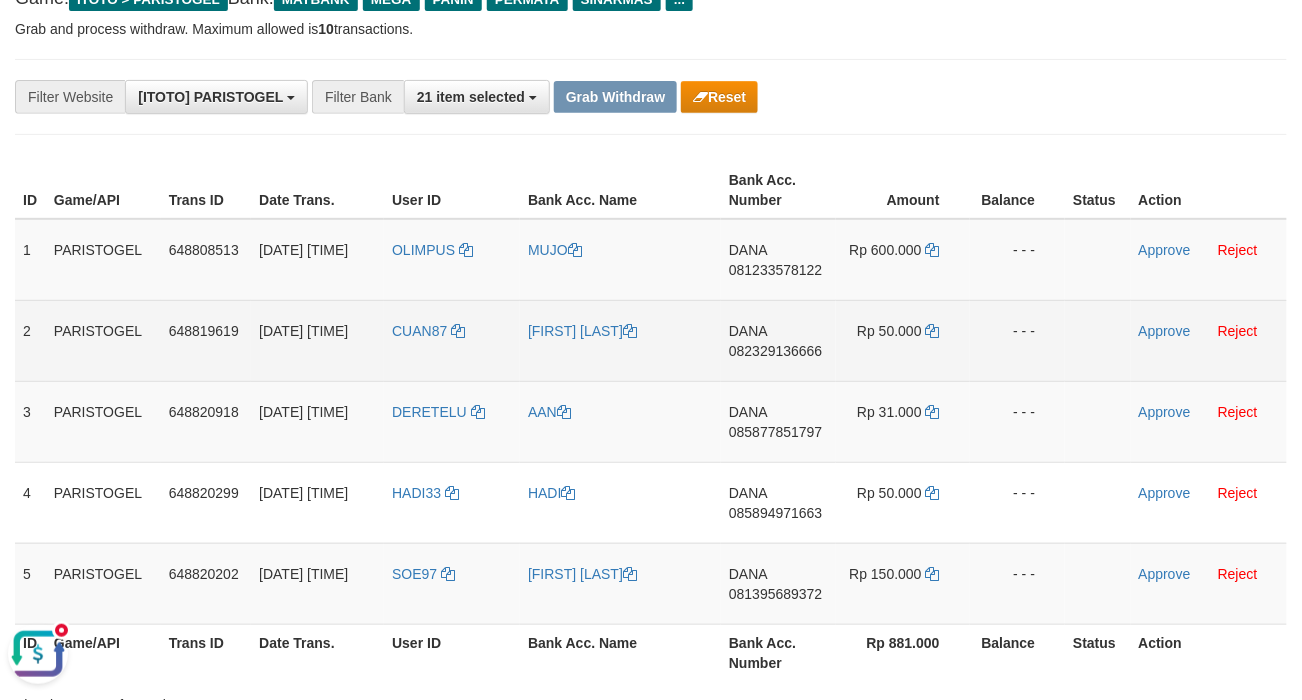 click on "082329136666" at bounding box center (775, 351) 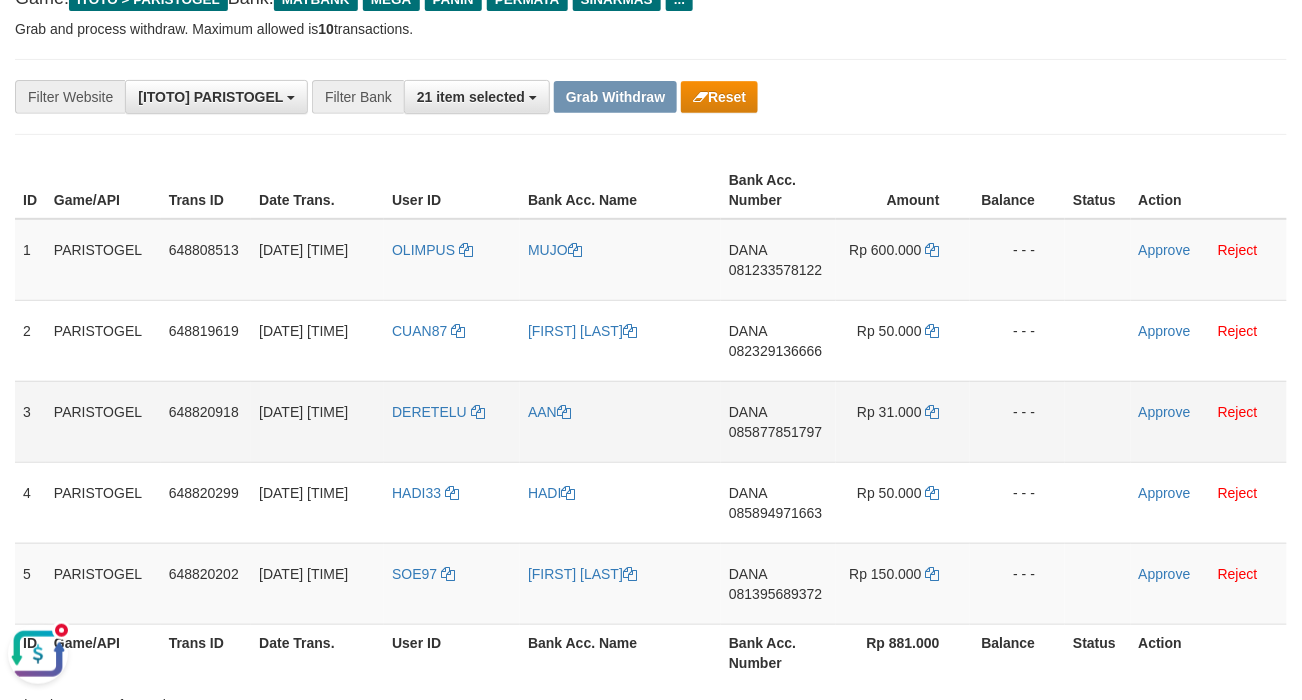 click on "DANA
085877851797" at bounding box center [778, 421] 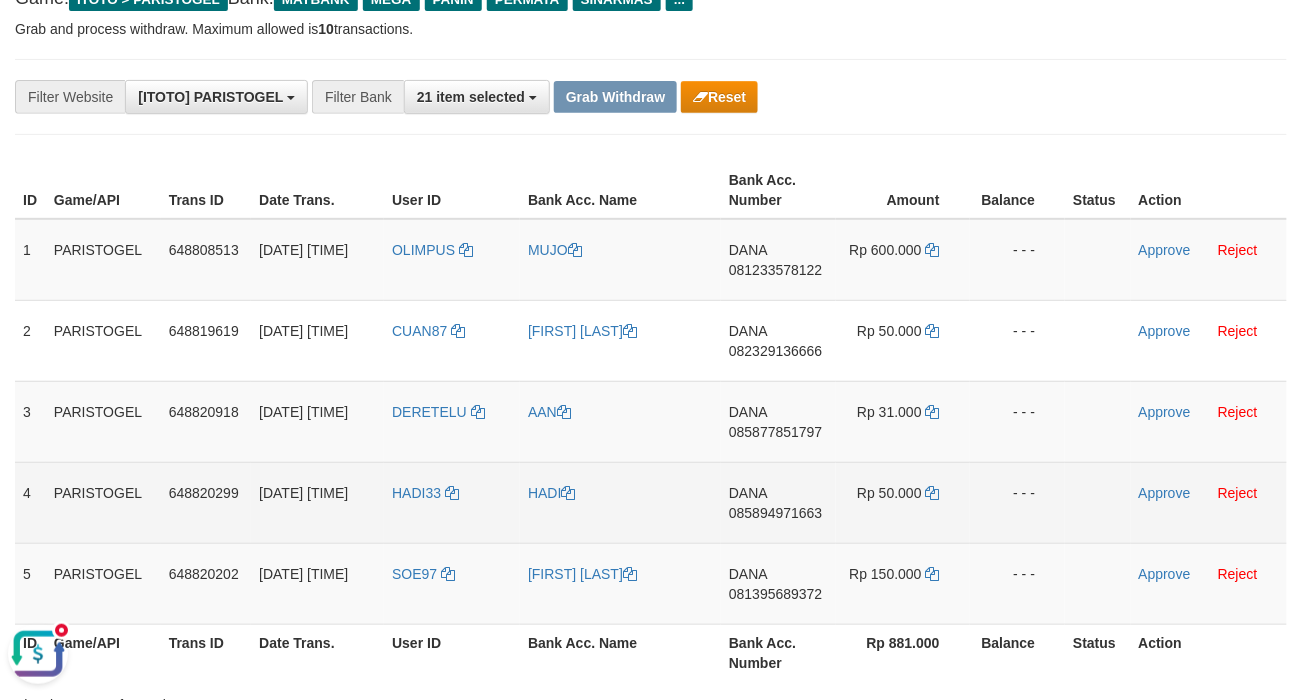 click on "DANA
085894971663" at bounding box center (778, 502) 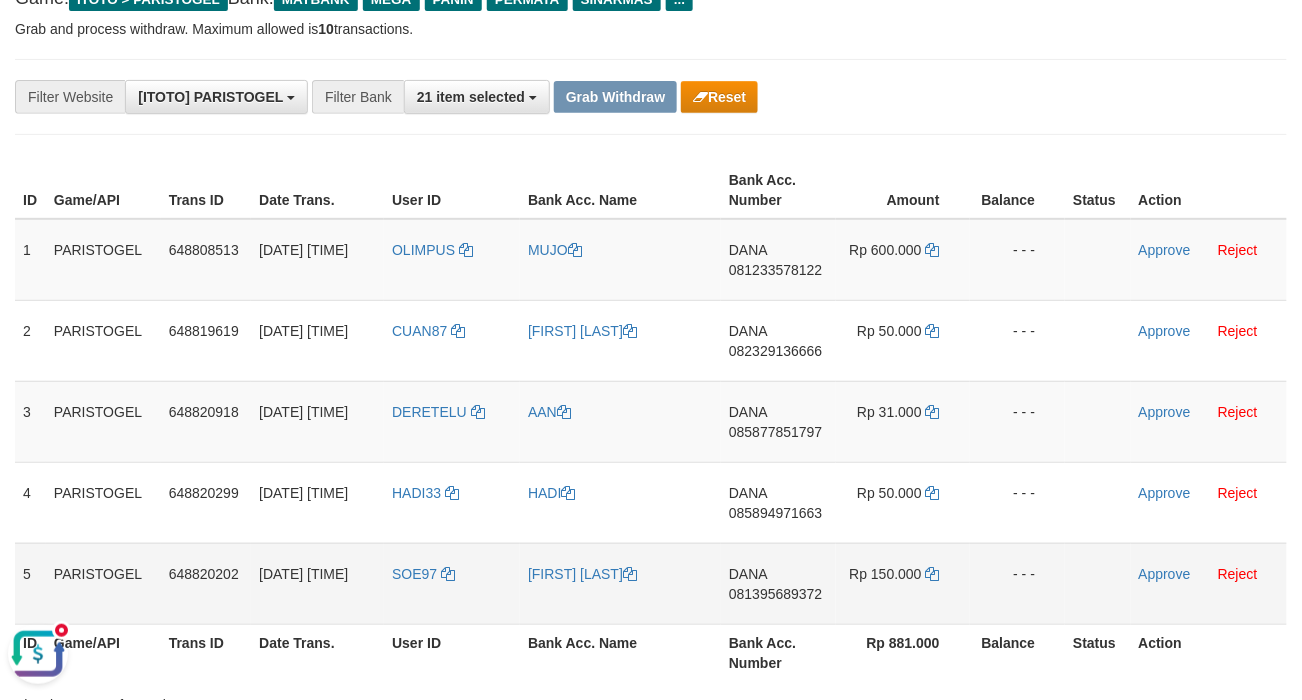 click on "081395689372" at bounding box center [775, 594] 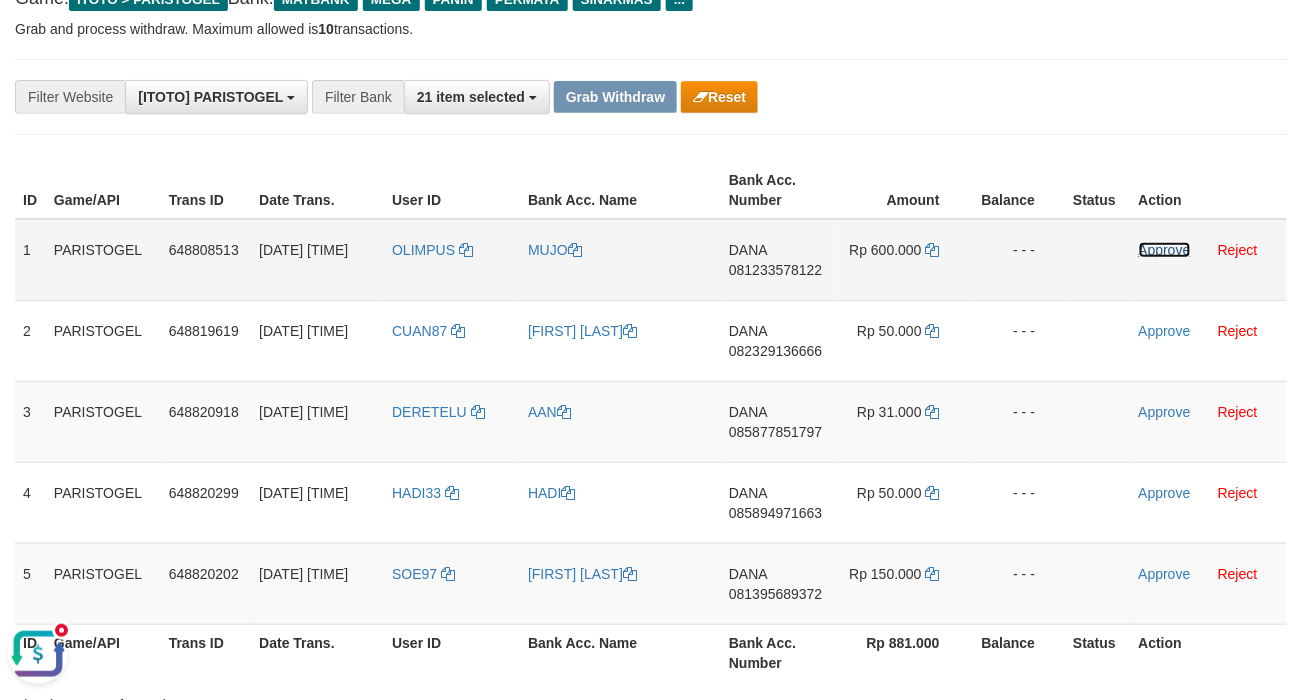 click on "Approve" at bounding box center [1165, 250] 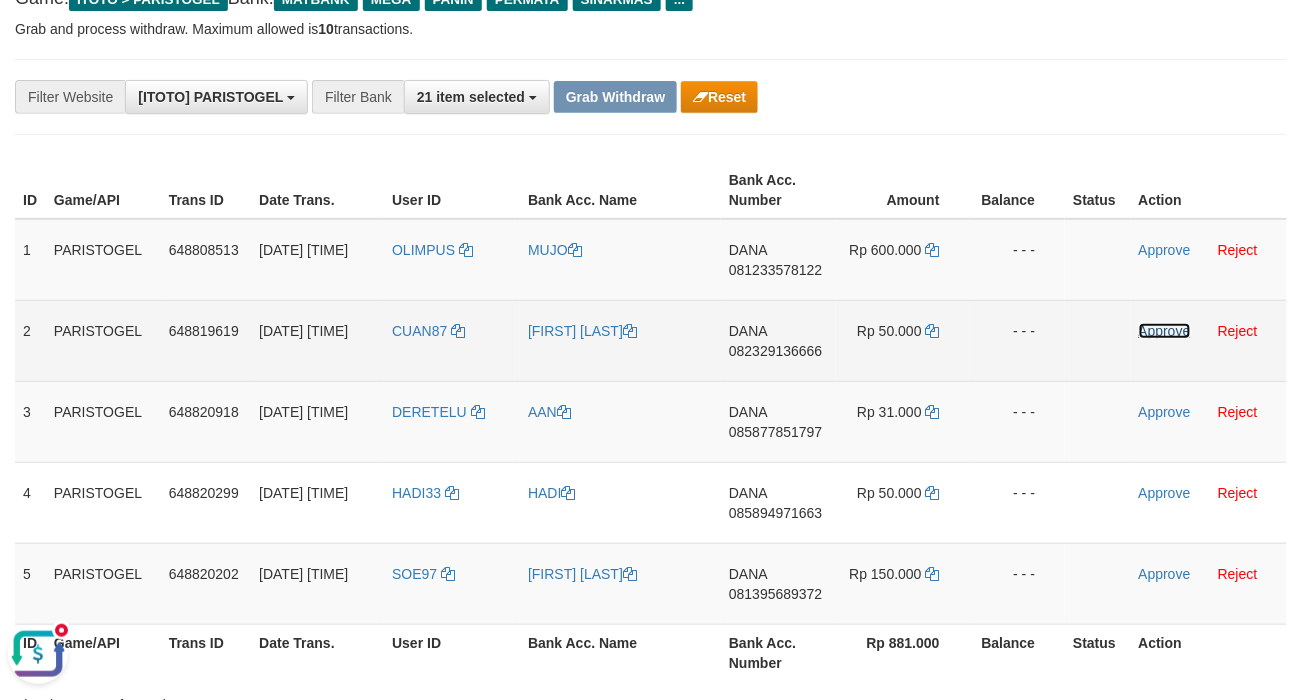 click on "Approve" at bounding box center [1165, 331] 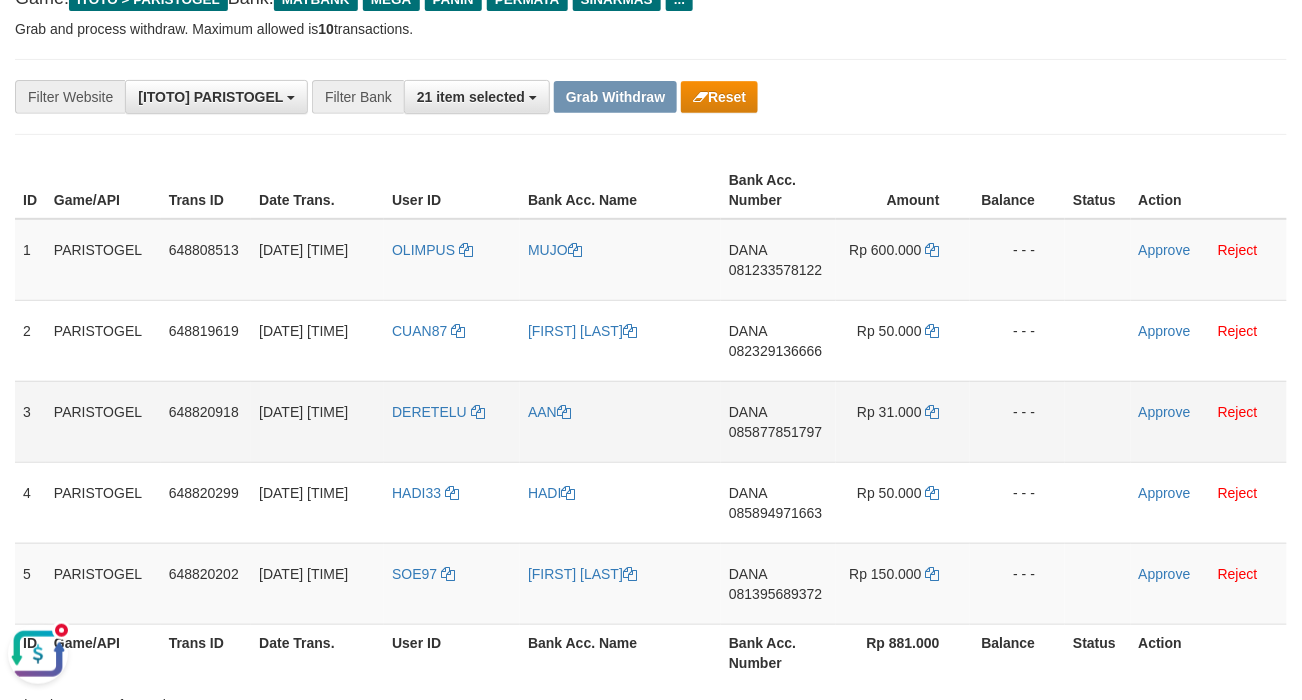 click on "Approve
Reject" at bounding box center (1209, 421) 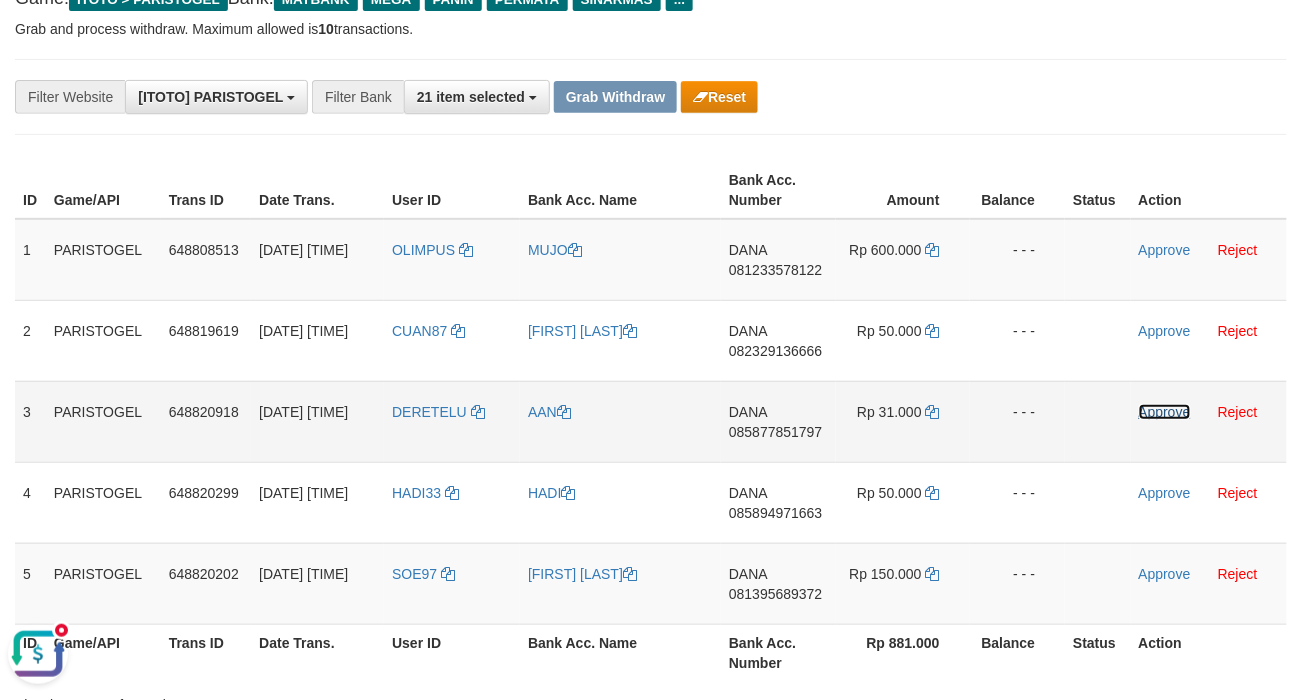 click on "Approve" at bounding box center [1165, 412] 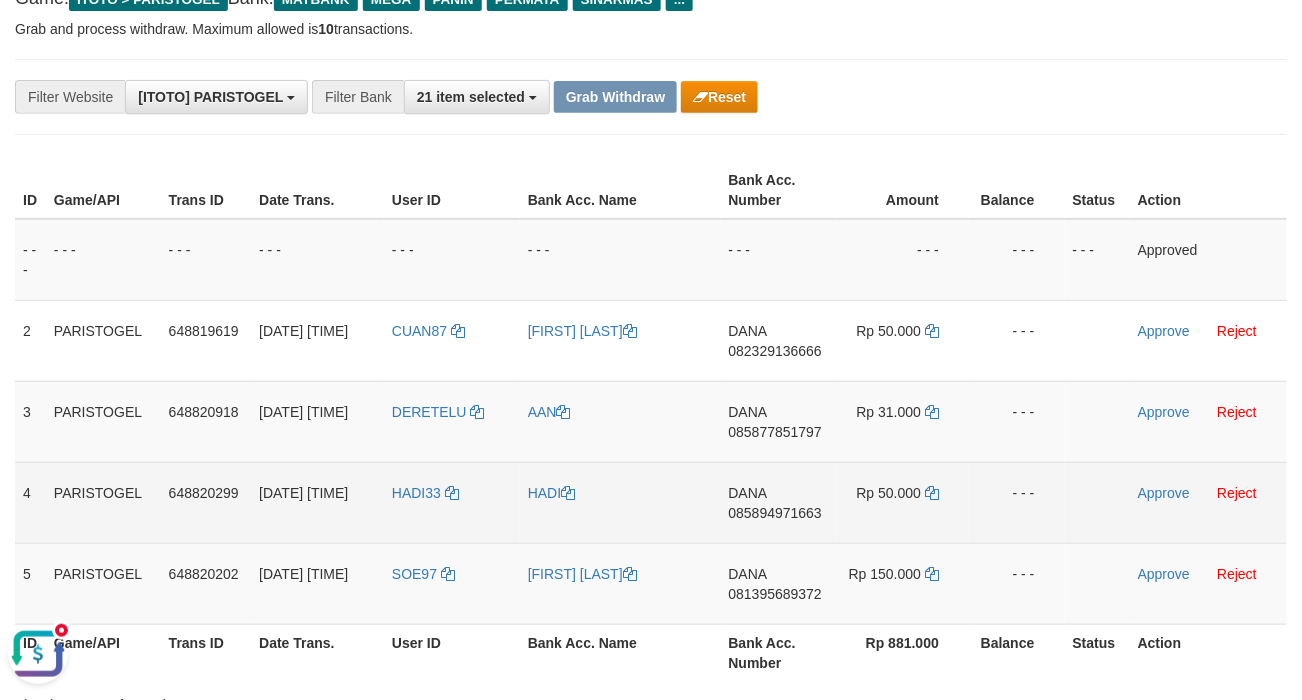 click on "Approve
Reject" at bounding box center (1208, 502) 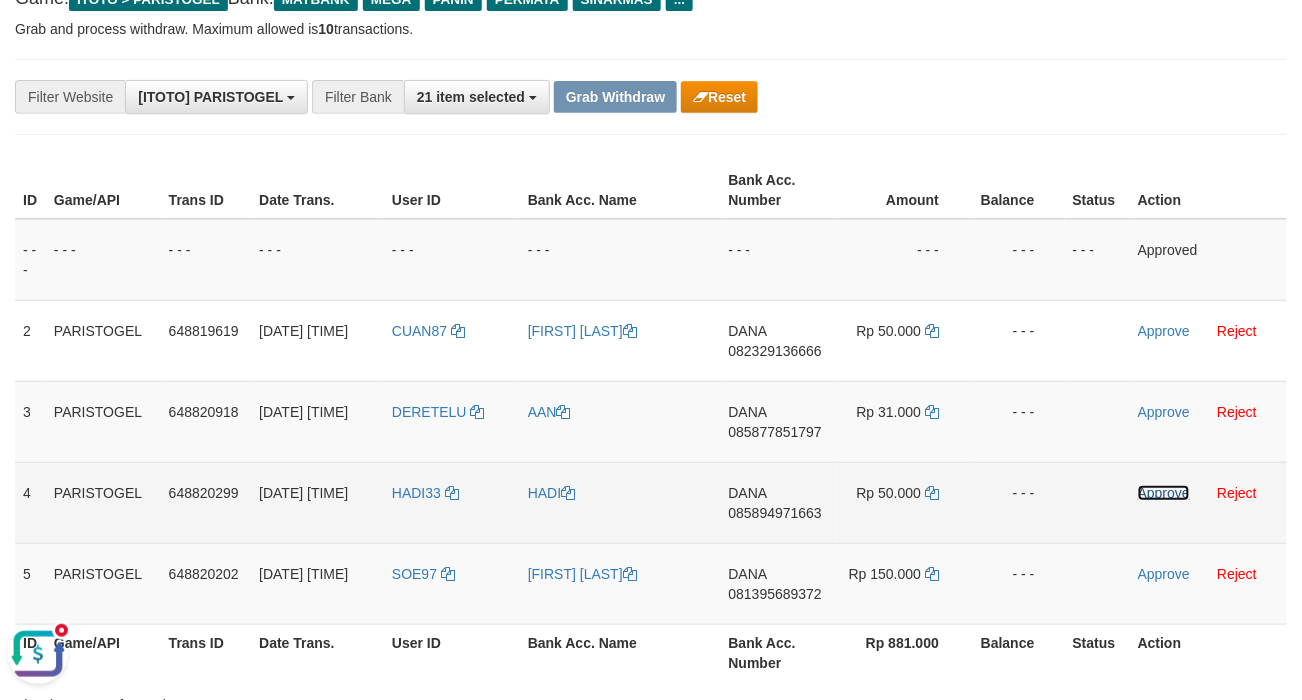 click on "Approve" at bounding box center [1164, 493] 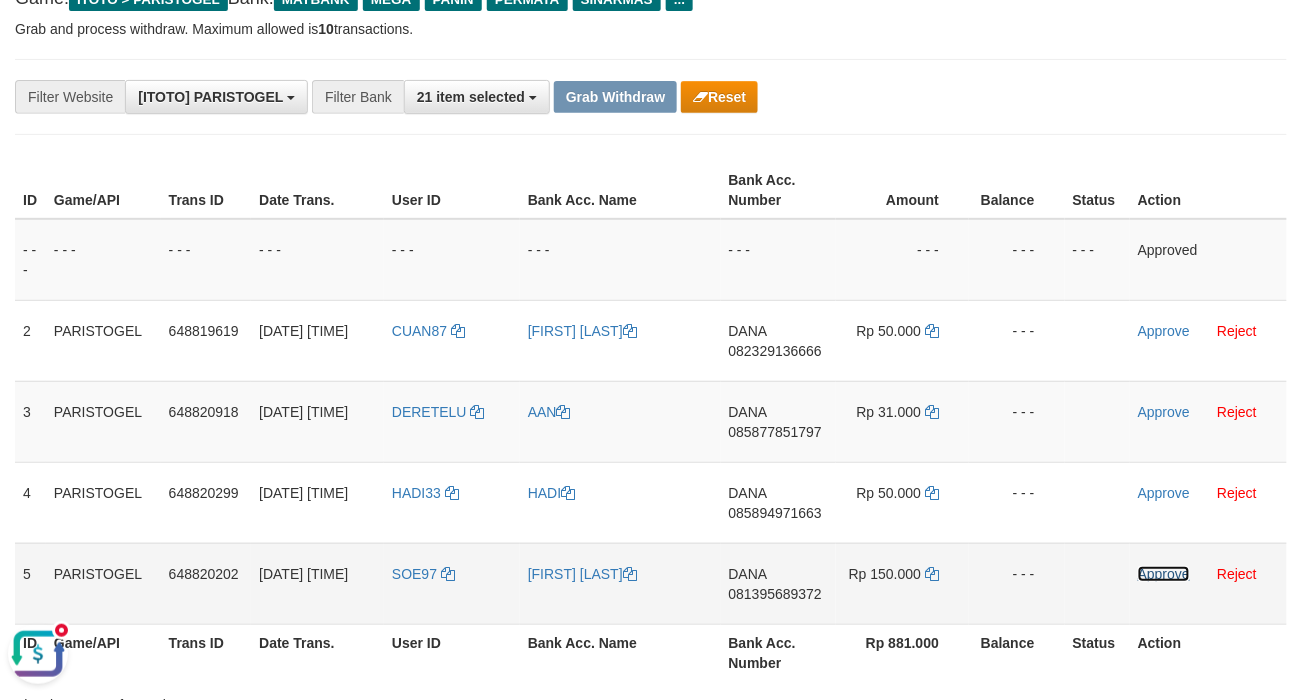 click on "Approve" at bounding box center (1164, 574) 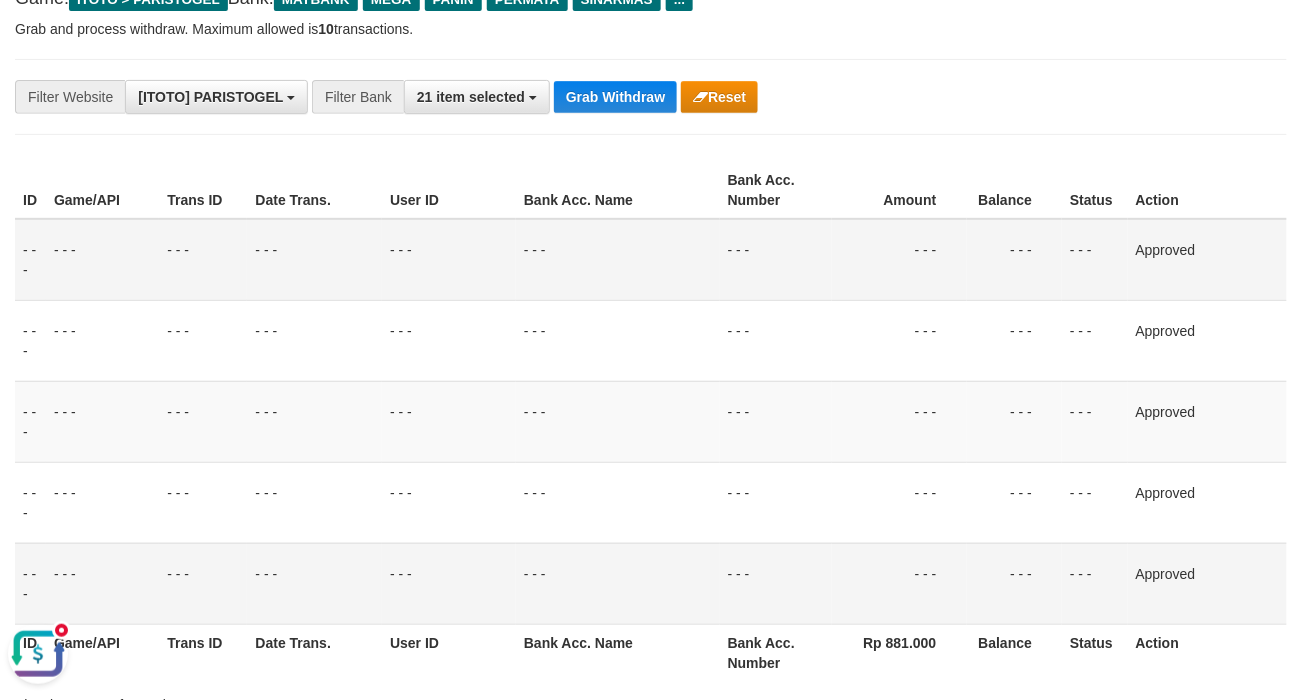 drag, startPoint x: 446, startPoint y: 293, endPoint x: 413, endPoint y: 290, distance: 33.13608 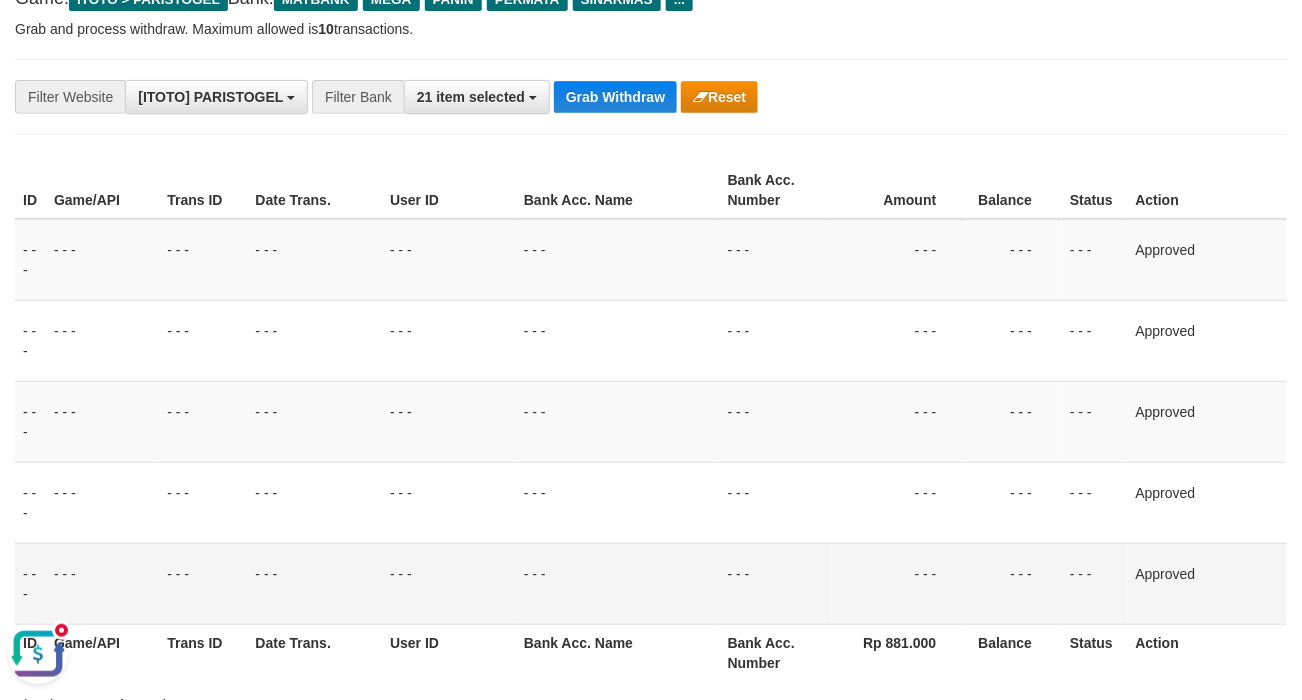 click at bounding box center [38, 653] 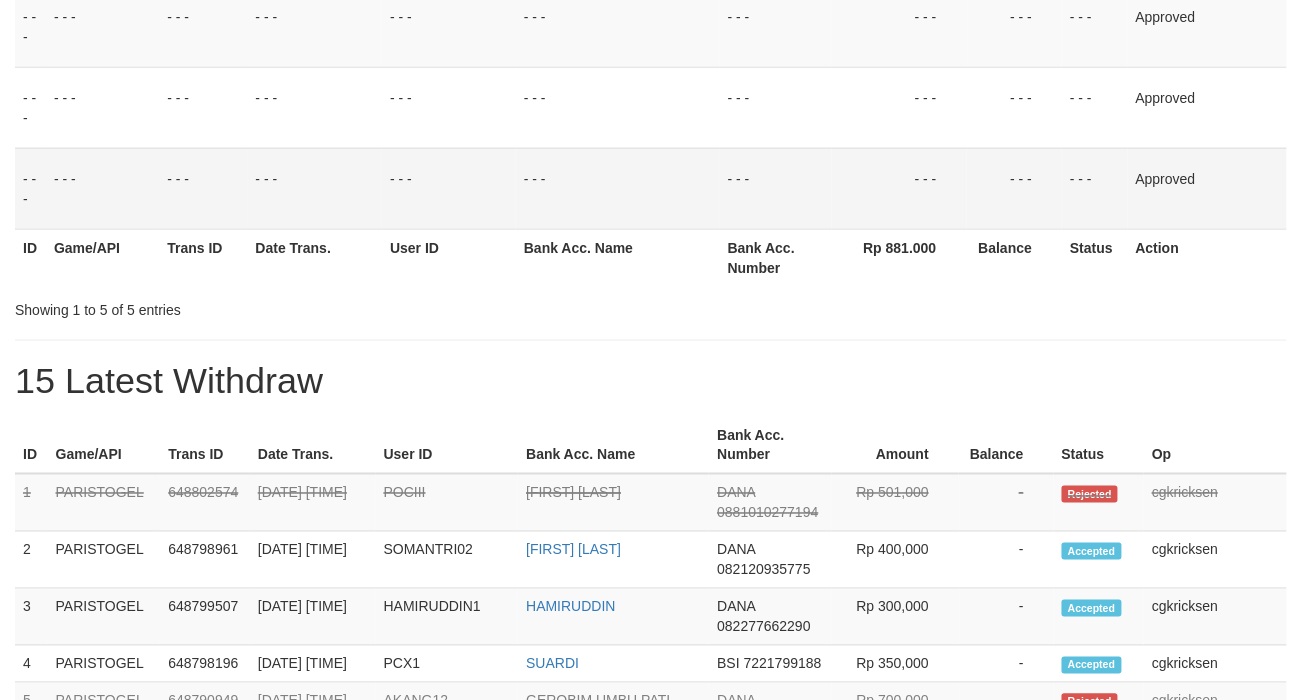 scroll, scrollTop: 533, scrollLeft: 0, axis: vertical 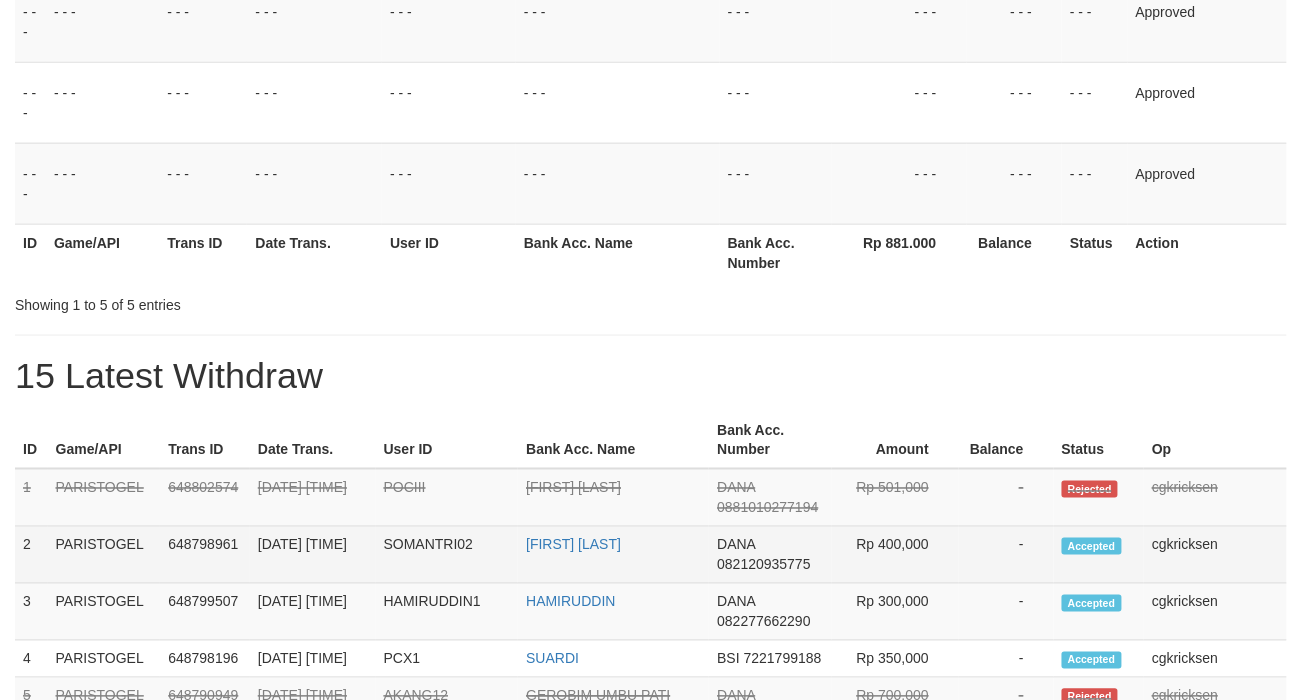 click on "cgkricksen" at bounding box center (1215, 555) 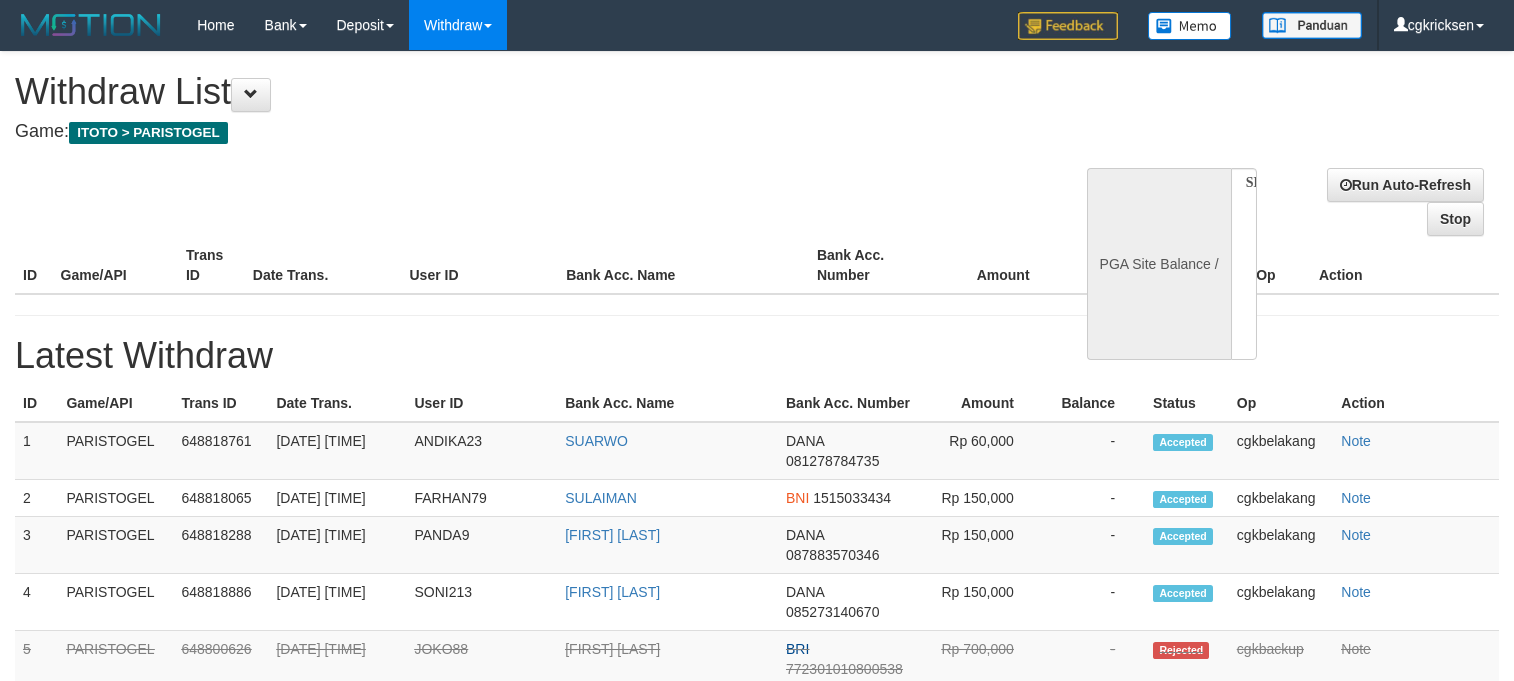 select 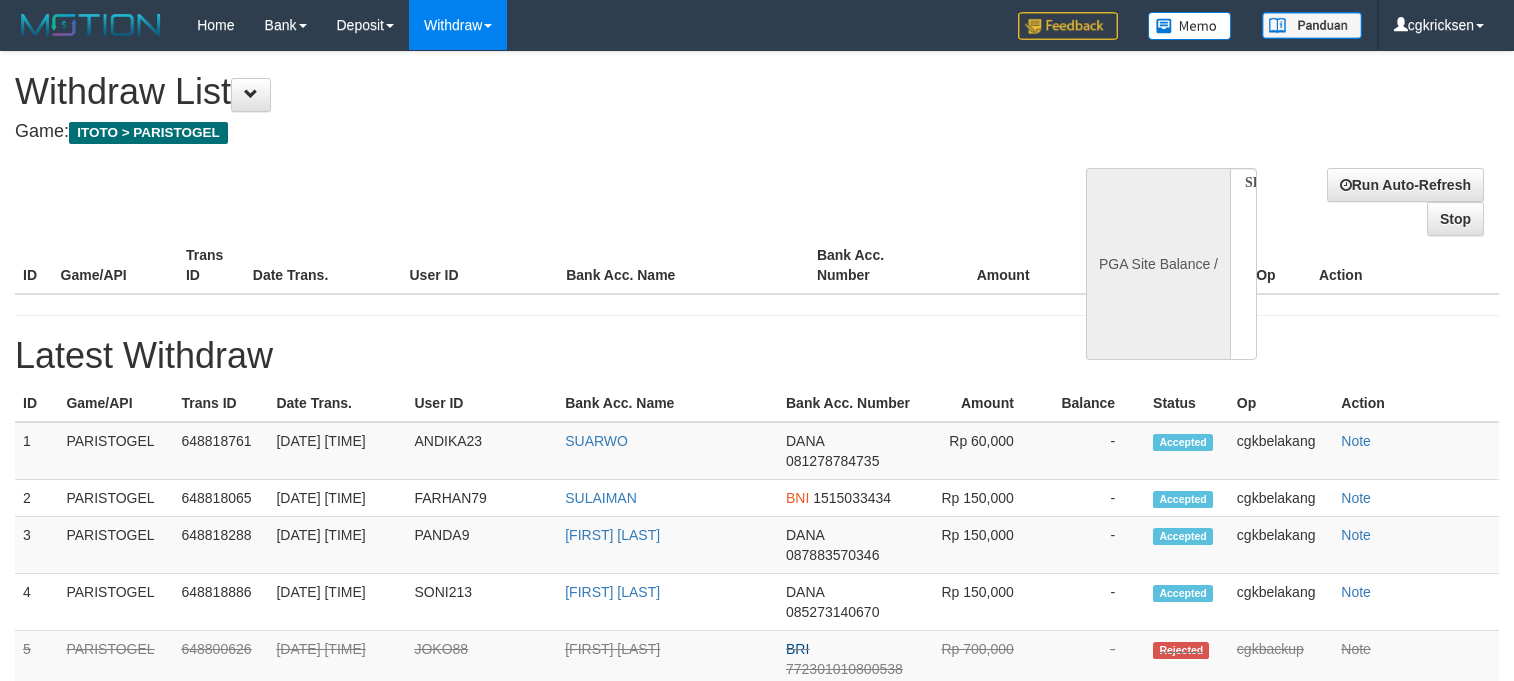 click on "PGA Site Balance /" at bounding box center [1158, 264] 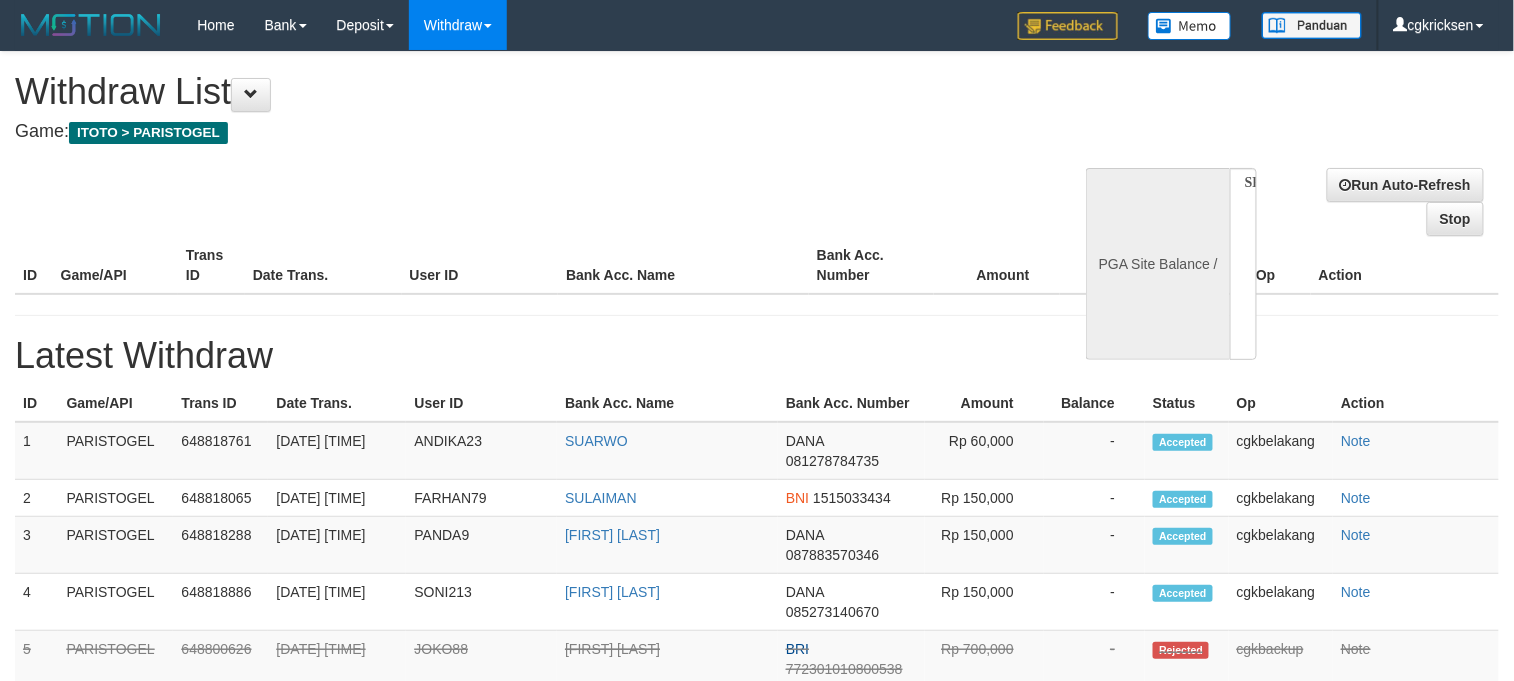 select on "**" 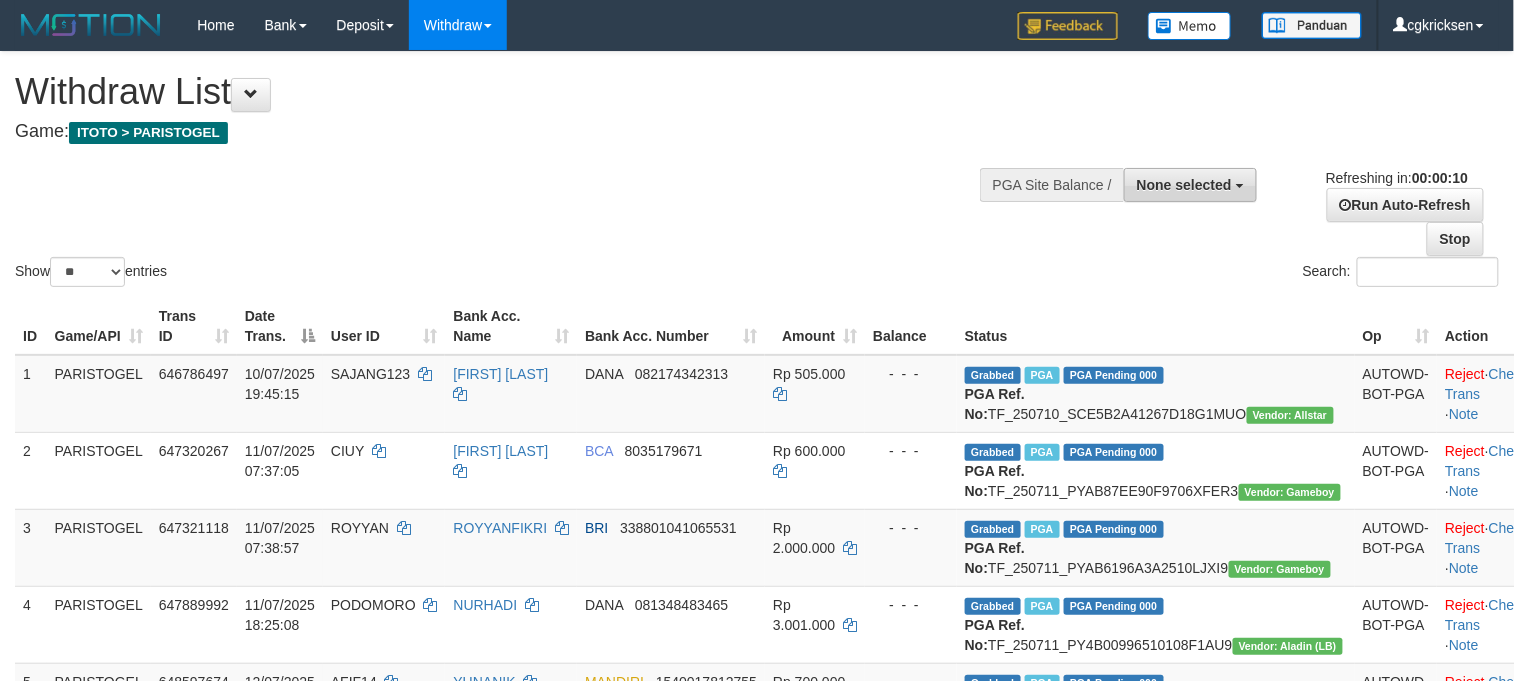 drag, startPoint x: 1192, startPoint y: 188, endPoint x: 1169, endPoint y: 268, distance: 83.240616 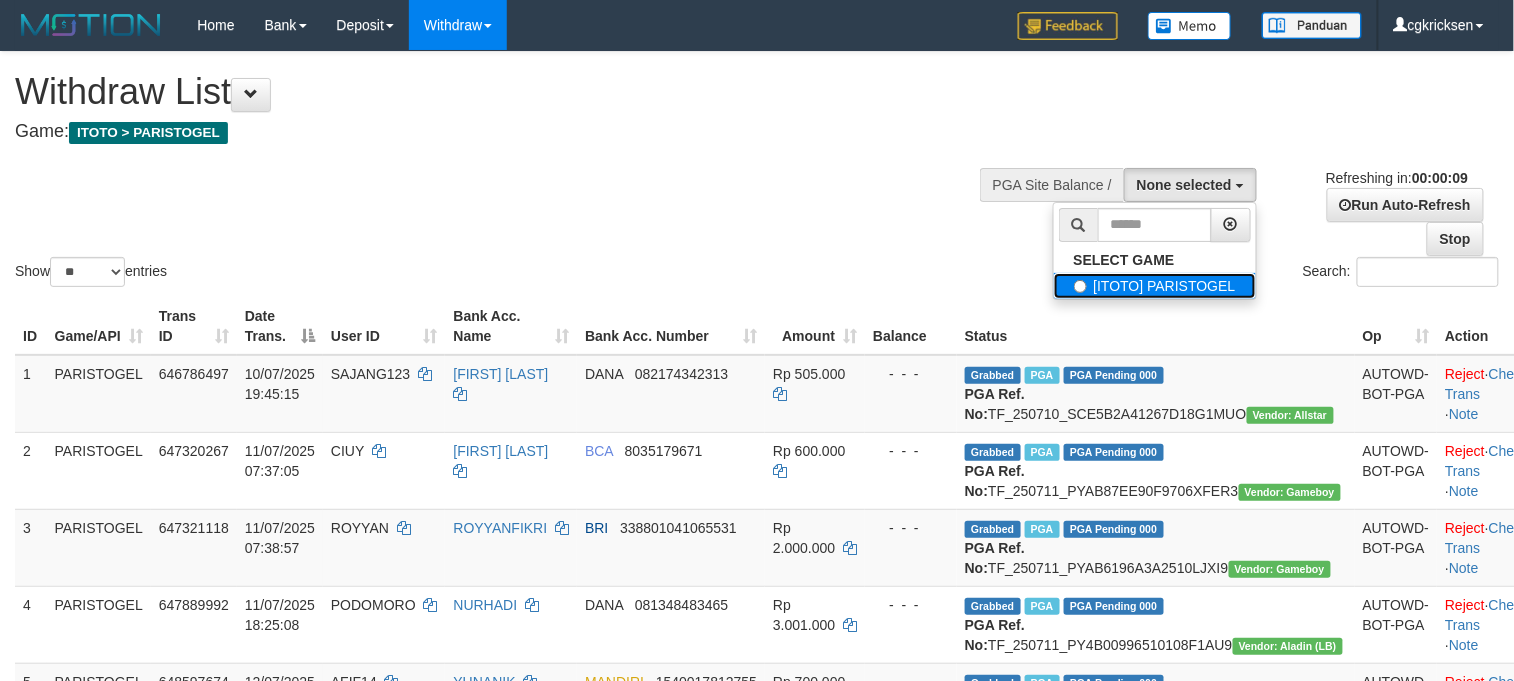 click on "[ITOTO] PARISTOGEL" at bounding box center (1155, 286) 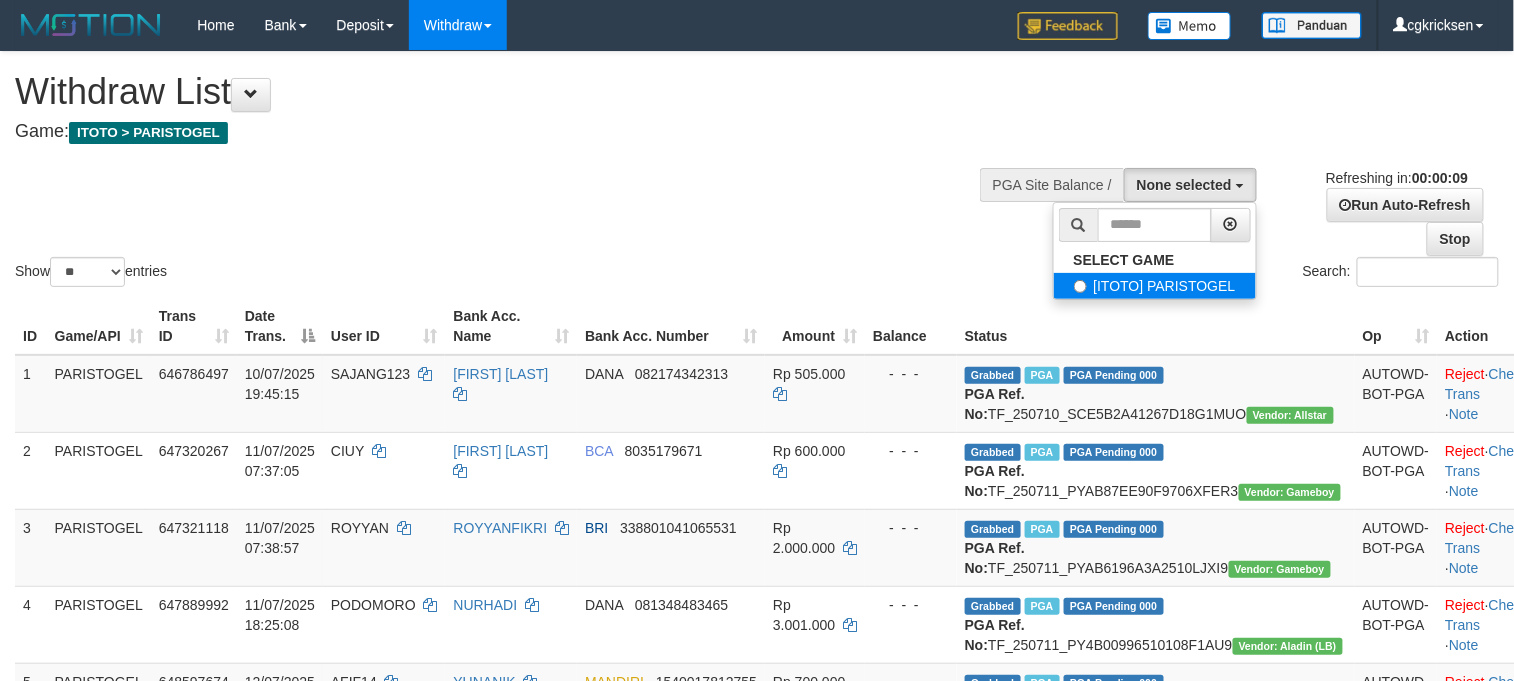 select on "****" 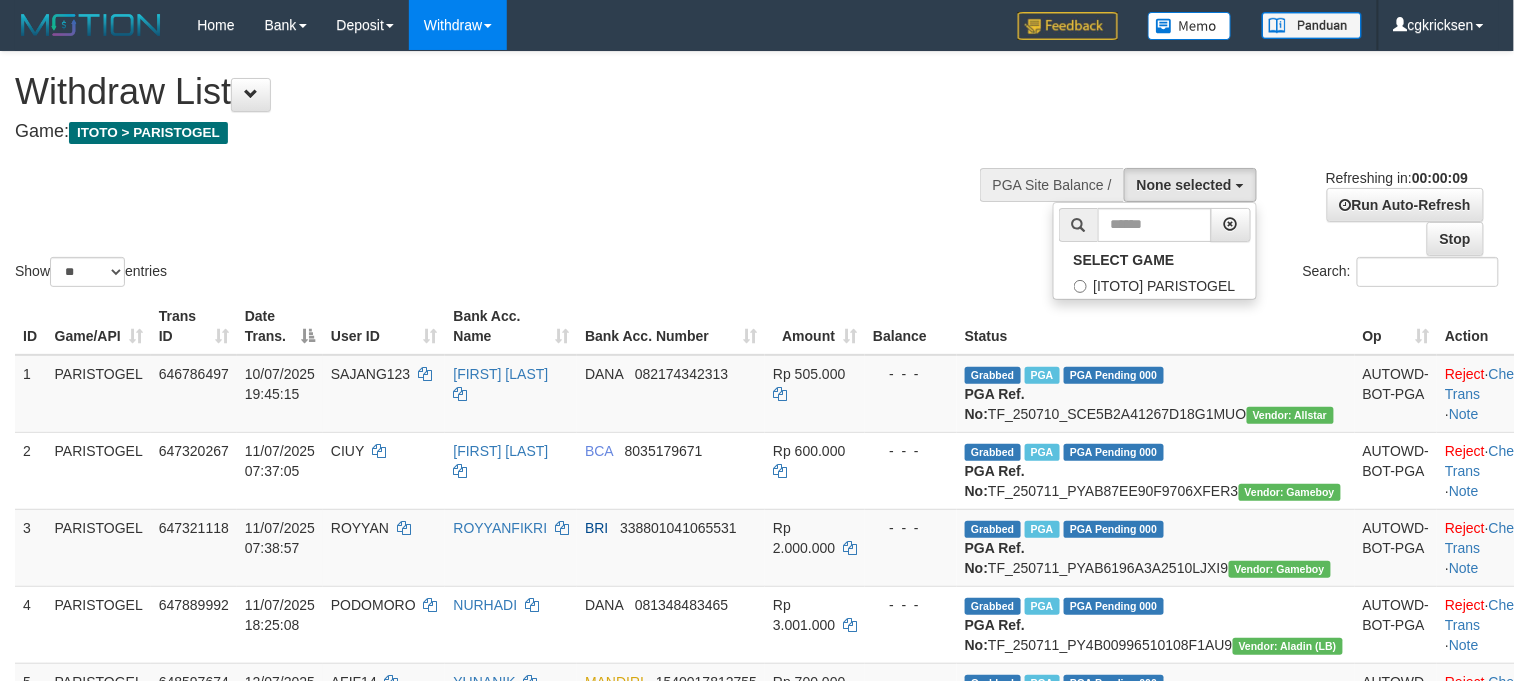 scroll, scrollTop: 17, scrollLeft: 0, axis: vertical 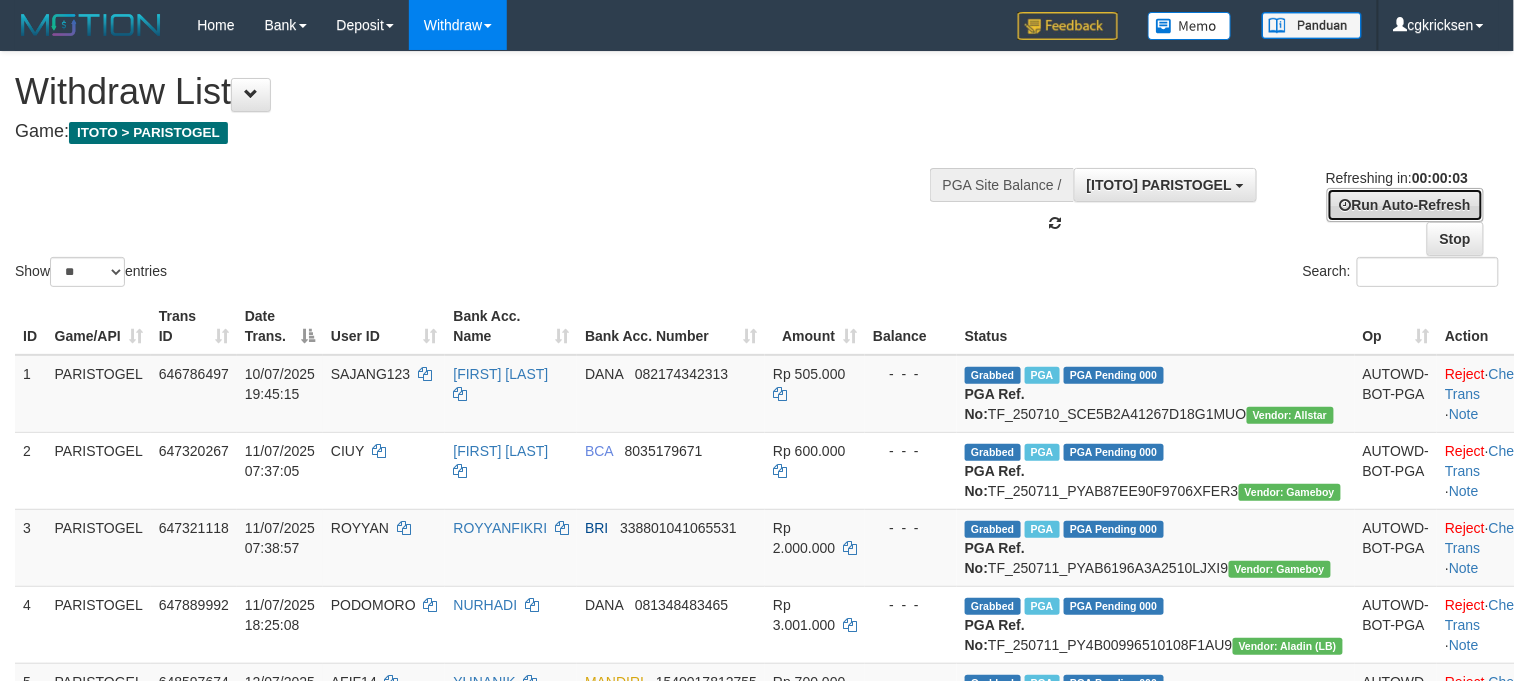 click on "Run Auto-Refresh" at bounding box center (1405, 205) 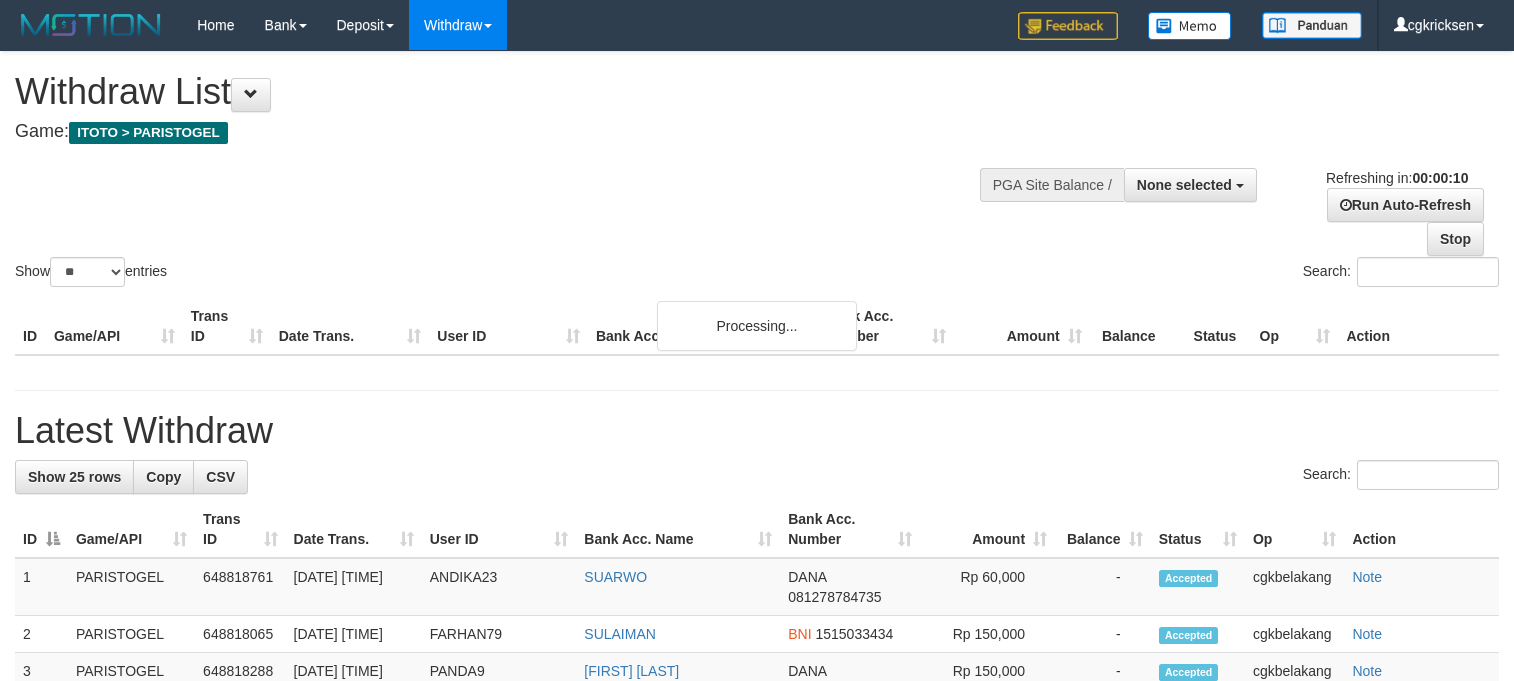 select 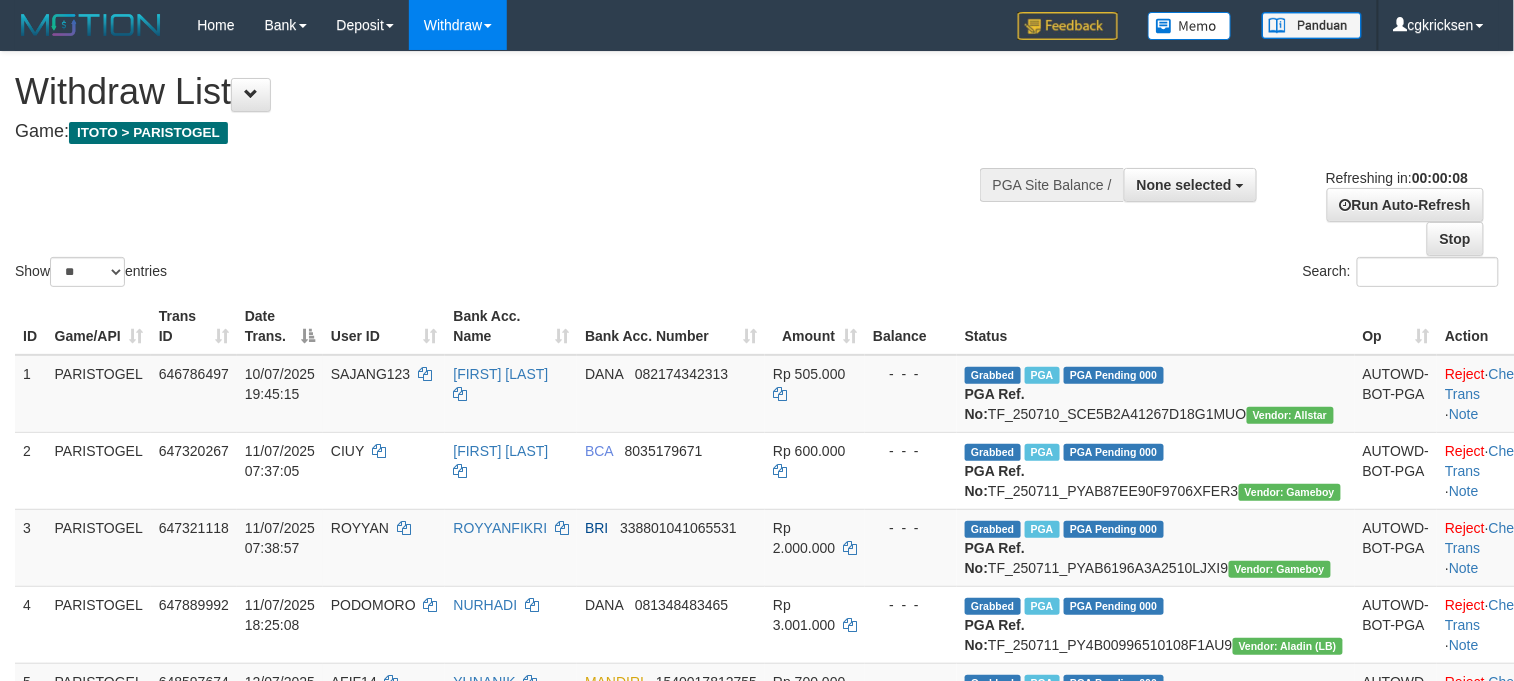 scroll, scrollTop: 0, scrollLeft: 0, axis: both 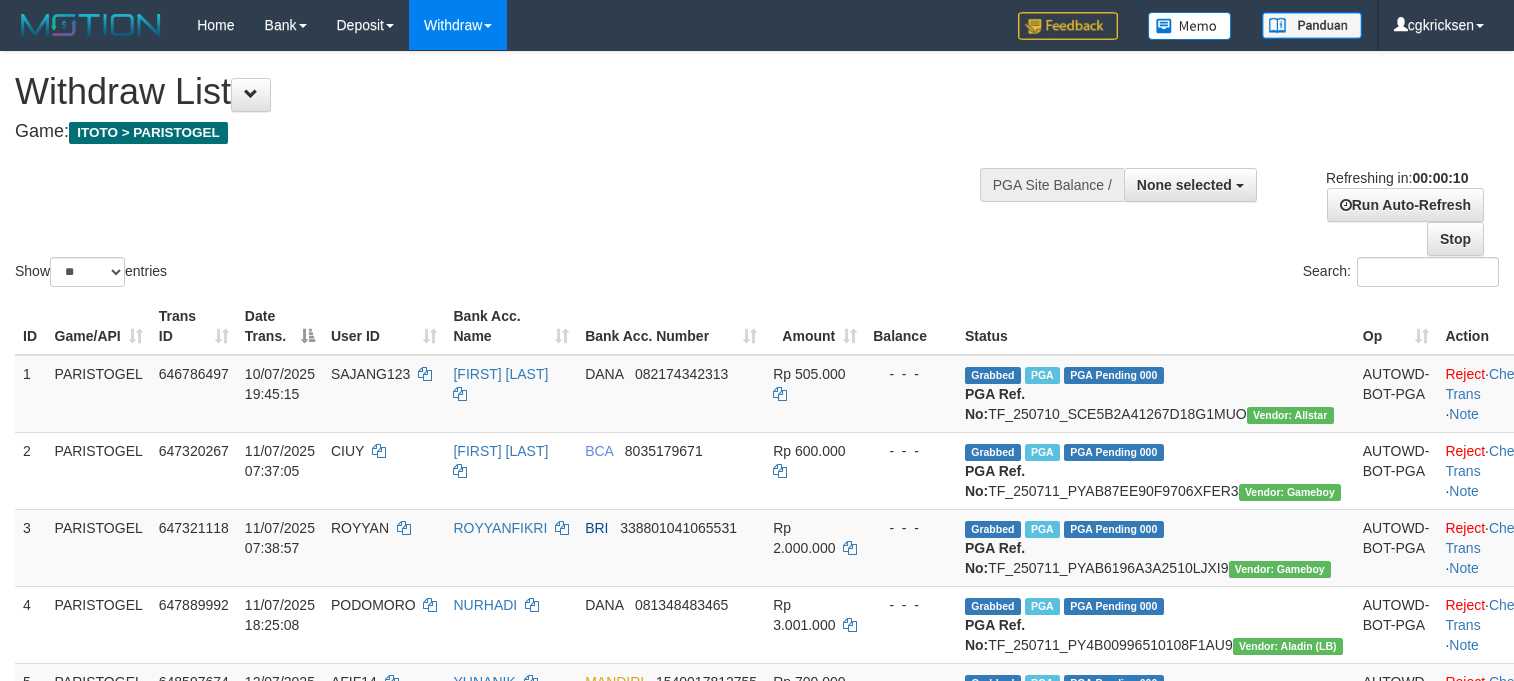 select 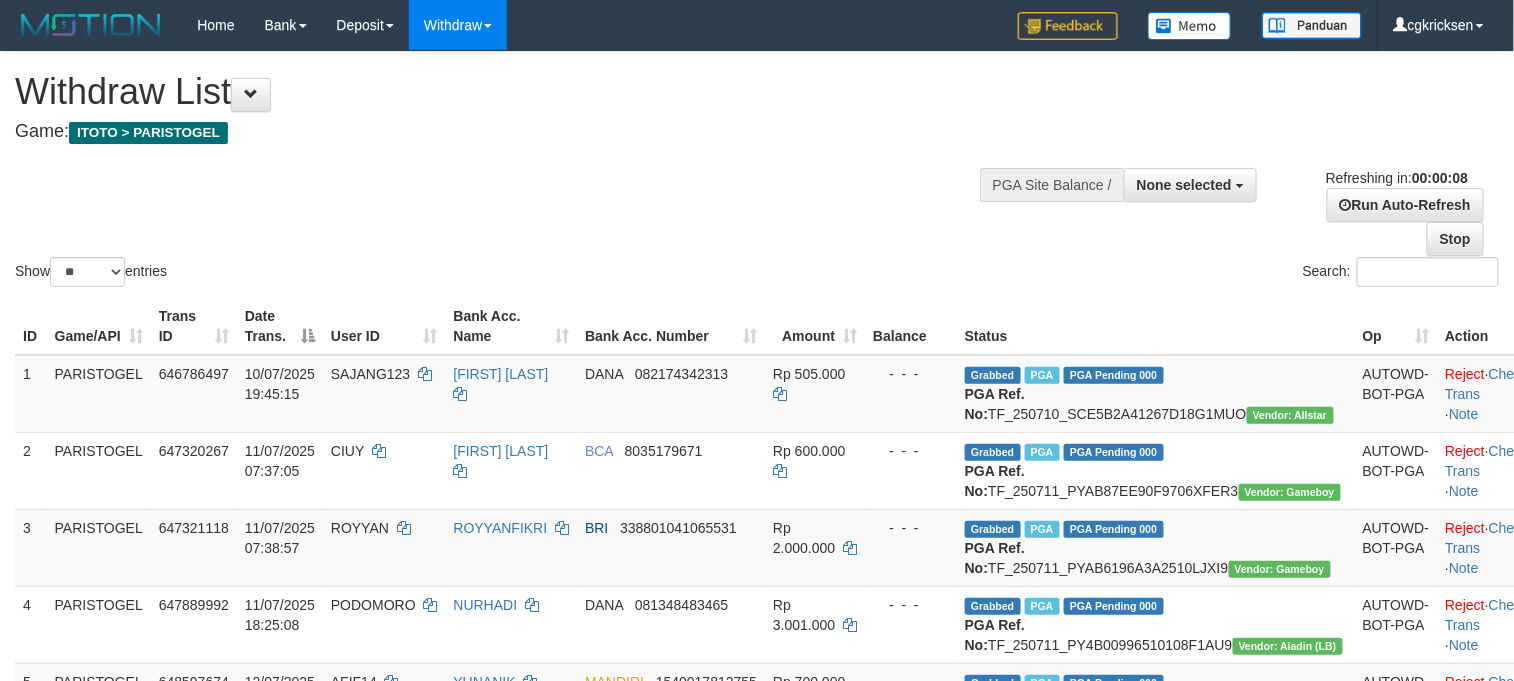 scroll, scrollTop: 0, scrollLeft: 0, axis: both 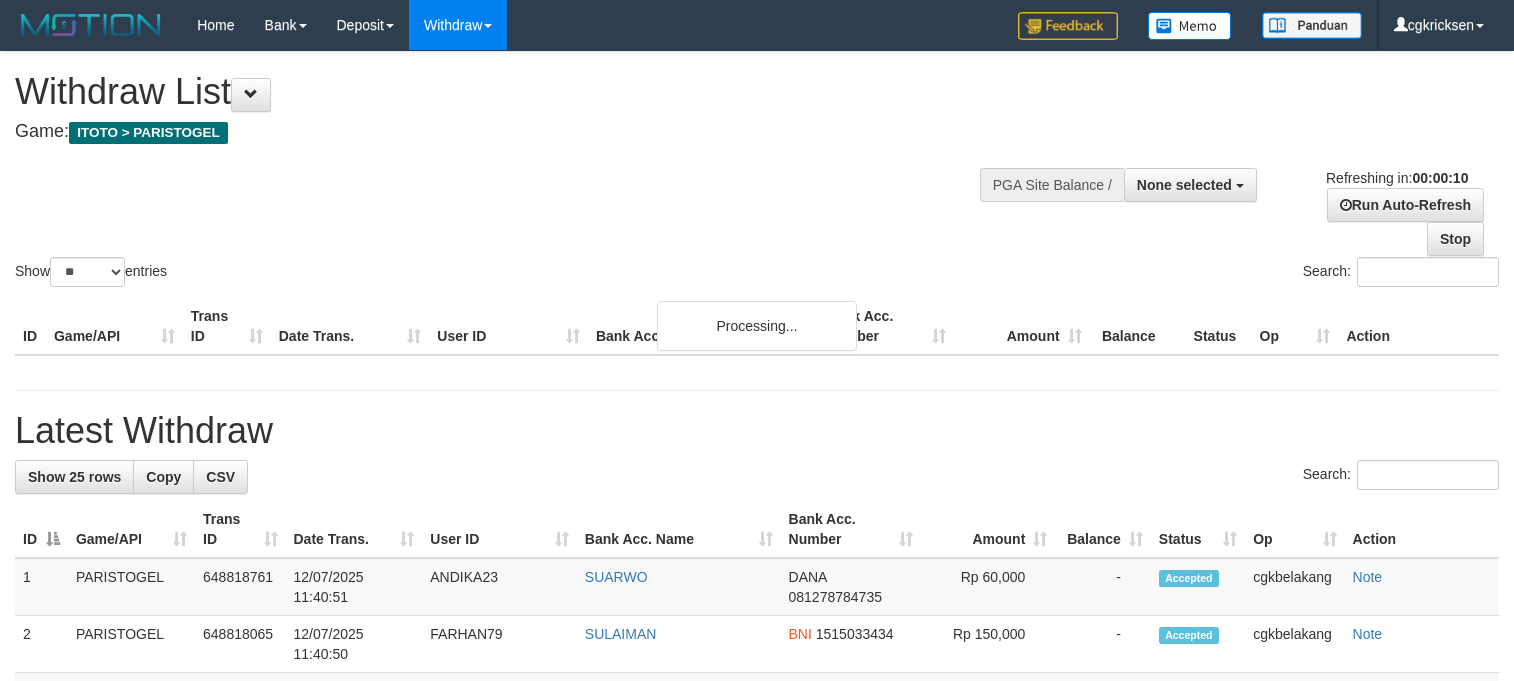select 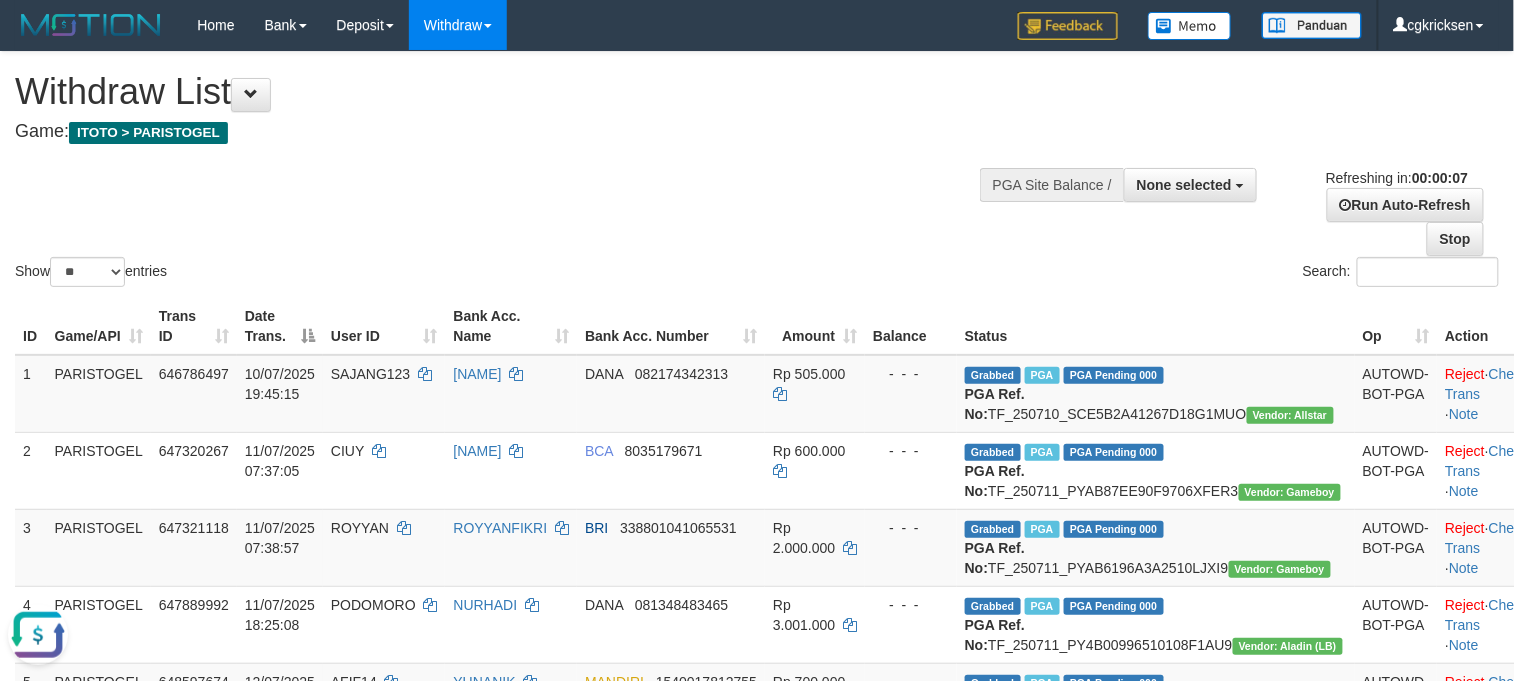 scroll, scrollTop: 0, scrollLeft: 0, axis: both 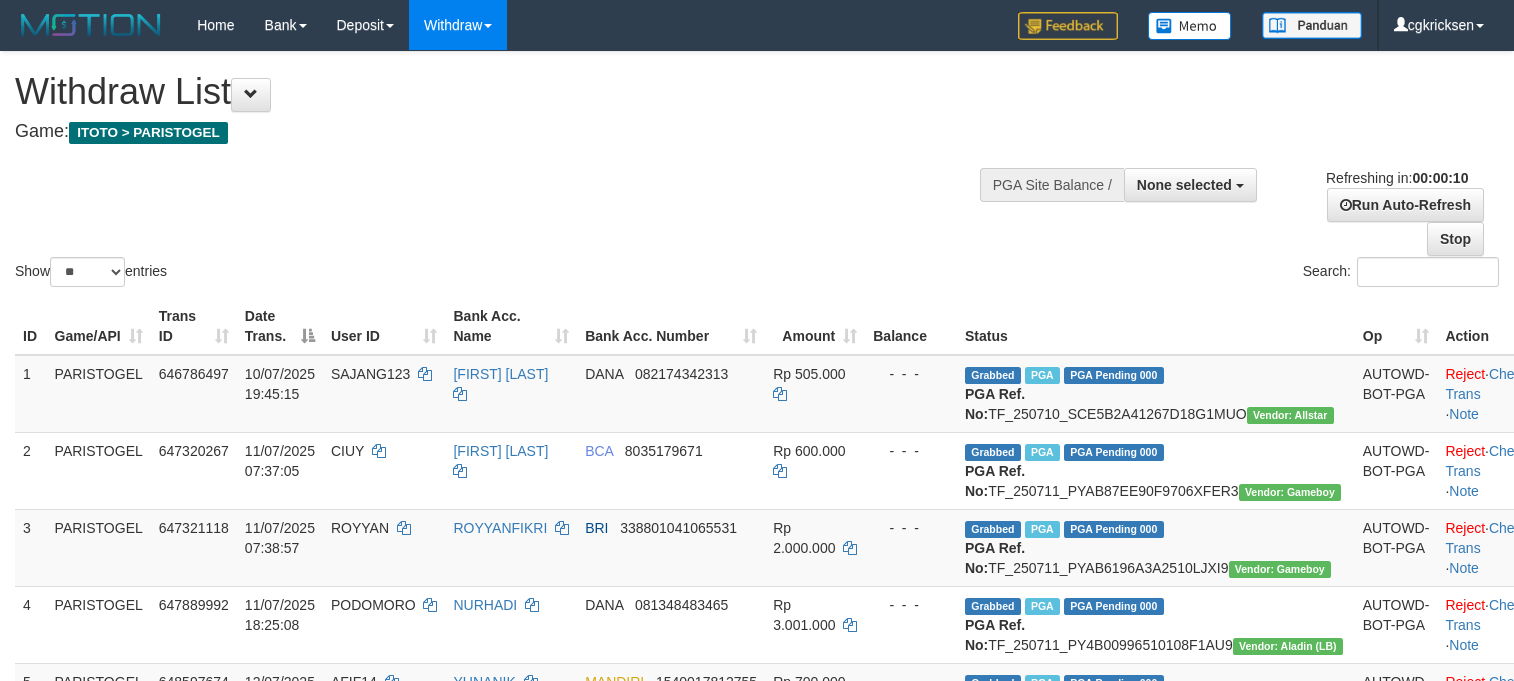select 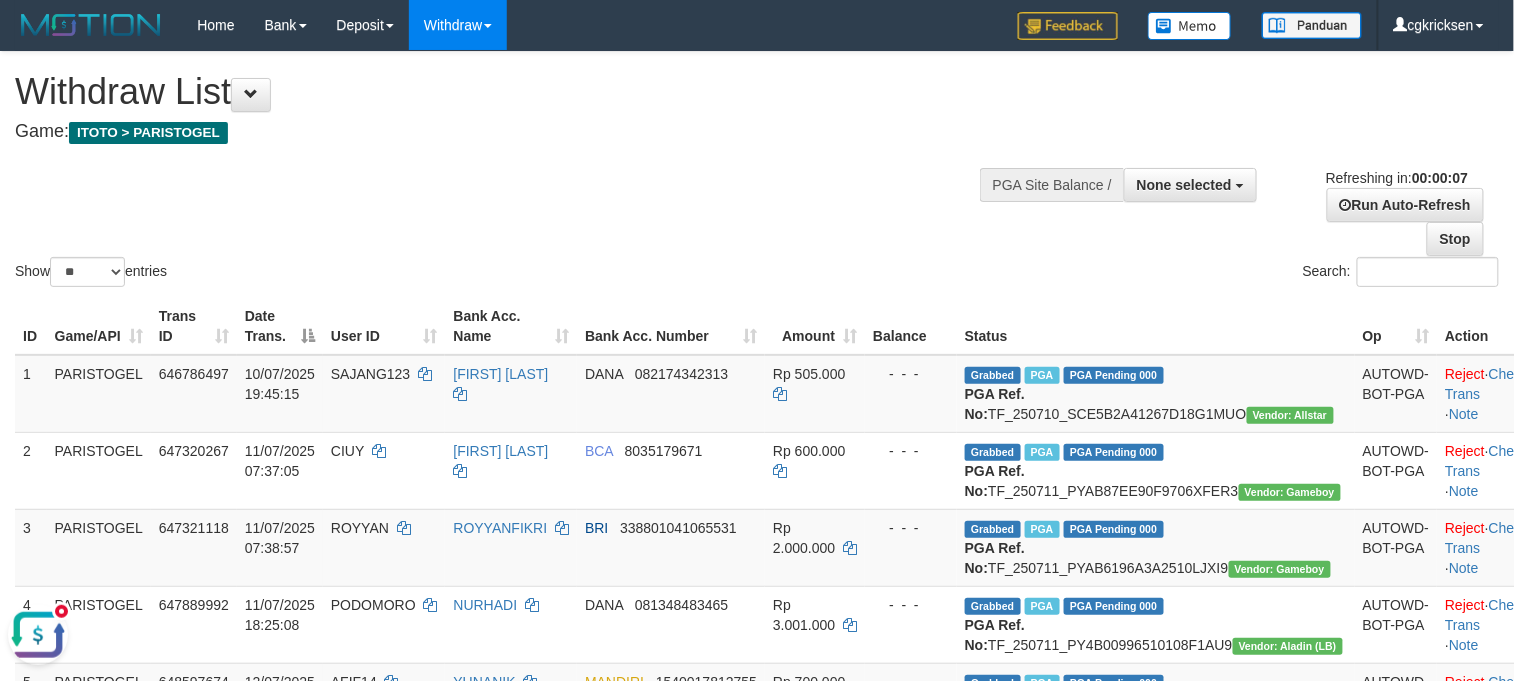 scroll, scrollTop: 0, scrollLeft: 0, axis: both 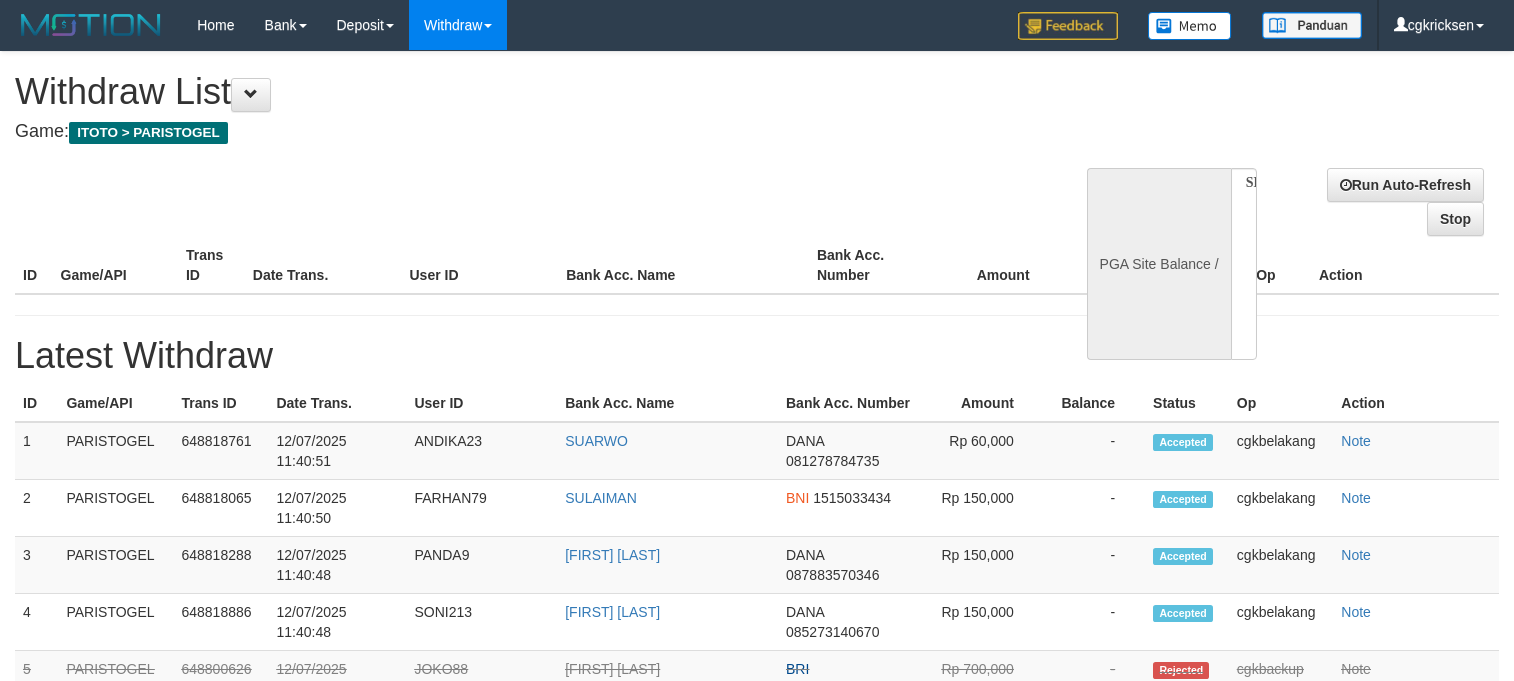 select 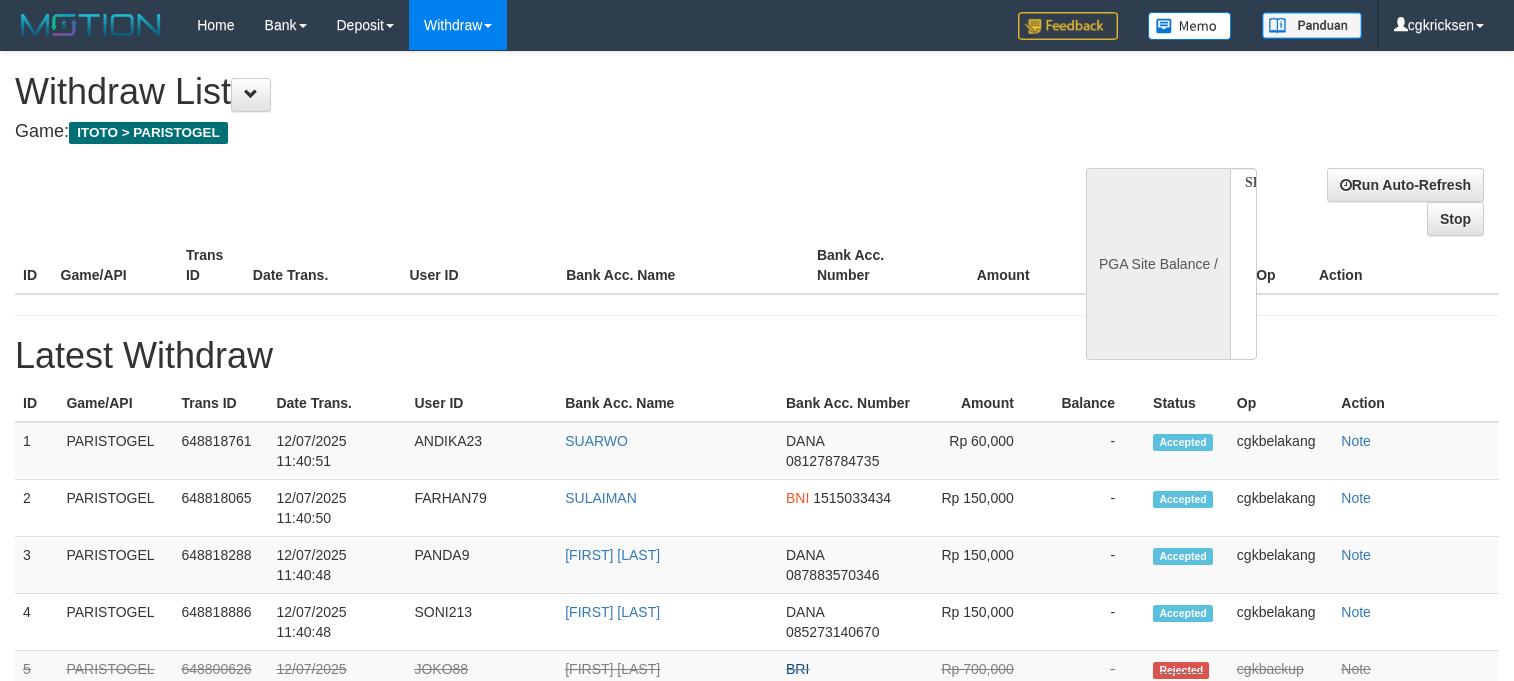 scroll, scrollTop: 0, scrollLeft: 0, axis: both 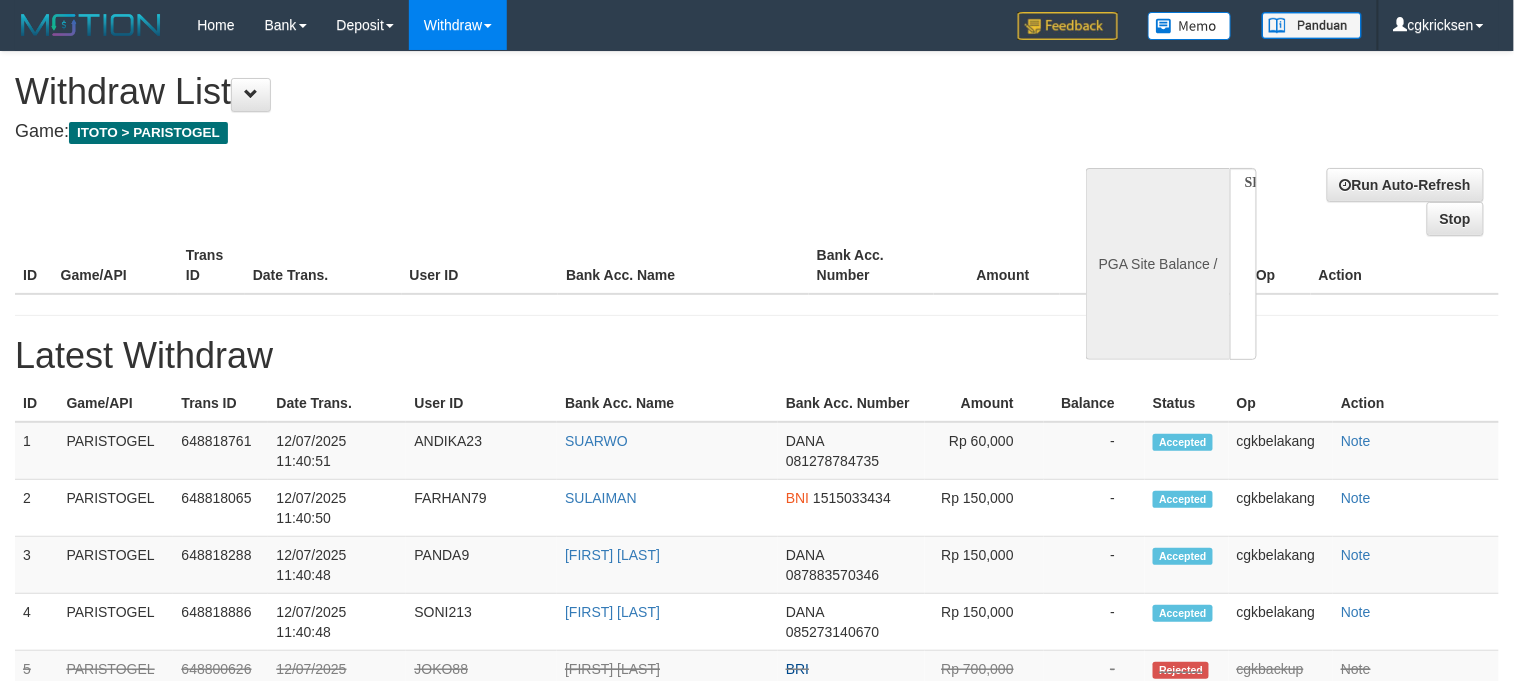 select on "**" 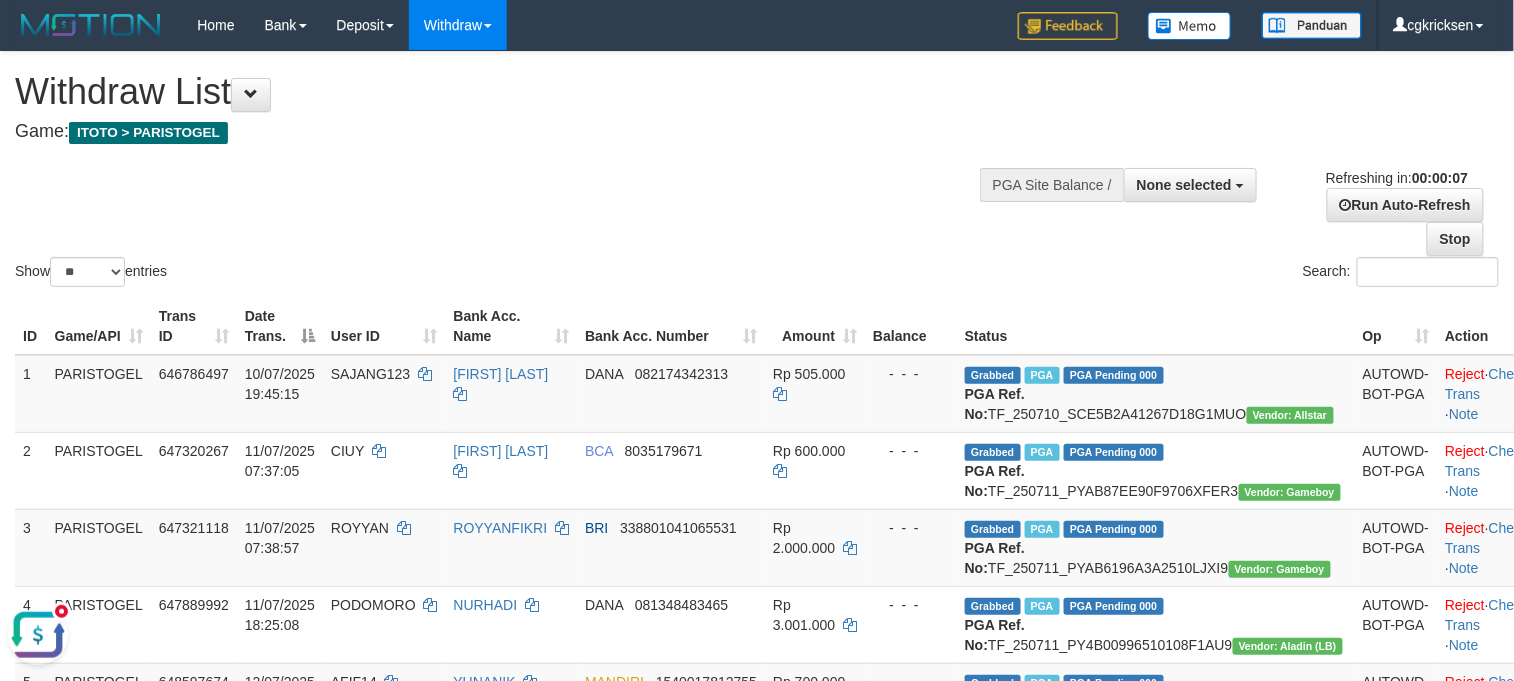 scroll, scrollTop: 0, scrollLeft: 0, axis: both 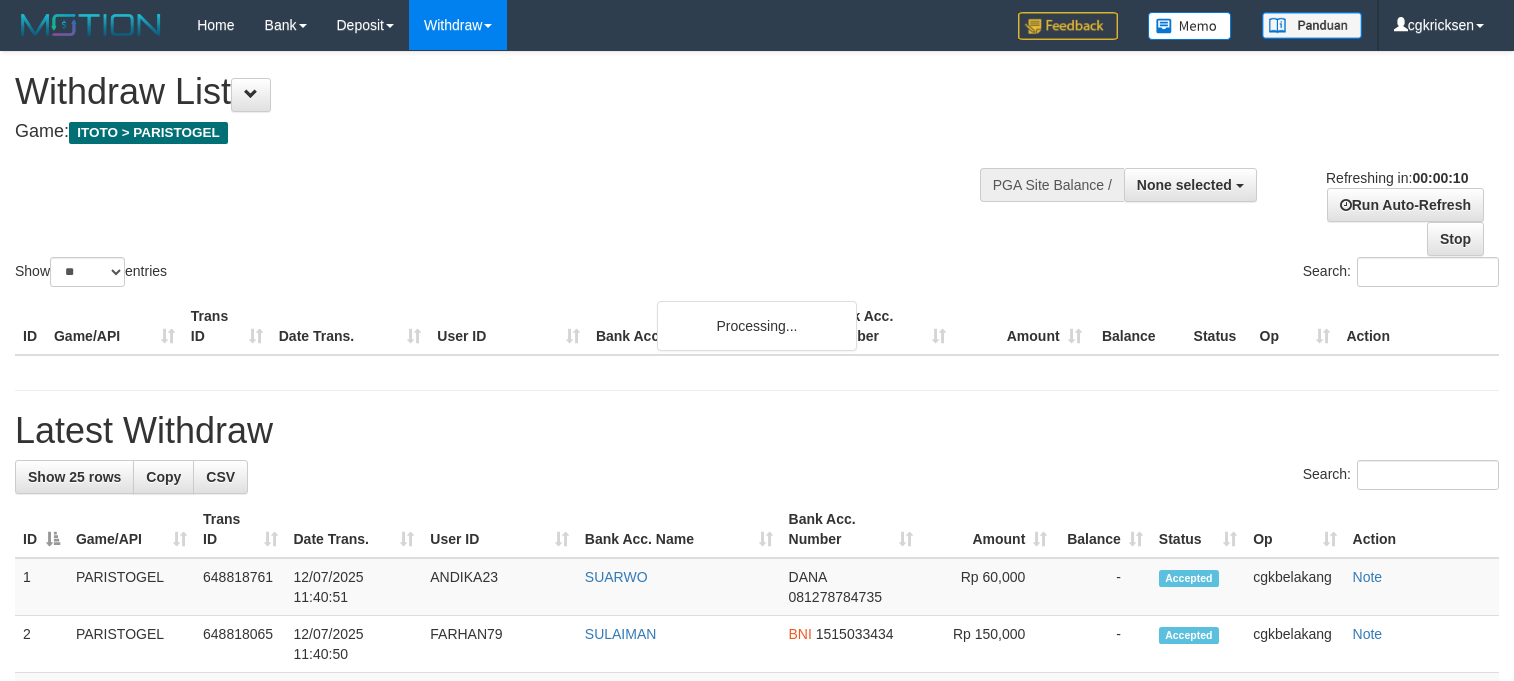 select 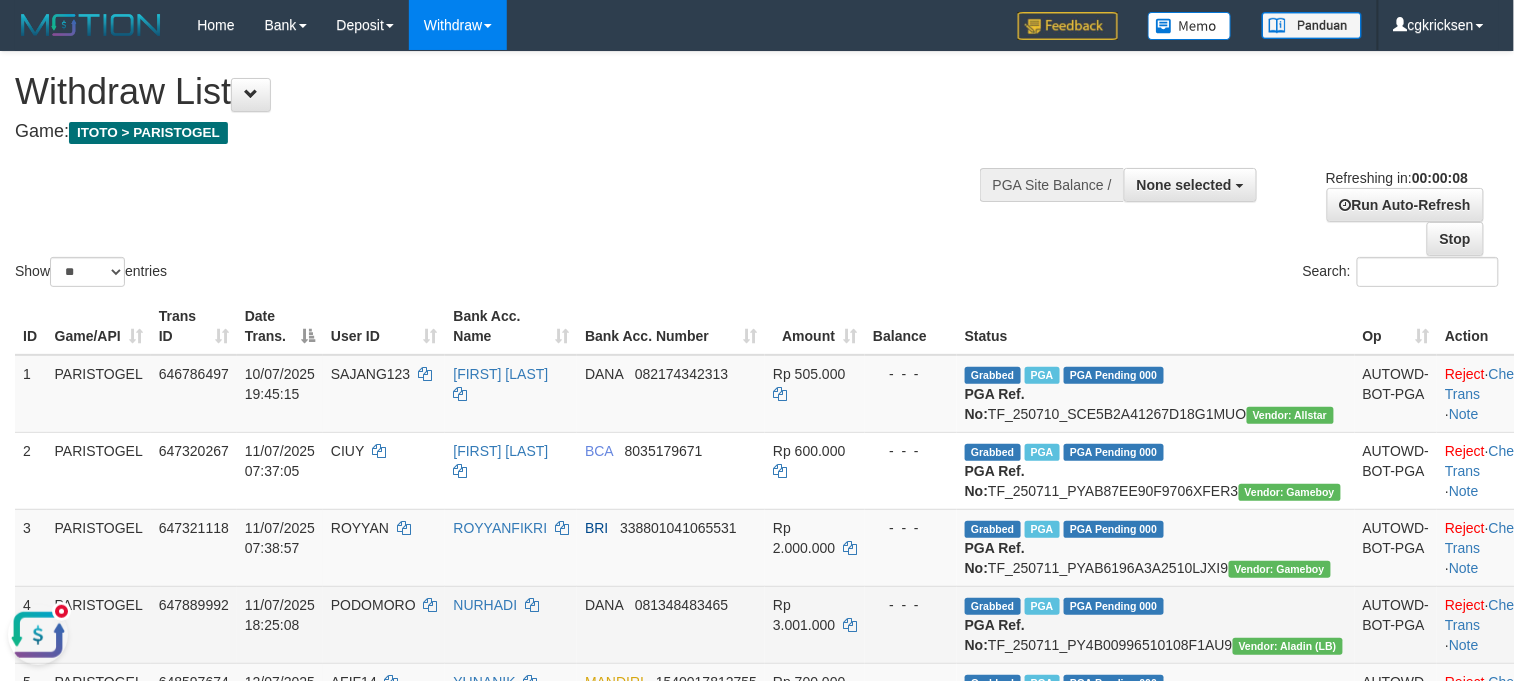 scroll, scrollTop: 0, scrollLeft: 0, axis: both 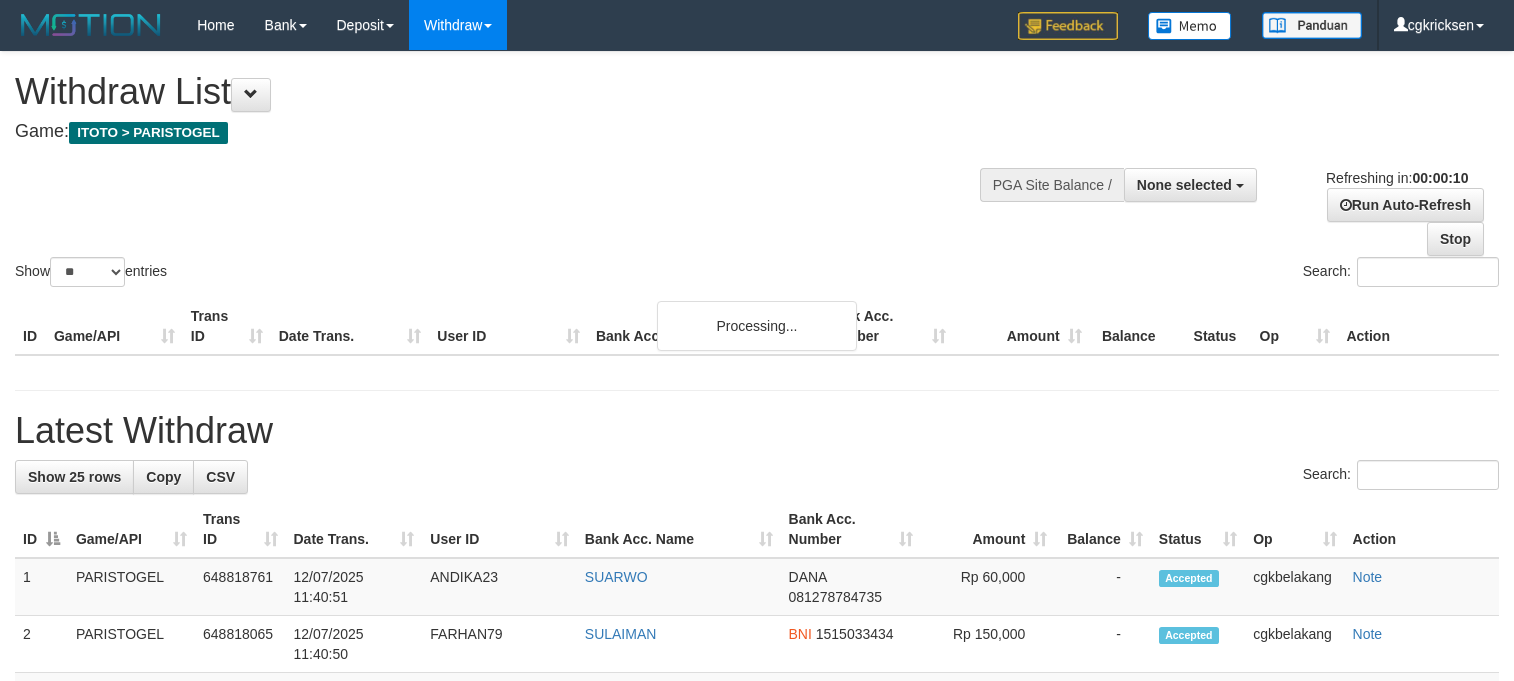 select 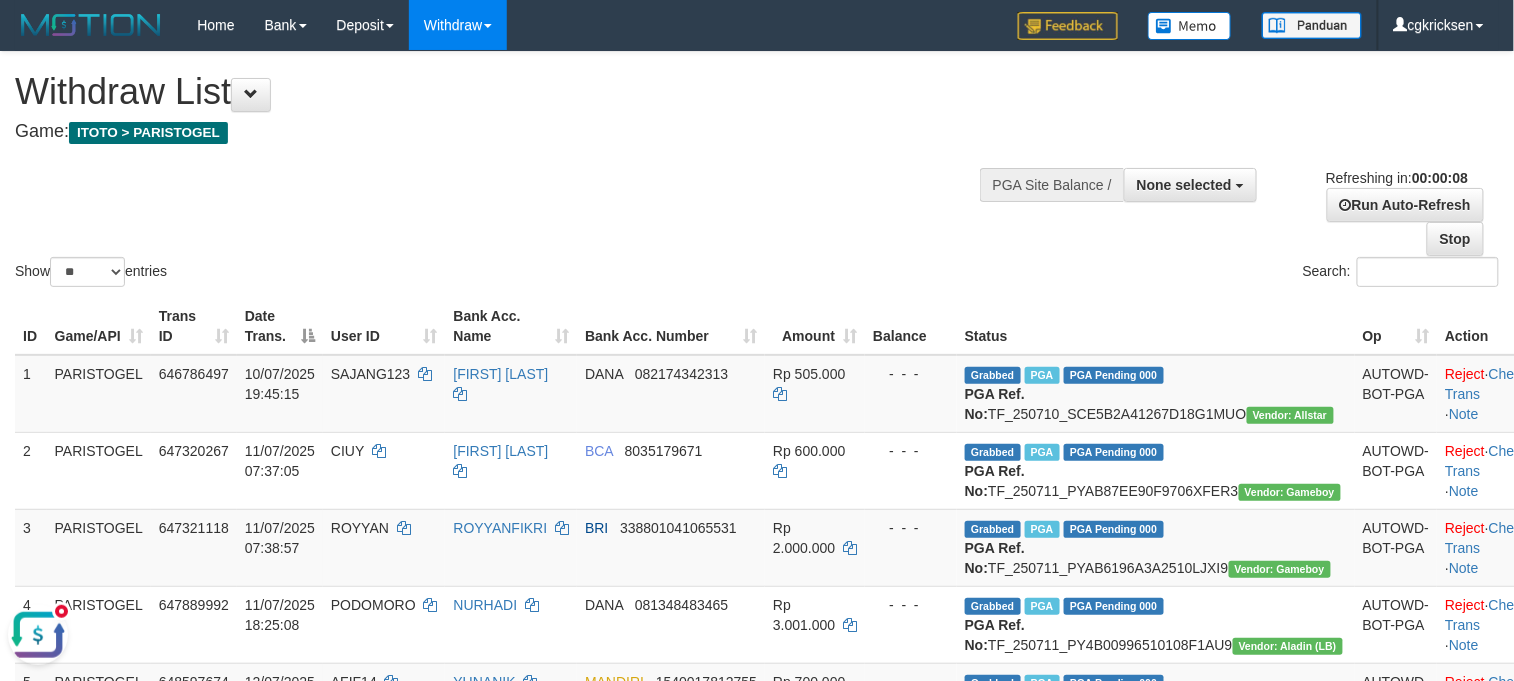 scroll, scrollTop: 0, scrollLeft: 0, axis: both 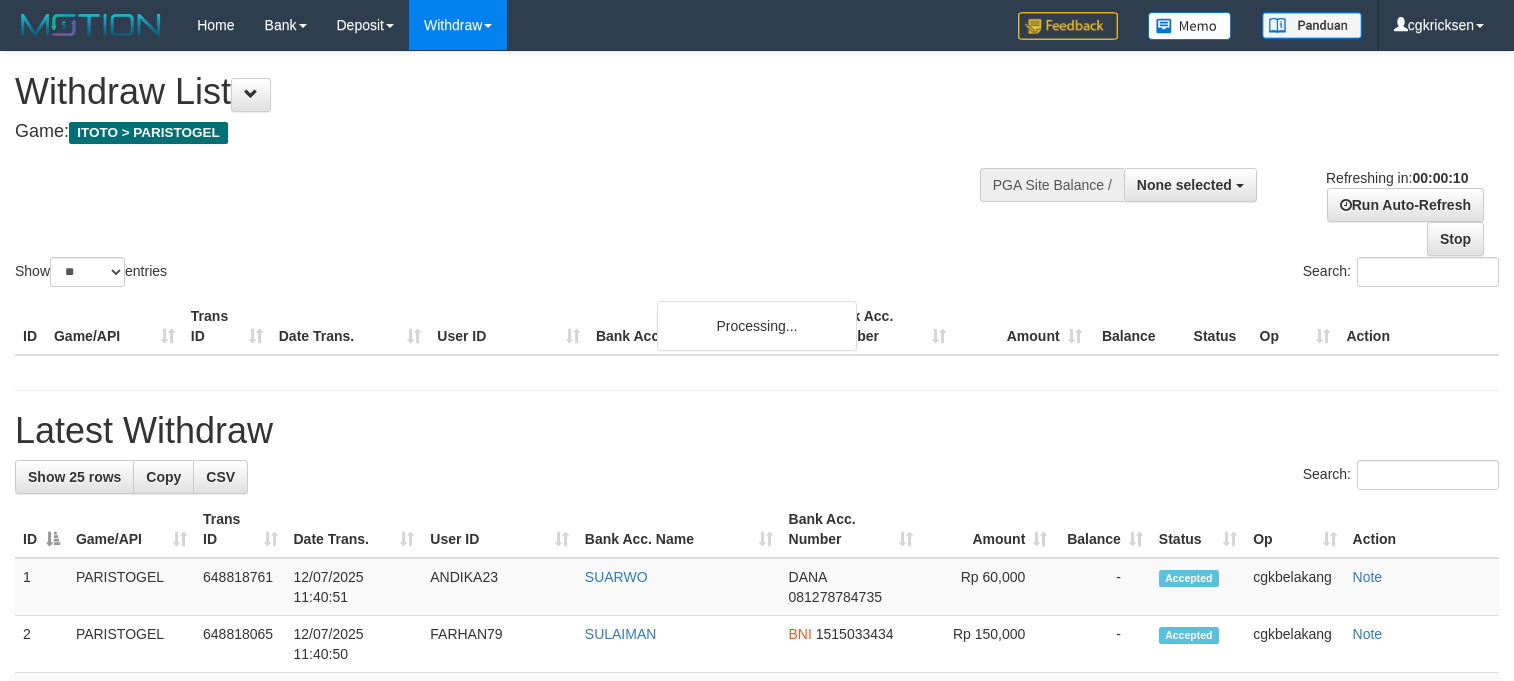 select 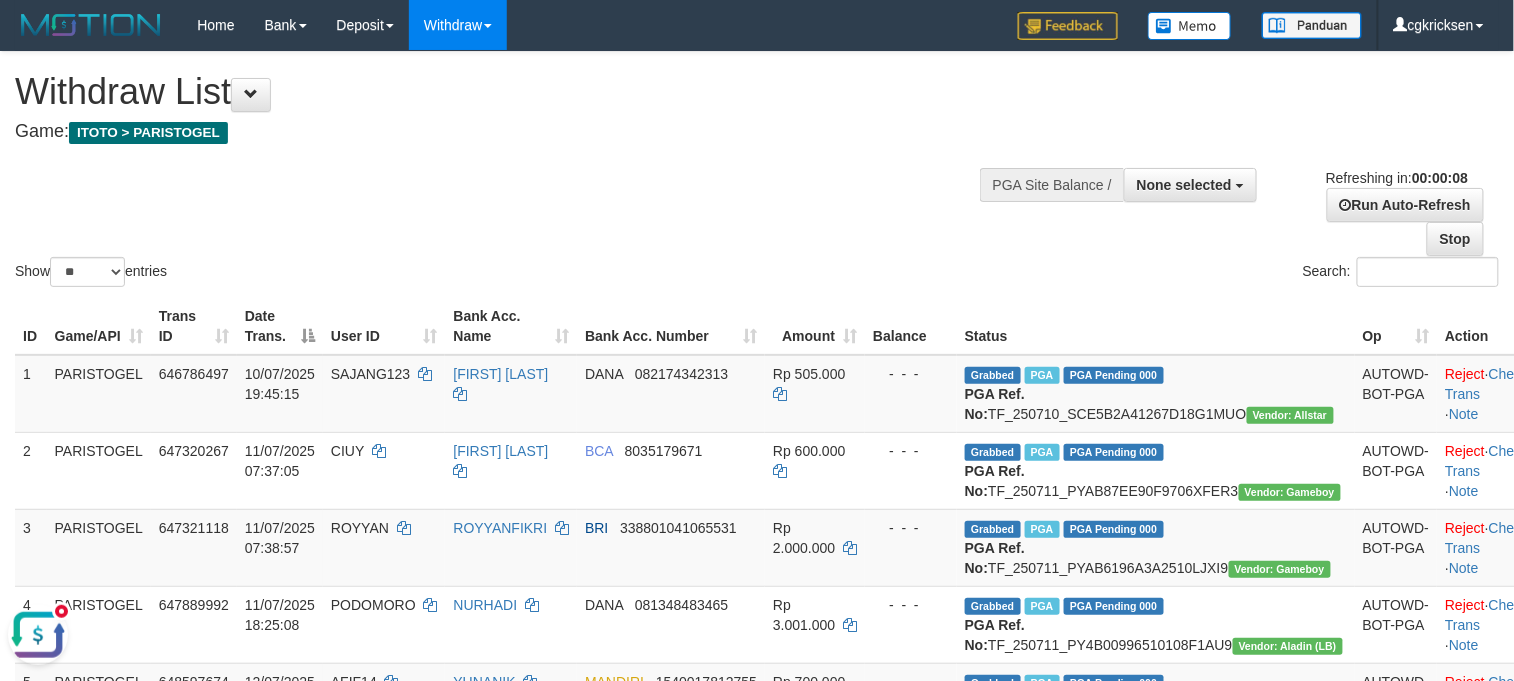 scroll, scrollTop: 0, scrollLeft: 0, axis: both 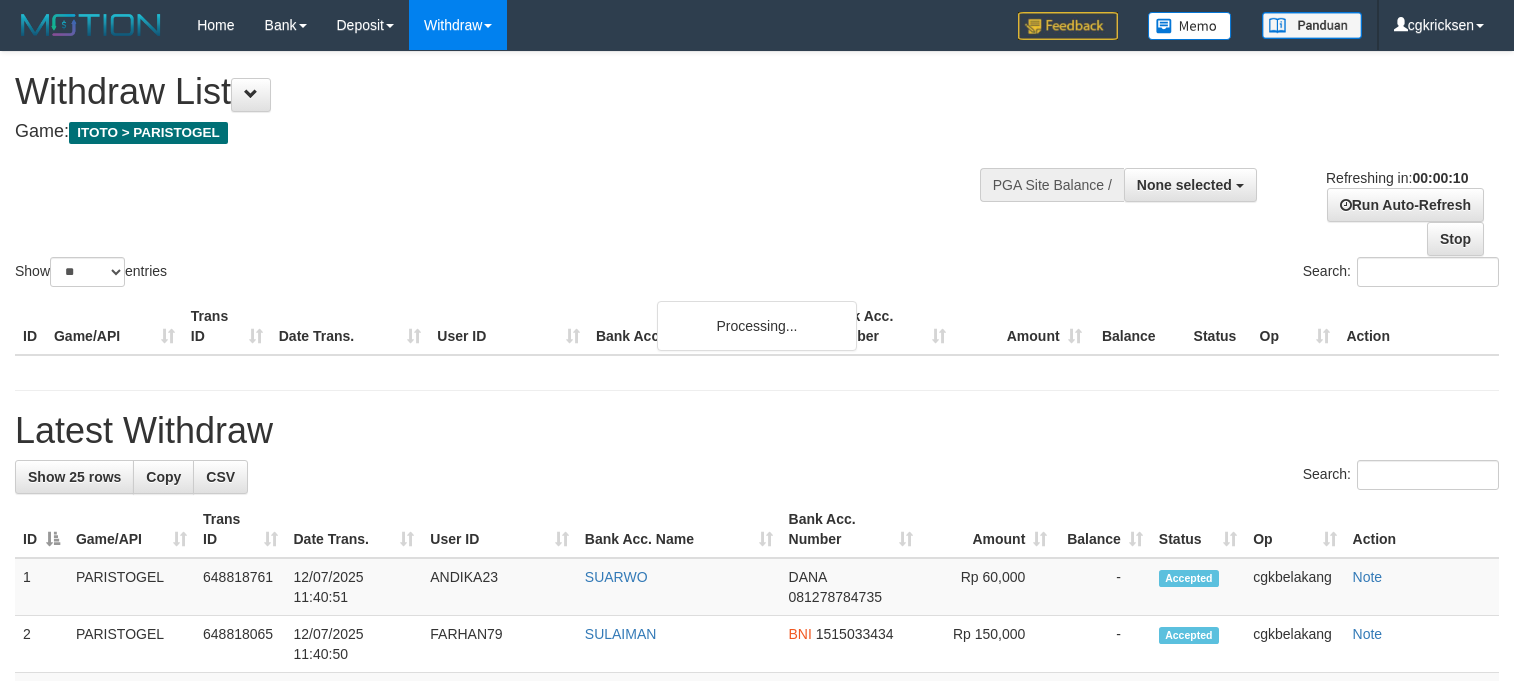 select 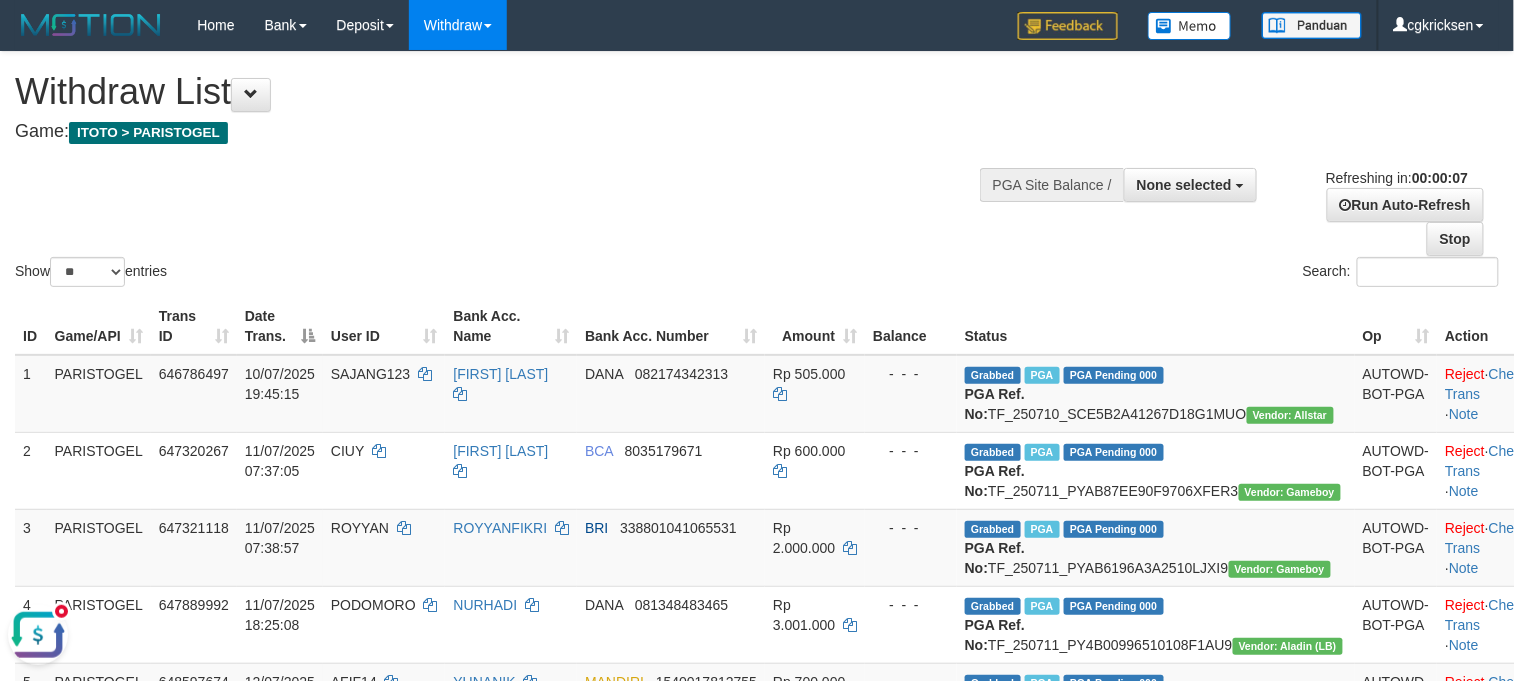 scroll, scrollTop: 0, scrollLeft: 0, axis: both 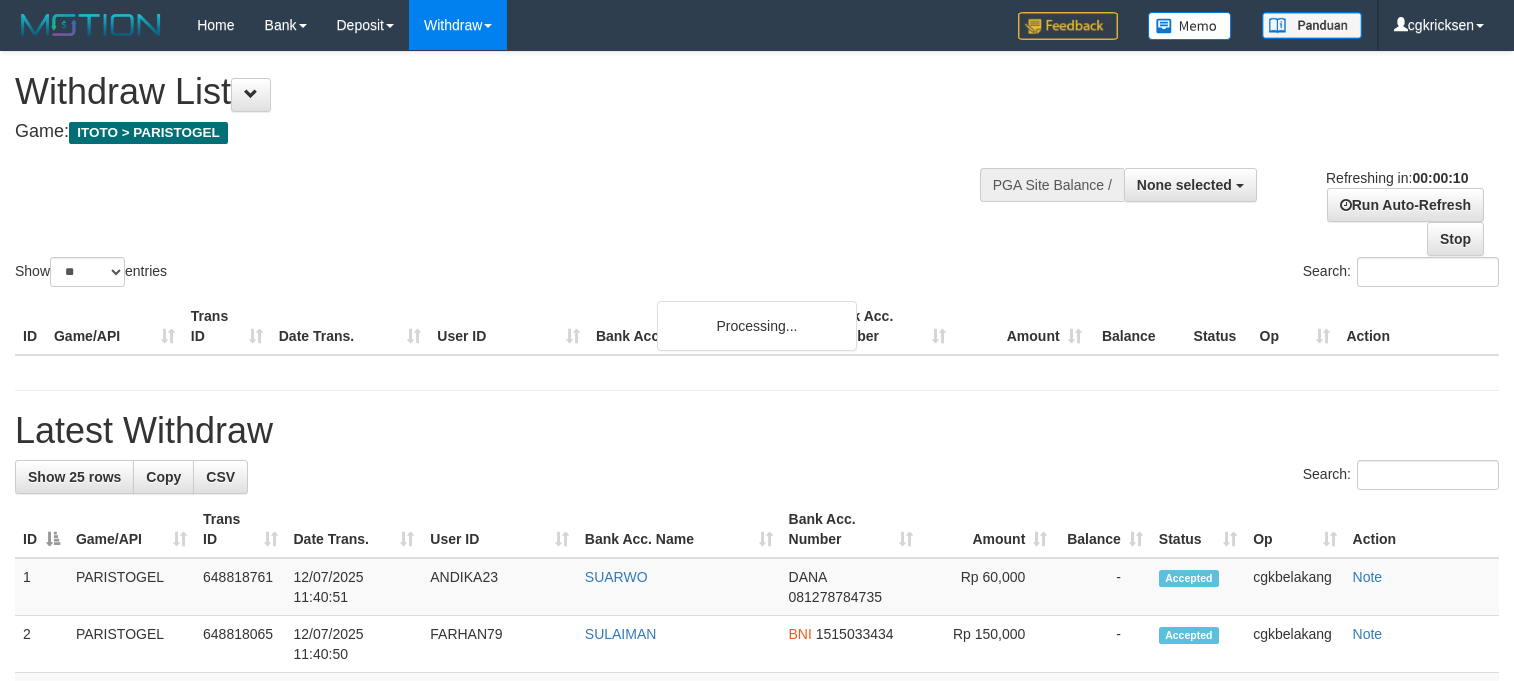 select 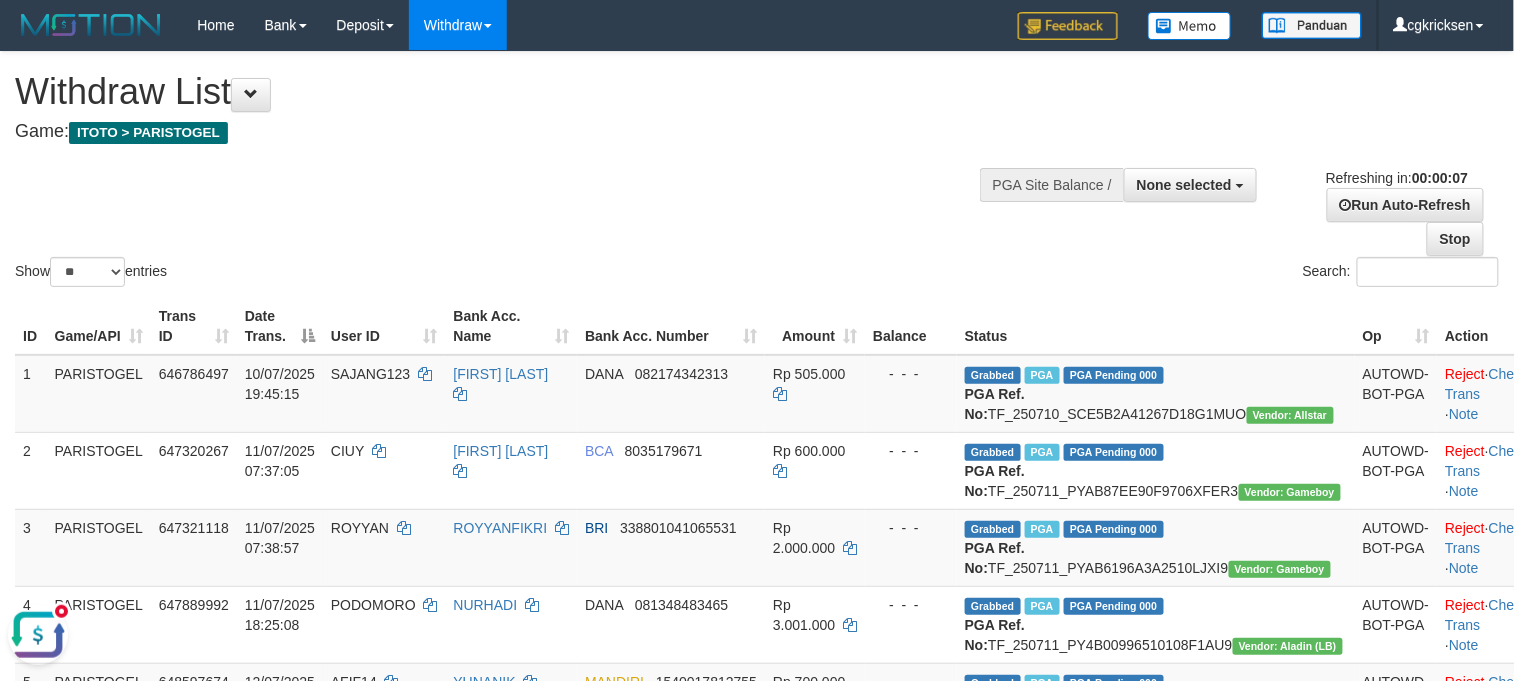 scroll, scrollTop: 0, scrollLeft: 0, axis: both 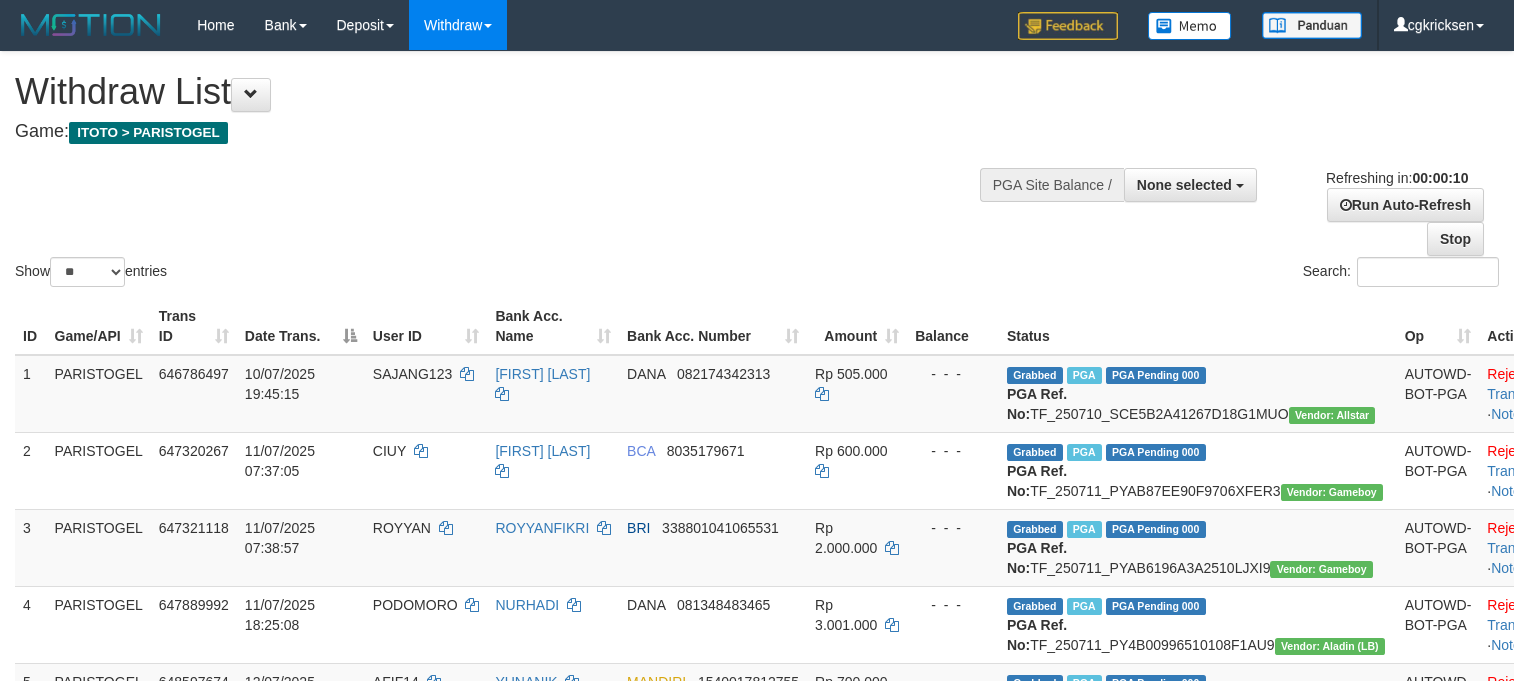 select 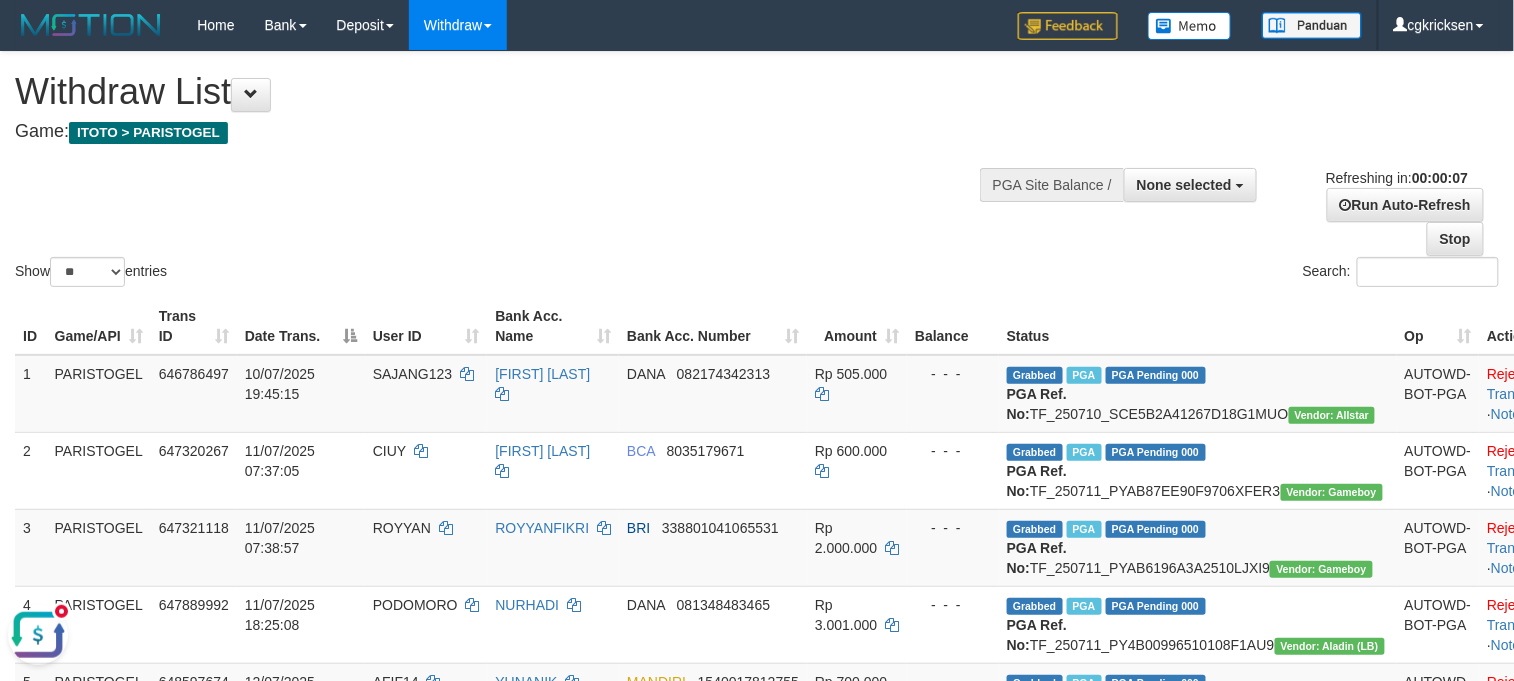 scroll, scrollTop: 0, scrollLeft: 0, axis: both 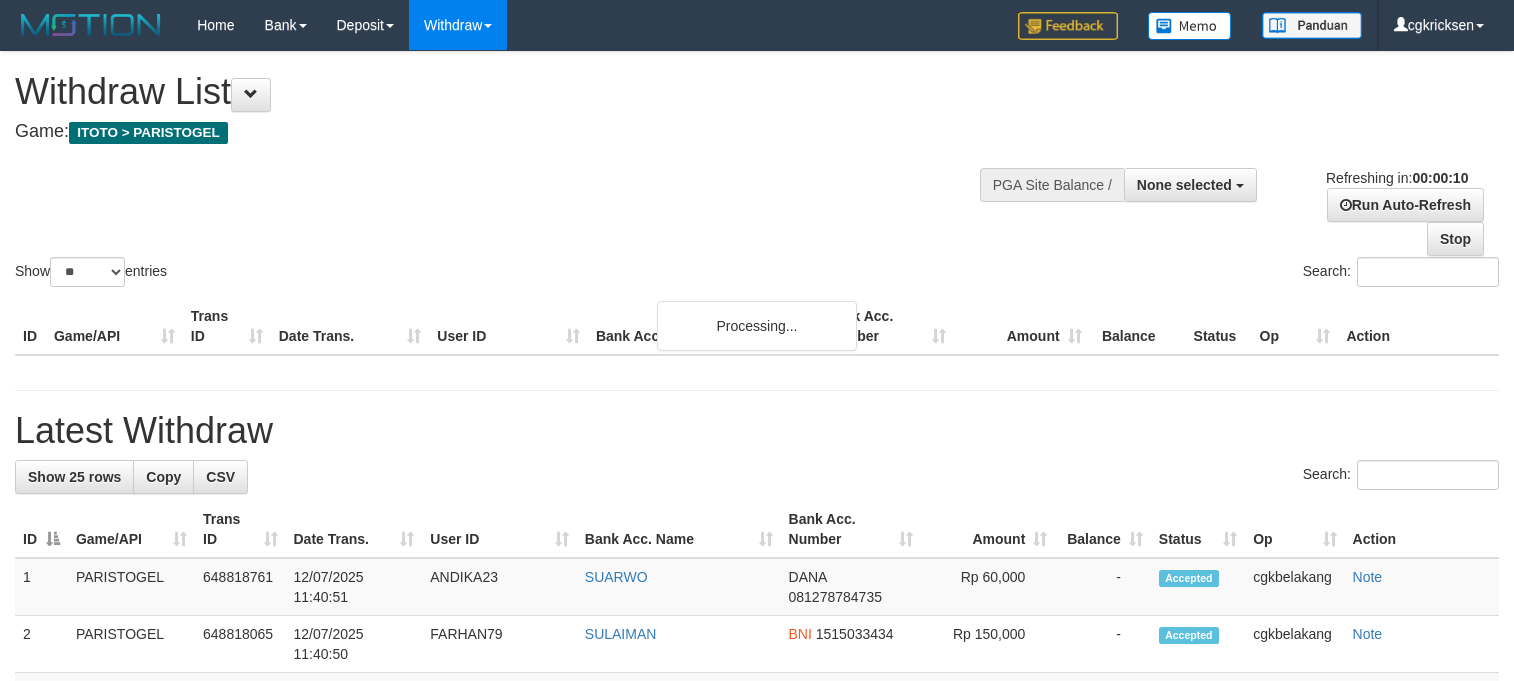 select 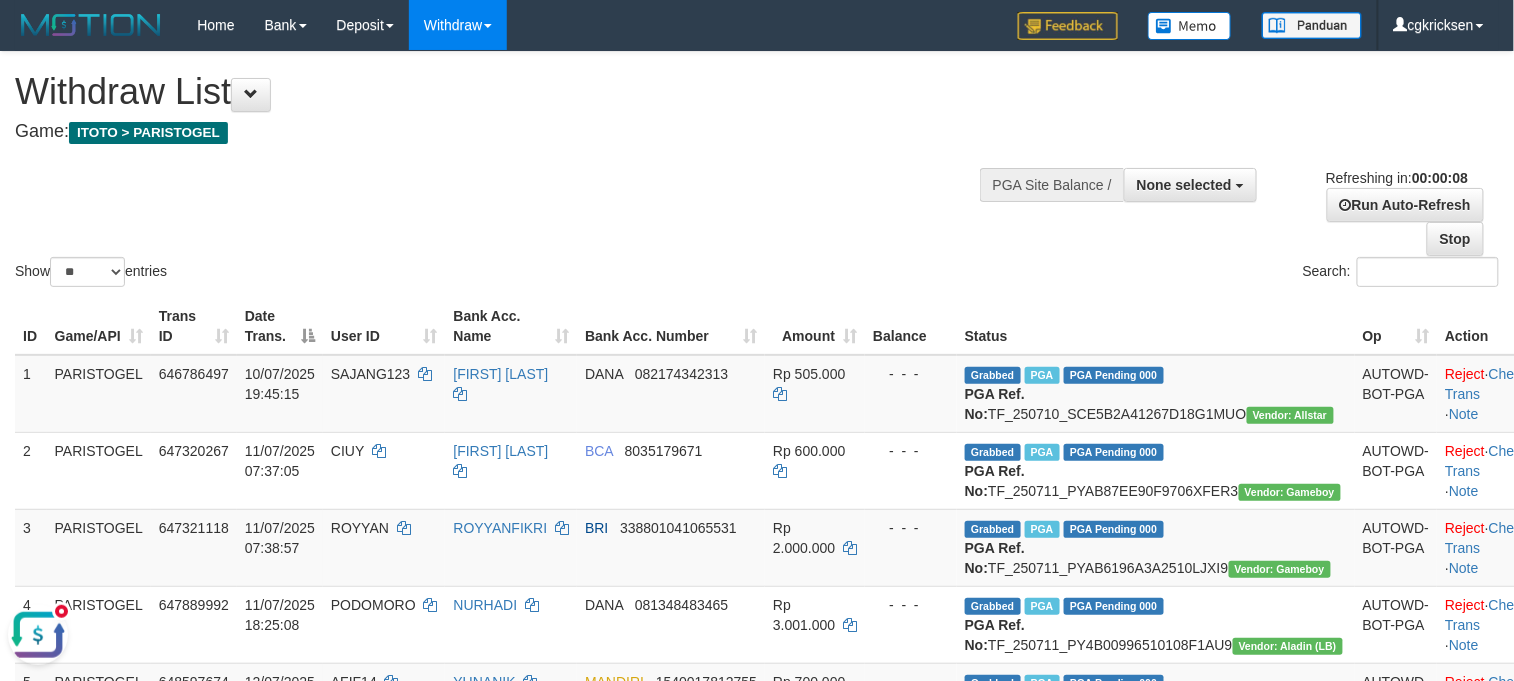 scroll, scrollTop: 0, scrollLeft: 0, axis: both 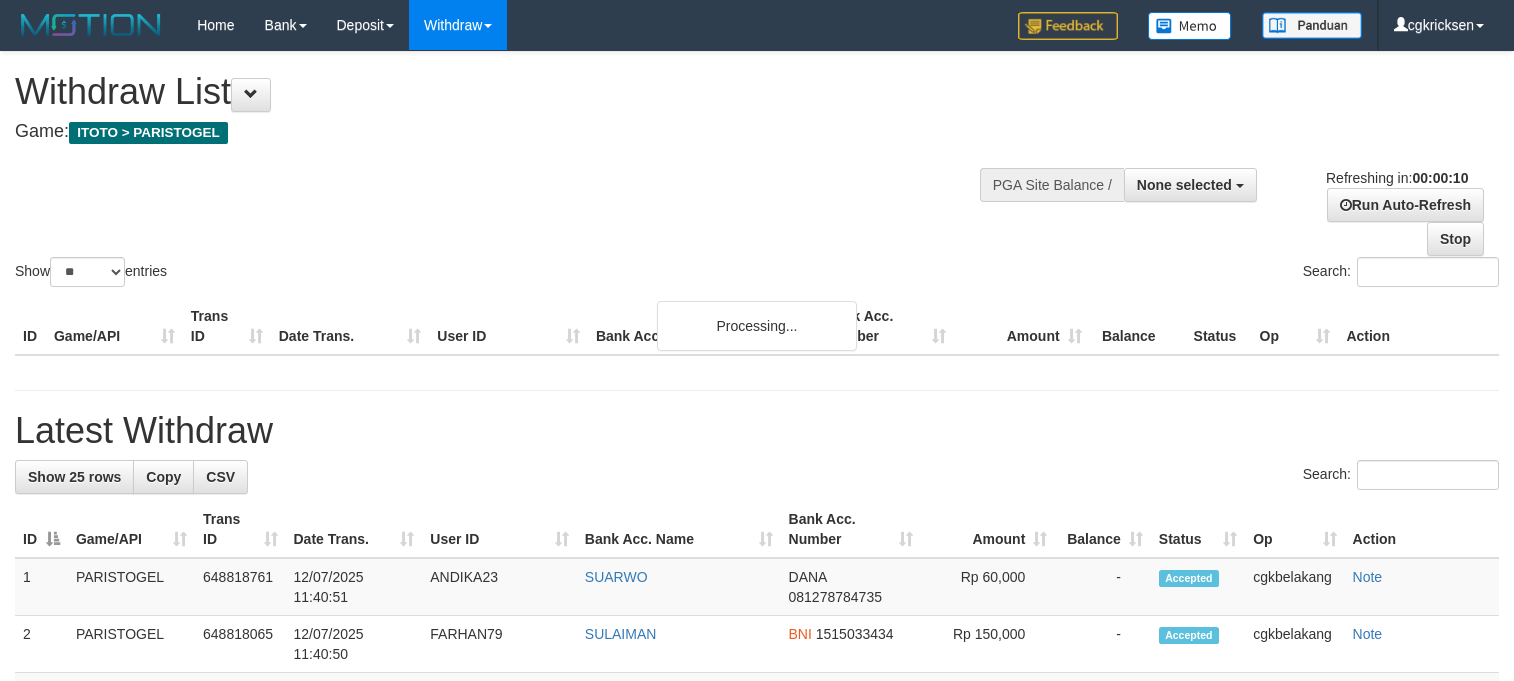 select 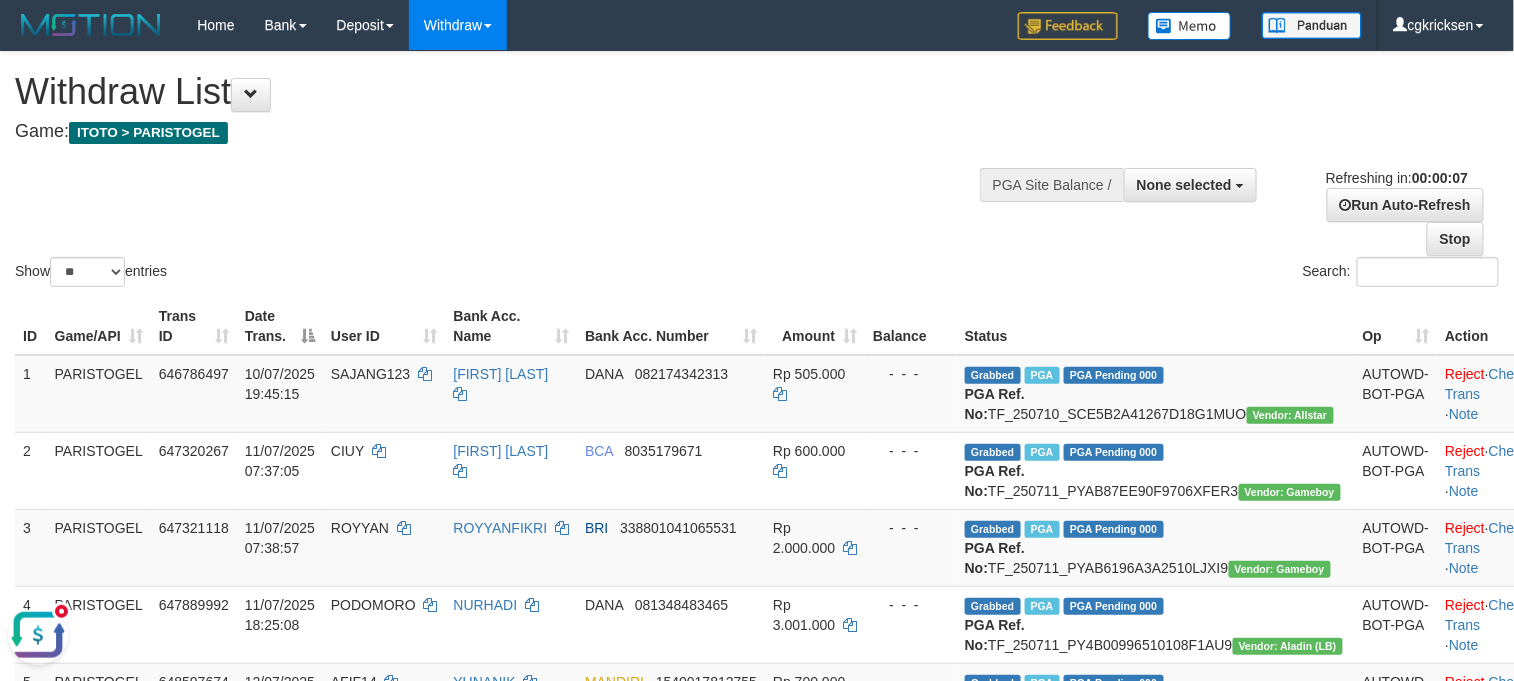 scroll, scrollTop: 0, scrollLeft: 0, axis: both 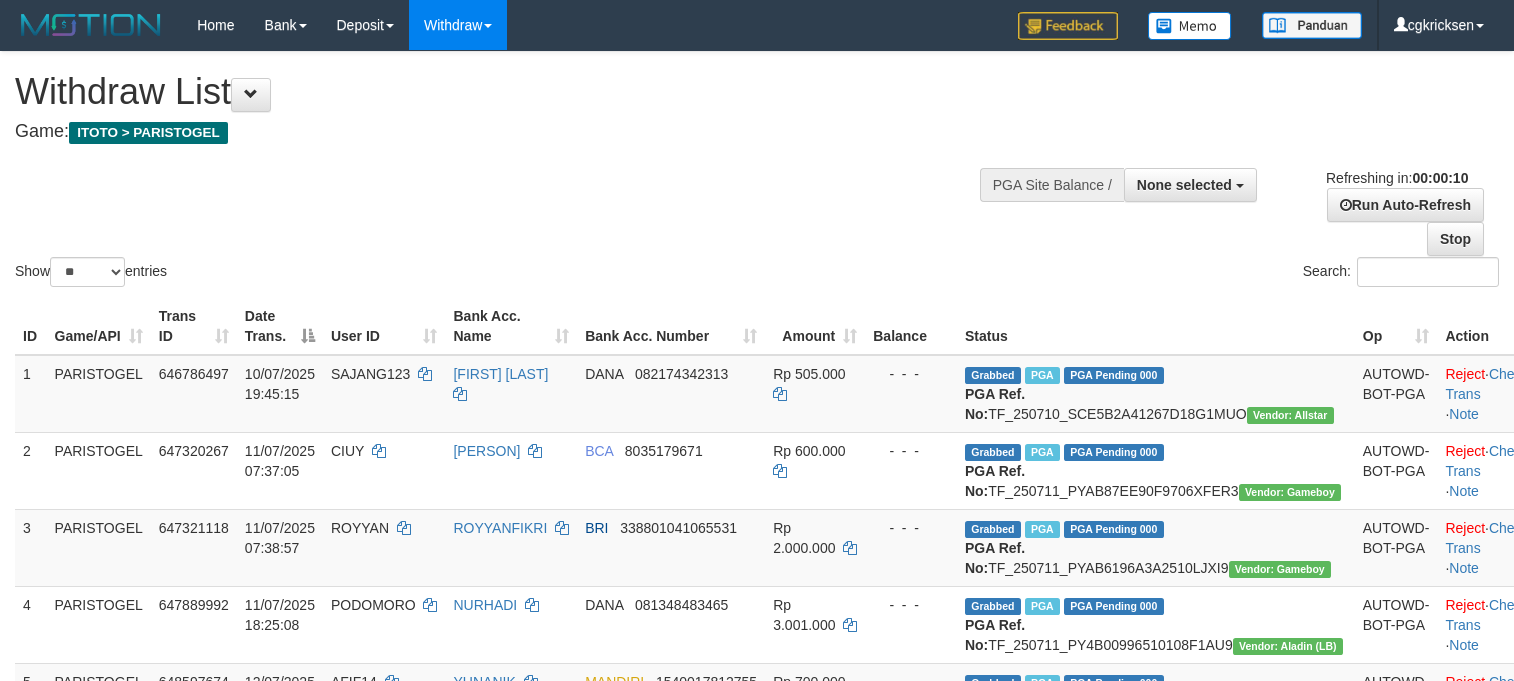 select 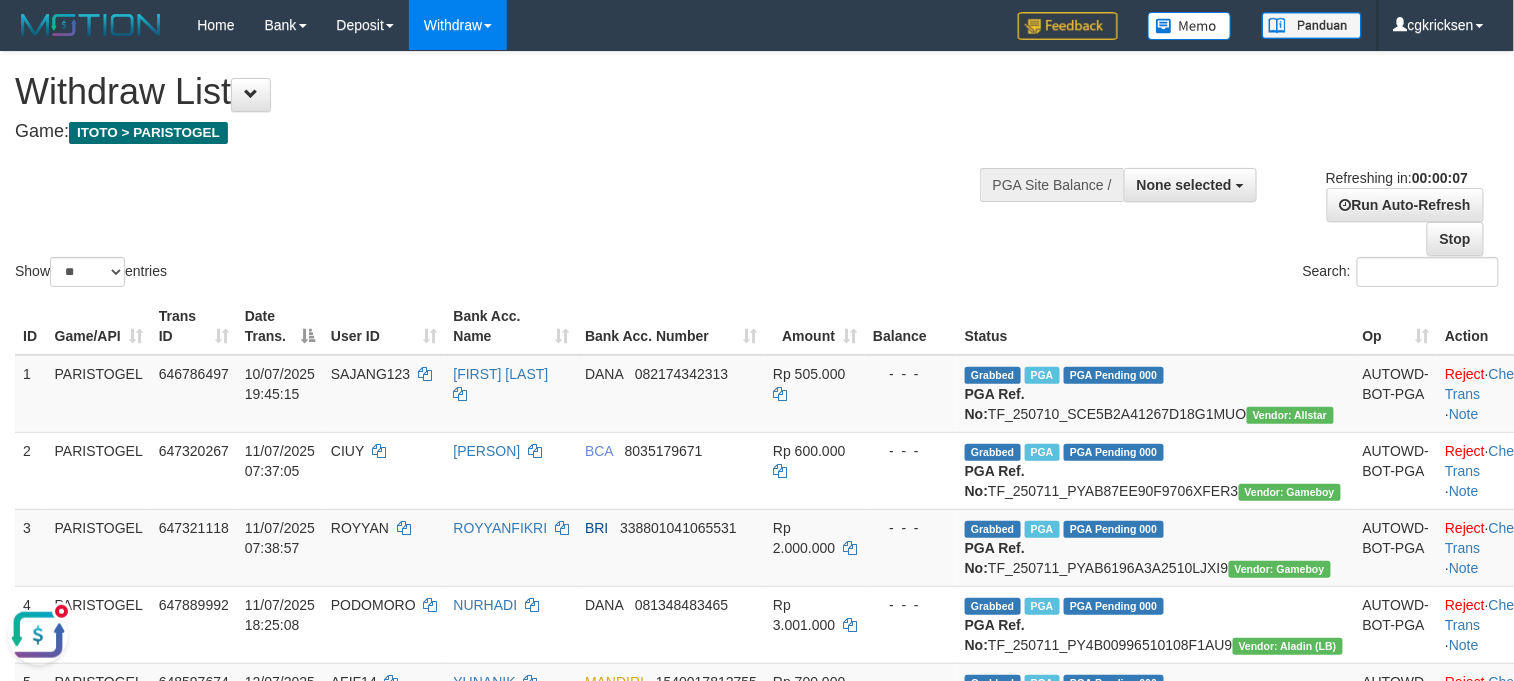 scroll, scrollTop: 0, scrollLeft: 0, axis: both 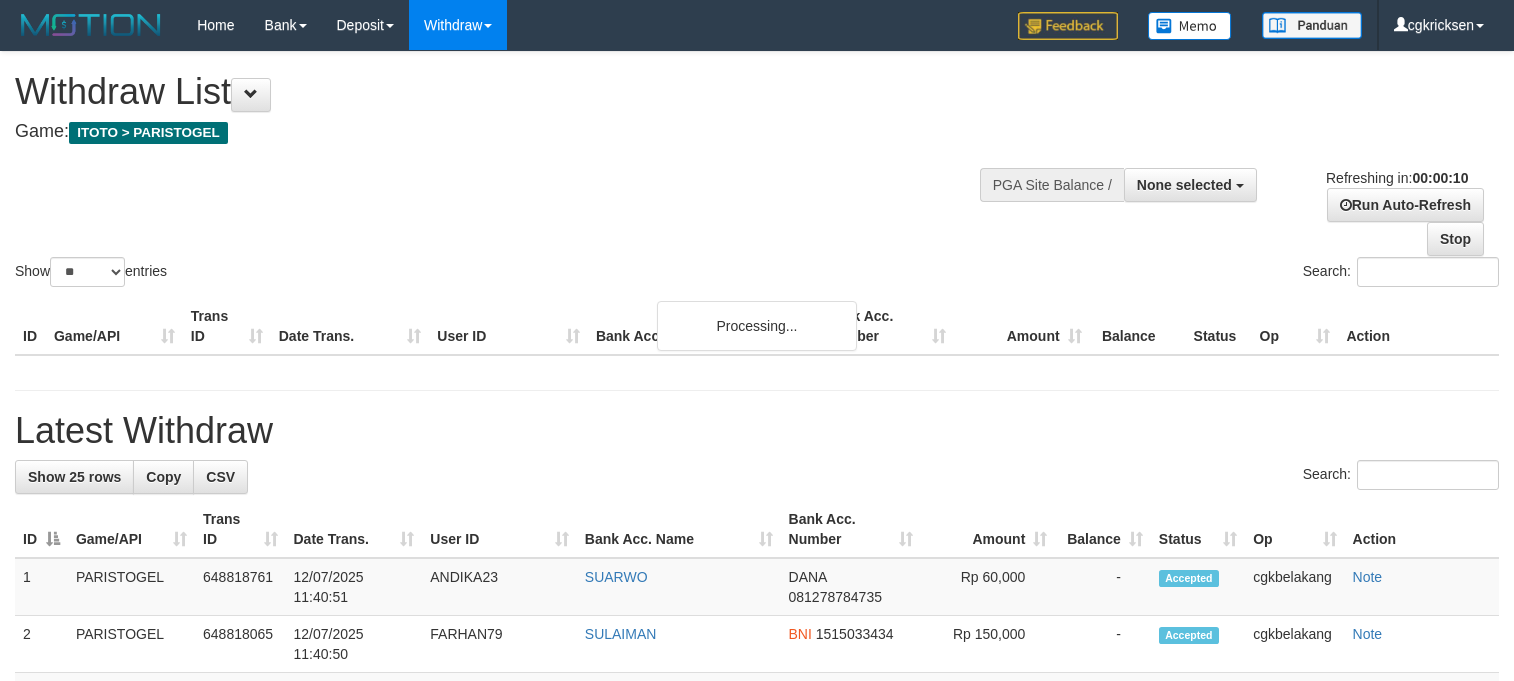 select 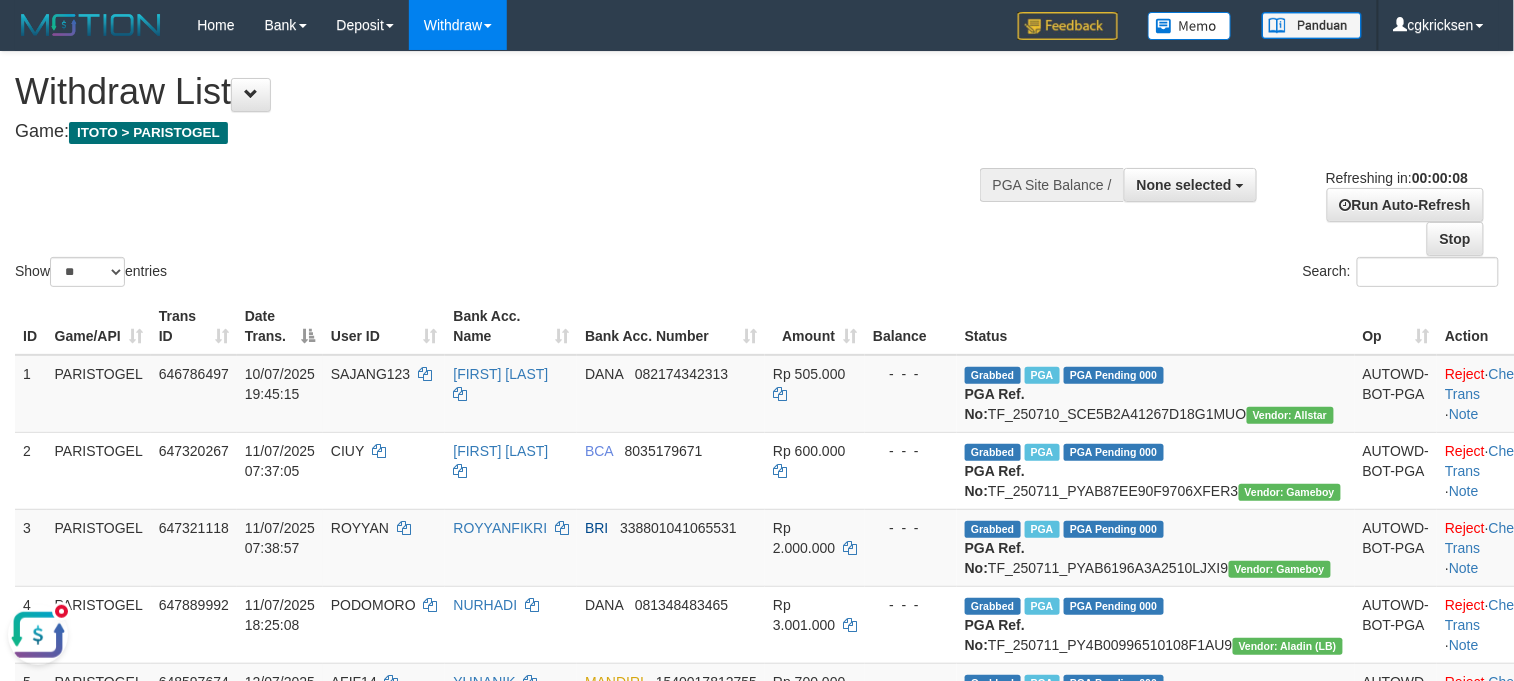 scroll, scrollTop: 0, scrollLeft: 0, axis: both 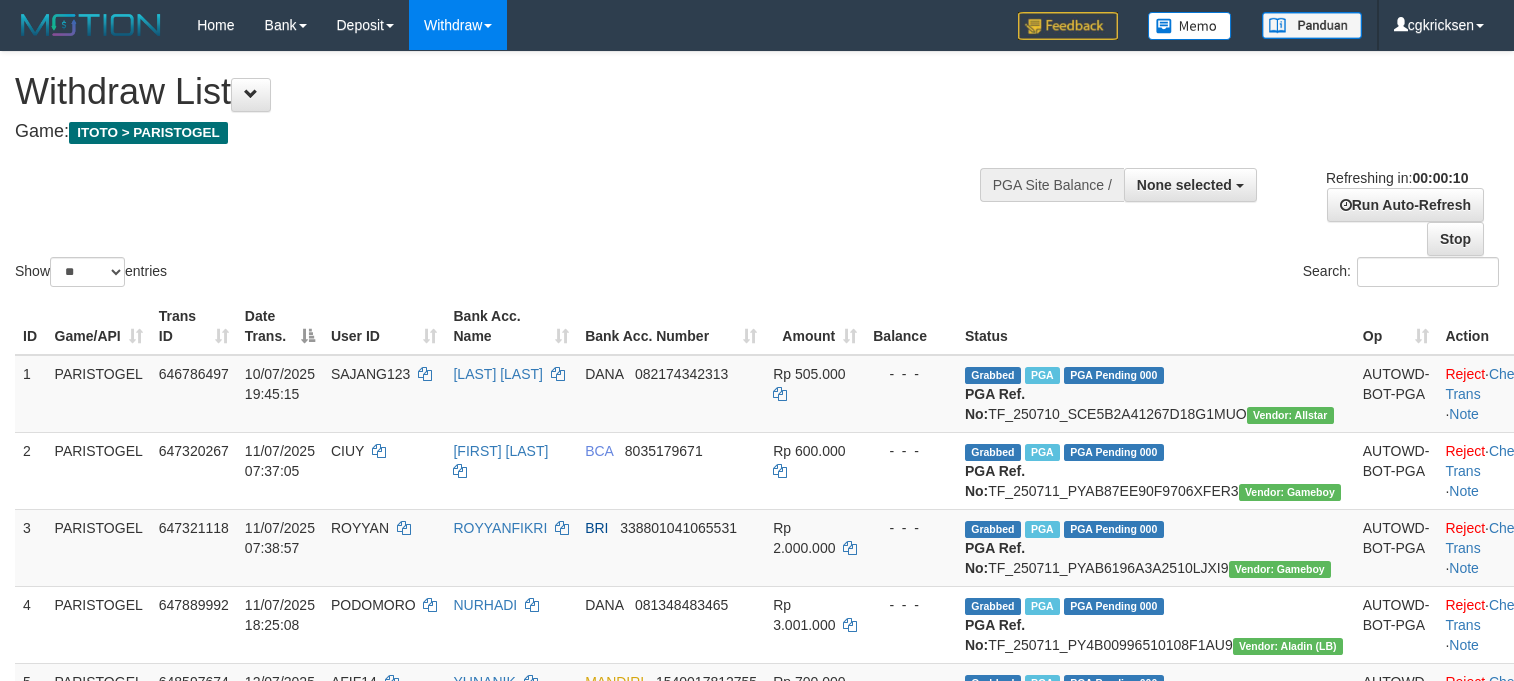 select 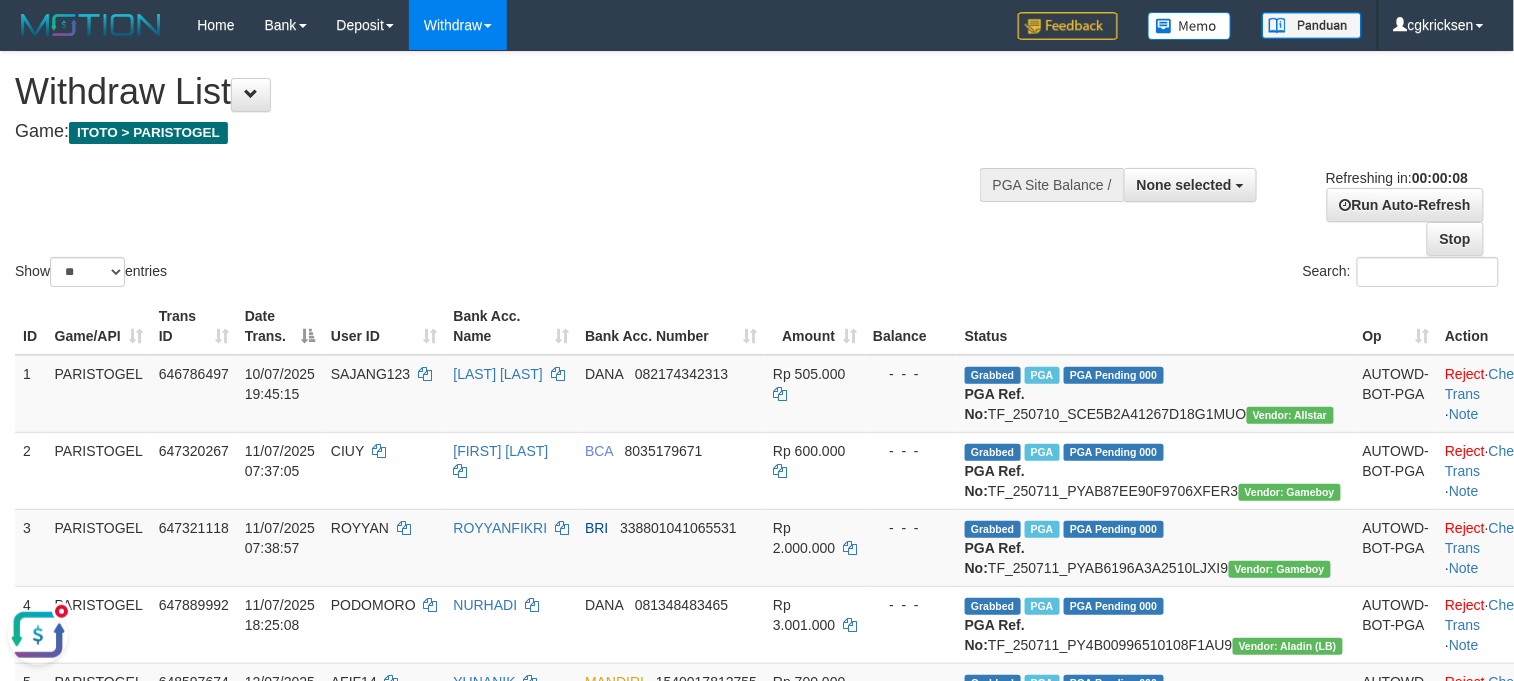 scroll, scrollTop: 0, scrollLeft: 0, axis: both 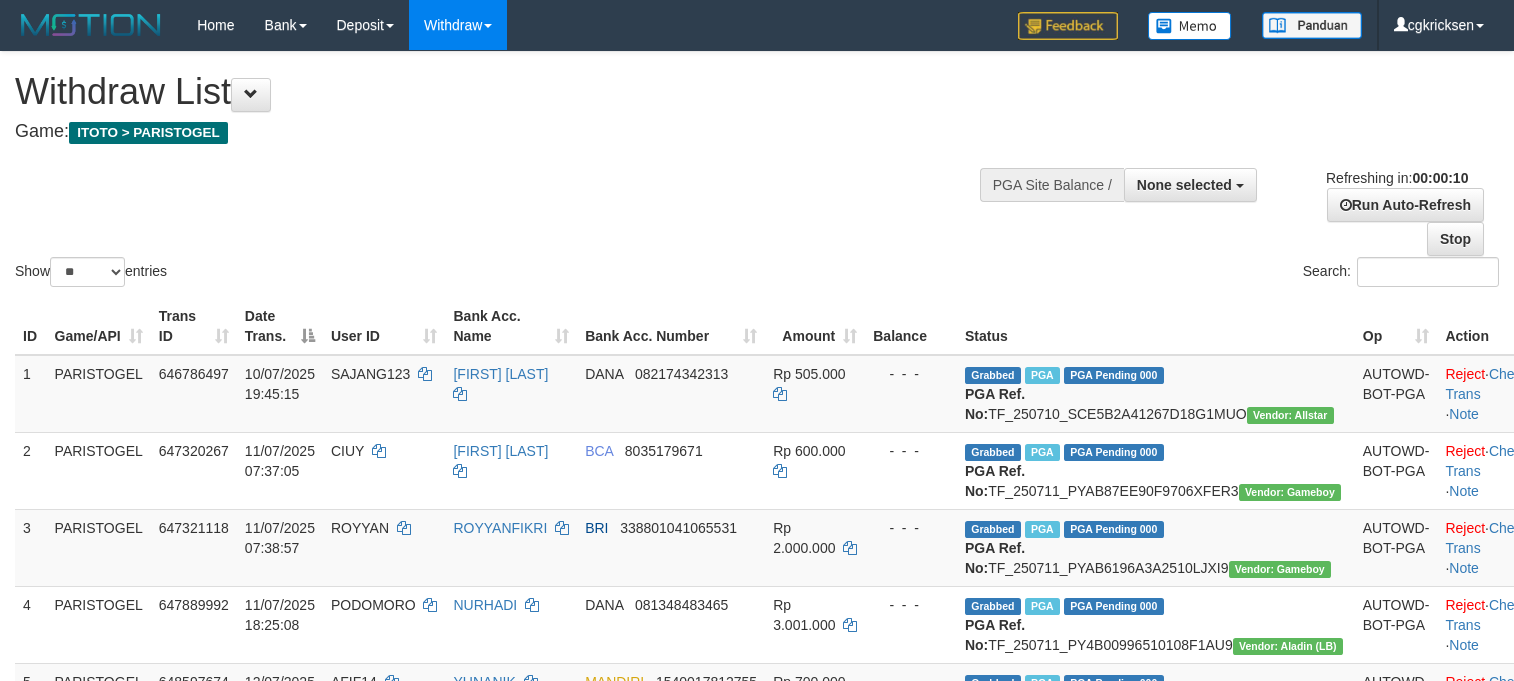select 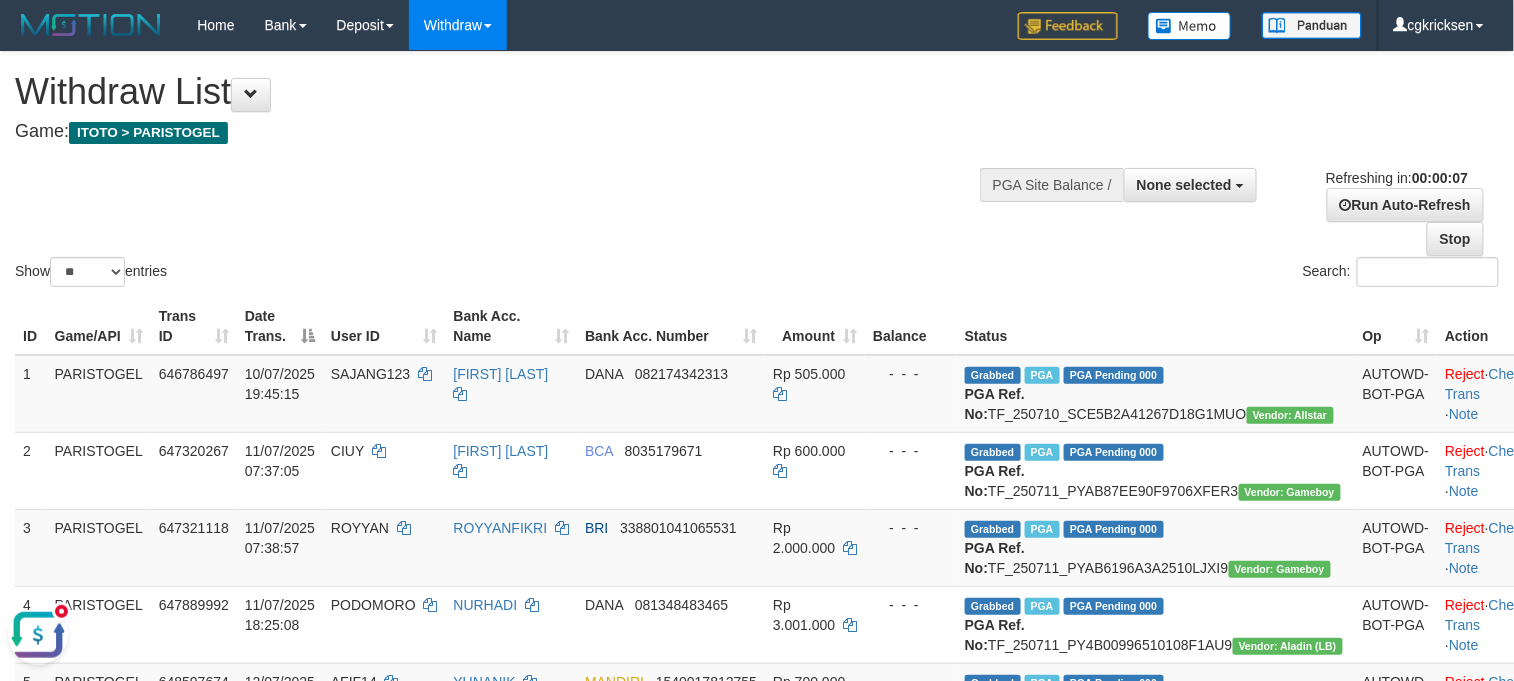 scroll, scrollTop: 0, scrollLeft: 0, axis: both 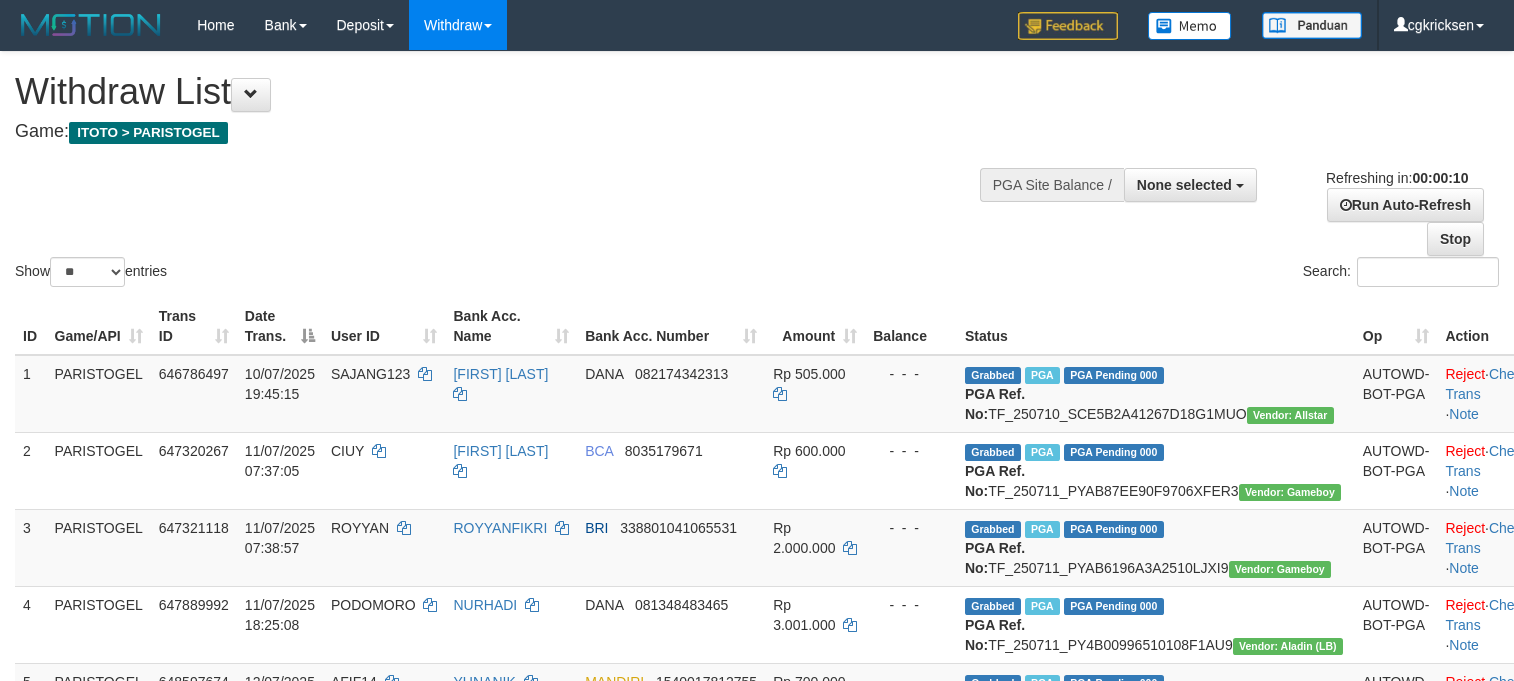 select 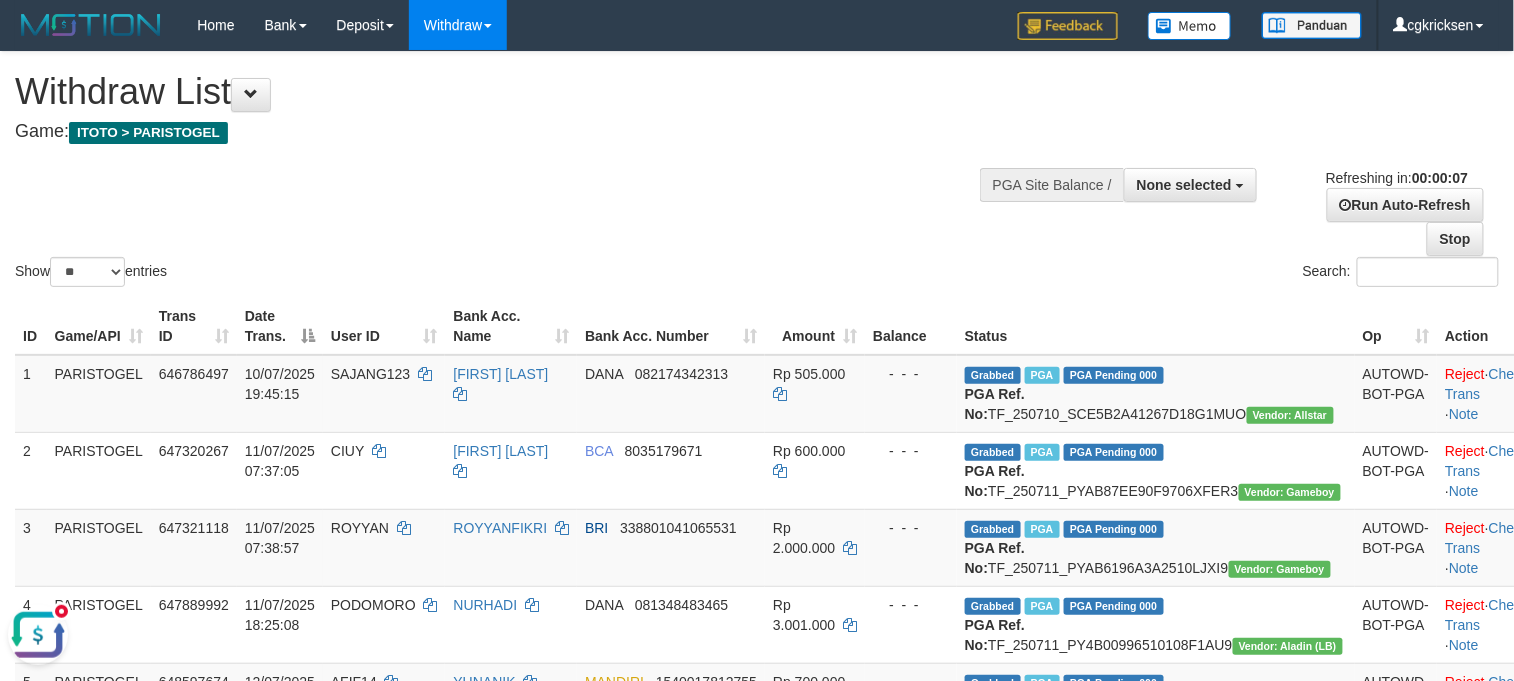 scroll, scrollTop: 0, scrollLeft: 0, axis: both 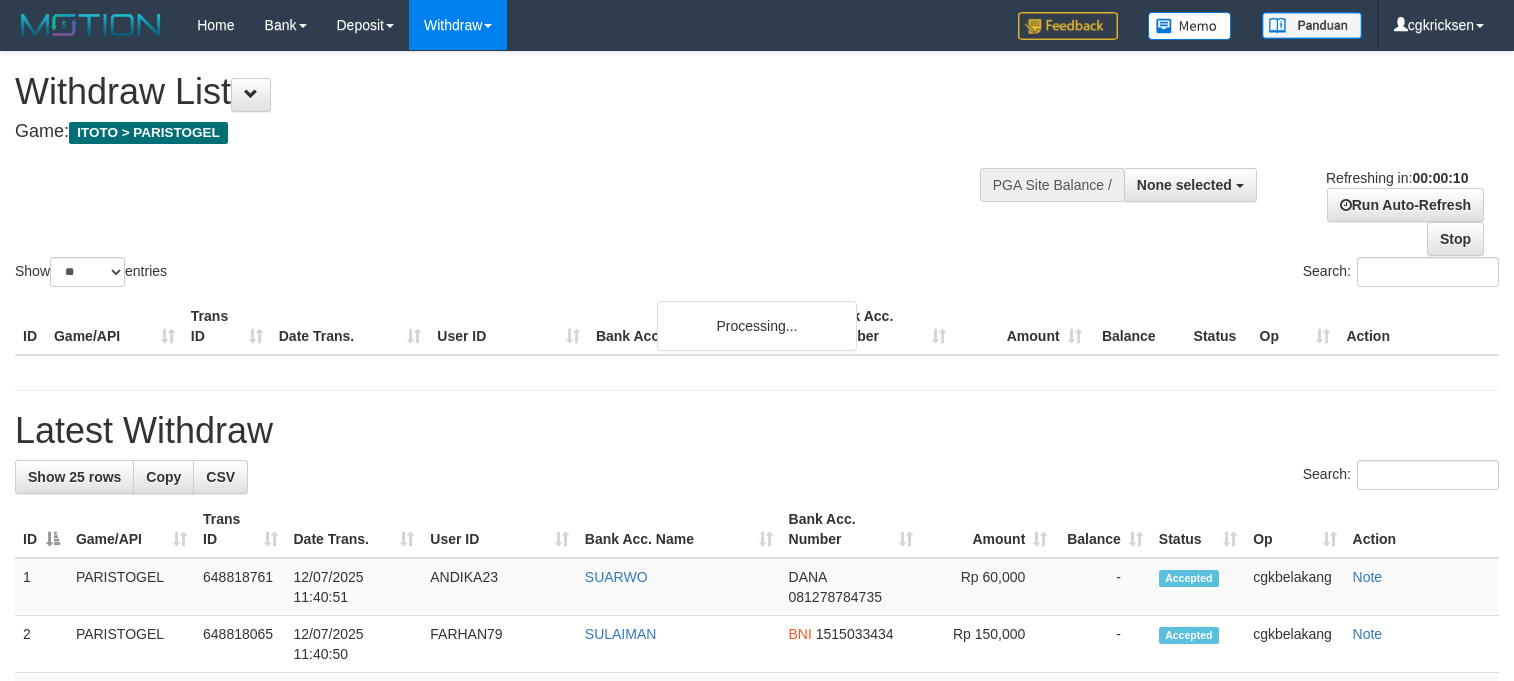 select 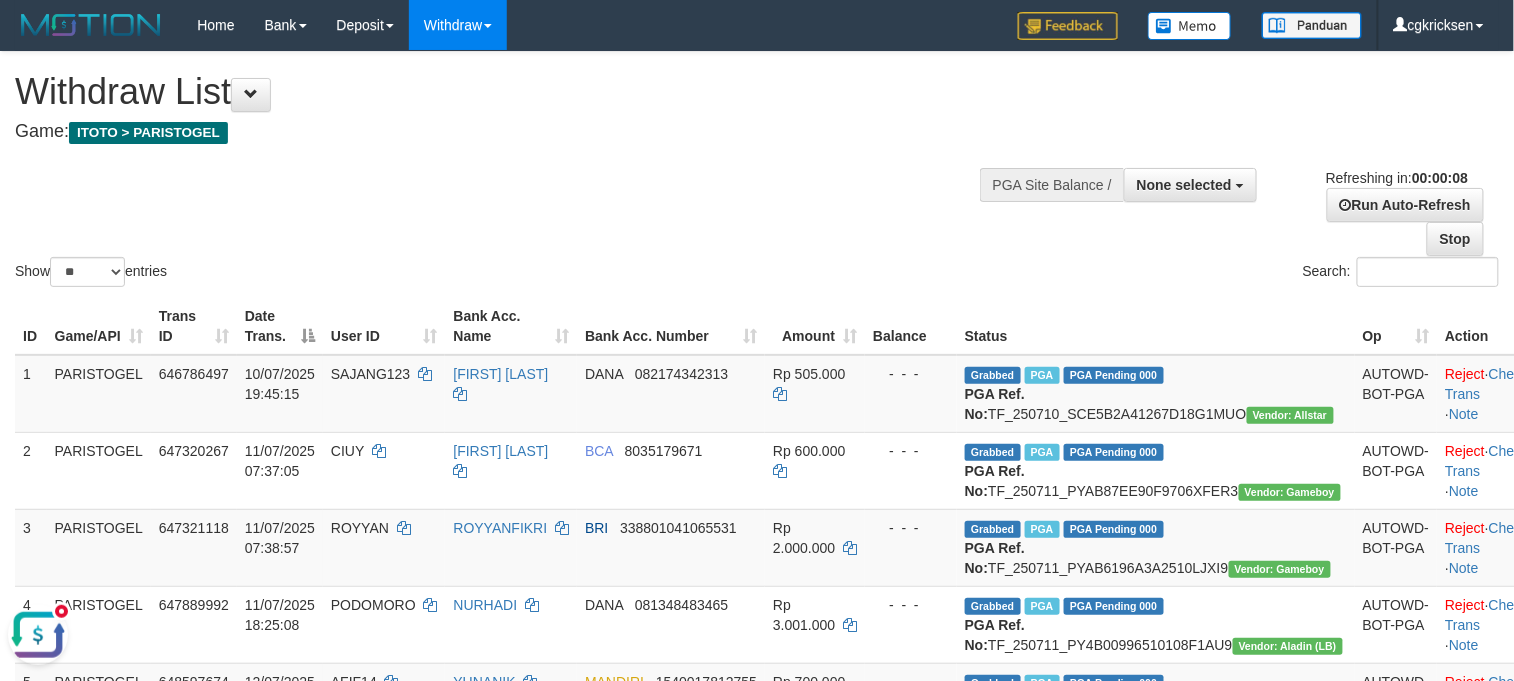 scroll, scrollTop: 0, scrollLeft: 0, axis: both 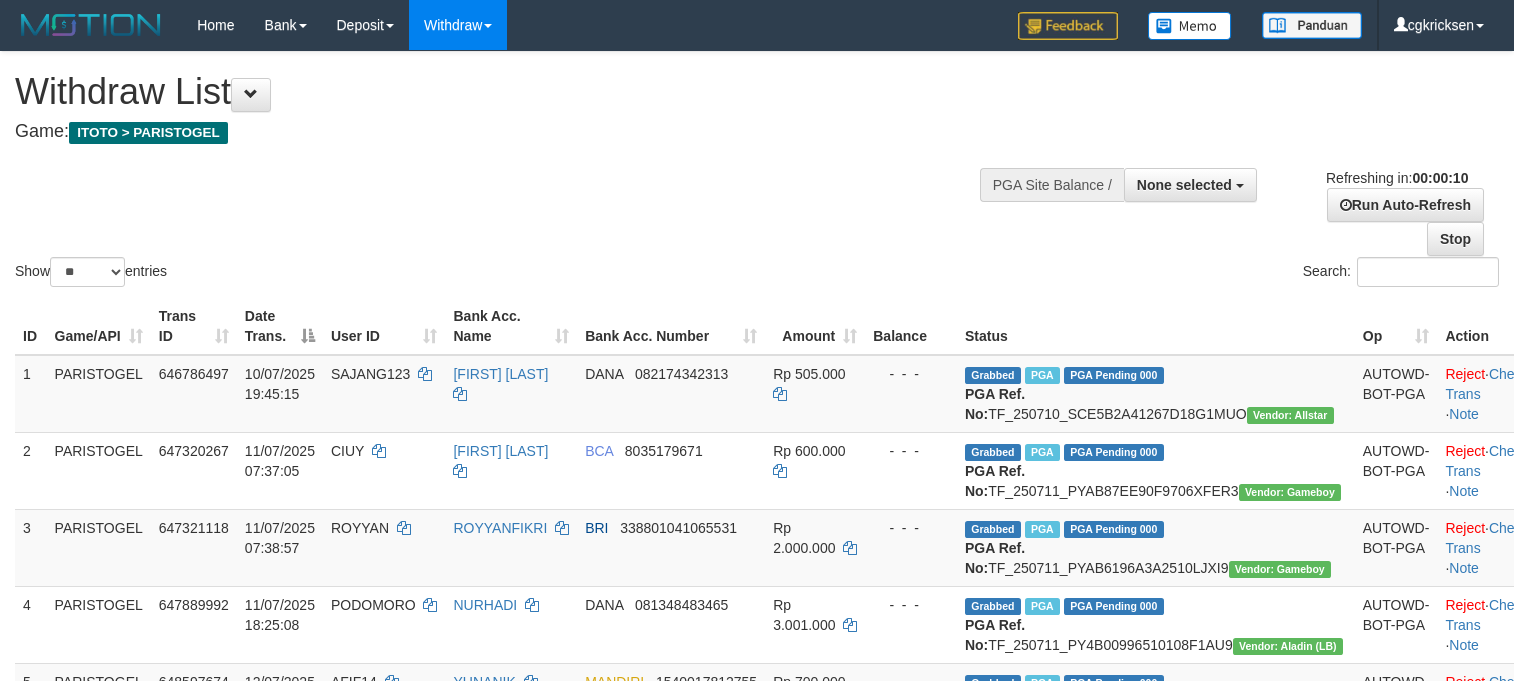 select 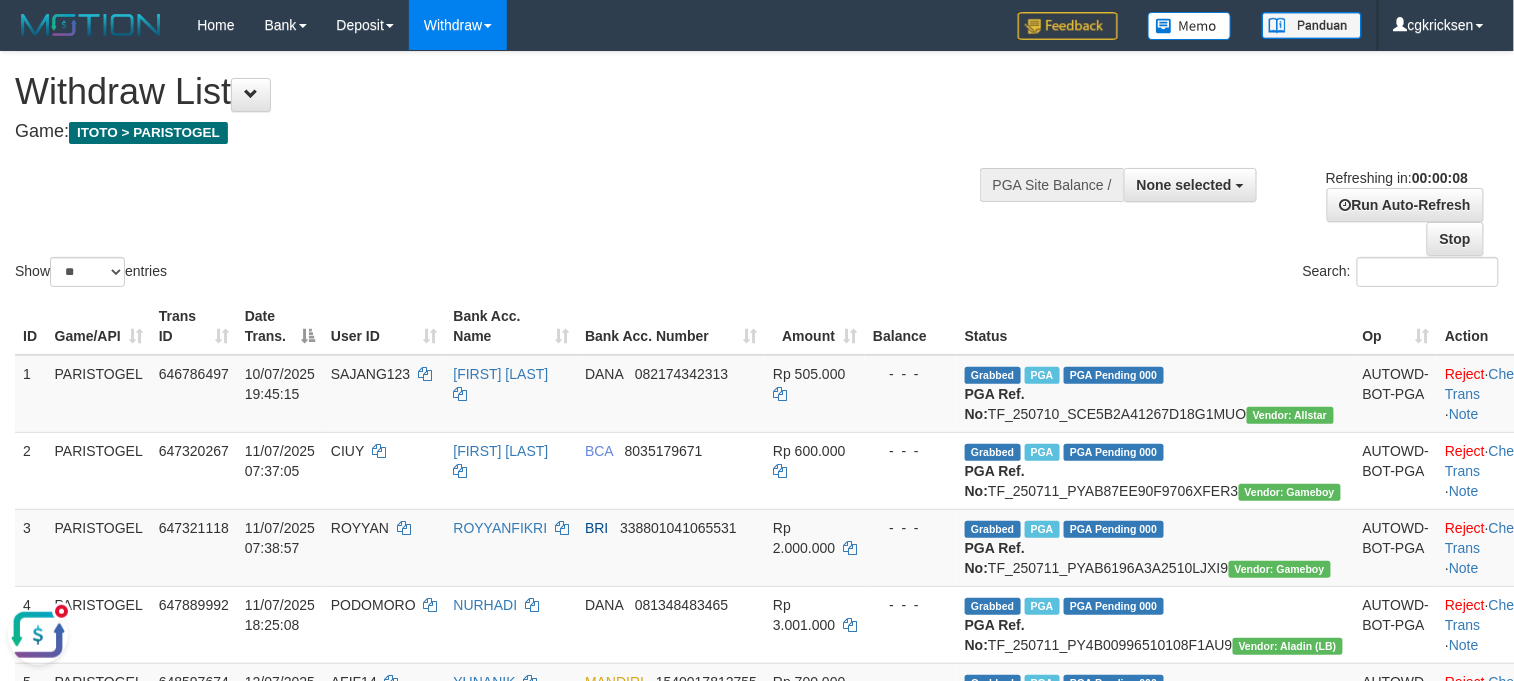 scroll, scrollTop: 0, scrollLeft: 0, axis: both 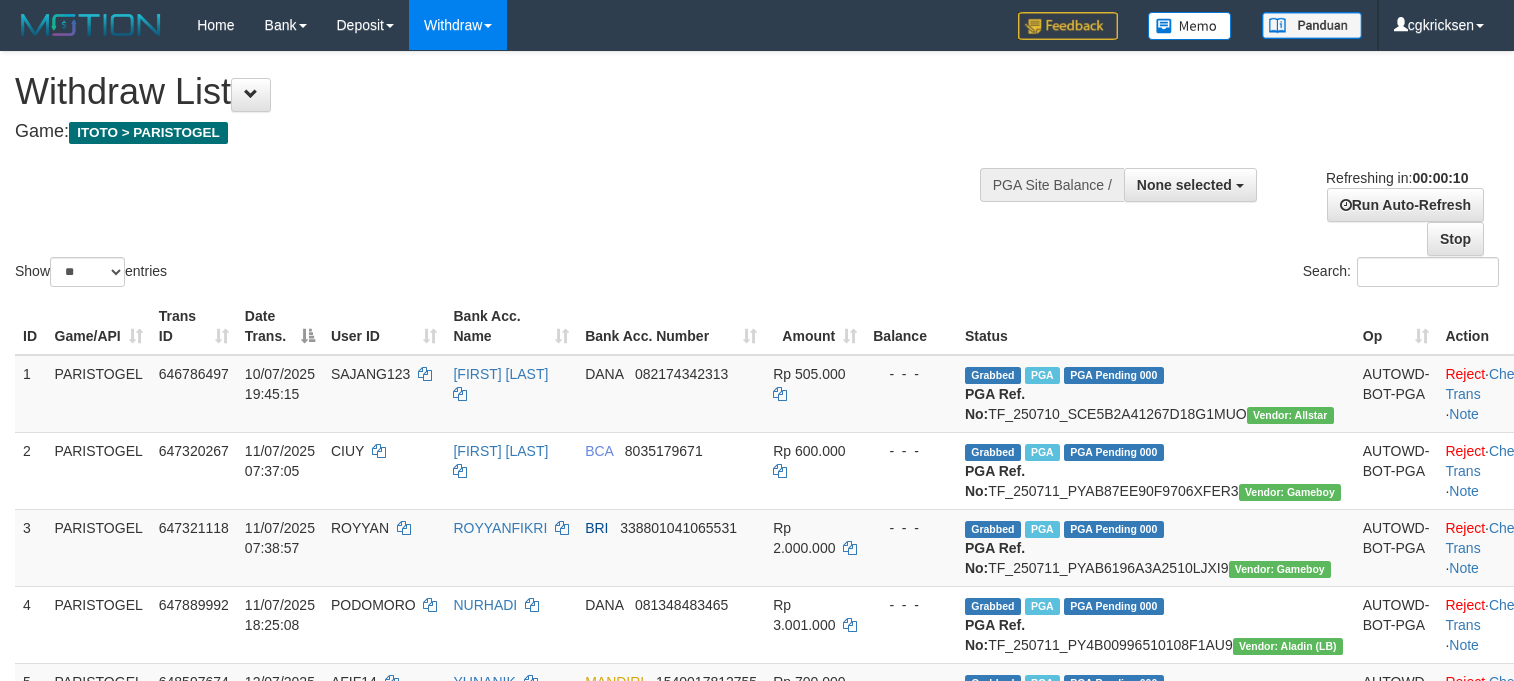 select 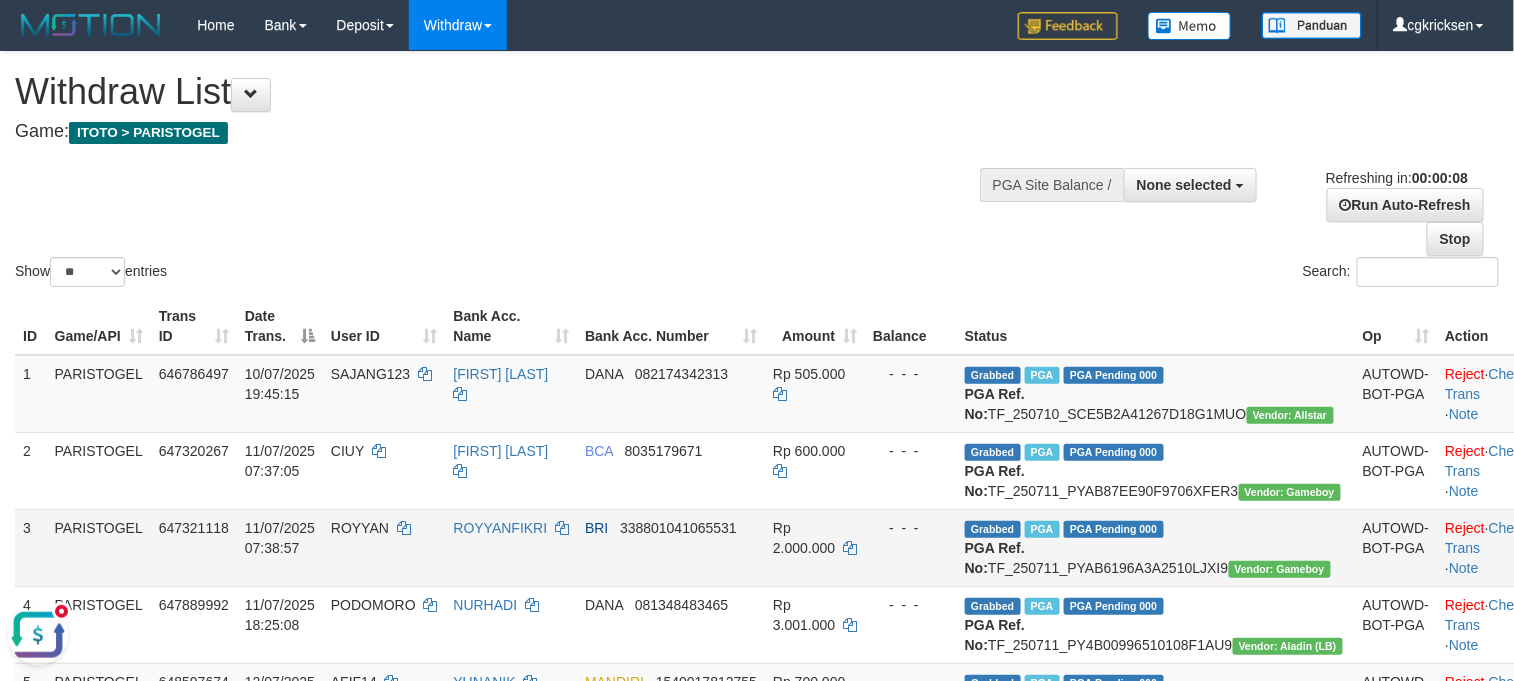 scroll, scrollTop: 0, scrollLeft: 0, axis: both 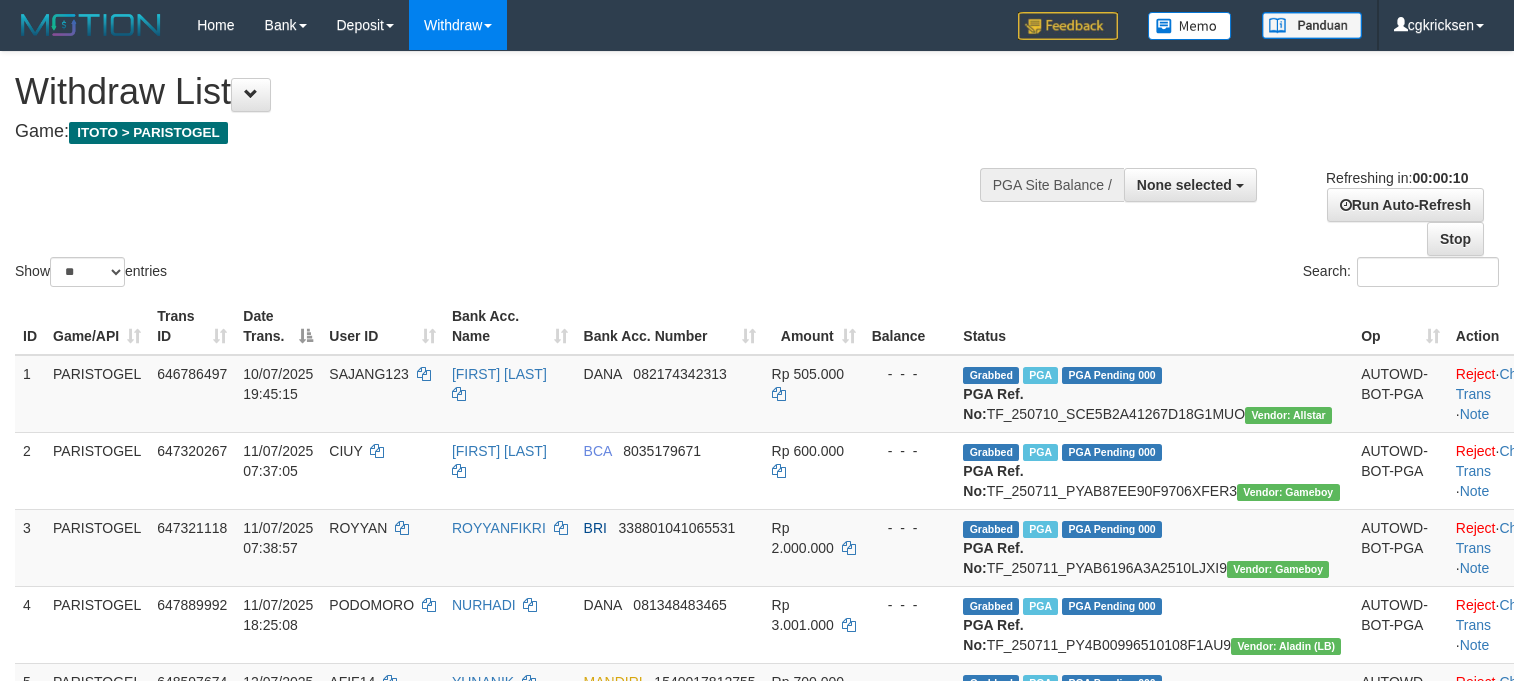 select 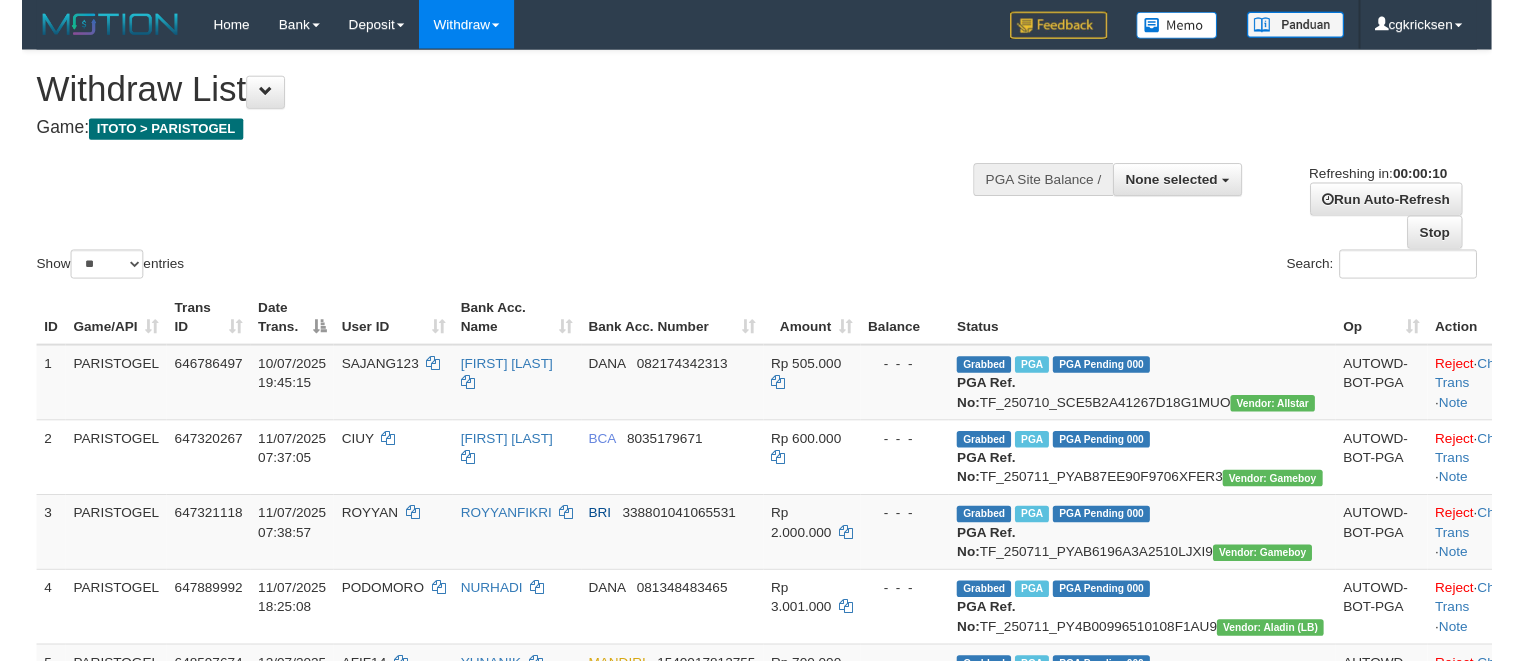 scroll, scrollTop: 0, scrollLeft: 0, axis: both 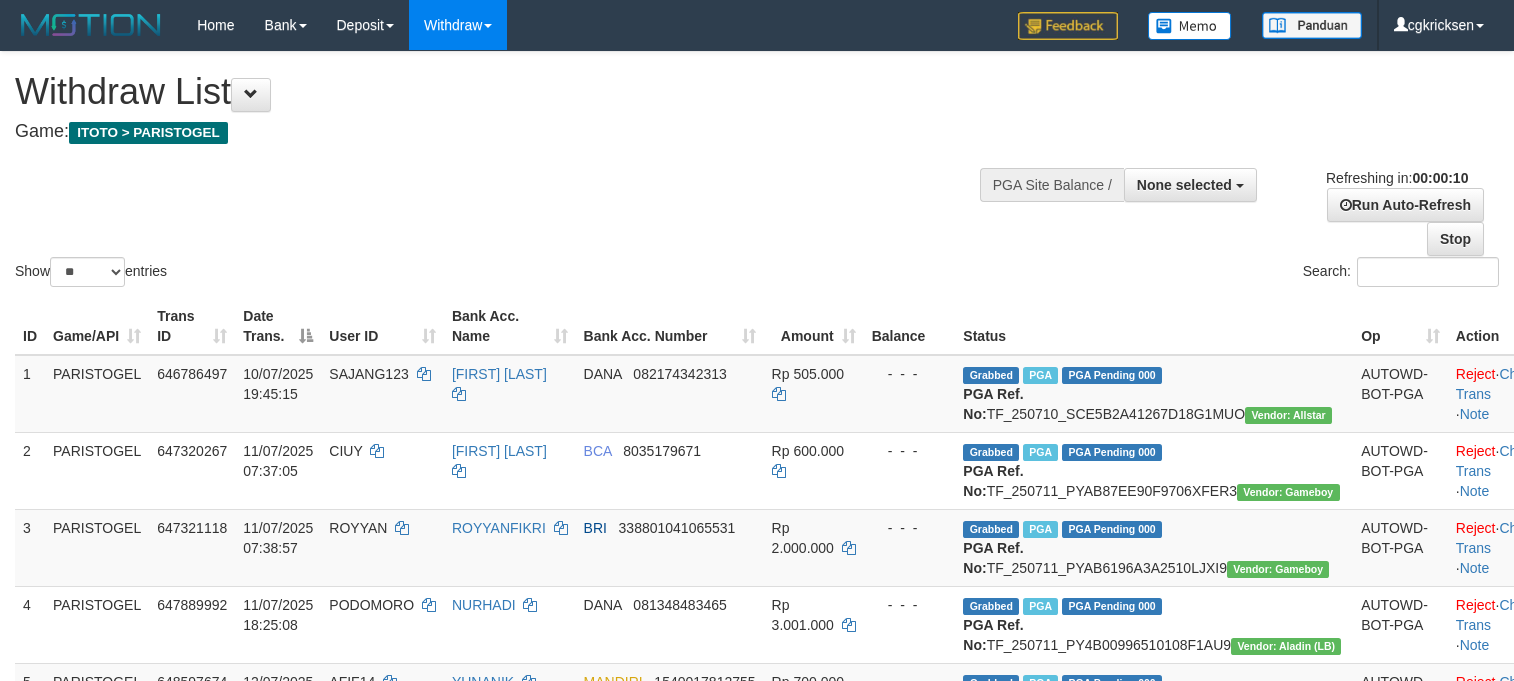 select 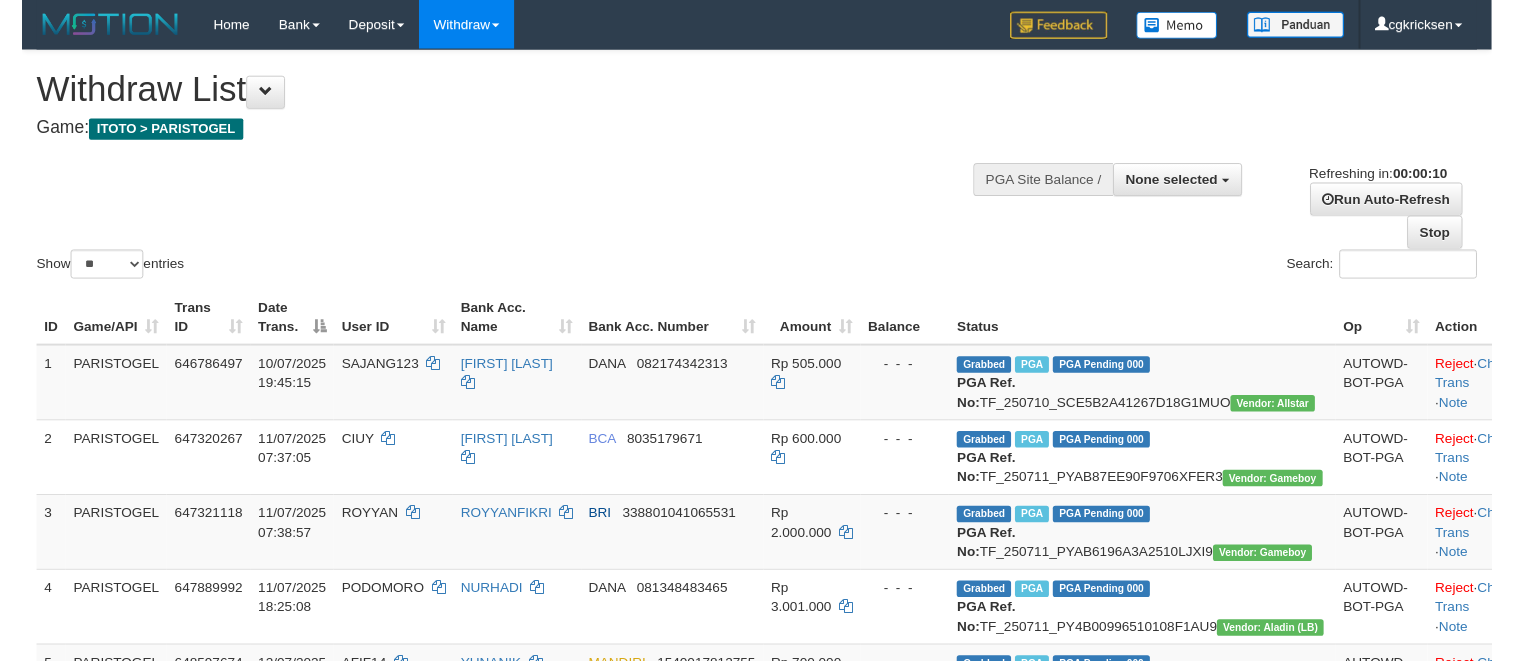 scroll, scrollTop: 0, scrollLeft: 0, axis: both 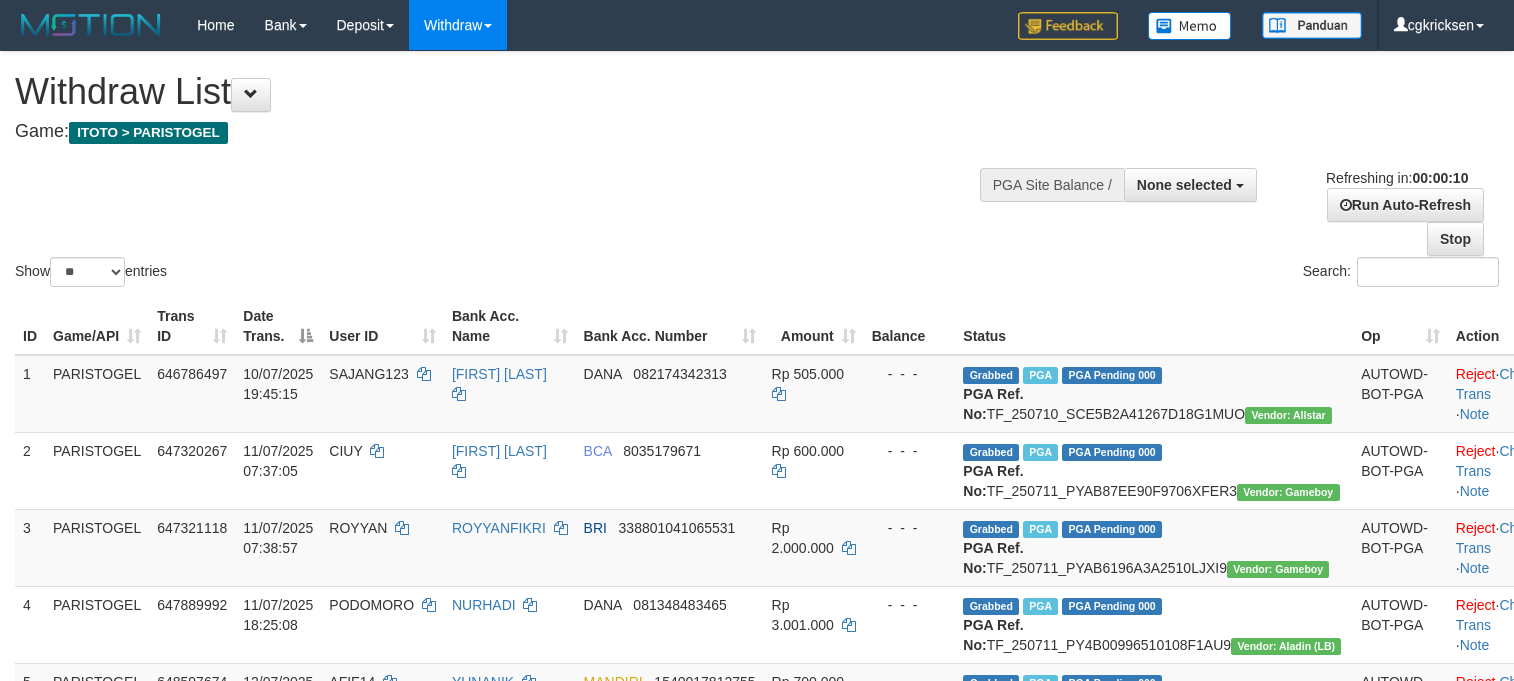 select 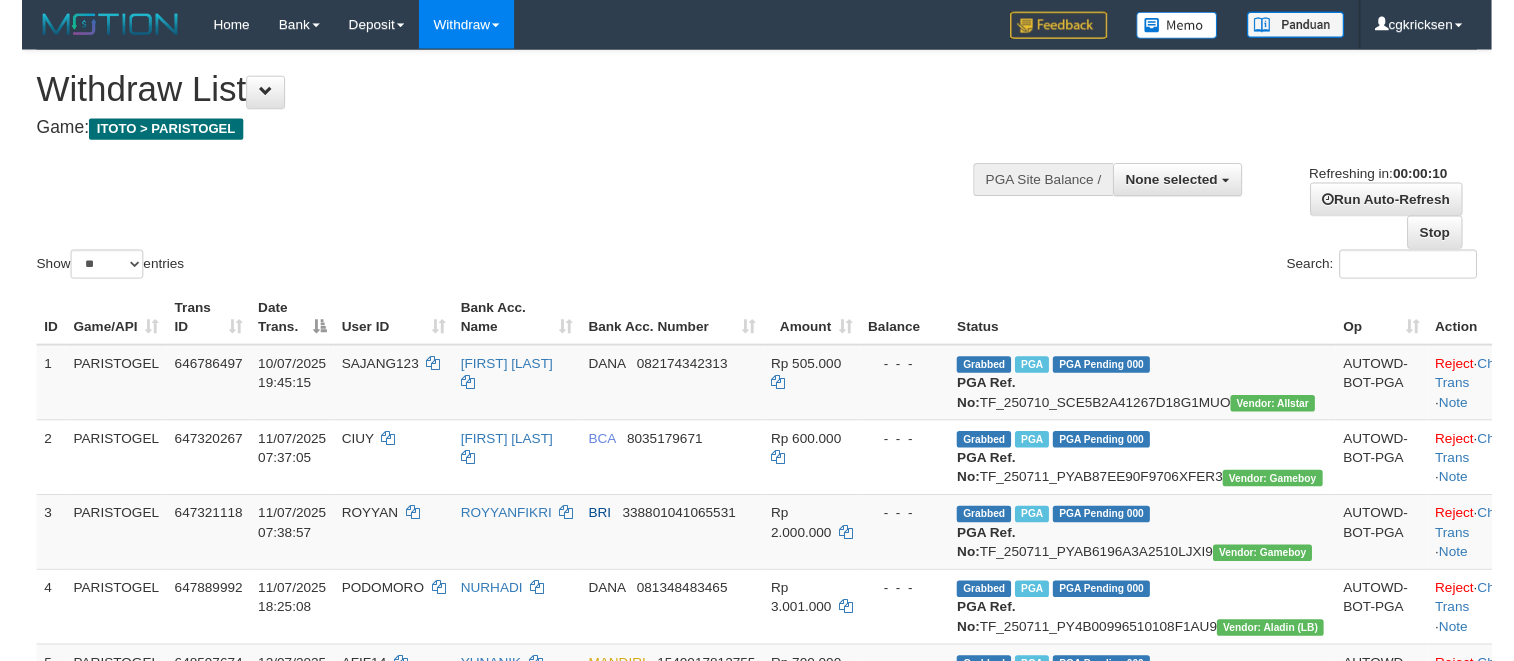 scroll, scrollTop: 0, scrollLeft: 0, axis: both 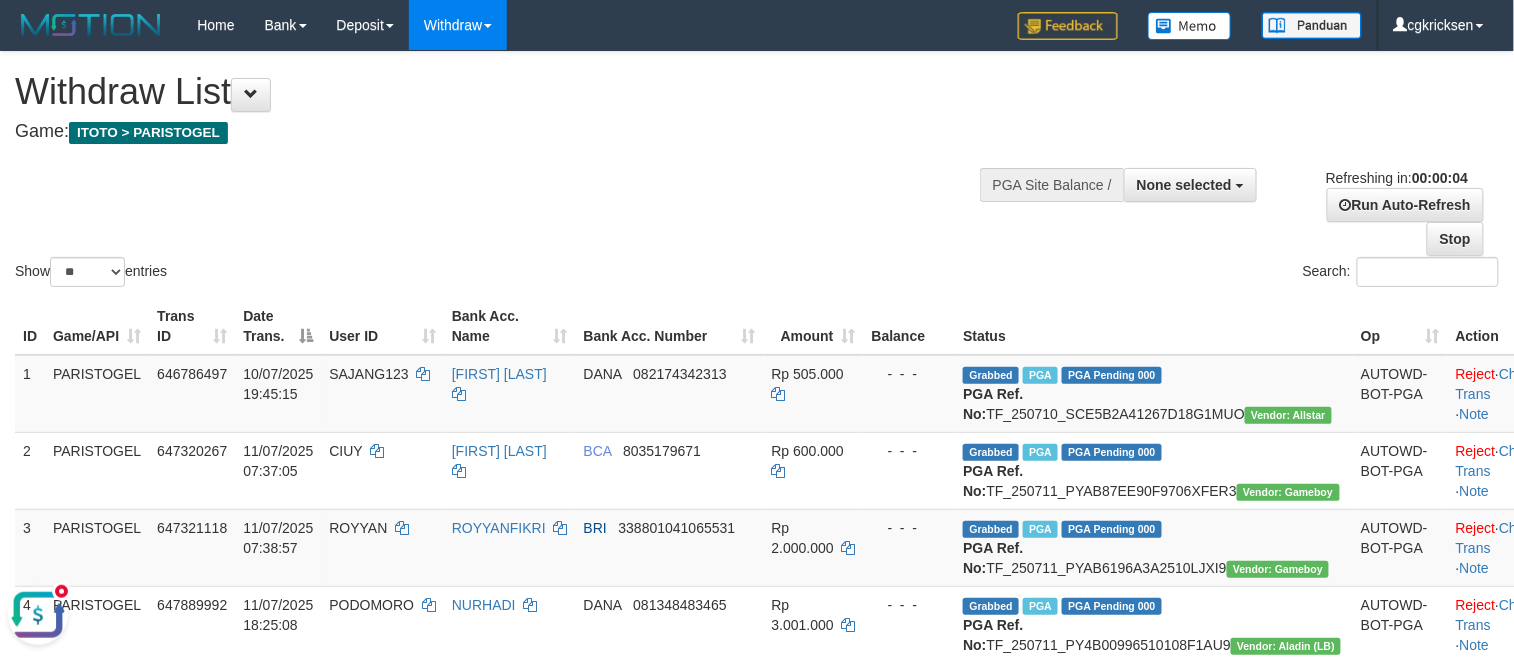 click on "Game:   ITOTO > PARISTOGEL" at bounding box center (502, 132) 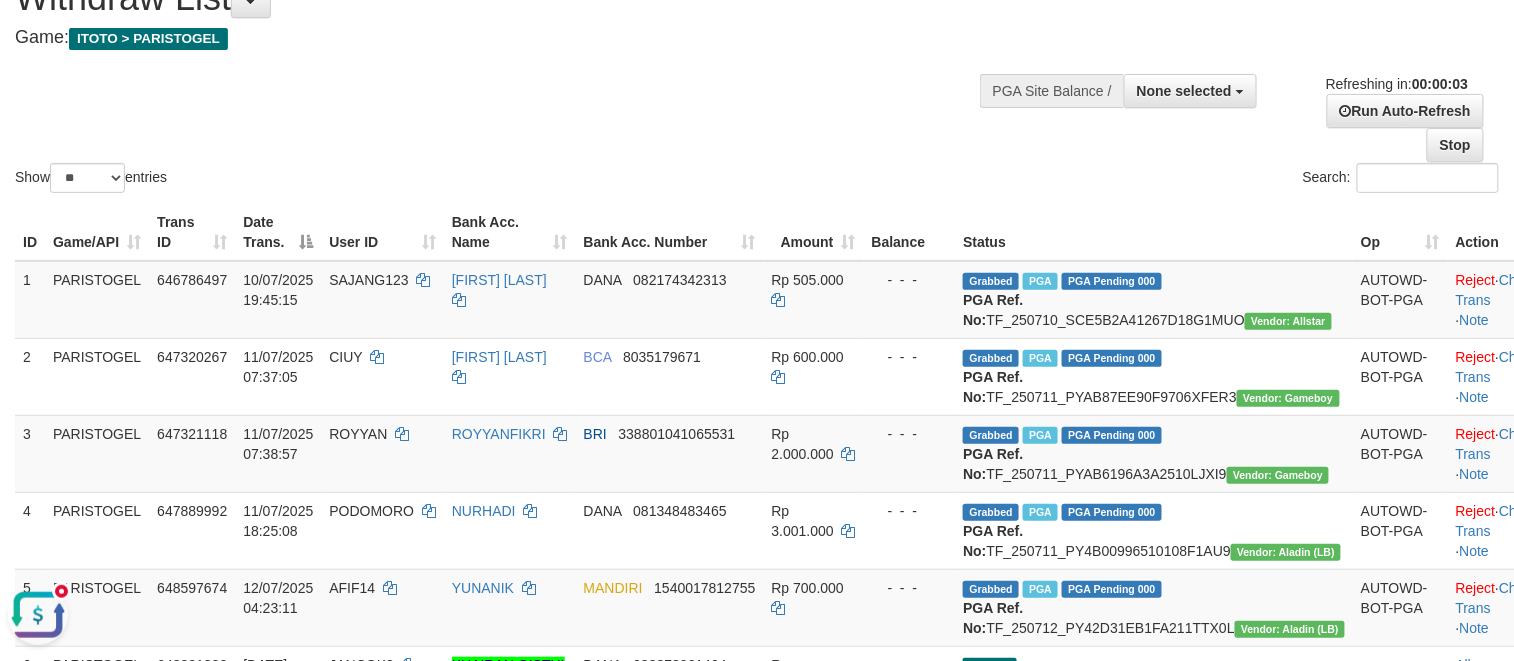 scroll, scrollTop: 0, scrollLeft: 0, axis: both 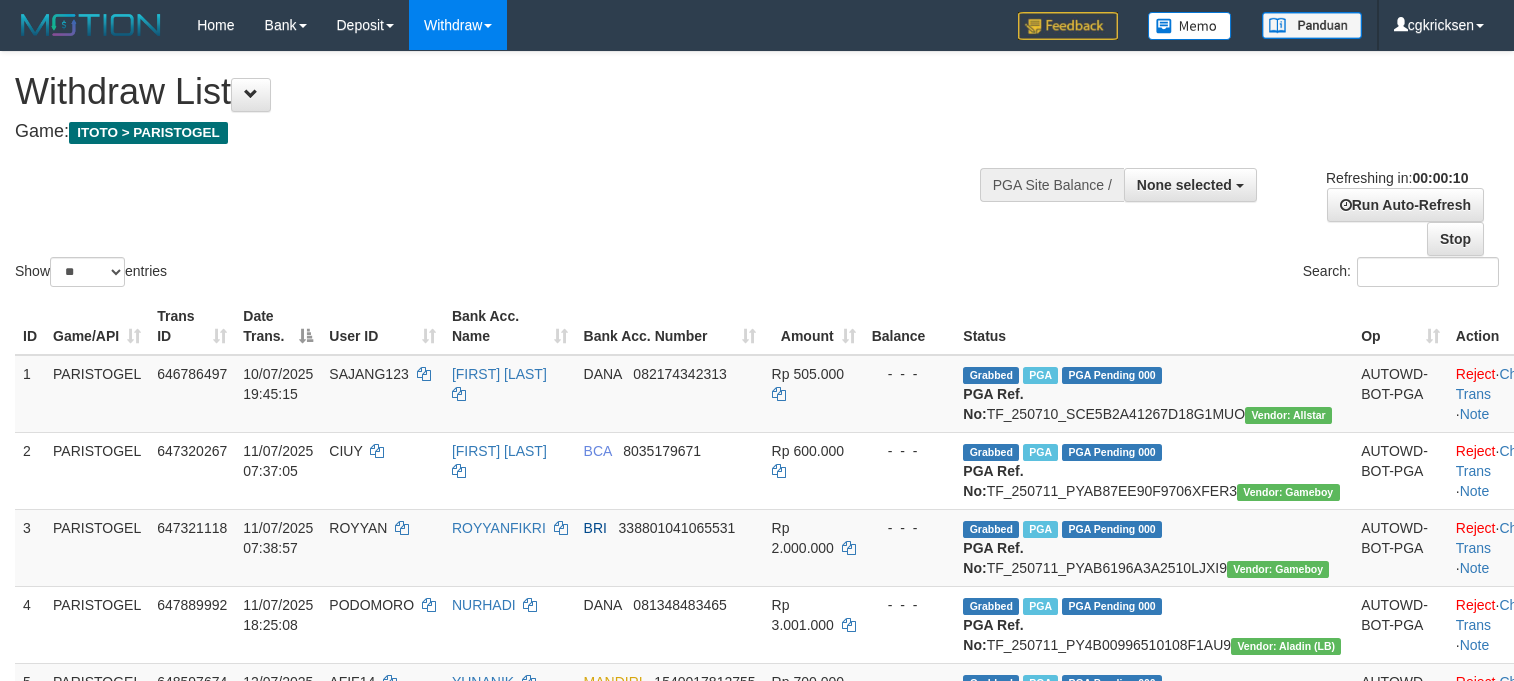 select 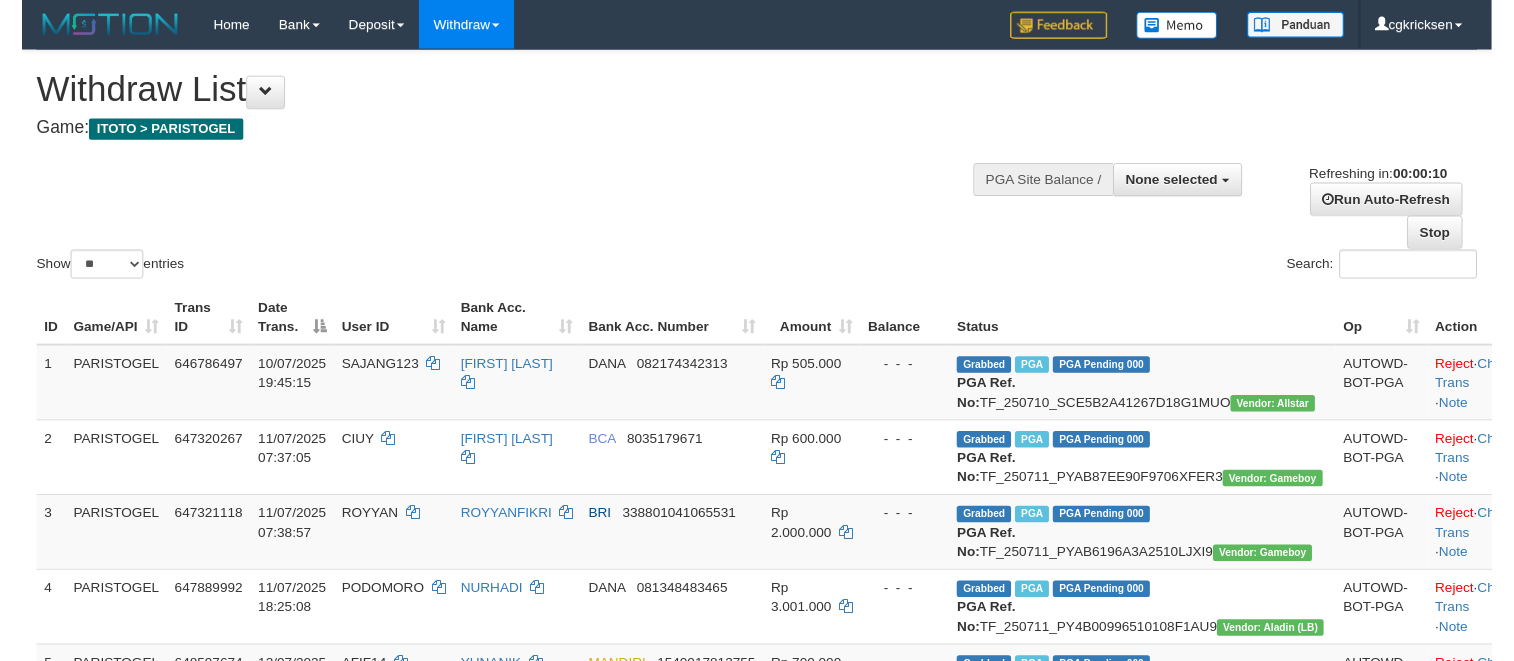 scroll, scrollTop: 0, scrollLeft: 0, axis: both 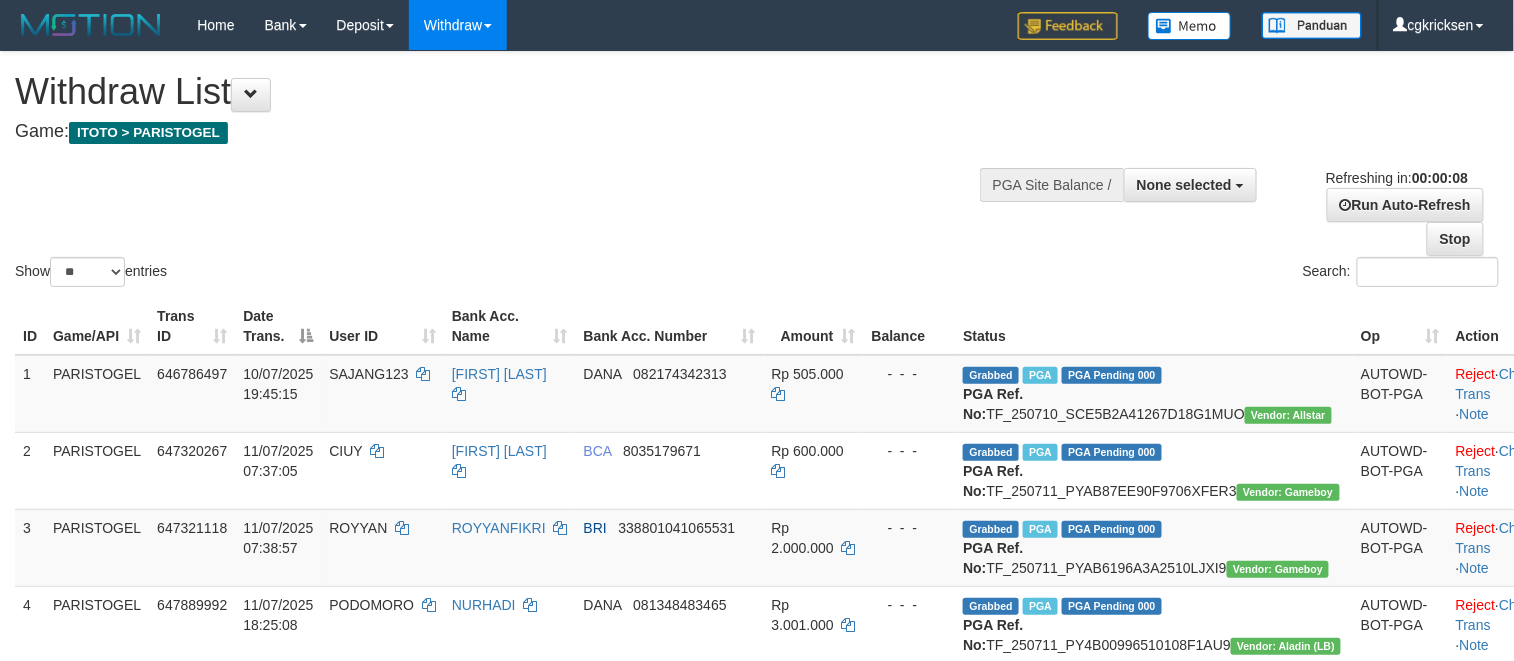 click on "Show  ** ** ** ***  entries Search:" at bounding box center (757, 171) 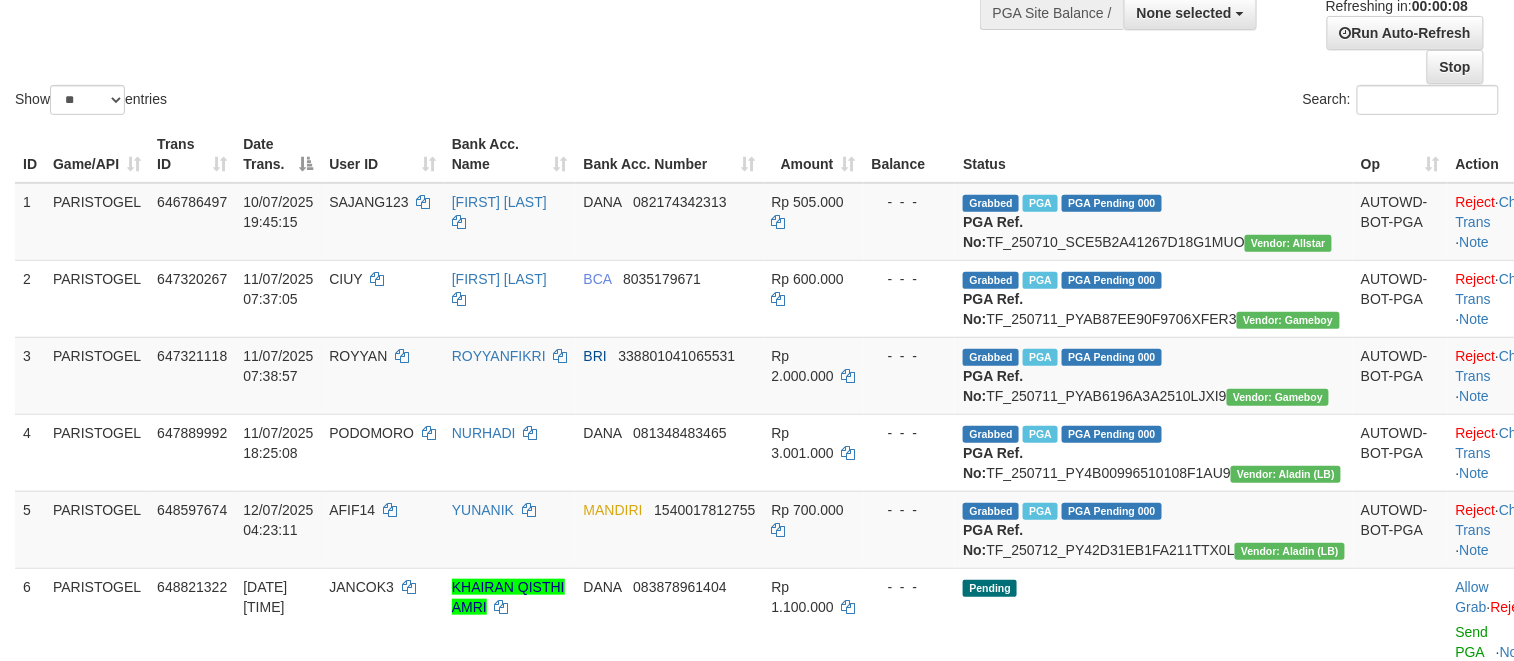 scroll, scrollTop: 0, scrollLeft: 0, axis: both 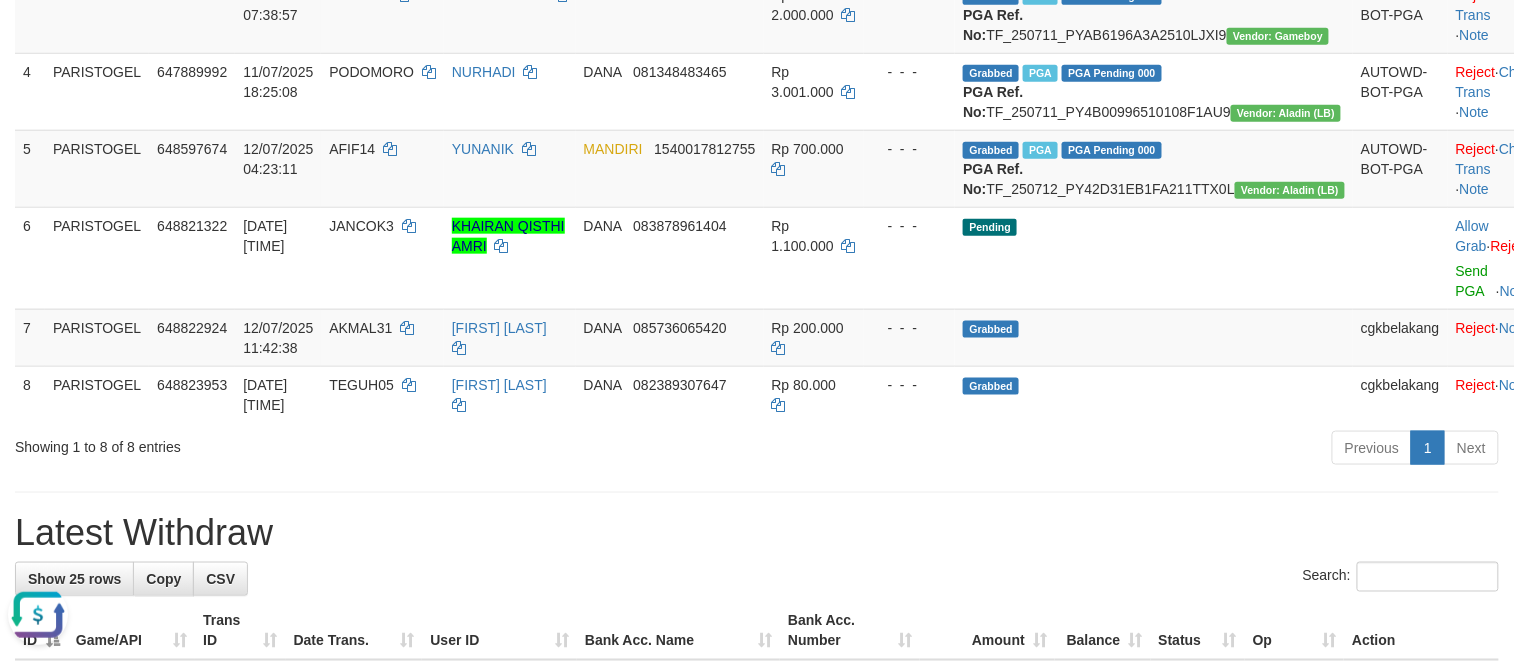 drag, startPoint x: 332, startPoint y: 402, endPoint x: 354, endPoint y: 398, distance: 22.36068 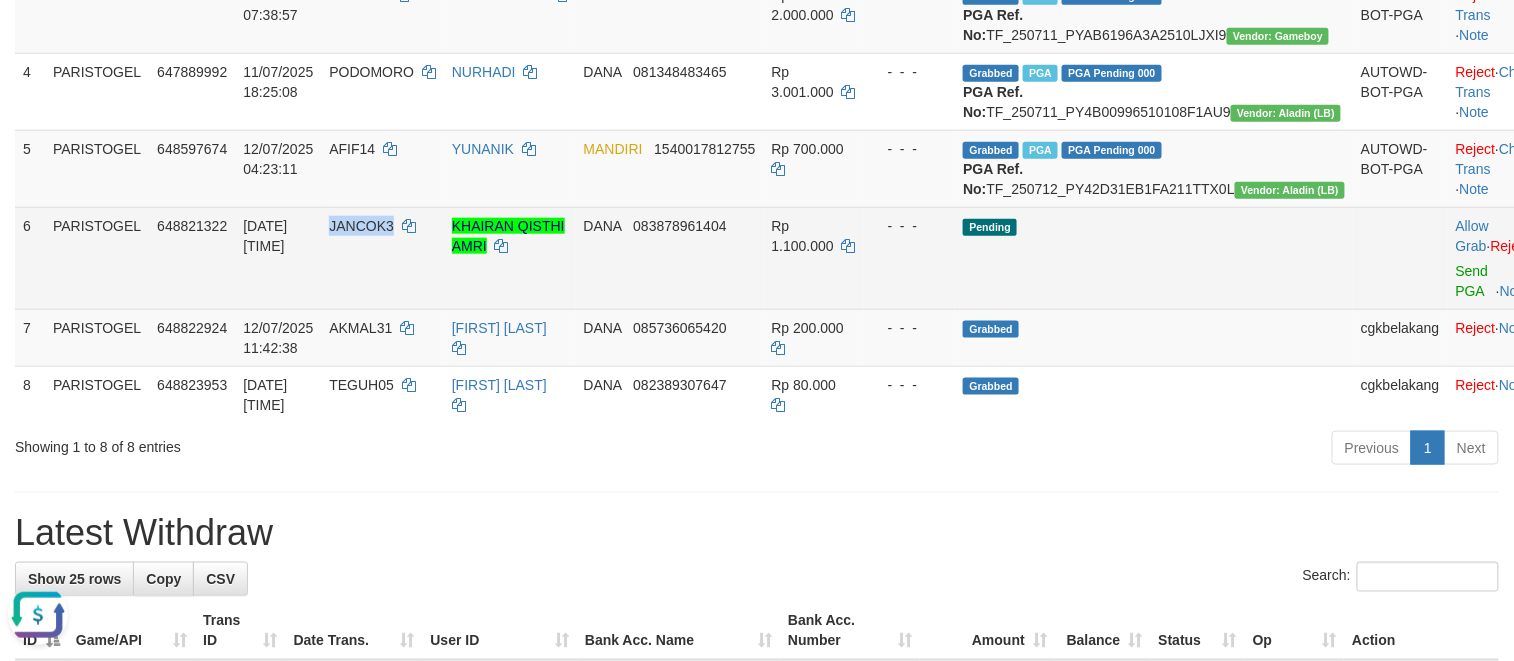 click on "JANCOK3" at bounding box center [382, 258] 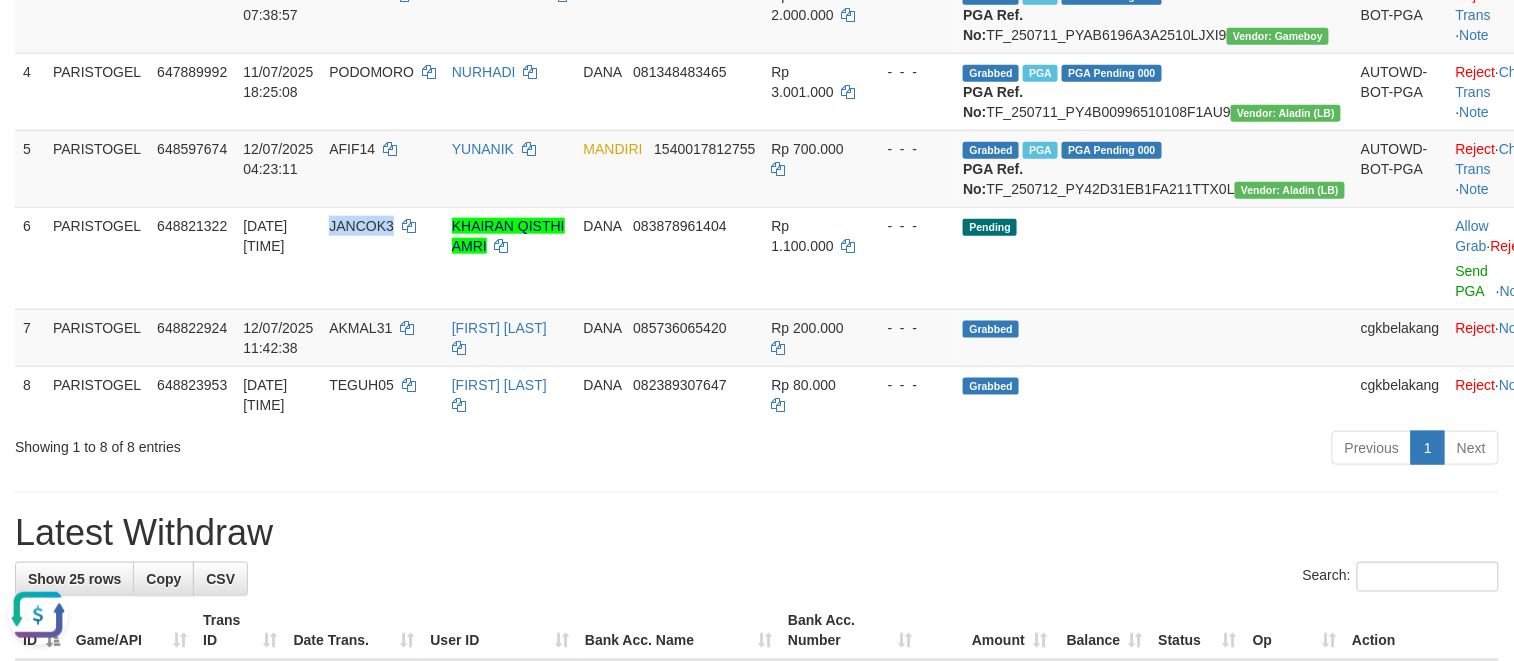 copy on "JANCOK3" 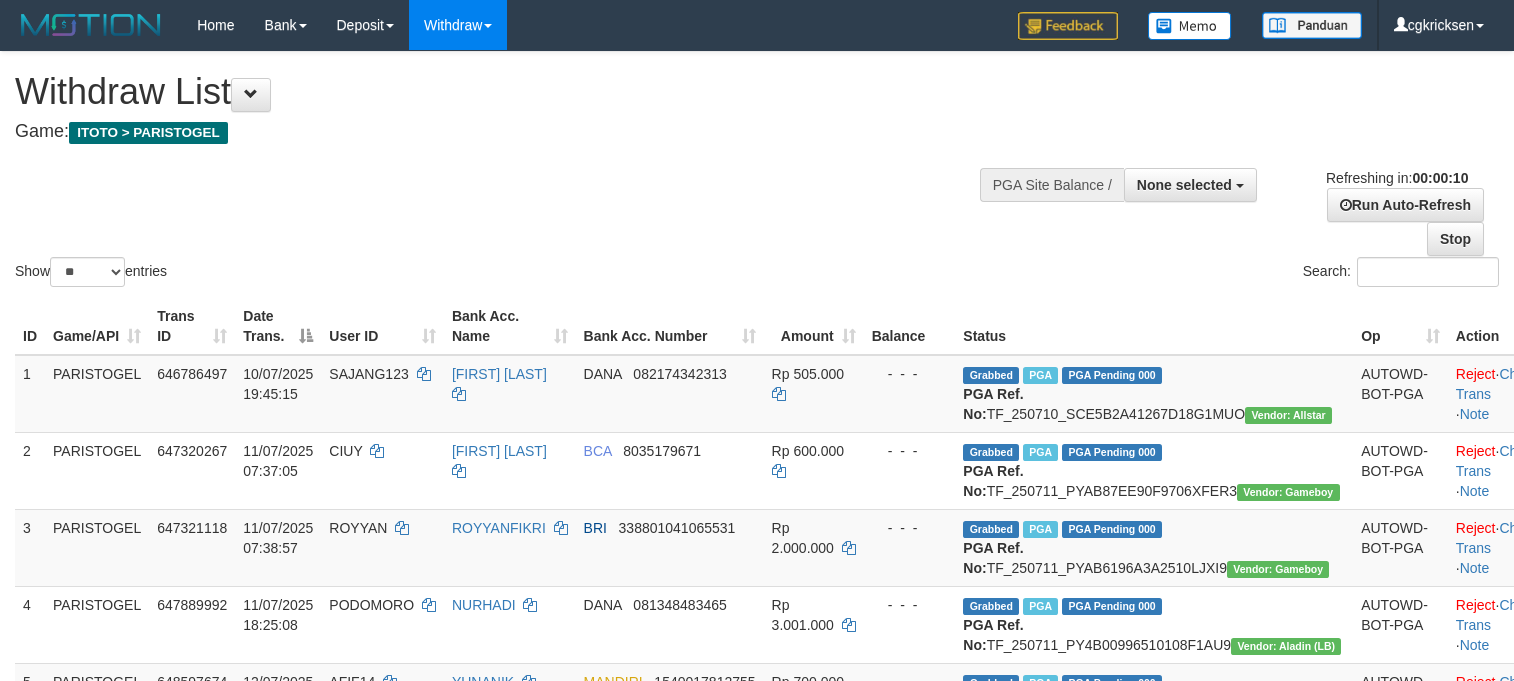 select 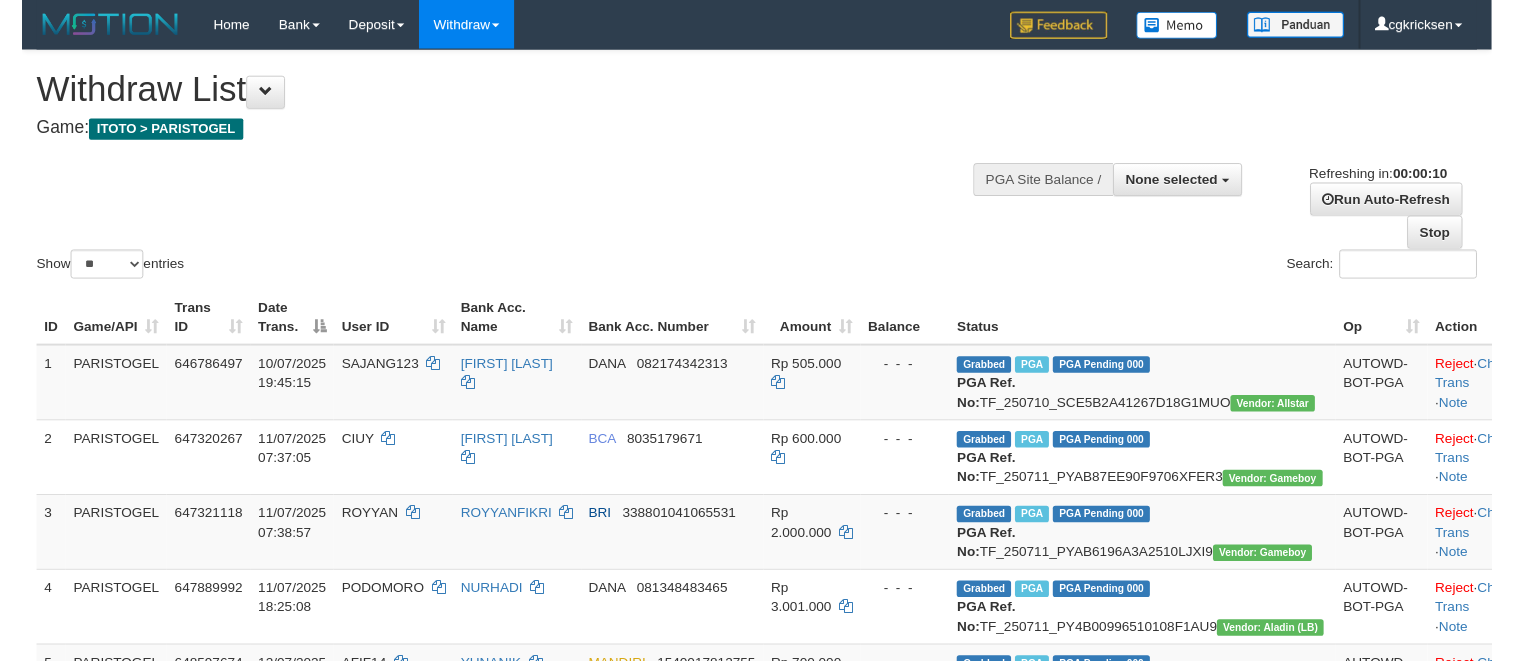 scroll, scrollTop: 0, scrollLeft: 0, axis: both 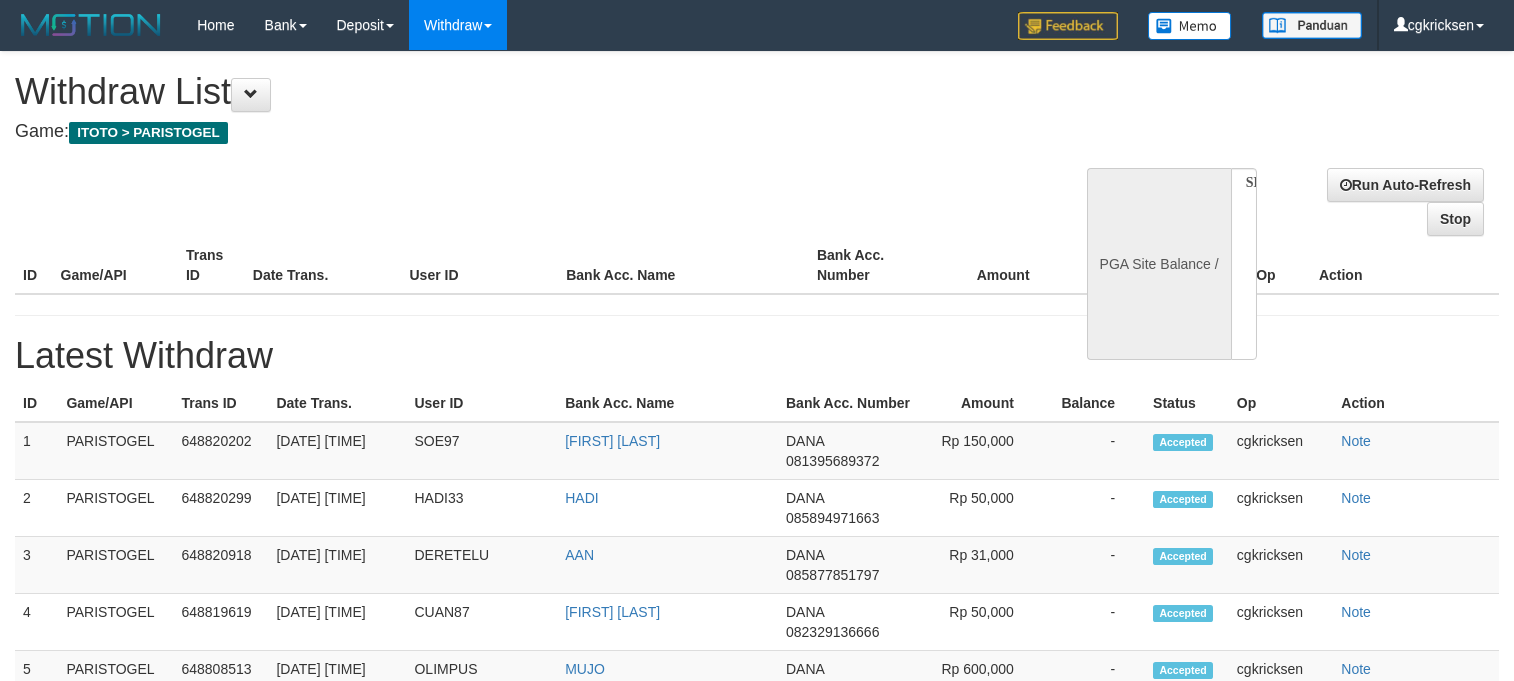 select 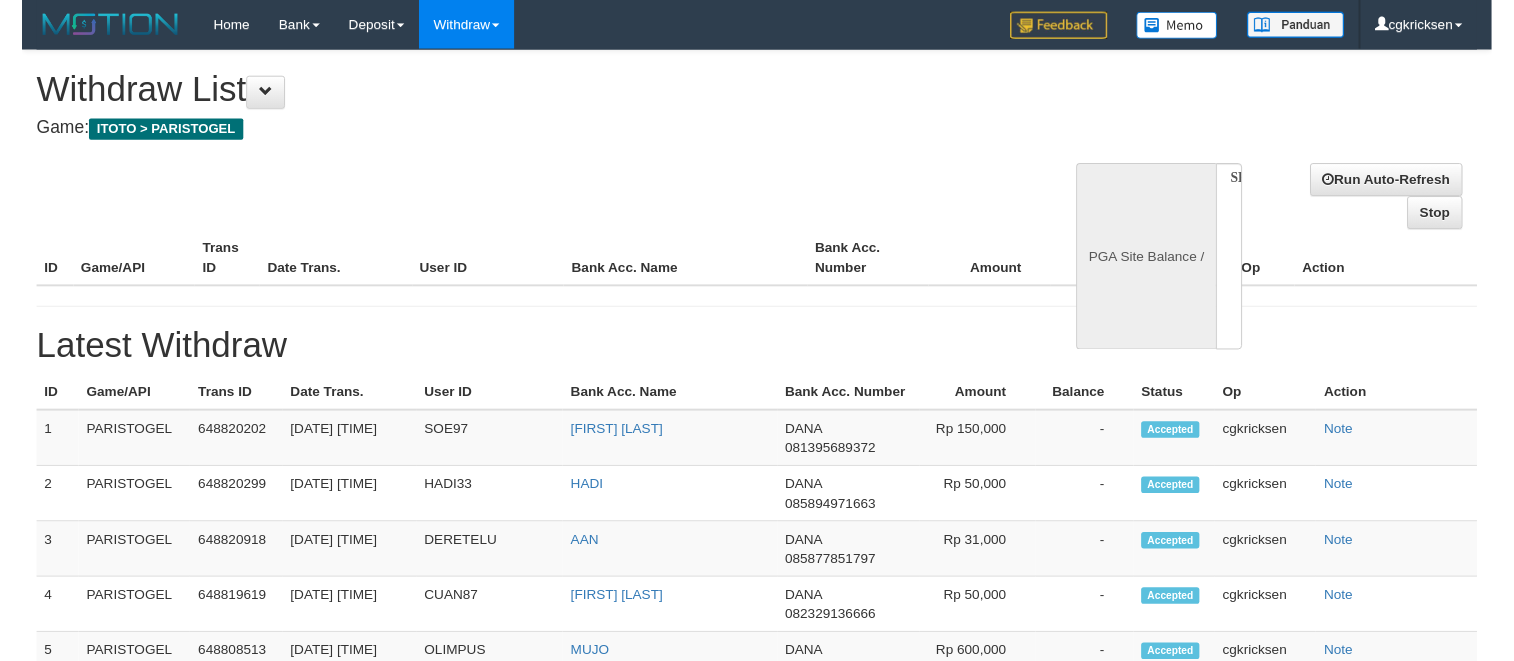 scroll, scrollTop: 0, scrollLeft: 0, axis: both 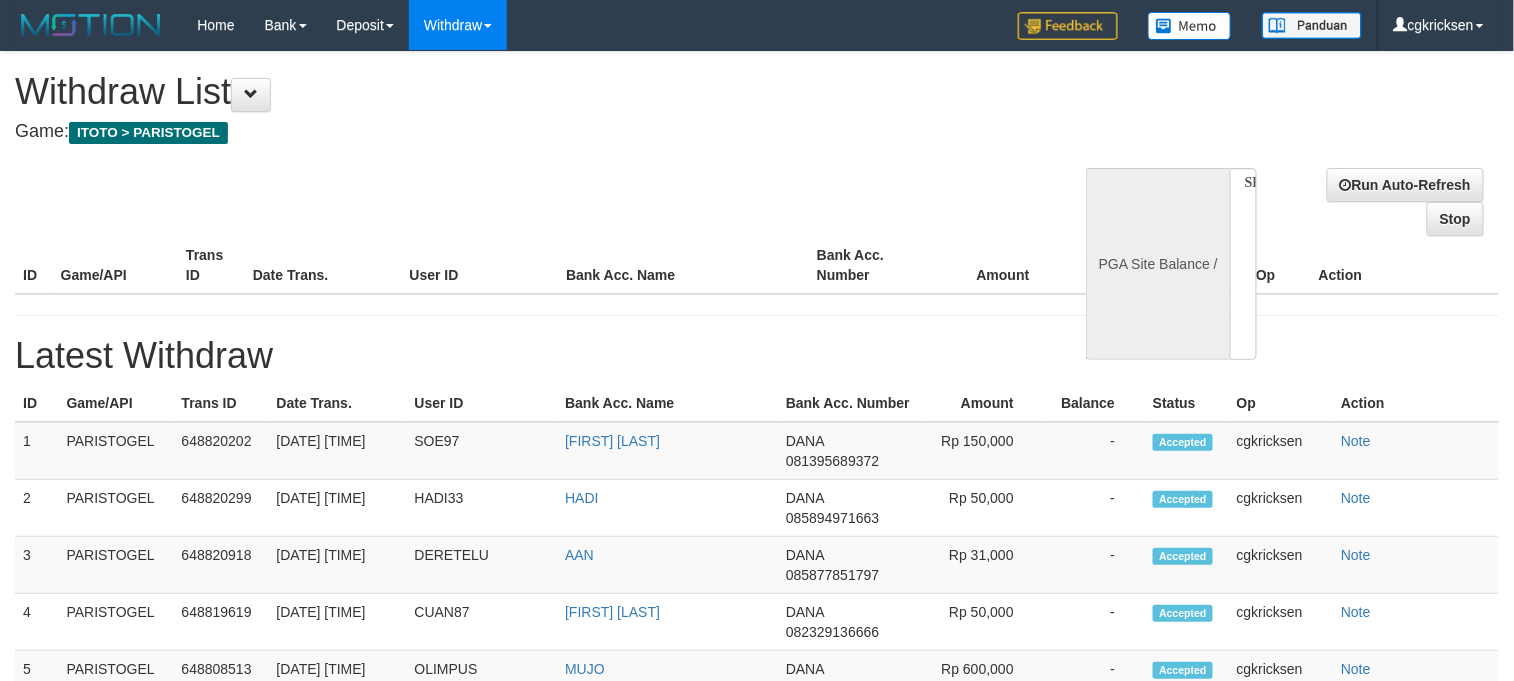 select on "**" 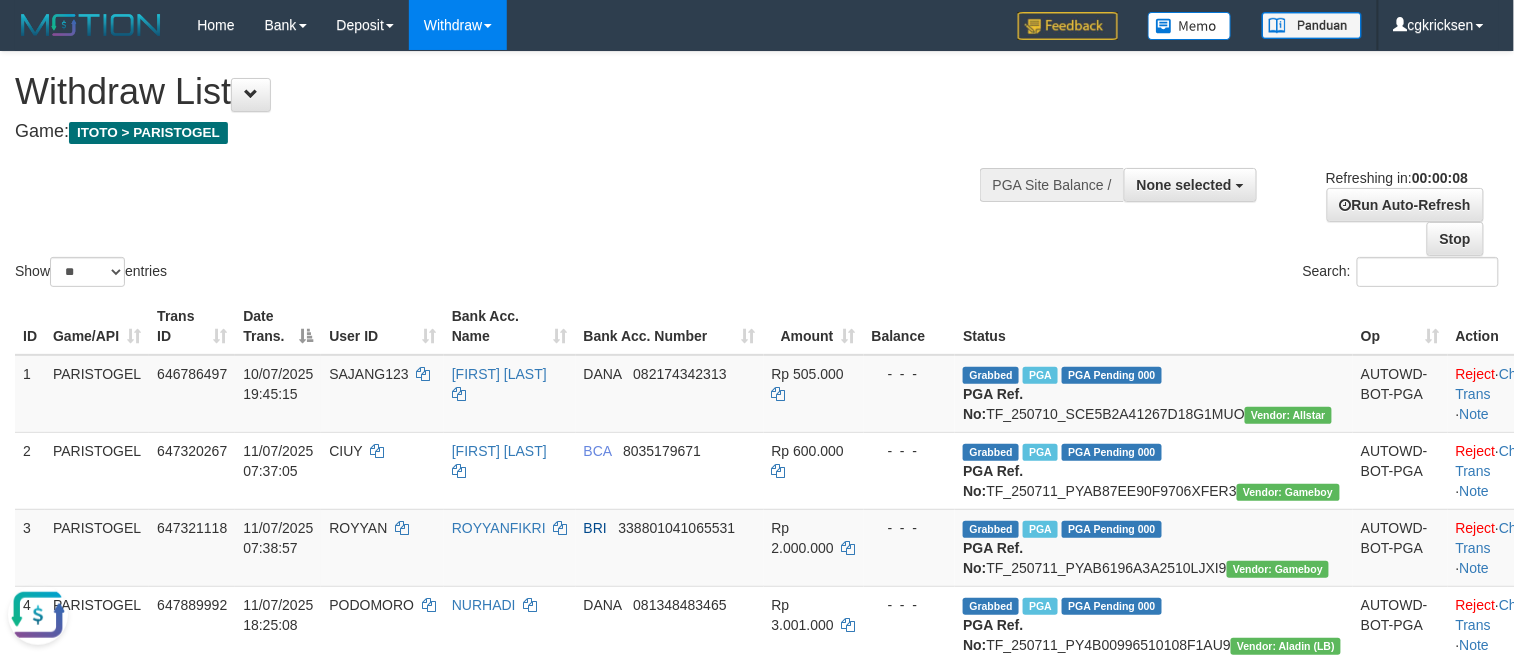 scroll, scrollTop: 0, scrollLeft: 0, axis: both 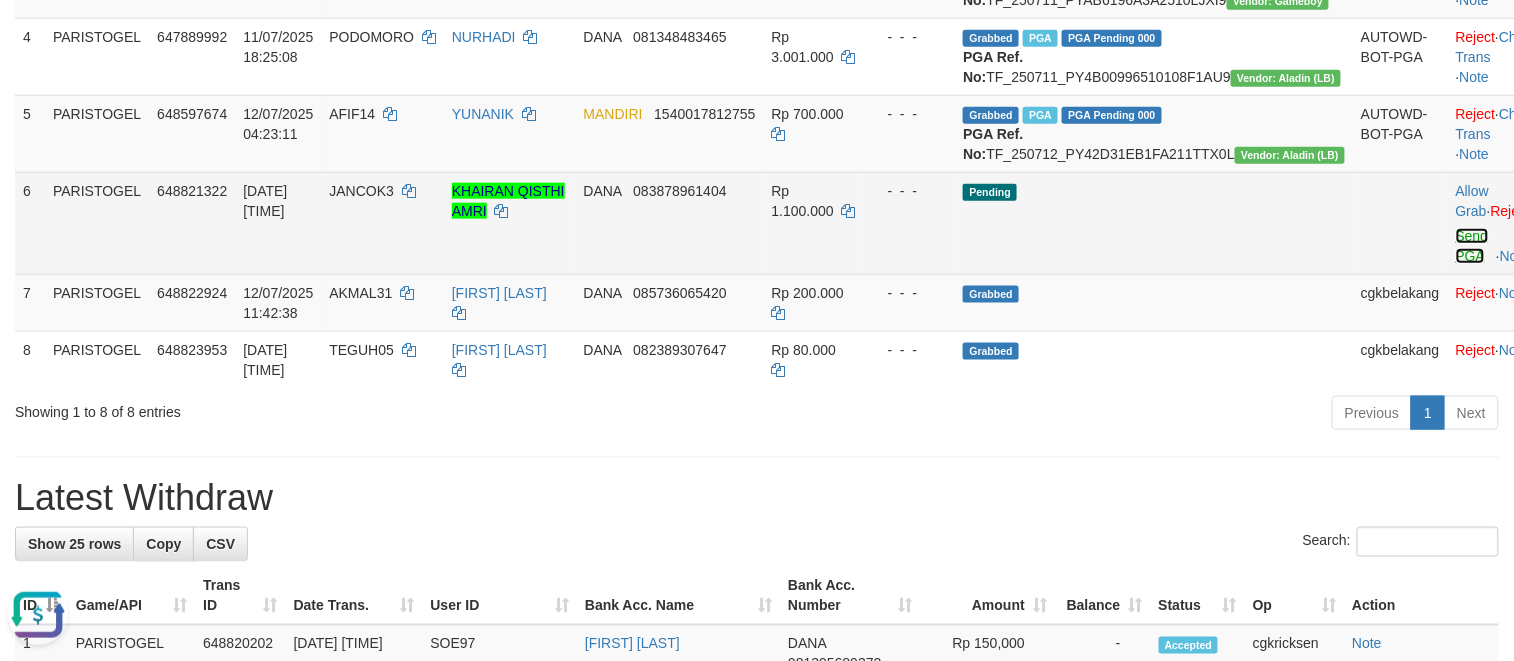 click on "Send PGA" at bounding box center [1472, 246] 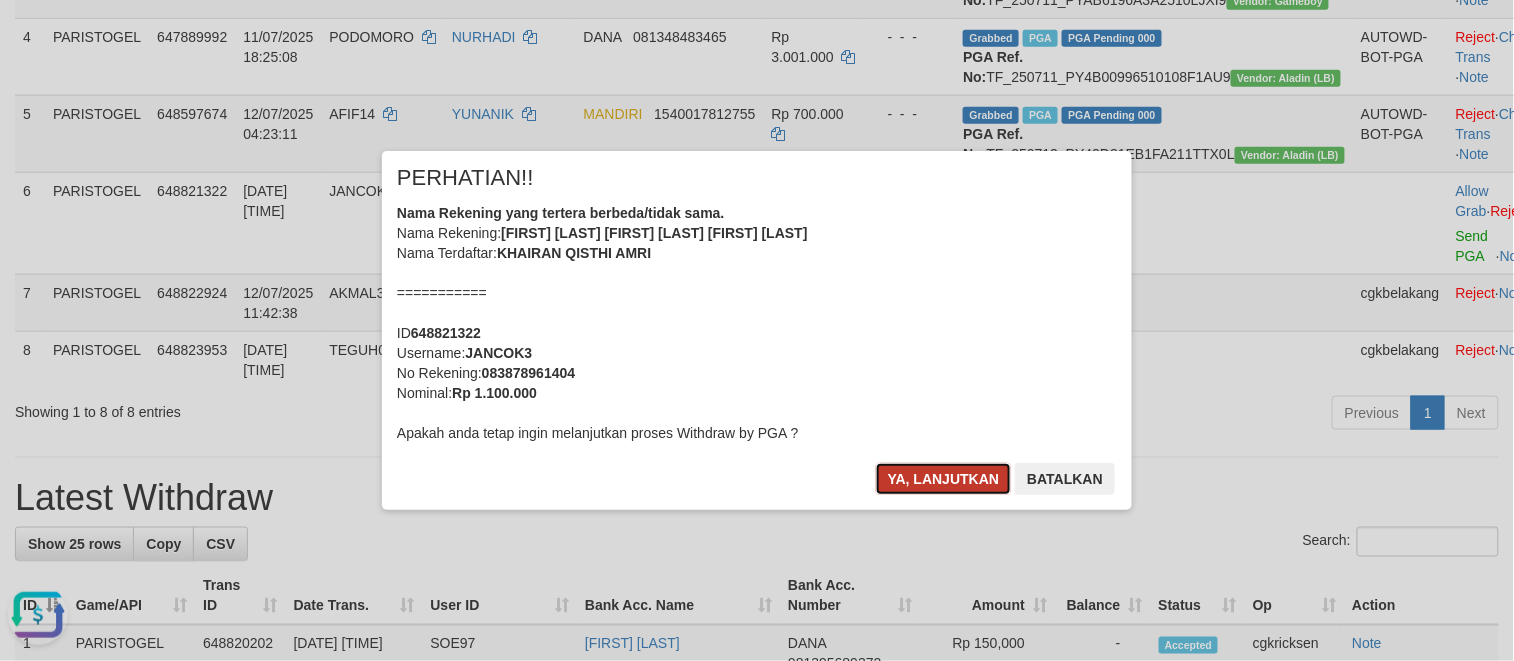 click on "Ya, lanjutkan" at bounding box center (944, 479) 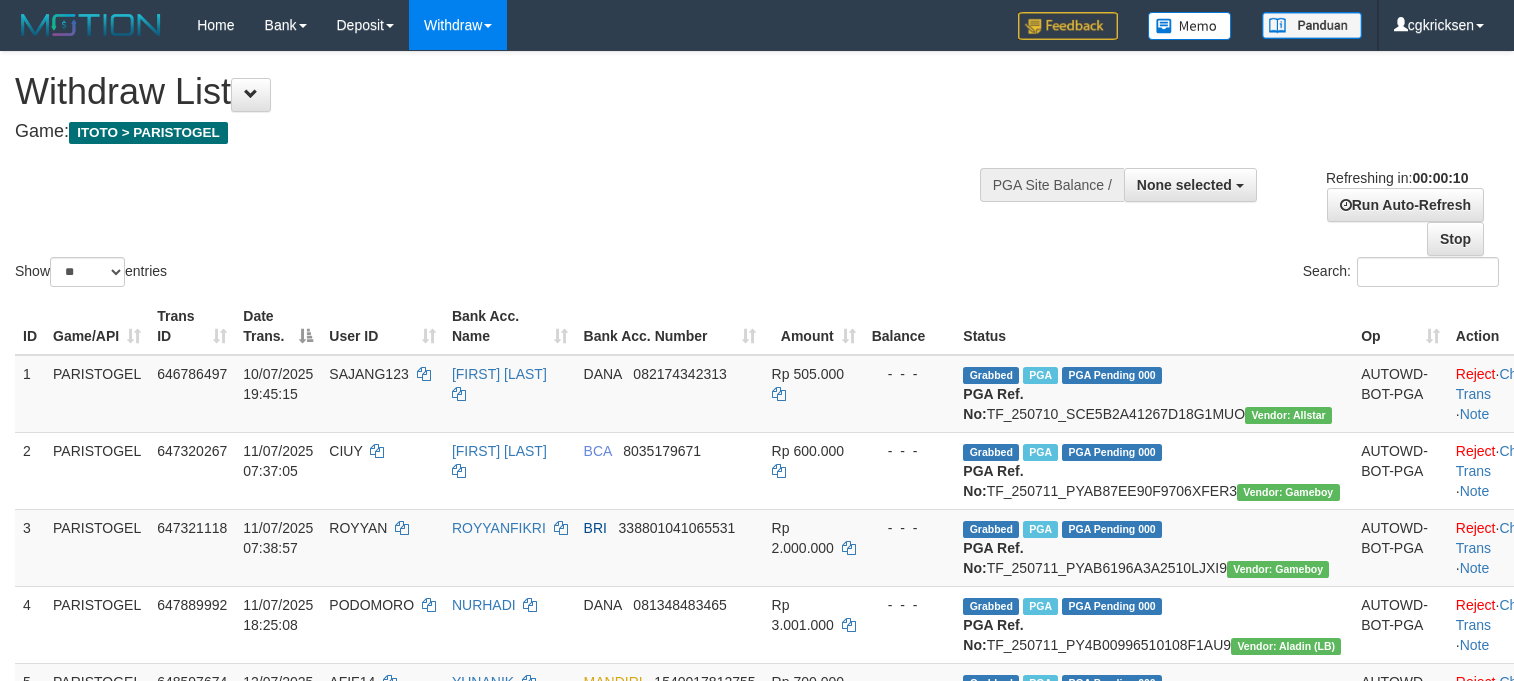 select 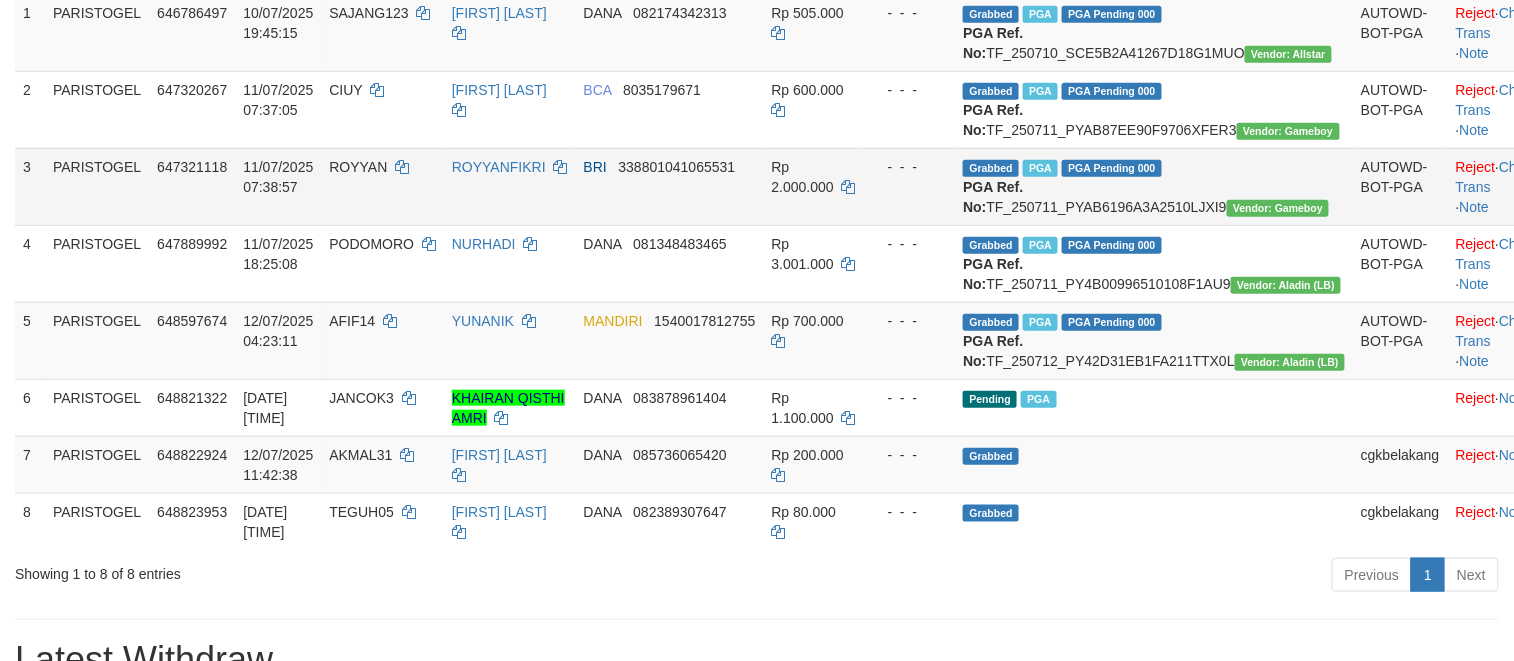 scroll, scrollTop: 400, scrollLeft: 0, axis: vertical 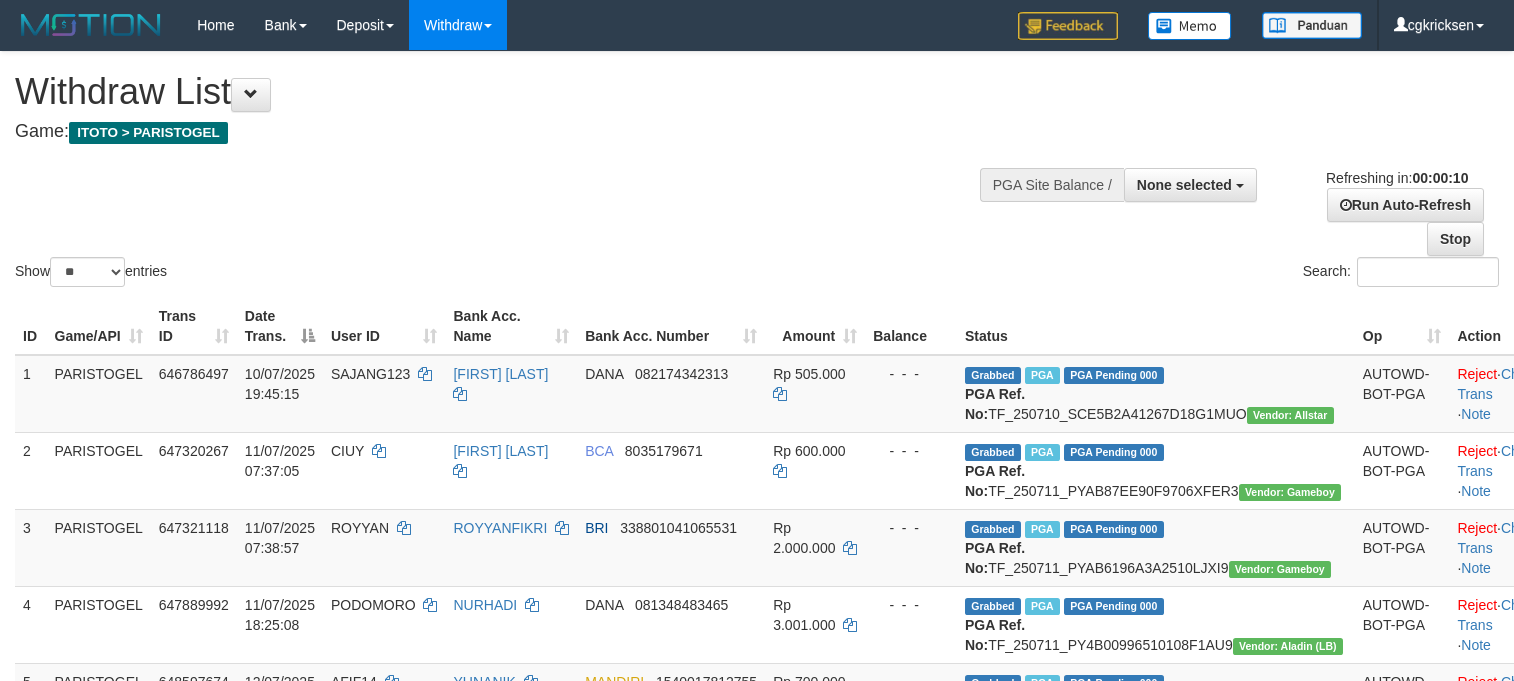 select 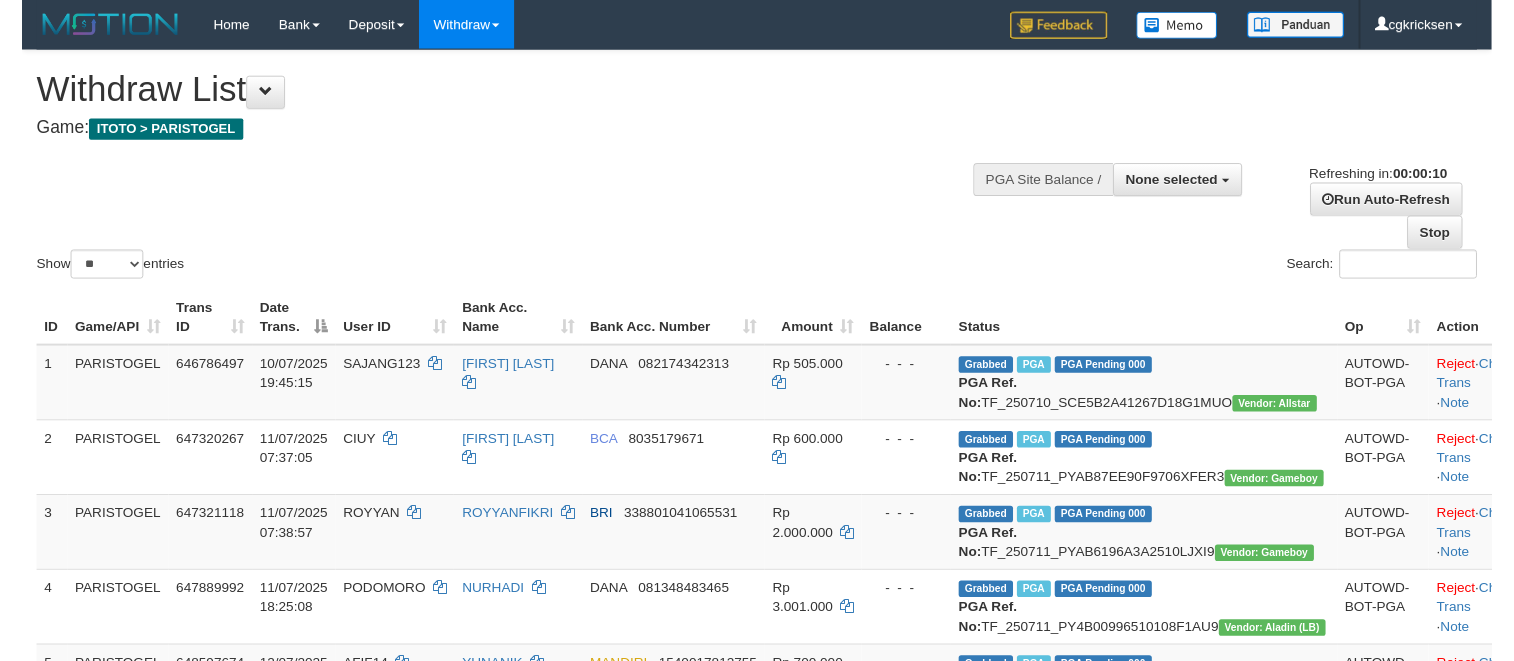 scroll, scrollTop: 0, scrollLeft: 0, axis: both 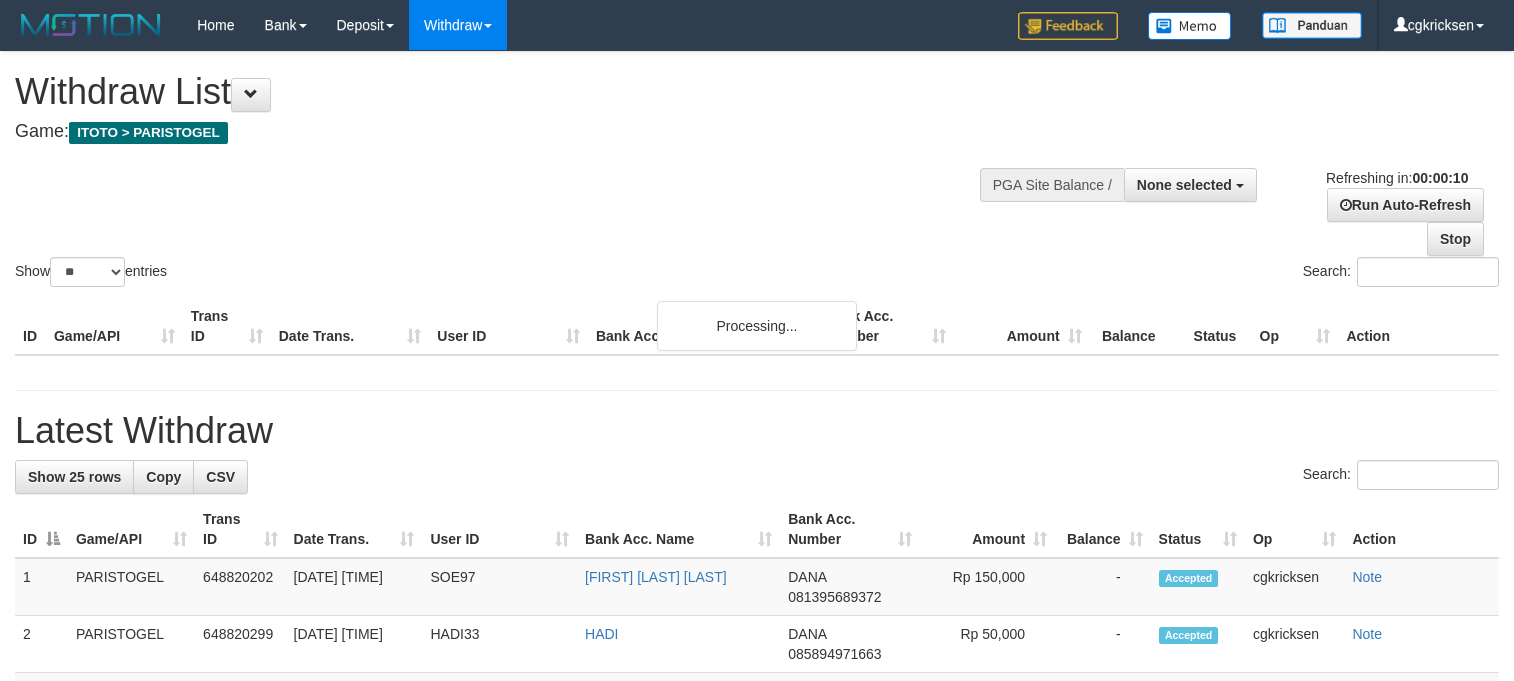 select 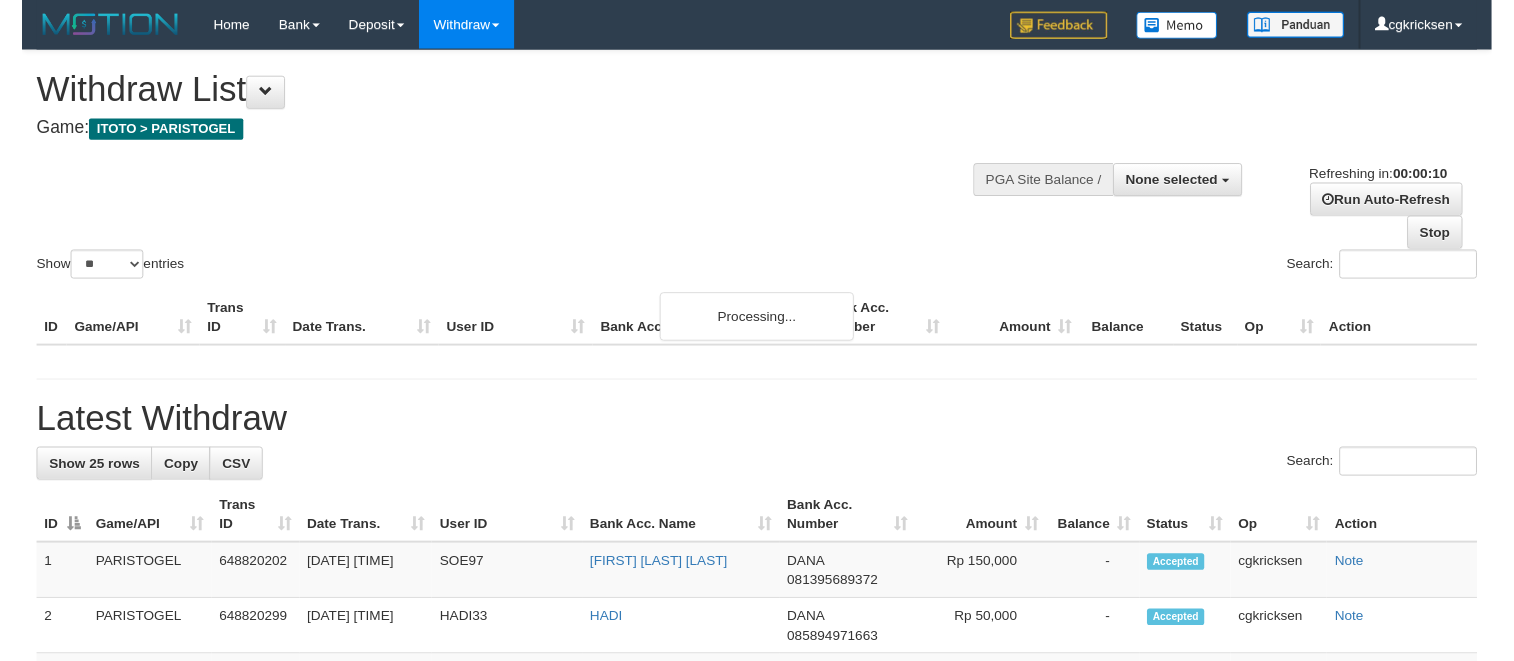 scroll, scrollTop: 0, scrollLeft: 0, axis: both 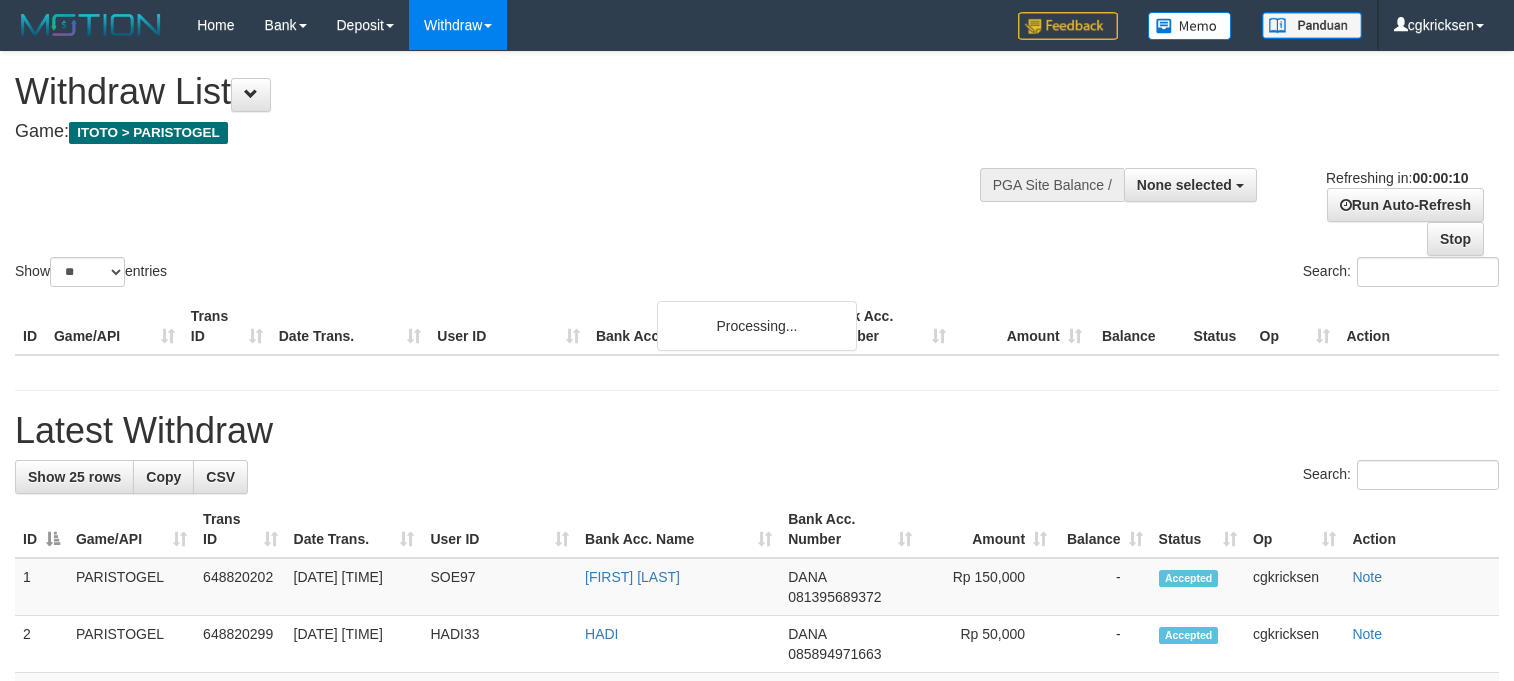 select 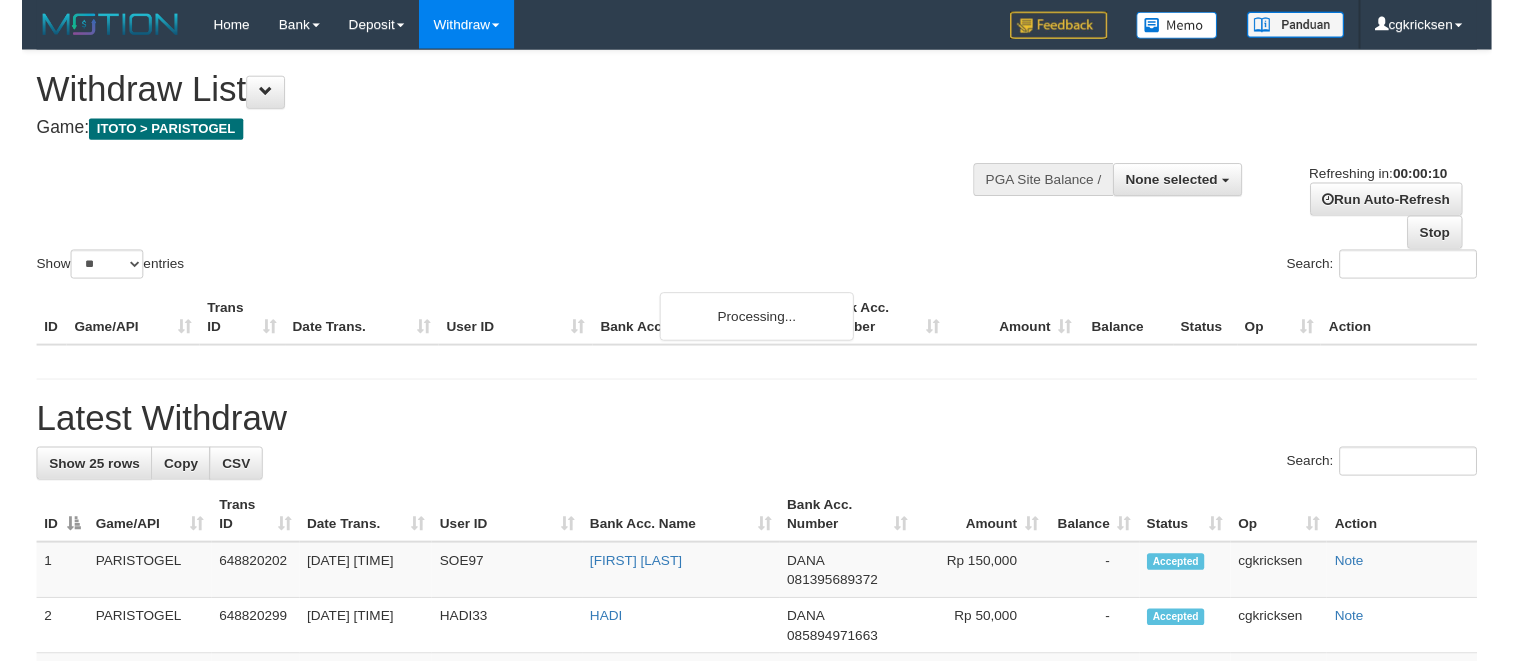 scroll, scrollTop: 0, scrollLeft: 0, axis: both 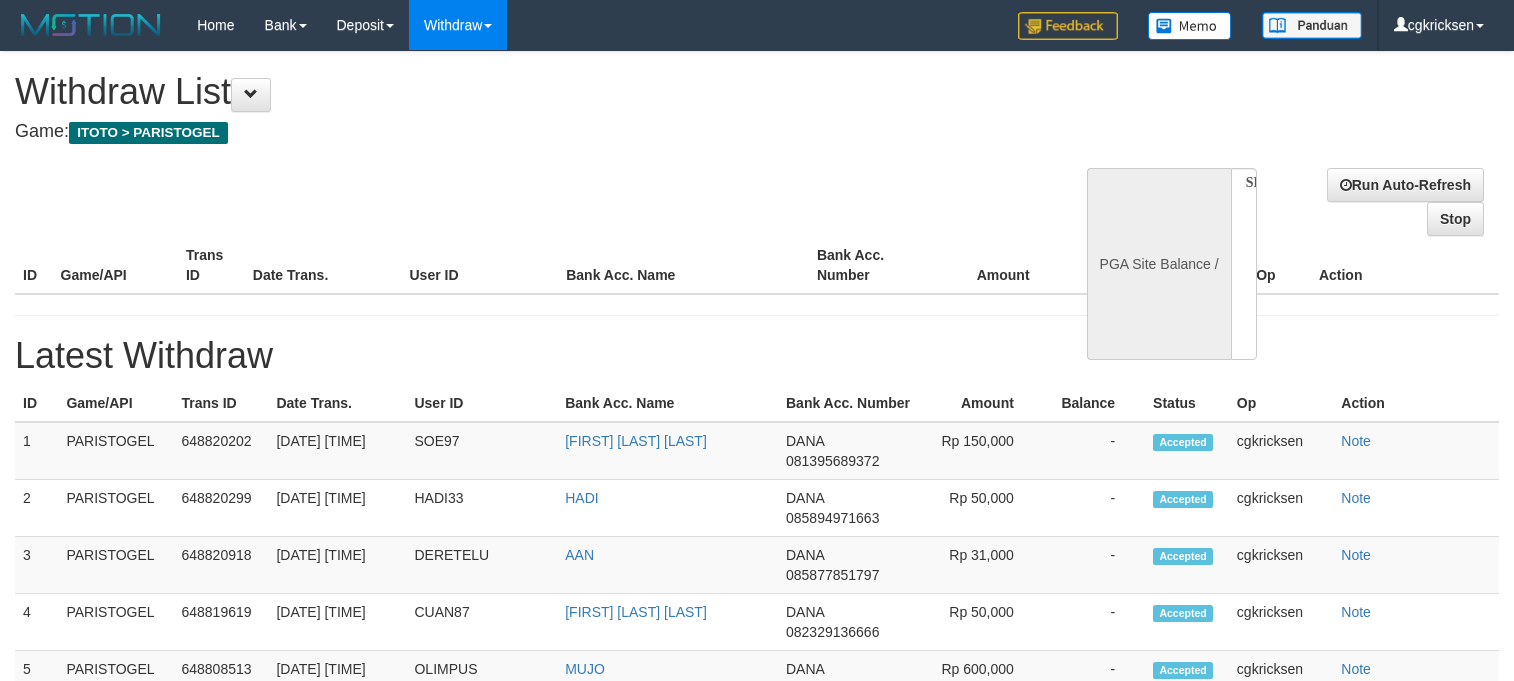 select 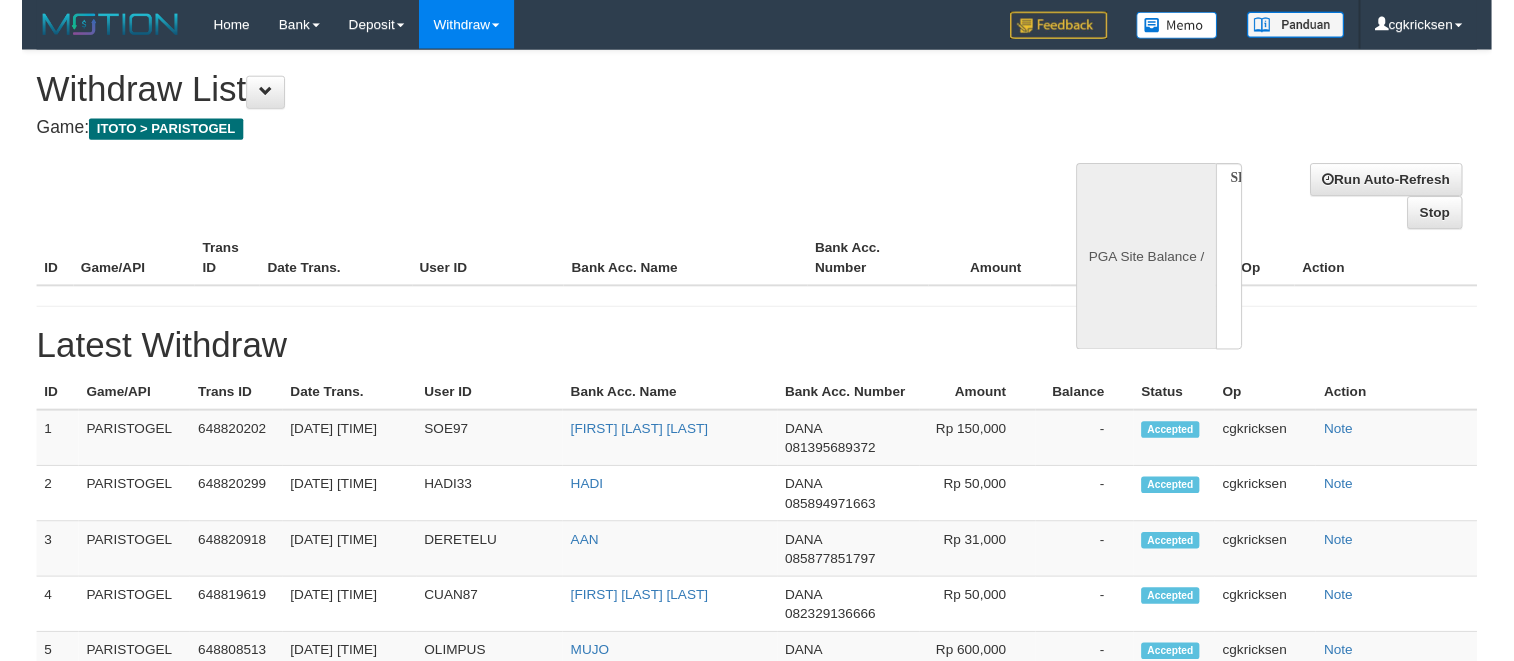 scroll, scrollTop: 0, scrollLeft: 0, axis: both 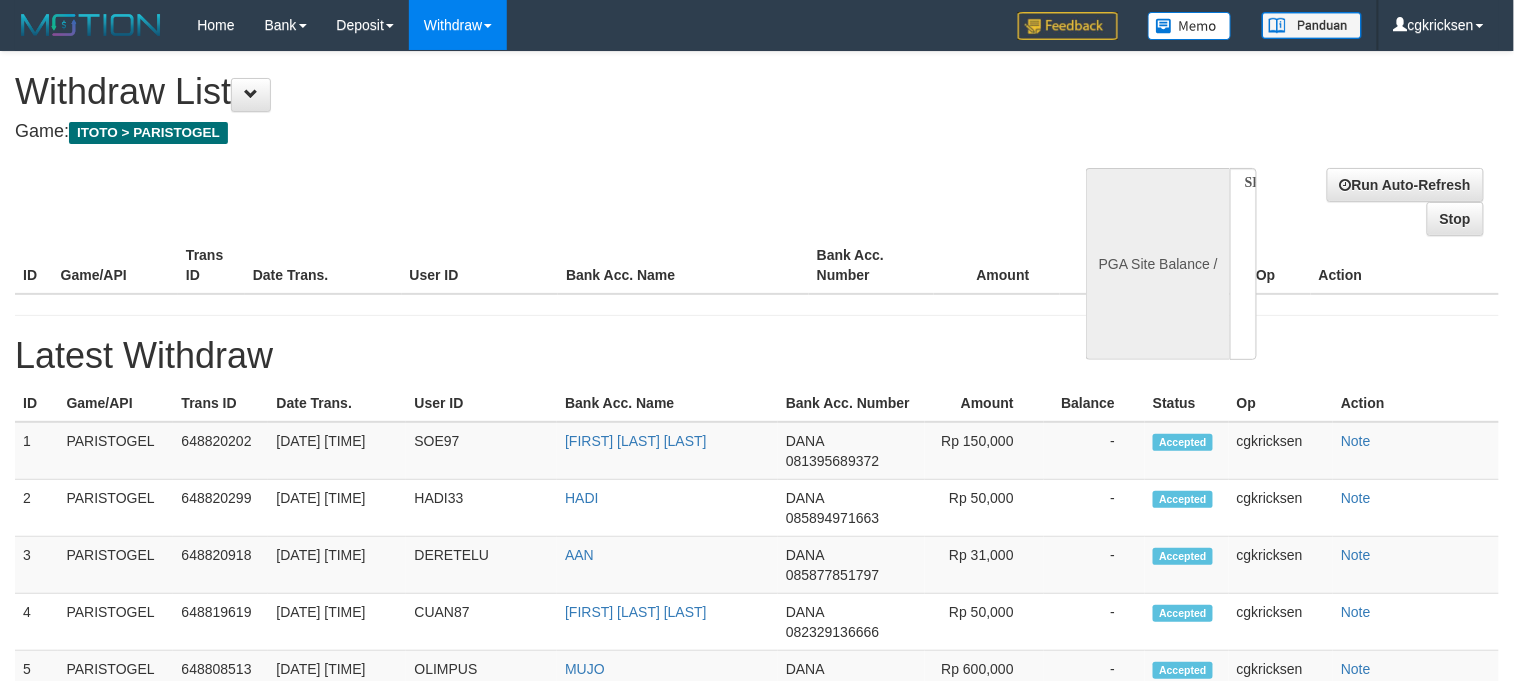 select on "**" 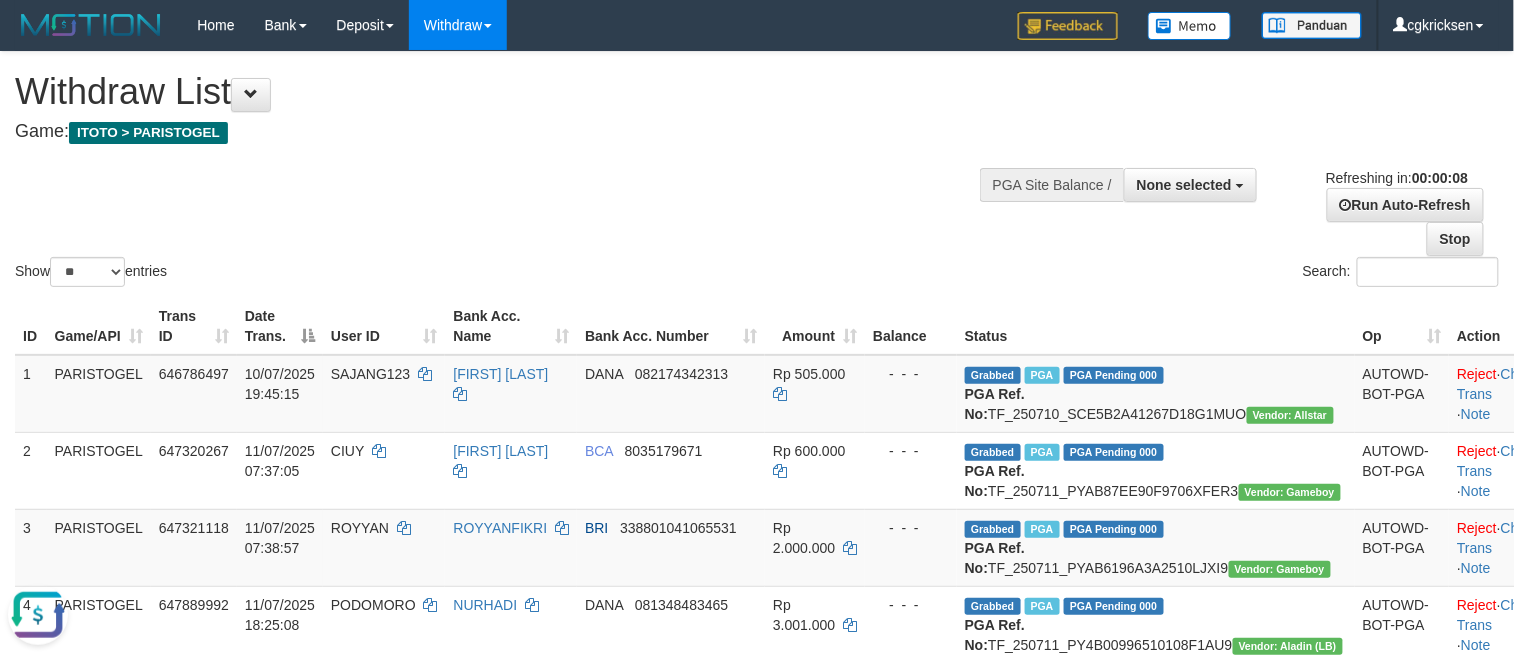 scroll, scrollTop: 0, scrollLeft: 0, axis: both 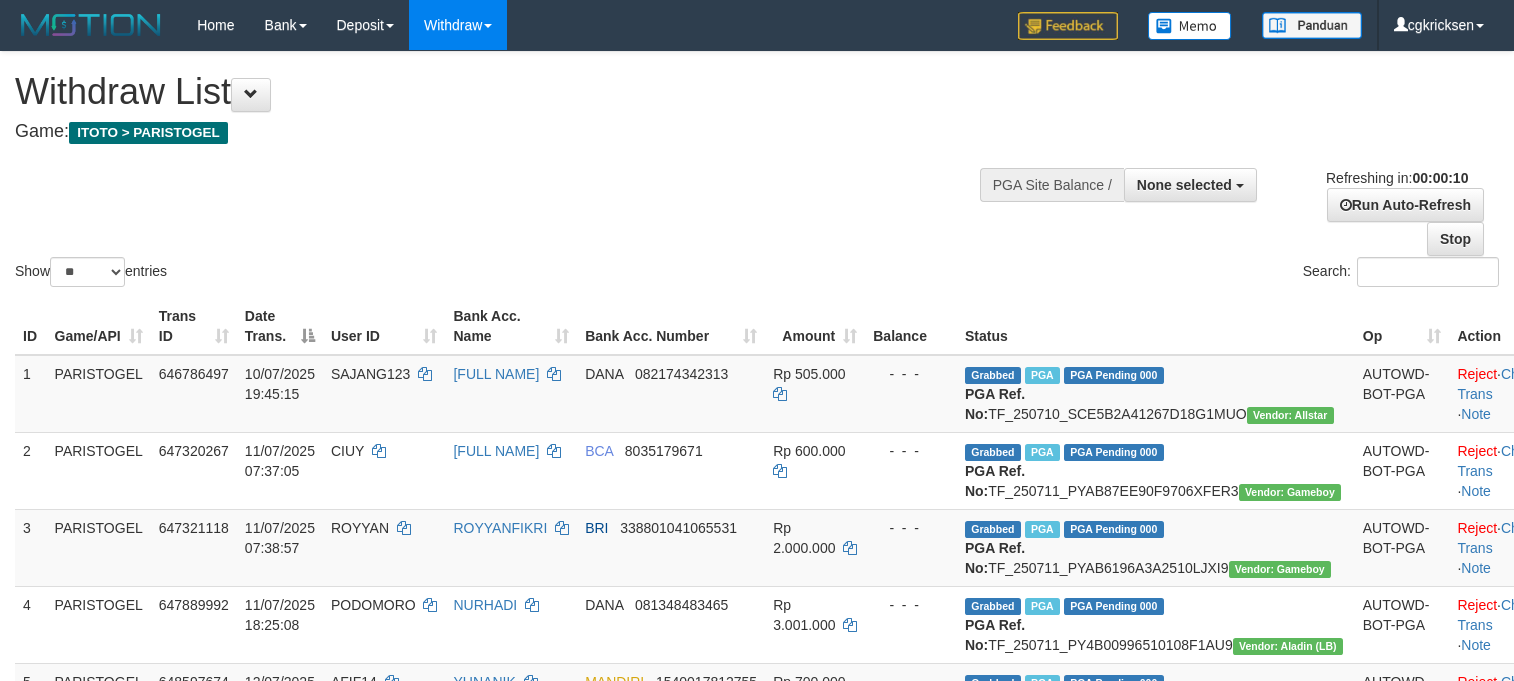 select 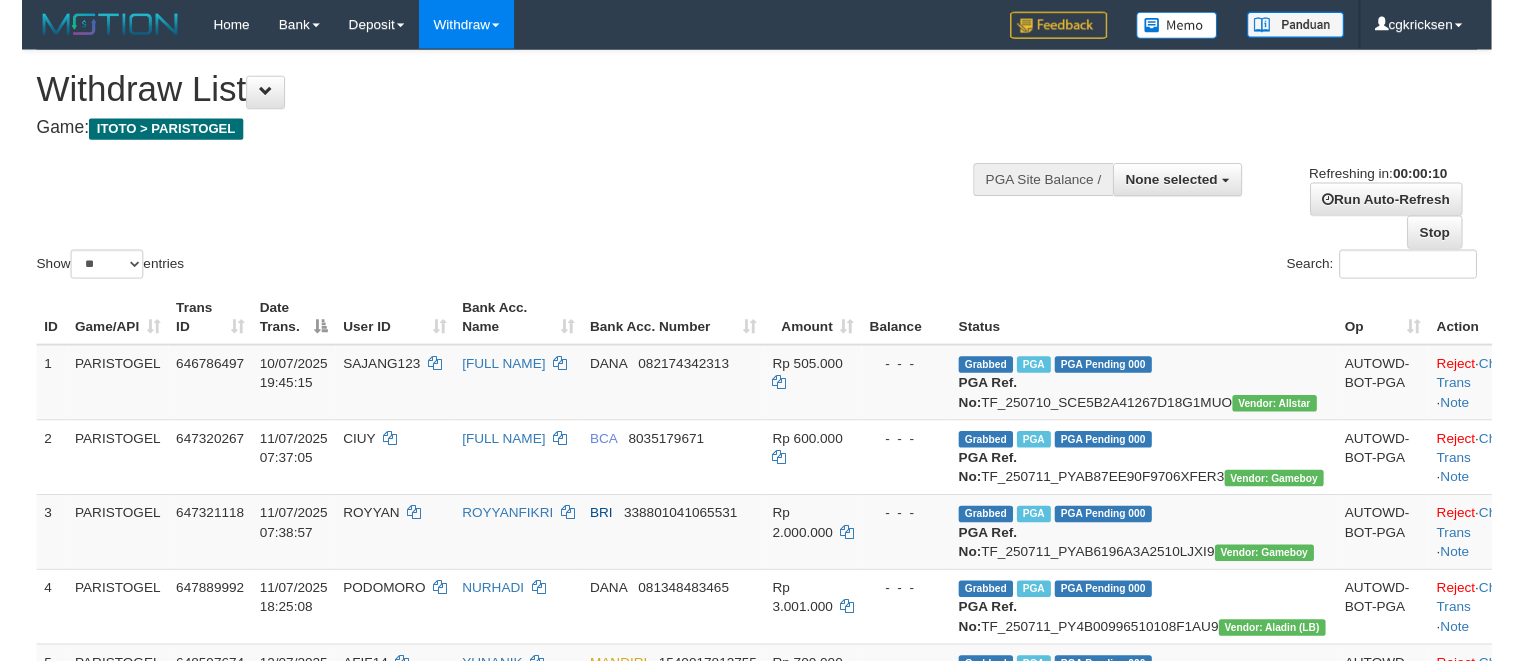 scroll, scrollTop: 0, scrollLeft: 0, axis: both 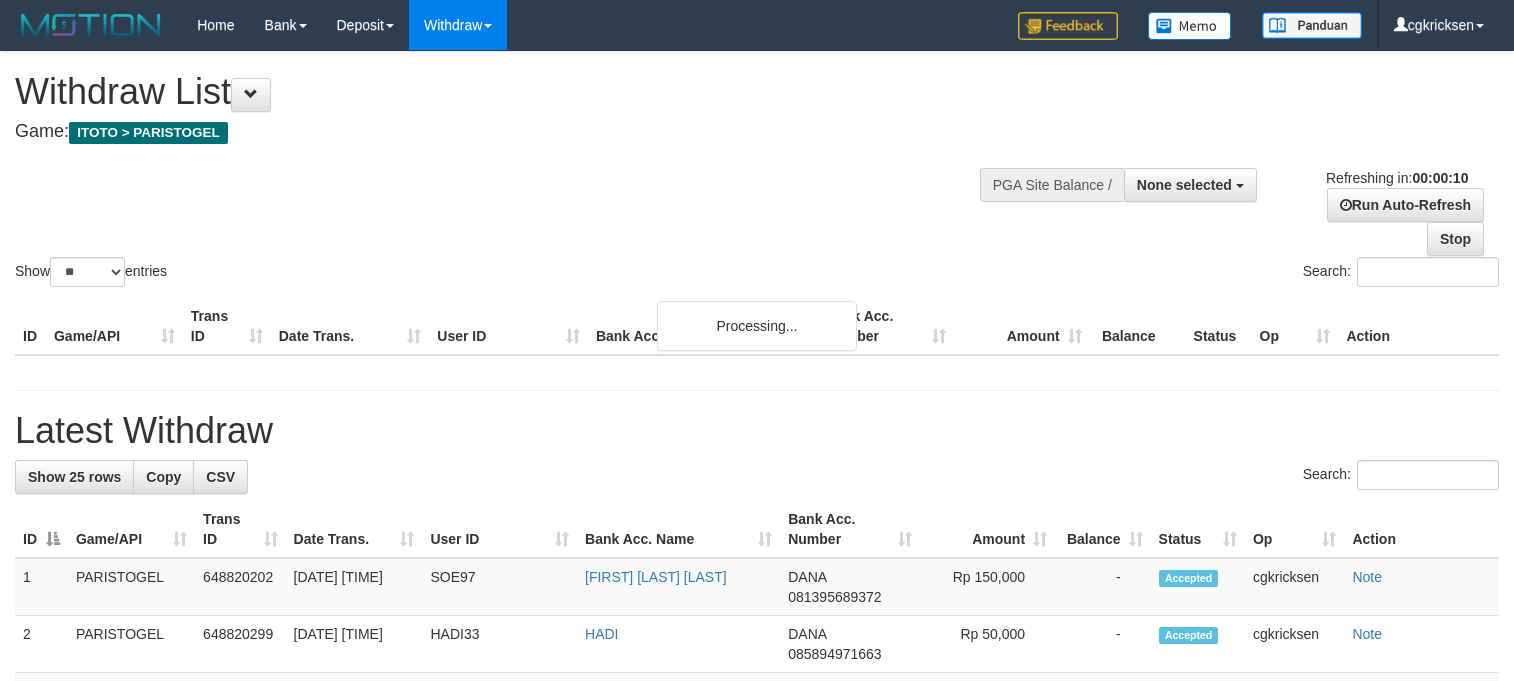 select 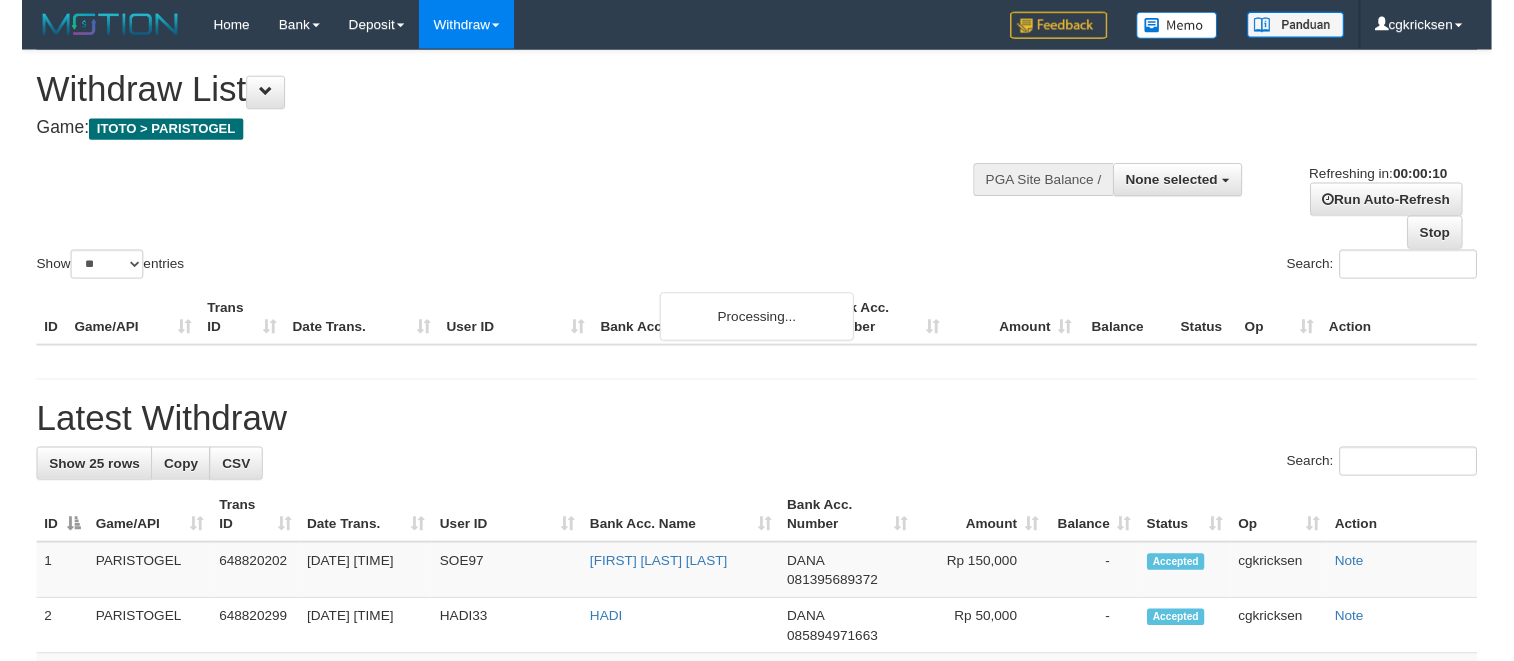 scroll, scrollTop: 0, scrollLeft: 0, axis: both 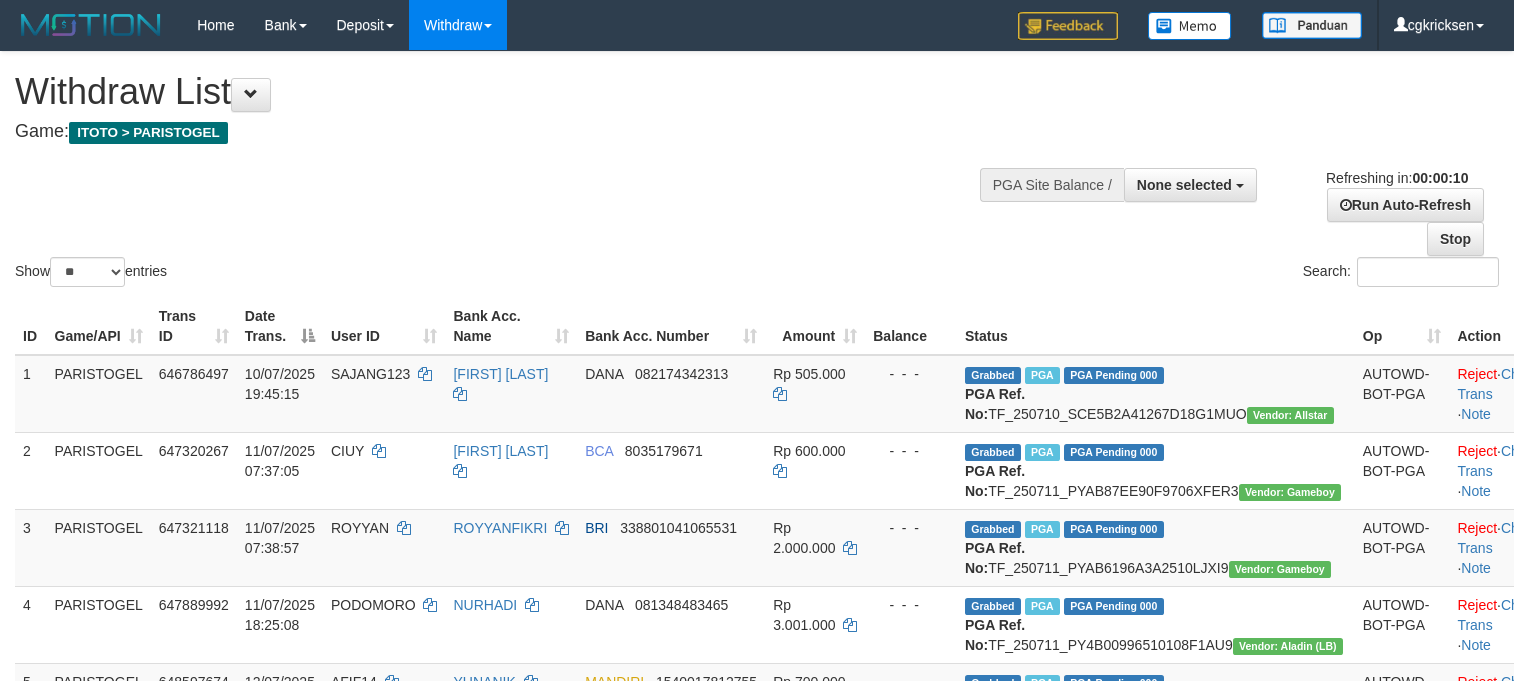 select 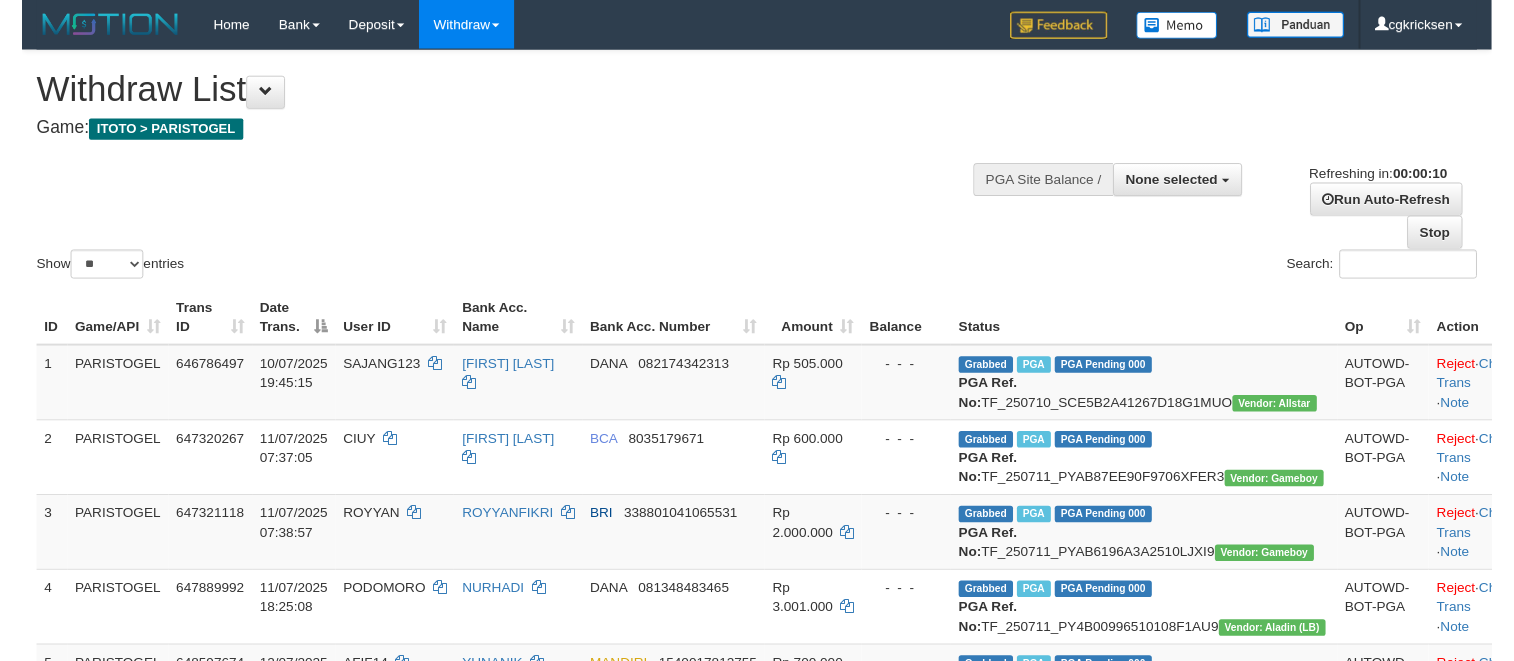 scroll, scrollTop: 0, scrollLeft: 0, axis: both 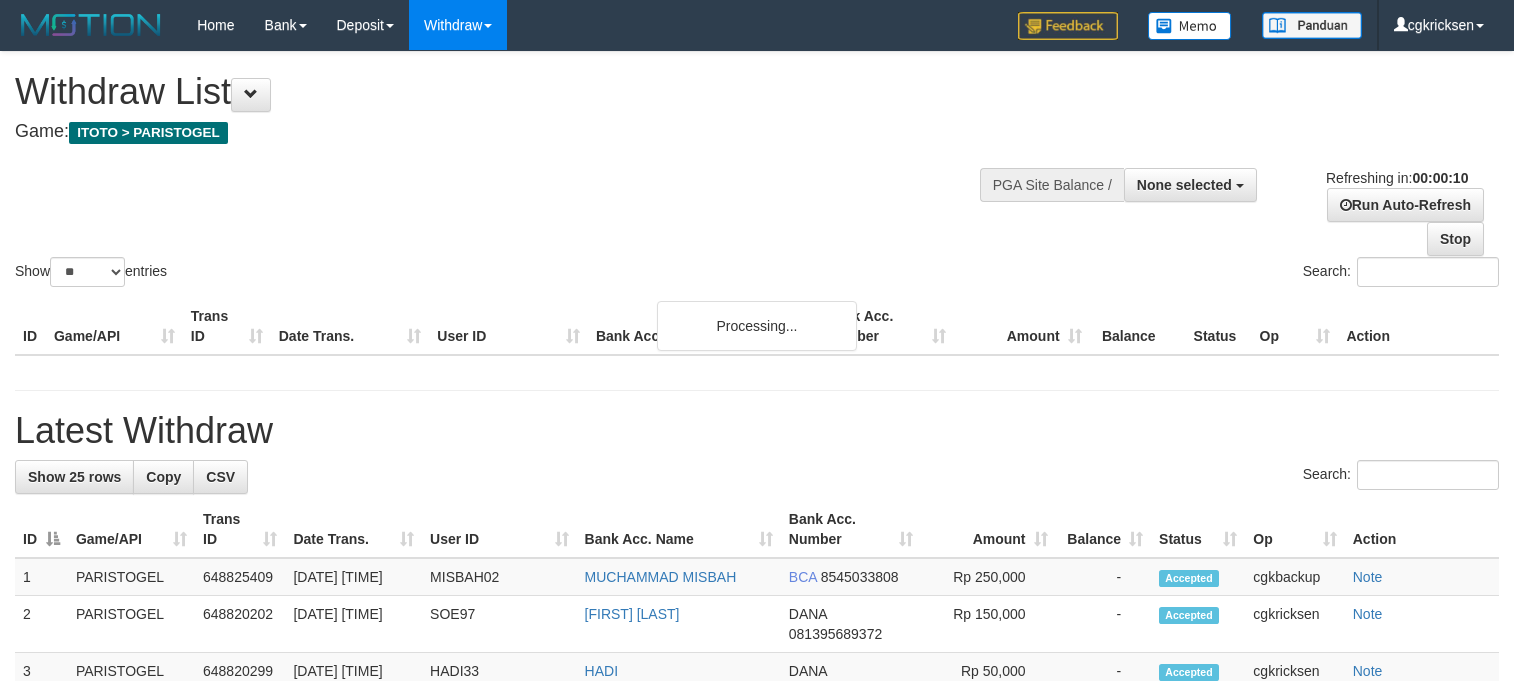 select 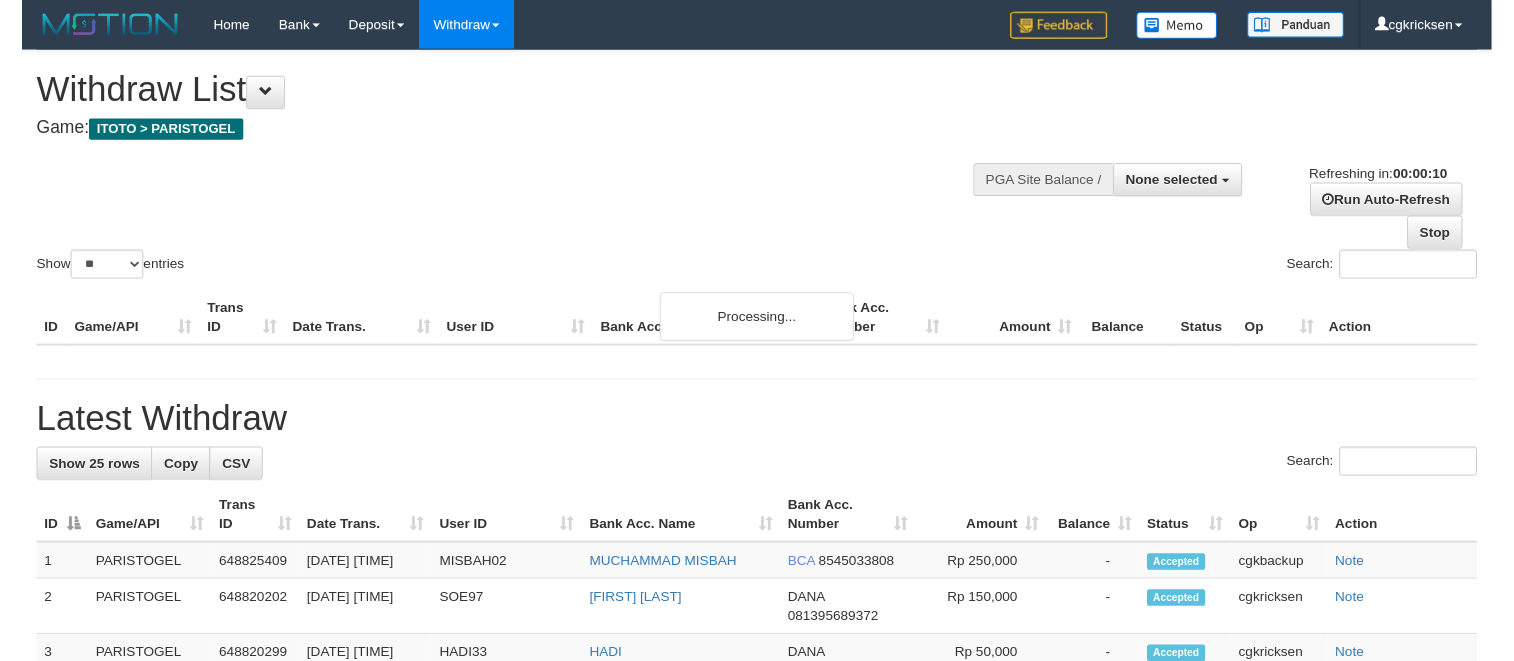 scroll, scrollTop: 0, scrollLeft: 0, axis: both 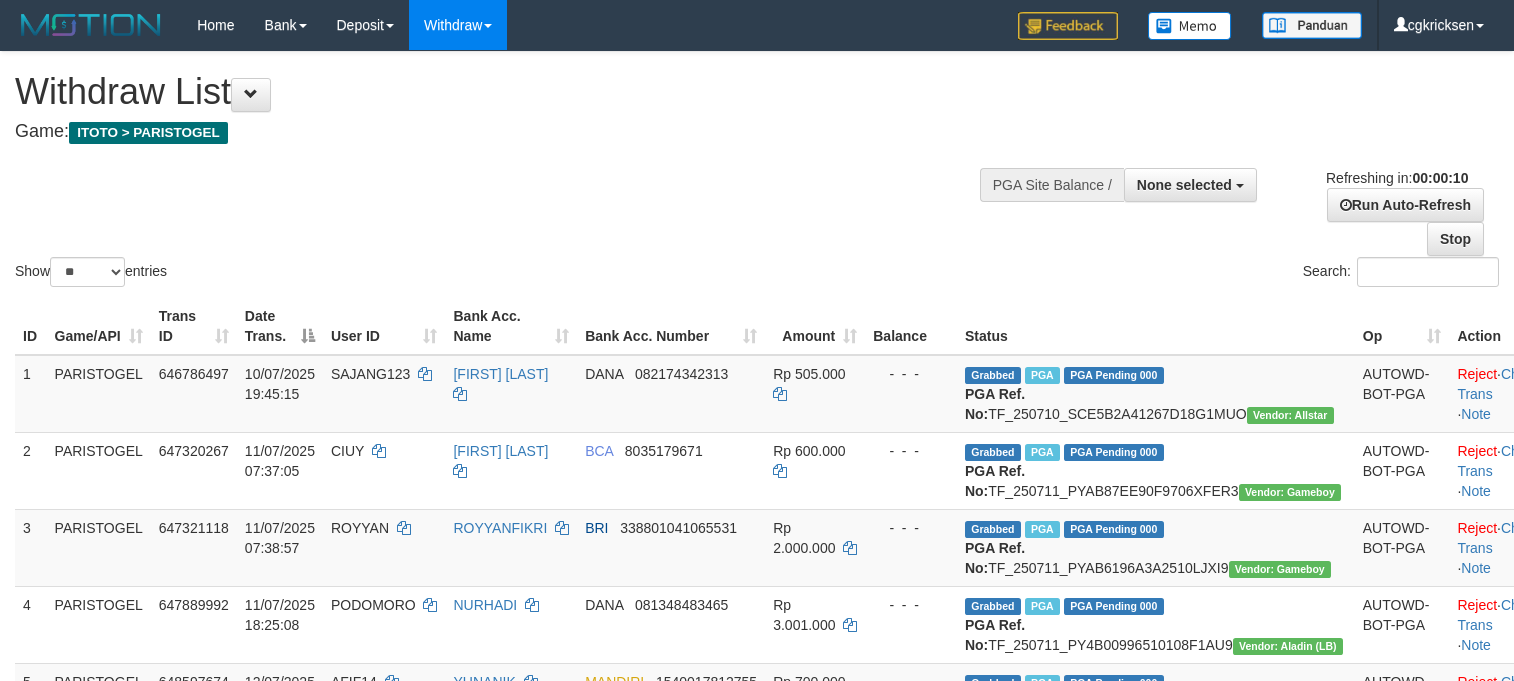 select 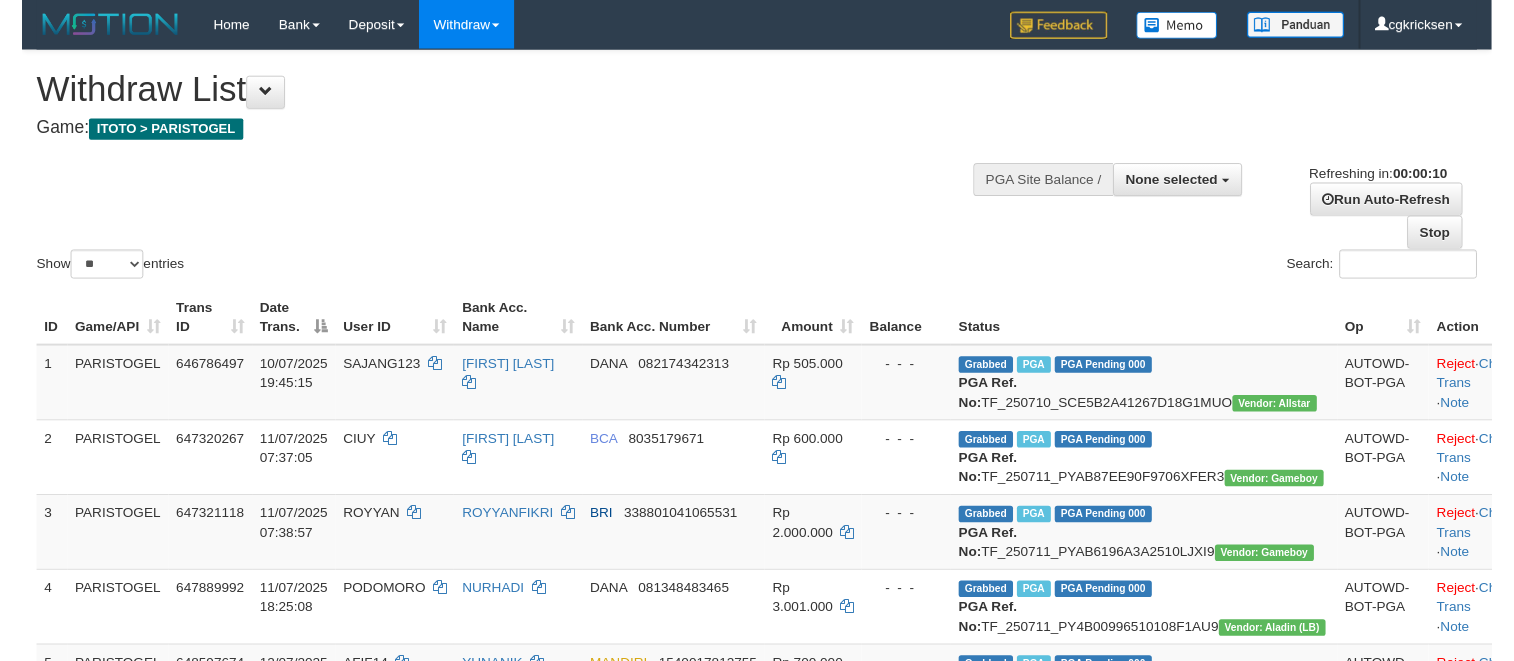 scroll, scrollTop: 0, scrollLeft: 0, axis: both 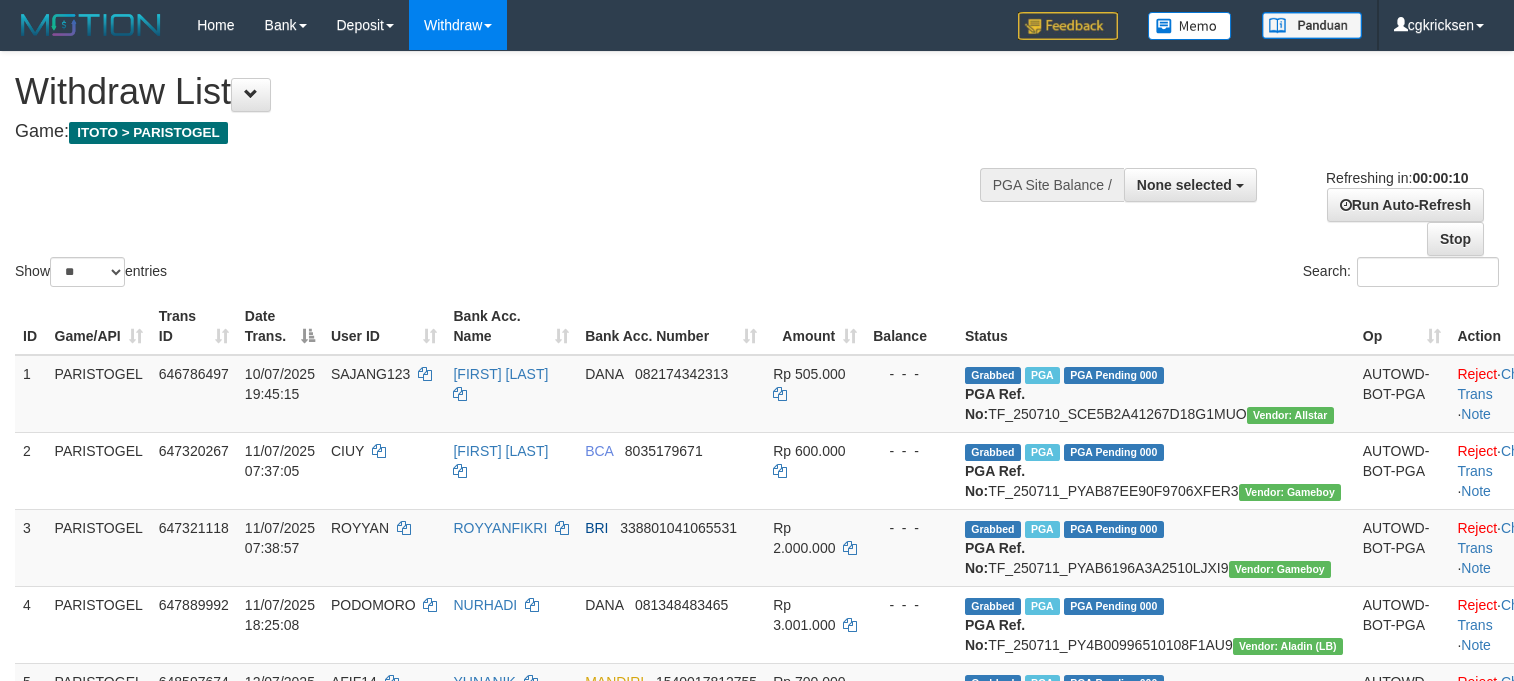 select 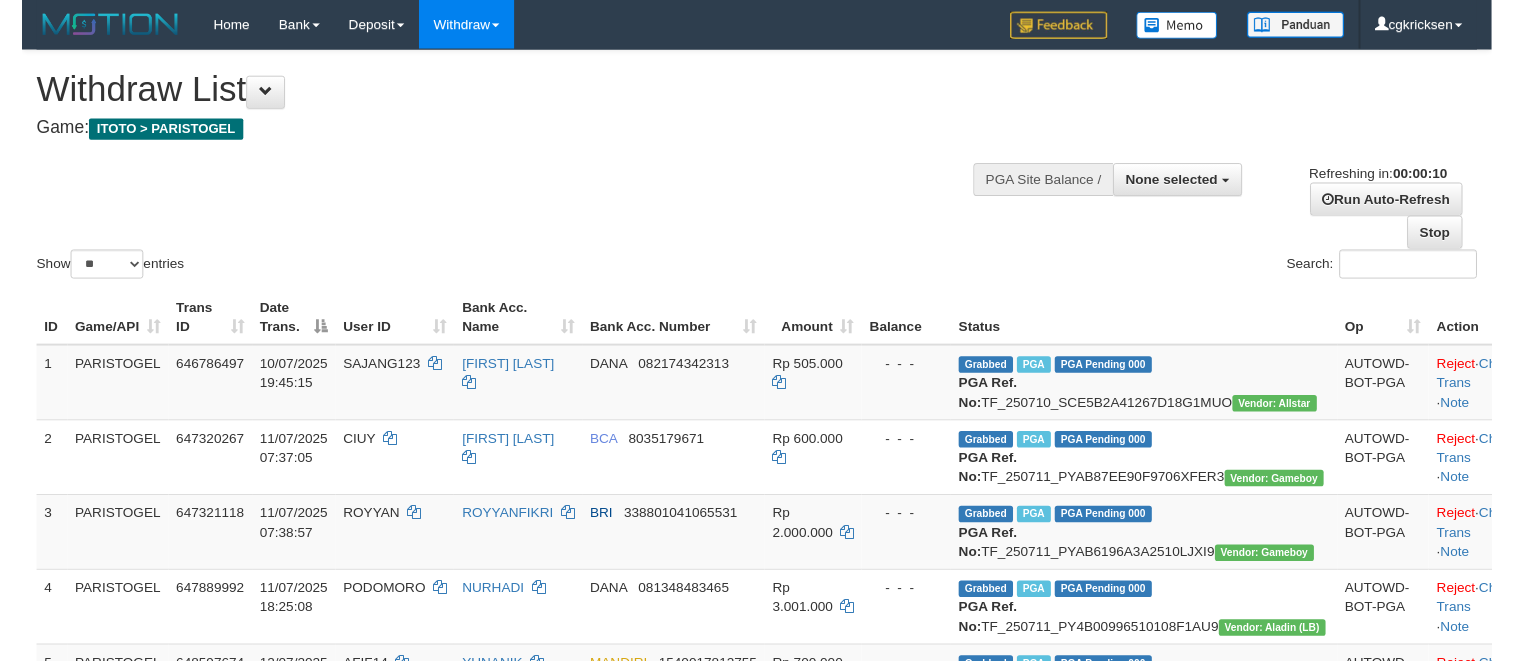 scroll, scrollTop: 0, scrollLeft: 0, axis: both 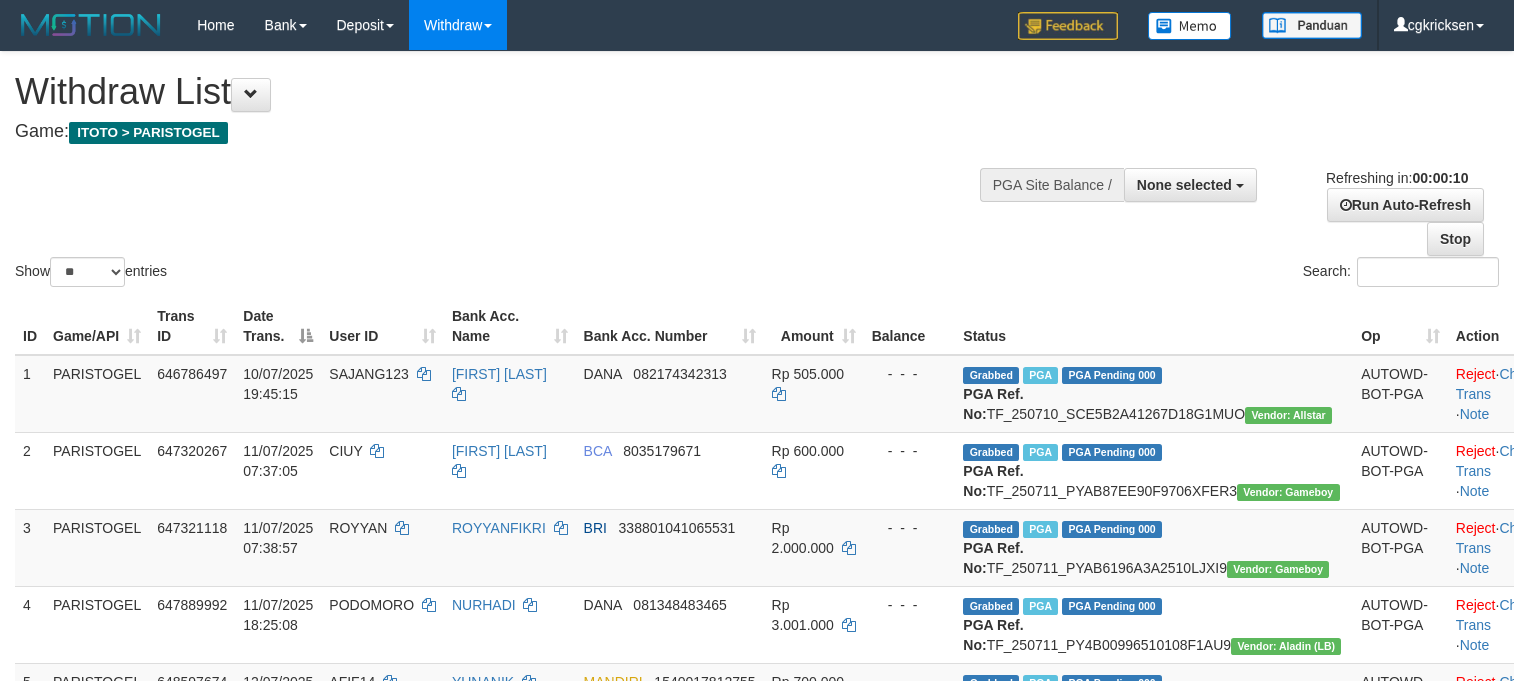 select 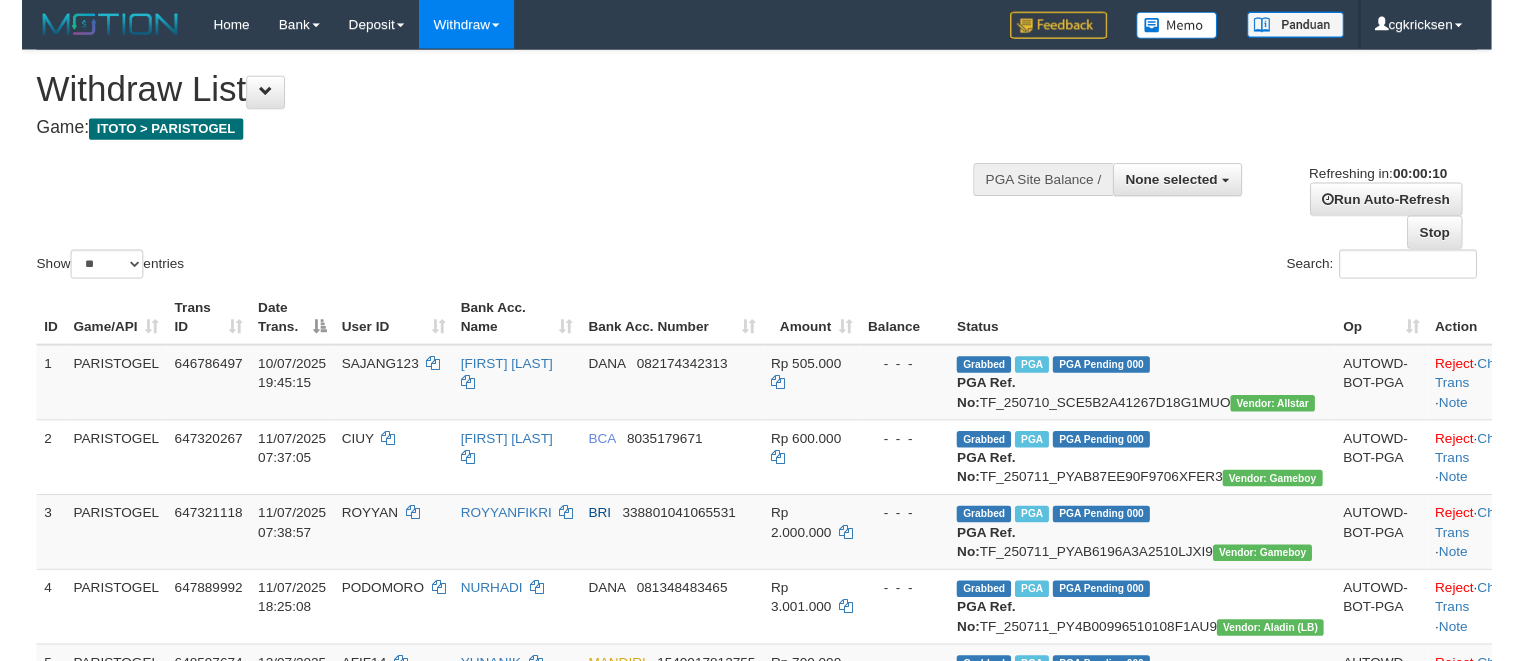 scroll, scrollTop: 0, scrollLeft: 0, axis: both 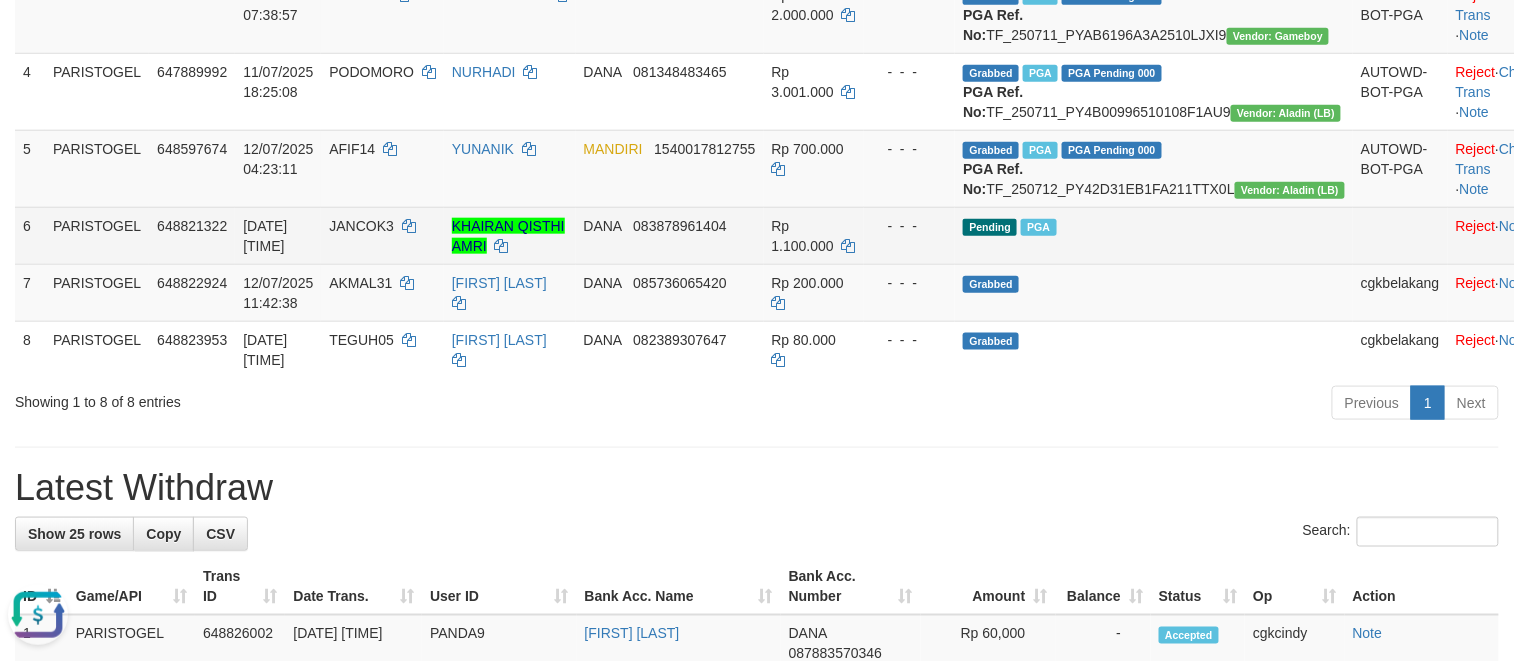 click on "JANCOK3" at bounding box center [361, 226] 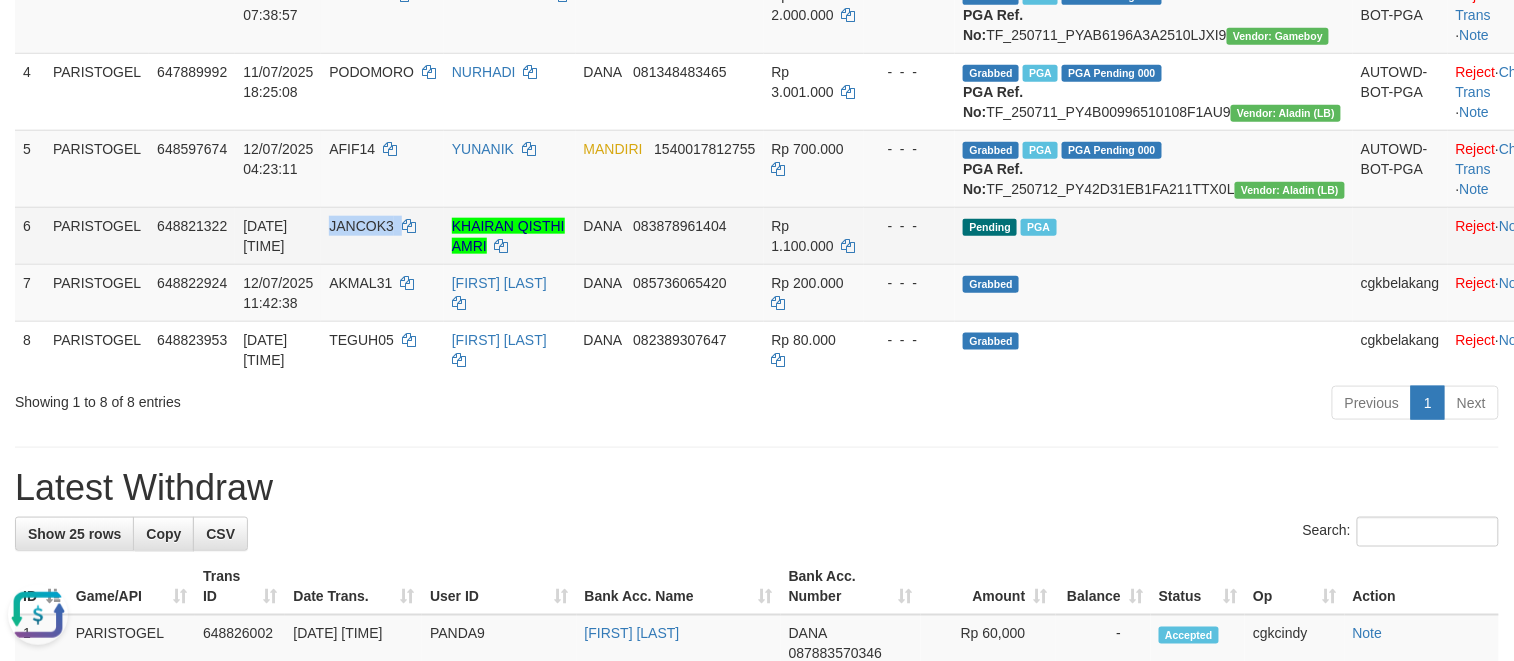 click on "JANCOK3" at bounding box center (361, 226) 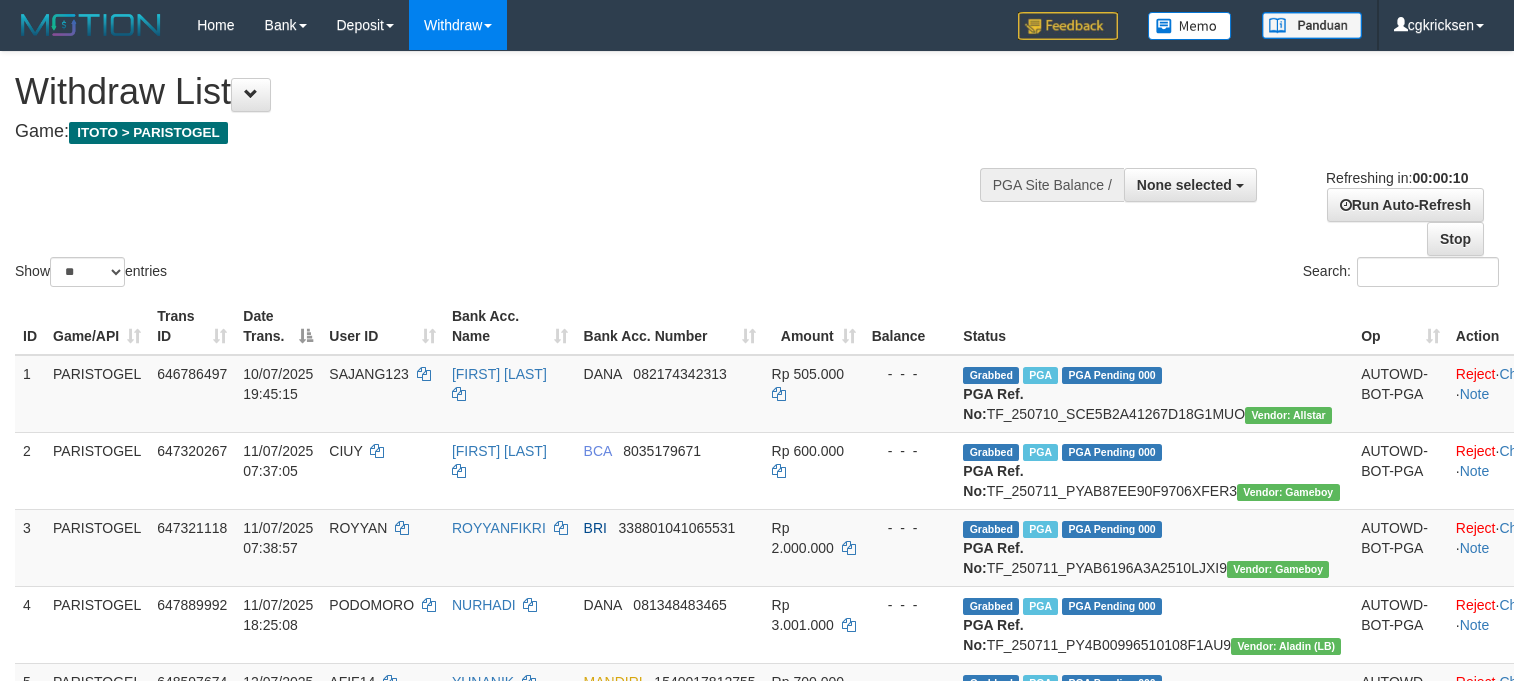 select 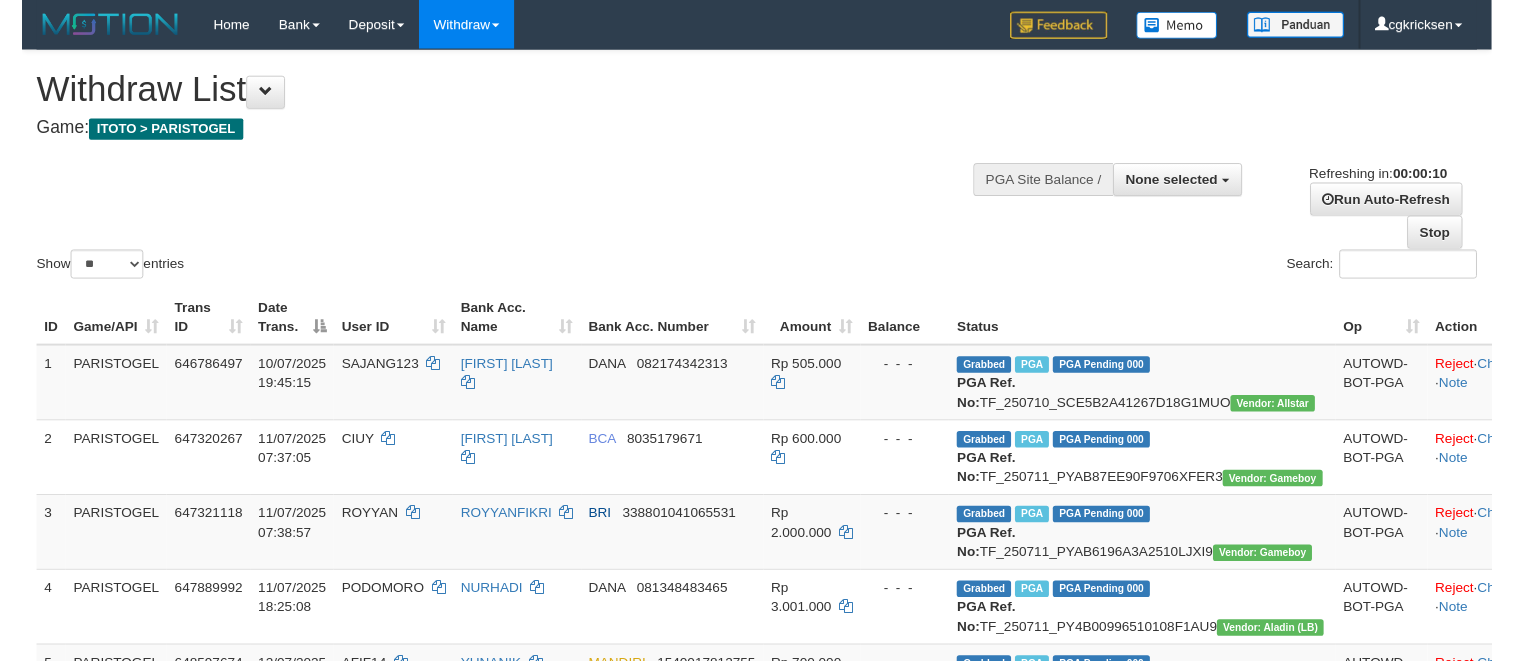 scroll, scrollTop: 0, scrollLeft: 0, axis: both 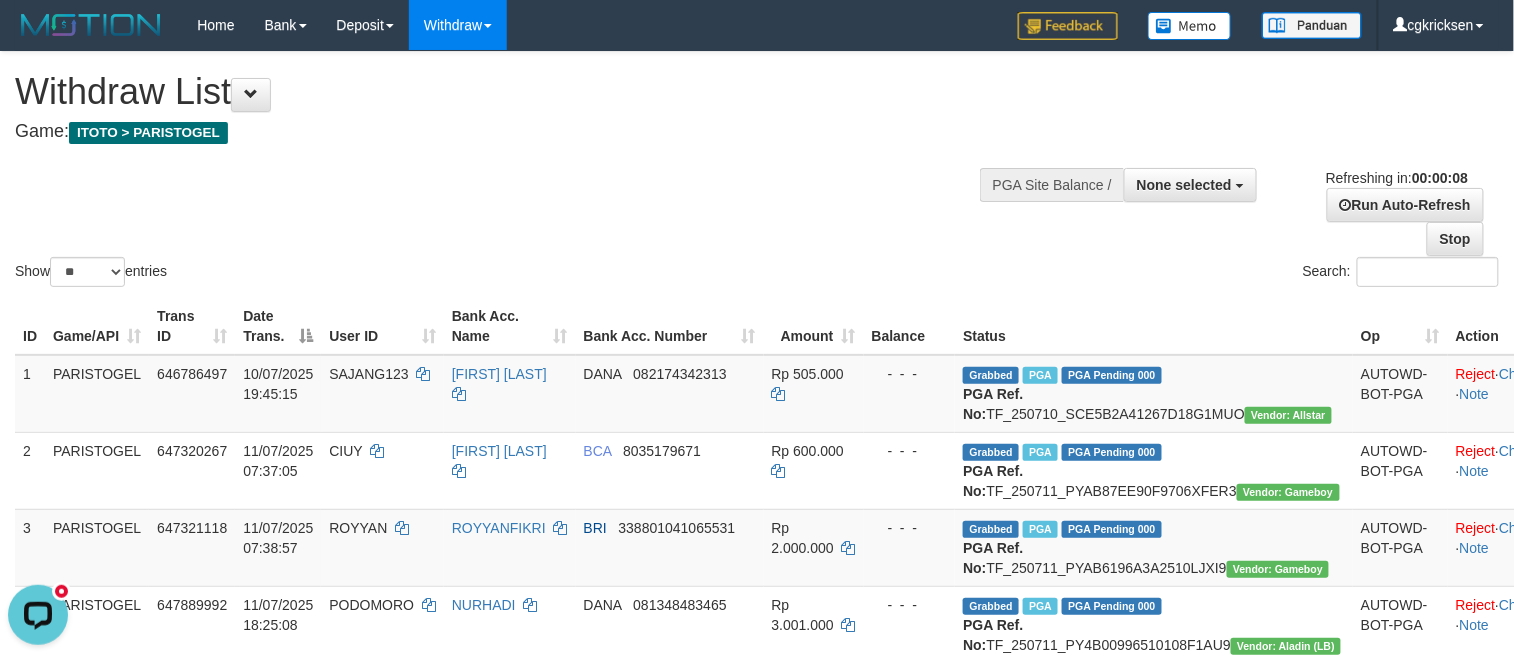 click on "Game:   ITOTO > PARISTOGEL" at bounding box center [502, 132] 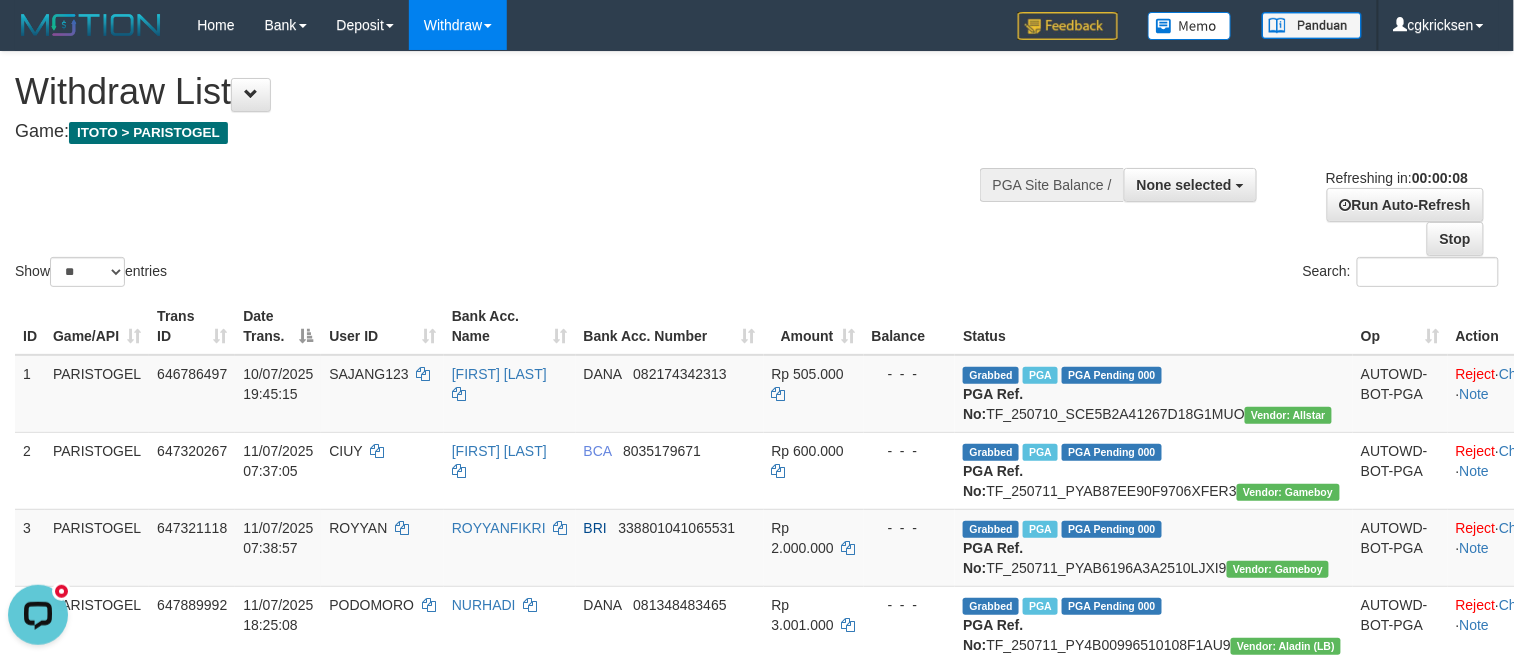 scroll, scrollTop: 568, scrollLeft: 0, axis: vertical 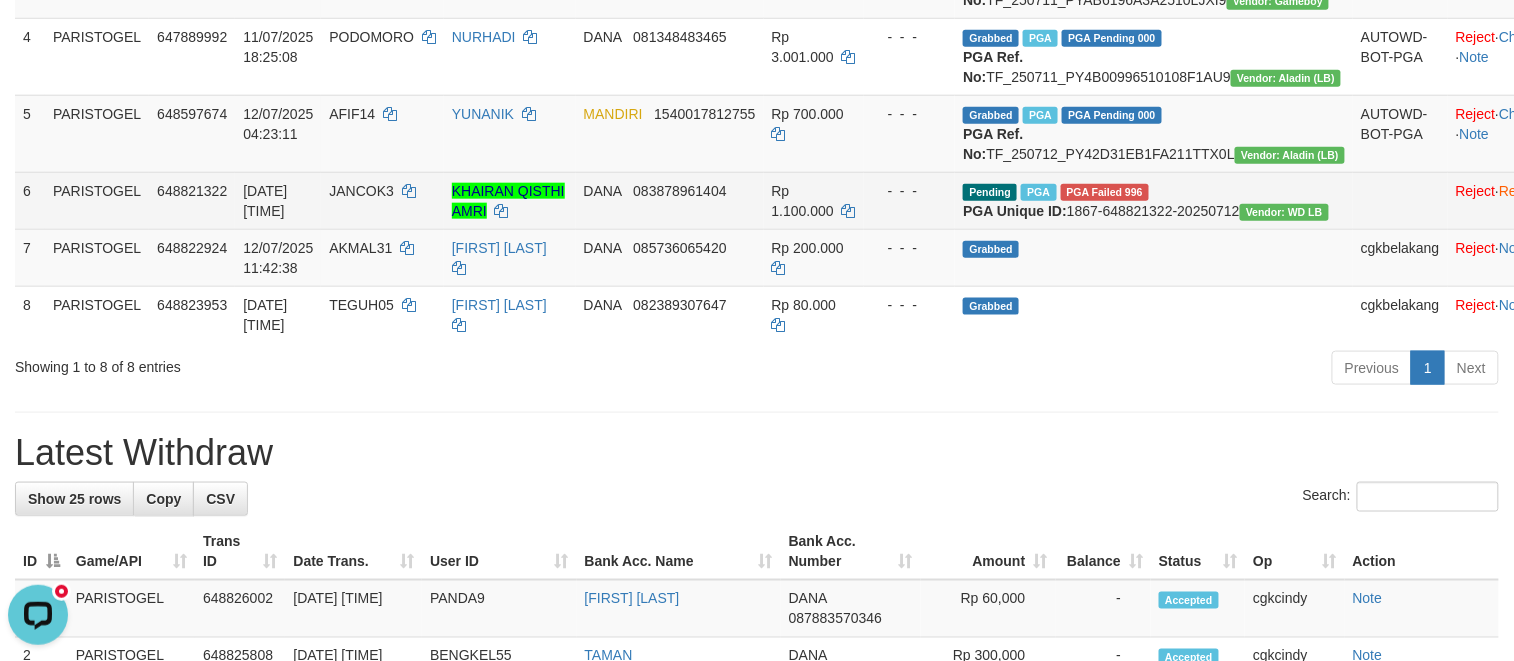 click on "Pending   PGA   PGA Failed 996 PGA Unique ID:  1867-648821322-20250712  Vendor: WD LB" at bounding box center [1154, 200] 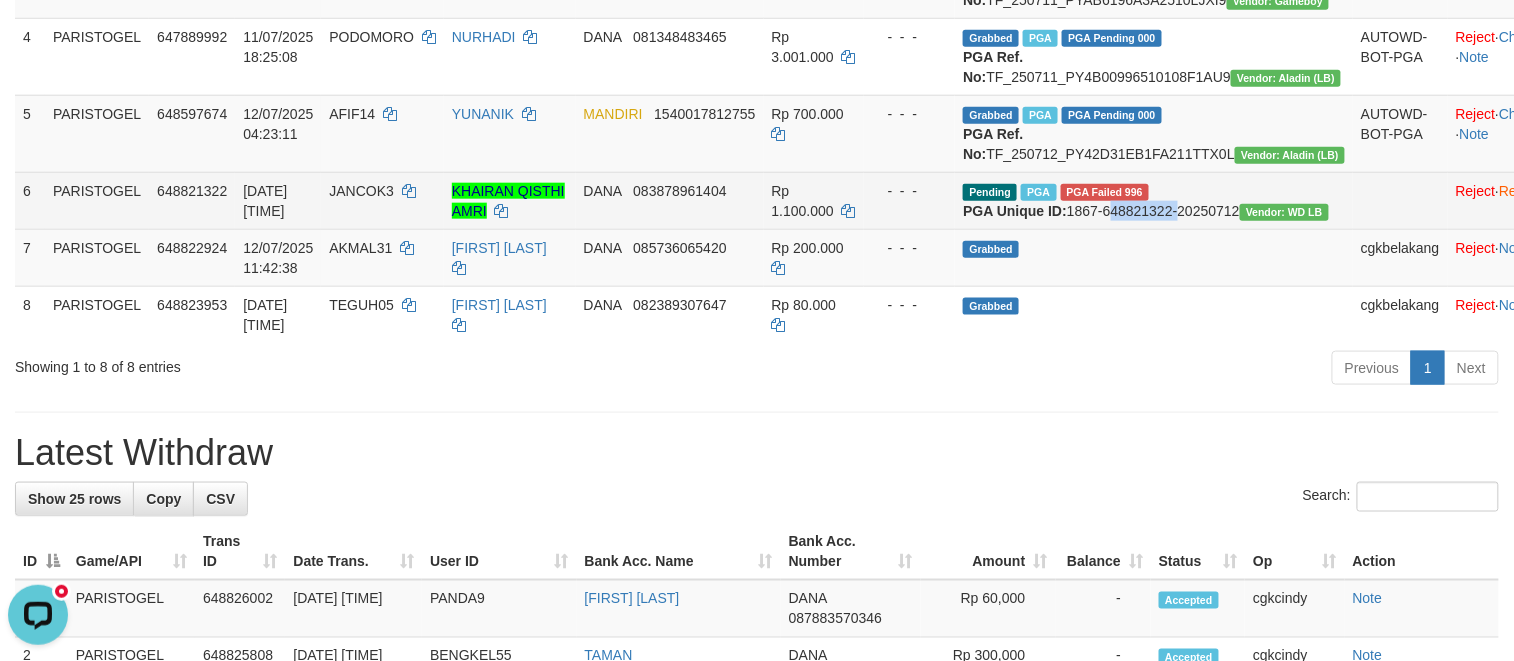 click on "Pending   PGA   PGA Failed 996 PGA Unique ID:  1867-648821322-20250712  Vendor: WD LB" at bounding box center (1154, 200) 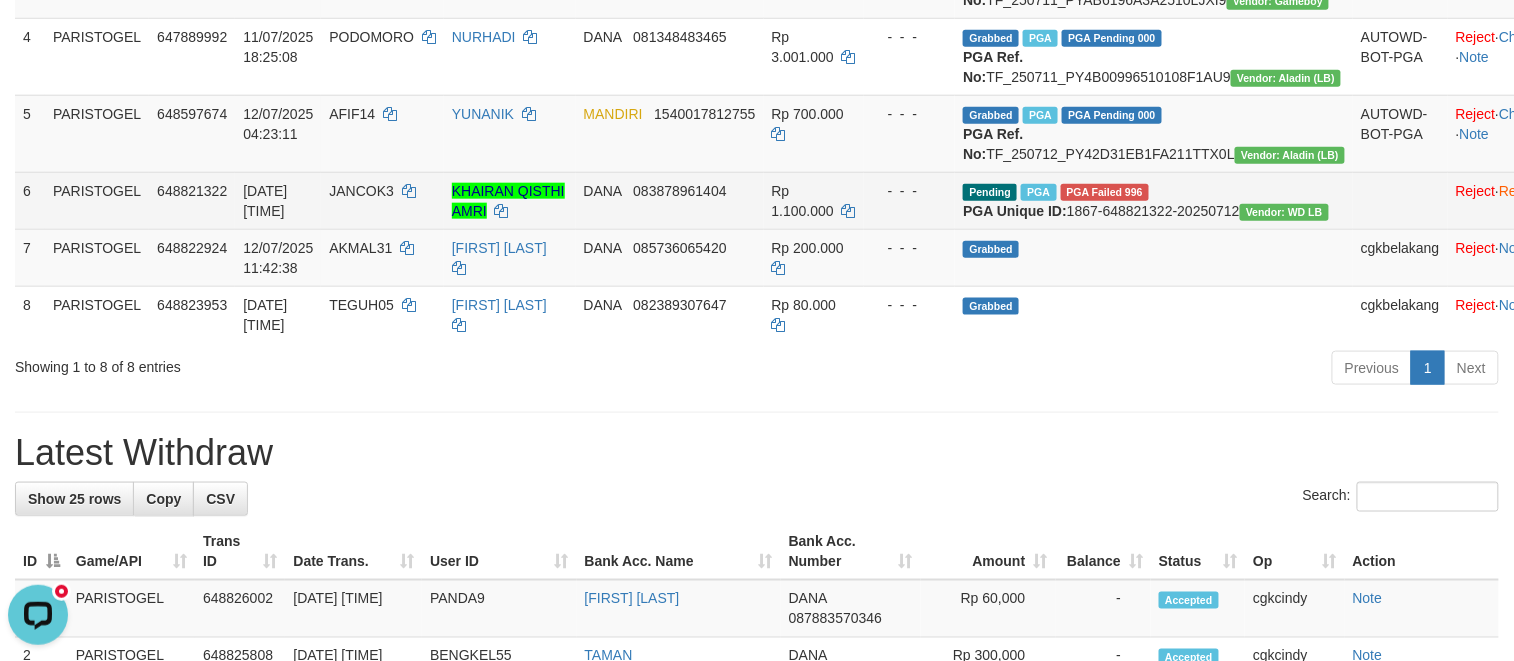 click on "PGA Unique ID:" at bounding box center (1015, 211) 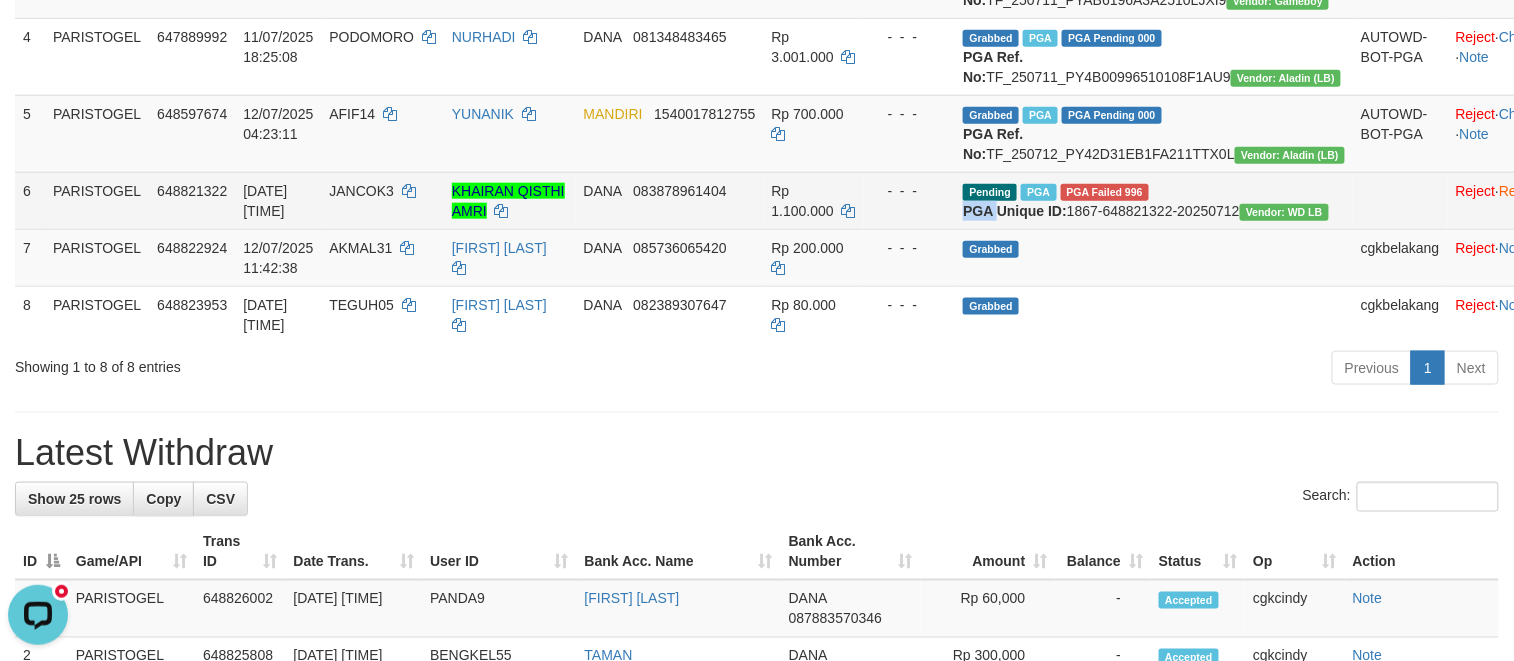 click on "PGA Unique ID:" at bounding box center [1015, 211] 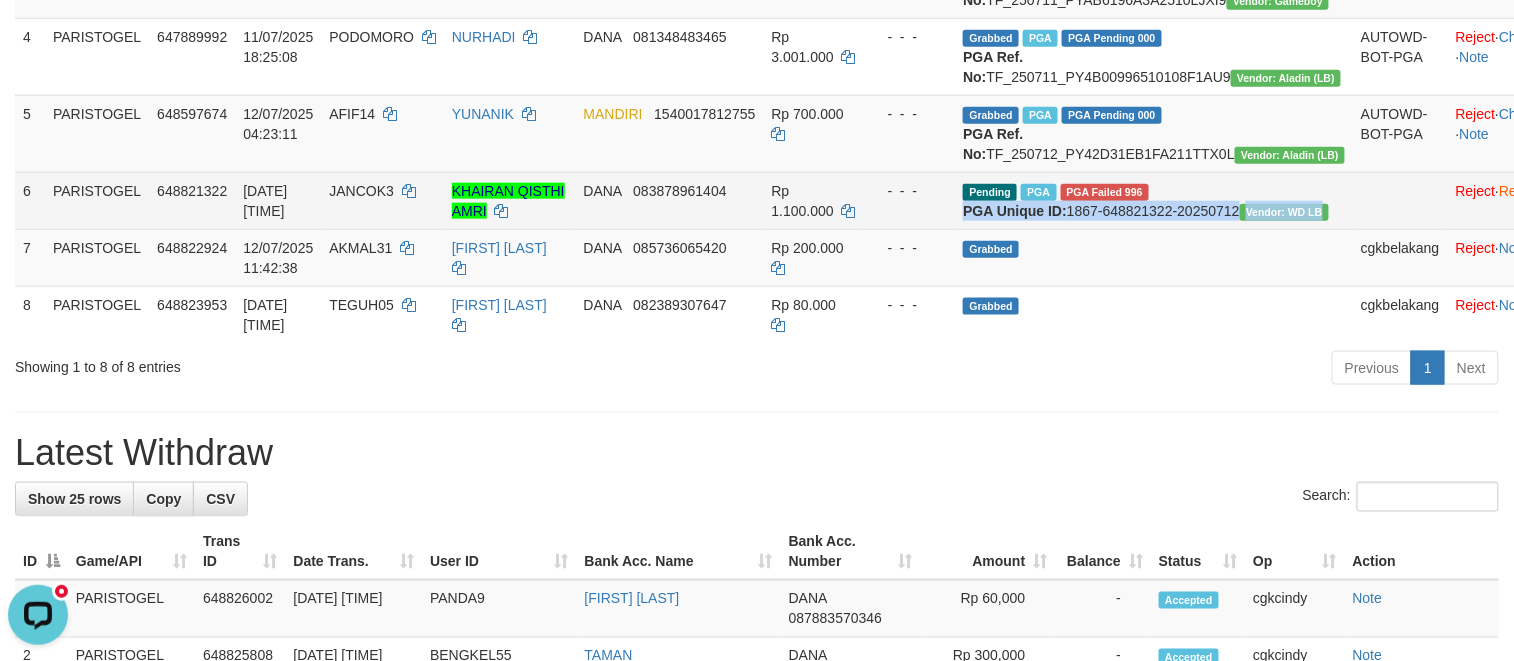 click on "PGA Unique ID:" at bounding box center [1015, 211] 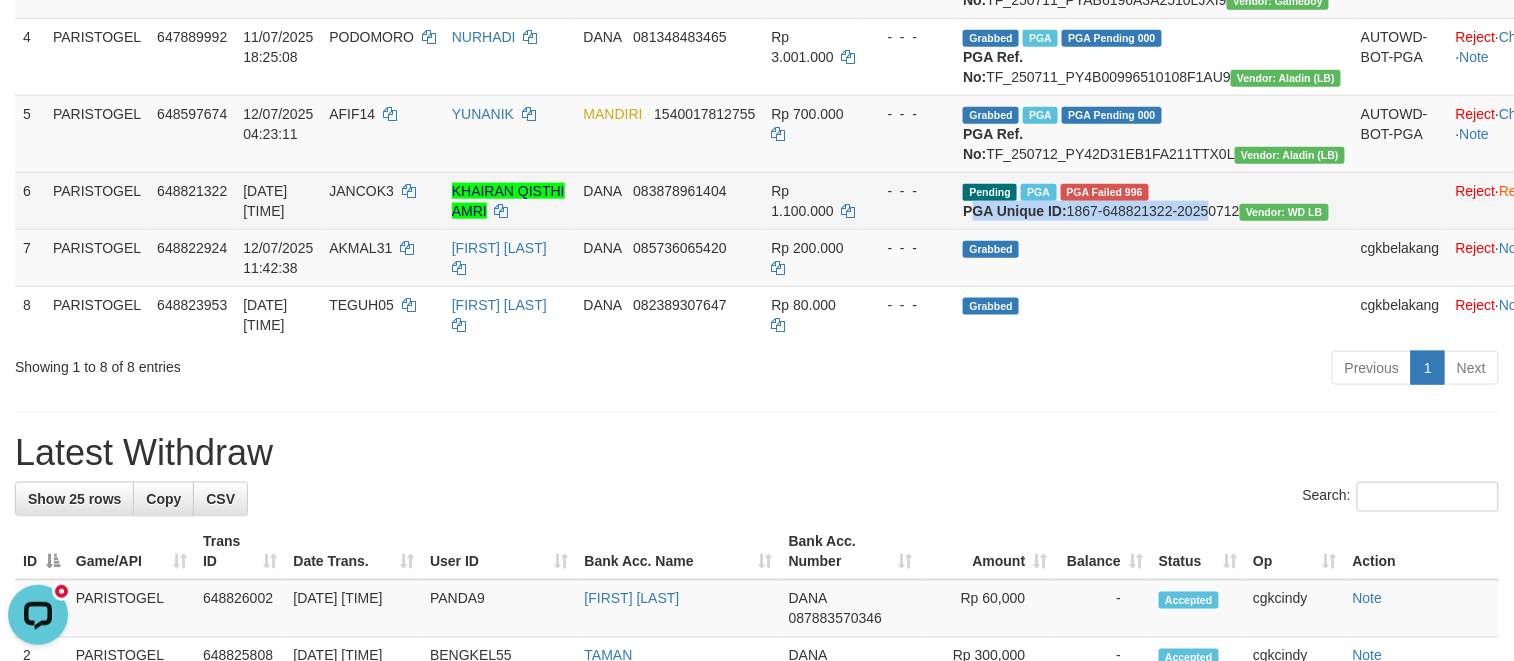 drag, startPoint x: 1026, startPoint y: 346, endPoint x: 1032, endPoint y: 358, distance: 13.416408 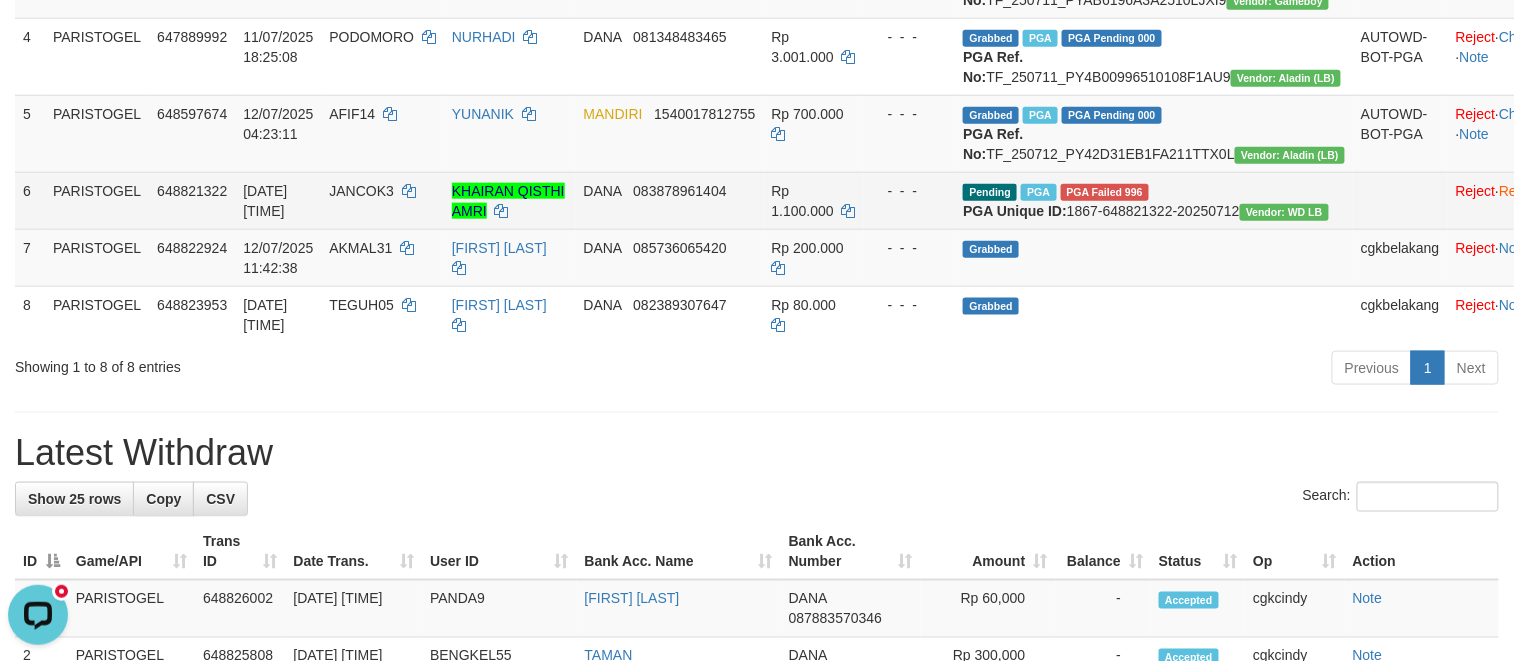 click on "-  -  -" at bounding box center [910, 191] 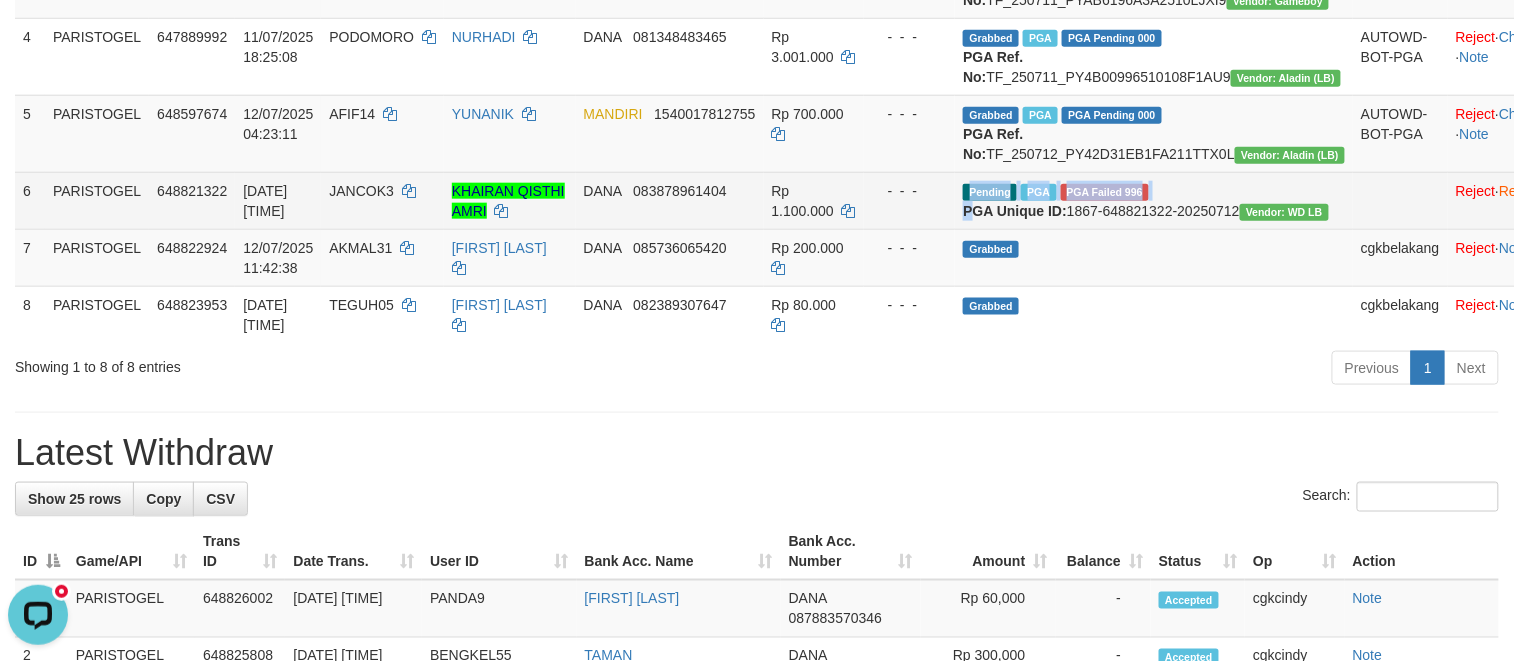 drag, startPoint x: 990, startPoint y: 340, endPoint x: 1030, endPoint y: 348, distance: 40.792156 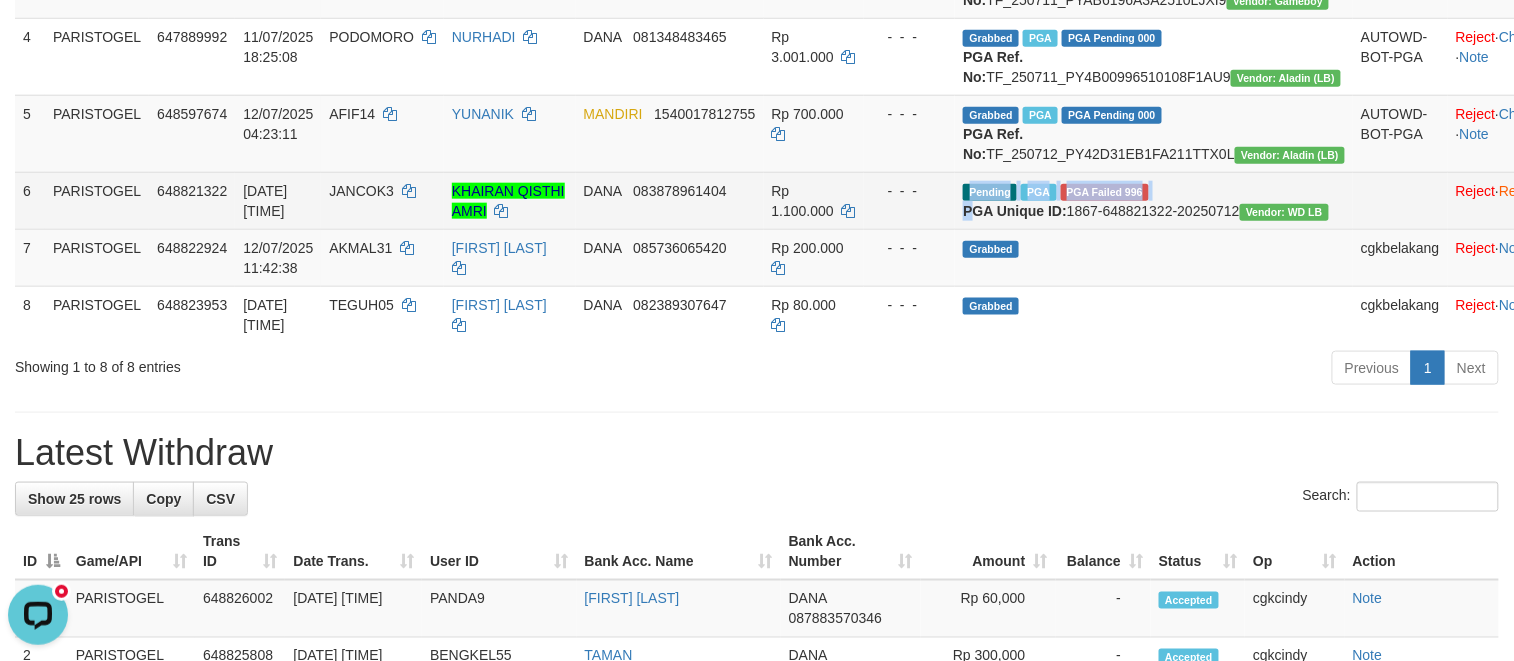 click on "-  -  -" at bounding box center [910, 200] 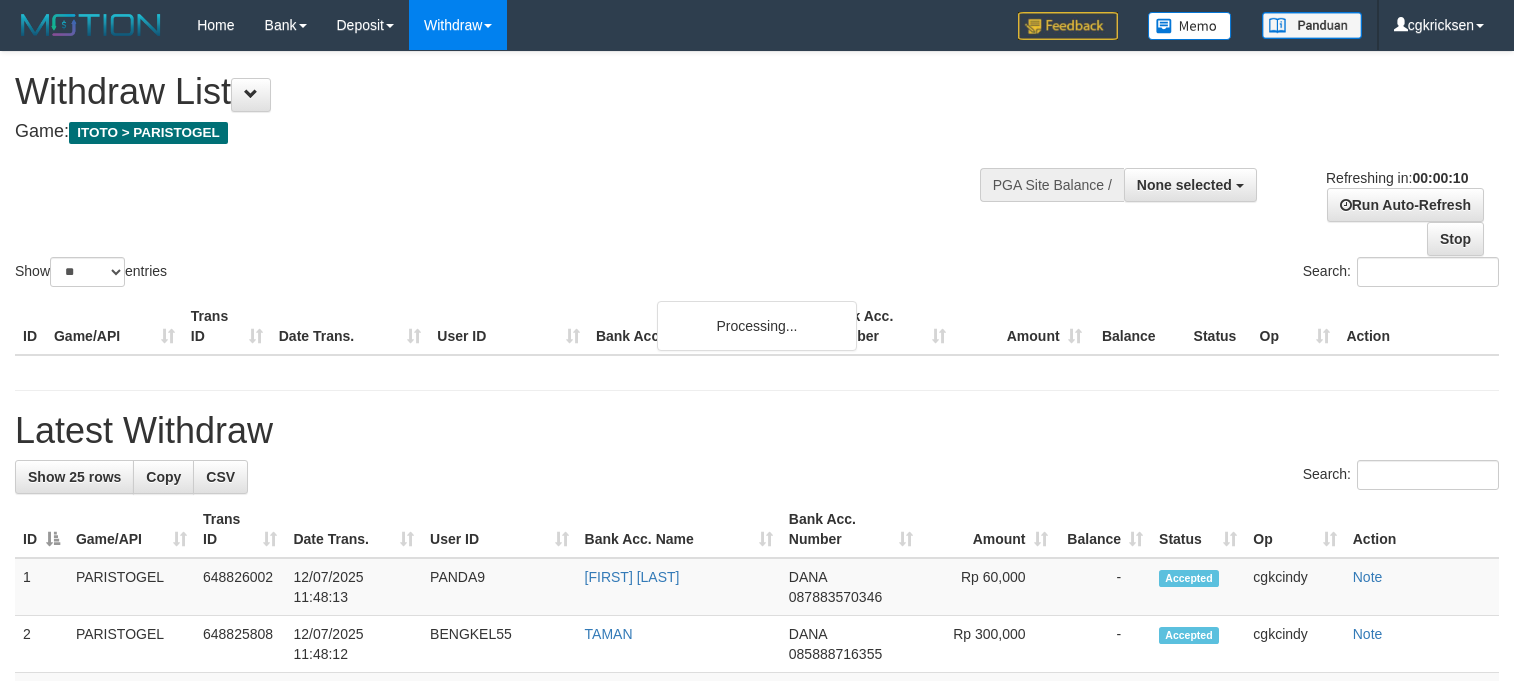 select 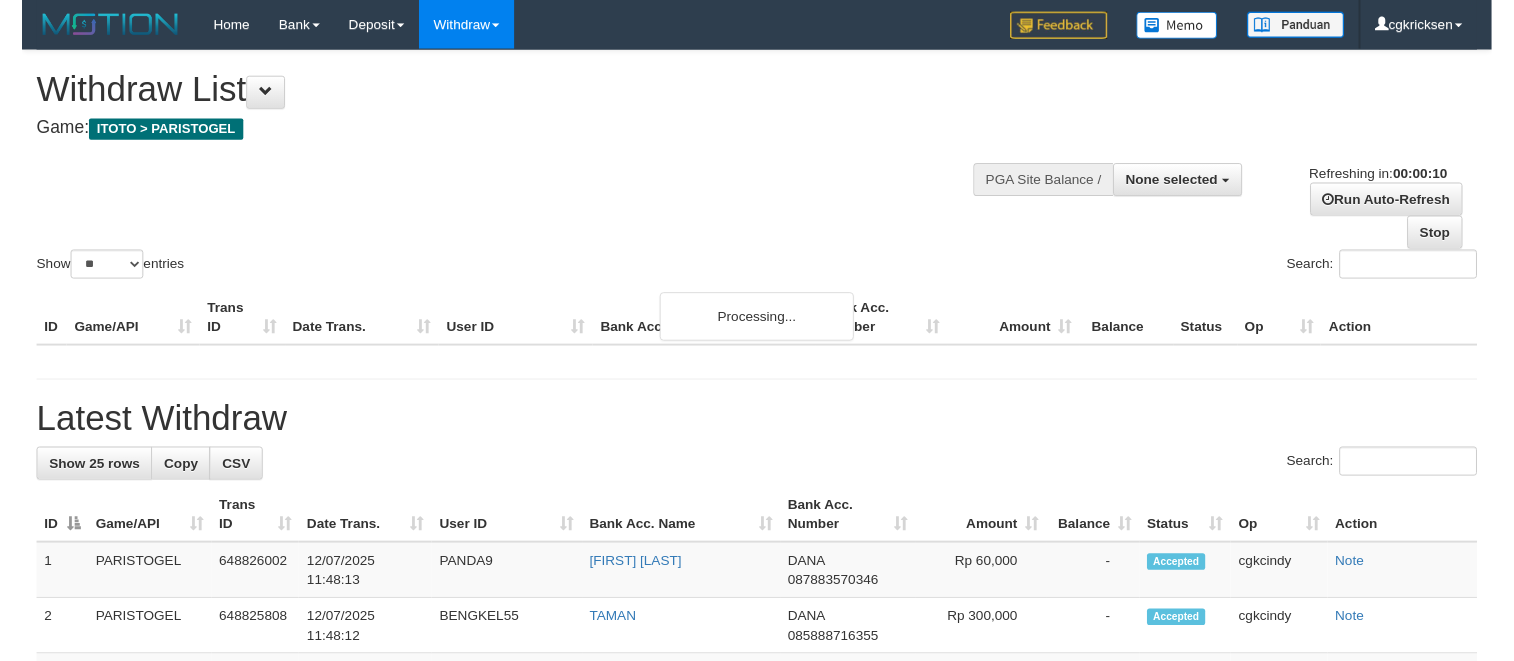scroll, scrollTop: 0, scrollLeft: 0, axis: both 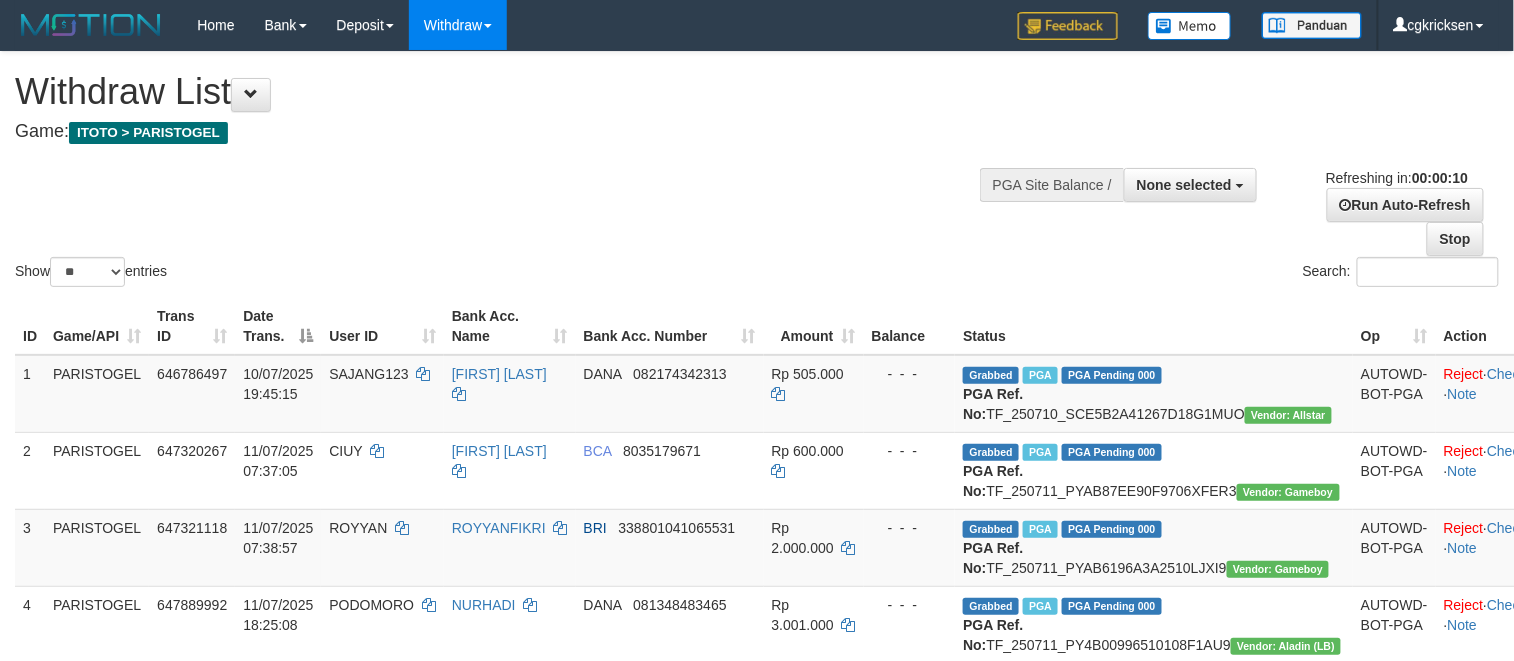 click on "Show  ** ** ** ***  entries Search:
ID Game/API Trans ID Date Trans. User ID Bank Acc. Name Bank Acc. Number Amount Balance Status Op Action
1 PARISTOGEL 646786497 10/07/2025 19:45:15 SAJANG123    UJANG SURYANA    DANA     082174342313 Rp 505.000    -  -  - Grabbed   PGA   PGA Pending 000 {"status":"000","data":{"unique_id":"1867-646786497-20250710","reference_no":"TF_250710_SCE5B2A41267D18G1MUO","amount":"505000.00","fee":"0.00","merchant_surcharge_rate":"0.00","charge_to":"MERC","payout_amount":"505000.00","disbursement_status":0,"disbursement_description":"ON PROCESS","created_at":"2025-07-10 19:51:18","executed_at":"2025-07-10 19:51:18","bank":{"code":"dana","name":"DANA","account_number":"082174342313","account_name":"UJANG SURYANA"},"note":"cgkcindy","merchant_balance":{"balance_effective":160000002,"balance_pending":0,"balance_disbursement":33780000,"balance_collection":238379050}}} PGA Ref. No:  TF_250710_SCE5B2A41267D18G1MUO  Vendor: Allstar AUTOWD-BOT-PGA Reject Note 2" at bounding box center (757, 448) 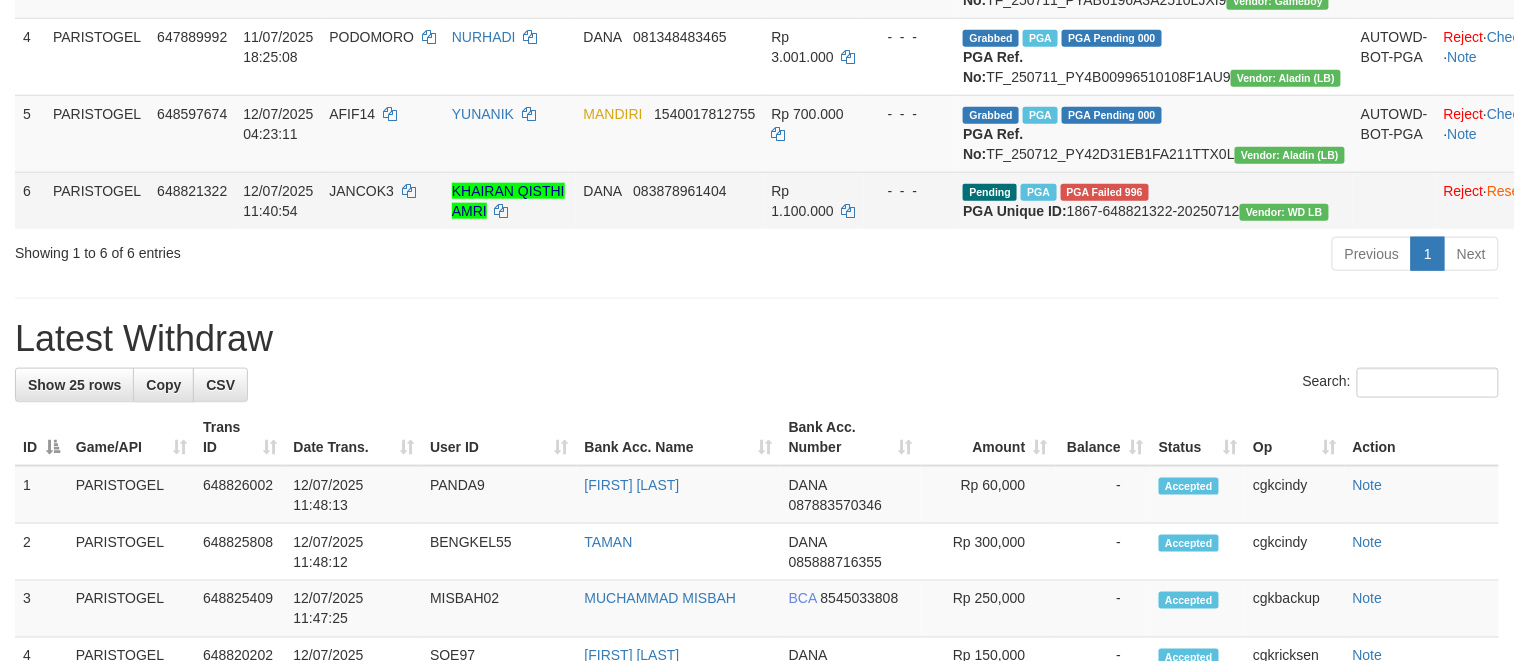 click on "PGA Unique ID:" at bounding box center (1015, 211) 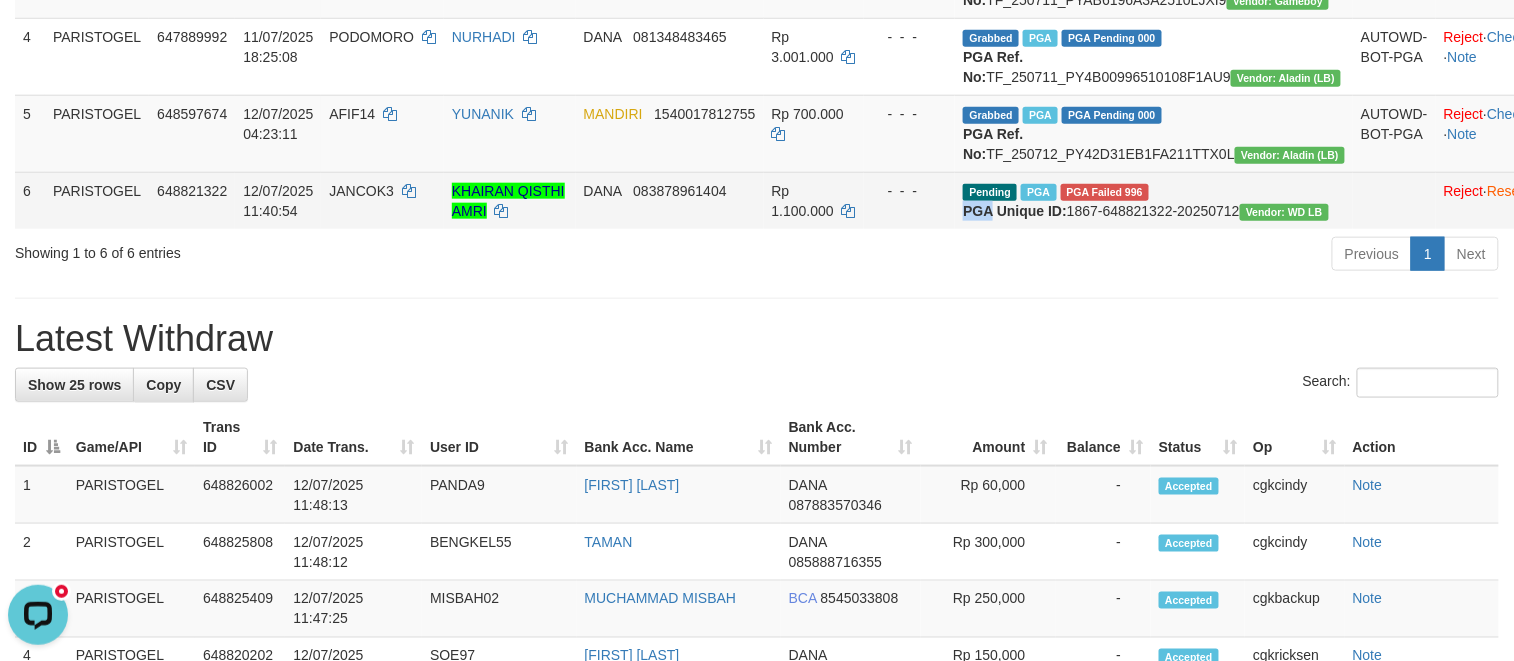 scroll, scrollTop: 0, scrollLeft: 0, axis: both 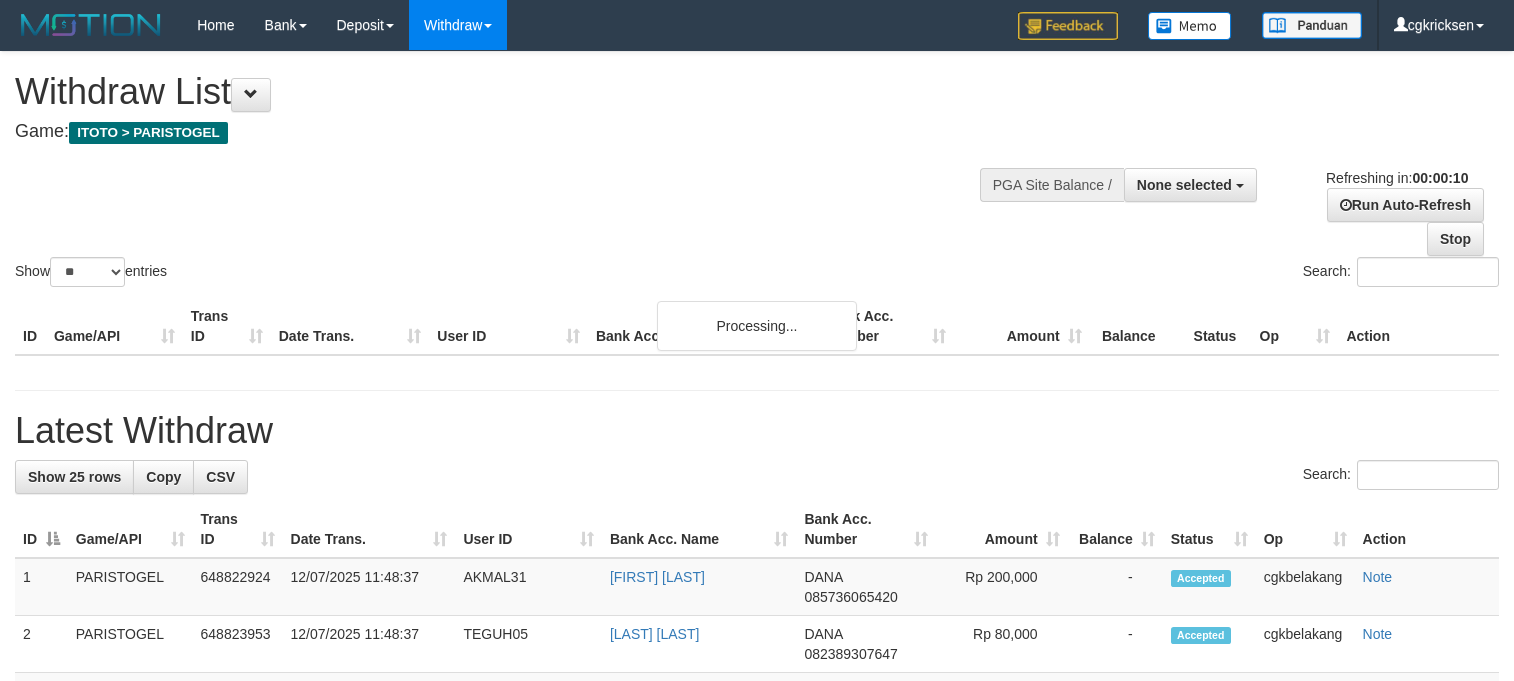 select 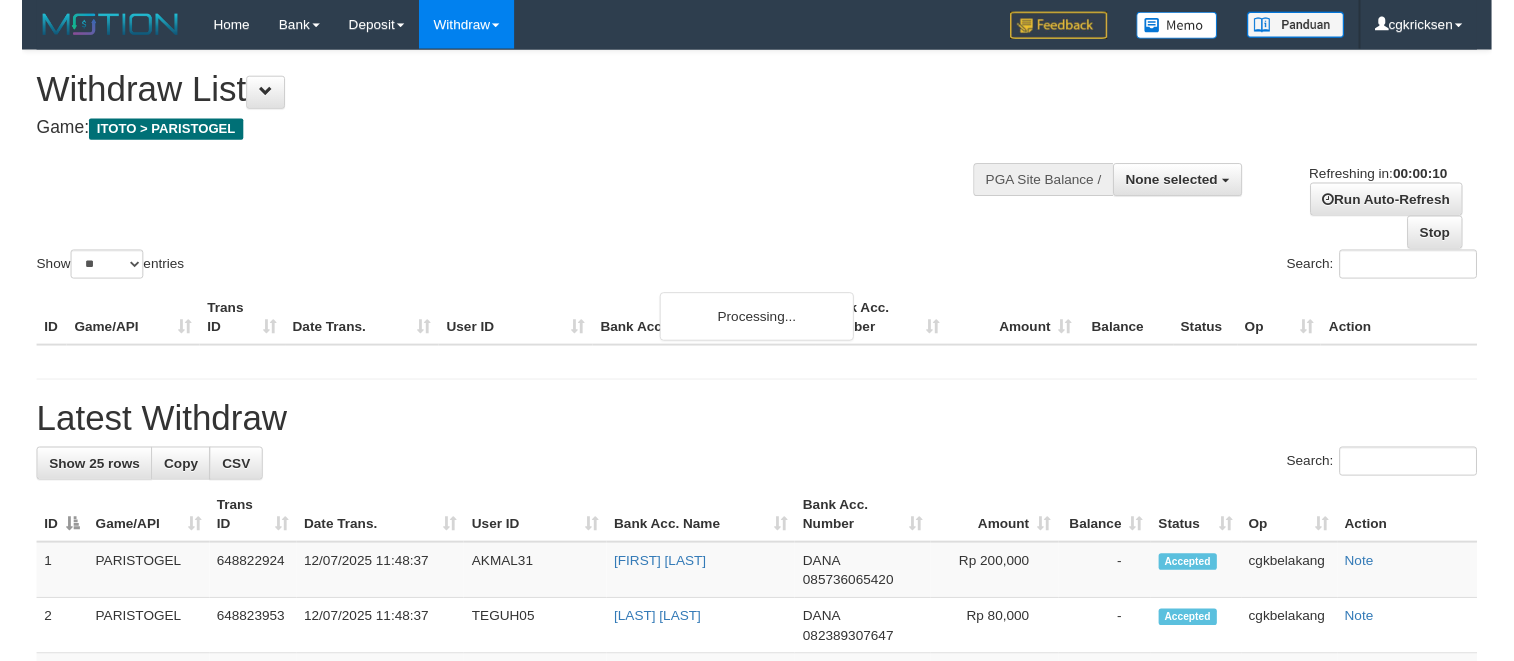 scroll, scrollTop: 0, scrollLeft: 0, axis: both 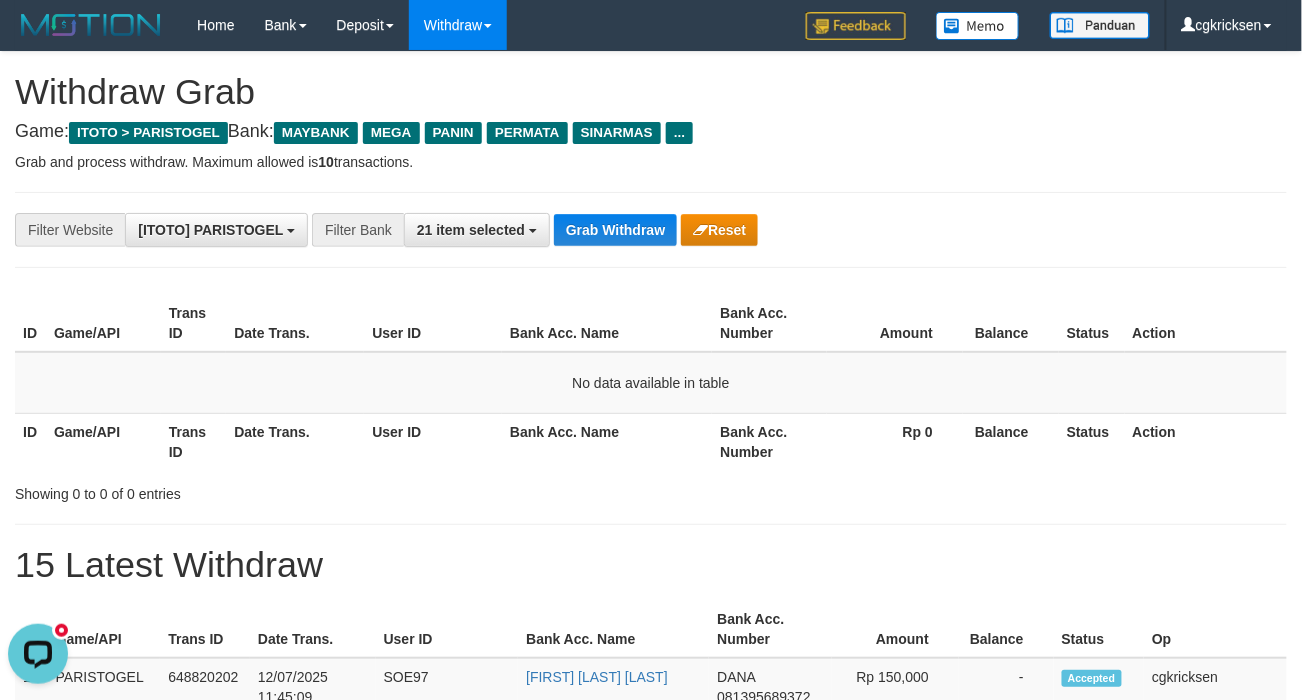 click on "15 Latest Withdraw" at bounding box center [651, 565] 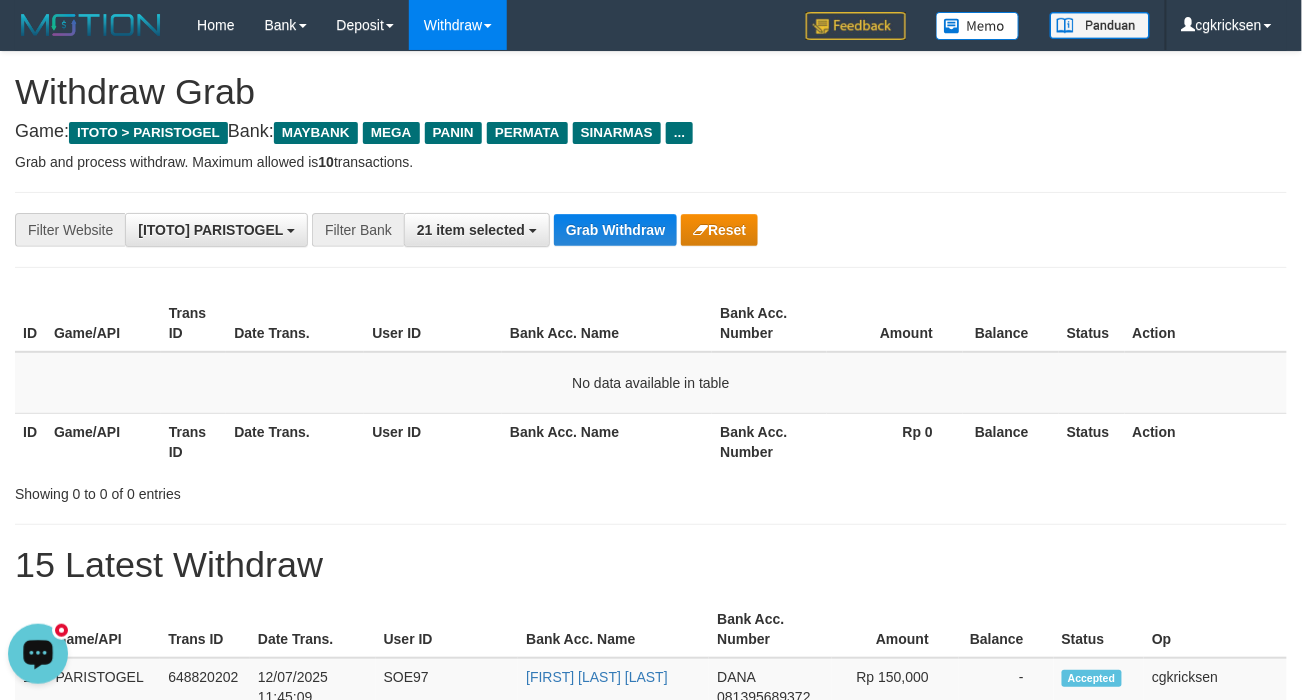 click 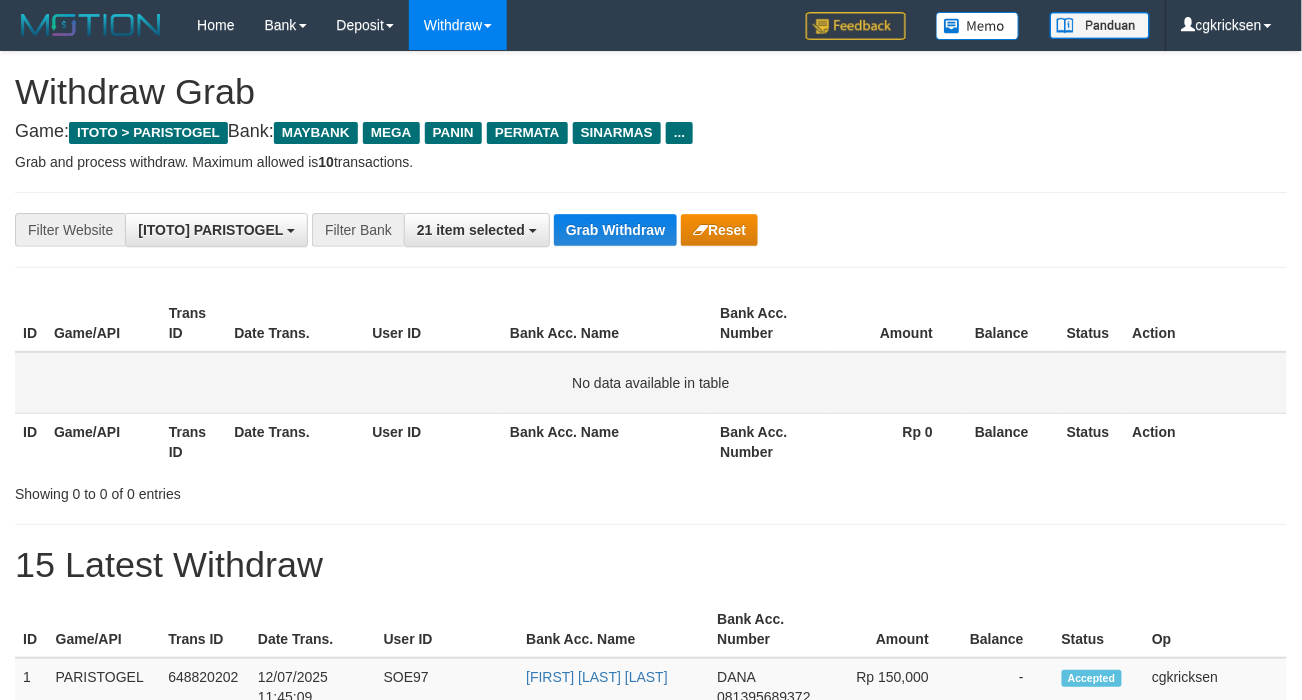 click on "No data available in table" at bounding box center (651, 383) 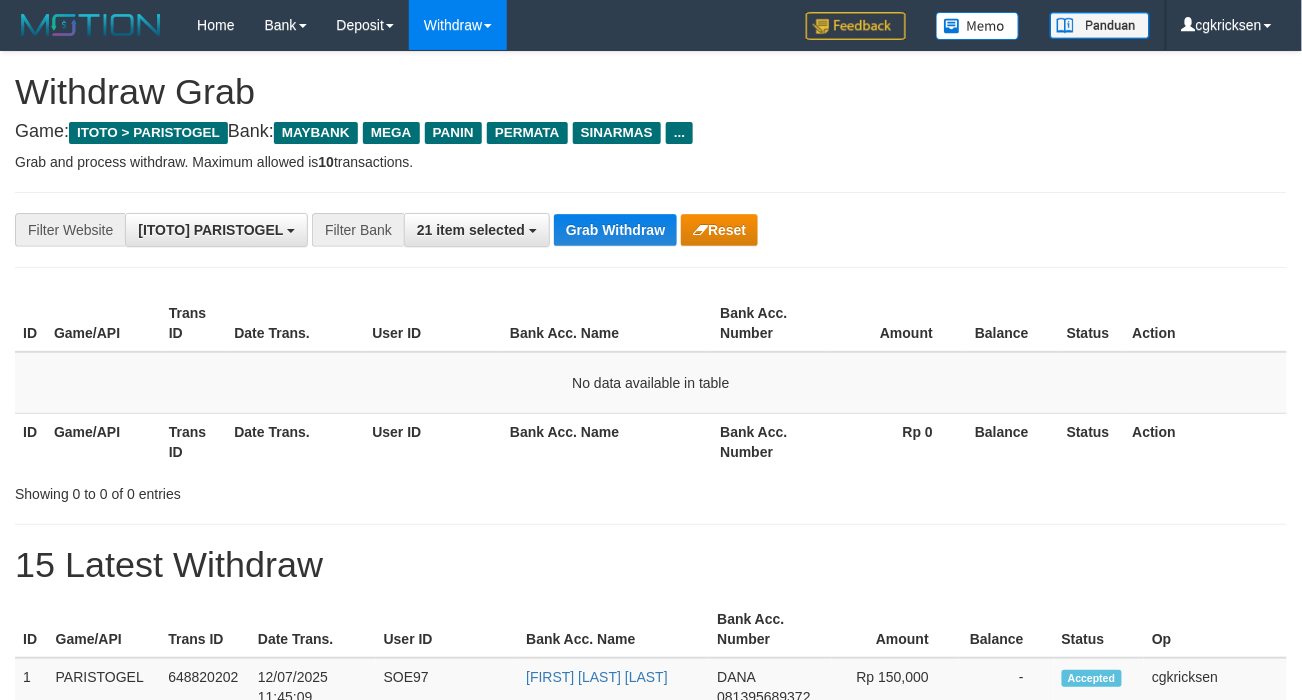 click on "Bank Acc. Name" at bounding box center [607, 441] 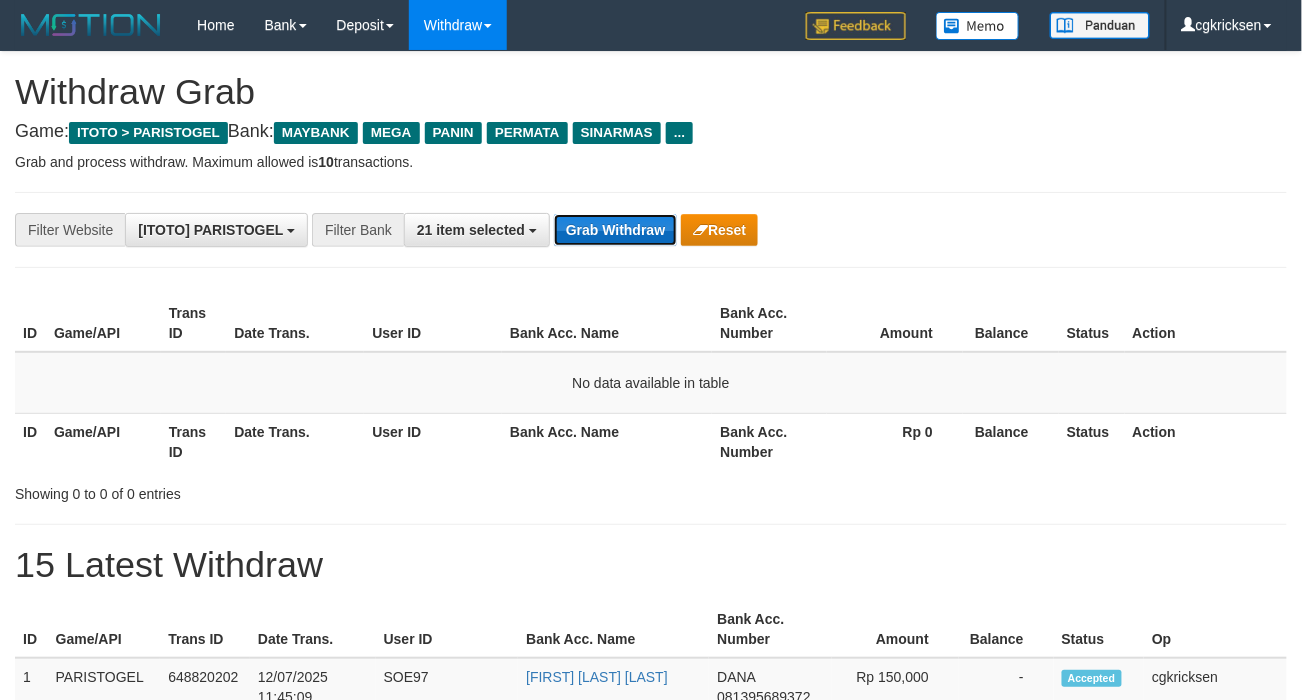 click on "Grab Withdraw" at bounding box center [615, 230] 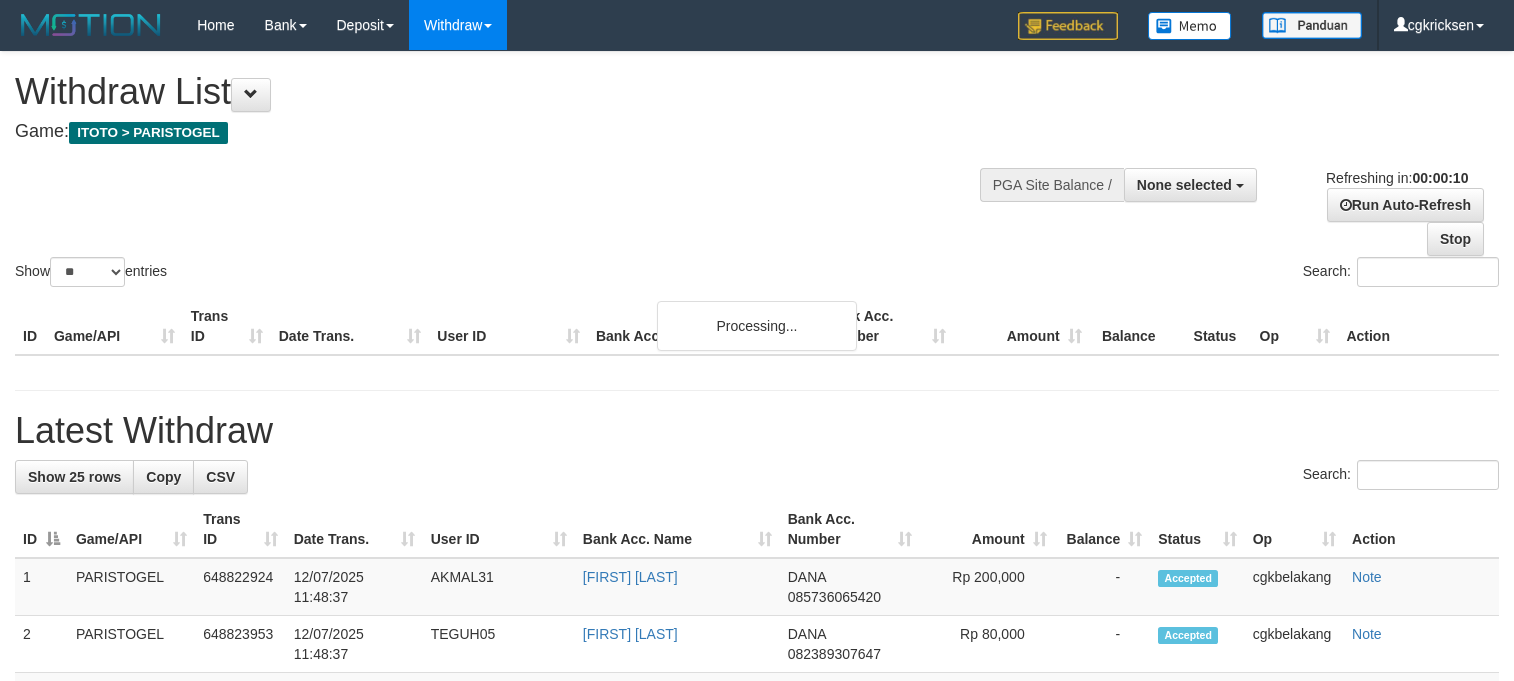select 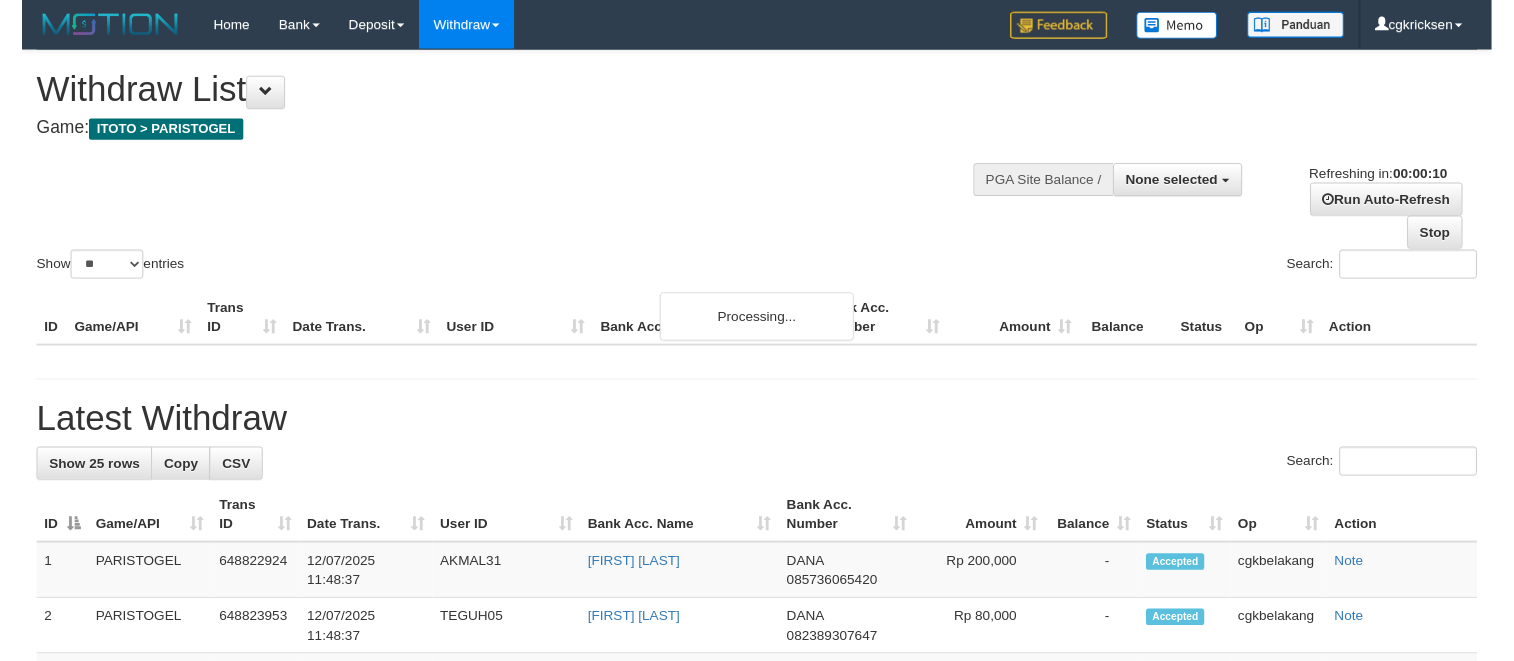 scroll, scrollTop: 0, scrollLeft: 0, axis: both 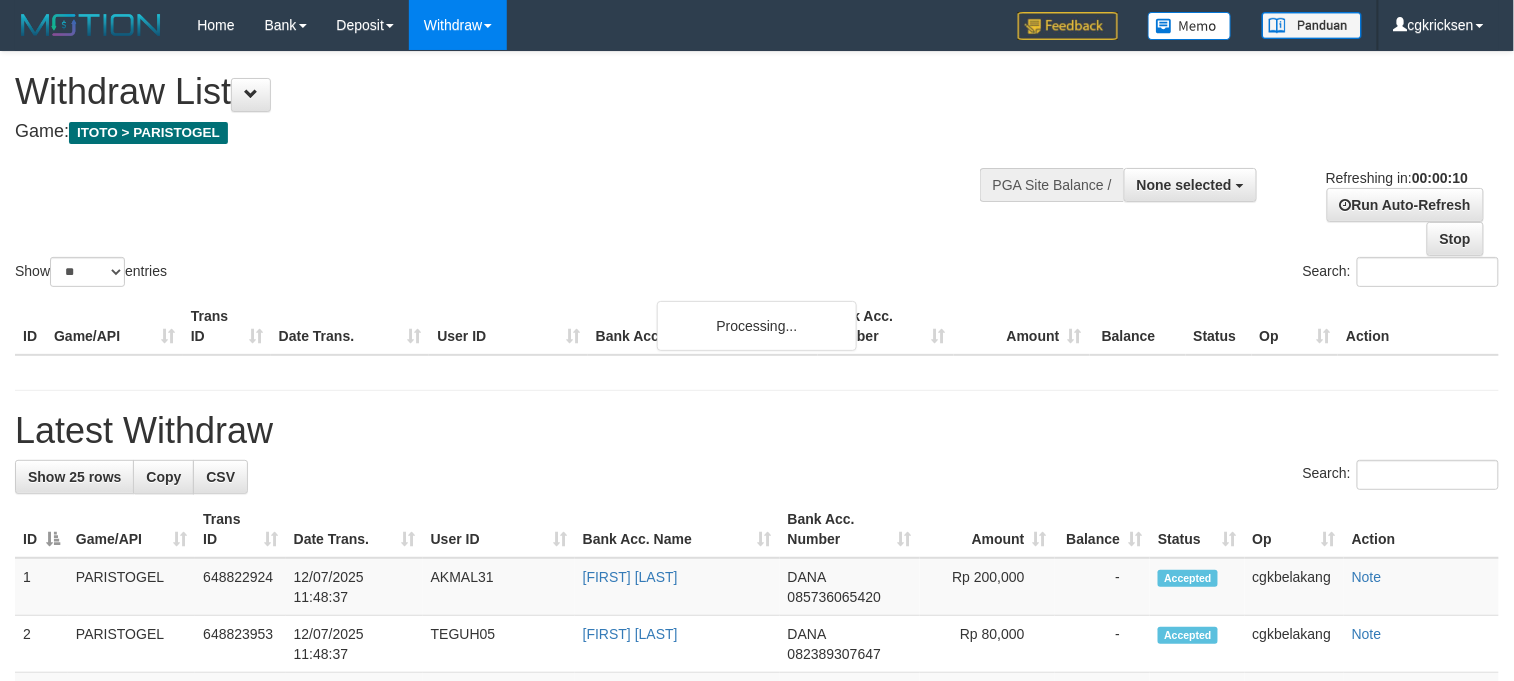 click on "Show  ** ** ** ***  entries Search:" at bounding box center (757, 171) 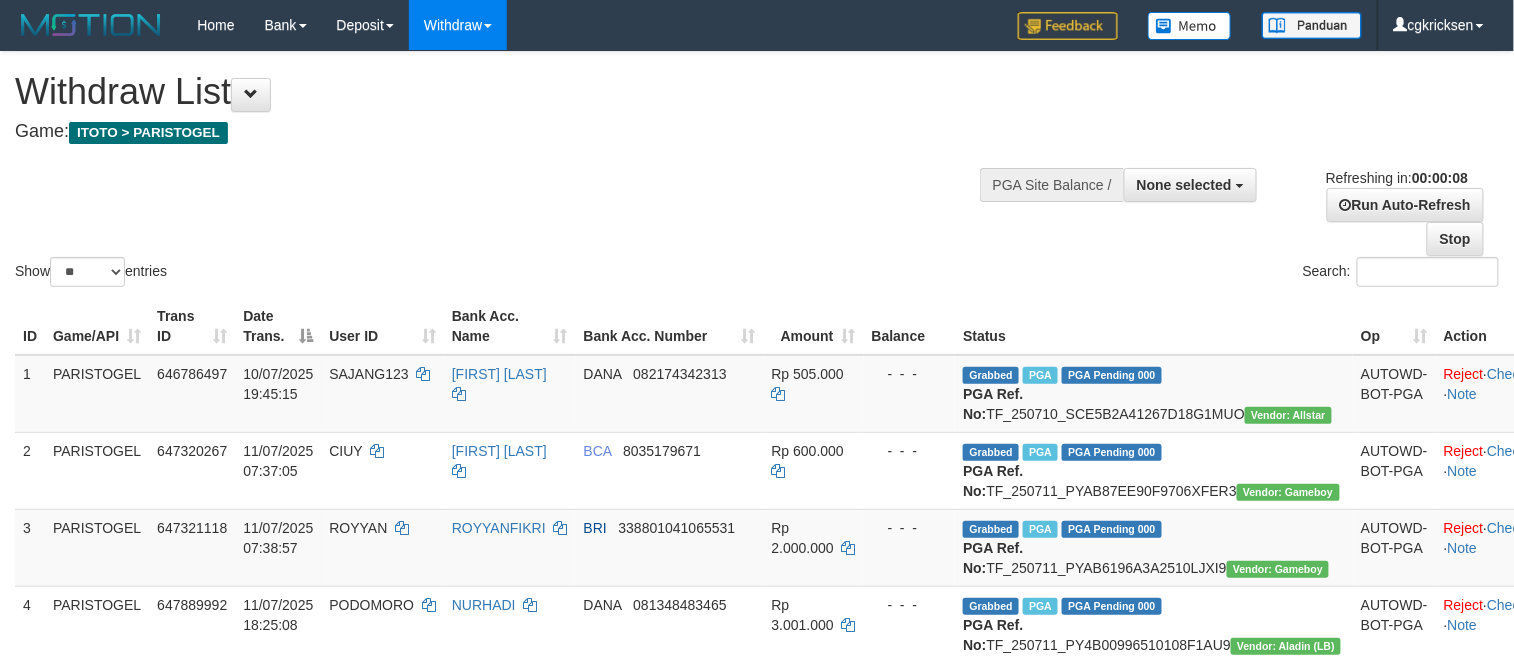scroll, scrollTop: 0, scrollLeft: 0, axis: both 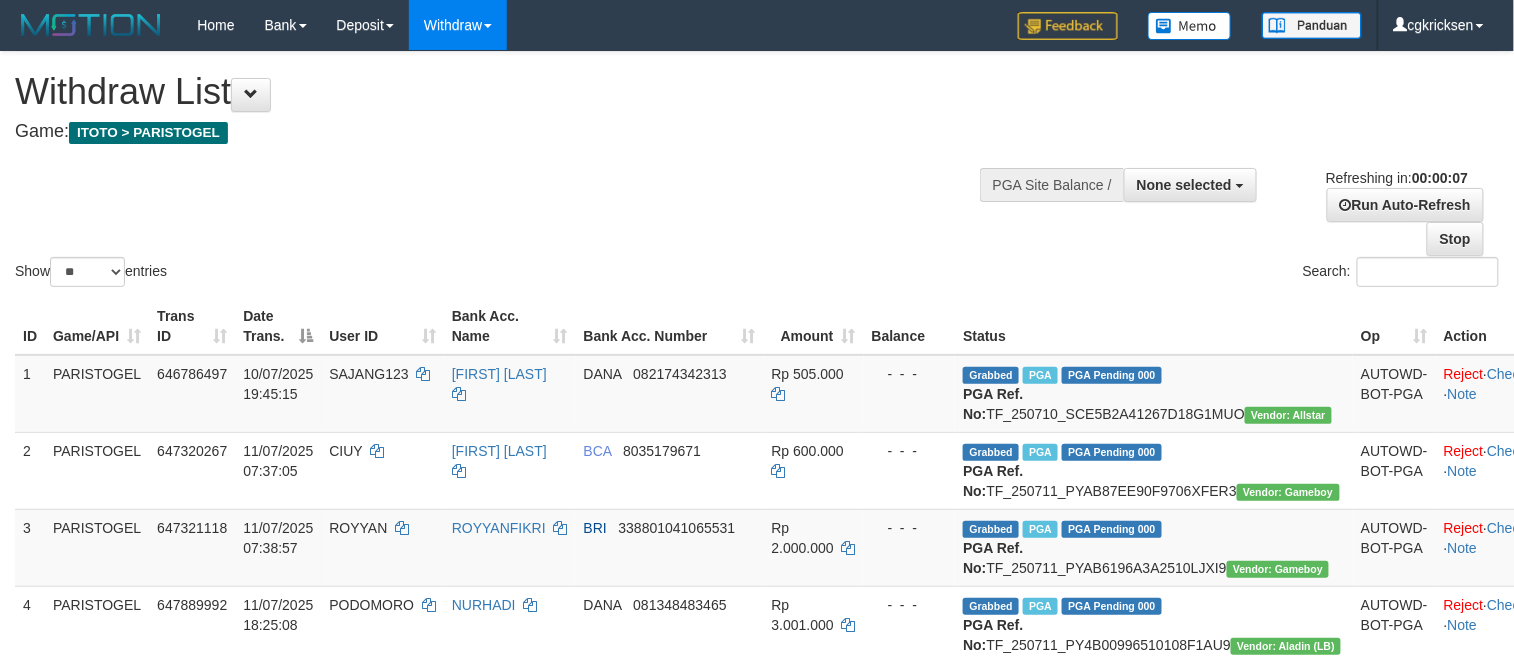 click on "Show  ** ** ** ***  entries Search:" at bounding box center [757, 171] 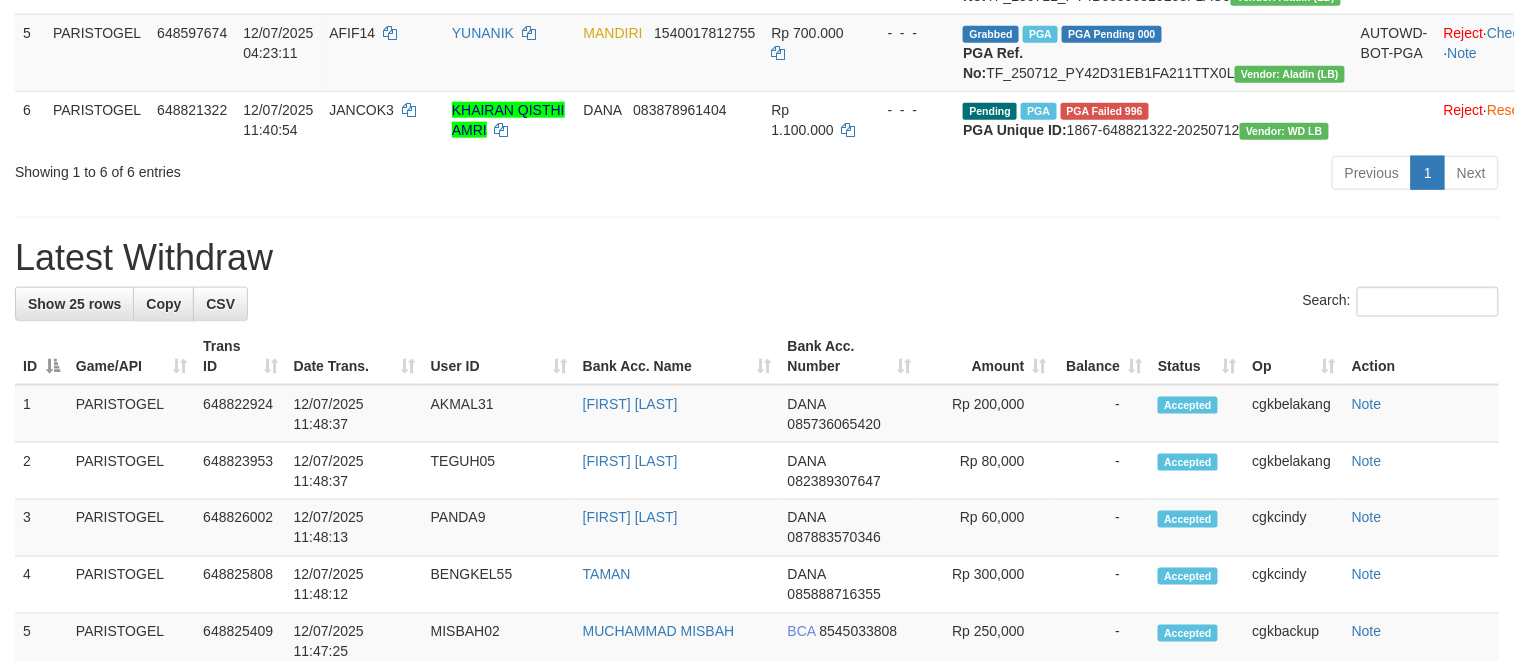 scroll, scrollTop: 666, scrollLeft: 0, axis: vertical 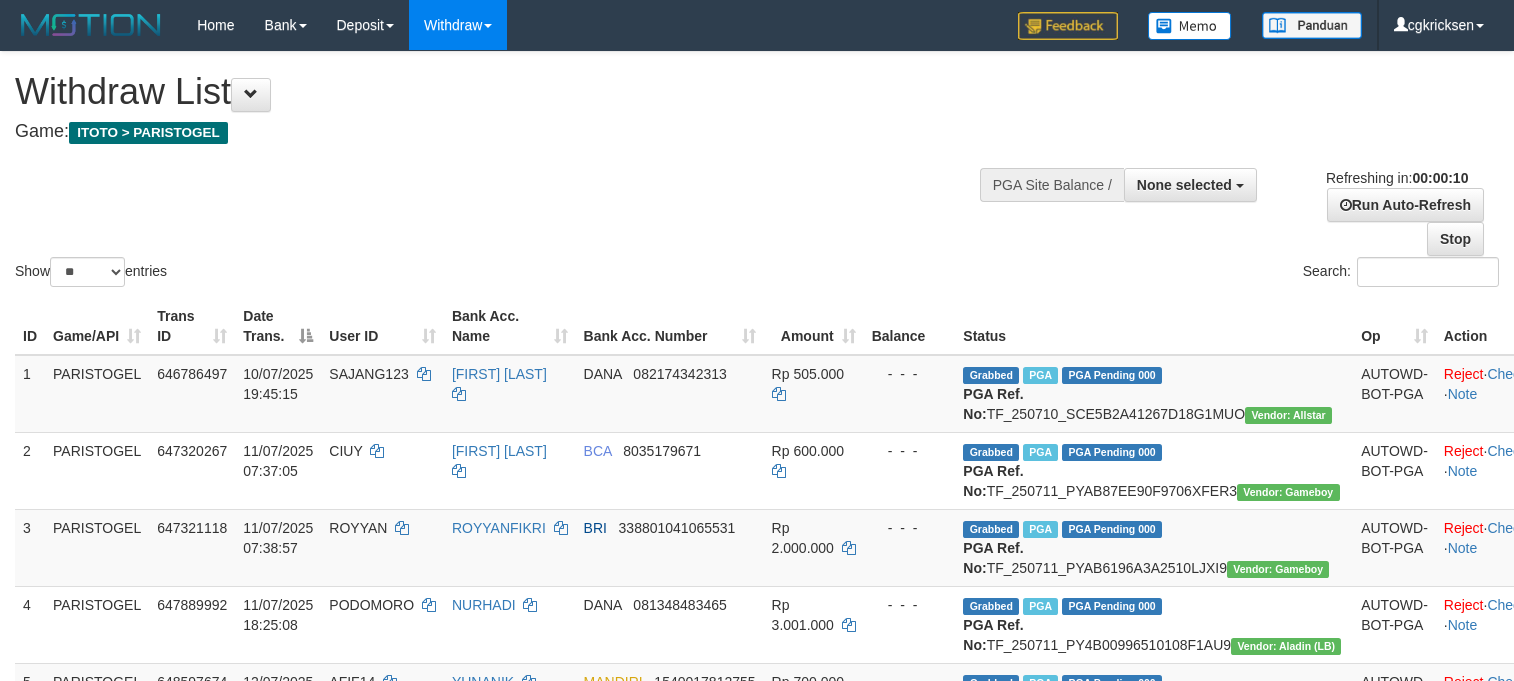 select 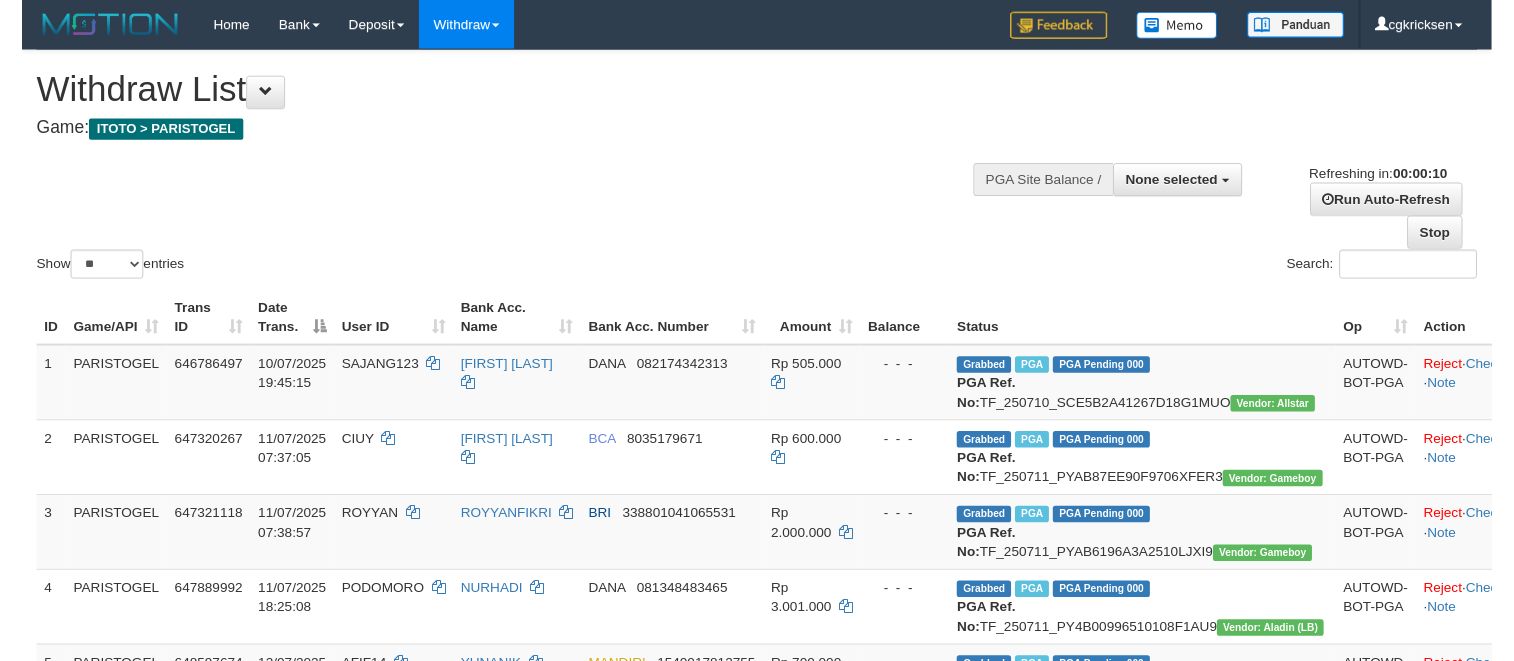scroll, scrollTop: 0, scrollLeft: 0, axis: both 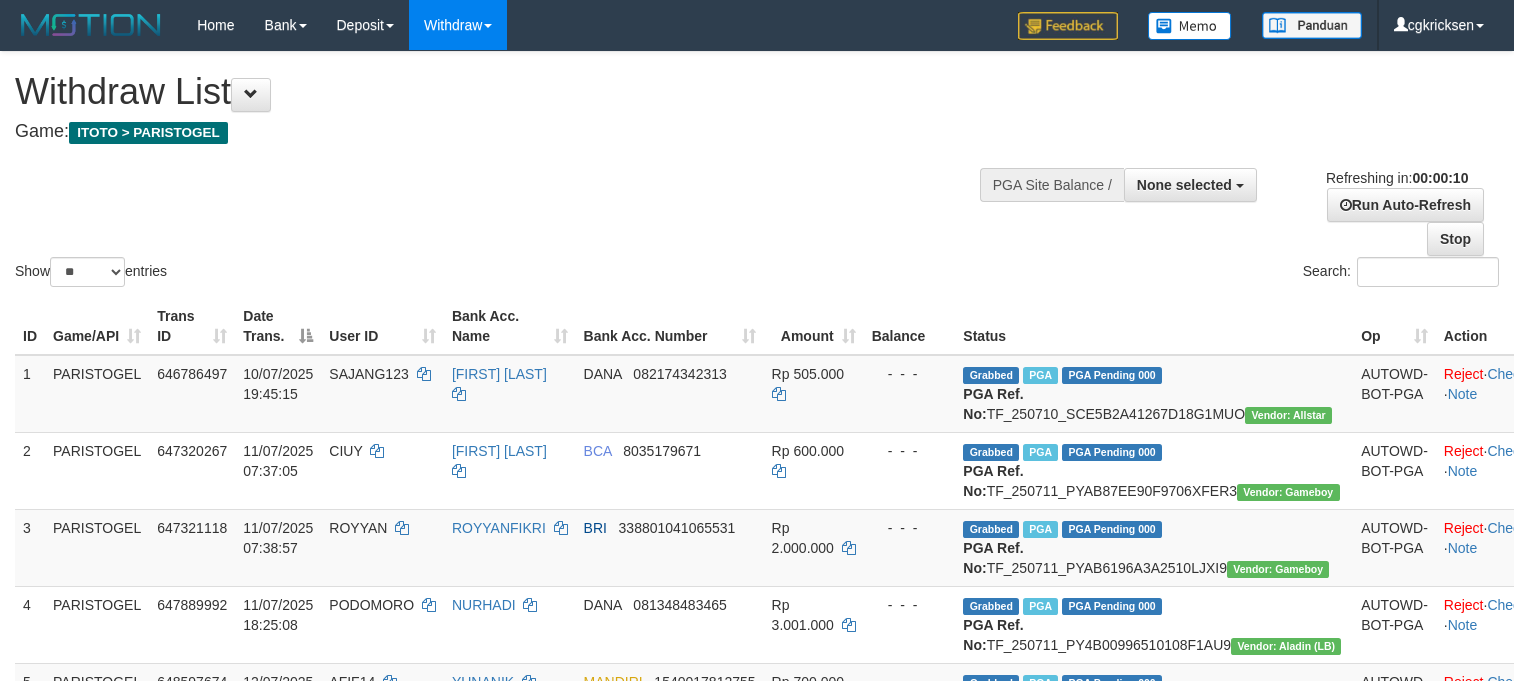 select 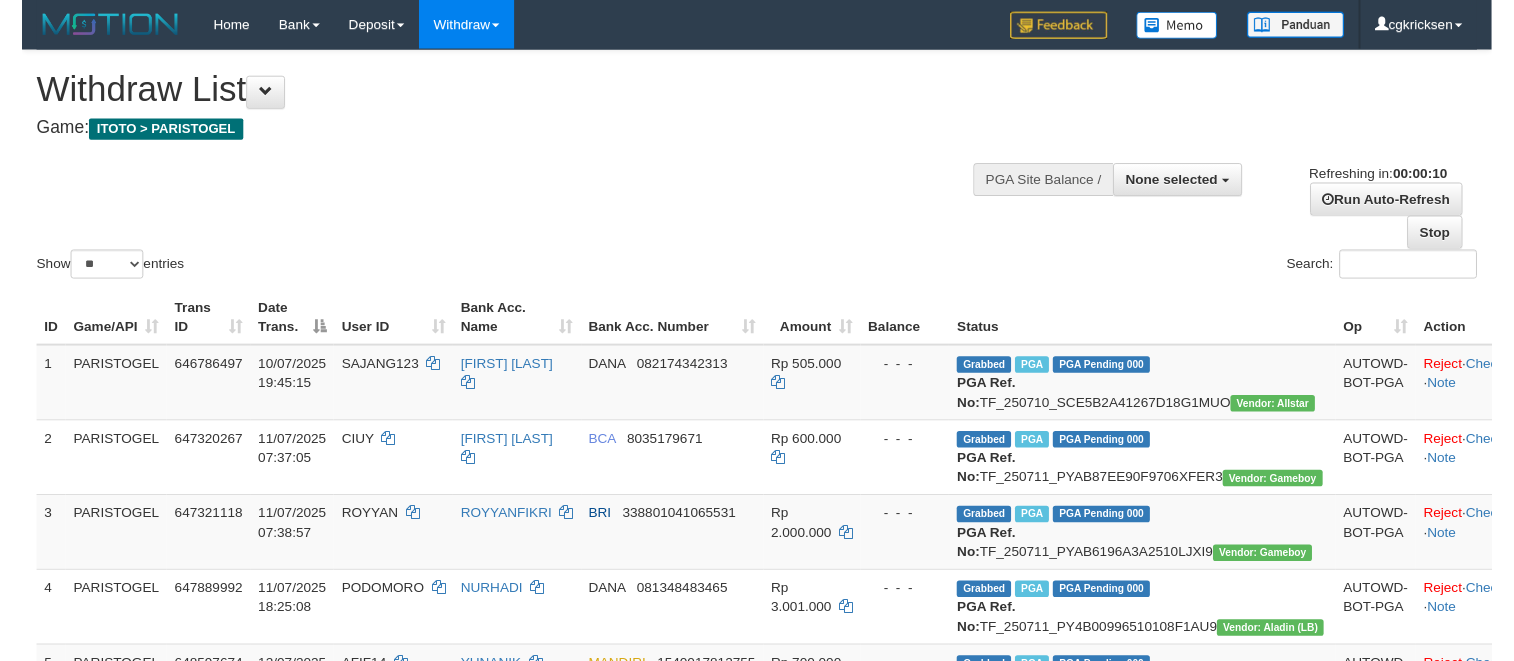 scroll, scrollTop: 0, scrollLeft: 0, axis: both 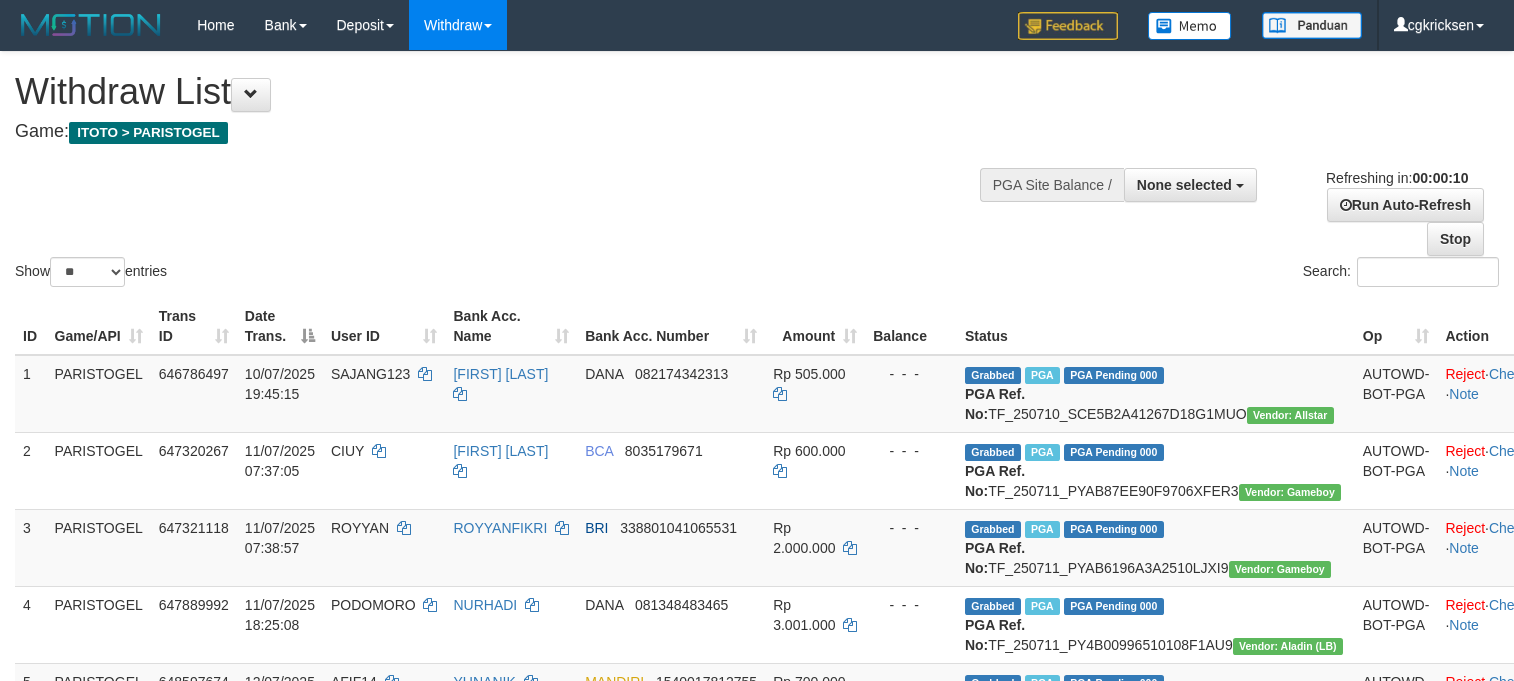 select 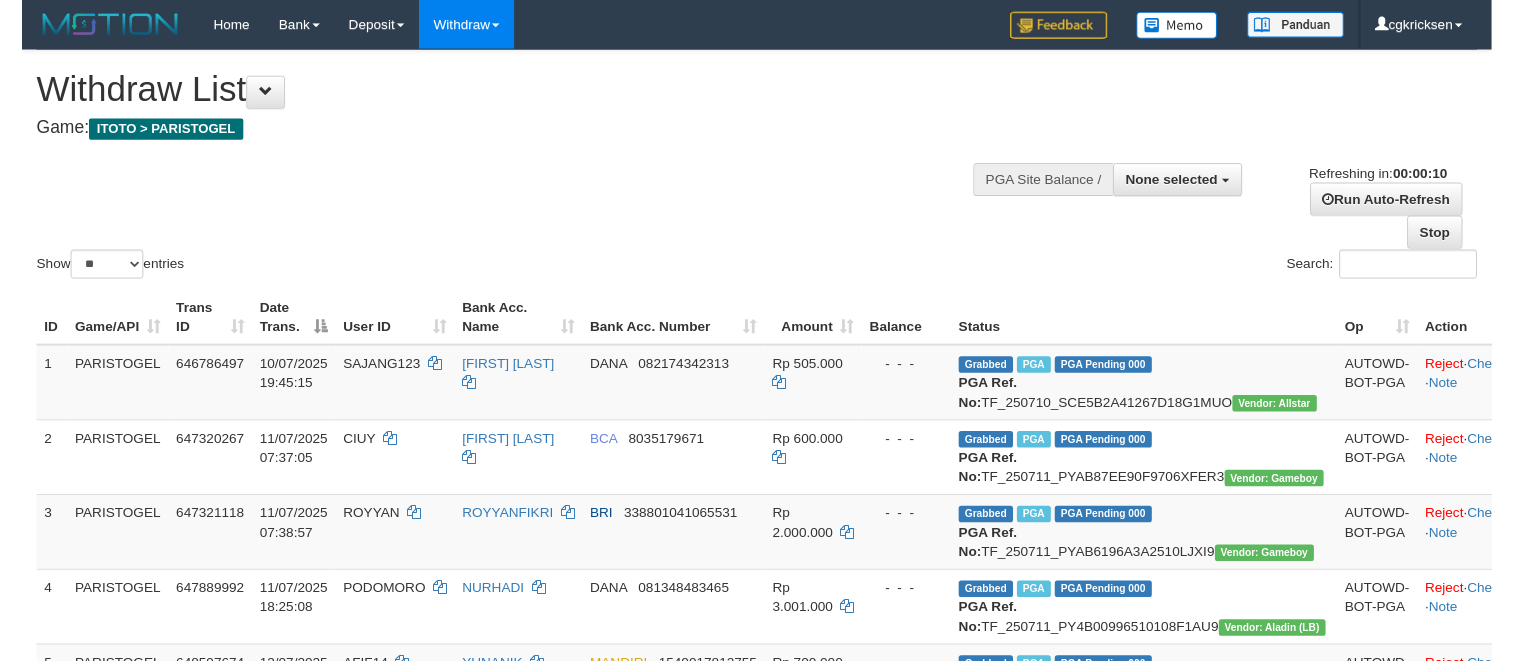 scroll, scrollTop: 0, scrollLeft: 0, axis: both 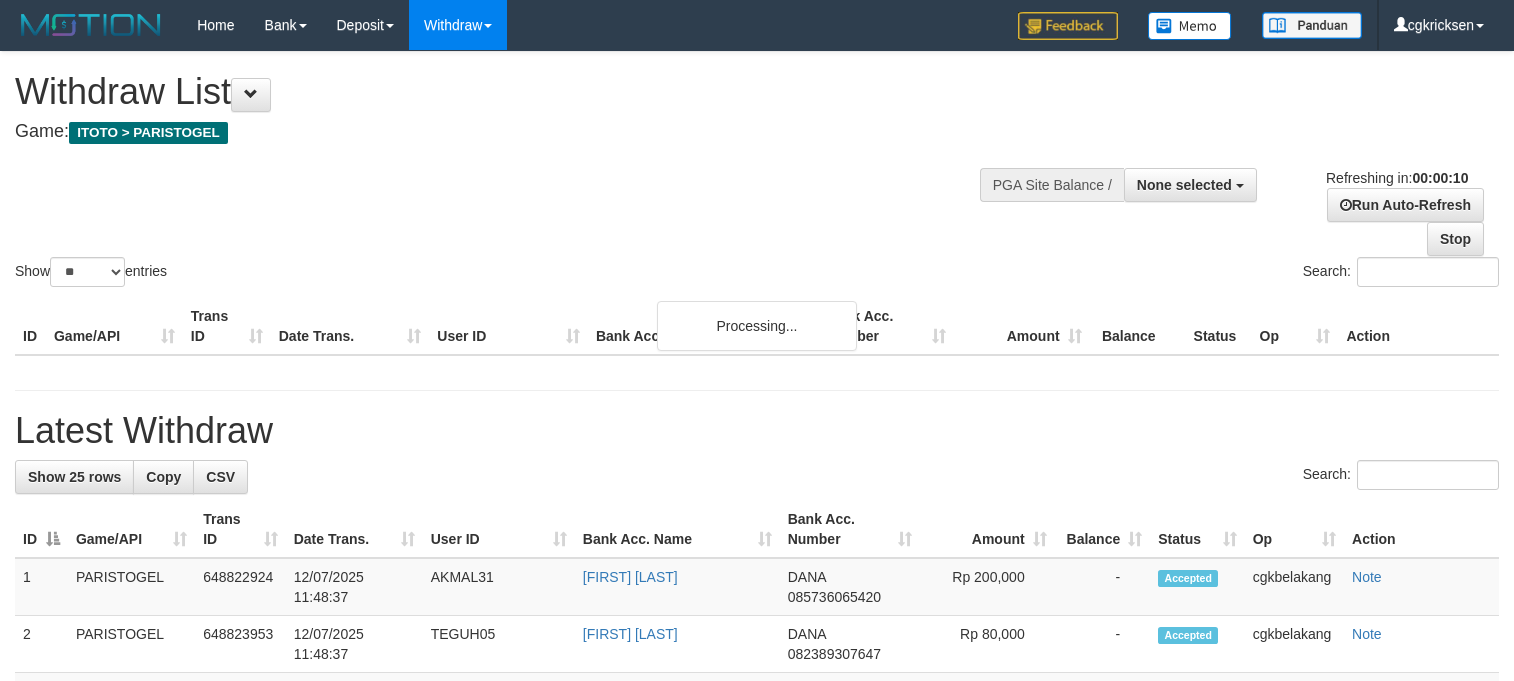 select 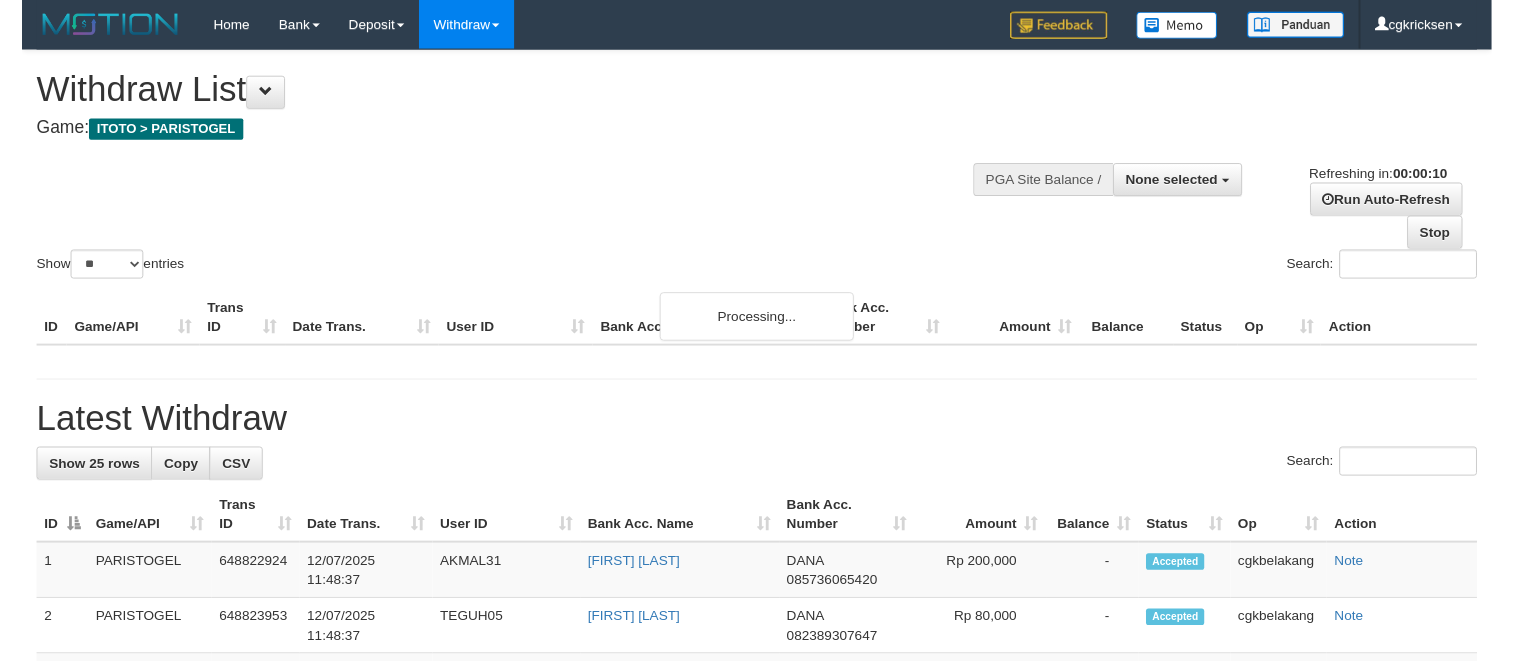 scroll, scrollTop: 0, scrollLeft: 0, axis: both 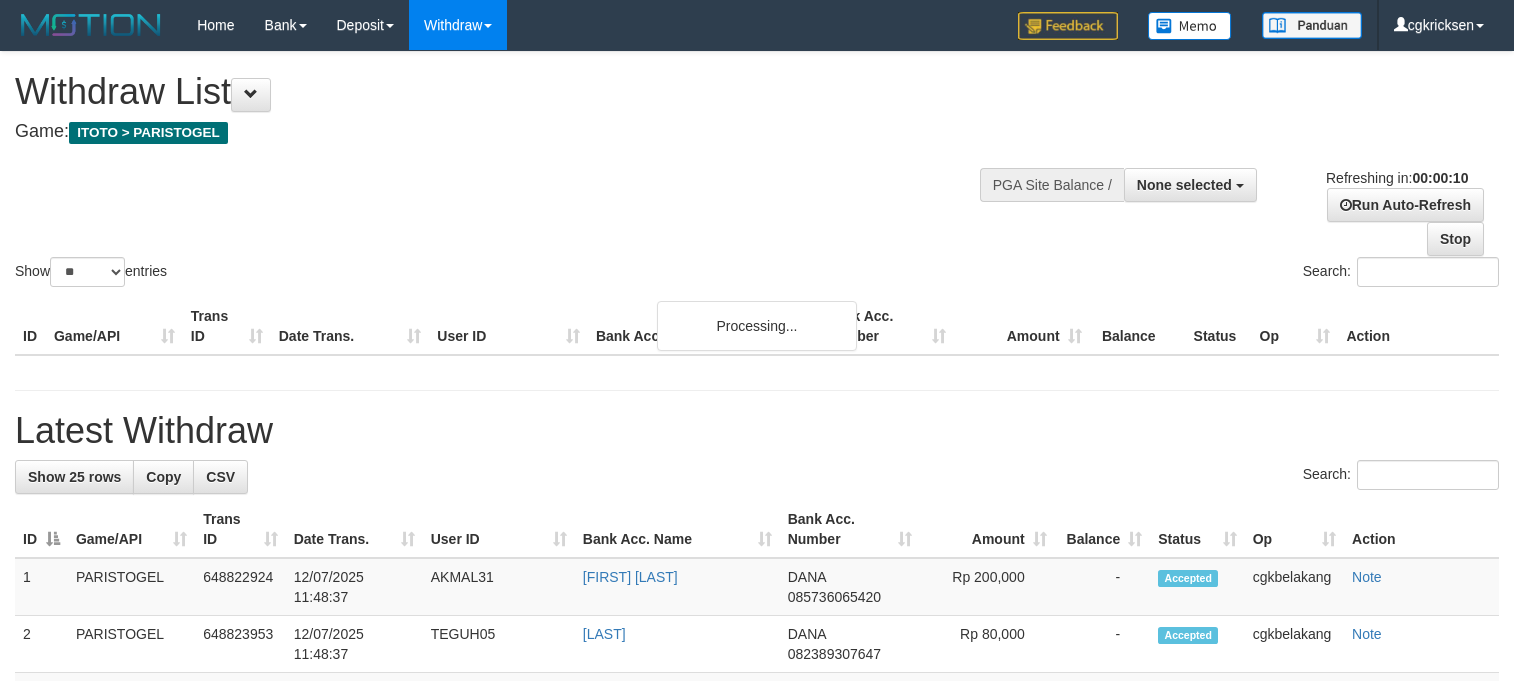 select 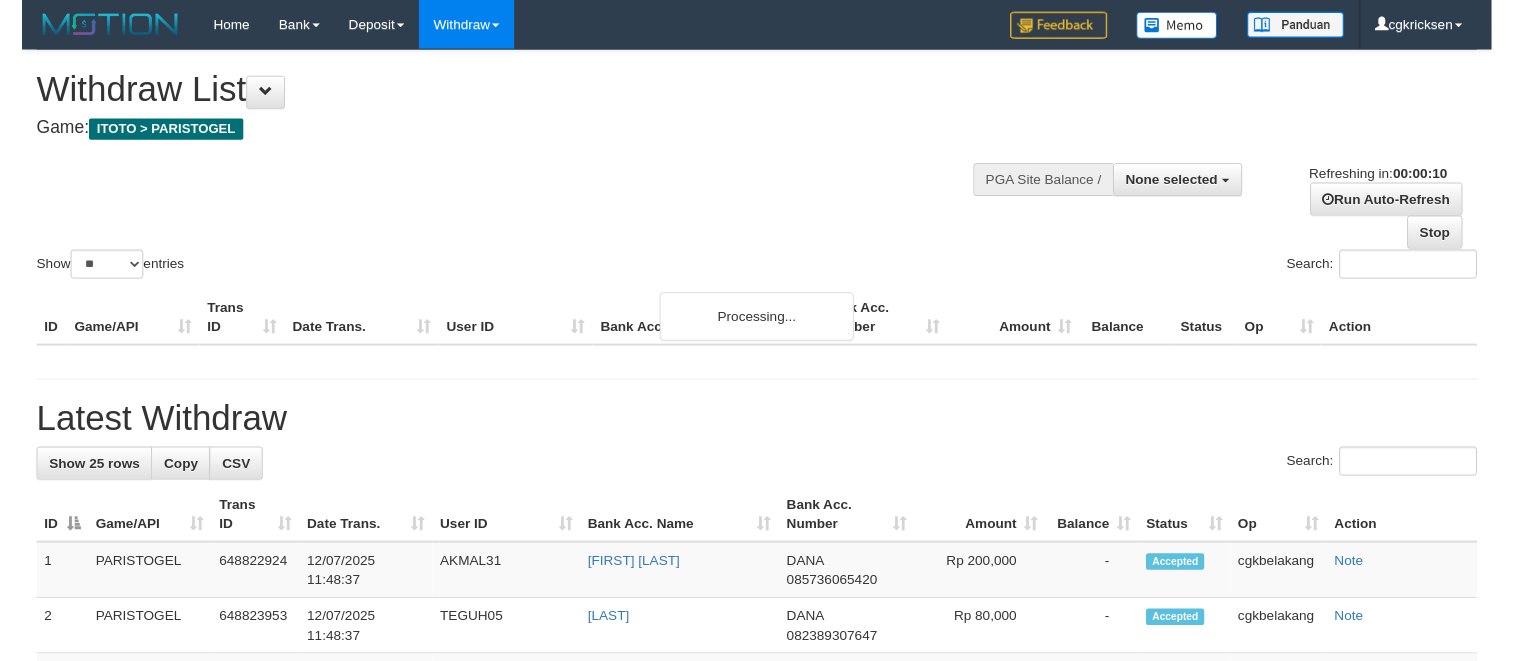 scroll, scrollTop: 0, scrollLeft: 0, axis: both 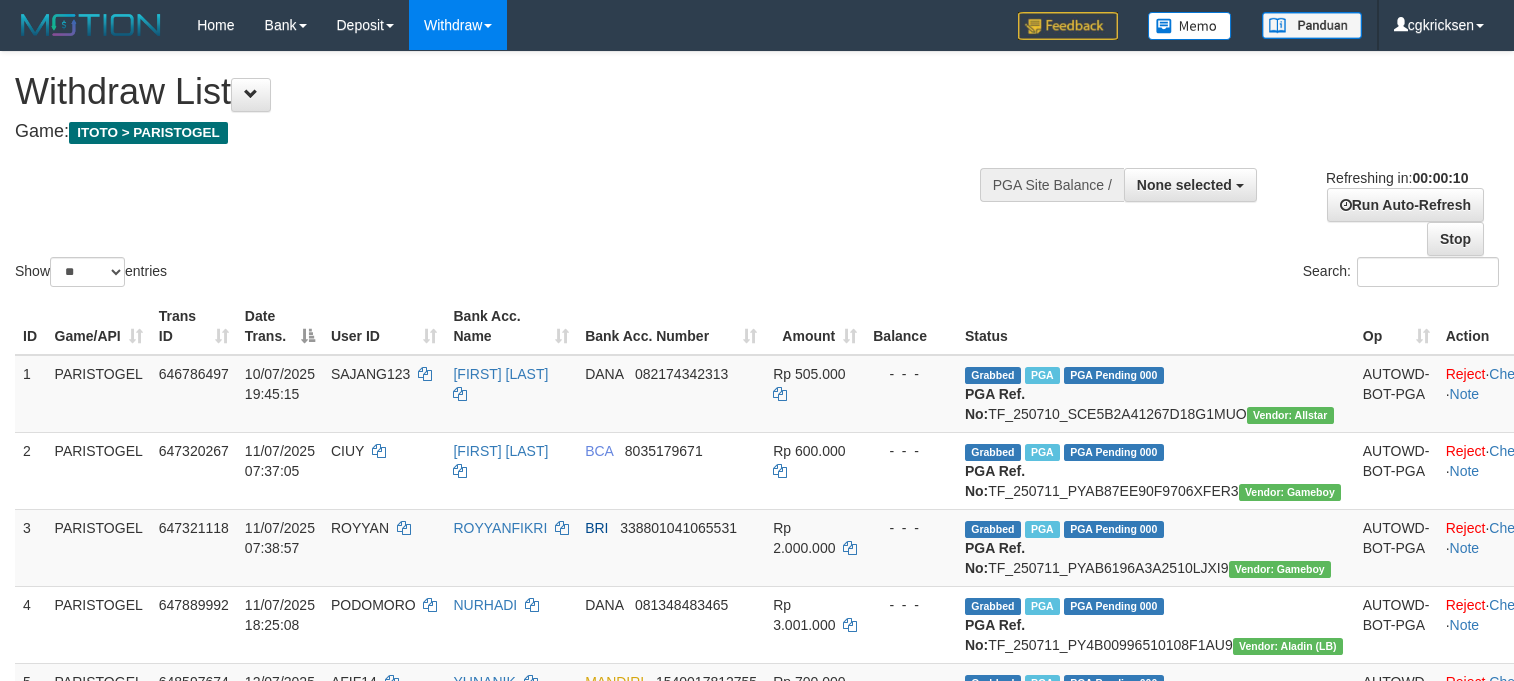 select 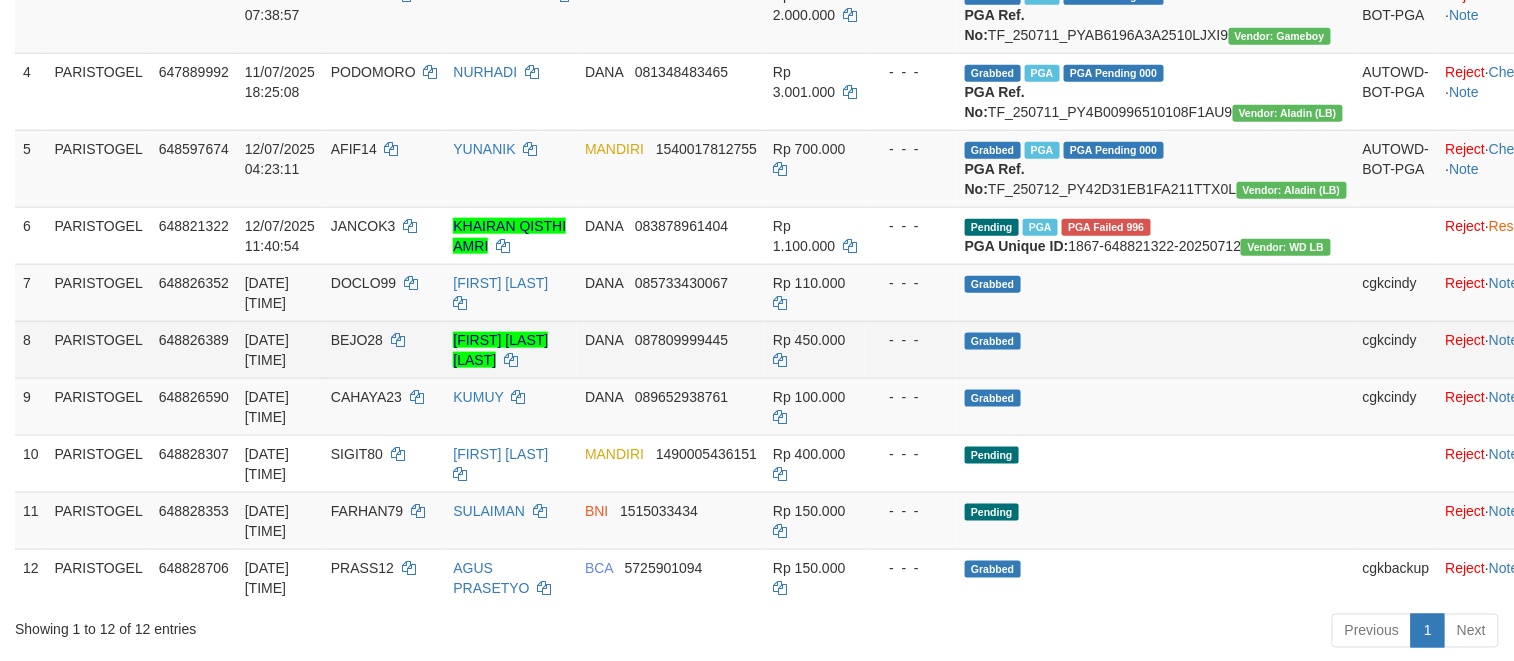 scroll, scrollTop: 624, scrollLeft: 0, axis: vertical 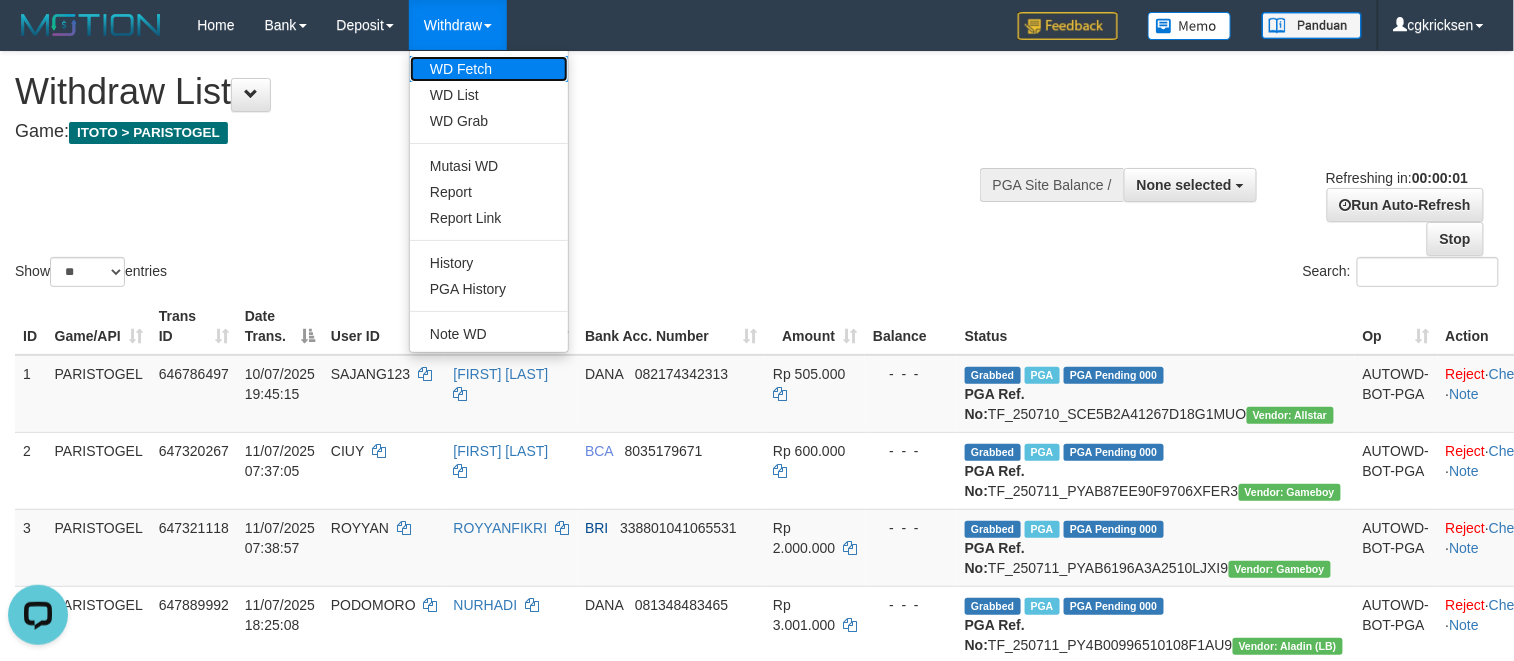 click on "WD Fetch" at bounding box center [489, 69] 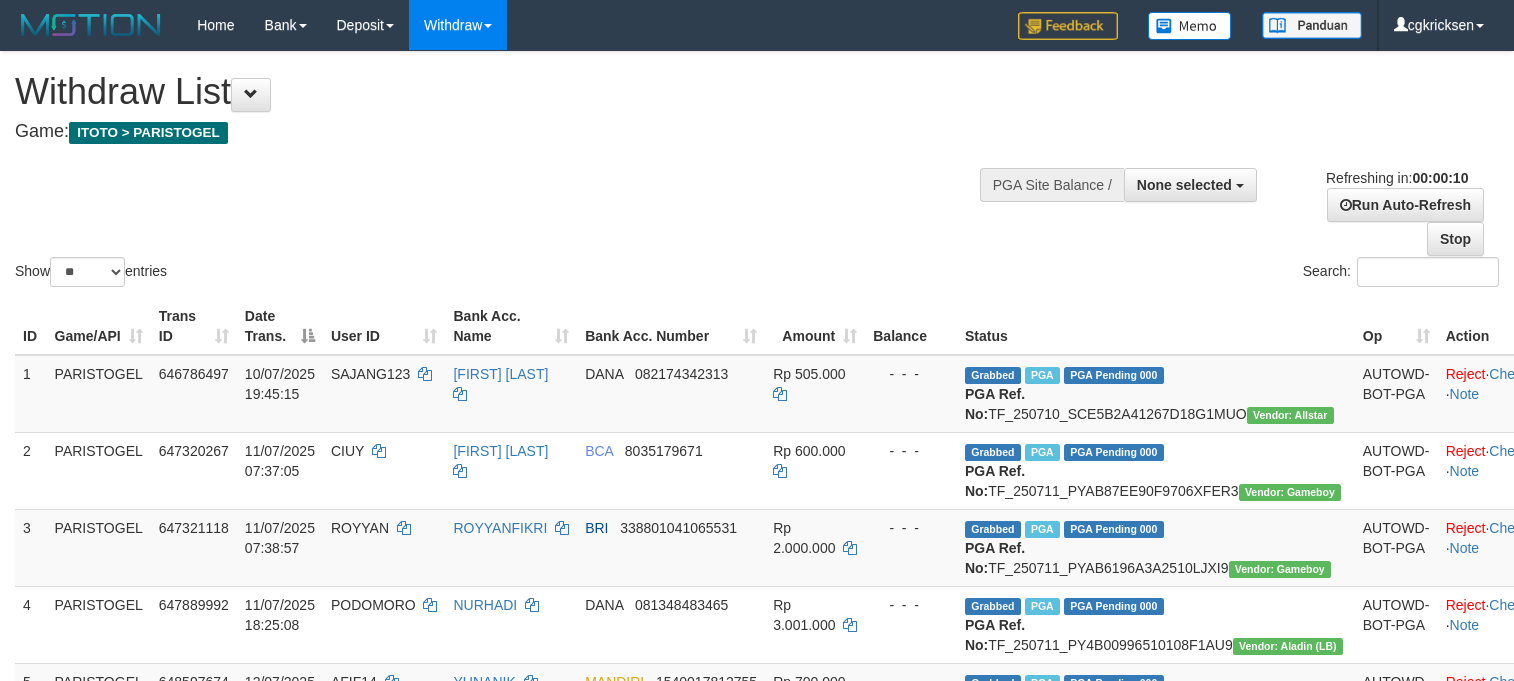 select 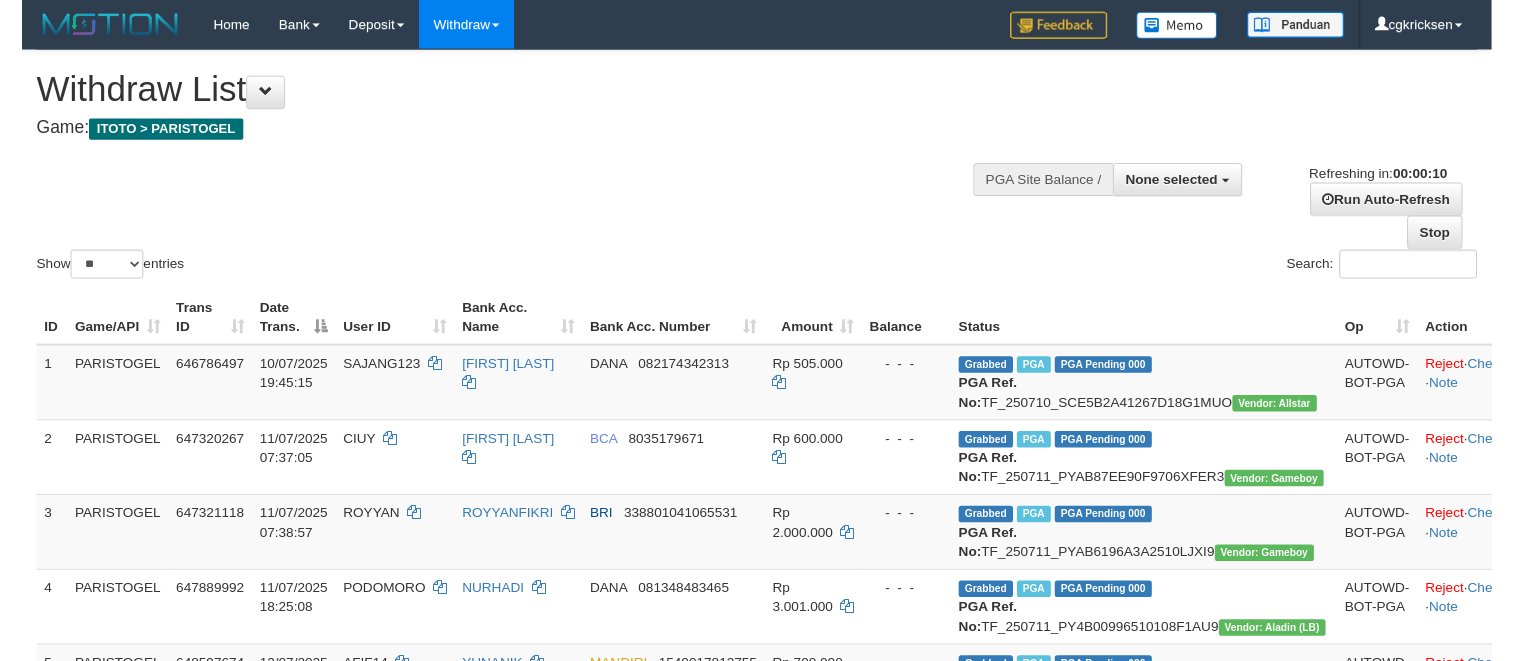 scroll, scrollTop: 0, scrollLeft: 0, axis: both 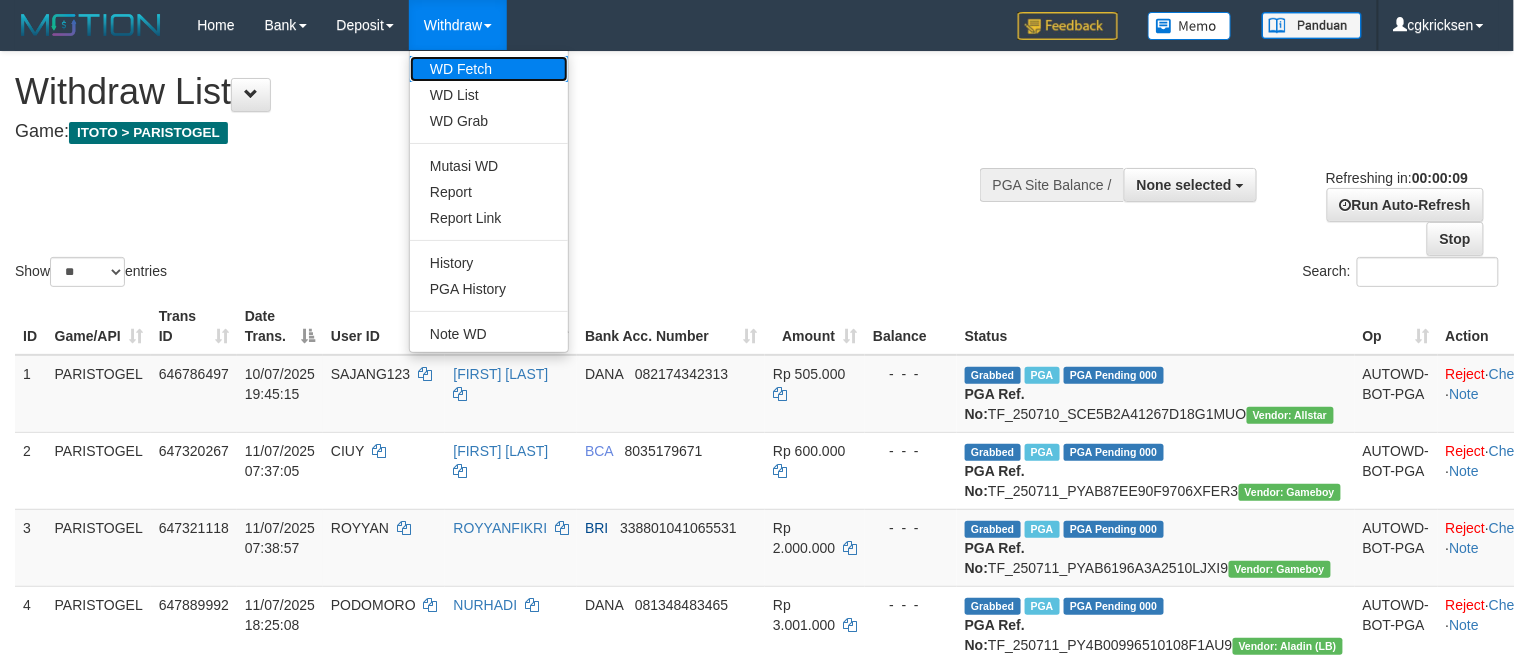 click on "WD Fetch" at bounding box center (489, 69) 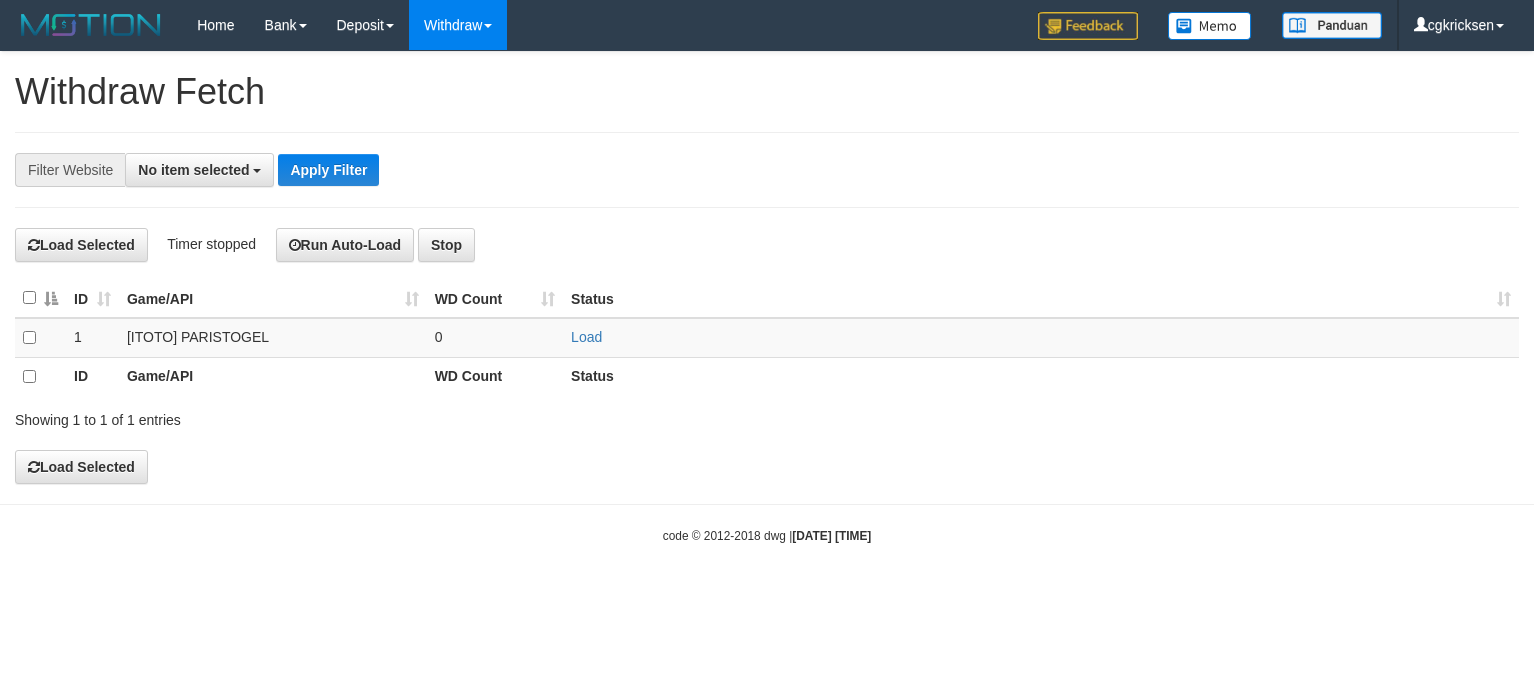 scroll, scrollTop: 0, scrollLeft: 0, axis: both 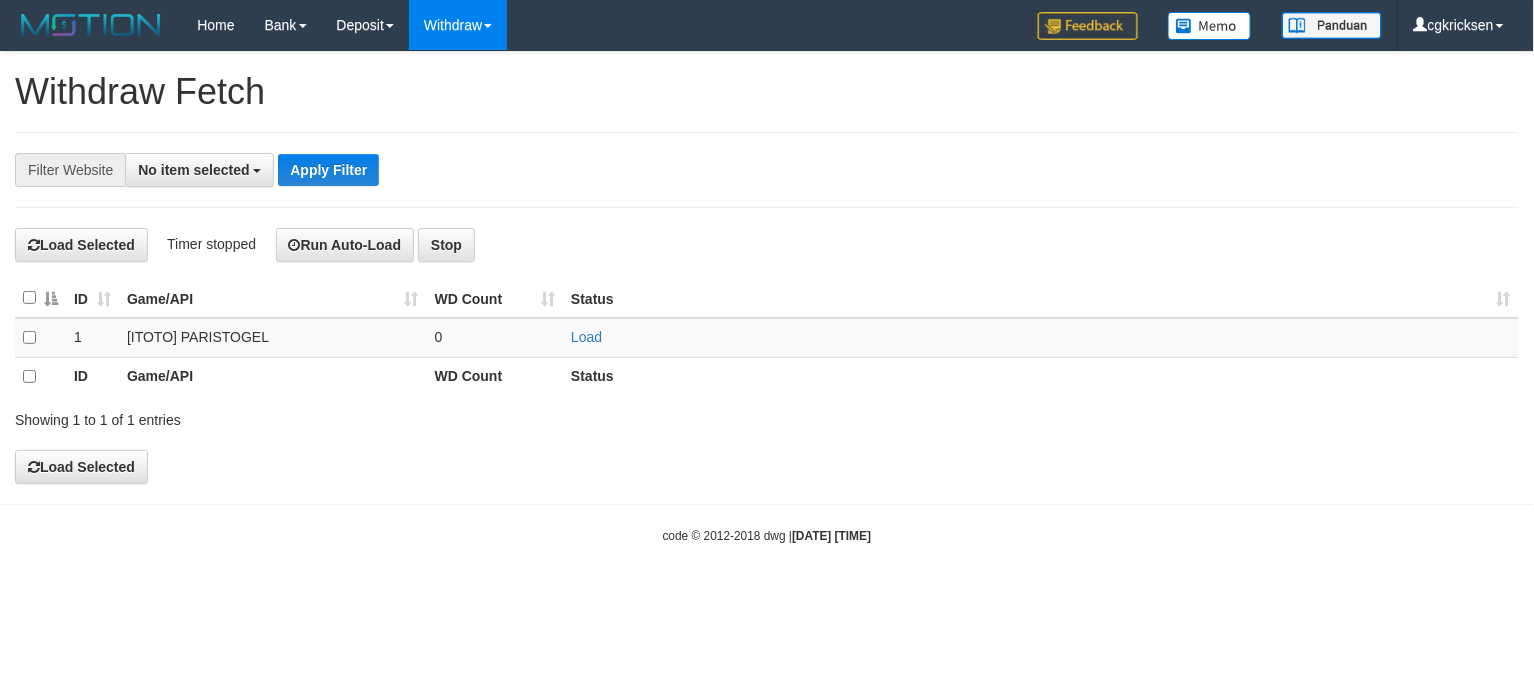 click on "**********" at bounding box center (767, 170) 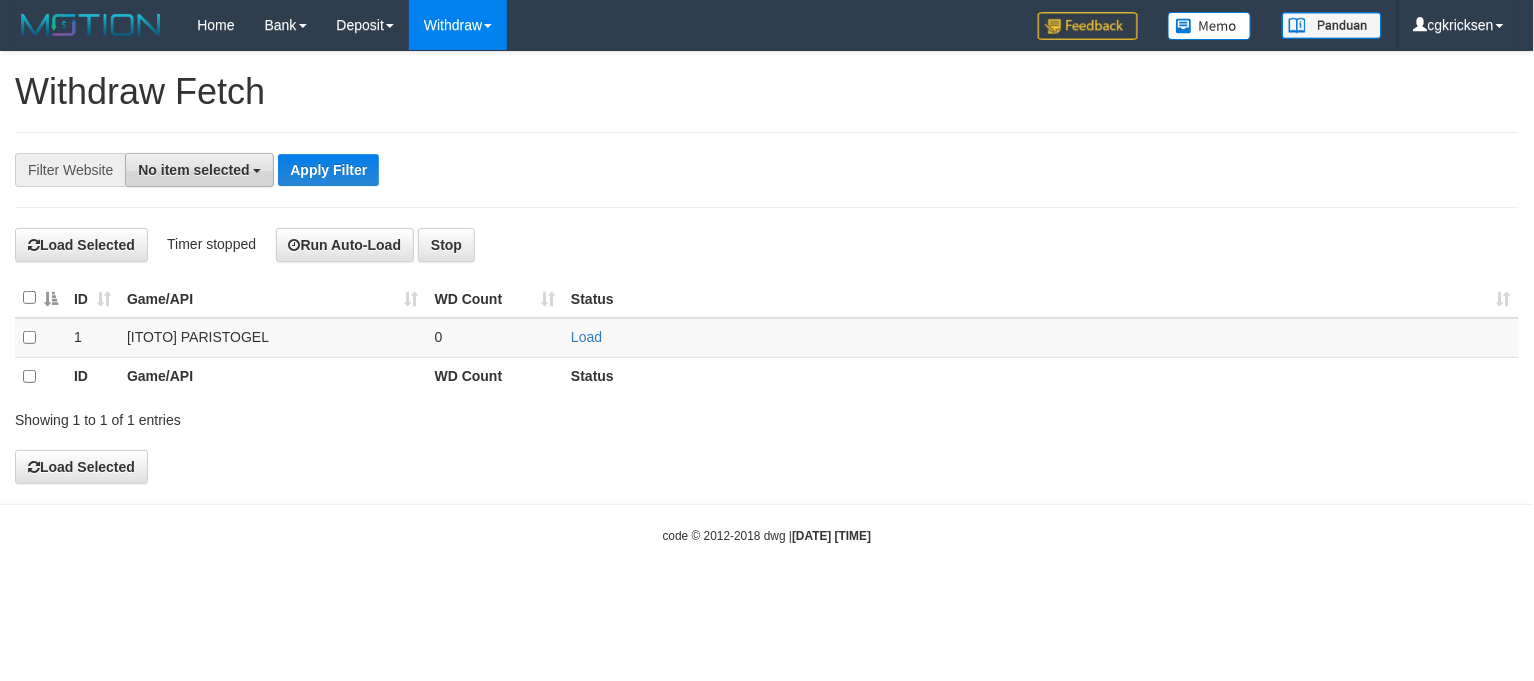 click on "No item selected" at bounding box center [199, 170] 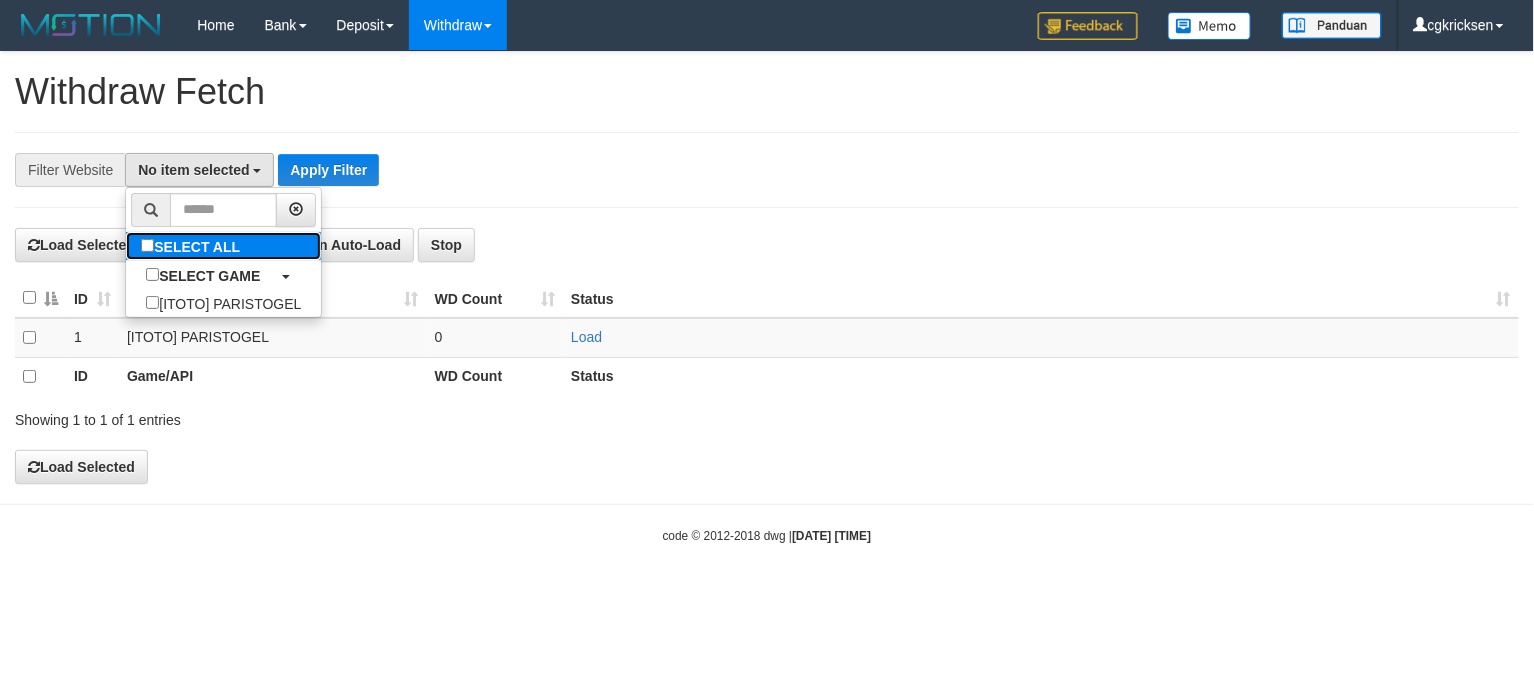 click on "SELECT ALL" at bounding box center [193, 246] 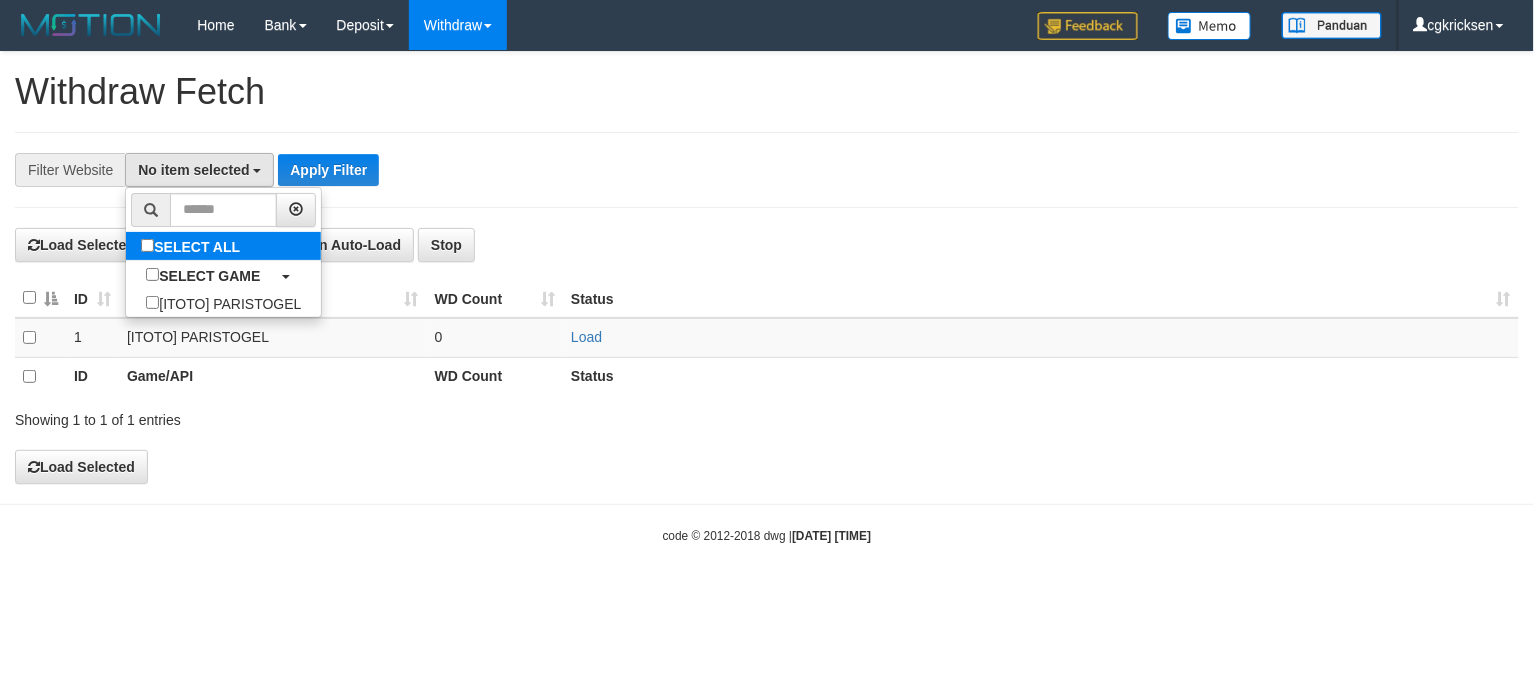 select on "****" 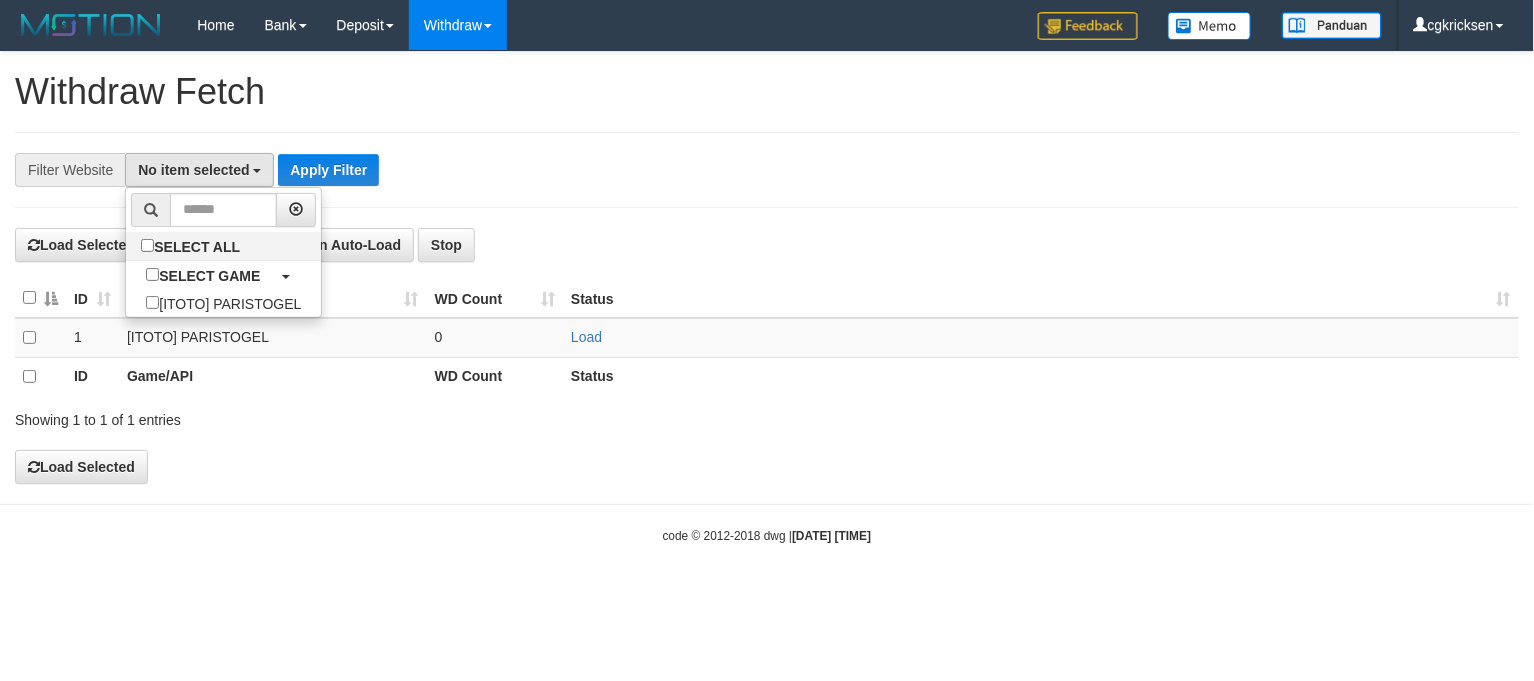 scroll, scrollTop: 17, scrollLeft: 0, axis: vertical 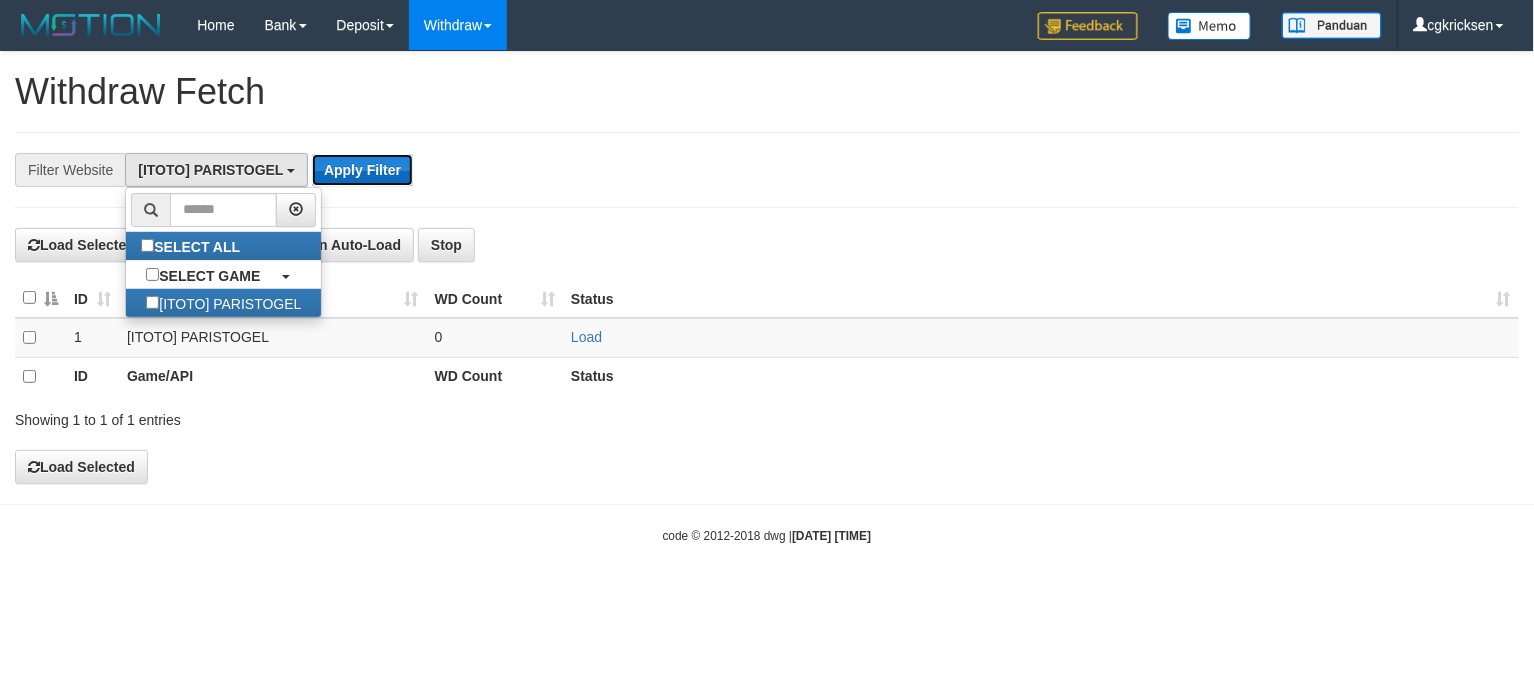 click on "Apply Filter" at bounding box center (362, 170) 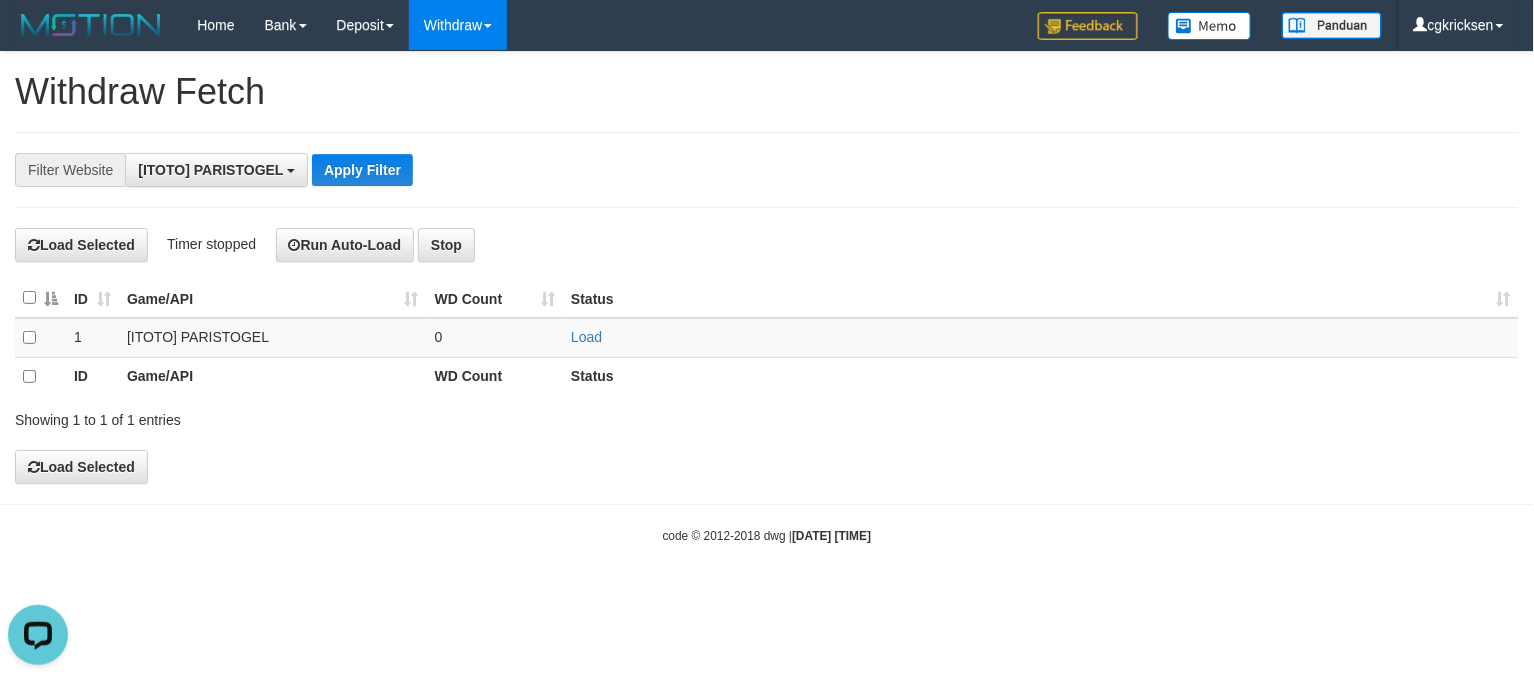 scroll, scrollTop: 0, scrollLeft: 0, axis: both 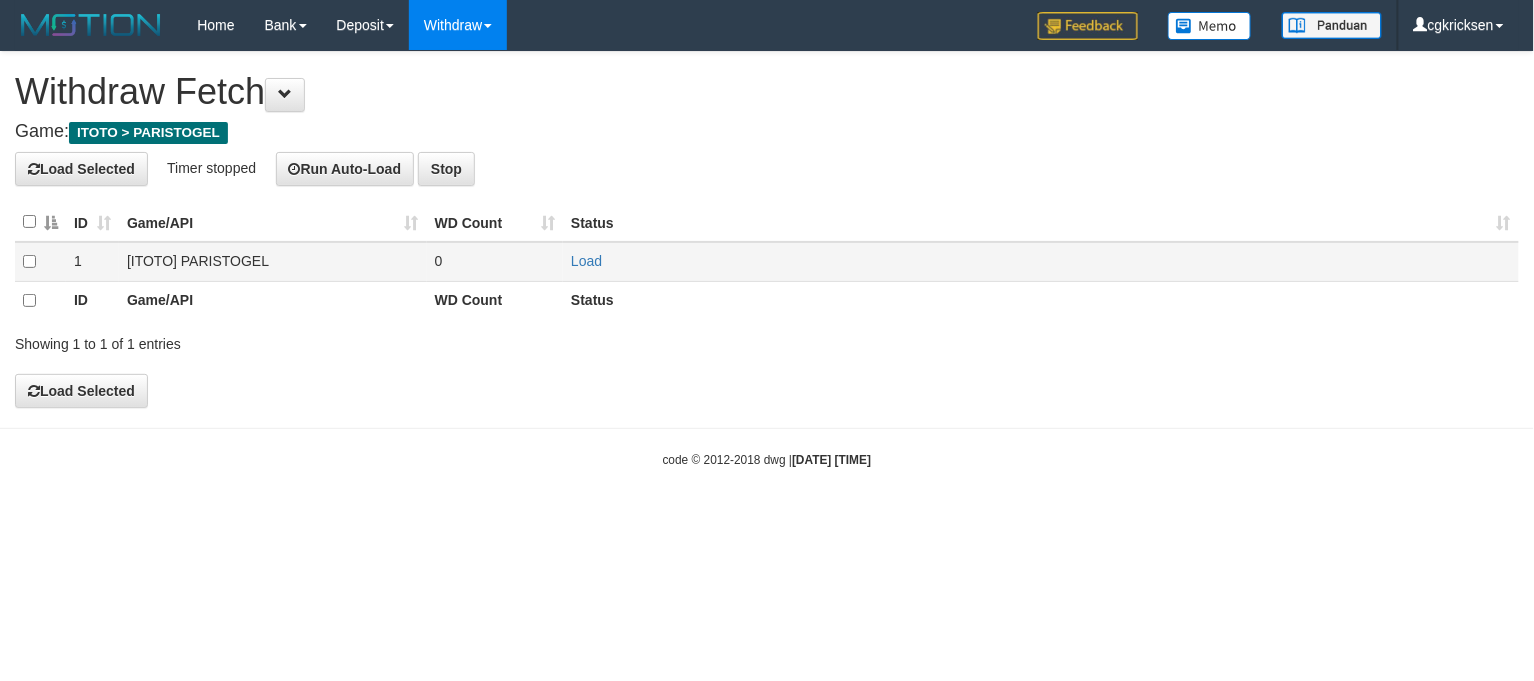 click on "Load" at bounding box center [1041, 262] 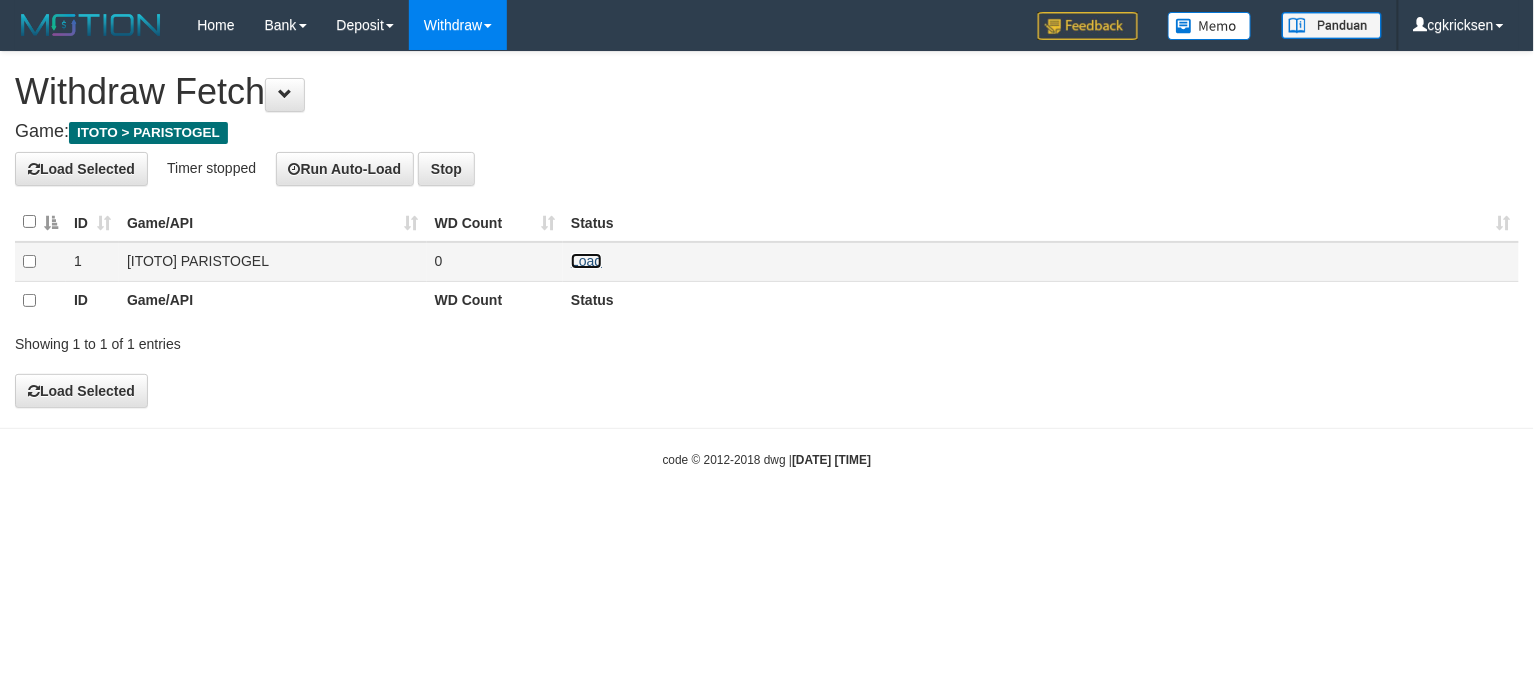 click on "Load" at bounding box center (586, 261) 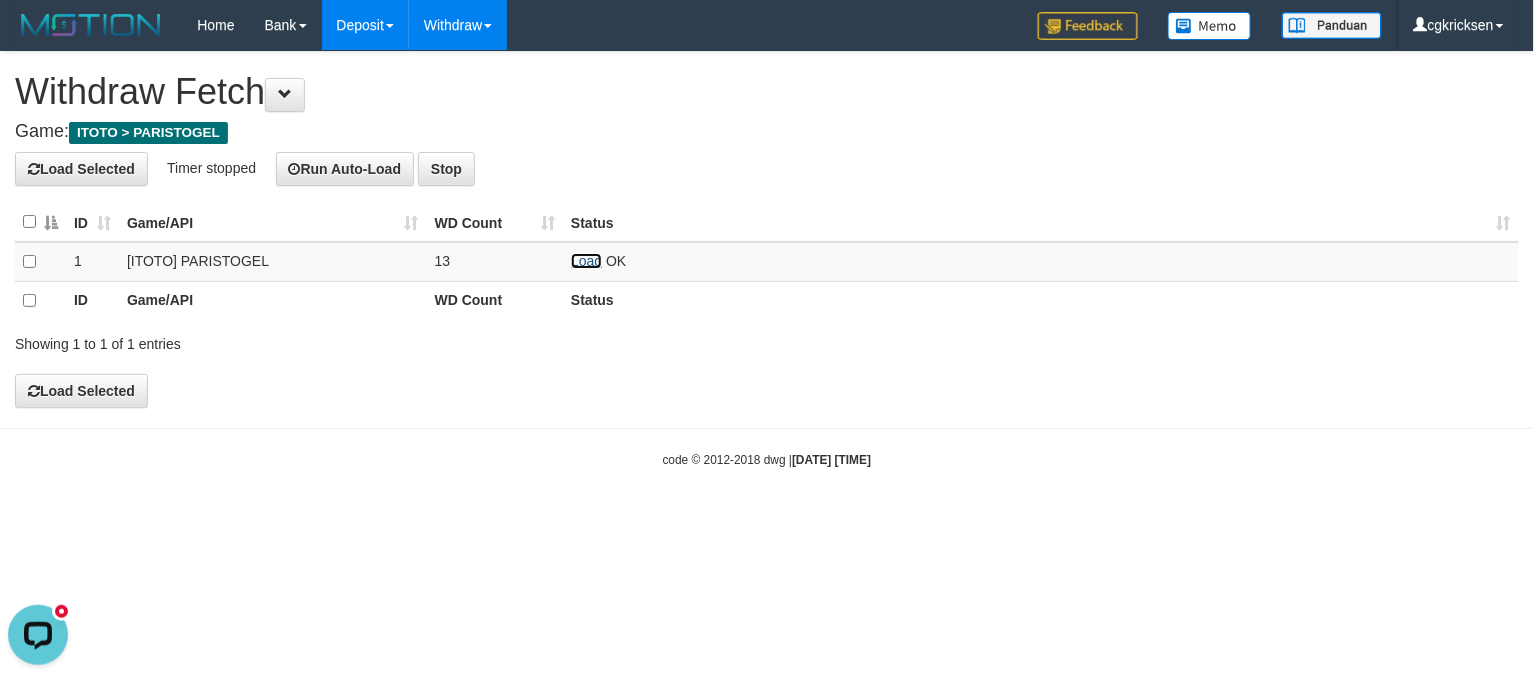 scroll, scrollTop: 0, scrollLeft: 0, axis: both 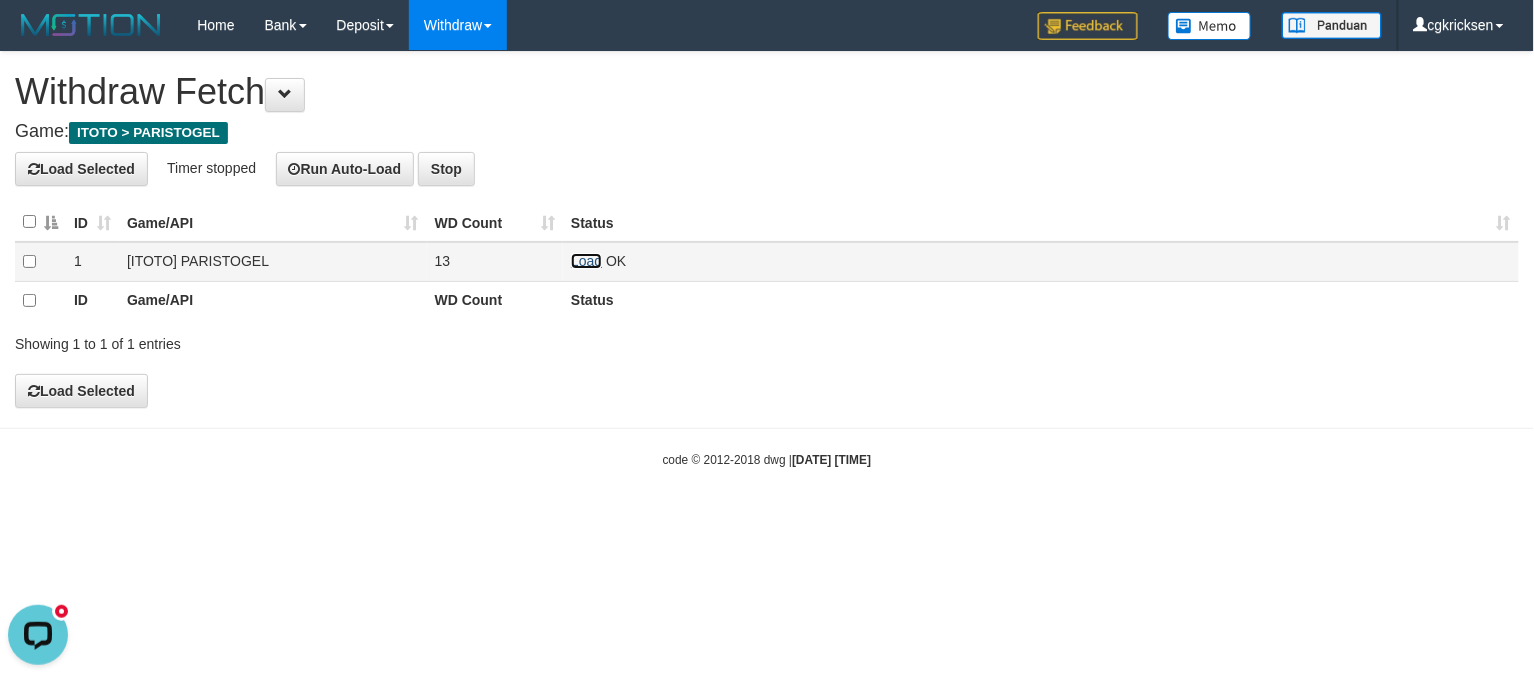 click on "Load" at bounding box center [586, 261] 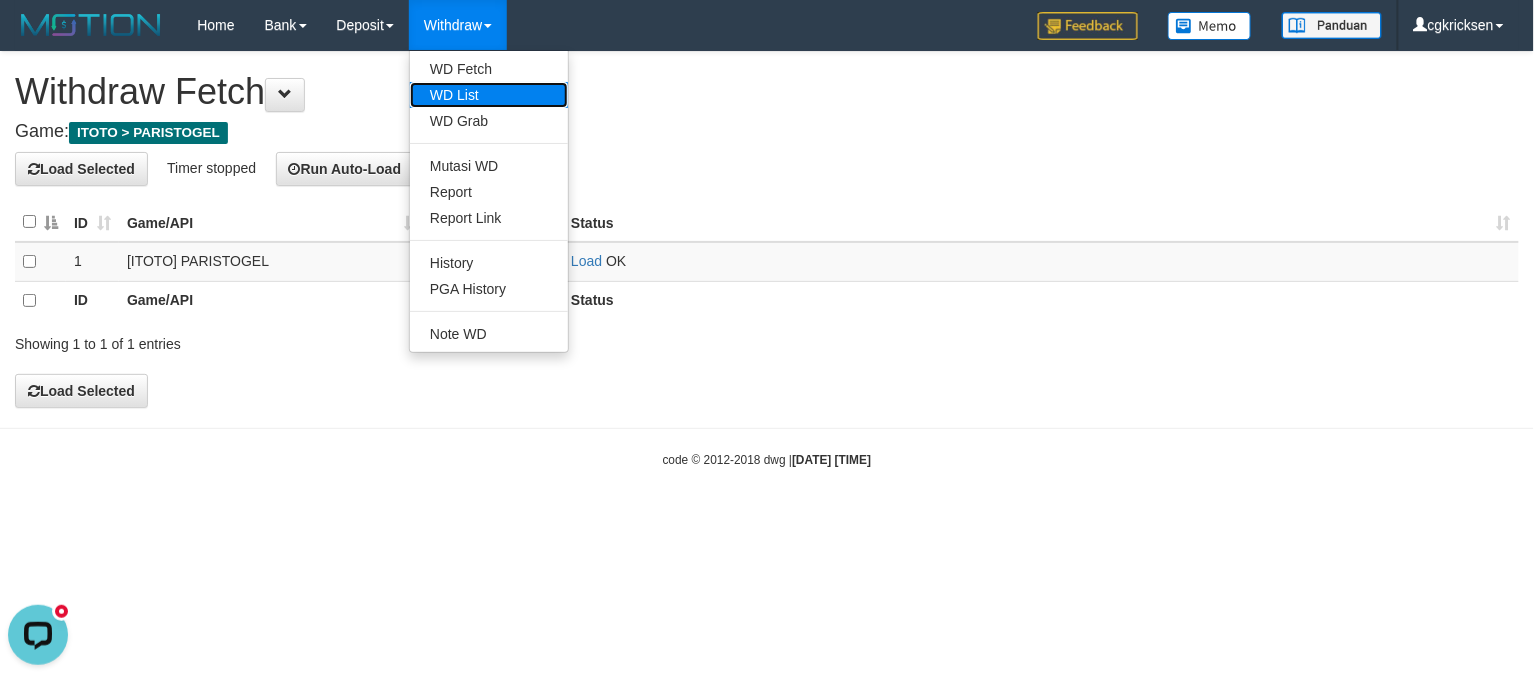 click on "WD List" at bounding box center (489, 95) 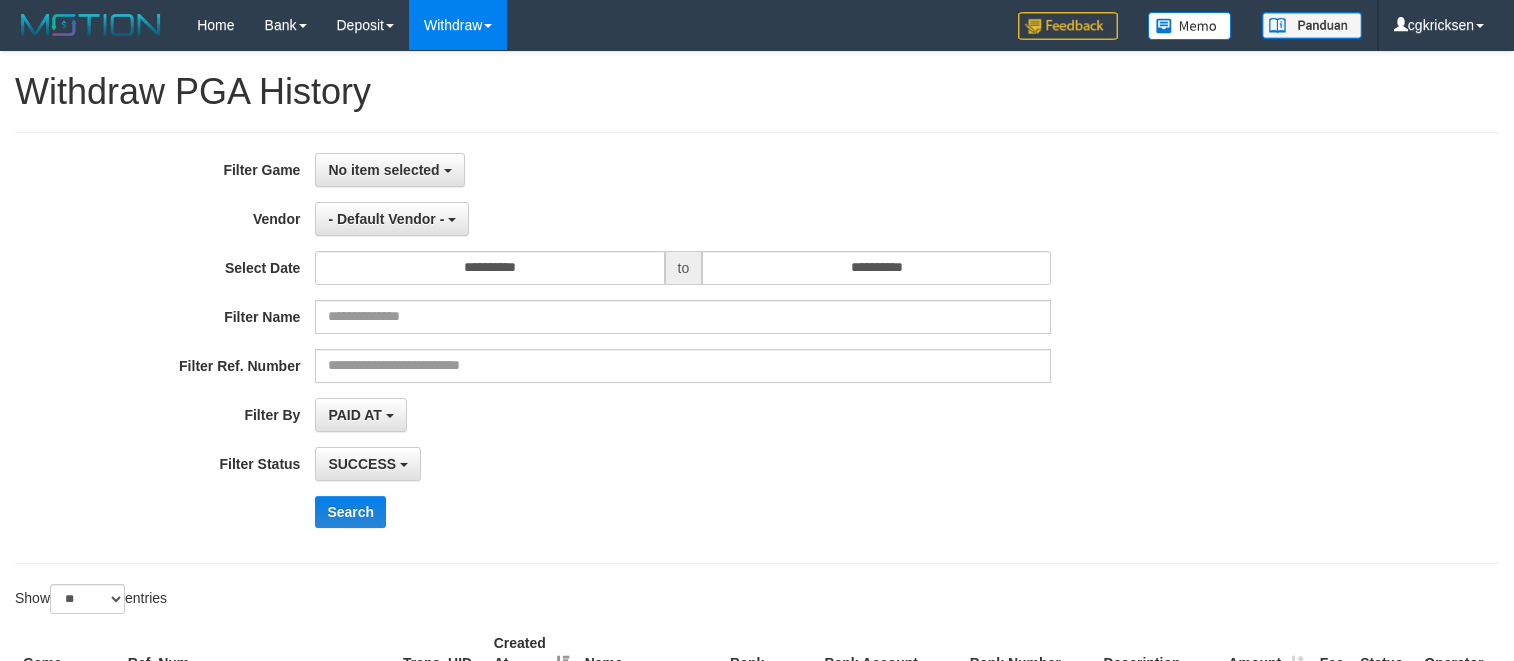 select on "**********" 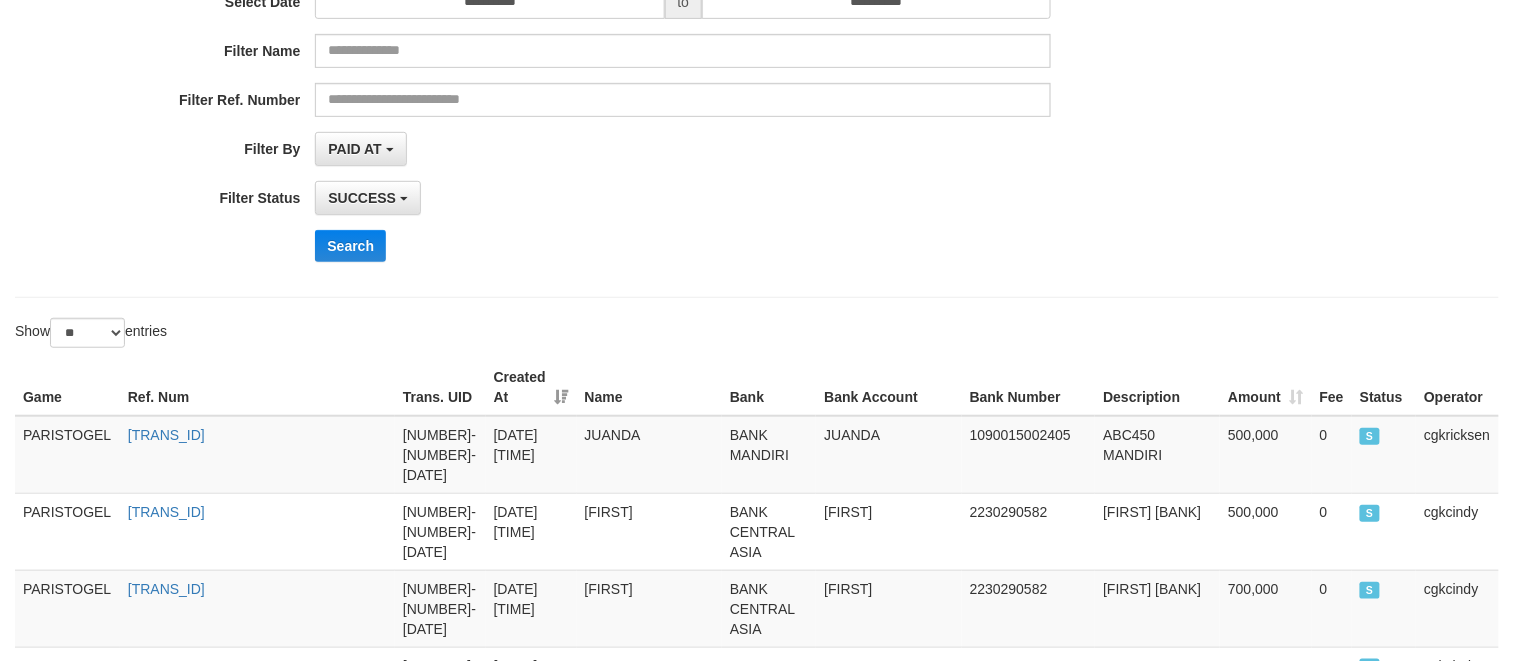 scroll, scrollTop: 0, scrollLeft: 0, axis: both 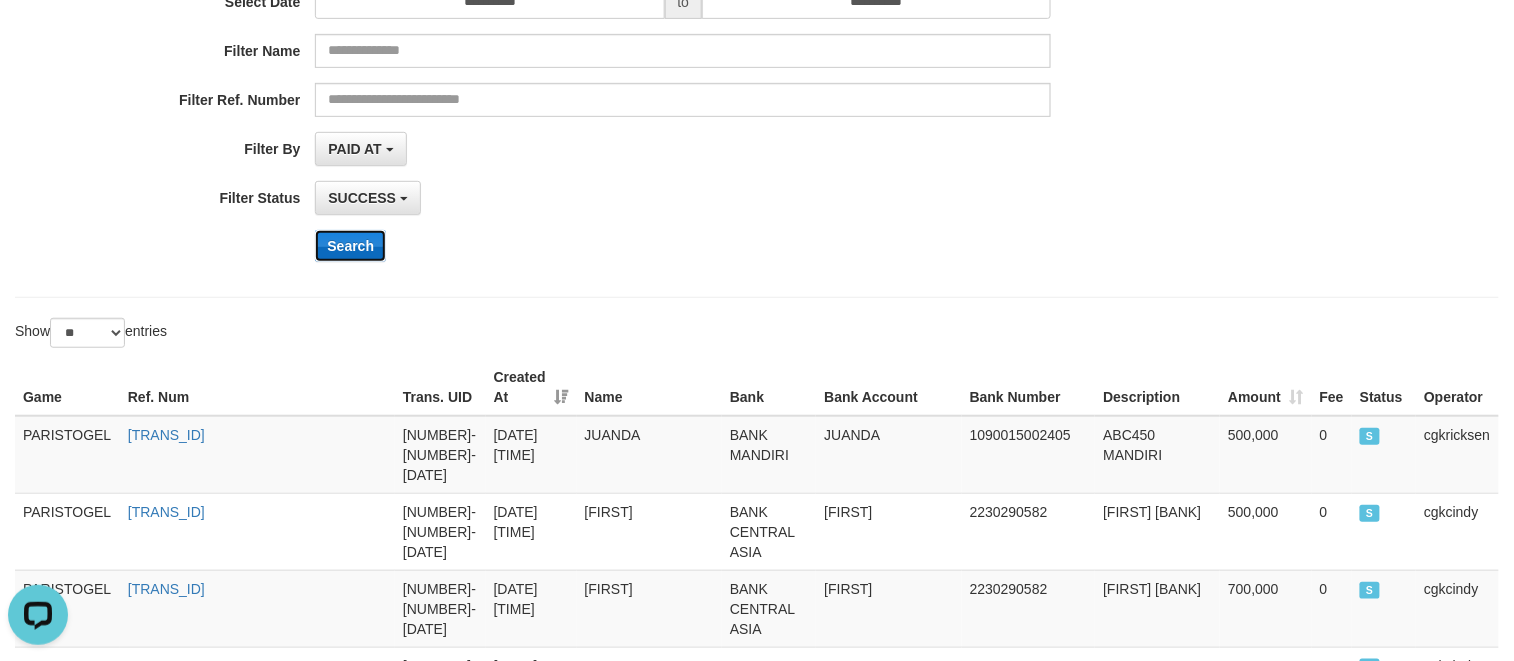click on "Search" at bounding box center [350, 246] 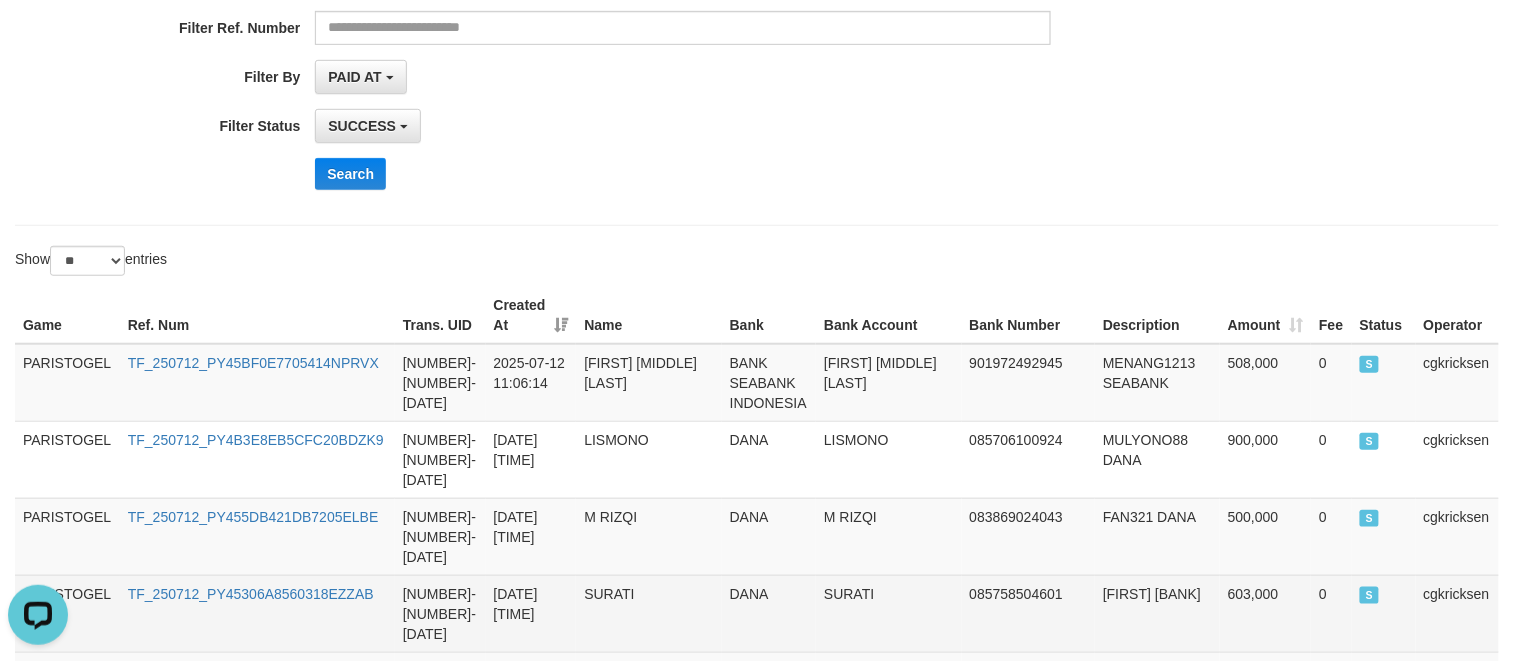 scroll, scrollTop: 400, scrollLeft: 0, axis: vertical 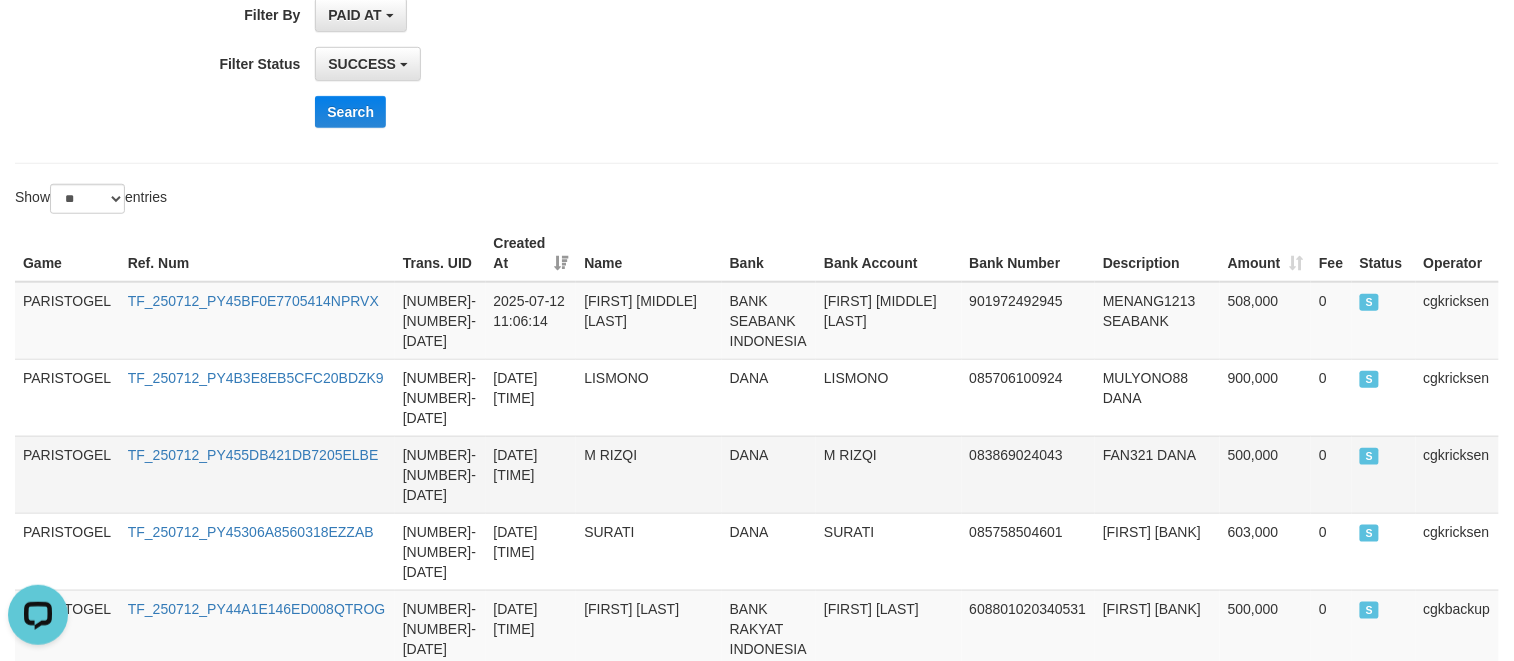 click on "M RIZQI" at bounding box center [888, 474] 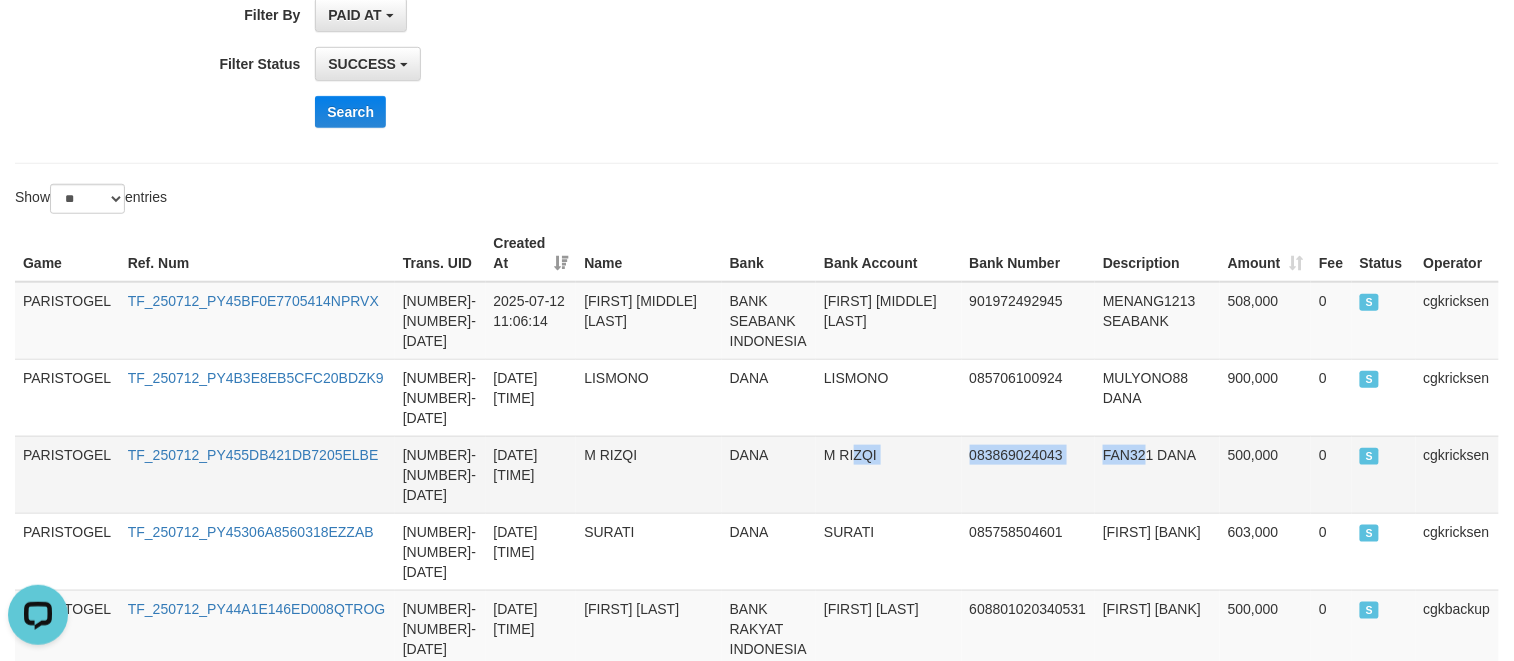 drag, startPoint x: 902, startPoint y: 517, endPoint x: 1214, endPoint y: 501, distance: 312.40997 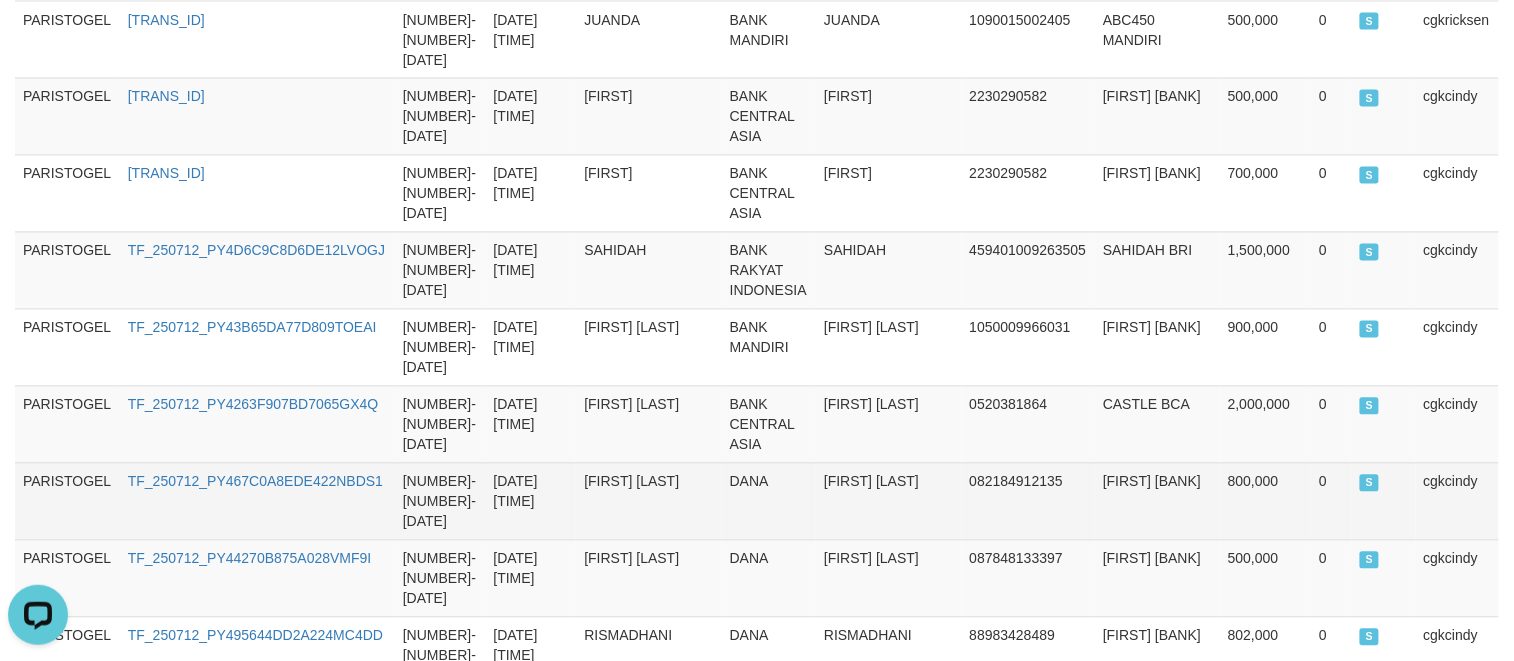 scroll, scrollTop: 933, scrollLeft: 0, axis: vertical 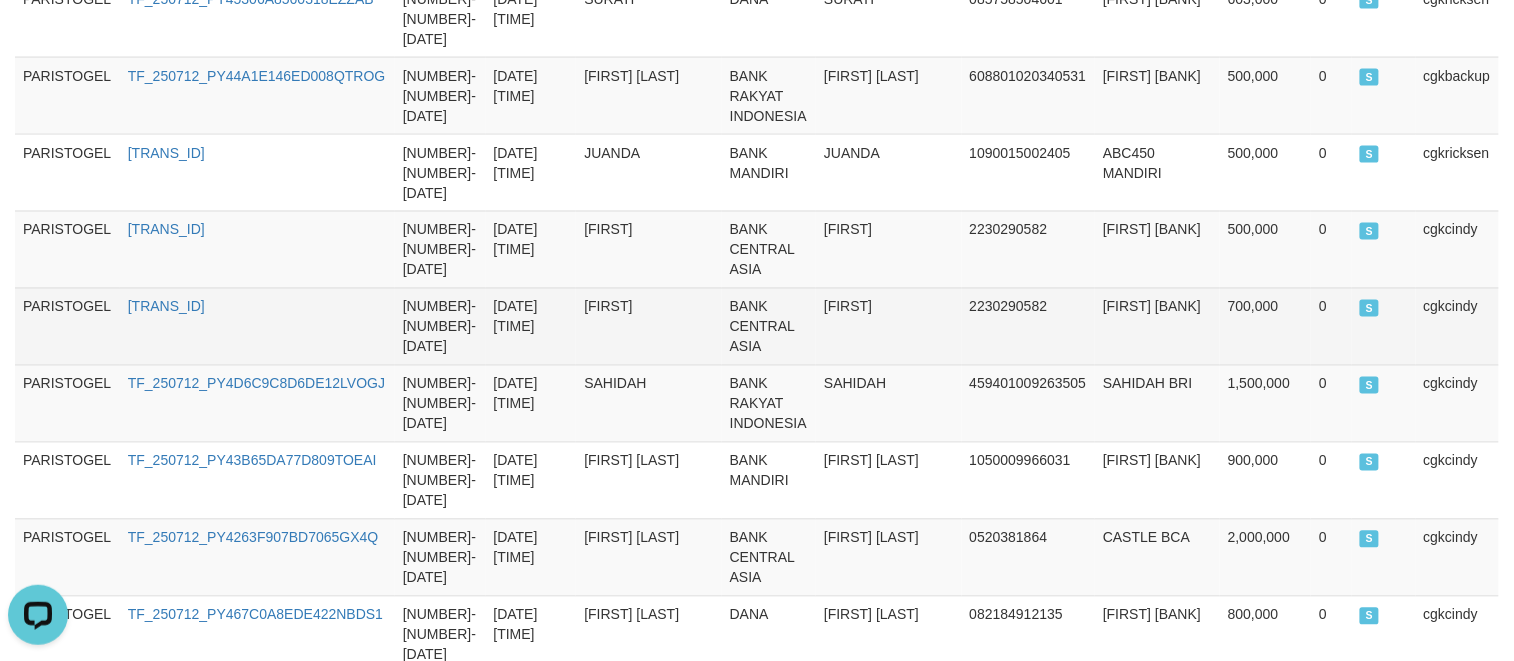 click on "2230290582" at bounding box center [1029, 326] 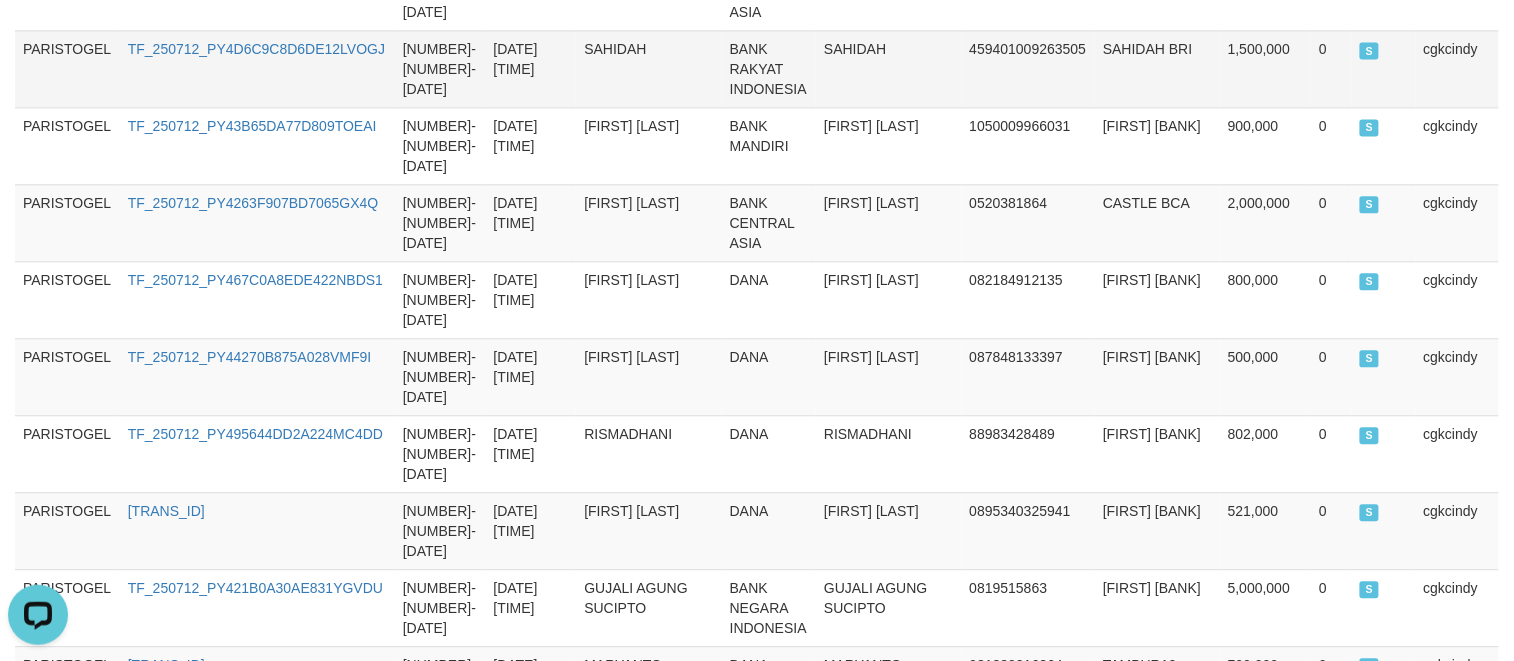 scroll, scrollTop: 1333, scrollLeft: 0, axis: vertical 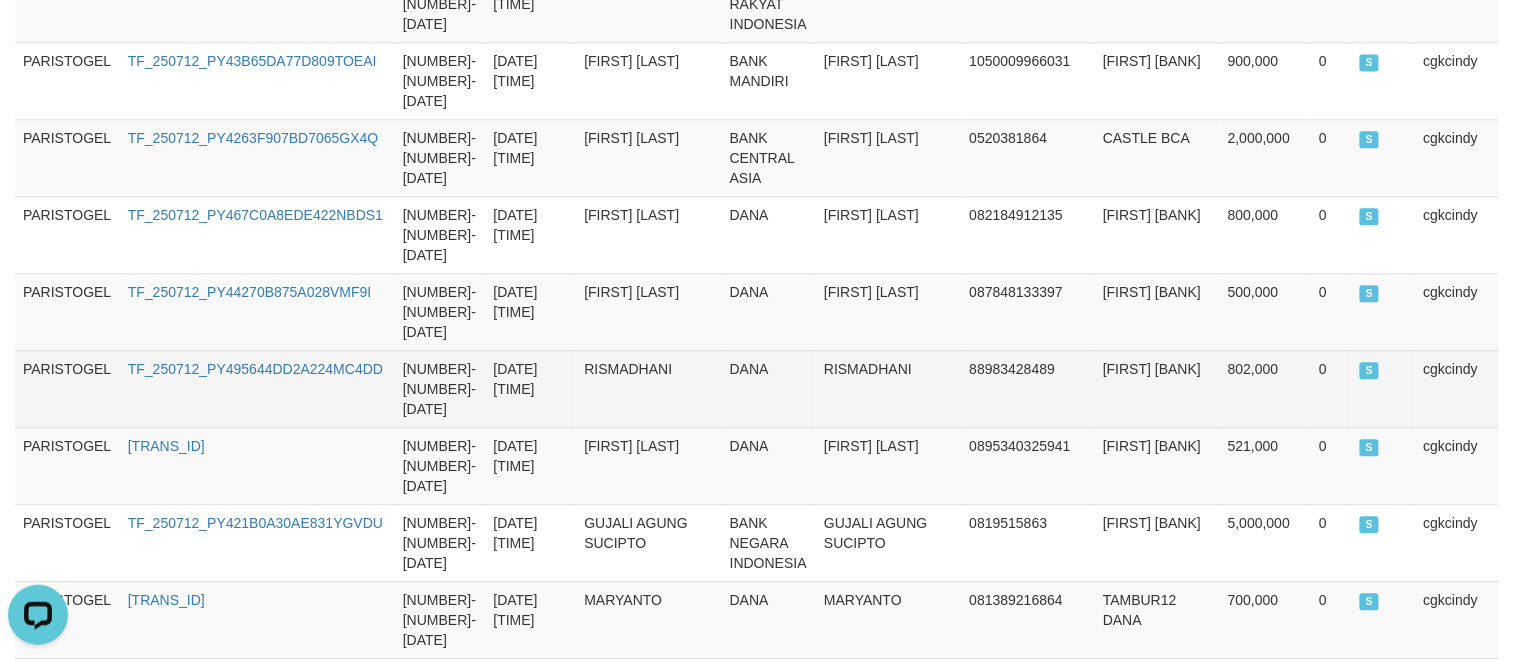 click on "RISMADHANI" at bounding box center [888, 388] 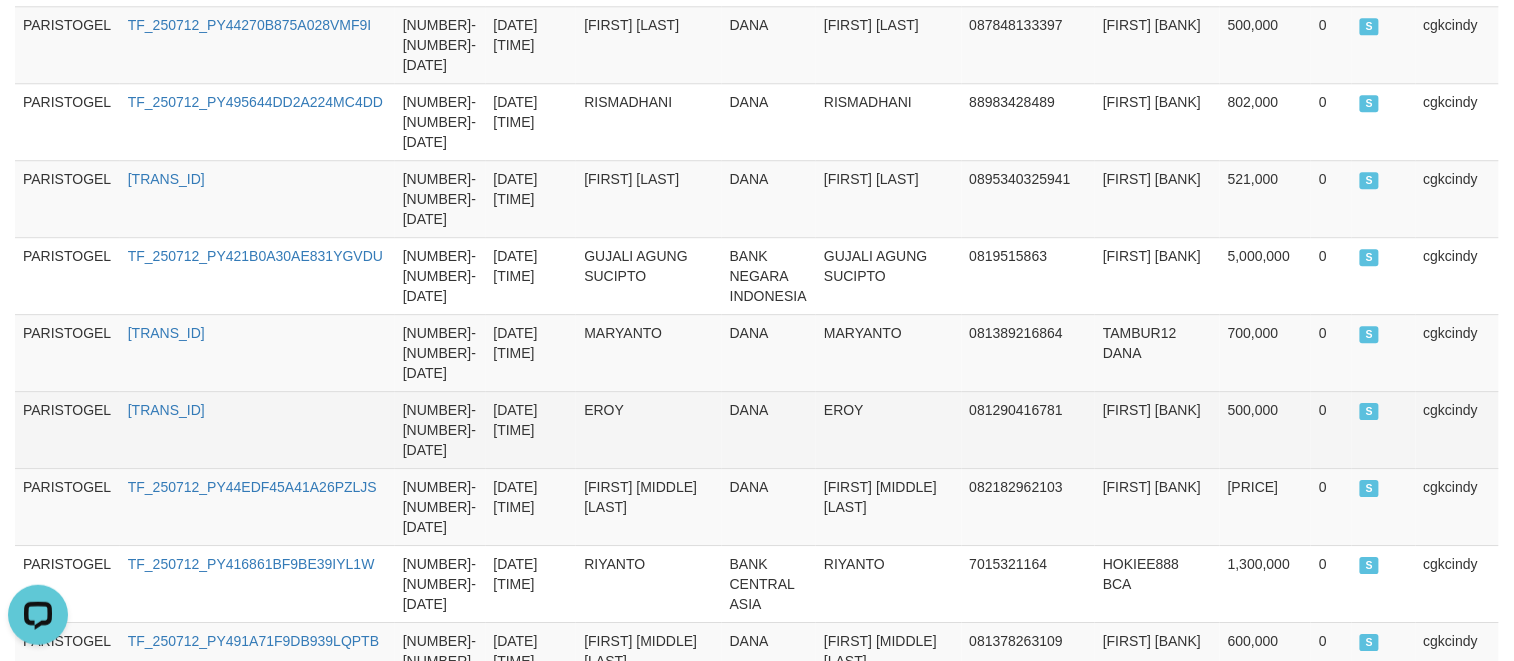 scroll, scrollTop: 1733, scrollLeft: 0, axis: vertical 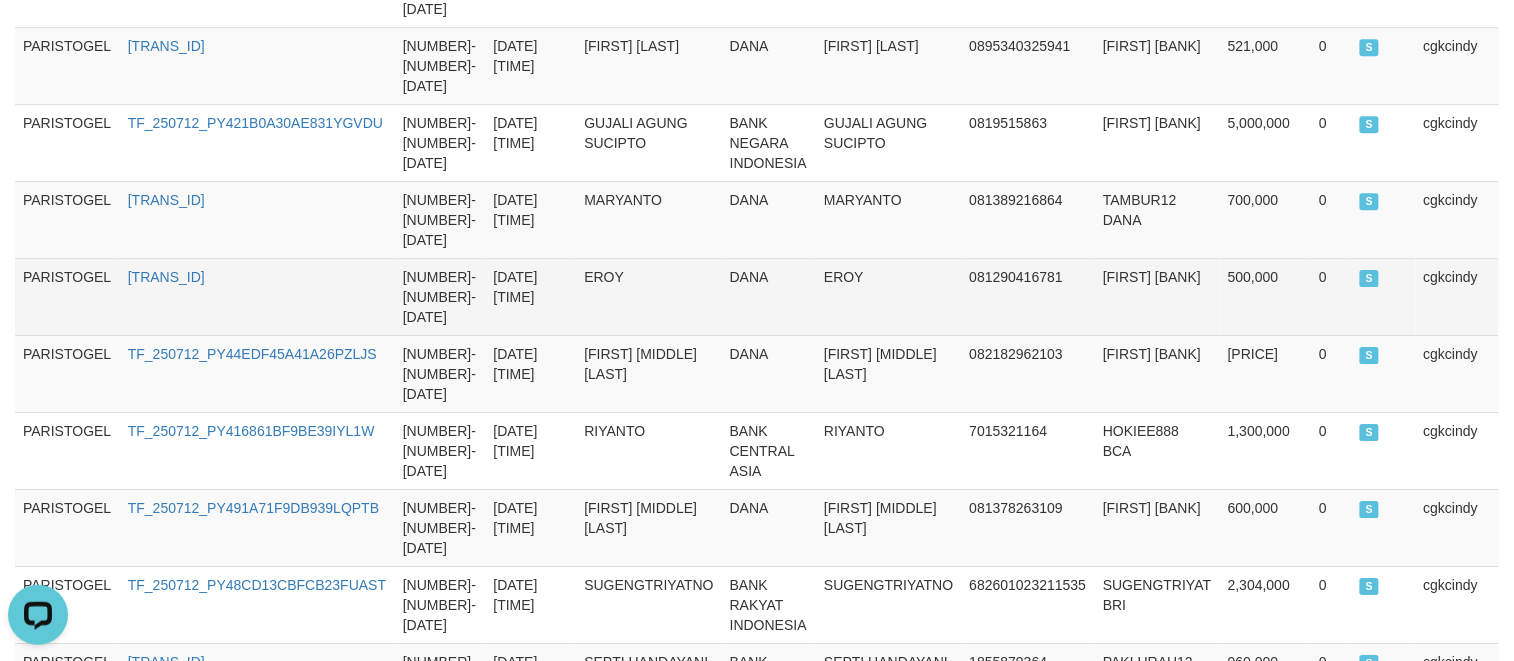 click on "EROY" at bounding box center (888, 296) 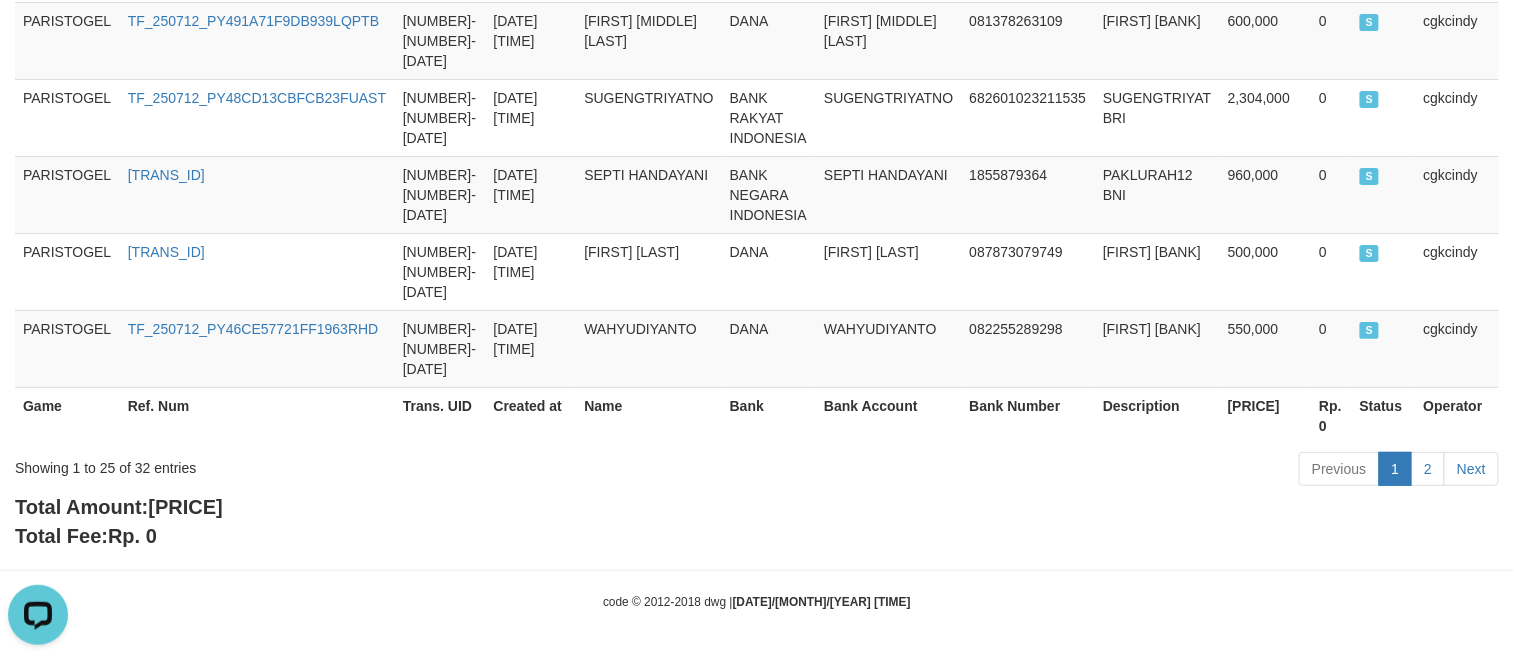 scroll, scrollTop: 2354, scrollLeft: 0, axis: vertical 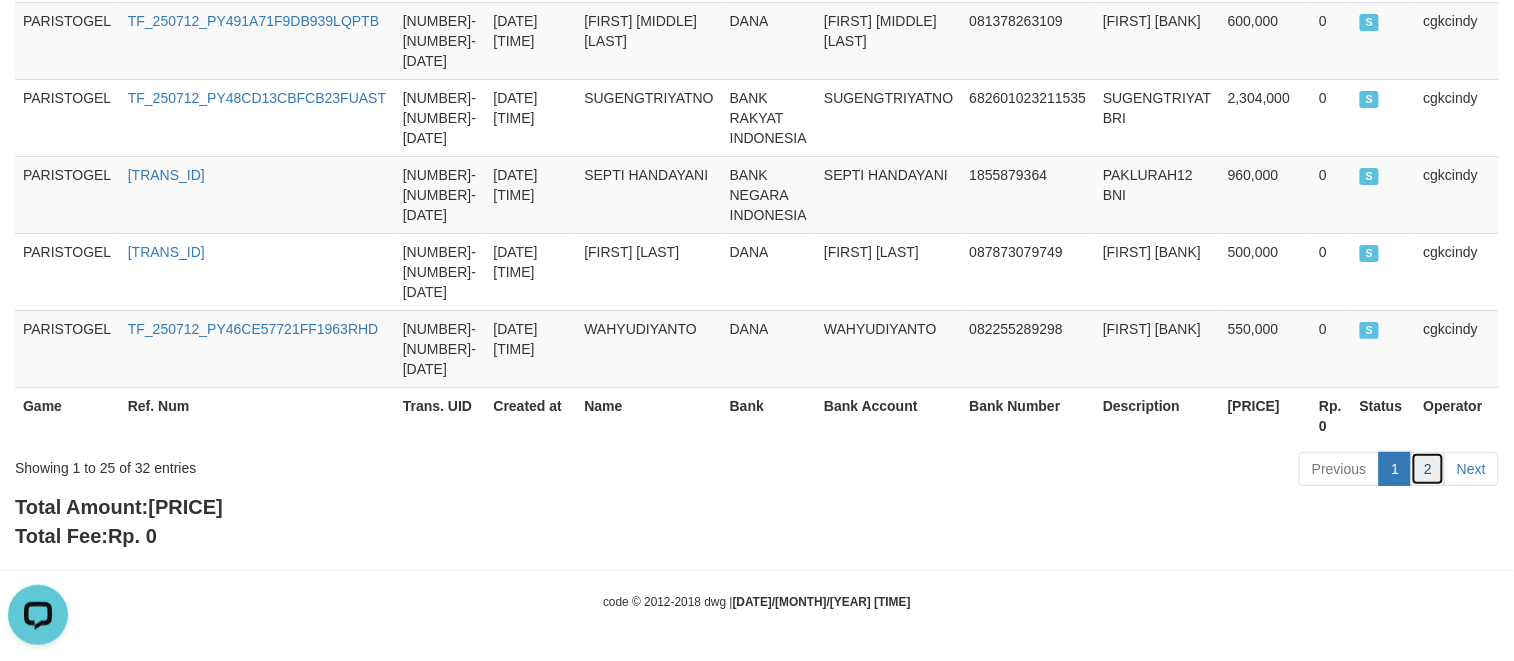 click on "2" at bounding box center [1428, 469] 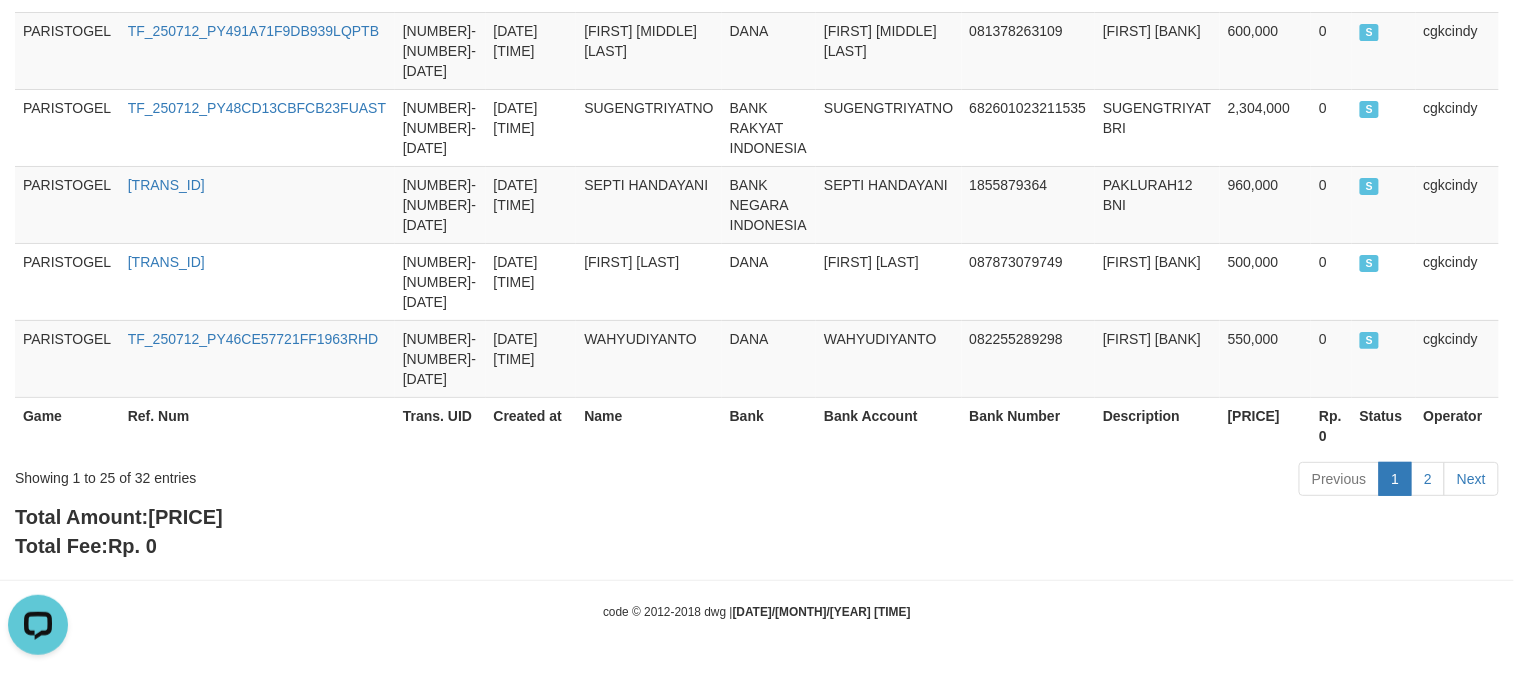 scroll, scrollTop: 865, scrollLeft: 0, axis: vertical 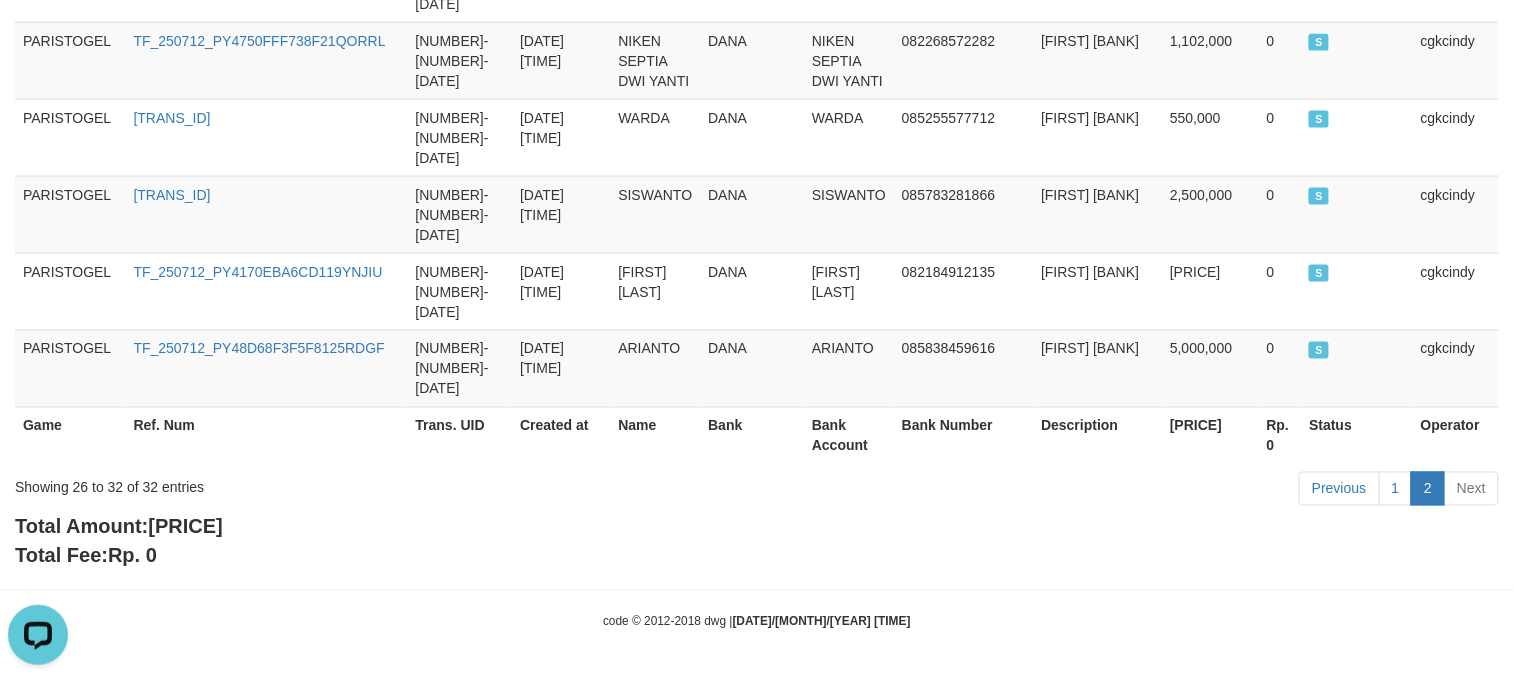 click on "Bank Number" at bounding box center [963, 435] 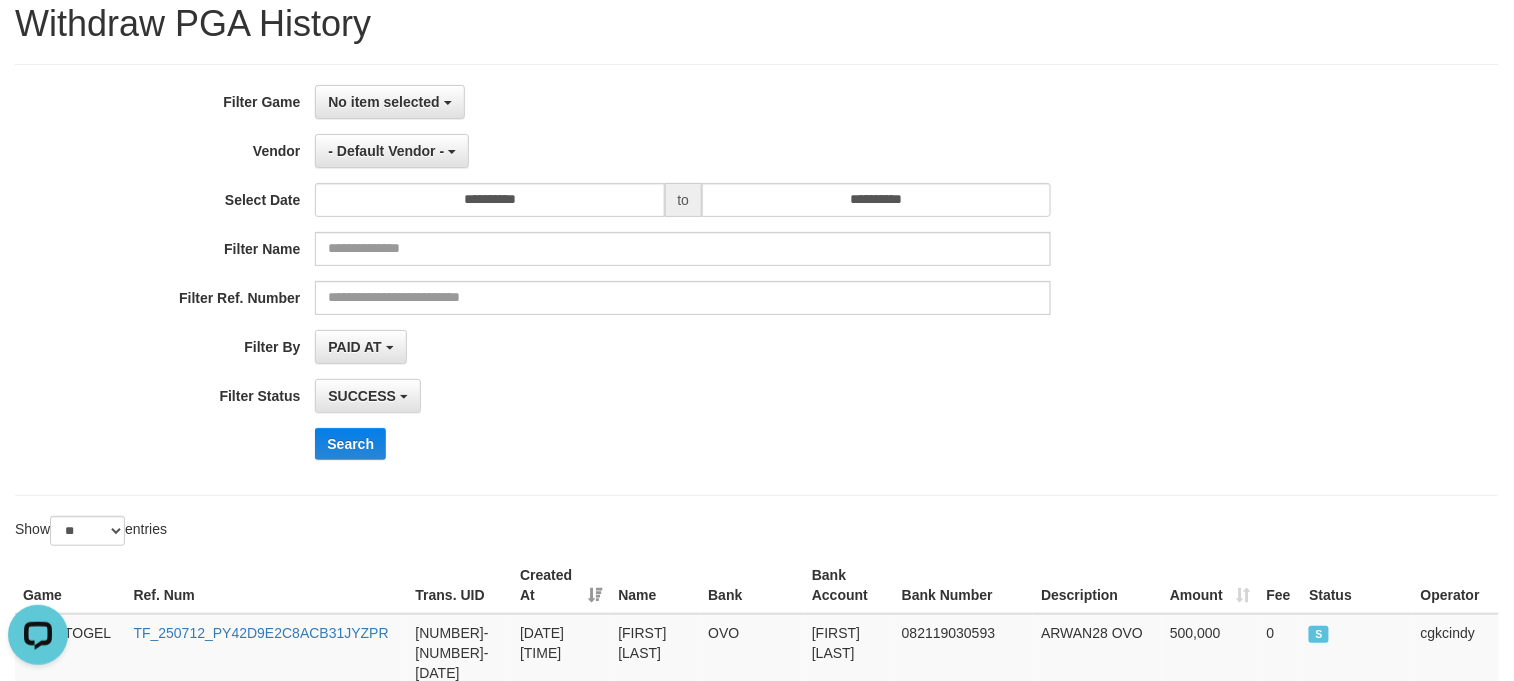 scroll, scrollTop: 65, scrollLeft: 0, axis: vertical 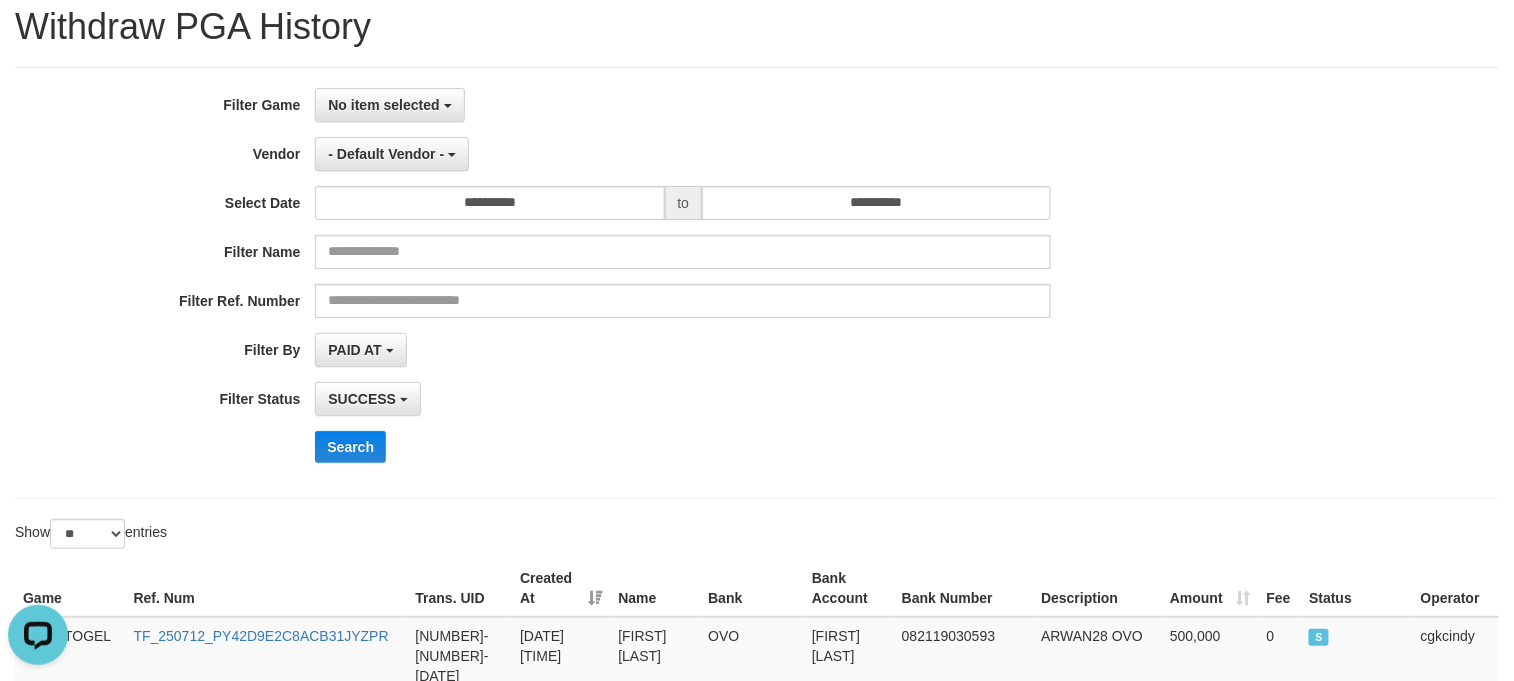 click on "**********" at bounding box center (631, 283) 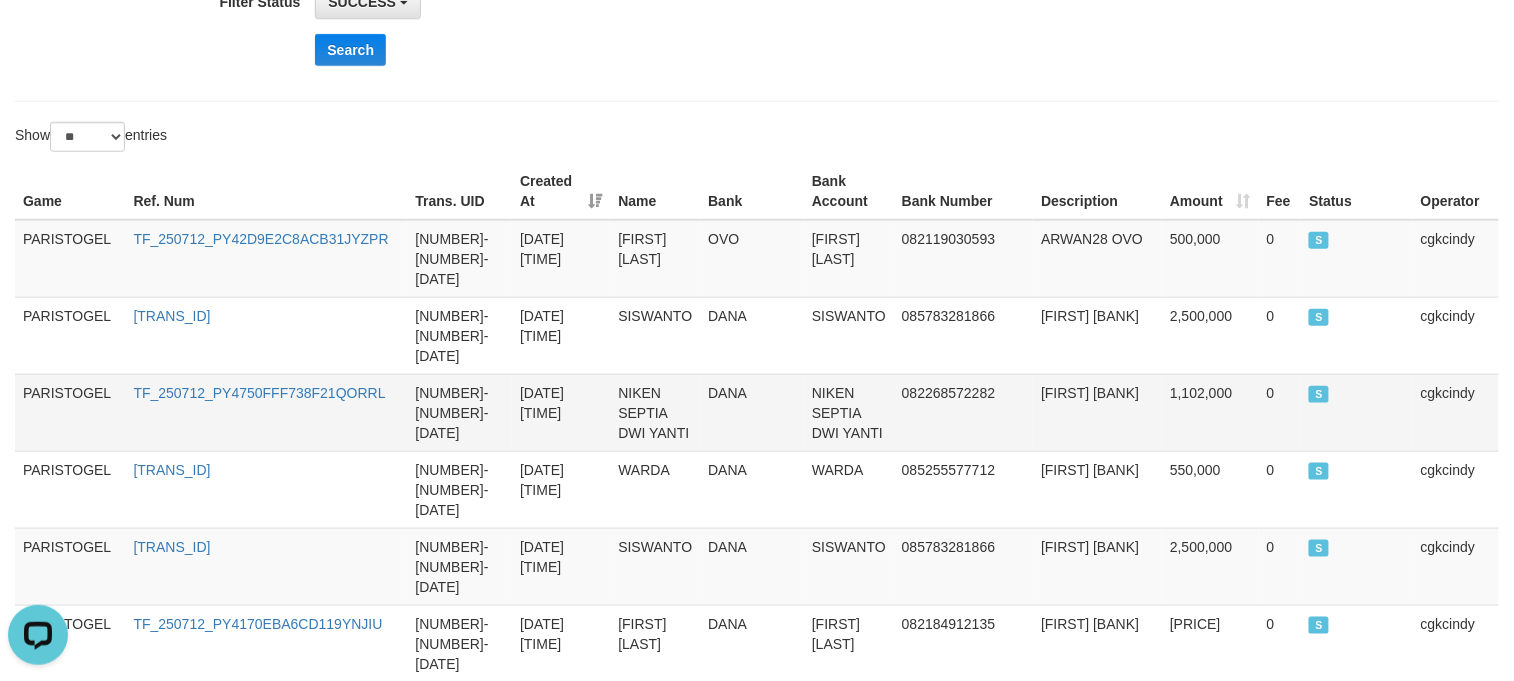 scroll, scrollTop: 465, scrollLeft: 0, axis: vertical 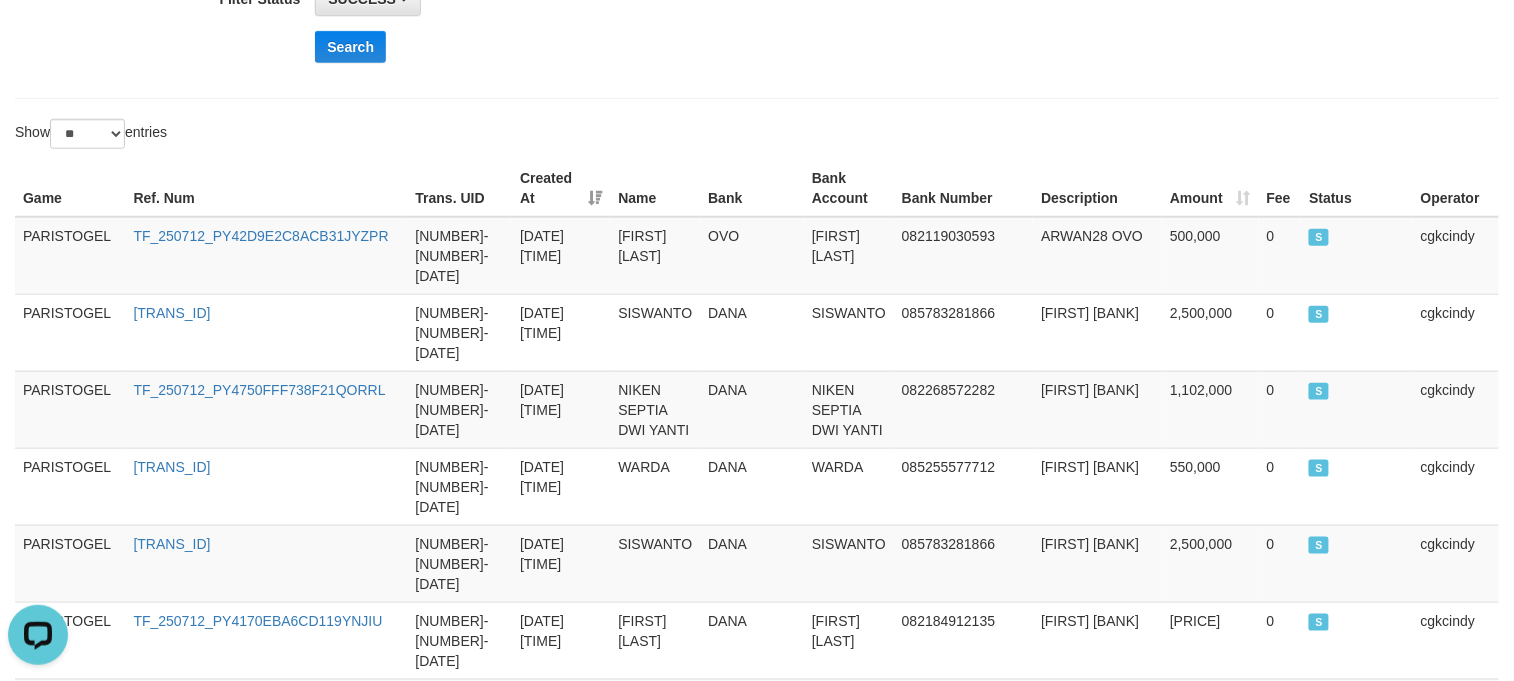 click on "**********" at bounding box center [631, -117] 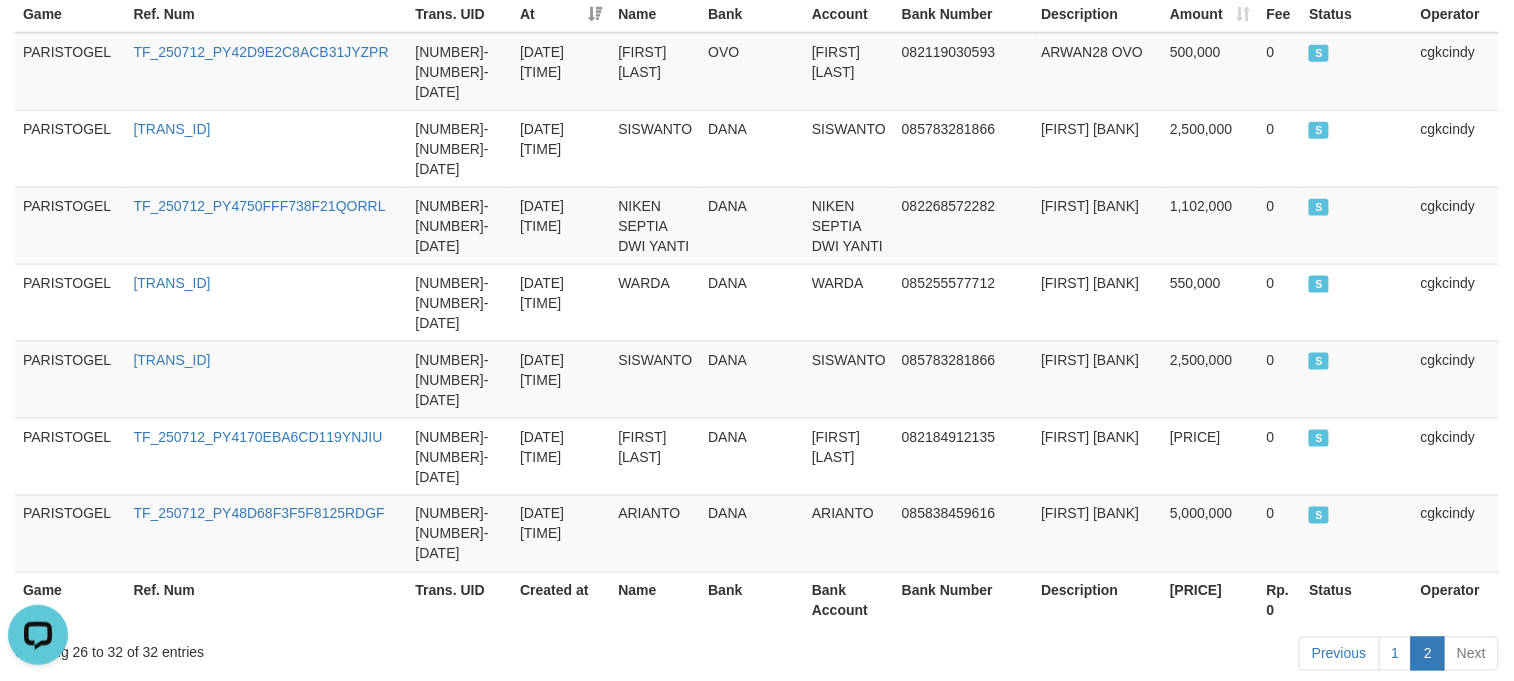 scroll, scrollTop: 865, scrollLeft: 0, axis: vertical 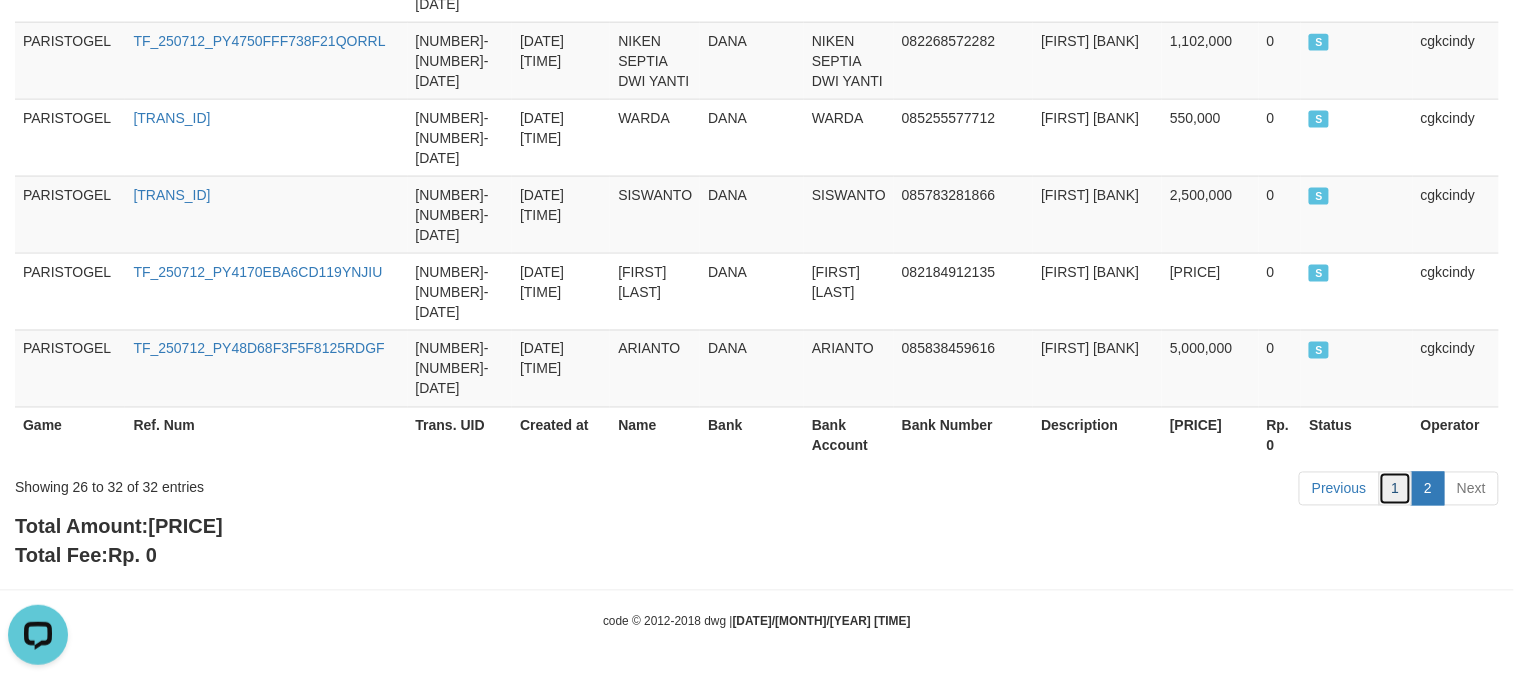 click on "1" at bounding box center (1396, 489) 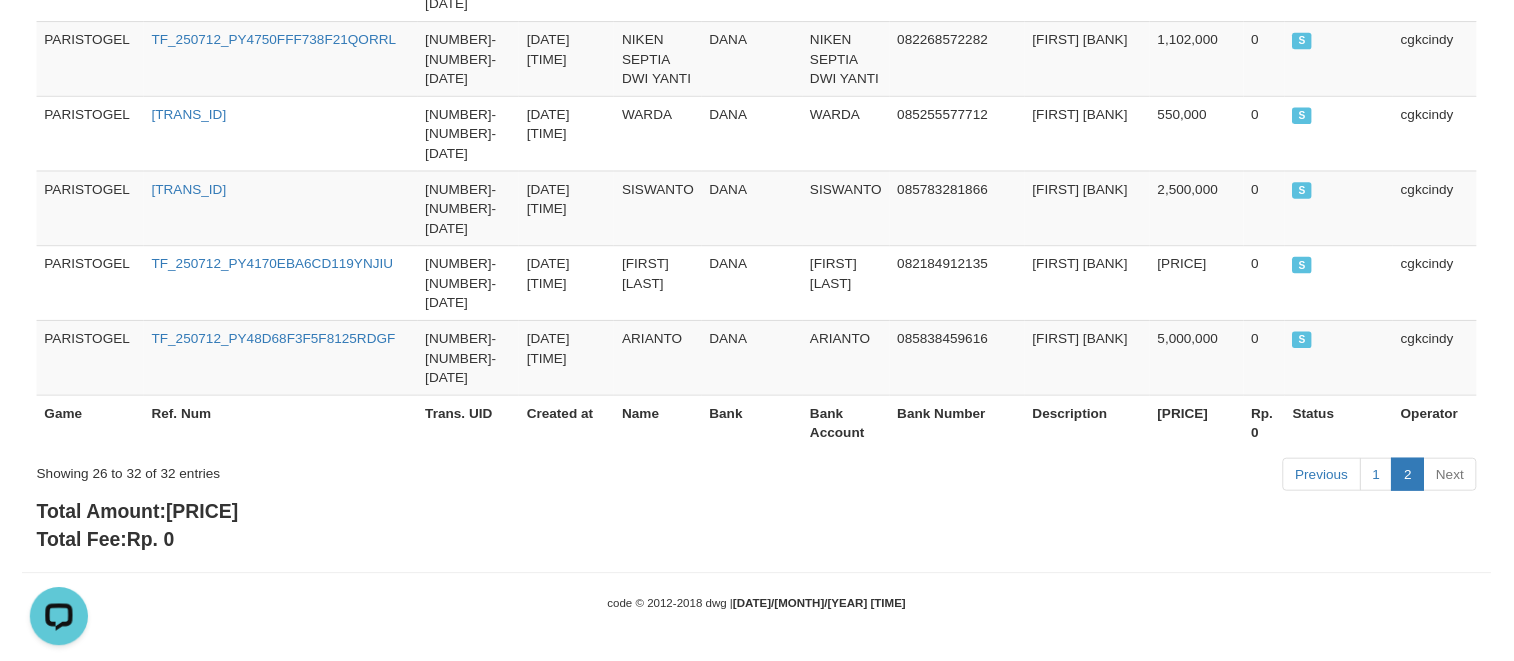 scroll, scrollTop: 2333, scrollLeft: 0, axis: vertical 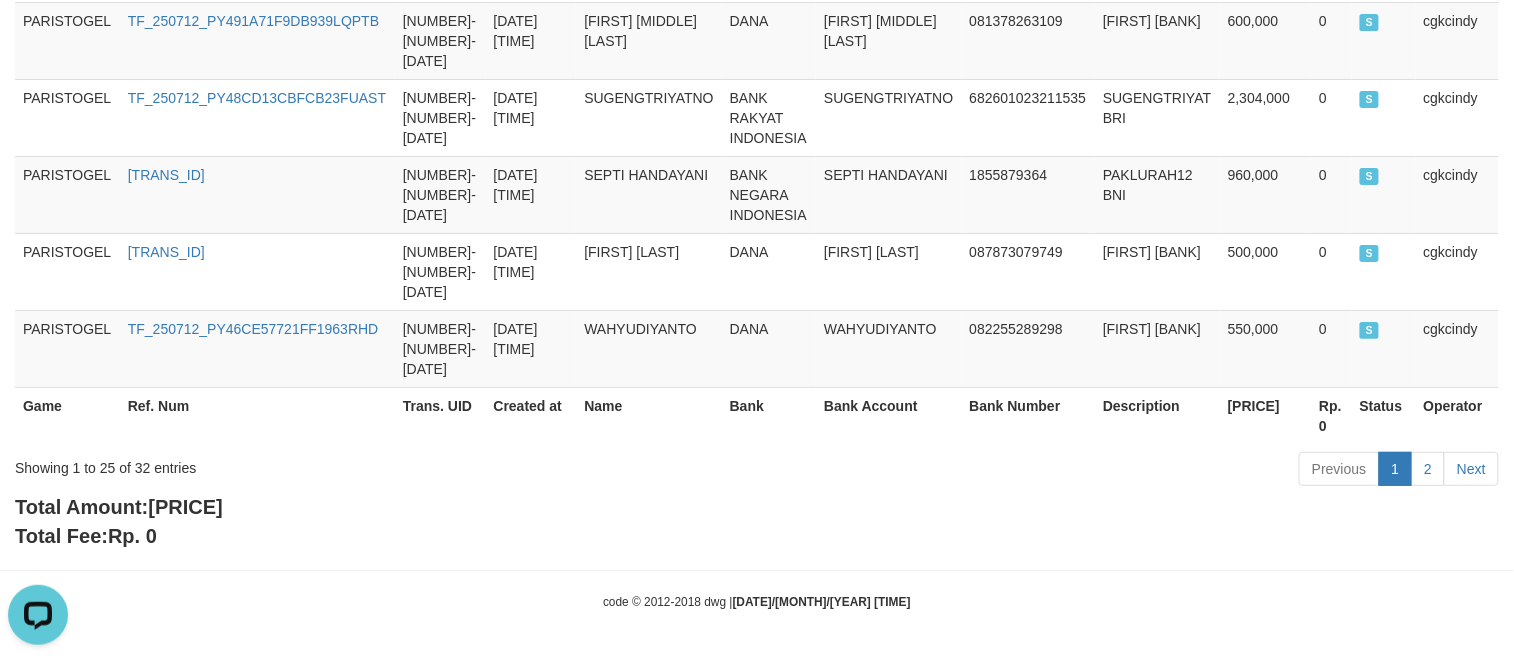 click on "Showing 1 to 25 of 32 entries Previous 1 2 Next" at bounding box center [757, 471] 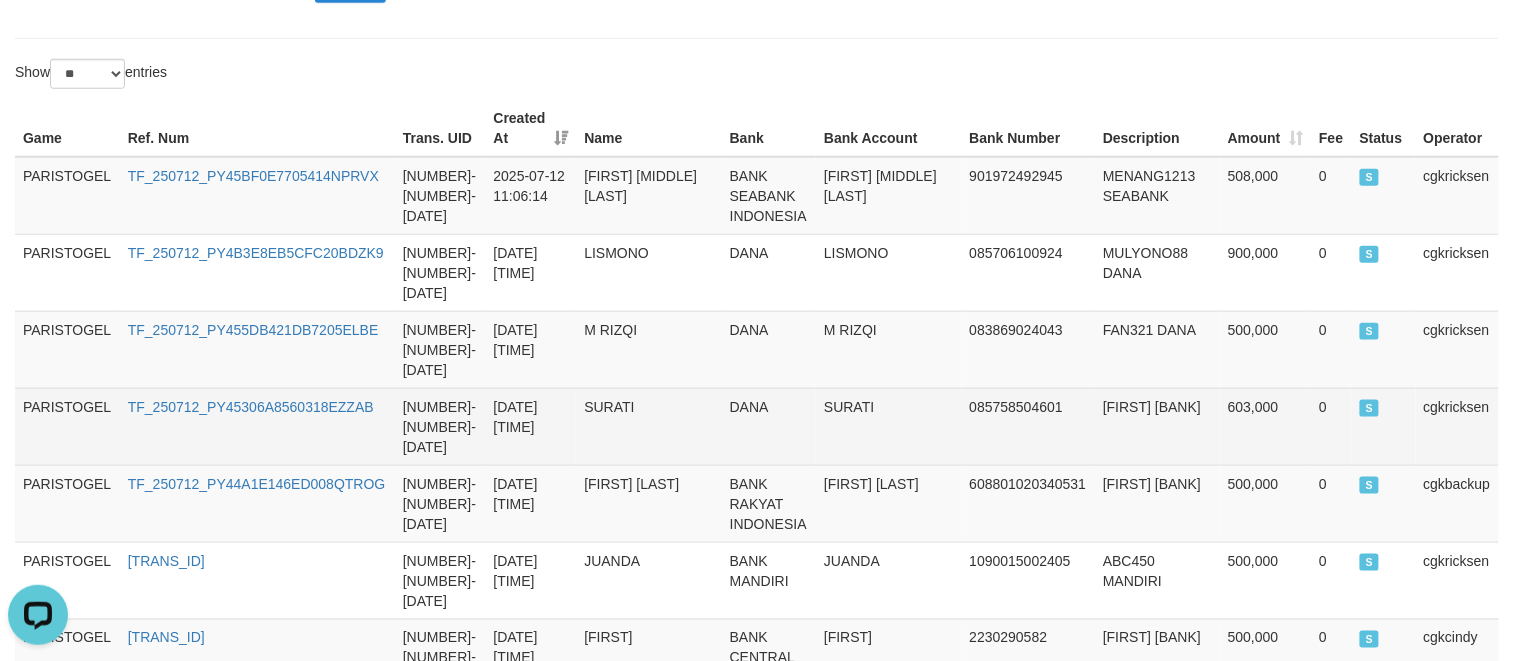scroll, scrollTop: 466, scrollLeft: 0, axis: vertical 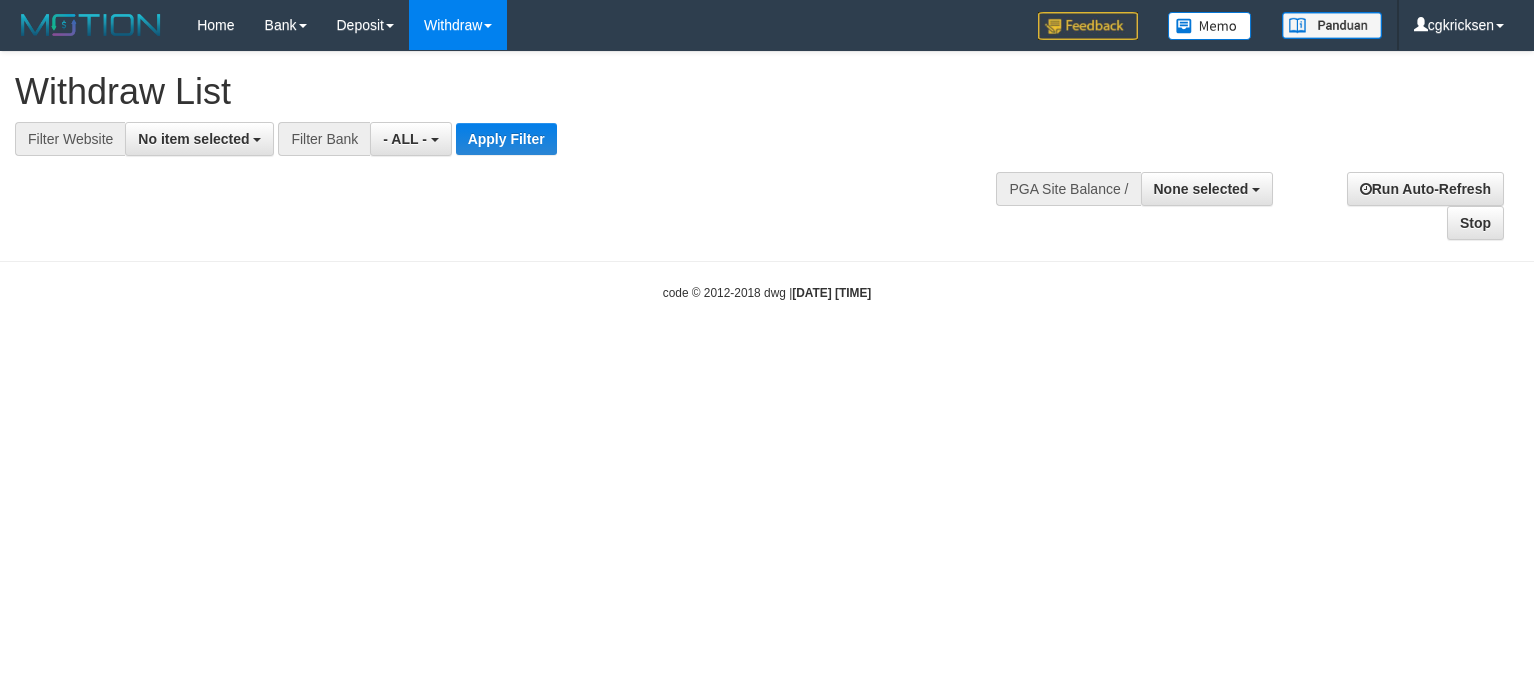 select 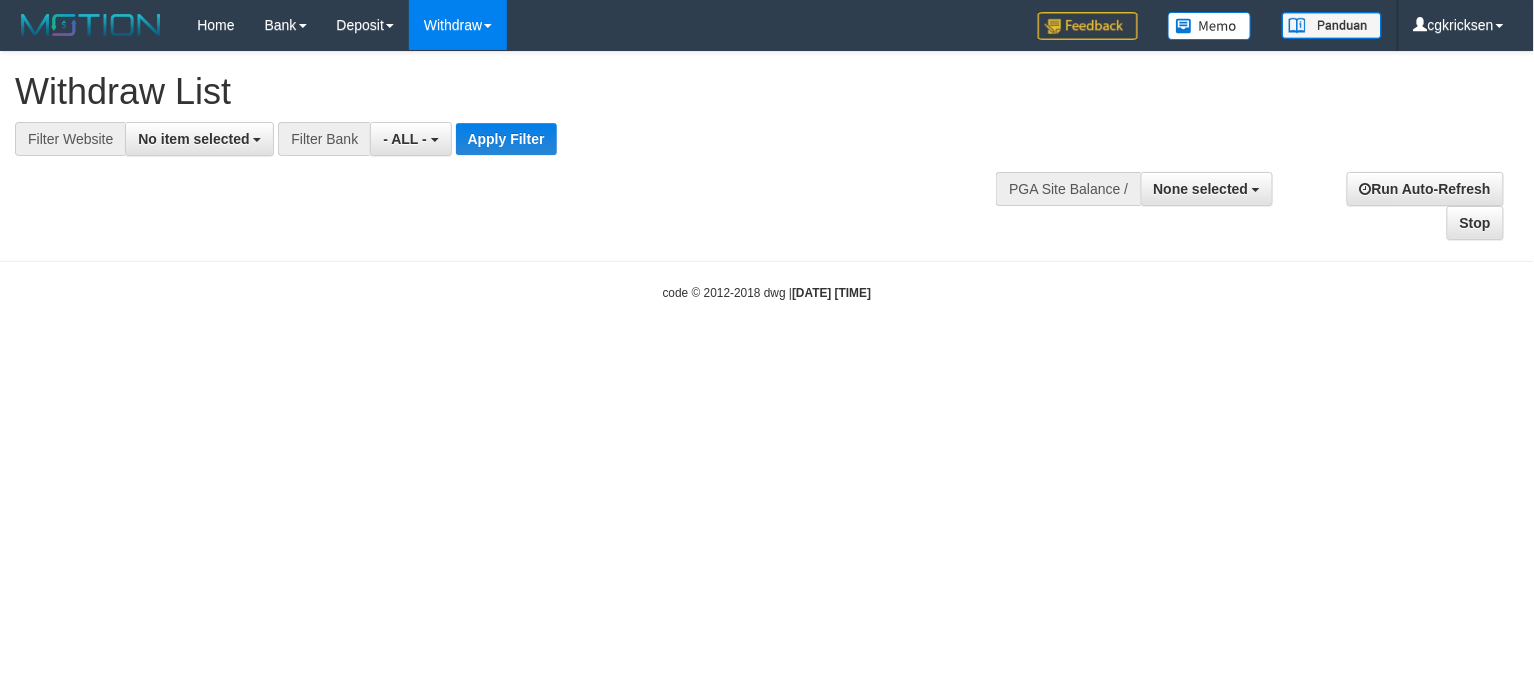 click on "**********" at bounding box center (767, 146) 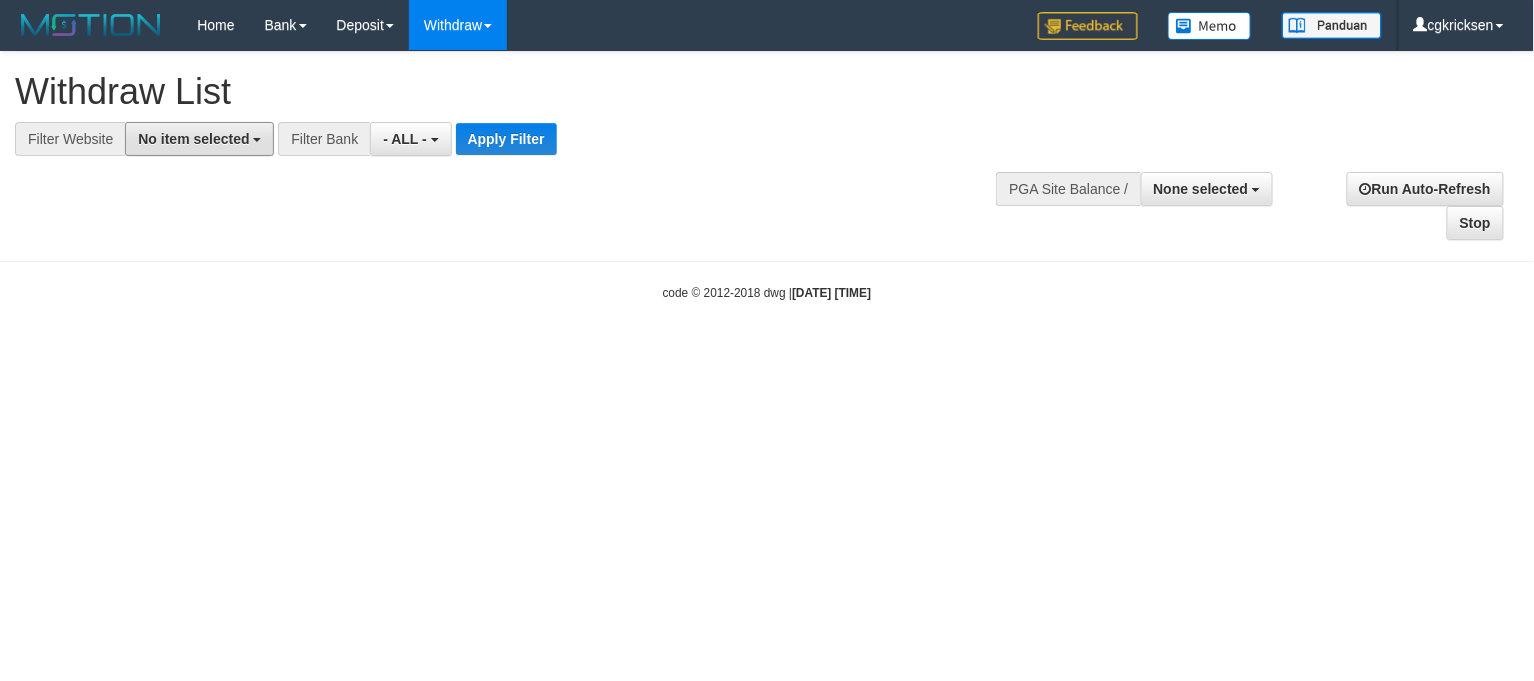 drag, startPoint x: 244, startPoint y: 153, endPoint x: 260, endPoint y: 189, distance: 39.39543 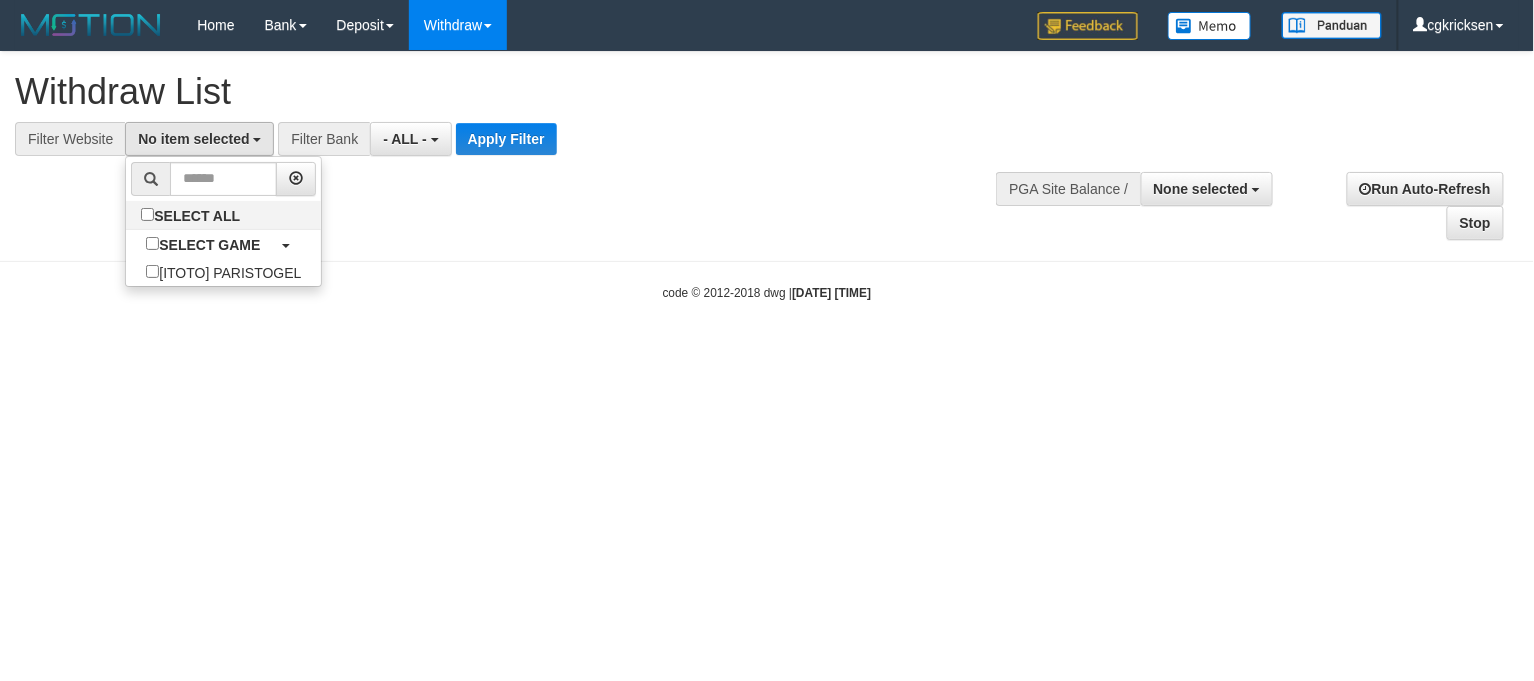 drag, startPoint x: 256, startPoint y: 206, endPoint x: 264, endPoint y: 234, distance: 29.12044 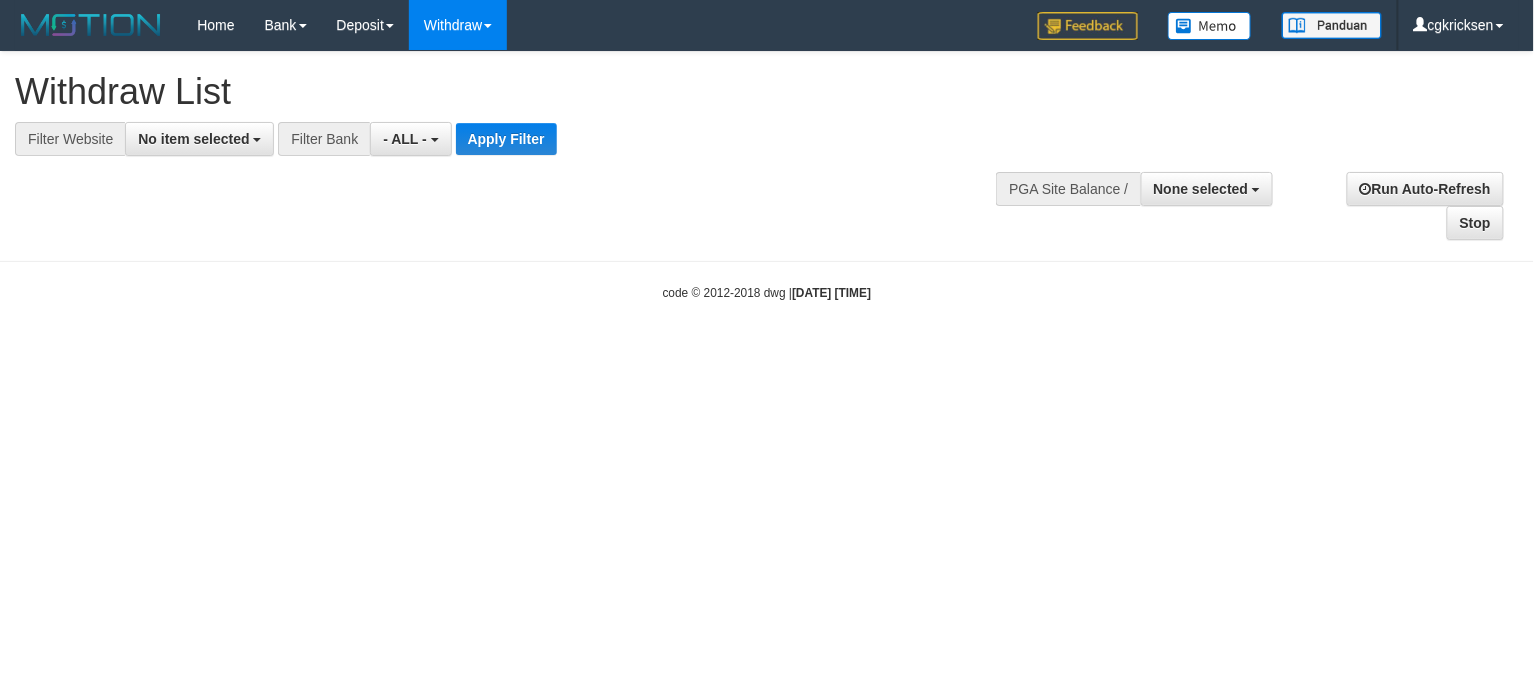 click on "**********" at bounding box center [767, 146] 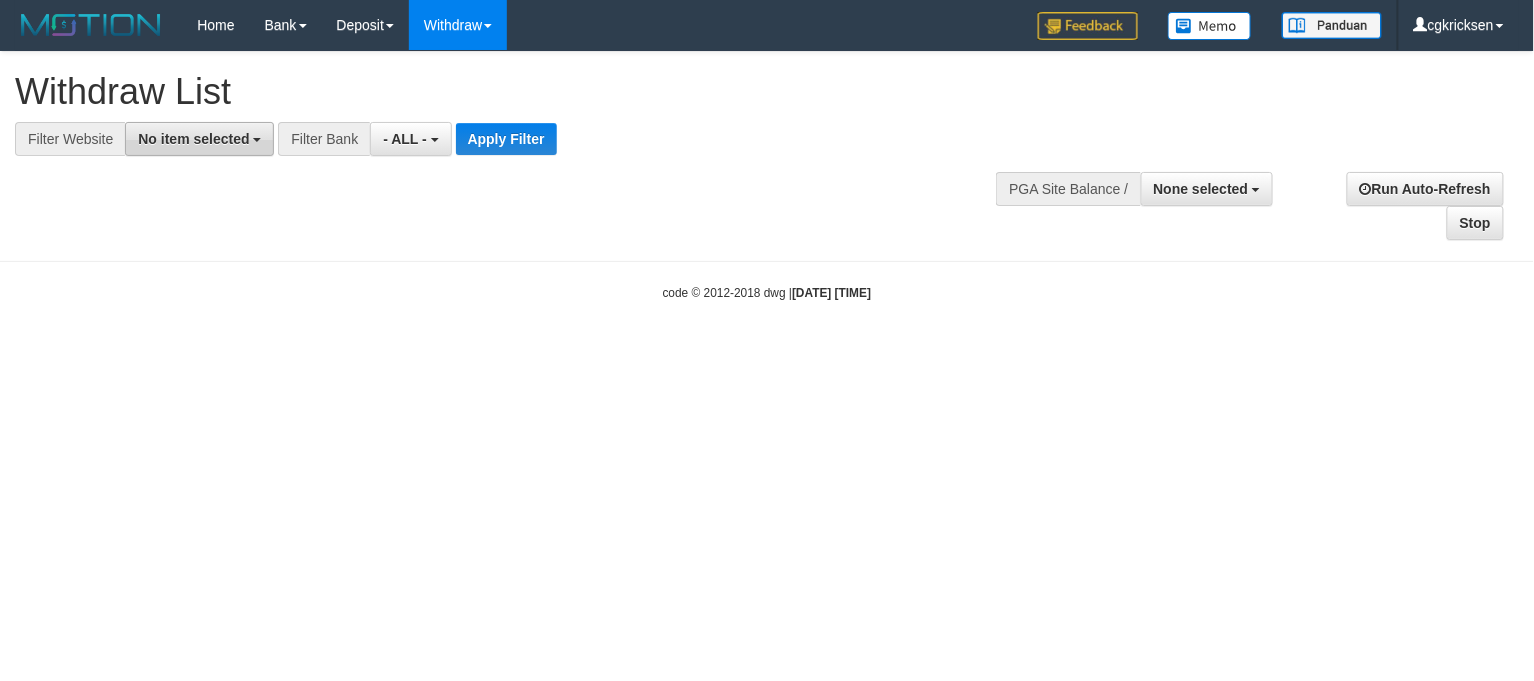 click on "No item selected" at bounding box center [199, 139] 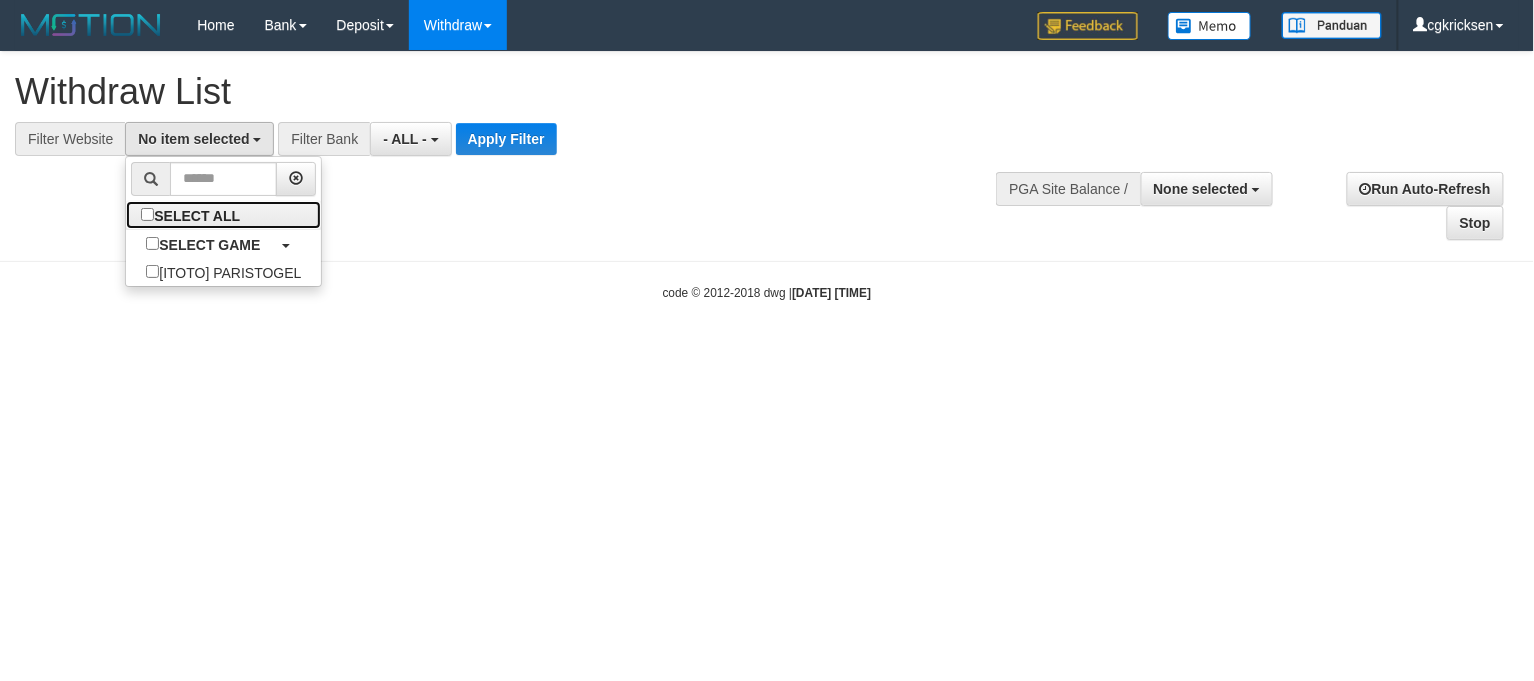 drag, startPoint x: 232, startPoint y: 229, endPoint x: 241, endPoint y: 236, distance: 11.401754 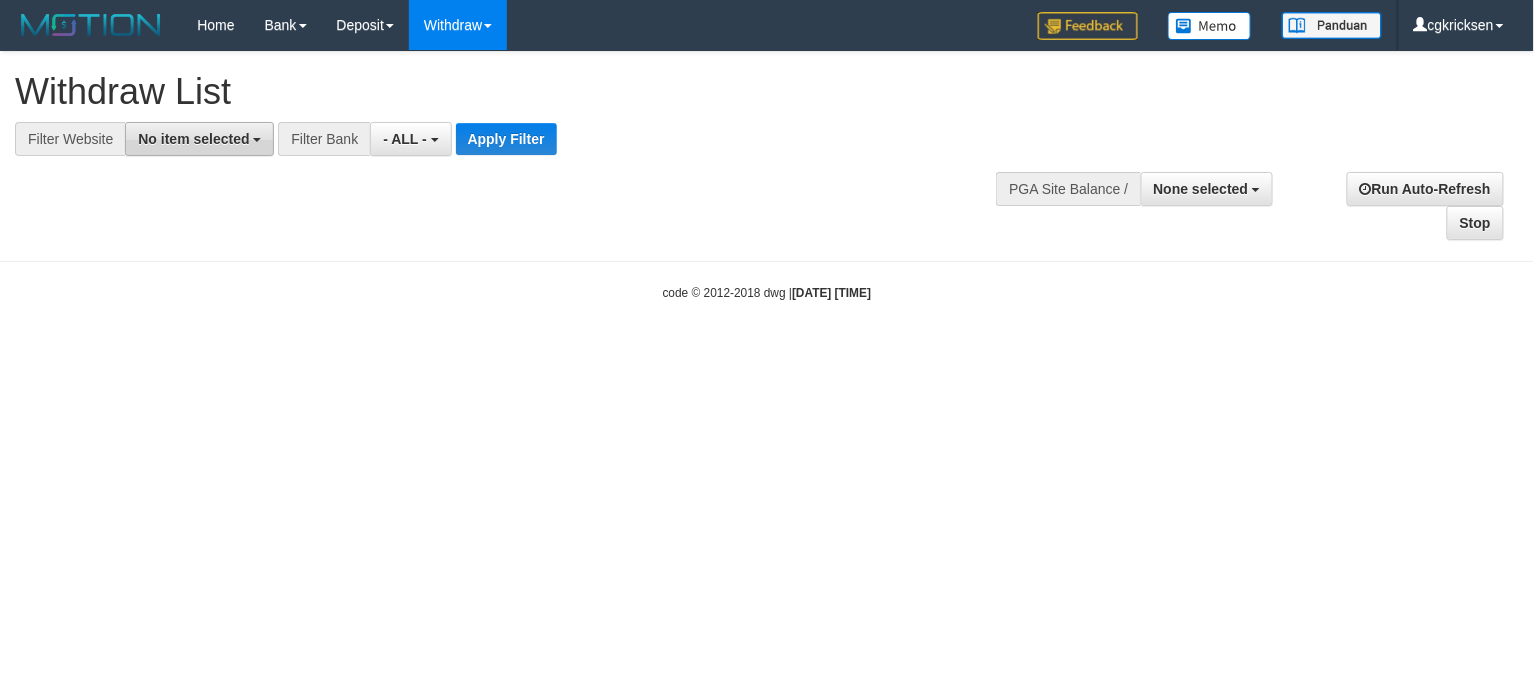 click on "No item selected" at bounding box center [193, 139] 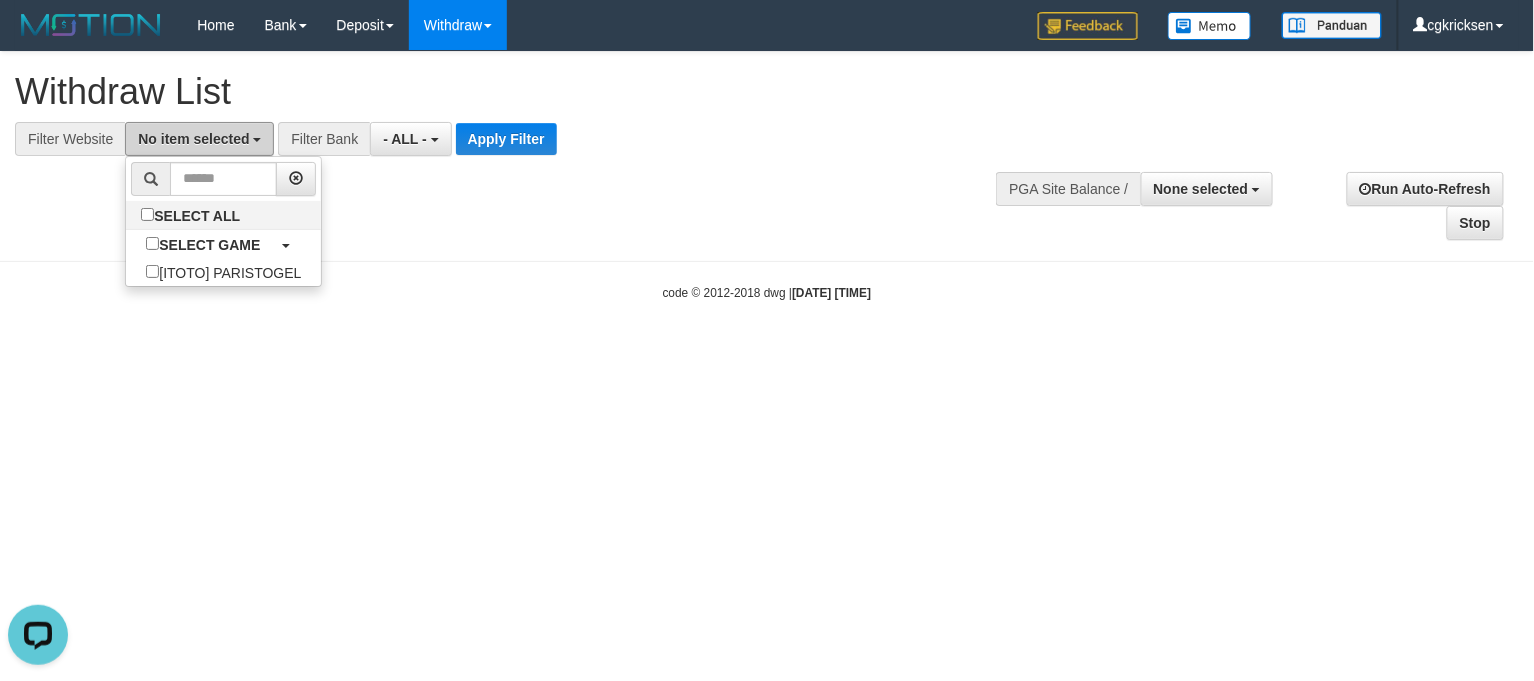 scroll, scrollTop: 0, scrollLeft: 0, axis: both 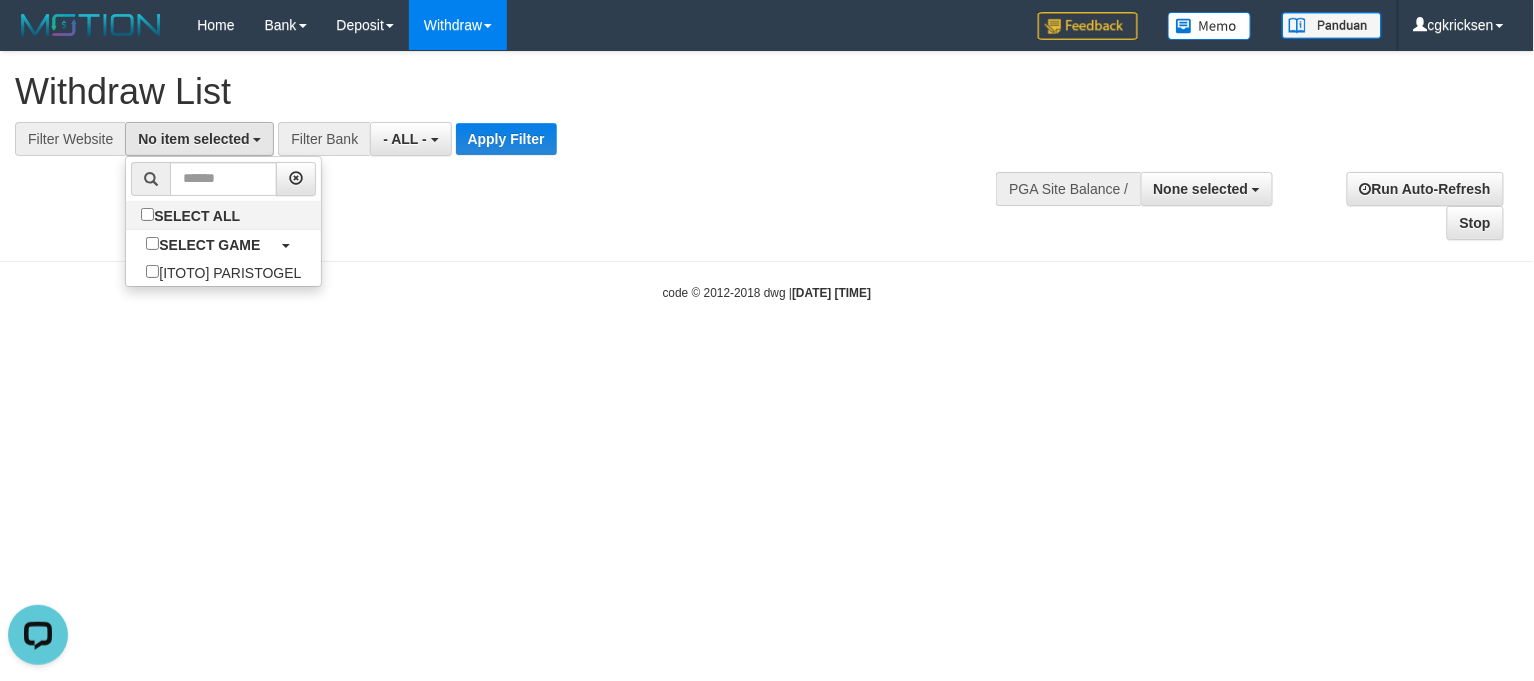 click on "code © 2012-2018 dwg |  2025/07/12 11:50:27" at bounding box center [767, 292] 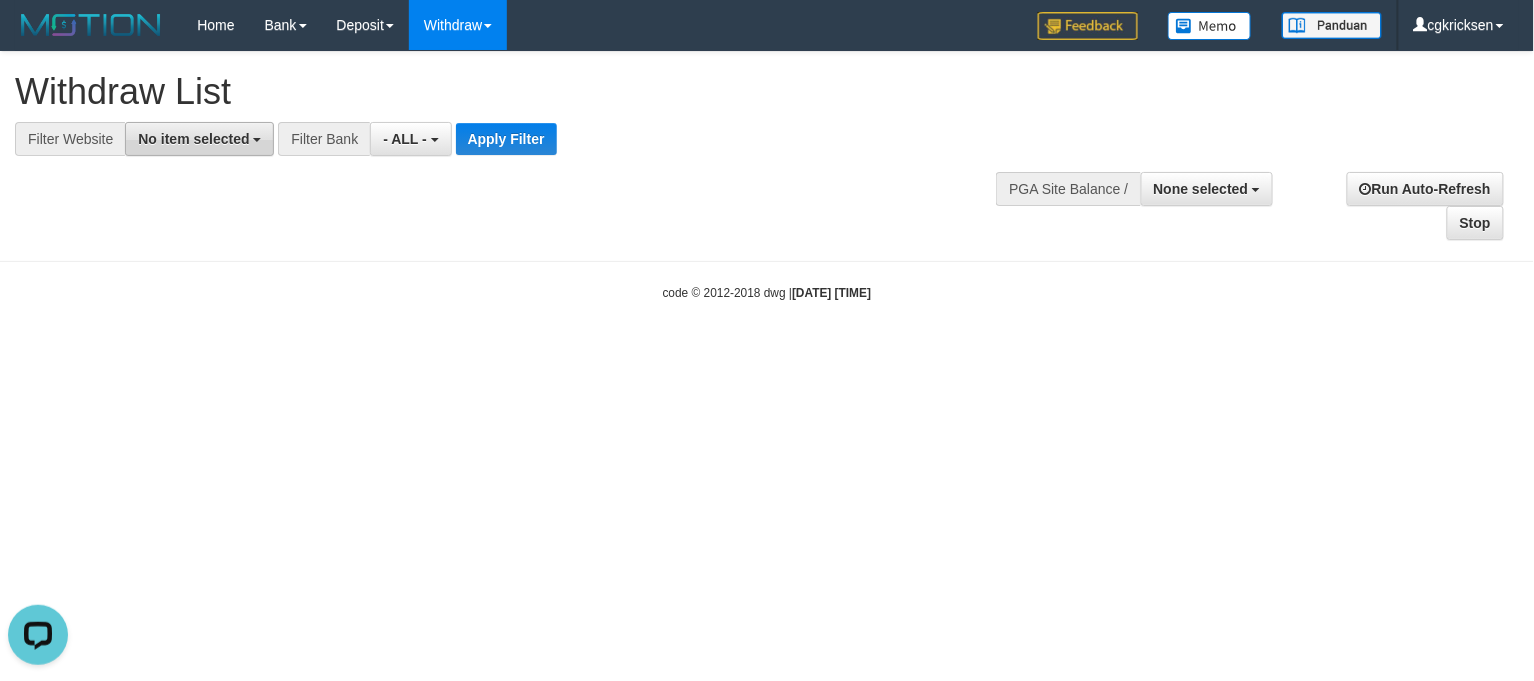 click on "No item selected" at bounding box center [193, 139] 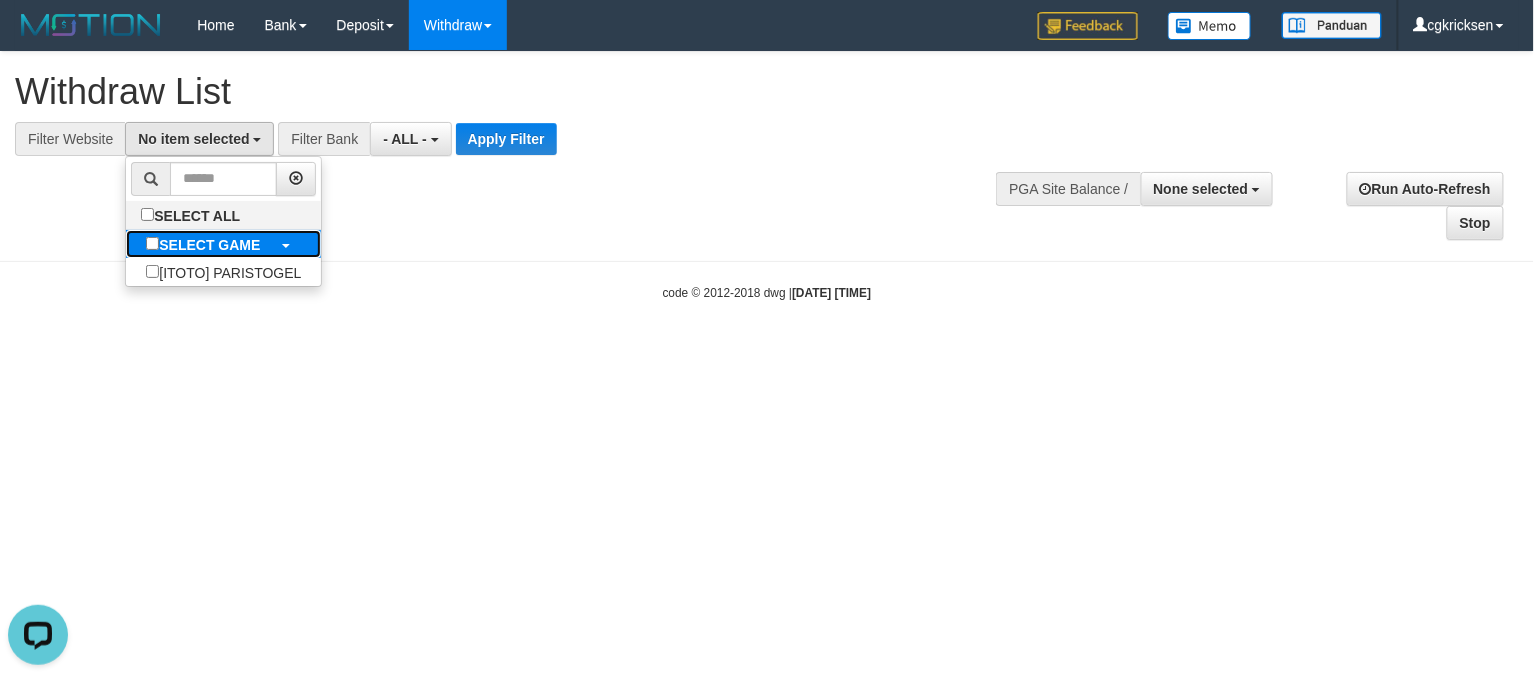 click on "SELECT GAME" at bounding box center [203, 244] 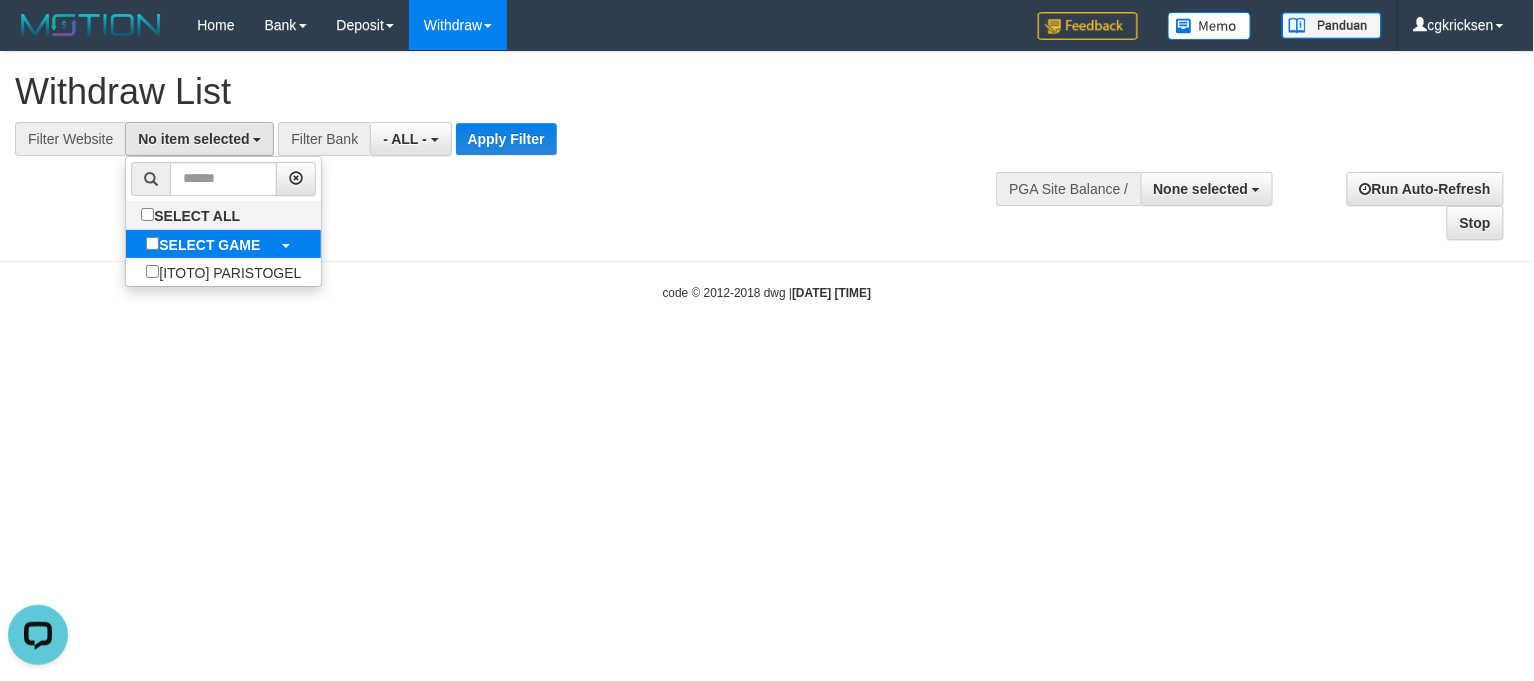 select on "****" 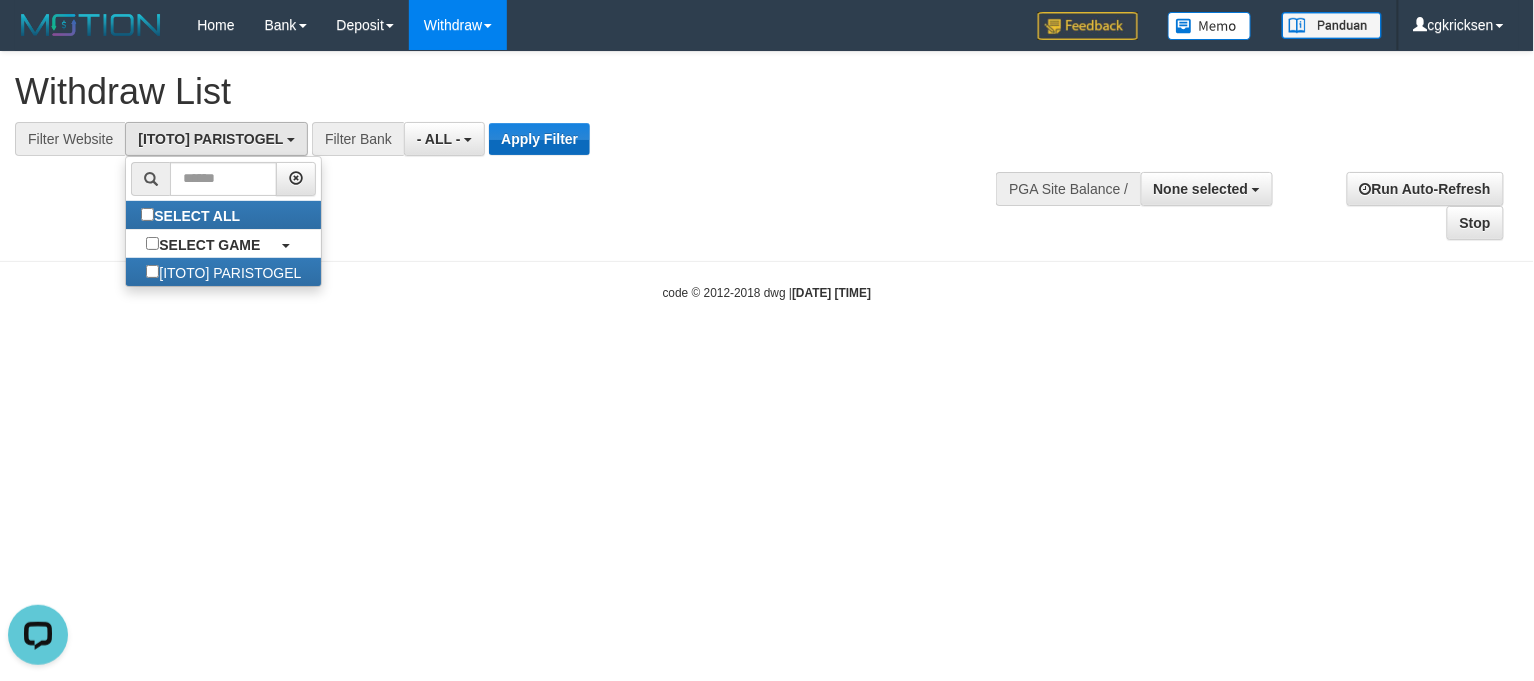 scroll, scrollTop: 17, scrollLeft: 0, axis: vertical 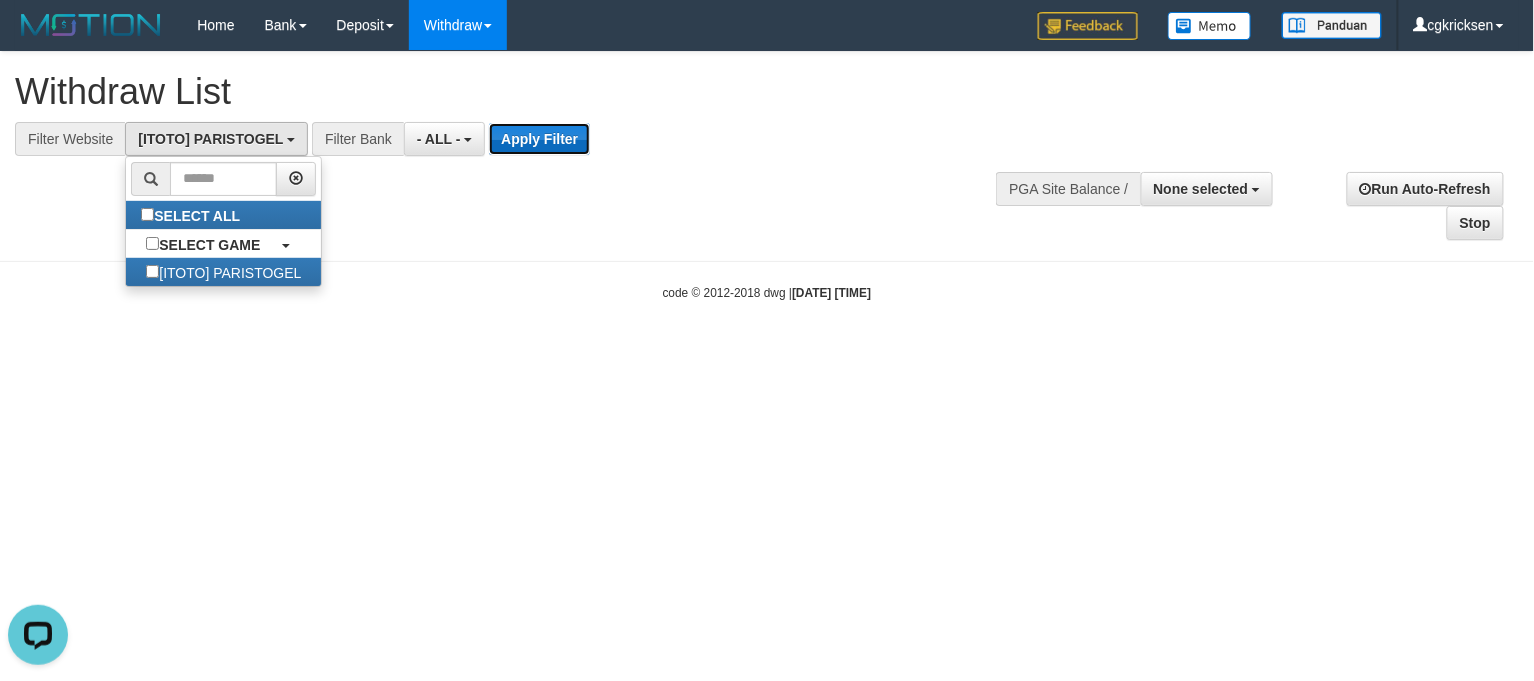 click on "Apply Filter" at bounding box center [539, 139] 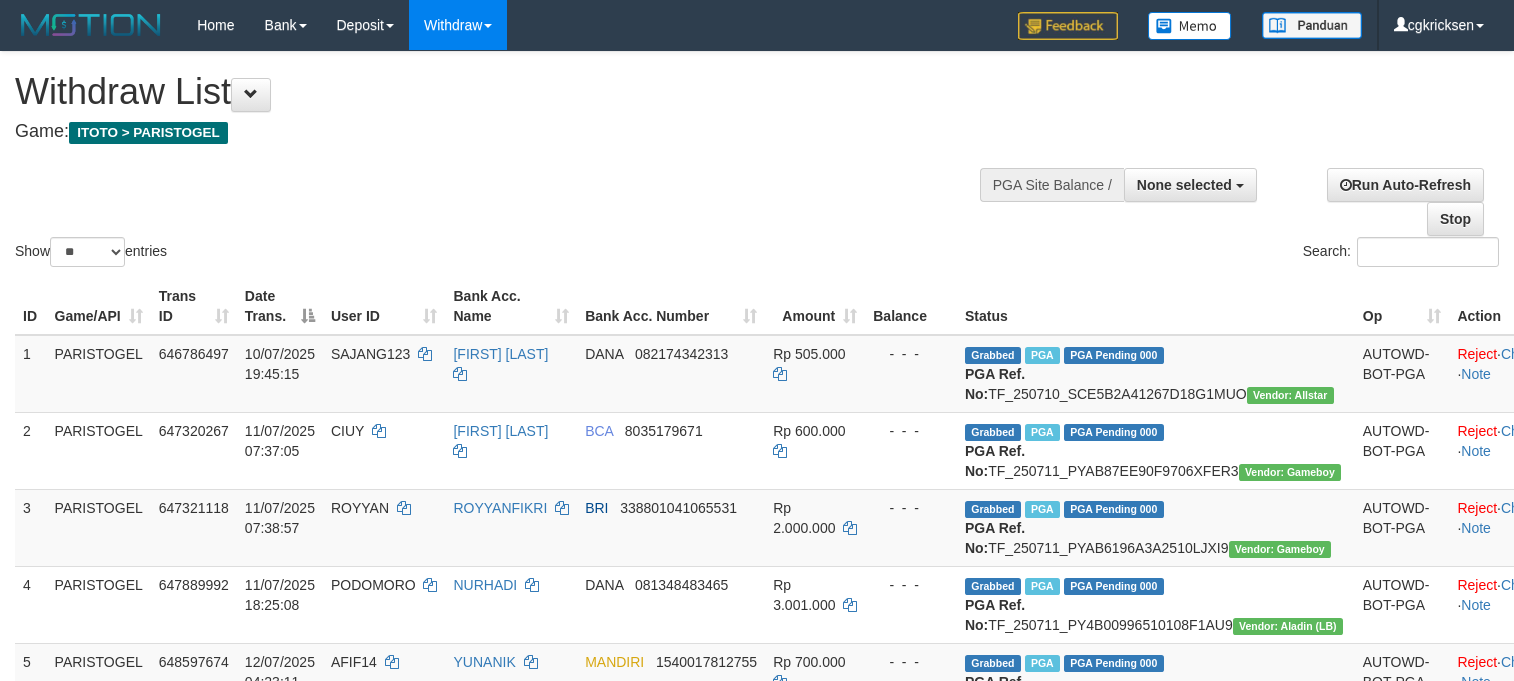 select 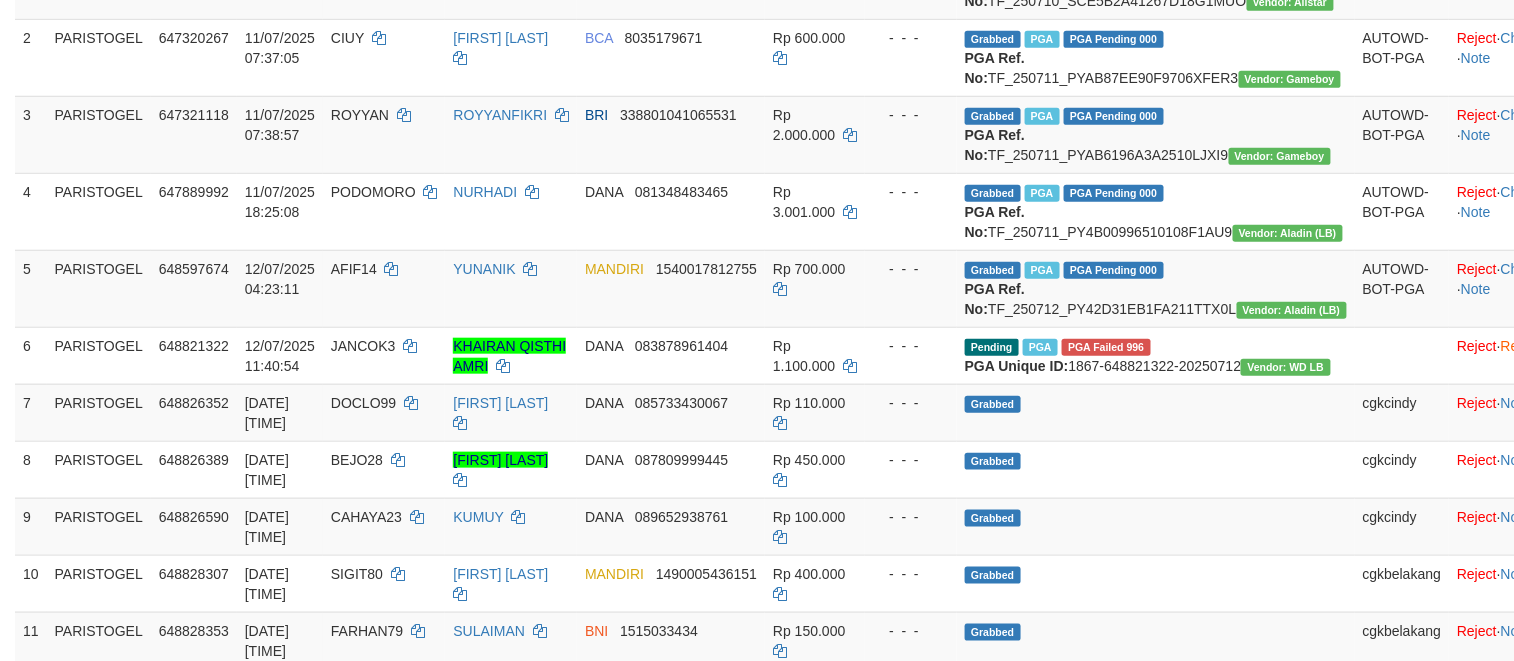 scroll, scrollTop: 400, scrollLeft: 0, axis: vertical 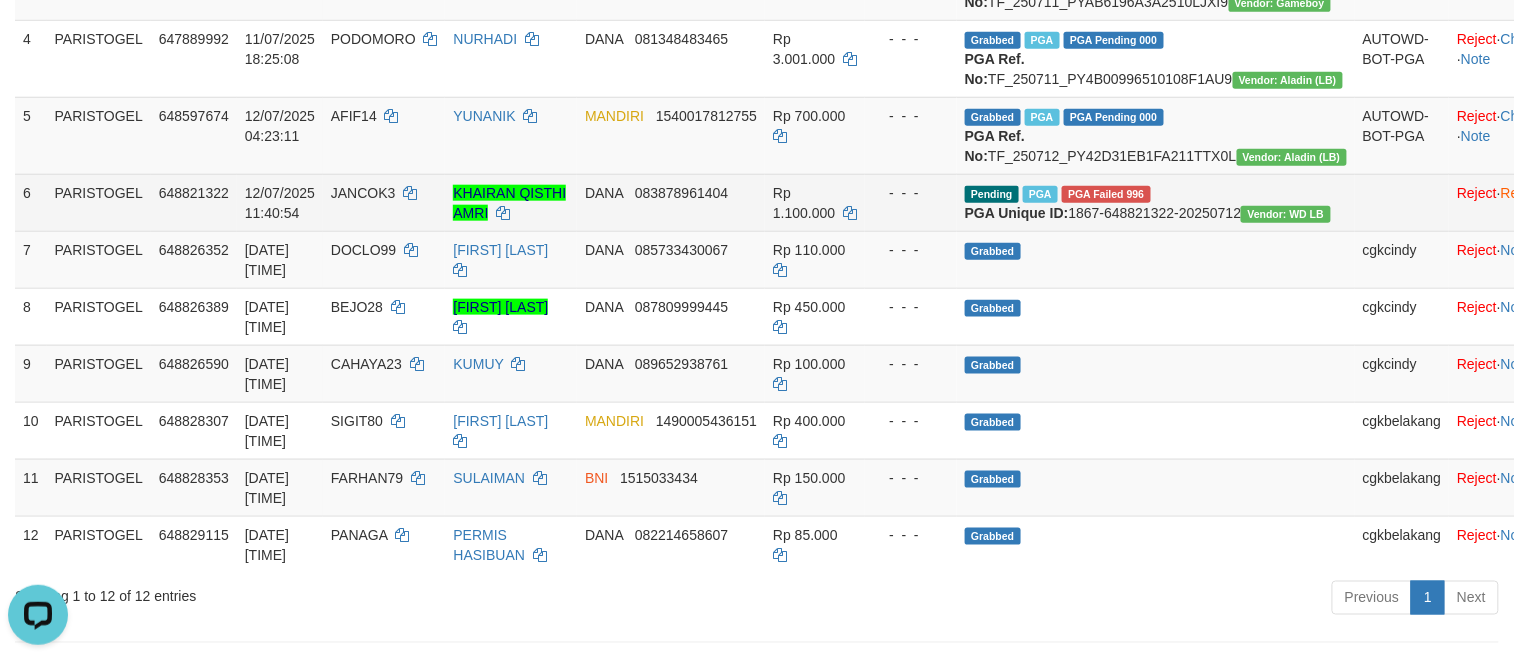click on "KHAIRAN QISTHI AMRI" at bounding box center [511, 202] 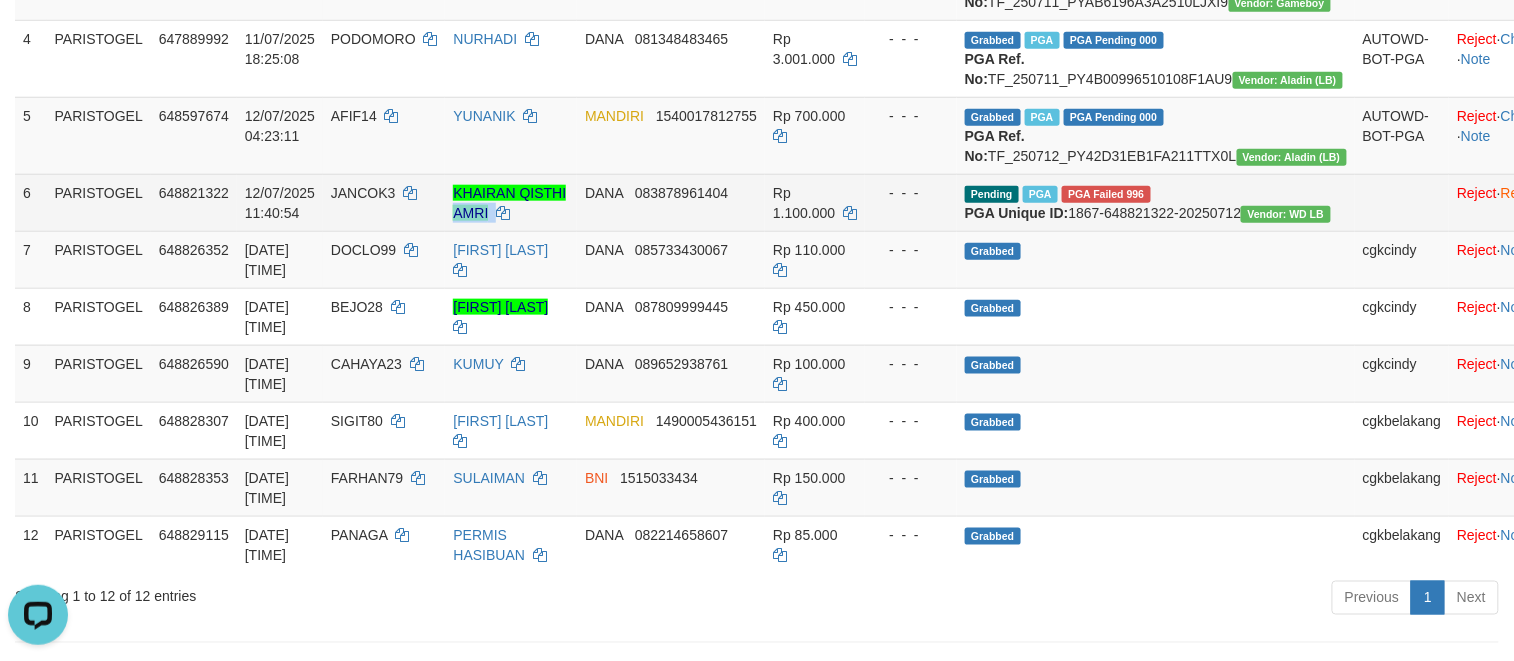 click on "KHAIRAN QISTHI AMRI" at bounding box center (511, 202) 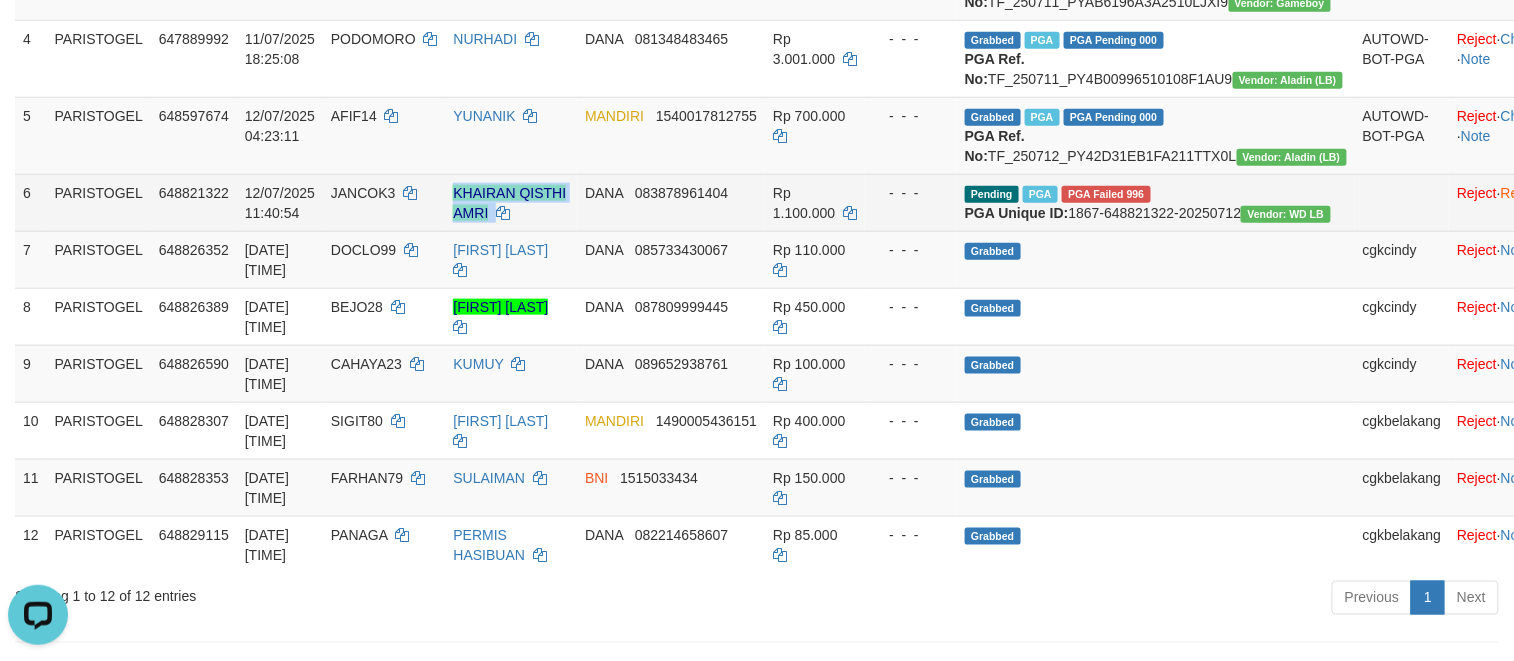 click on "KHAIRAN QISTHI AMRI" at bounding box center (511, 202) 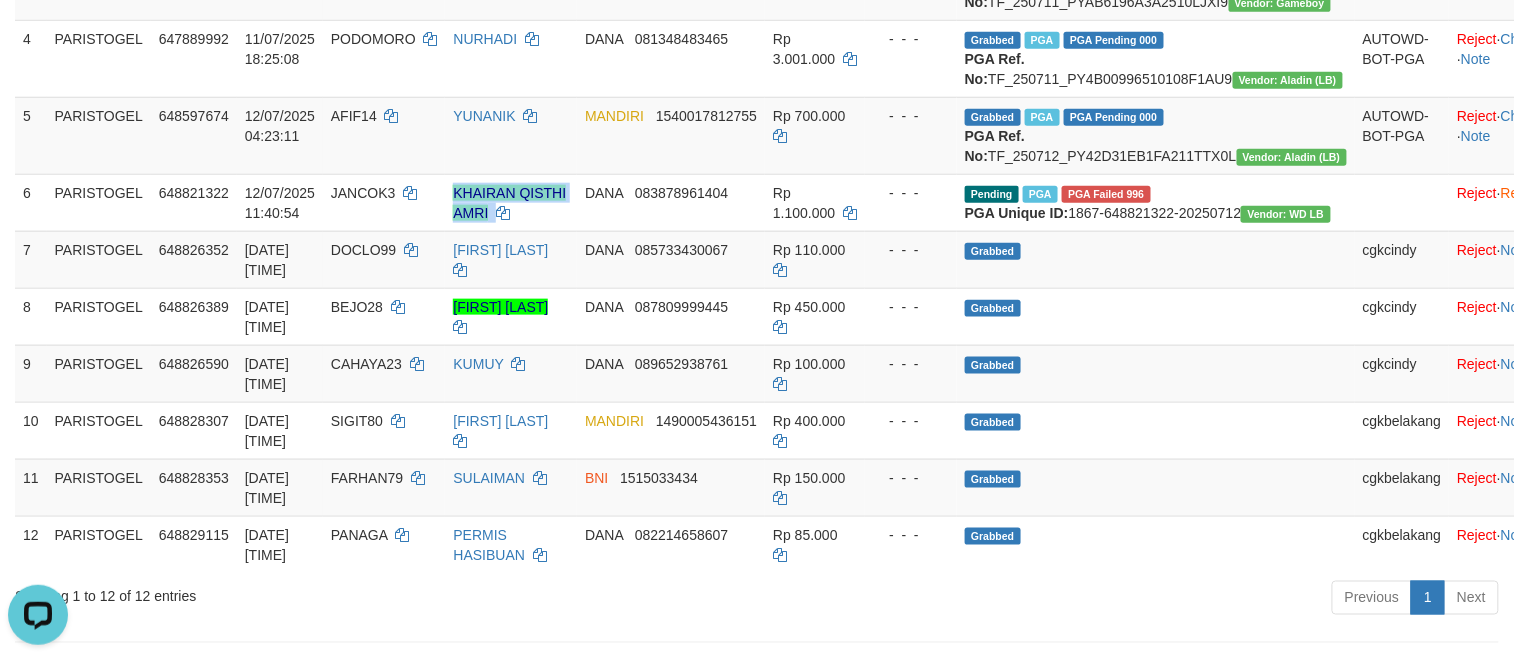 copy on "KHAIRAN QISTHI AMRI" 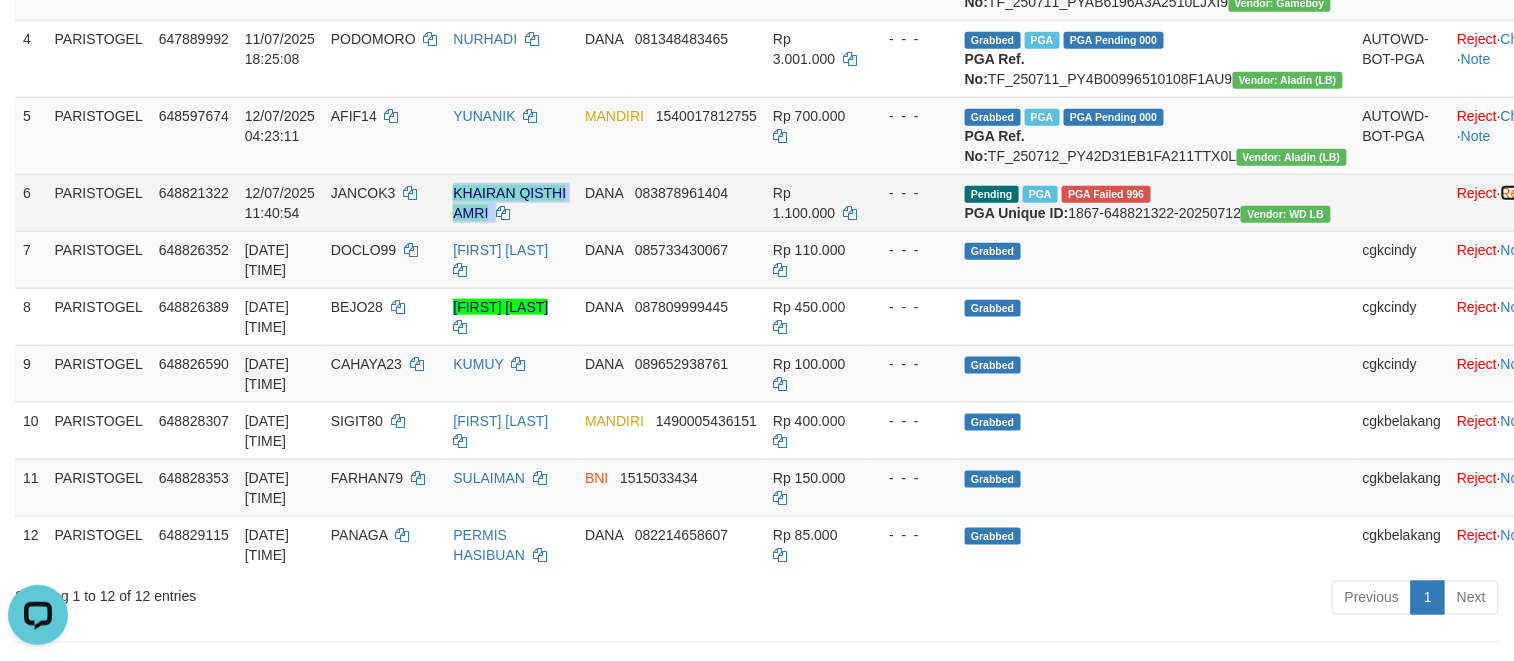 click on "Resend" at bounding box center (1525, 193) 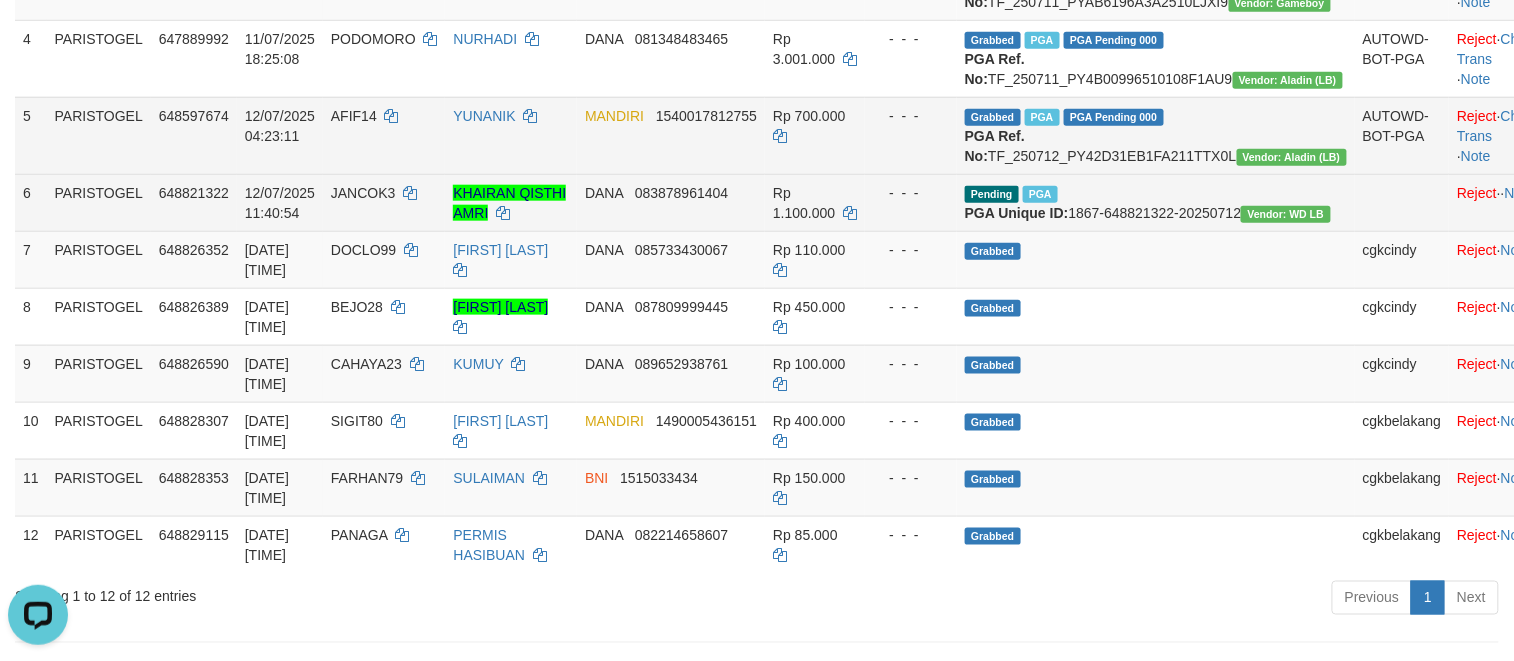 click on "MANDIRI     1540017812755" at bounding box center (671, 135) 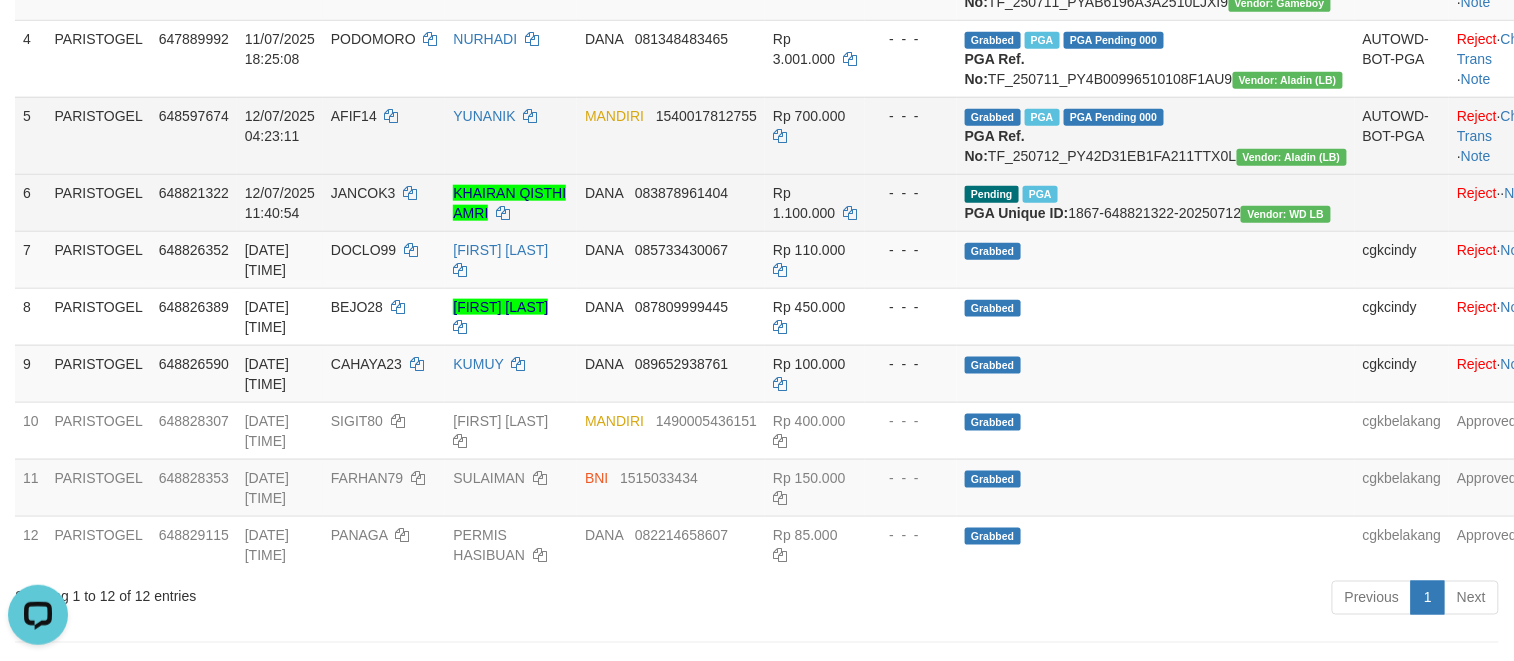 click on "Grabbed   PGA   PGA Pending 000 PGA Ref. No:  TF_250712_PY42D31EB1FA211TTX0L  Vendor: Aladin (LB)" at bounding box center (1156, 135) 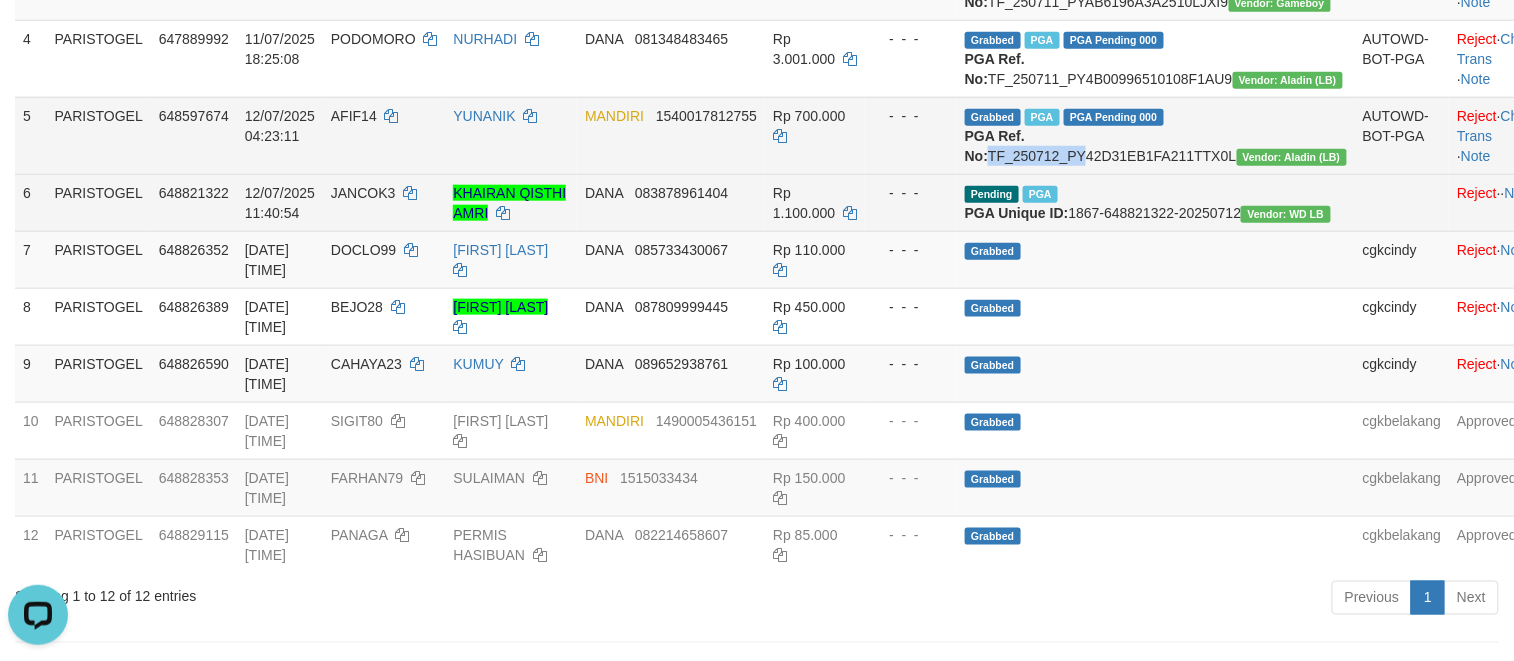 click on "Grabbed   PGA   PGA Pending 000 PGA Ref. No:  TF_250712_PY42D31EB1FA211TTX0L  Vendor: Aladin (LB)" at bounding box center [1156, 135] 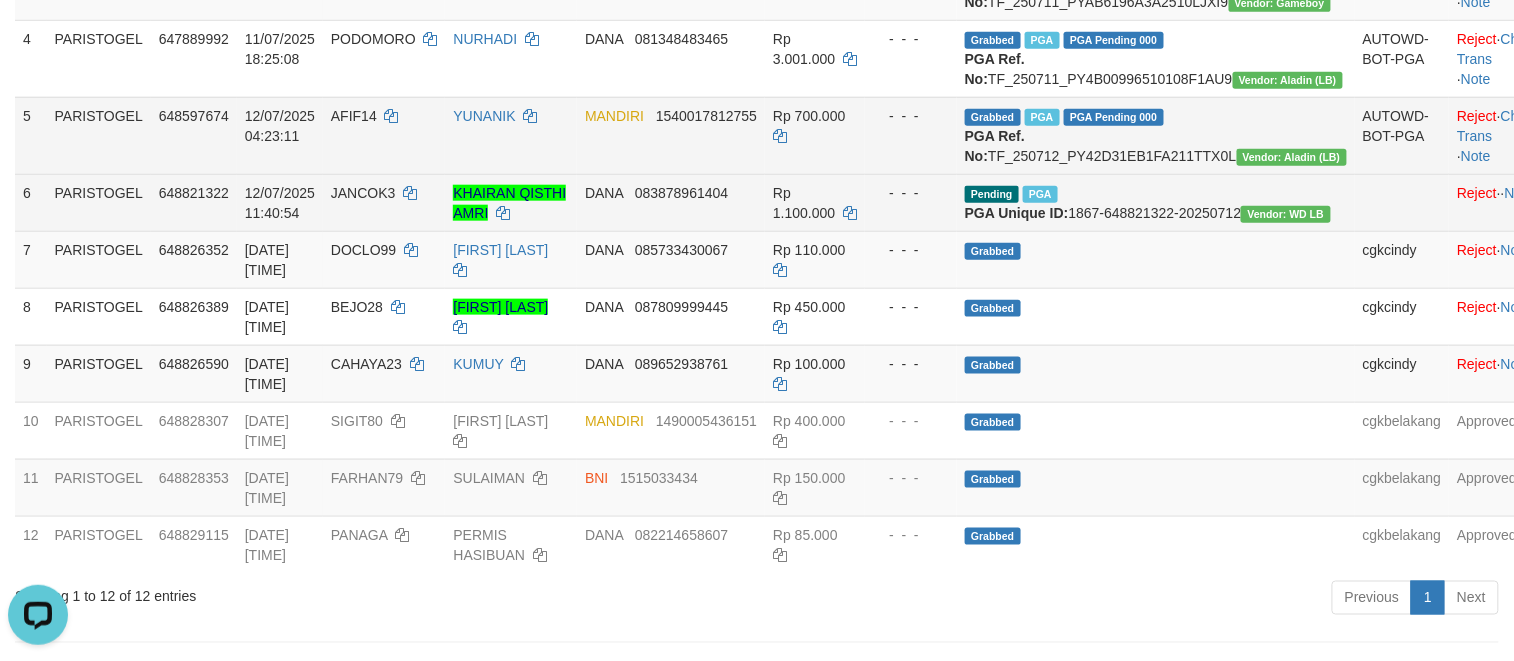 click on "Grabbed   PGA   PGA Pending 000 PGA Ref. No:  TF_250712_PY42D31EB1FA211TTX0L  Vendor: Aladin (LB)" at bounding box center (1156, 135) 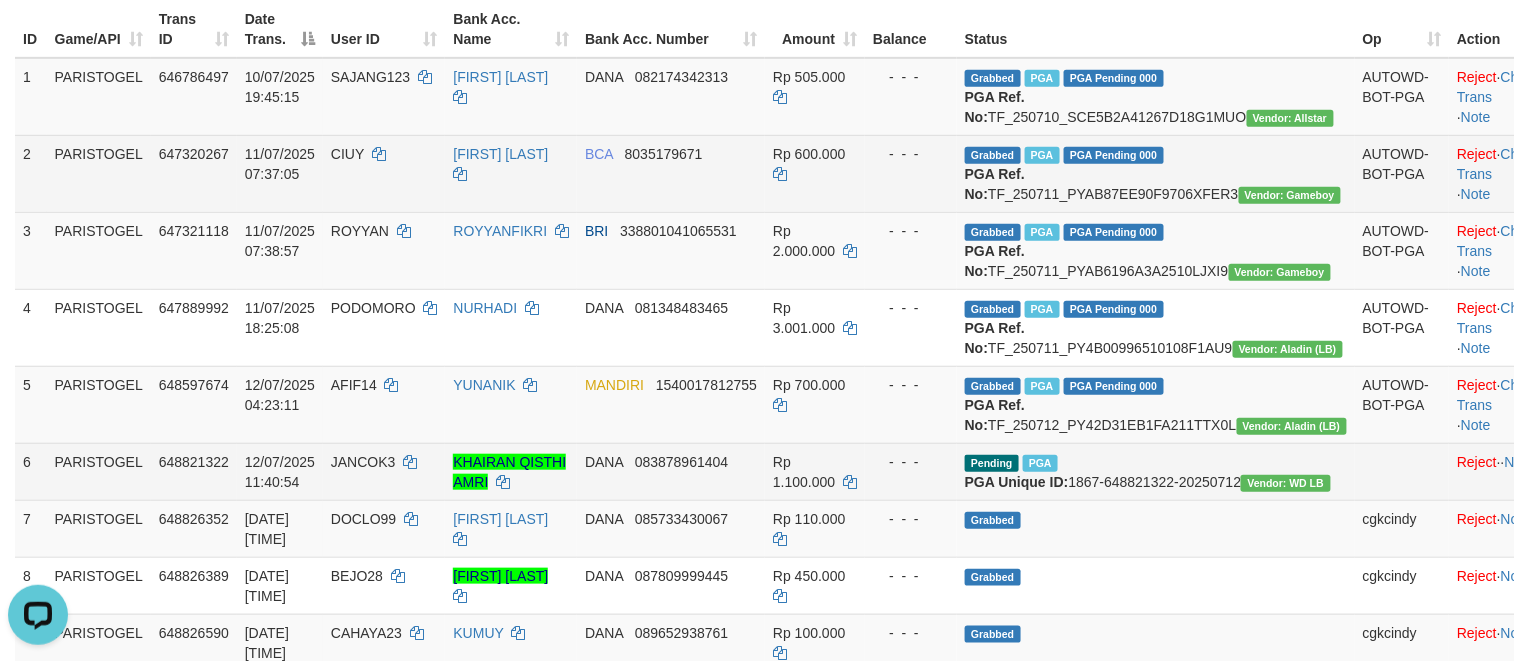 scroll, scrollTop: 0, scrollLeft: 0, axis: both 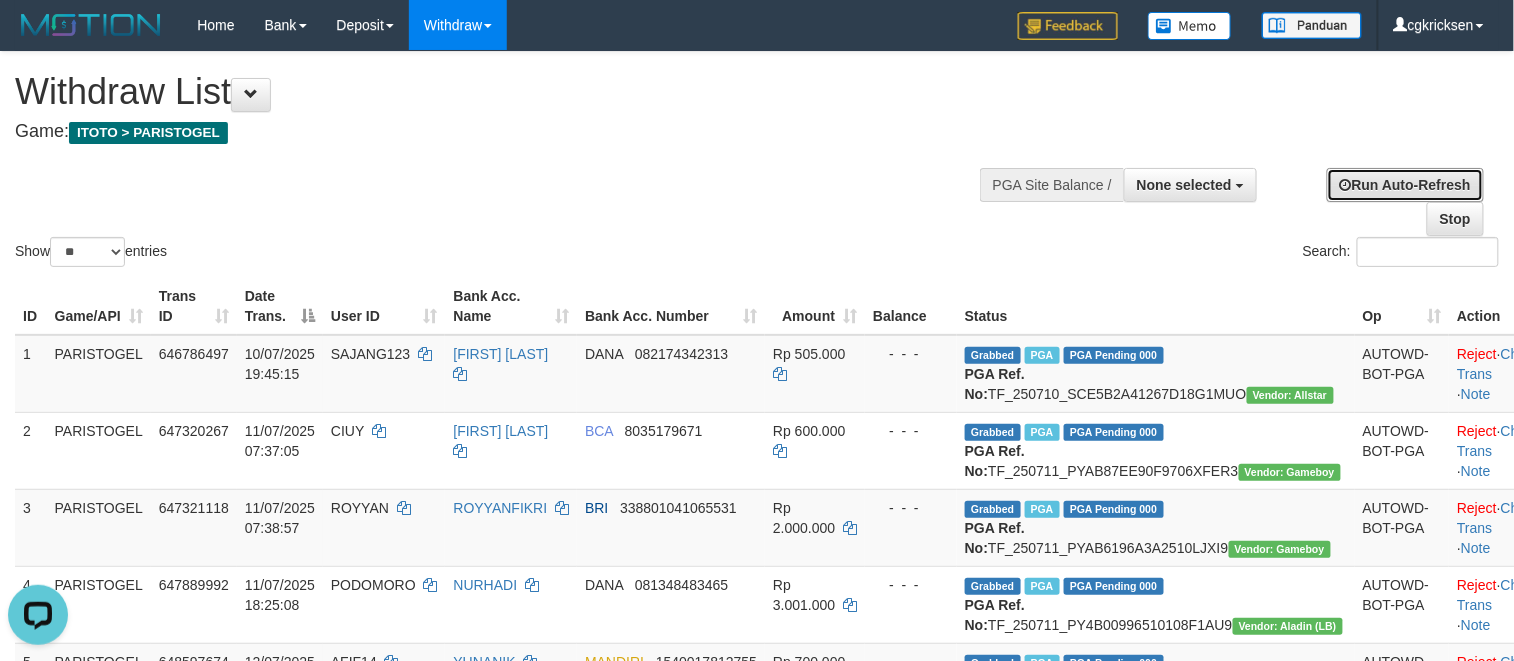 drag, startPoint x: 1369, startPoint y: 182, endPoint x: 1229, endPoint y: 166, distance: 140.91132 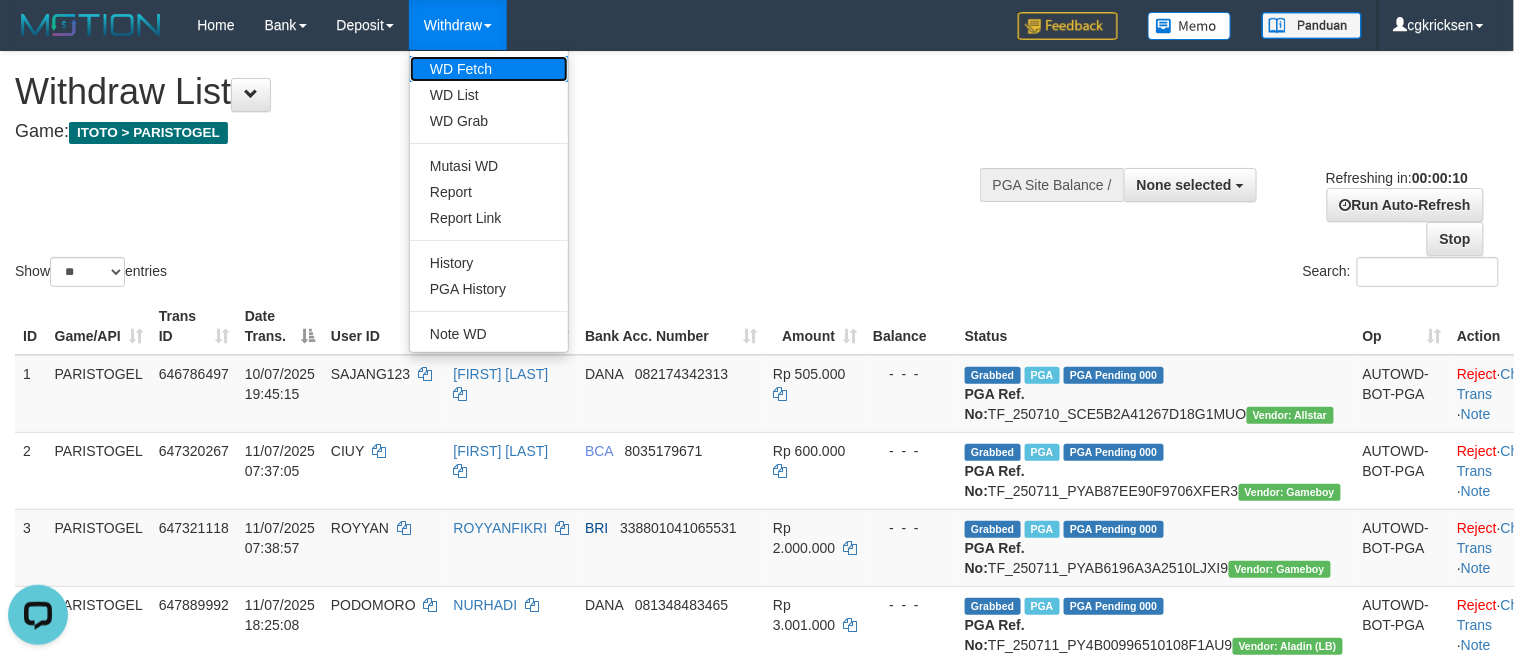 click on "WD Fetch" at bounding box center (489, 69) 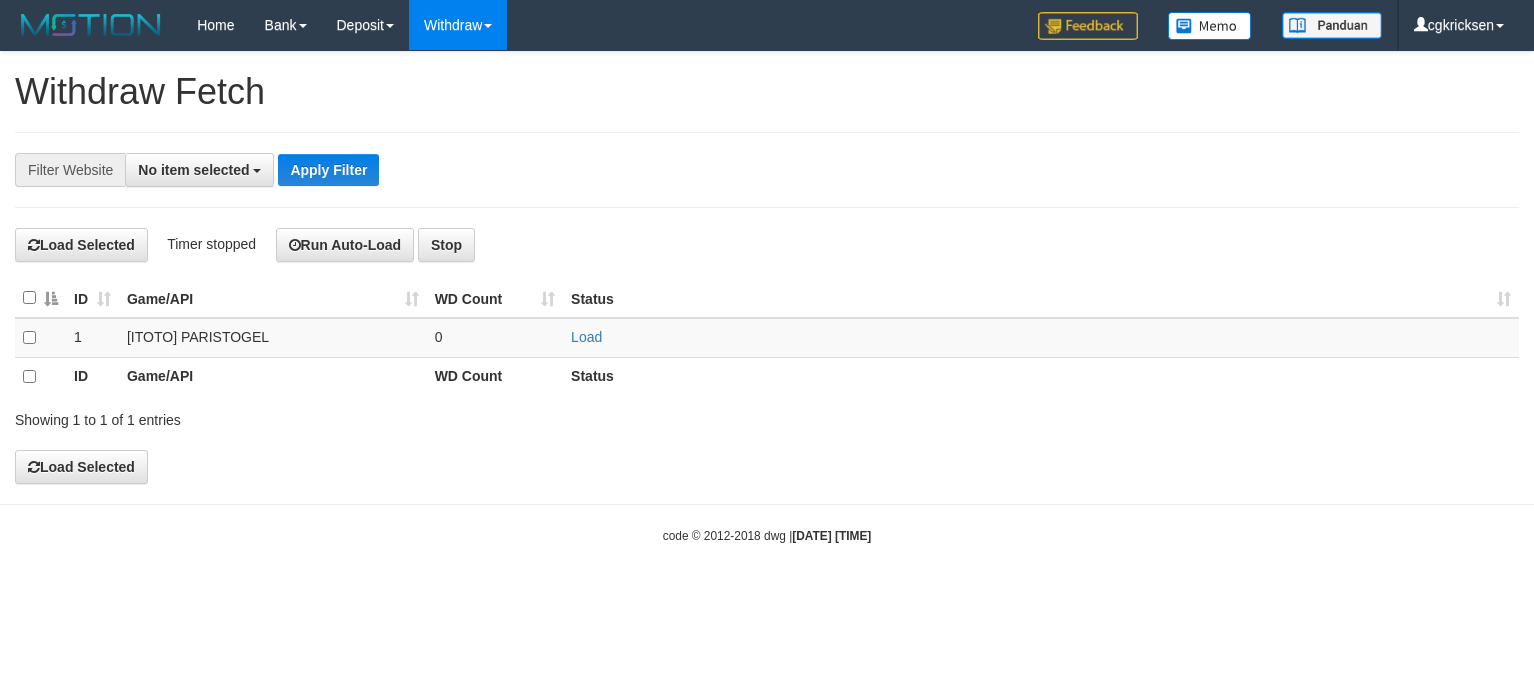 select 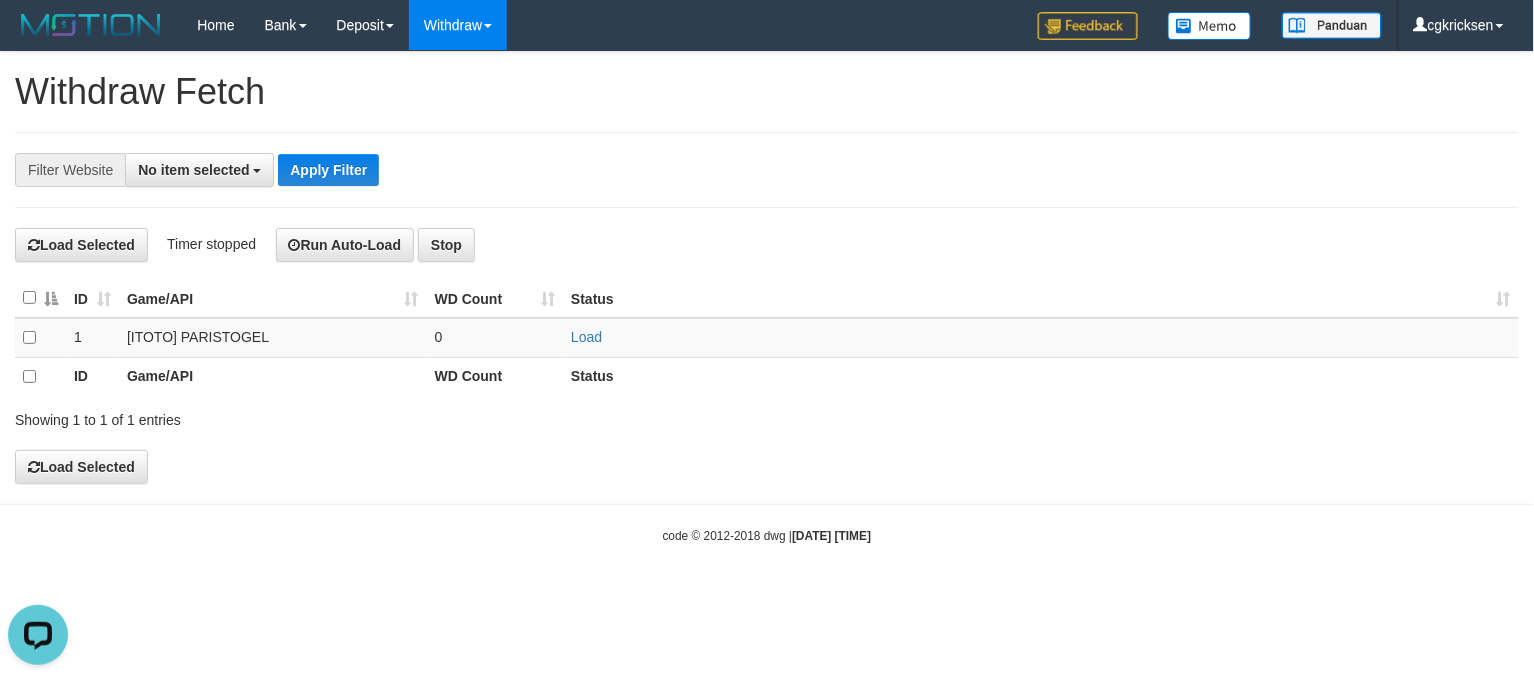 scroll, scrollTop: 0, scrollLeft: 0, axis: both 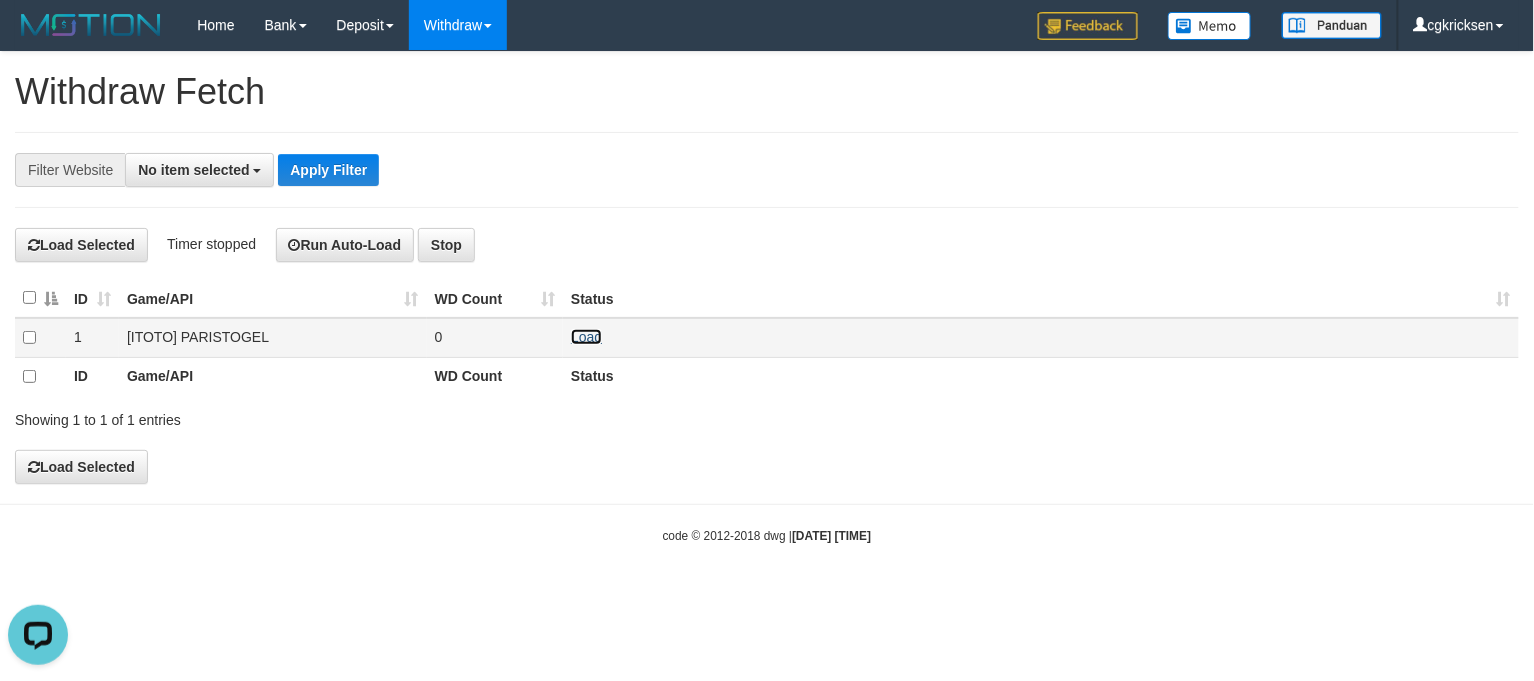 click on "Load" at bounding box center (586, 337) 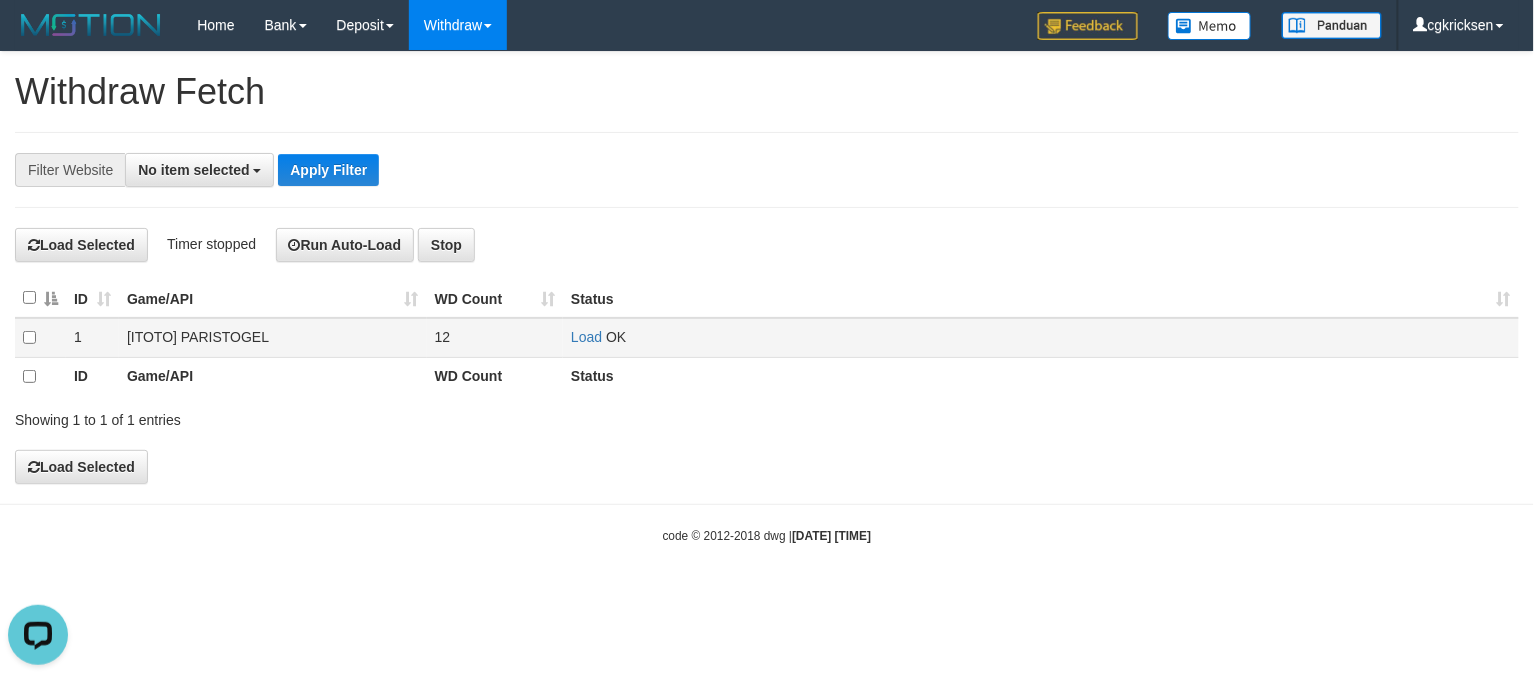 click on "Load
OK" at bounding box center [1041, 338] 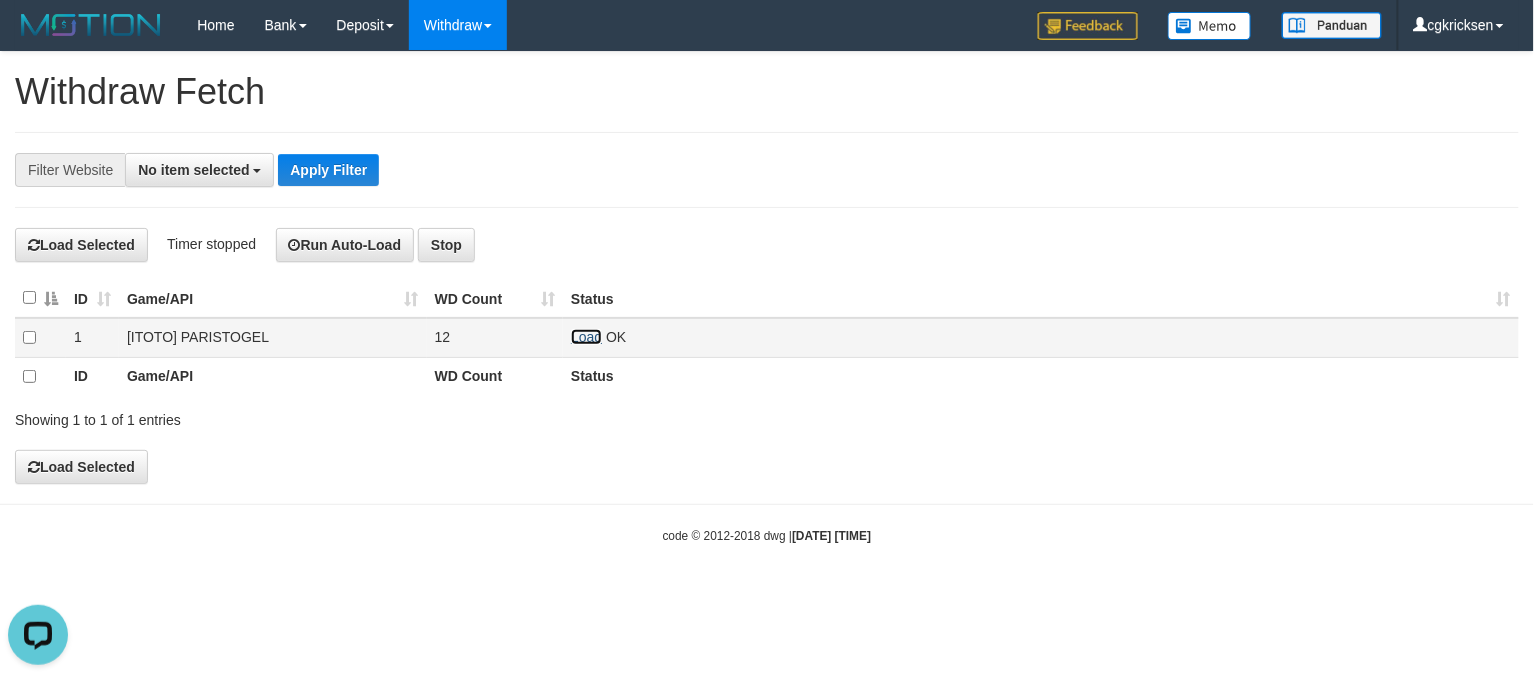 click on "Load" at bounding box center [586, 337] 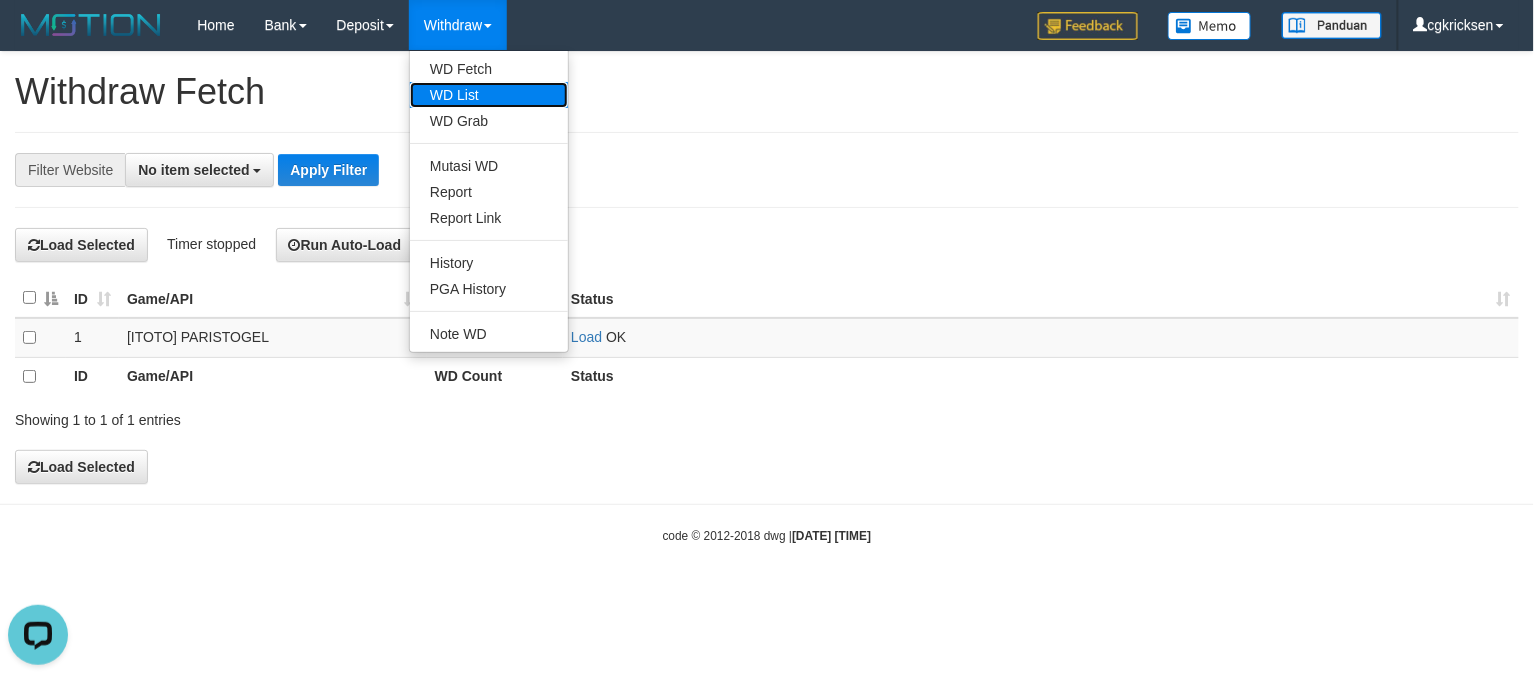 click on "WD List" at bounding box center [489, 95] 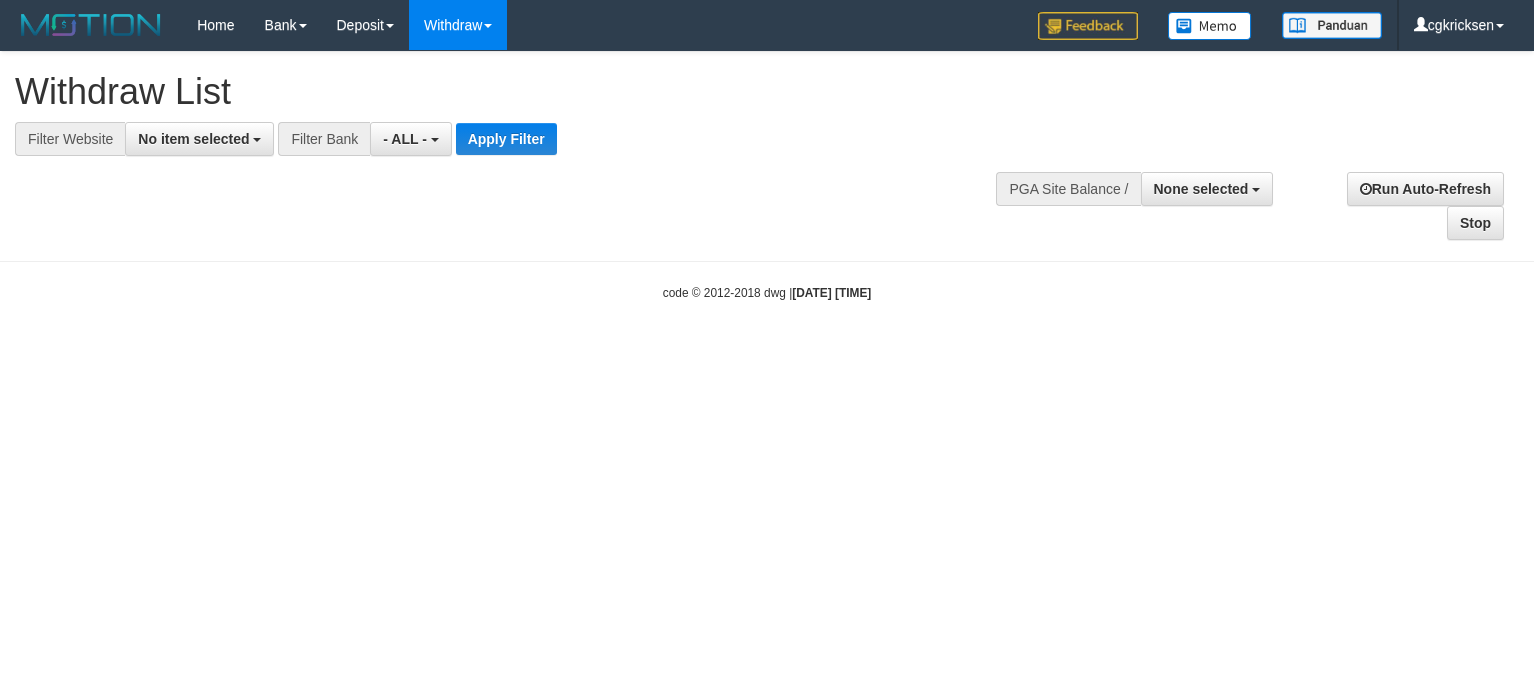 select 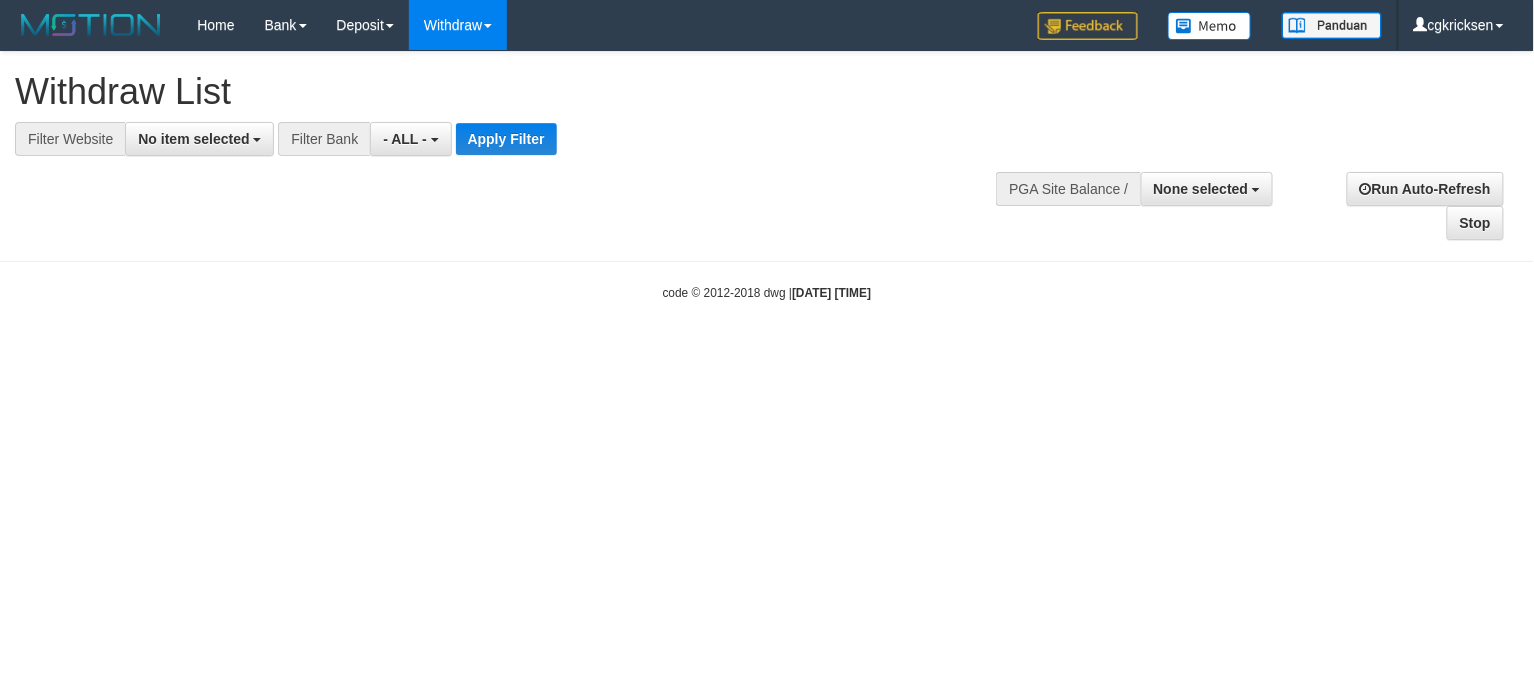 click at bounding box center (767, 156) 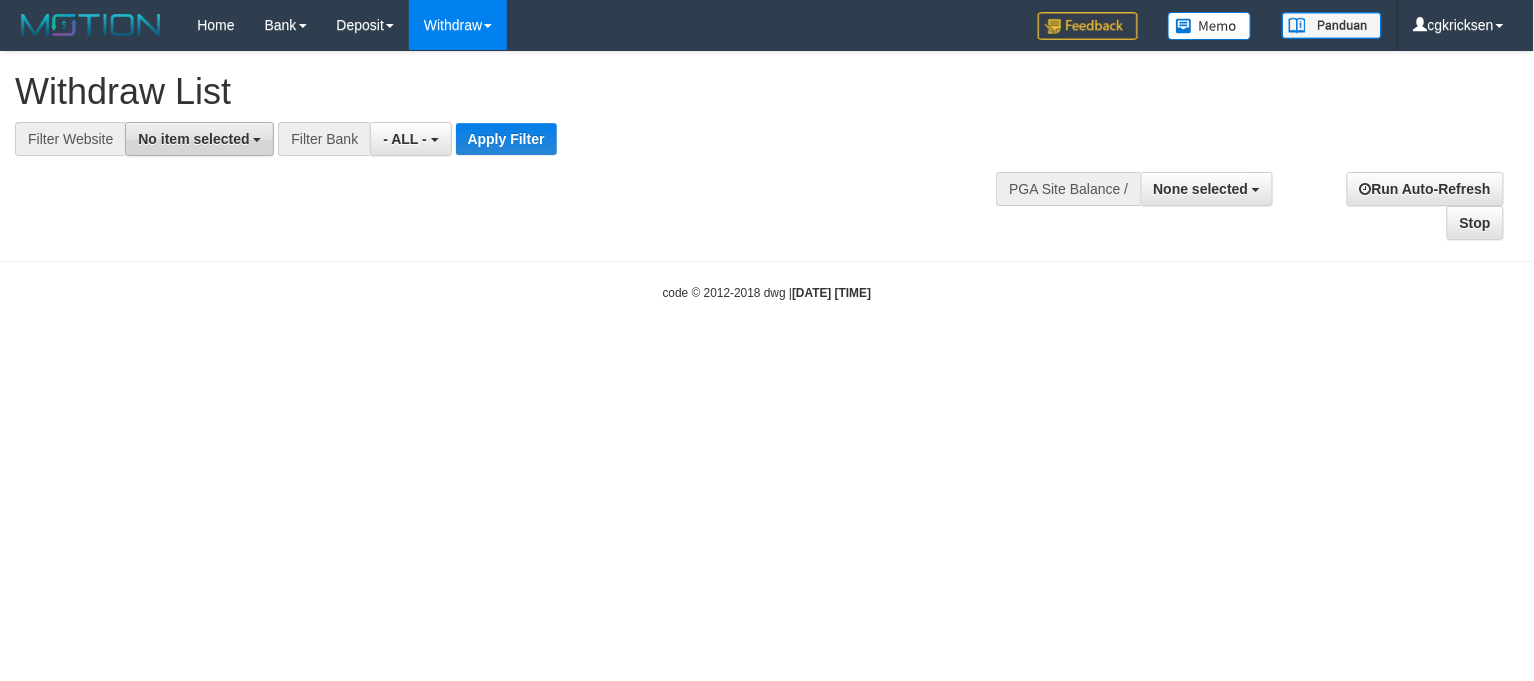 click on "No item selected" at bounding box center (199, 139) 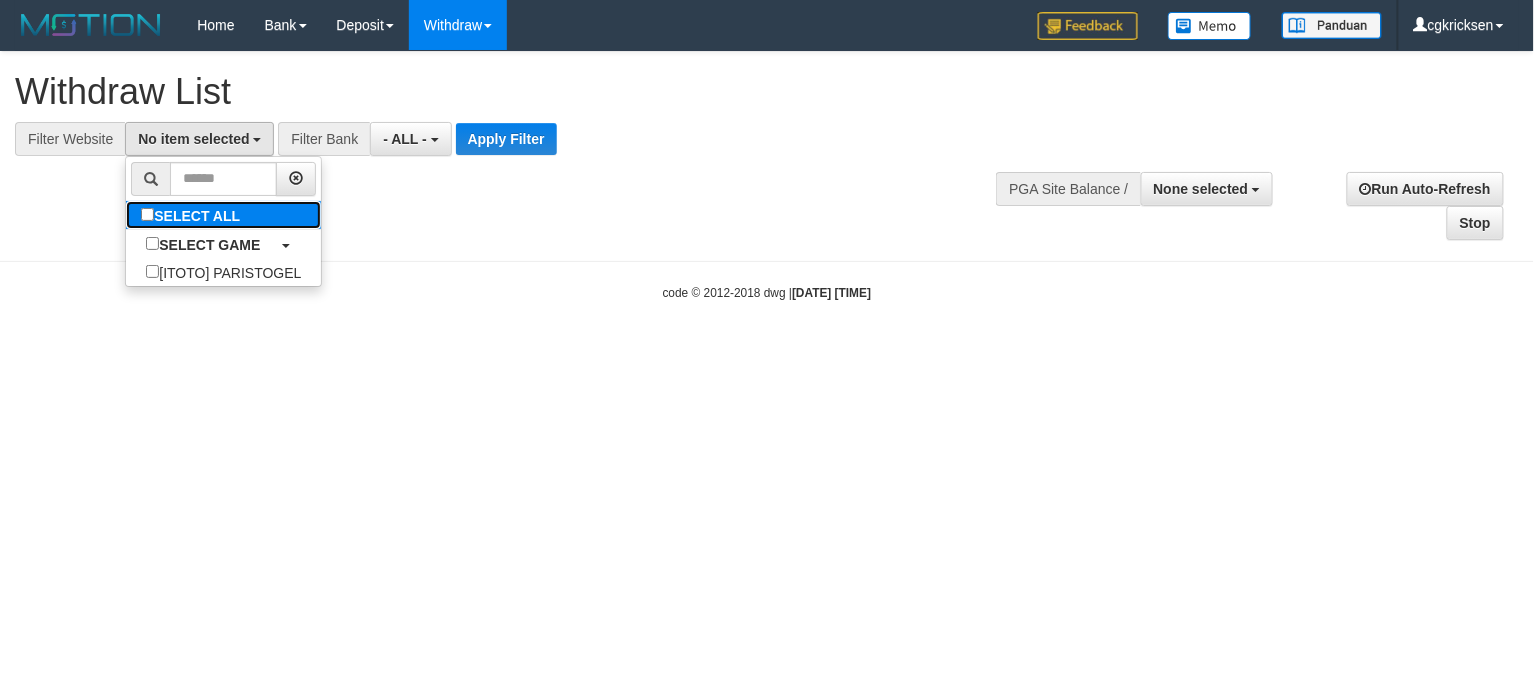click on "SELECT ALL" at bounding box center [193, 215] 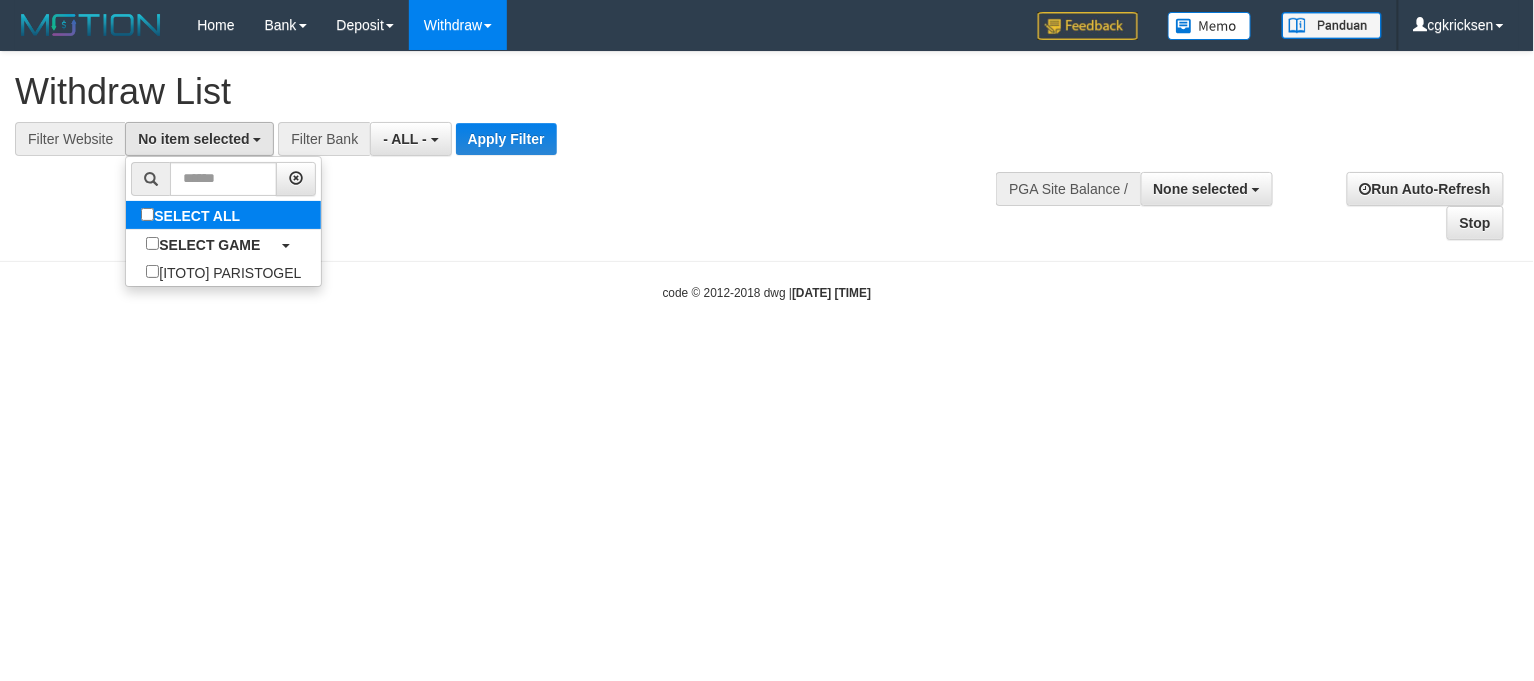 select on "****" 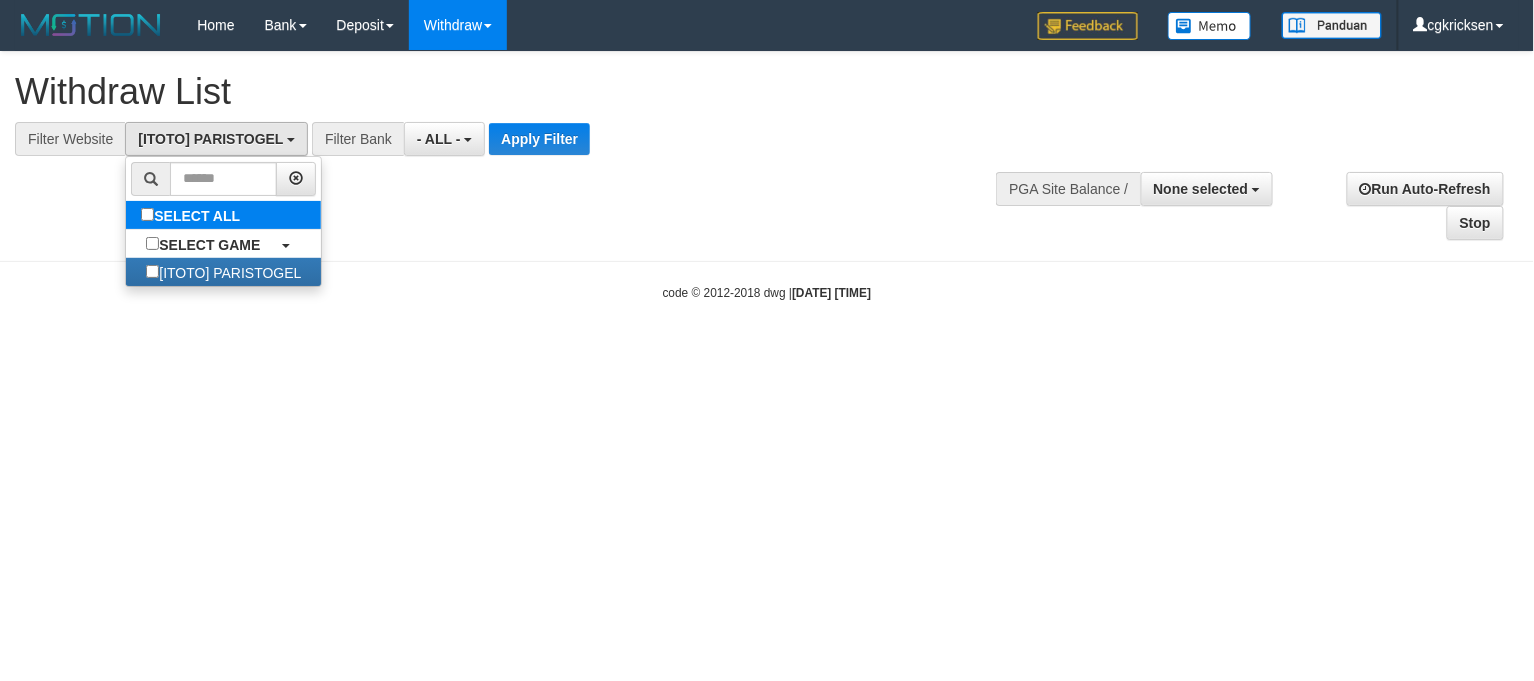 scroll, scrollTop: 17, scrollLeft: 0, axis: vertical 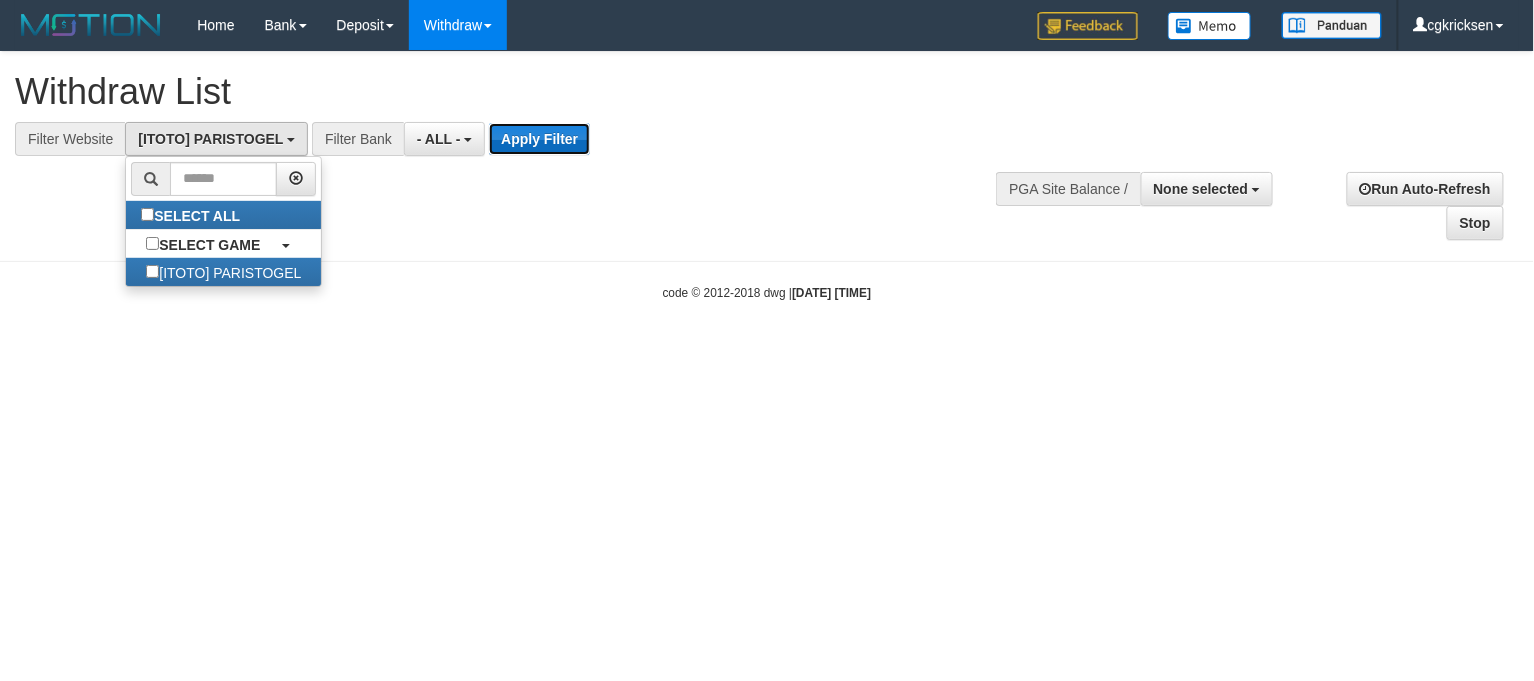 click on "Apply Filter" at bounding box center [539, 139] 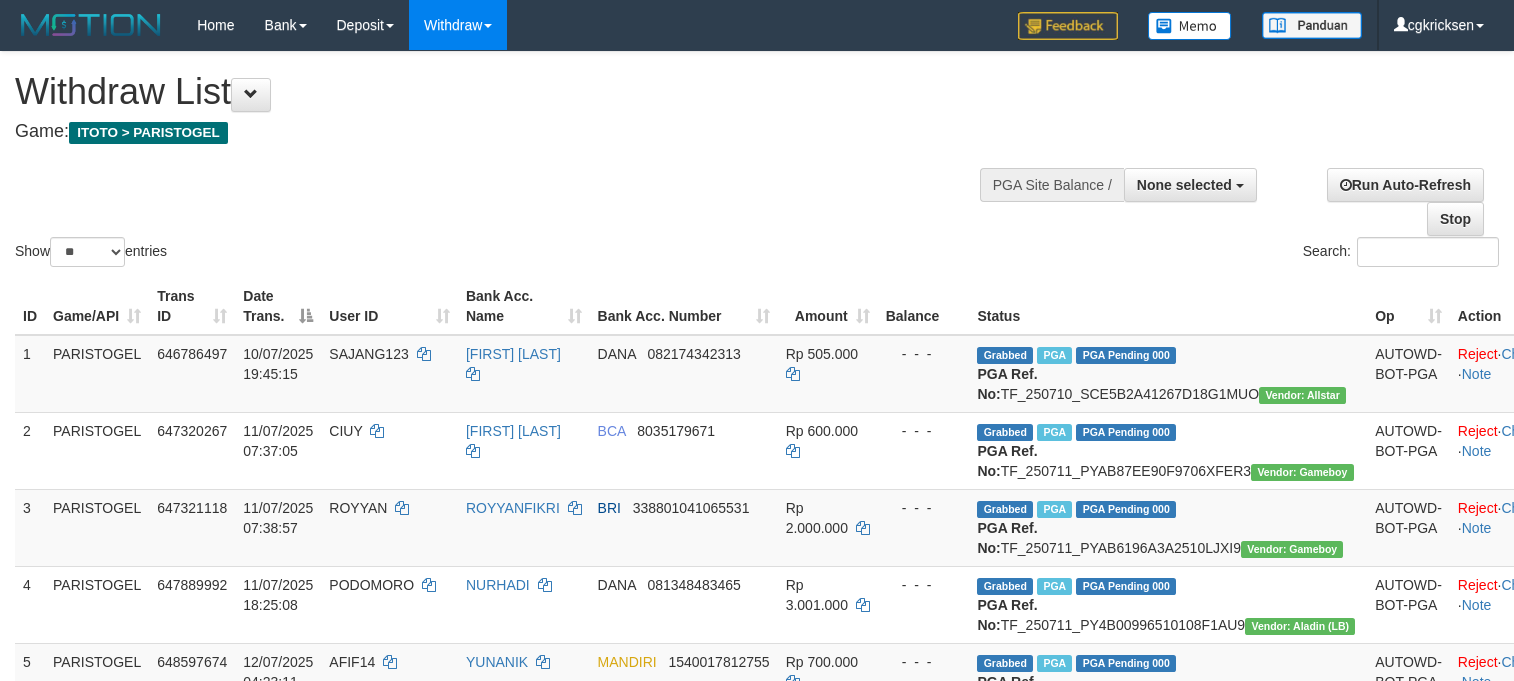 select 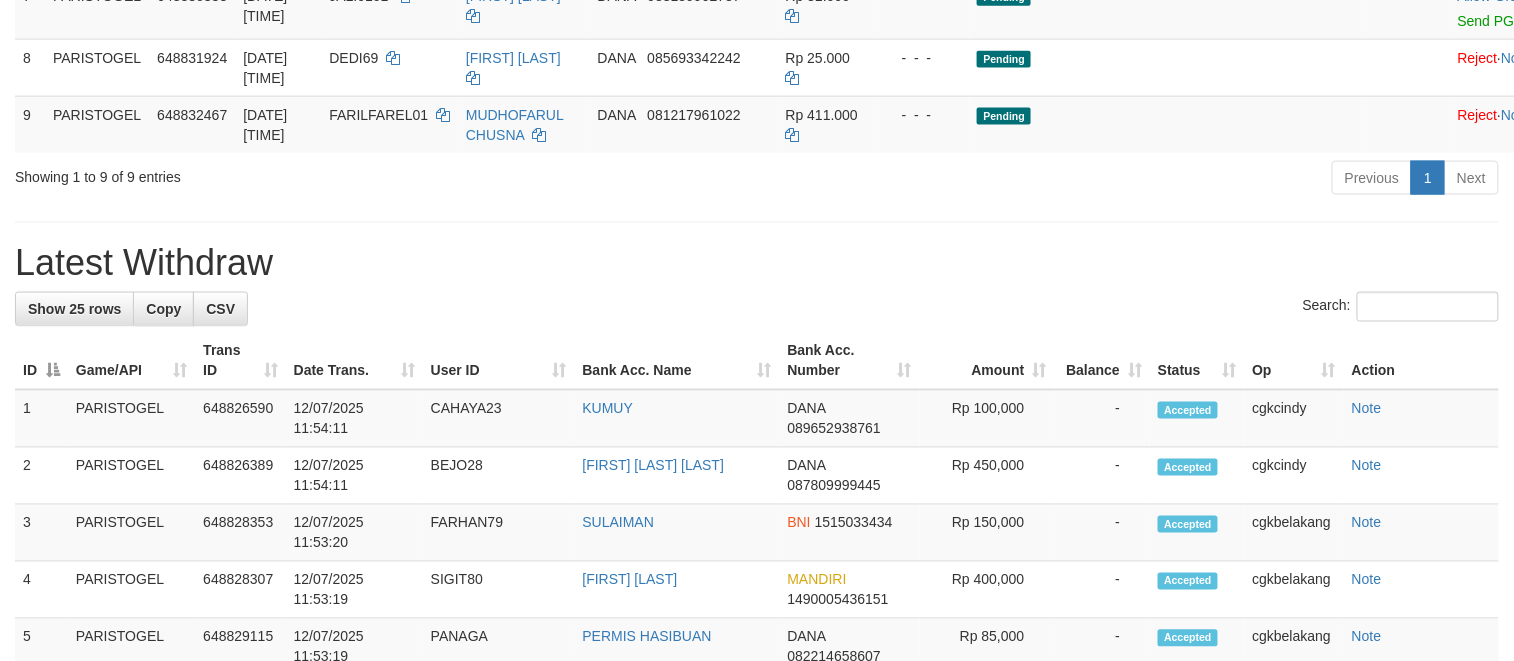 scroll, scrollTop: 666, scrollLeft: 0, axis: vertical 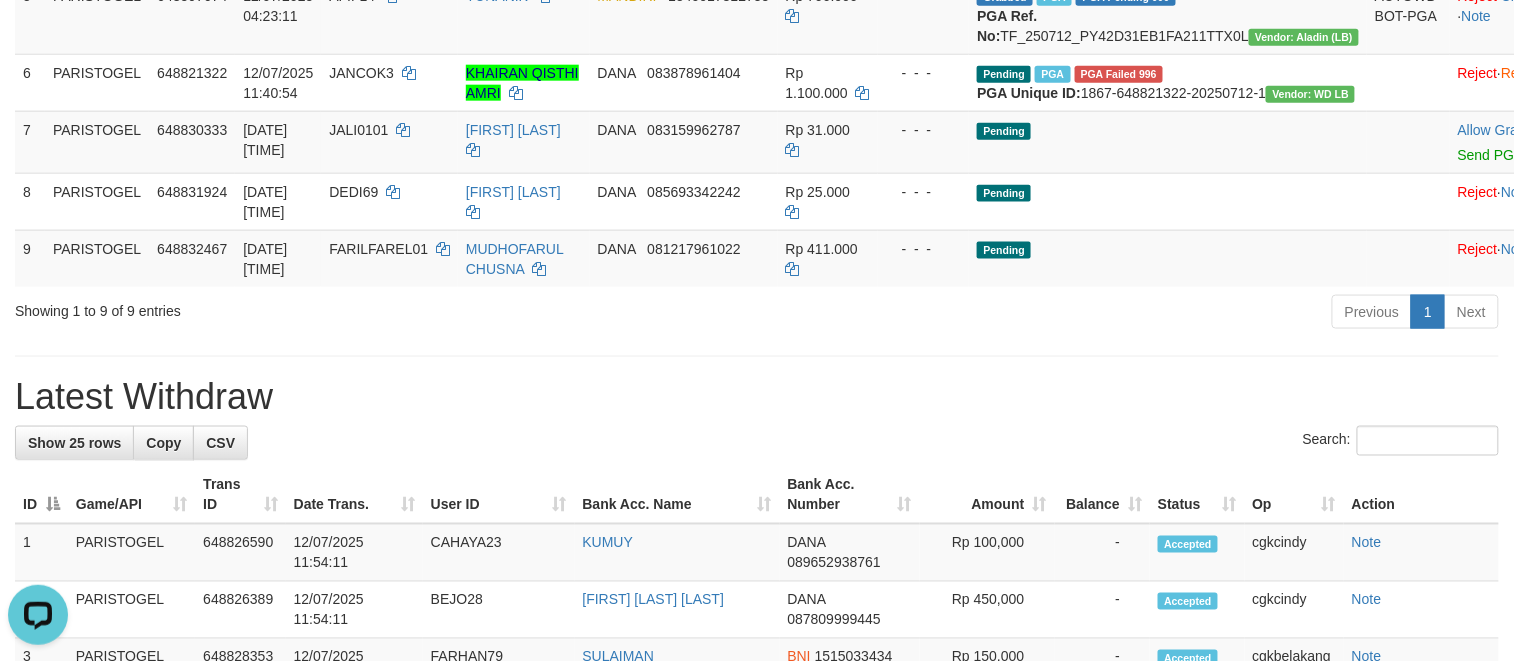 click on "Latest Withdraw" at bounding box center [757, 397] 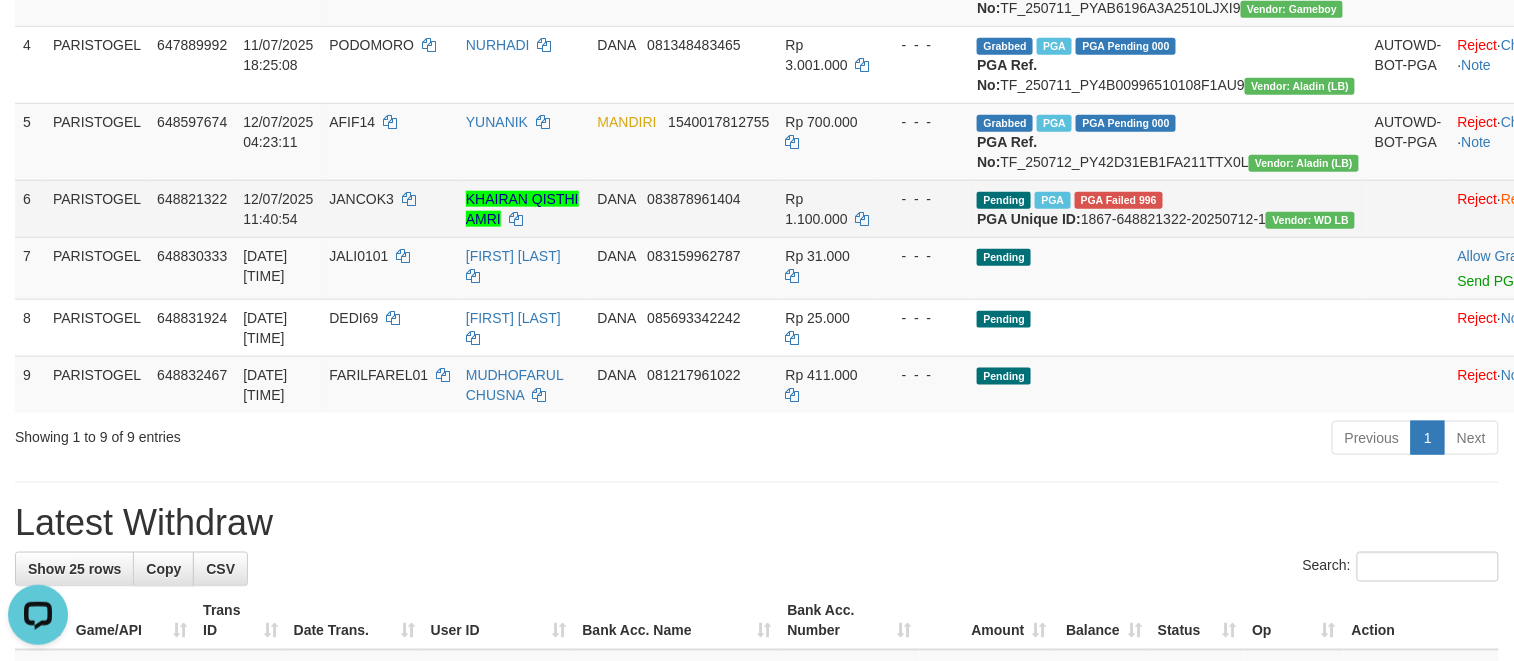 scroll, scrollTop: 533, scrollLeft: 0, axis: vertical 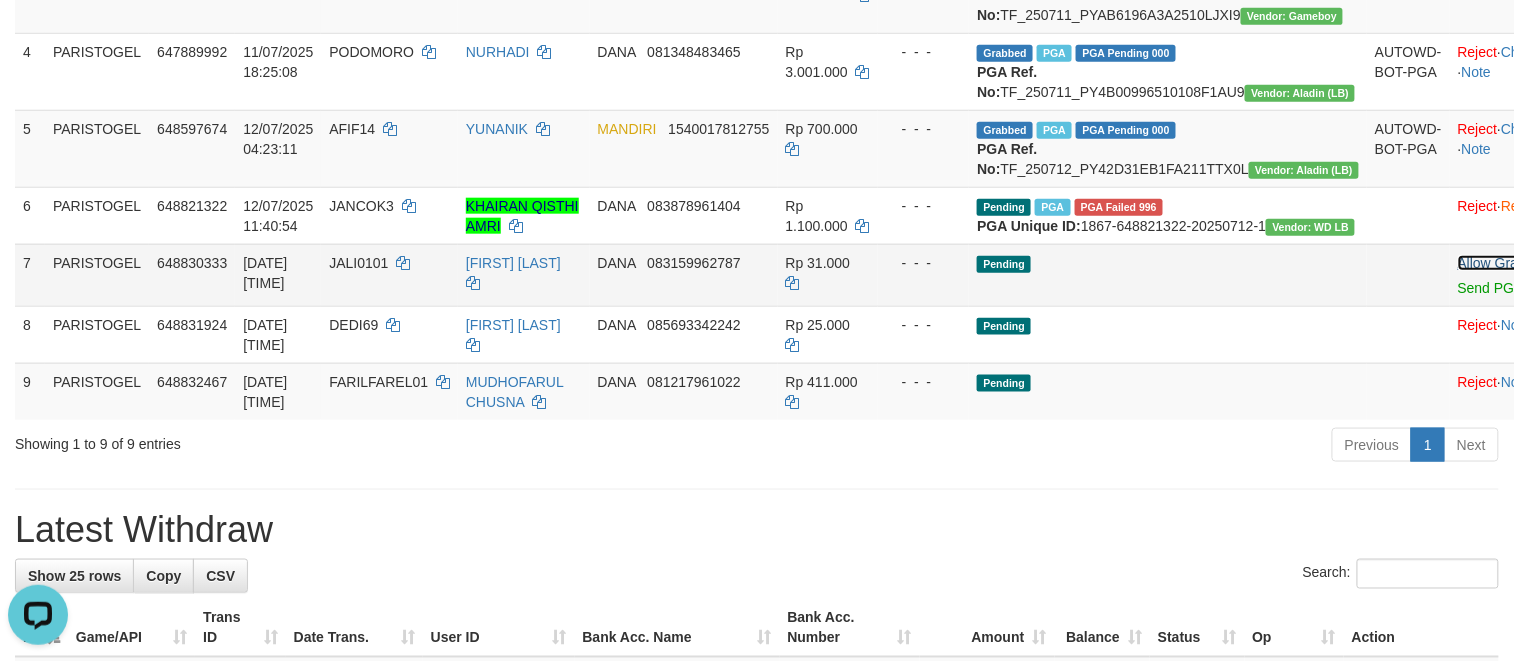 click on "Allow Grab" at bounding box center (1492, 263) 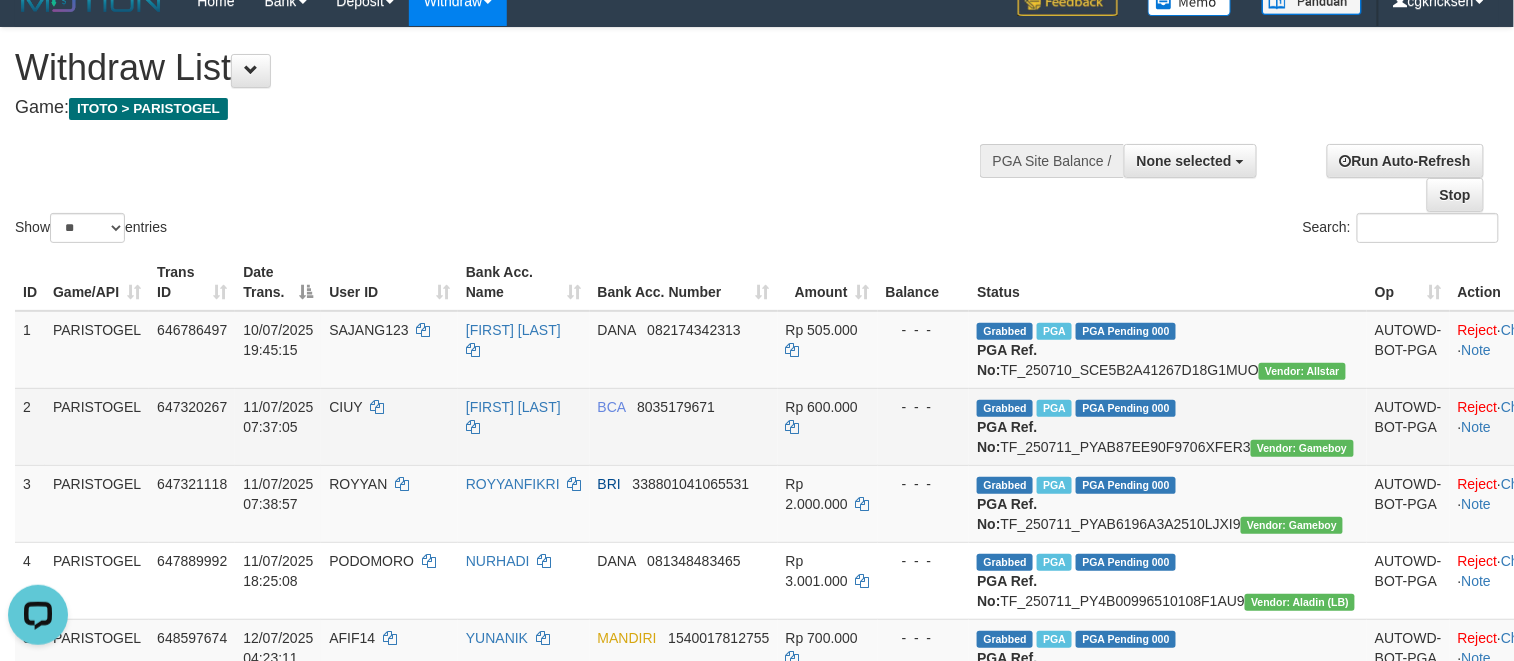scroll, scrollTop: 0, scrollLeft: 0, axis: both 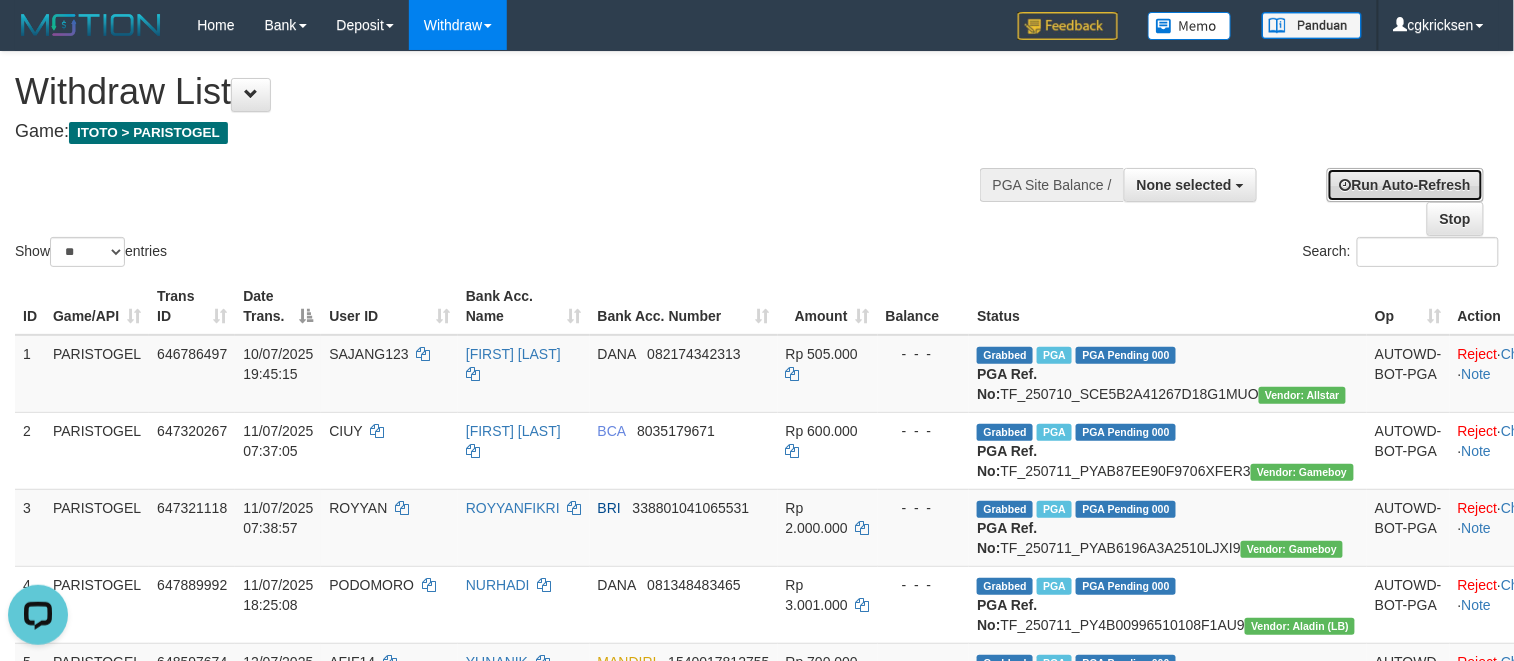 click on "Run Auto-Refresh" at bounding box center (1405, 185) 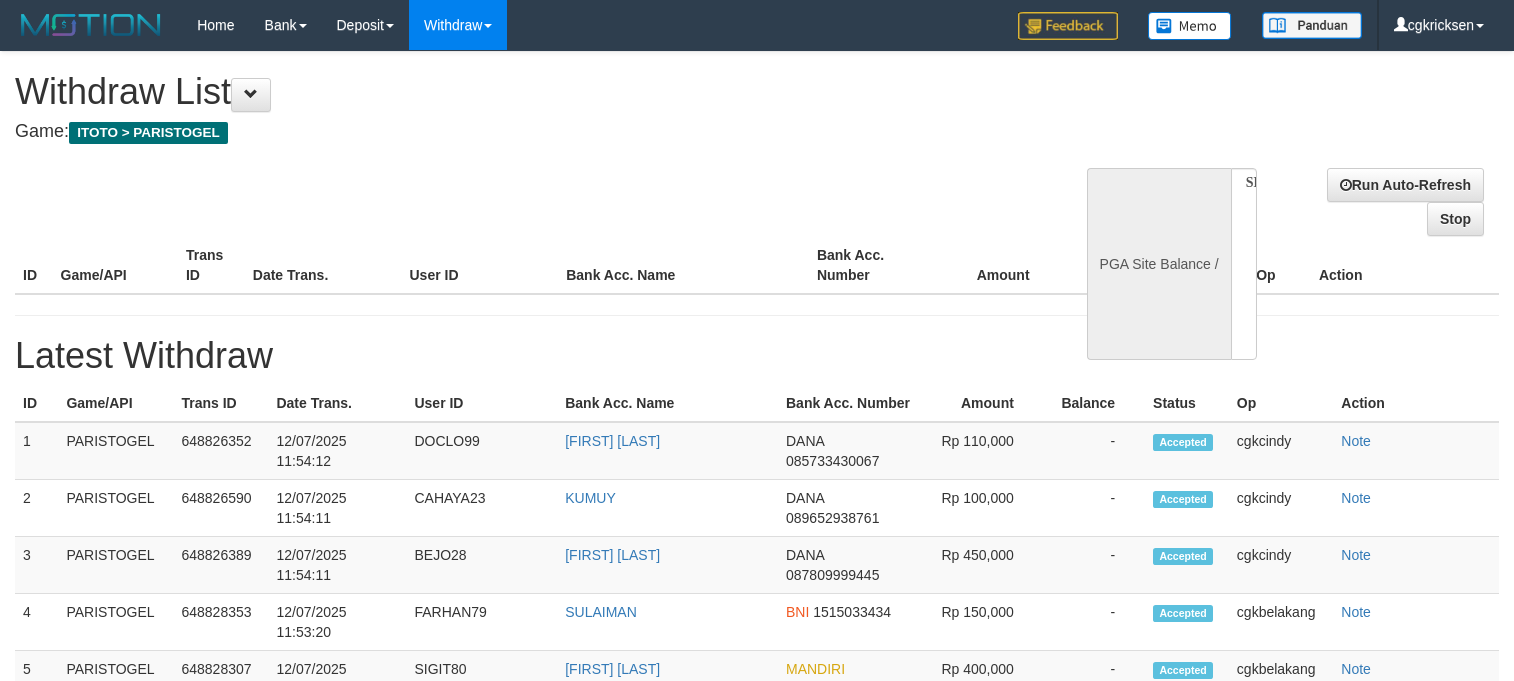 select 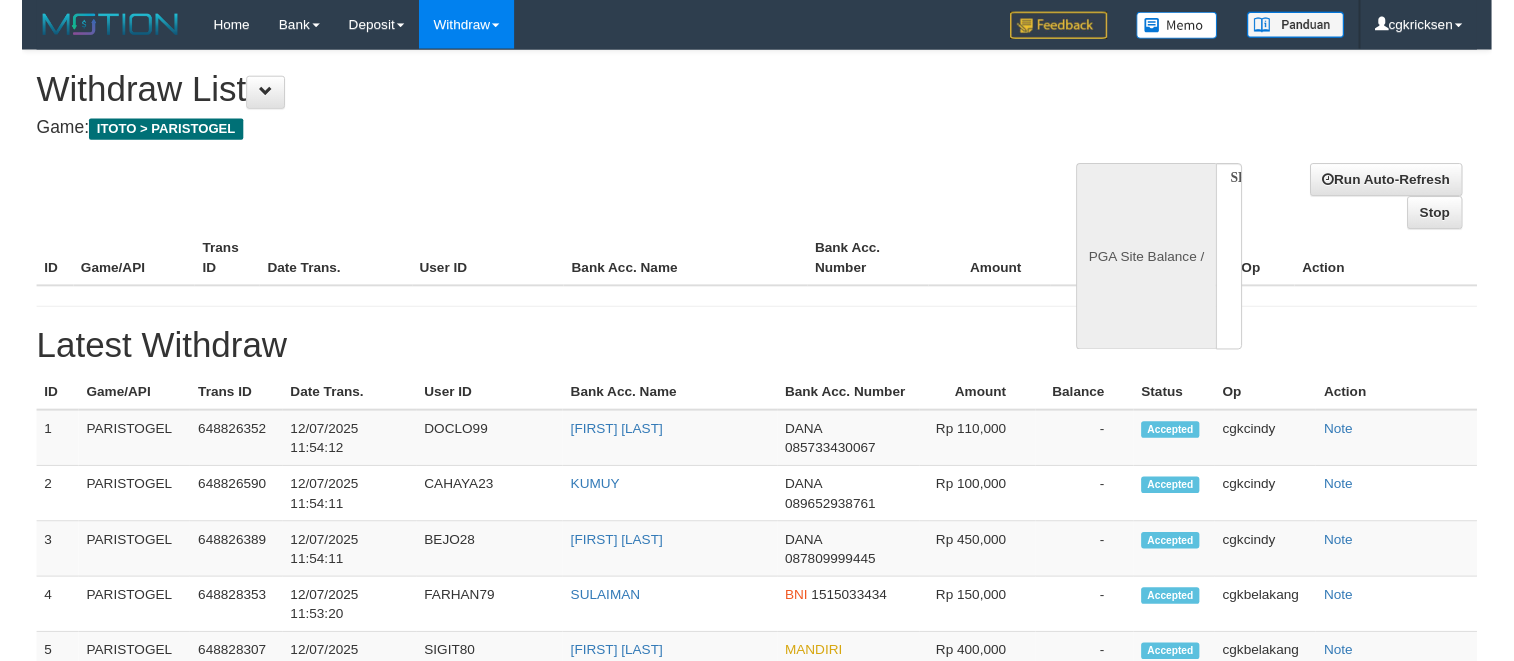 scroll, scrollTop: 0, scrollLeft: 0, axis: both 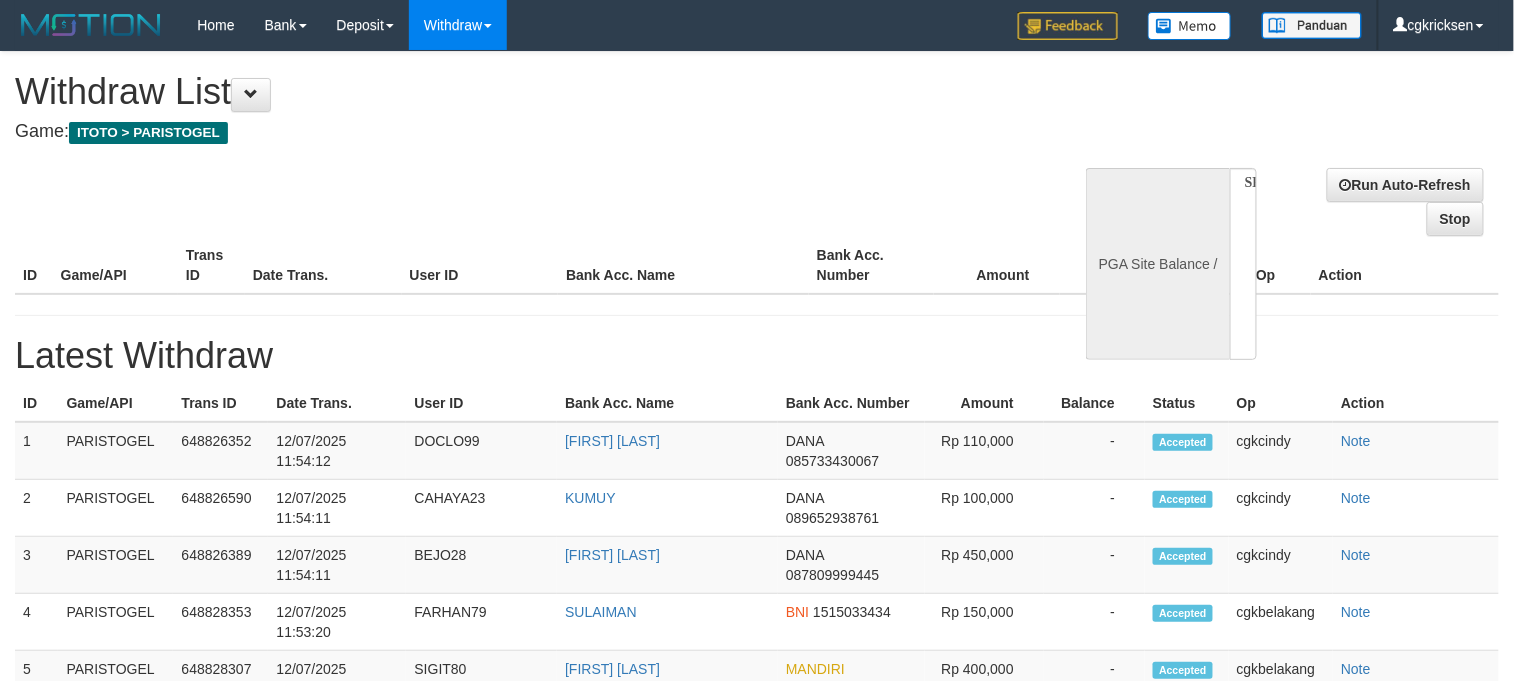 select on "**" 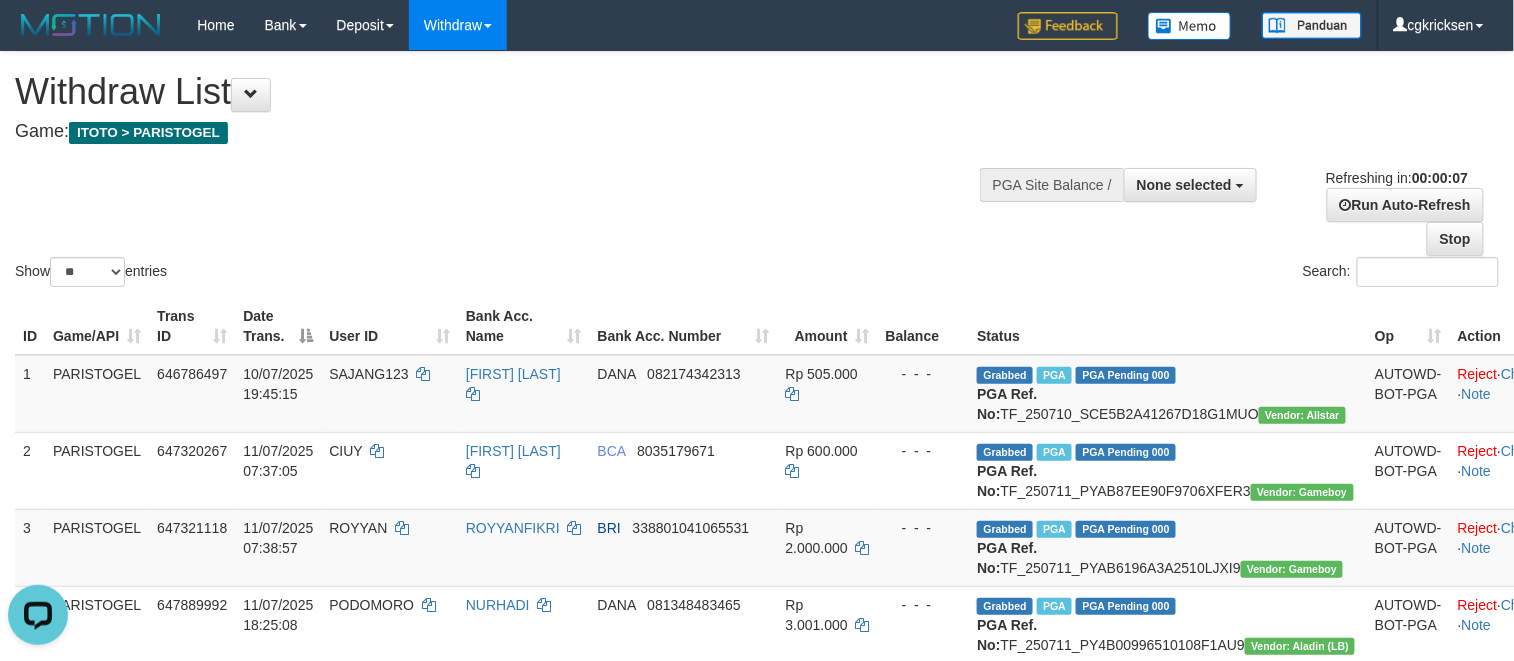 scroll, scrollTop: 0, scrollLeft: 0, axis: both 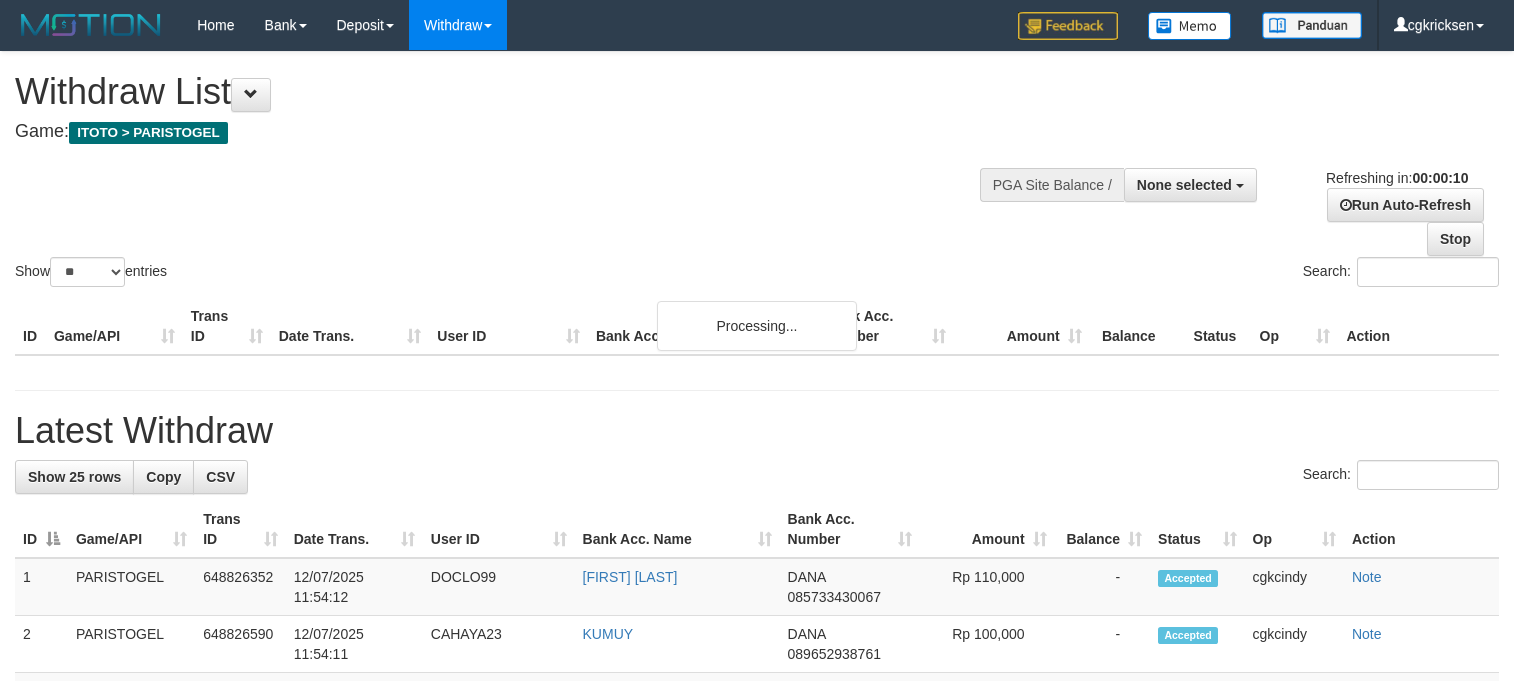 select 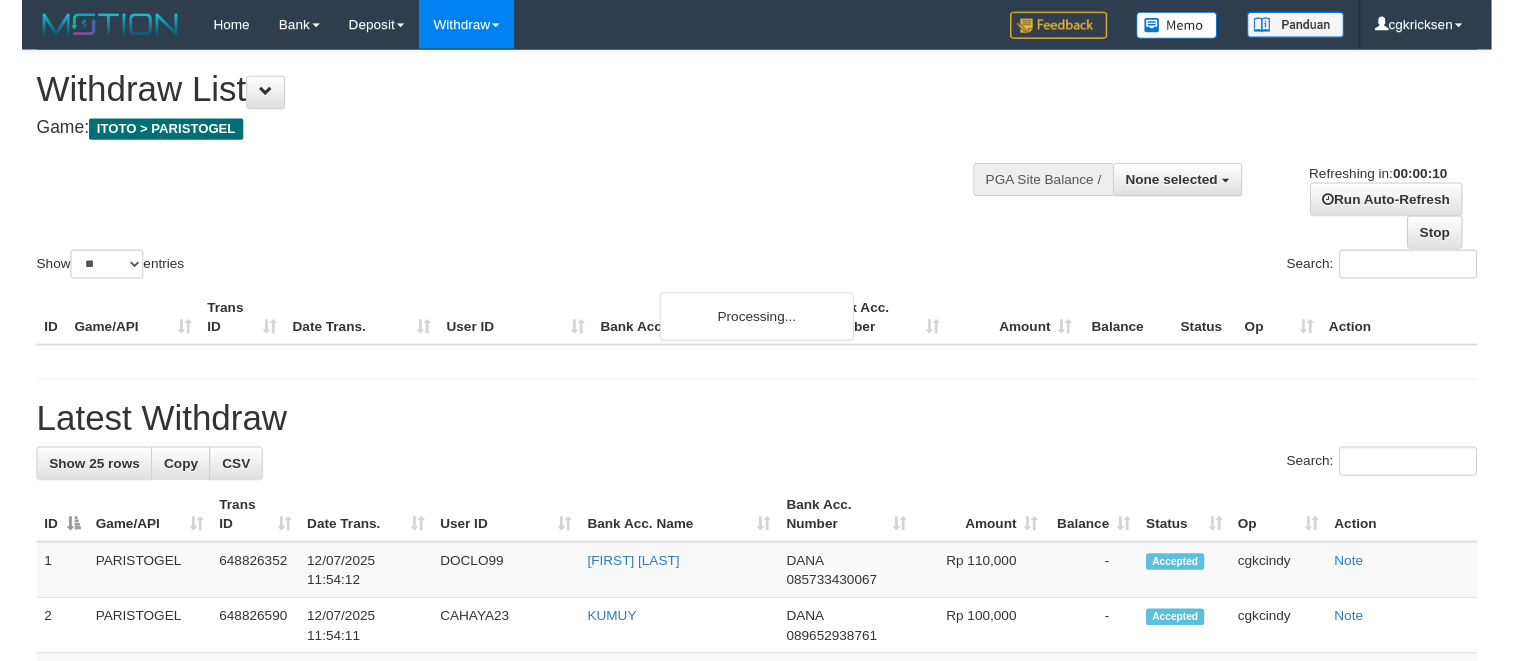 scroll, scrollTop: 0, scrollLeft: 0, axis: both 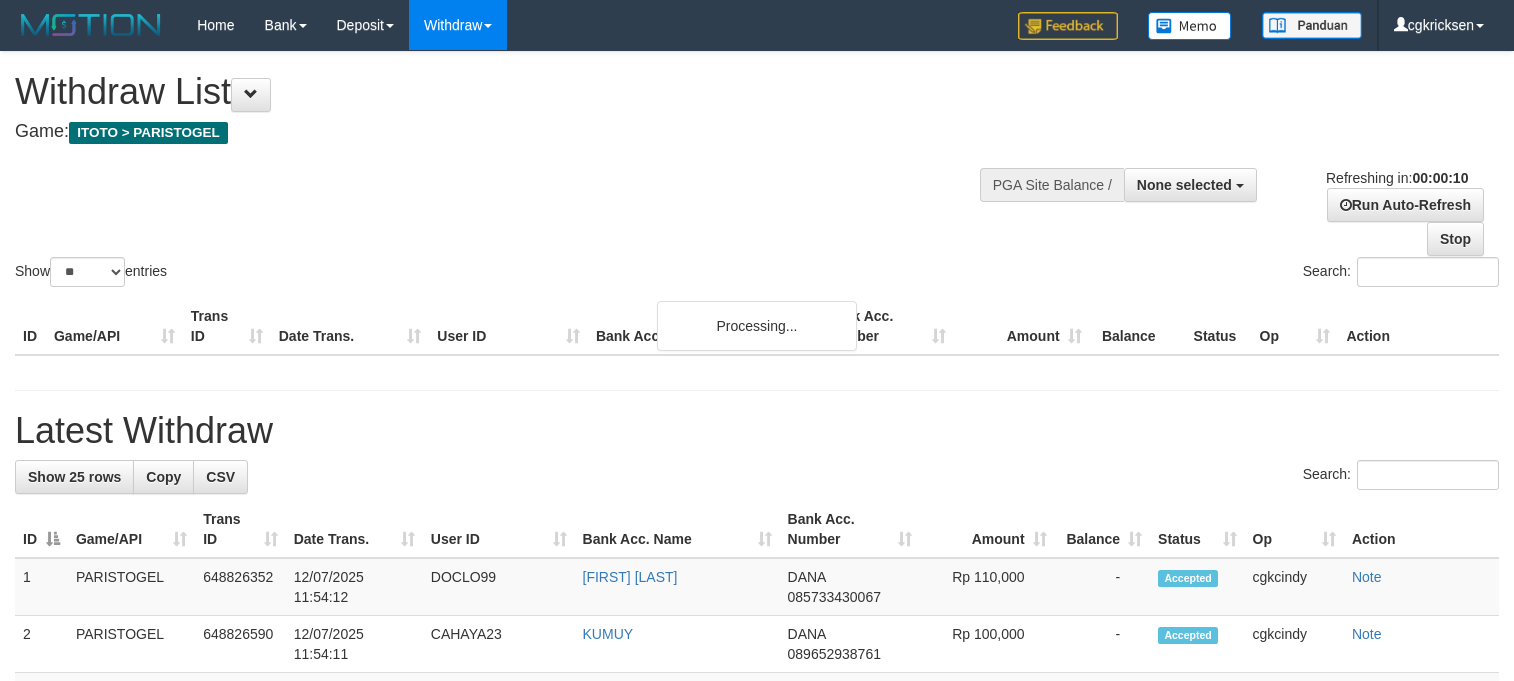 select 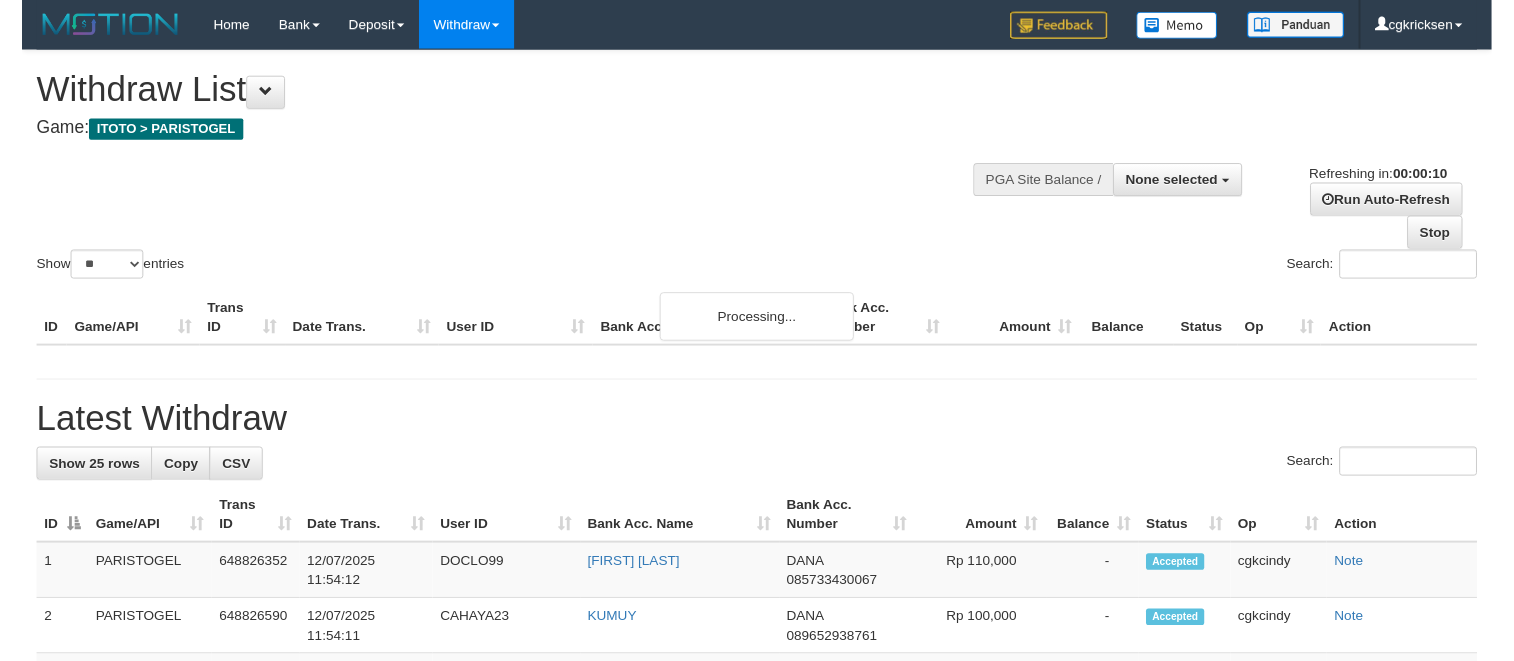 scroll, scrollTop: 0, scrollLeft: 0, axis: both 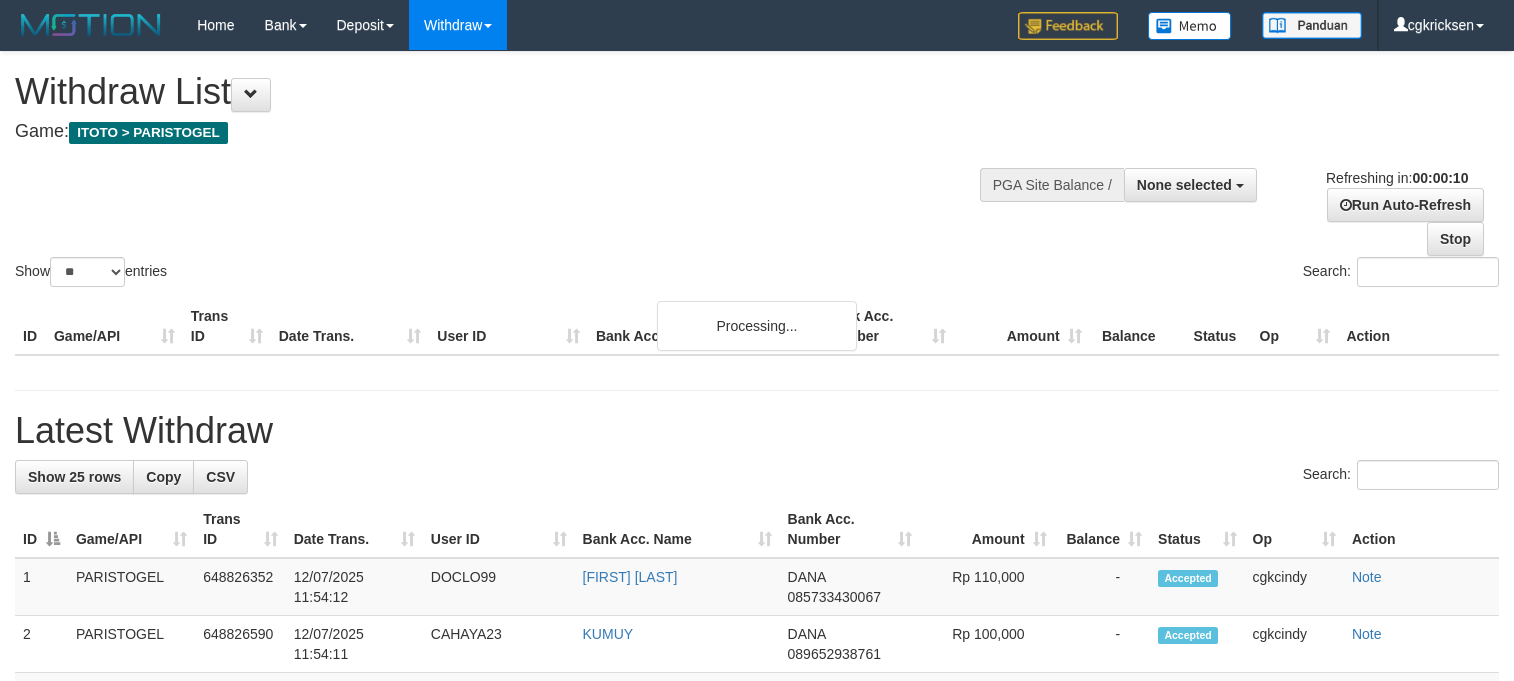 select 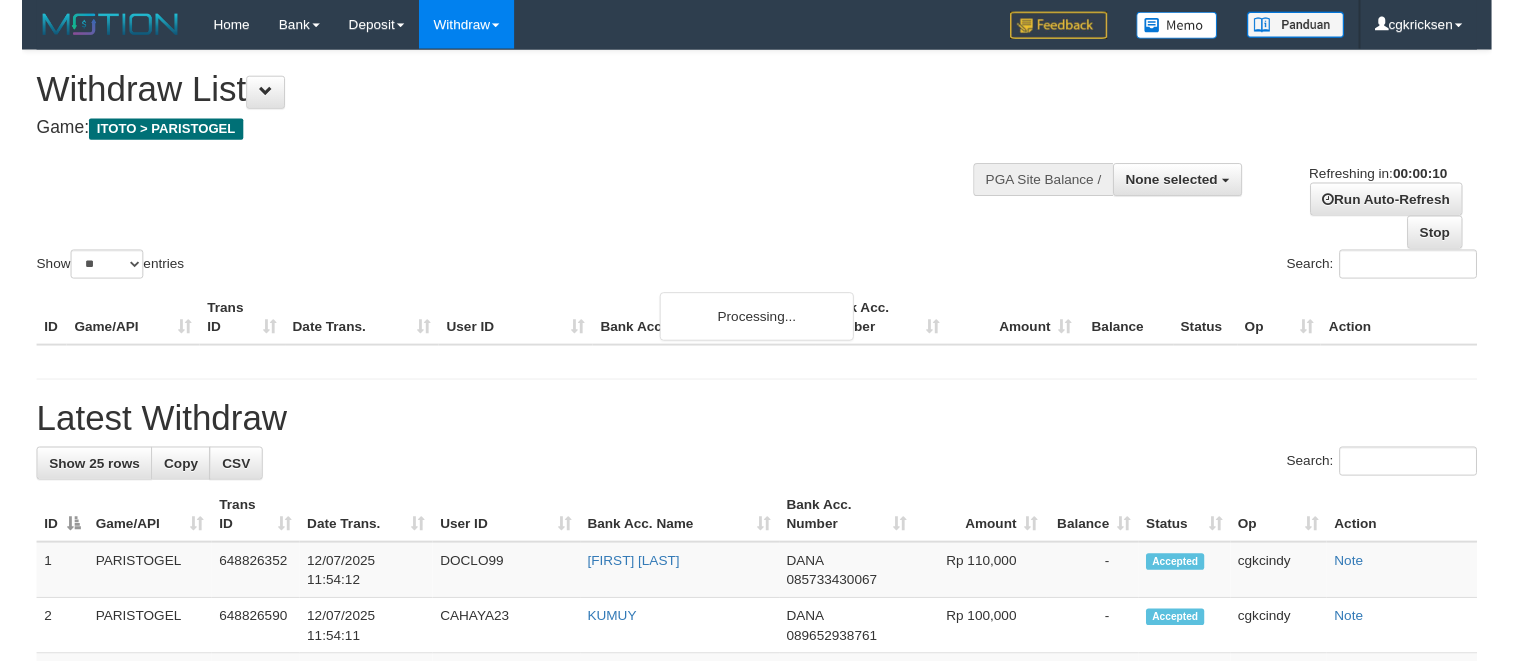 scroll, scrollTop: 0, scrollLeft: 0, axis: both 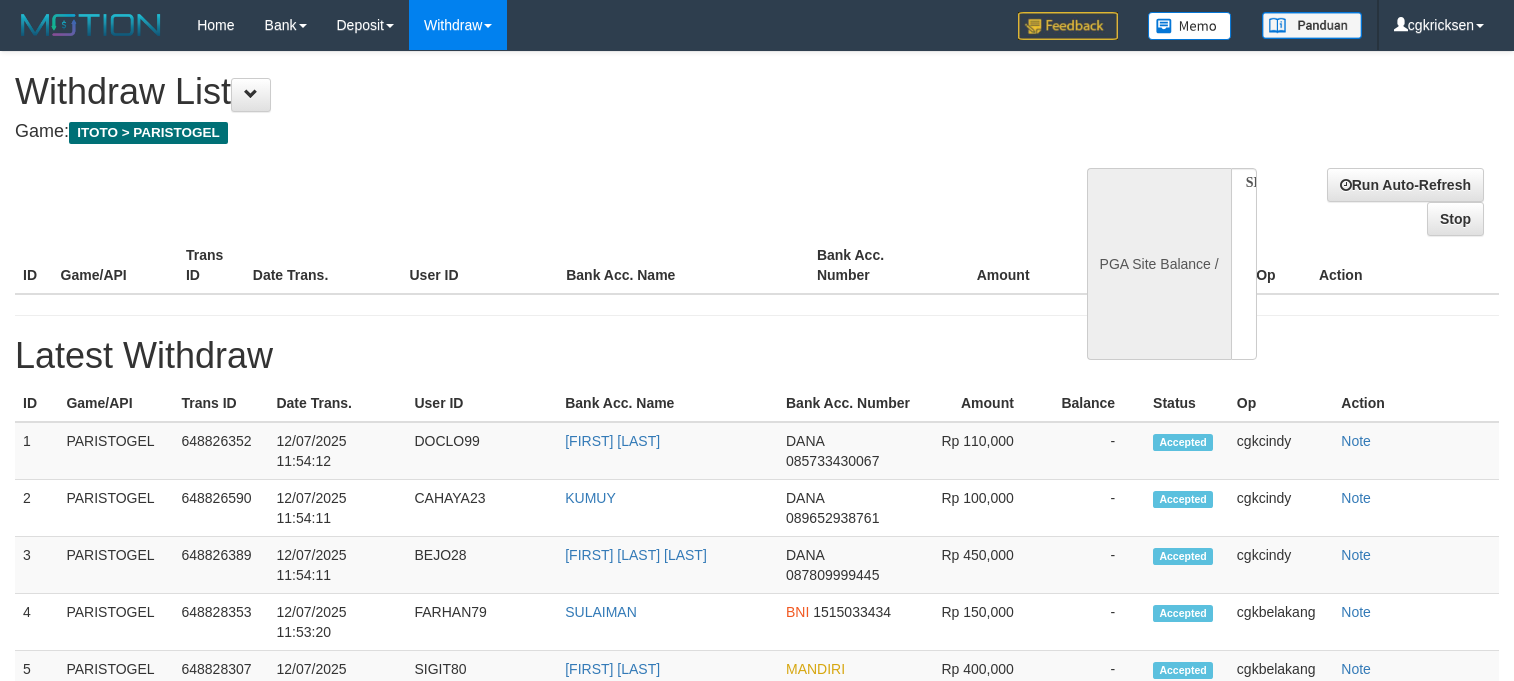 select 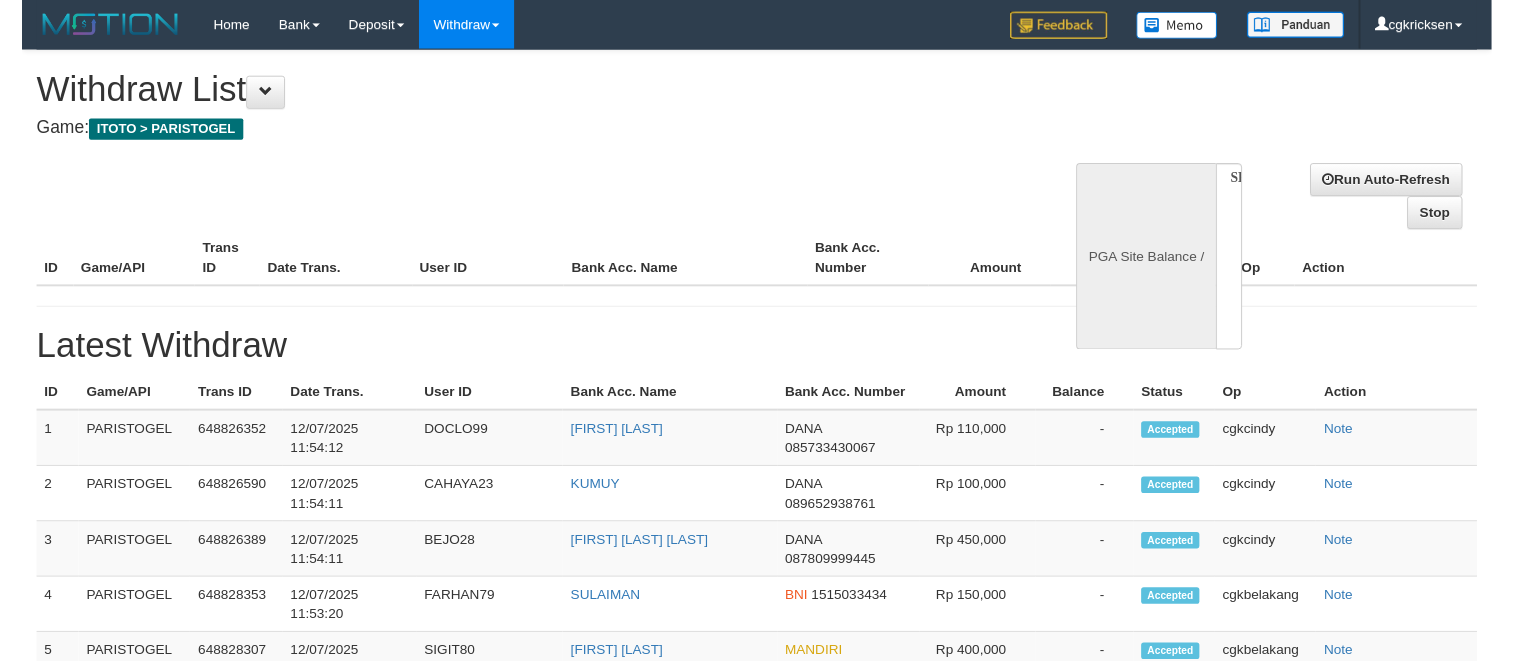 scroll, scrollTop: 0, scrollLeft: 0, axis: both 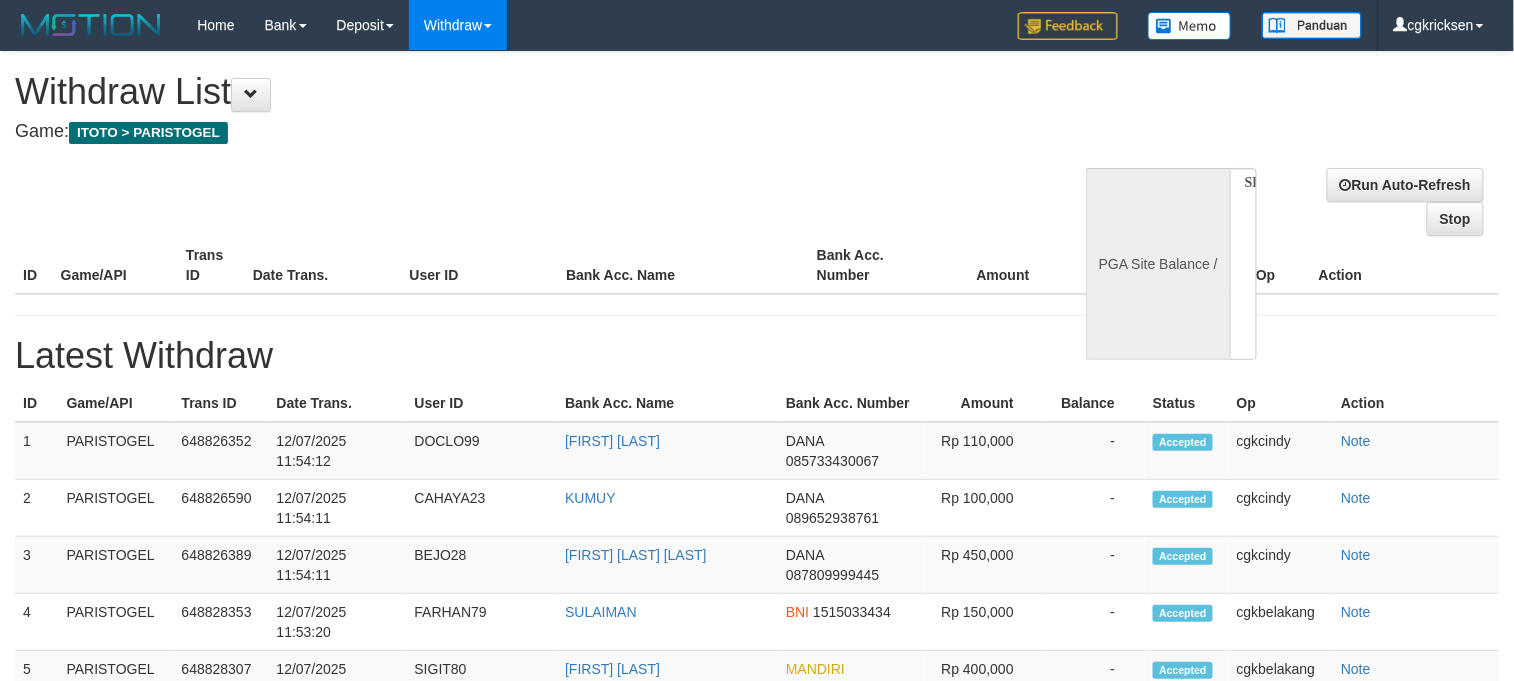 select on "**" 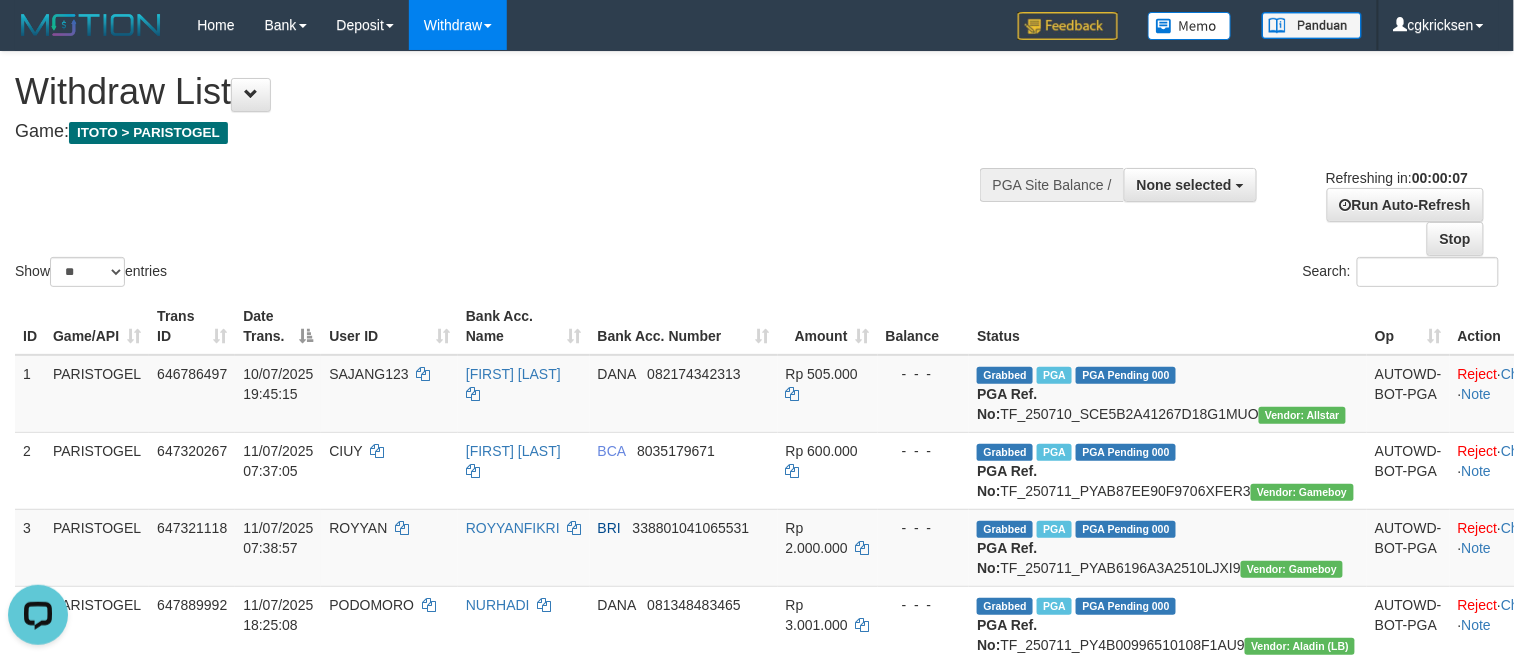 scroll, scrollTop: 0, scrollLeft: 0, axis: both 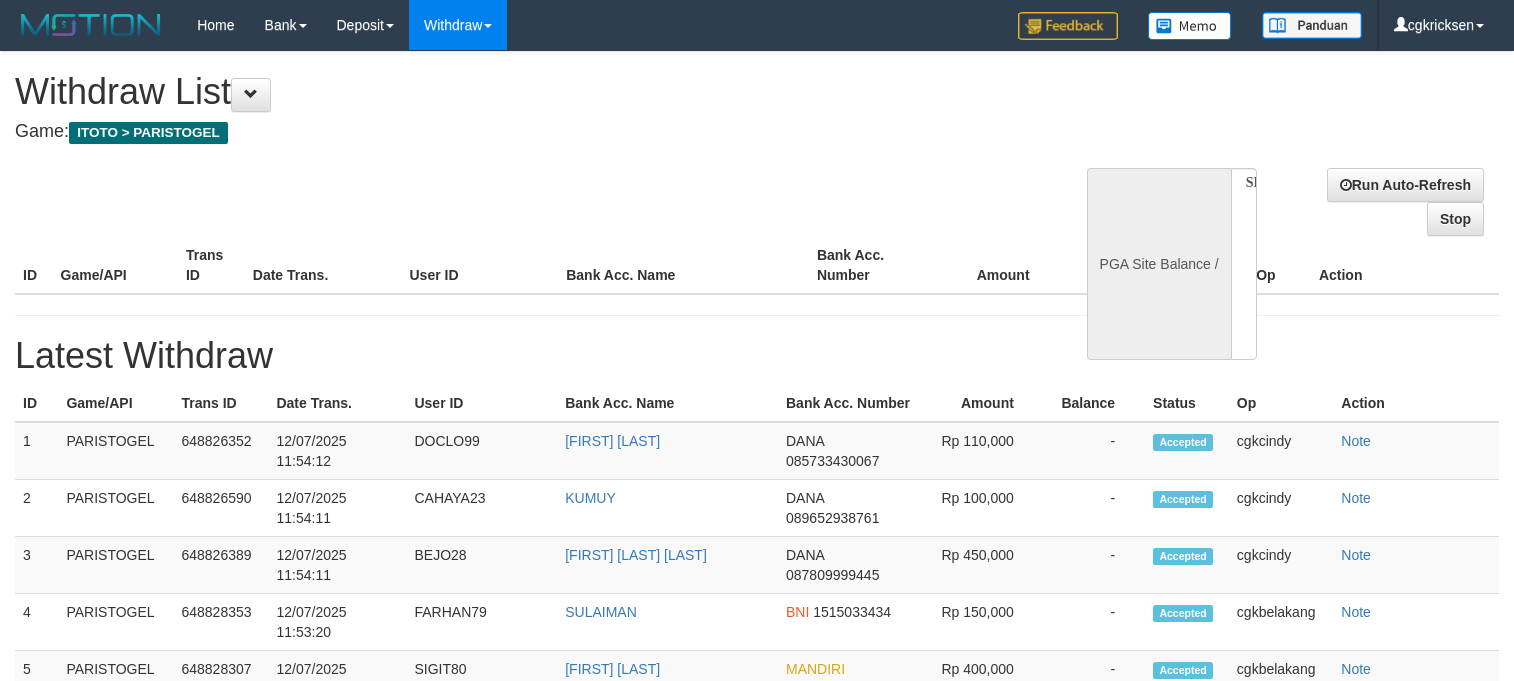select 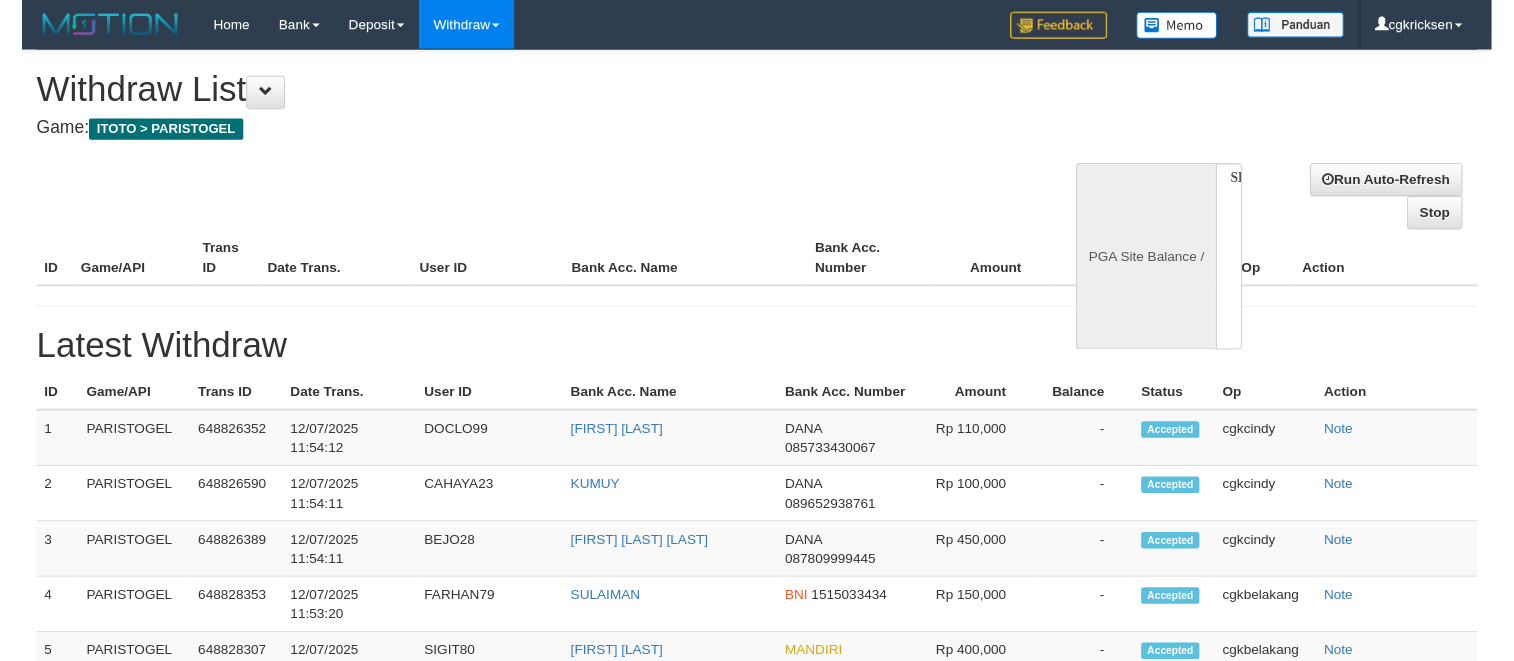 scroll, scrollTop: 0, scrollLeft: 0, axis: both 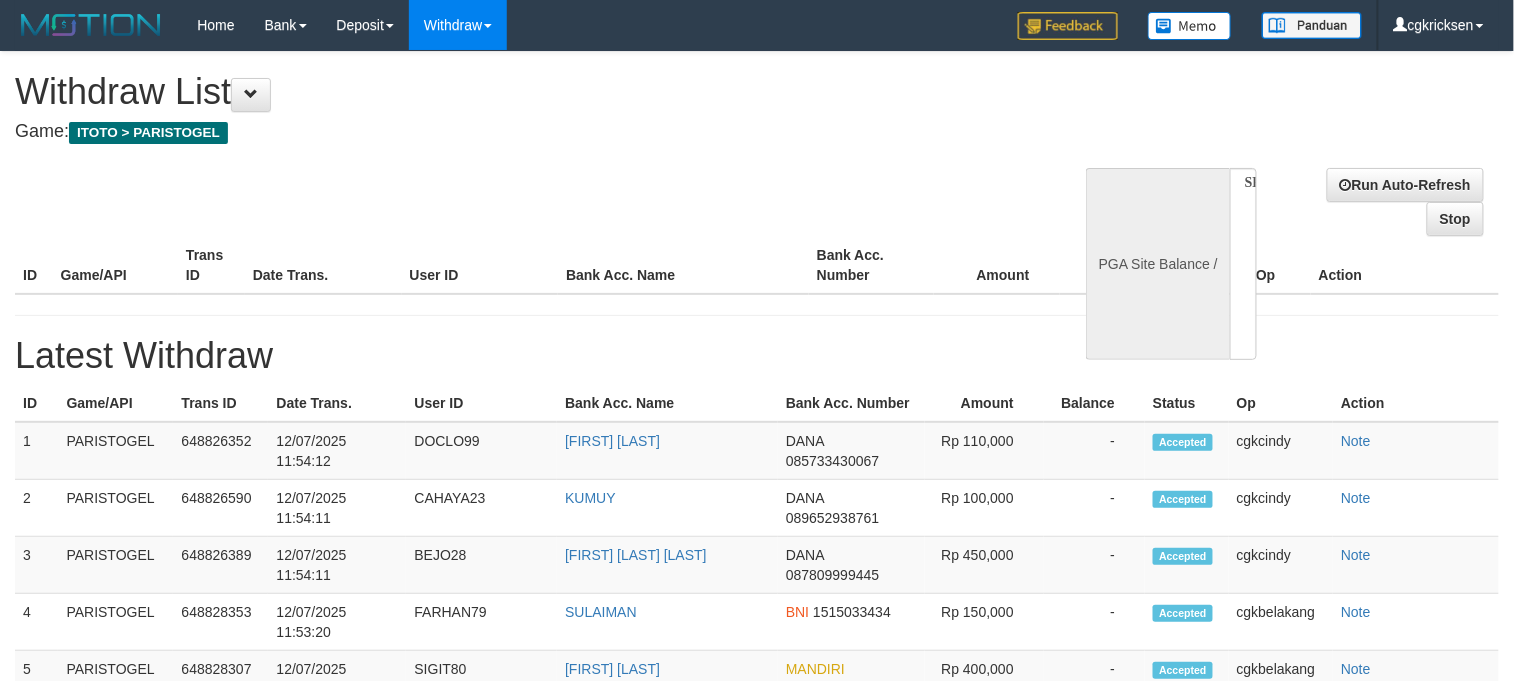 select on "**" 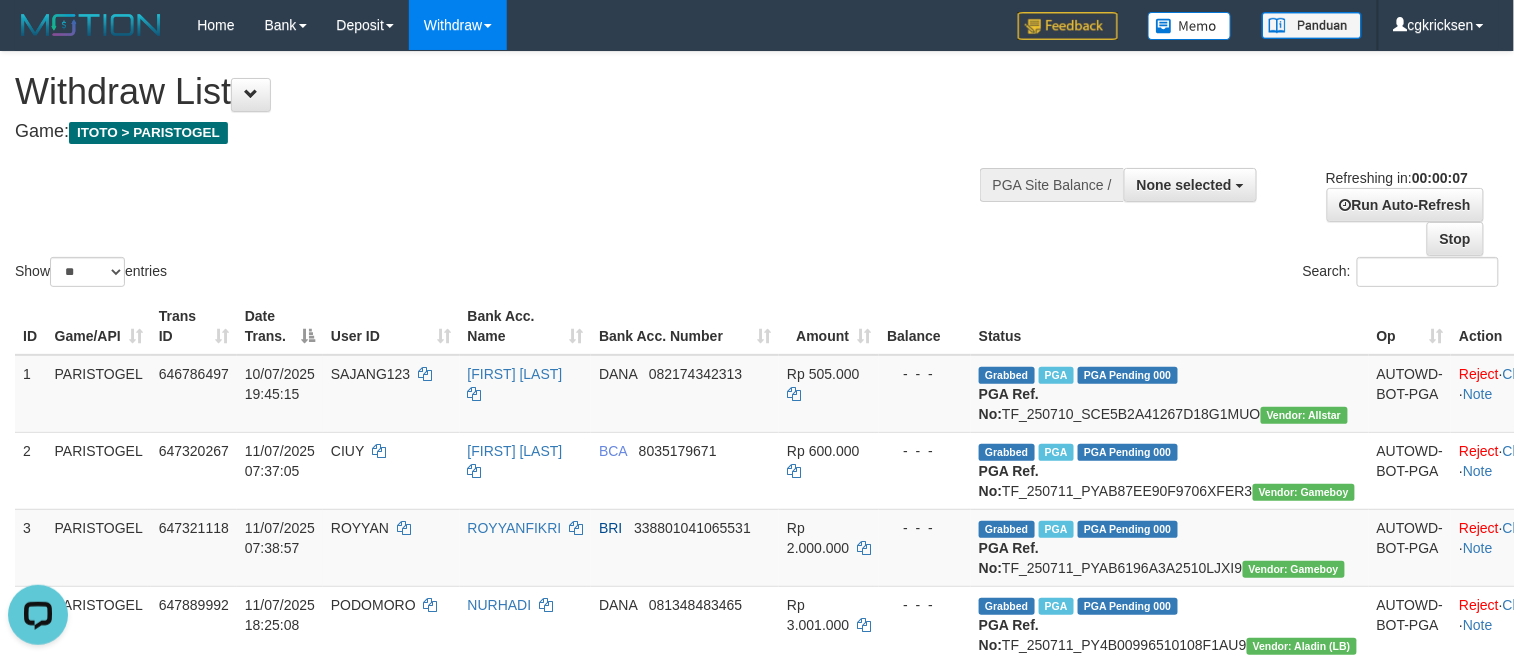 scroll, scrollTop: 0, scrollLeft: 0, axis: both 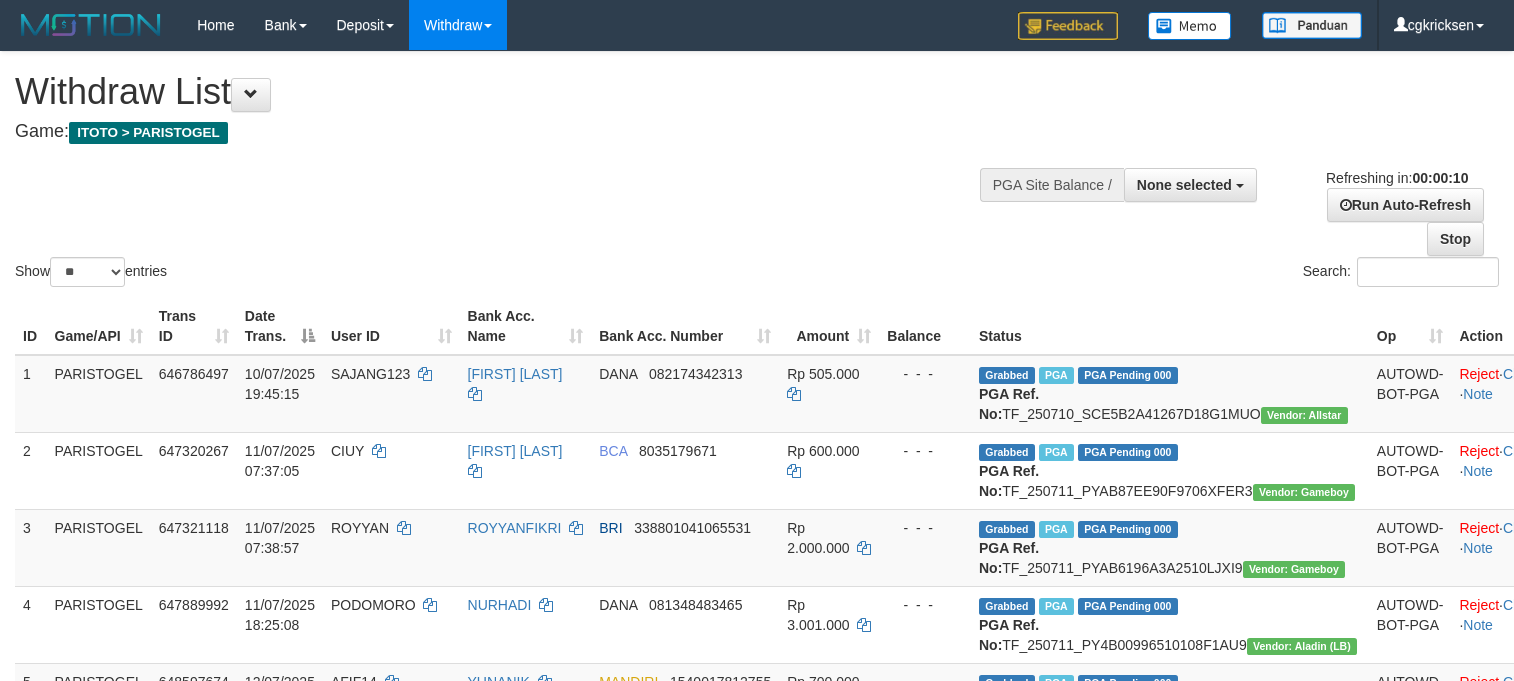select 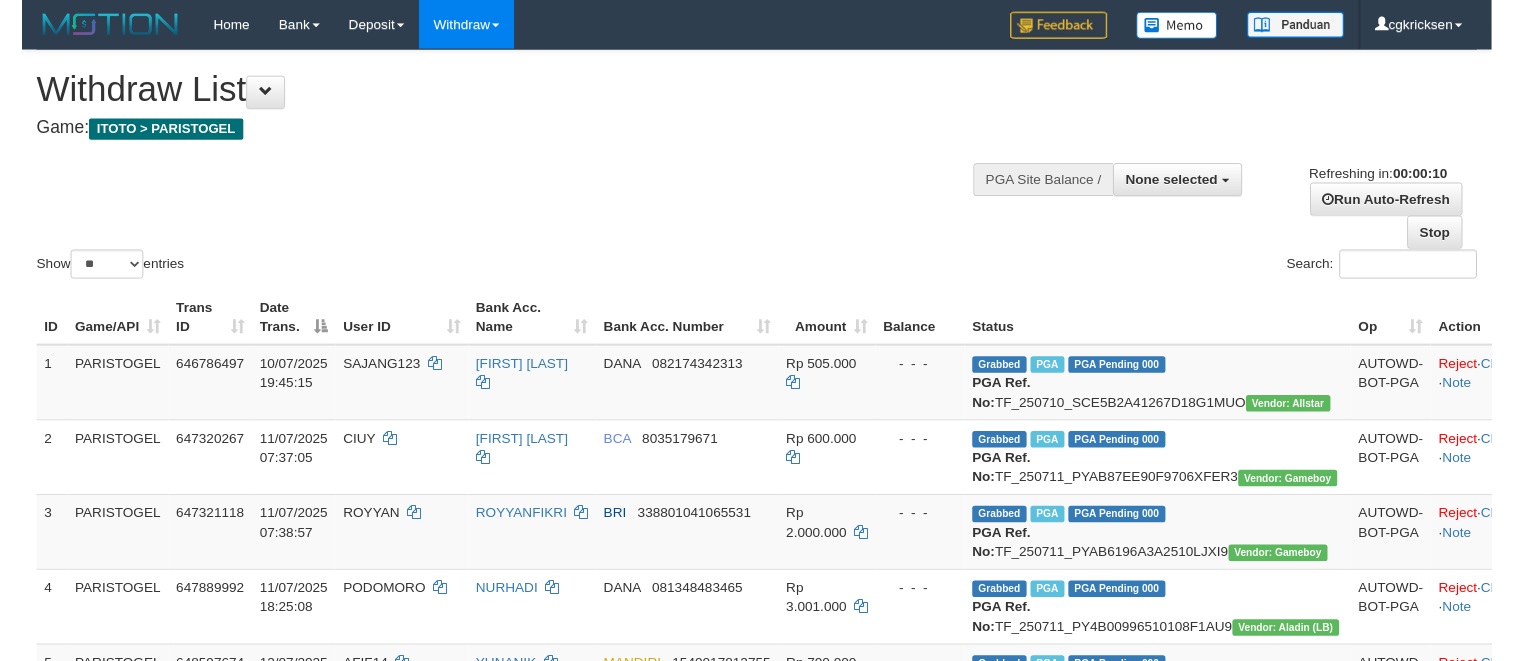 scroll, scrollTop: 0, scrollLeft: 0, axis: both 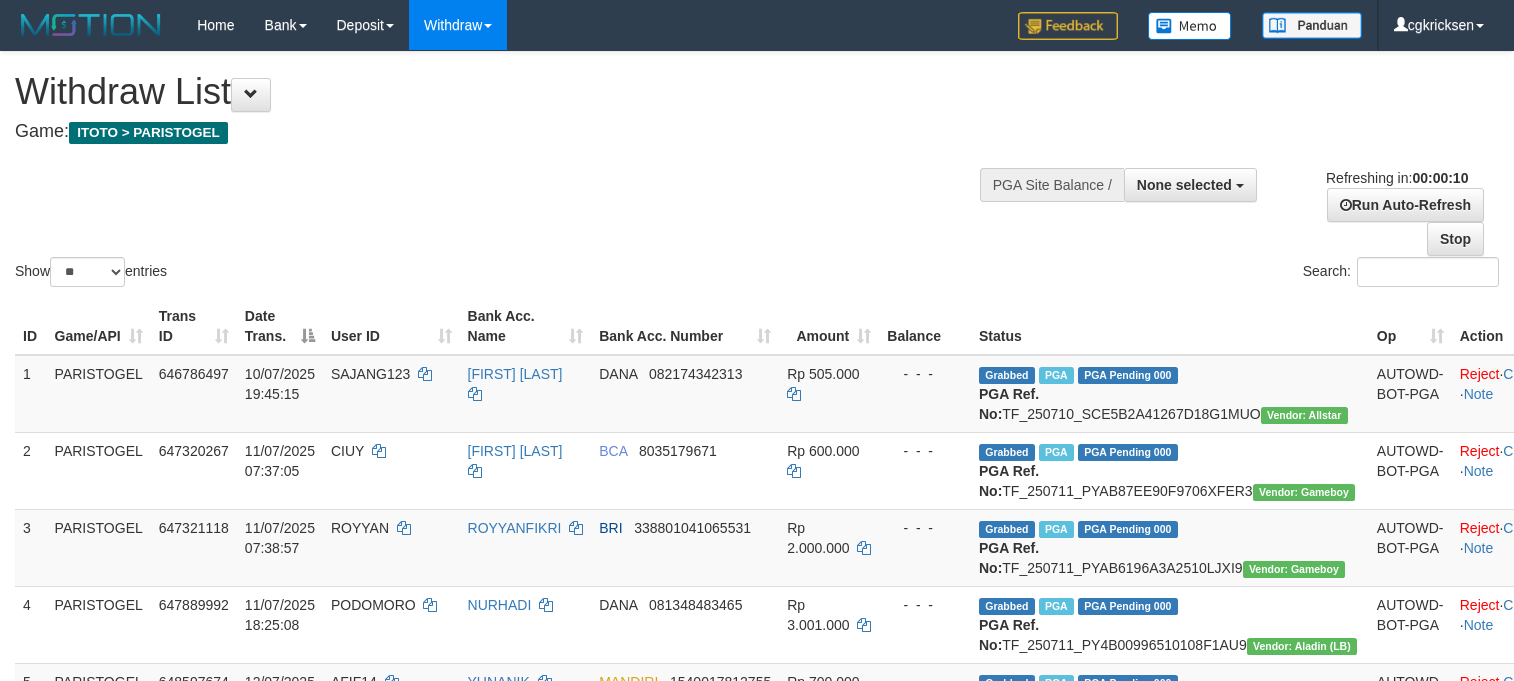 select 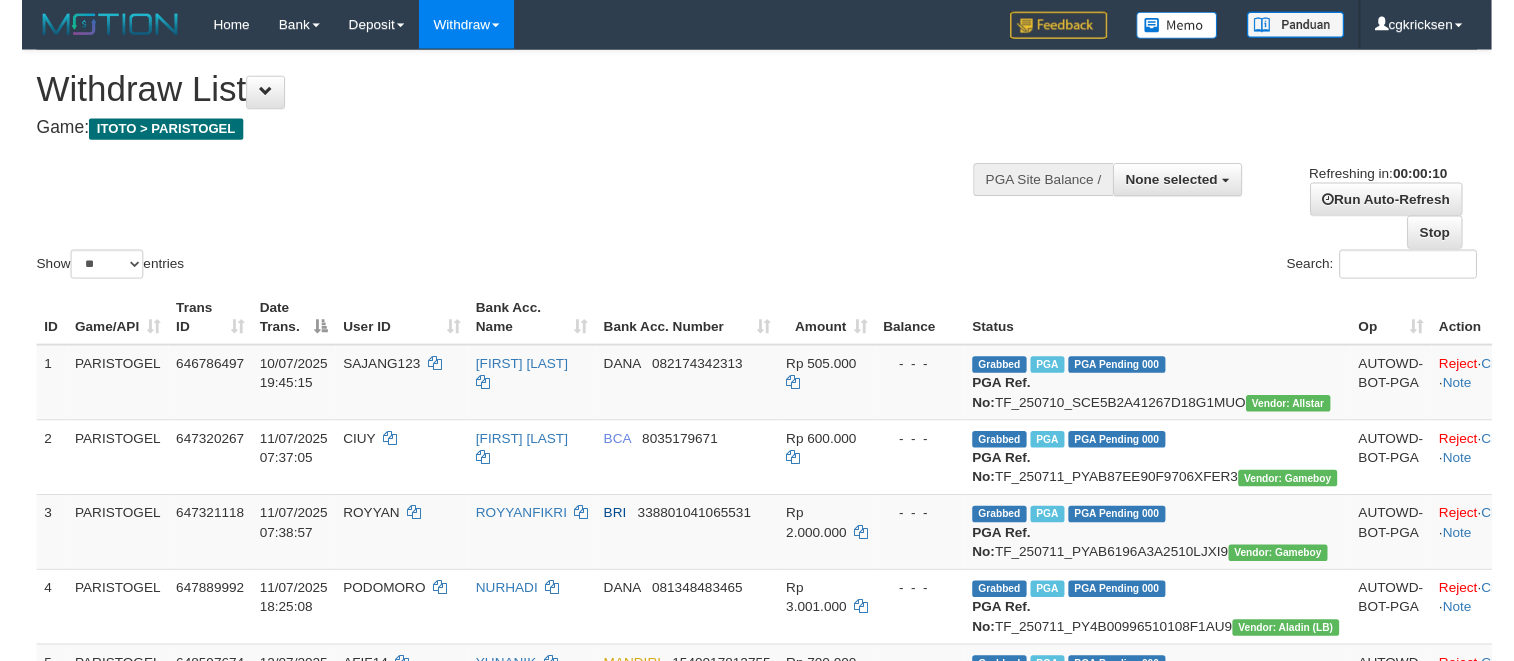 scroll, scrollTop: 0, scrollLeft: 0, axis: both 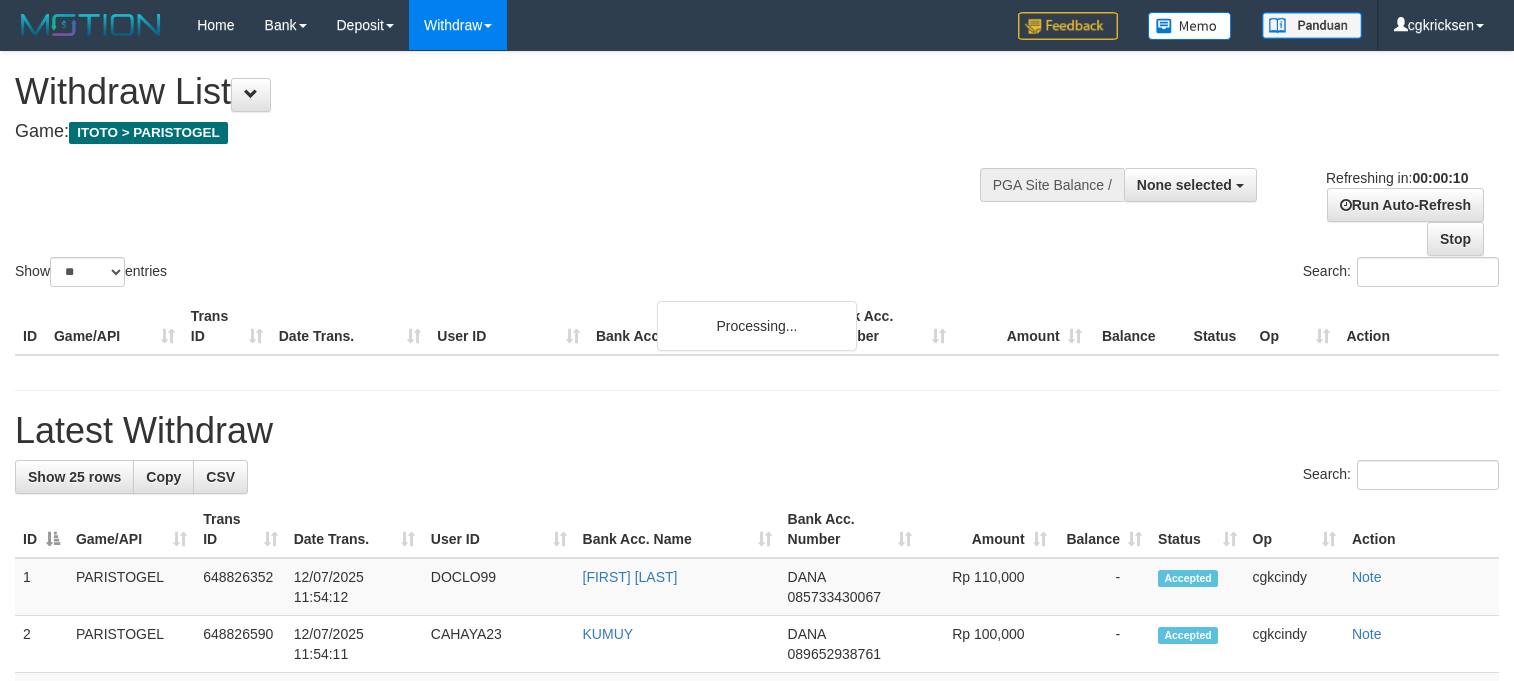 select 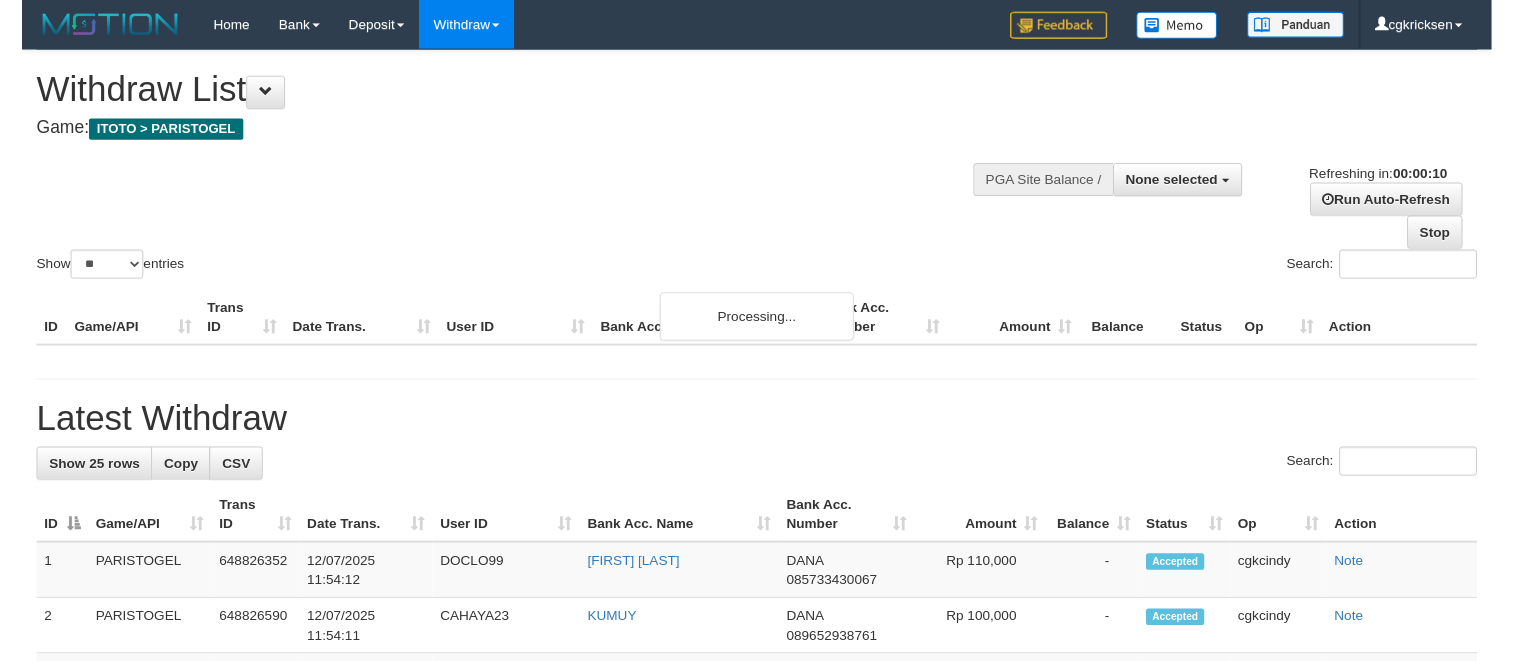 scroll, scrollTop: 0, scrollLeft: 0, axis: both 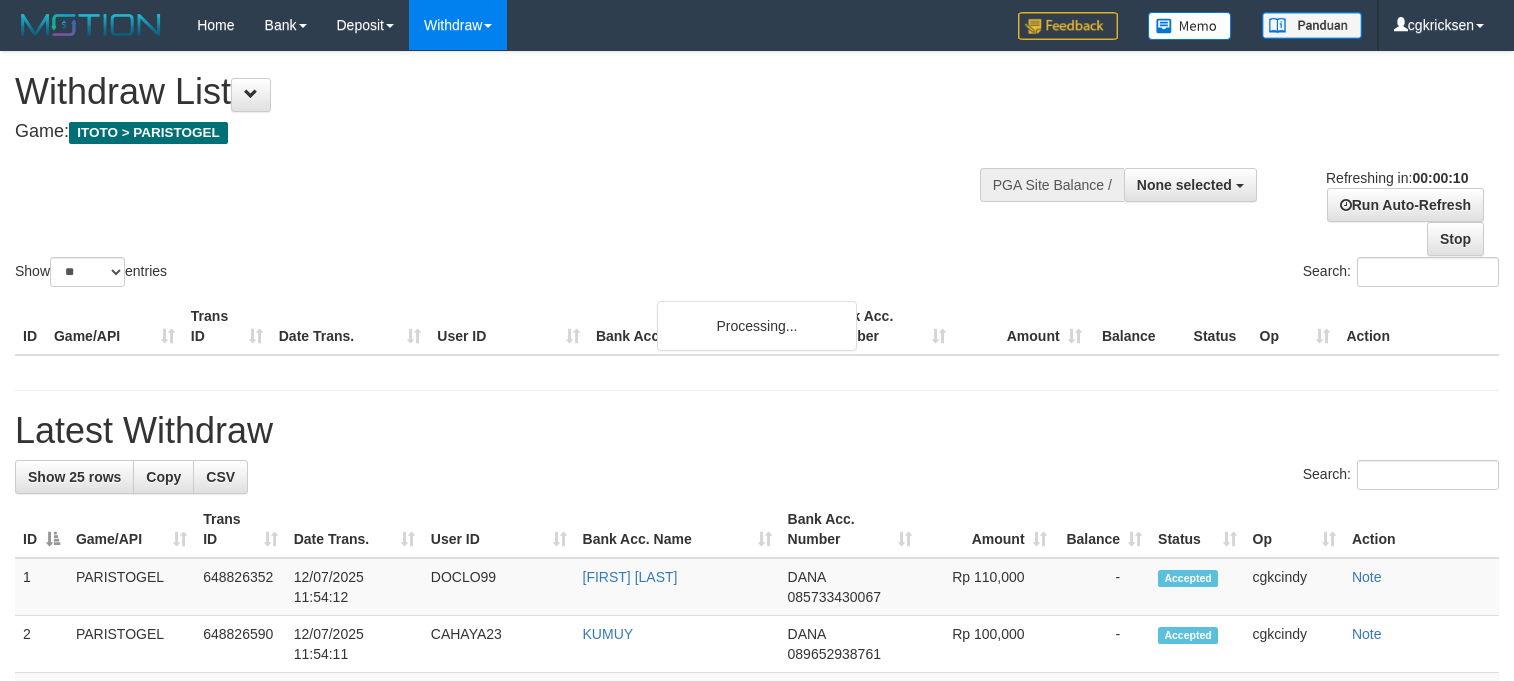 select 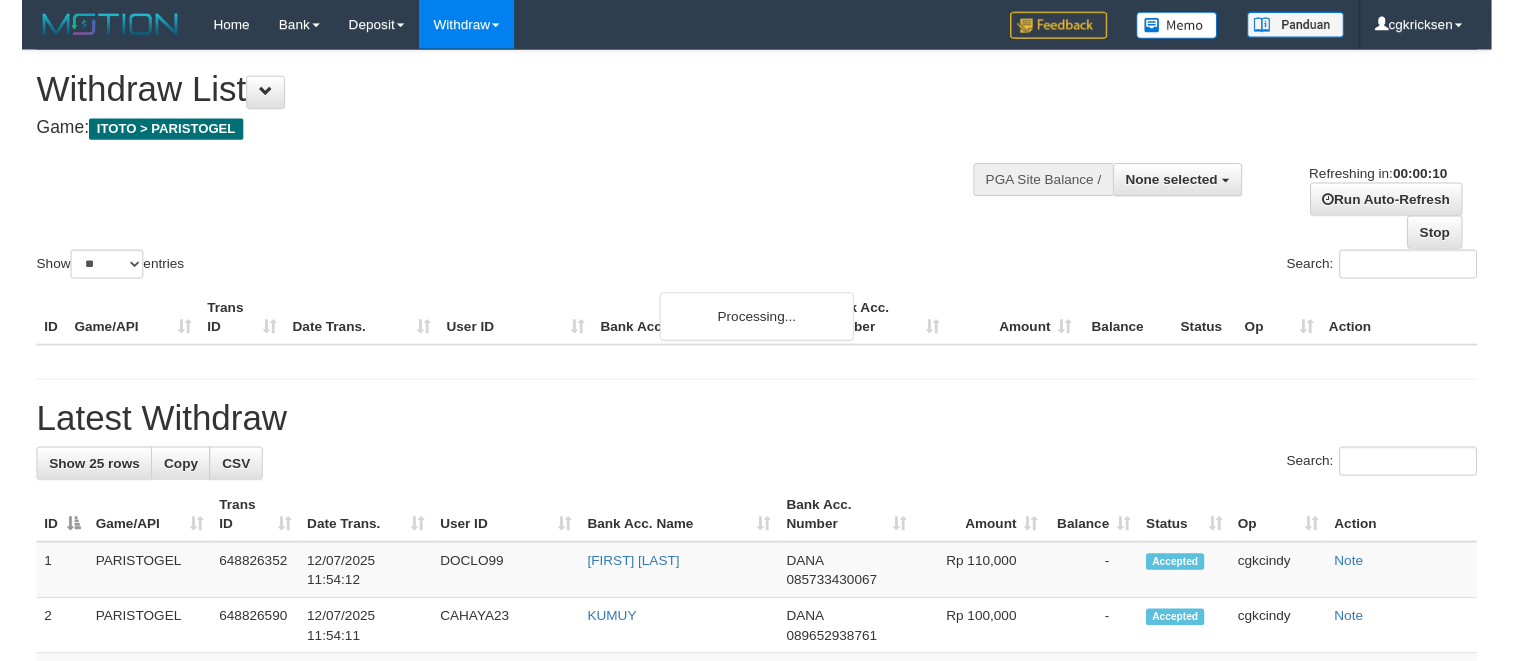 scroll, scrollTop: 0, scrollLeft: 0, axis: both 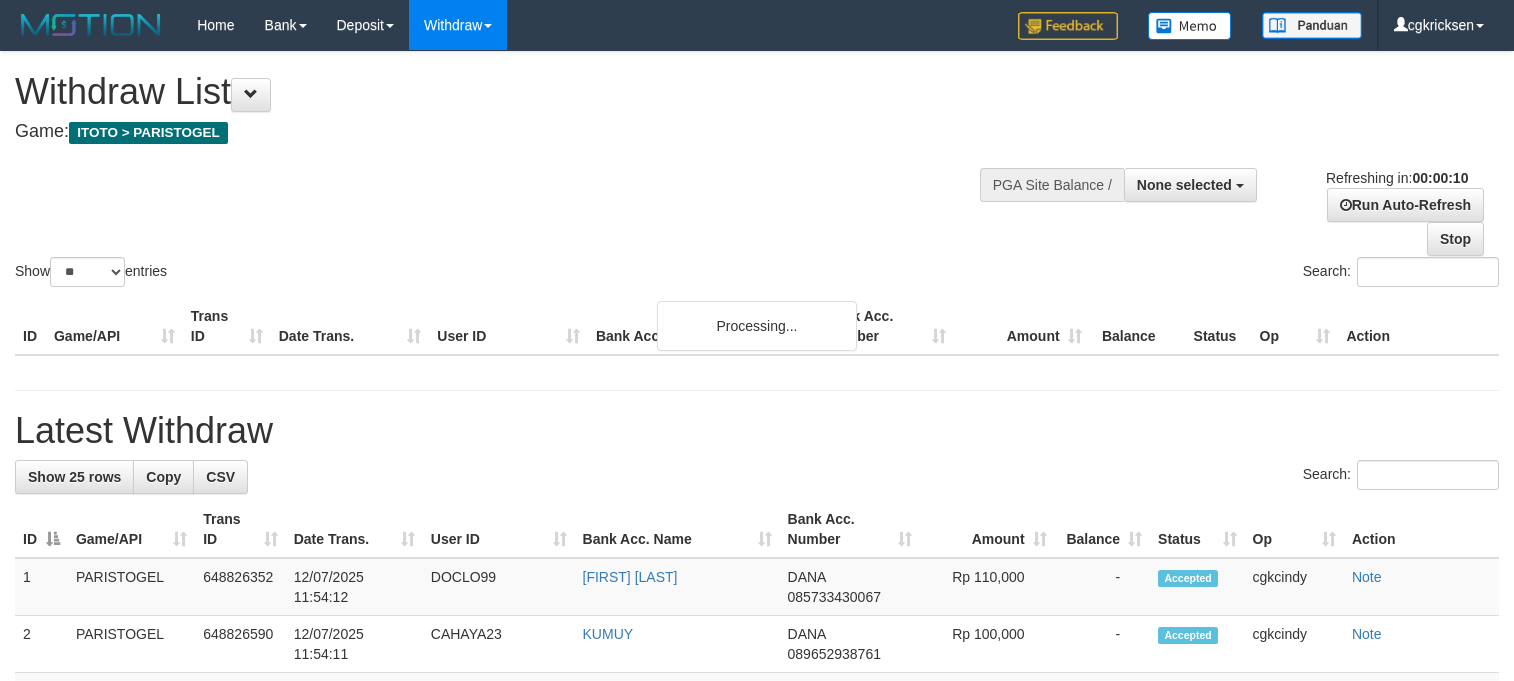 select 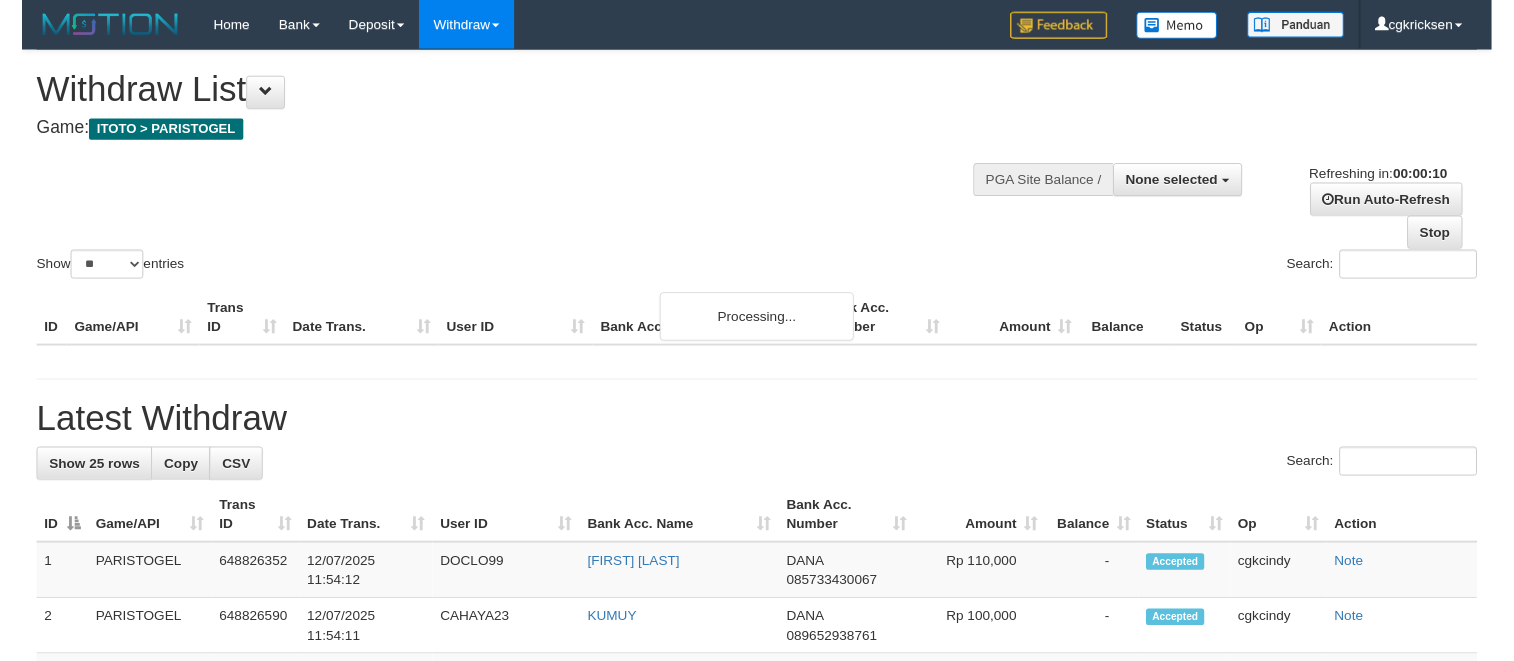 scroll, scrollTop: 0, scrollLeft: 0, axis: both 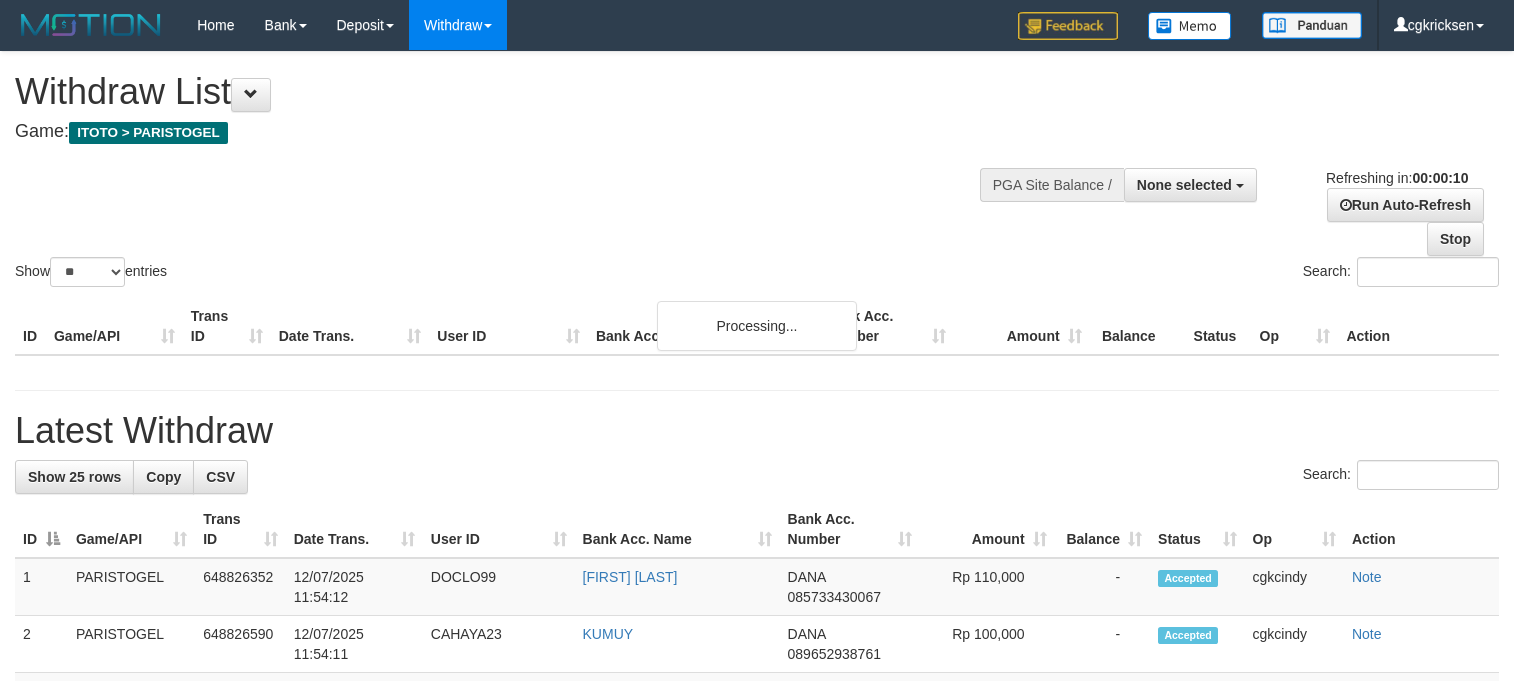 select 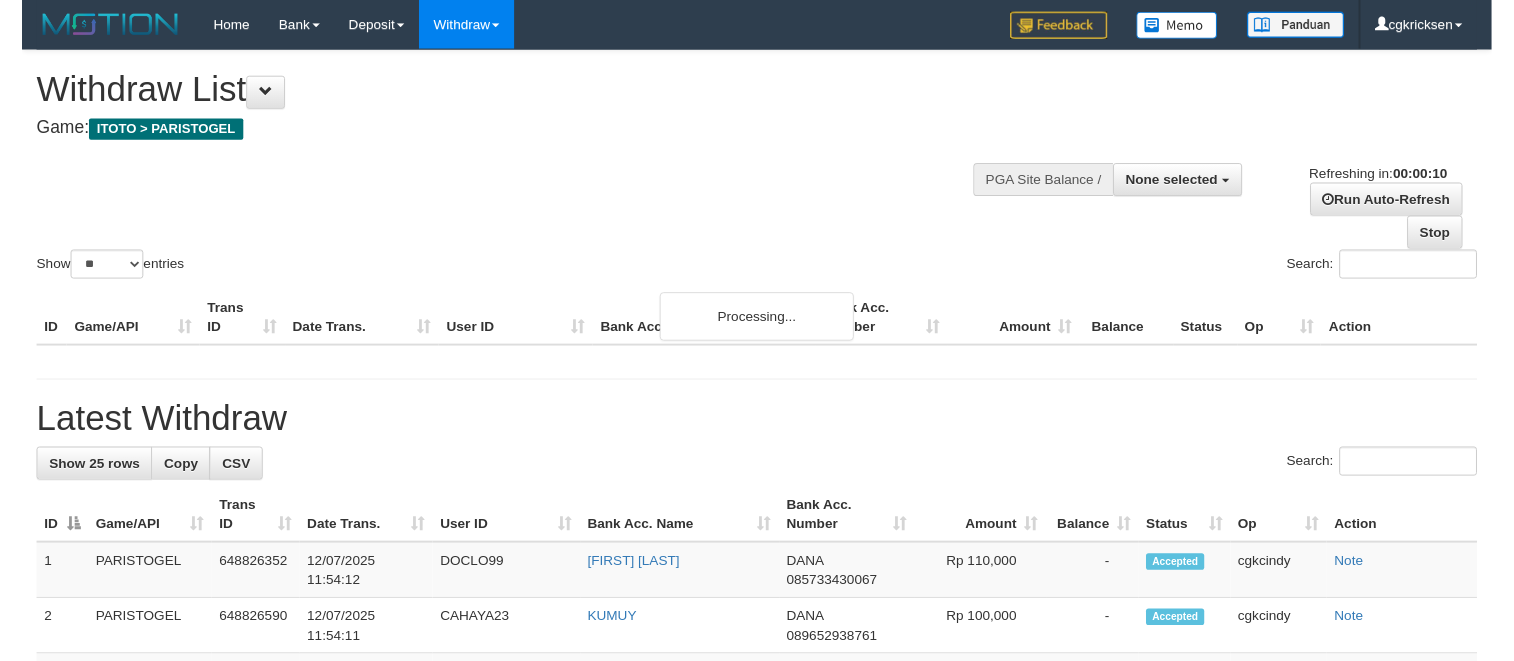 scroll, scrollTop: 0, scrollLeft: 0, axis: both 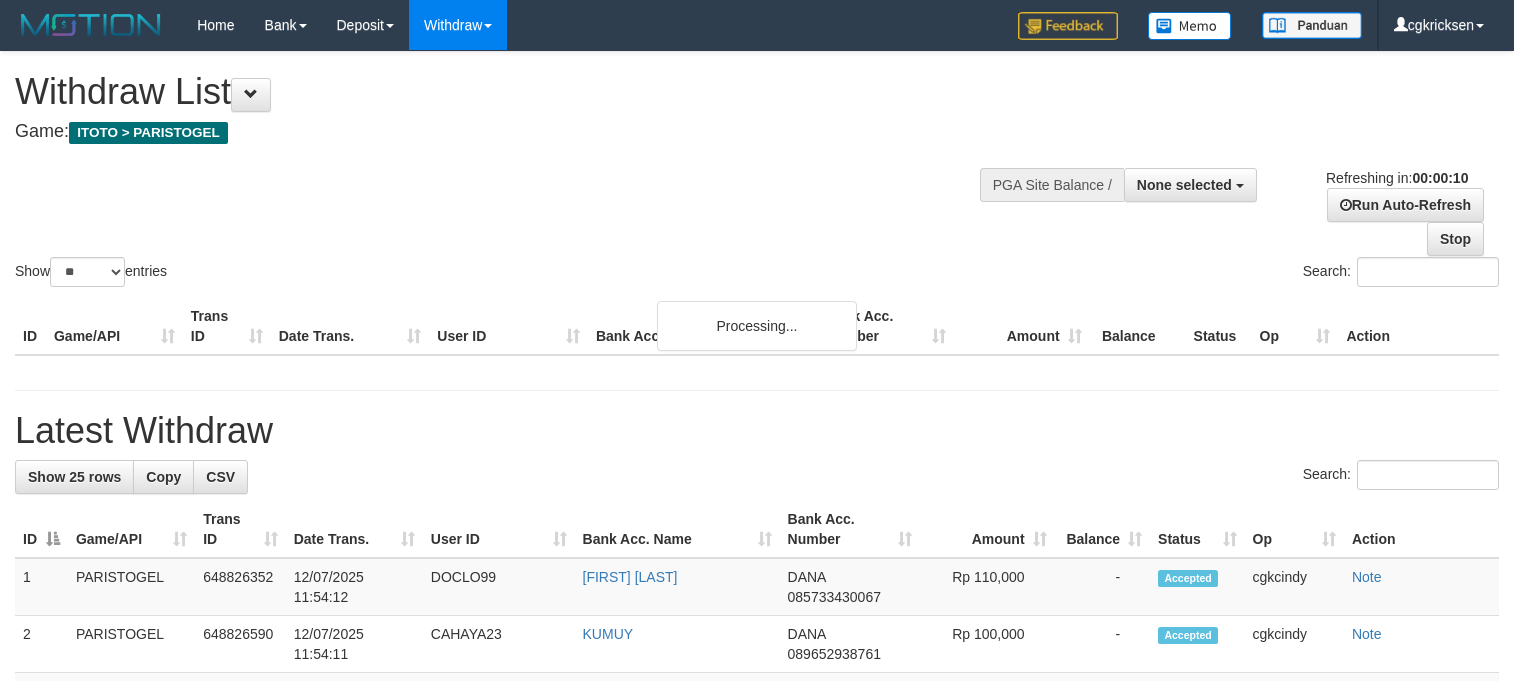 select 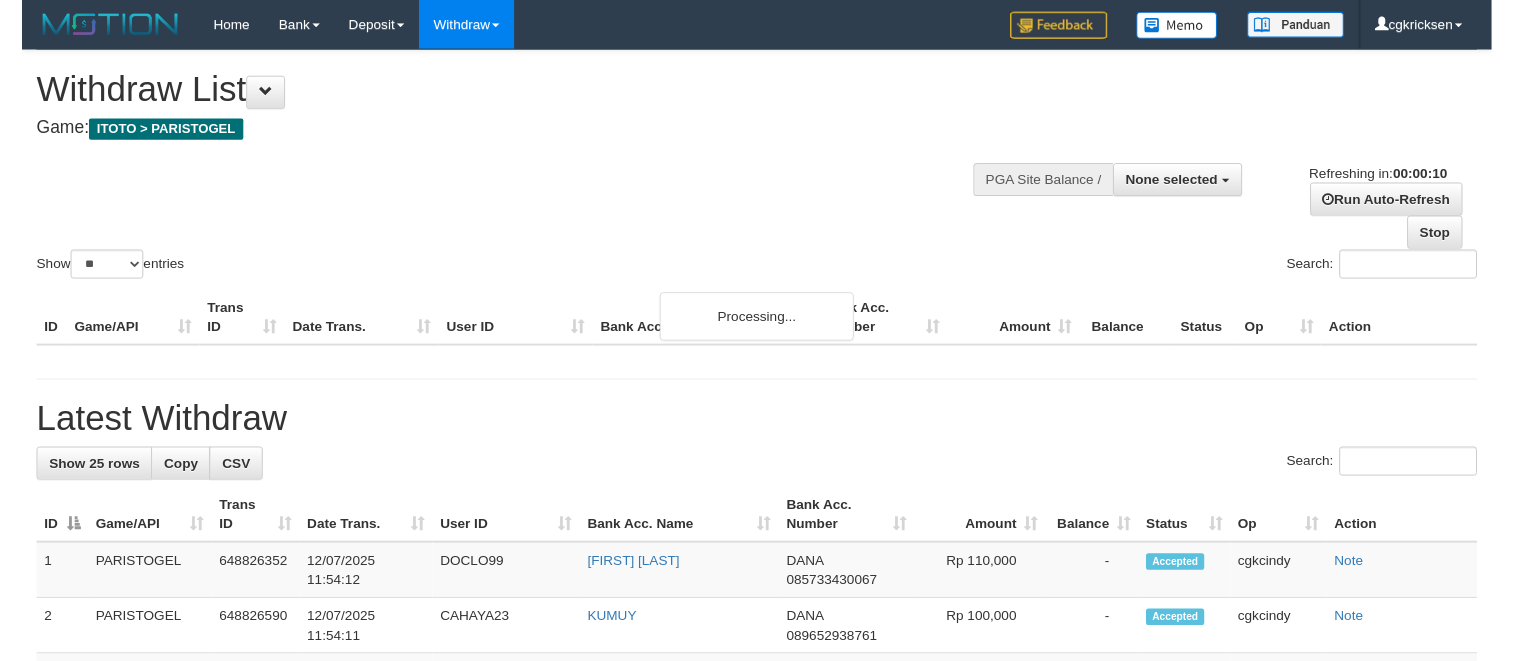 scroll, scrollTop: 0, scrollLeft: 0, axis: both 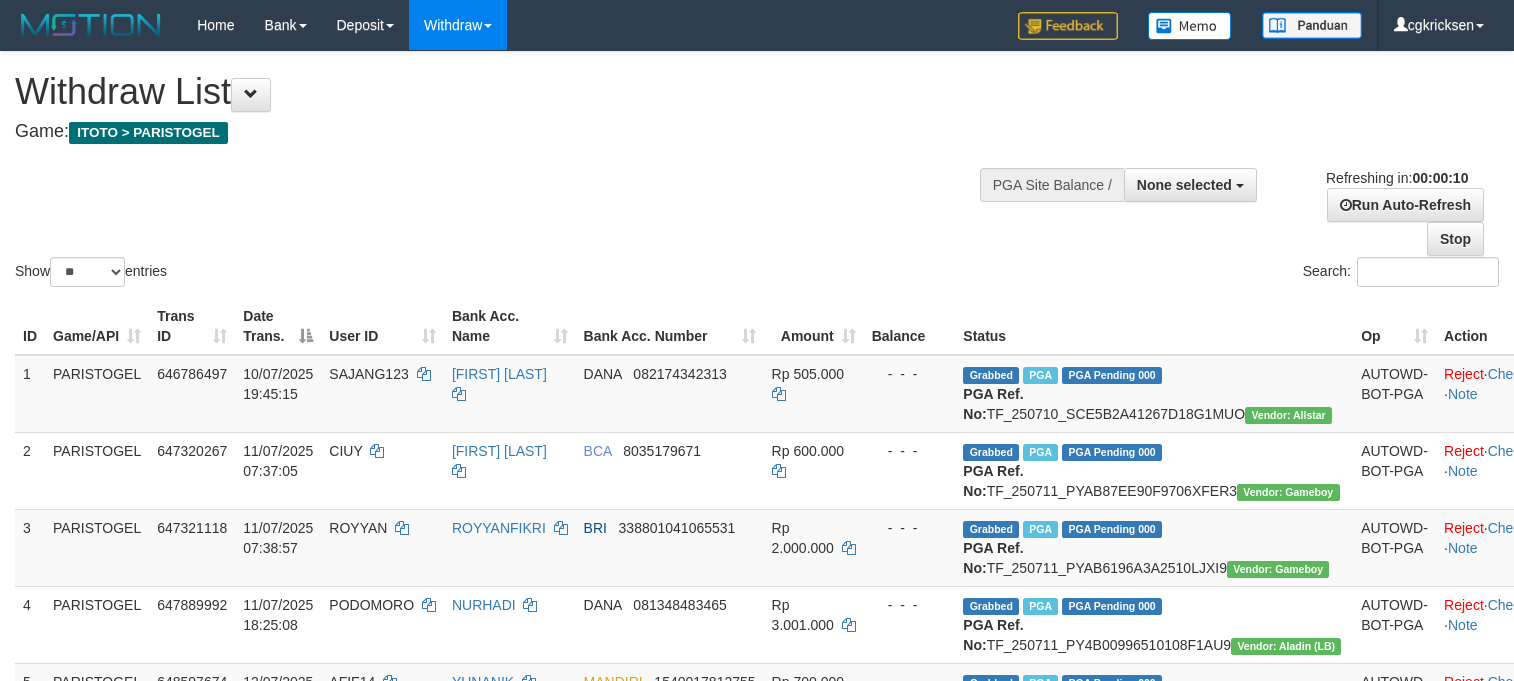 select 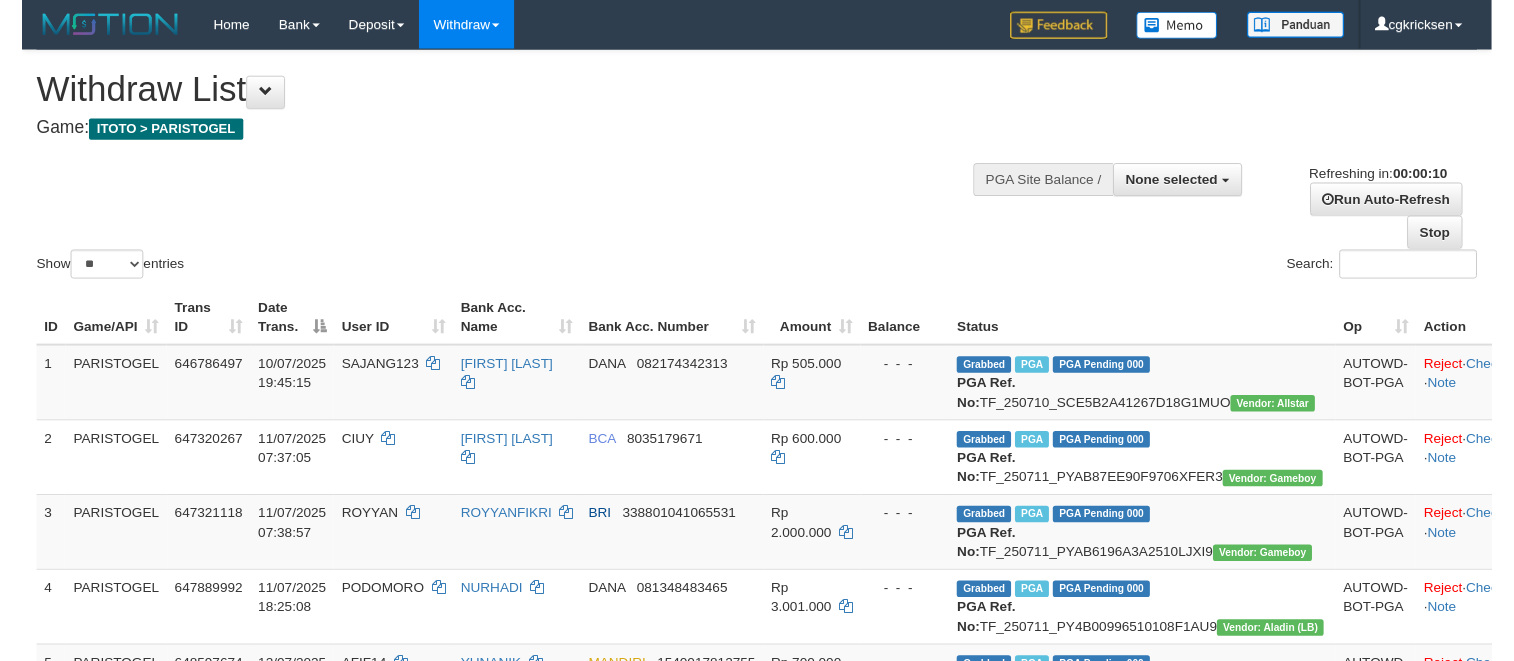 scroll, scrollTop: 0, scrollLeft: 0, axis: both 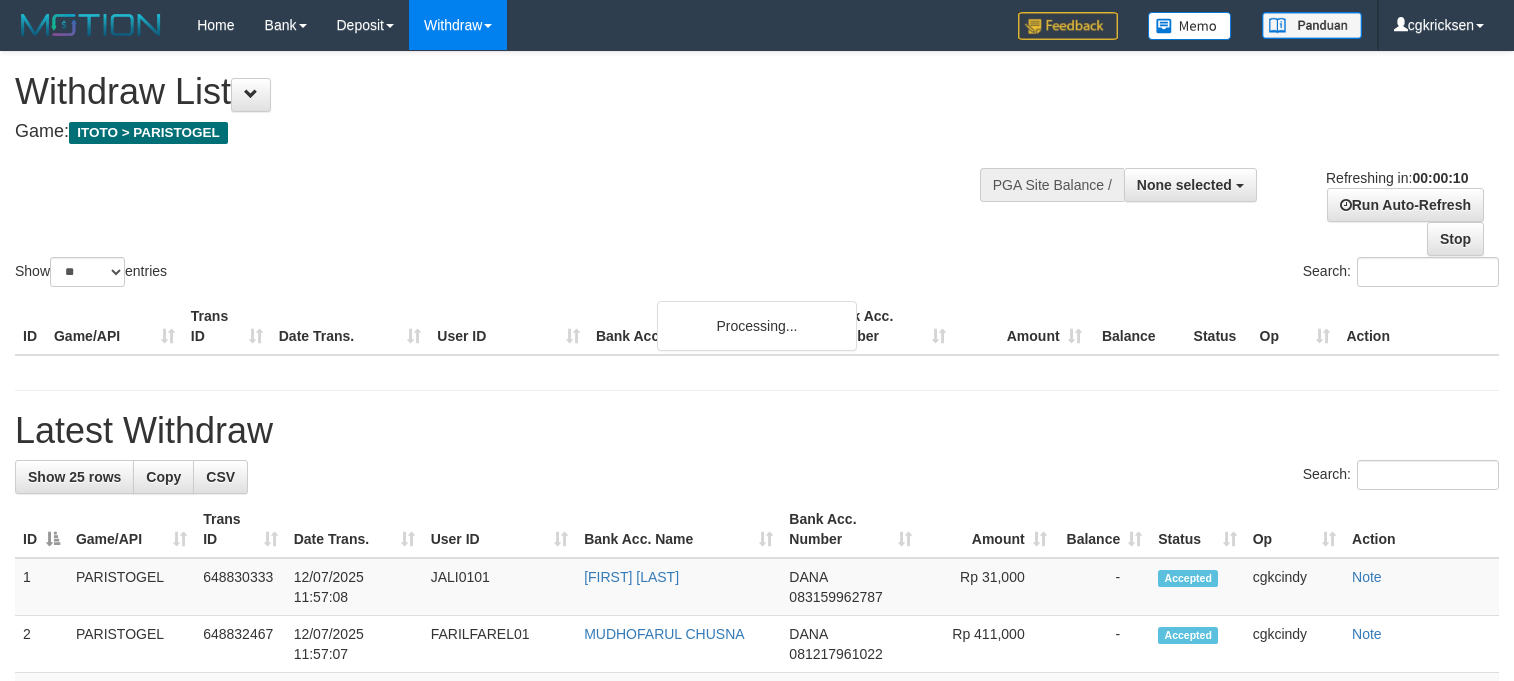 select 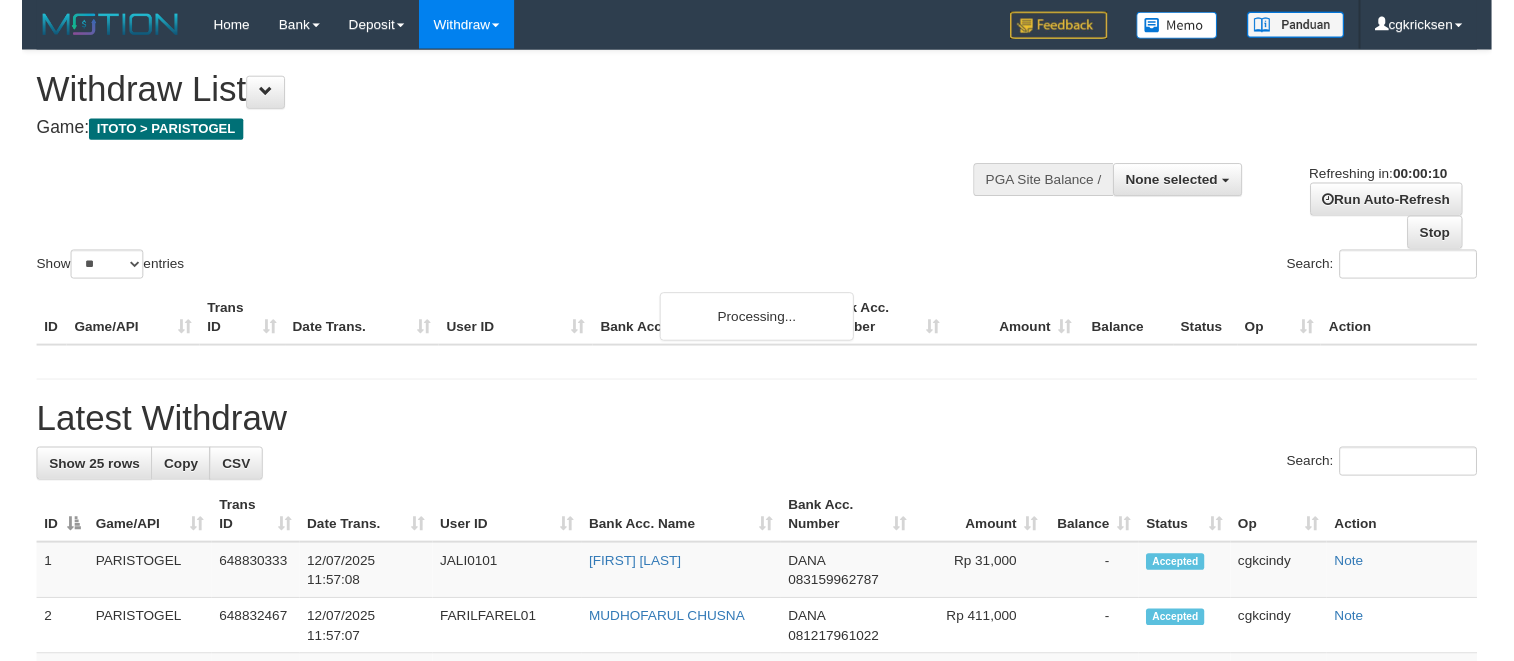 scroll, scrollTop: 0, scrollLeft: 0, axis: both 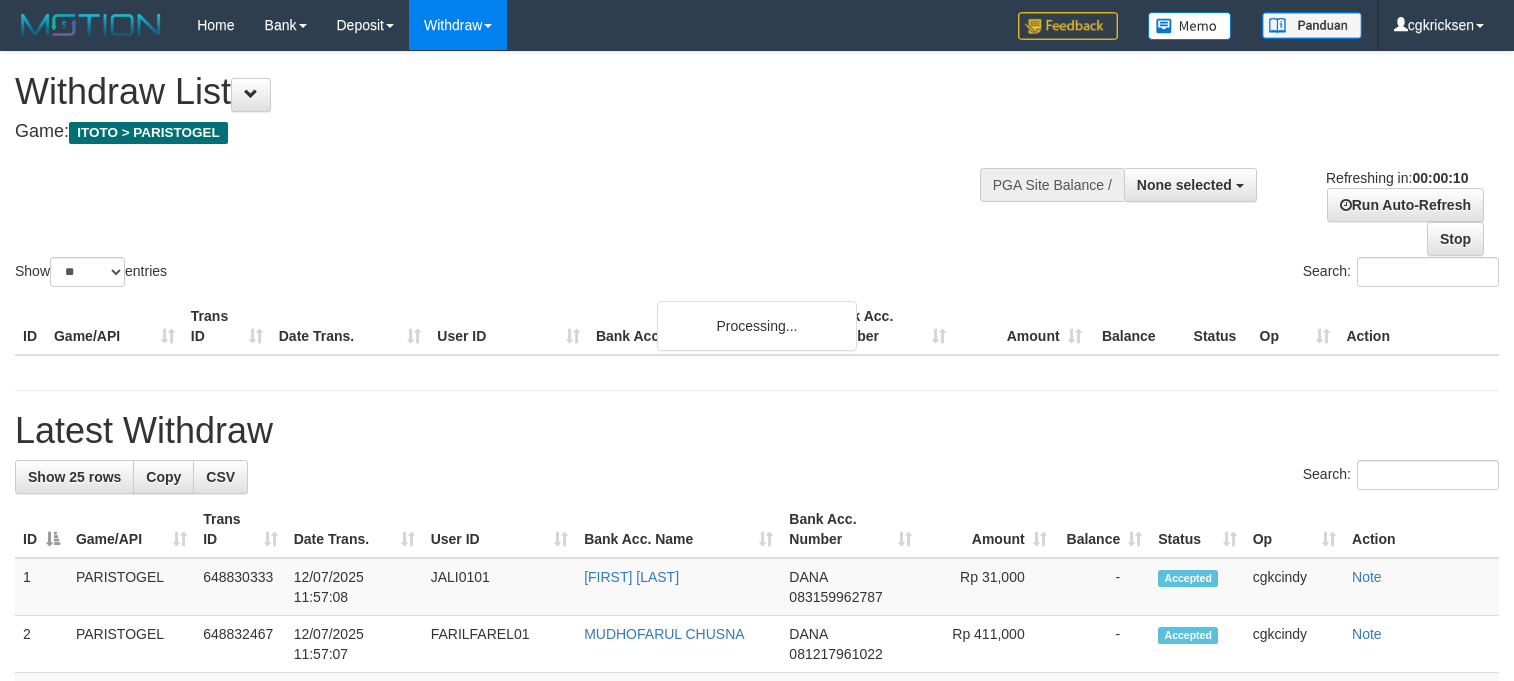select 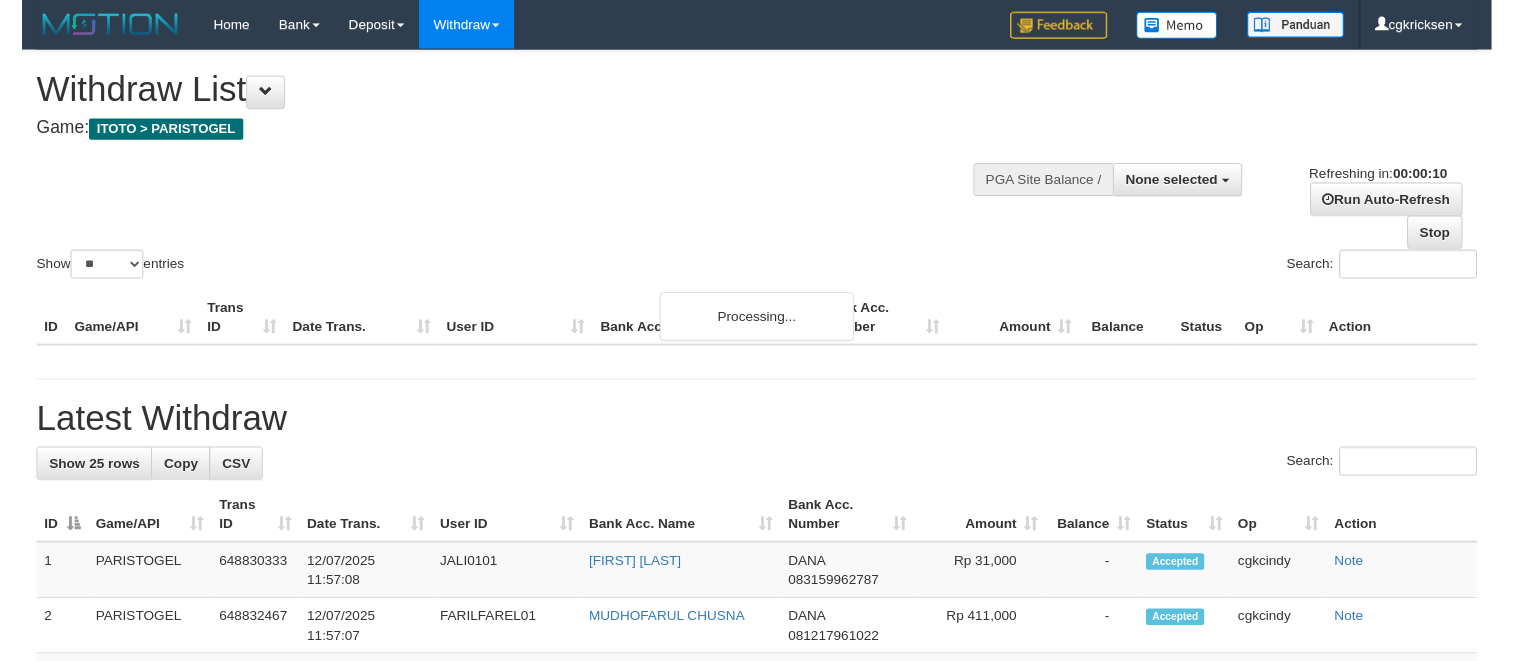 scroll, scrollTop: 0, scrollLeft: 0, axis: both 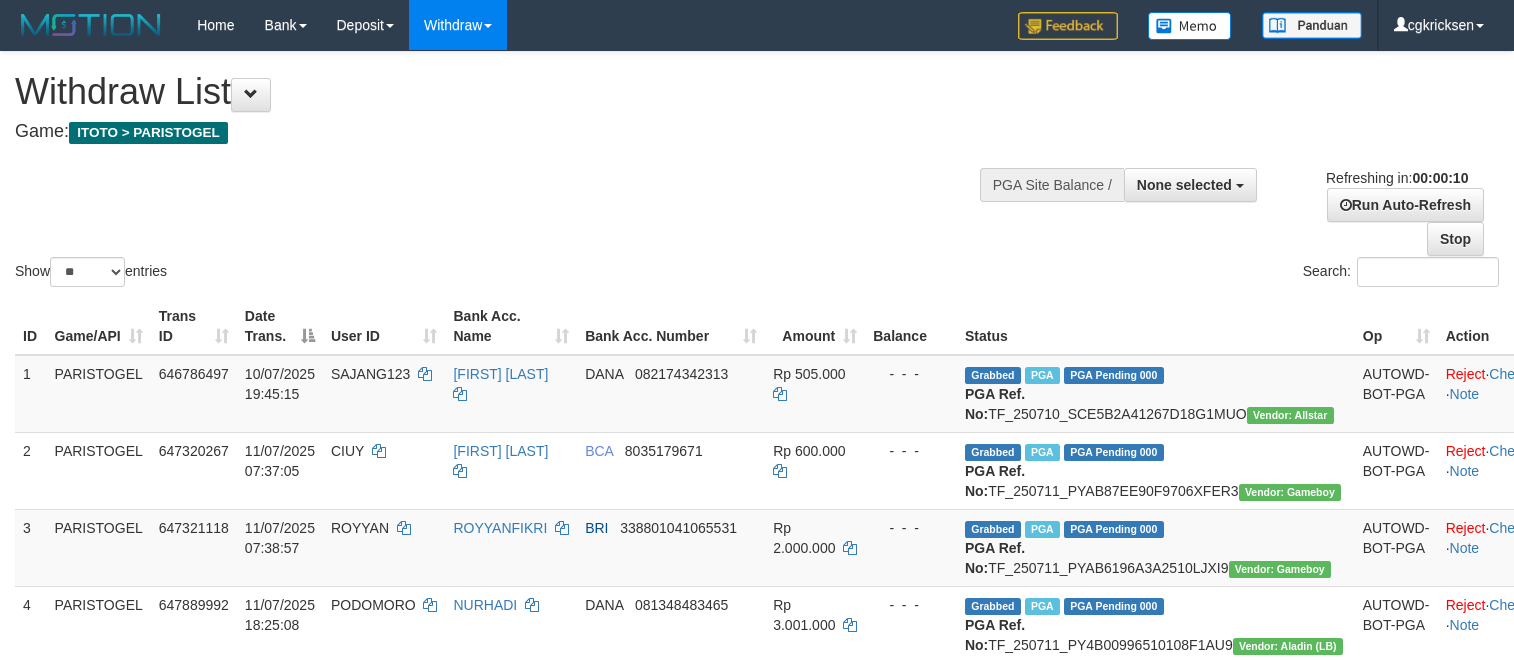 select 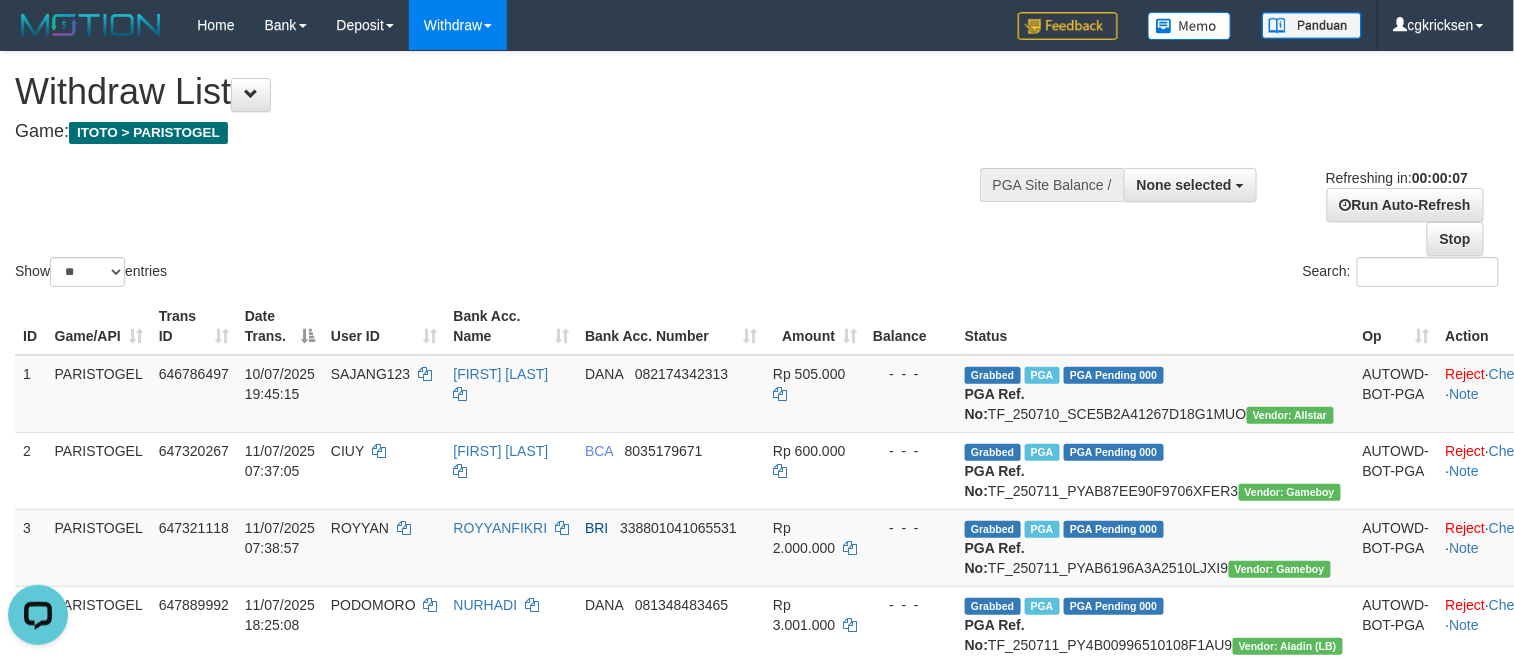 scroll, scrollTop: 0, scrollLeft: 0, axis: both 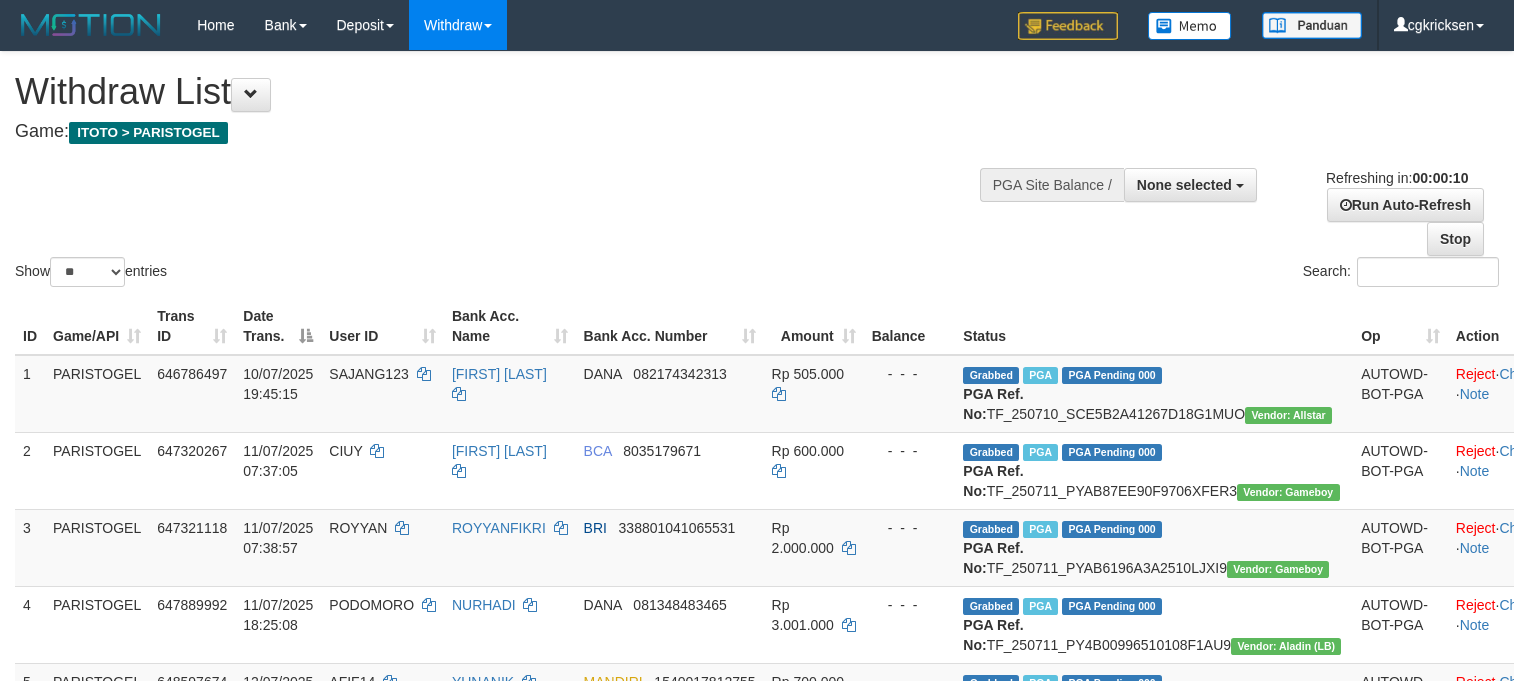 select 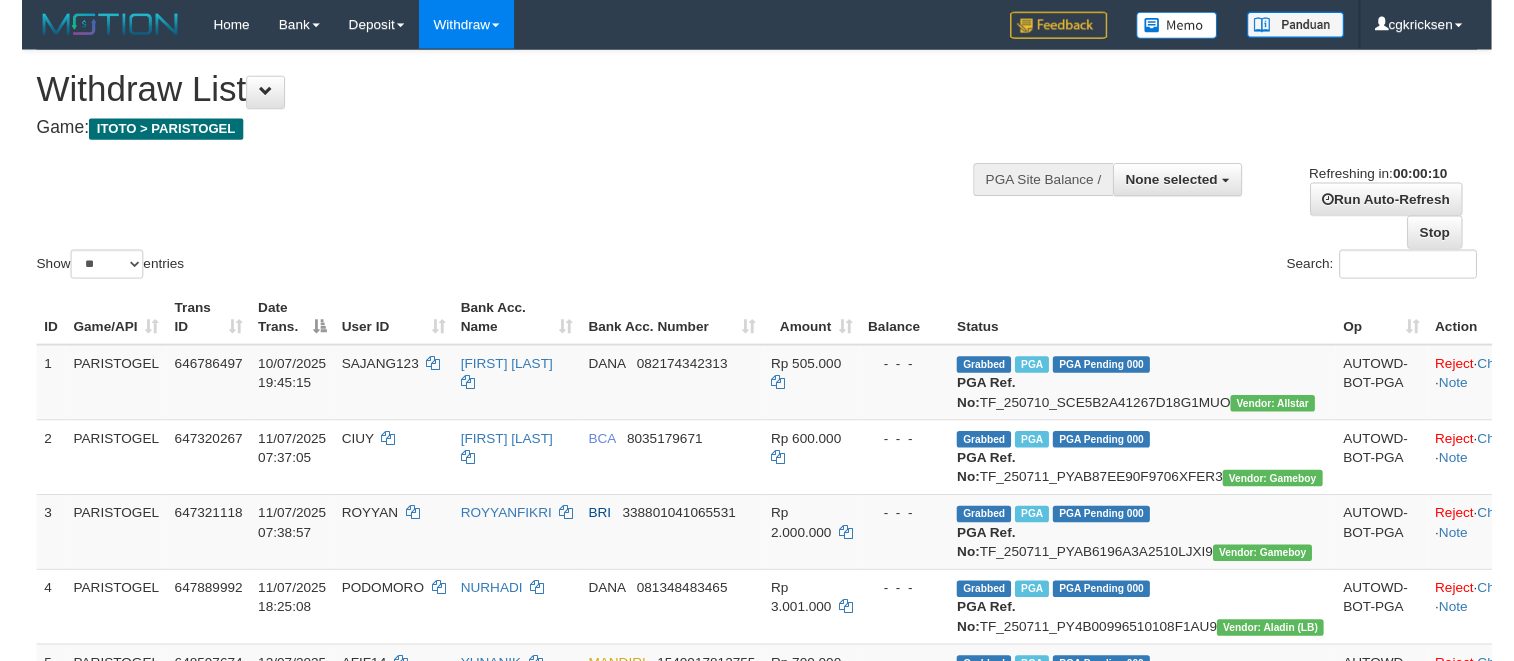 scroll, scrollTop: 0, scrollLeft: 0, axis: both 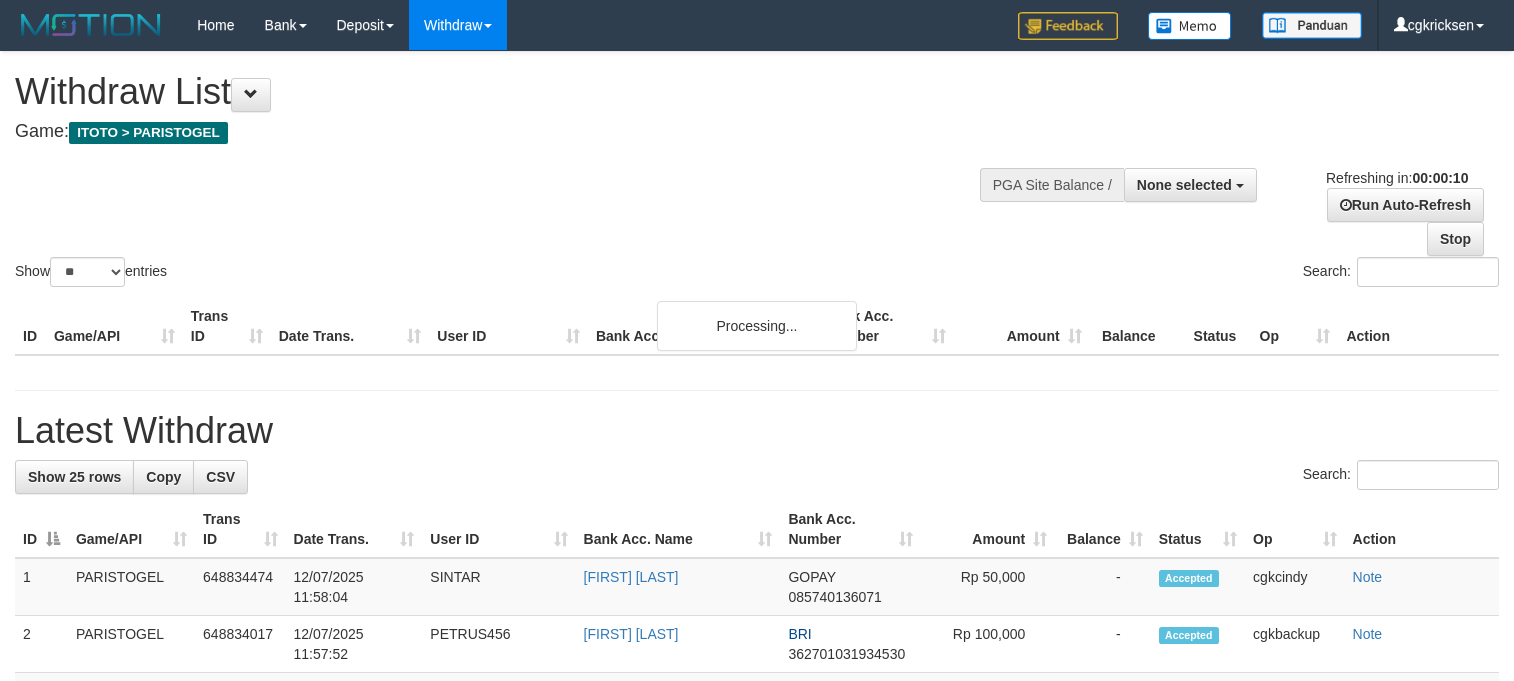 select 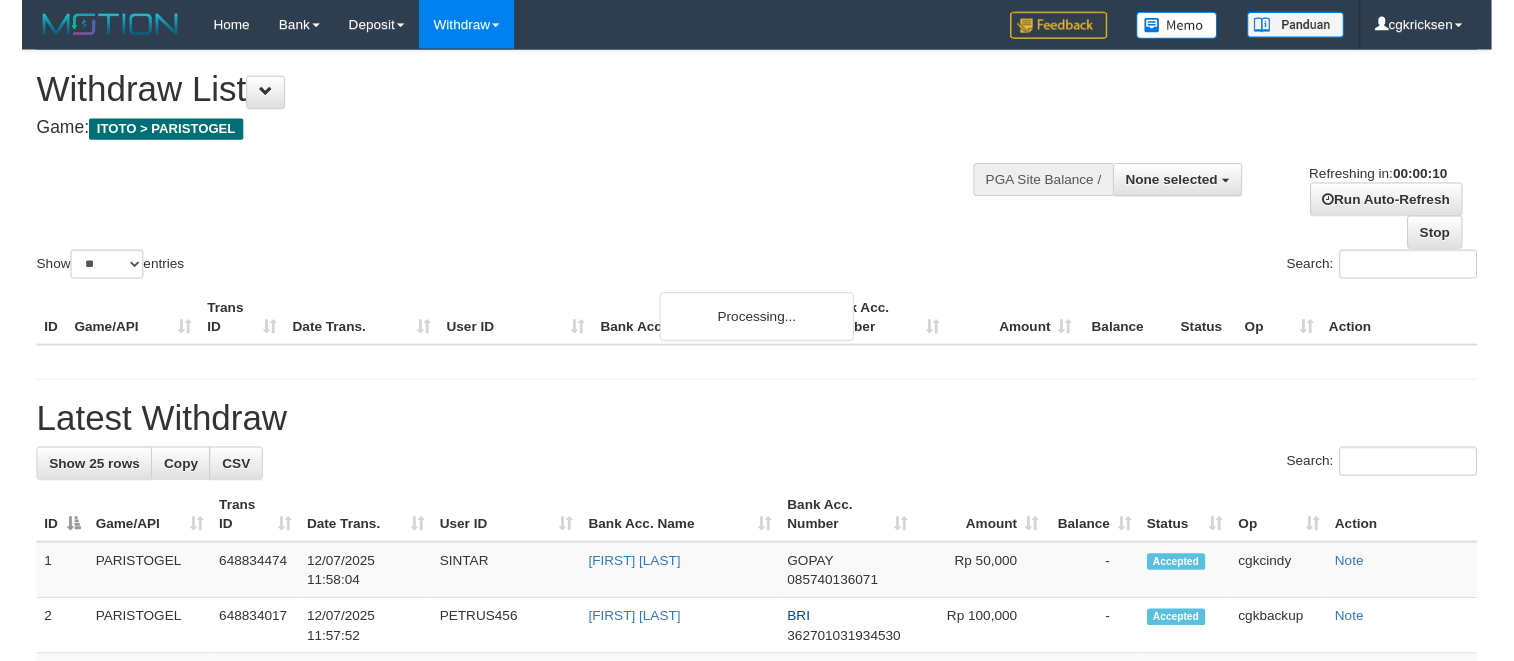 scroll, scrollTop: 0, scrollLeft: 0, axis: both 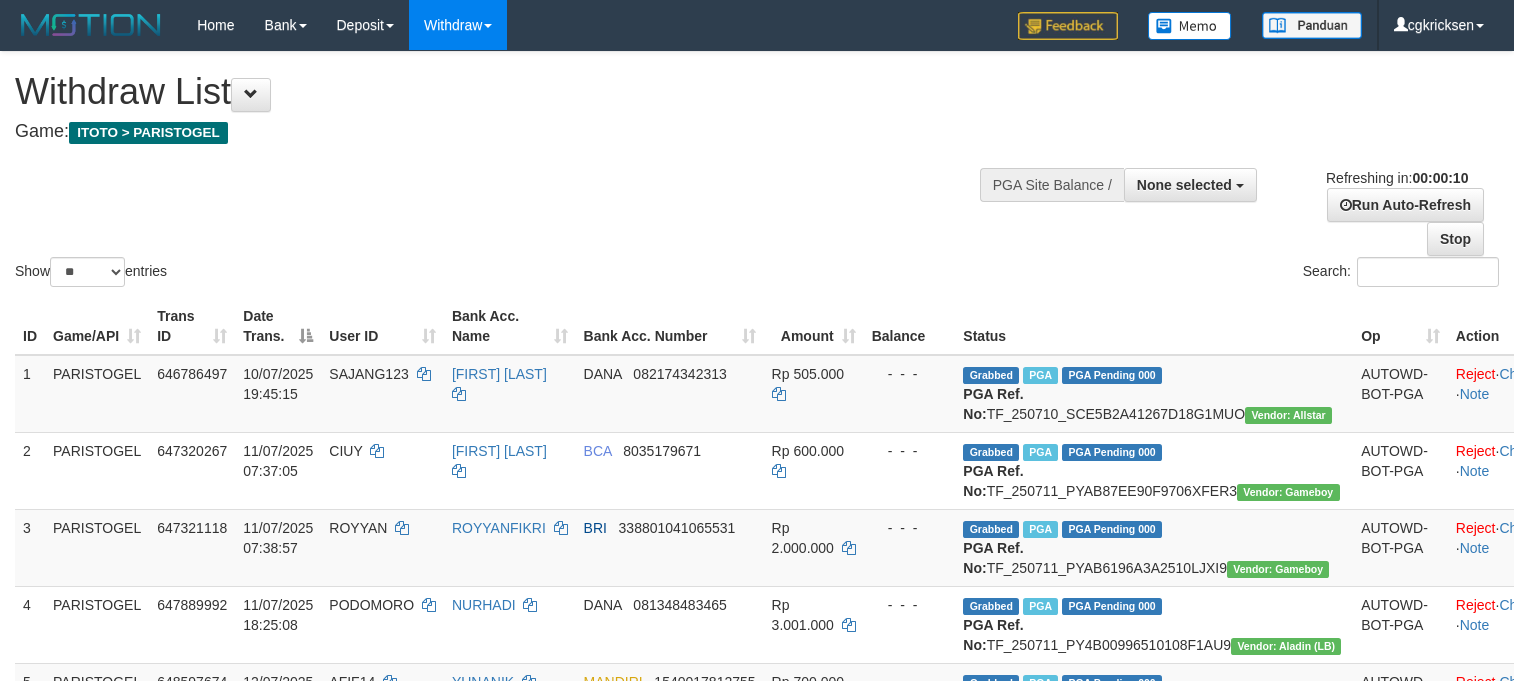 select 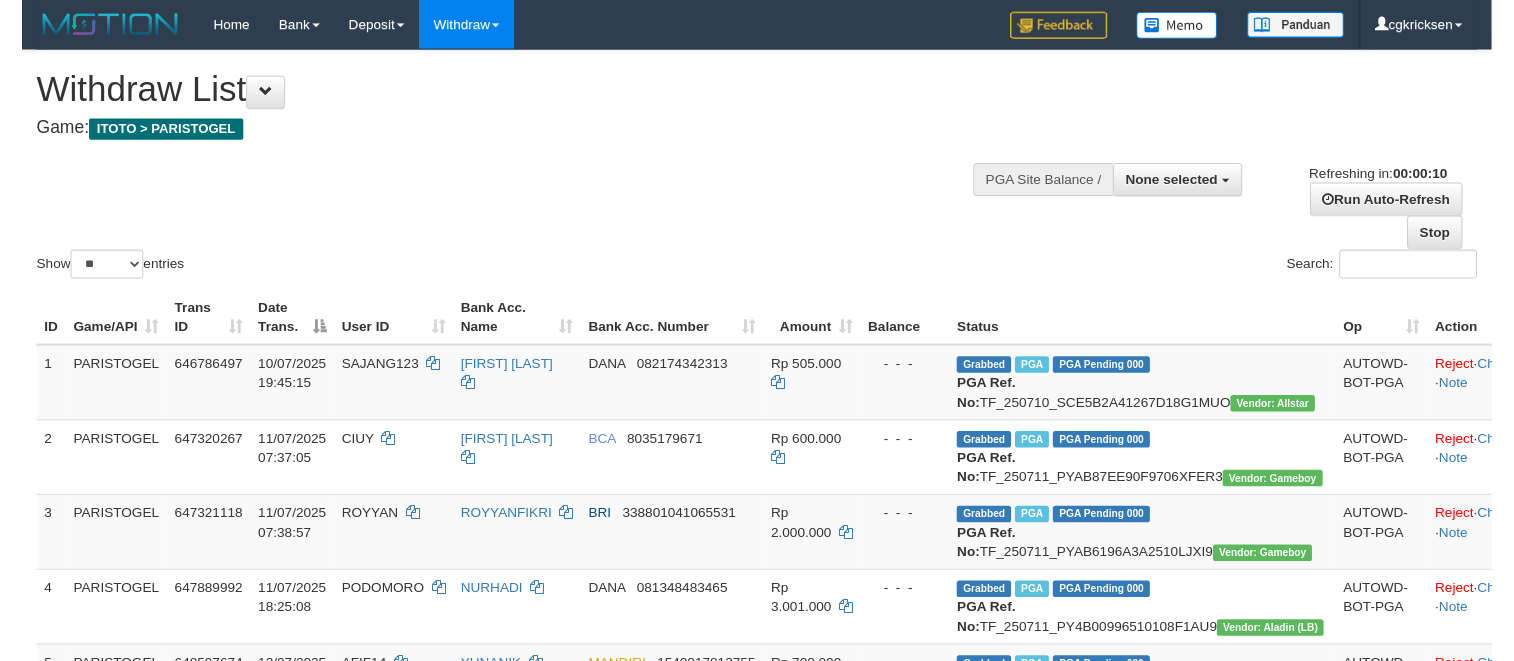 scroll, scrollTop: 0, scrollLeft: 0, axis: both 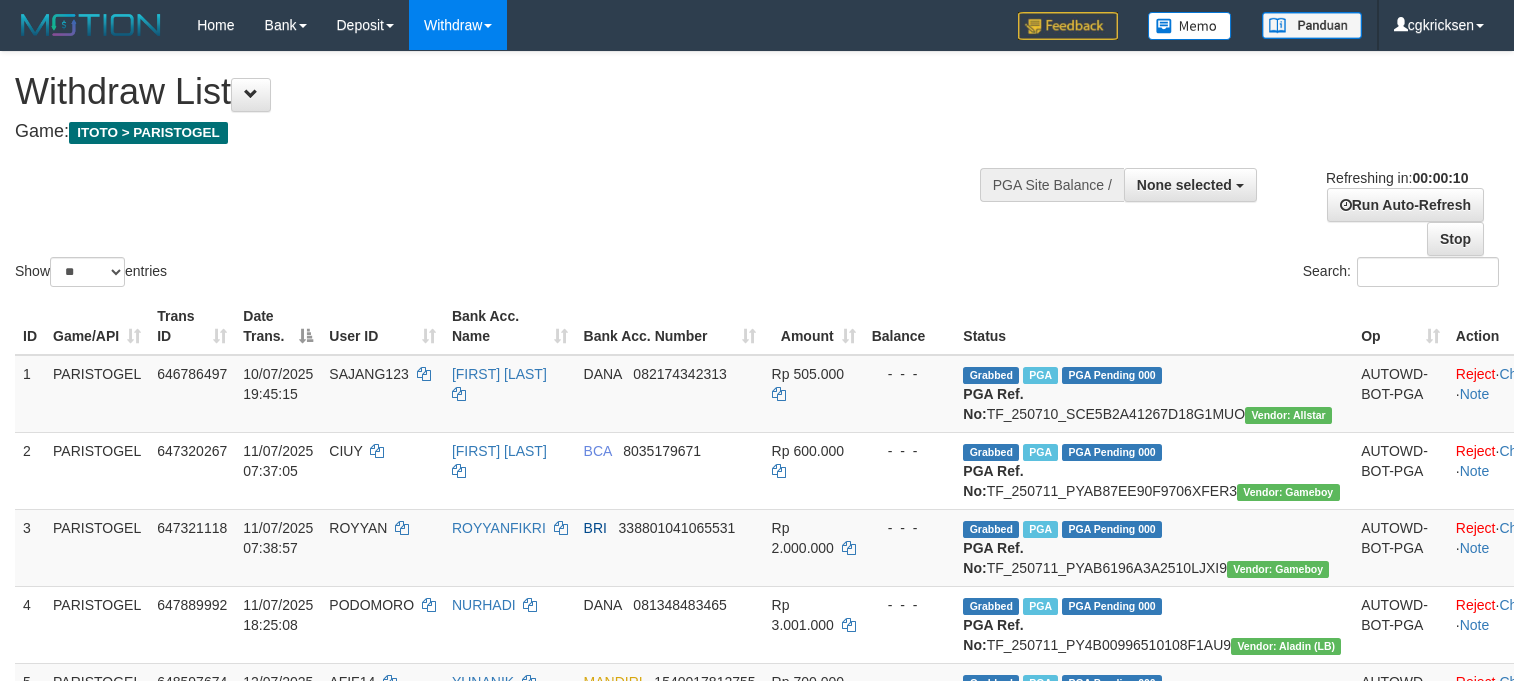select 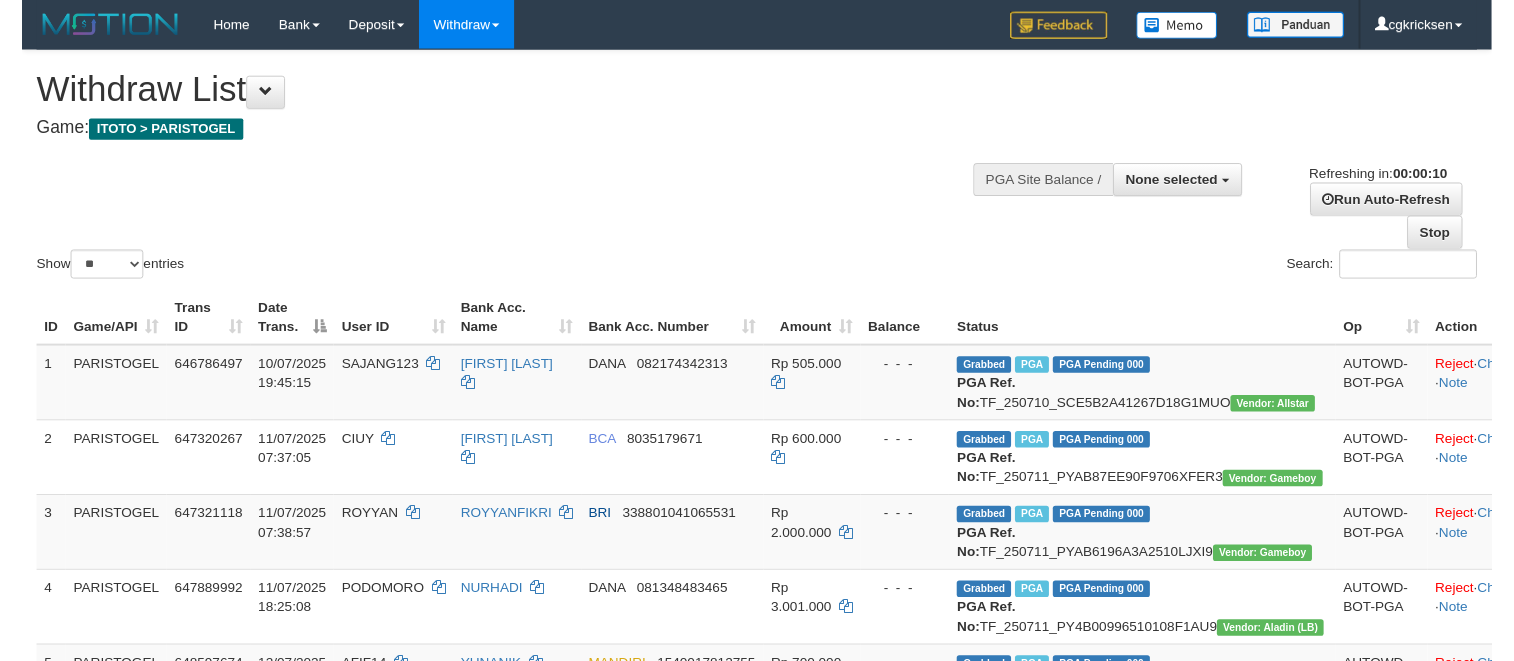 scroll, scrollTop: 0, scrollLeft: 0, axis: both 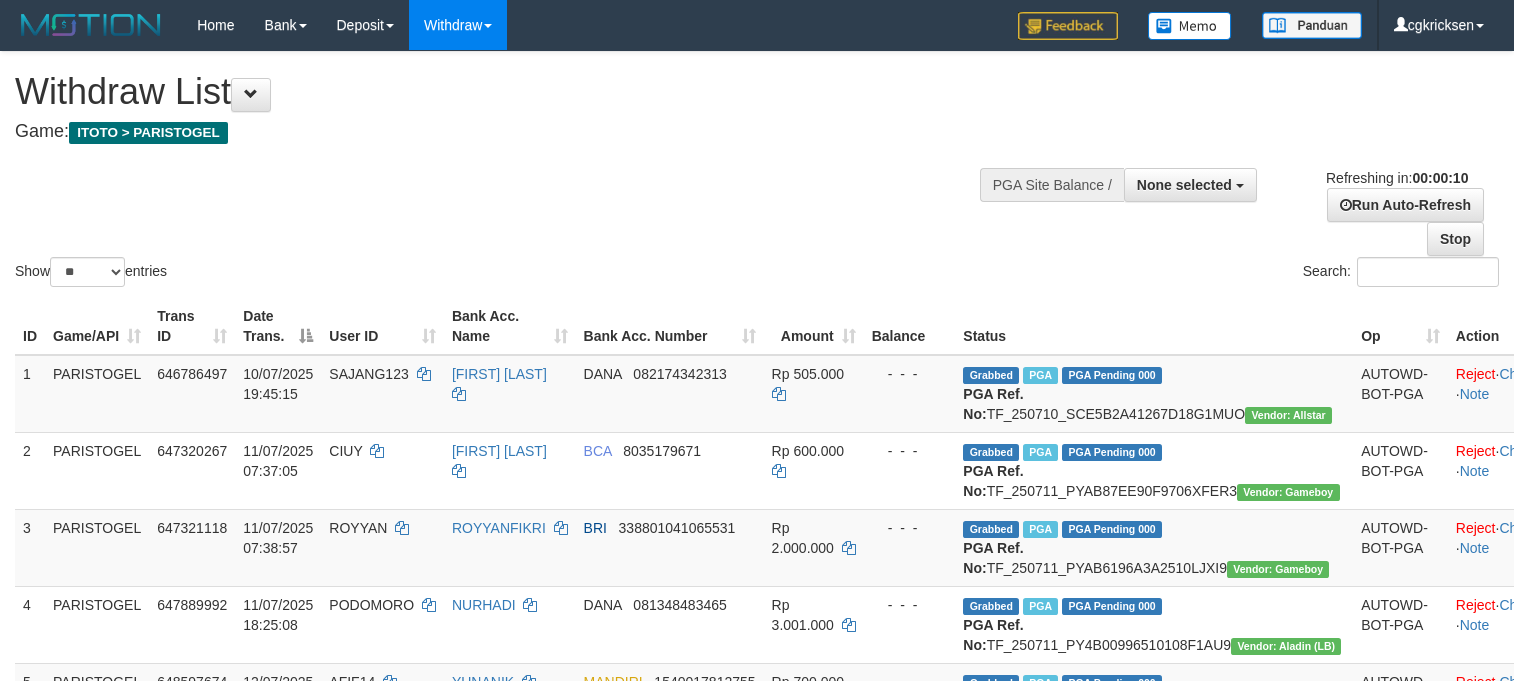 select 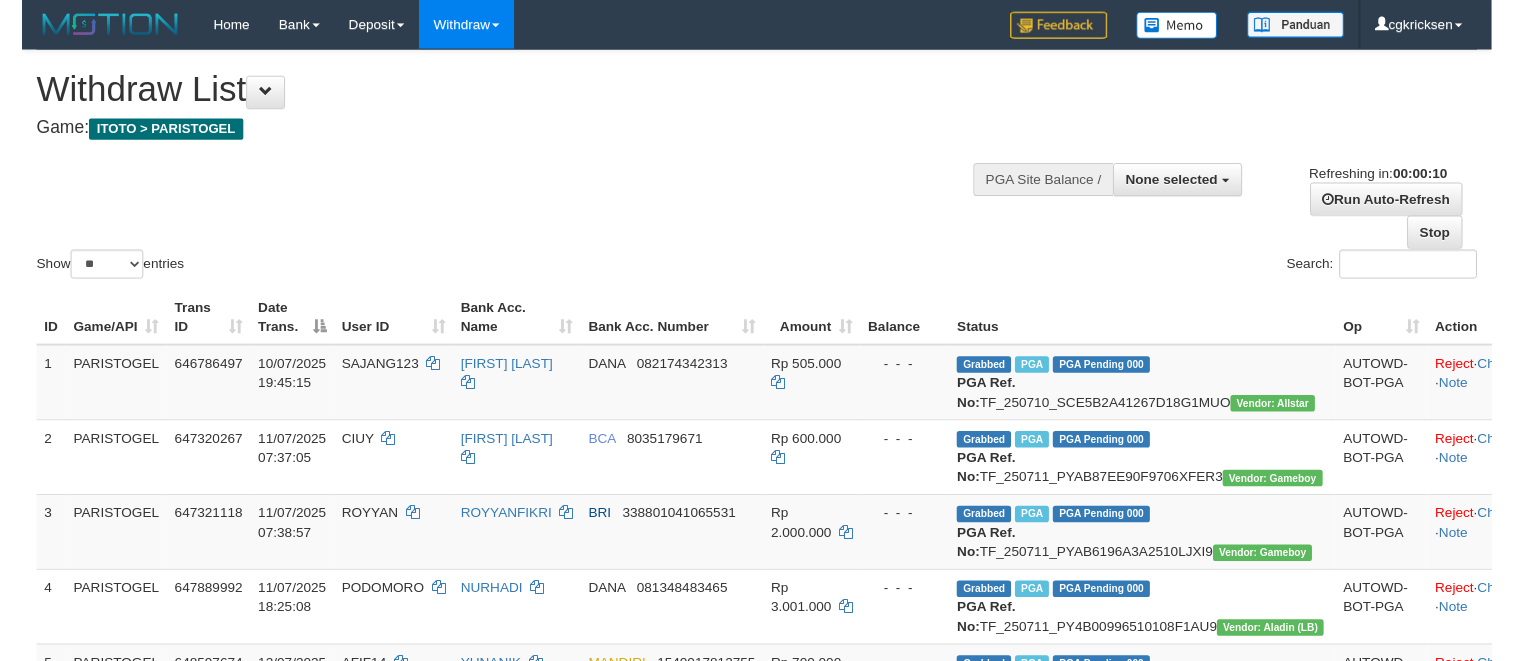 scroll, scrollTop: 0, scrollLeft: 0, axis: both 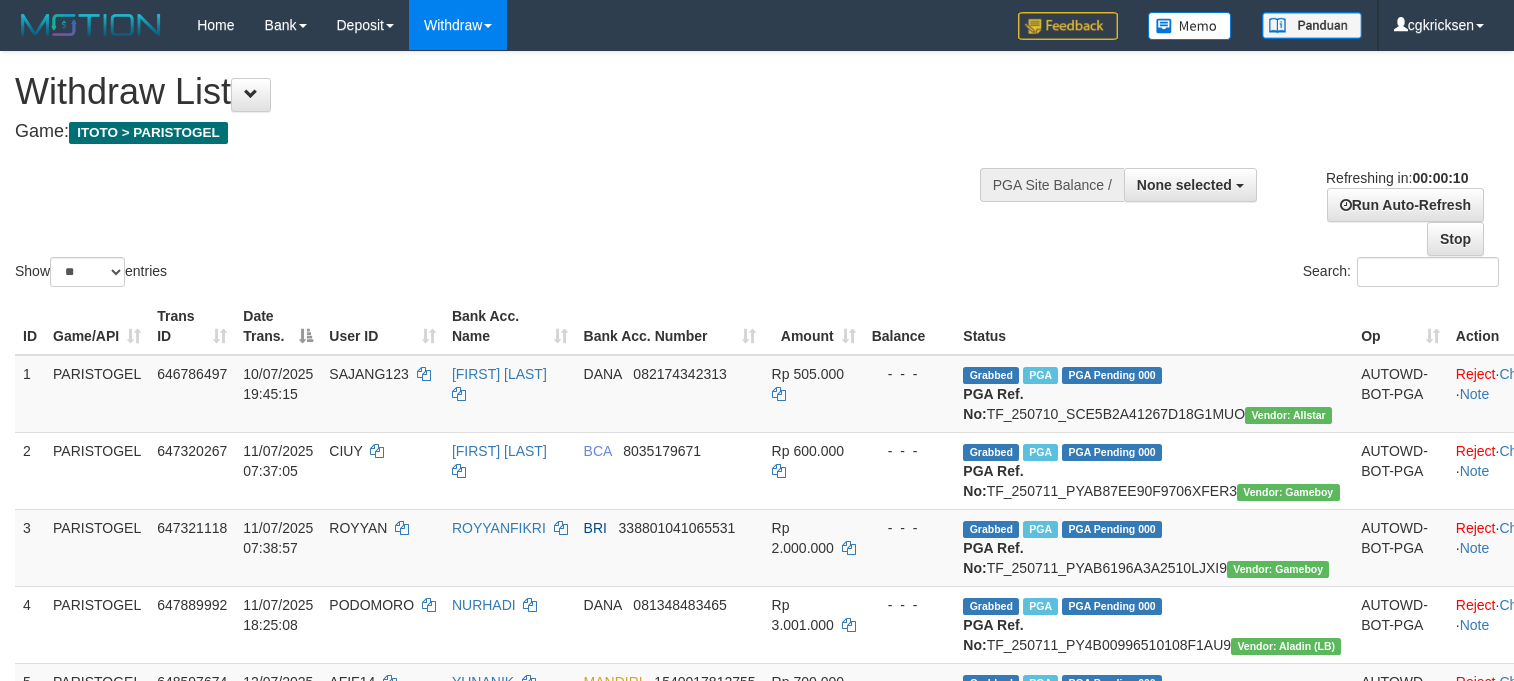 select 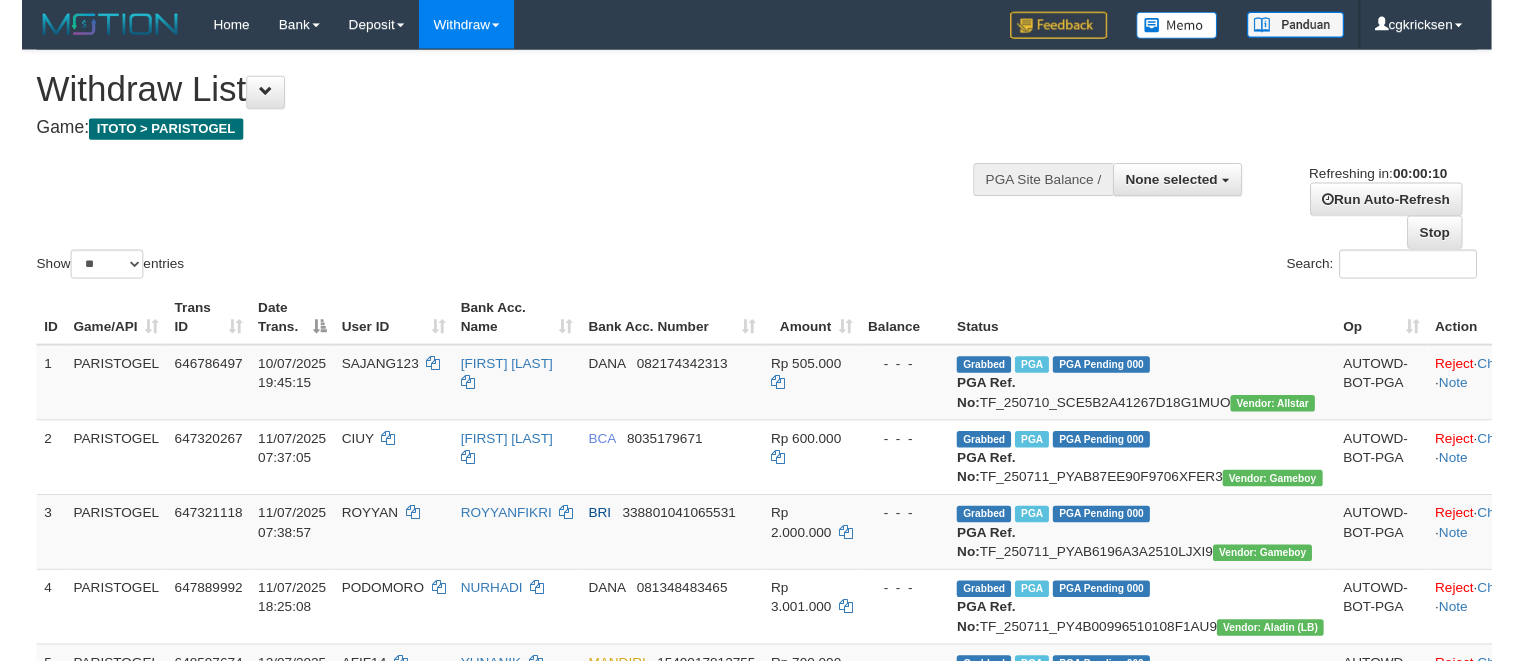 scroll, scrollTop: 0, scrollLeft: 0, axis: both 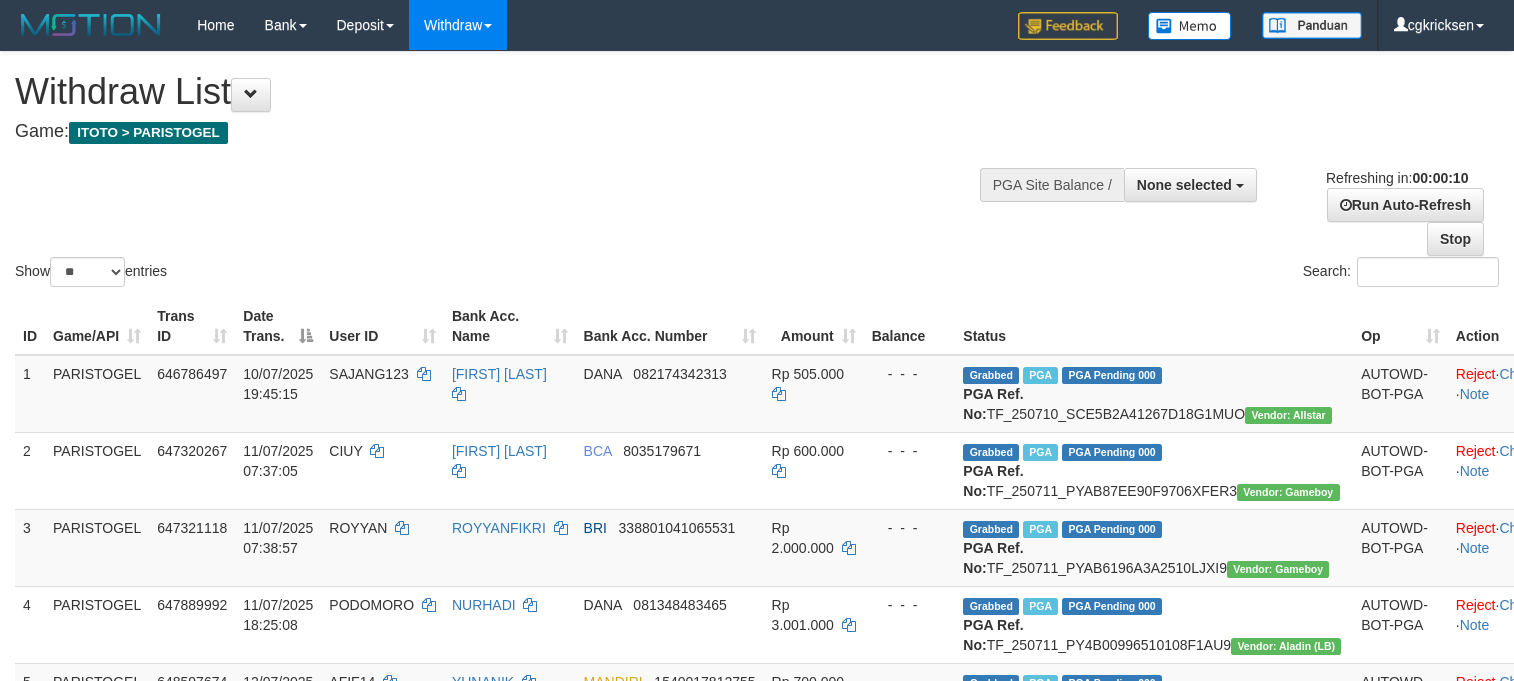 select 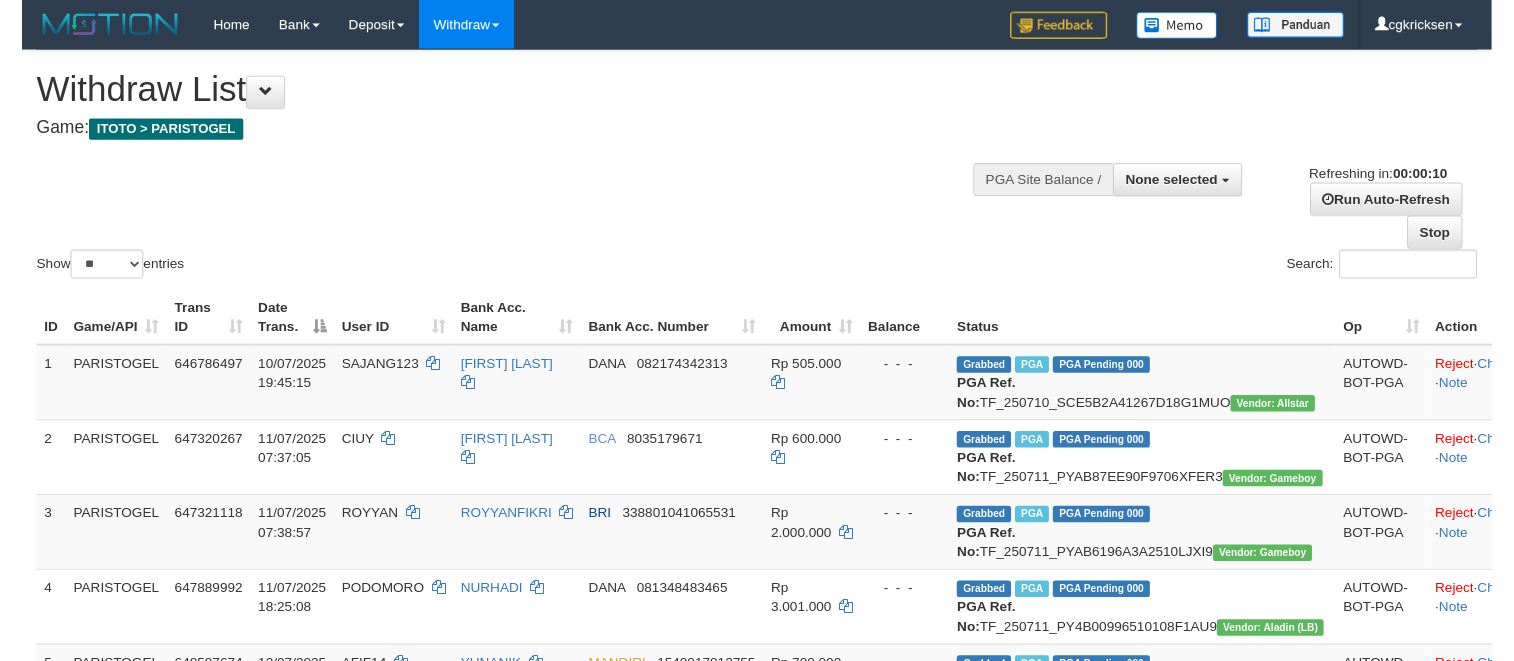 scroll, scrollTop: 0, scrollLeft: 0, axis: both 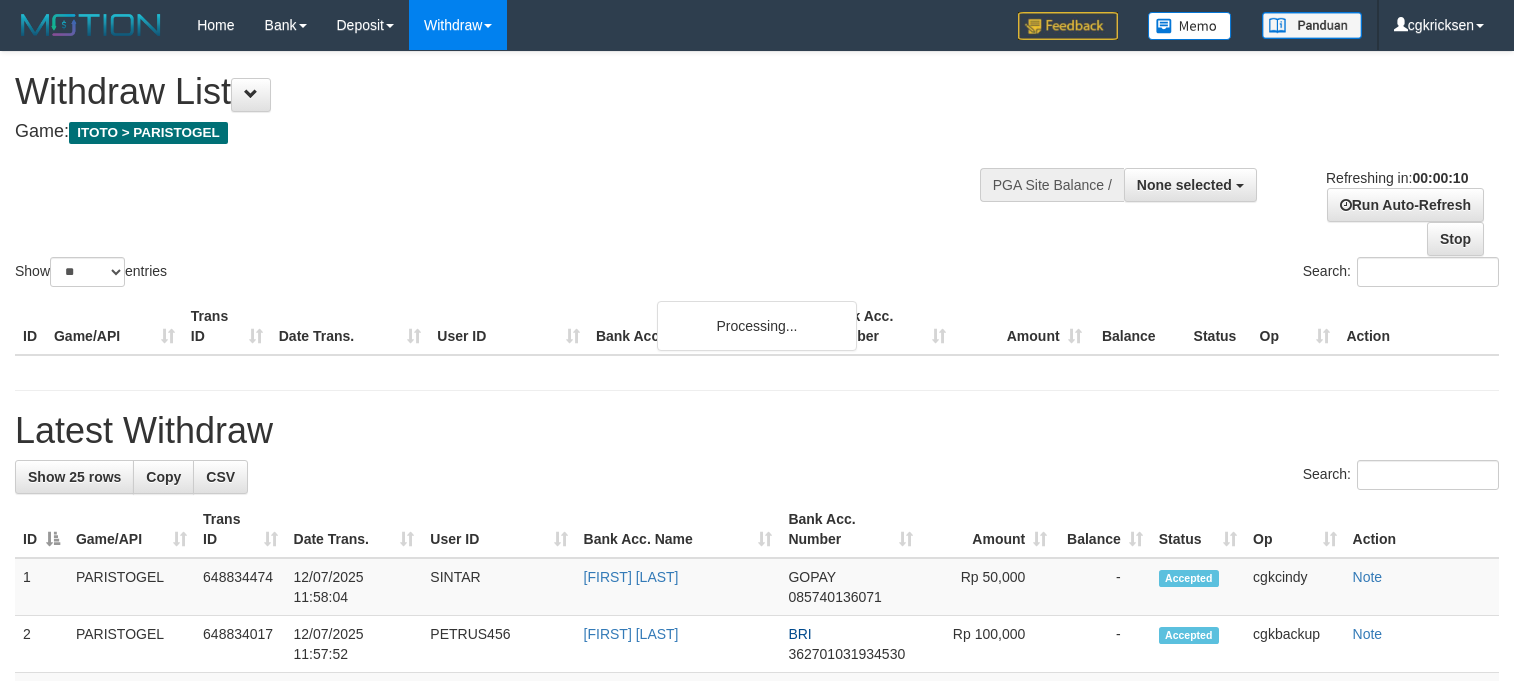 select 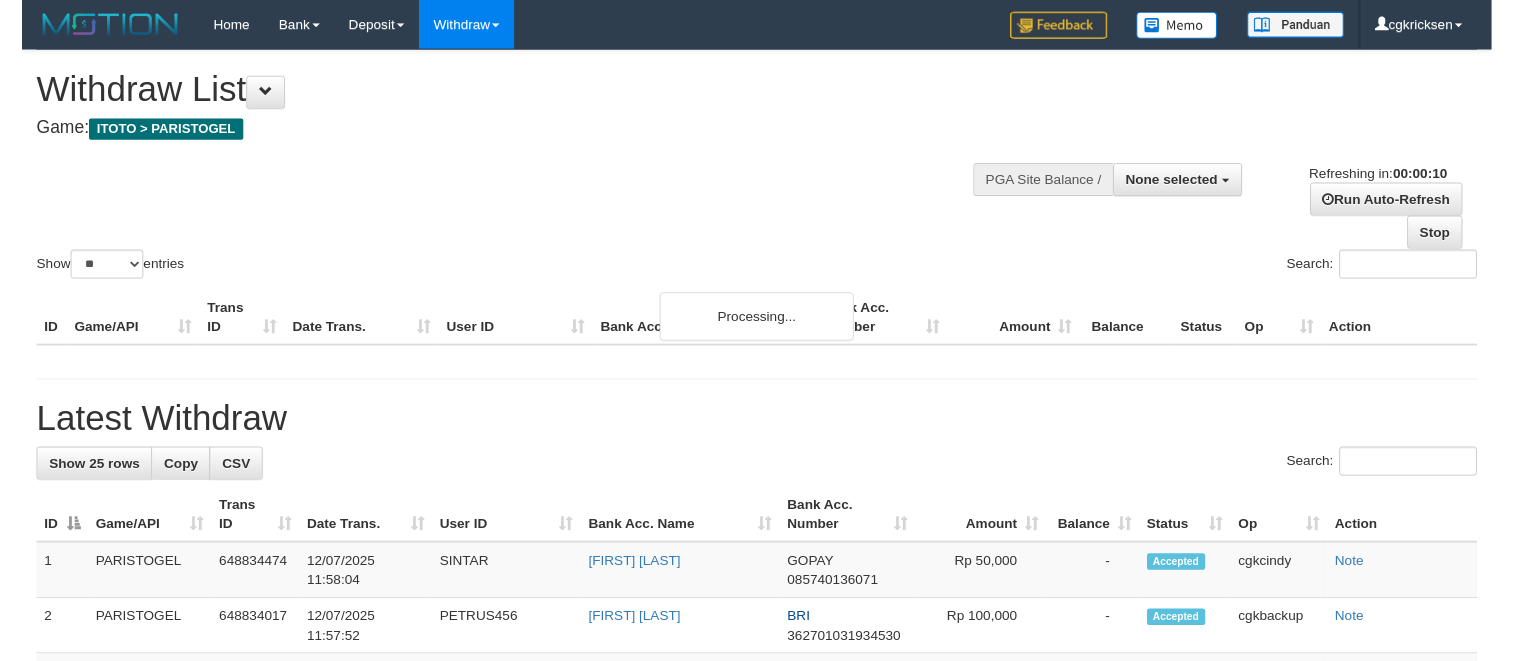 scroll, scrollTop: 0, scrollLeft: 0, axis: both 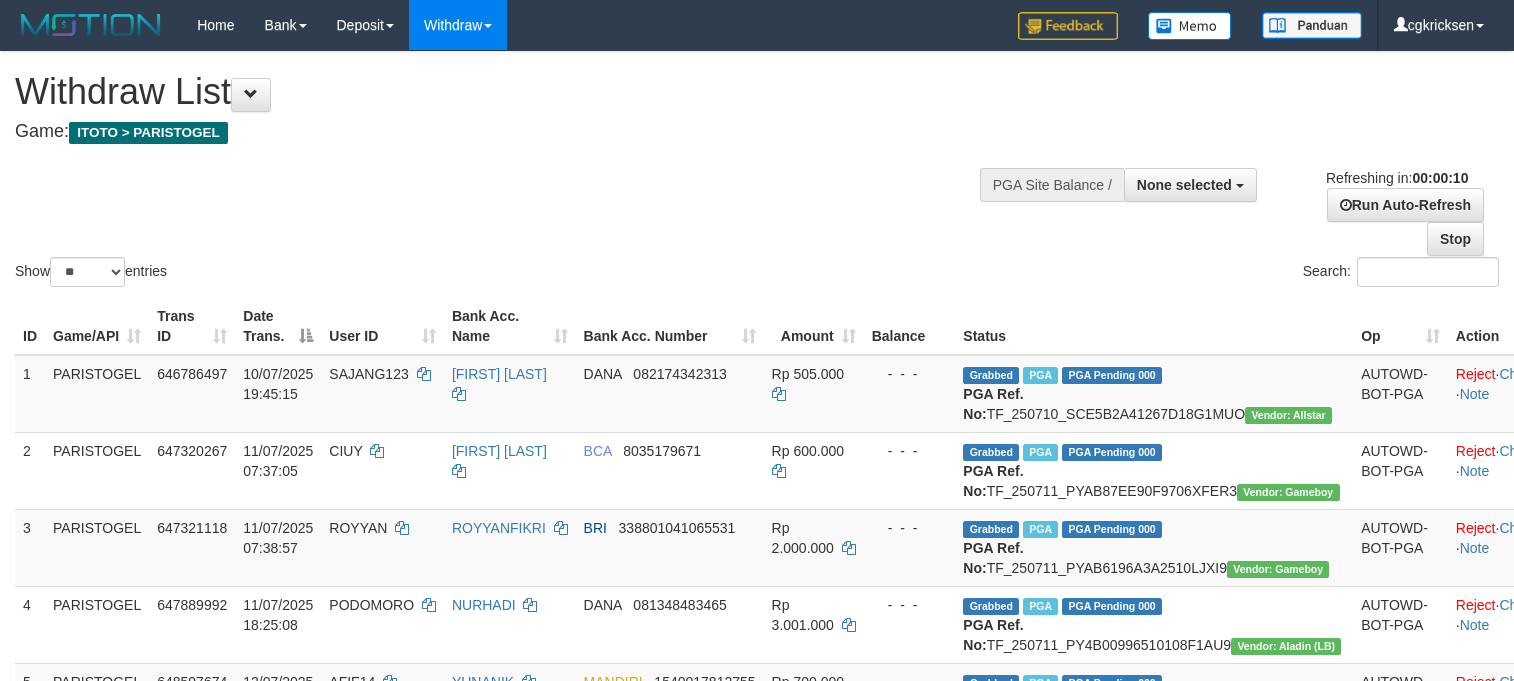 select 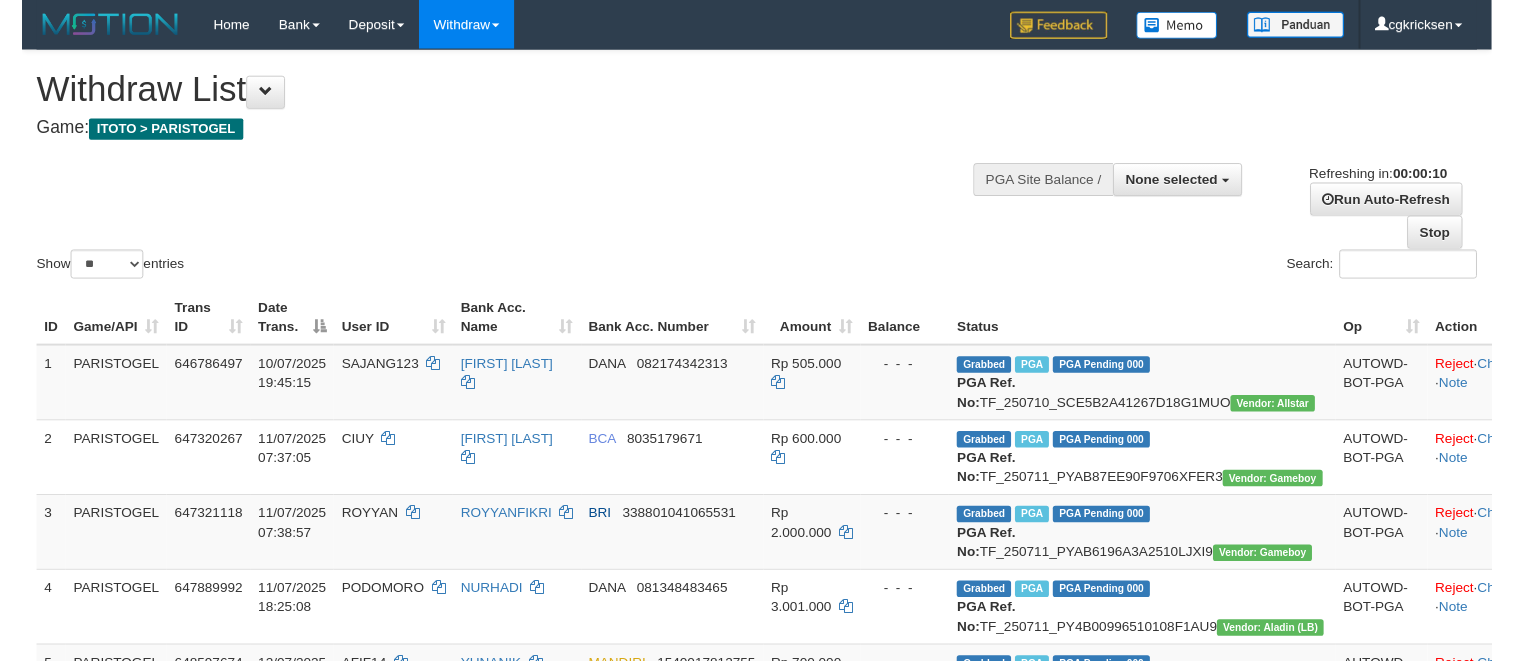 scroll, scrollTop: 0, scrollLeft: 0, axis: both 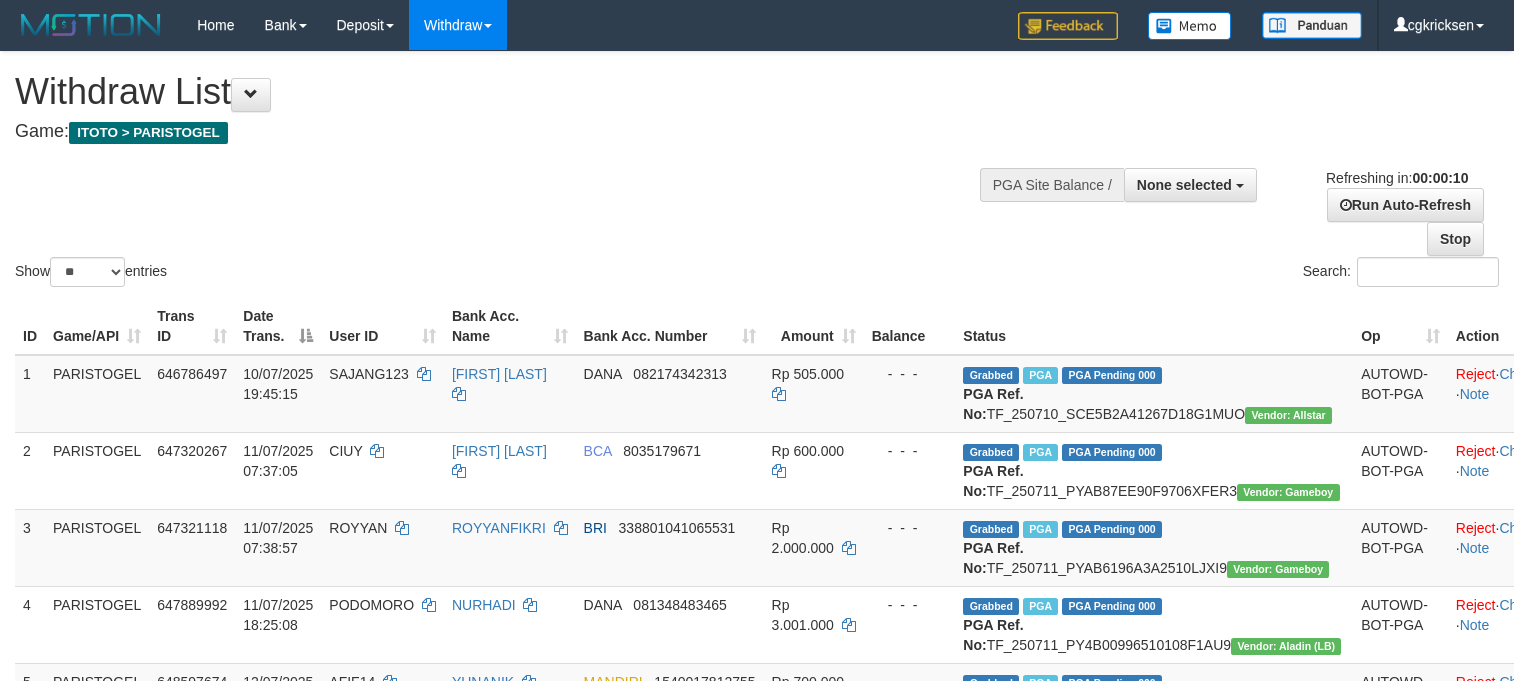 select 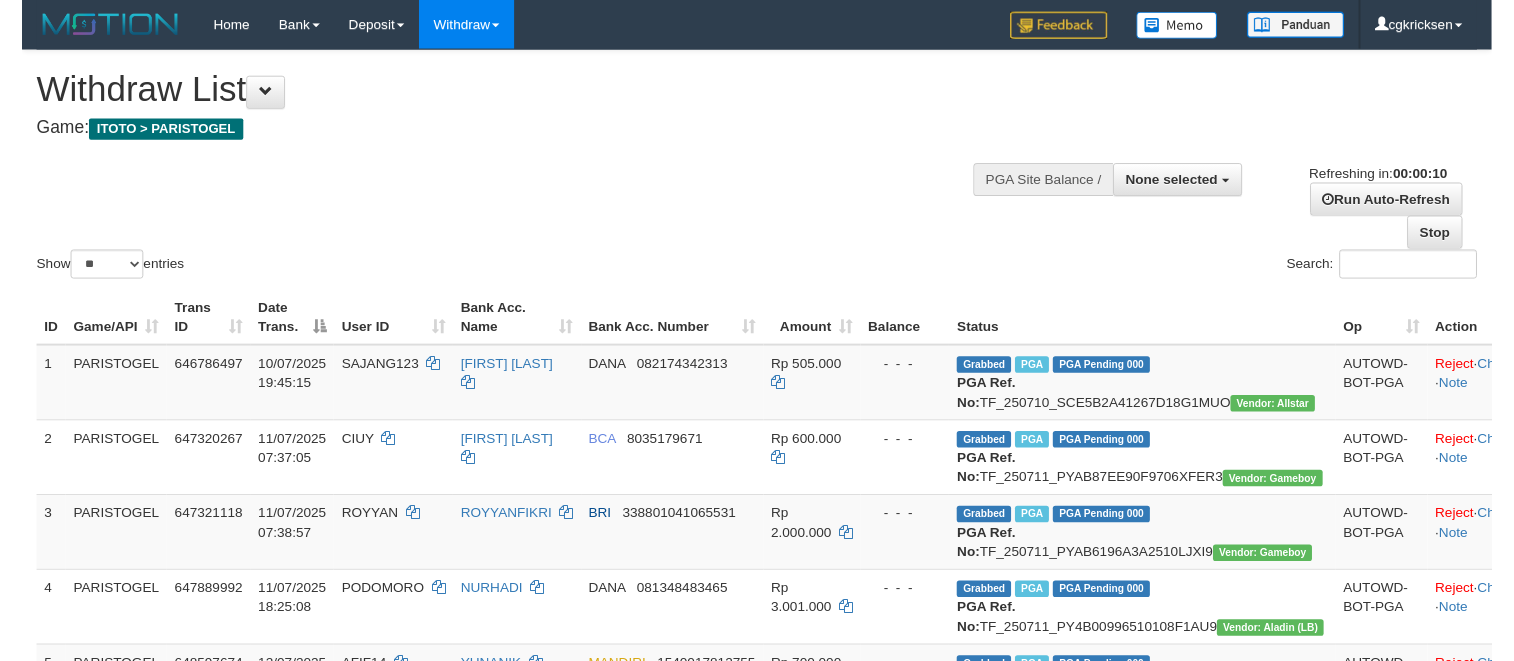 scroll, scrollTop: 0, scrollLeft: 0, axis: both 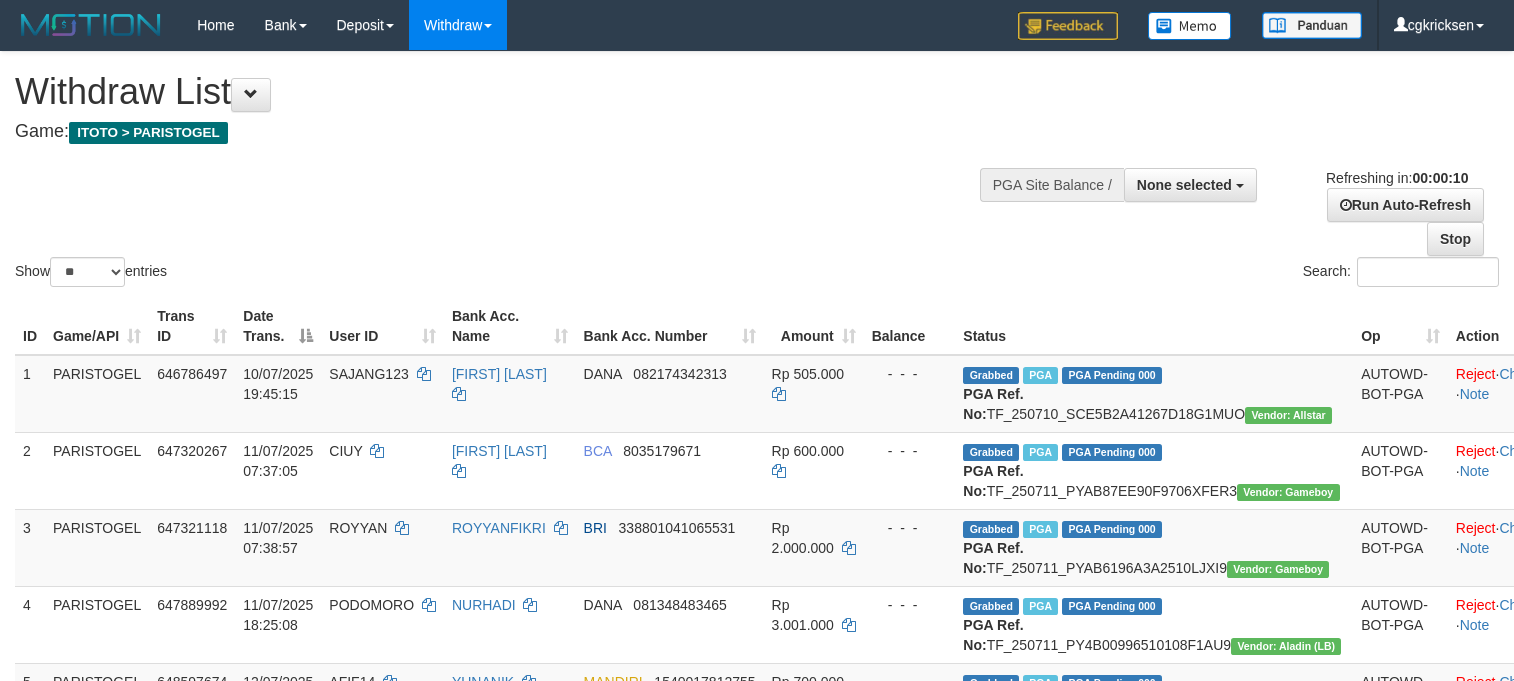 select 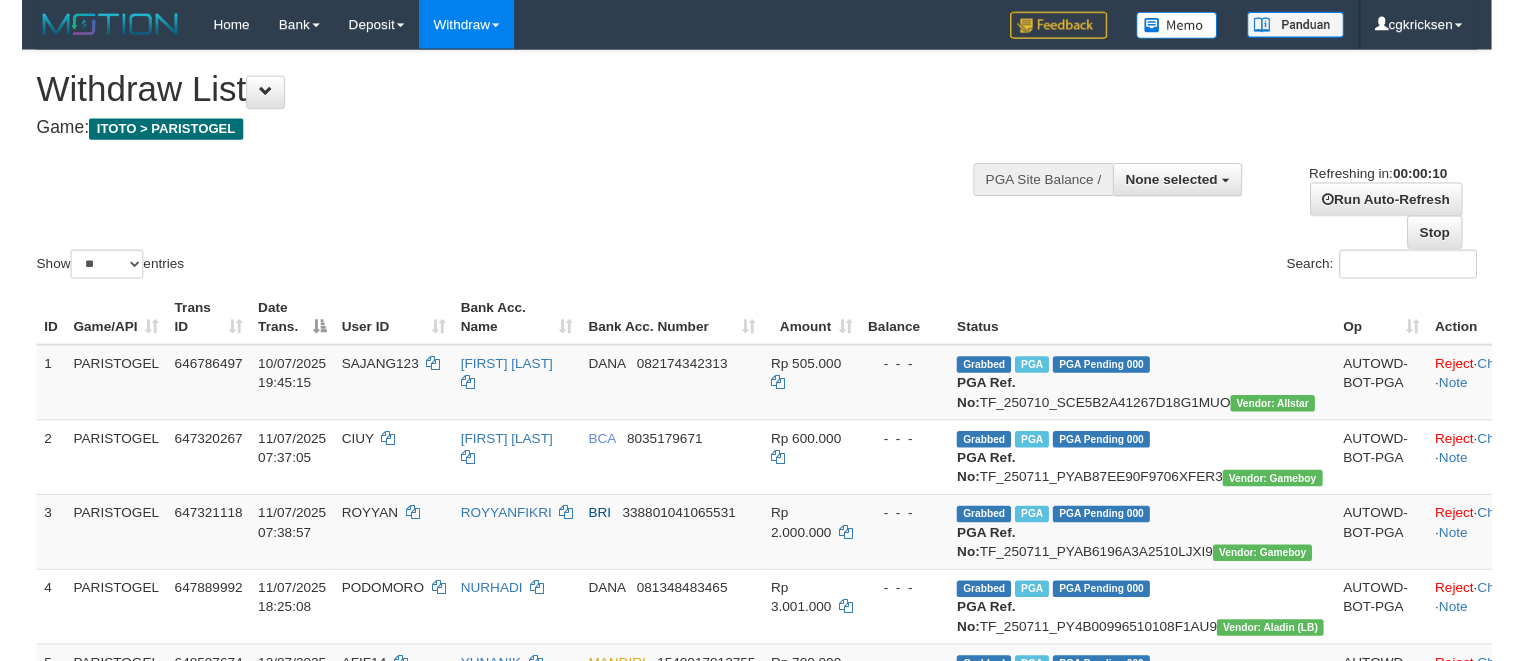 scroll, scrollTop: 0, scrollLeft: 0, axis: both 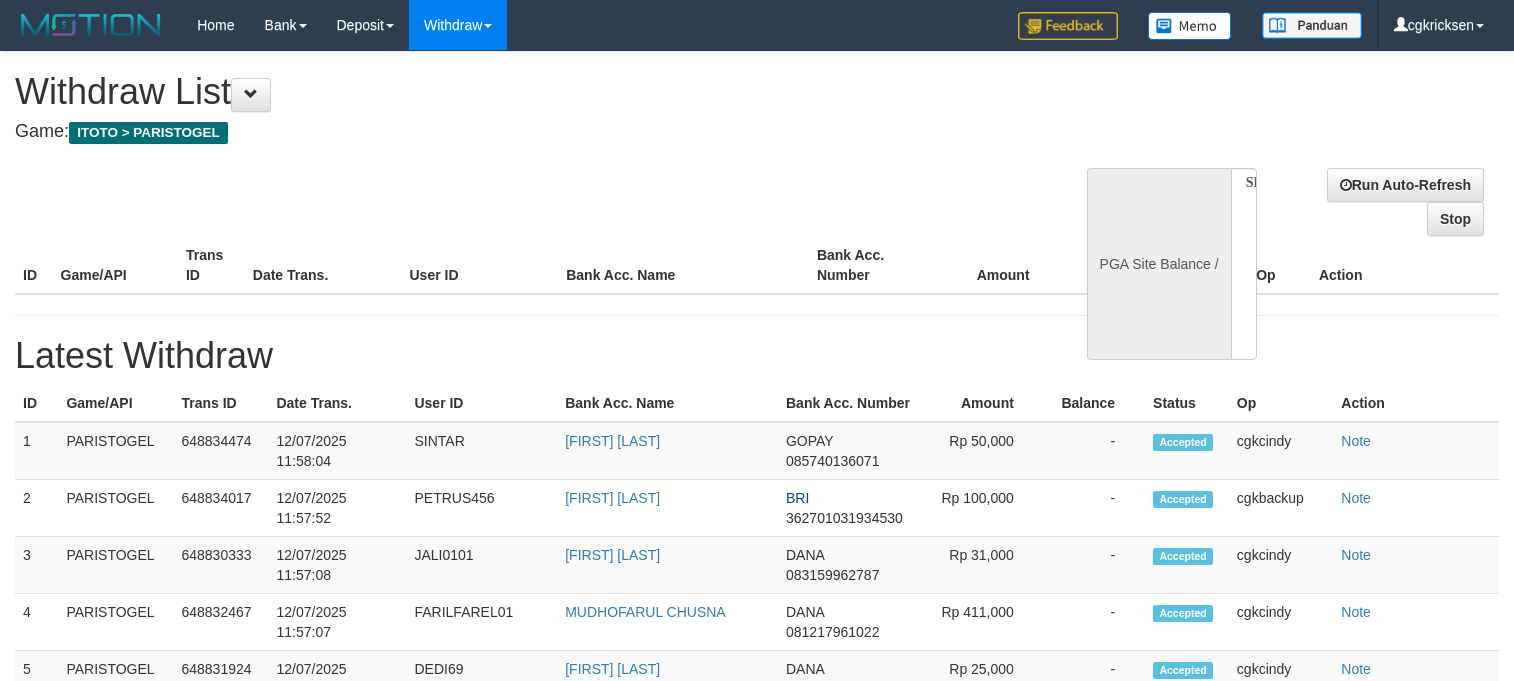 select 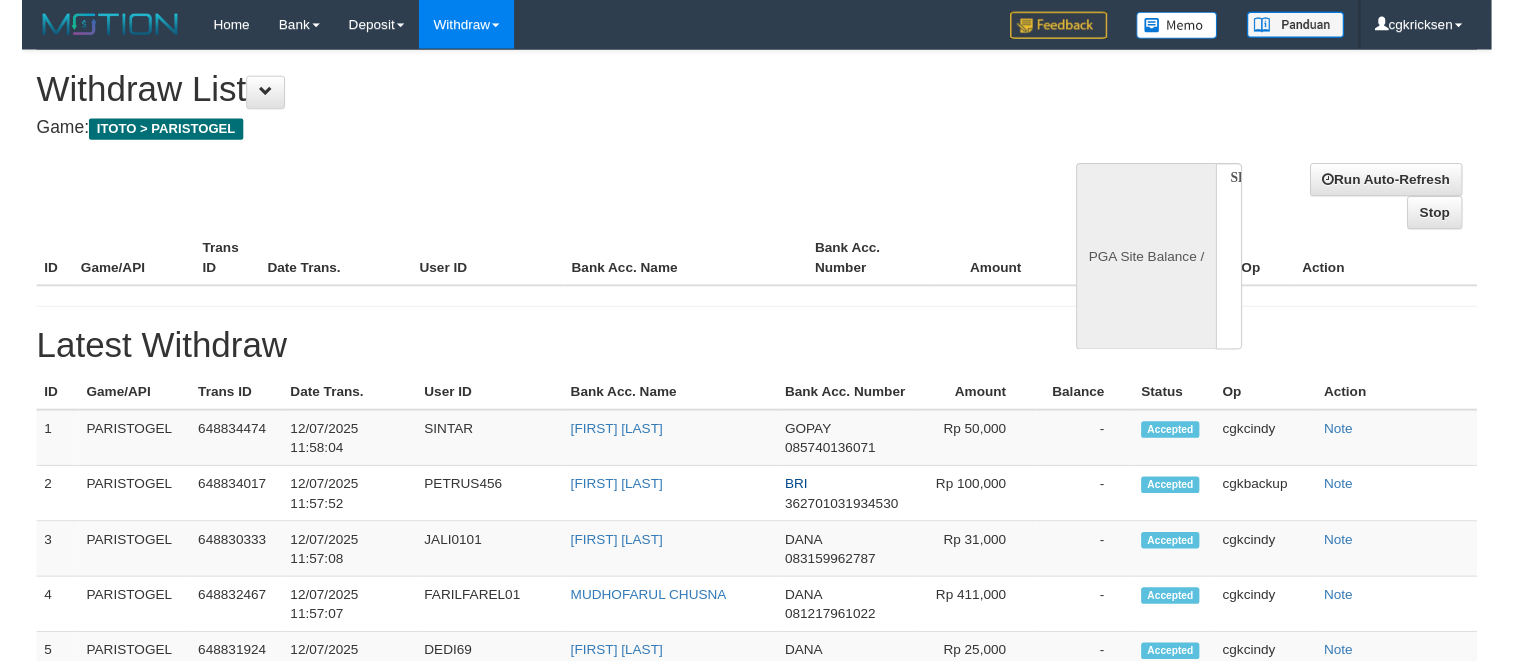 scroll, scrollTop: 0, scrollLeft: 0, axis: both 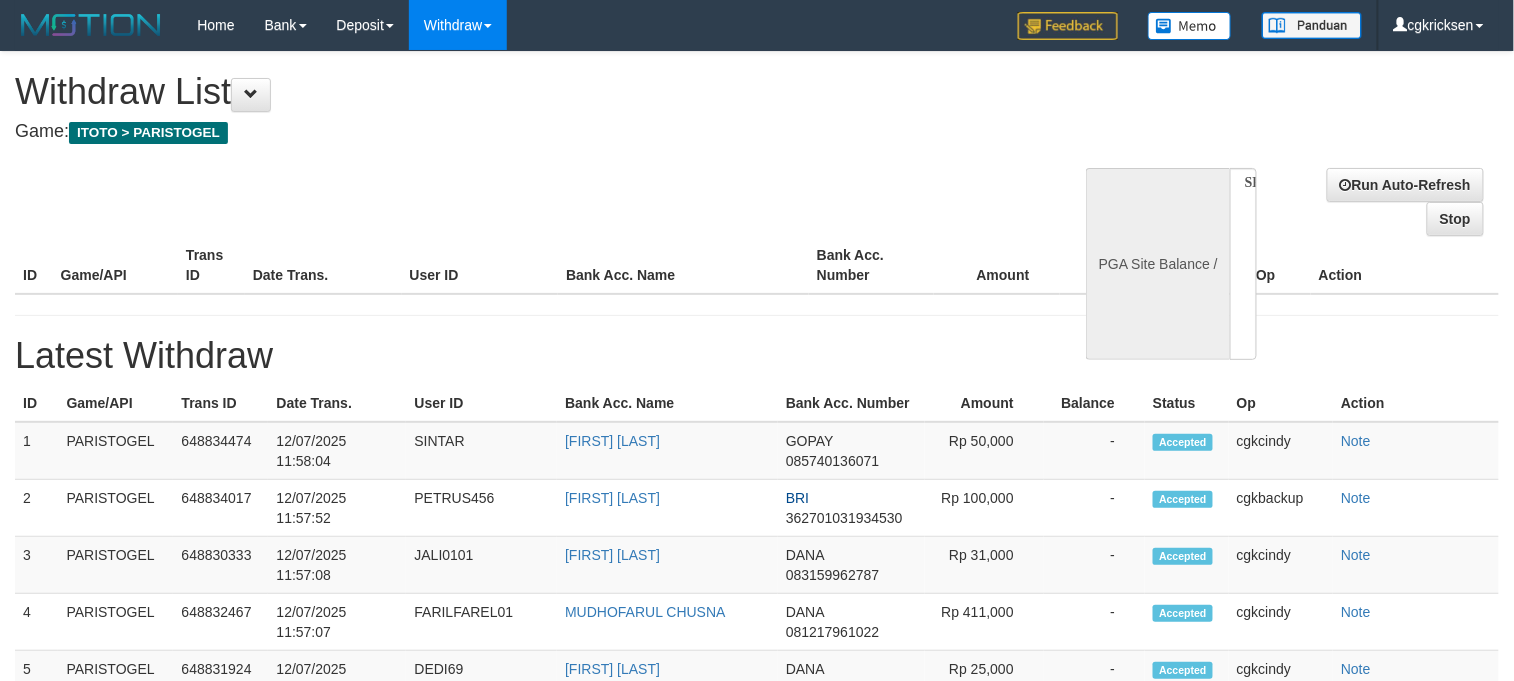 select on "**" 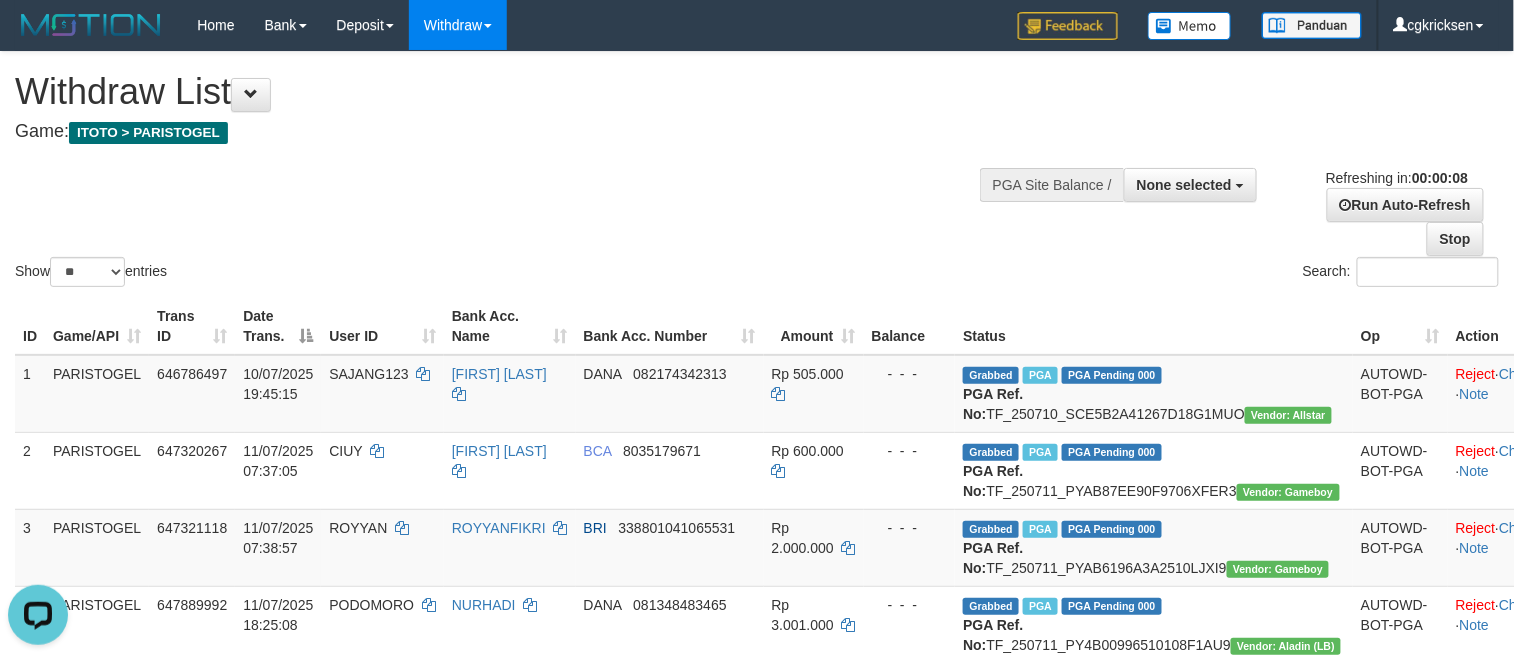 scroll, scrollTop: 0, scrollLeft: 0, axis: both 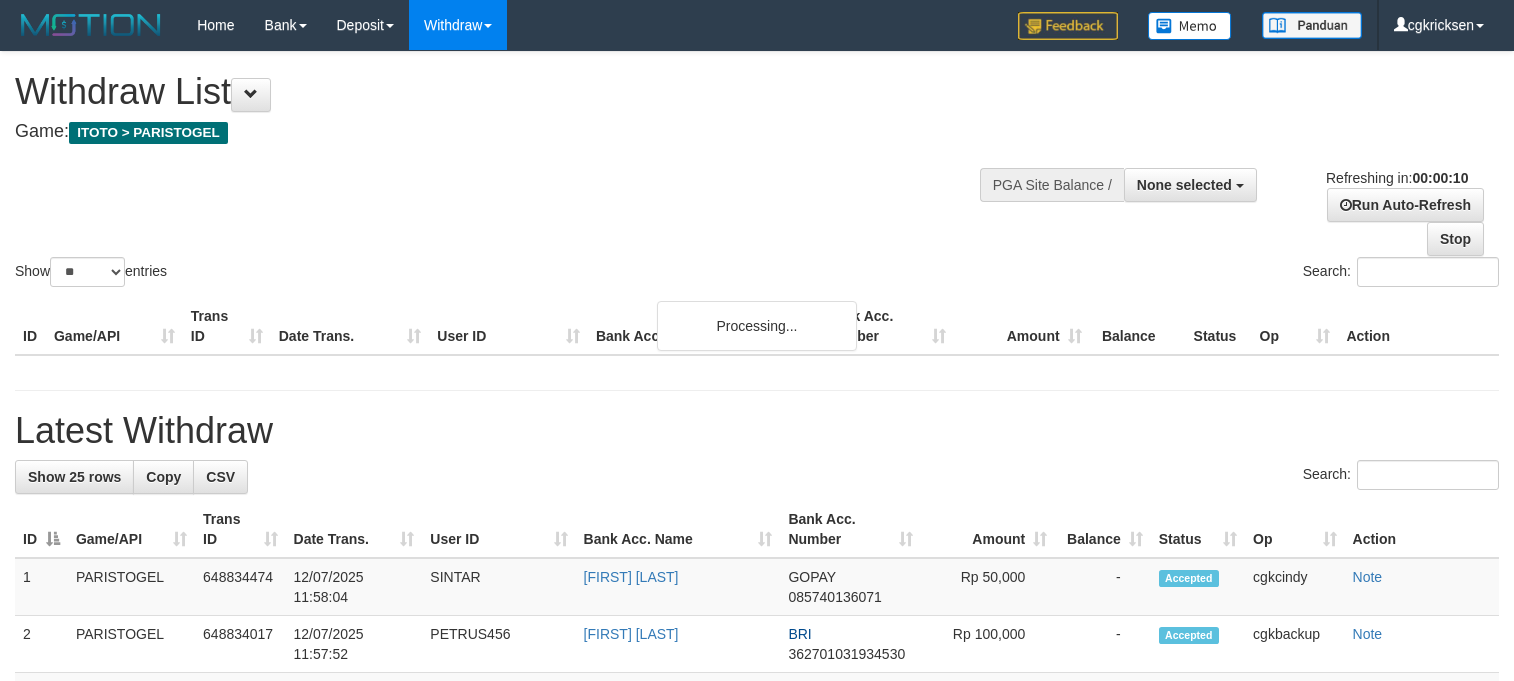 select 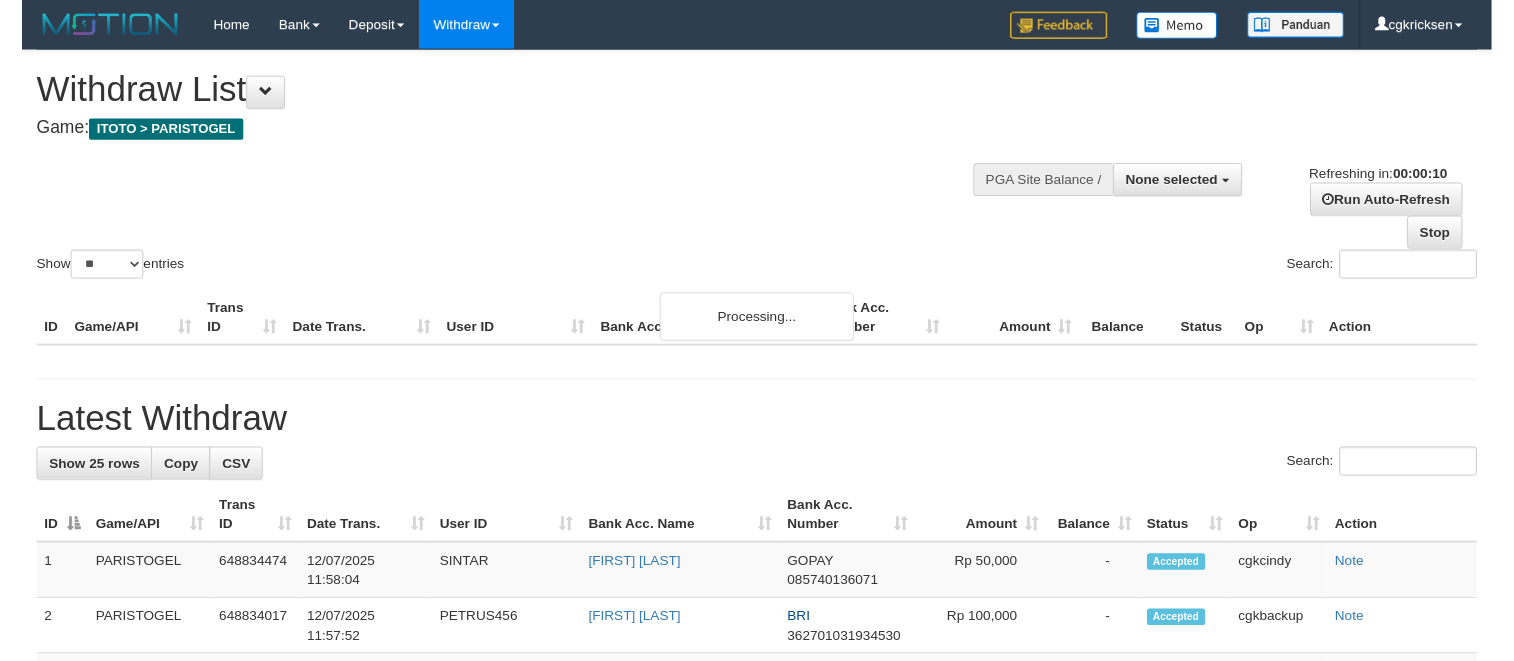 scroll, scrollTop: 0, scrollLeft: 0, axis: both 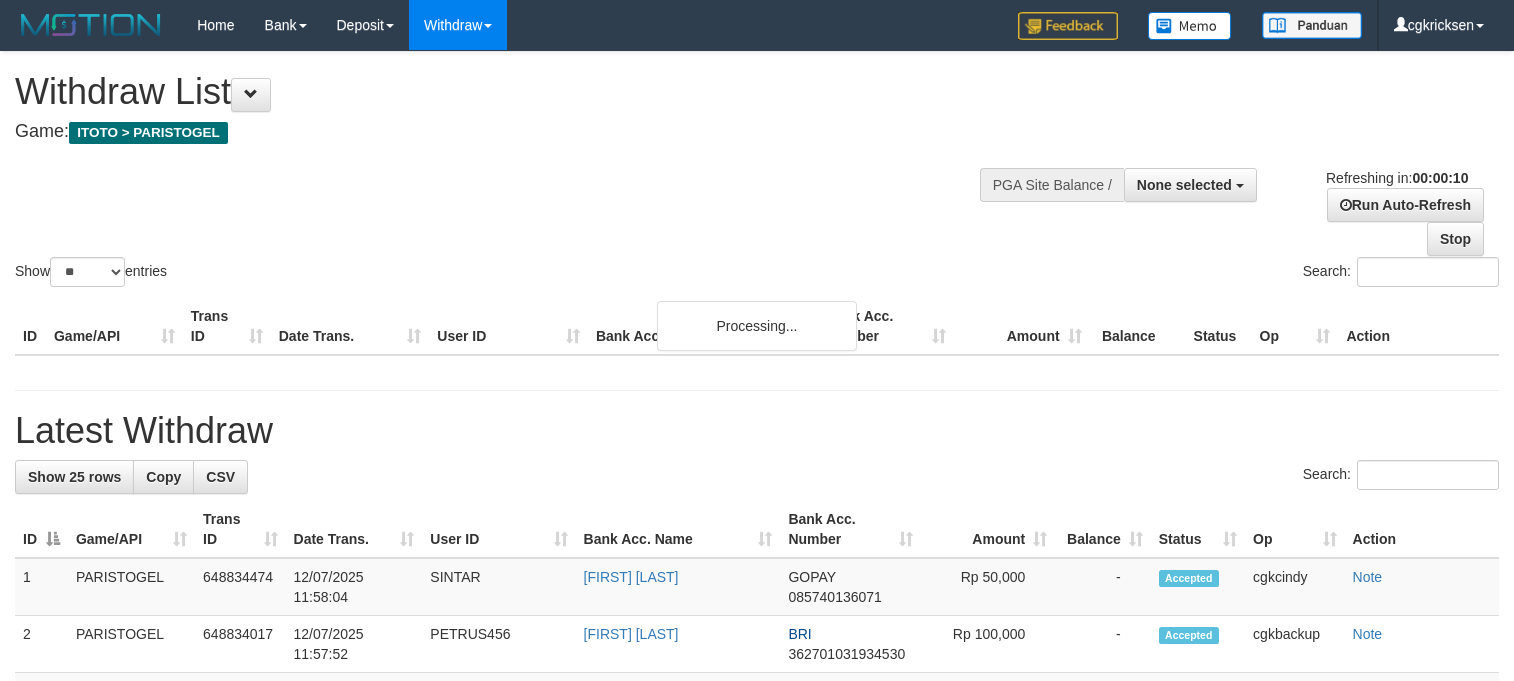 select 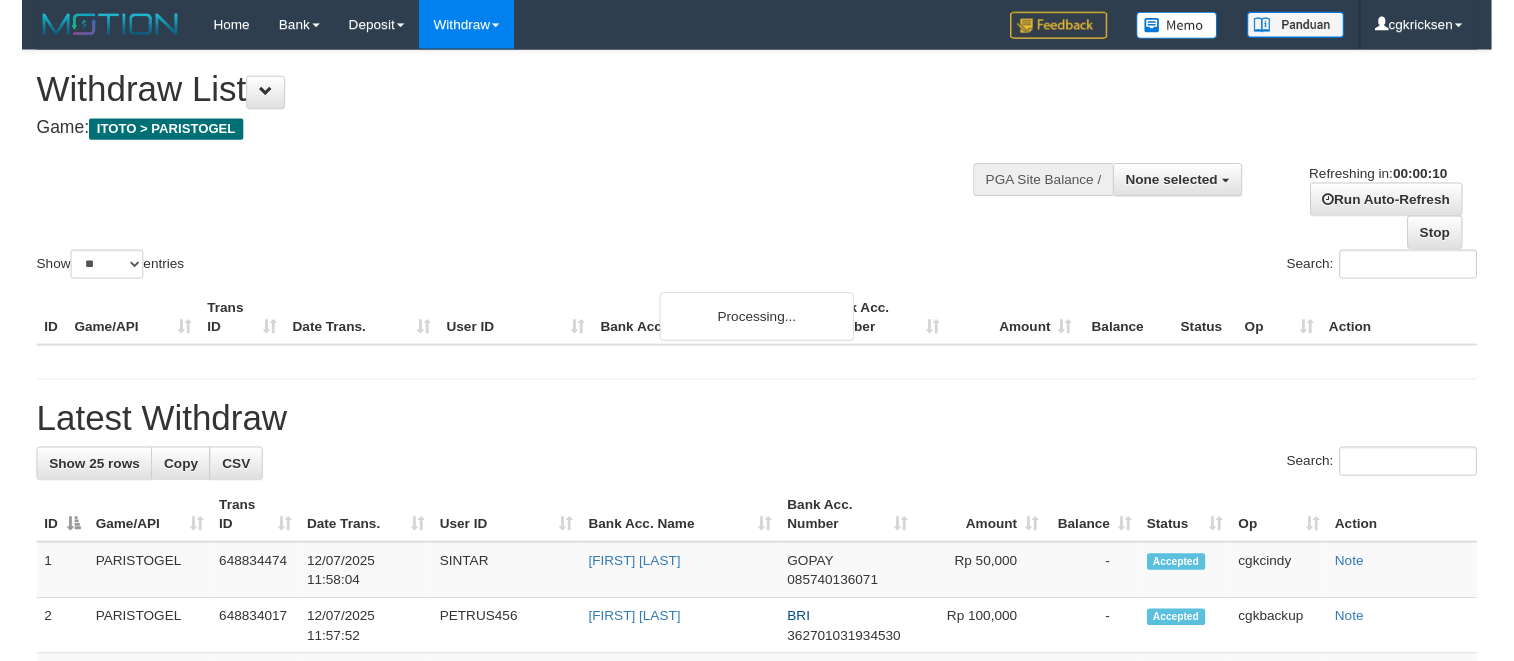 scroll, scrollTop: 0, scrollLeft: 0, axis: both 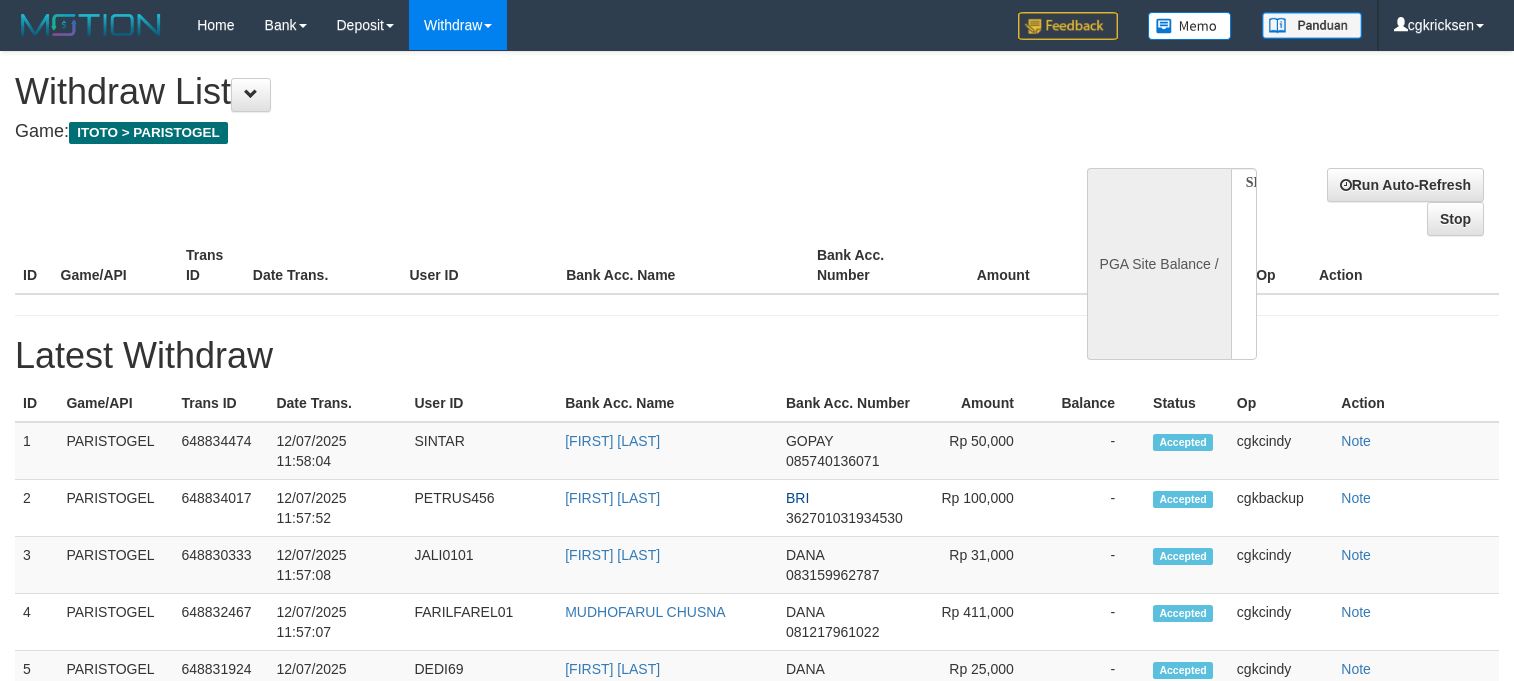 select 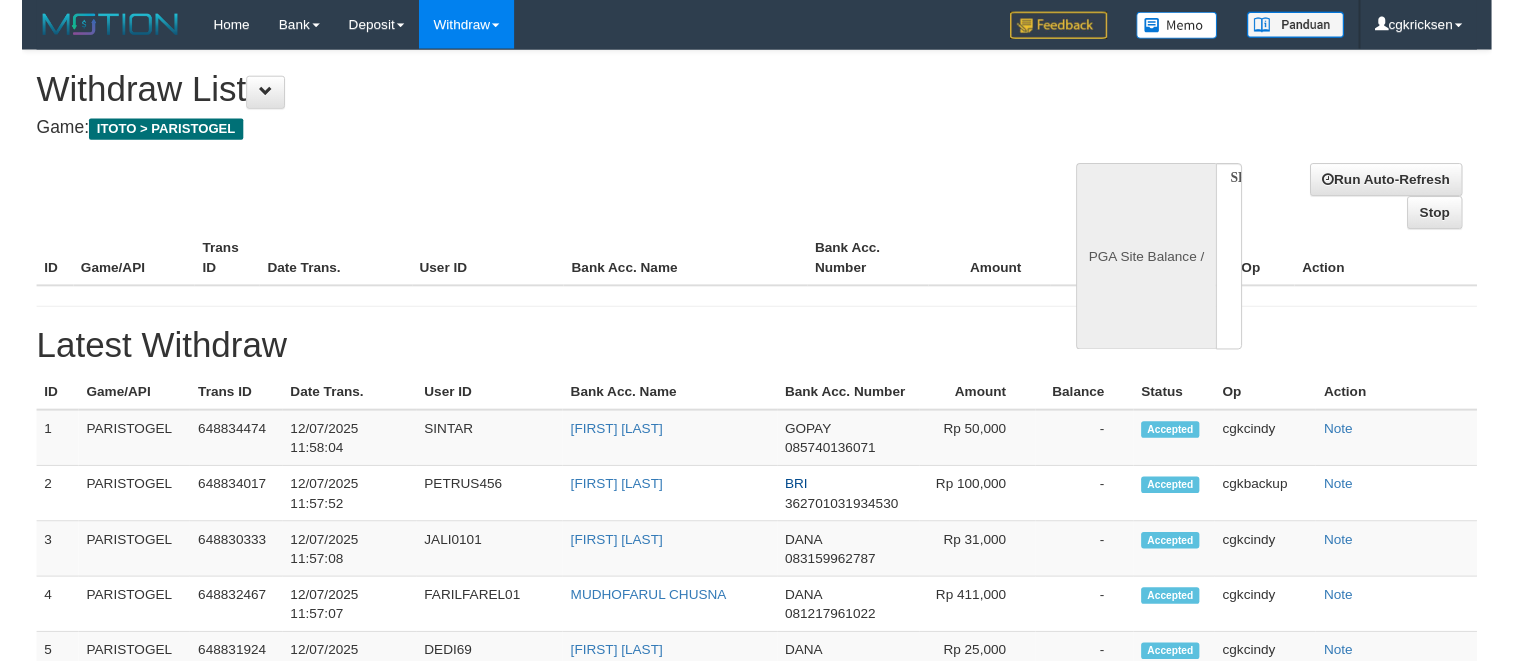 scroll, scrollTop: 0, scrollLeft: 0, axis: both 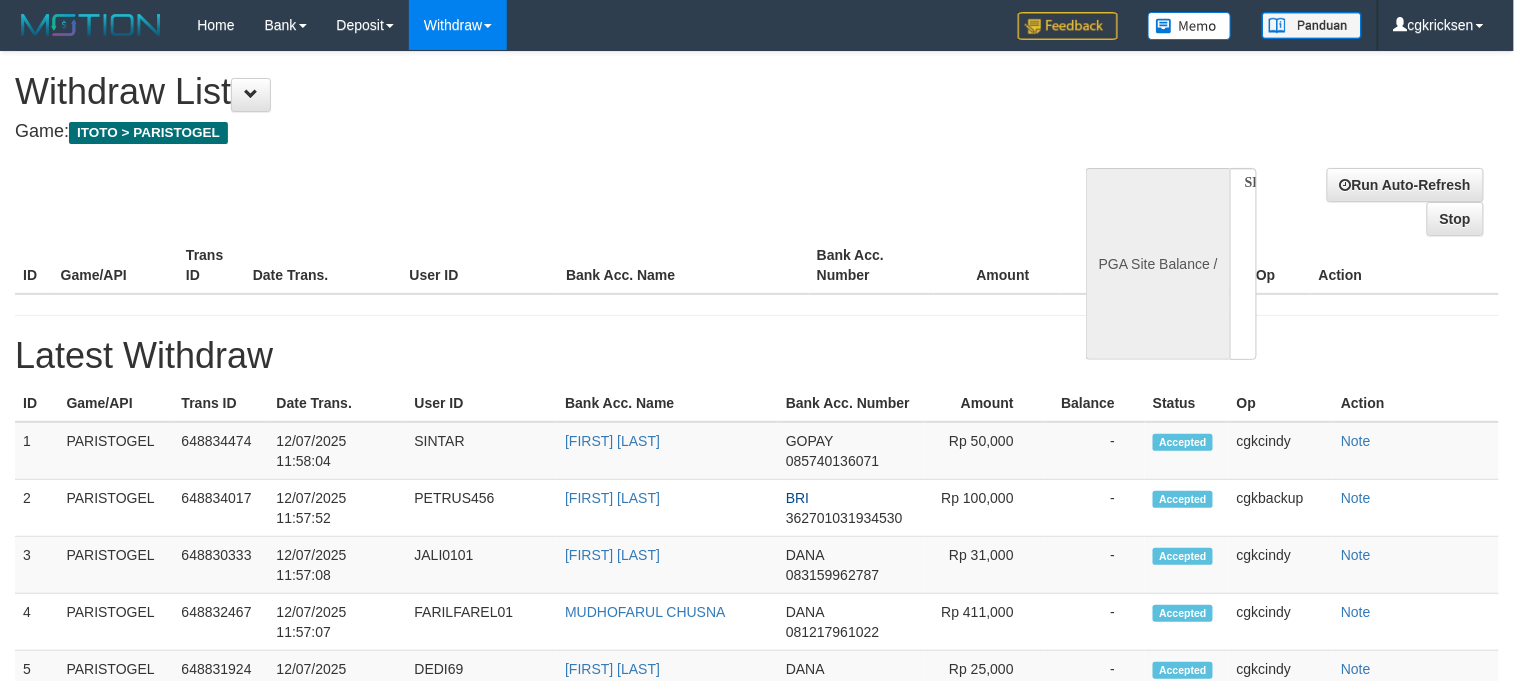 select on "**" 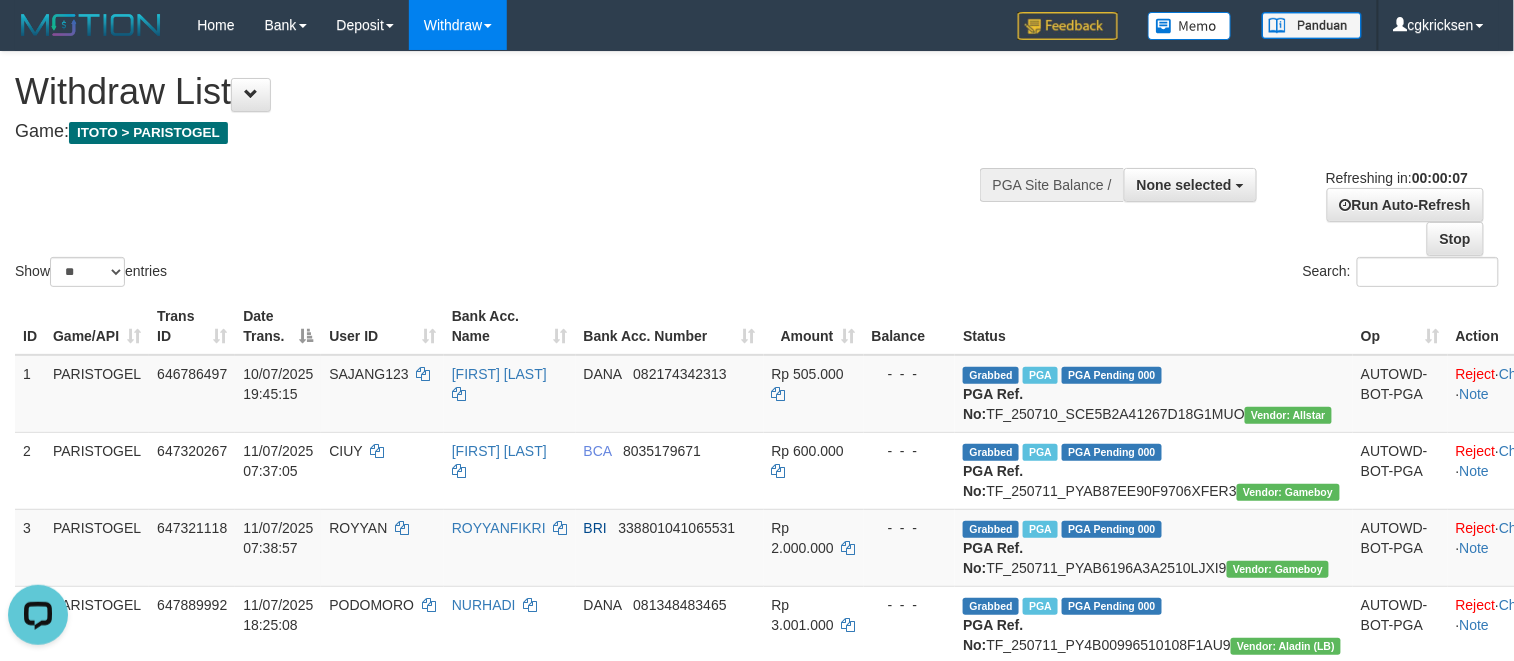 scroll, scrollTop: 0, scrollLeft: 0, axis: both 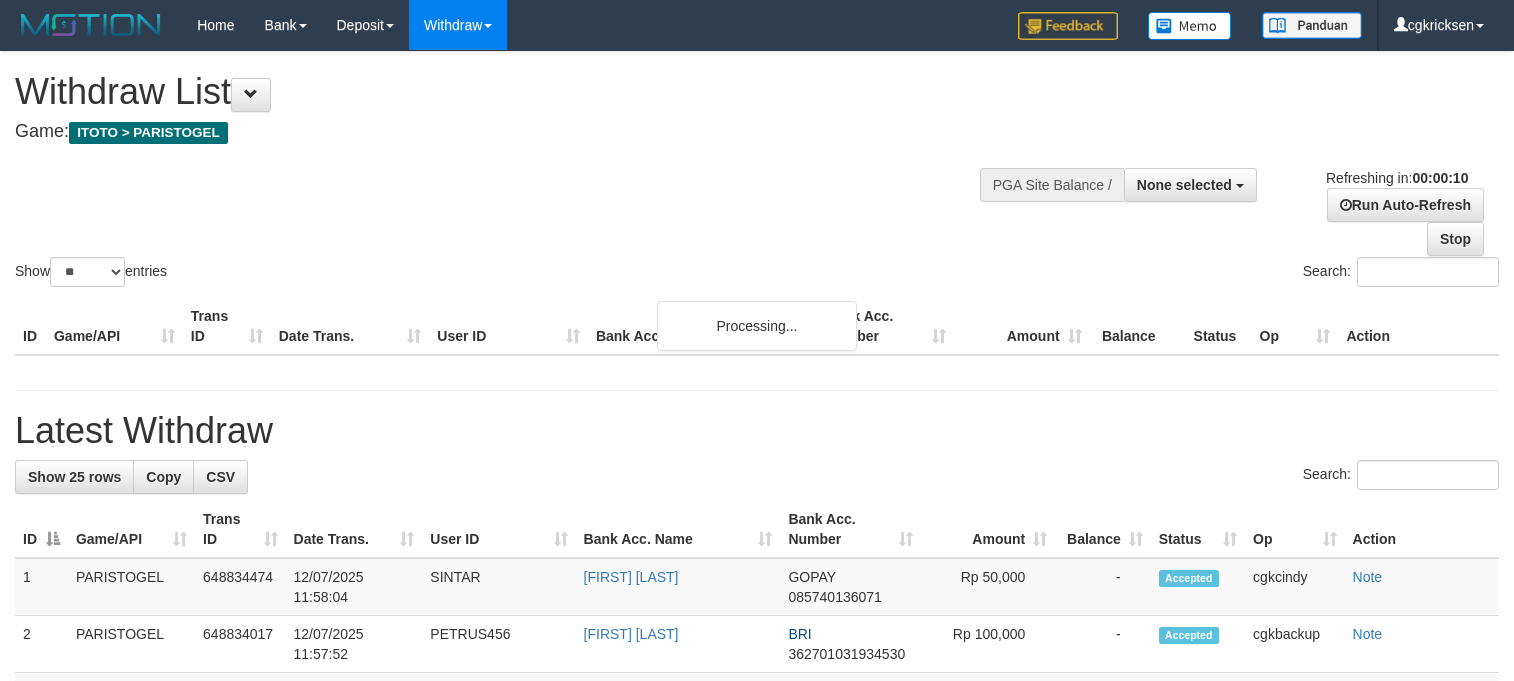 select 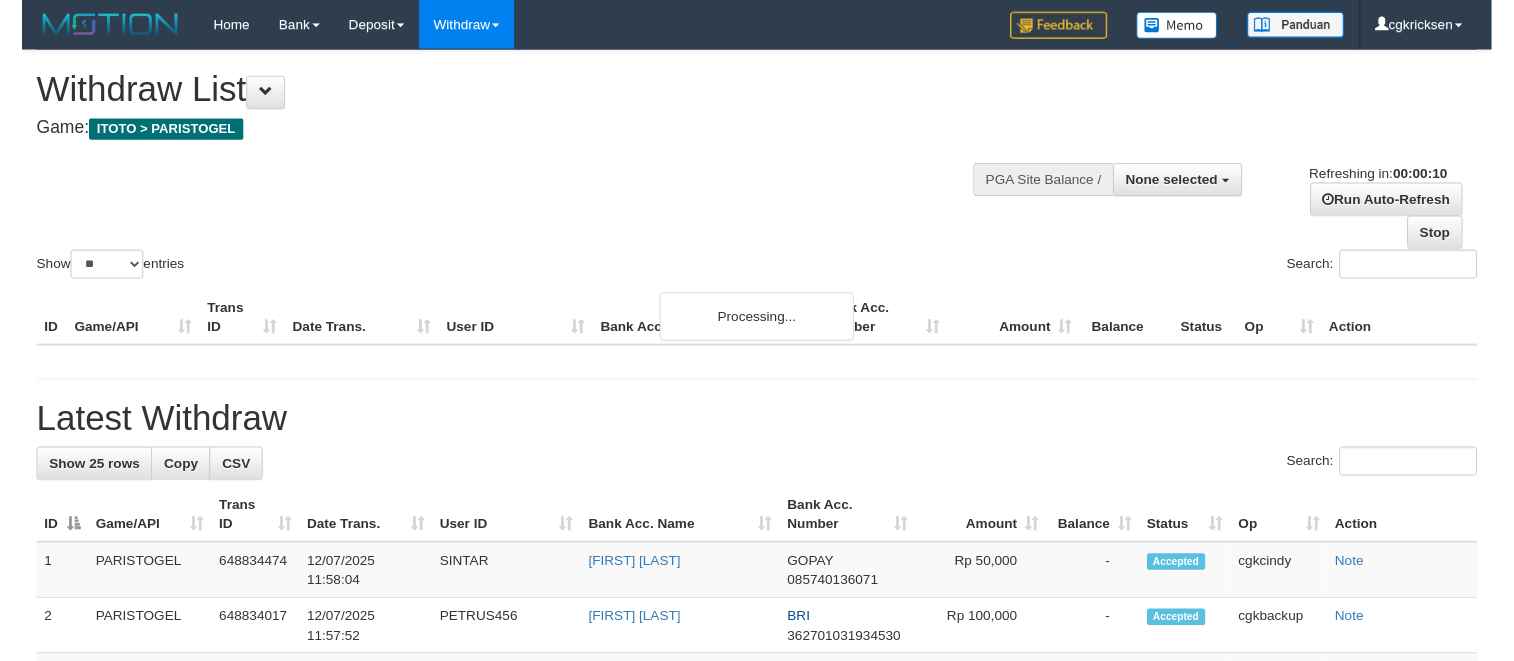 scroll, scrollTop: 0, scrollLeft: 0, axis: both 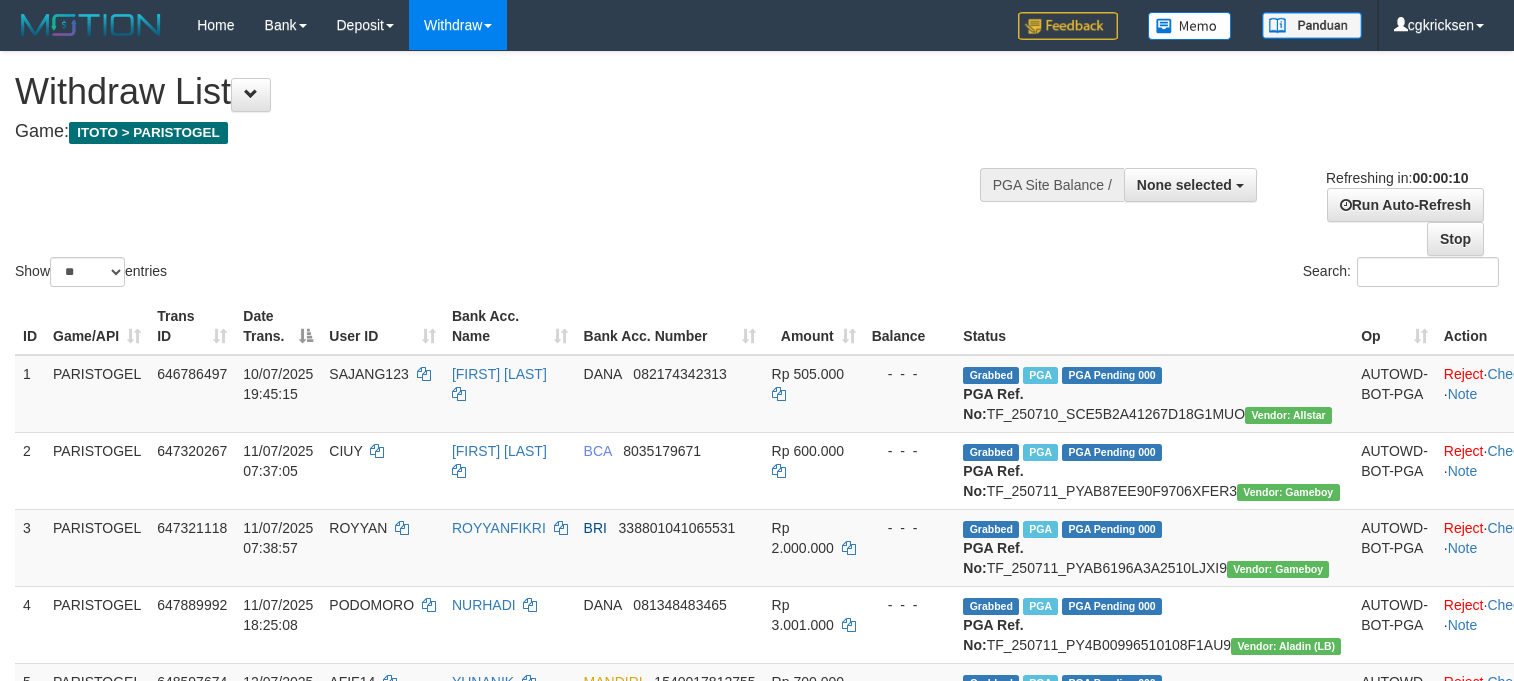 select 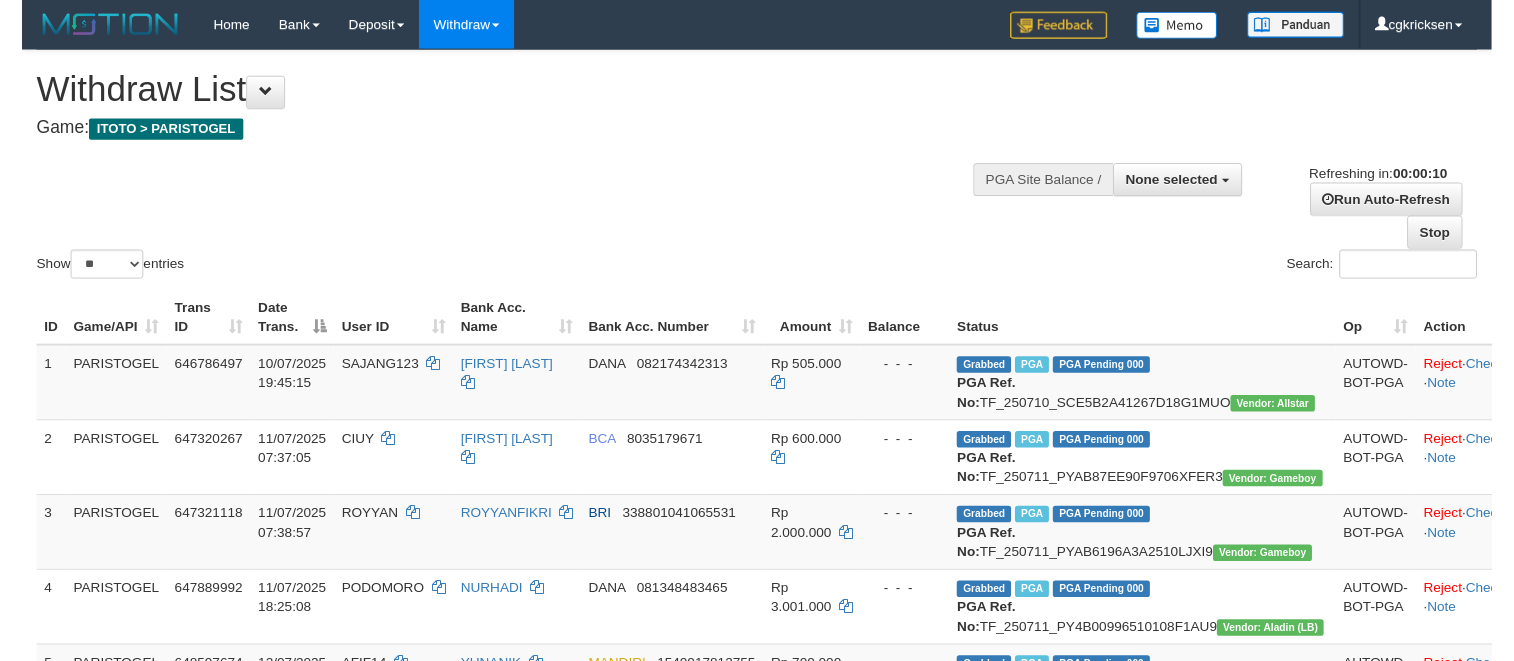 scroll, scrollTop: 0, scrollLeft: 0, axis: both 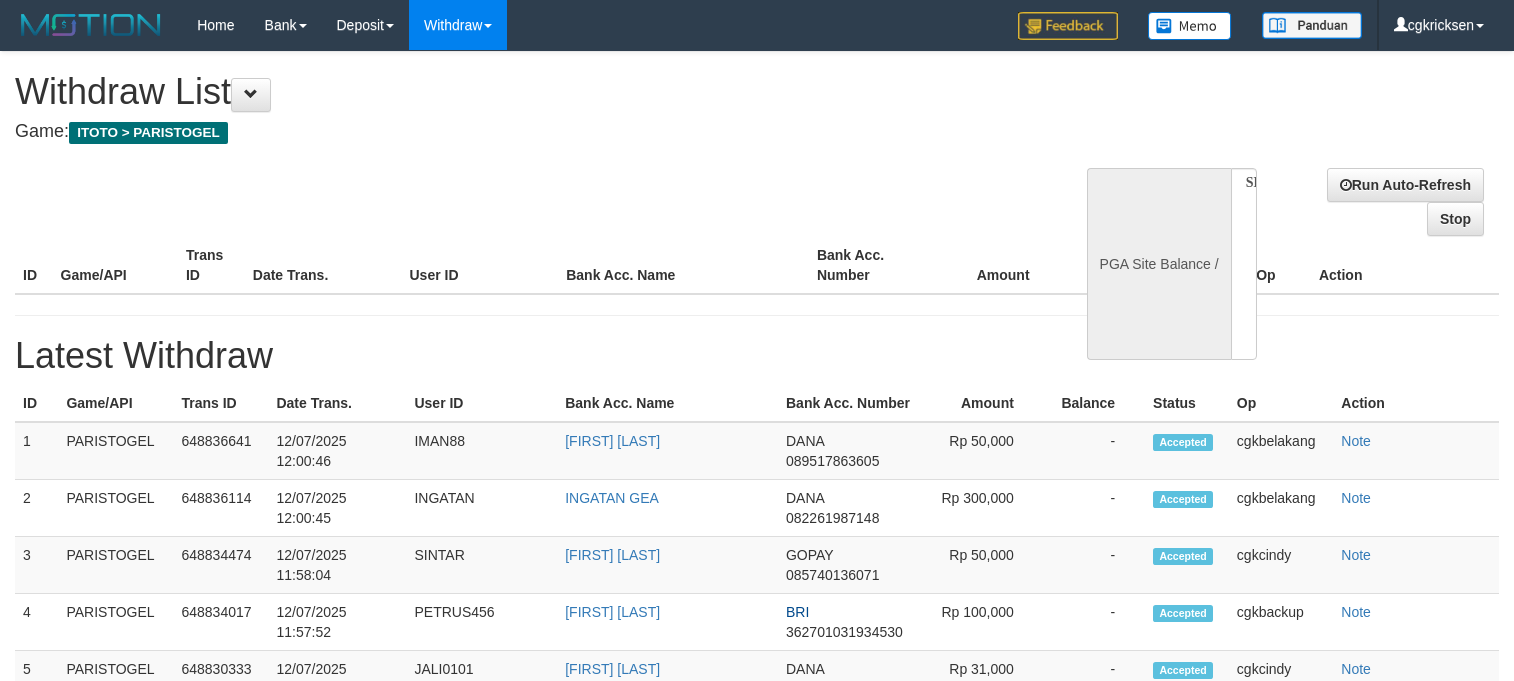 select 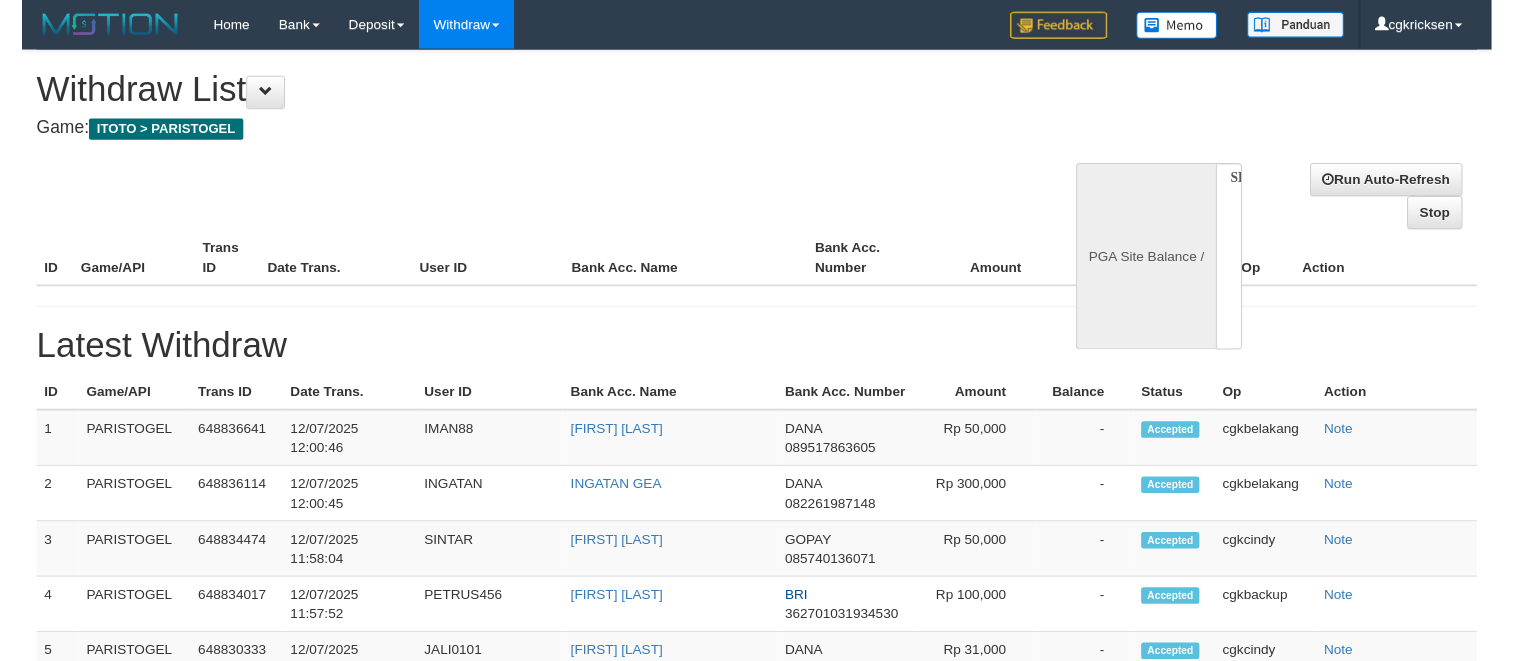 scroll, scrollTop: 0, scrollLeft: 0, axis: both 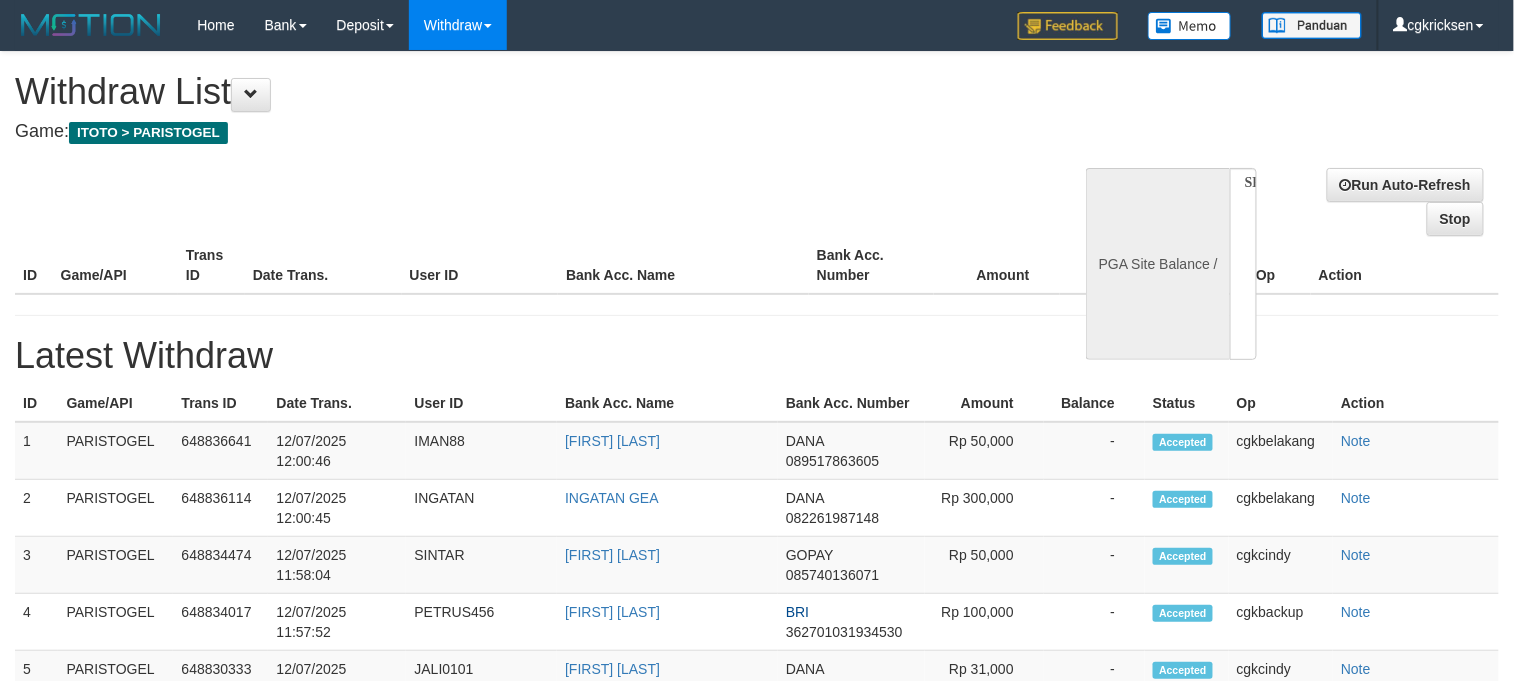 select on "**" 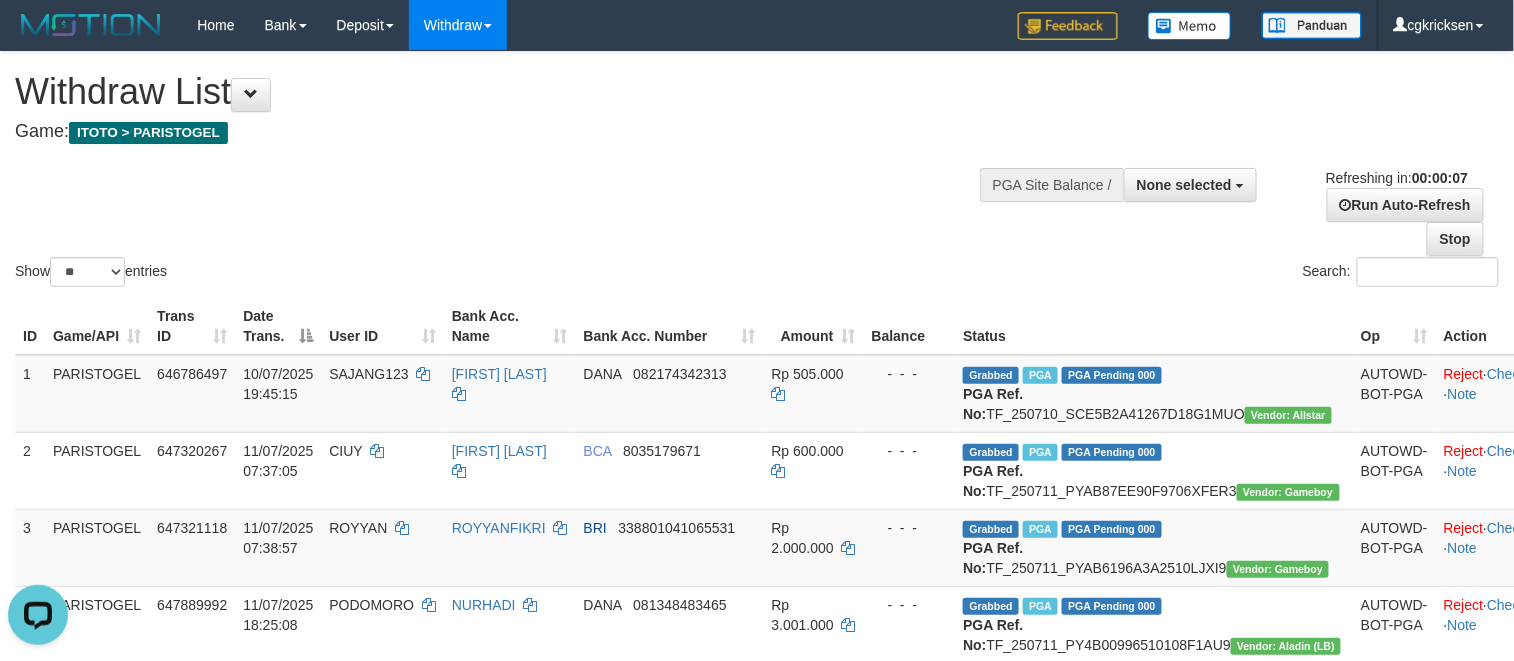 scroll, scrollTop: 0, scrollLeft: 0, axis: both 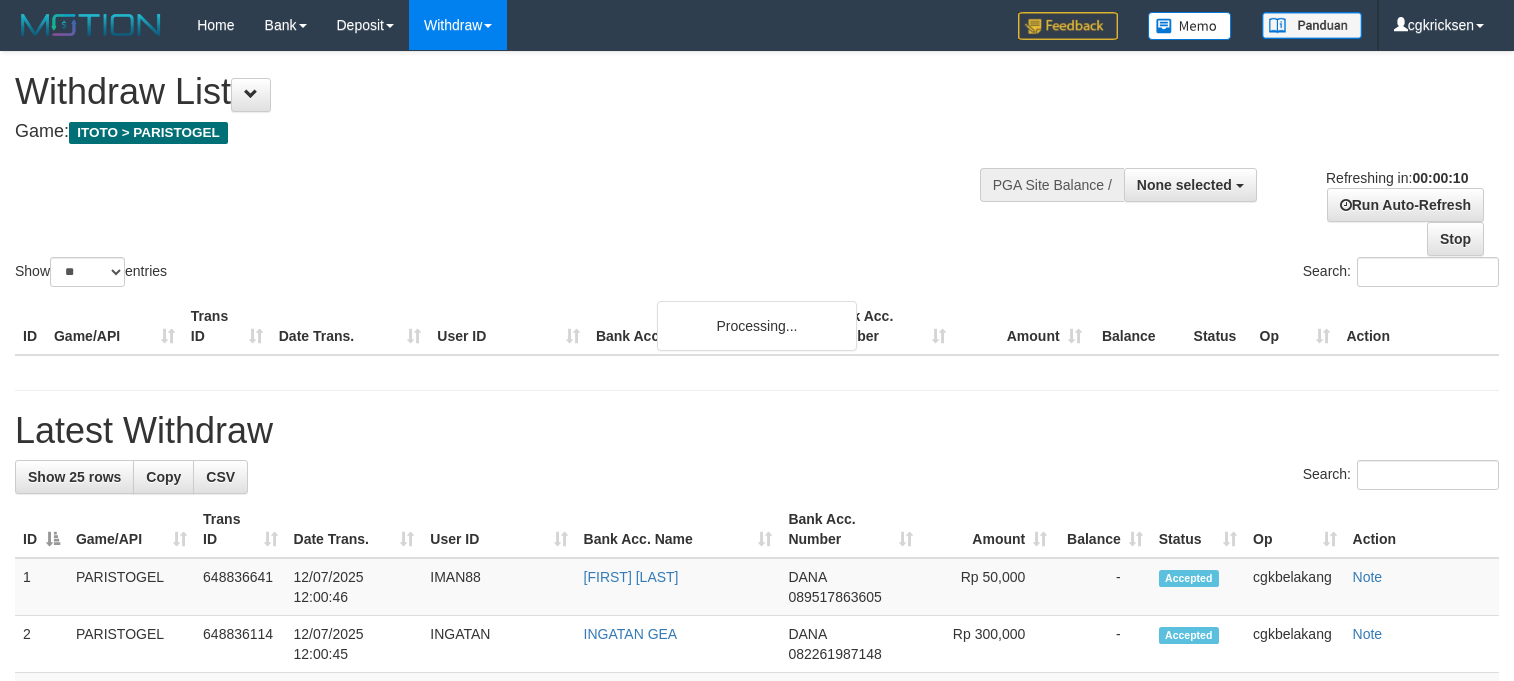 select 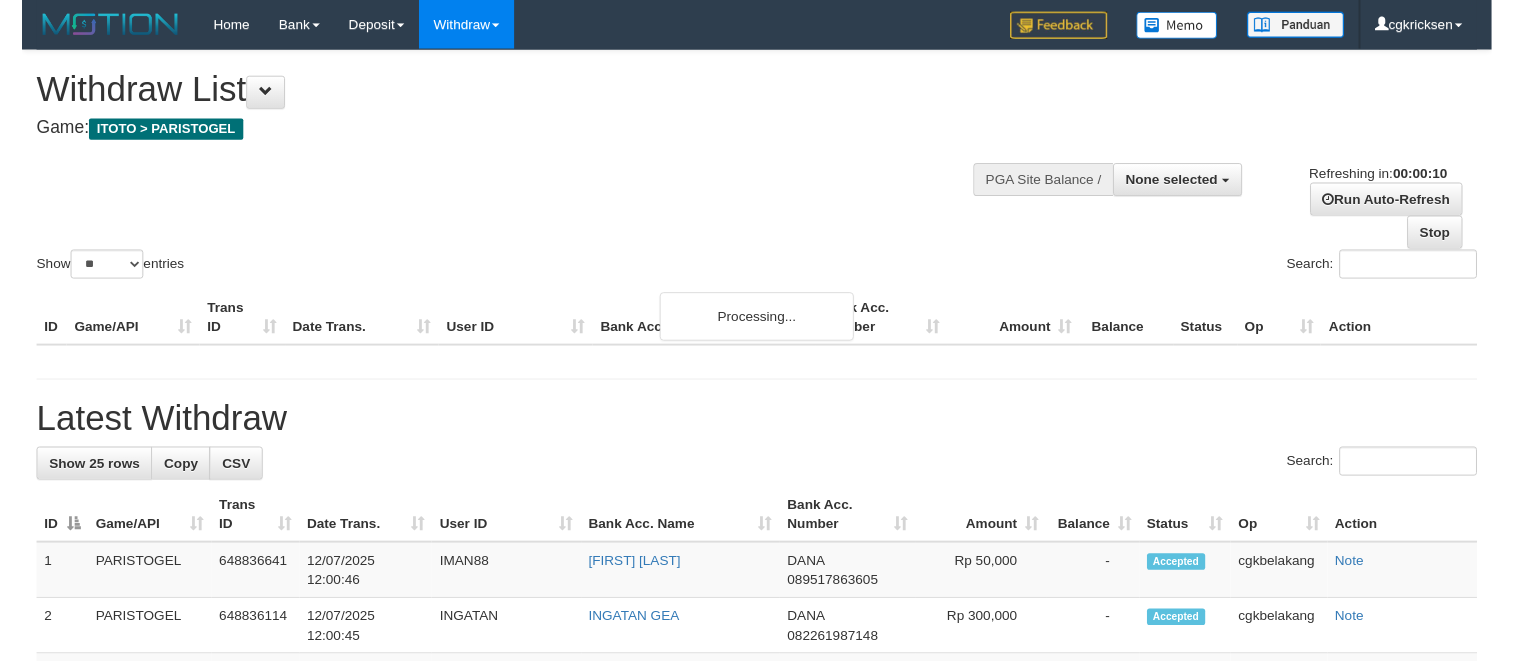 scroll, scrollTop: 0, scrollLeft: 0, axis: both 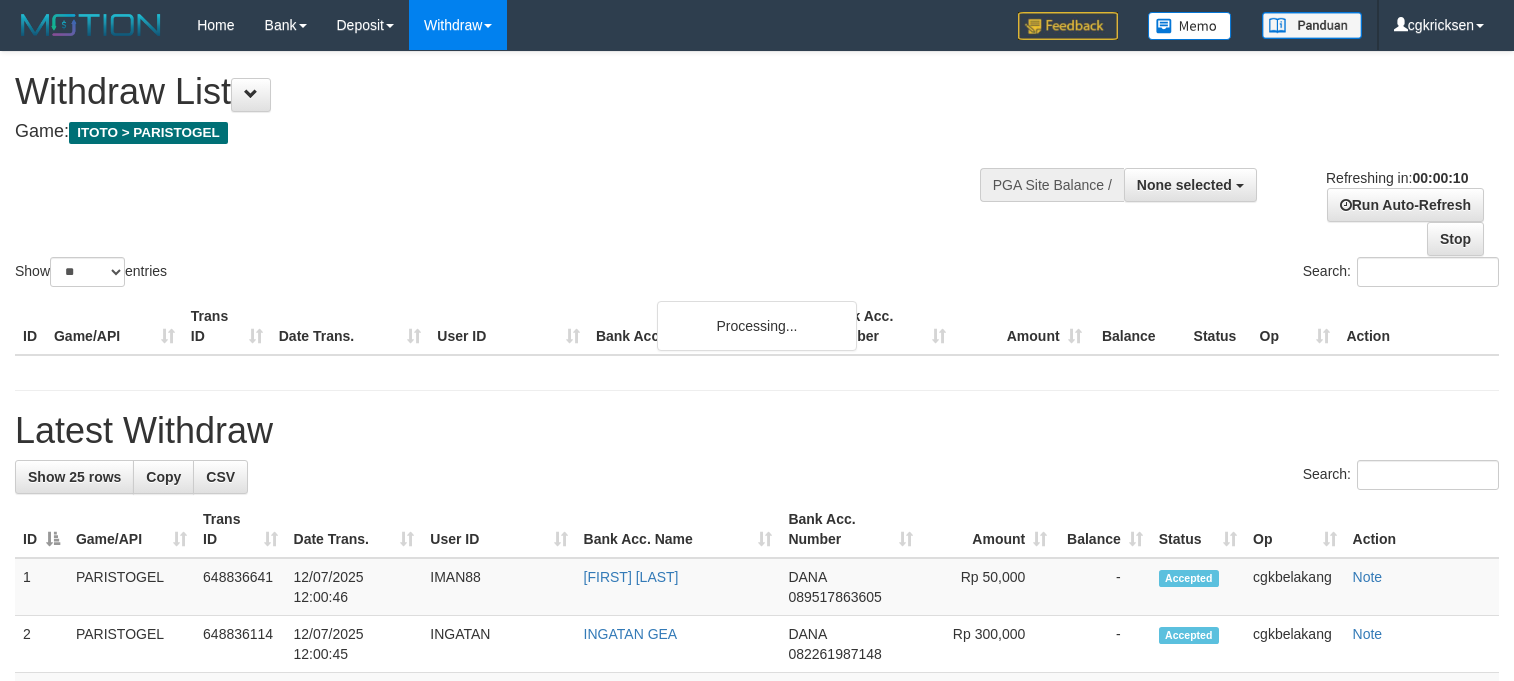 select 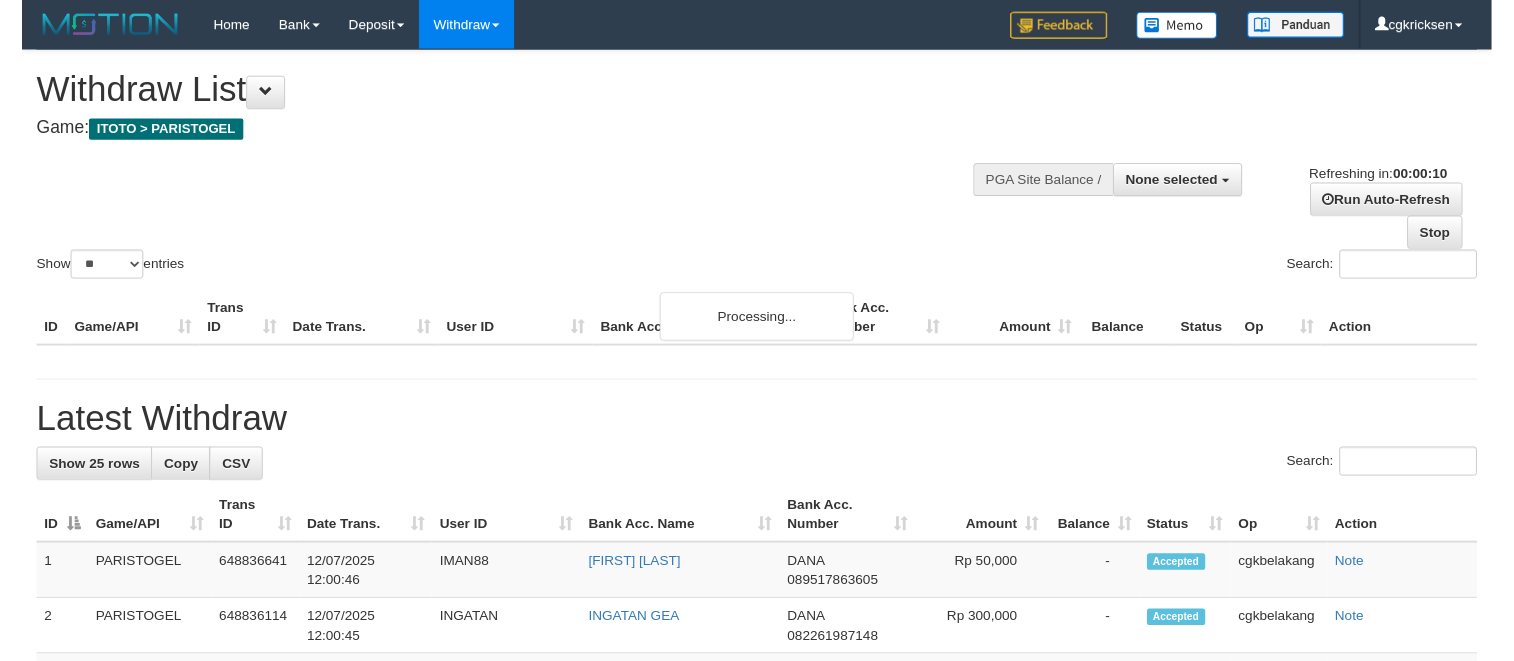 scroll, scrollTop: 0, scrollLeft: 0, axis: both 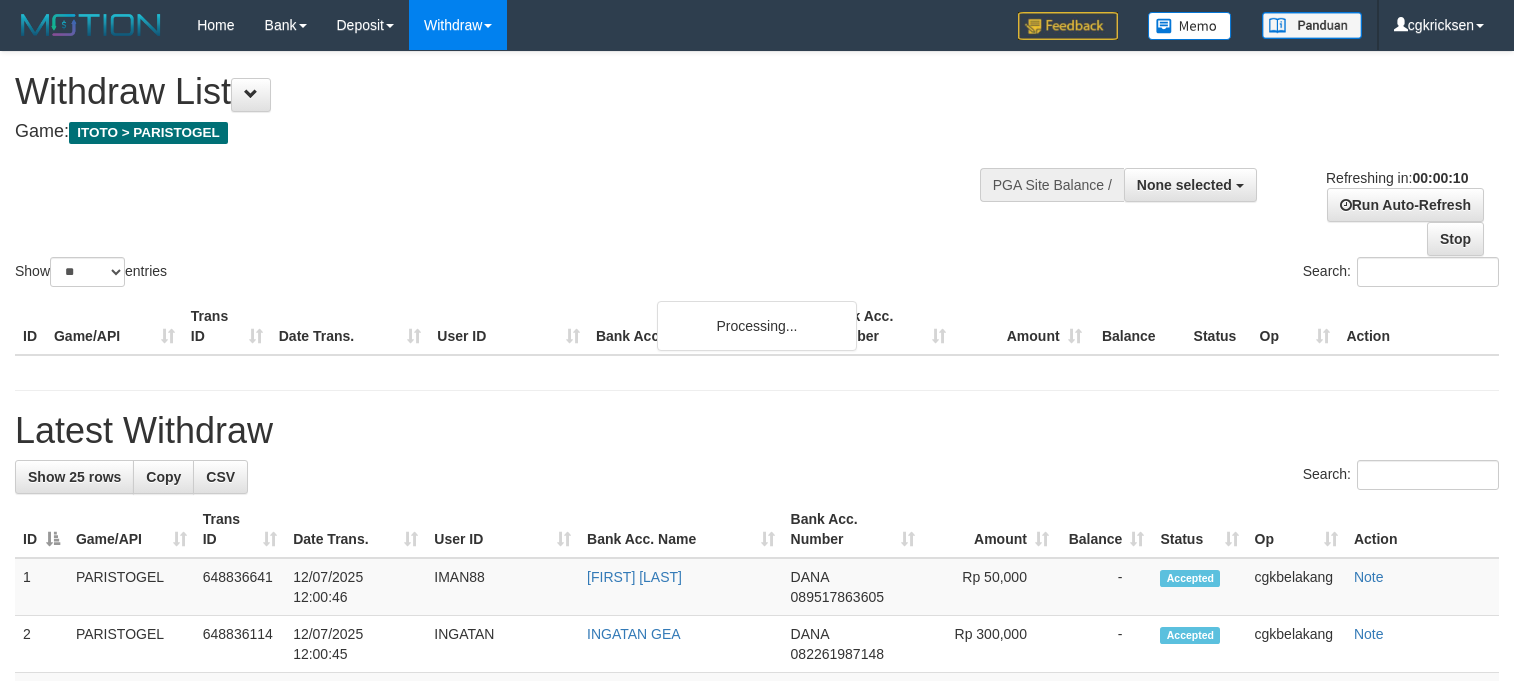 select 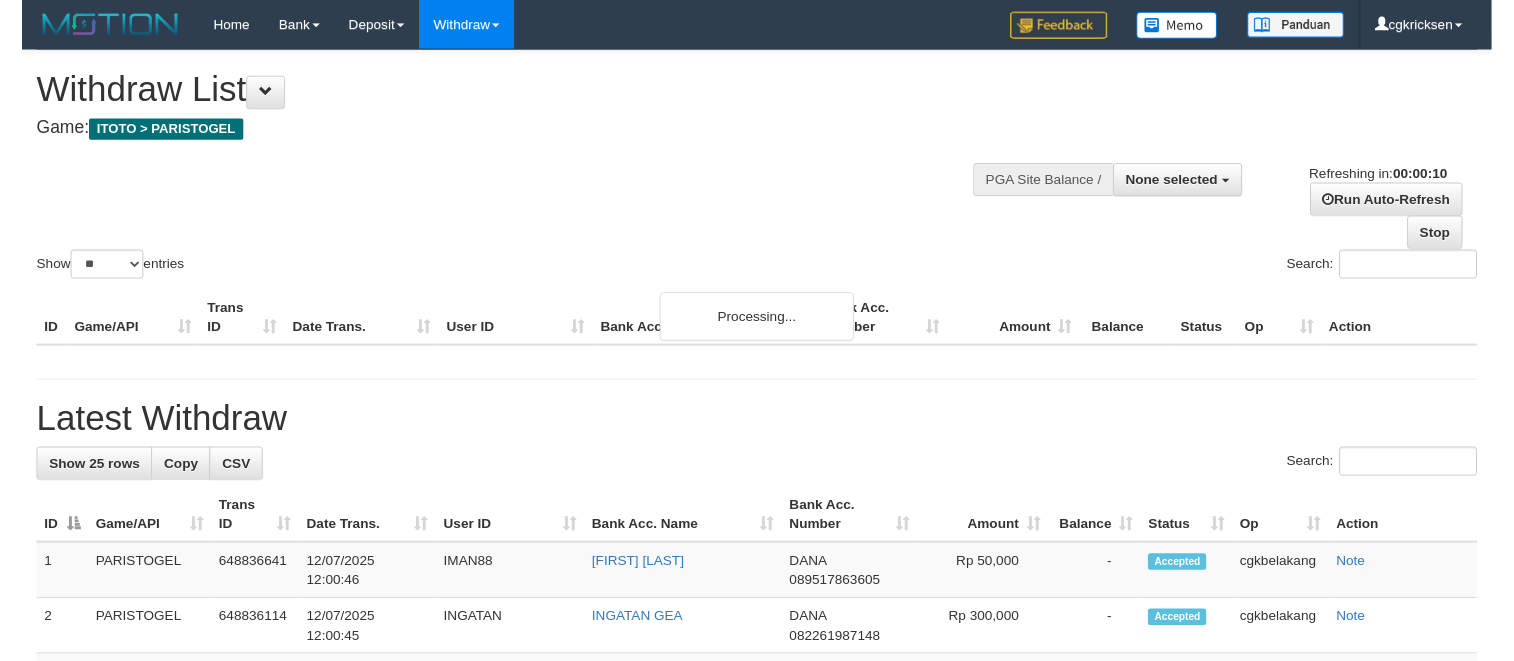 scroll, scrollTop: 0, scrollLeft: 0, axis: both 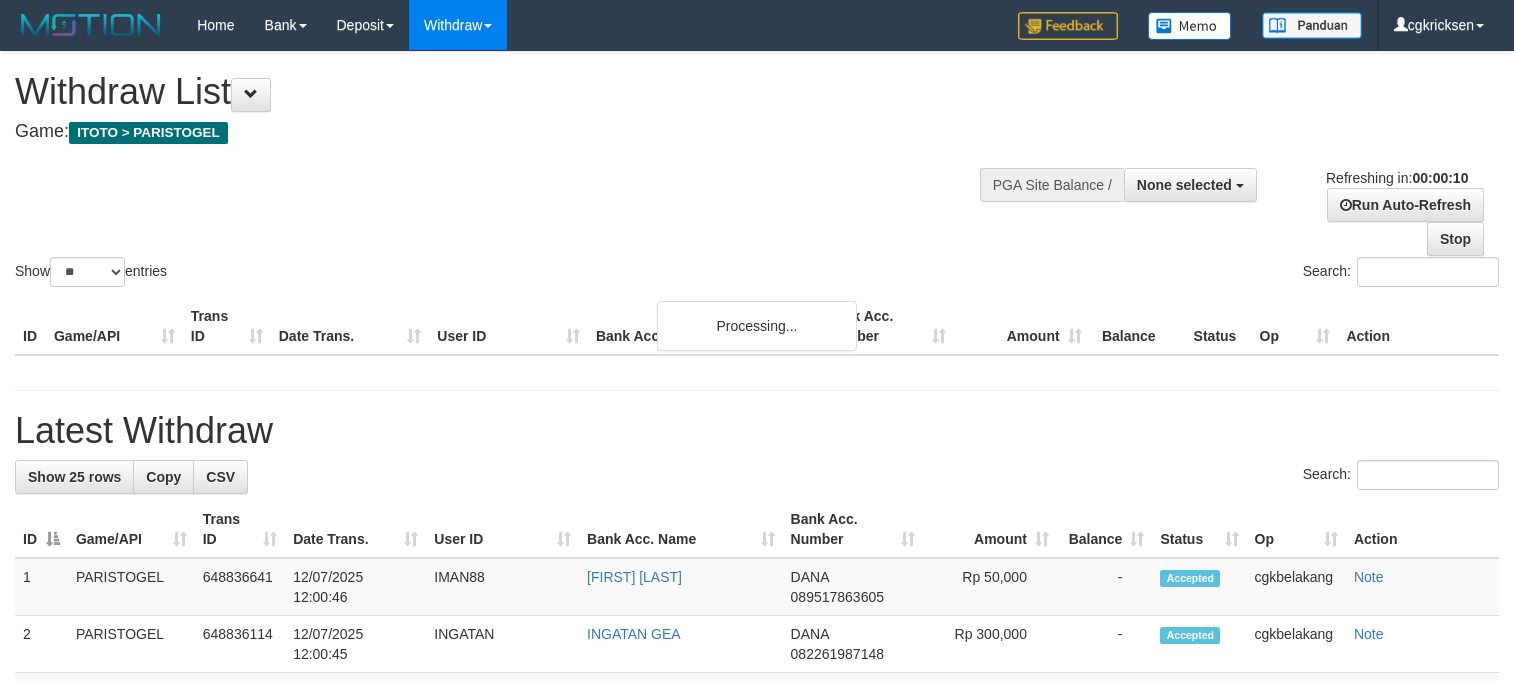 select 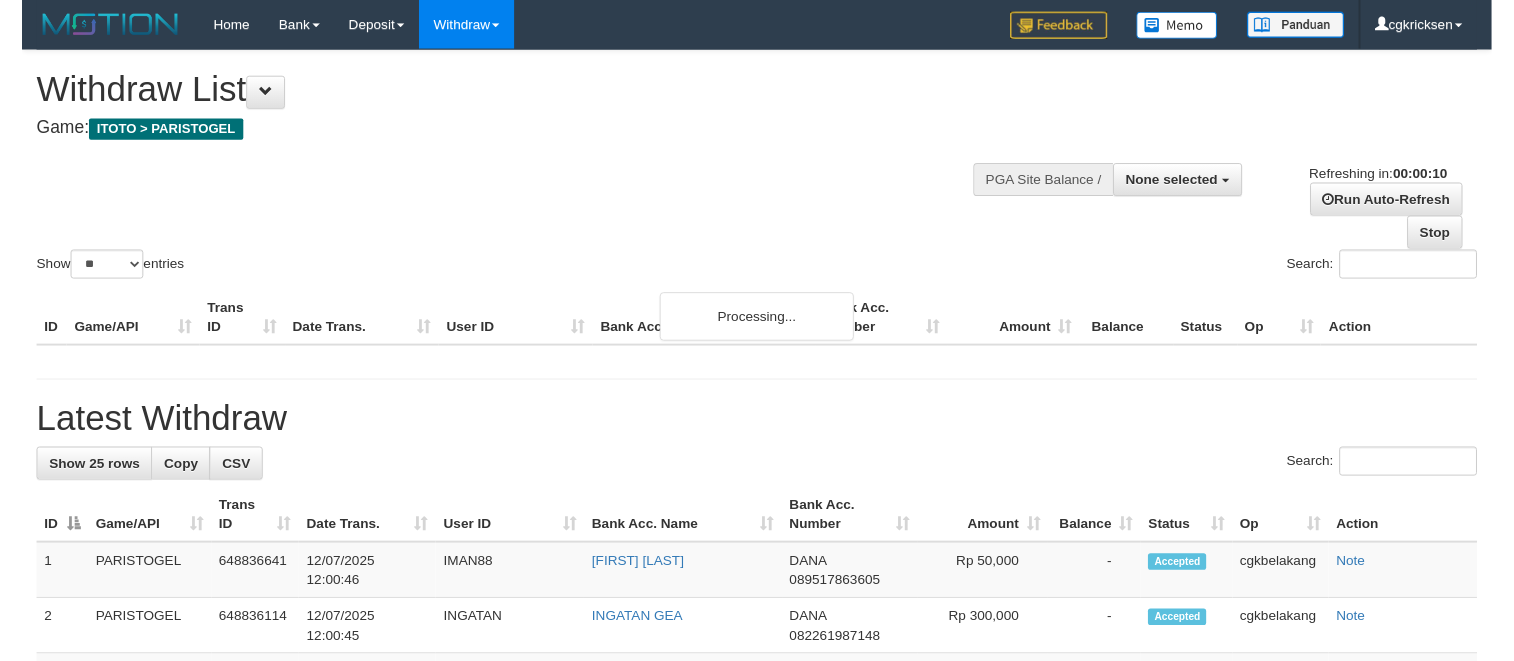 scroll, scrollTop: 0, scrollLeft: 0, axis: both 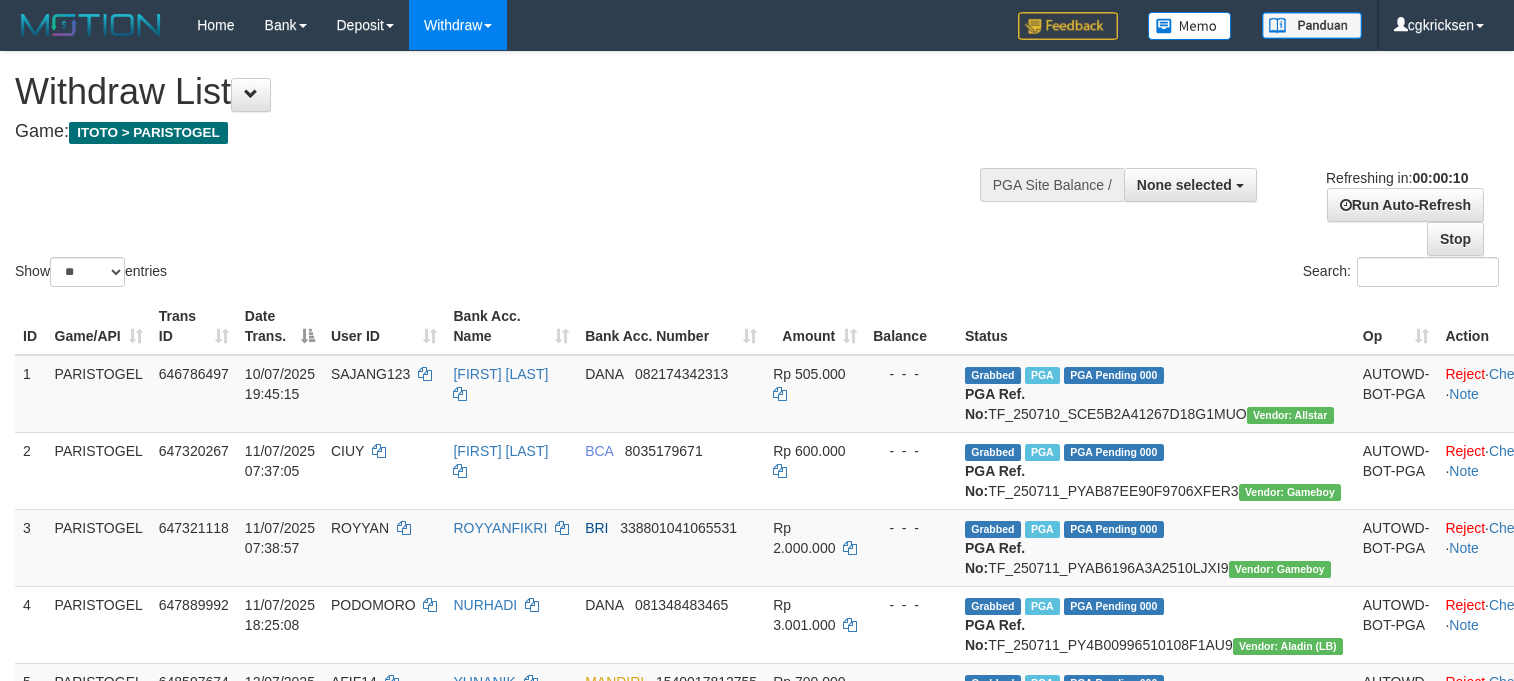select 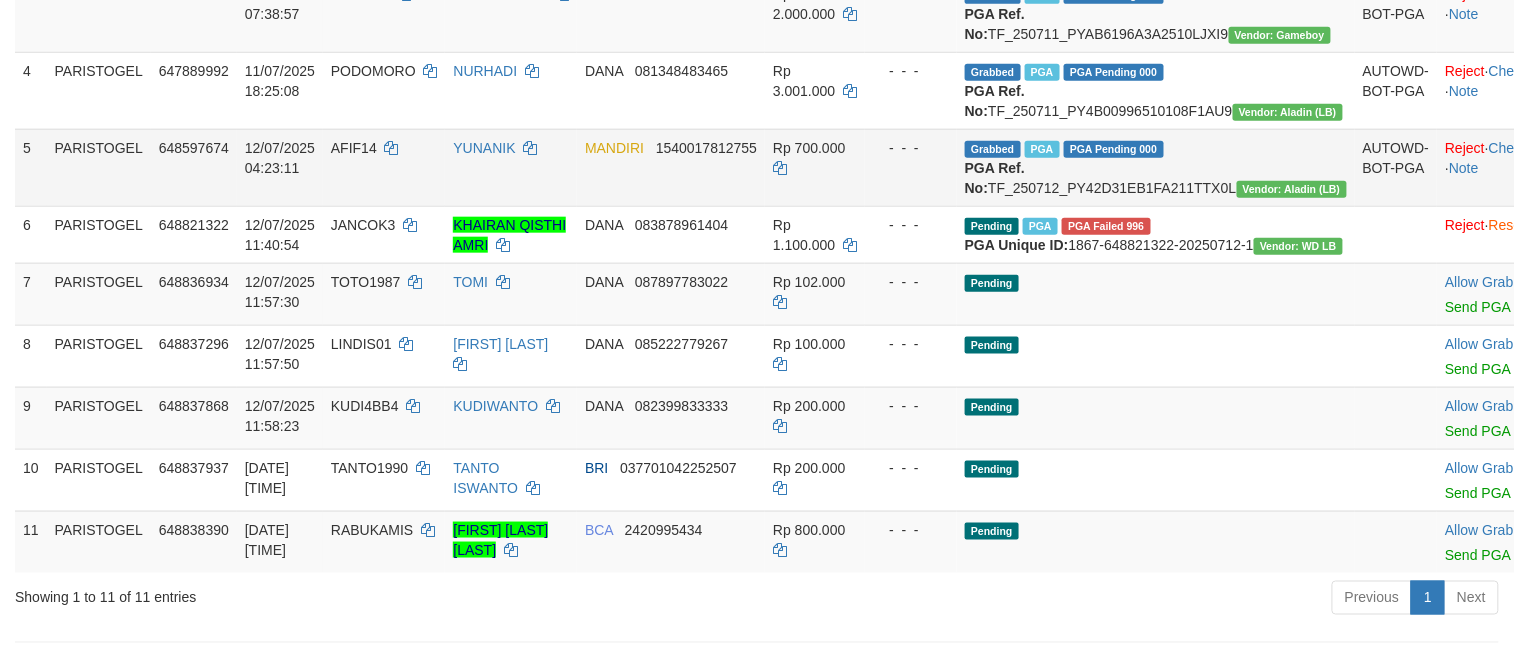 scroll, scrollTop: 800, scrollLeft: 0, axis: vertical 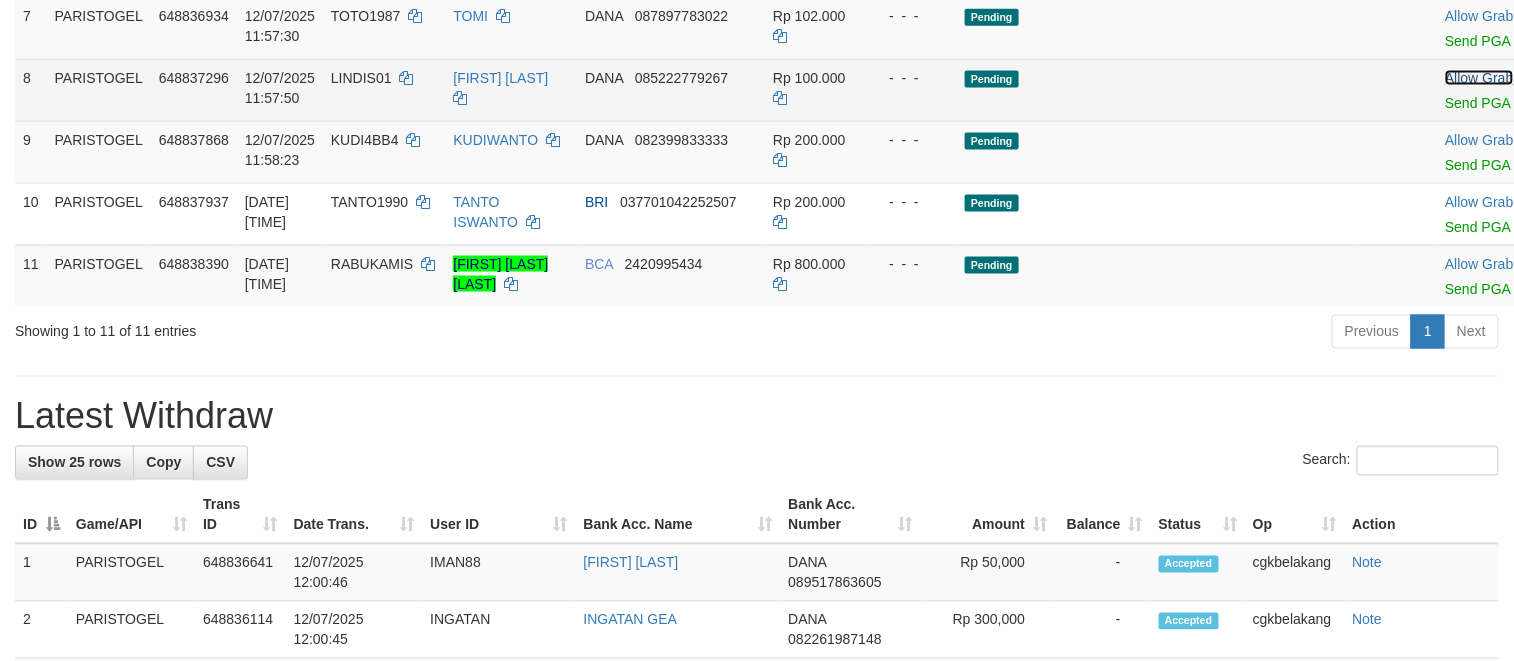 click on "Allow Grab" at bounding box center [1479, 78] 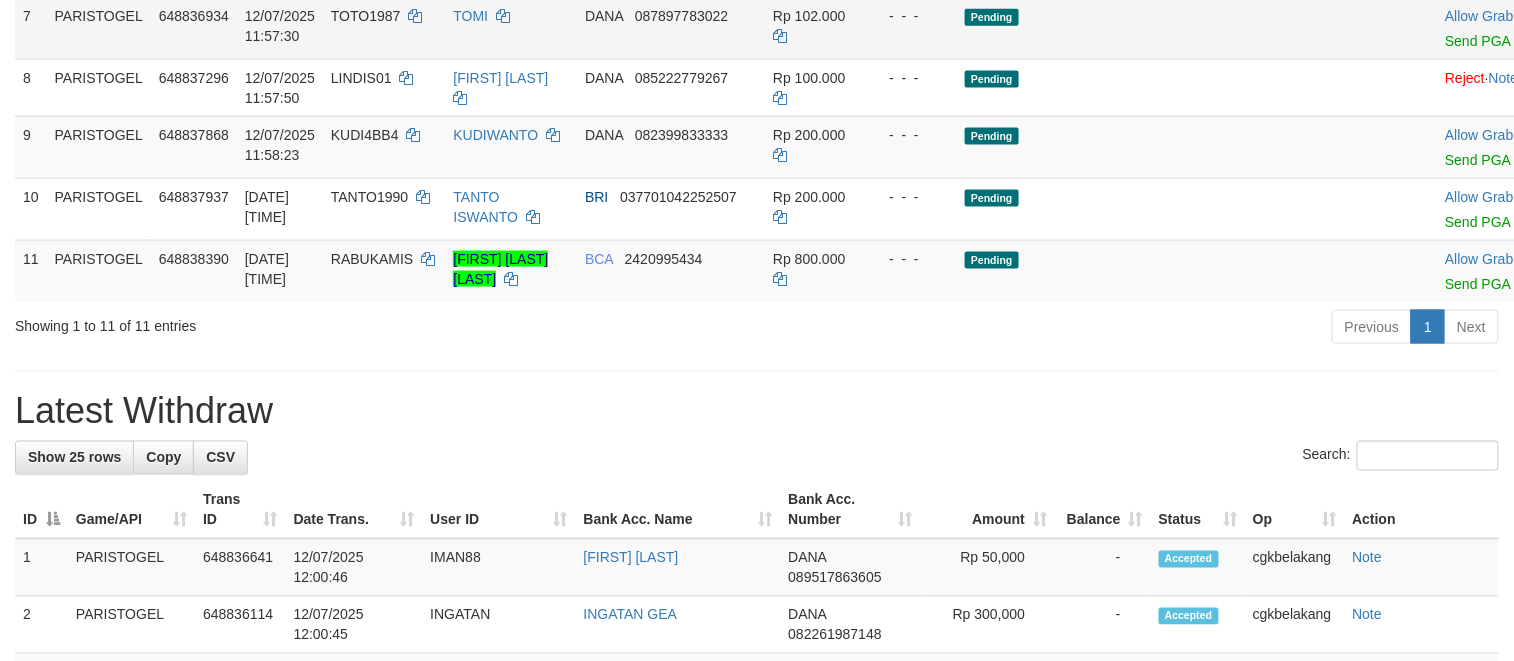 click on "Allow Grab   ·    Reject Send PGA     ·    Note" at bounding box center [1507, 28] 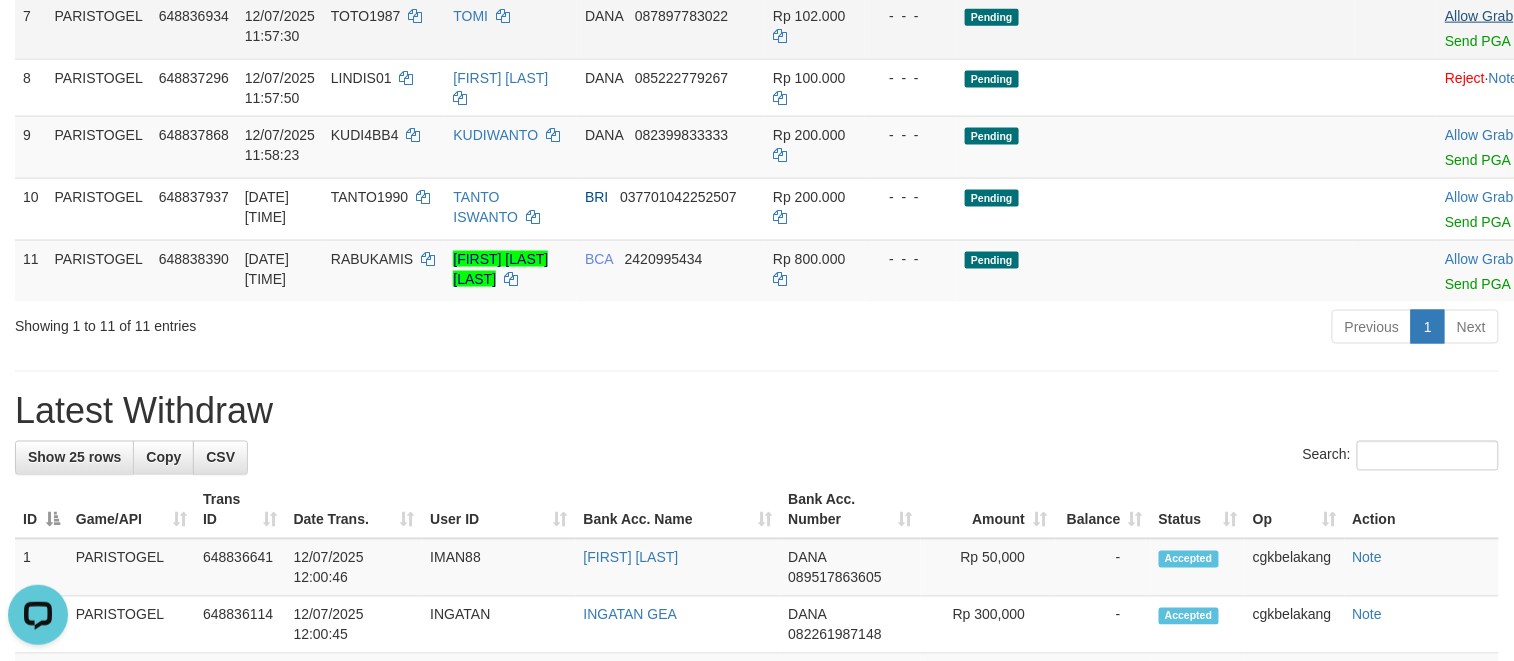 scroll, scrollTop: 0, scrollLeft: 0, axis: both 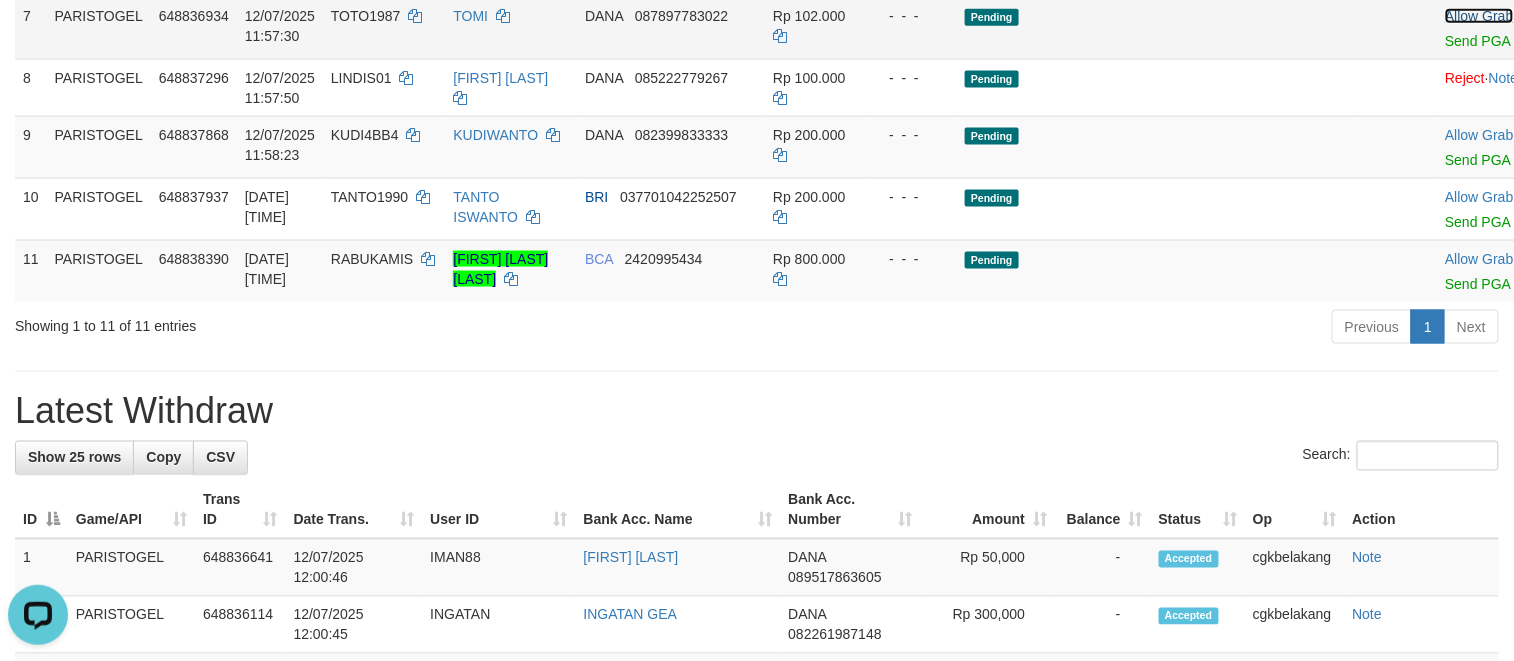 click on "Allow Grab" at bounding box center (1479, 16) 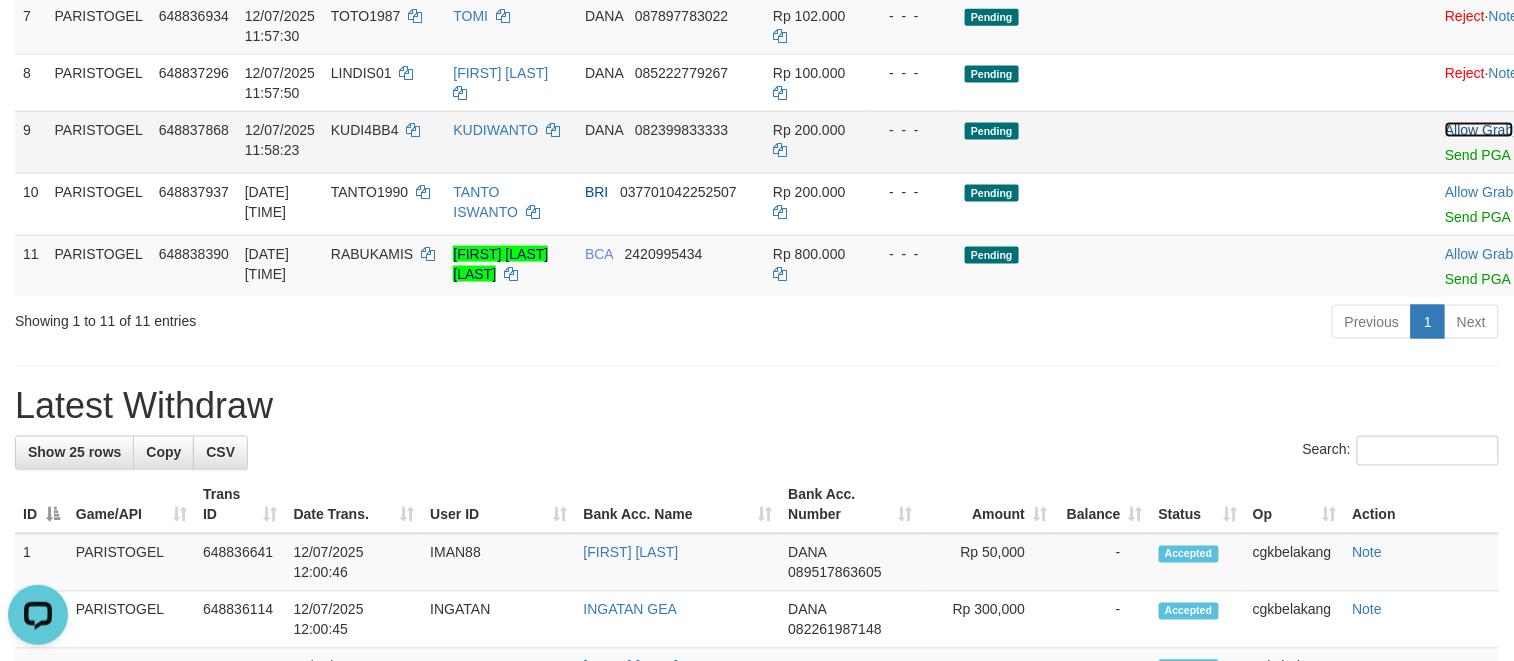 click on "Allow Grab" at bounding box center [1479, 130] 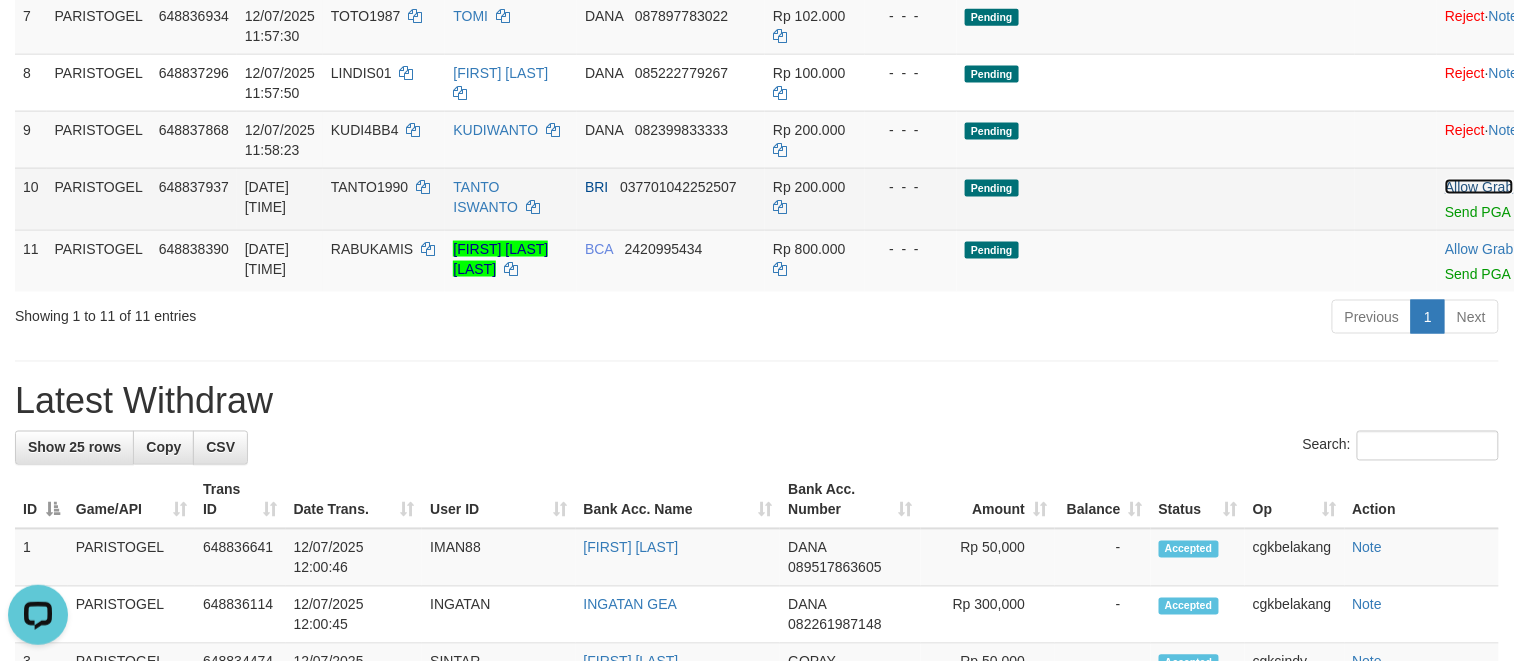 click on "Allow Grab" at bounding box center [1479, 187] 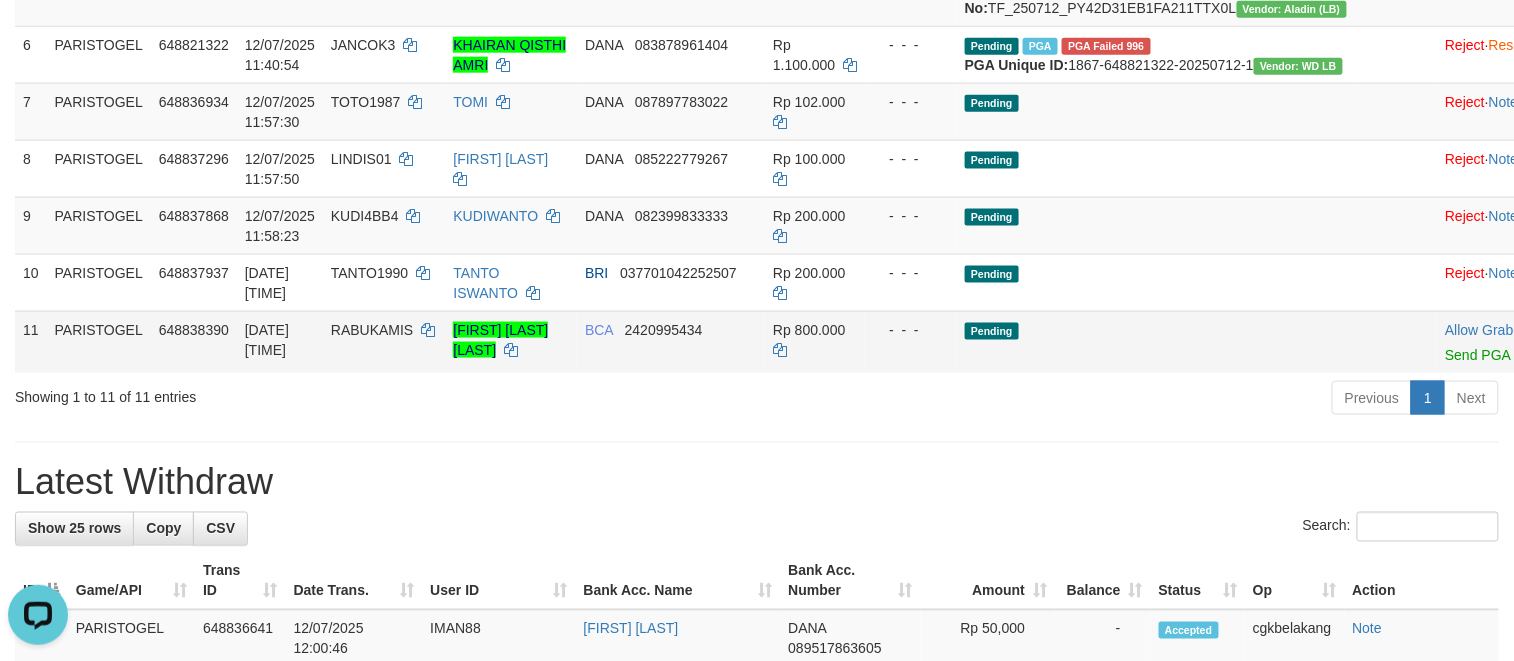 scroll, scrollTop: 666, scrollLeft: 0, axis: vertical 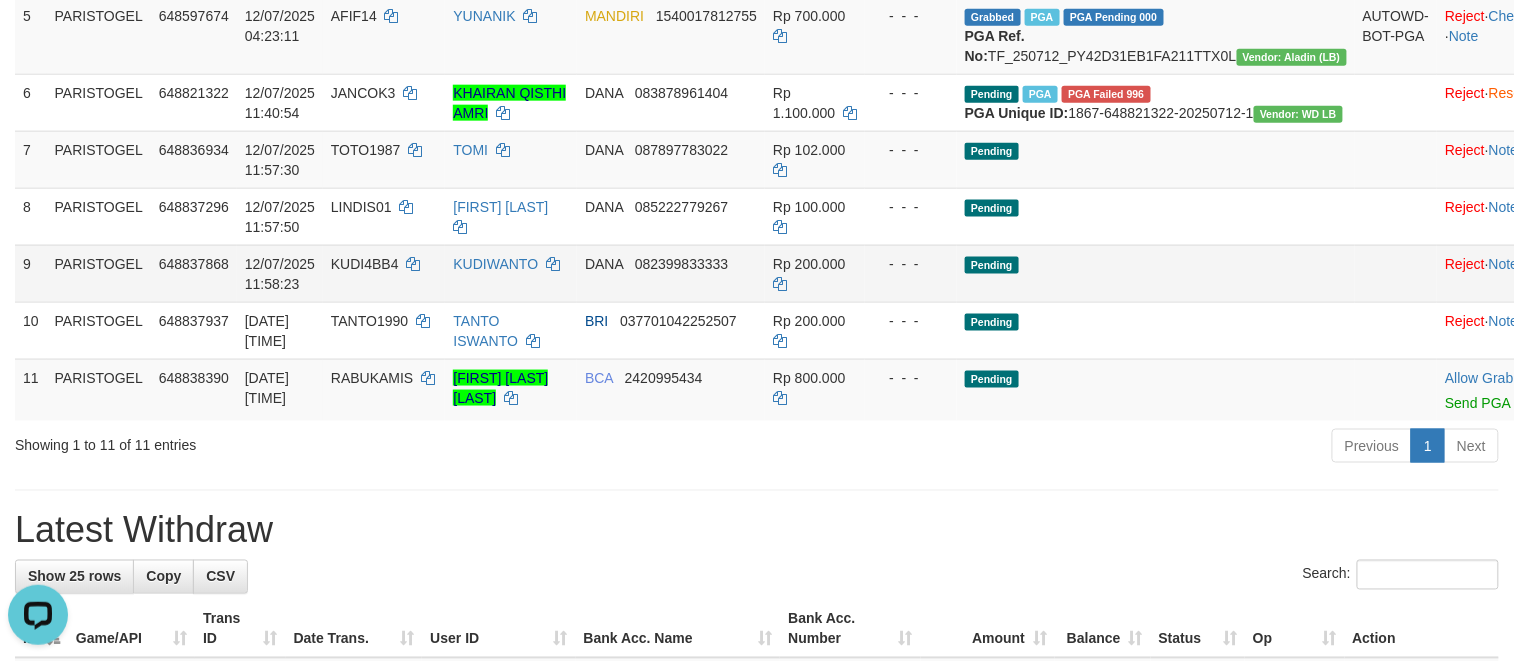 click on "Pending" at bounding box center (1156, 273) 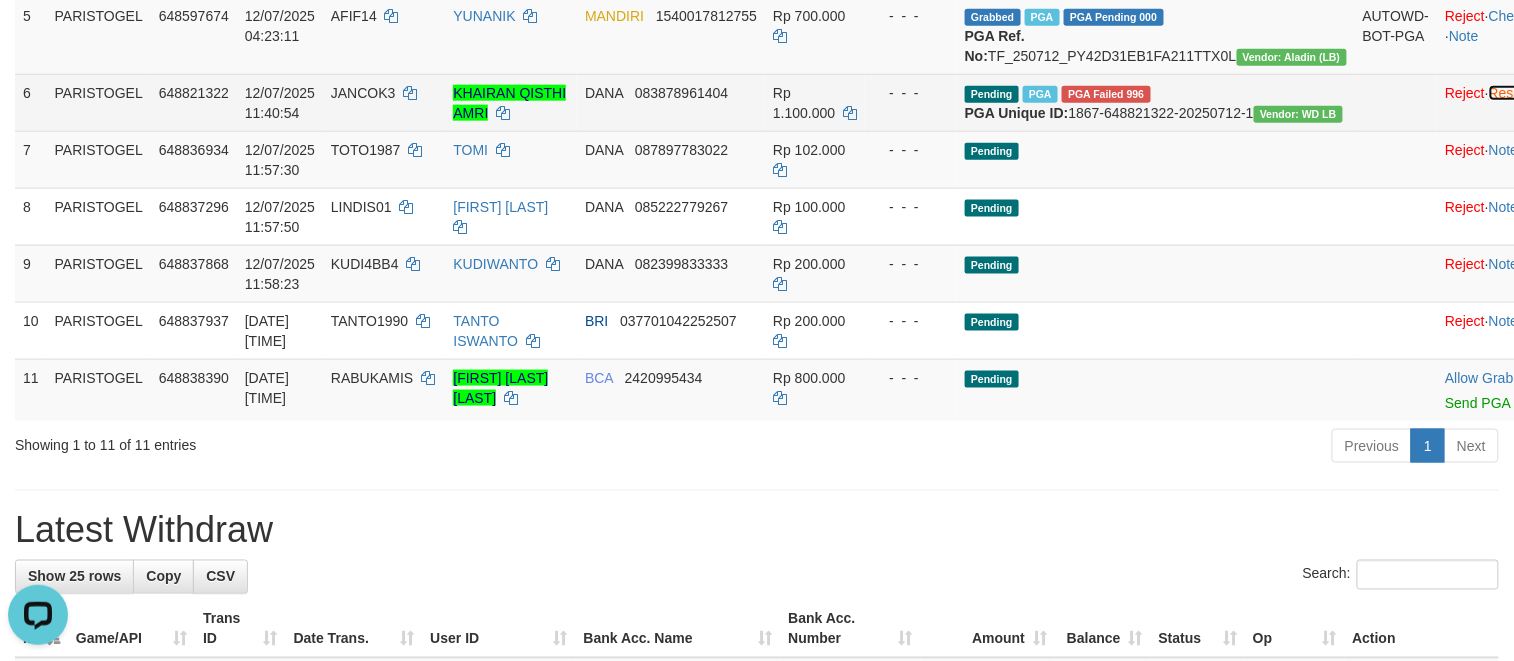 click on "Resend" at bounding box center (1513, 93) 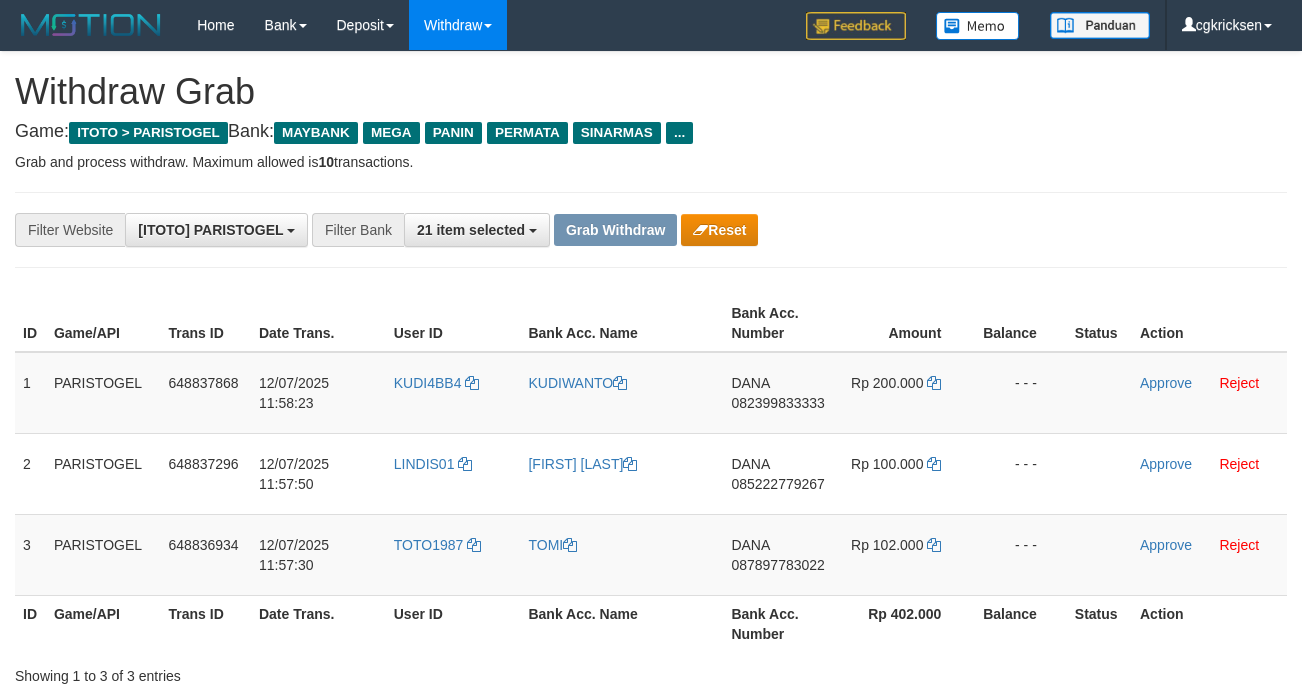 scroll, scrollTop: 0, scrollLeft: 0, axis: both 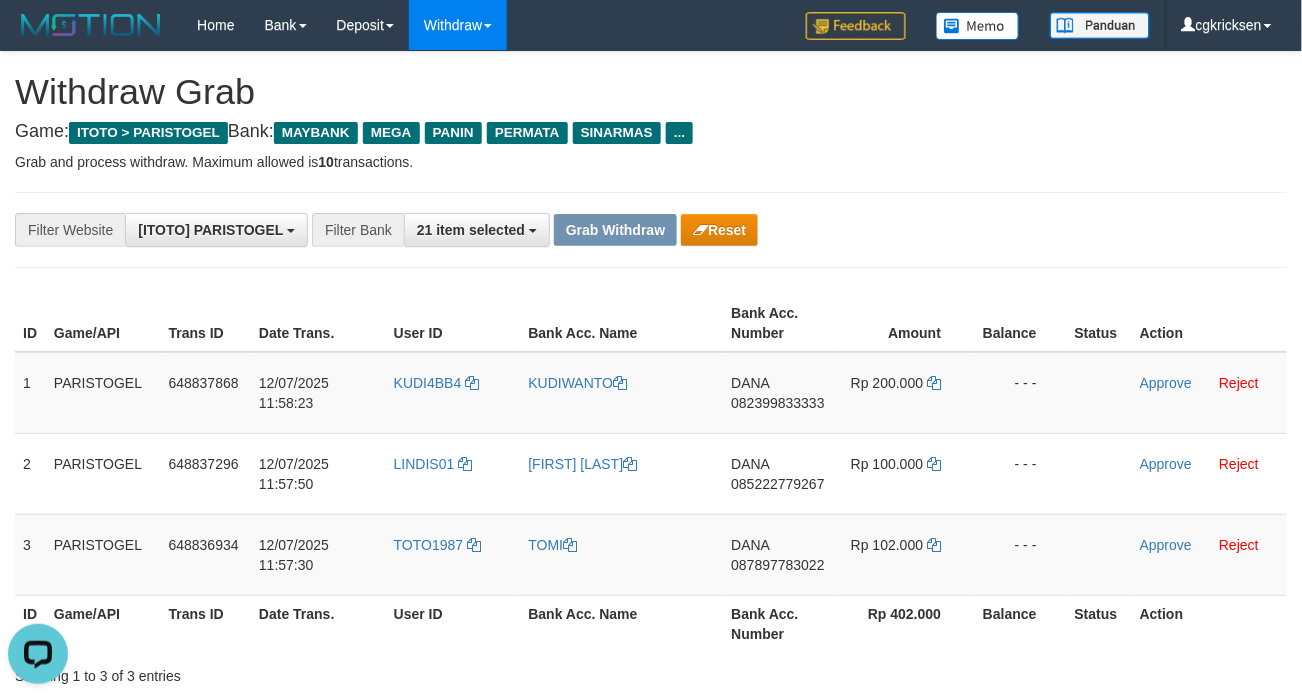 click on "**********" at bounding box center (651, 230) 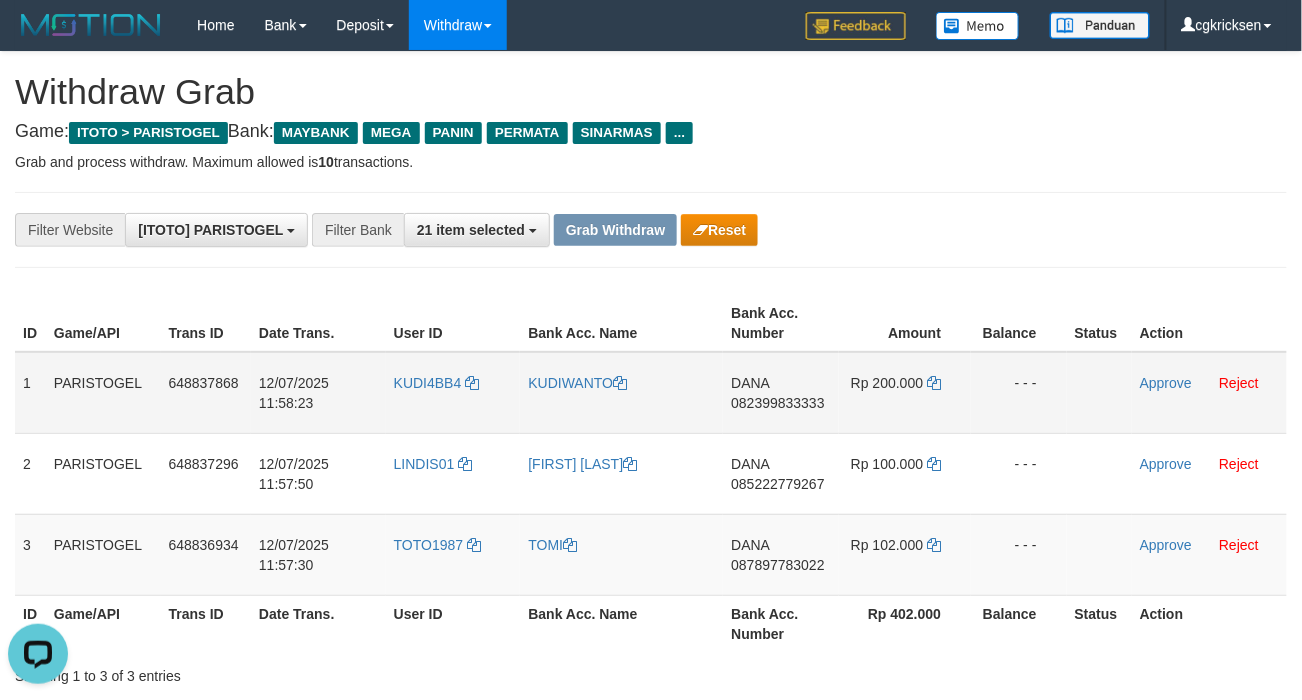 click on "1" at bounding box center [30, 393] 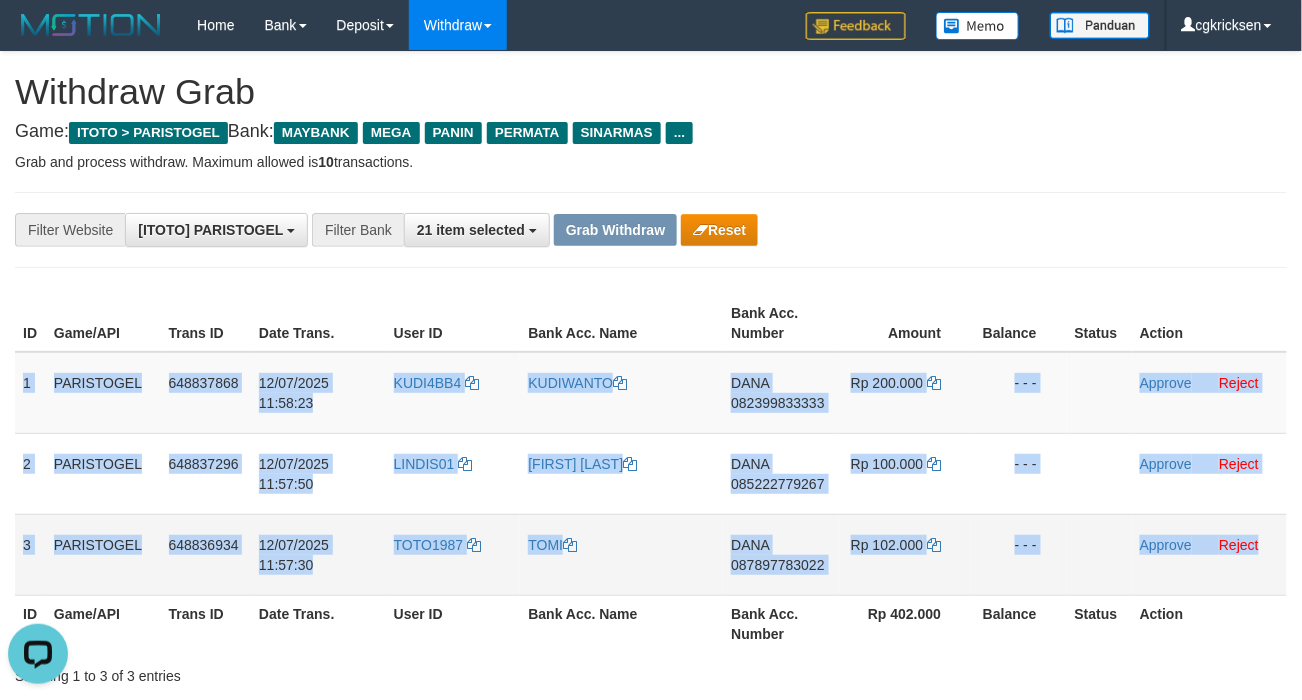 drag, startPoint x: 17, startPoint y: 405, endPoint x: 1260, endPoint y: 589, distance: 1256.5449 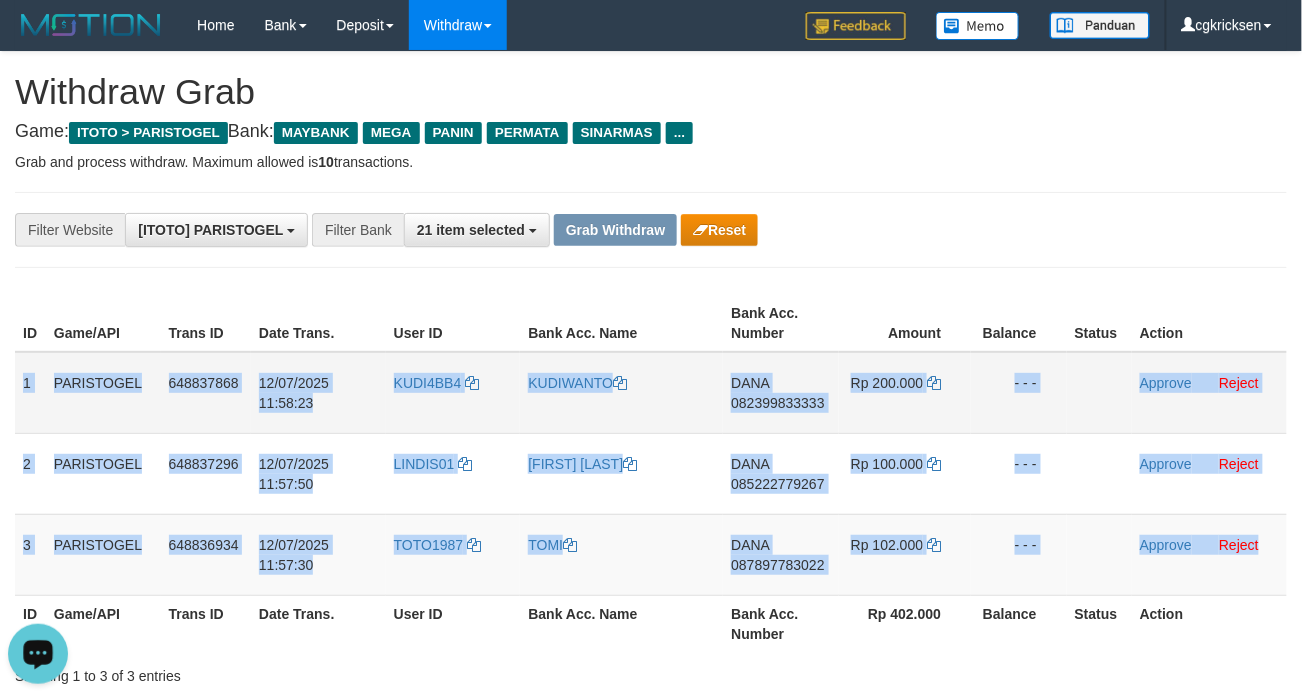 click on "KUDI4BB4" at bounding box center (453, 393) 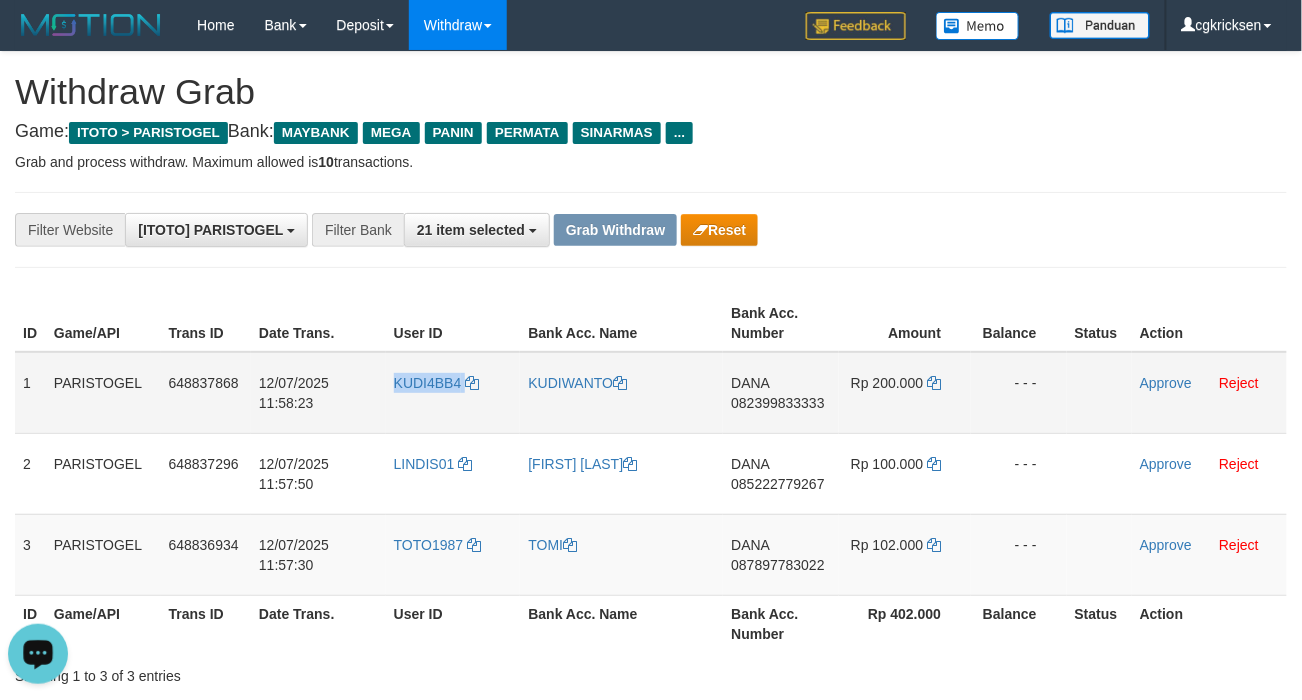 click on "KUDI4BB4" at bounding box center [453, 393] 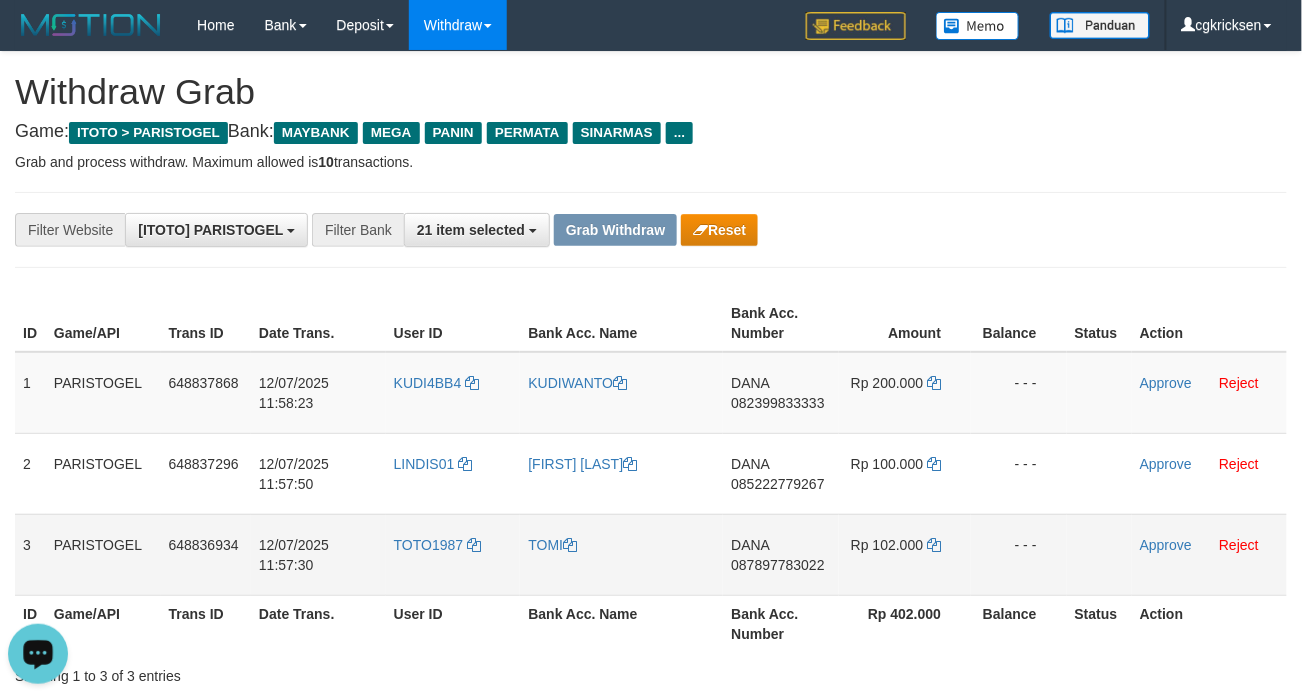 drag, startPoint x: 969, startPoint y: 572, endPoint x: 953, endPoint y: 556, distance: 22.627417 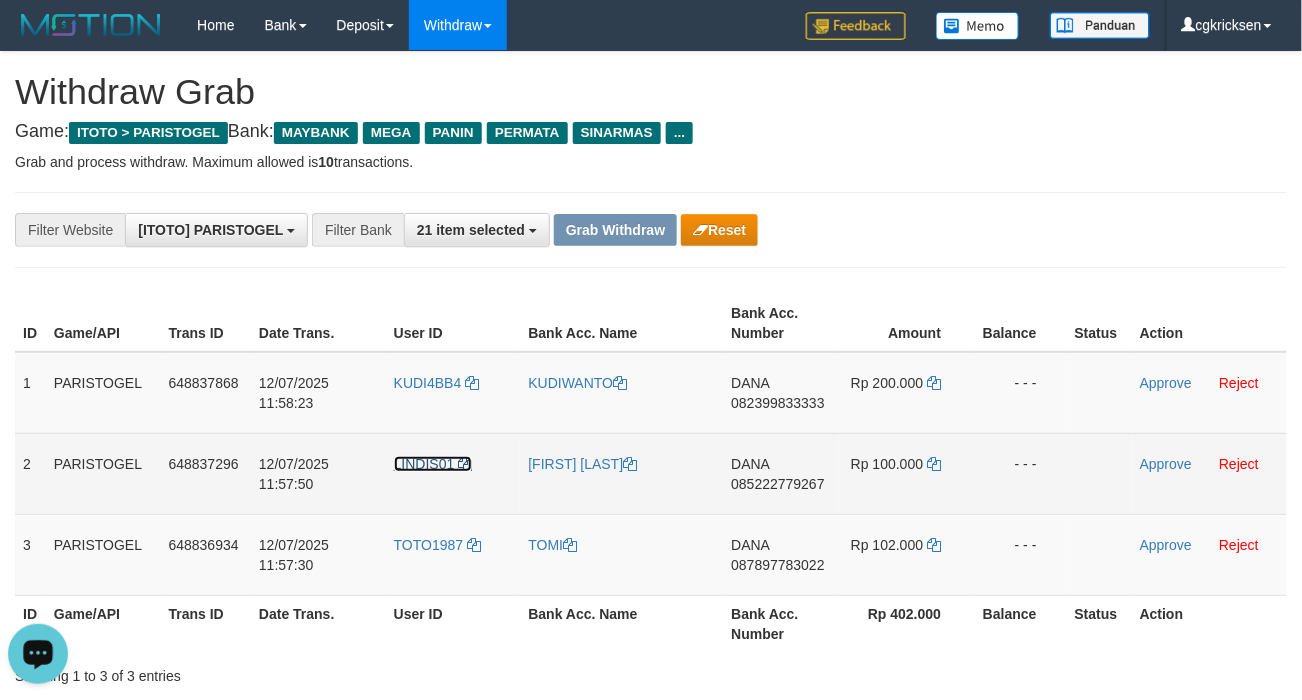 click on "LINDIS01" at bounding box center (424, 464) 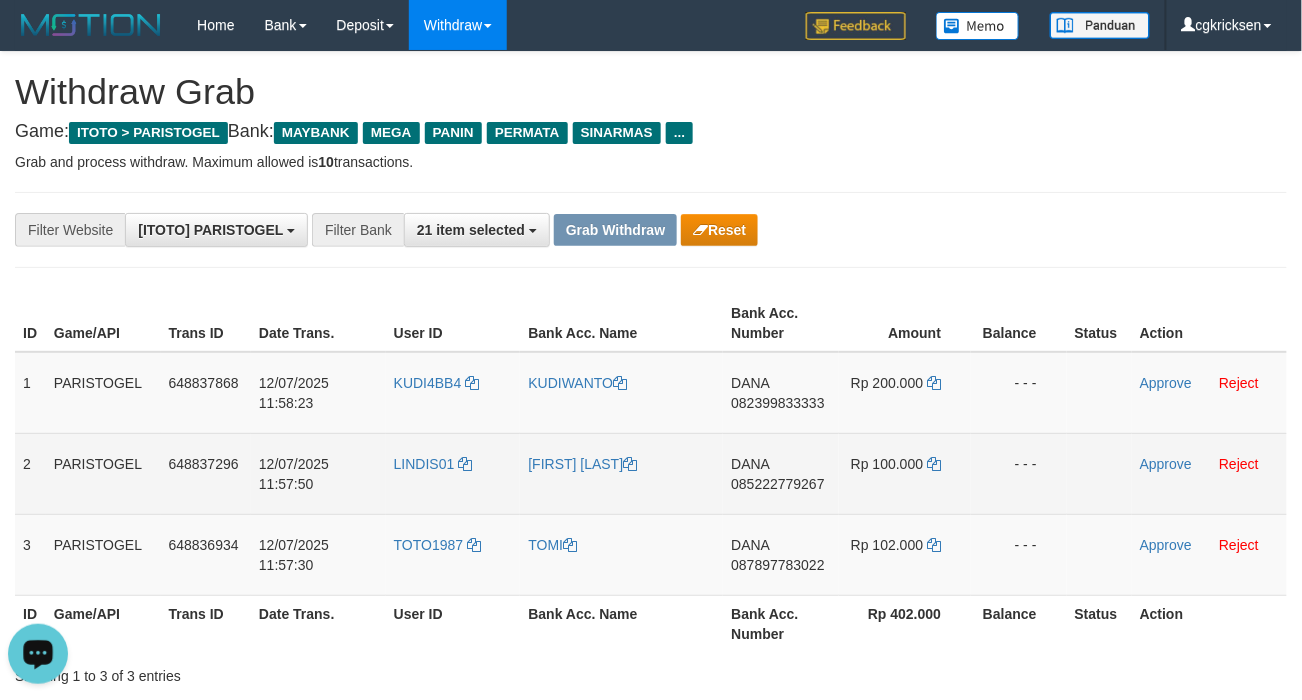 click on "LINDIS01" at bounding box center (453, 473) 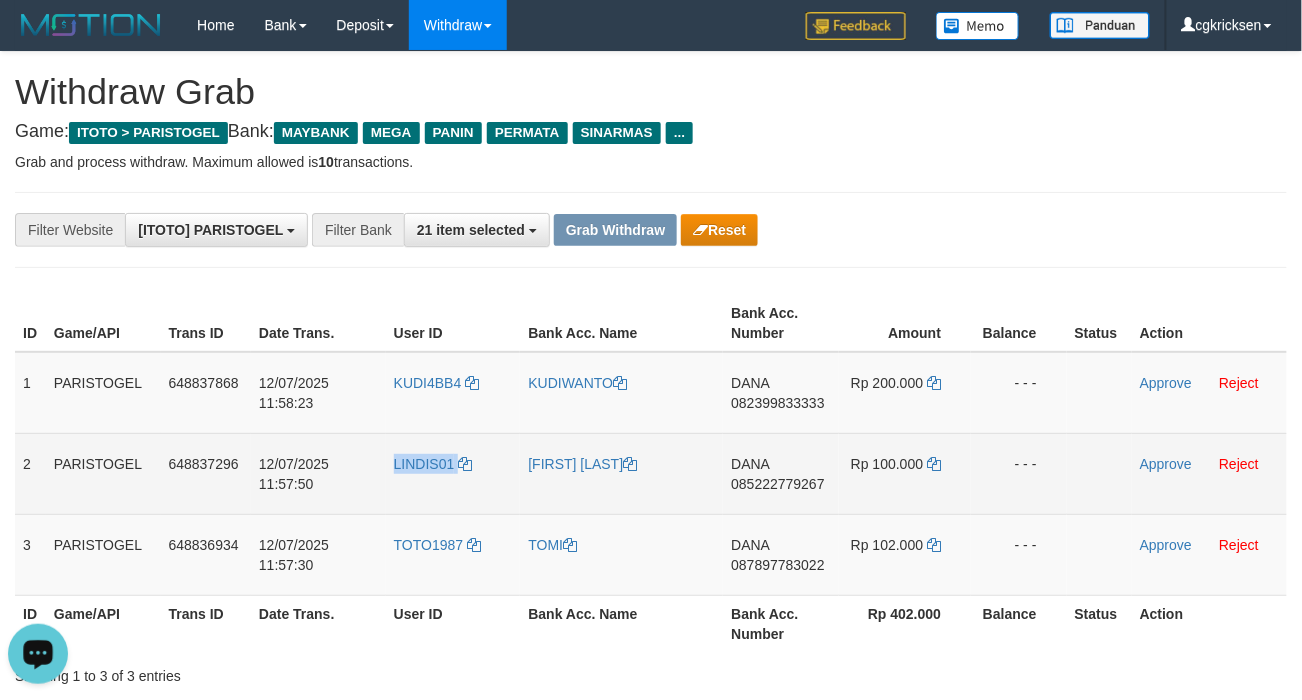 drag, startPoint x: 420, startPoint y: 497, endPoint x: 398, endPoint y: 502, distance: 22.561028 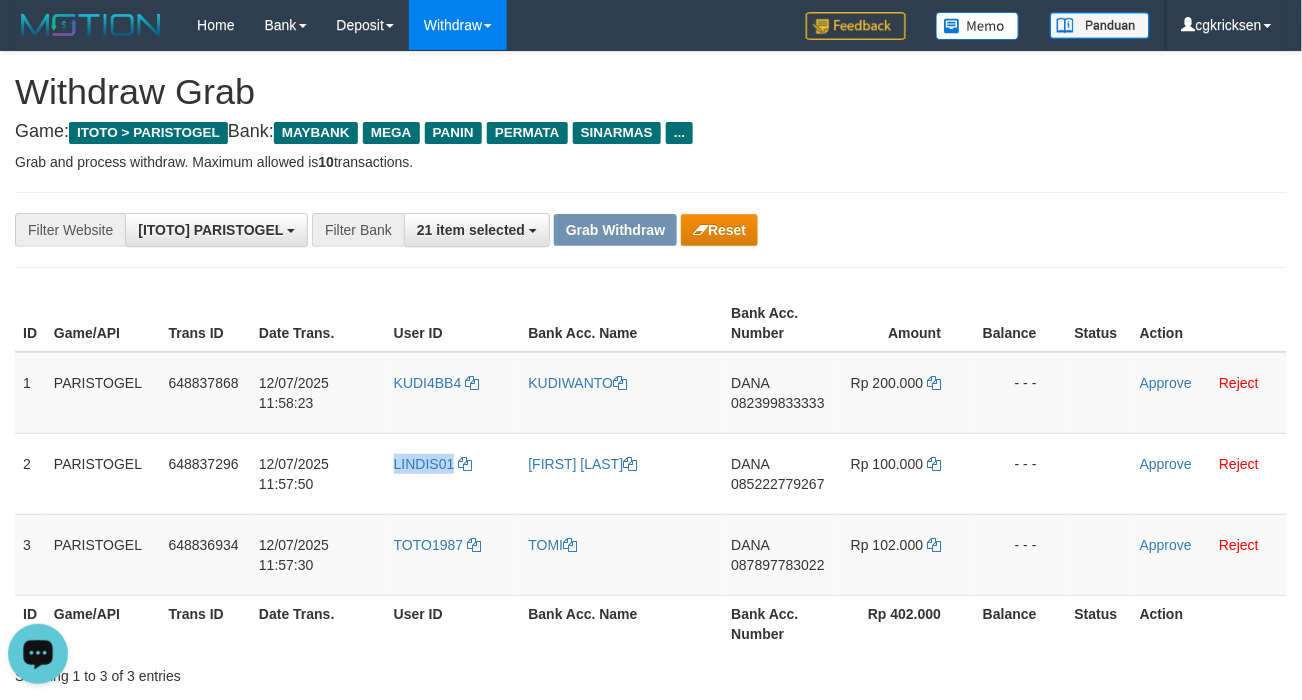 copy on "LINDIS01" 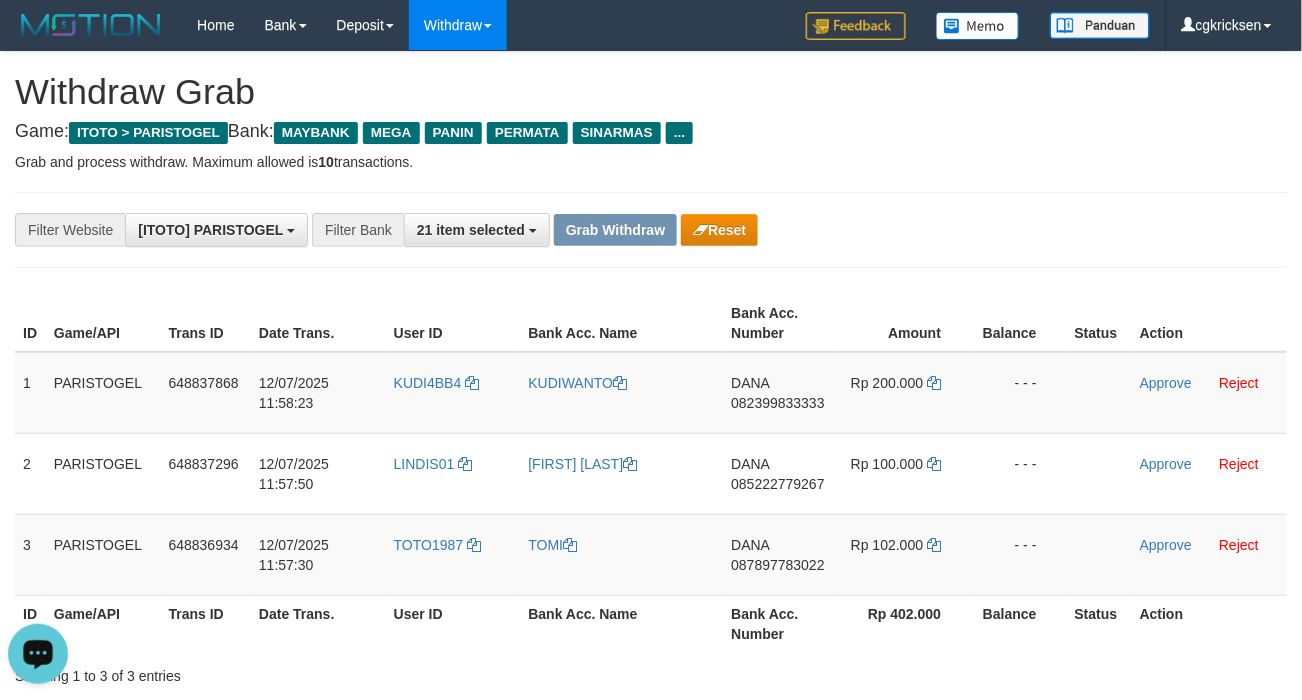 drag, startPoint x: 952, startPoint y: 618, endPoint x: 784, endPoint y: 598, distance: 169.1863 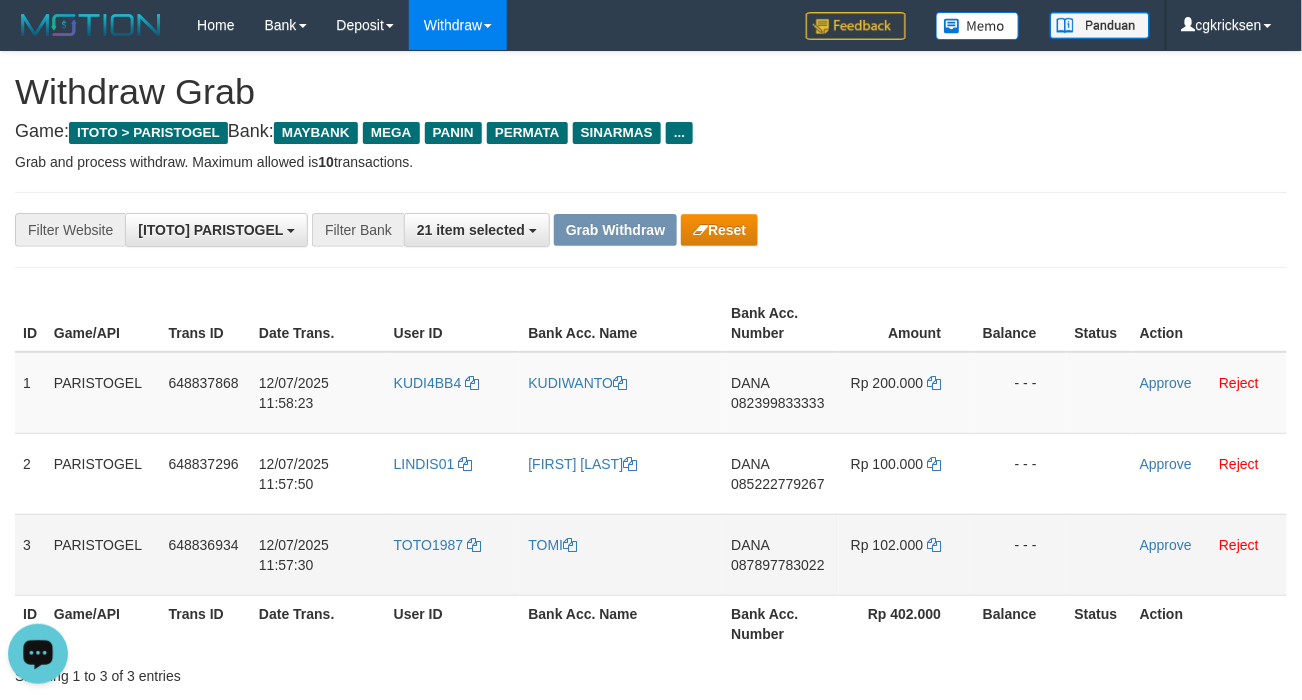 click on "TOTO1987" at bounding box center (453, 554) 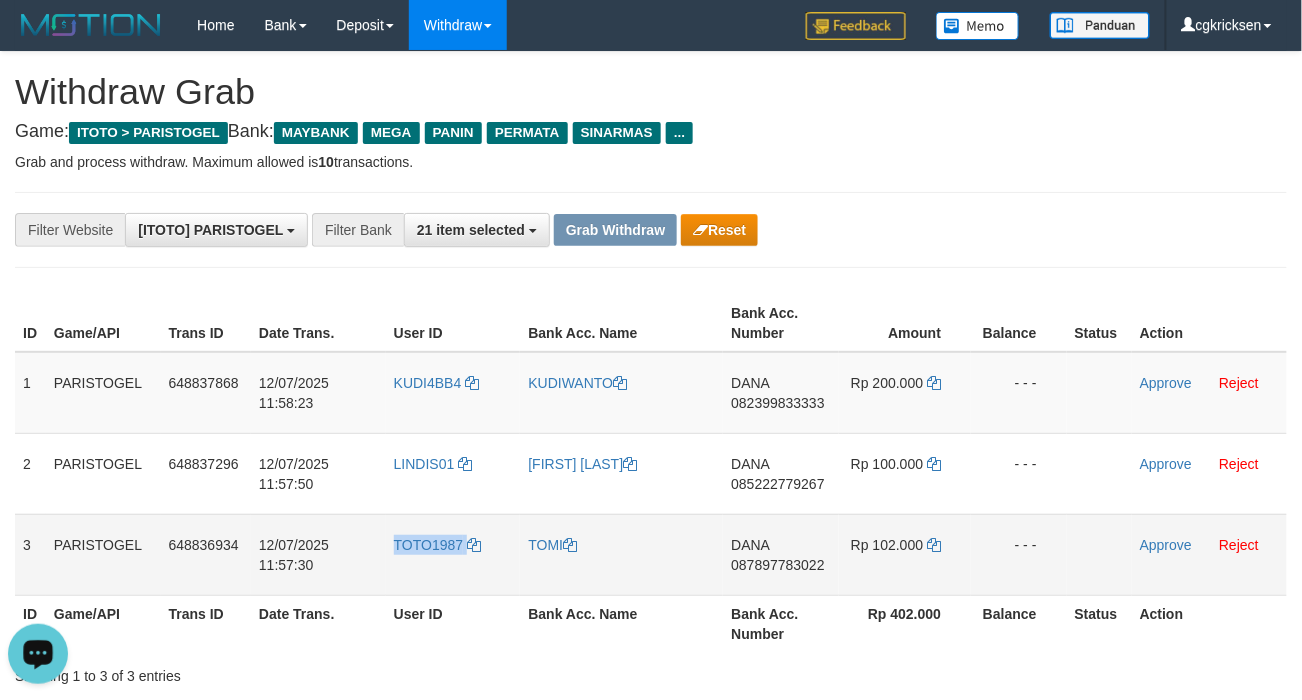 drag, startPoint x: 386, startPoint y: 586, endPoint x: 400, endPoint y: 588, distance: 14.142136 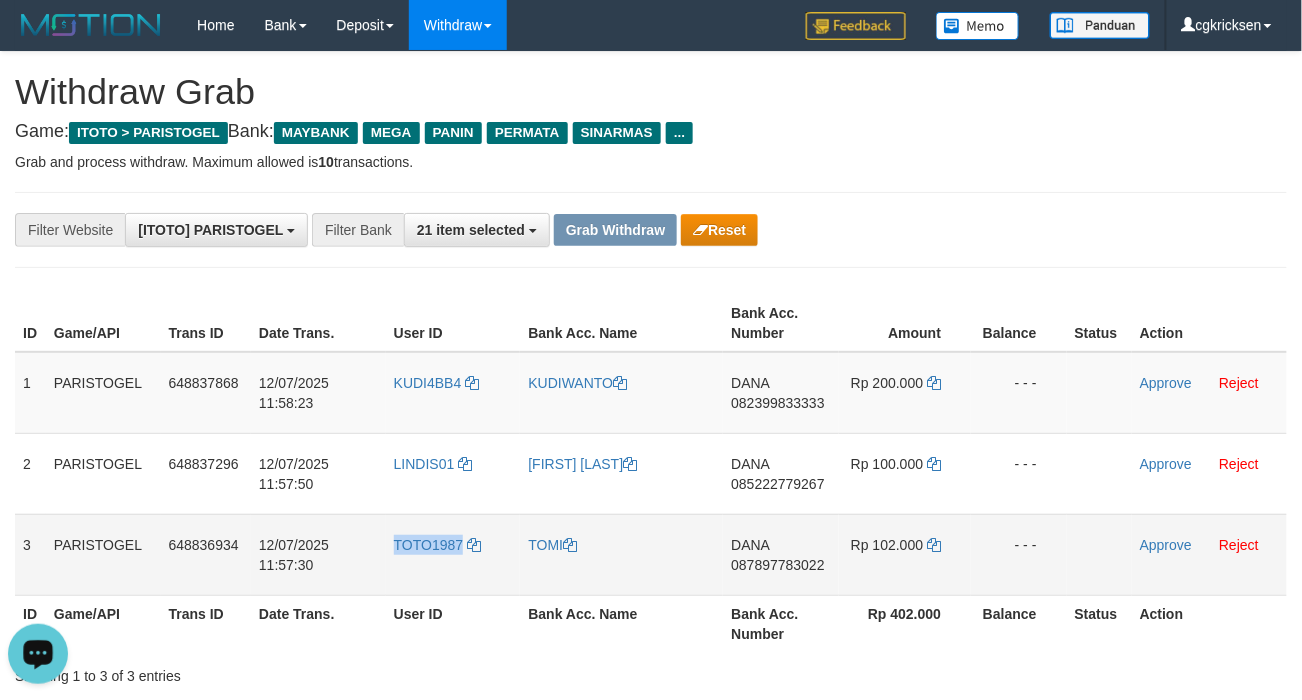 click on "TOTO1987" at bounding box center [453, 554] 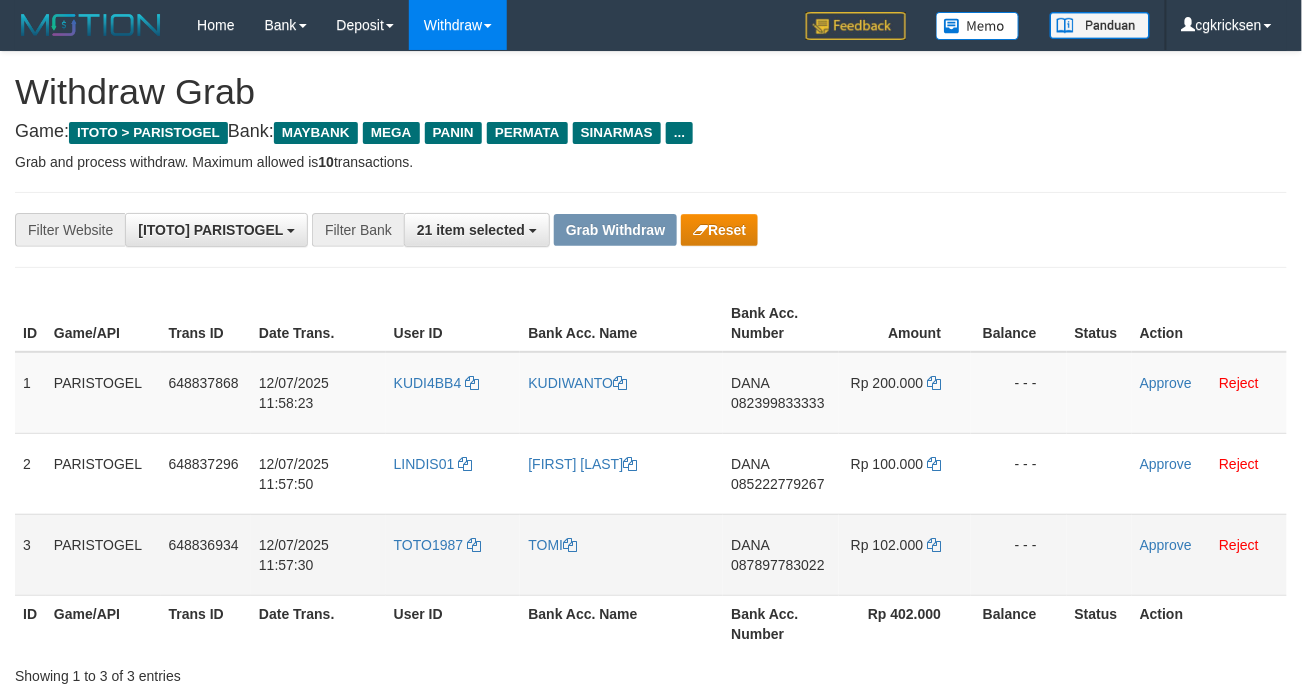 click on "TOMI" at bounding box center (621, 554) 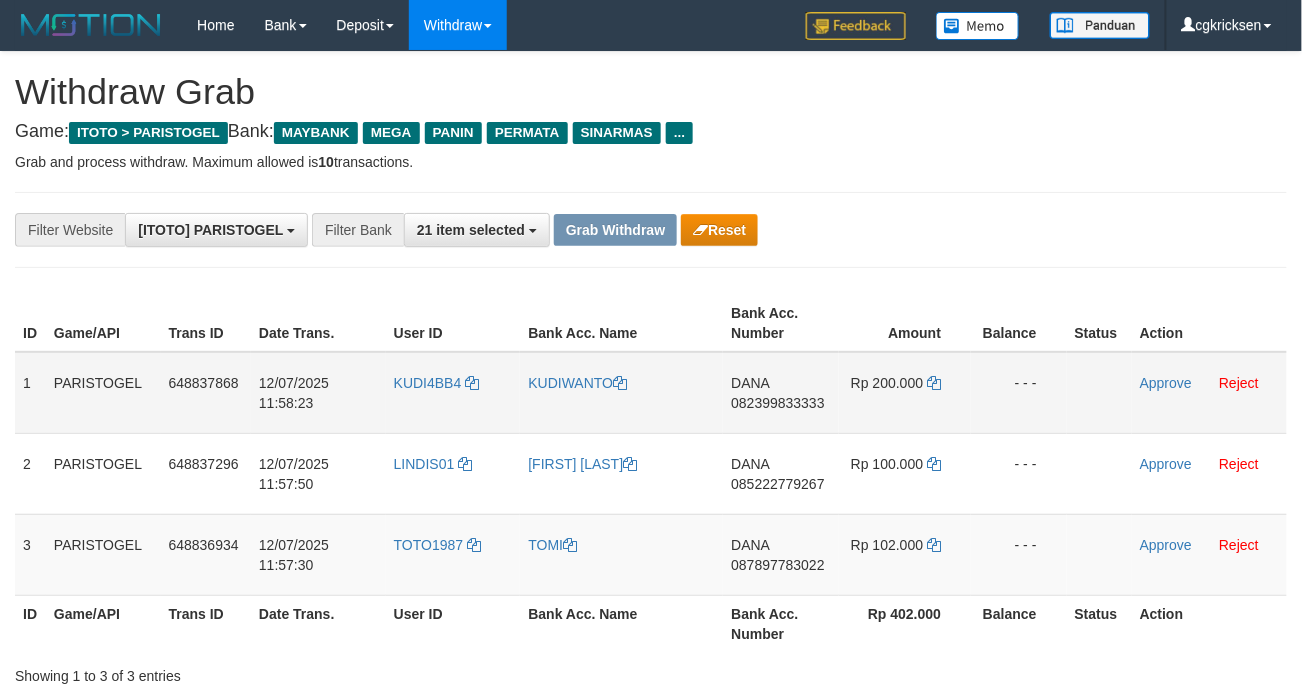 click on "082399833333" at bounding box center [777, 403] 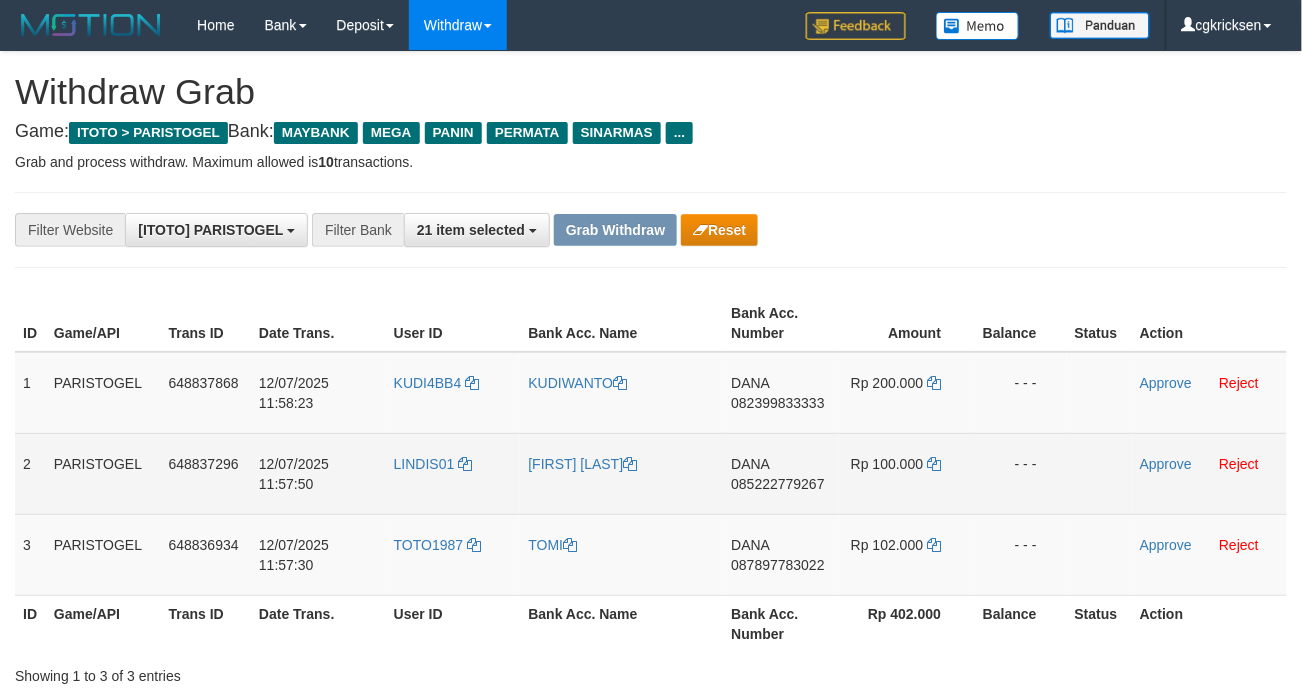 click on "085222779267" at bounding box center [777, 484] 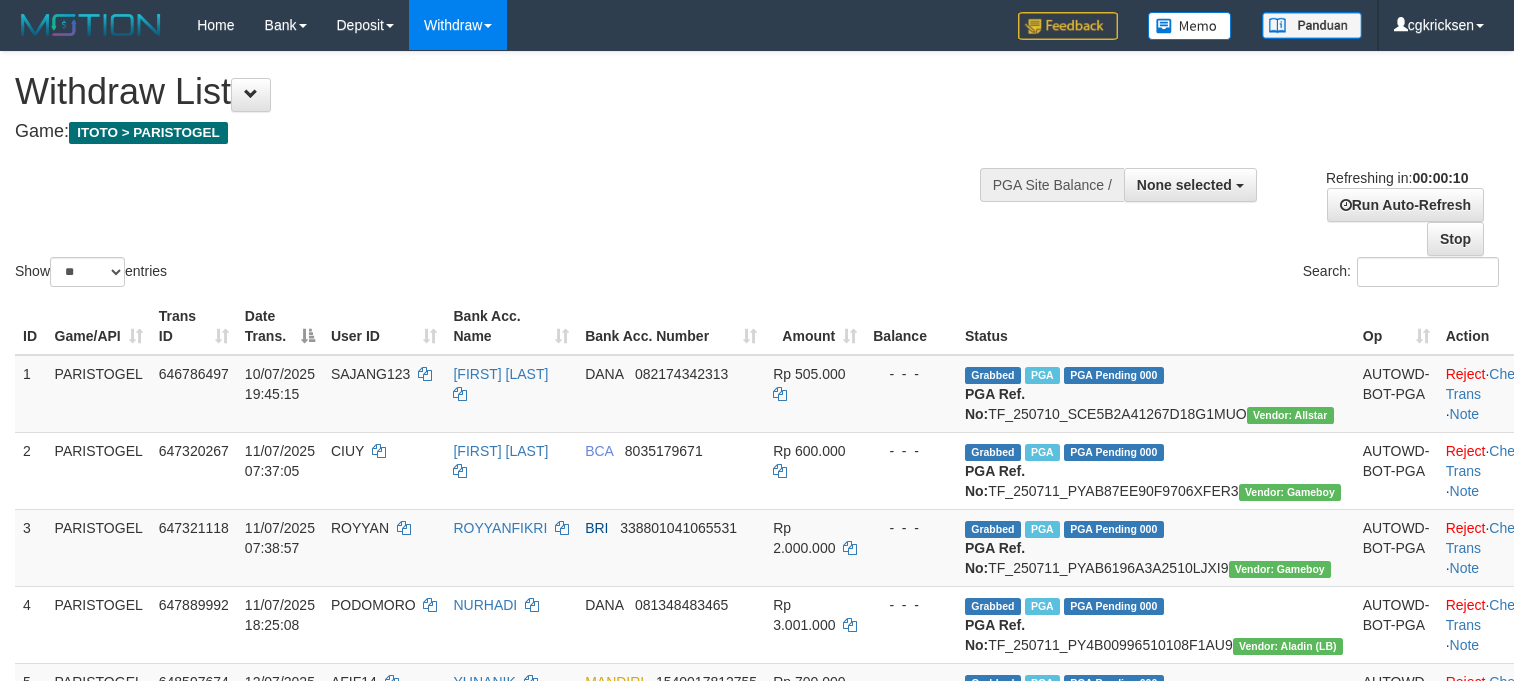 select 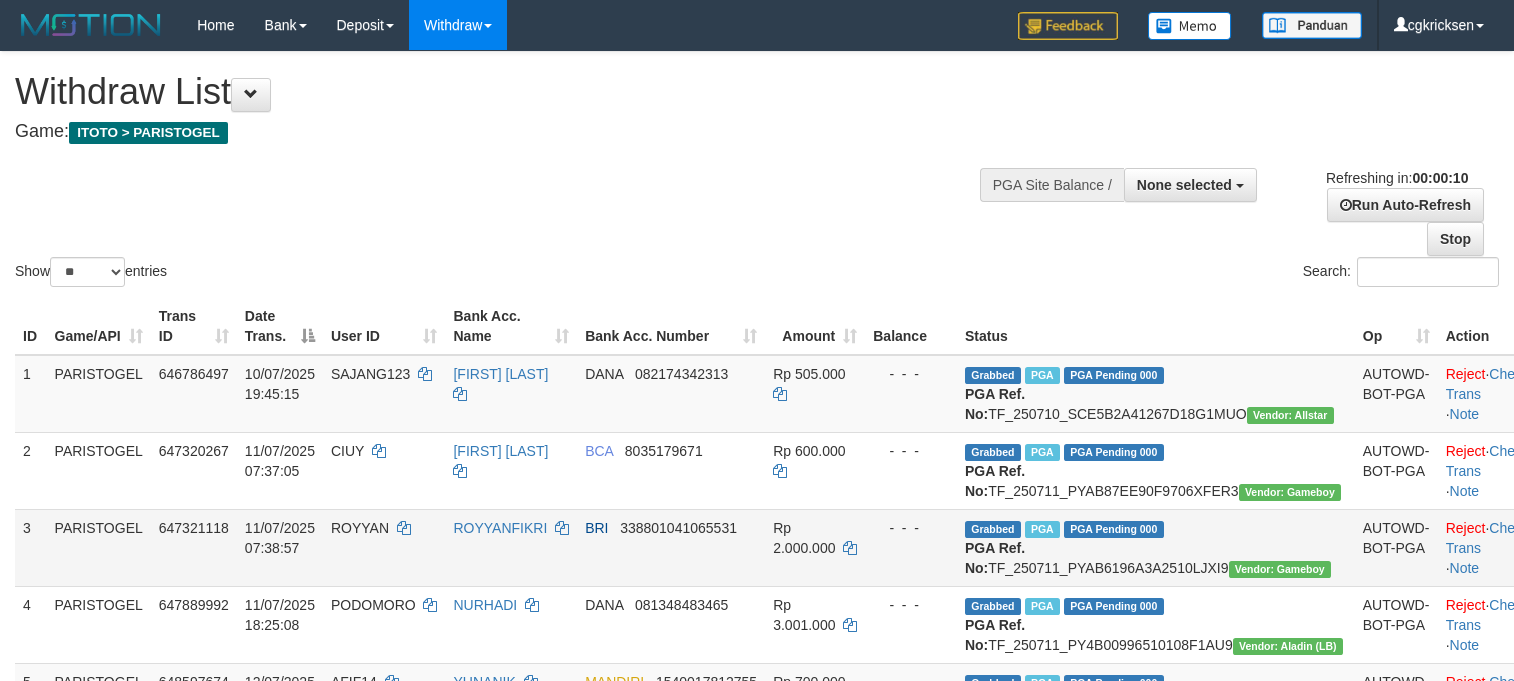 scroll, scrollTop: 0, scrollLeft: 0, axis: both 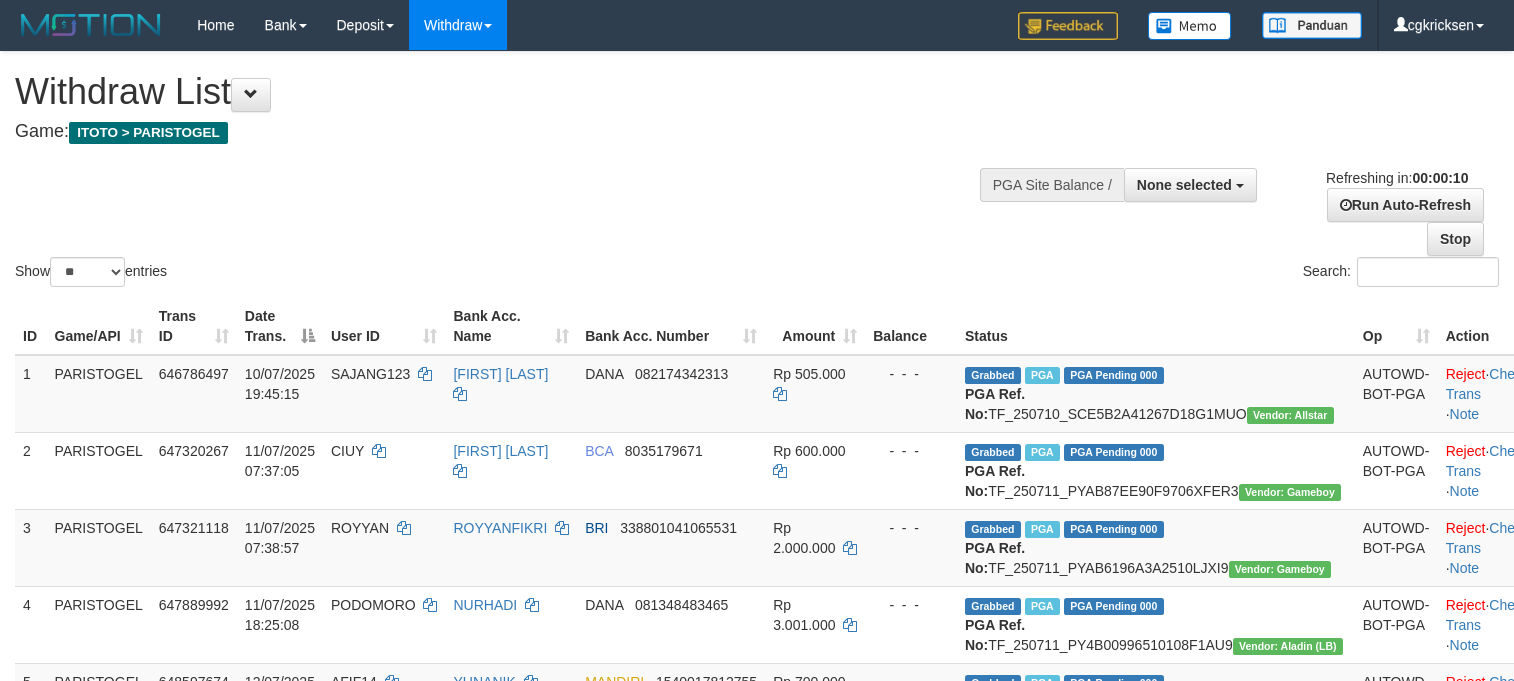 select 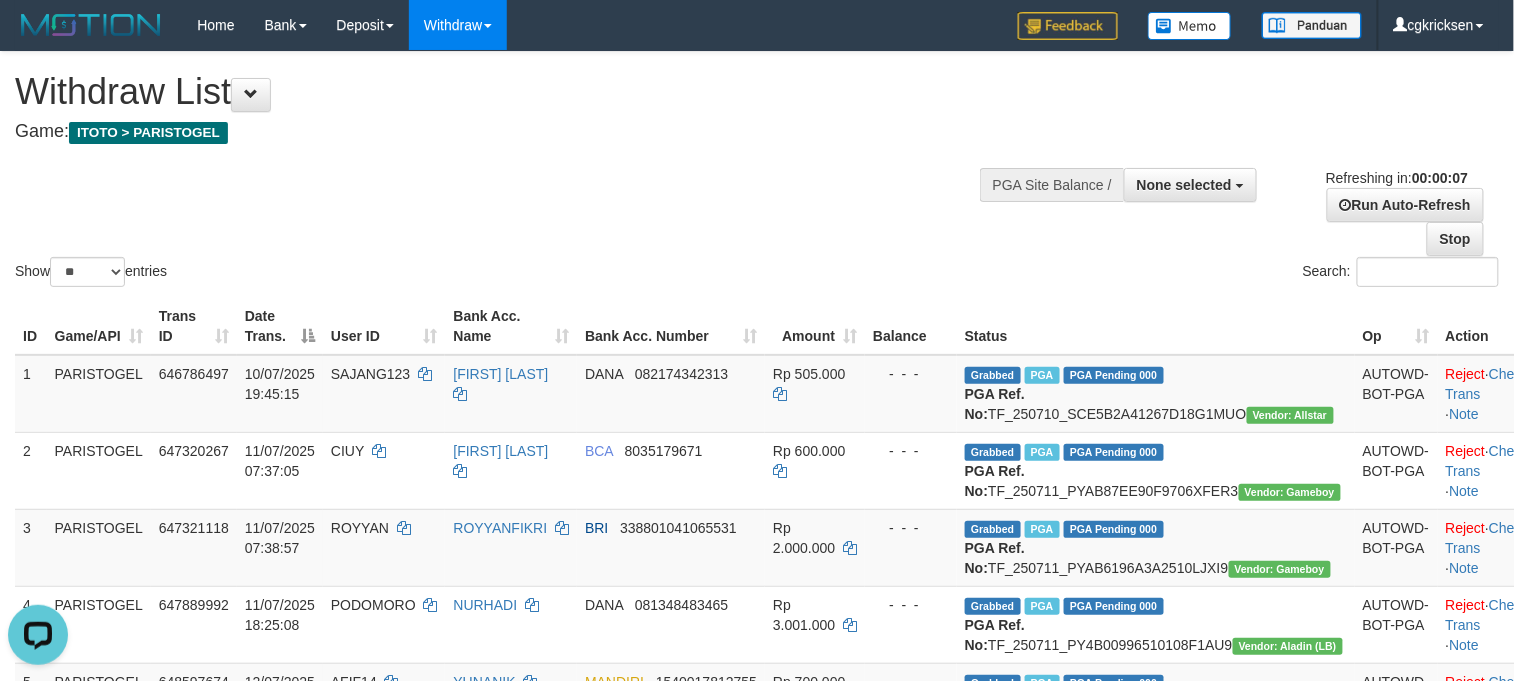 scroll, scrollTop: 0, scrollLeft: 0, axis: both 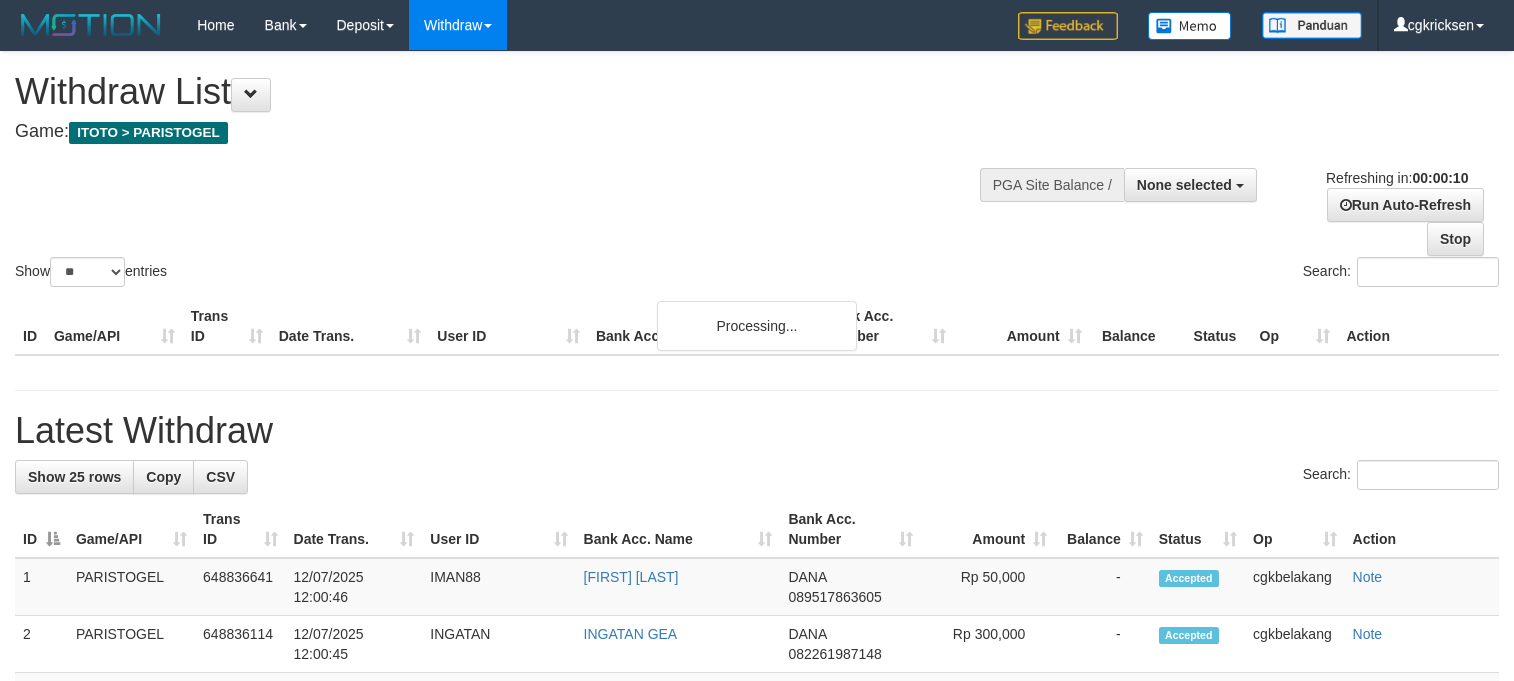 select 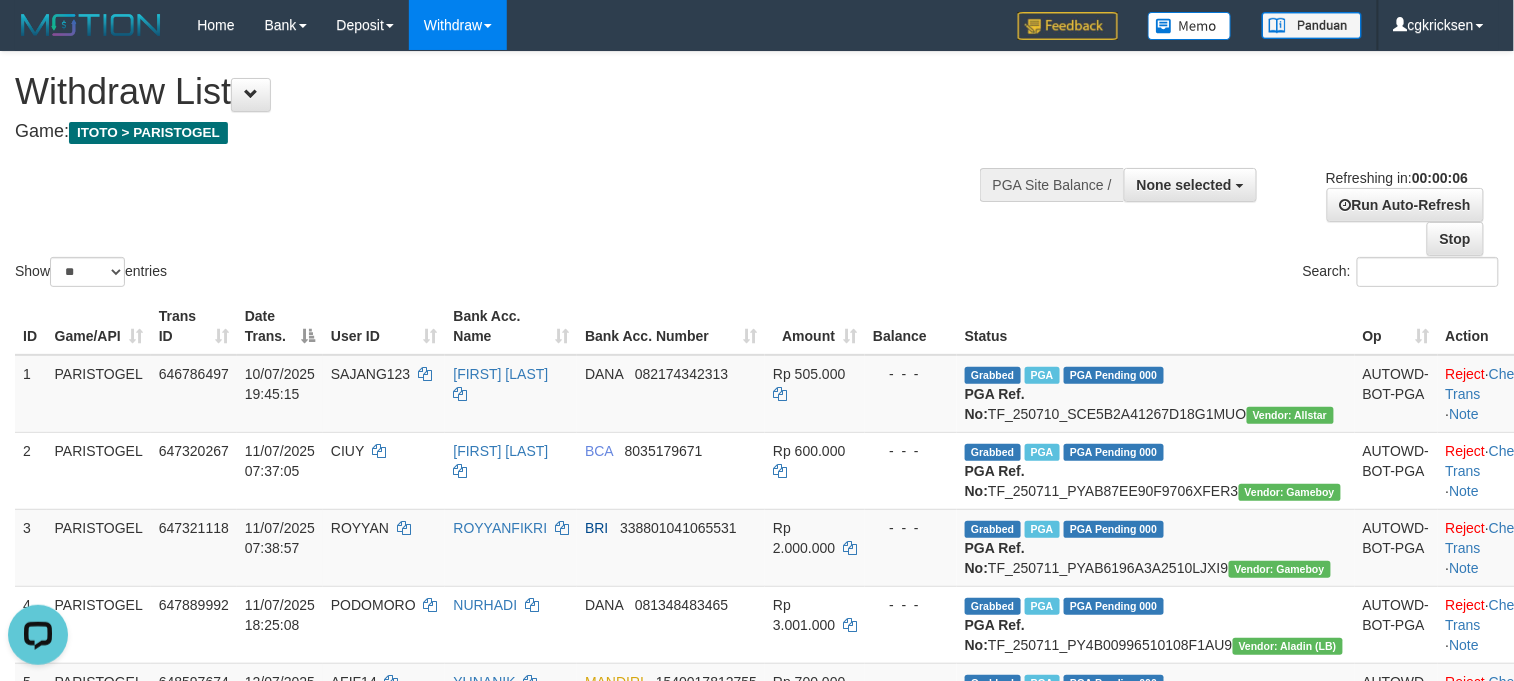 scroll, scrollTop: 0, scrollLeft: 0, axis: both 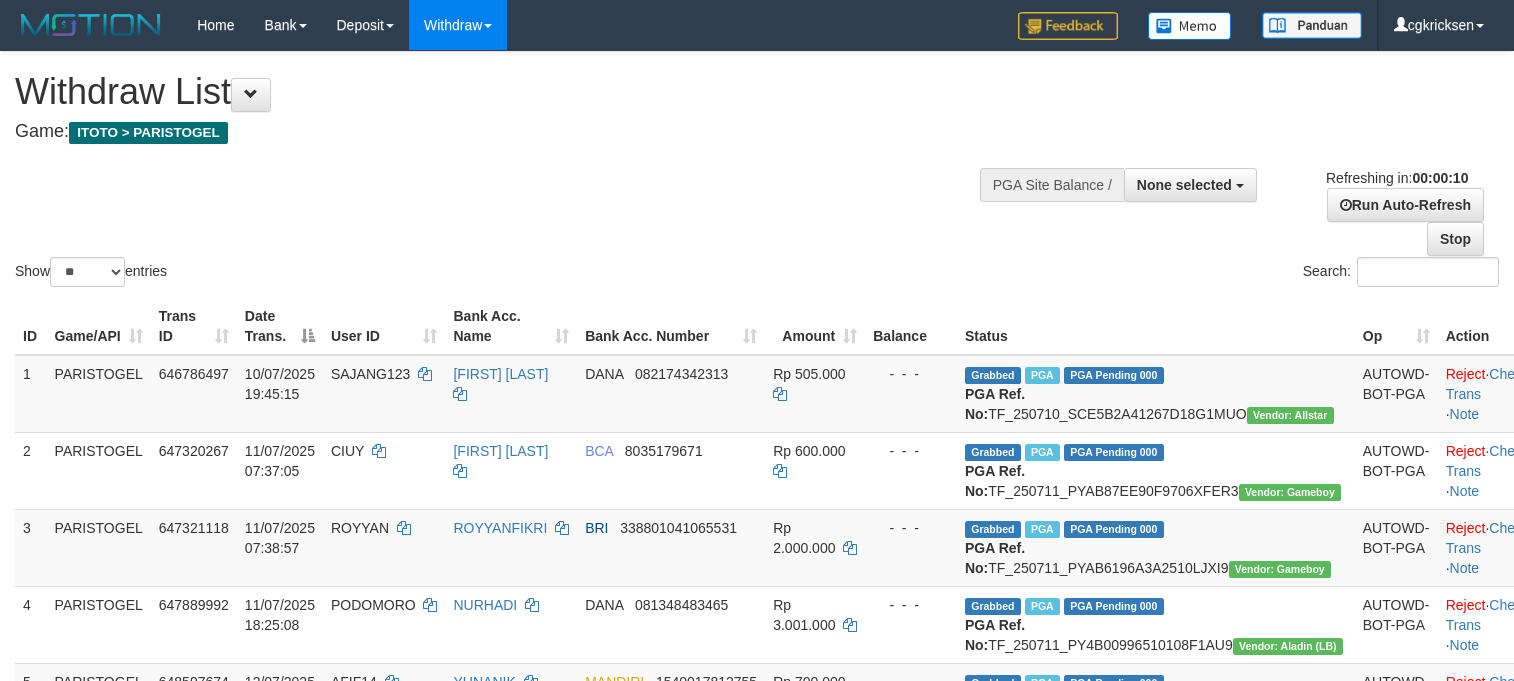 select 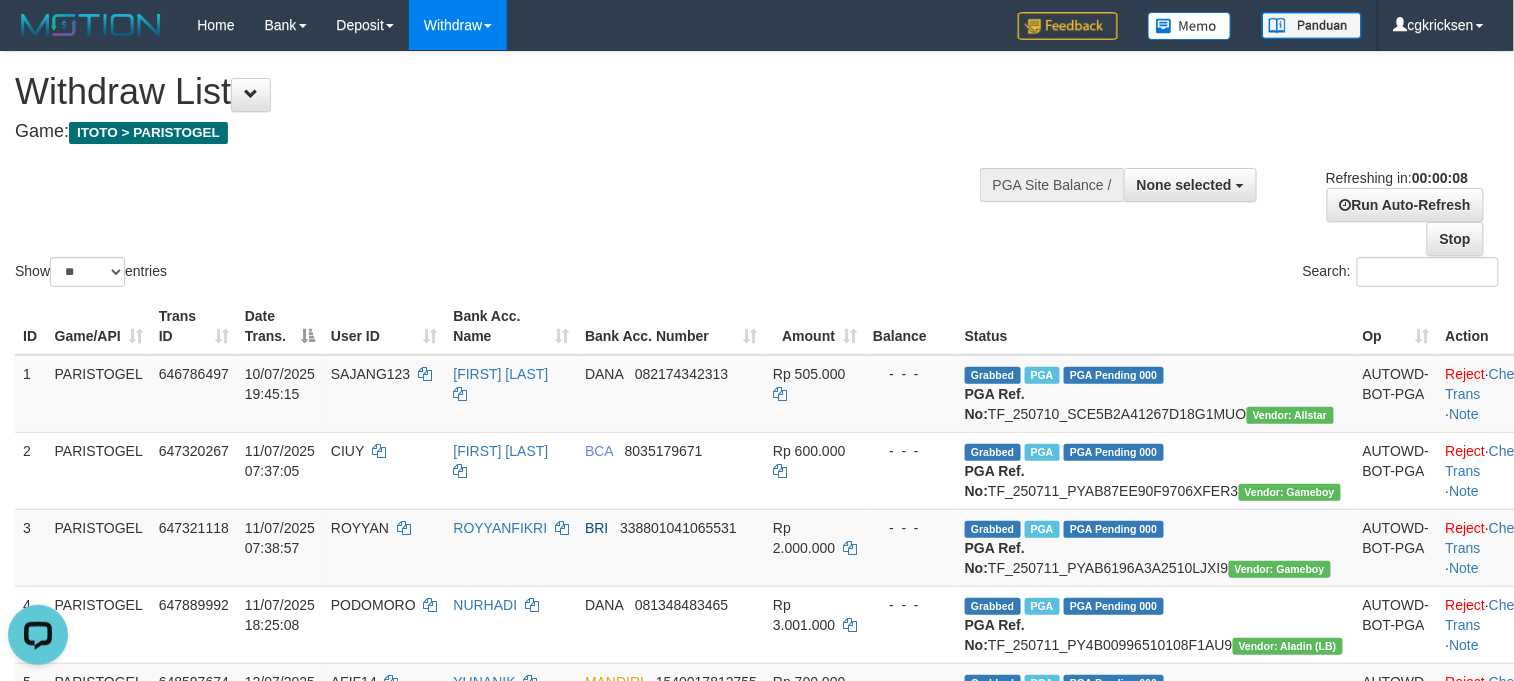 scroll, scrollTop: 0, scrollLeft: 0, axis: both 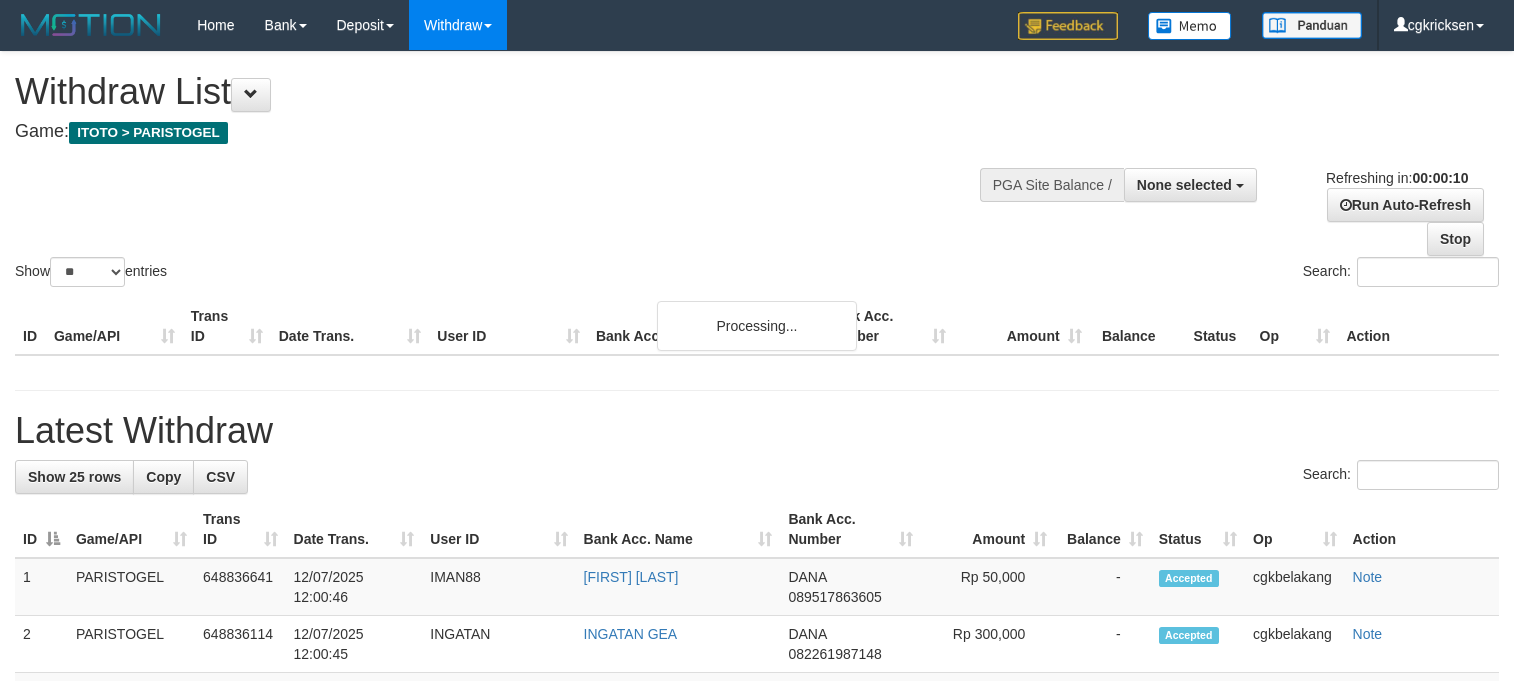 select 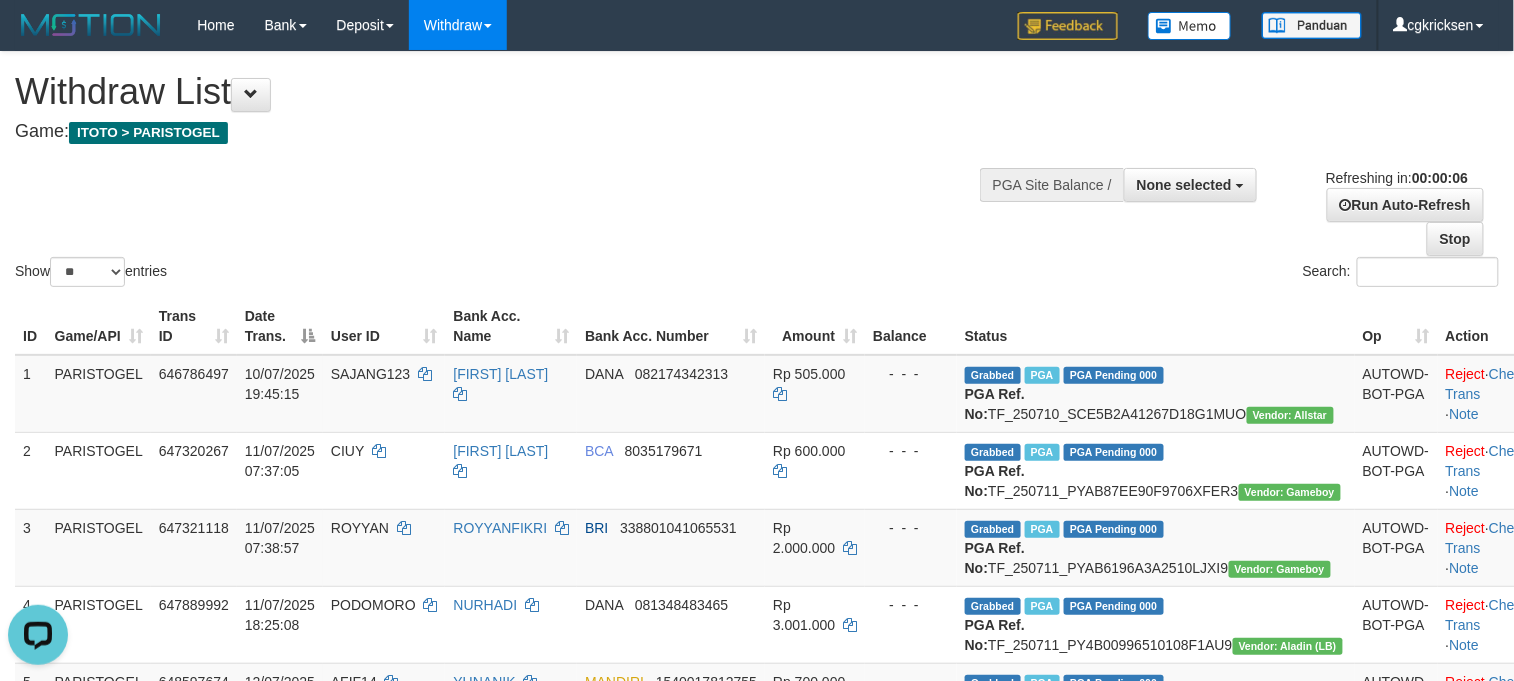 scroll, scrollTop: 0, scrollLeft: 0, axis: both 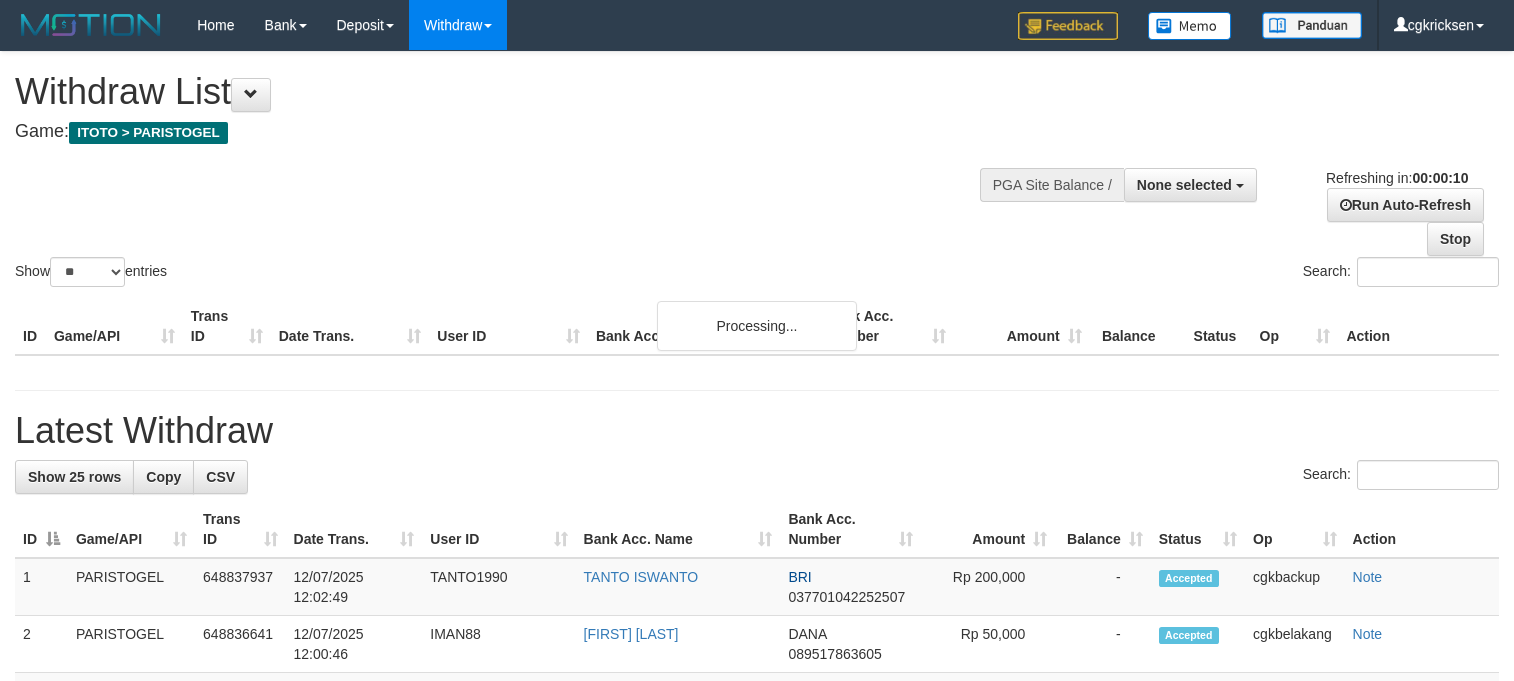 select 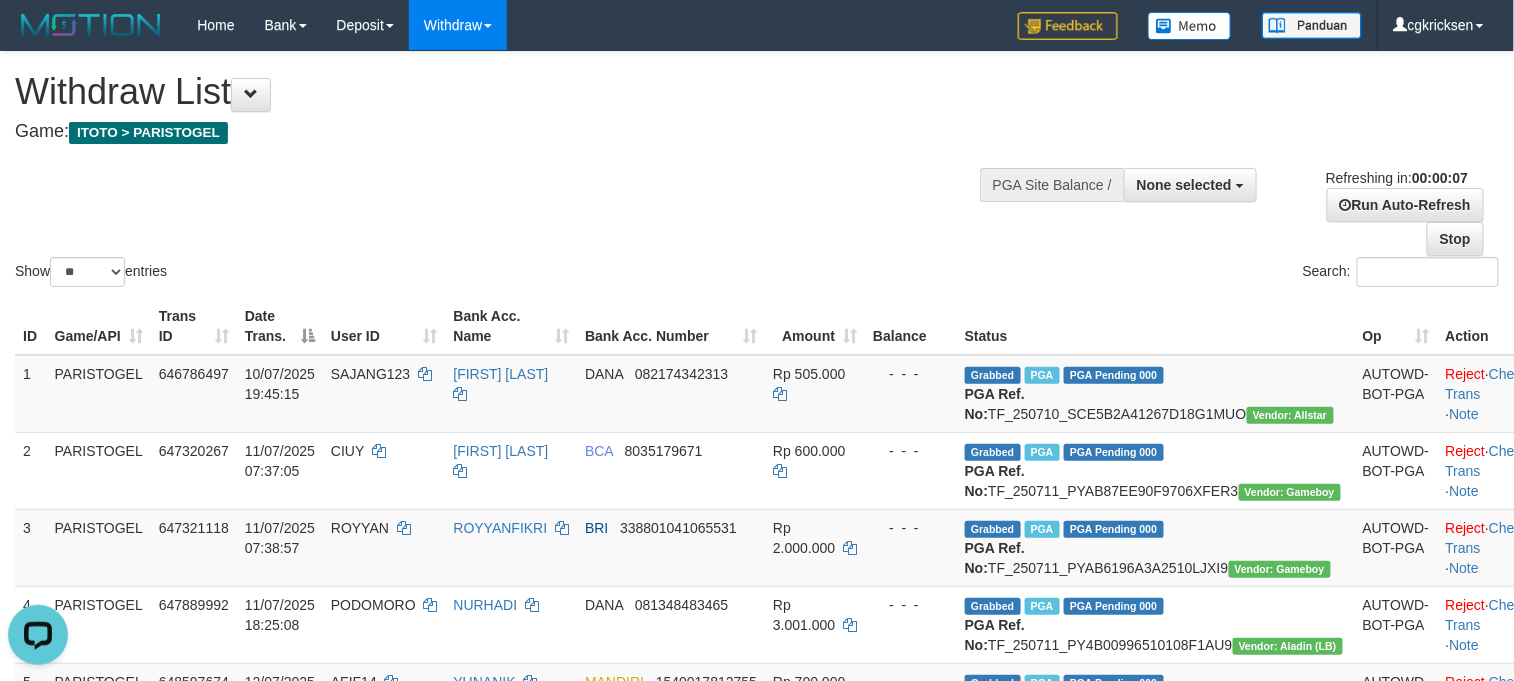 scroll, scrollTop: 0, scrollLeft: 0, axis: both 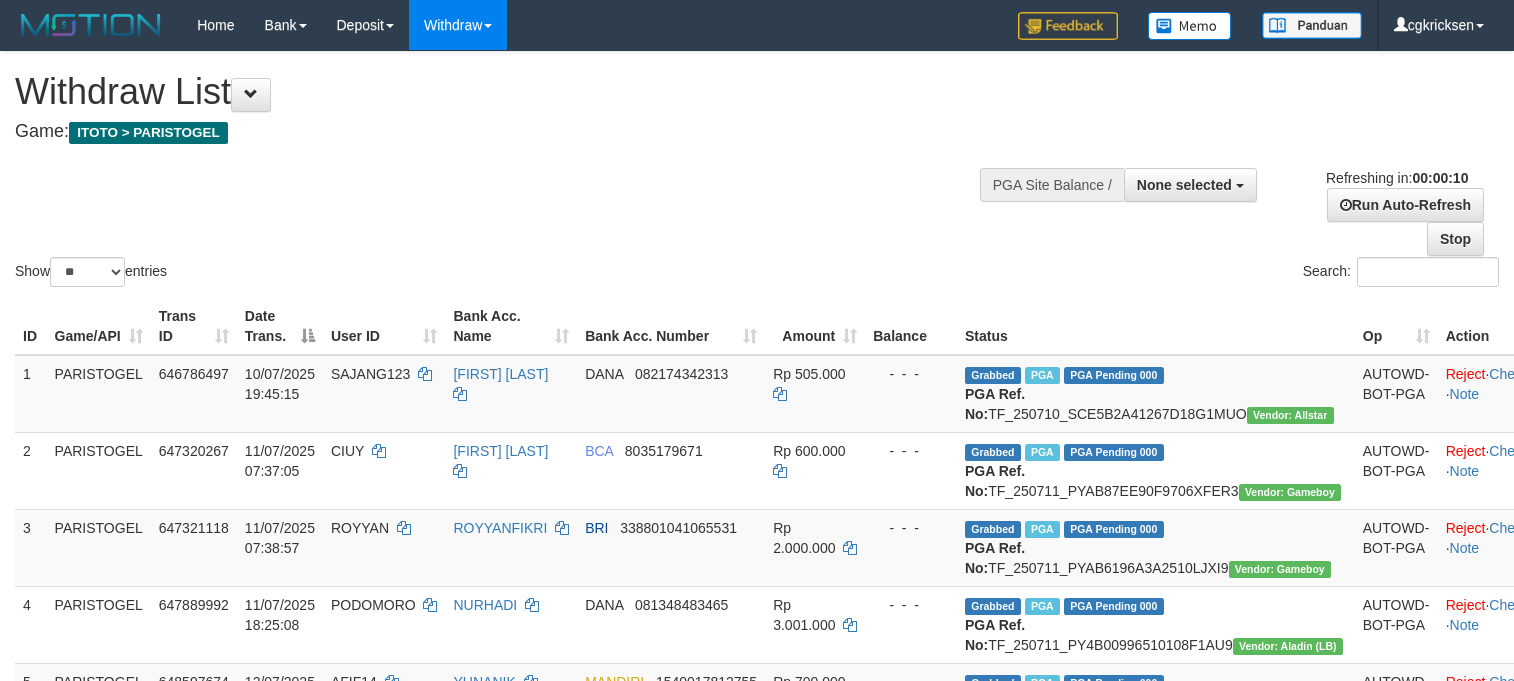 select 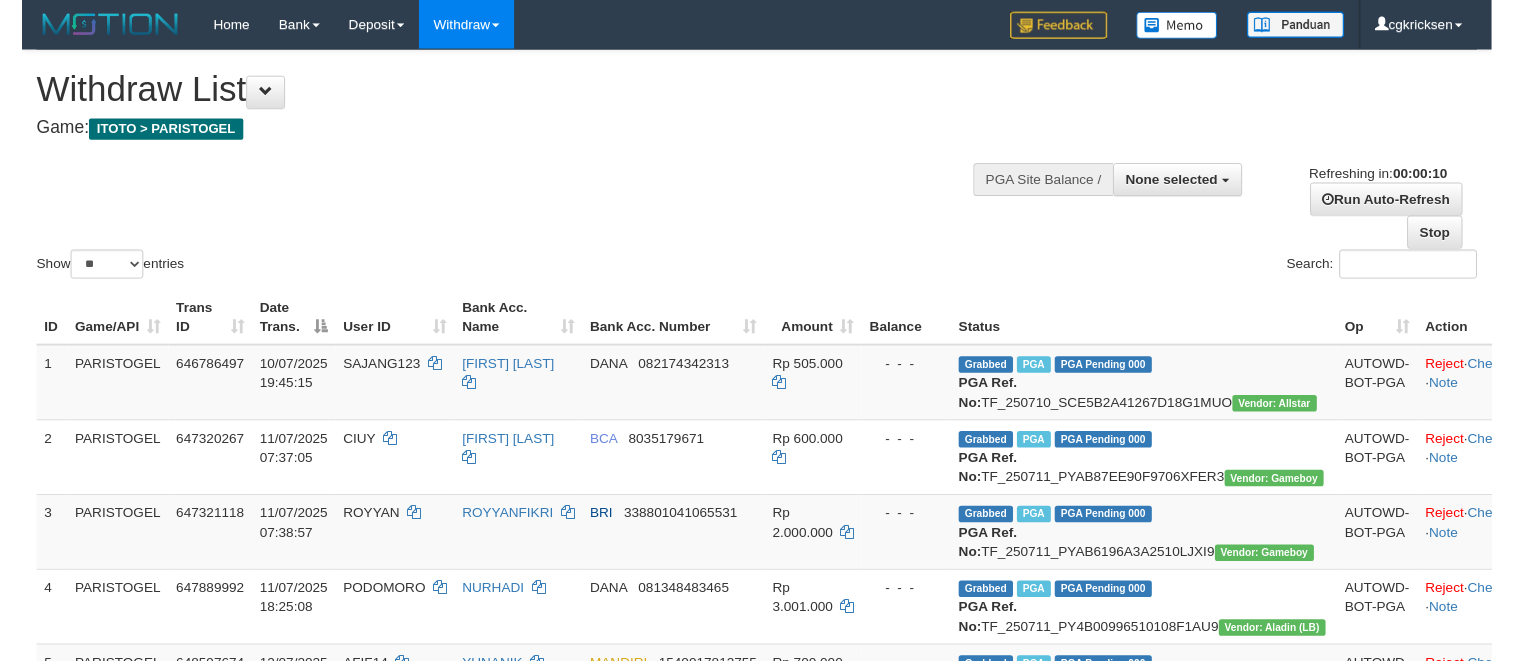 scroll, scrollTop: 0, scrollLeft: 0, axis: both 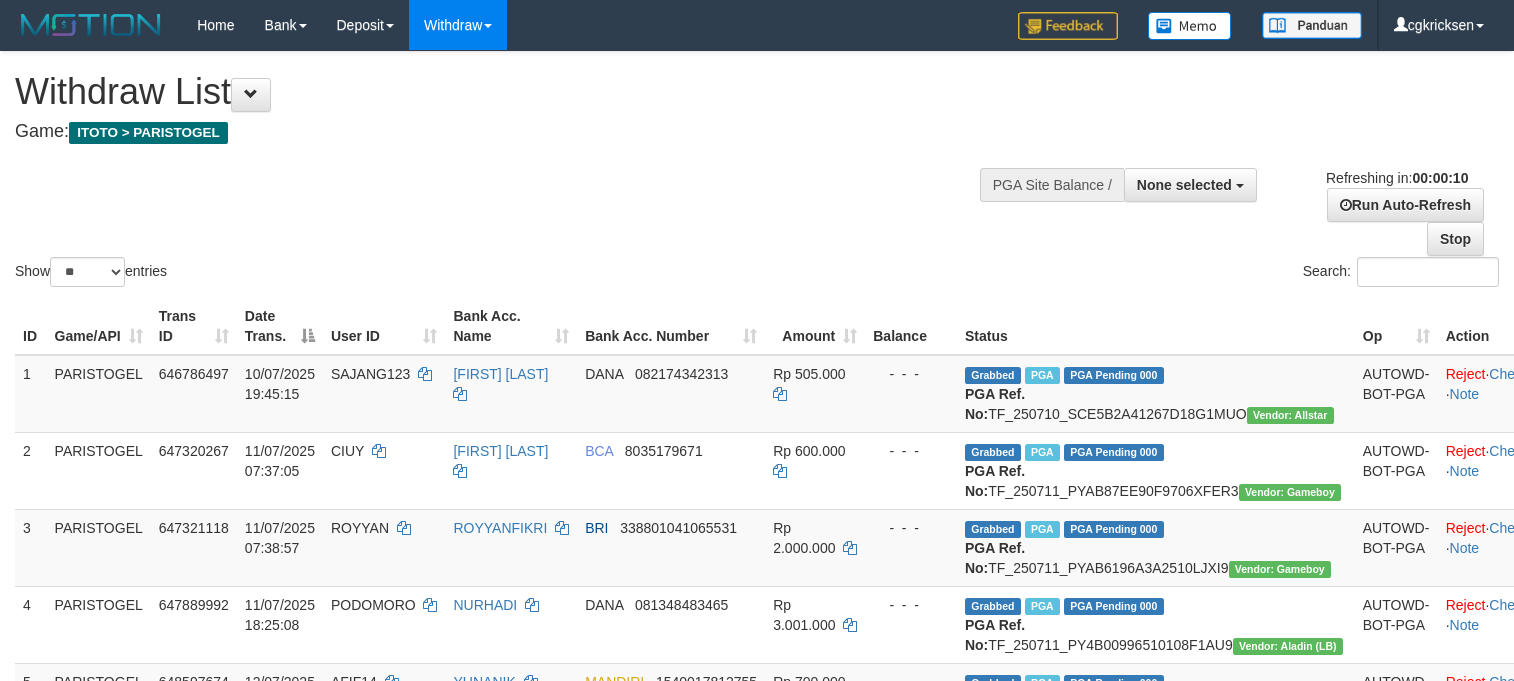 select 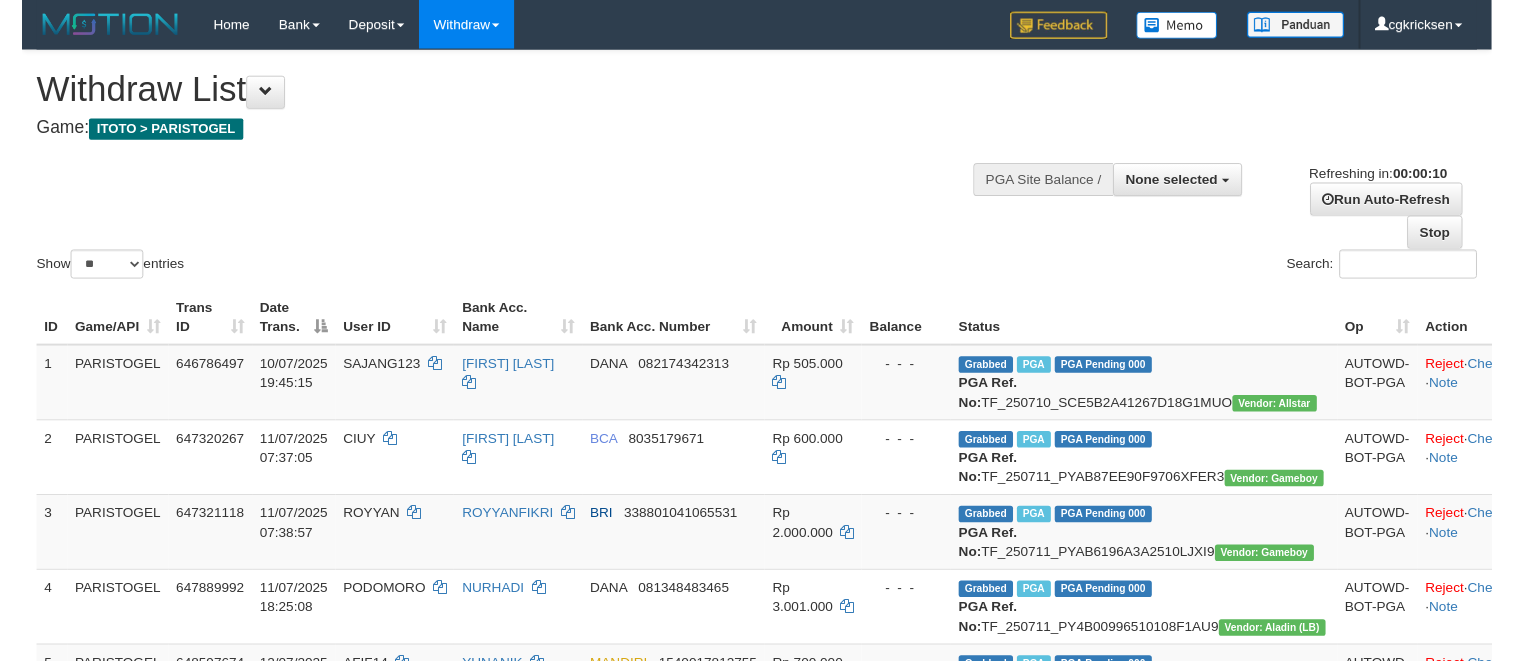 scroll, scrollTop: 0, scrollLeft: 0, axis: both 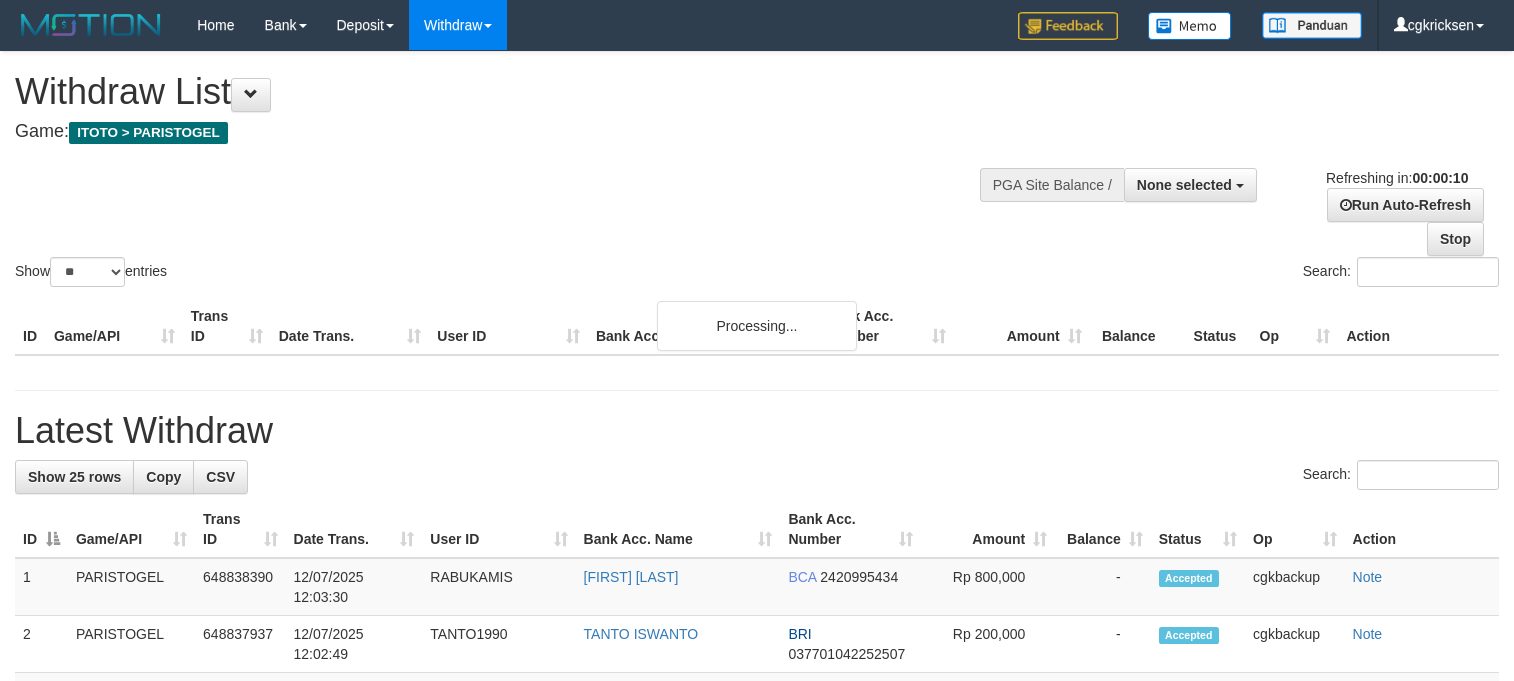 select 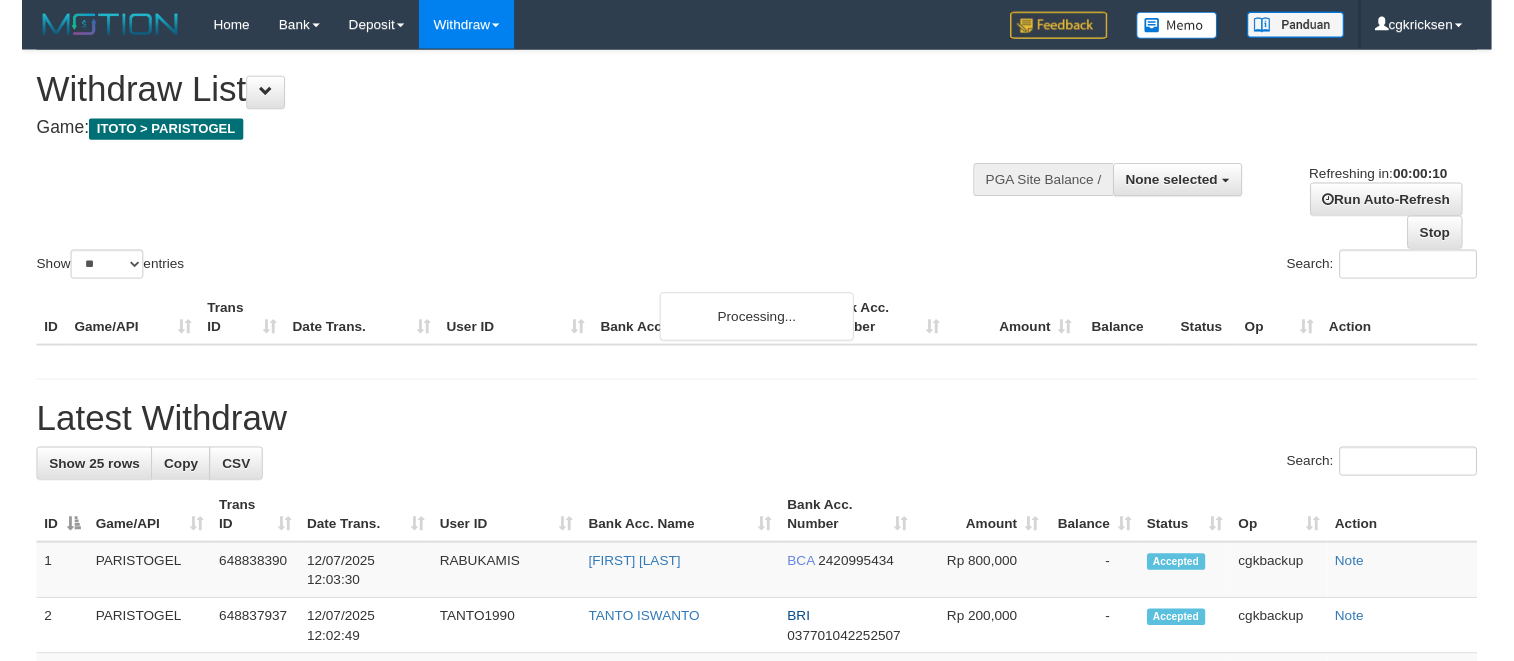 scroll, scrollTop: 0, scrollLeft: 0, axis: both 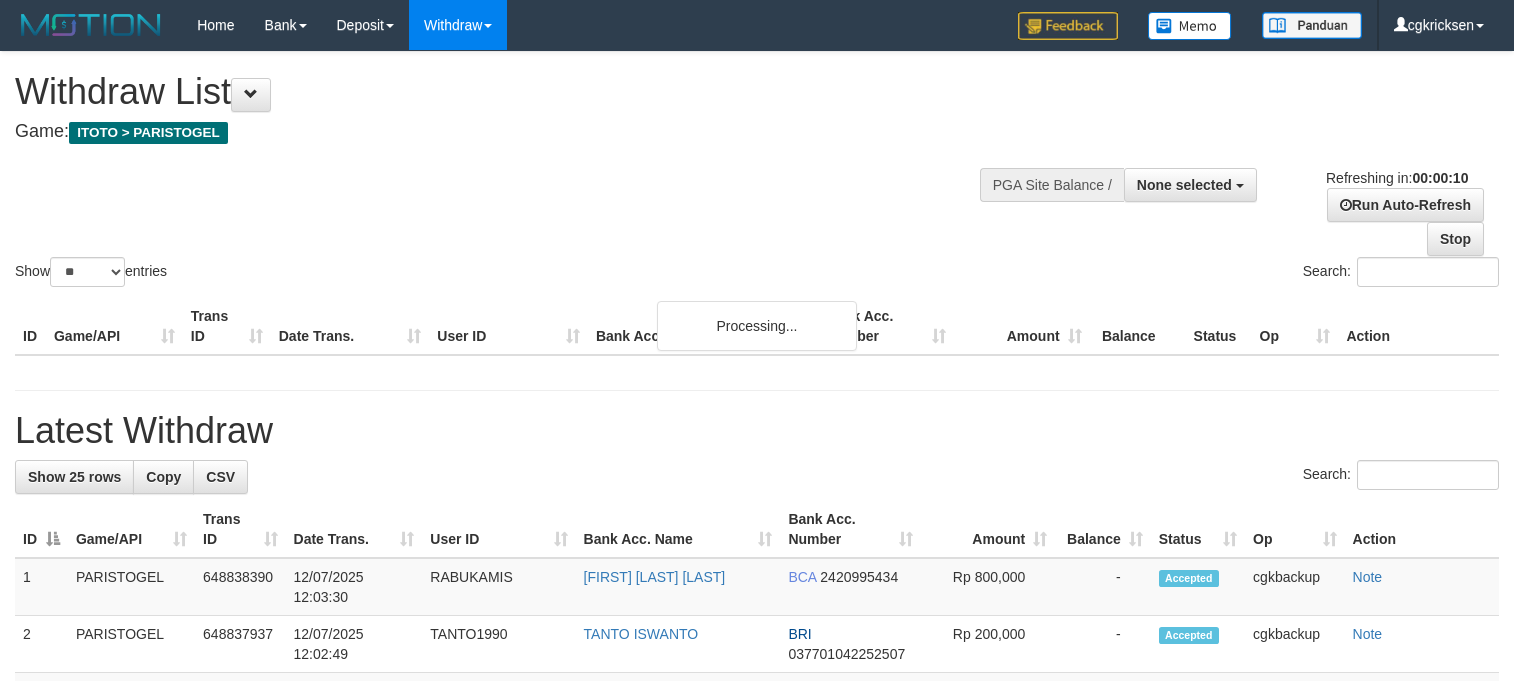 select 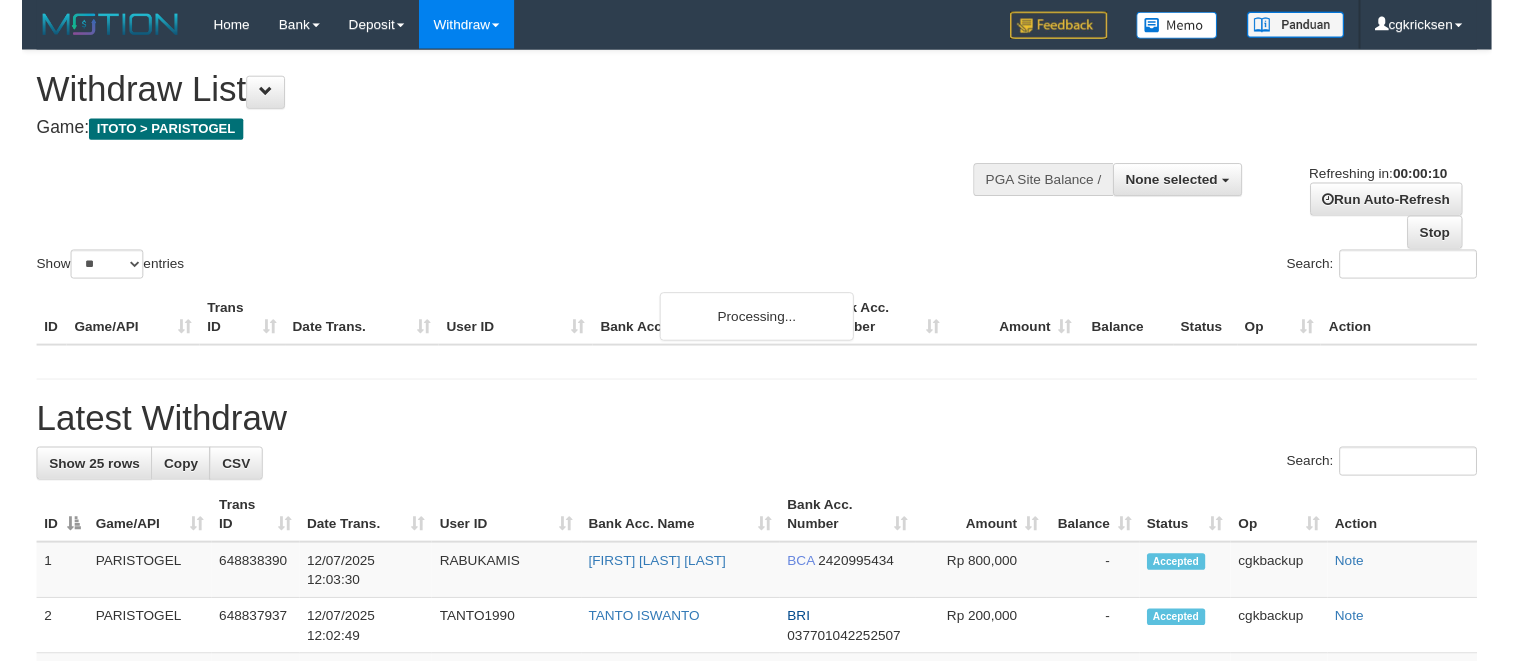 scroll, scrollTop: 0, scrollLeft: 0, axis: both 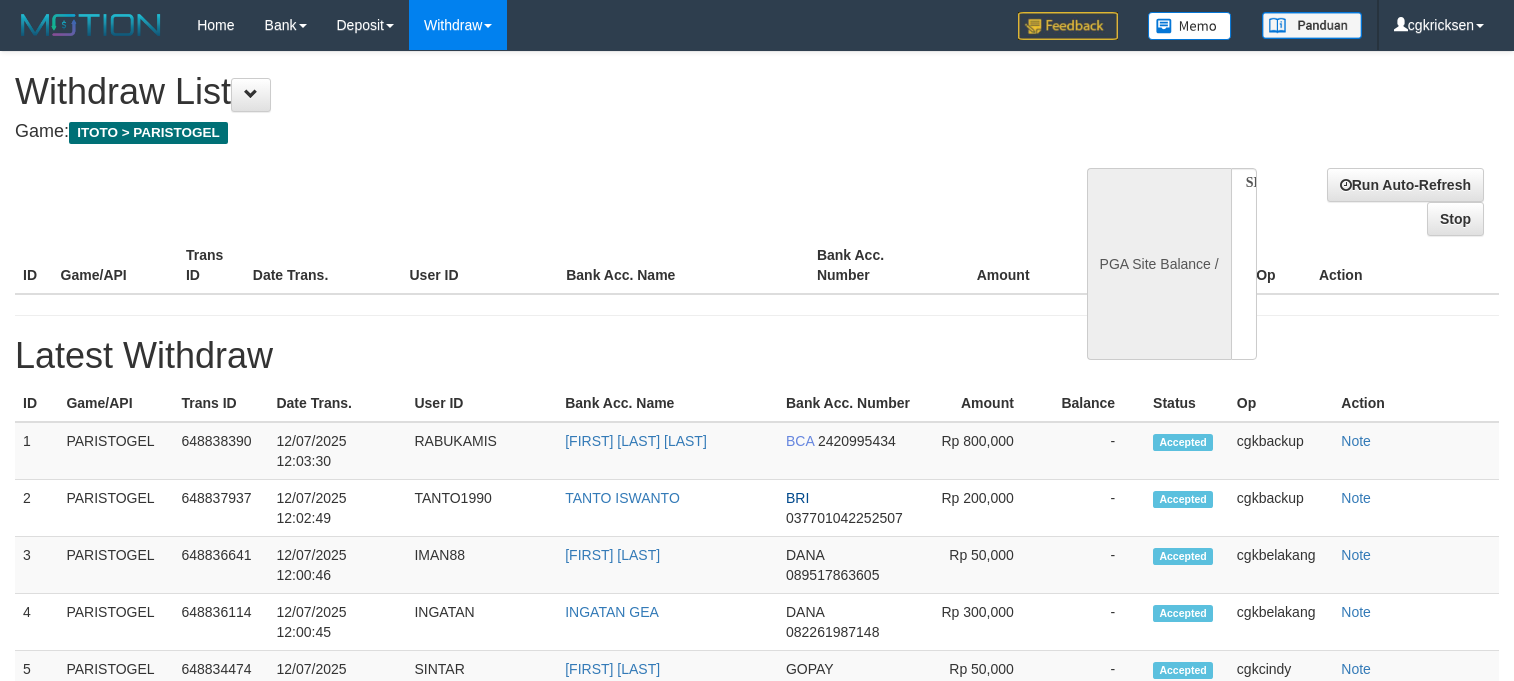 select 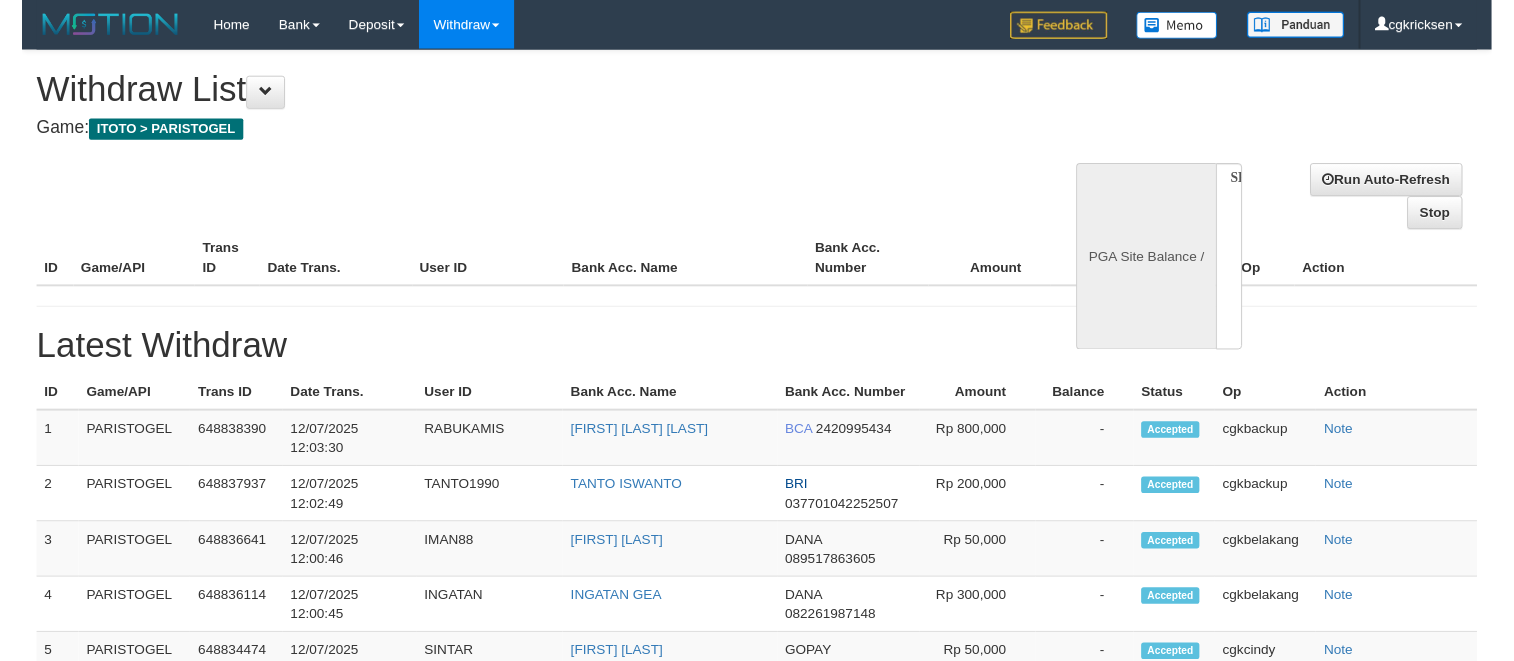 scroll, scrollTop: 0, scrollLeft: 0, axis: both 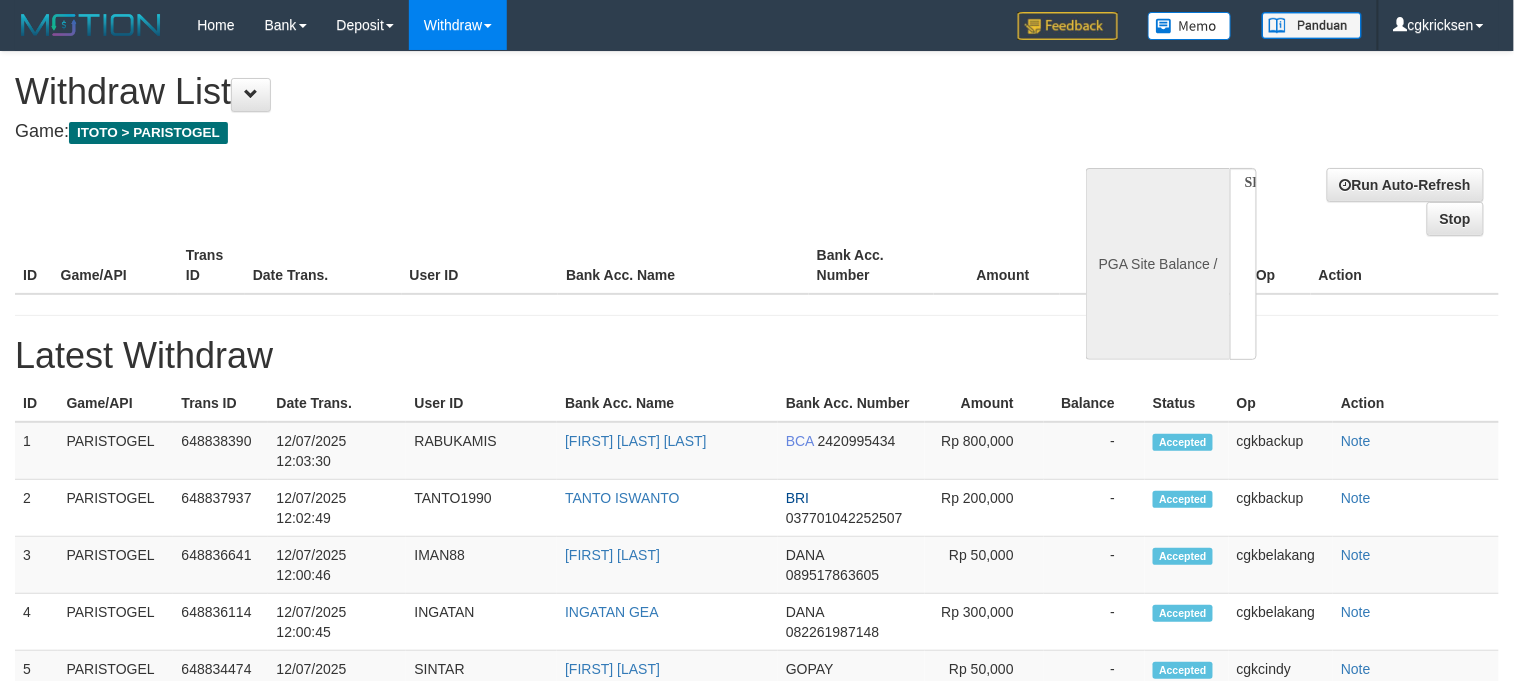 select on "**" 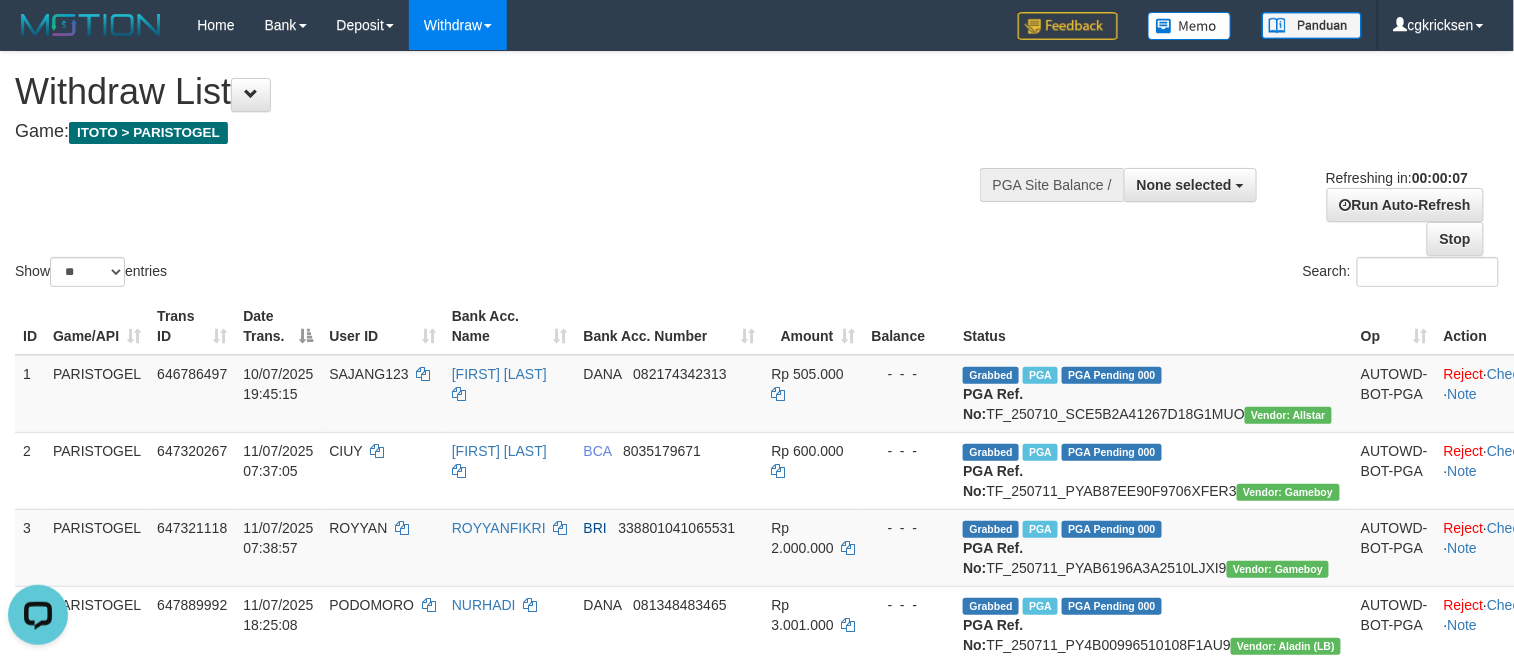scroll, scrollTop: 0, scrollLeft: 0, axis: both 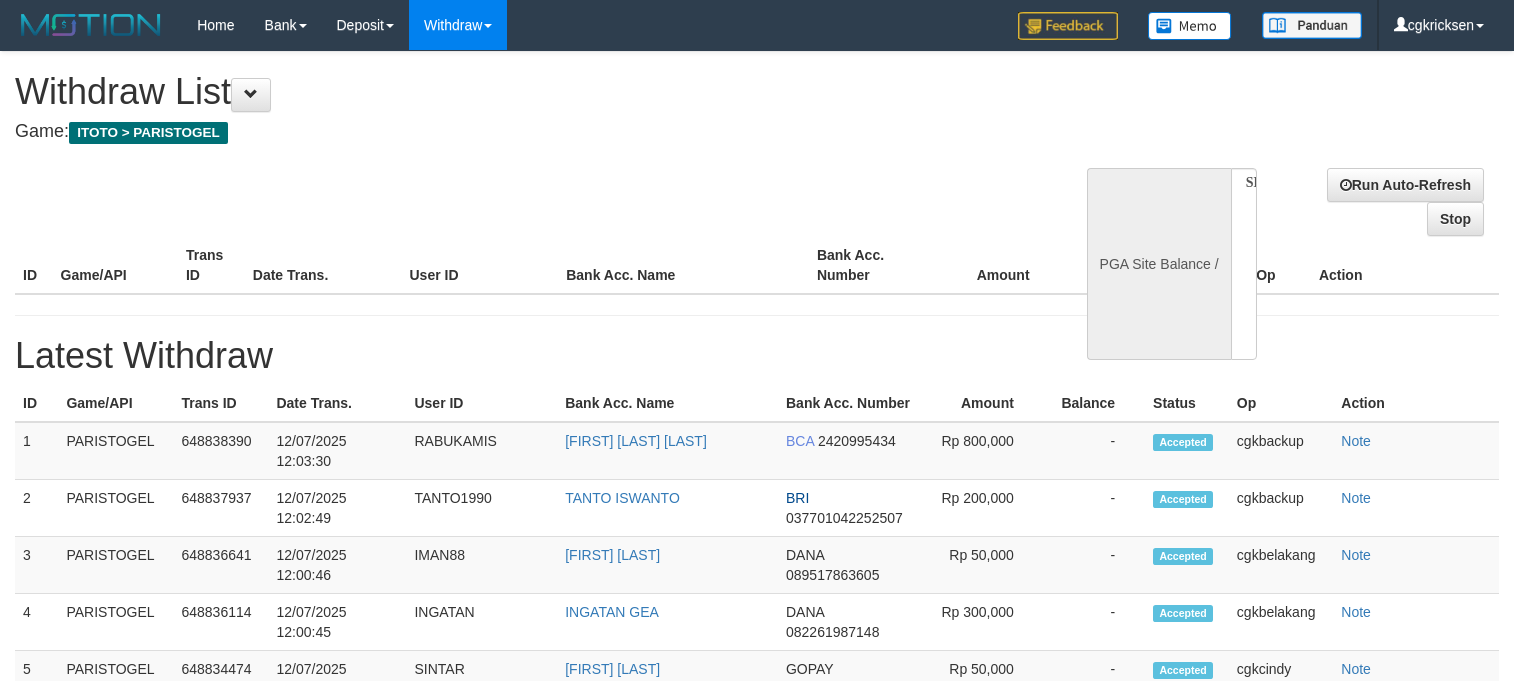 select 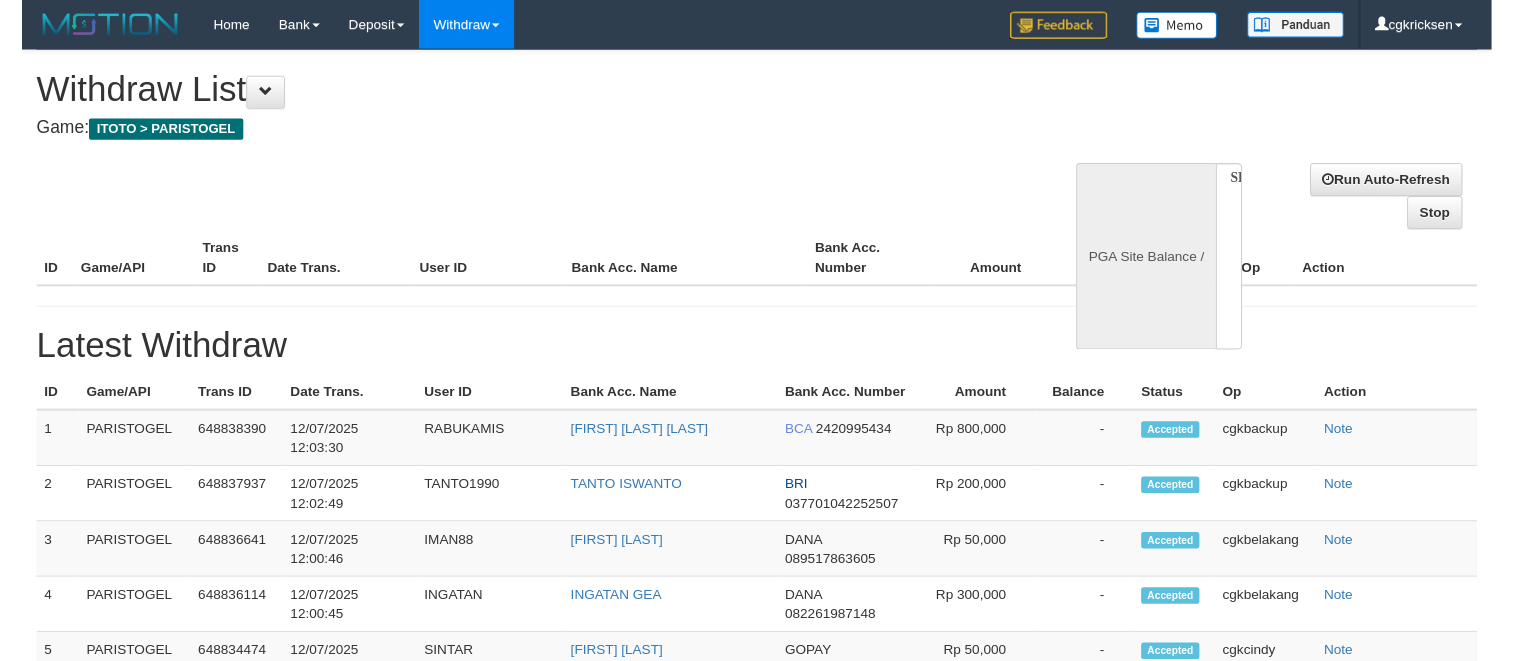 scroll, scrollTop: 0, scrollLeft: 0, axis: both 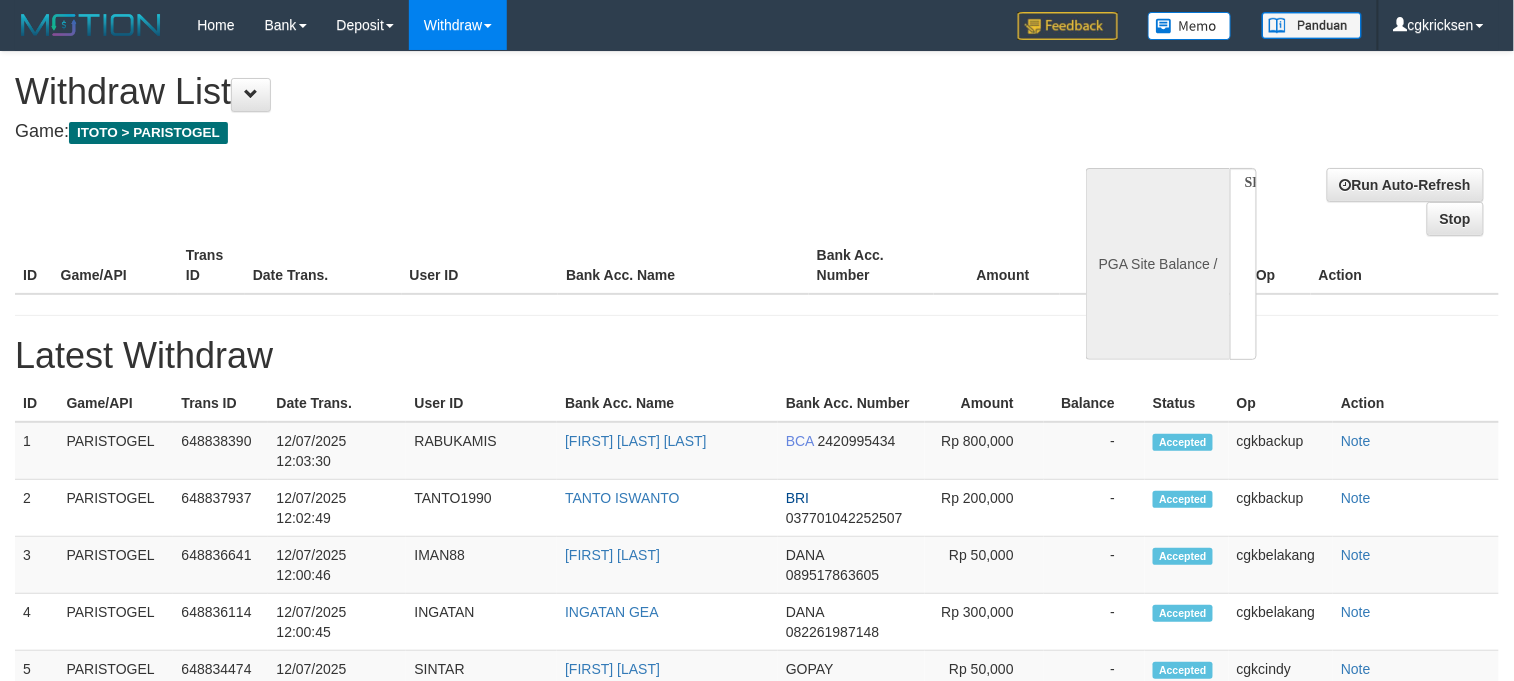 select on "**" 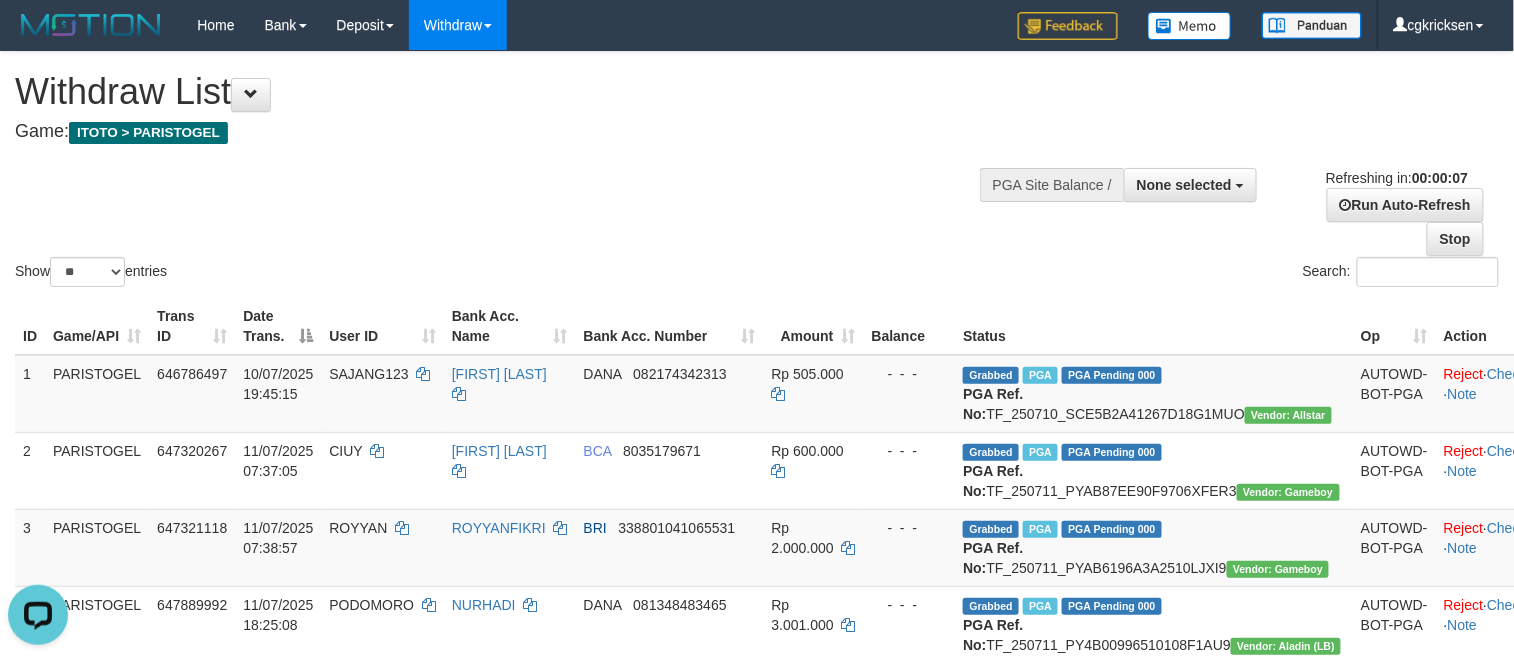 scroll, scrollTop: 0, scrollLeft: 0, axis: both 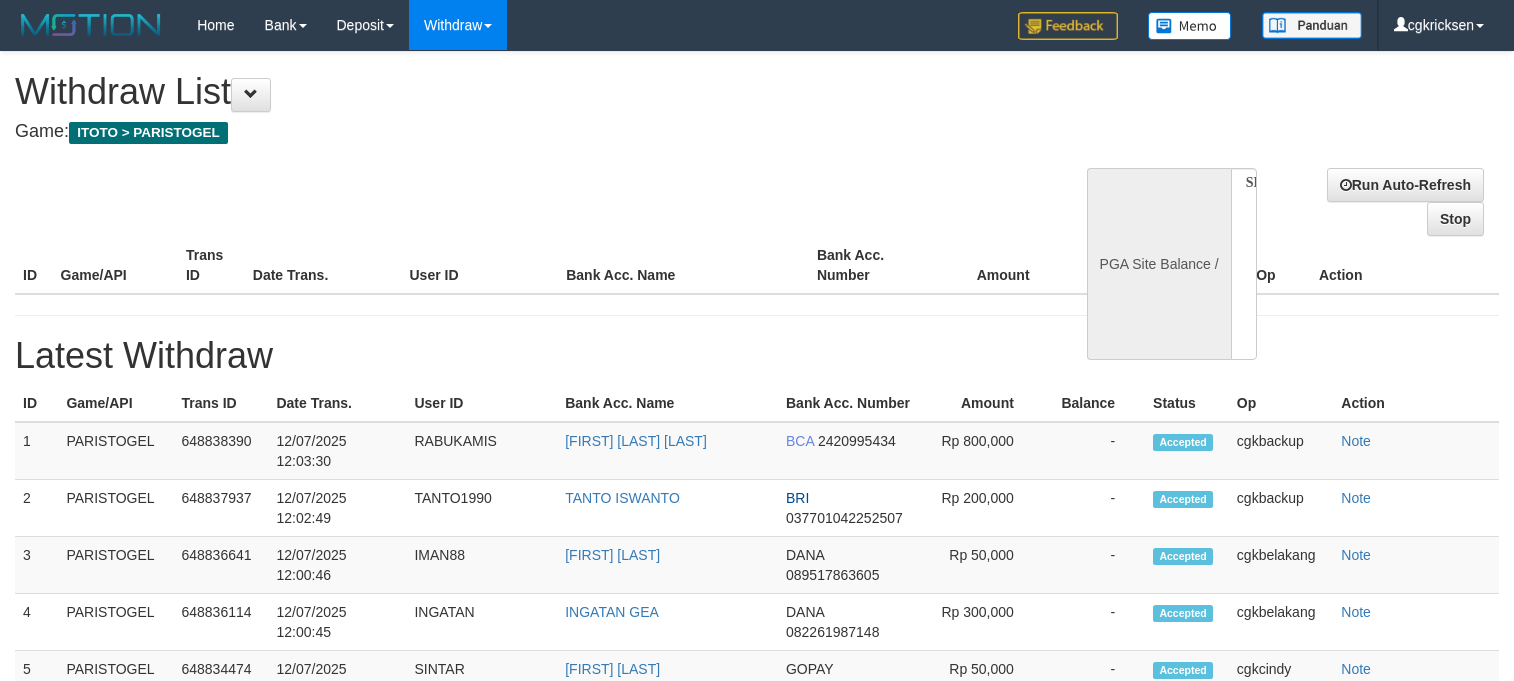 select 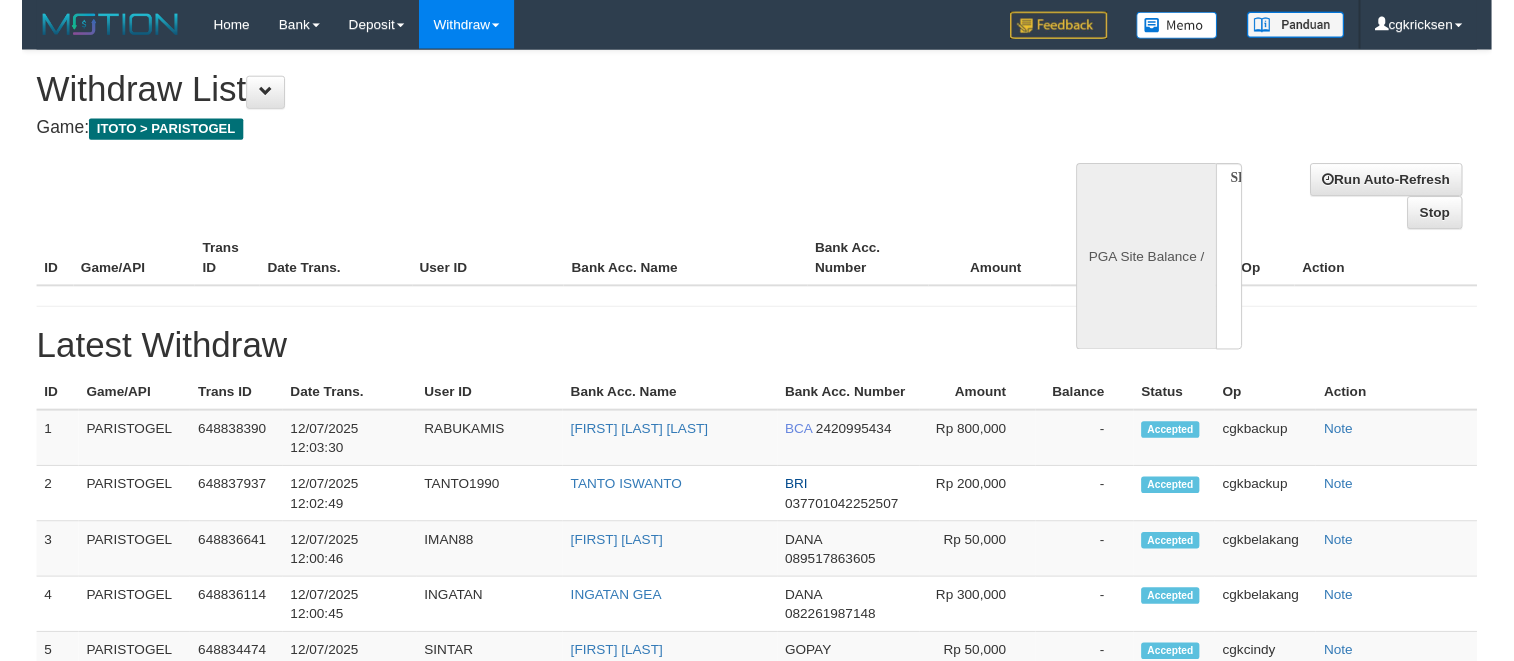 scroll, scrollTop: 0, scrollLeft: 0, axis: both 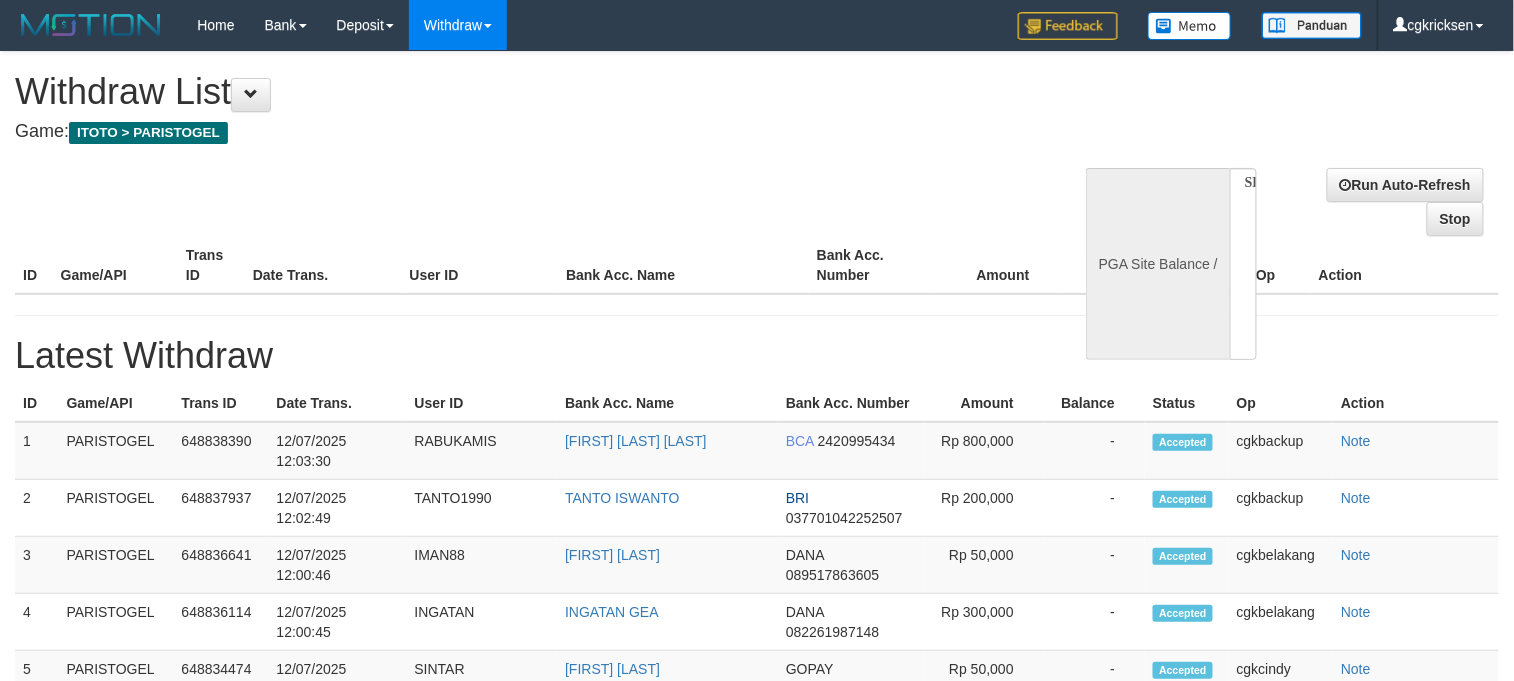 select on "**" 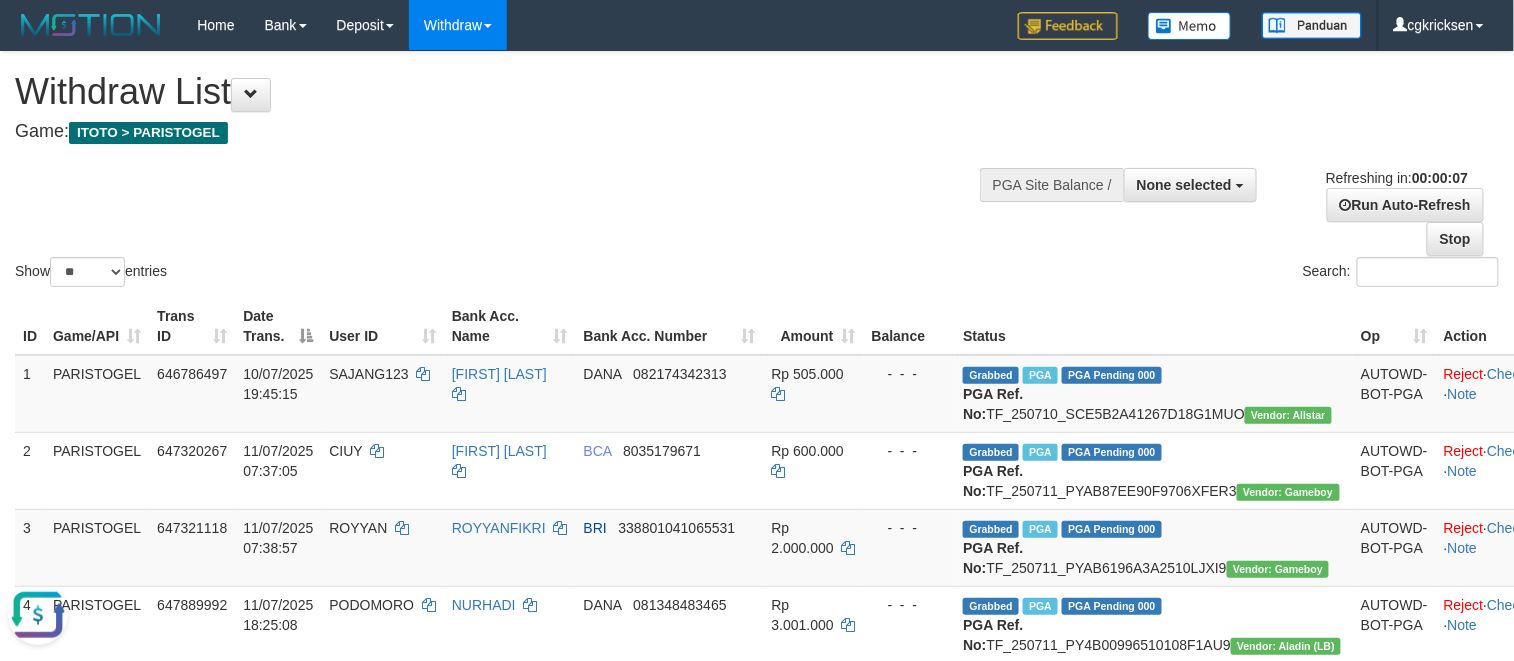 scroll, scrollTop: 0, scrollLeft: 0, axis: both 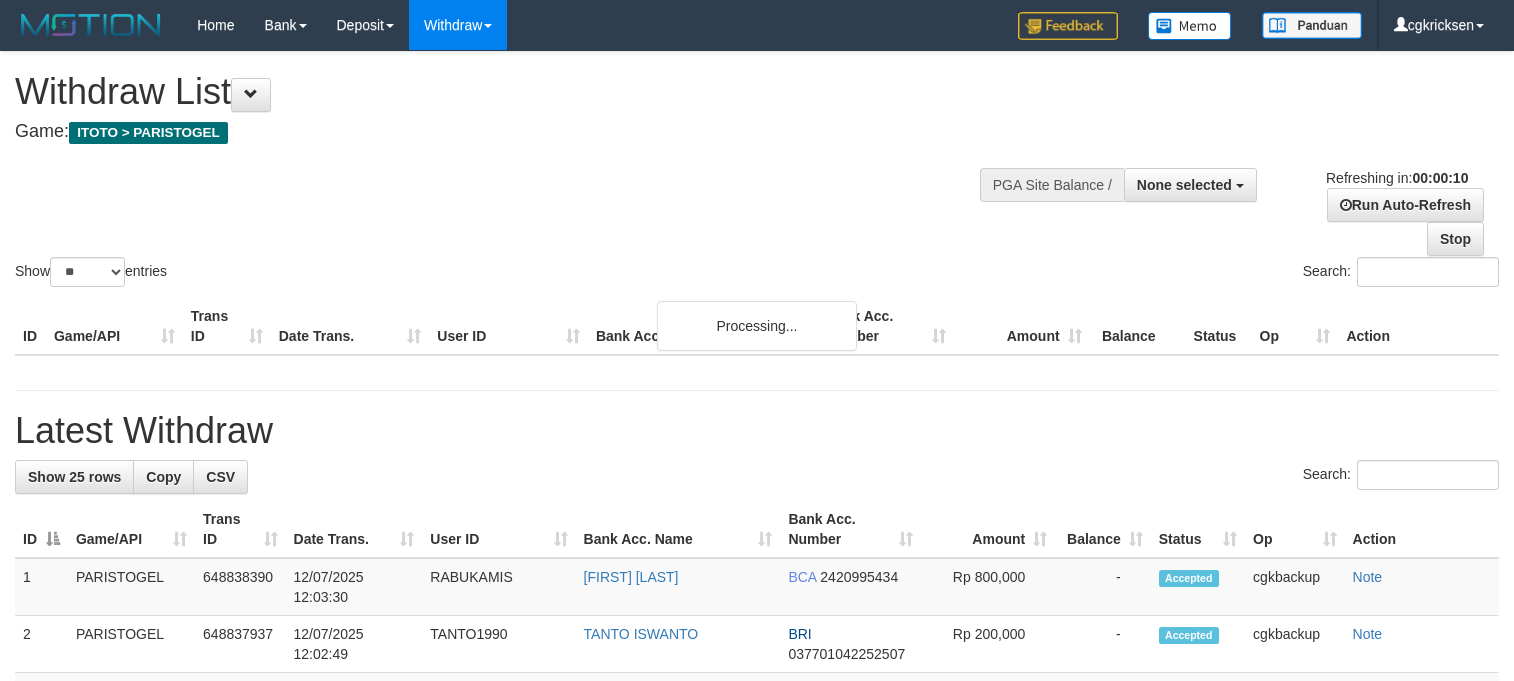 select 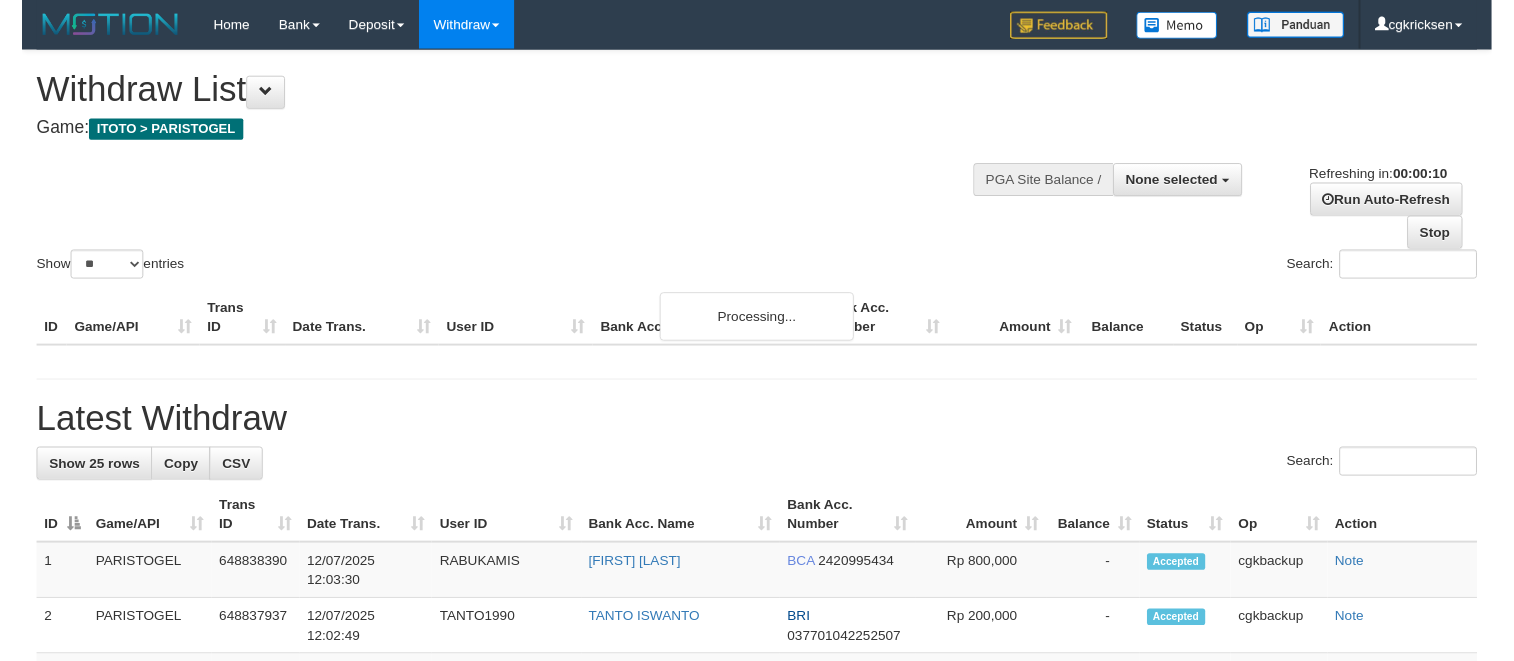 scroll, scrollTop: 0, scrollLeft: 0, axis: both 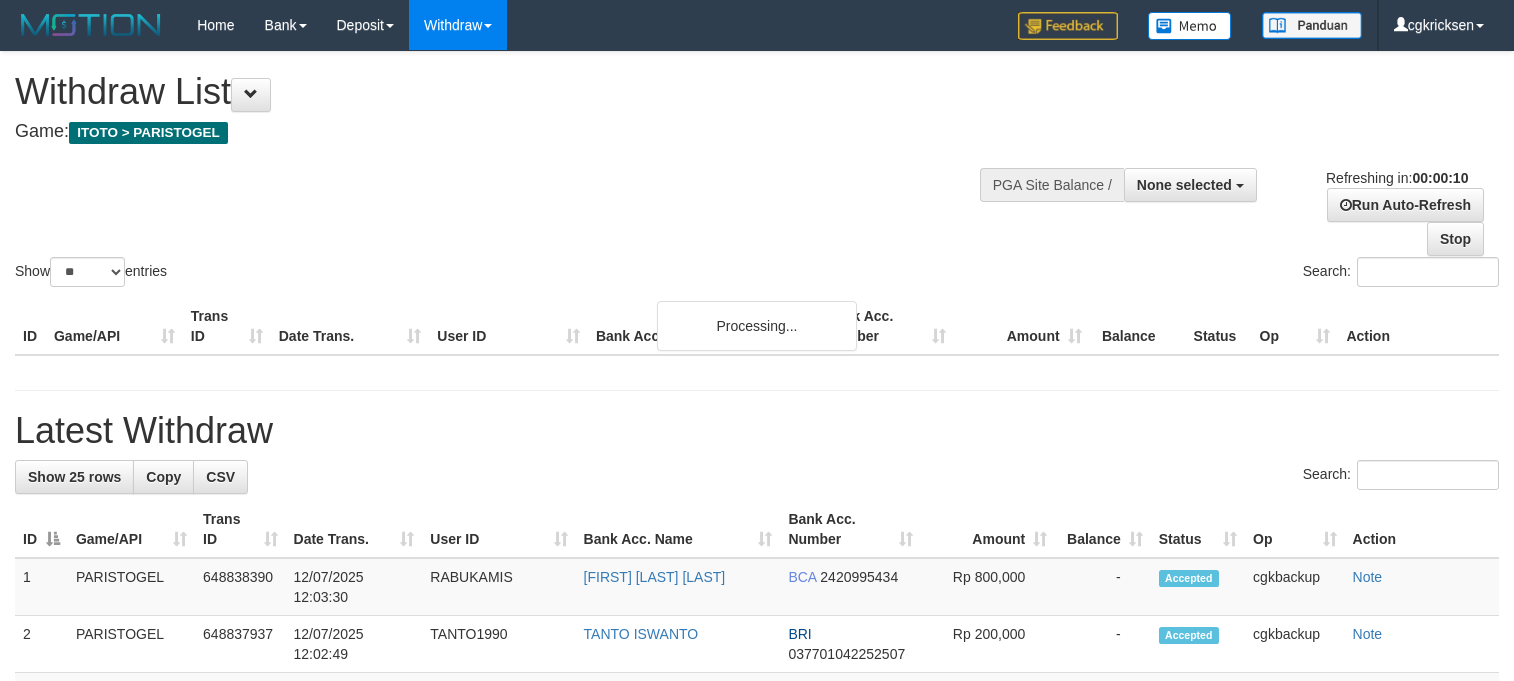 select 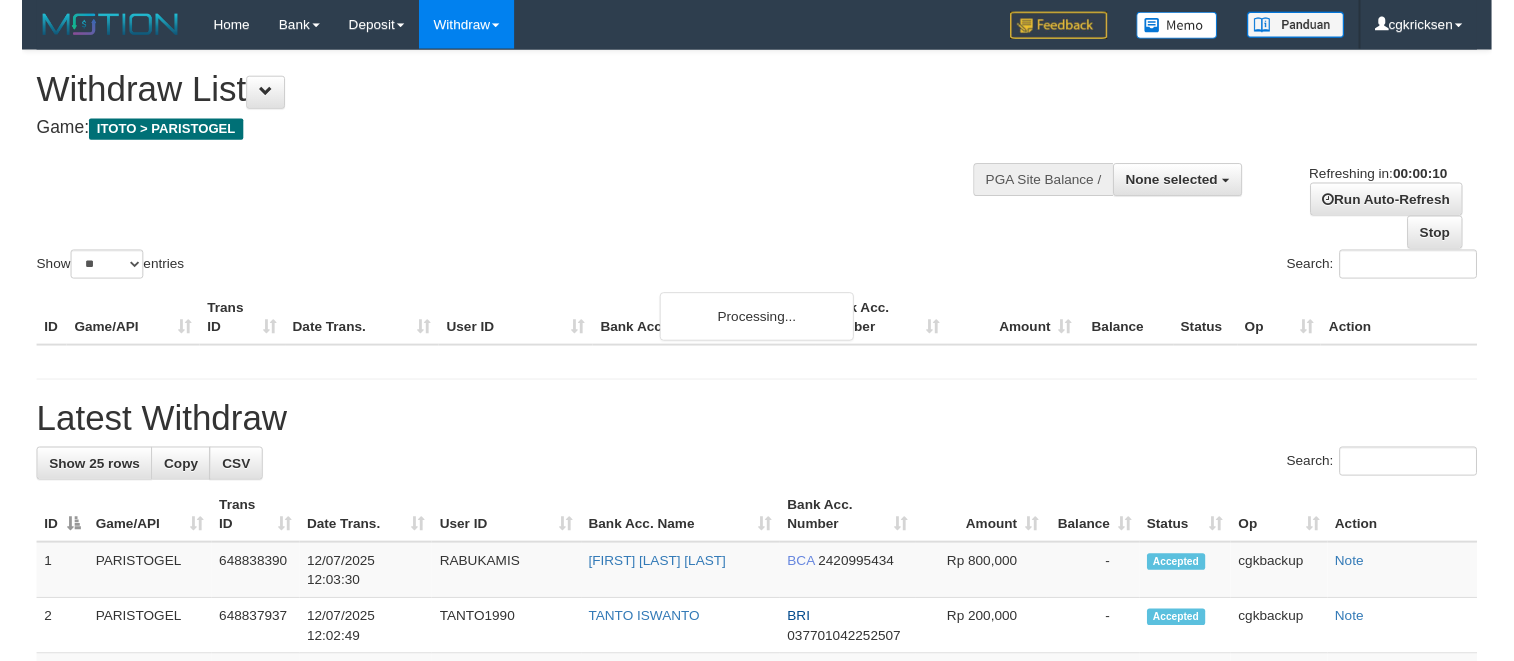 scroll, scrollTop: 0, scrollLeft: 0, axis: both 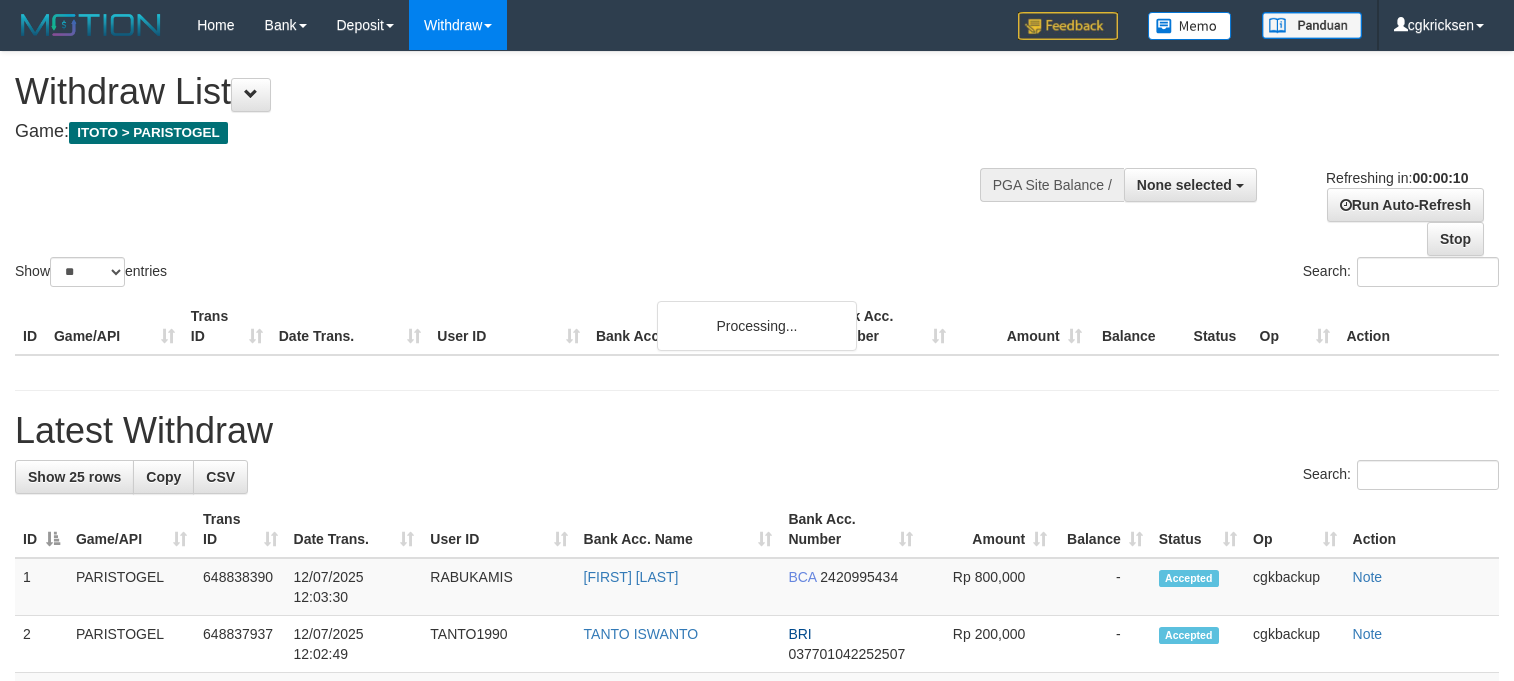 select 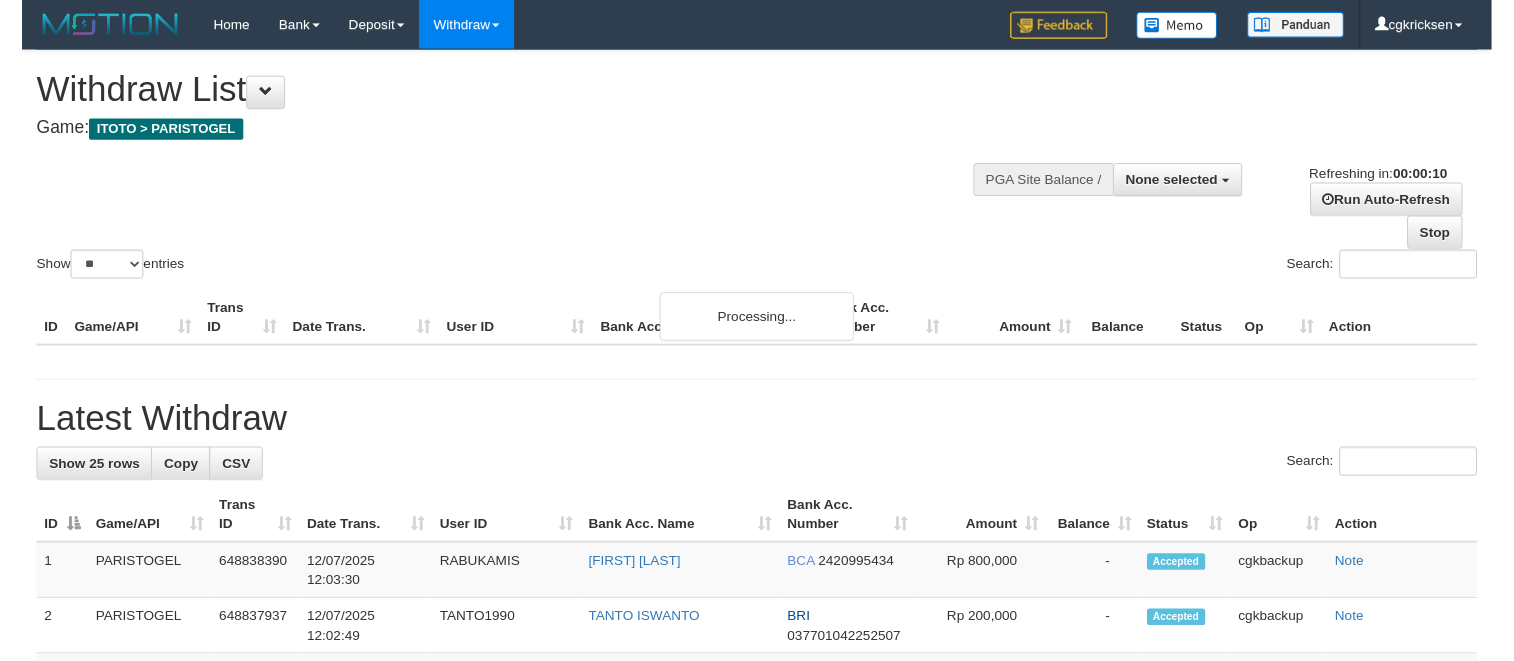 scroll, scrollTop: 0, scrollLeft: 0, axis: both 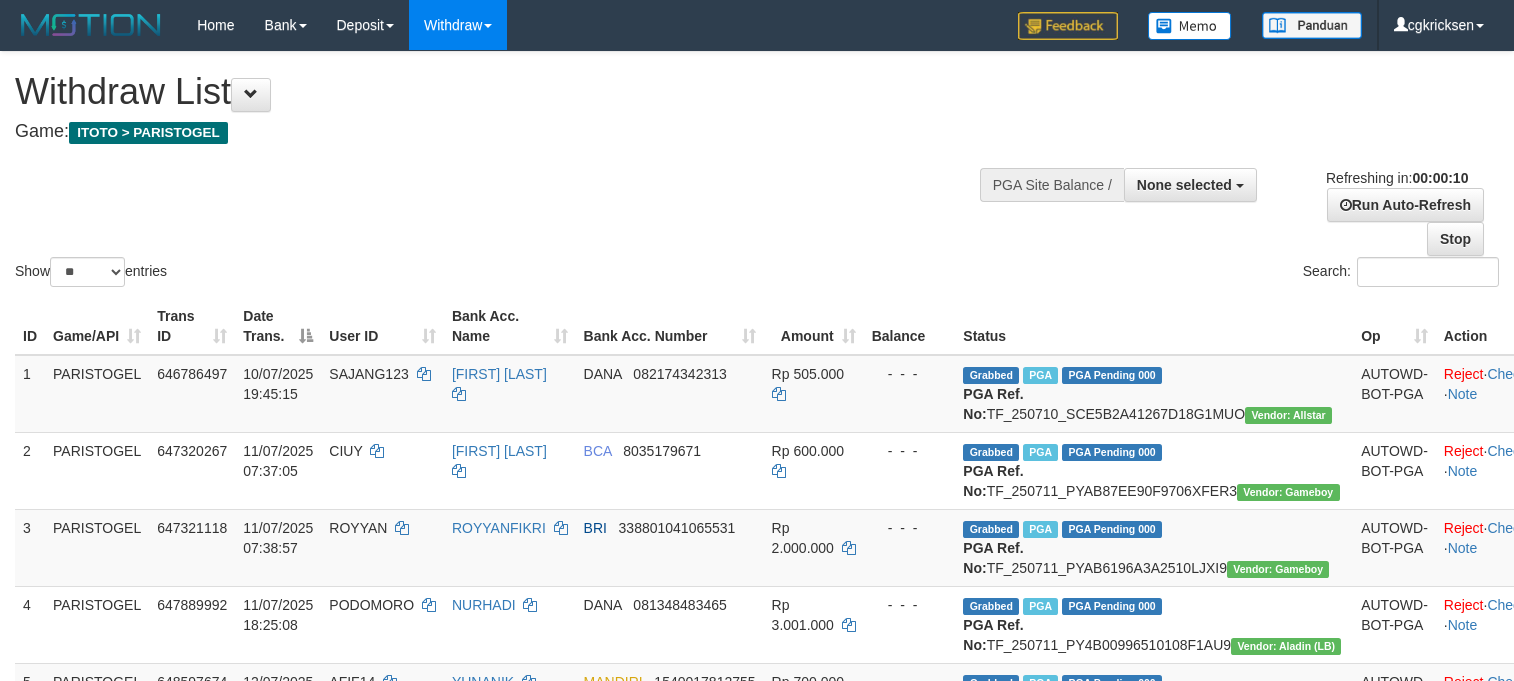 select 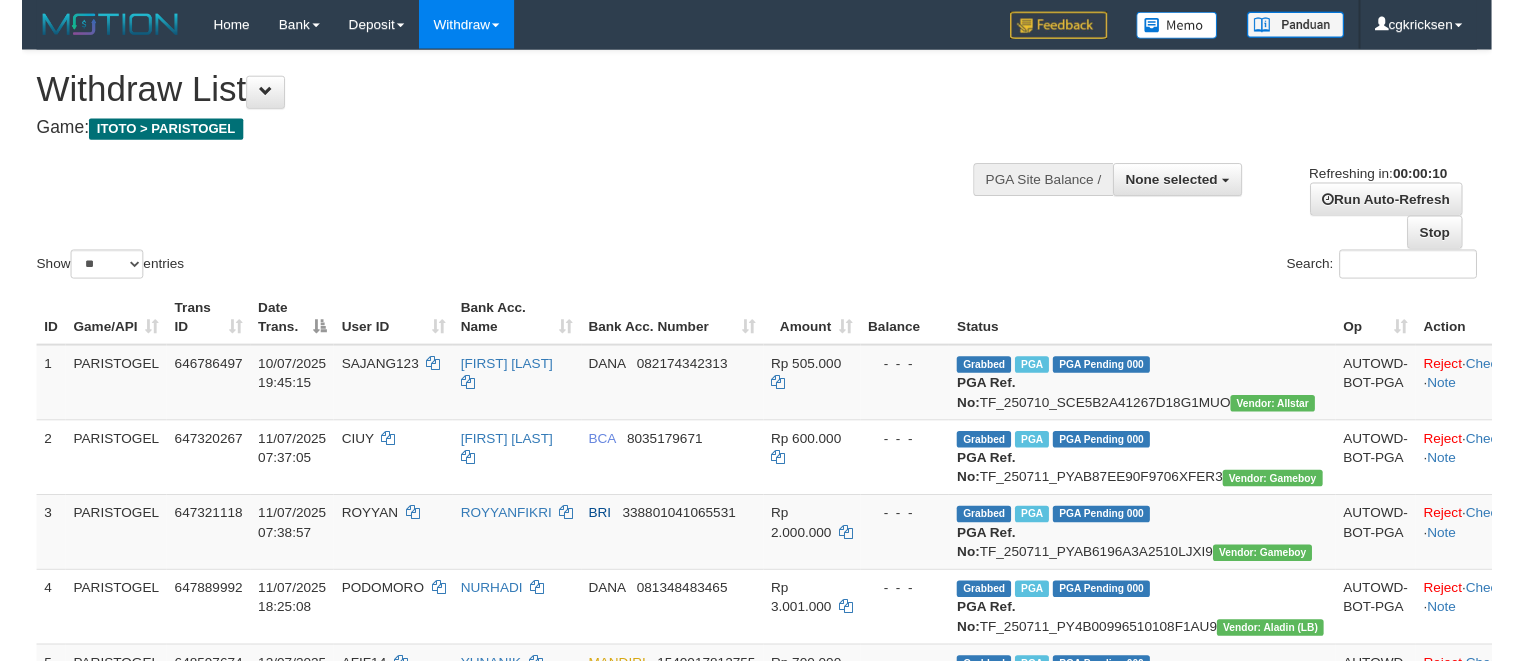 scroll, scrollTop: 0, scrollLeft: 0, axis: both 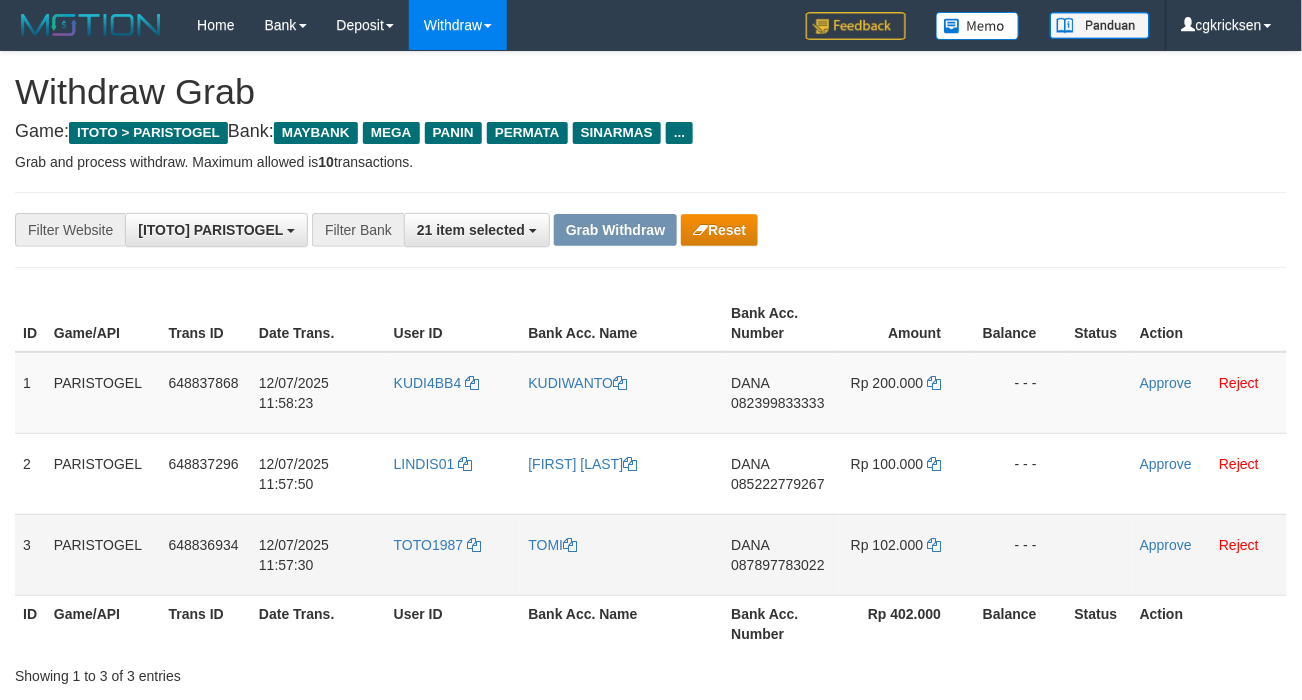 drag, startPoint x: 684, startPoint y: 558, endPoint x: 740, endPoint y: 558, distance: 56 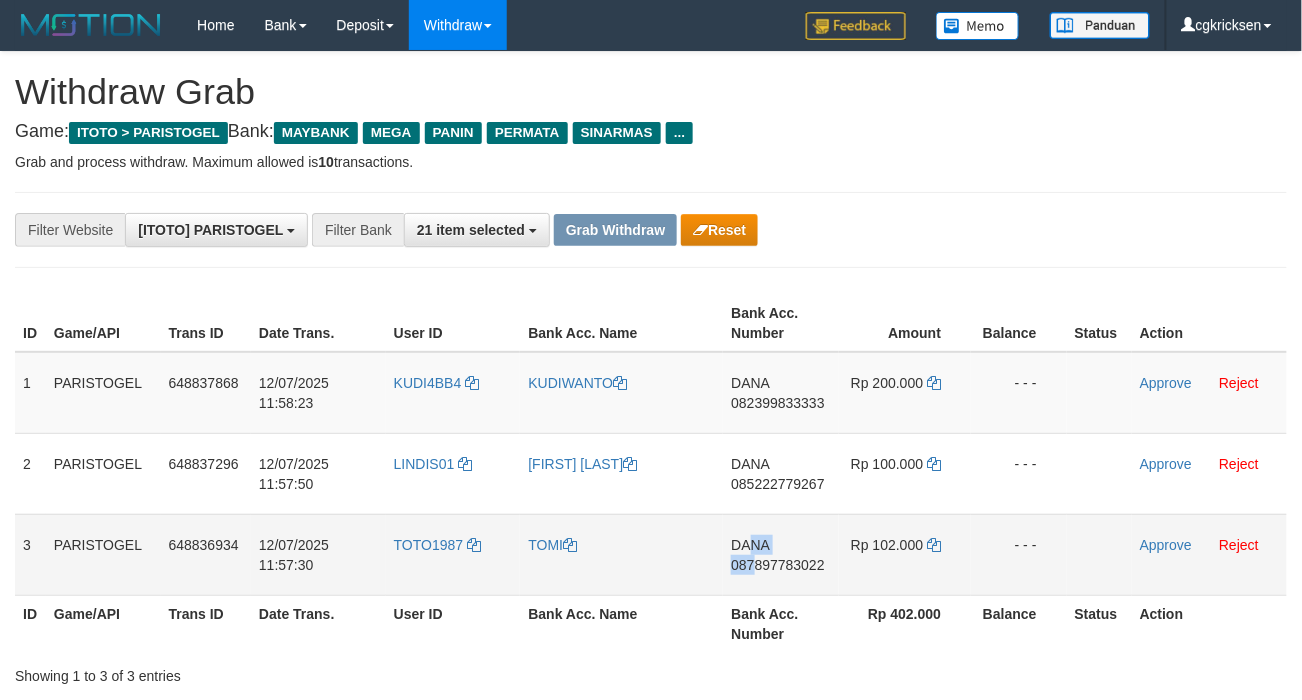 click on "087897783022" at bounding box center [777, 565] 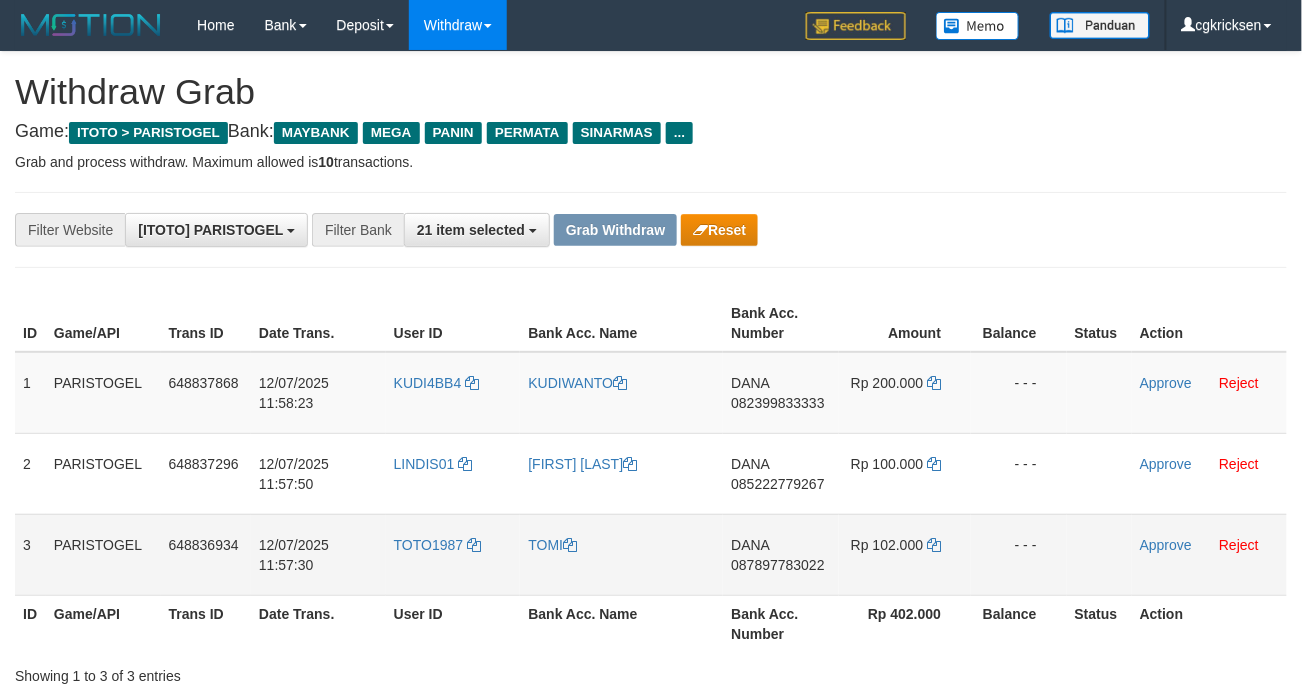 click on "087897783022" at bounding box center [777, 565] 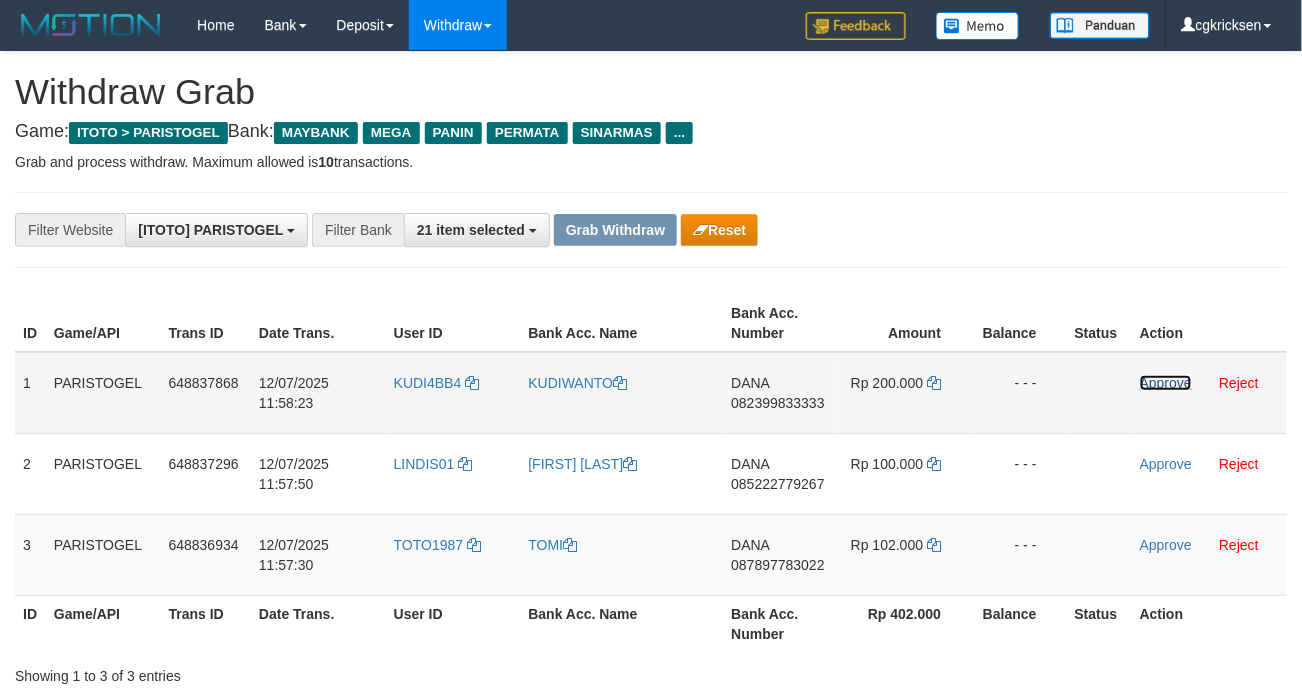 click on "Approve" at bounding box center [1166, 383] 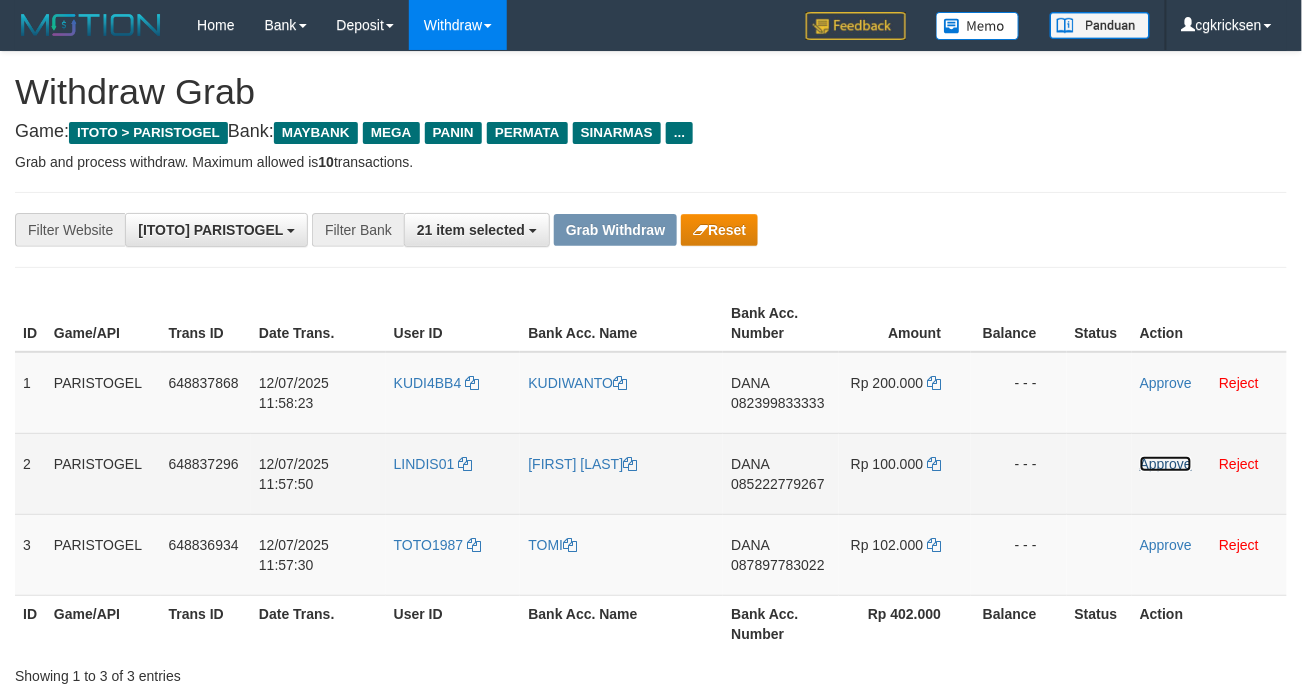click on "Approve" at bounding box center (1166, 464) 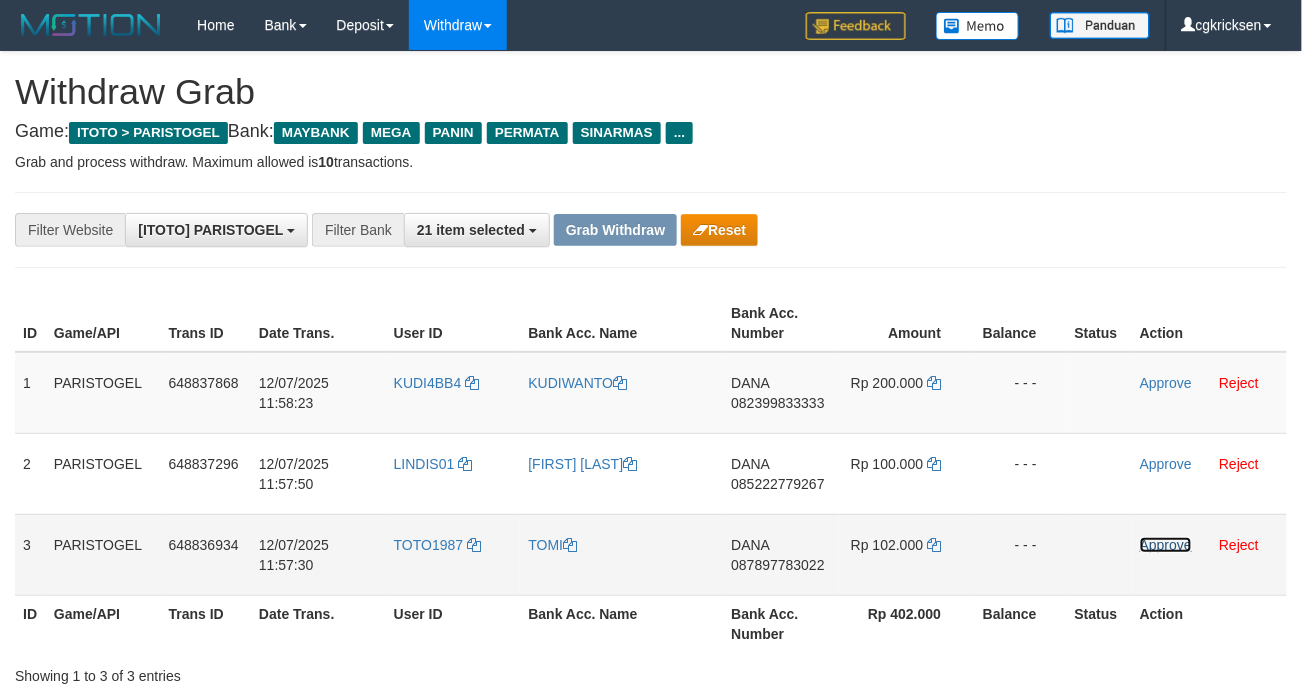 click on "Approve" at bounding box center [1166, 545] 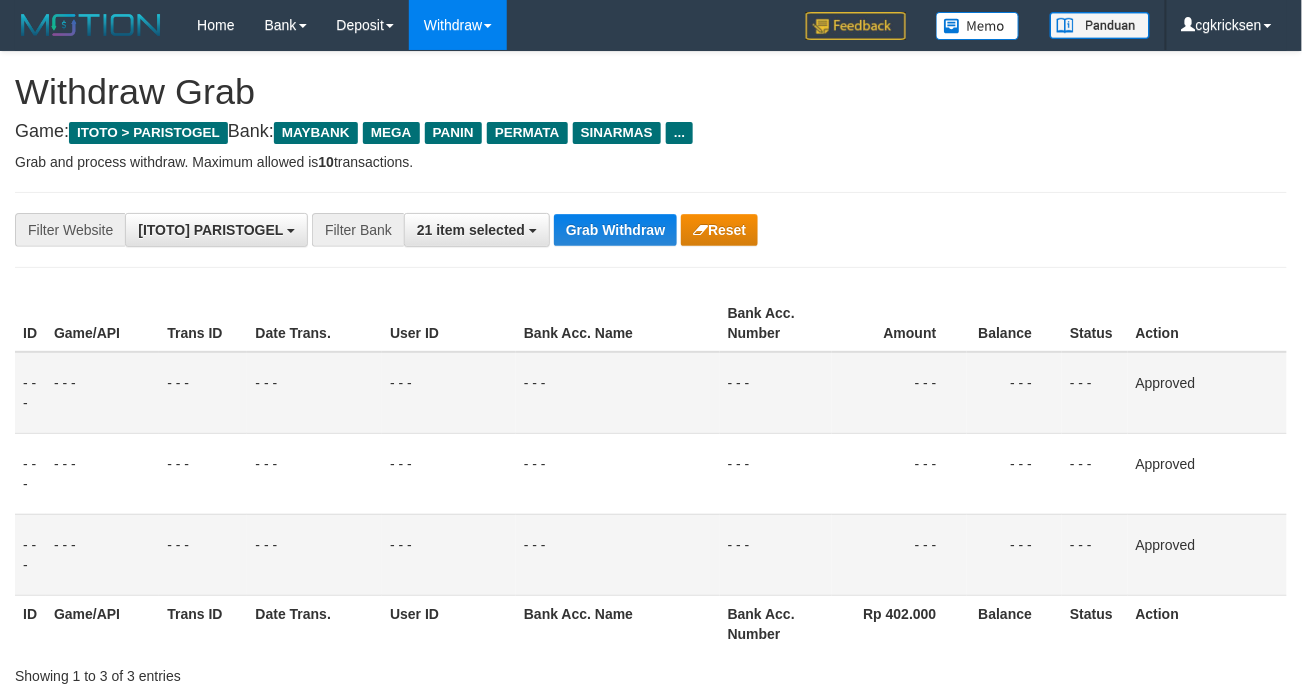 click on "- - -" at bounding box center [618, 393] 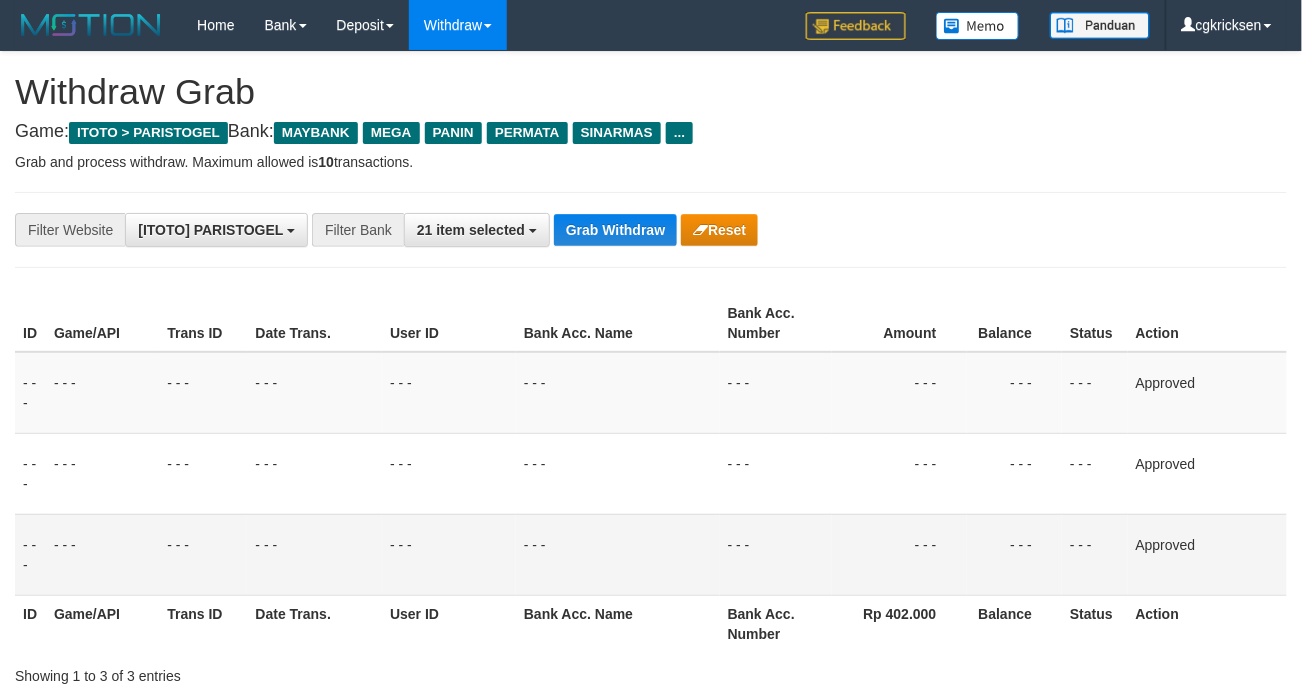 click on "- - -" at bounding box center (449, 554) 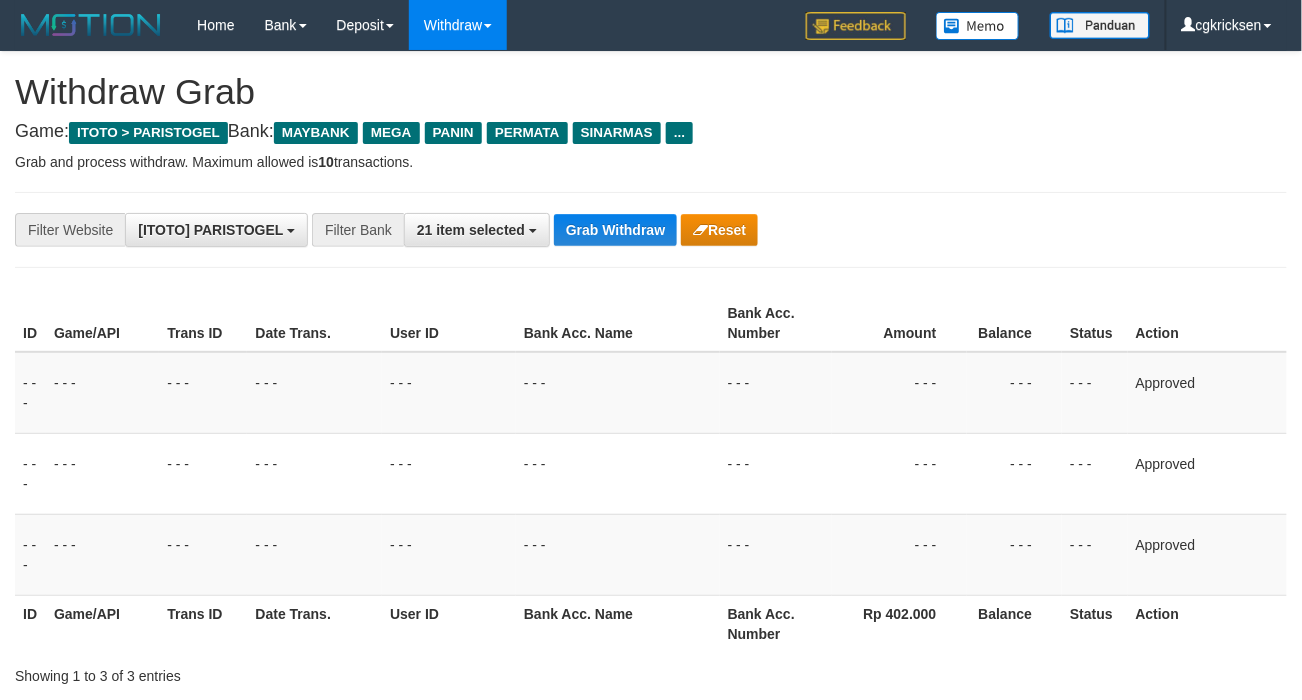 click on "**********" at bounding box center (651, 230) 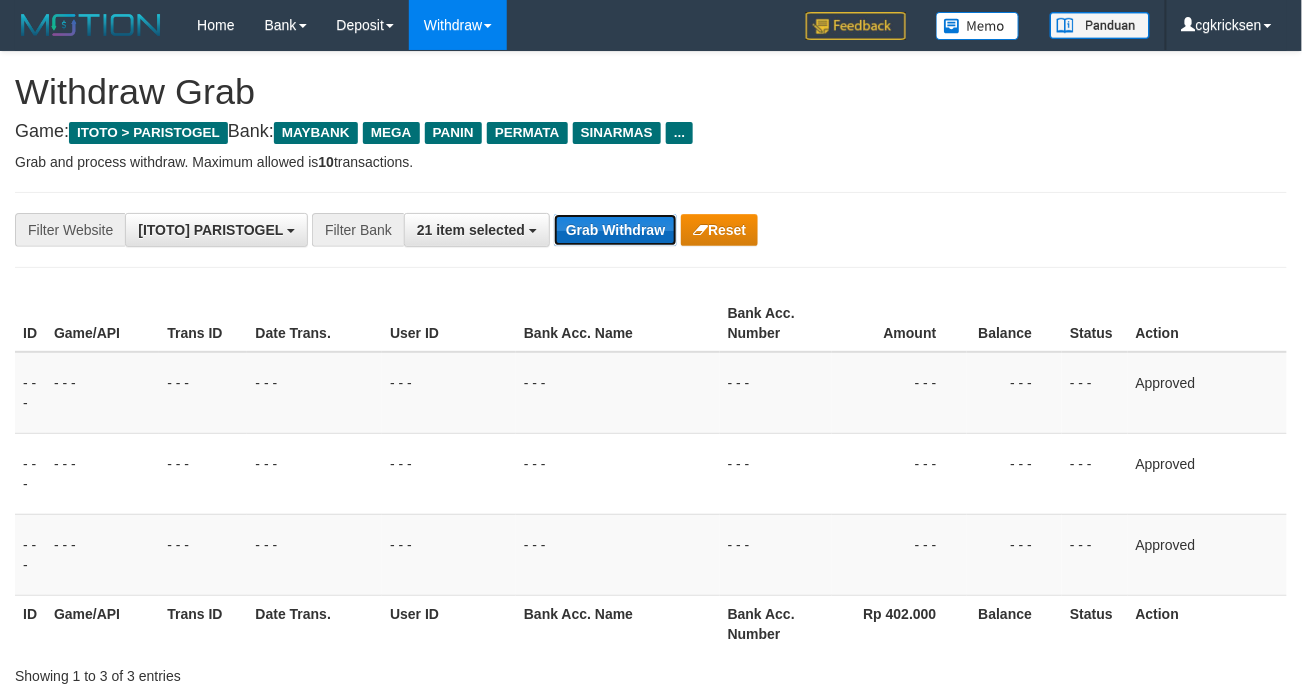 click on "Grab Withdraw" at bounding box center (615, 230) 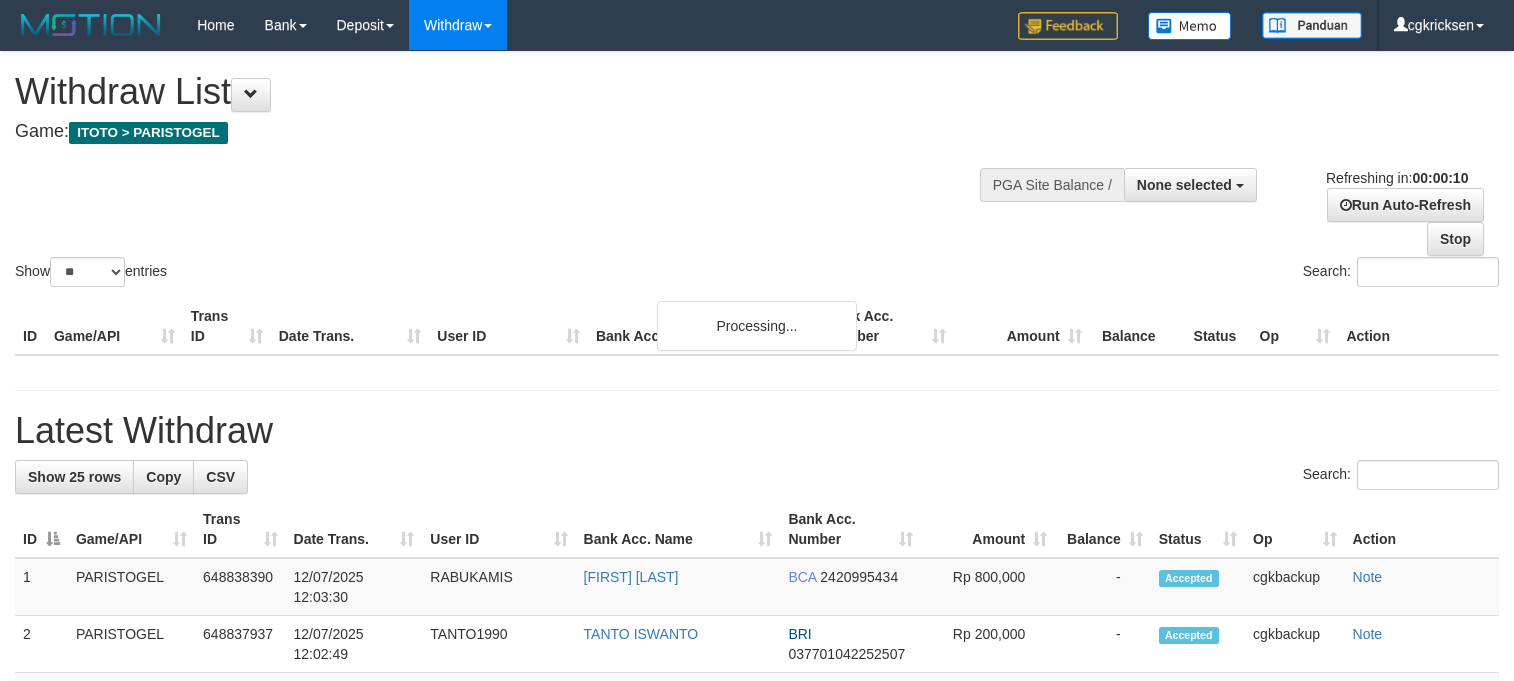 select 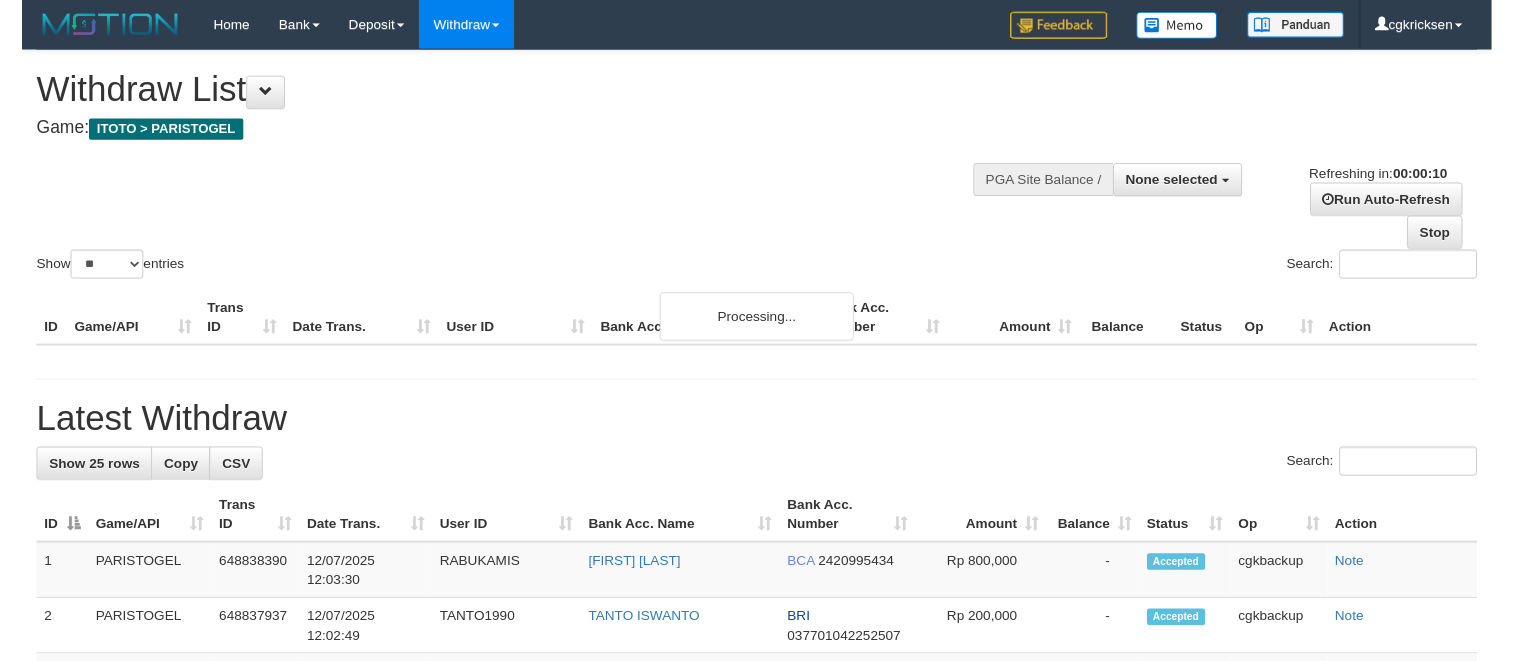 scroll, scrollTop: 0, scrollLeft: 0, axis: both 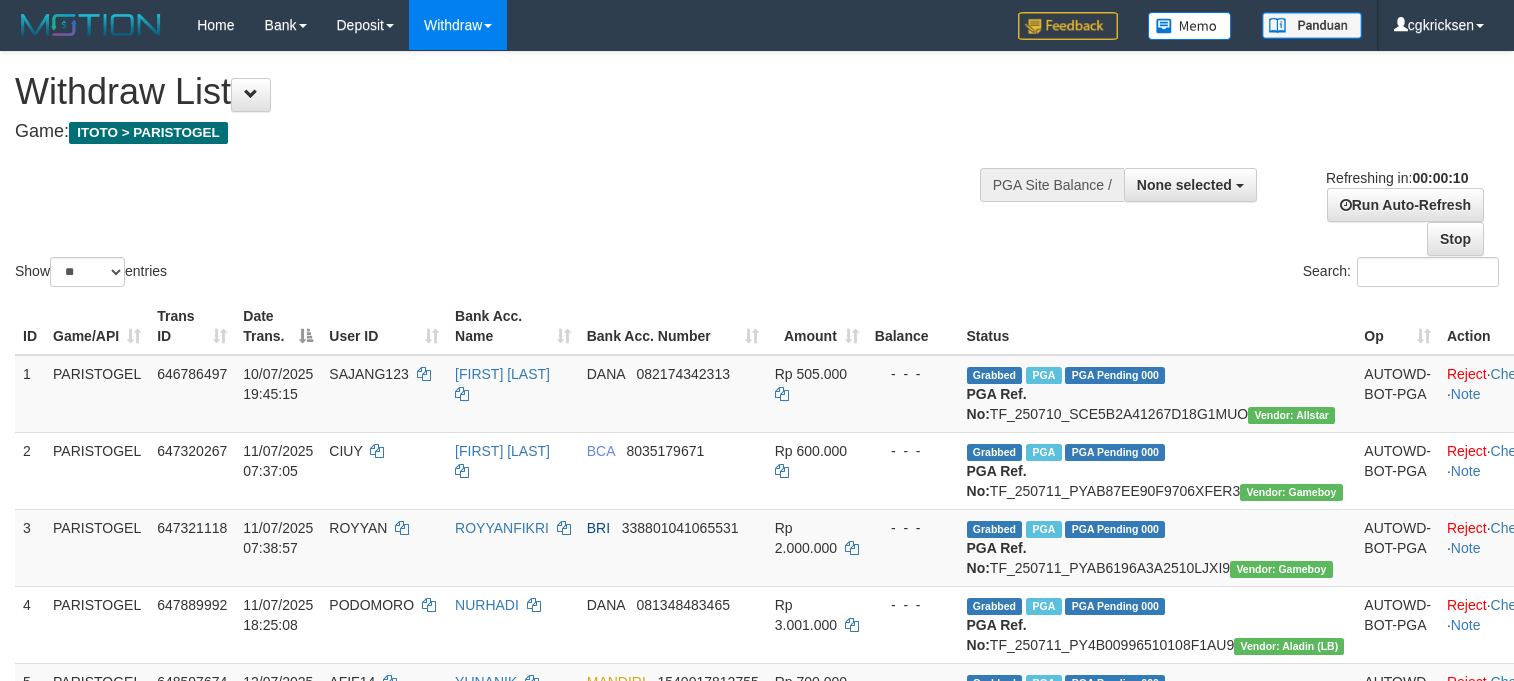select 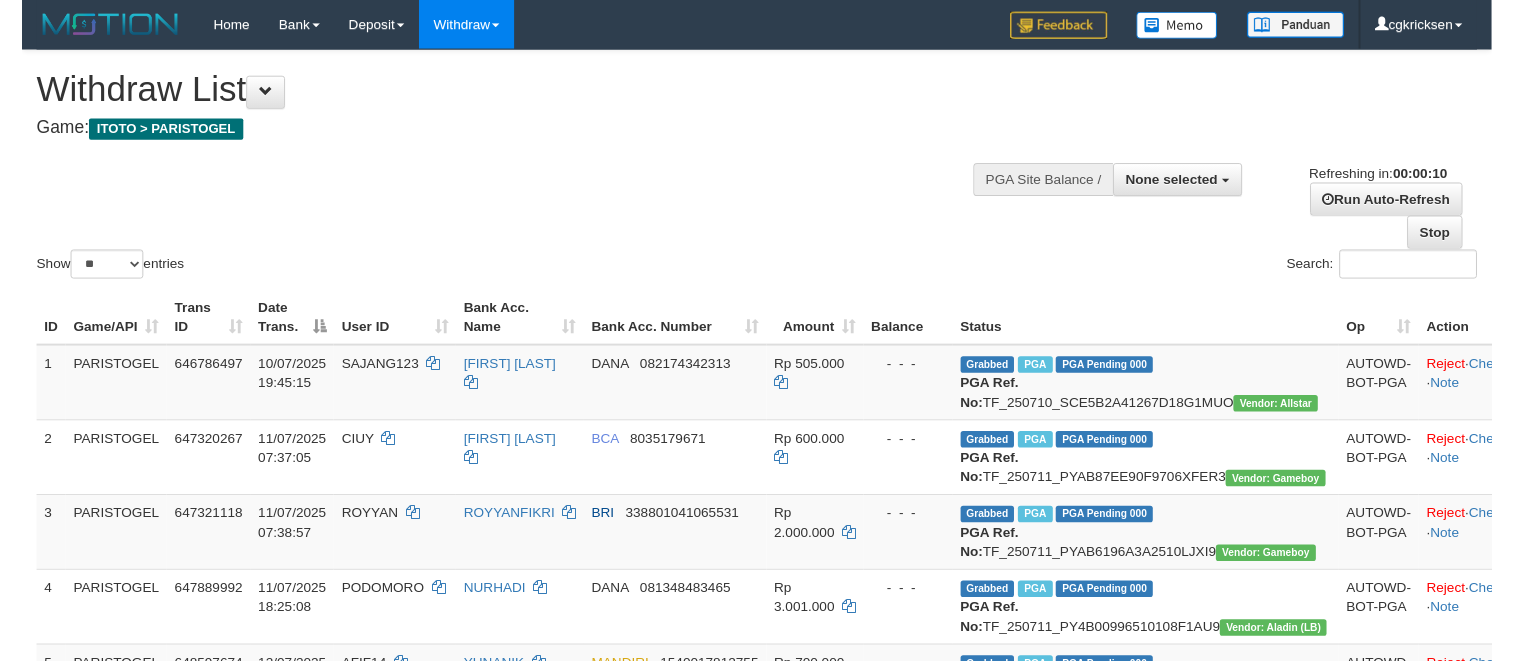 scroll, scrollTop: 0, scrollLeft: 0, axis: both 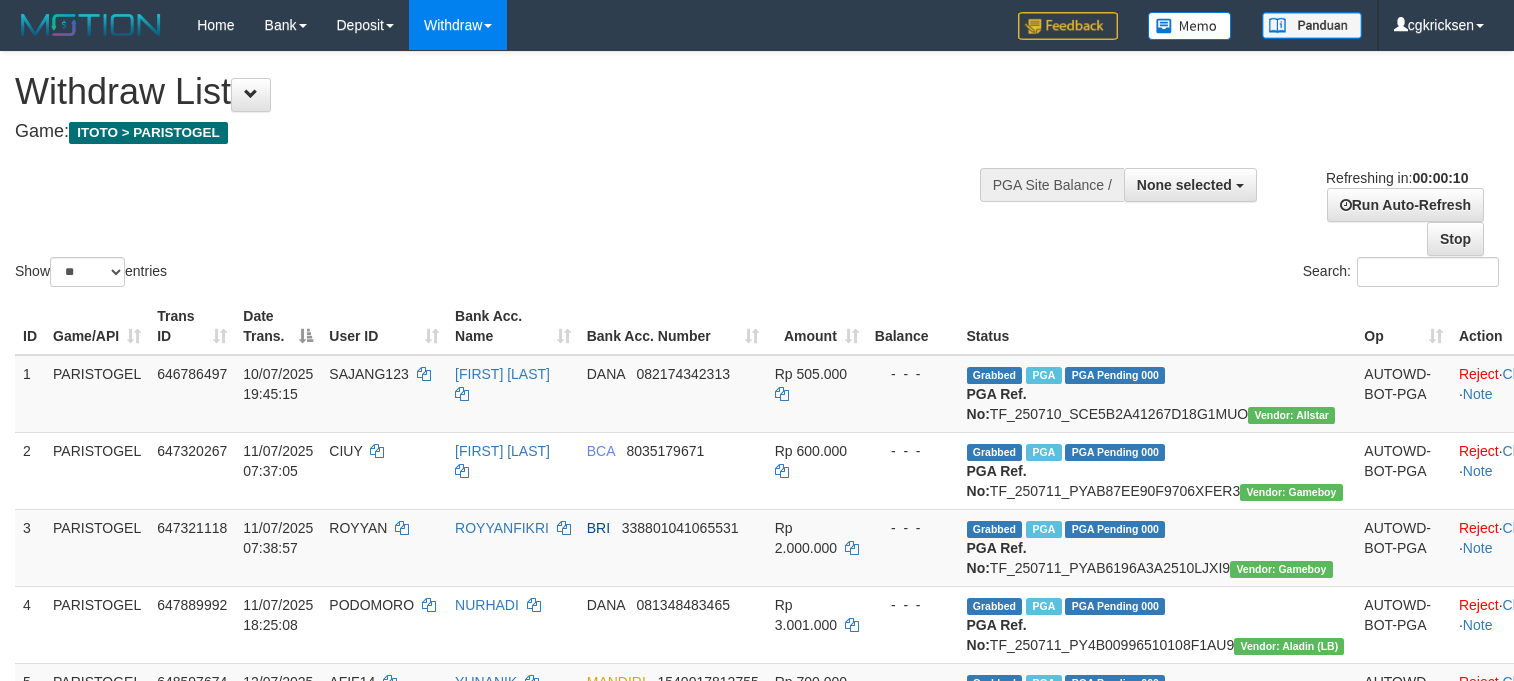 select 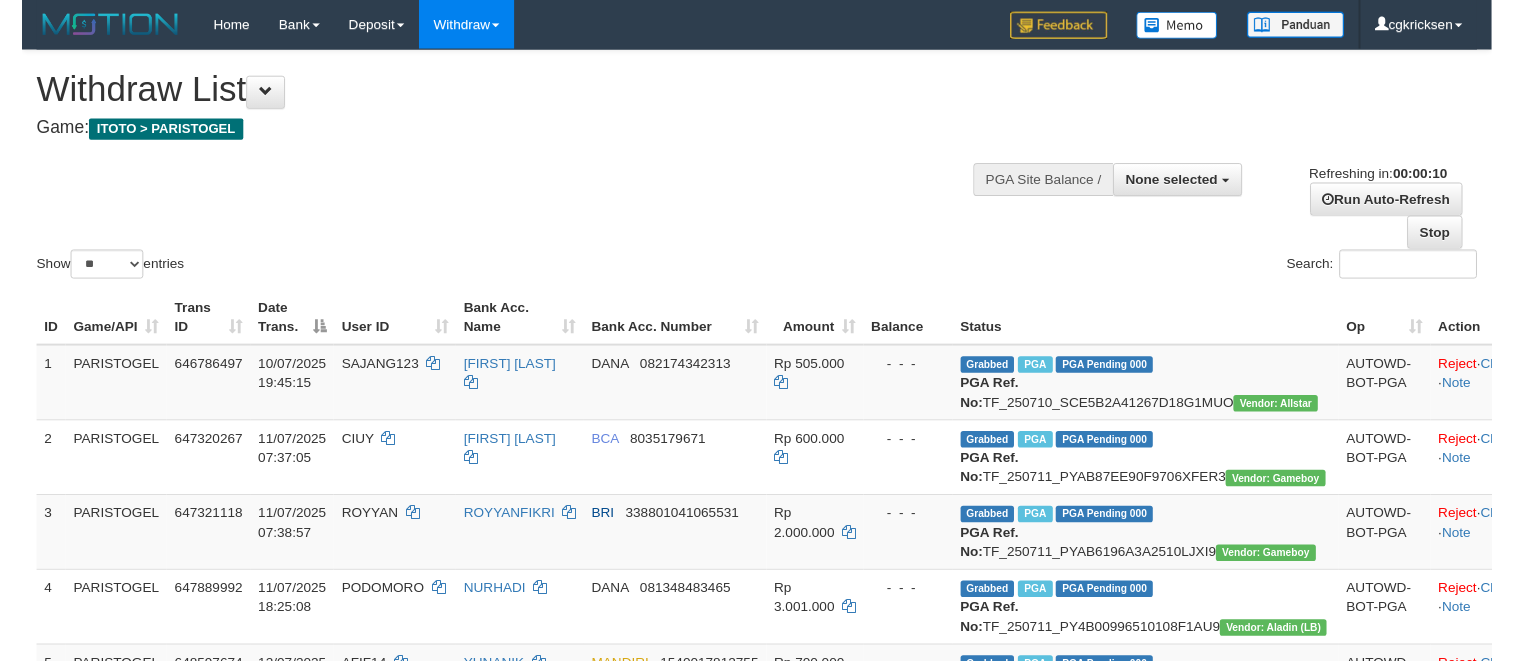 scroll, scrollTop: 0, scrollLeft: 0, axis: both 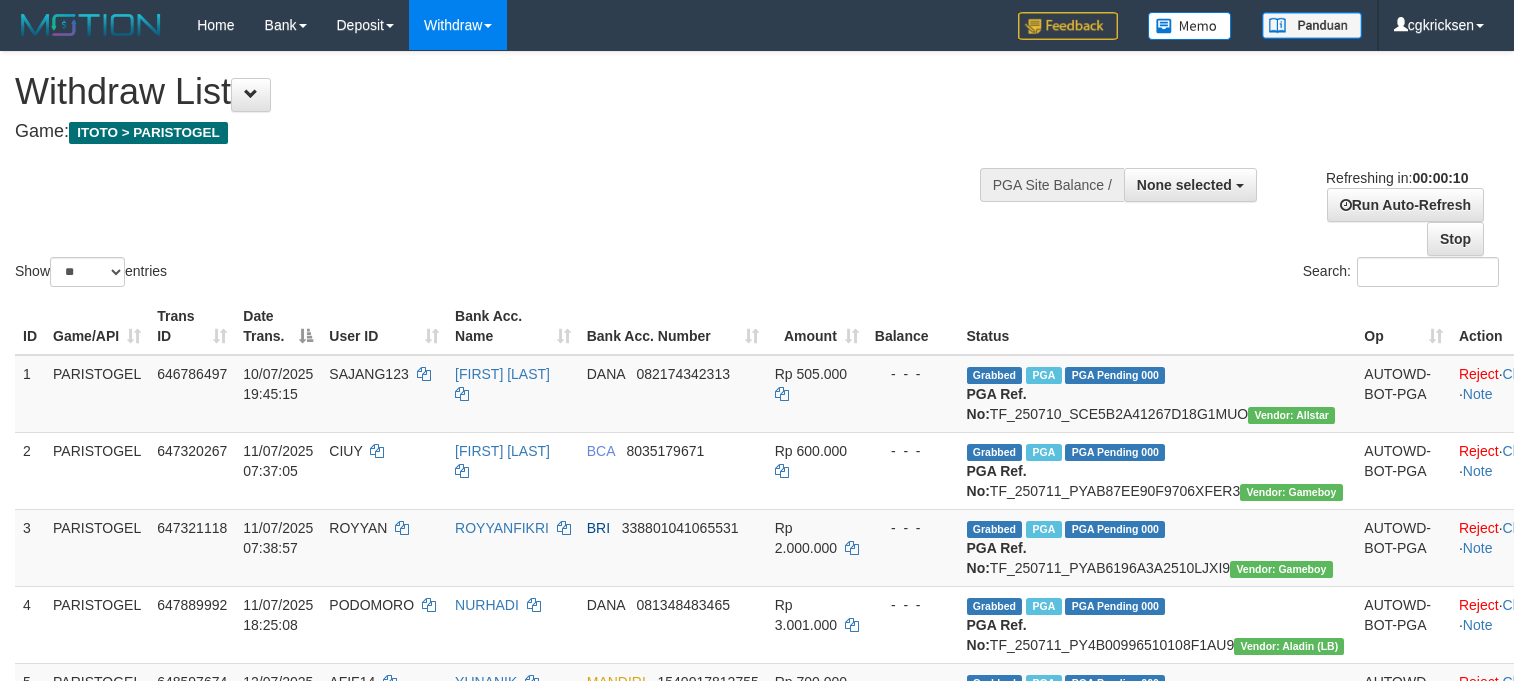 select 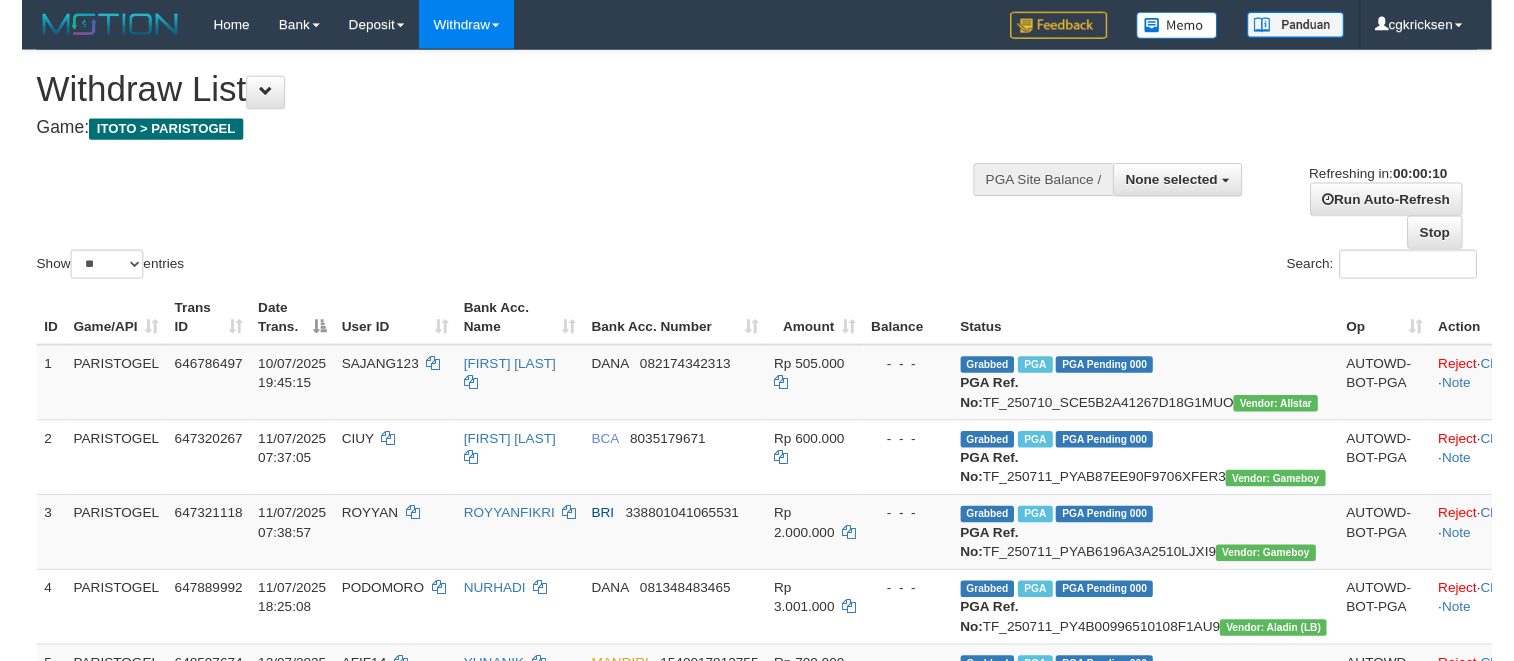 scroll, scrollTop: 0, scrollLeft: 0, axis: both 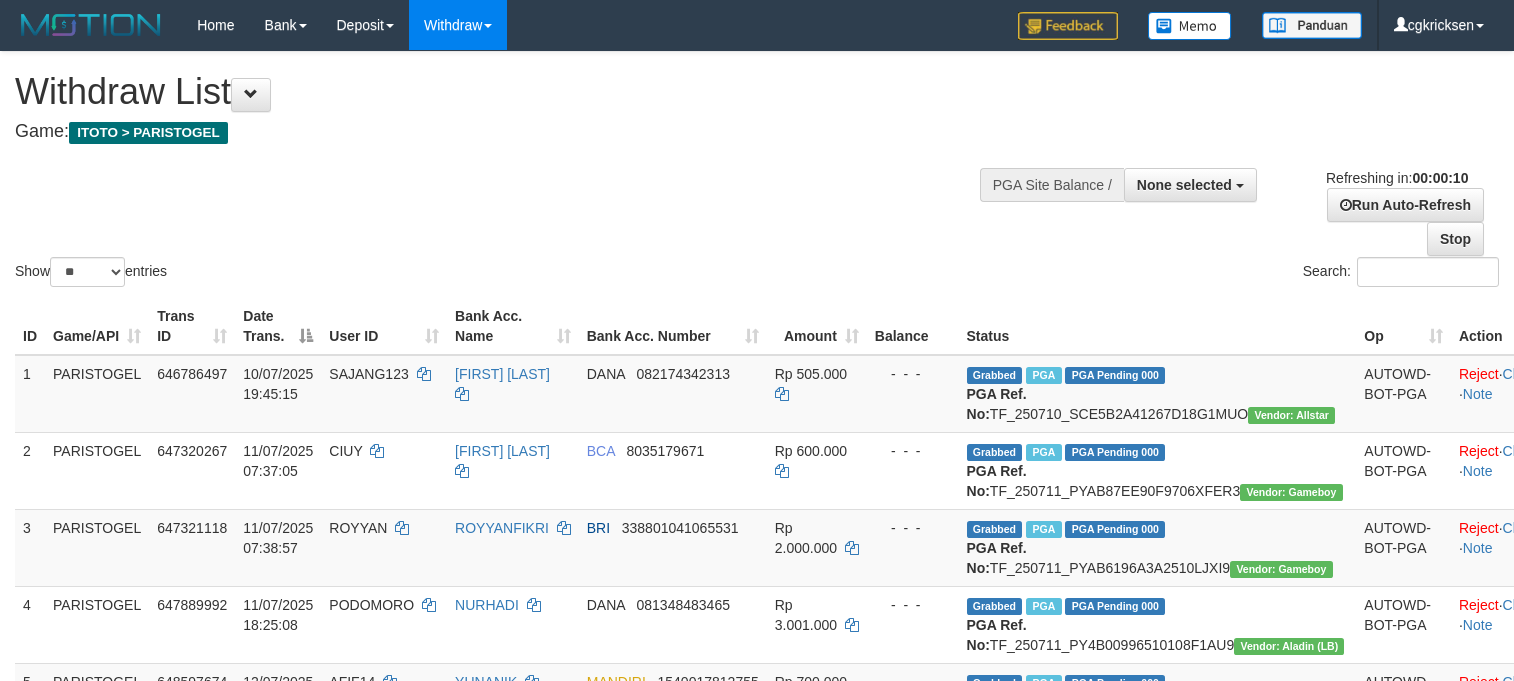 select 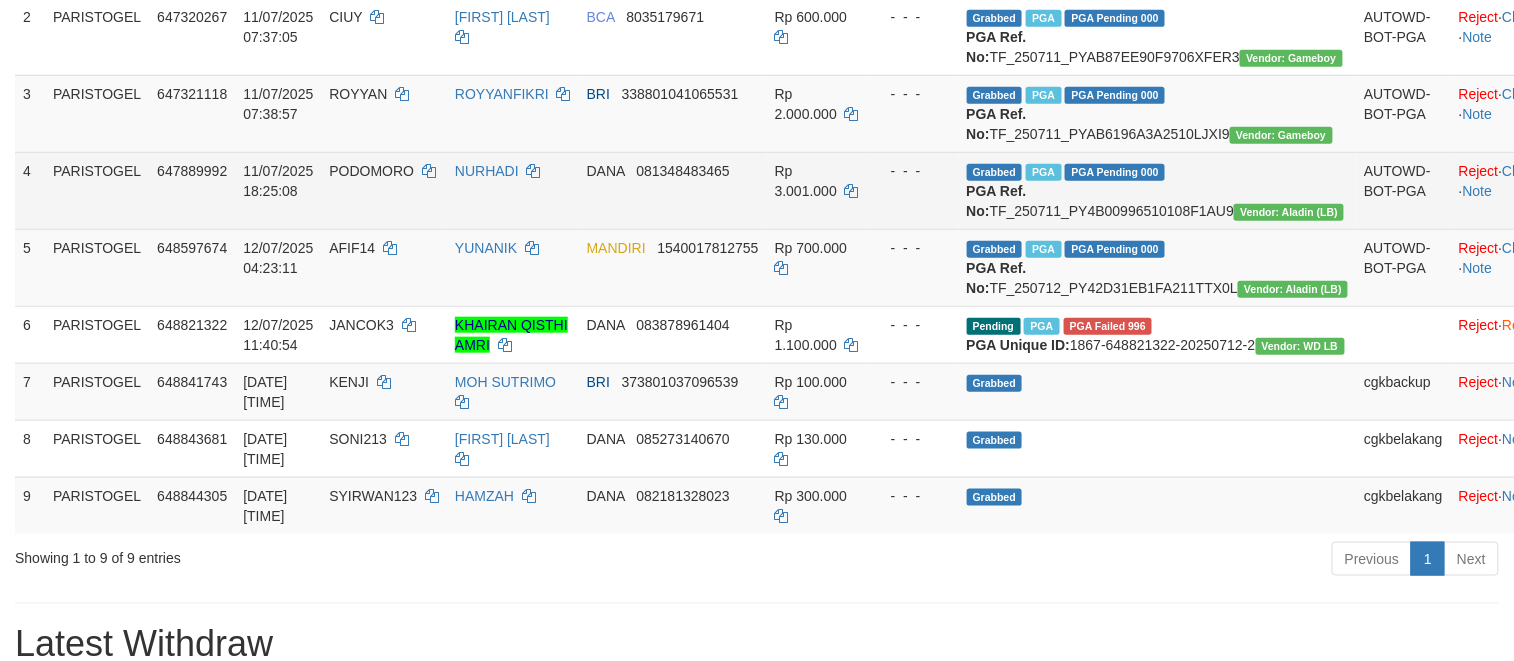 scroll, scrollTop: 666, scrollLeft: 0, axis: vertical 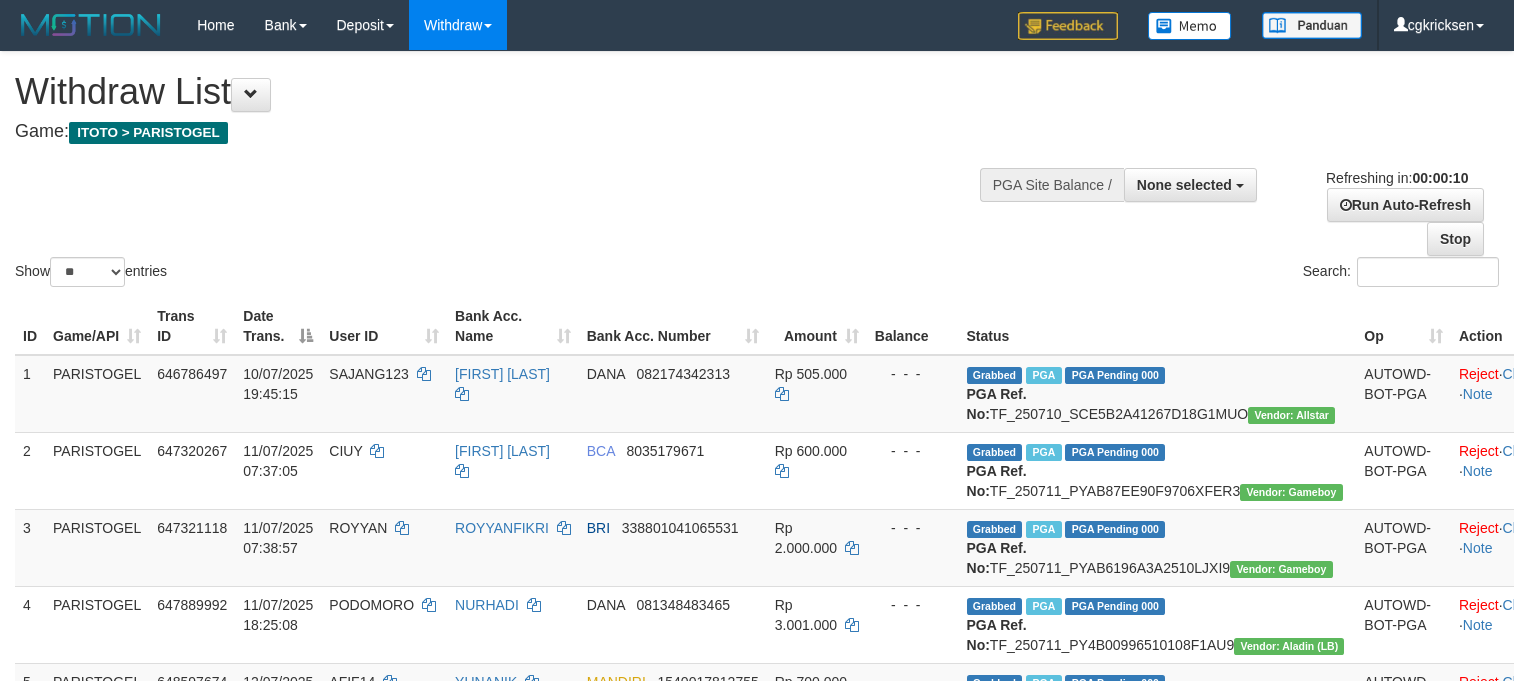 select 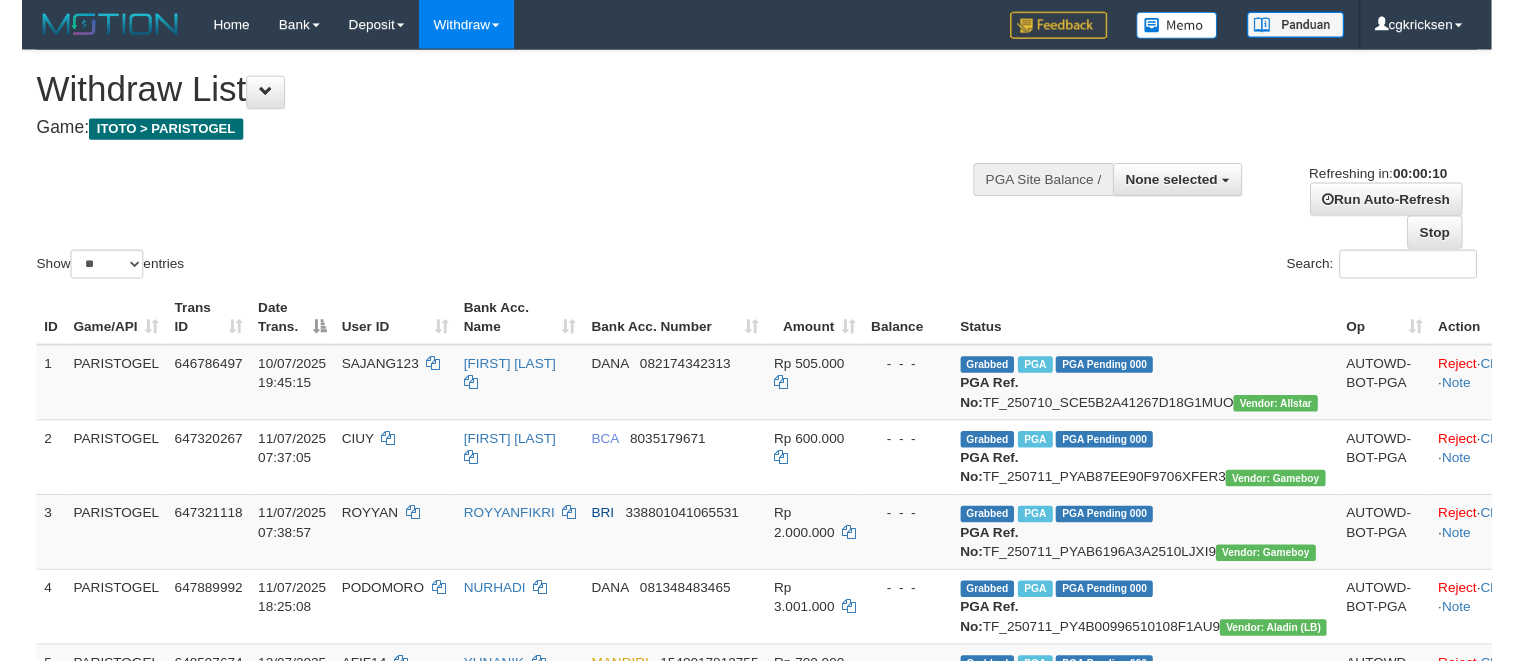 scroll, scrollTop: 0, scrollLeft: 0, axis: both 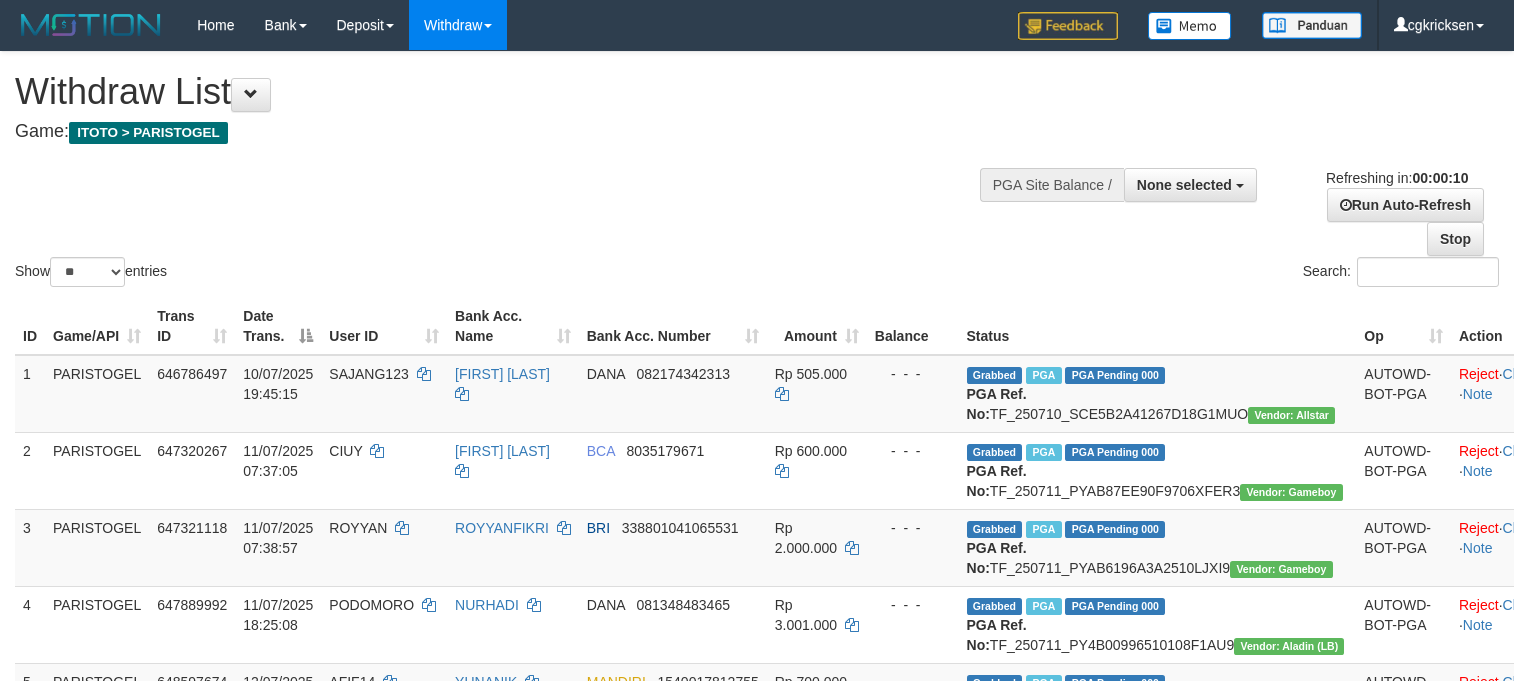 select 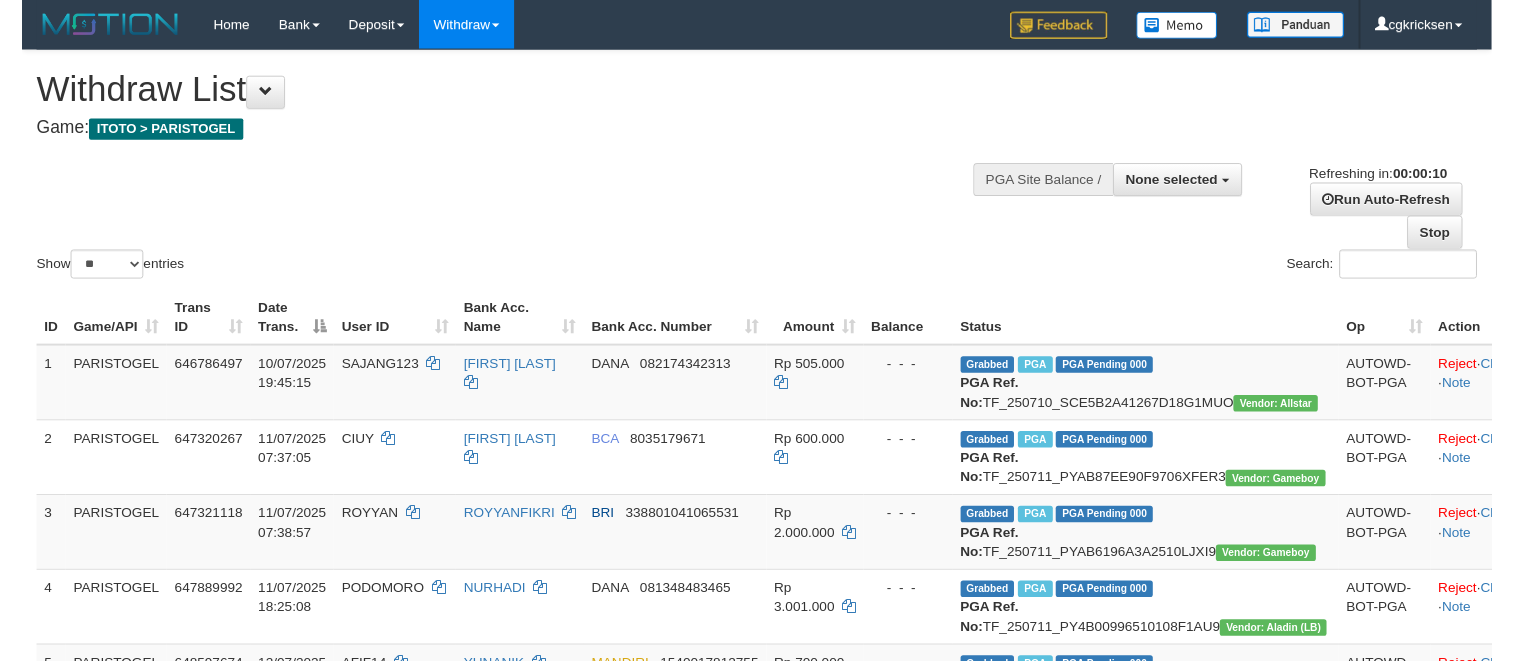 scroll, scrollTop: 0, scrollLeft: 0, axis: both 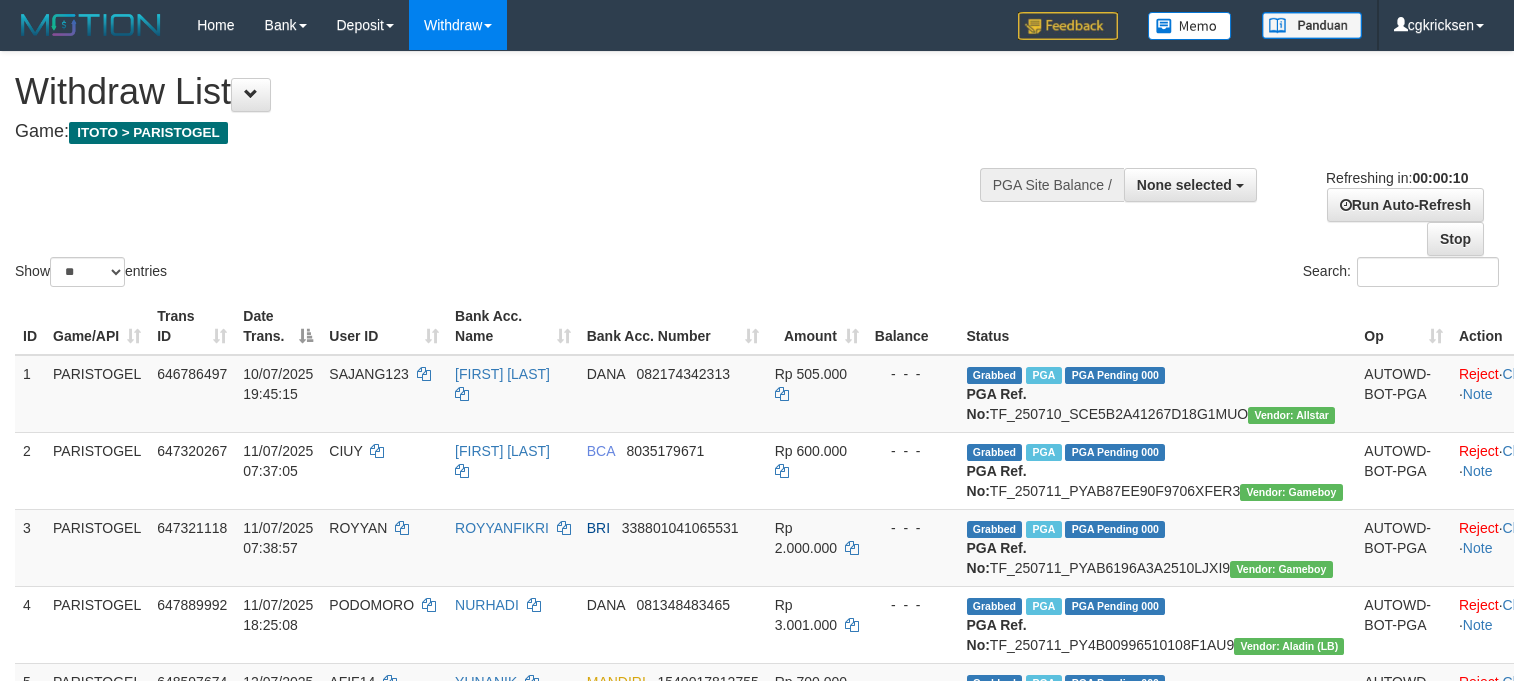 select 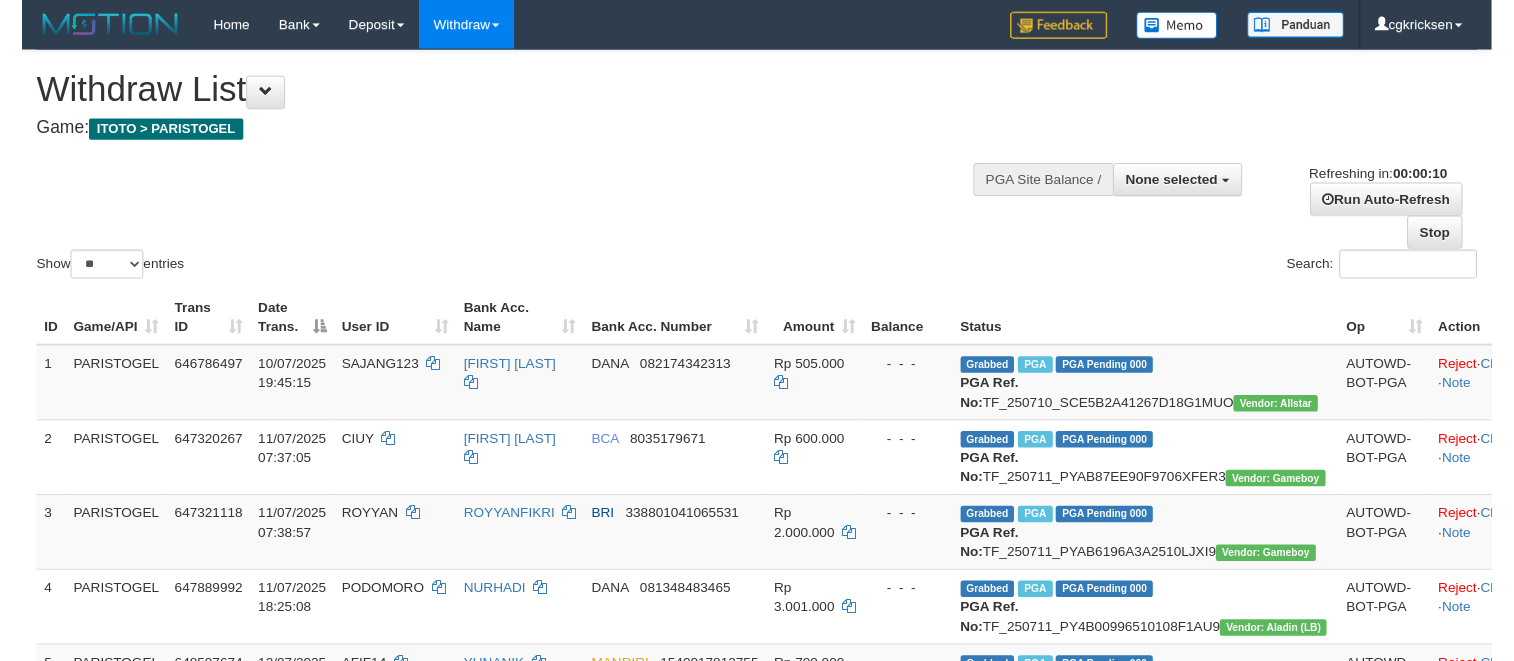 scroll, scrollTop: 0, scrollLeft: 0, axis: both 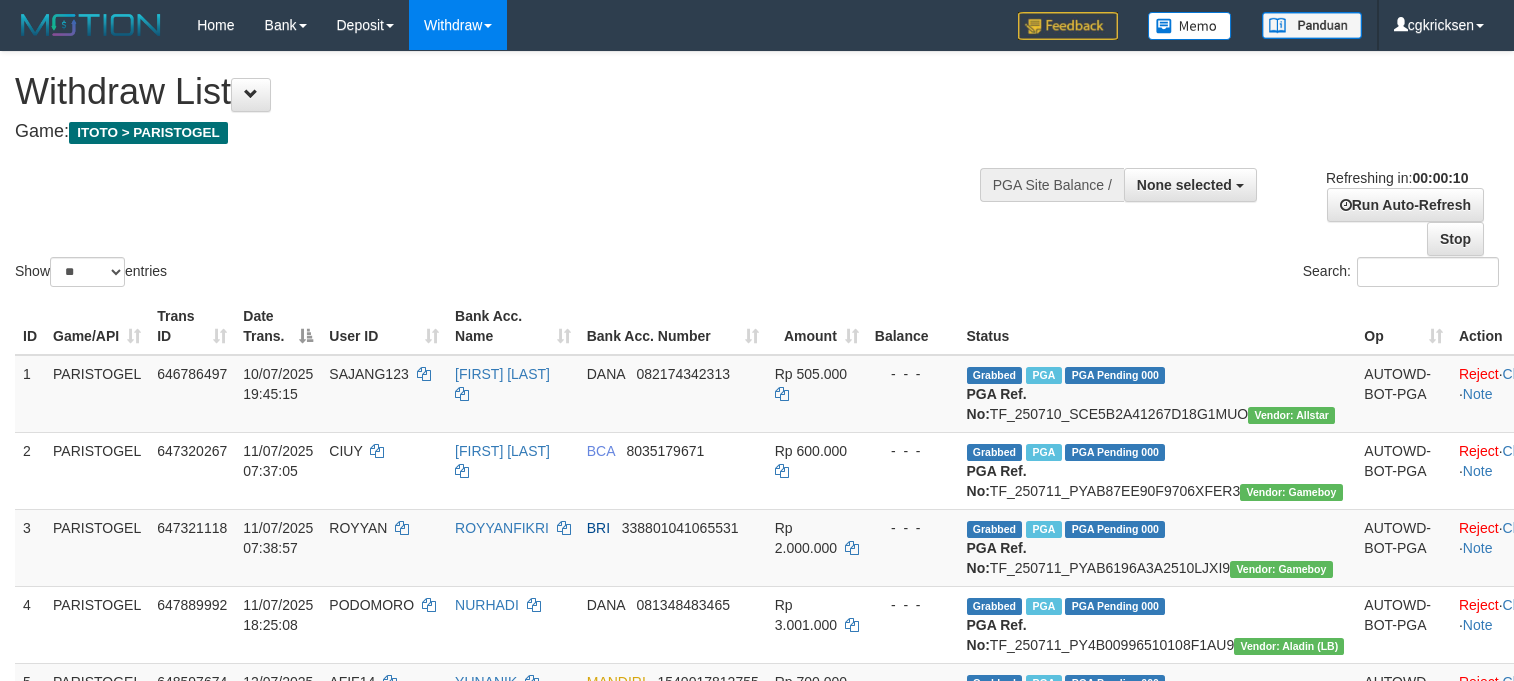 select 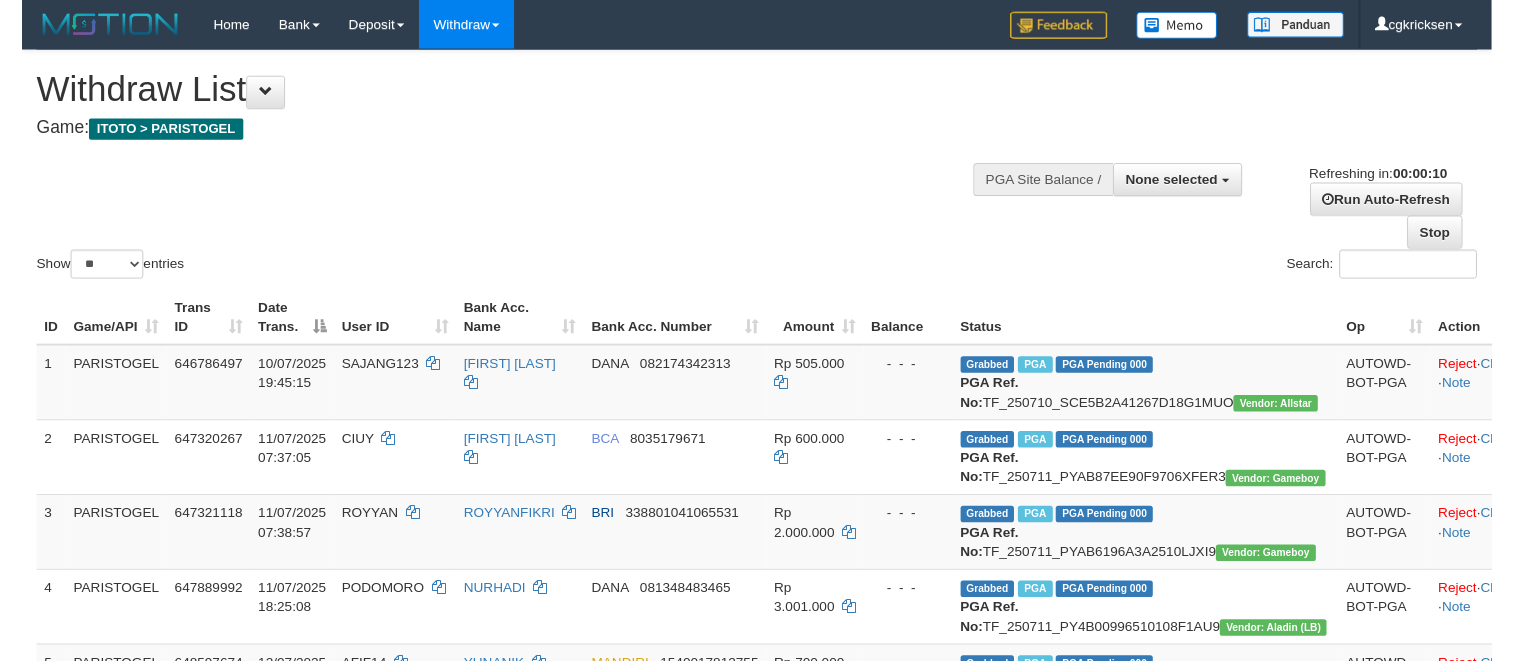 scroll, scrollTop: 0, scrollLeft: 0, axis: both 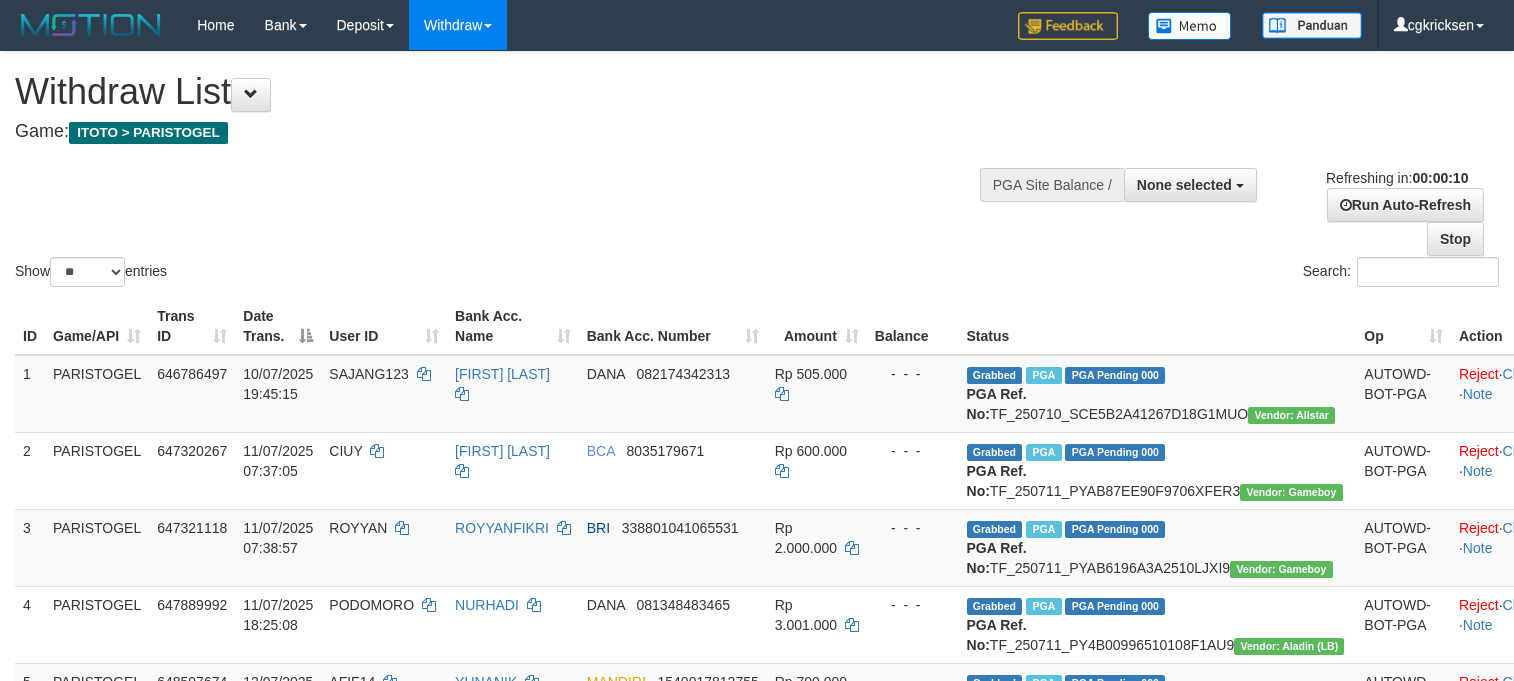 select 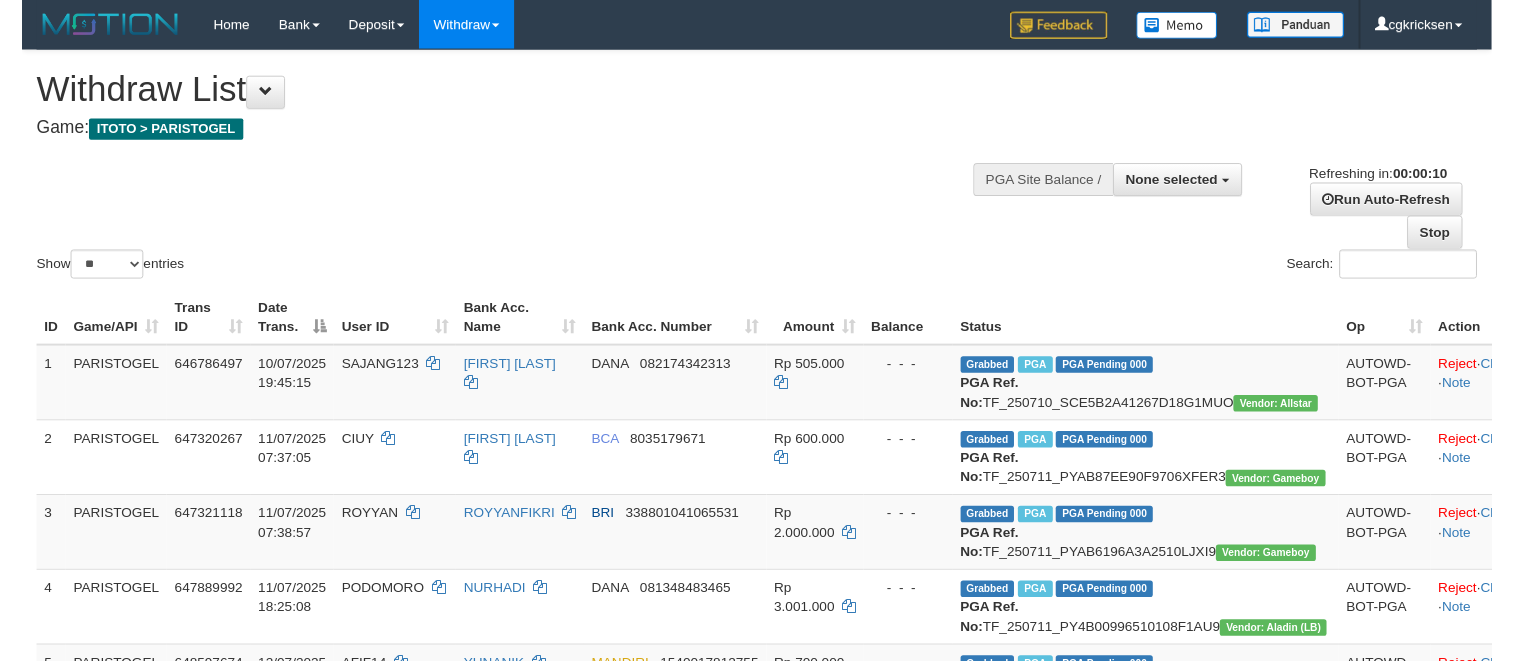 scroll, scrollTop: 0, scrollLeft: 0, axis: both 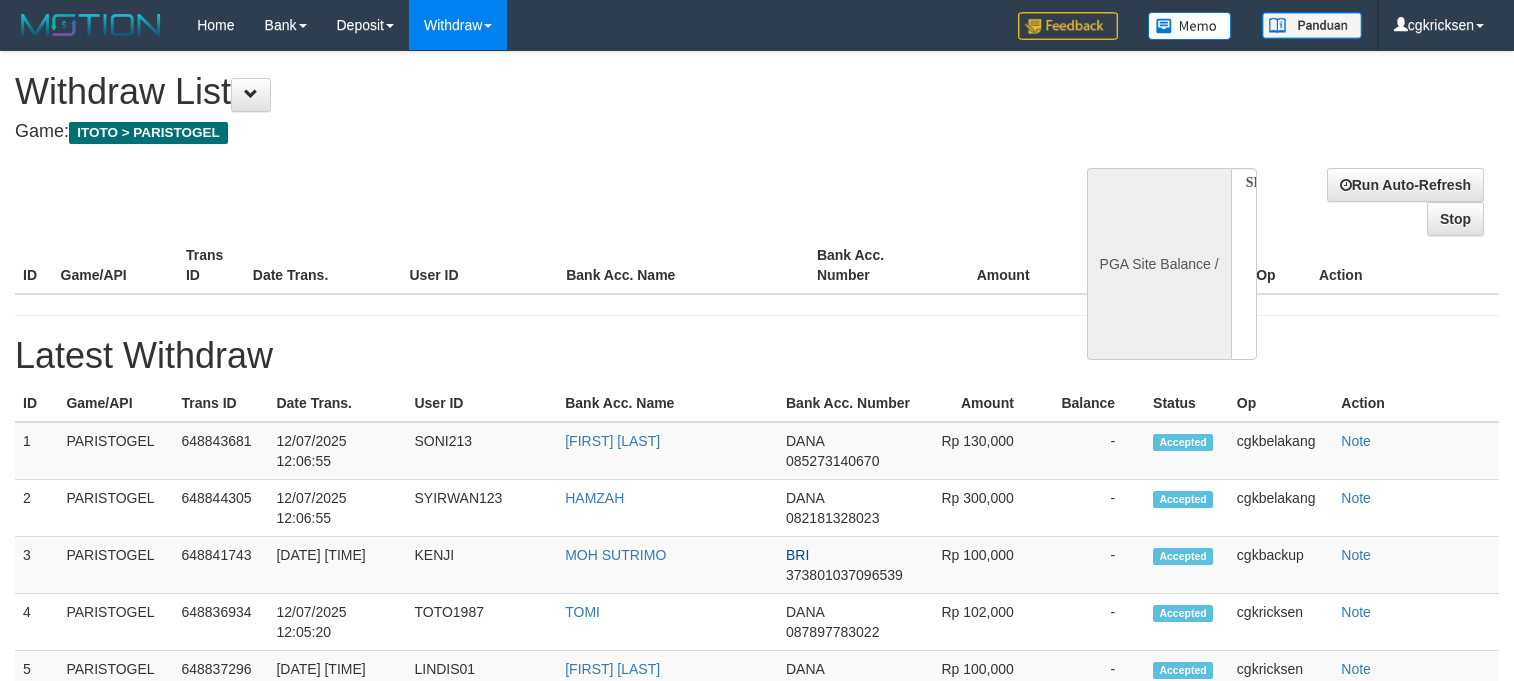 select 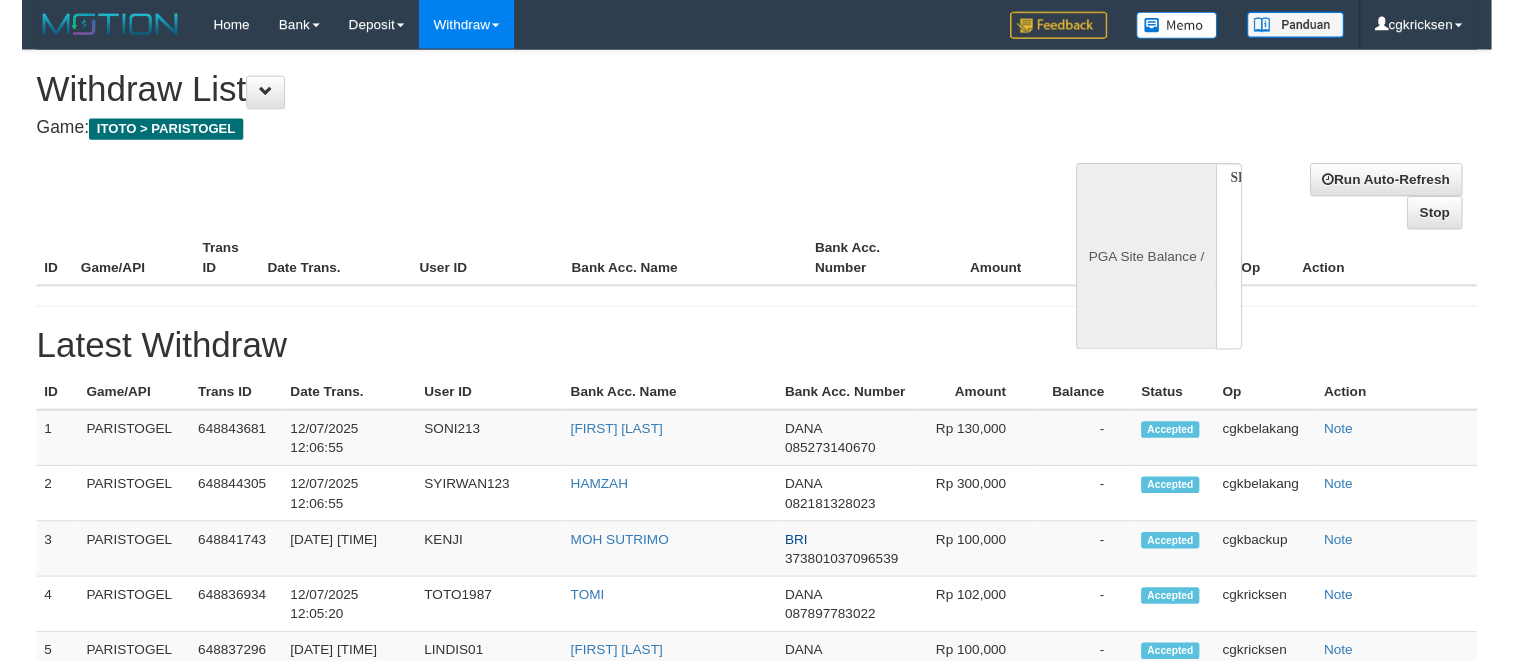 scroll, scrollTop: 0, scrollLeft: 0, axis: both 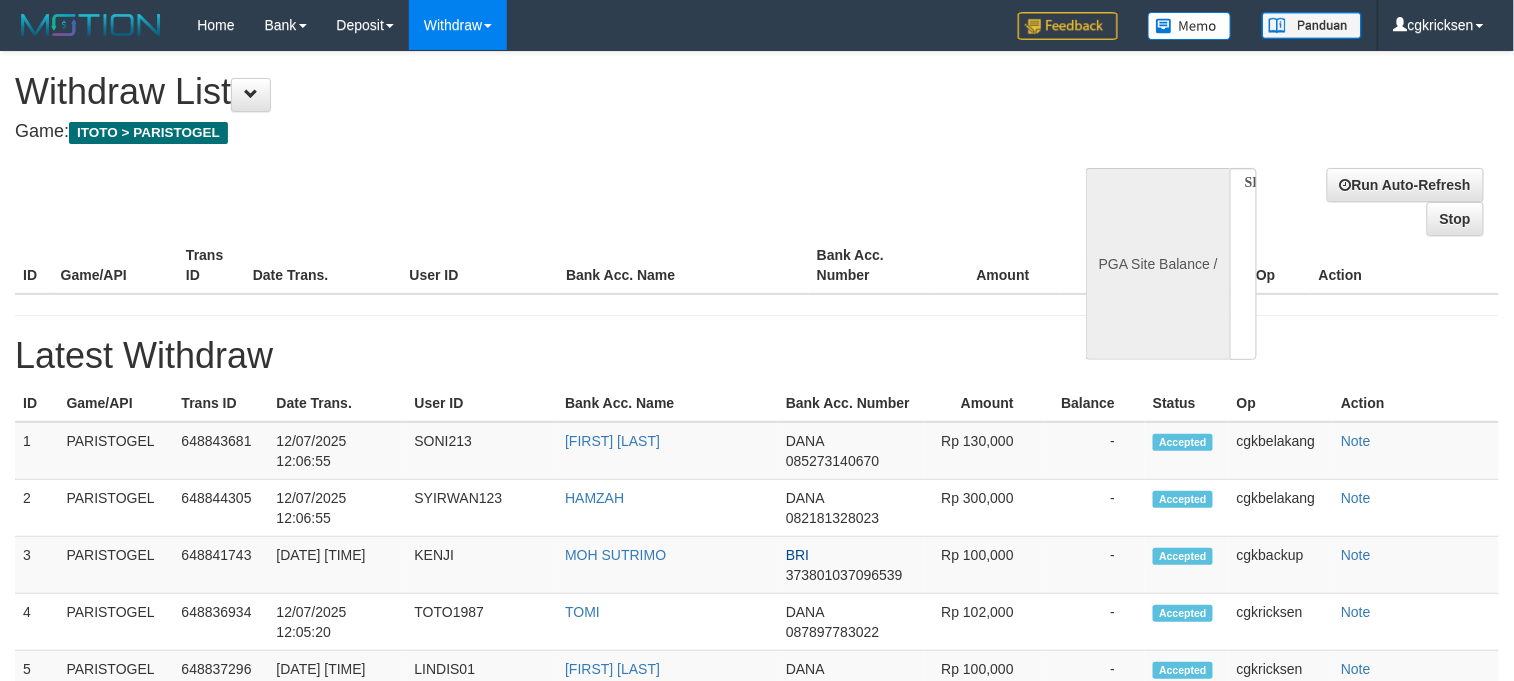 select on "**" 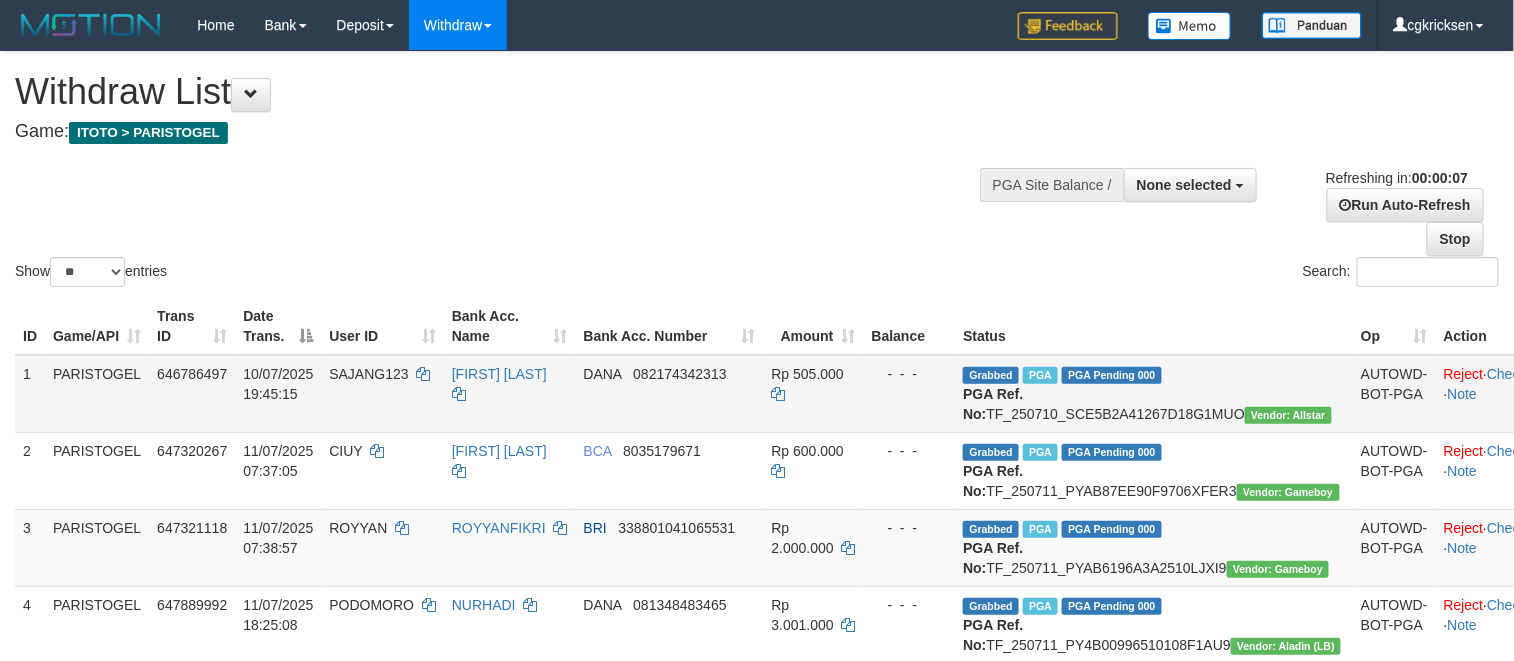 scroll, scrollTop: 0, scrollLeft: 0, axis: both 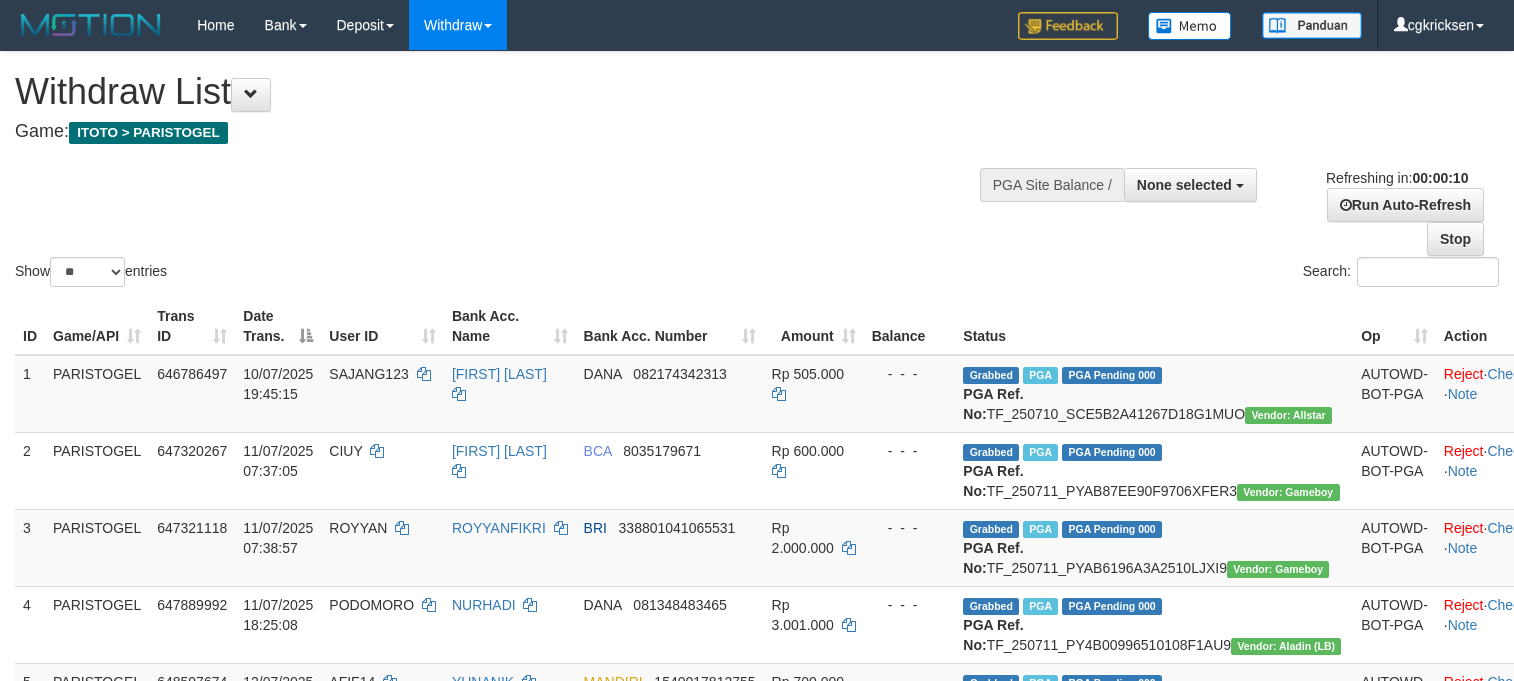 select 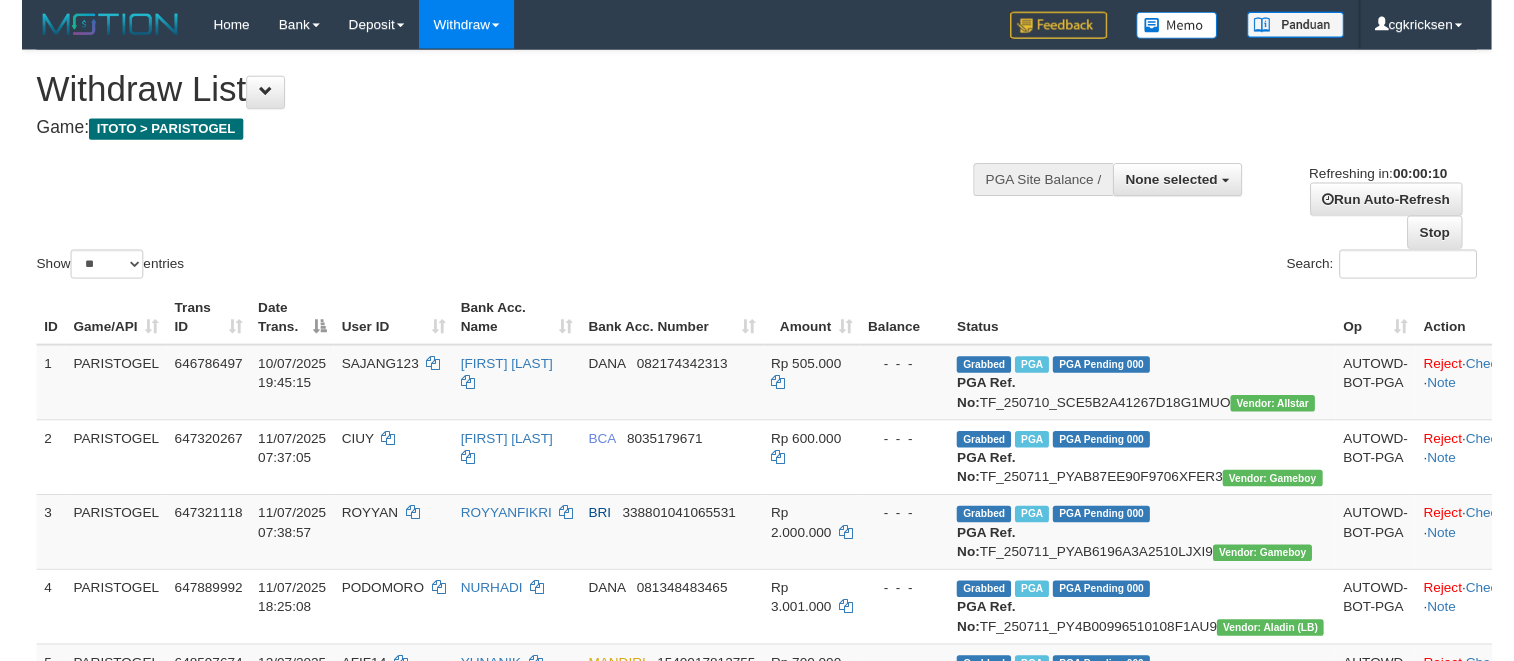 scroll, scrollTop: 0, scrollLeft: 0, axis: both 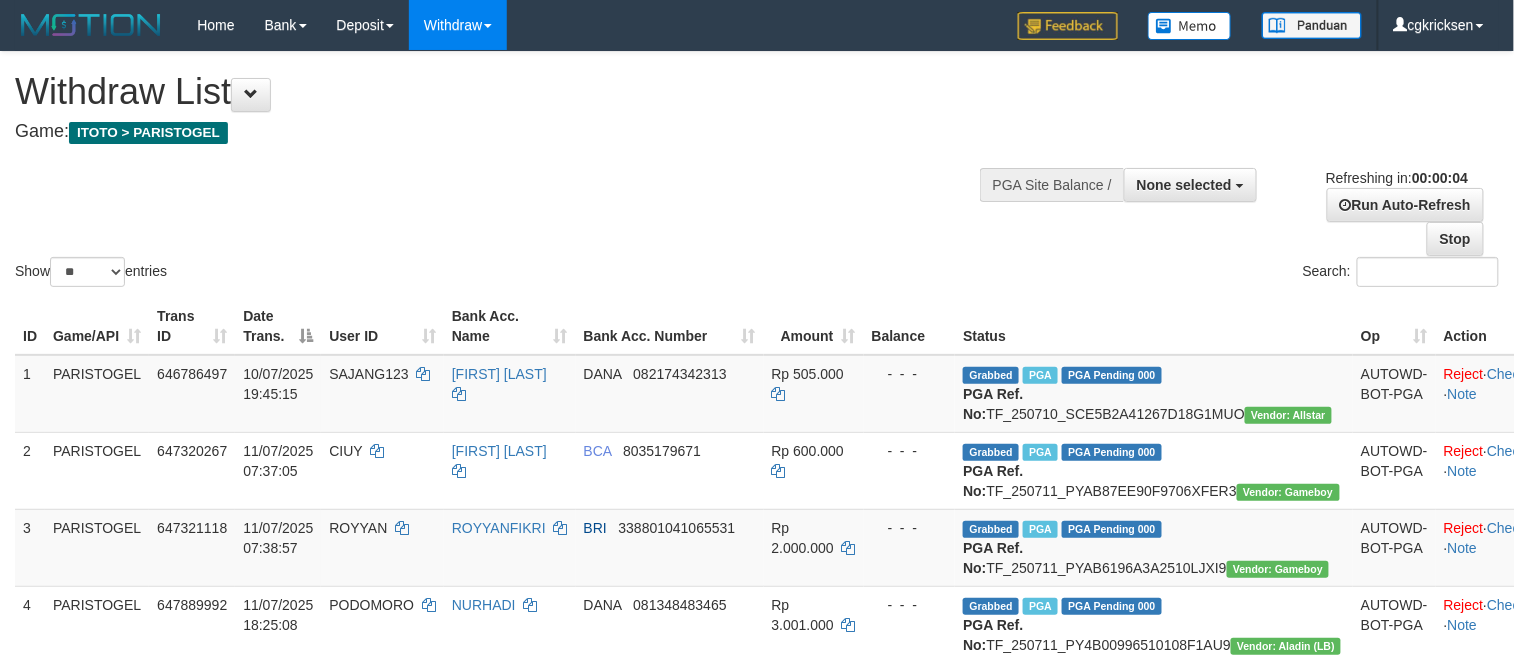 drag, startPoint x: 1058, startPoint y: 284, endPoint x: 1072, endPoint y: 276, distance: 16.124516 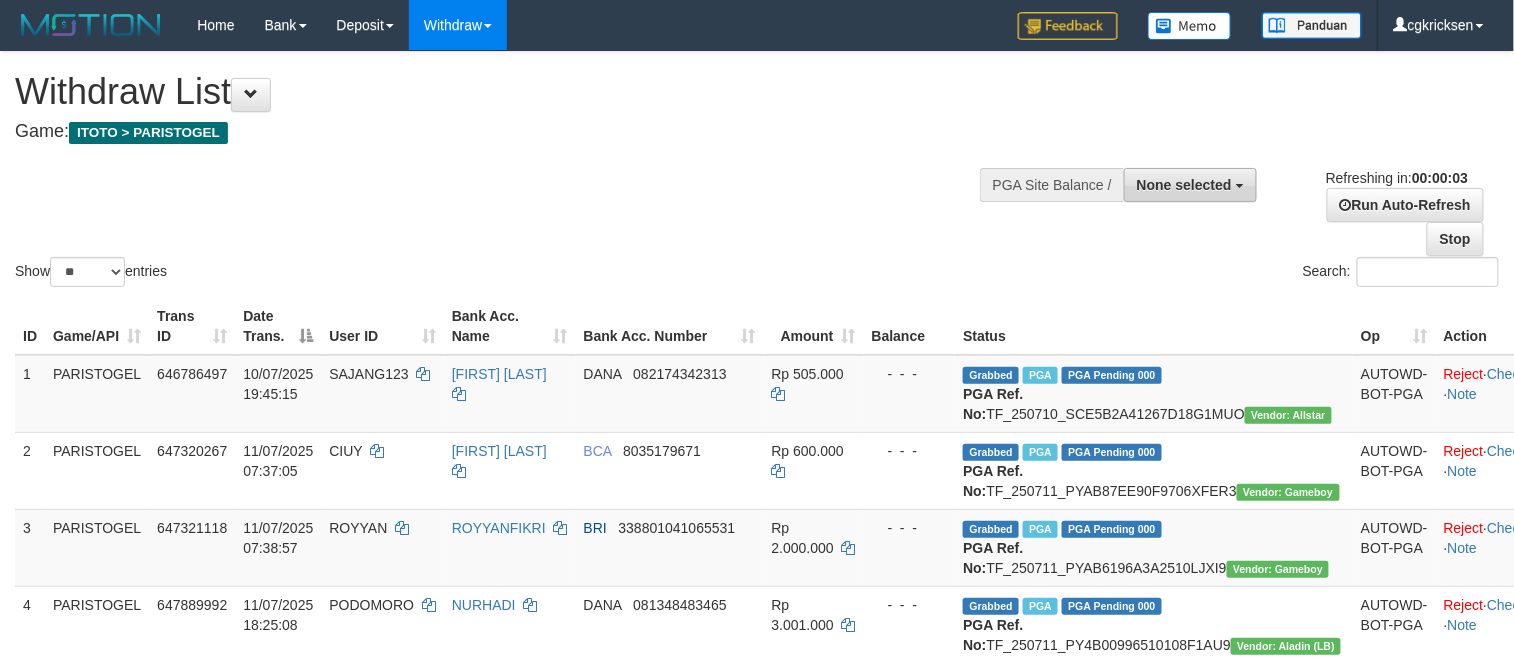 click on "None selected" at bounding box center (1184, 185) 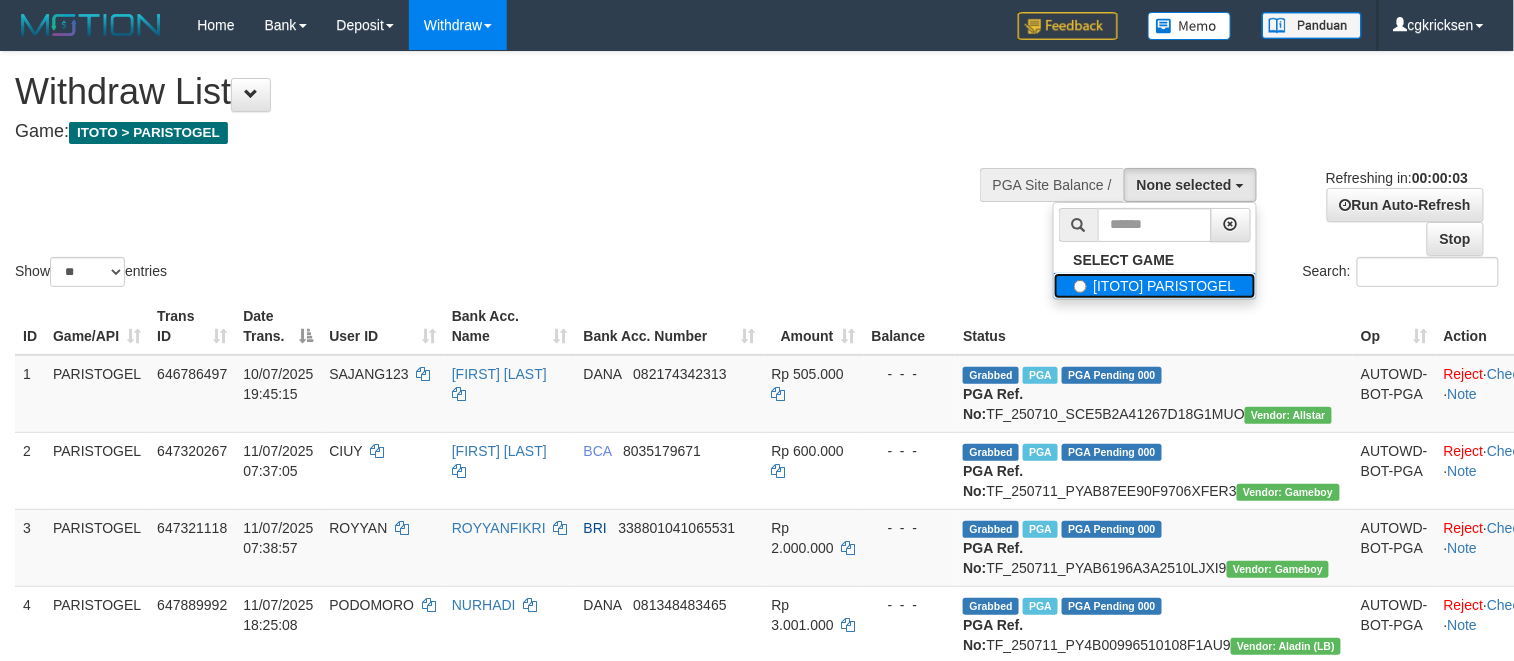 click on "[ITOTO] PARISTOGEL" at bounding box center [1155, 286] 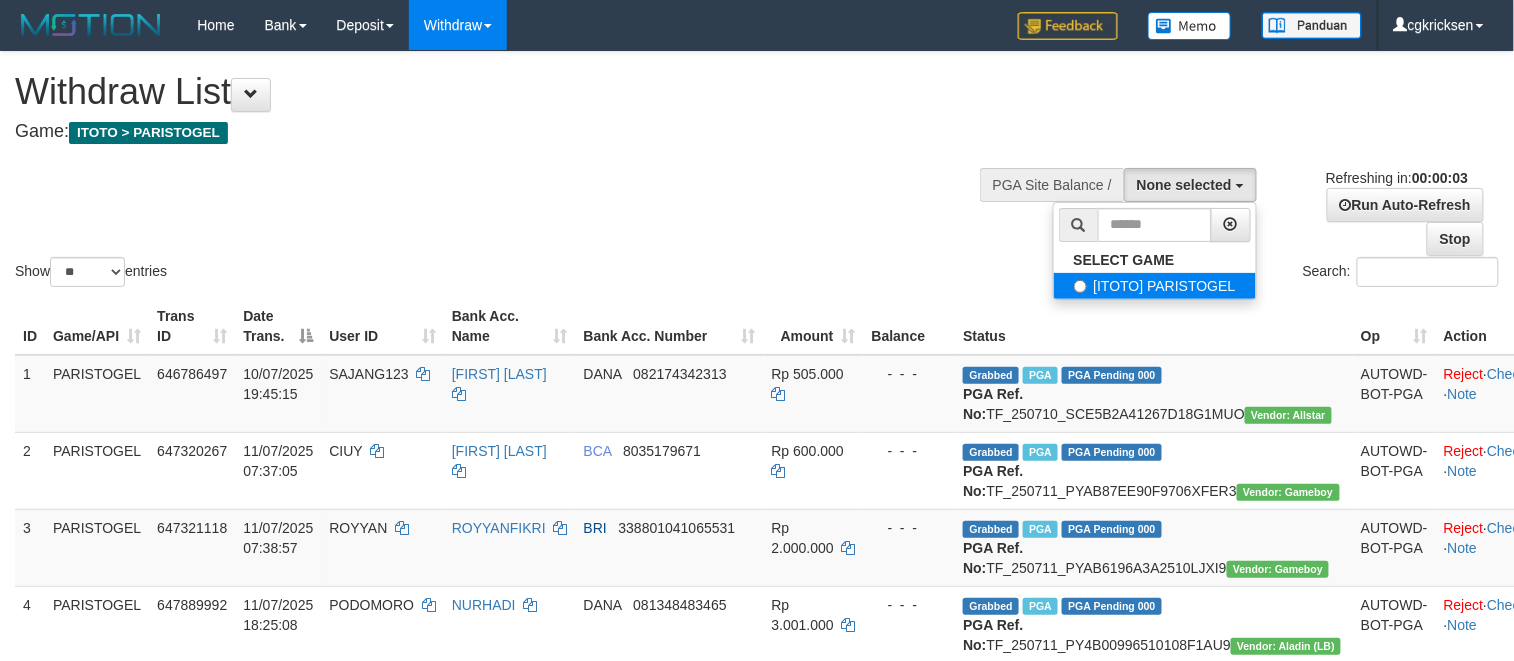 select on "****" 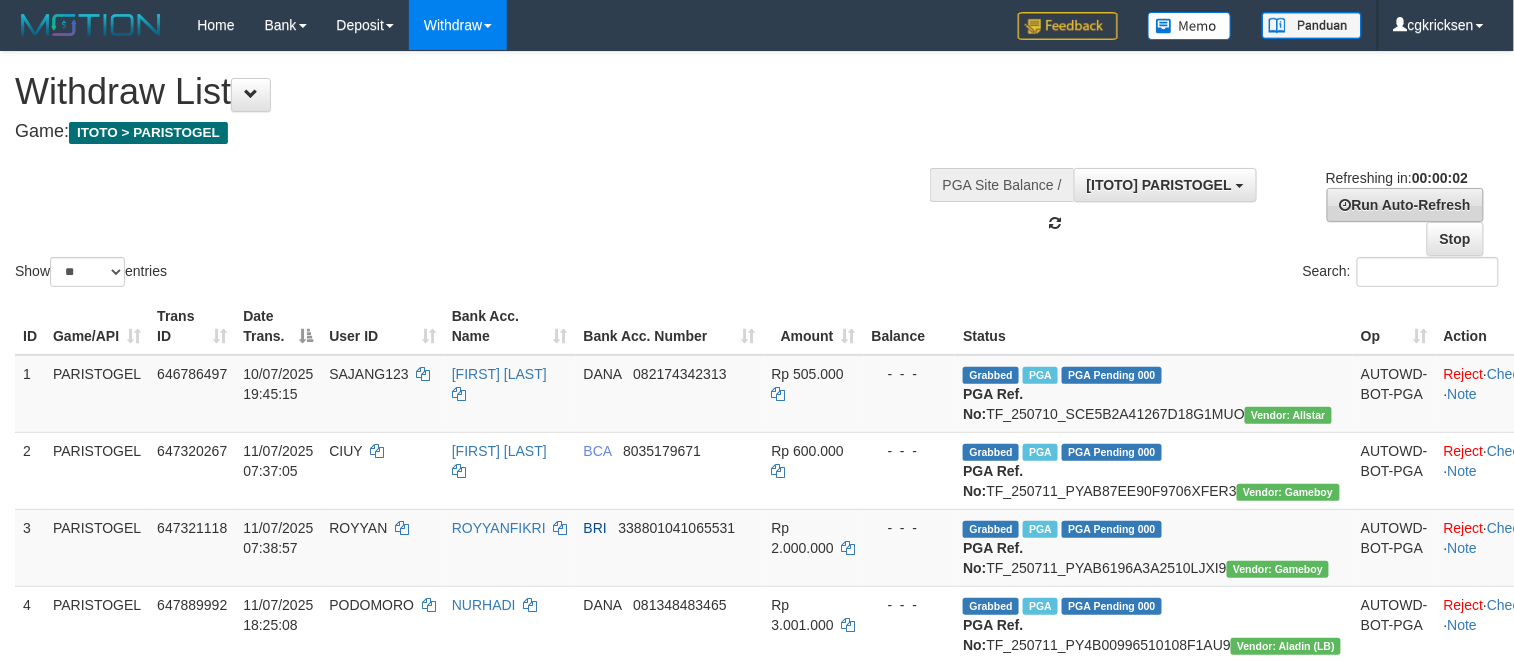 scroll, scrollTop: 17, scrollLeft: 0, axis: vertical 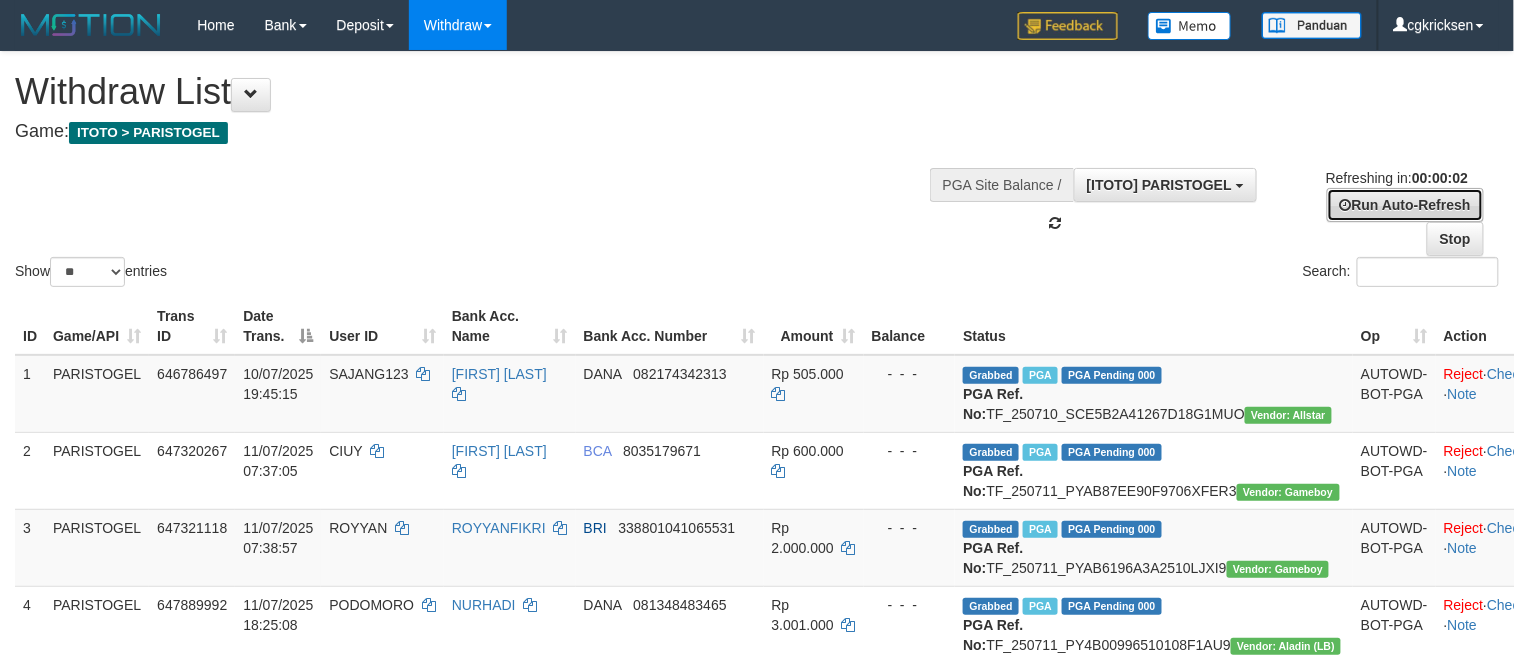 click on "Run Auto-Refresh" at bounding box center [1405, 205] 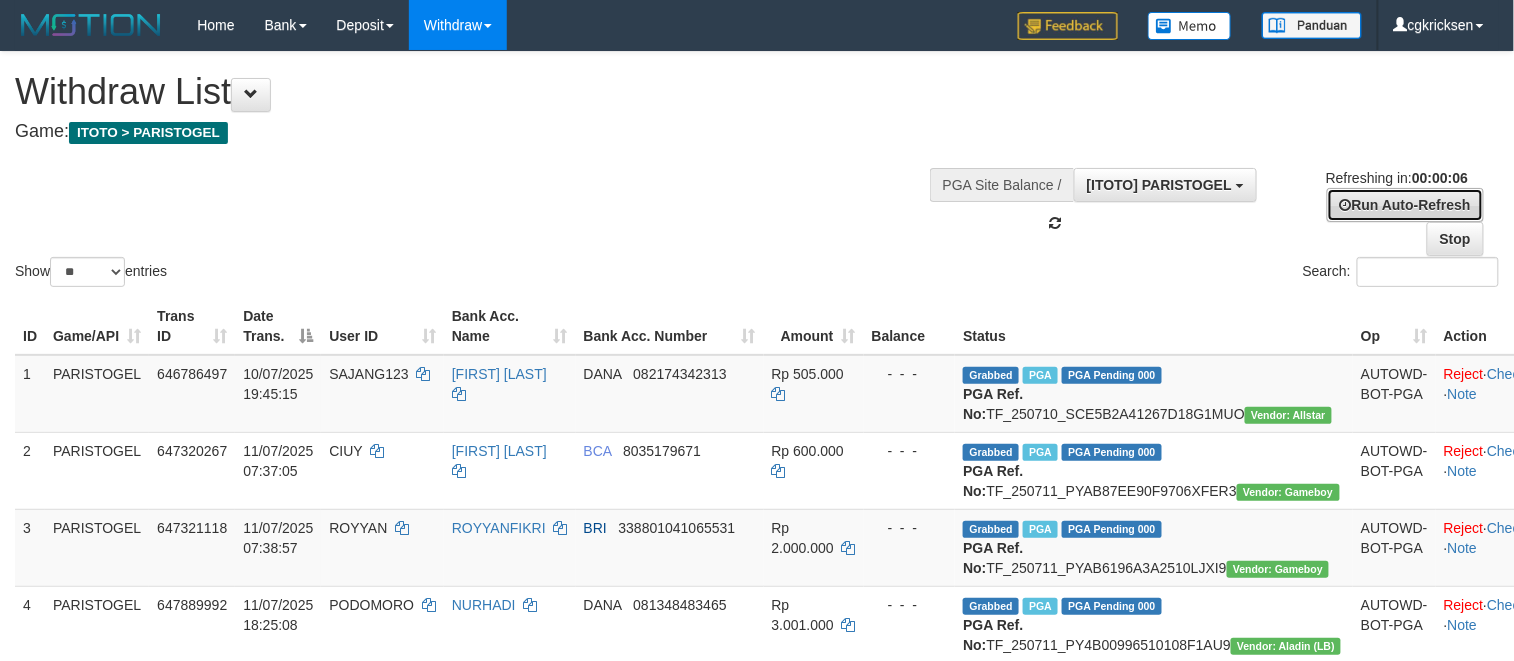 click on "Run Auto-Refresh" at bounding box center (1405, 205) 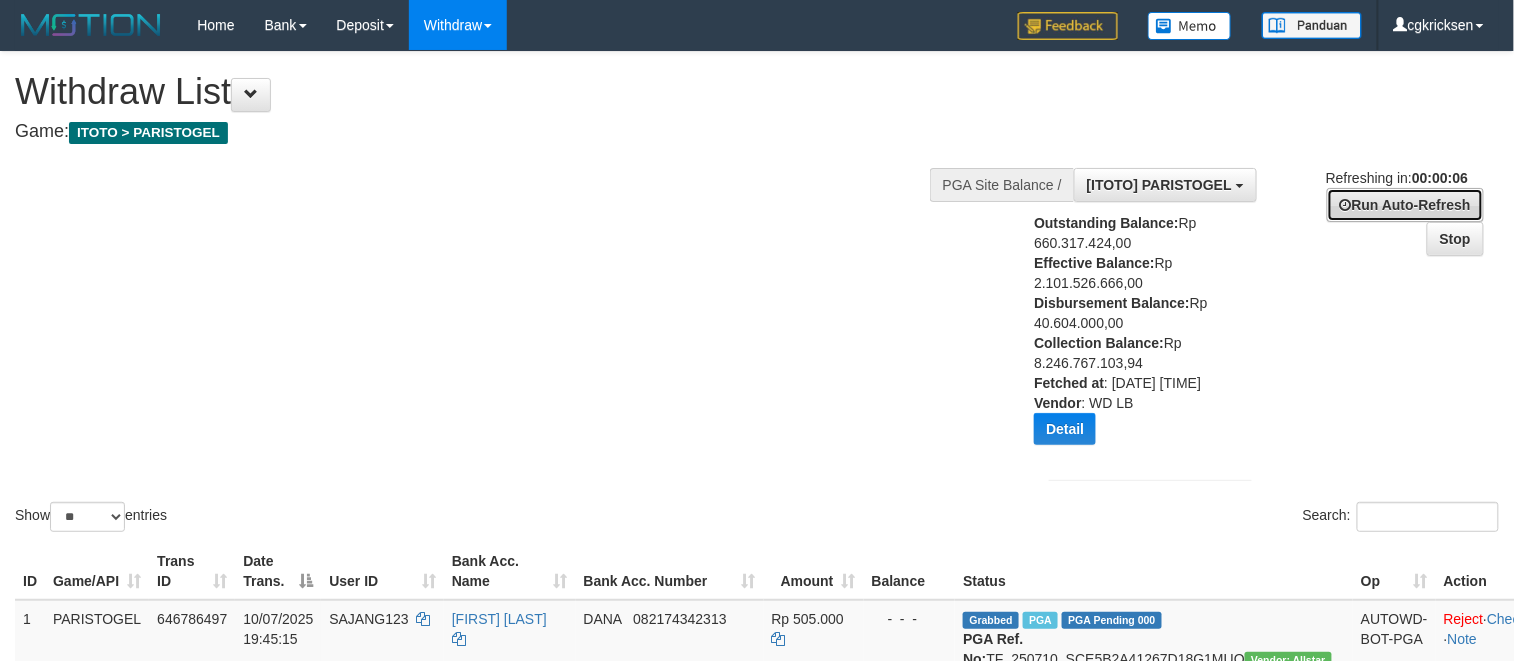 click on "Run Auto-Refresh" at bounding box center (1405, 205) 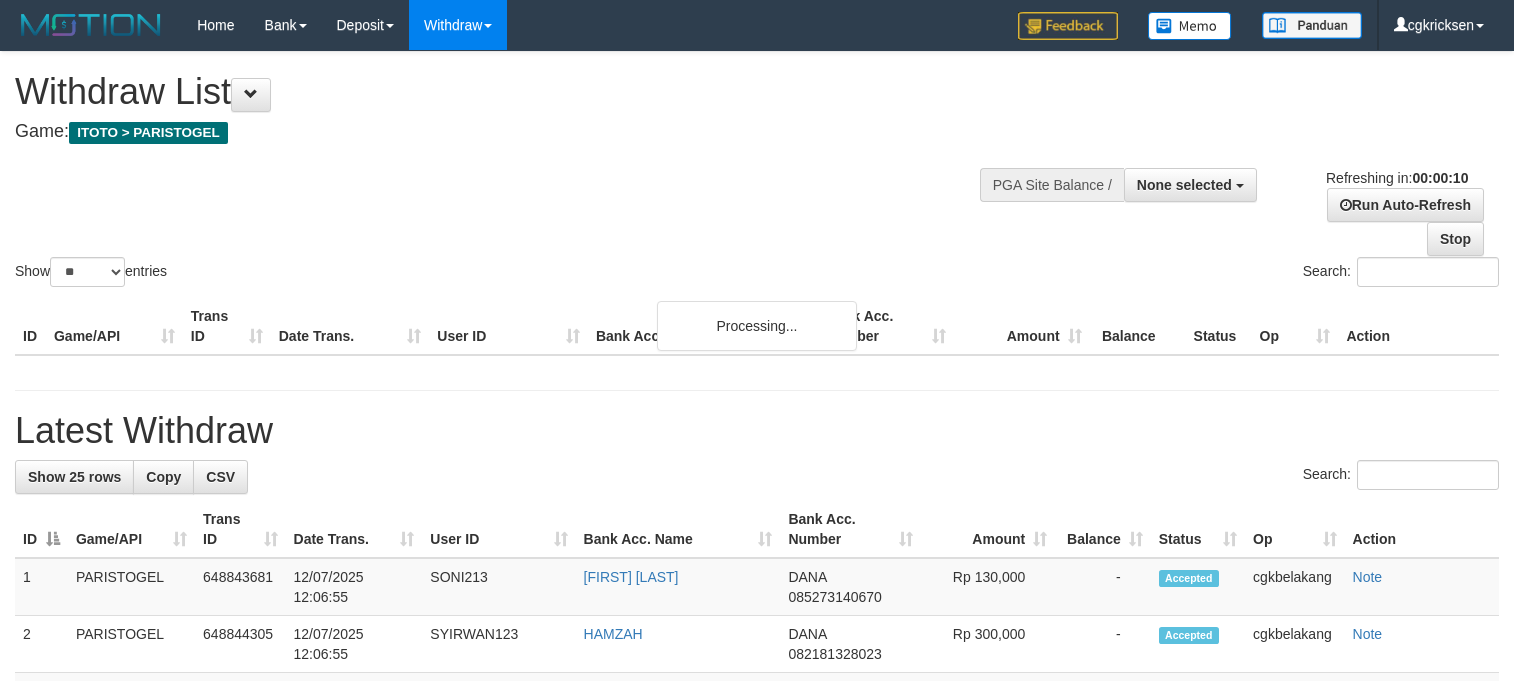 select 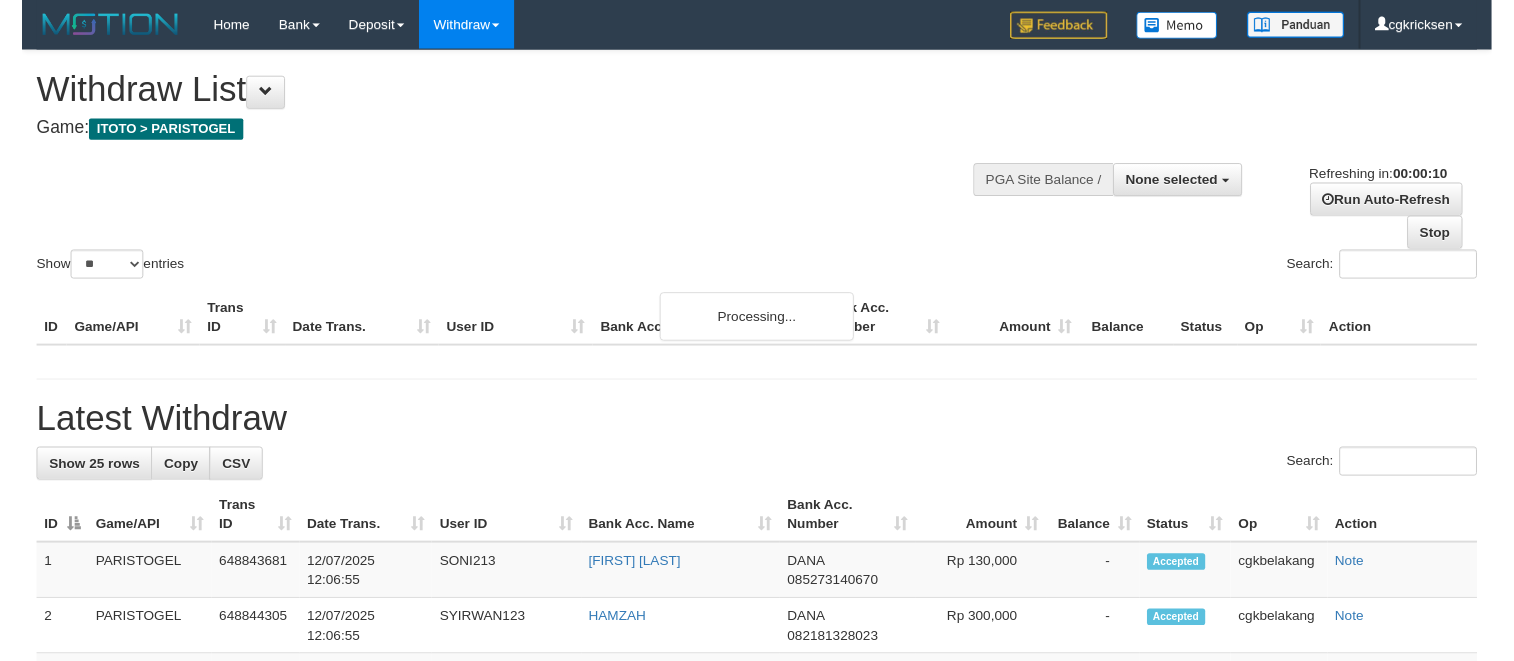 scroll, scrollTop: 0, scrollLeft: 0, axis: both 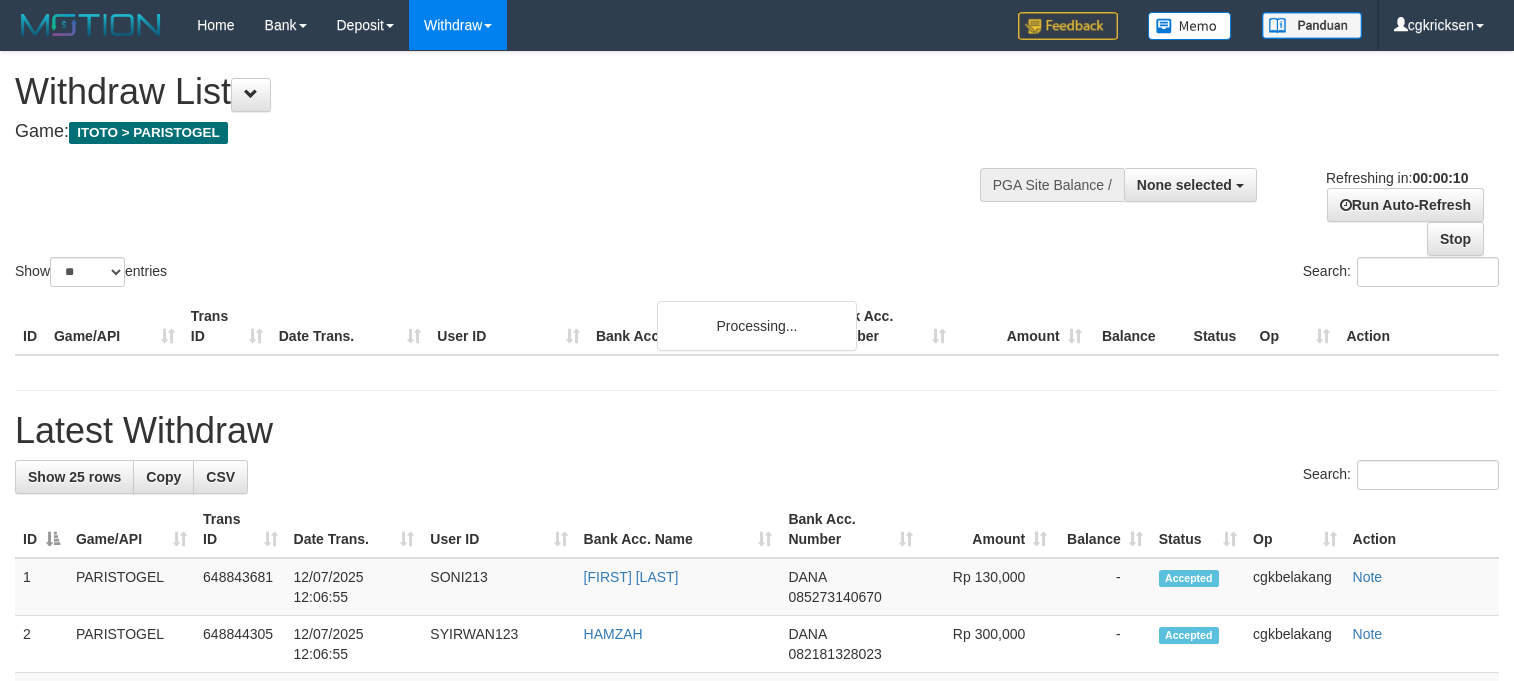 select 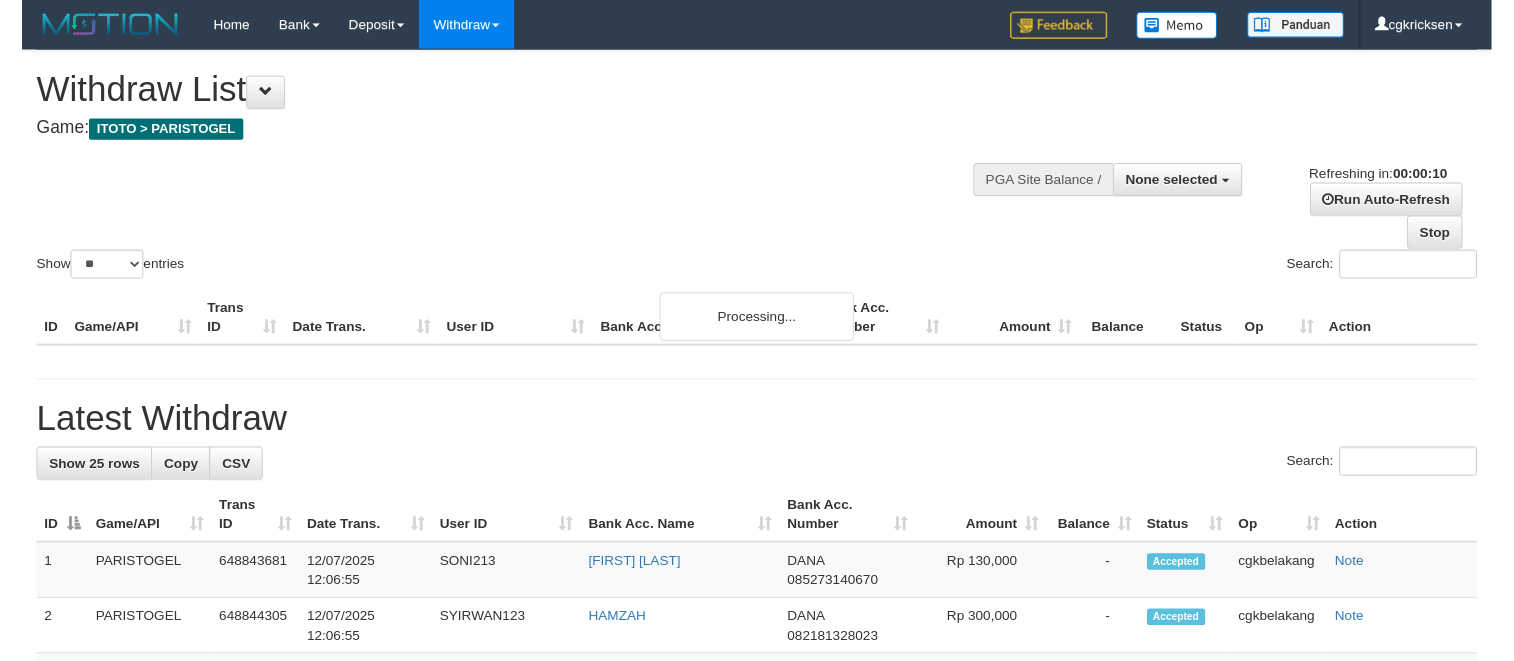 scroll, scrollTop: 0, scrollLeft: 0, axis: both 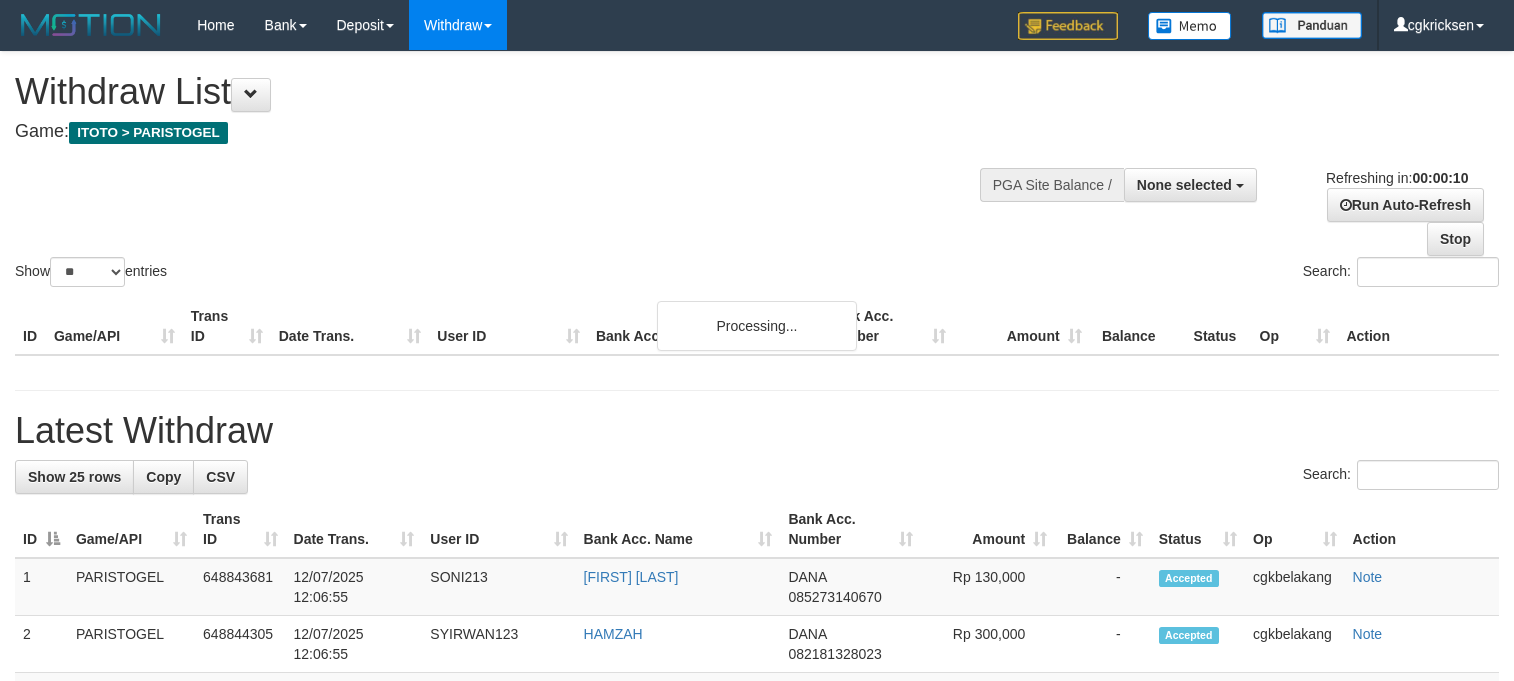 select 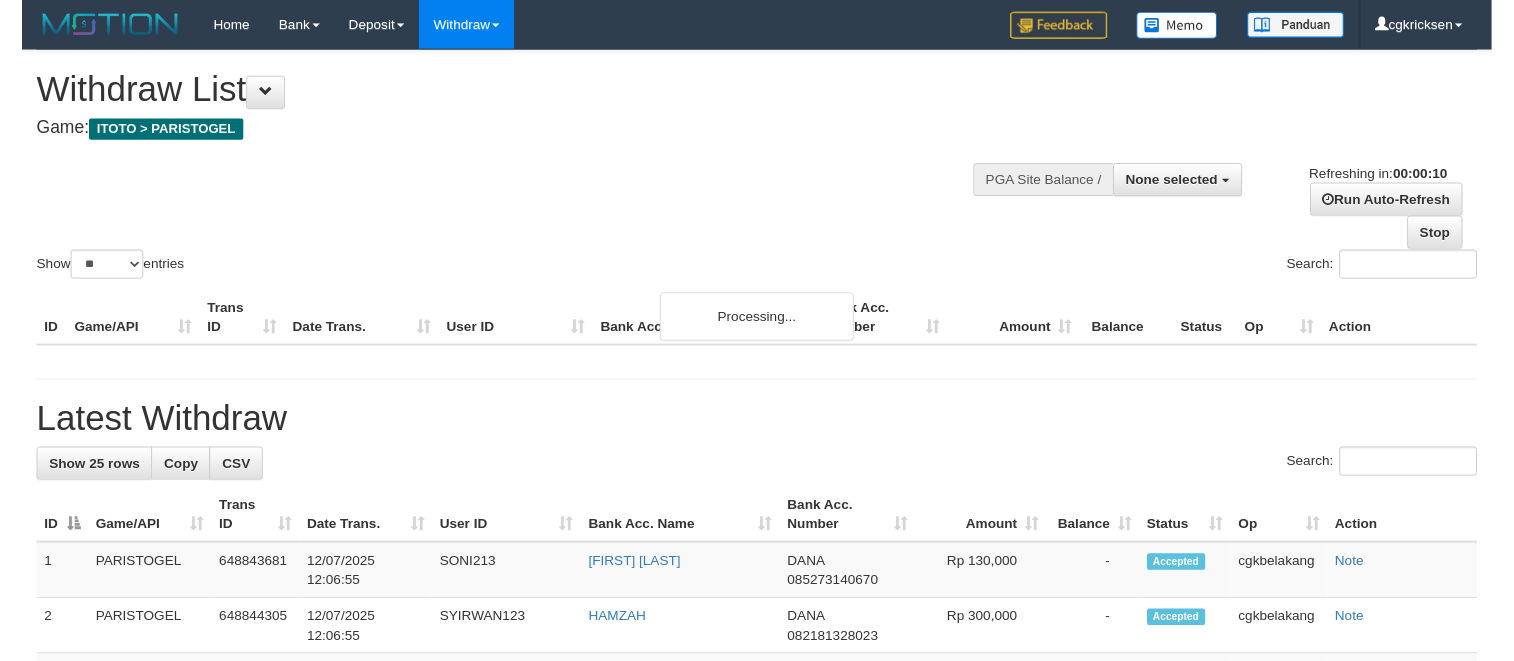 scroll, scrollTop: 0, scrollLeft: 0, axis: both 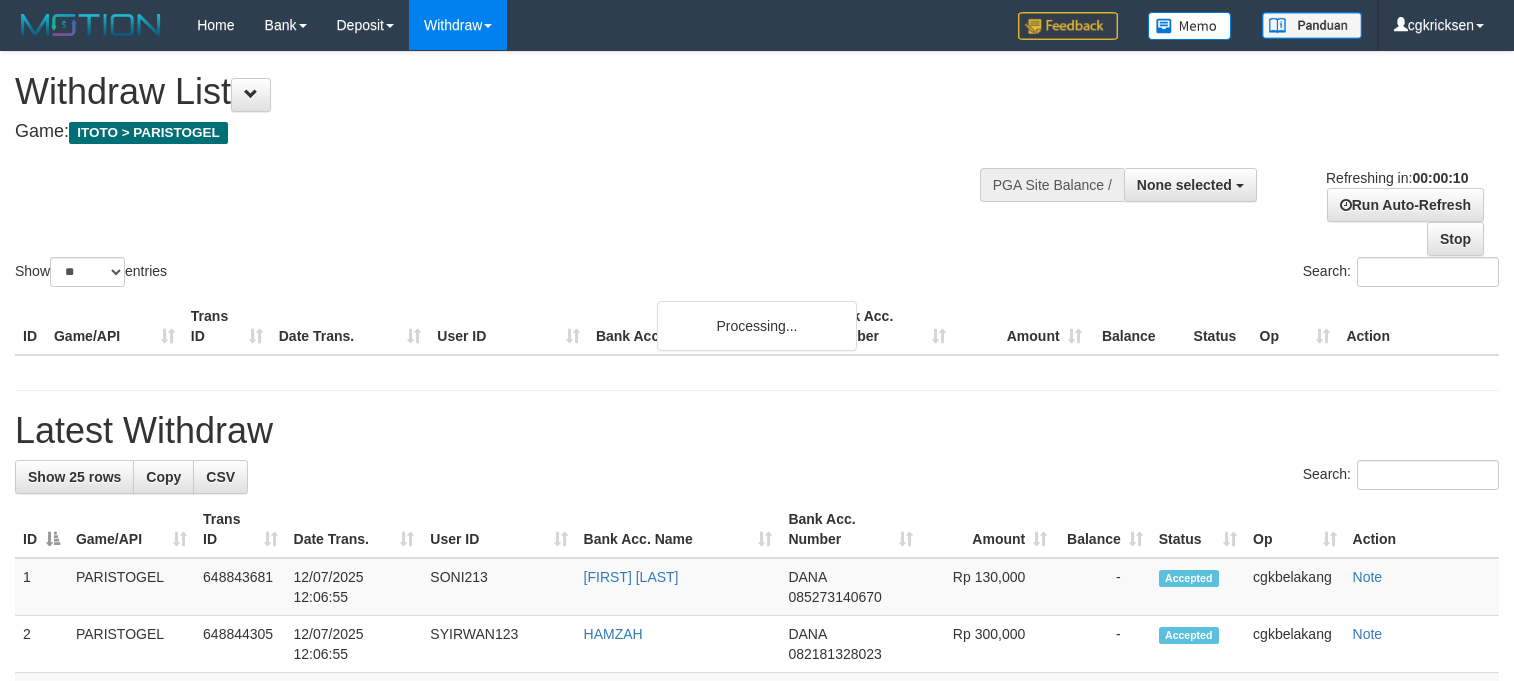 select 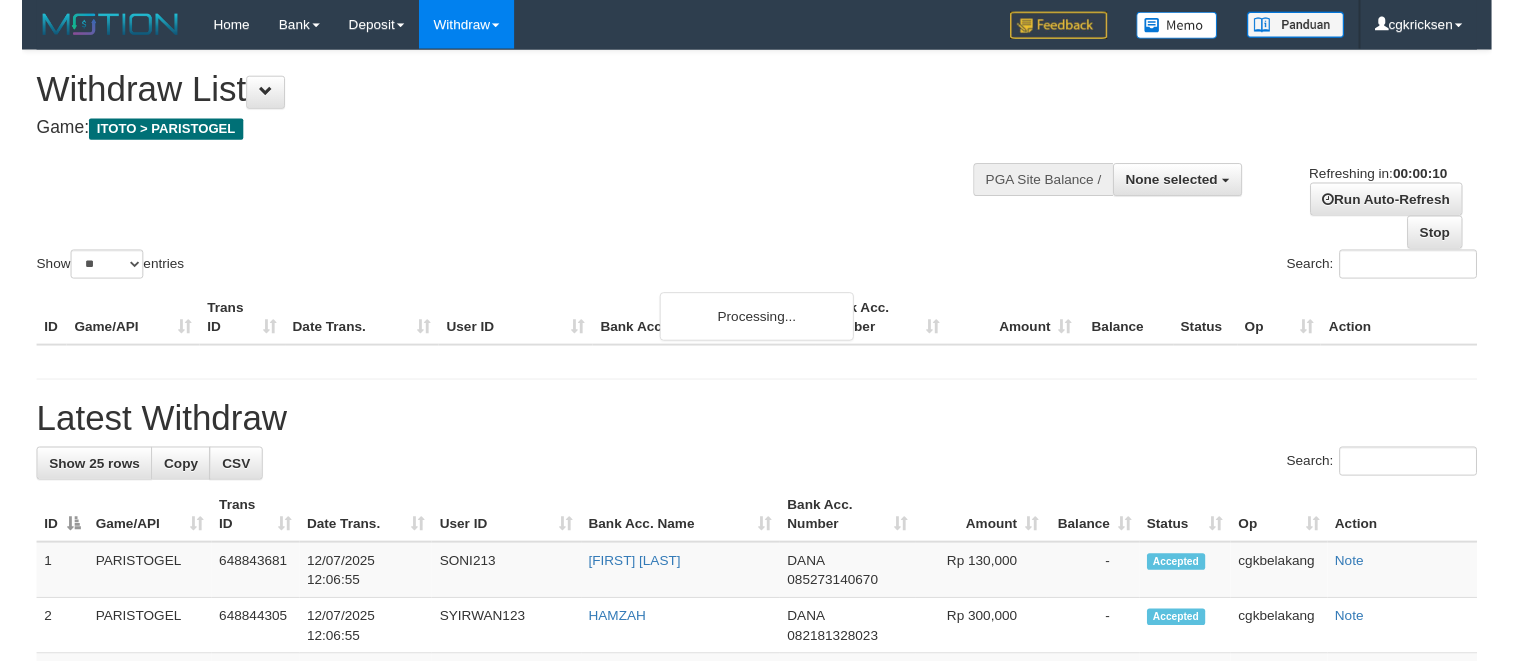 scroll, scrollTop: 0, scrollLeft: 0, axis: both 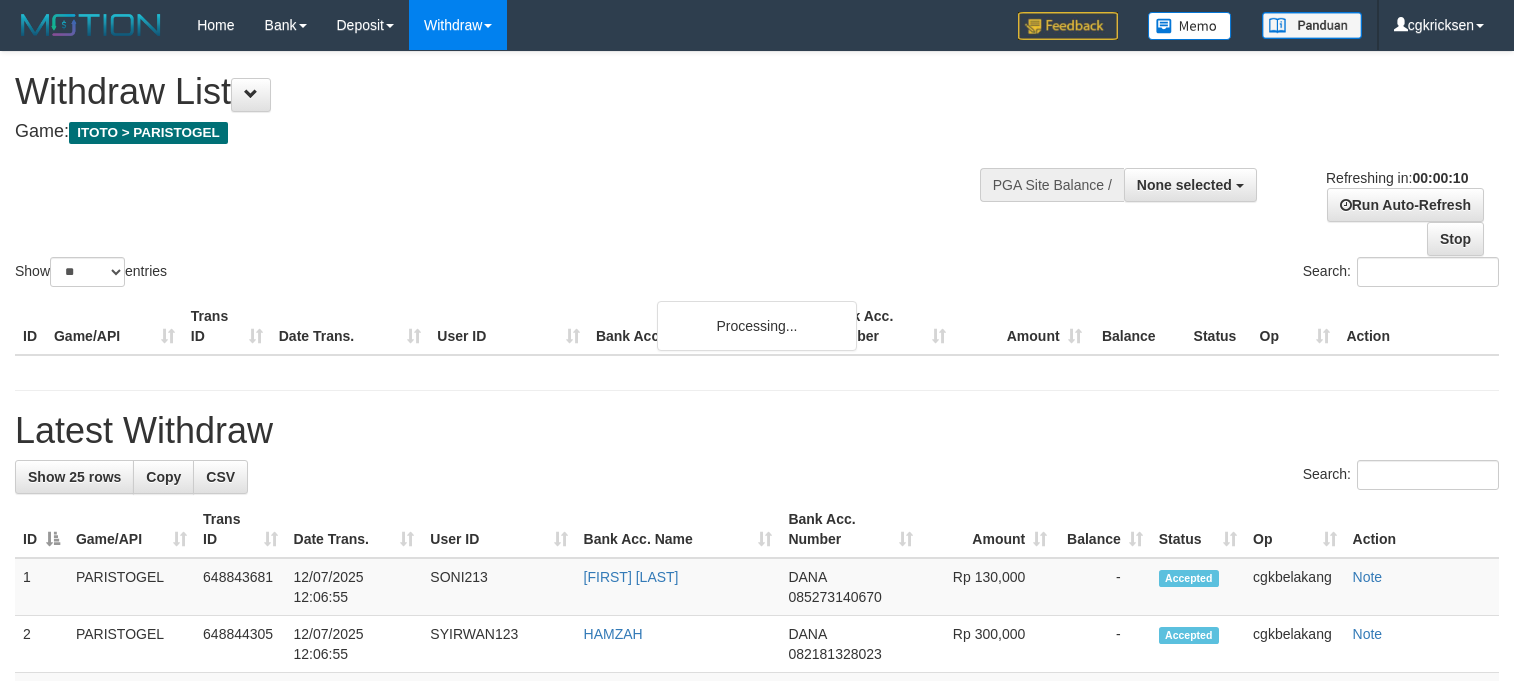 select 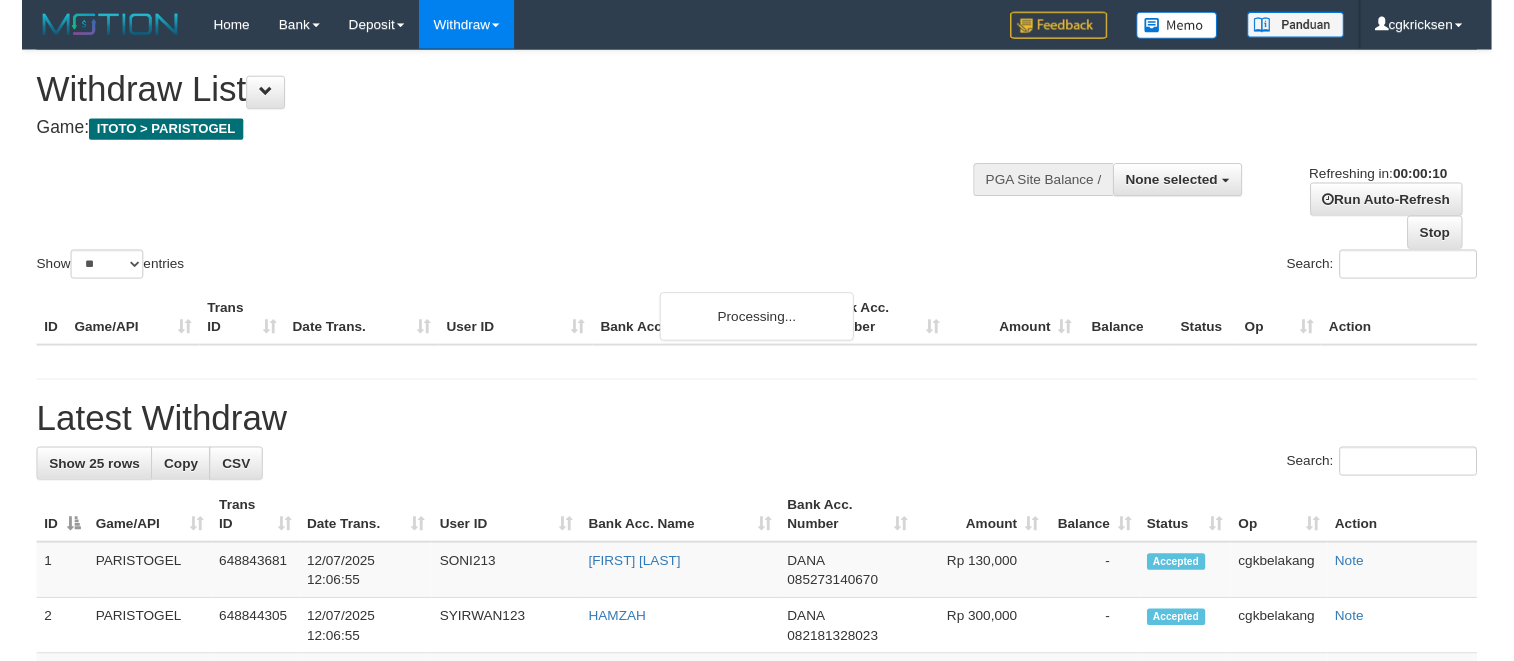 scroll, scrollTop: 0, scrollLeft: 0, axis: both 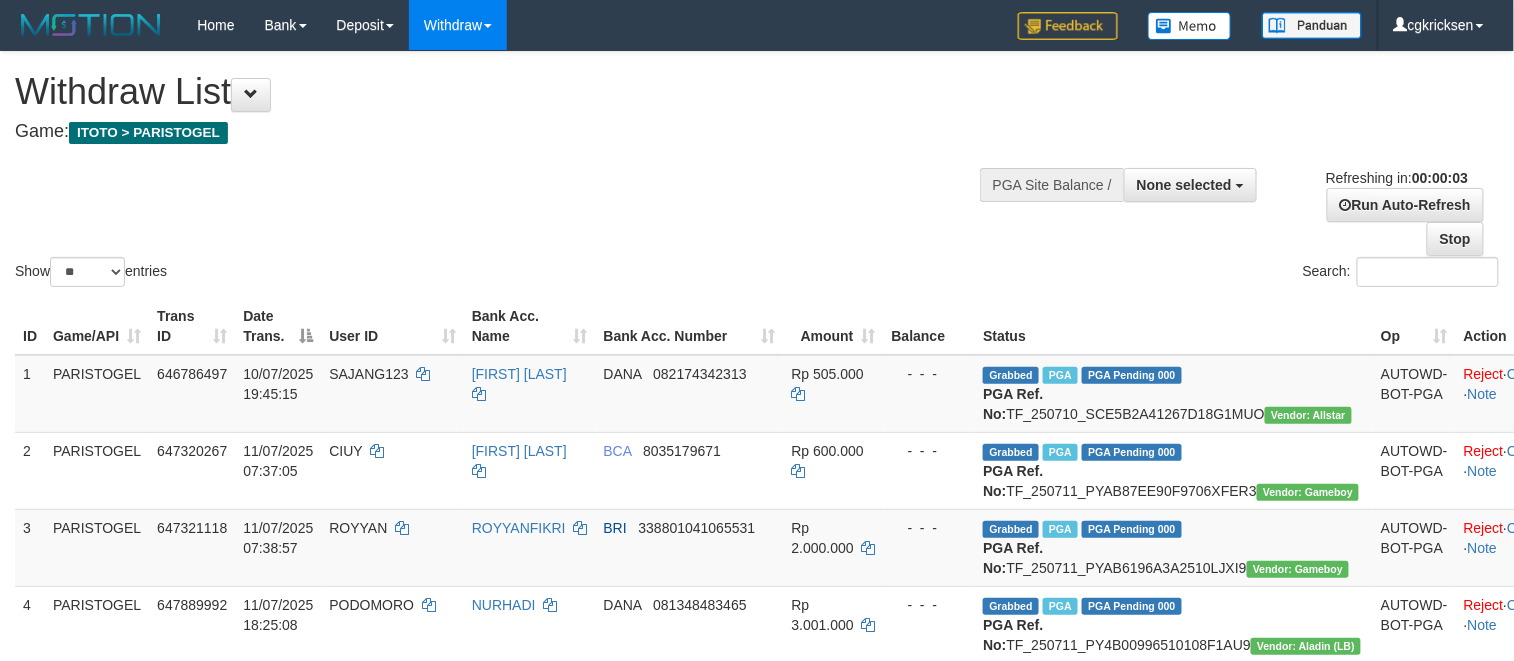 drag, startPoint x: 633, startPoint y: 242, endPoint x: 653, endPoint y: 242, distance: 20 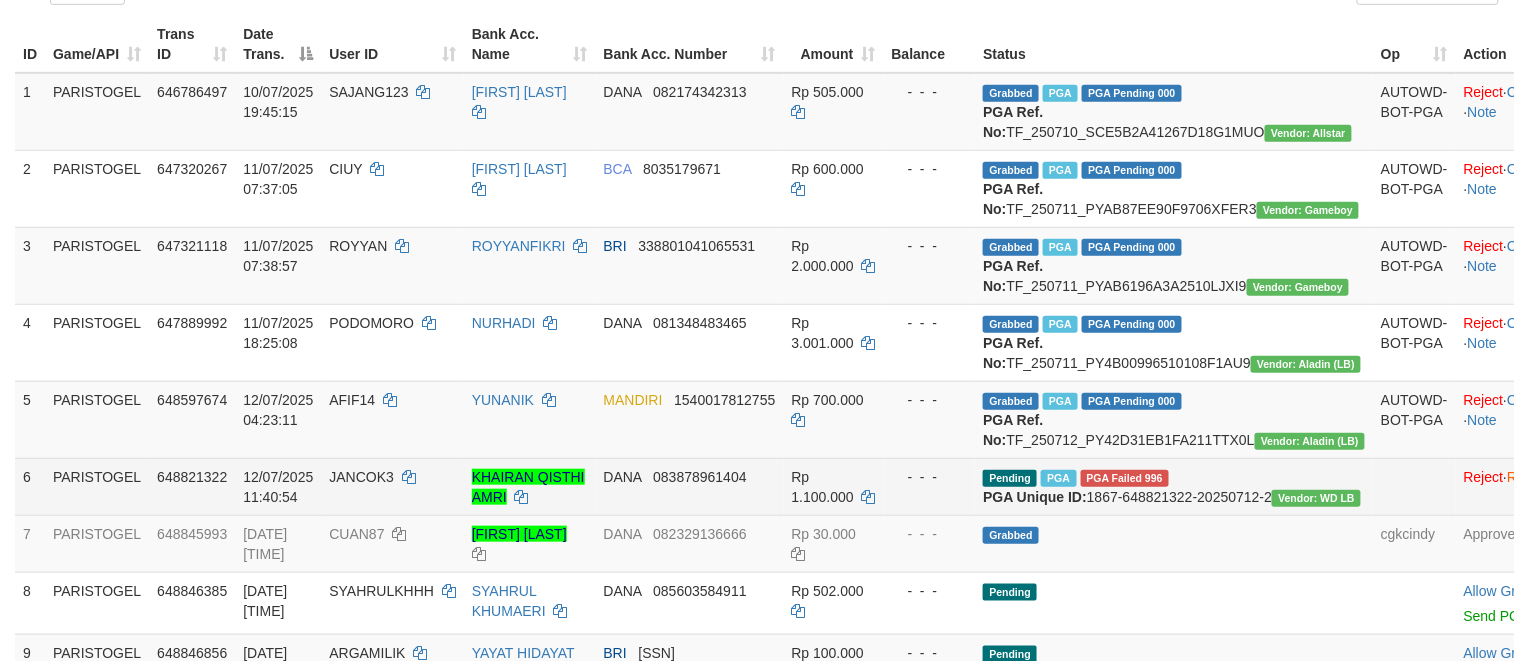 scroll, scrollTop: 666, scrollLeft: 0, axis: vertical 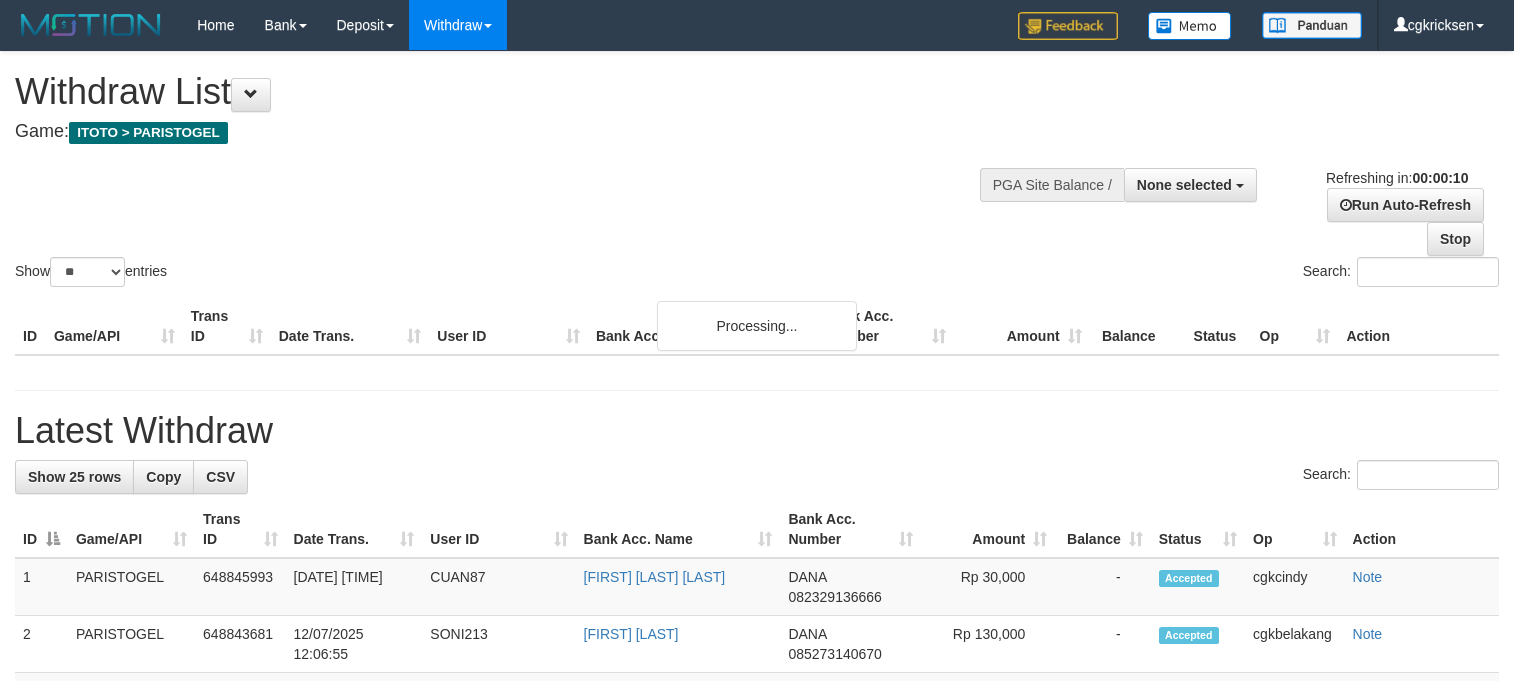 select 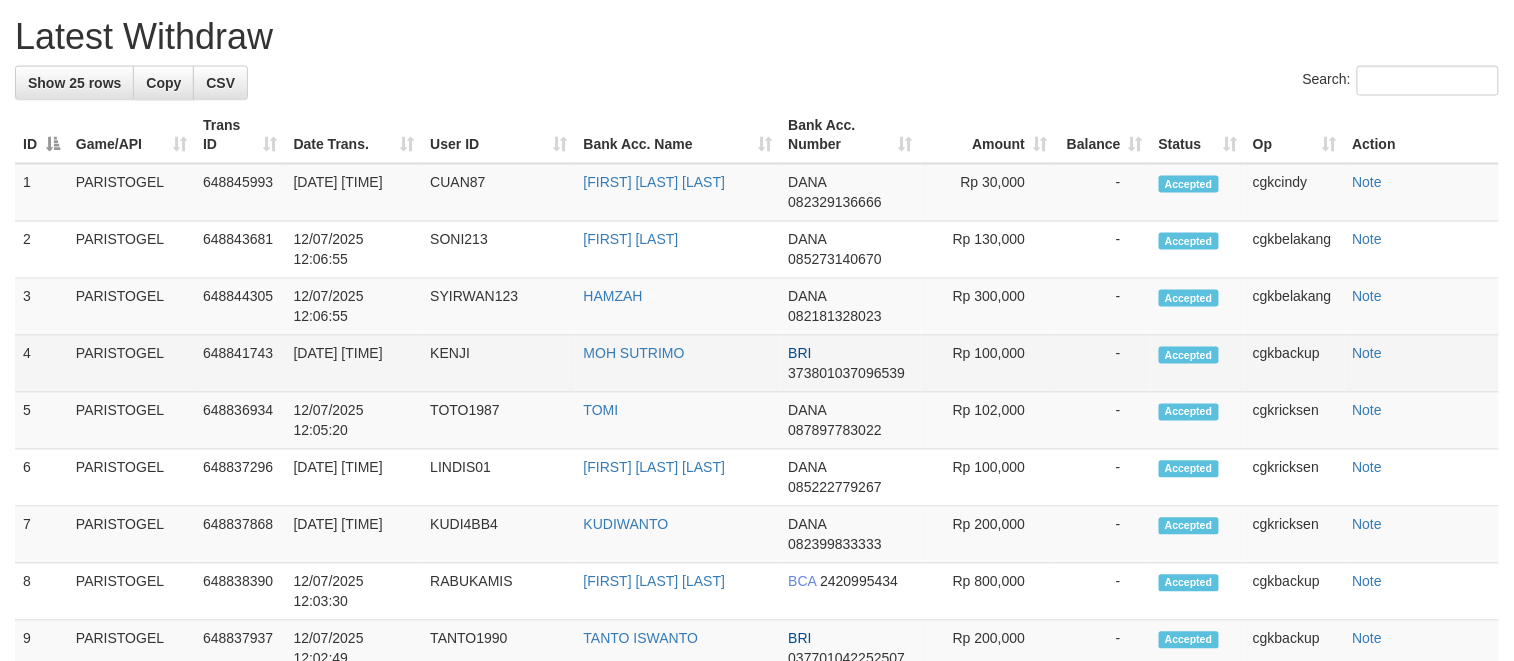 scroll, scrollTop: 954, scrollLeft: 0, axis: vertical 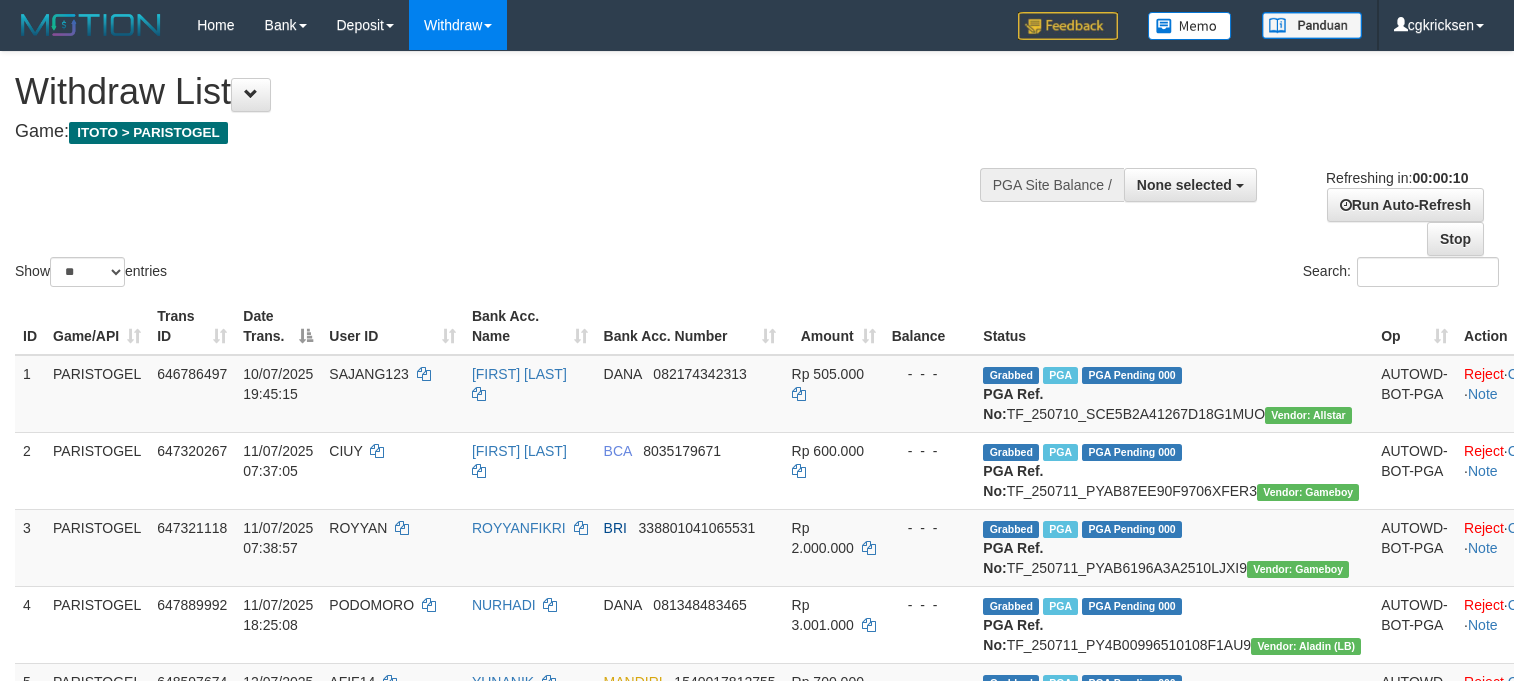 select 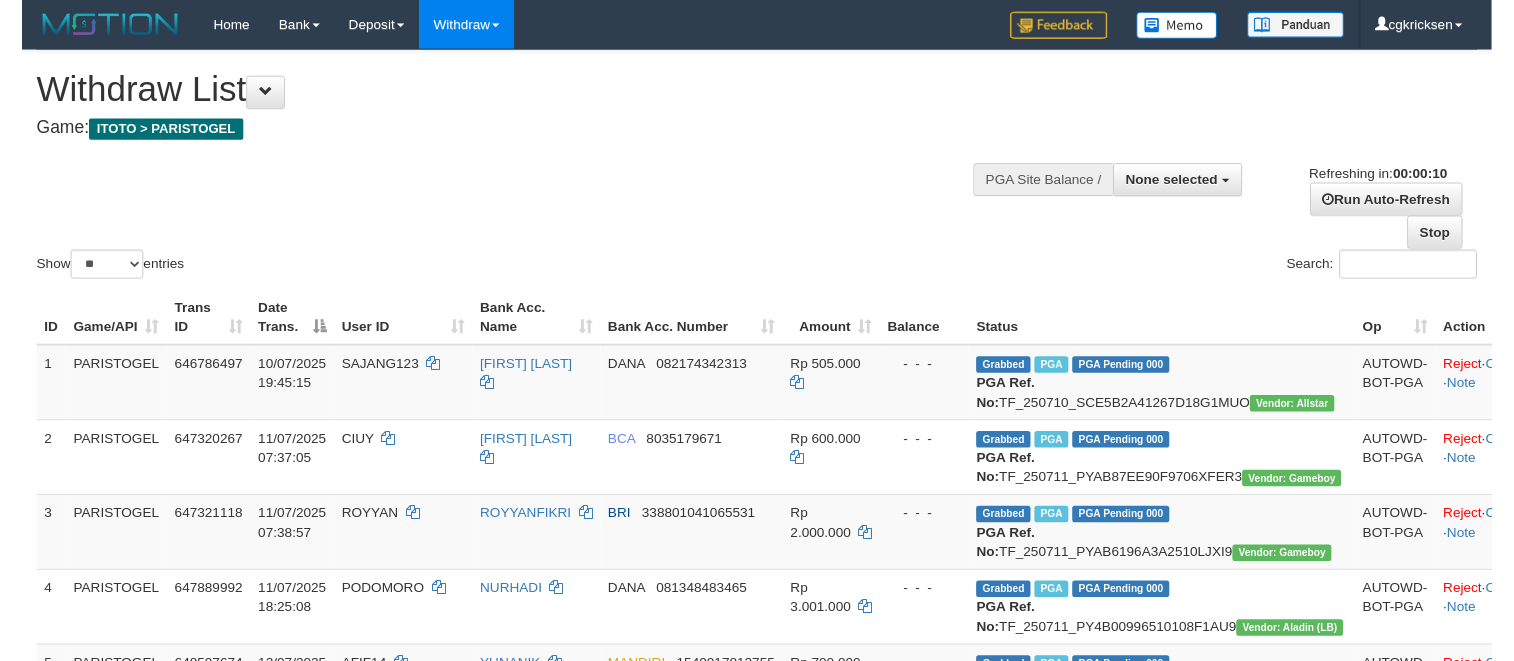 scroll, scrollTop: 0, scrollLeft: 0, axis: both 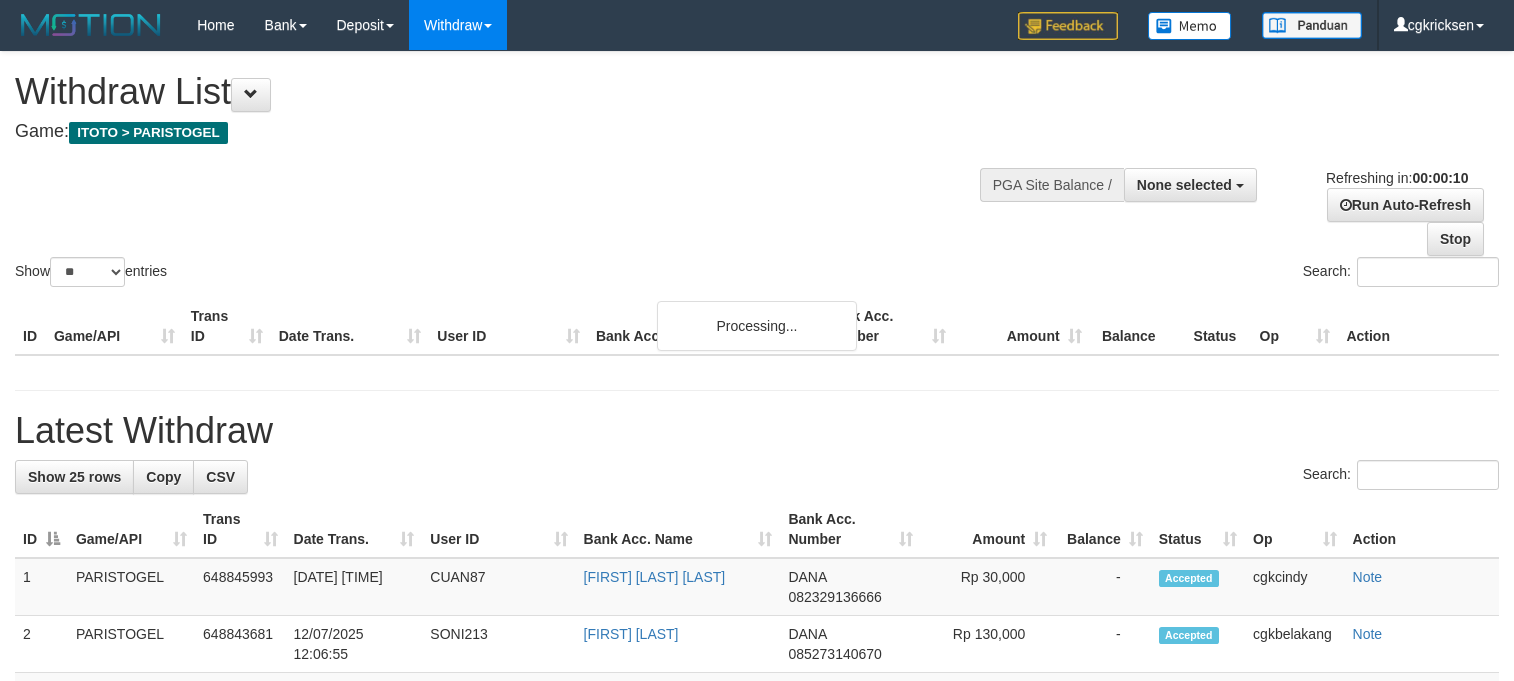 select 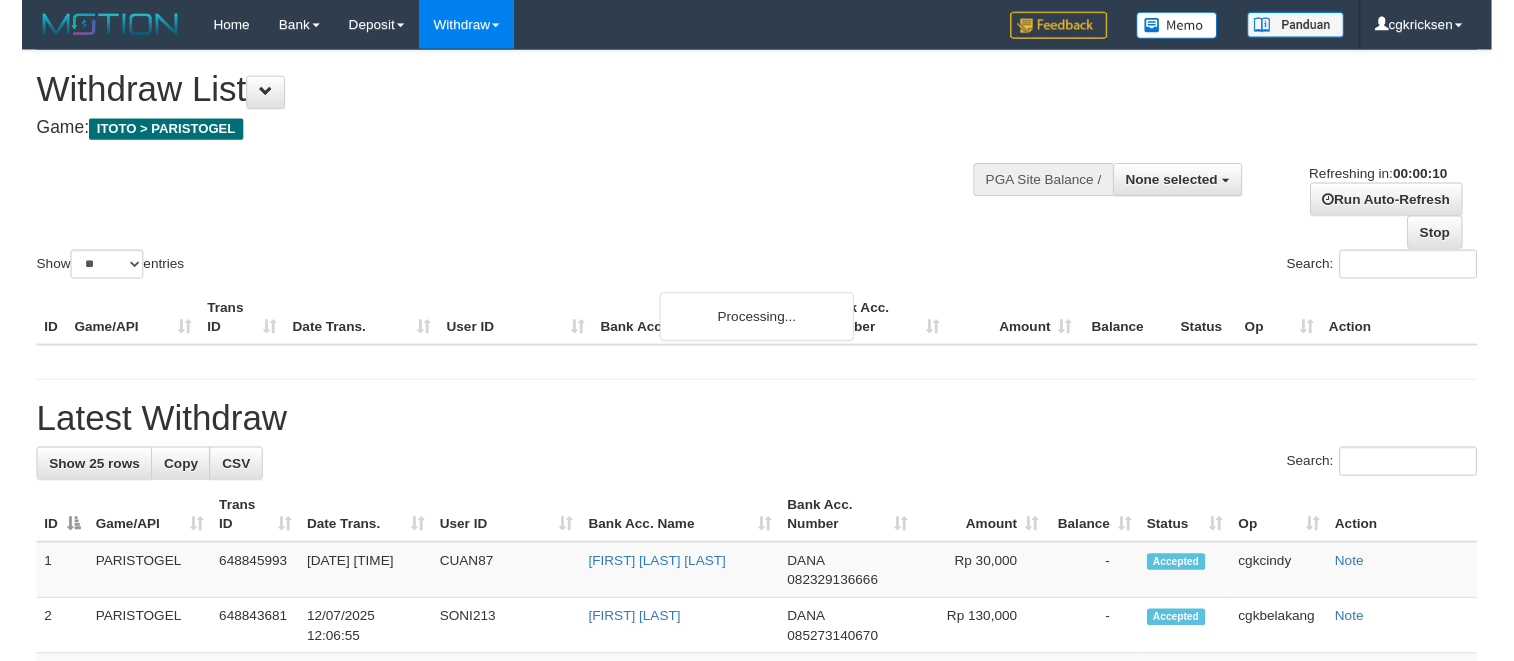 scroll, scrollTop: 0, scrollLeft: 0, axis: both 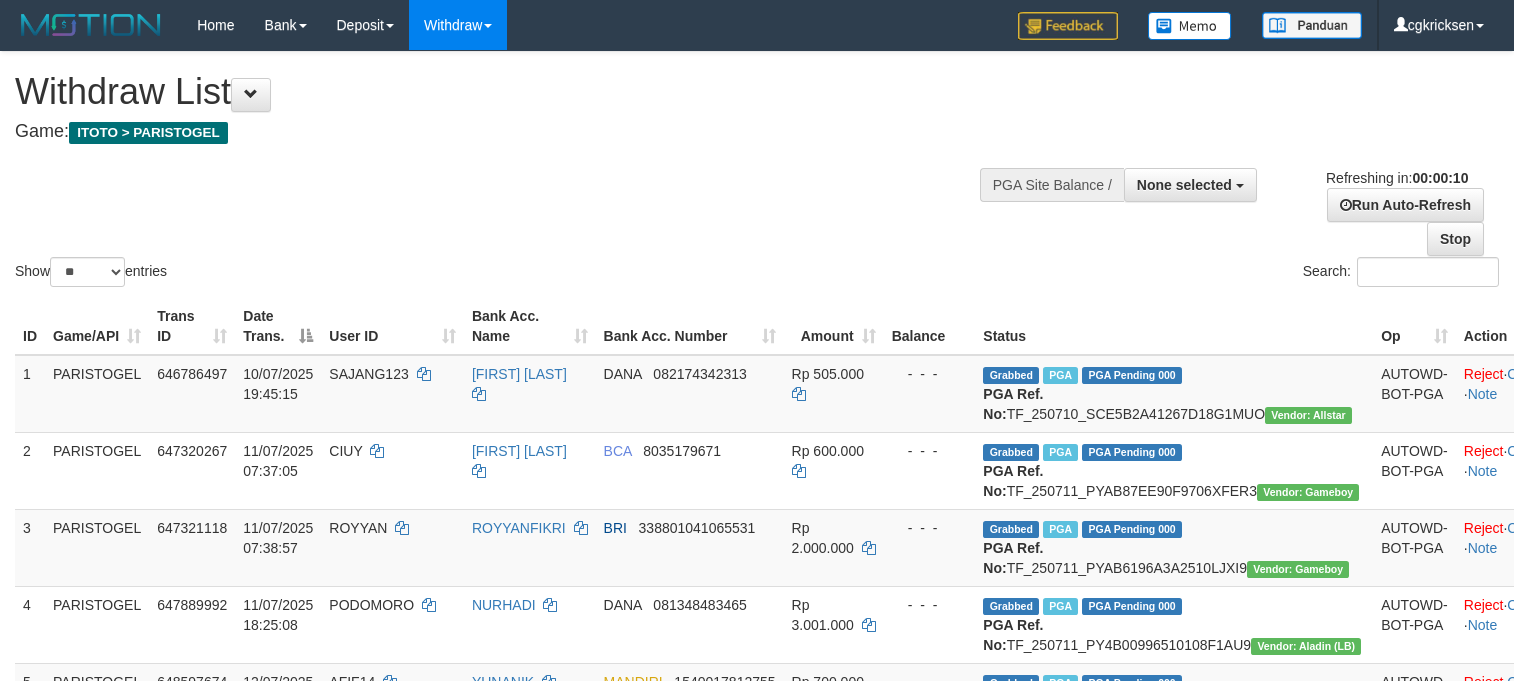 select 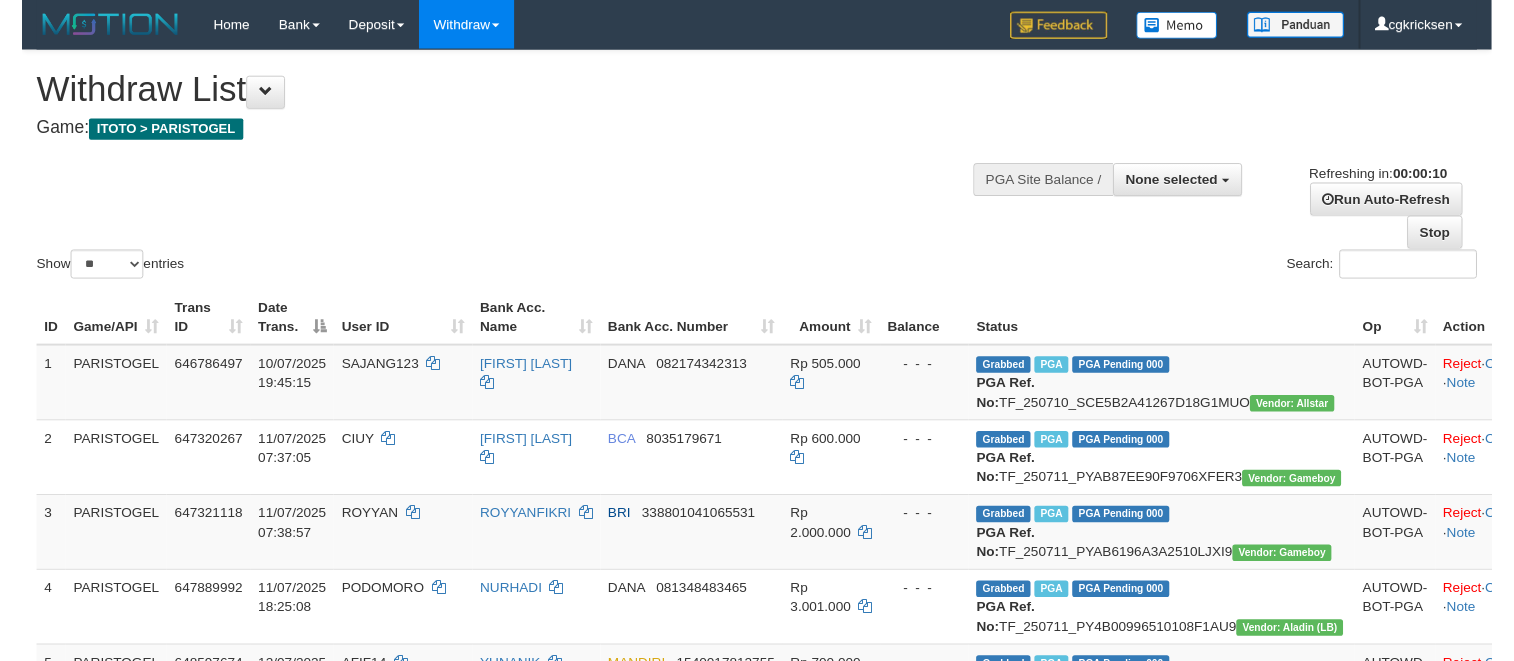 scroll, scrollTop: 0, scrollLeft: 0, axis: both 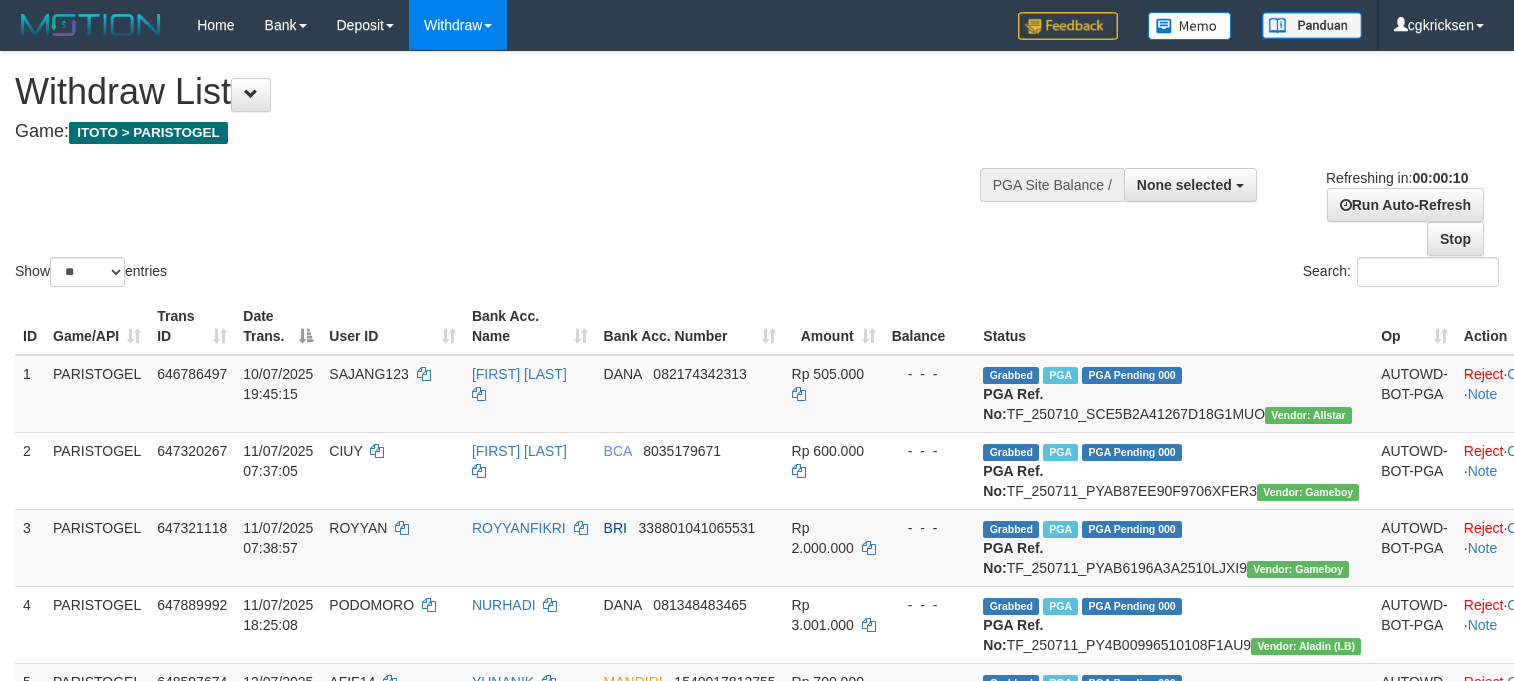 select 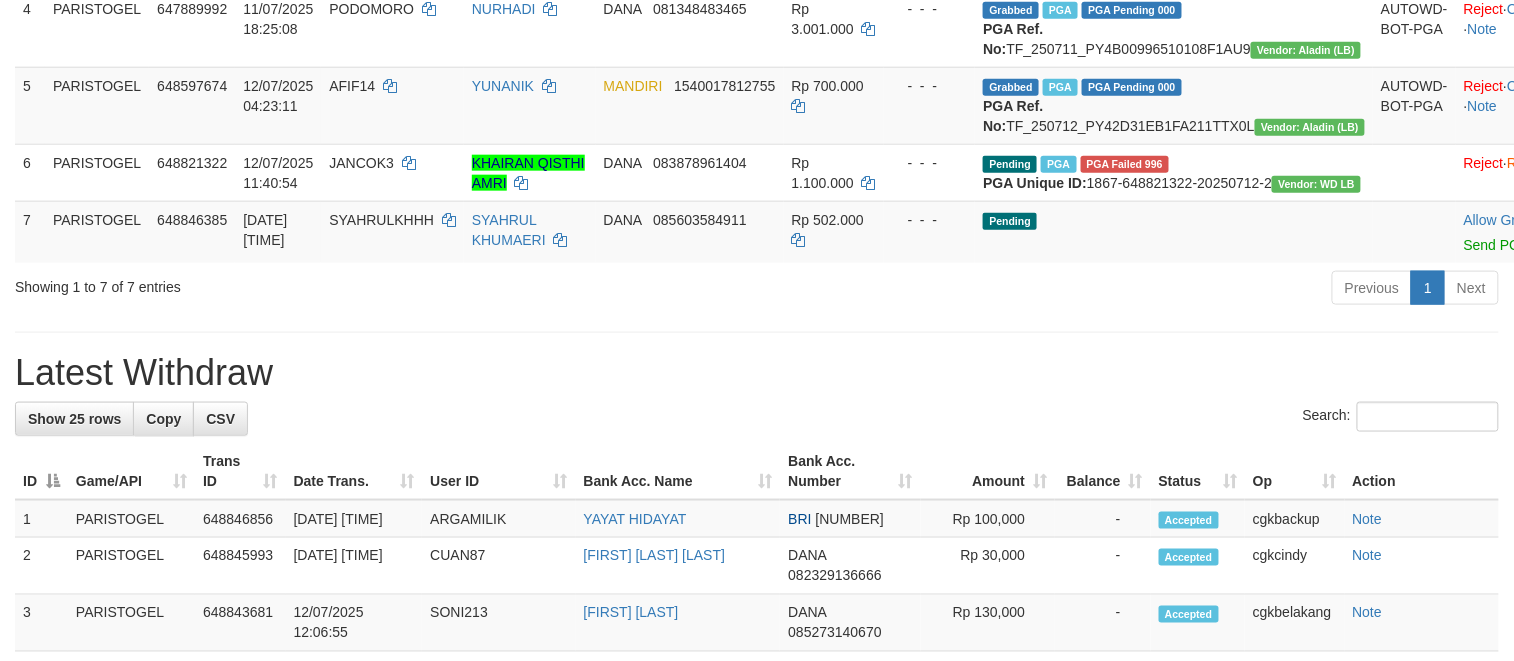 scroll, scrollTop: 800, scrollLeft: 0, axis: vertical 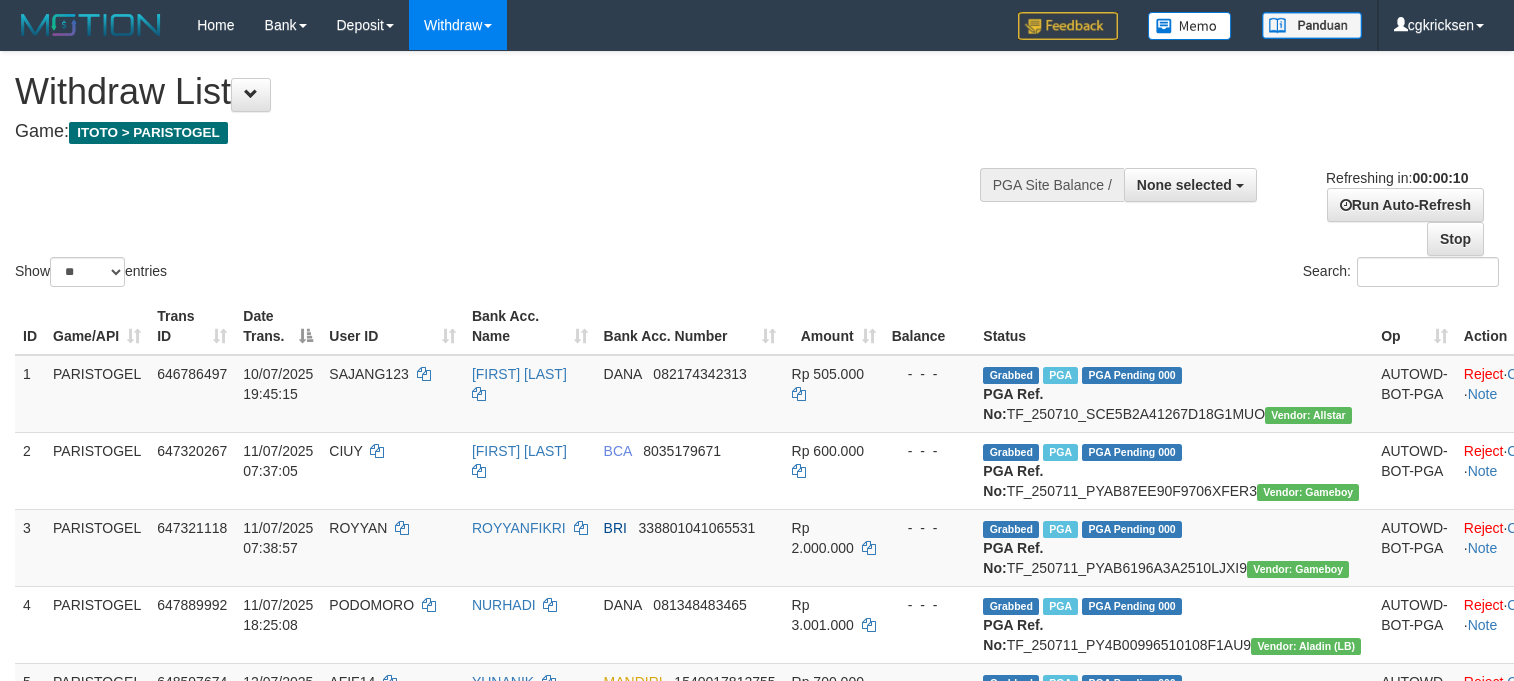 select 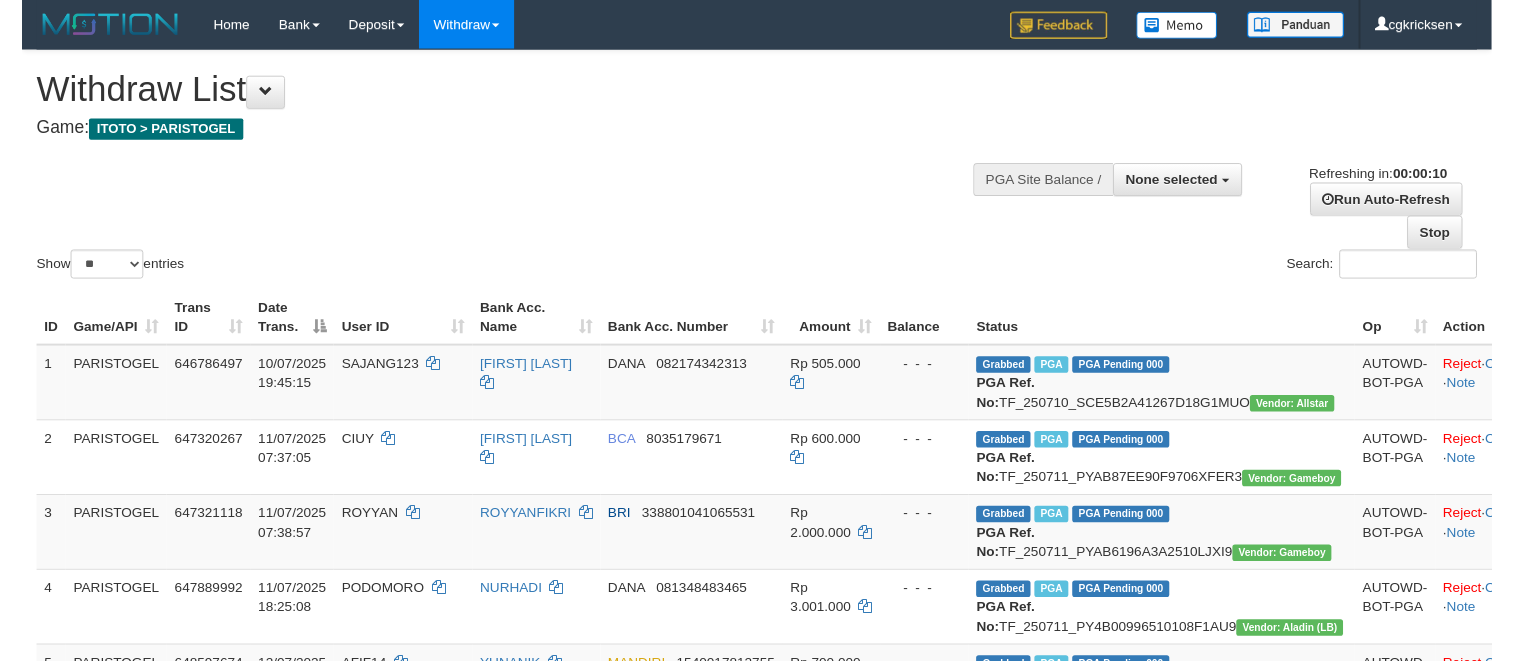 scroll, scrollTop: 0, scrollLeft: 0, axis: both 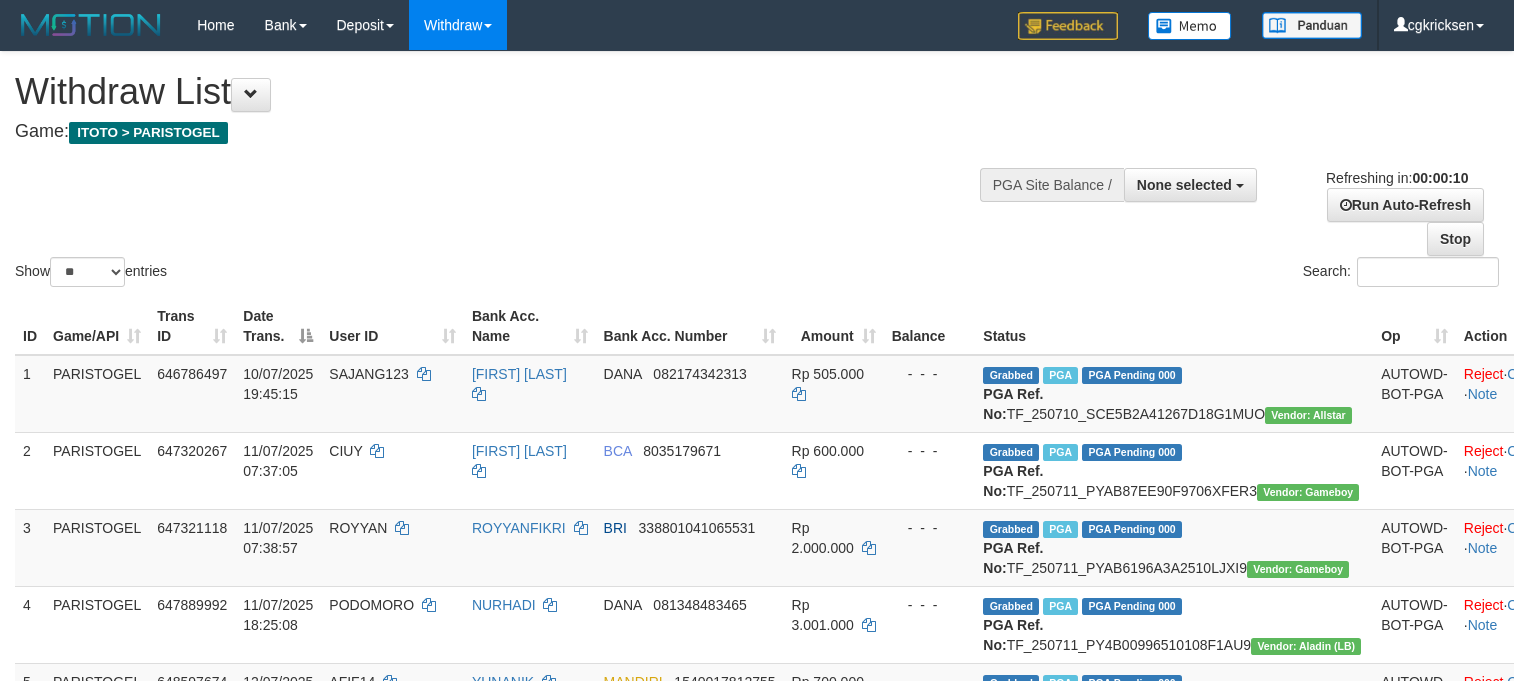 select 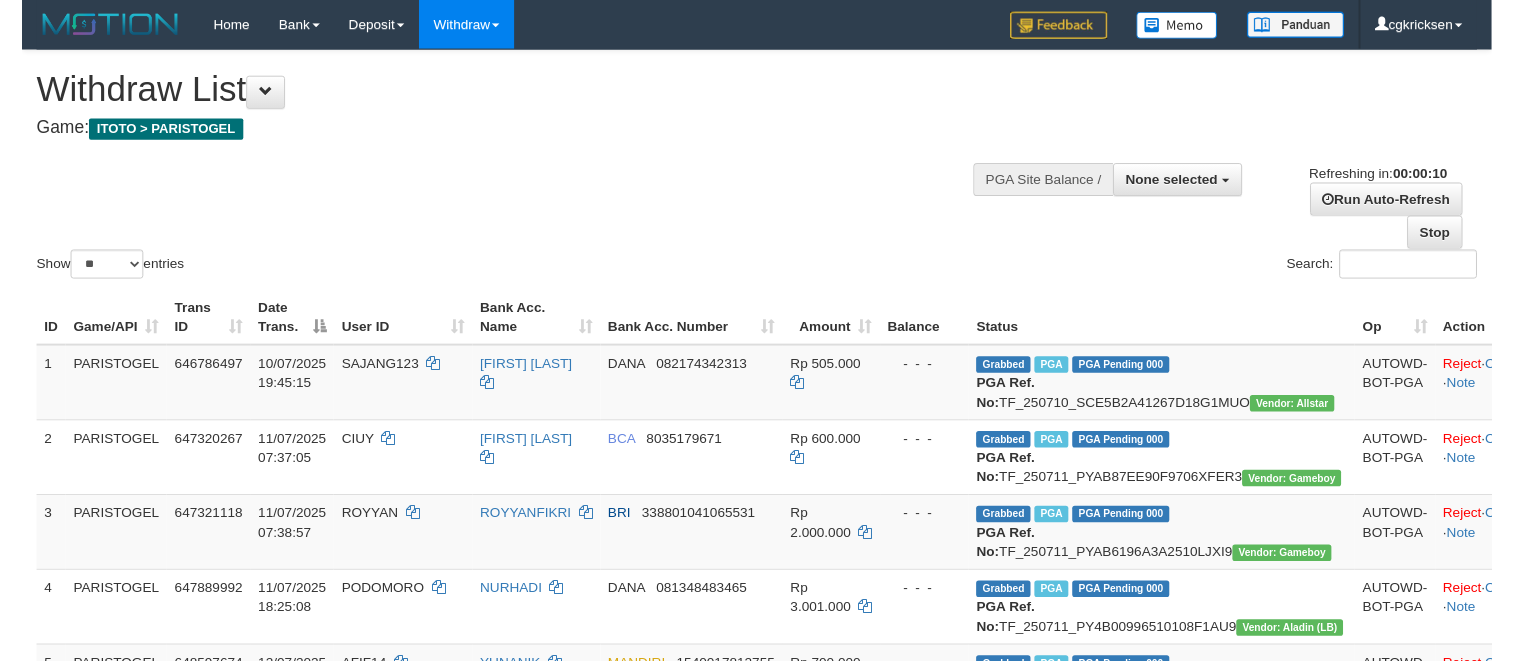 scroll, scrollTop: 0, scrollLeft: 0, axis: both 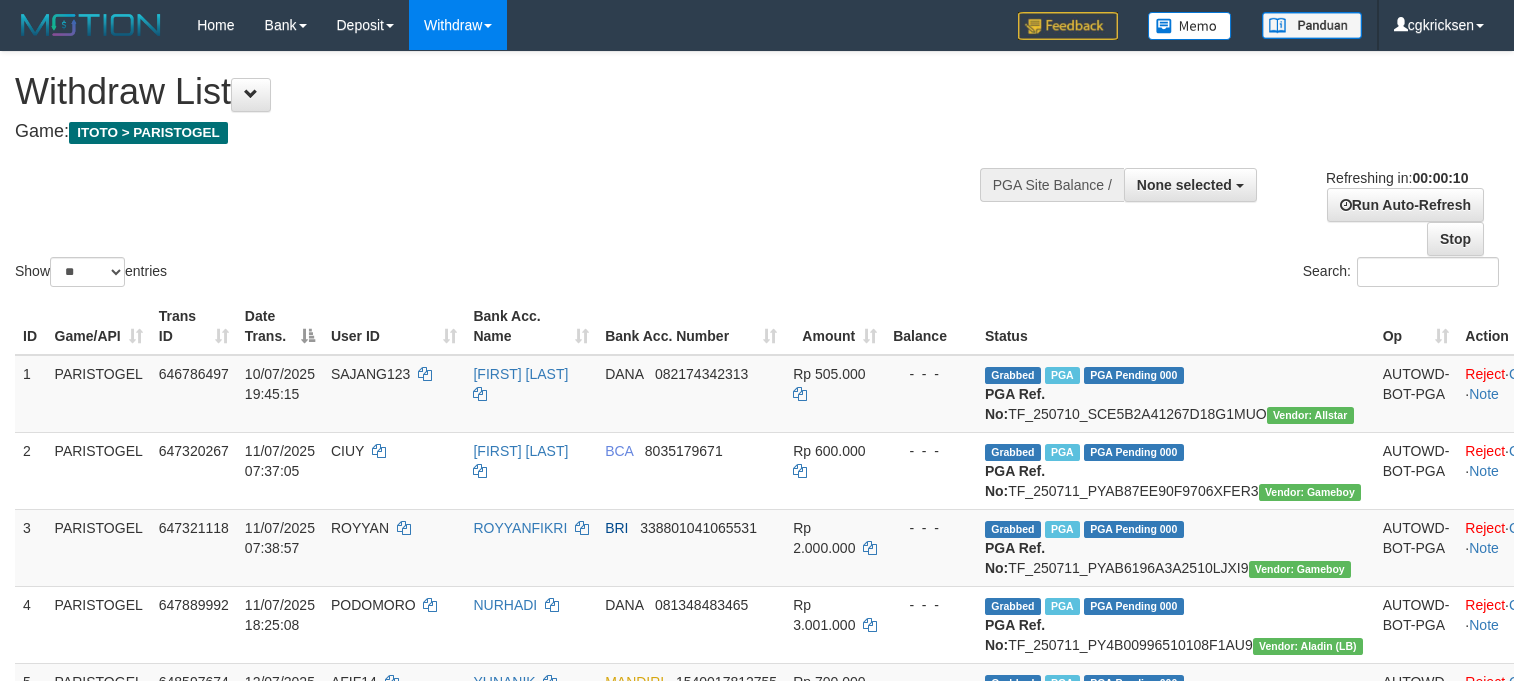 select 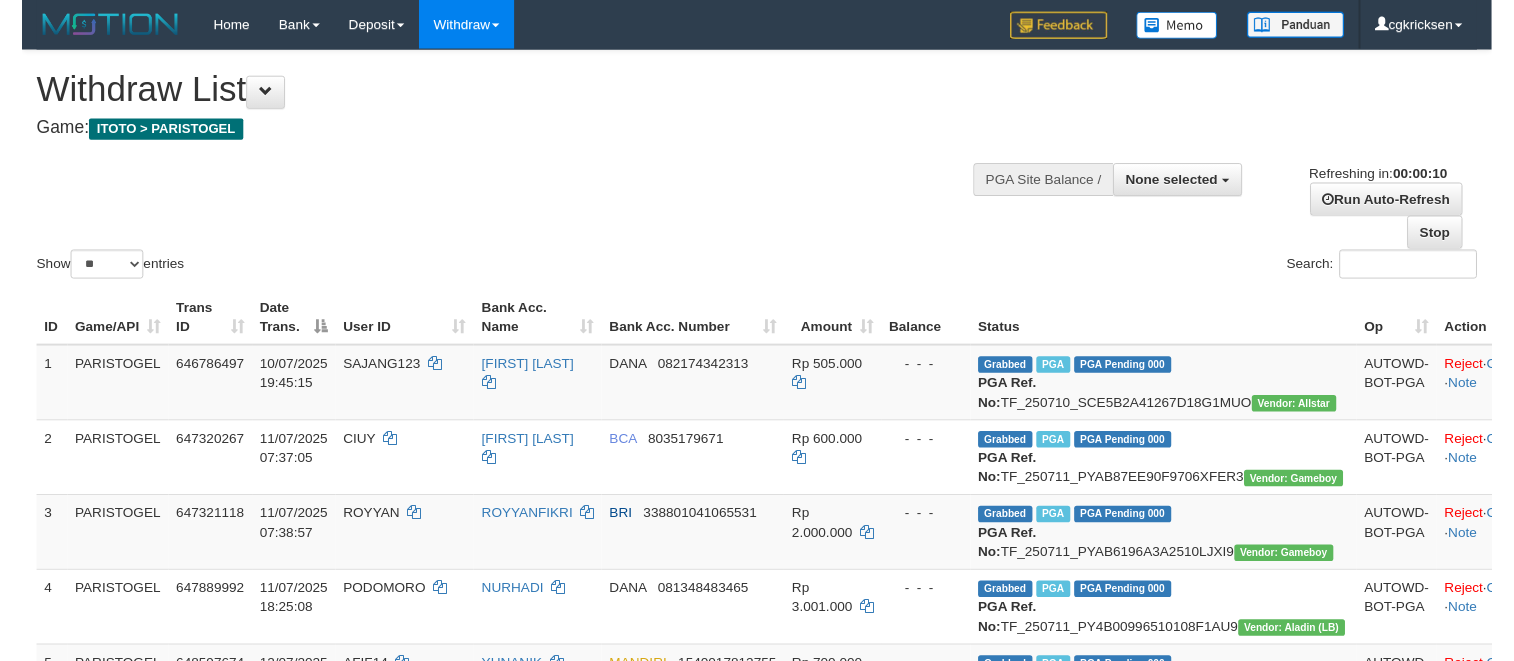 scroll, scrollTop: 0, scrollLeft: 0, axis: both 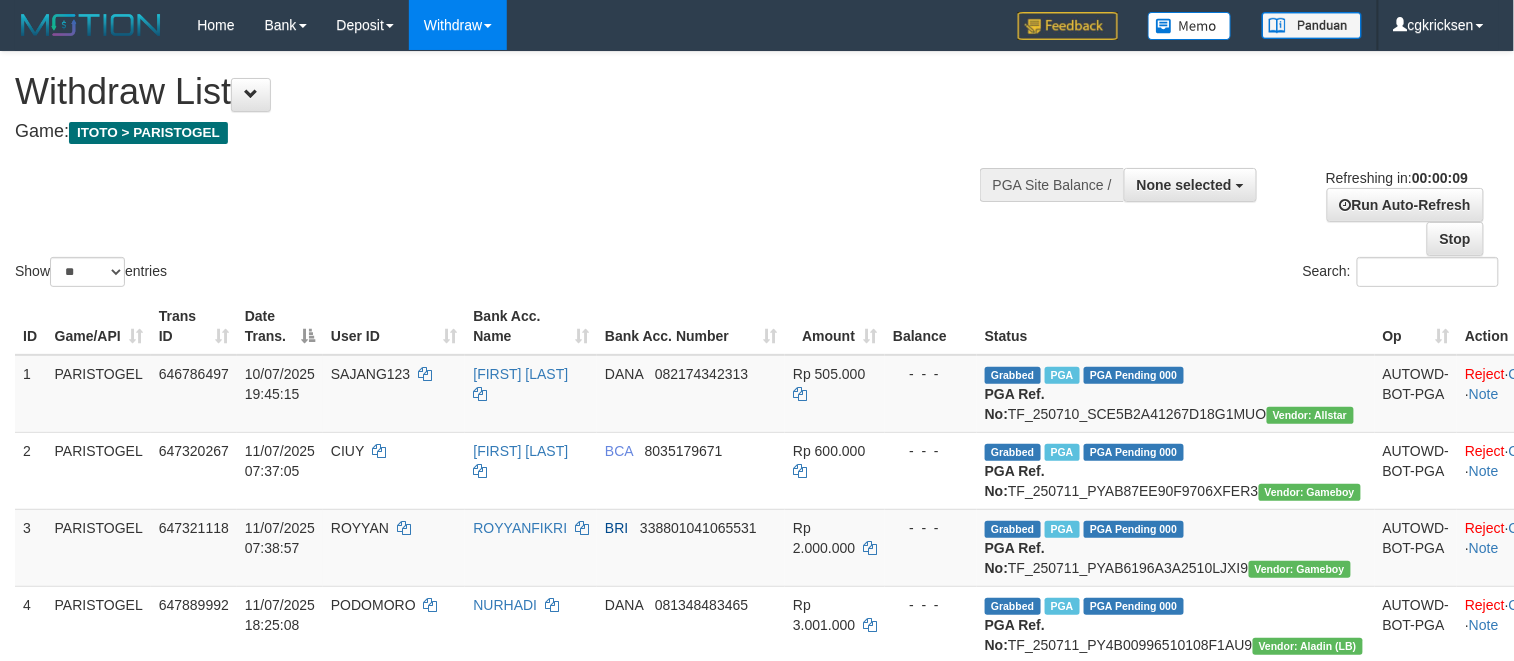 click on "Show  ** ** ** ***  entries Search:" at bounding box center (757, 171) 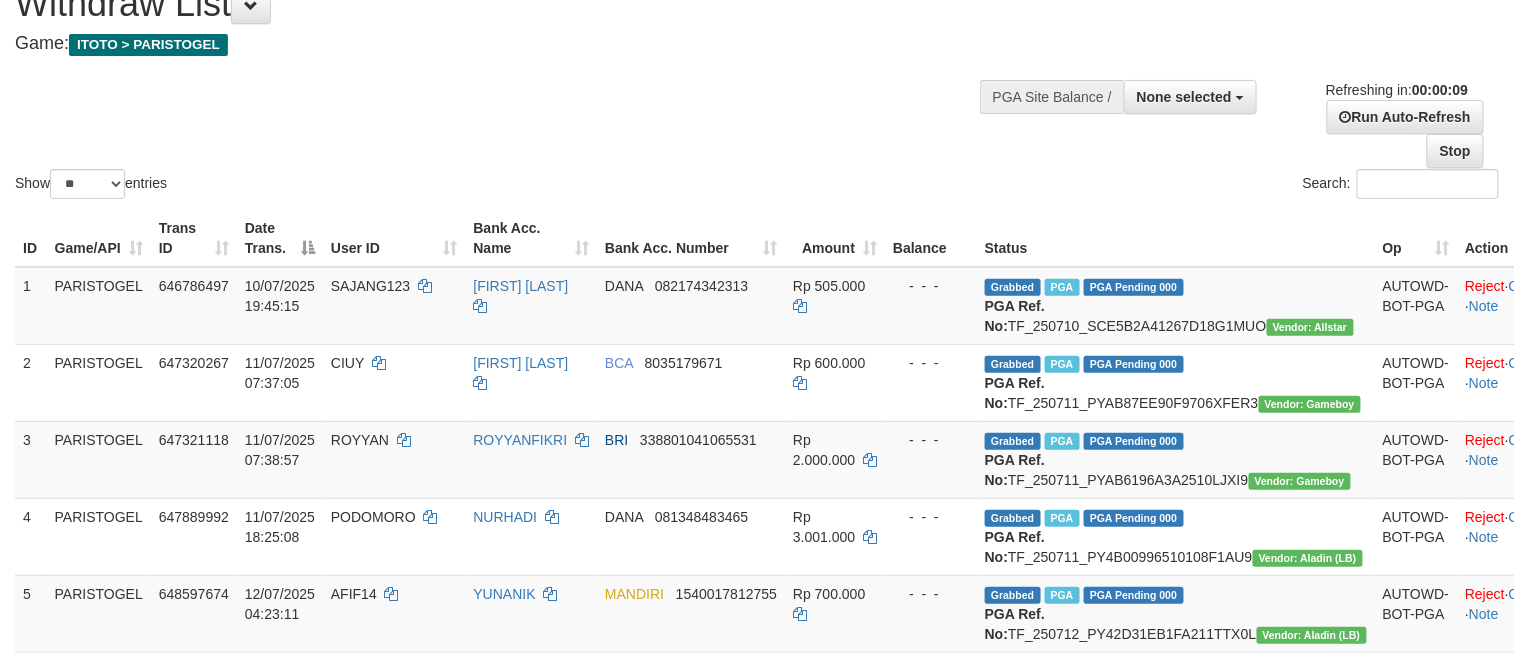 scroll, scrollTop: 133, scrollLeft: 0, axis: vertical 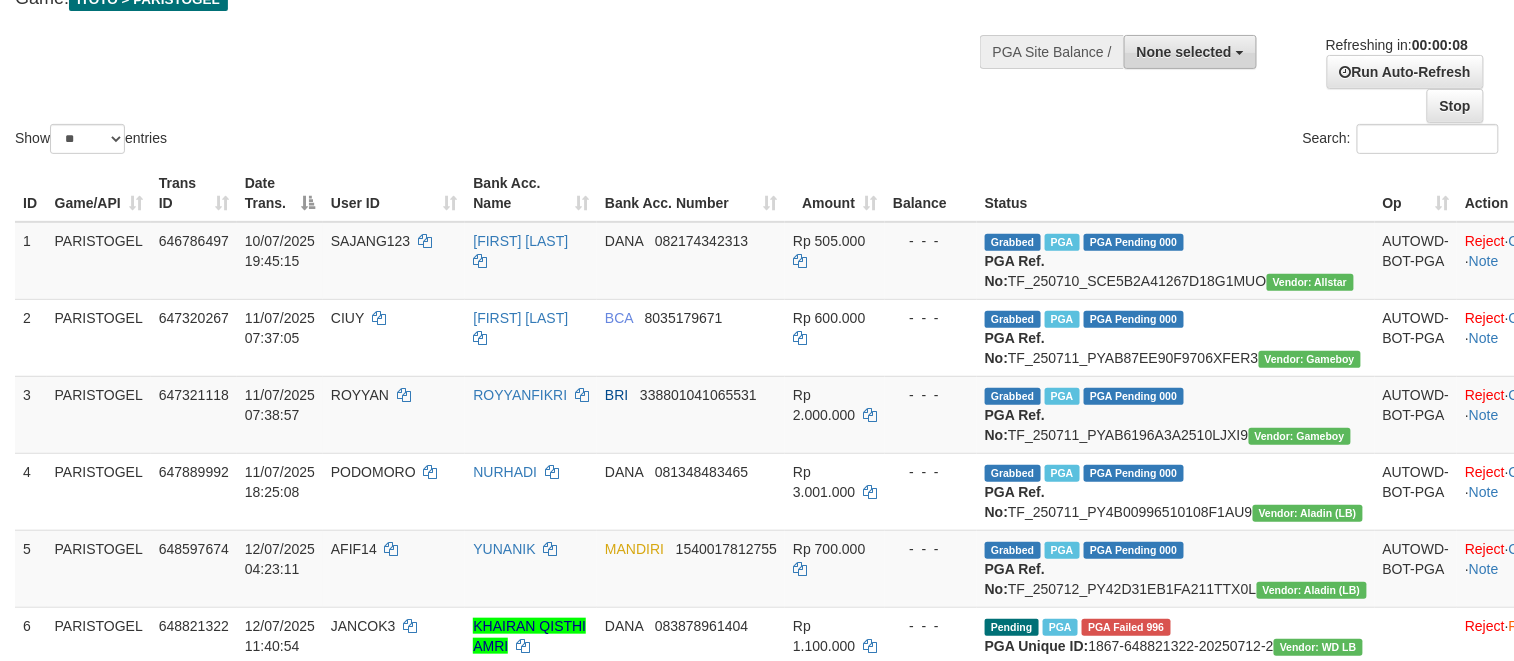 click on "None selected" at bounding box center (1184, 52) 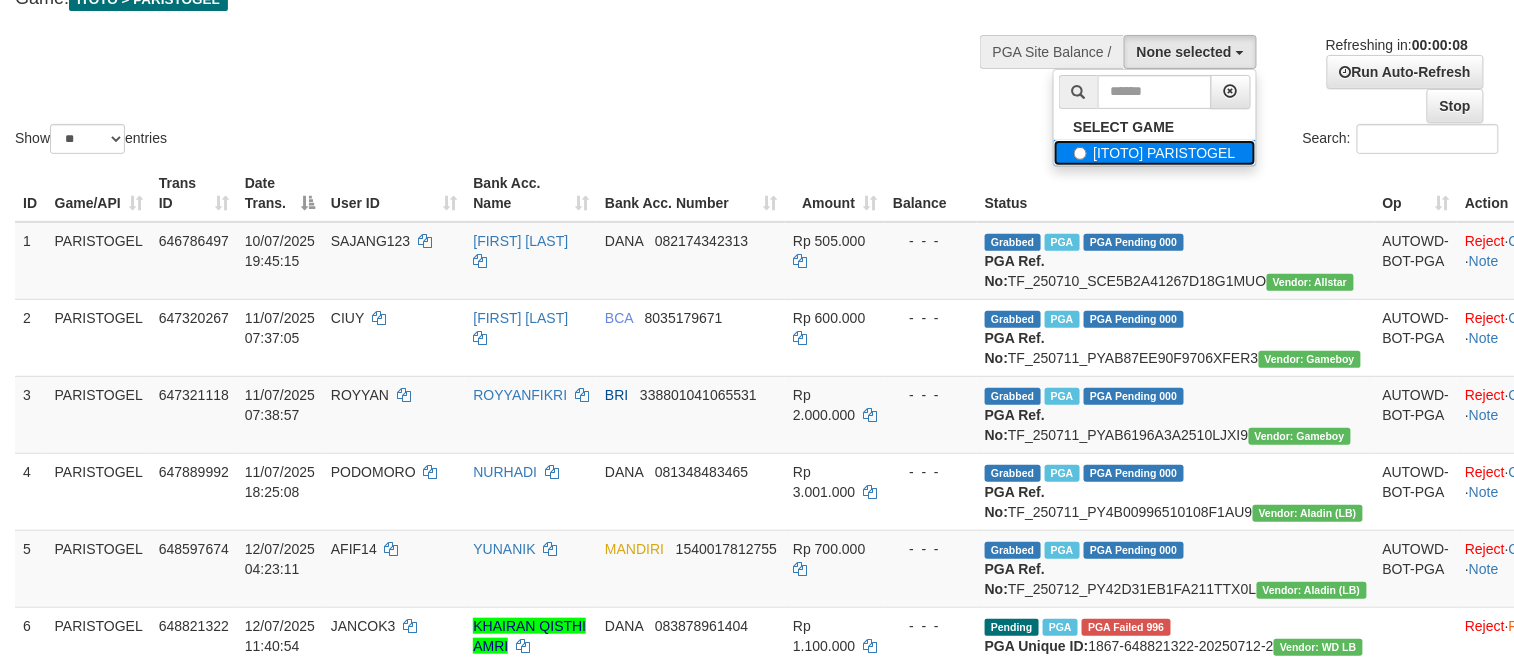 click on "[ITOTO] PARISTOGEL" at bounding box center (1155, 153) 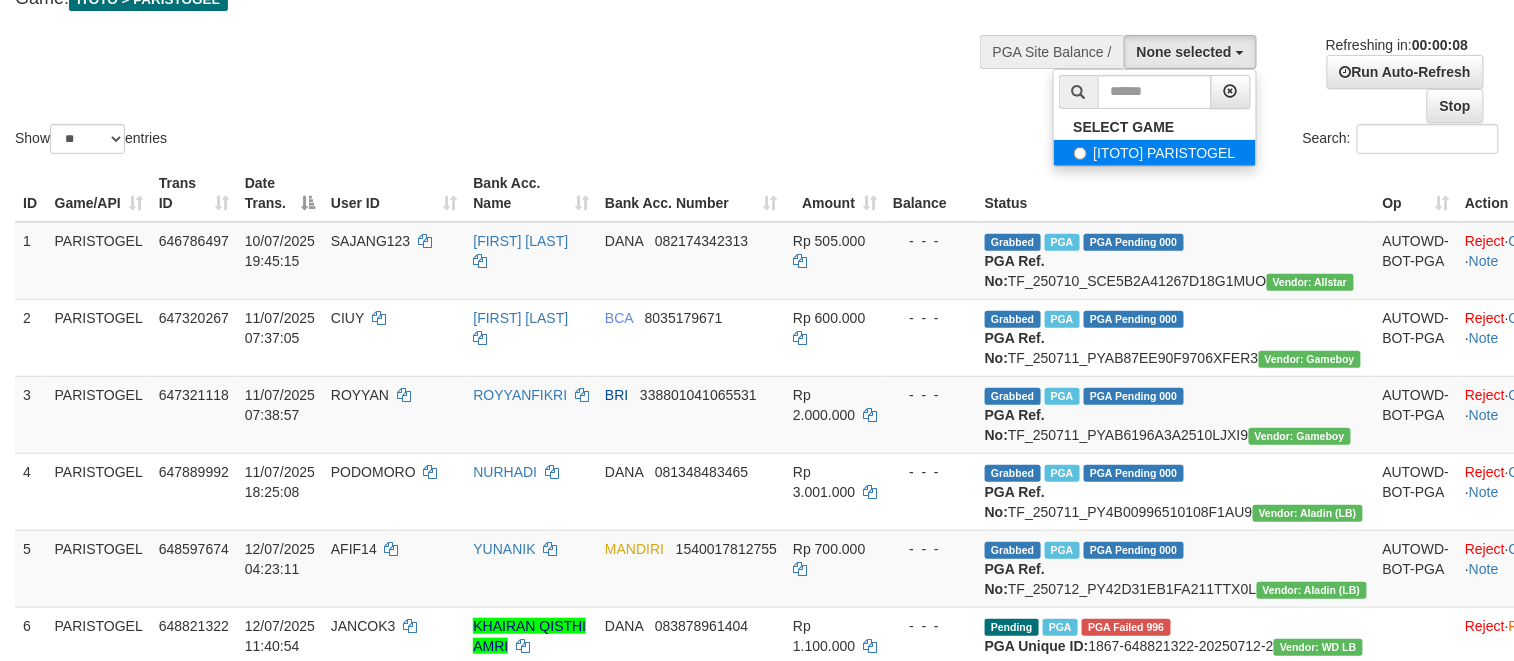 select on "****" 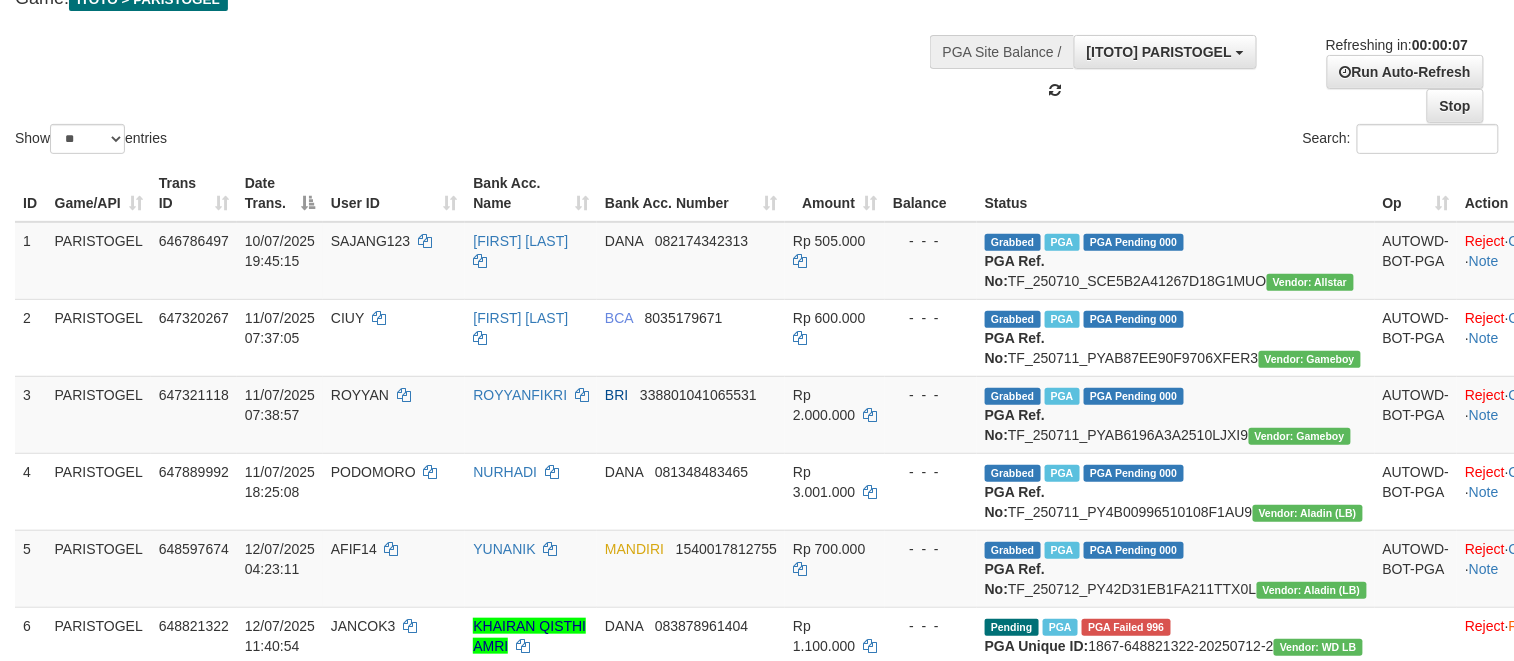 scroll, scrollTop: 17, scrollLeft: 0, axis: vertical 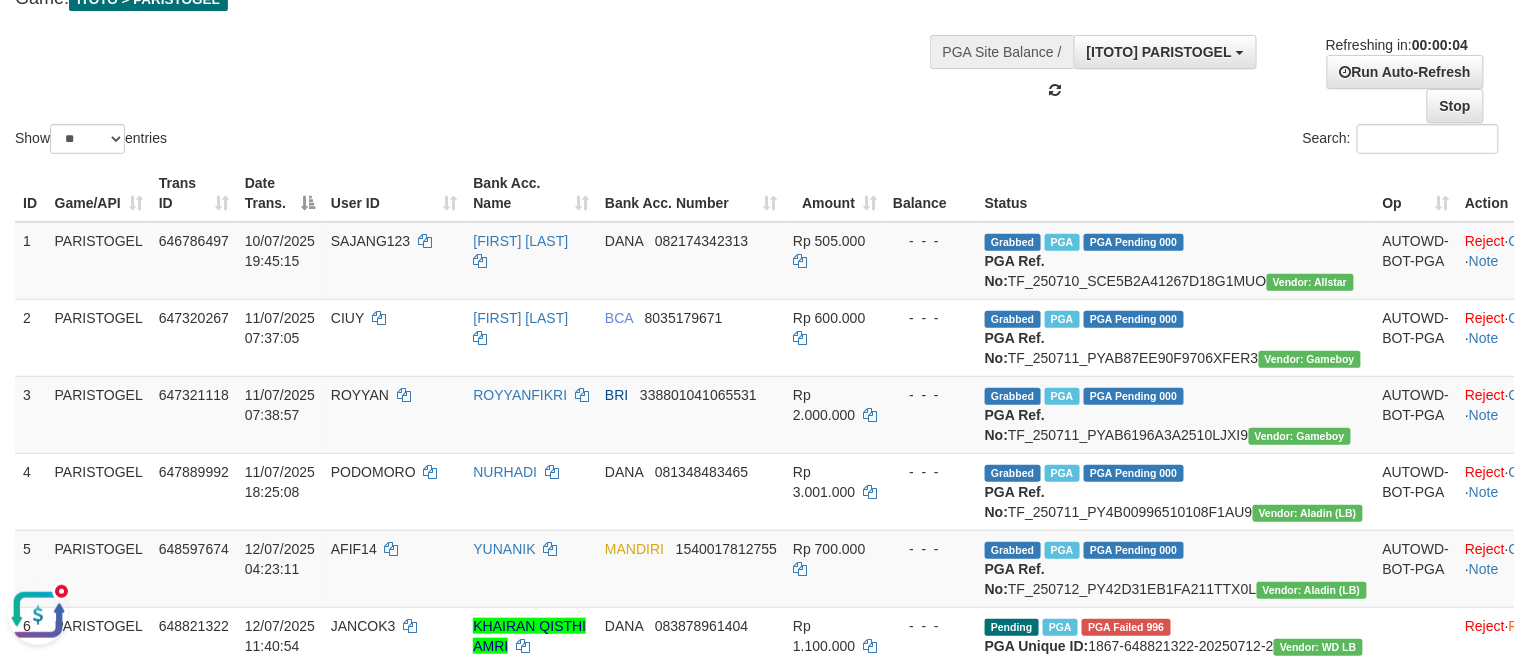 click on "Refreshing in:  00:00:04
Run Auto-Refresh
Stop" at bounding box center [1383, 79] 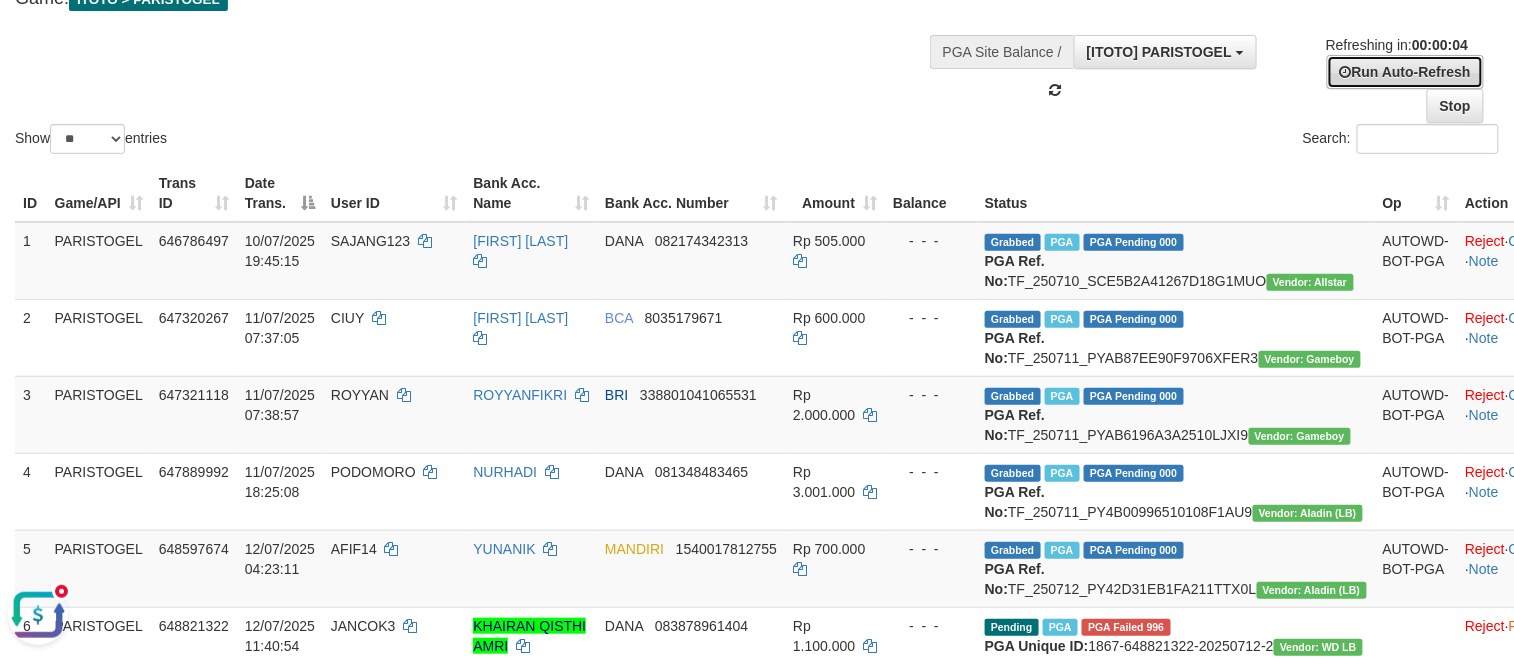 click on "Run Auto-Refresh" at bounding box center [1405, 72] 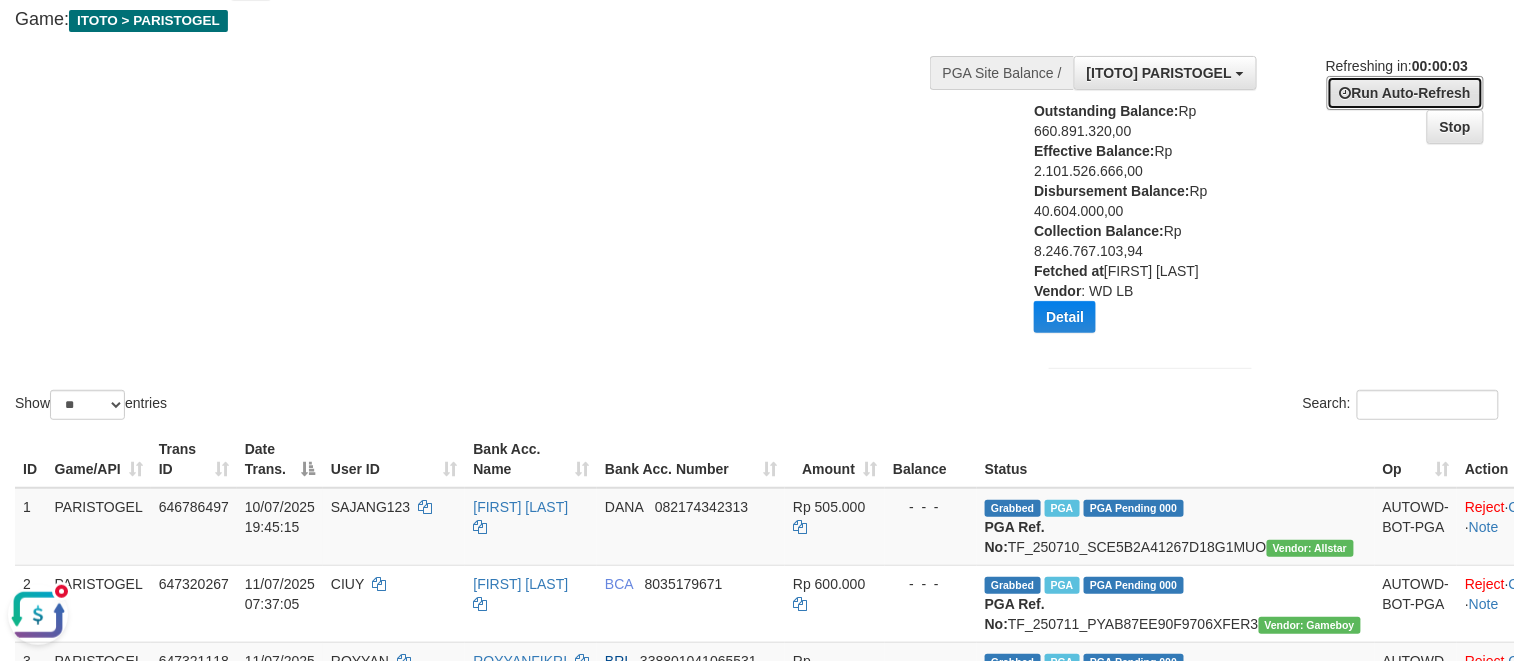 scroll, scrollTop: 0, scrollLeft: 0, axis: both 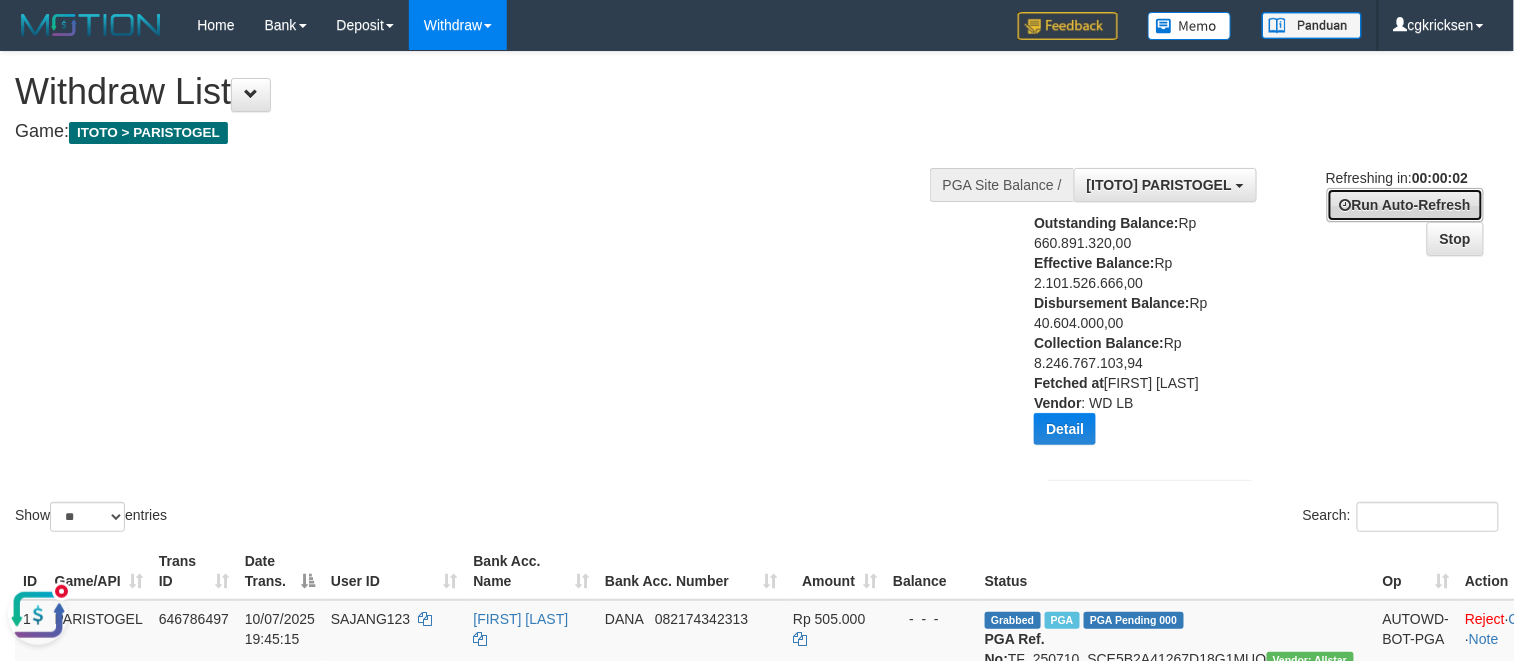 click on "Run Auto-Refresh" at bounding box center (1405, 205) 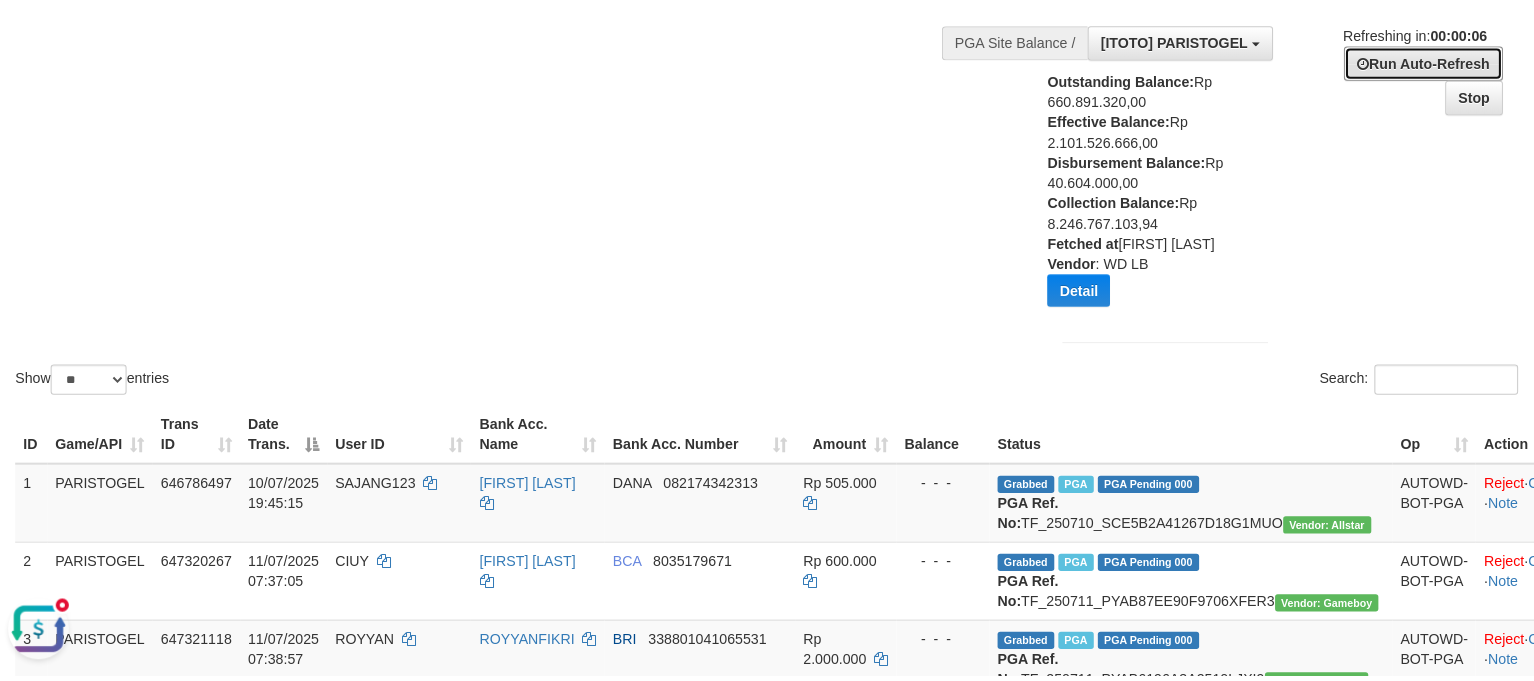 scroll, scrollTop: 133, scrollLeft: 0, axis: vertical 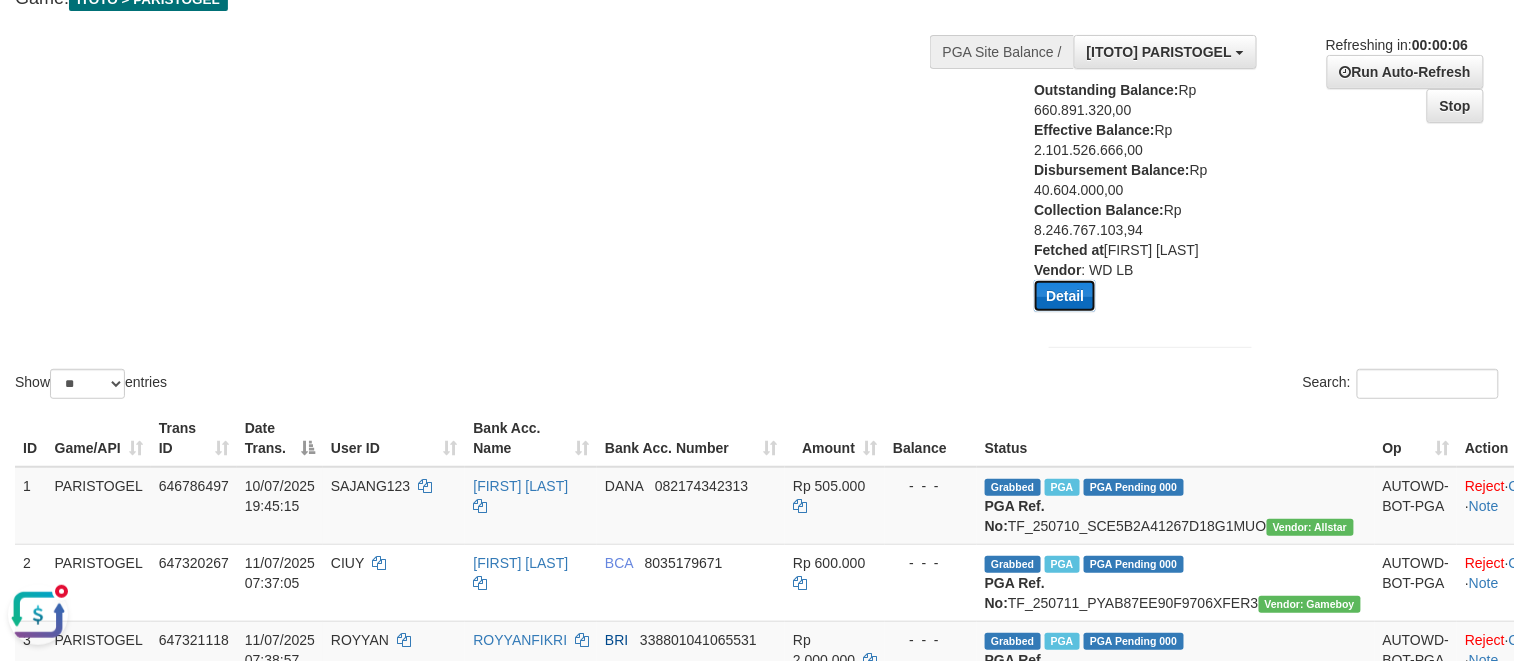 click on "Detail" at bounding box center [1065, 296] 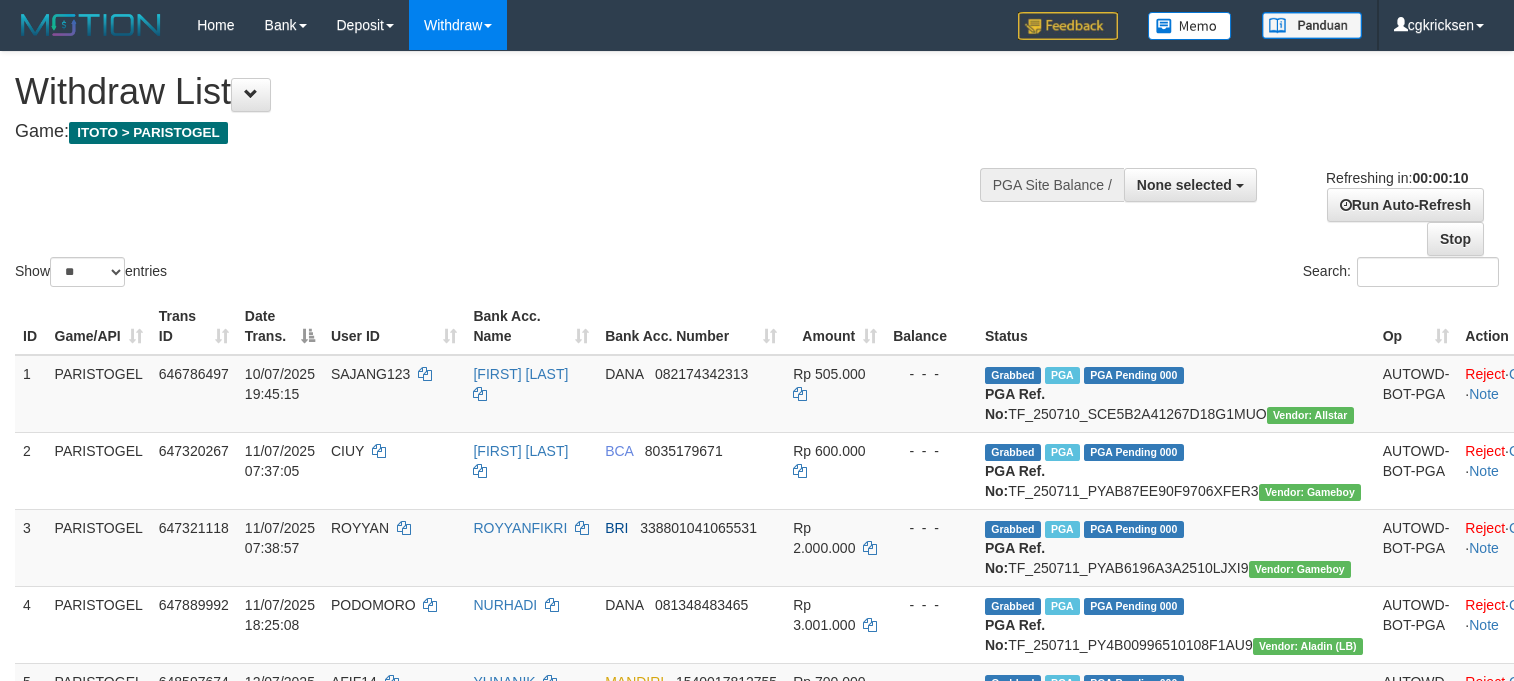 select 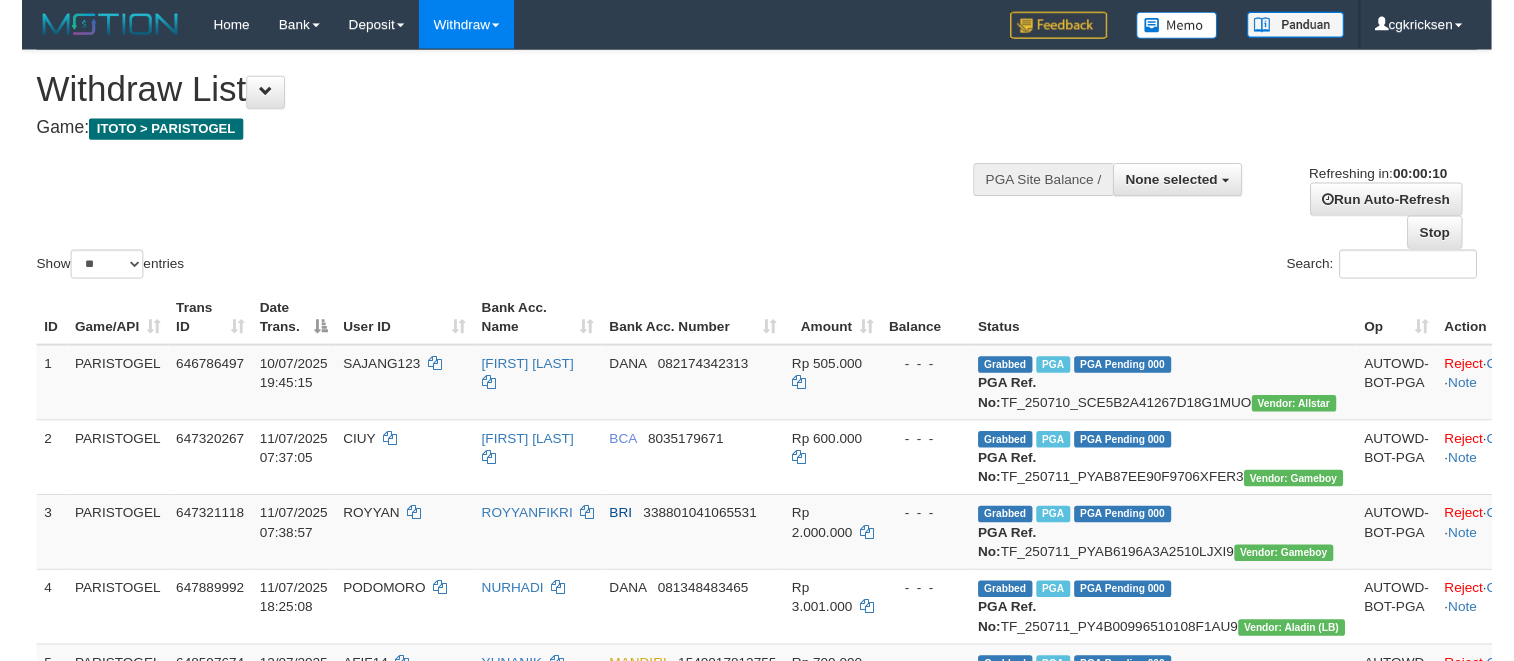 scroll, scrollTop: 0, scrollLeft: 0, axis: both 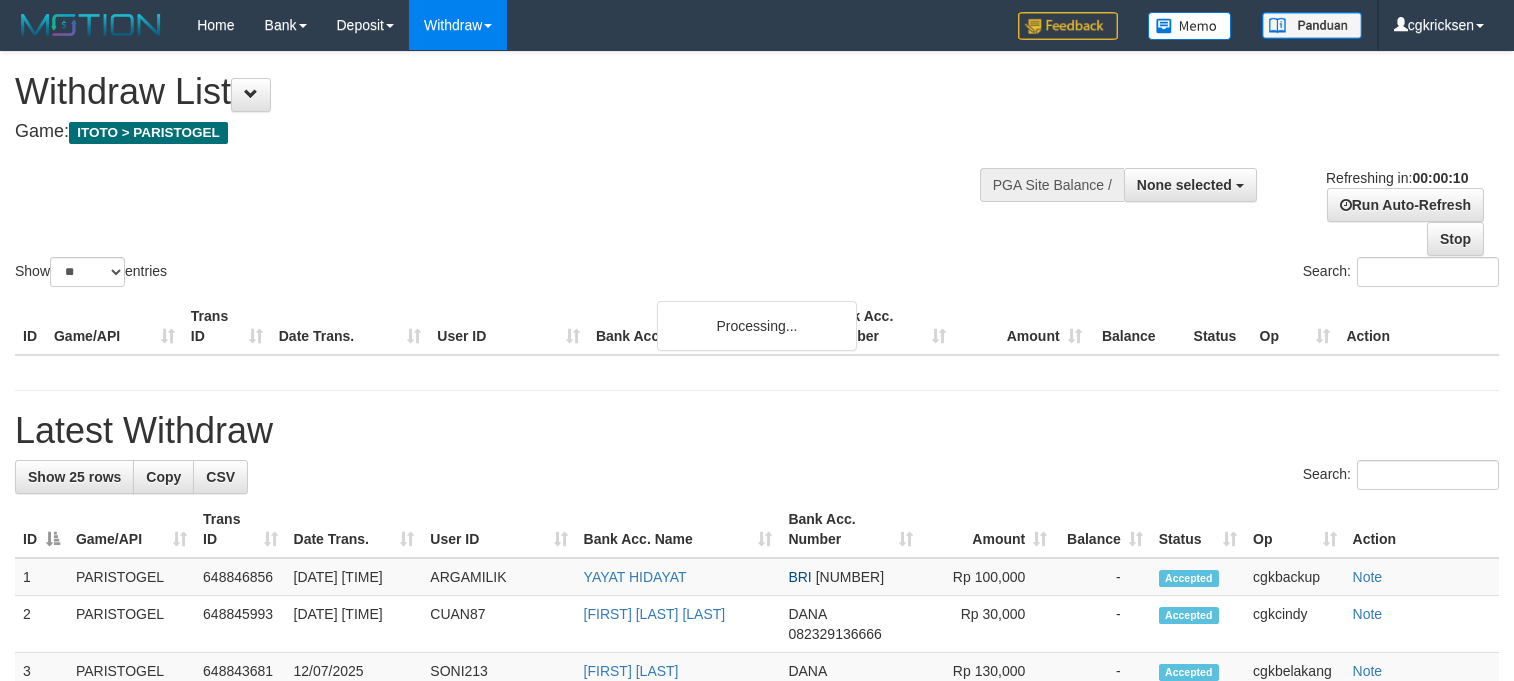 select 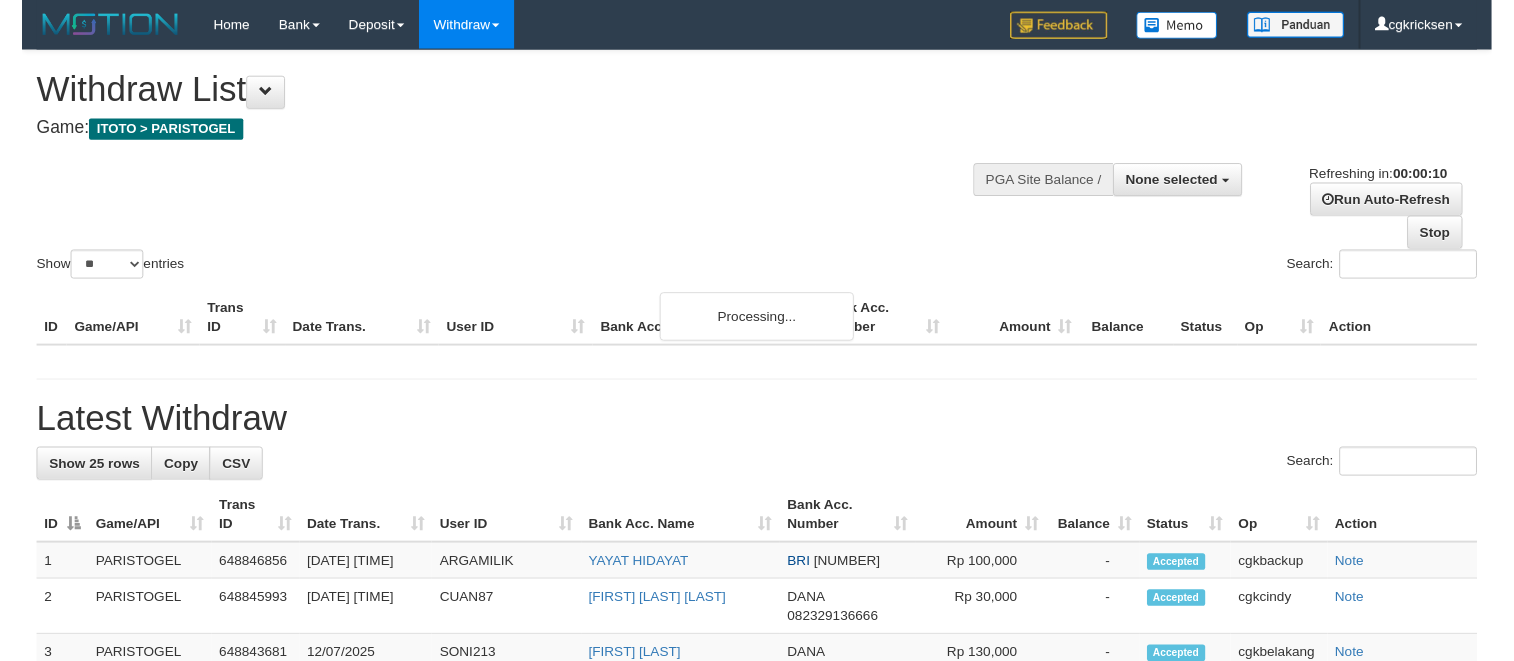scroll, scrollTop: 0, scrollLeft: 0, axis: both 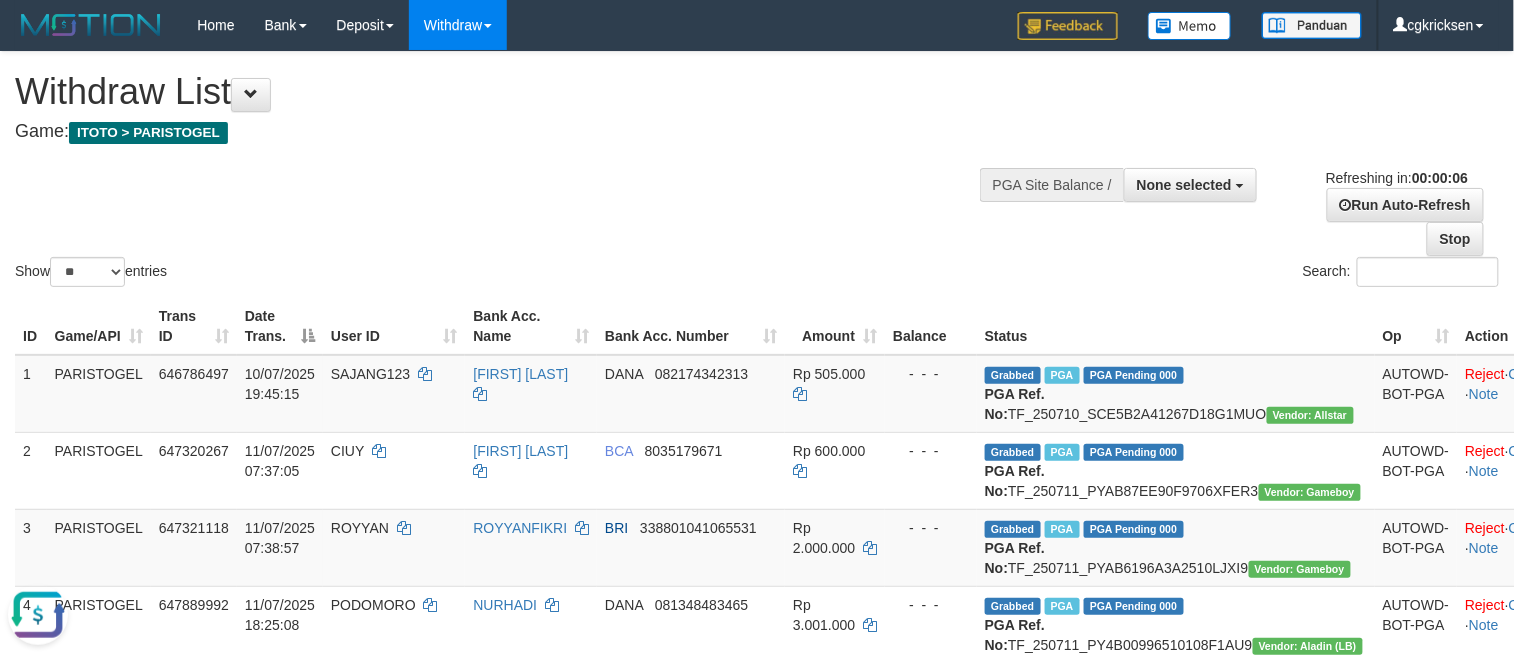 click on "Show  ** ** ** ***  entries Search:" at bounding box center (757, 171) 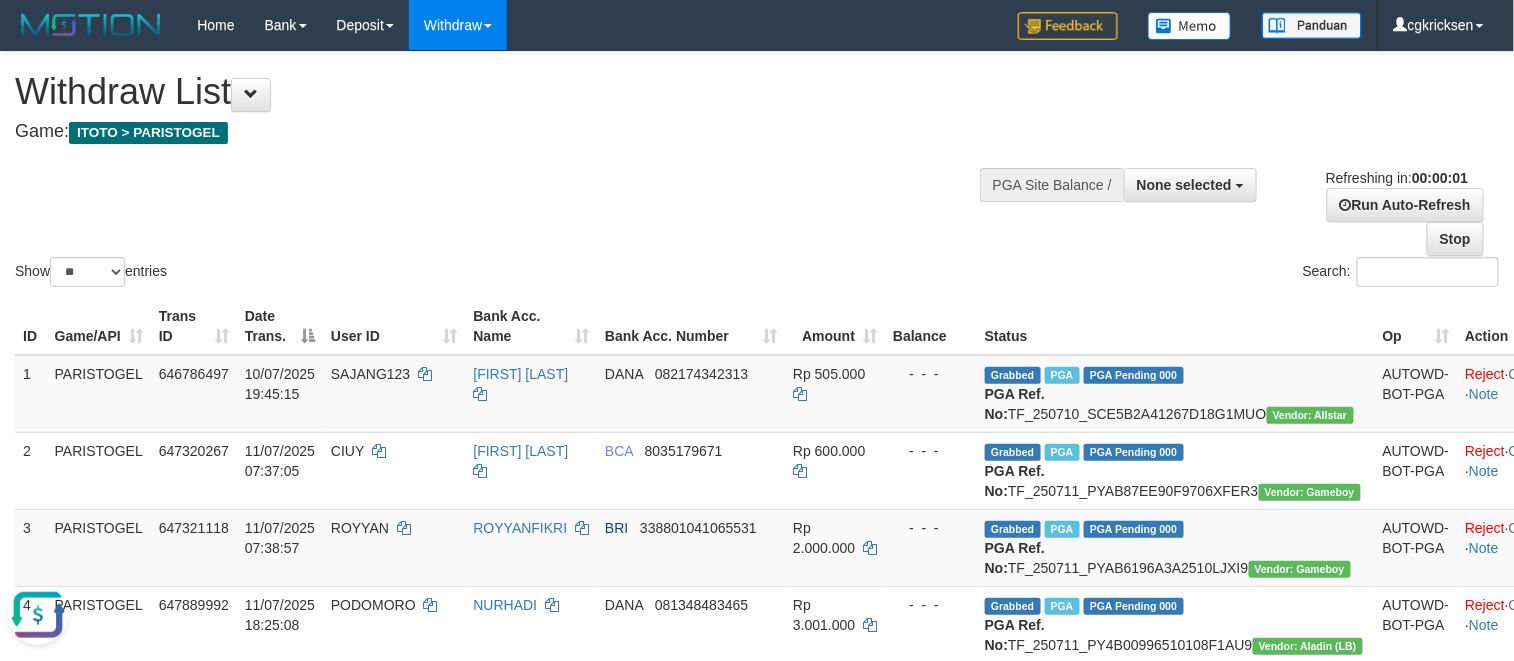 click on "Show  ** ** ** ***  entries Search:" at bounding box center [757, 171] 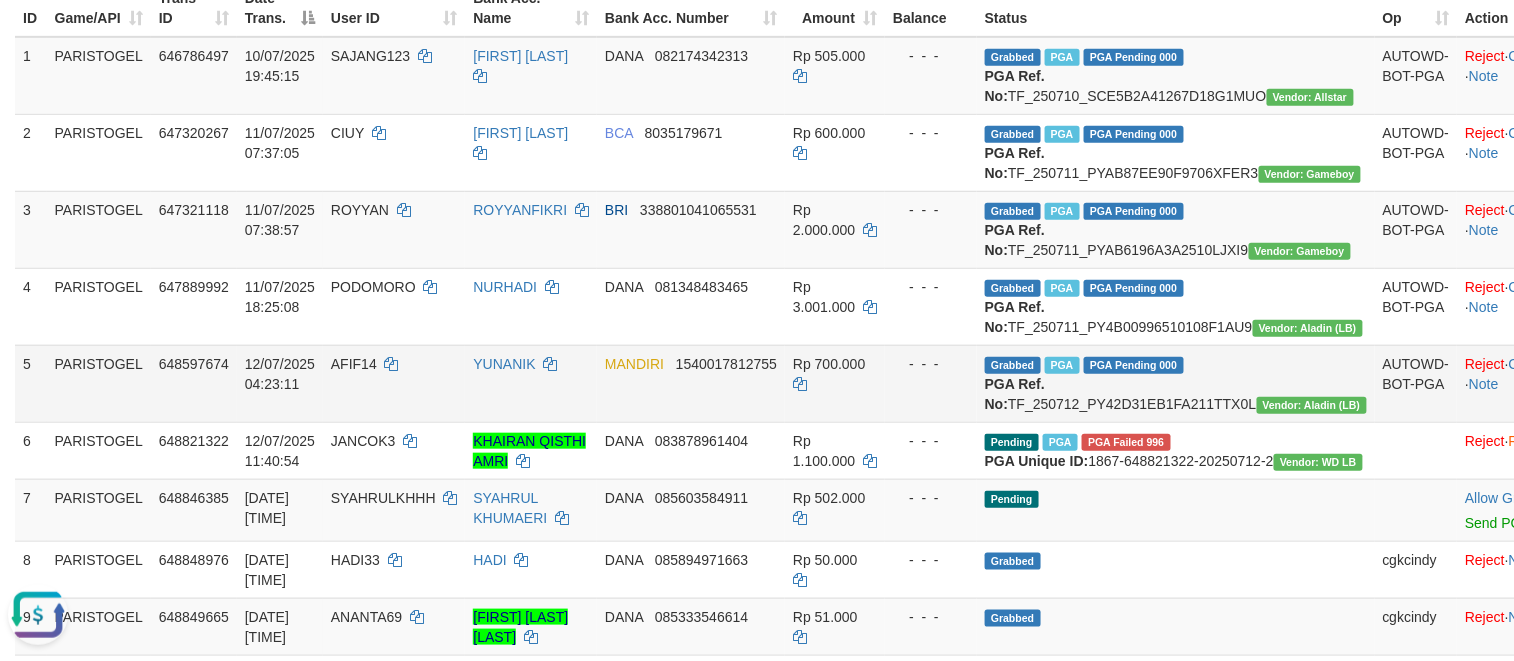 scroll, scrollTop: 533, scrollLeft: 0, axis: vertical 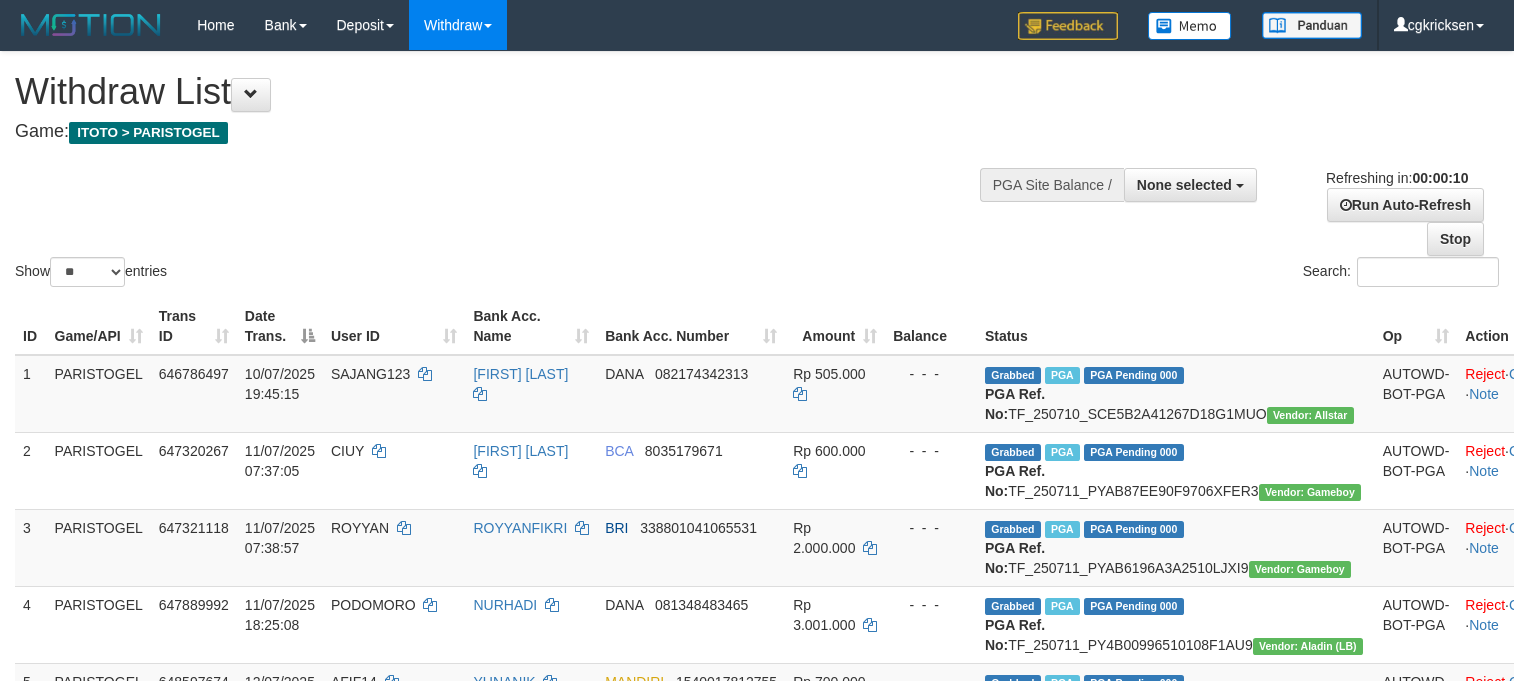 select 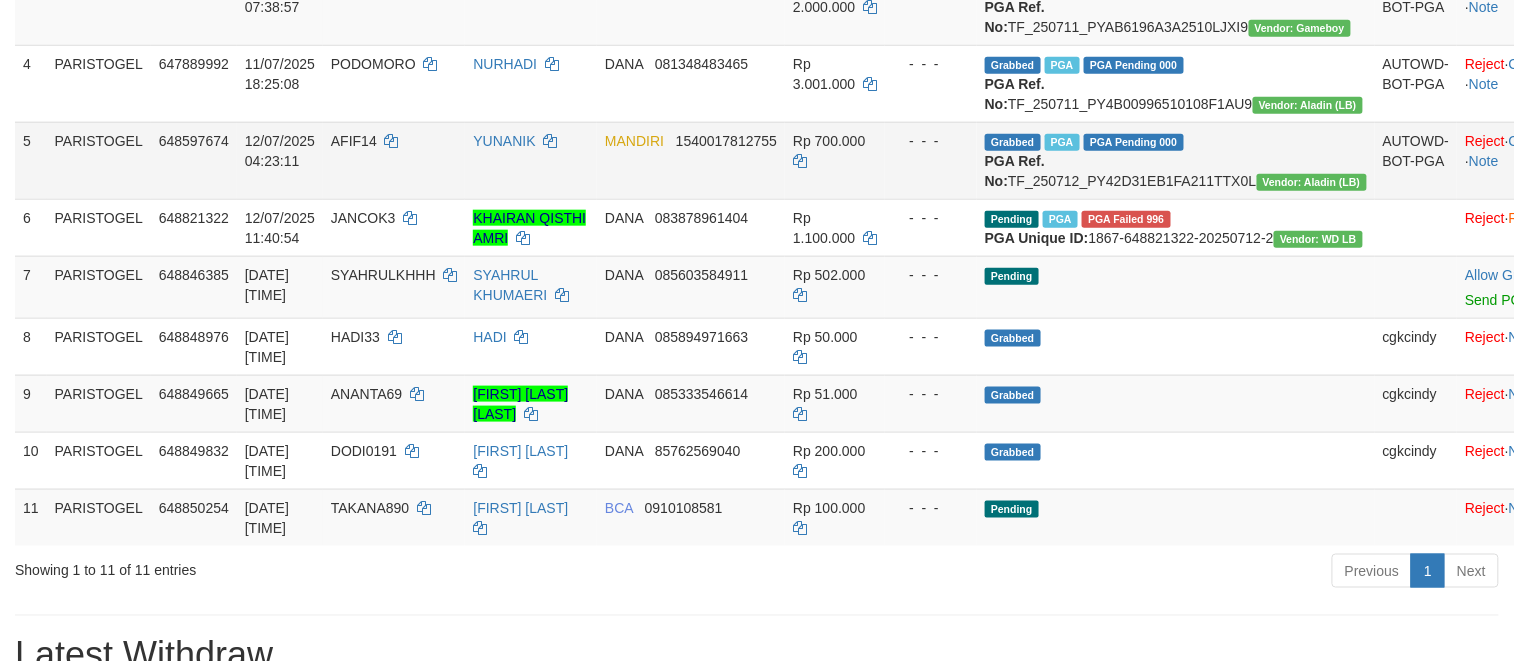 scroll, scrollTop: 533, scrollLeft: 0, axis: vertical 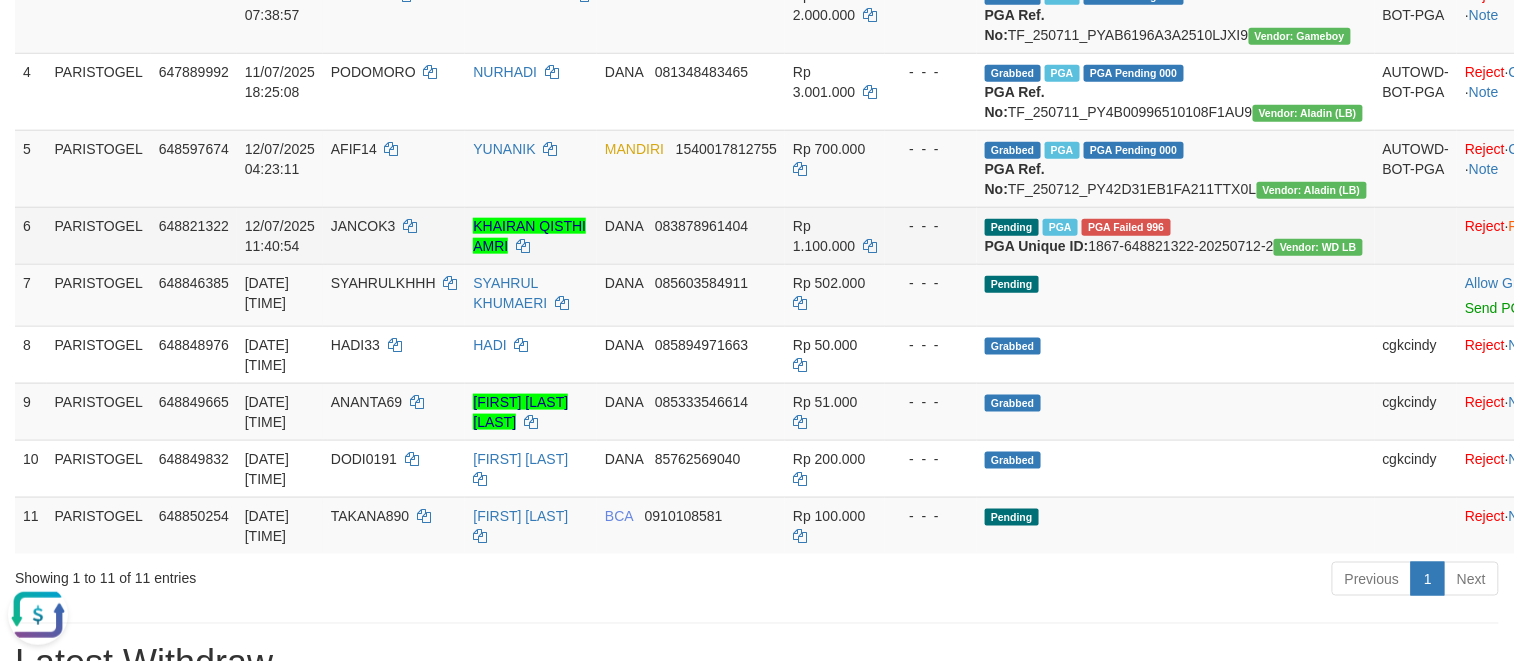 click on "JANCOK3" at bounding box center [394, 235] 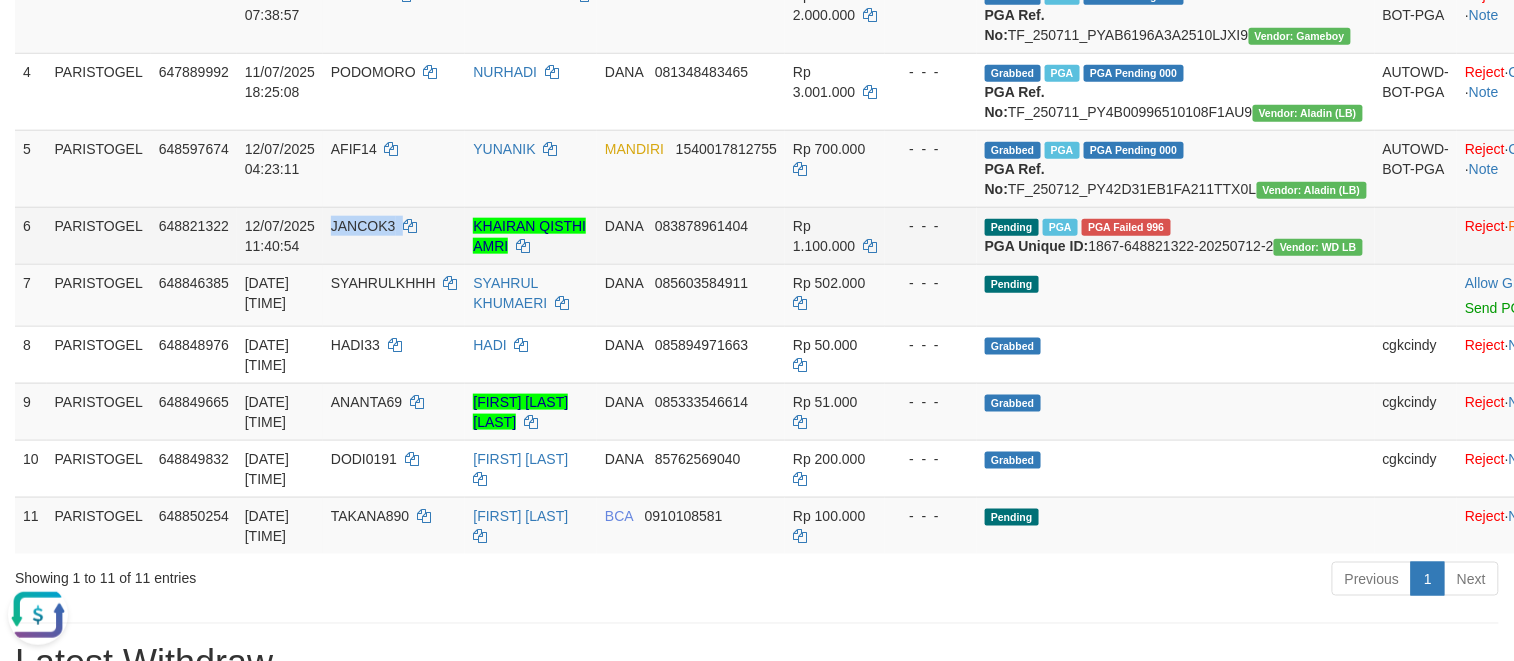 drag, startPoint x: 394, startPoint y: 408, endPoint x: 328, endPoint y: 417, distance: 66.61081 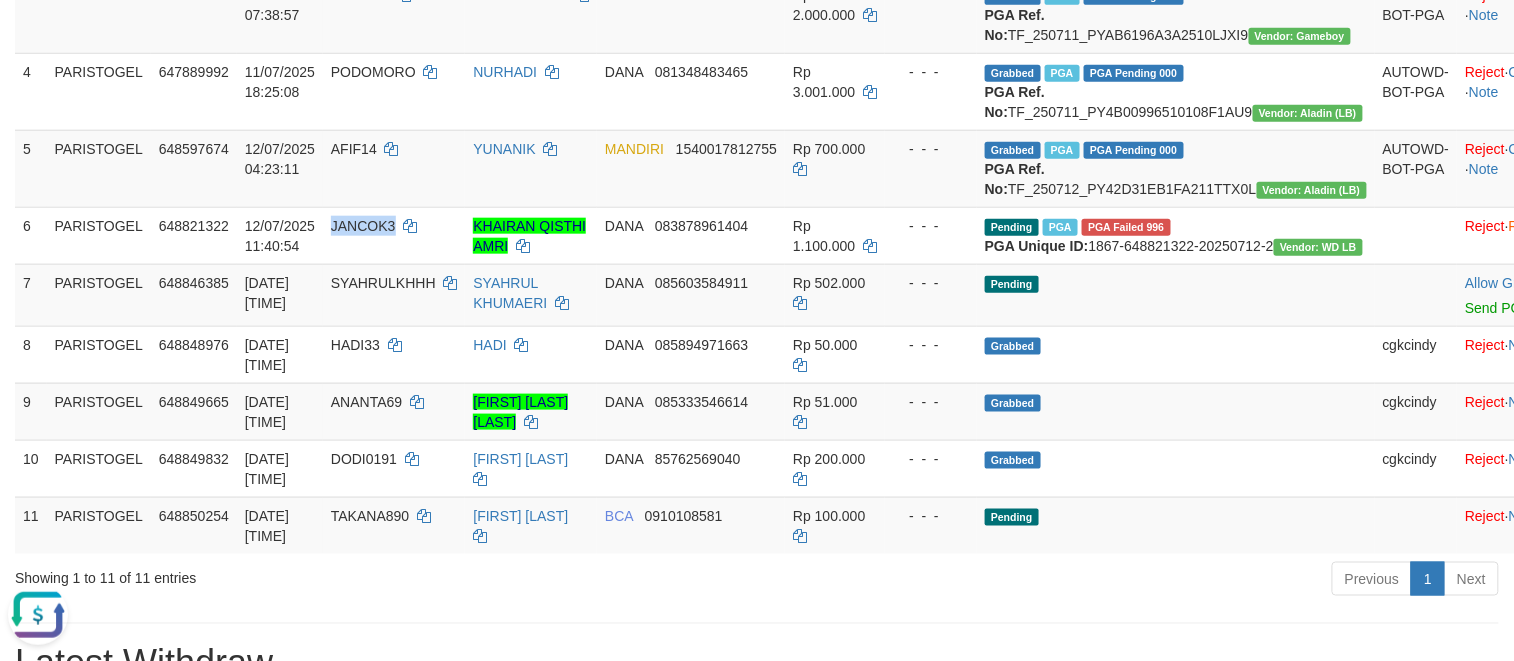 copy on "JANCOK3" 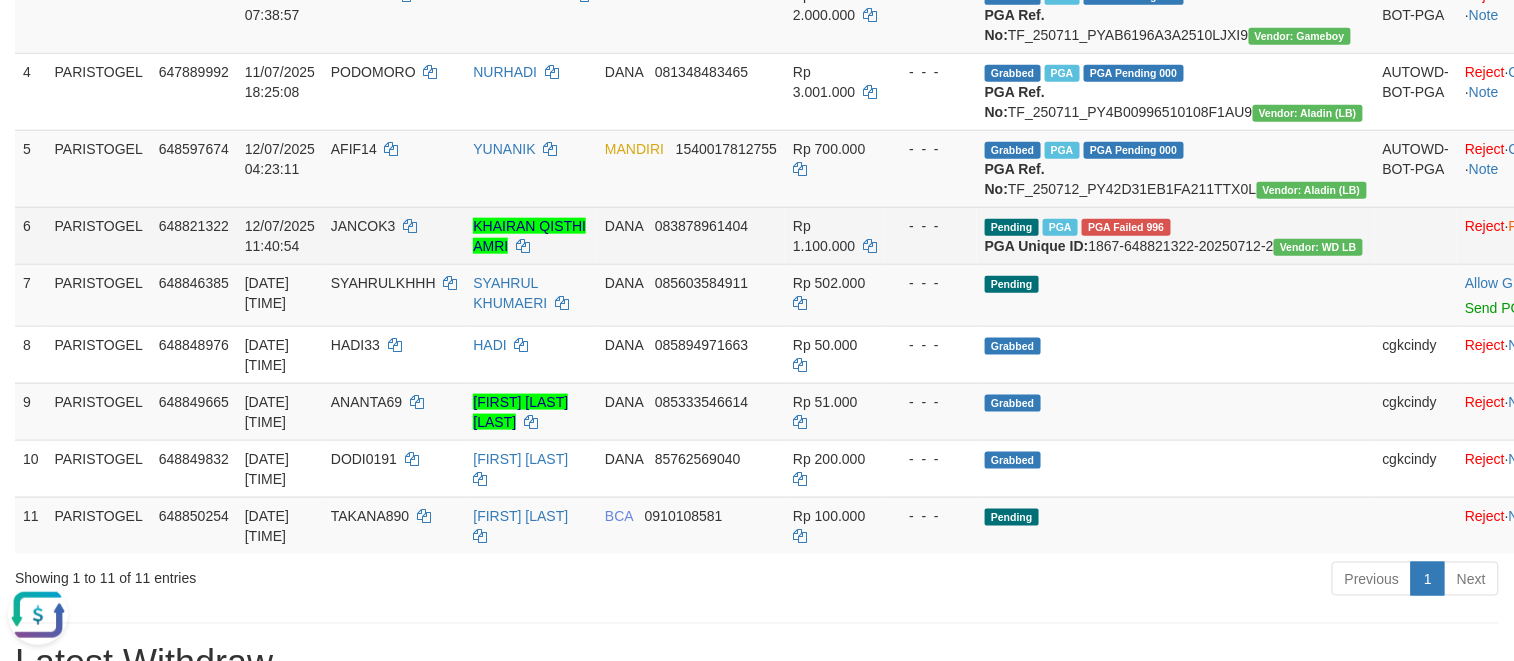 click on "KHAIRAN QISTHI AMRI" at bounding box center [531, 235] 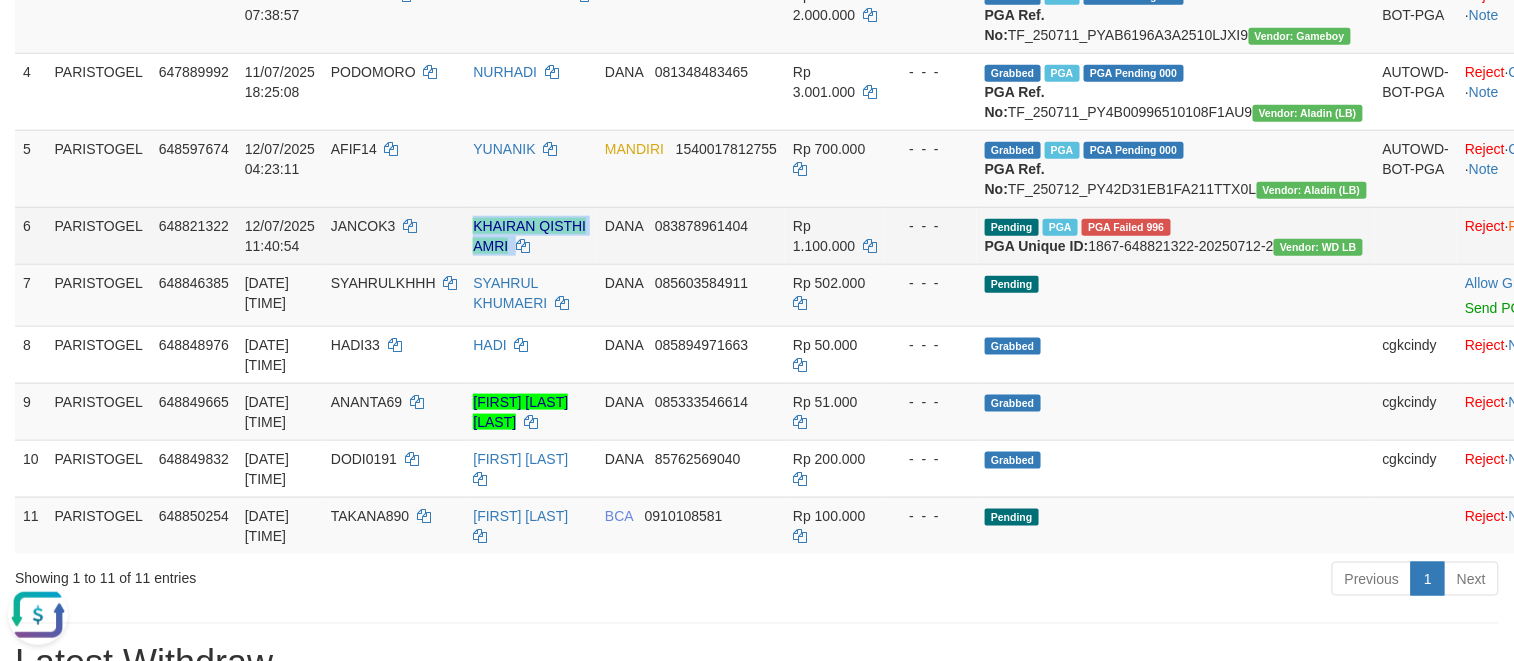 click on "KHAIRAN QISTHI AMRI" at bounding box center [531, 235] 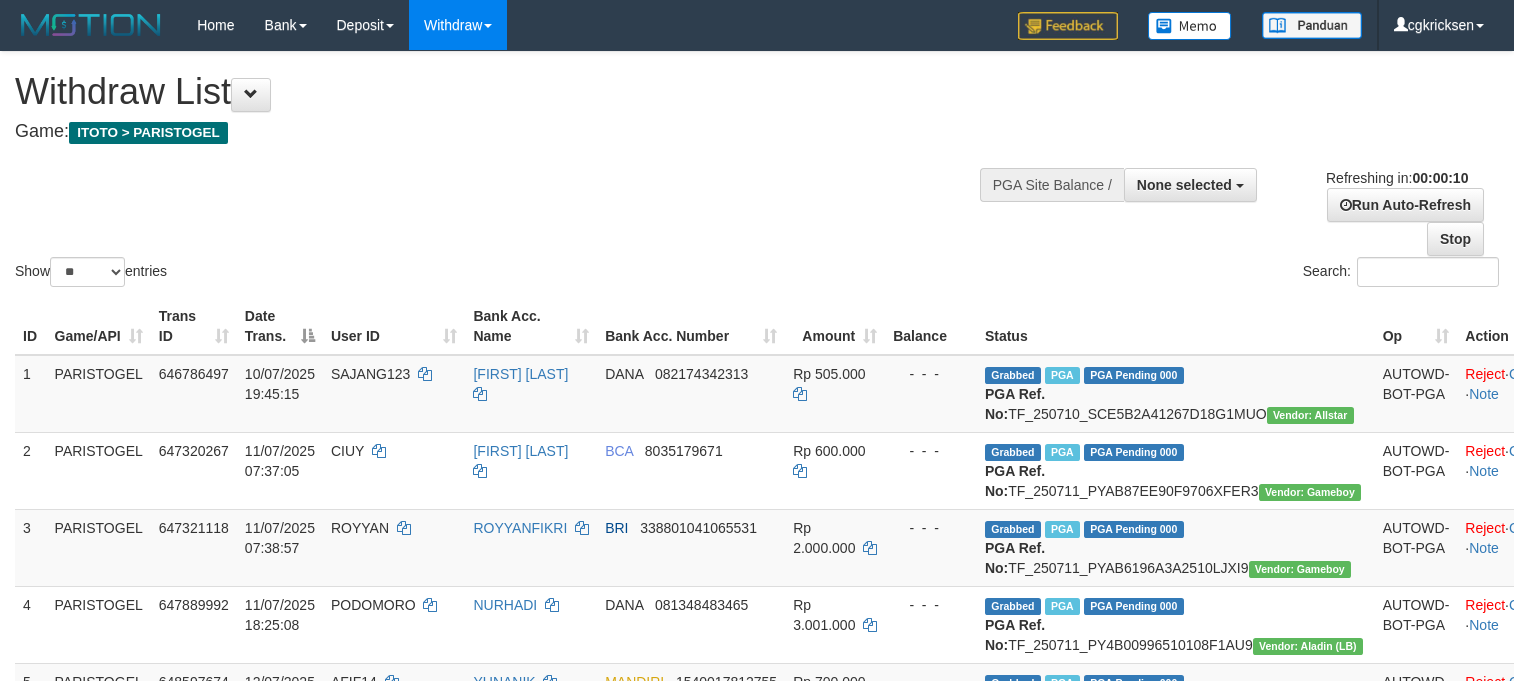 select 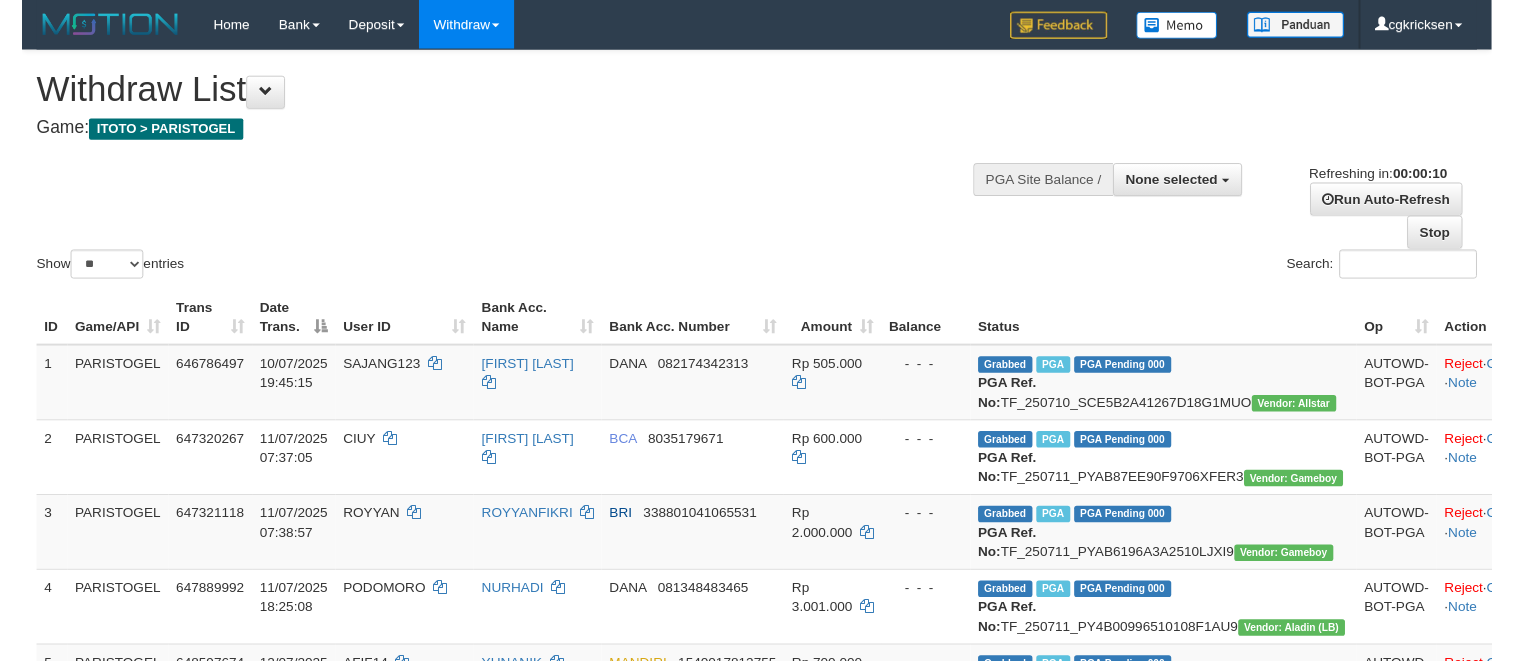 scroll, scrollTop: 0, scrollLeft: 0, axis: both 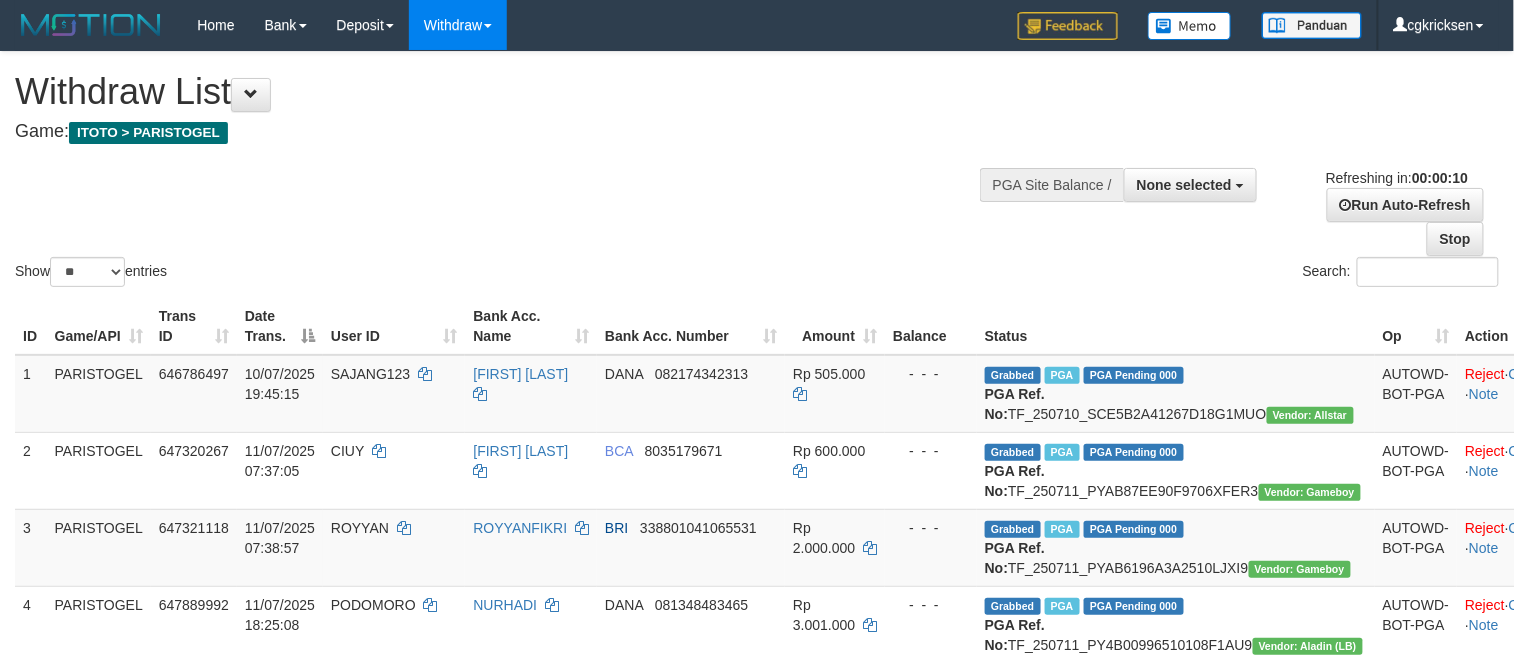 click on "**********" at bounding box center (1266, 204) 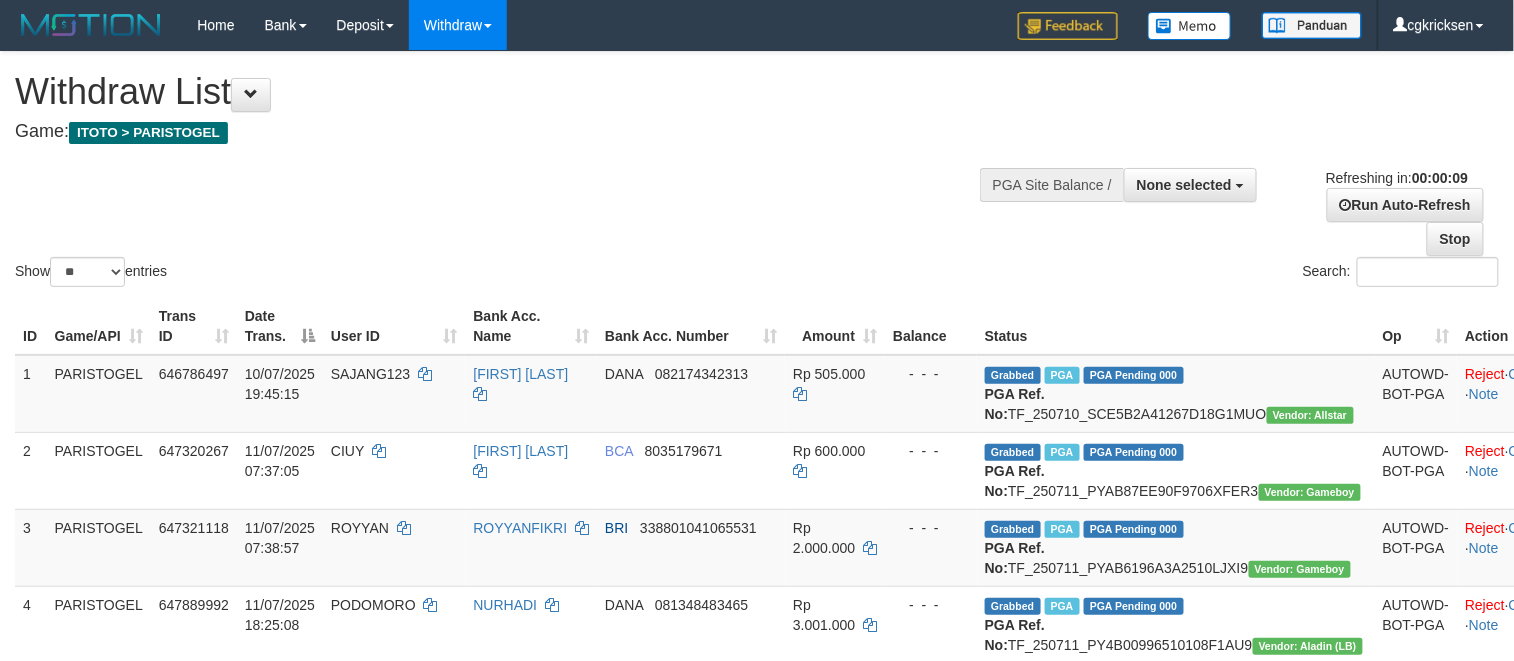 scroll, scrollTop: 578, scrollLeft: 0, axis: vertical 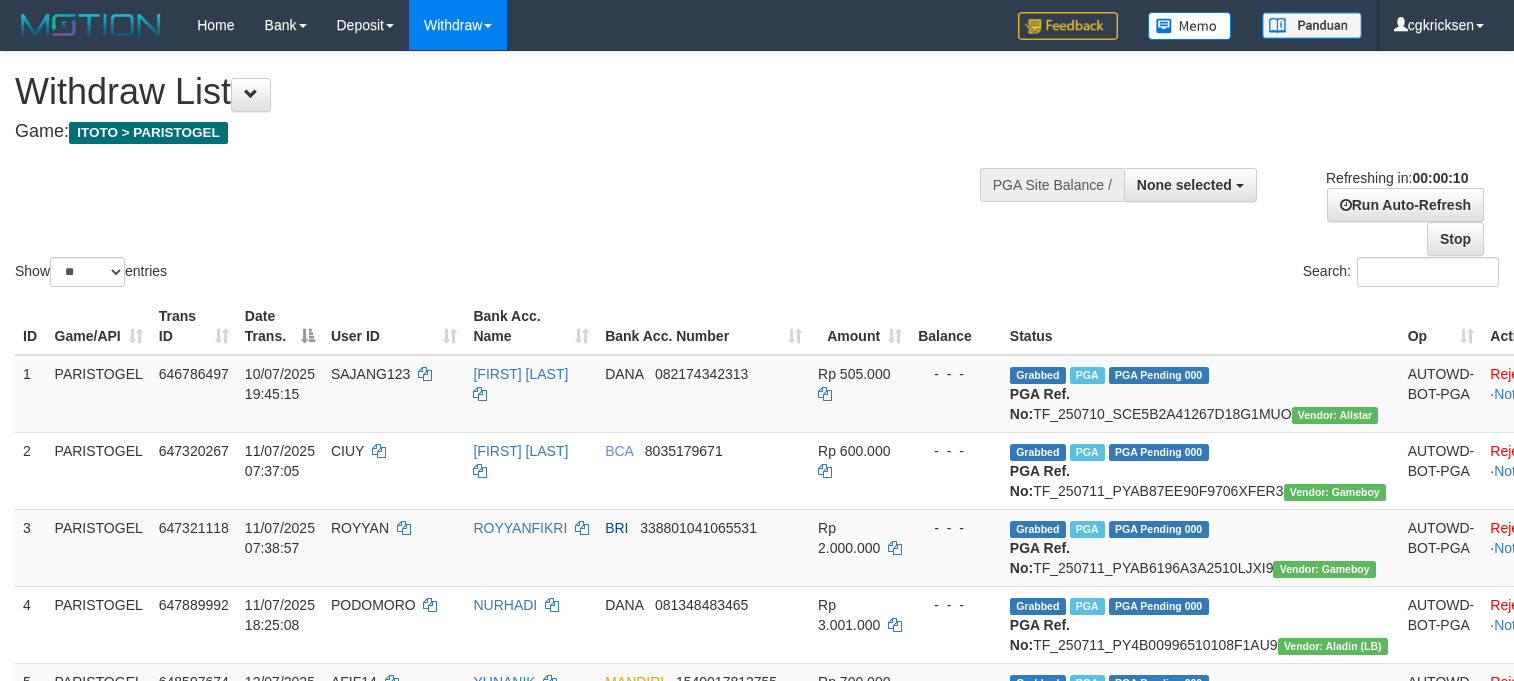 select 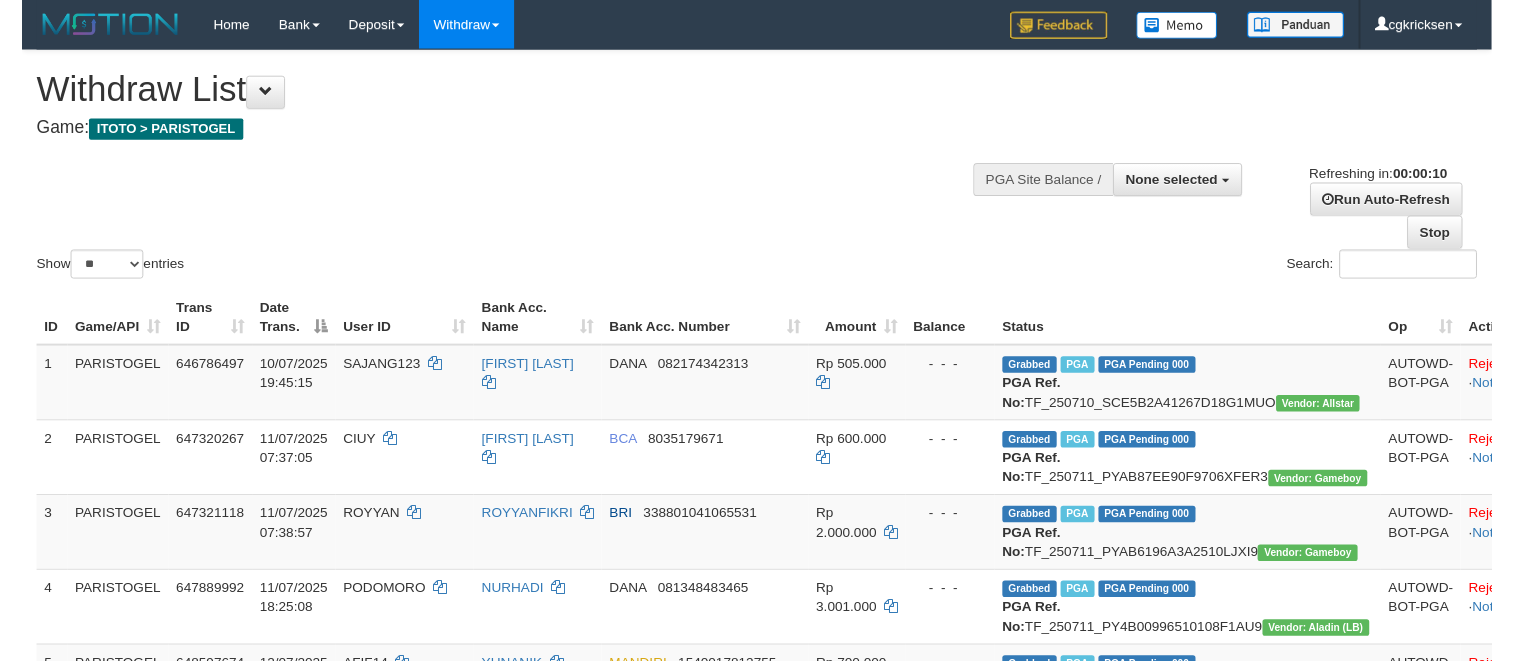 scroll, scrollTop: 0, scrollLeft: 0, axis: both 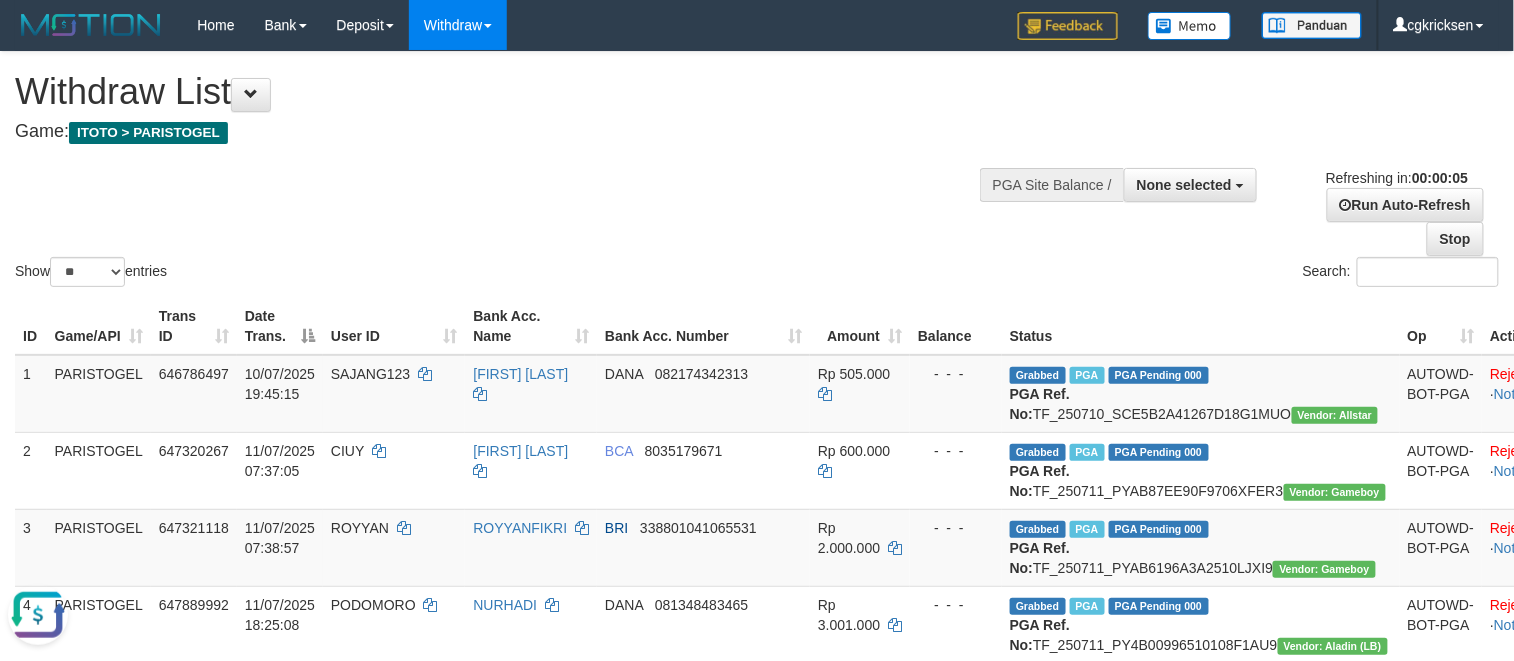 drag, startPoint x: 694, startPoint y: 189, endPoint x: 666, endPoint y: 189, distance: 28 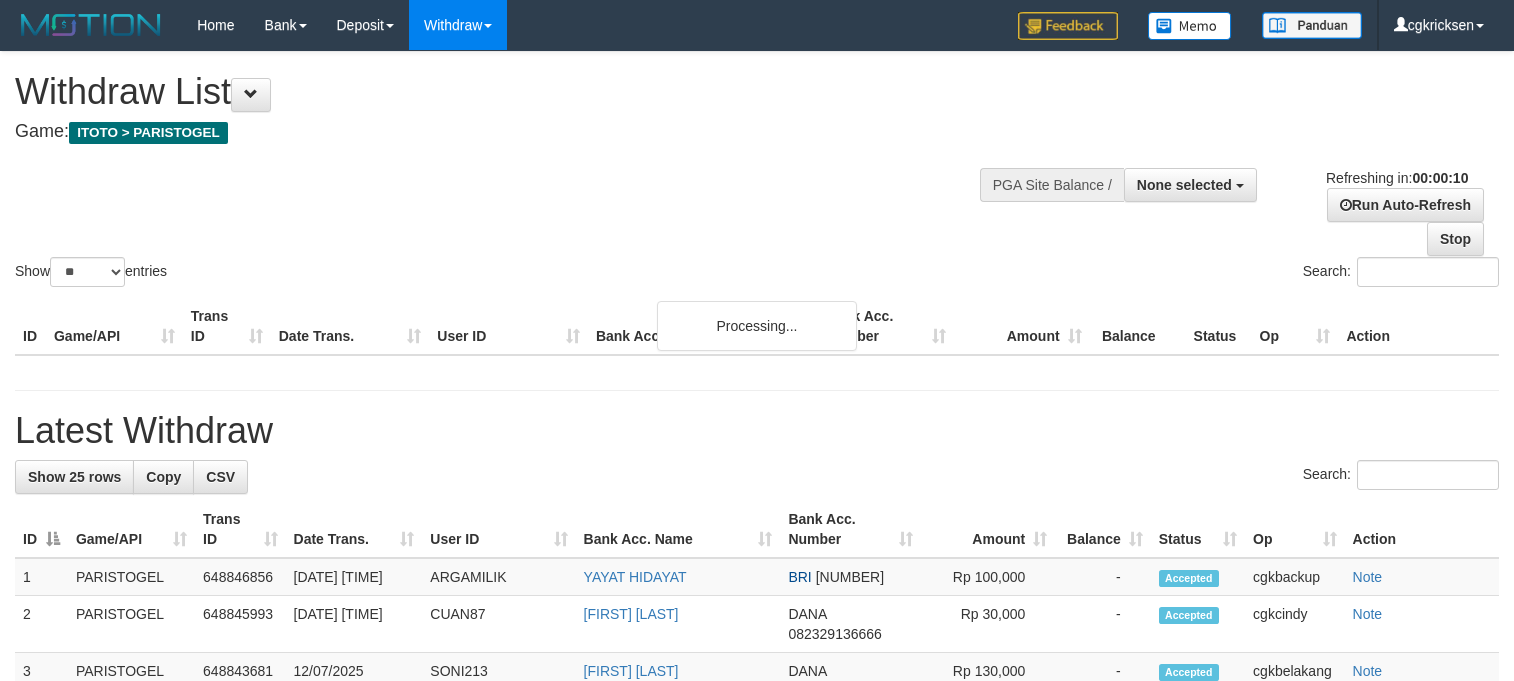 select 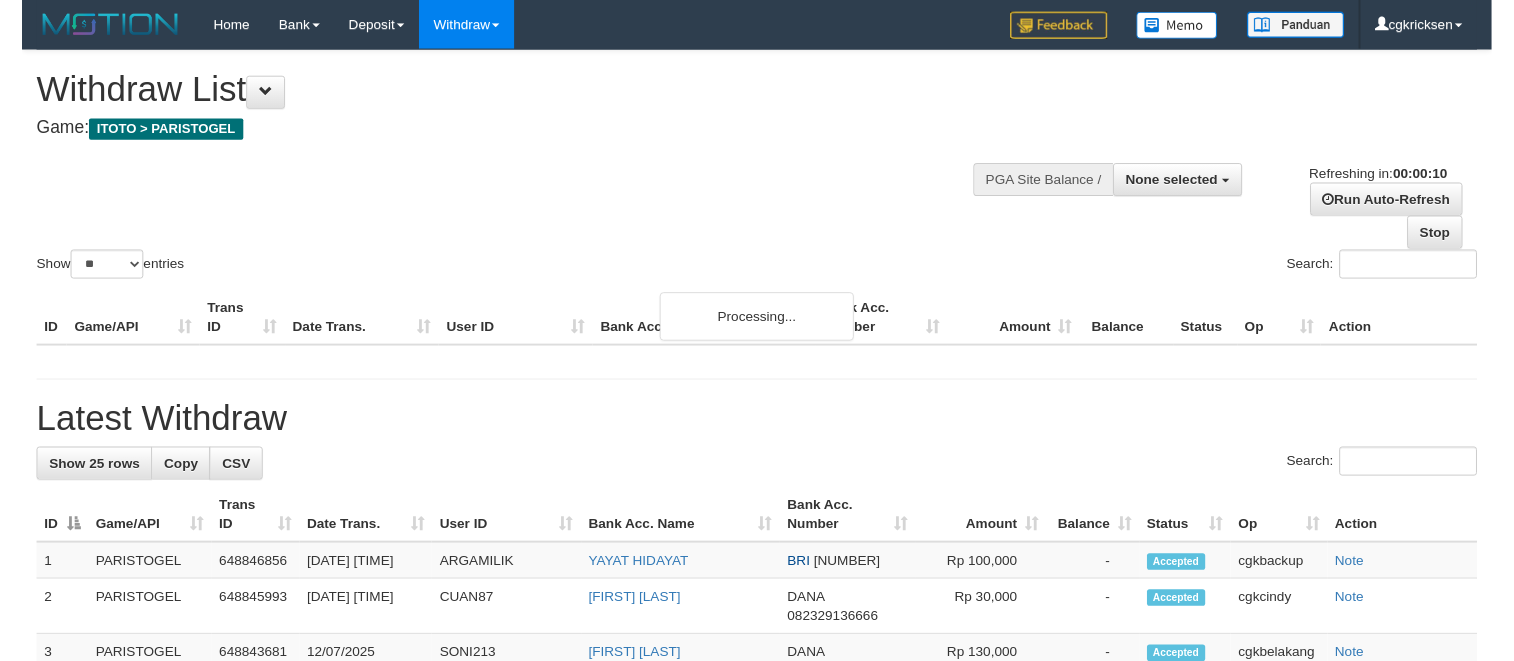 scroll, scrollTop: 0, scrollLeft: 0, axis: both 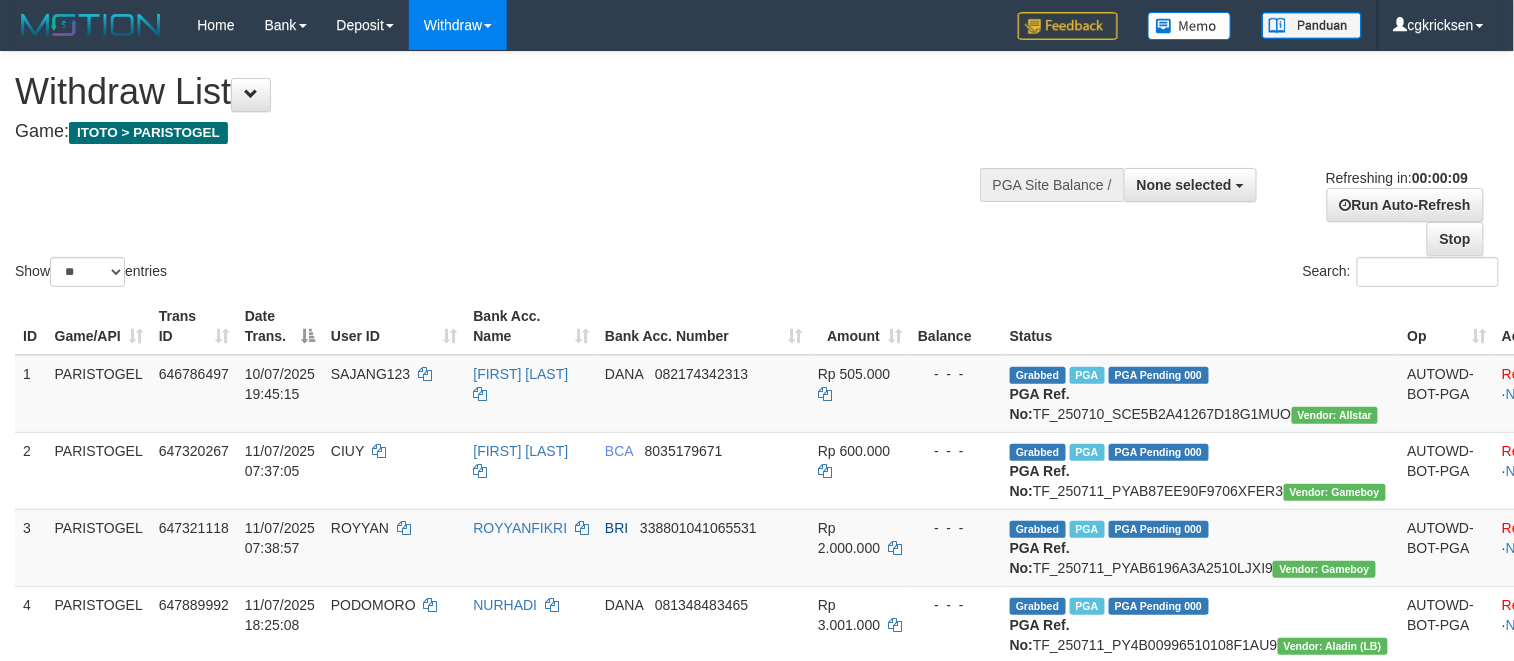 drag, startPoint x: 962, startPoint y: 193, endPoint x: 892, endPoint y: 268, distance: 102.59142 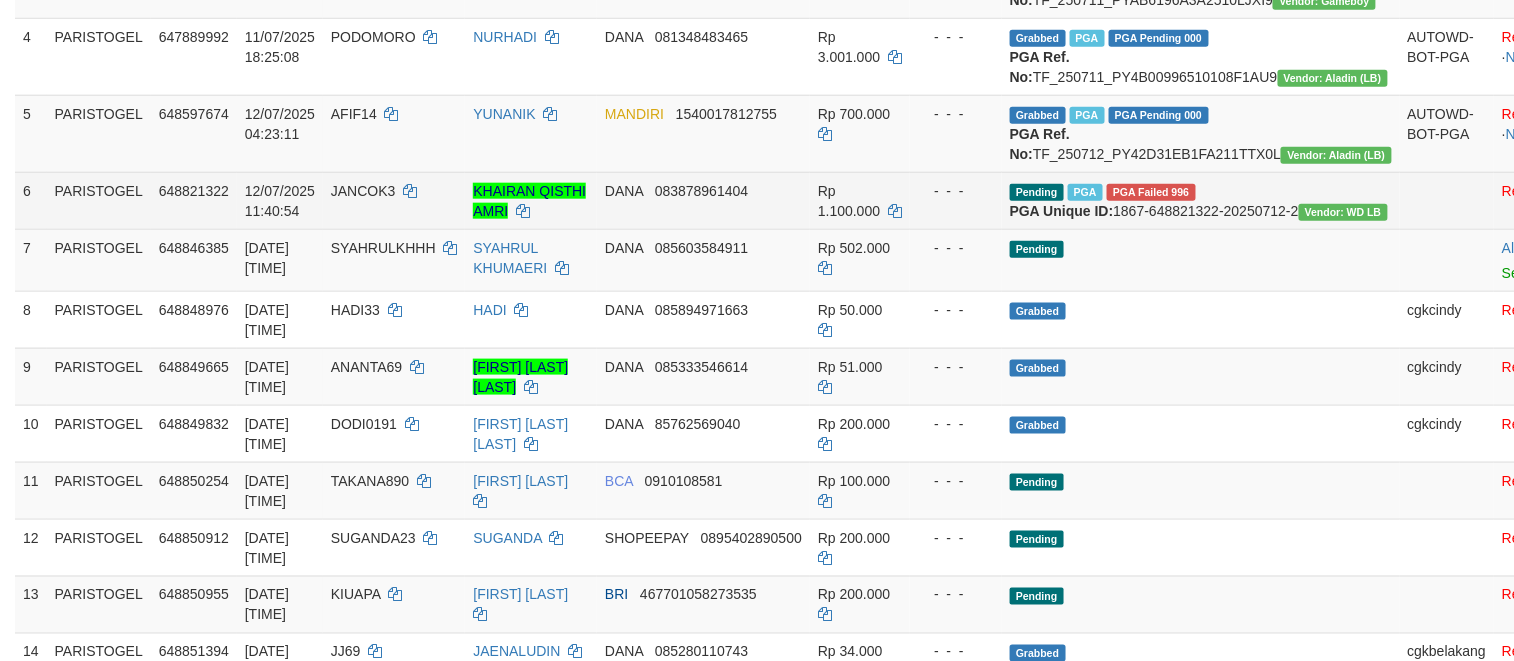 click on "083878961404" at bounding box center (701, 191) 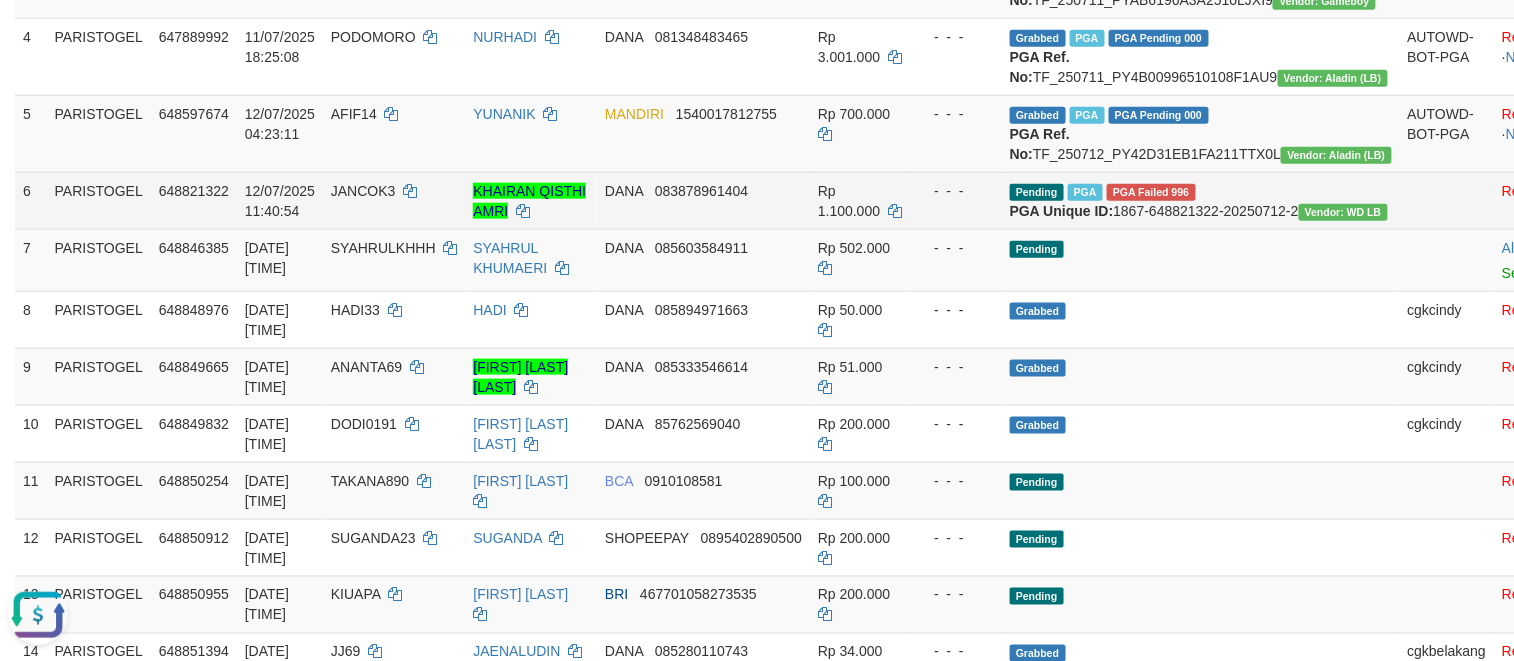 scroll, scrollTop: 0, scrollLeft: 0, axis: both 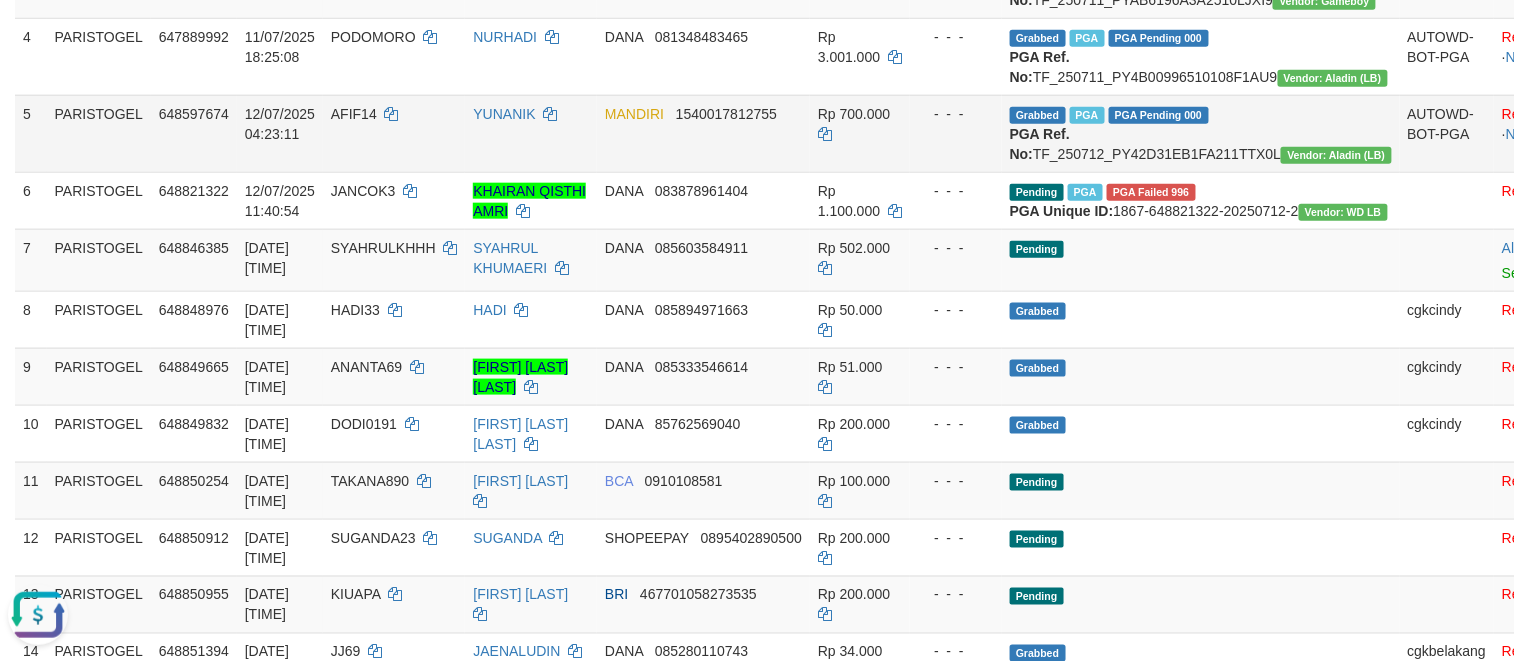 click on "-  -  -" at bounding box center [956, 133] 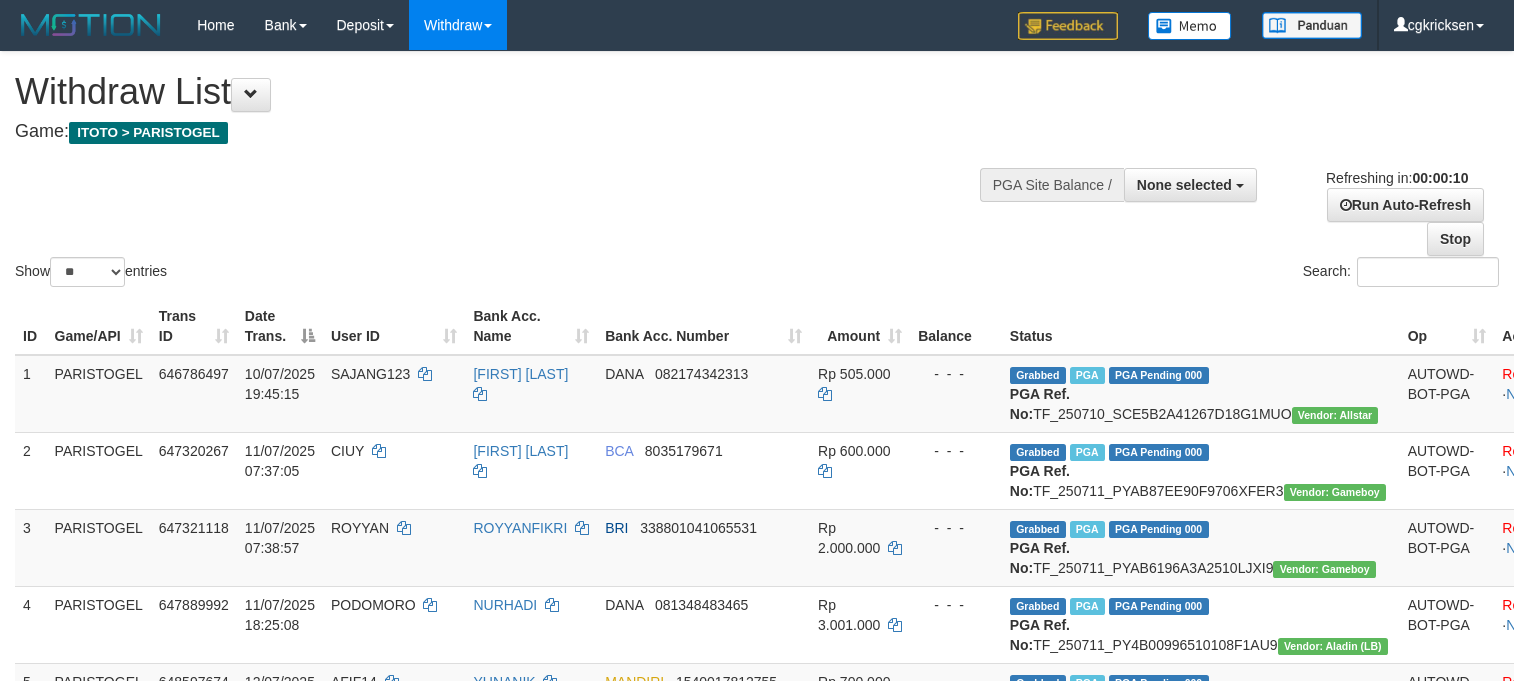 select 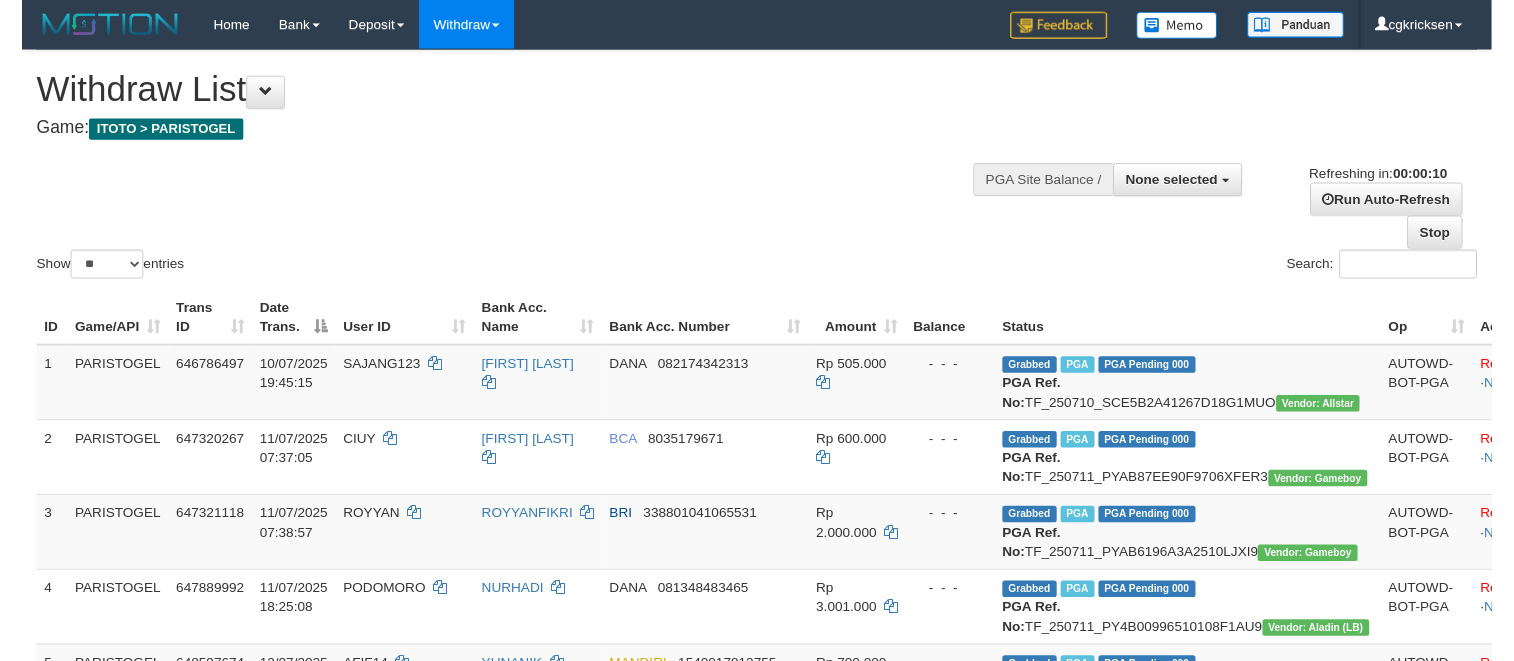 scroll, scrollTop: 0, scrollLeft: 0, axis: both 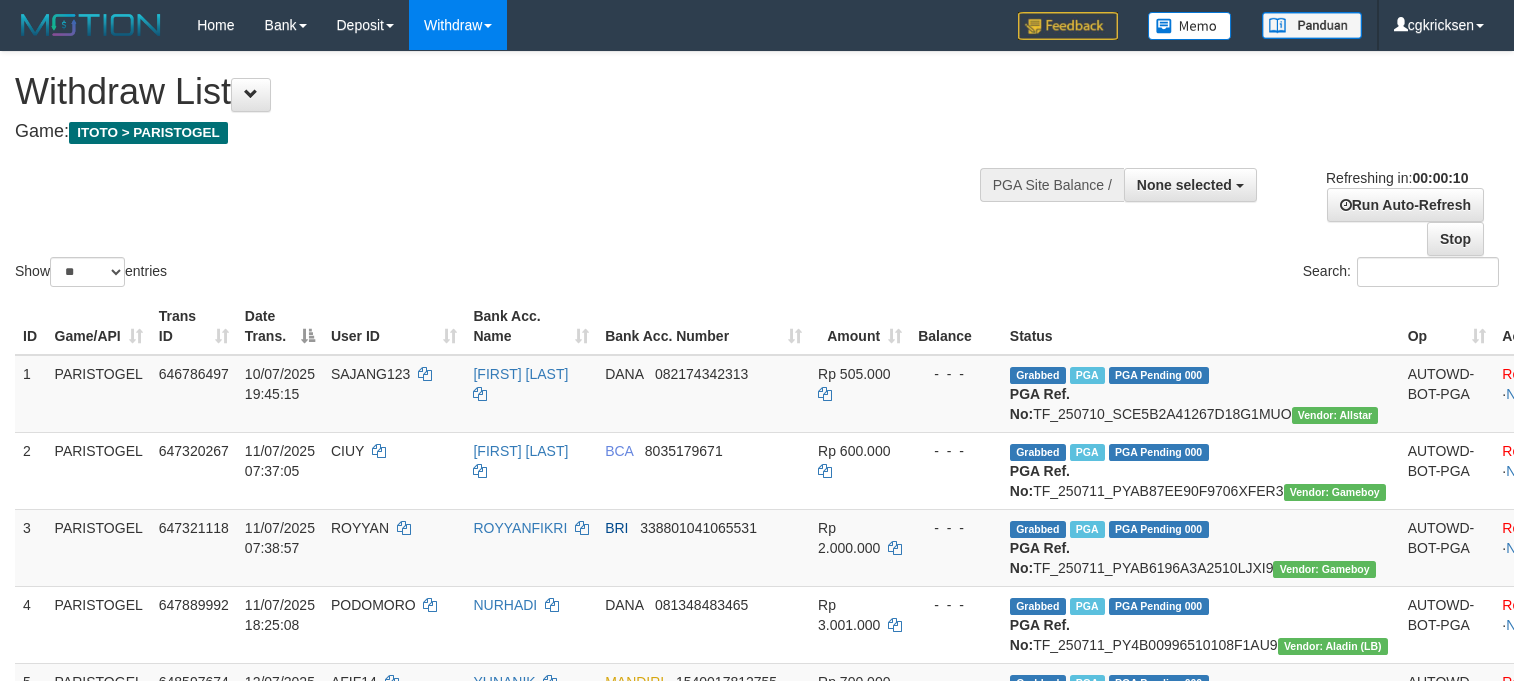 select 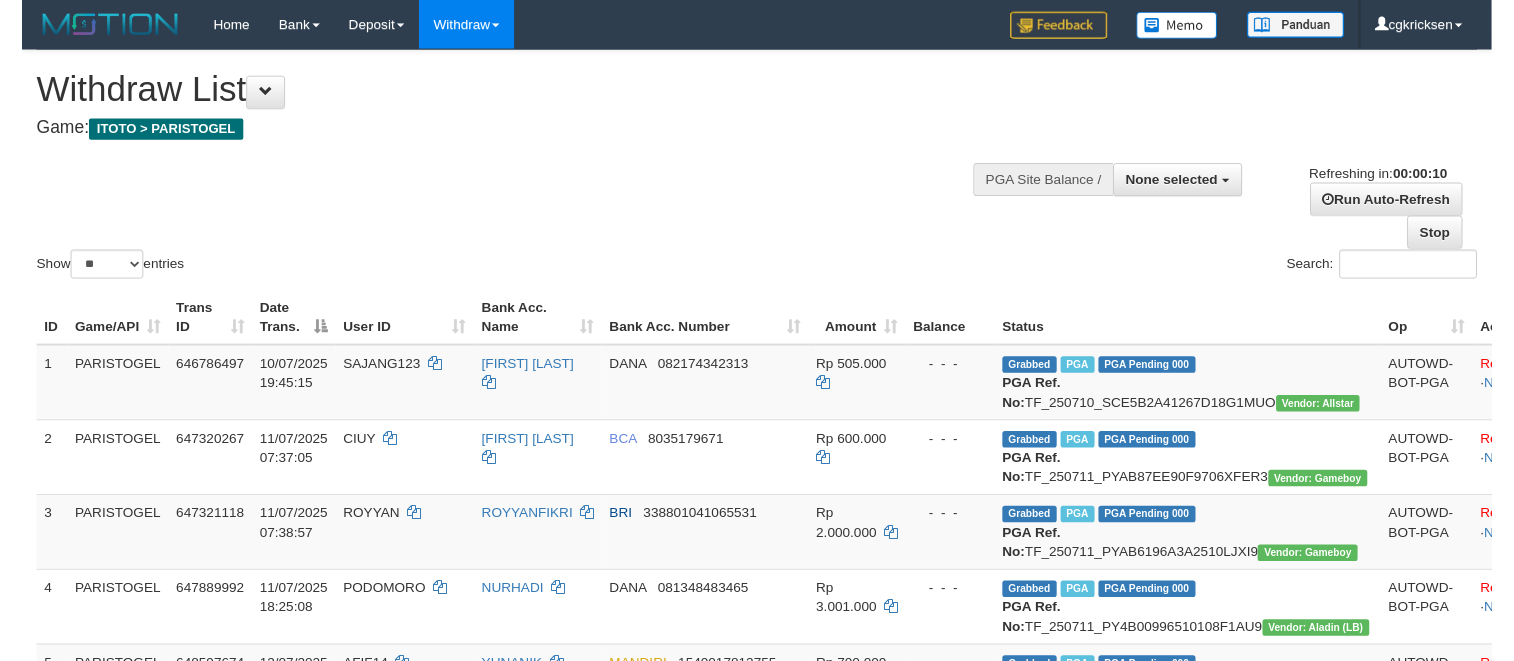 scroll, scrollTop: 0, scrollLeft: 0, axis: both 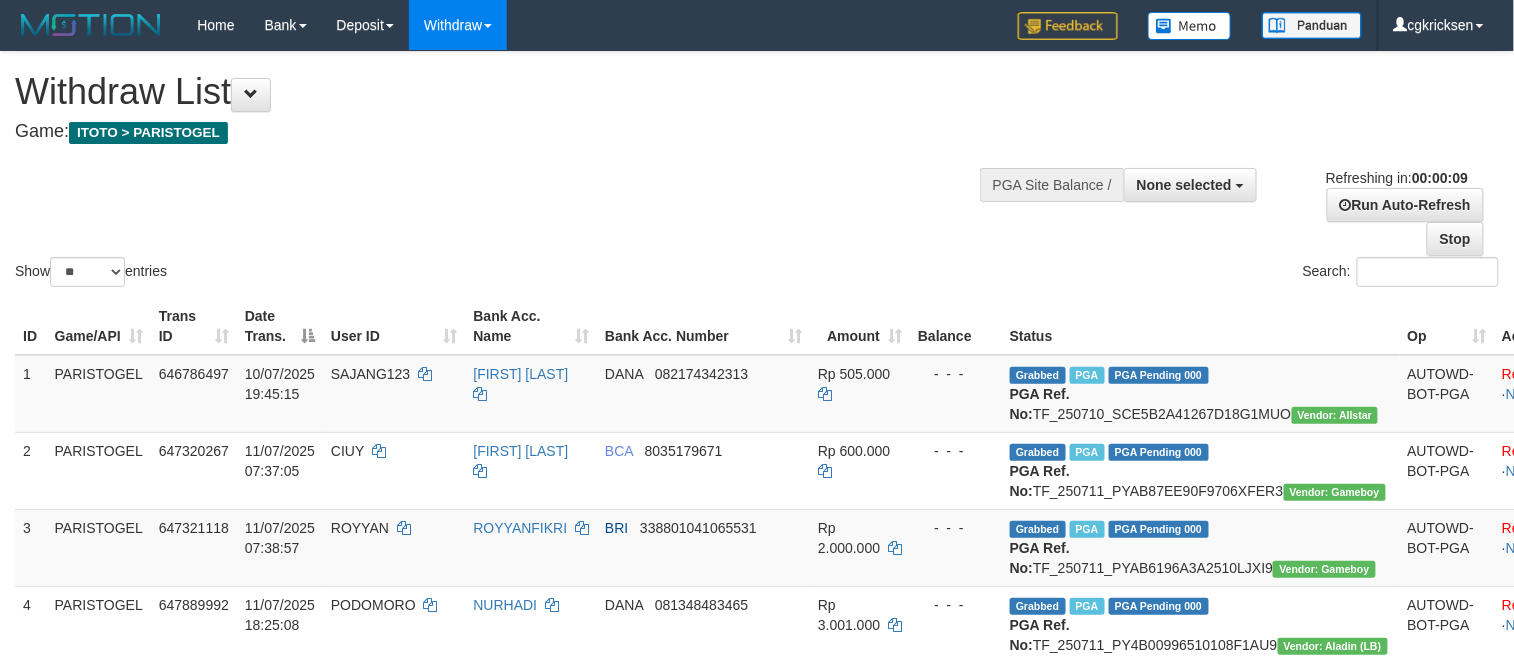 click on "Show  ** ** ** ***  entries Search:" at bounding box center [757, 171] 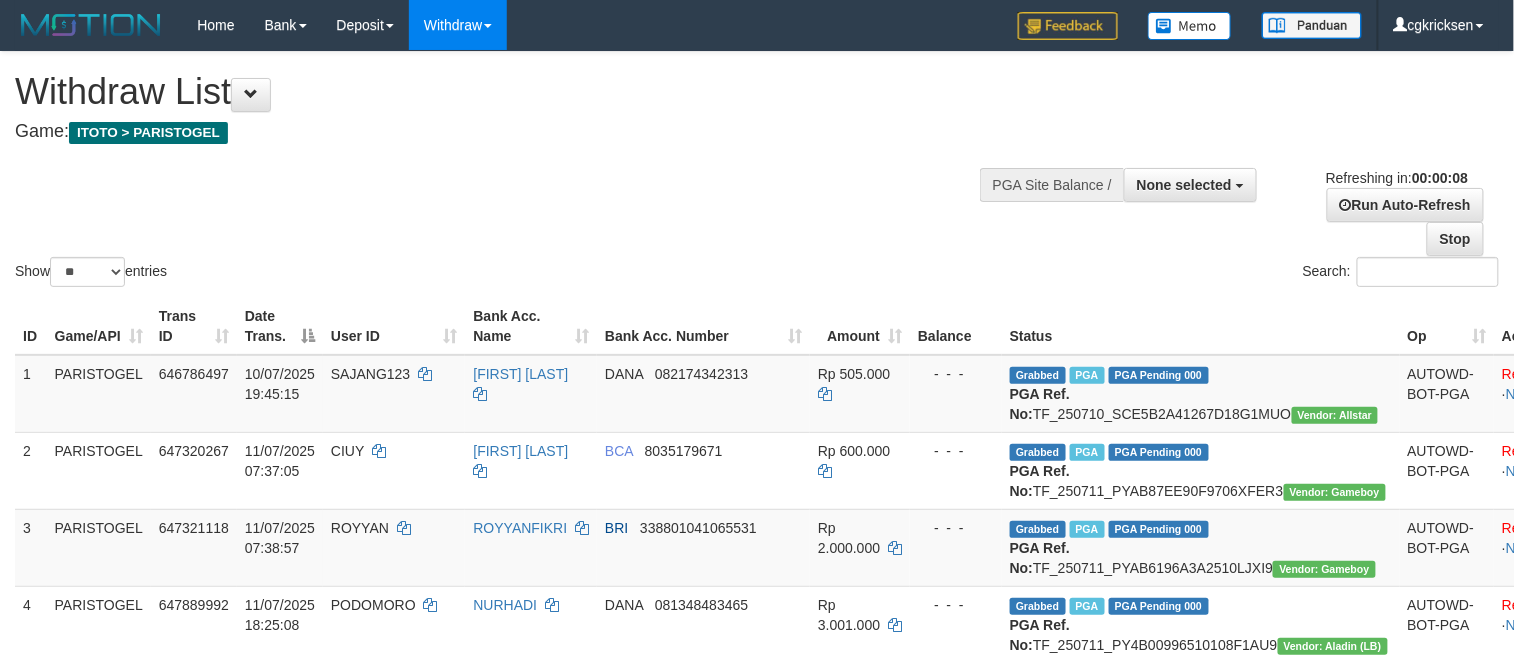 scroll, scrollTop: 568, scrollLeft: 0, axis: vertical 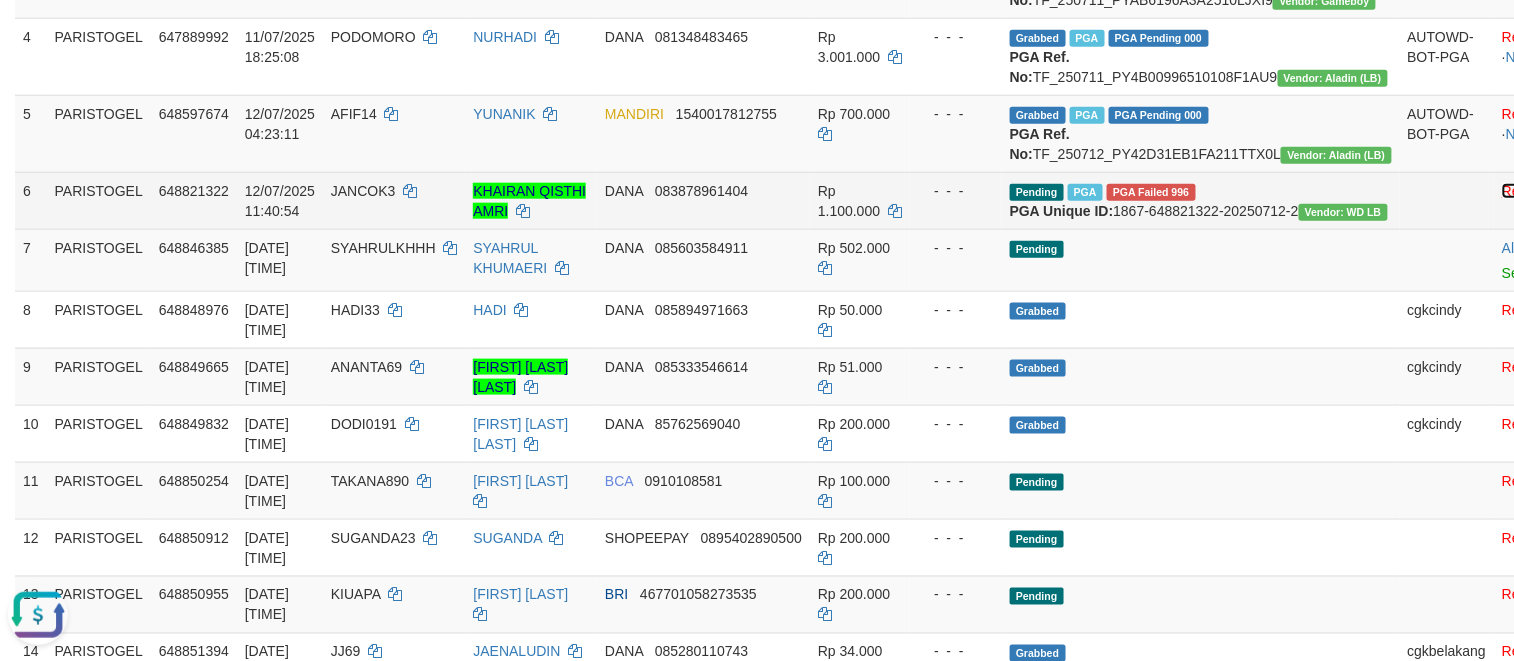 click on "Reject" at bounding box center [1522, 191] 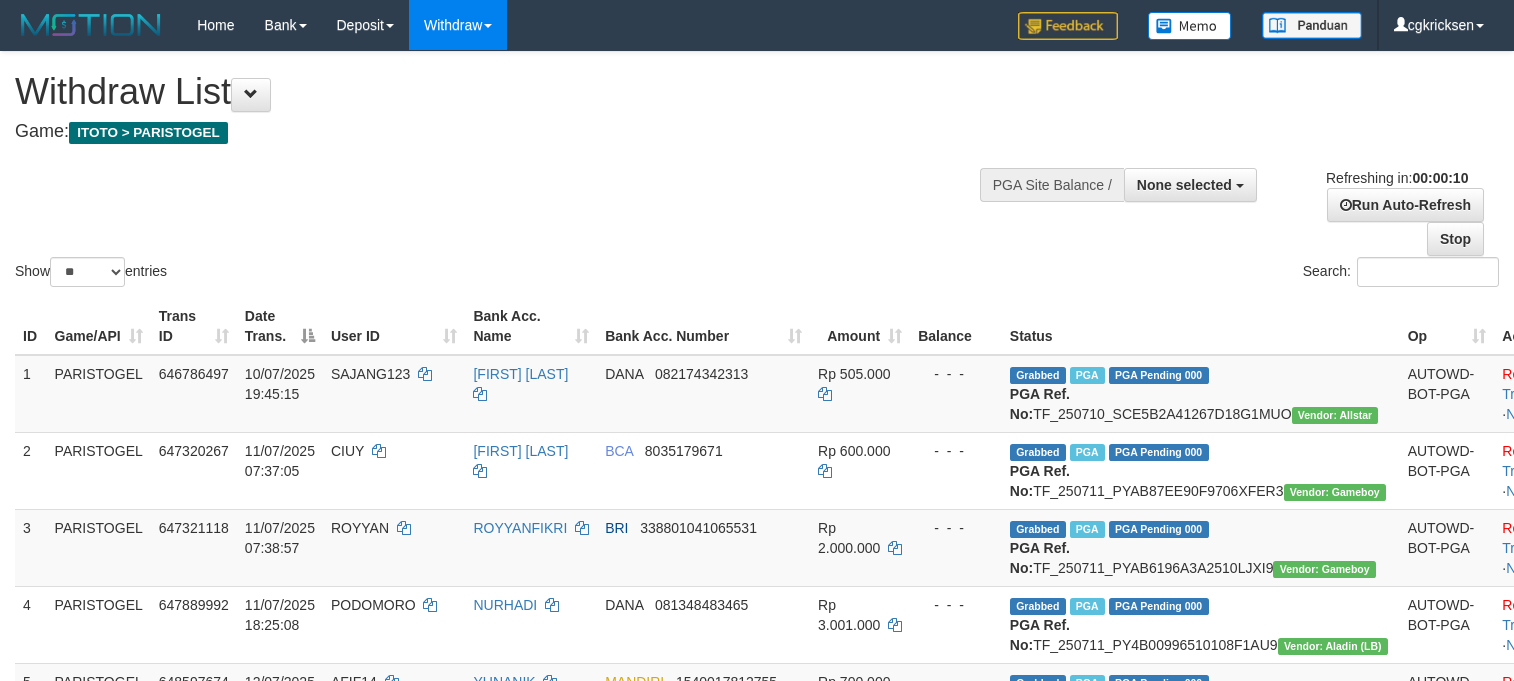 select 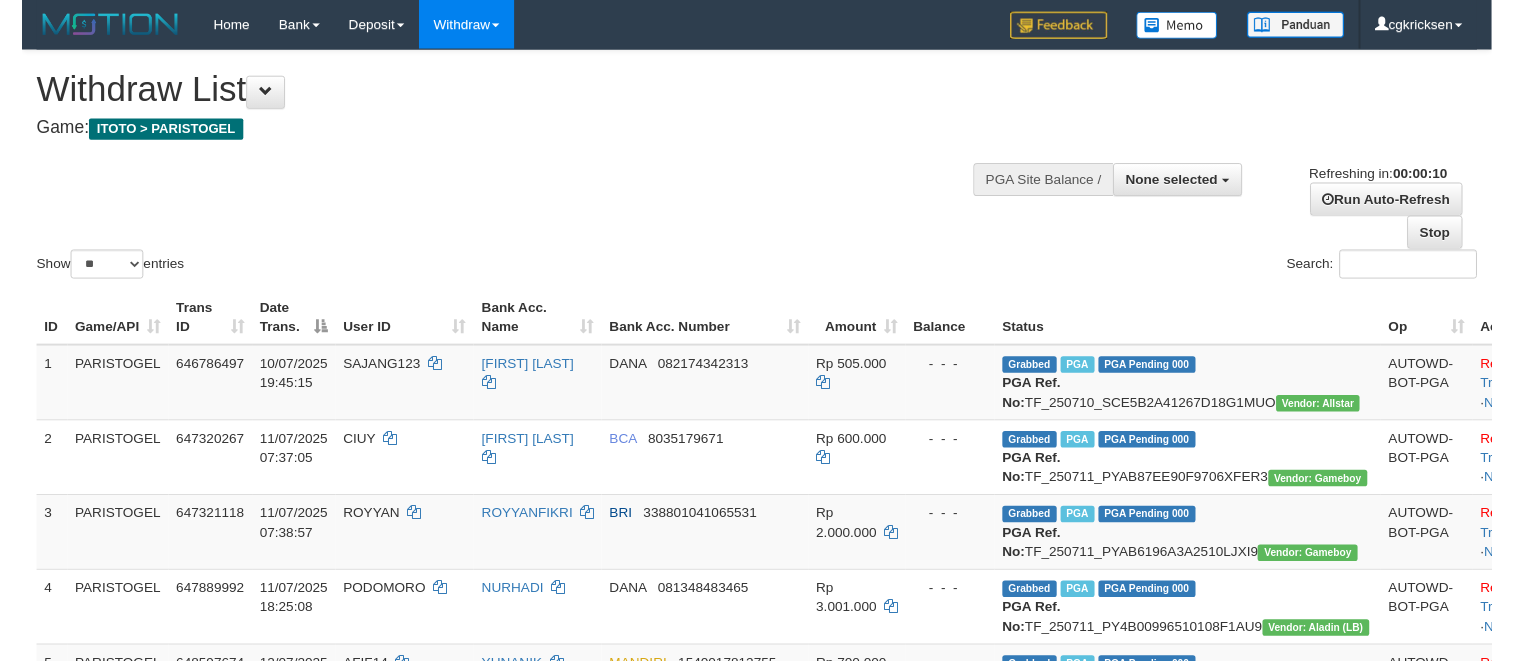 scroll, scrollTop: 0, scrollLeft: 0, axis: both 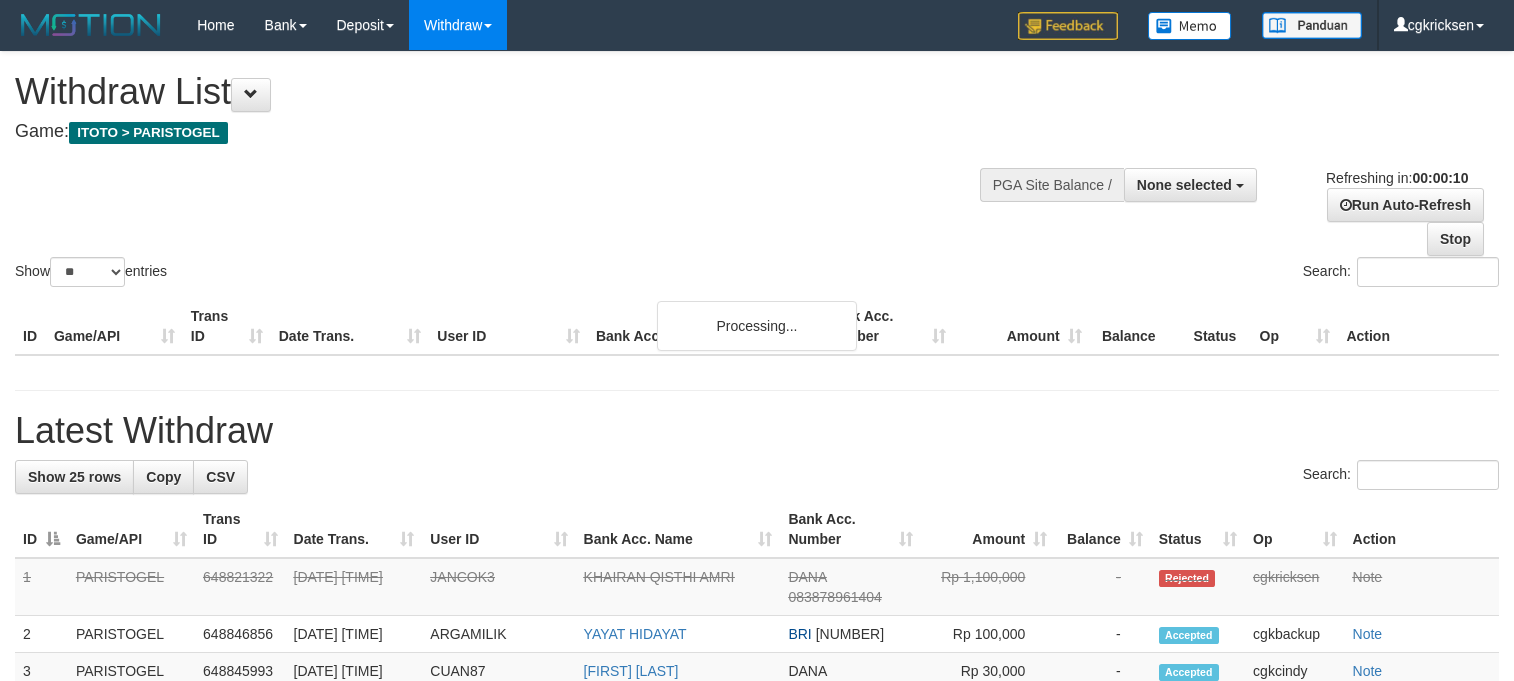 select 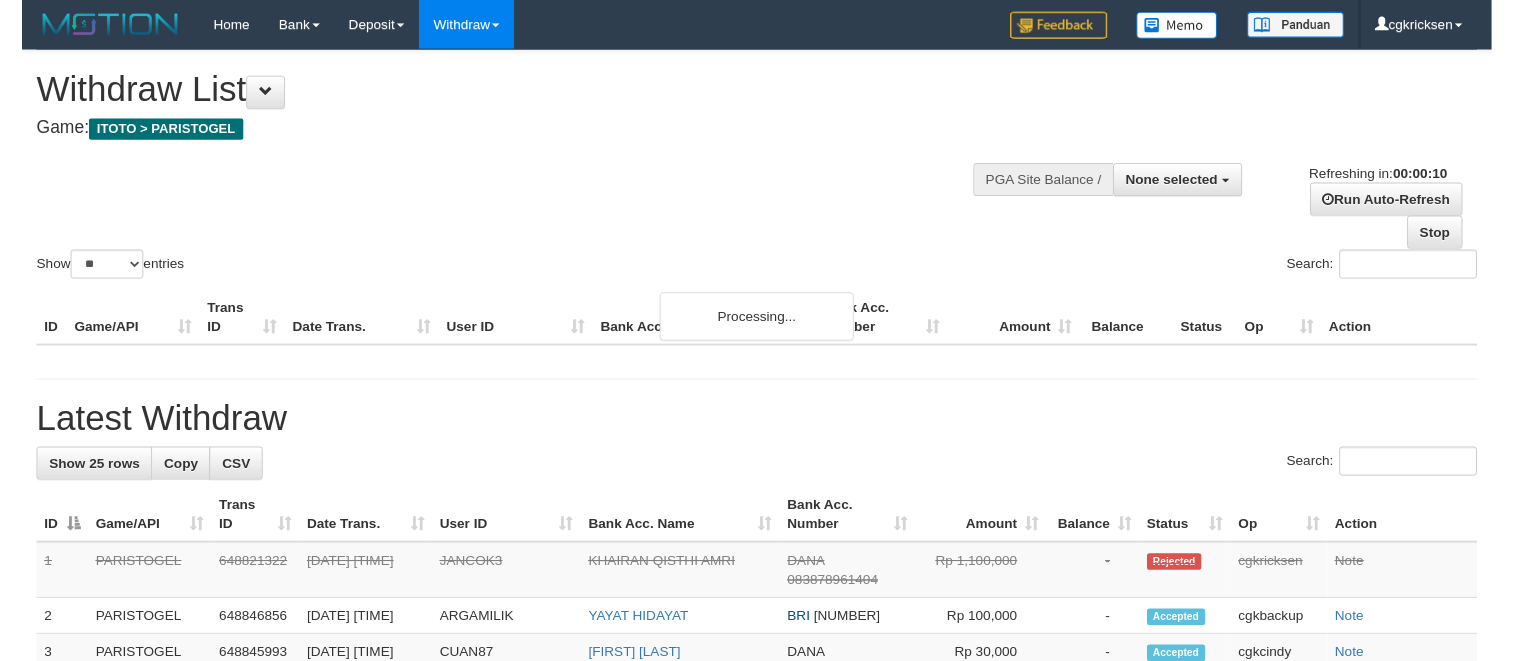 scroll, scrollTop: 0, scrollLeft: 0, axis: both 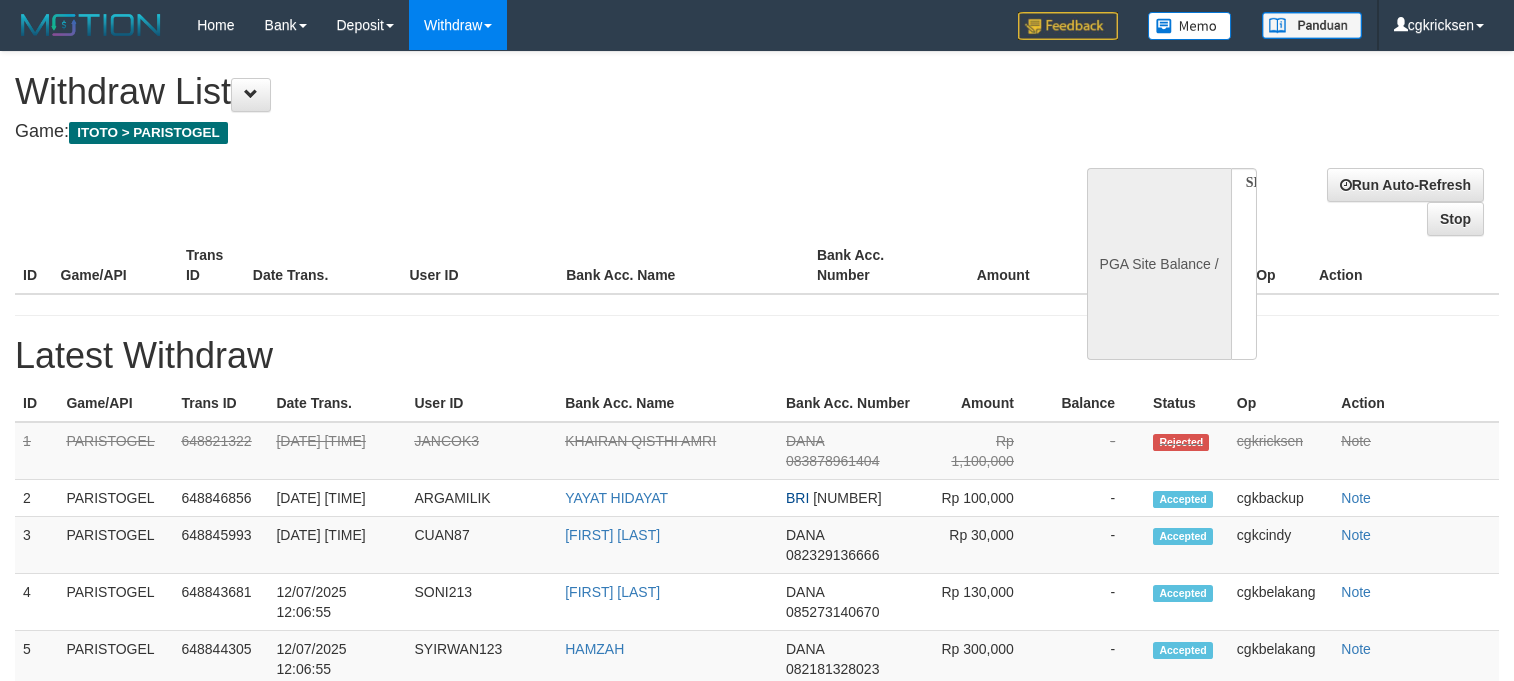 select 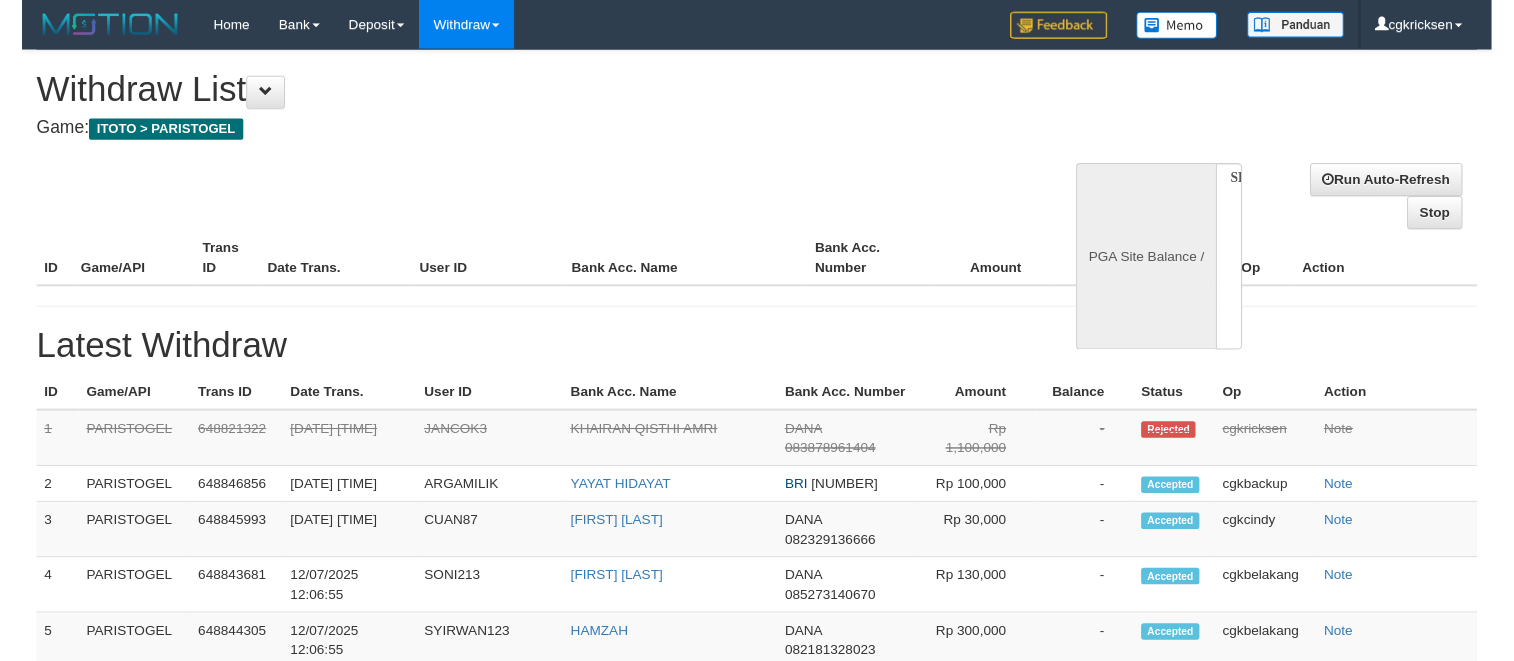 scroll, scrollTop: 0, scrollLeft: 0, axis: both 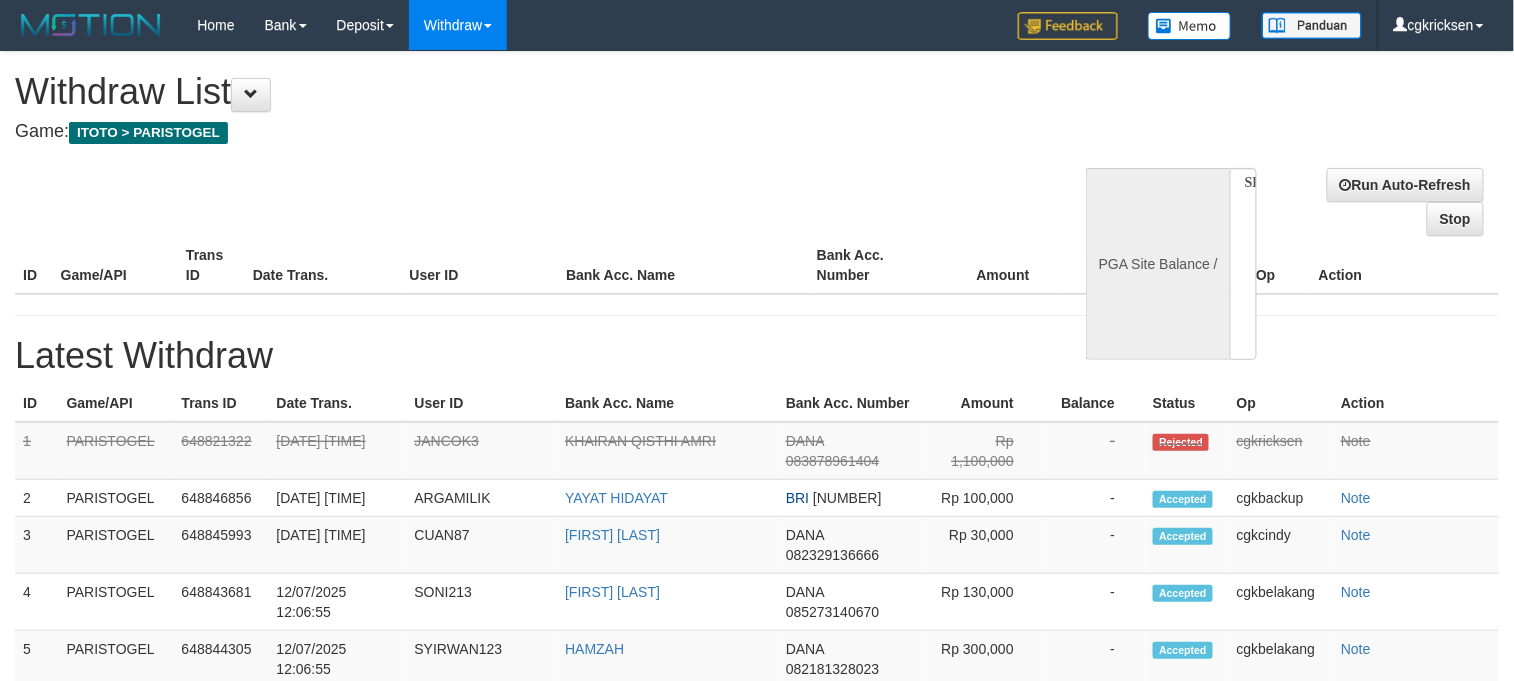 select on "**" 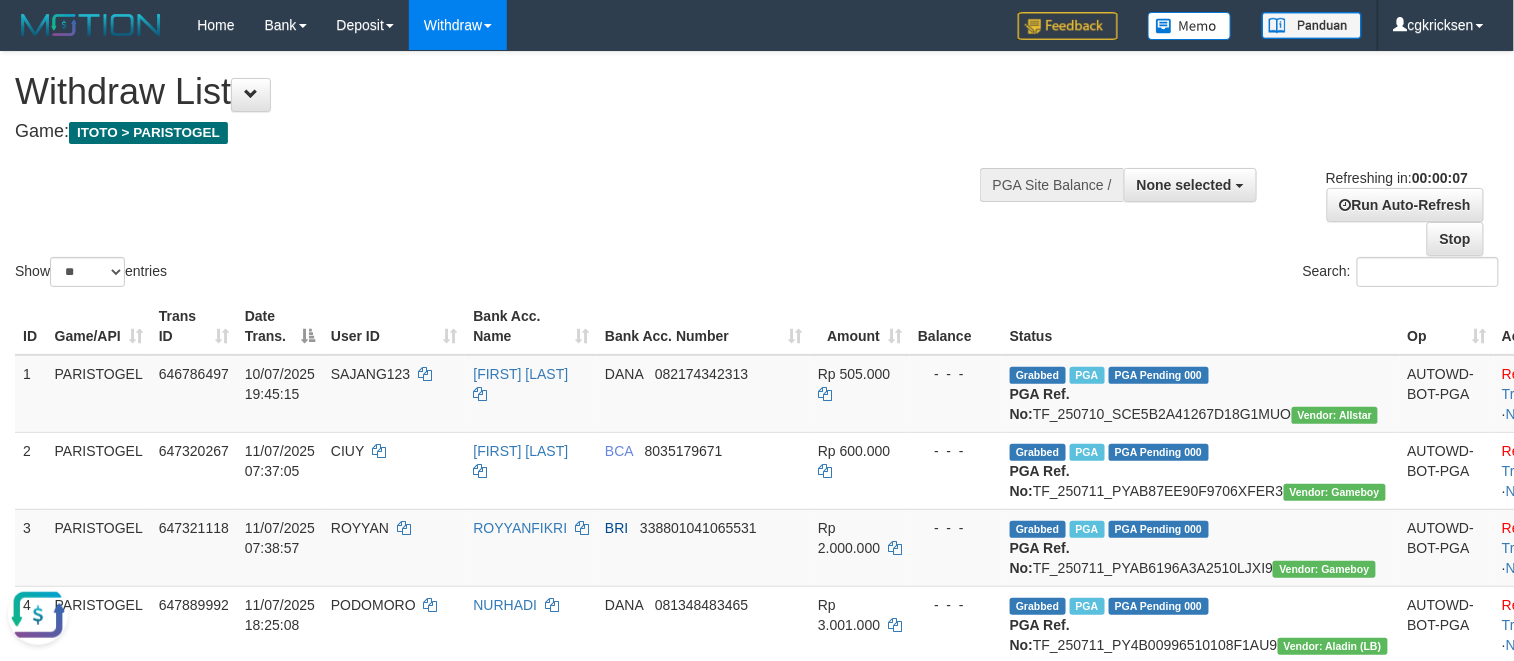scroll, scrollTop: 0, scrollLeft: 0, axis: both 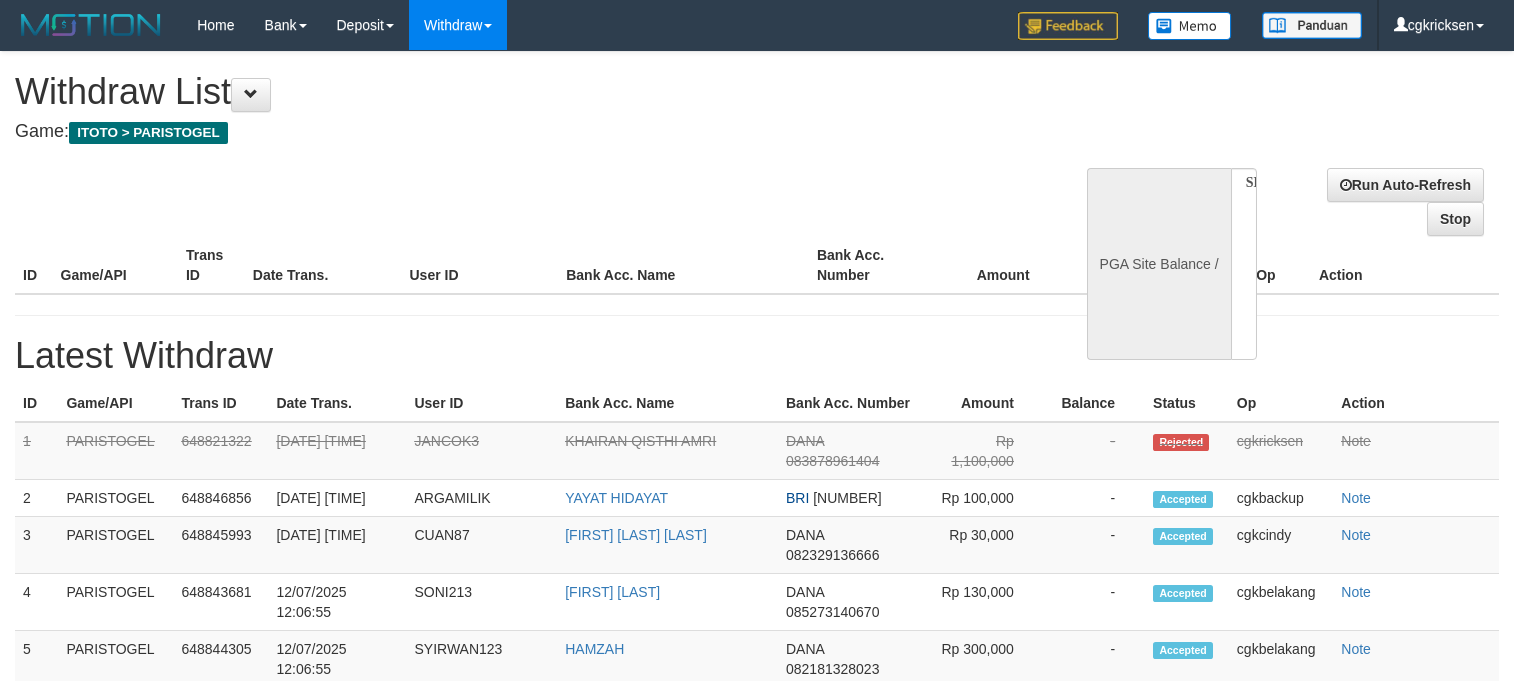 select 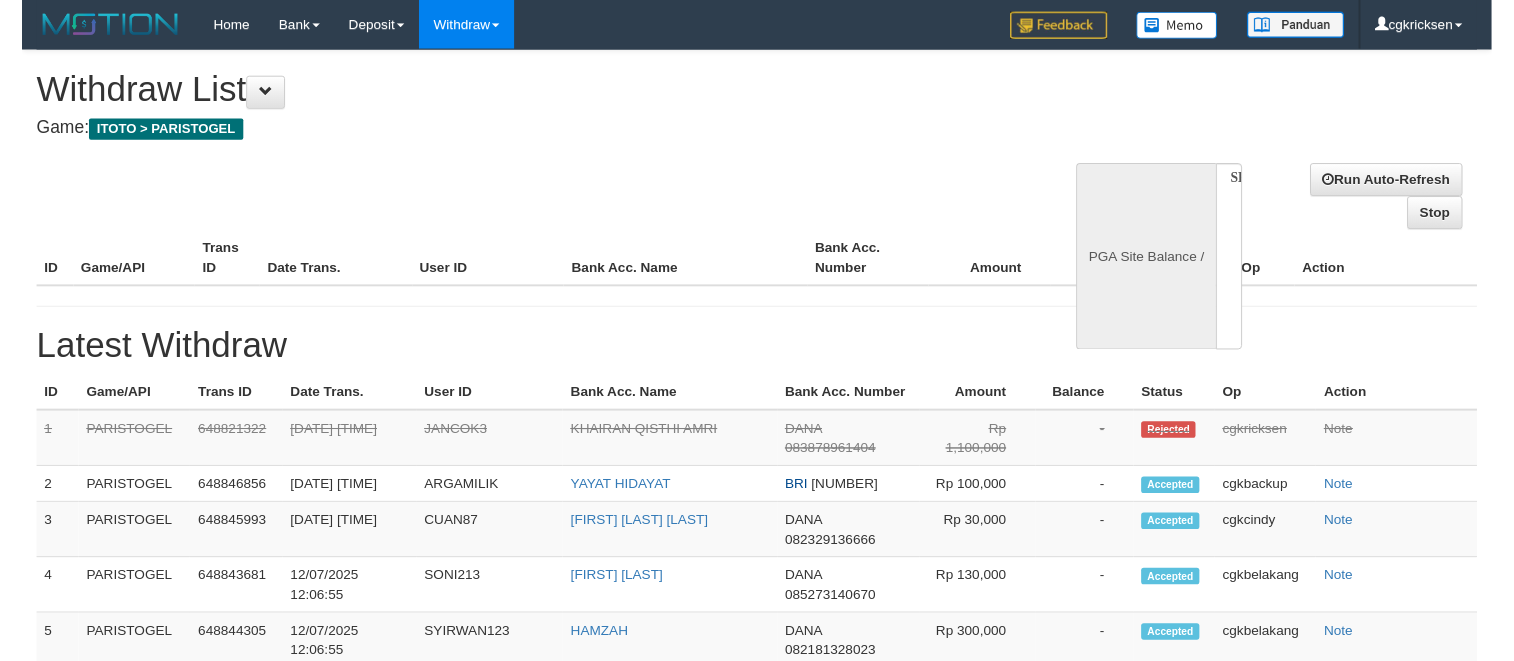 scroll, scrollTop: 0, scrollLeft: 0, axis: both 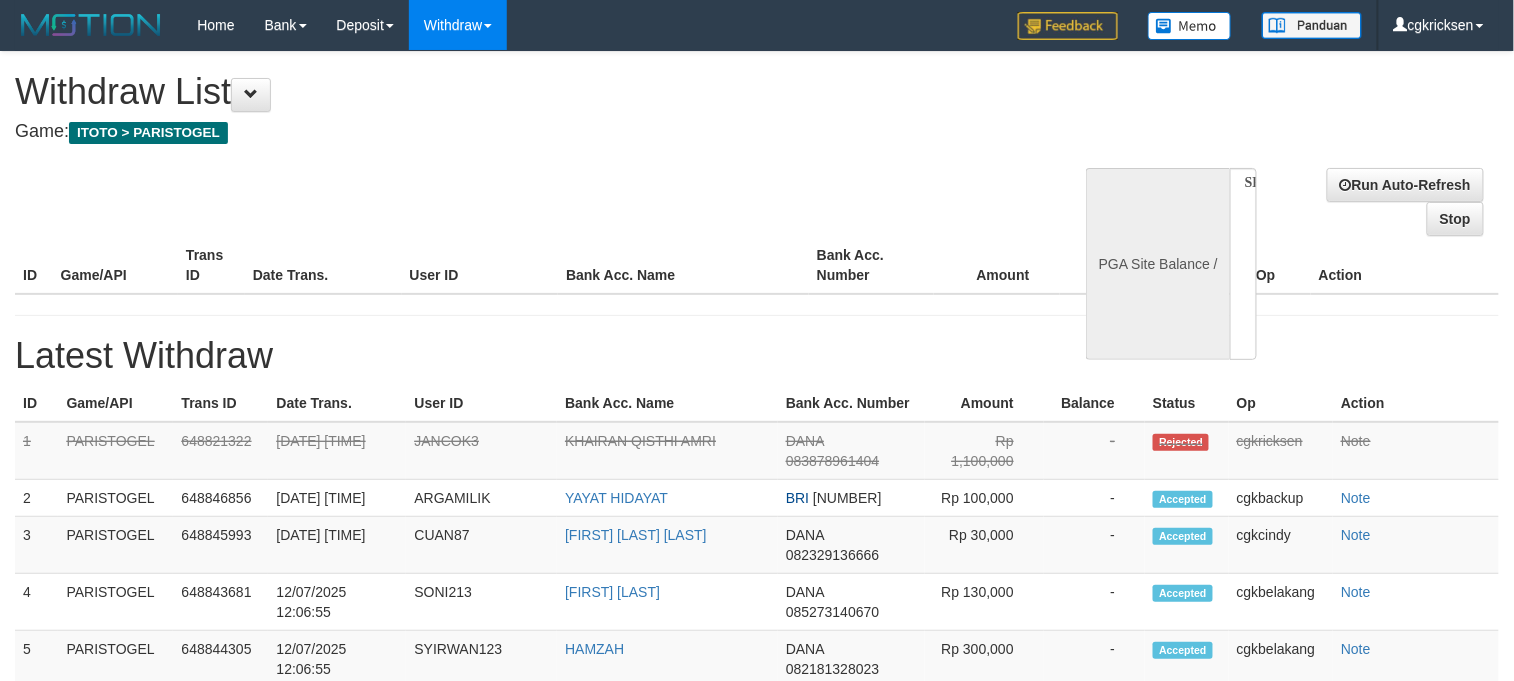 select on "**" 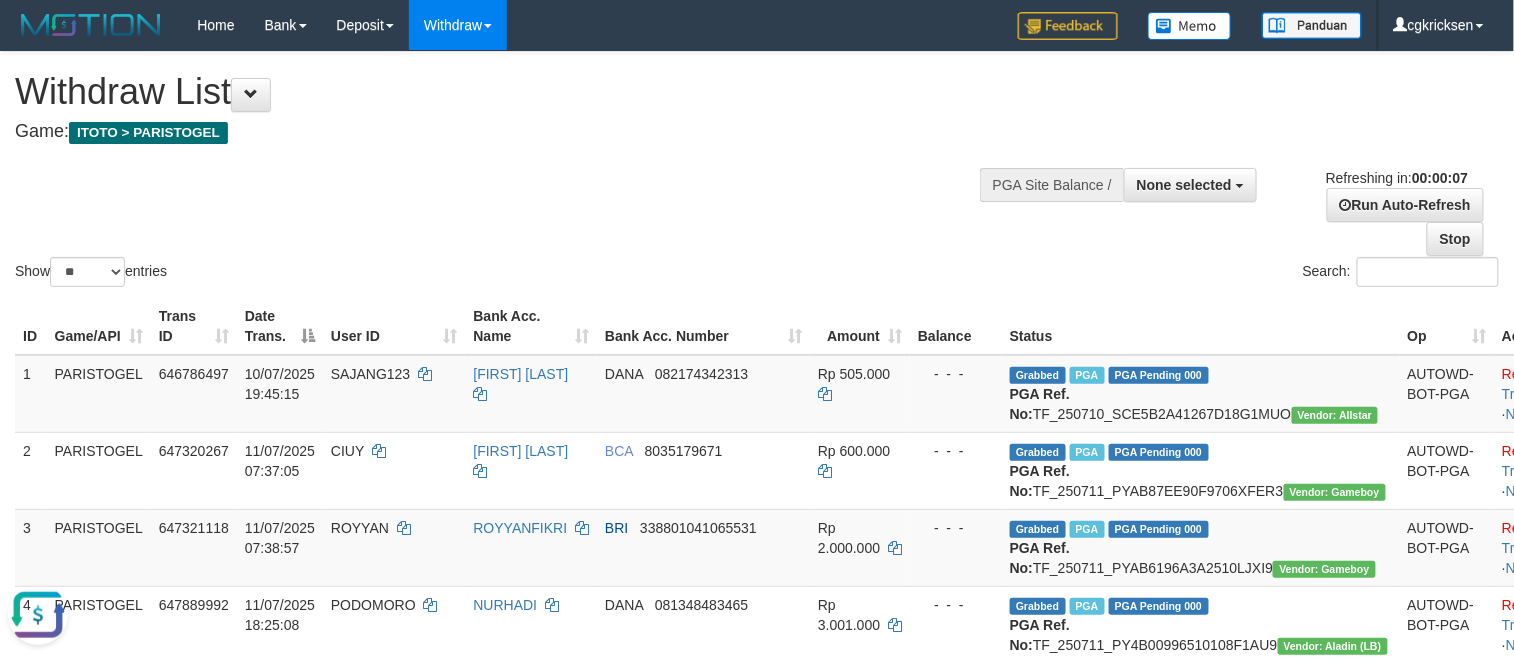 scroll, scrollTop: 0, scrollLeft: 0, axis: both 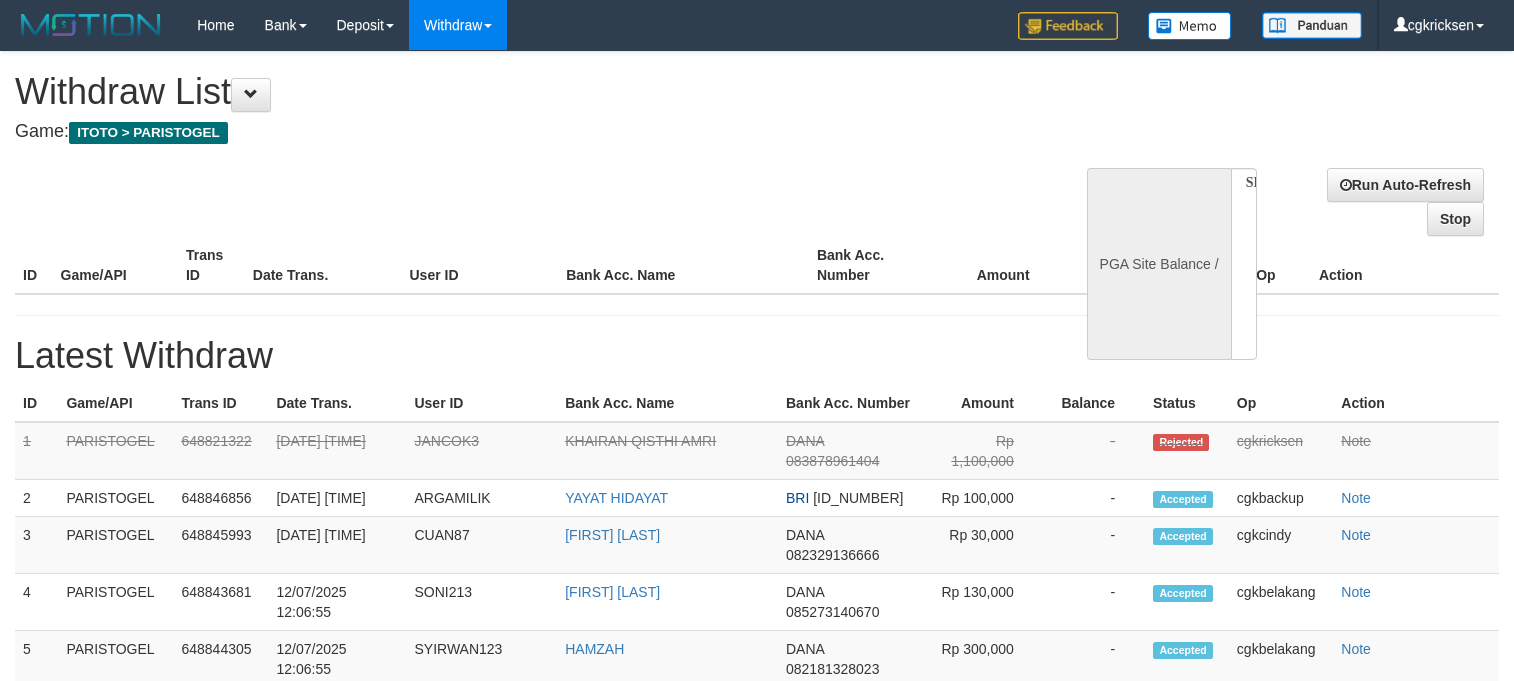 select 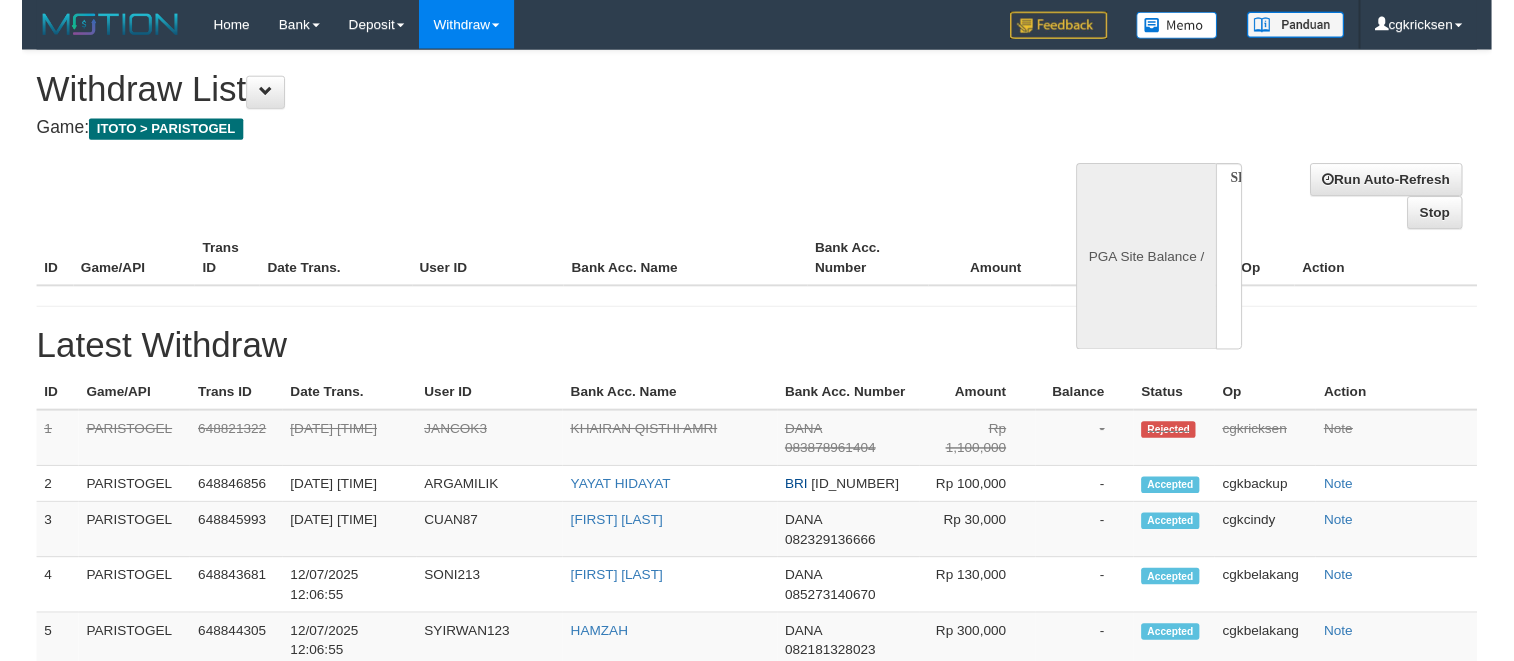 scroll, scrollTop: 0, scrollLeft: 0, axis: both 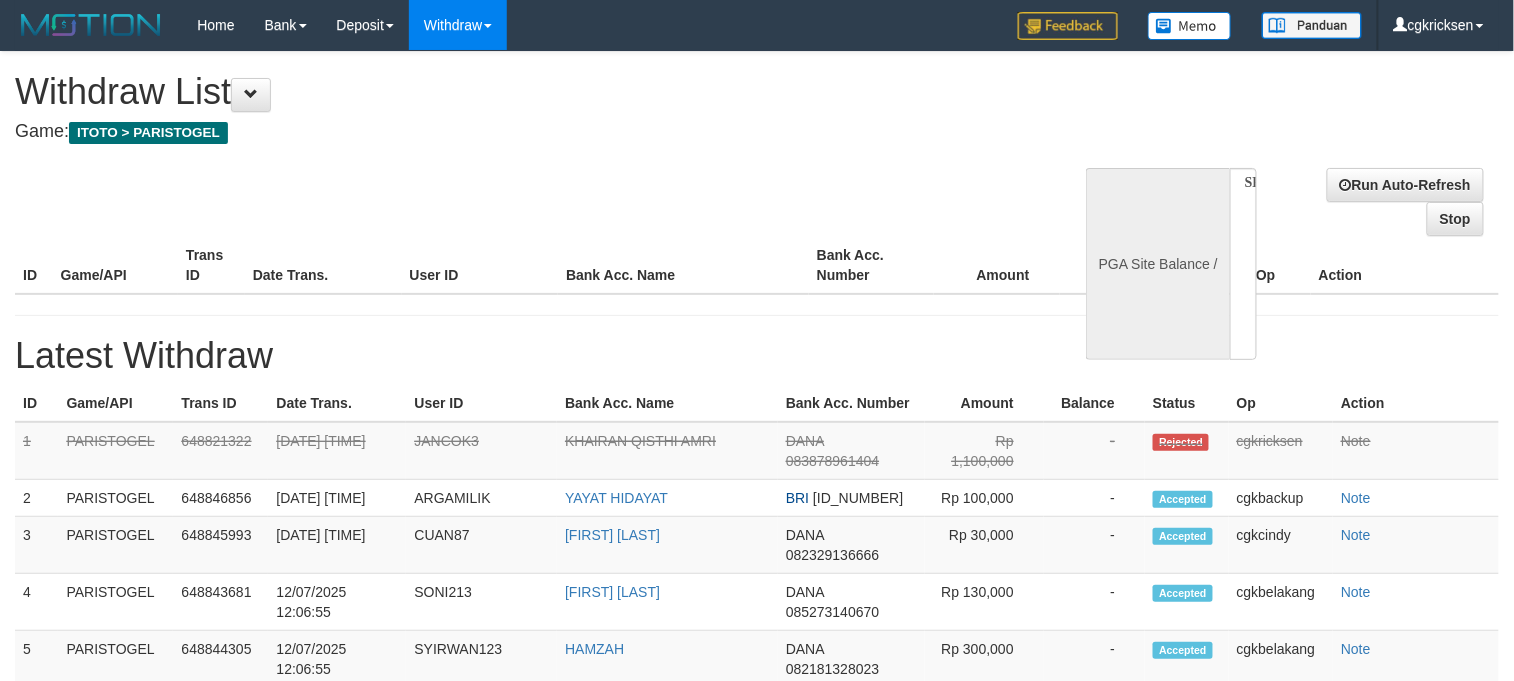 select on "**" 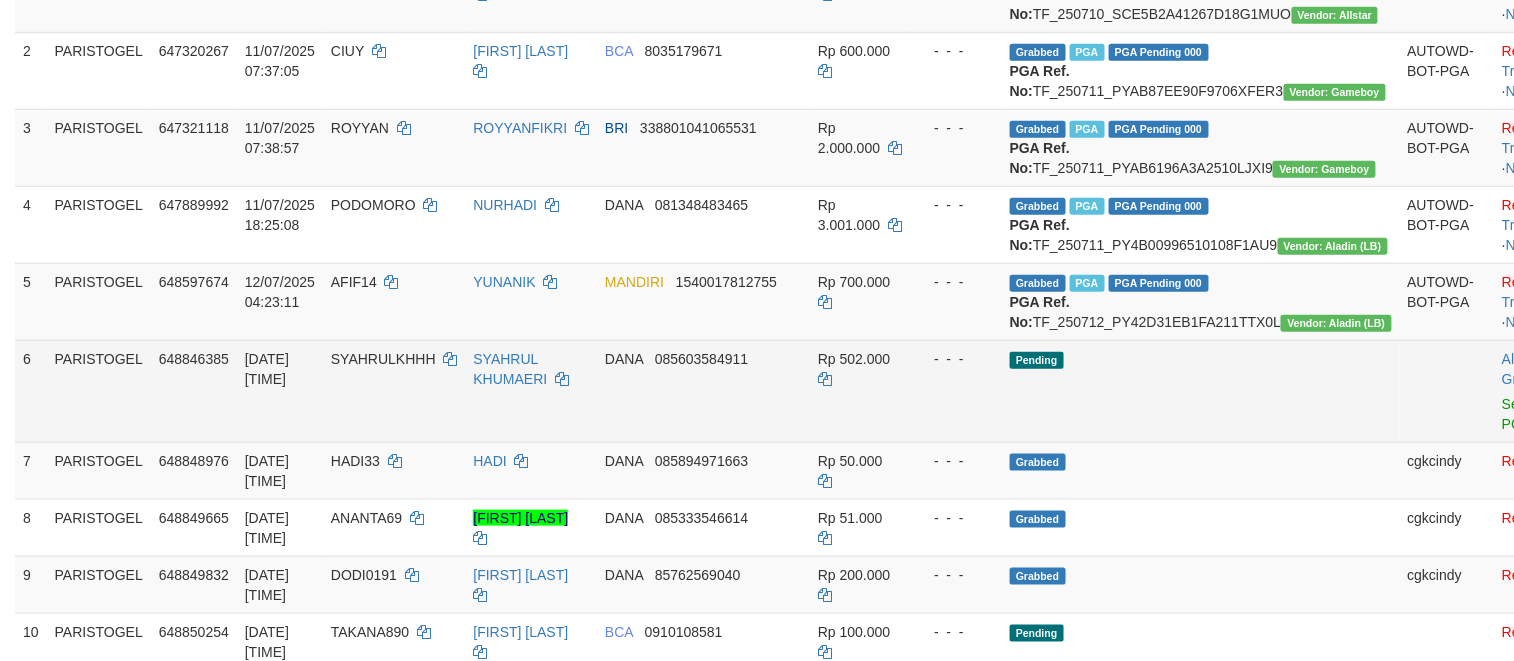 scroll, scrollTop: 517, scrollLeft: 0, axis: vertical 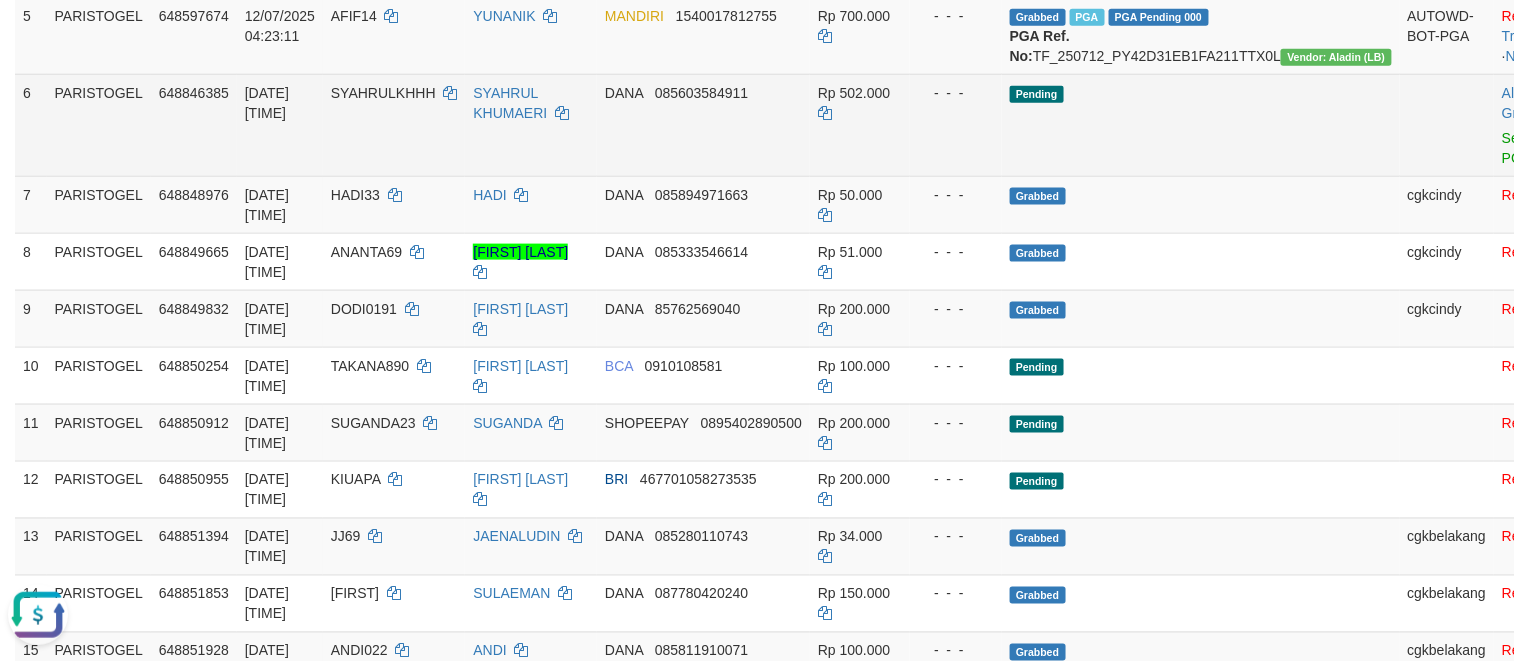 drag, startPoint x: 1057, startPoint y: 469, endPoint x: 1154, endPoint y: 288, distance: 205.35335 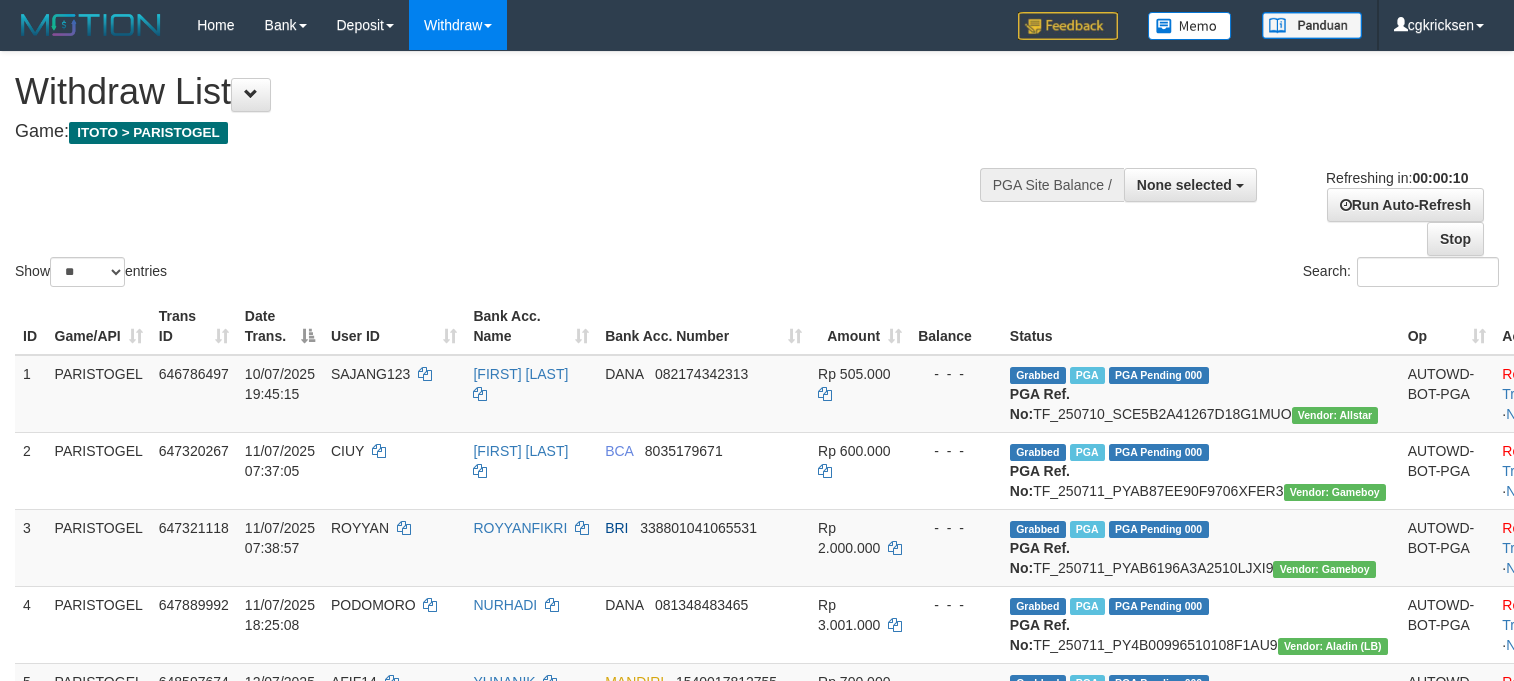 select 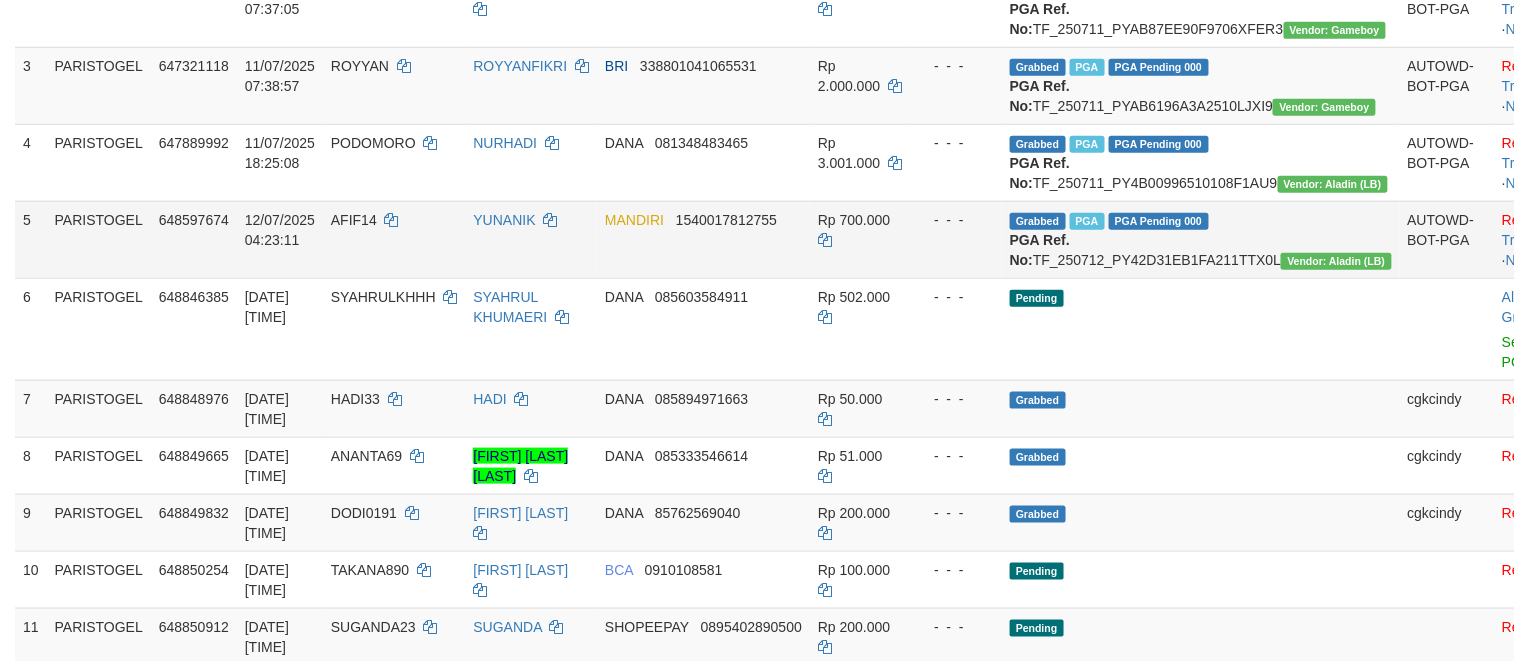 scroll, scrollTop: 400, scrollLeft: 0, axis: vertical 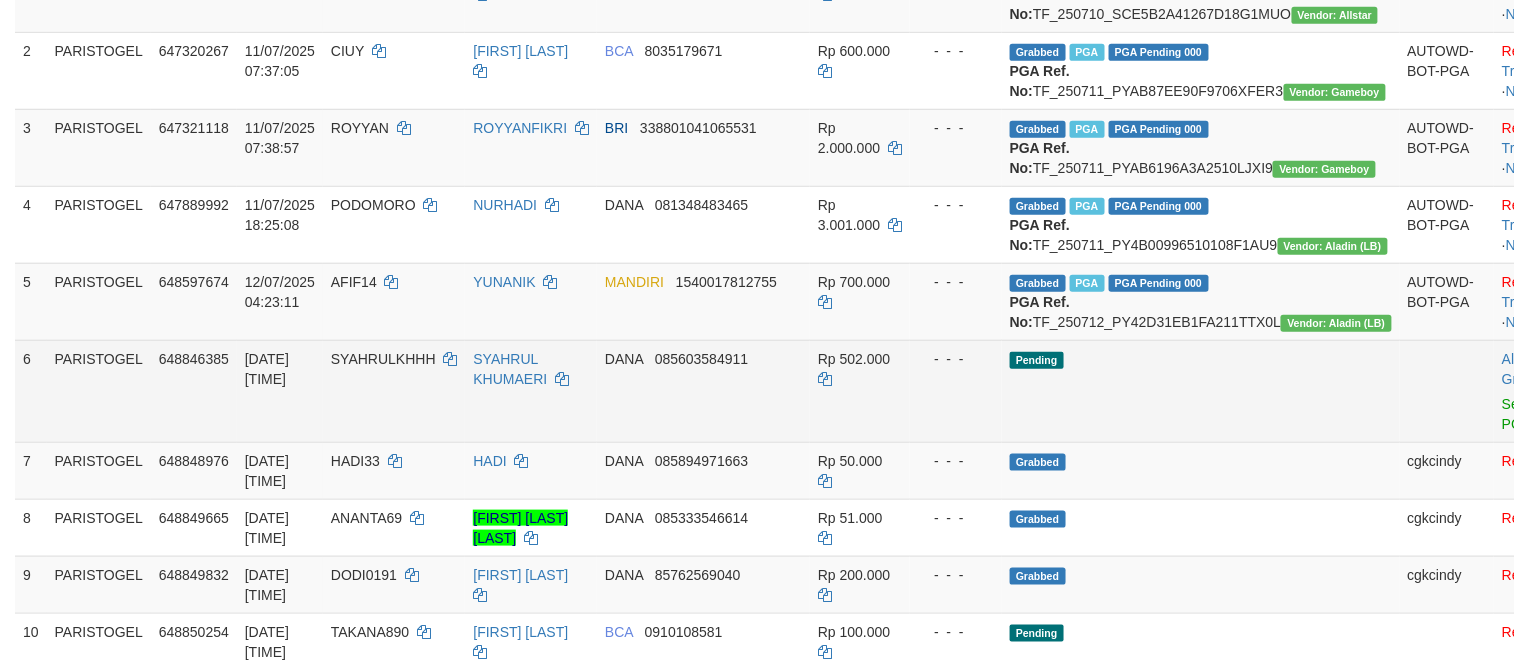 click on "Allow Grab   ·    Reject Send PGA     ·    Note" at bounding box center [1543, 391] 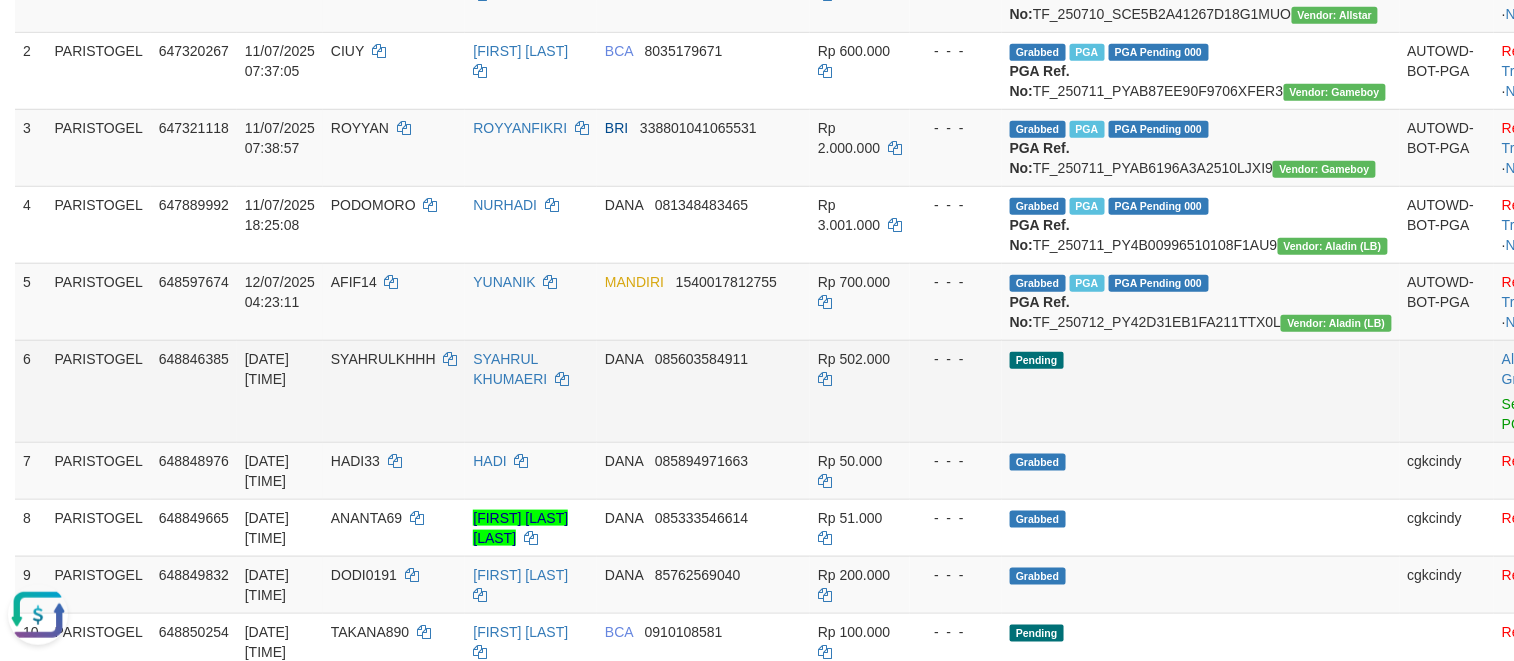 scroll, scrollTop: 0, scrollLeft: 0, axis: both 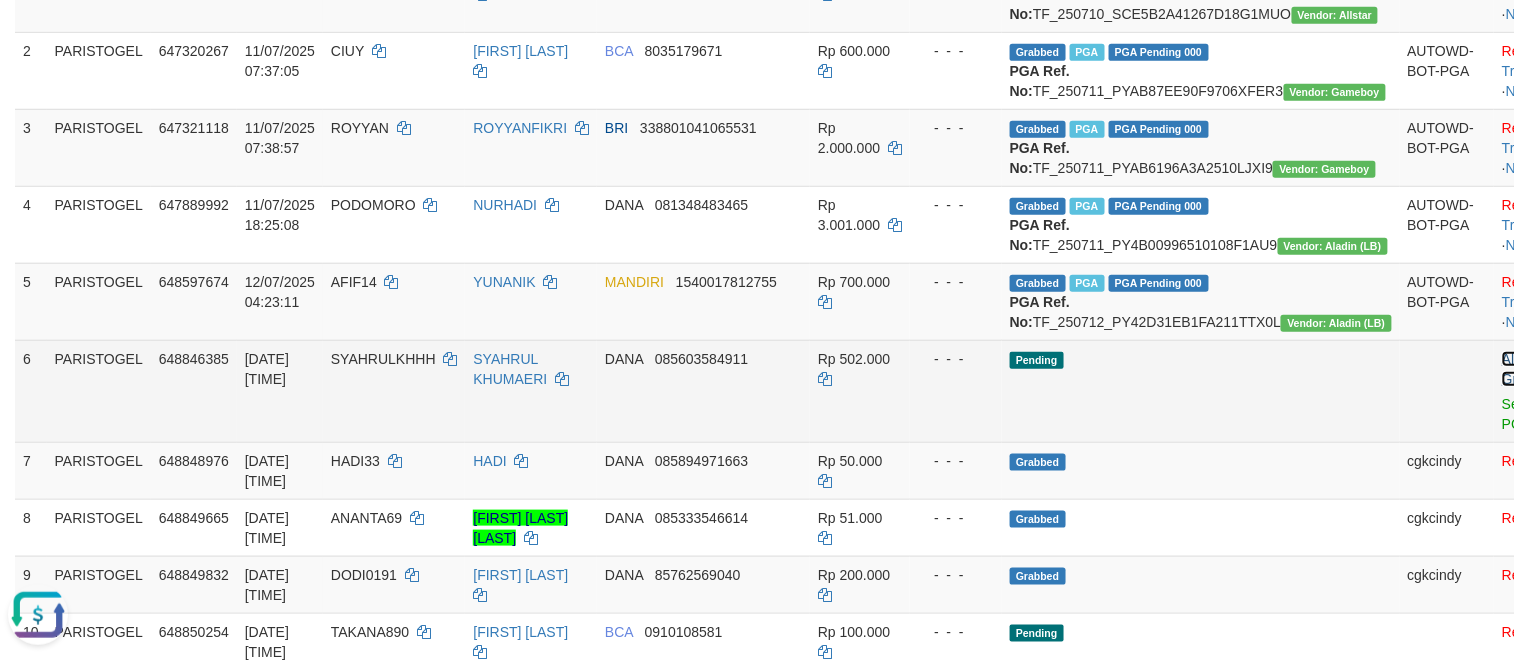 click on "Allow Grab" at bounding box center [1518, 369] 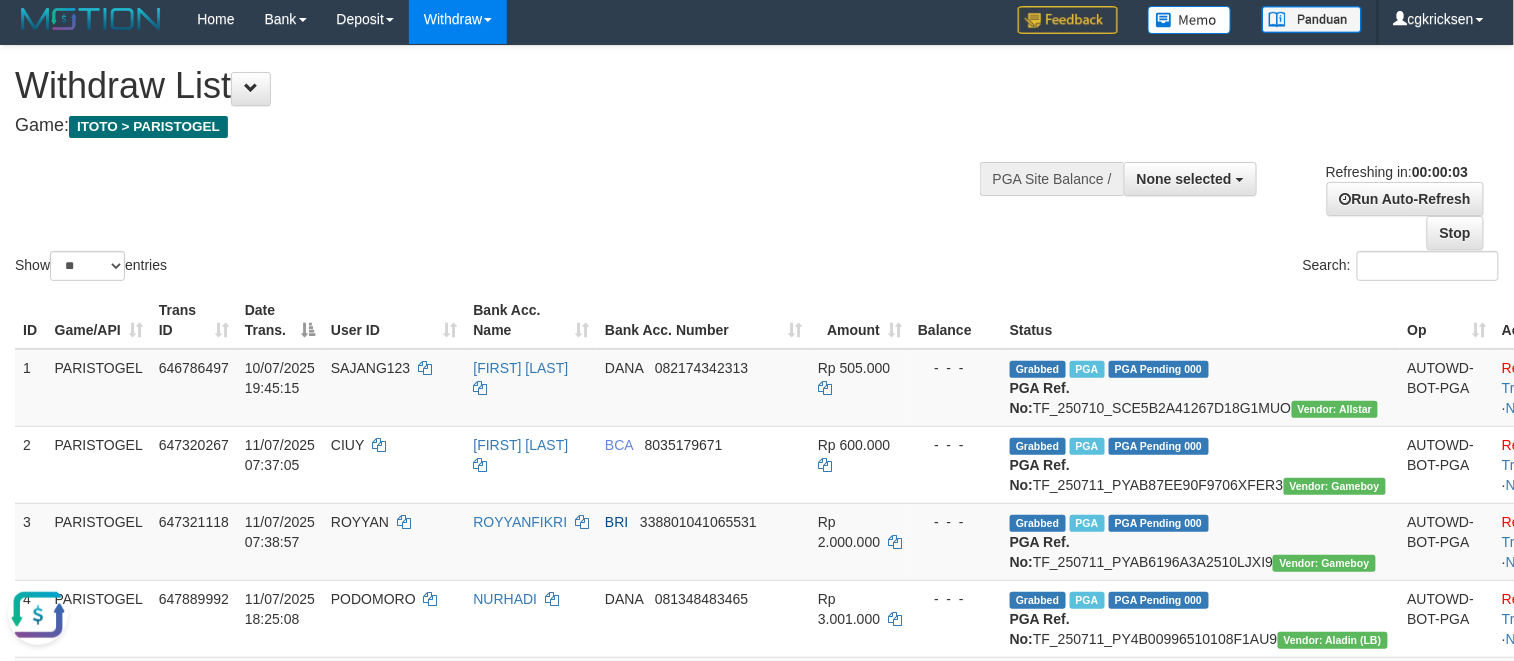 scroll, scrollTop: 0, scrollLeft: 0, axis: both 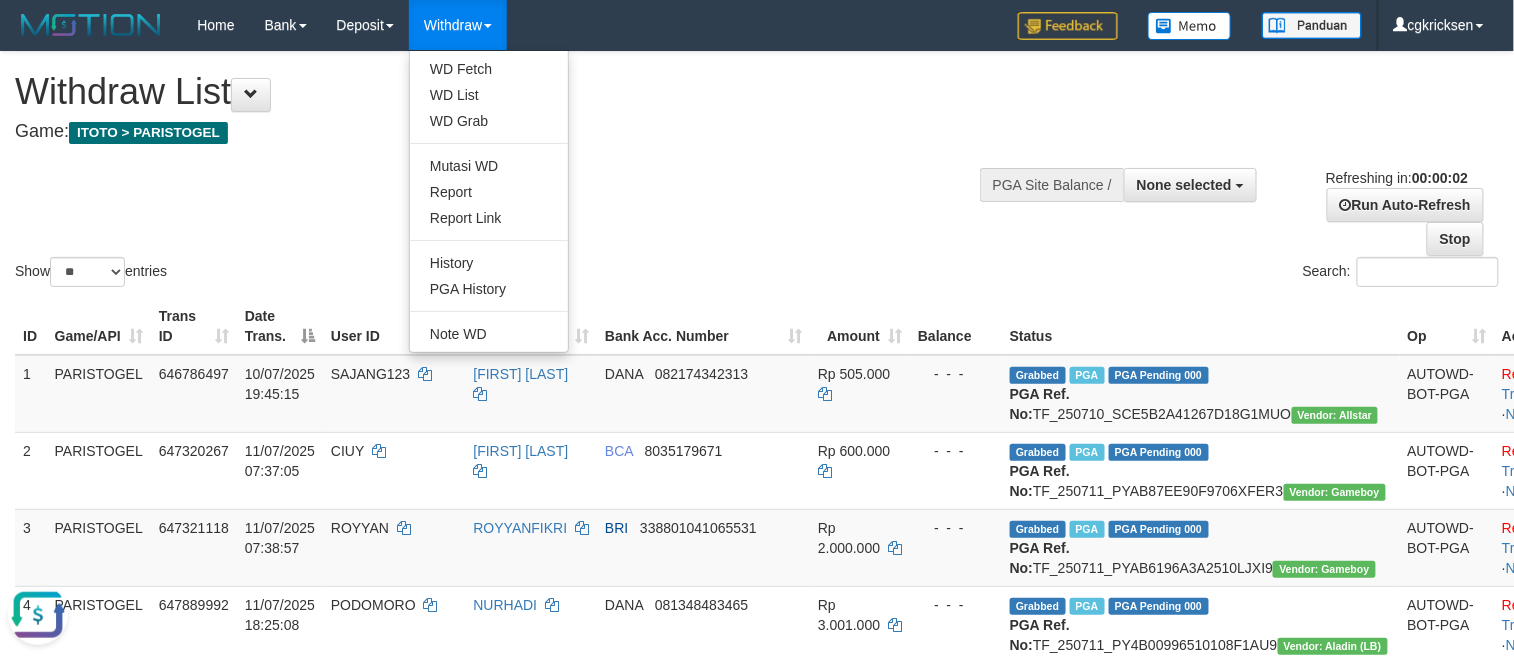 click on "**********" at bounding box center (509, 101) 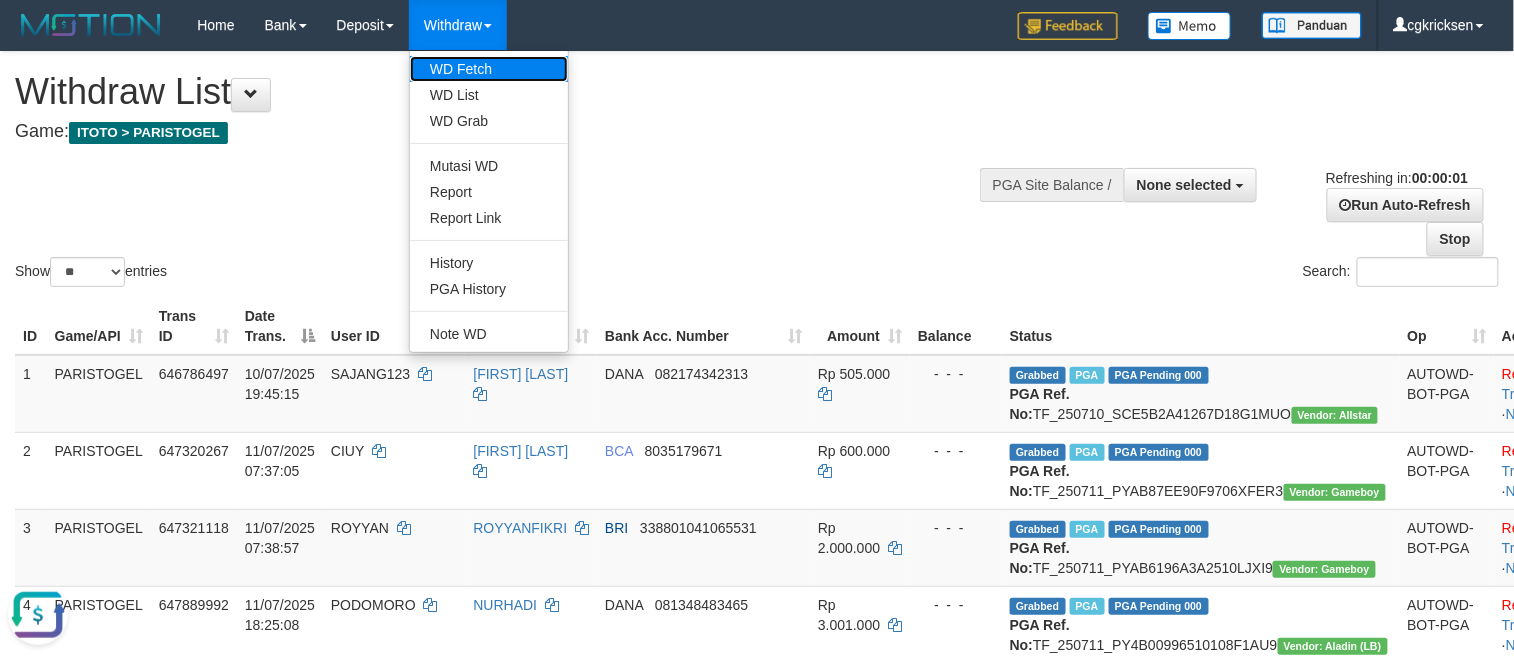 click on "WD Fetch" at bounding box center (489, 69) 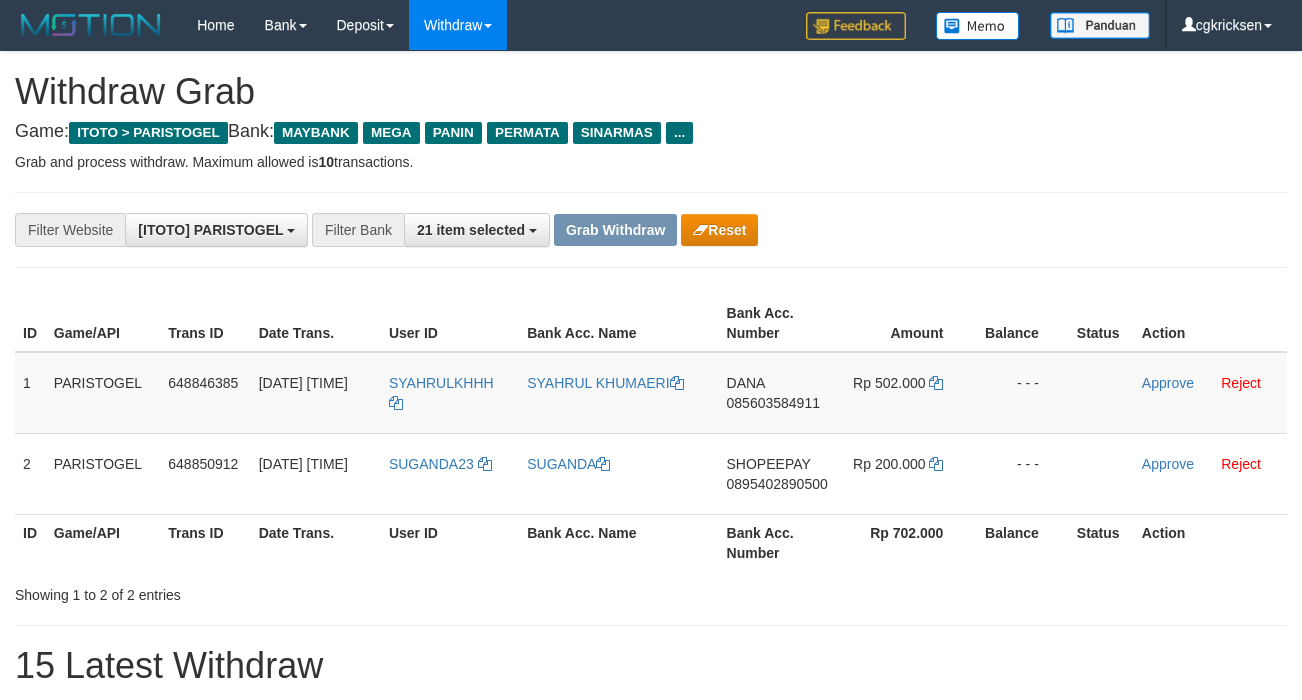 scroll, scrollTop: 0, scrollLeft: 0, axis: both 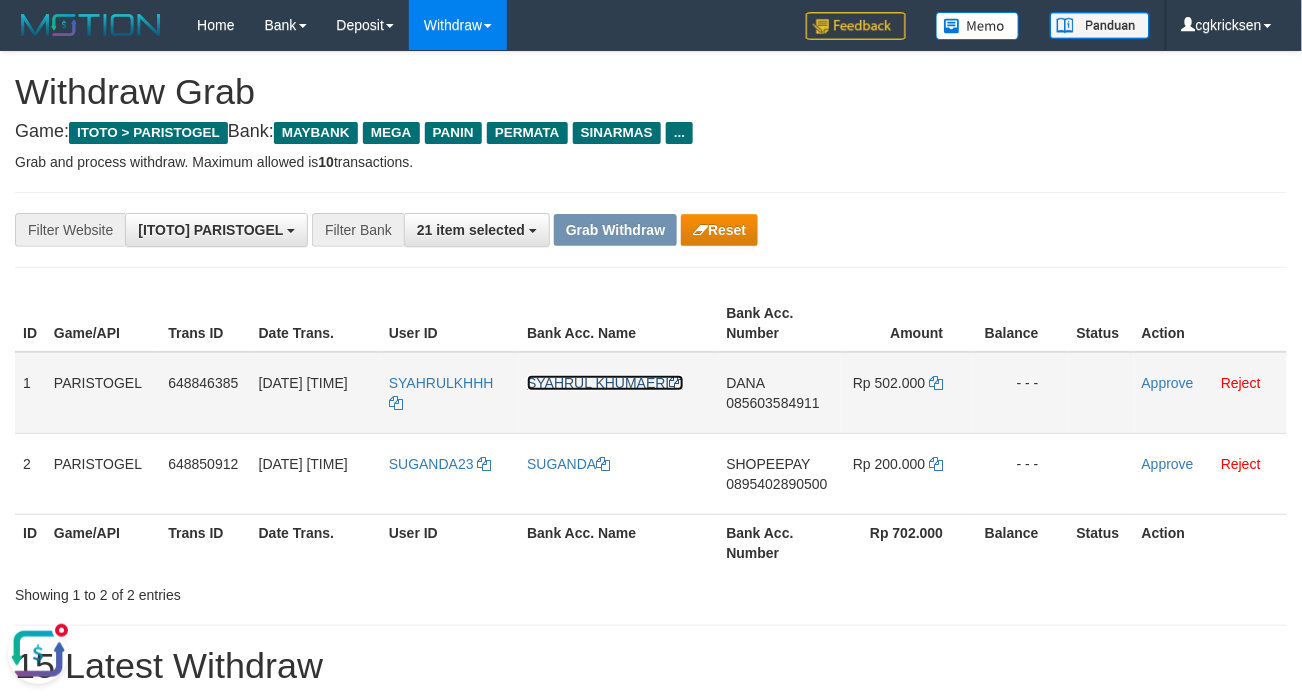click on "SYAHRUL KHUMAERI" at bounding box center [605, 383] 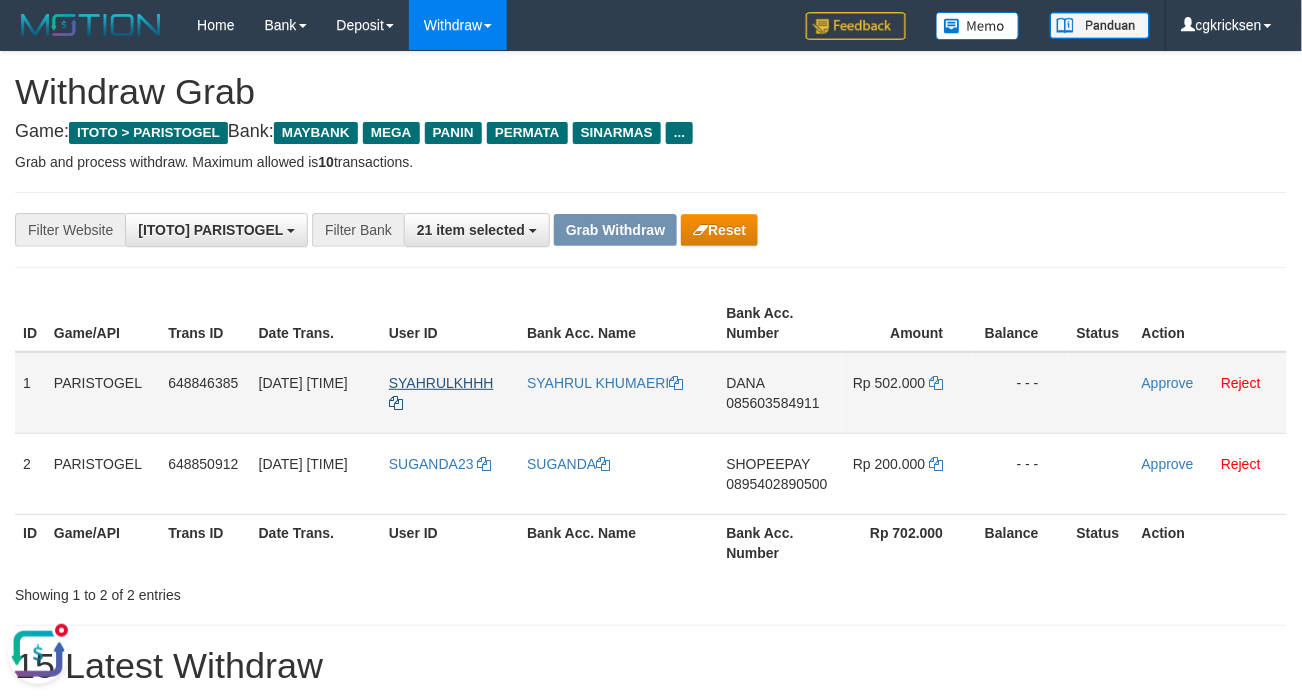 drag, startPoint x: 376, startPoint y: 416, endPoint x: 396, endPoint y: 416, distance: 20 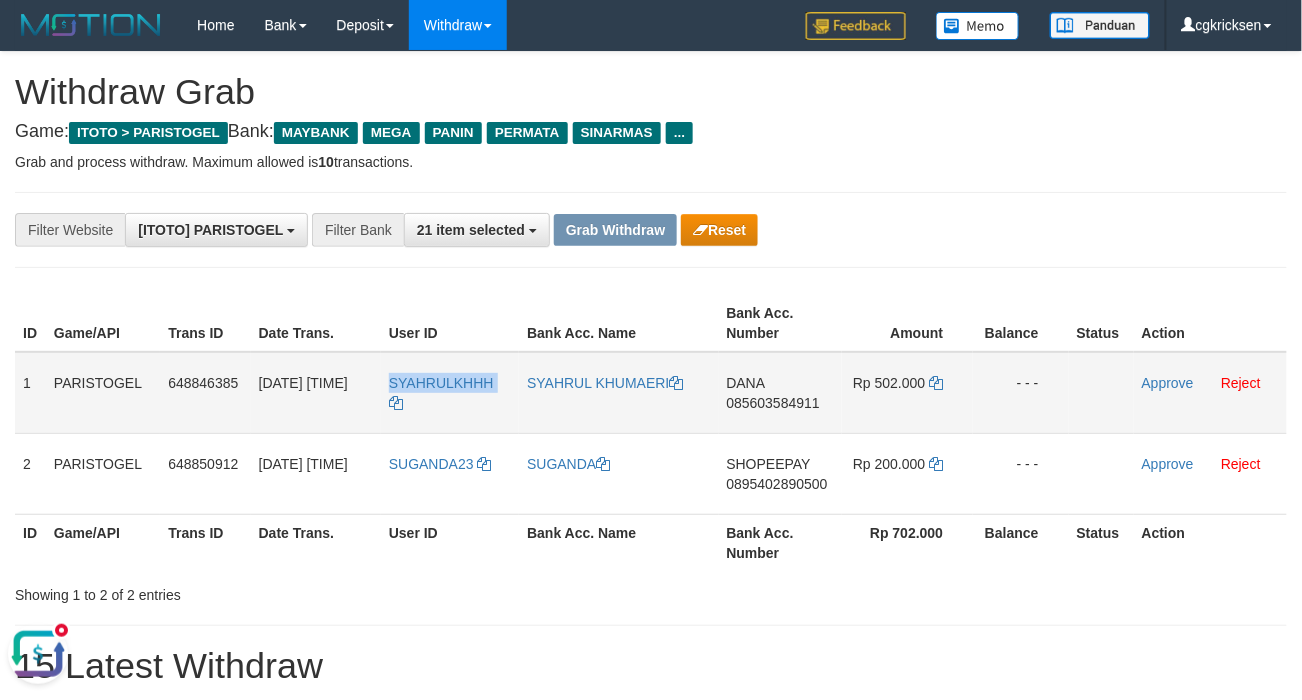 click on "SYAHRULKHHH" at bounding box center [450, 393] 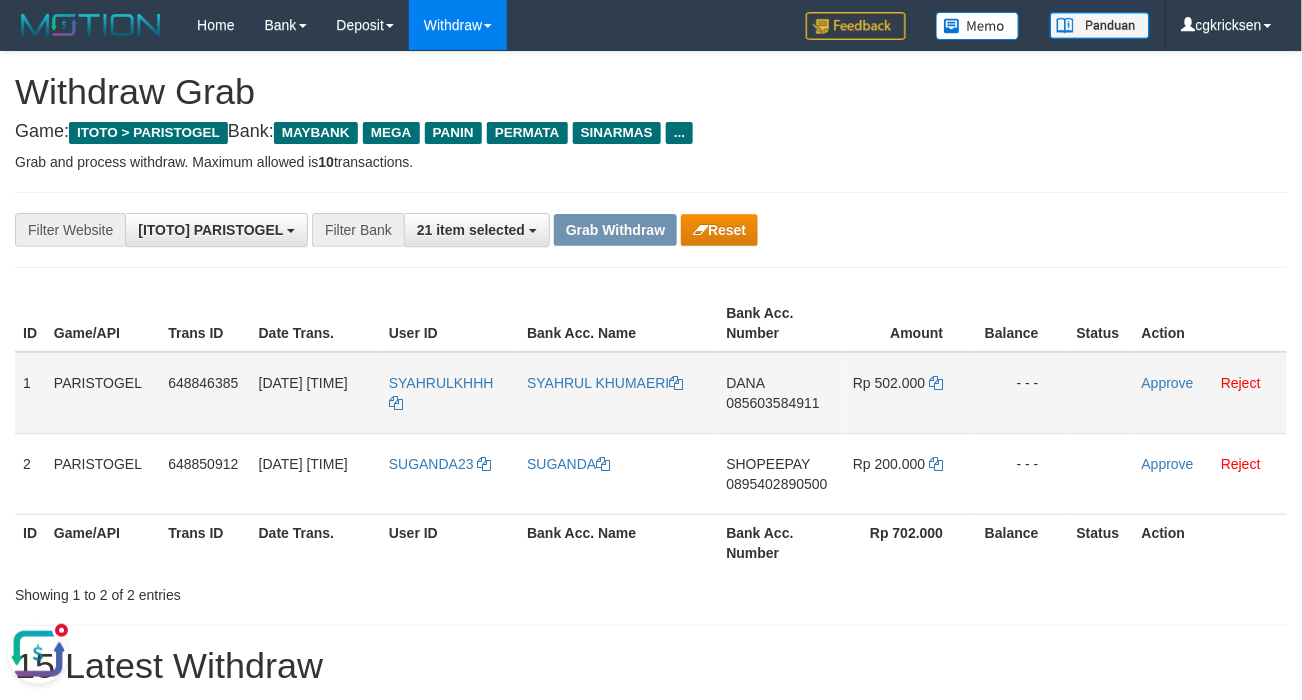 click on "SYAHRULKHHH" at bounding box center [450, 393] 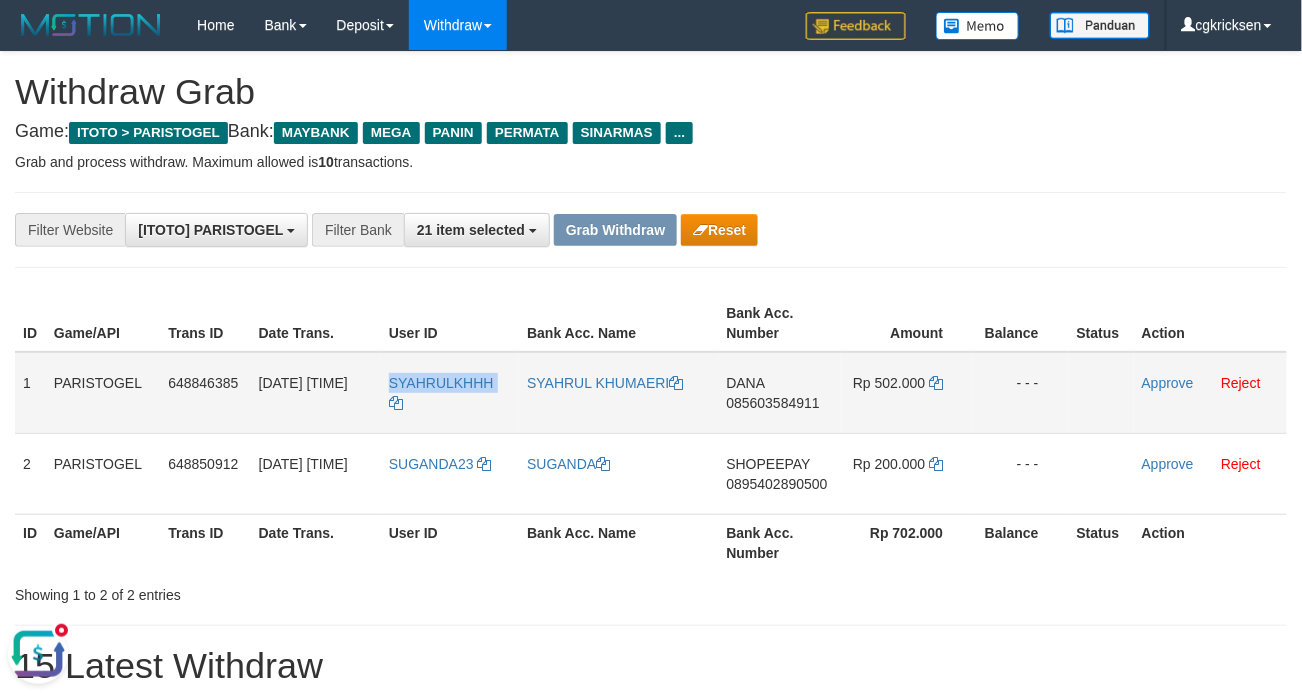 click on "SYAHRULKHHH" at bounding box center [450, 393] 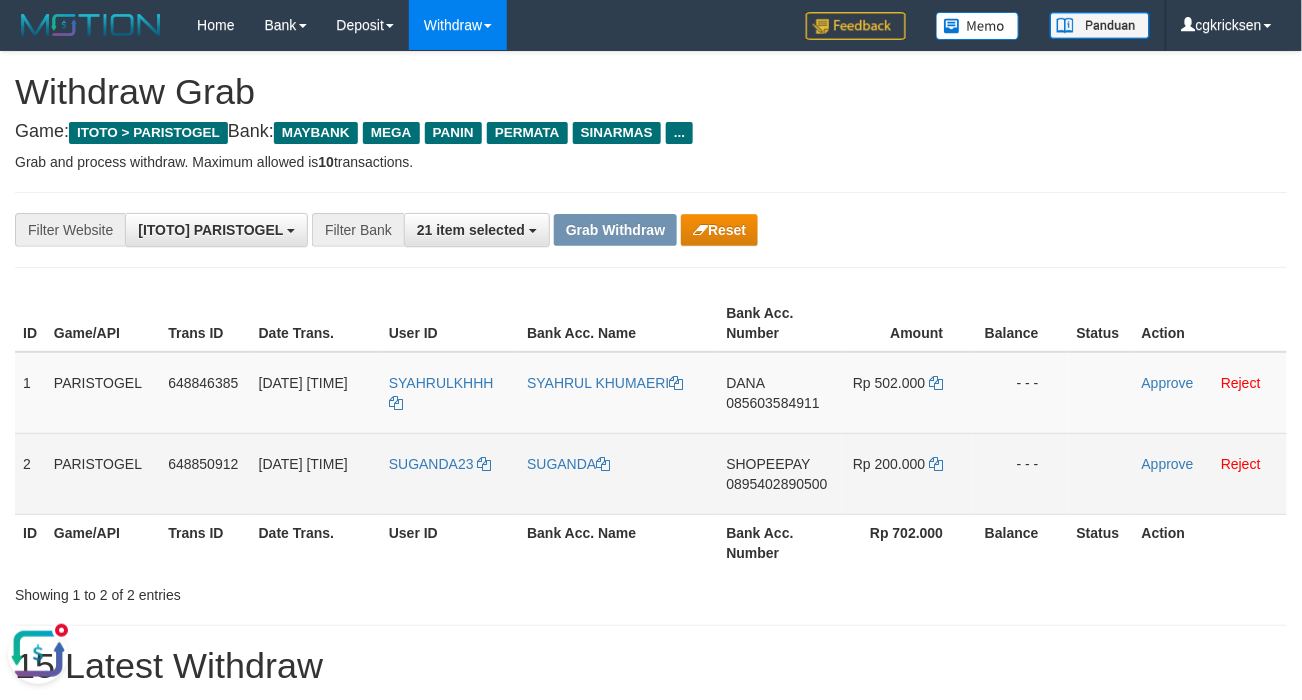 click on "SUGANDA23" at bounding box center [450, 473] 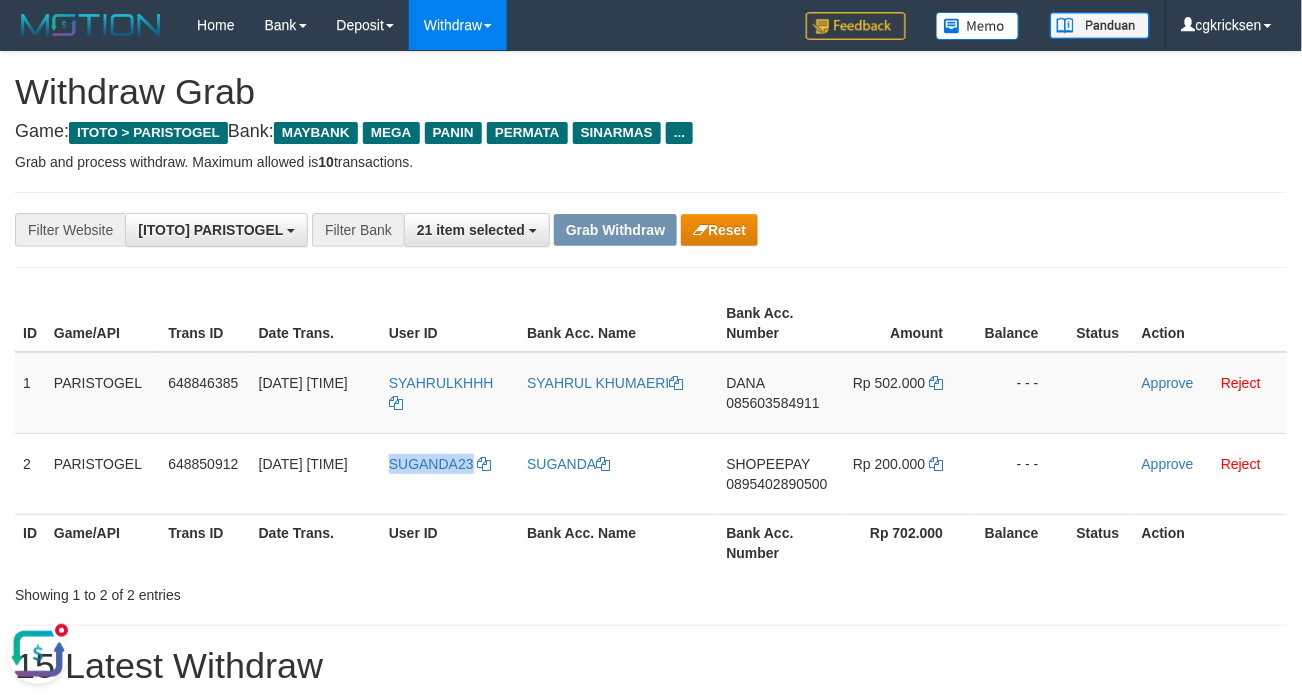 copy on "SUGANDA23" 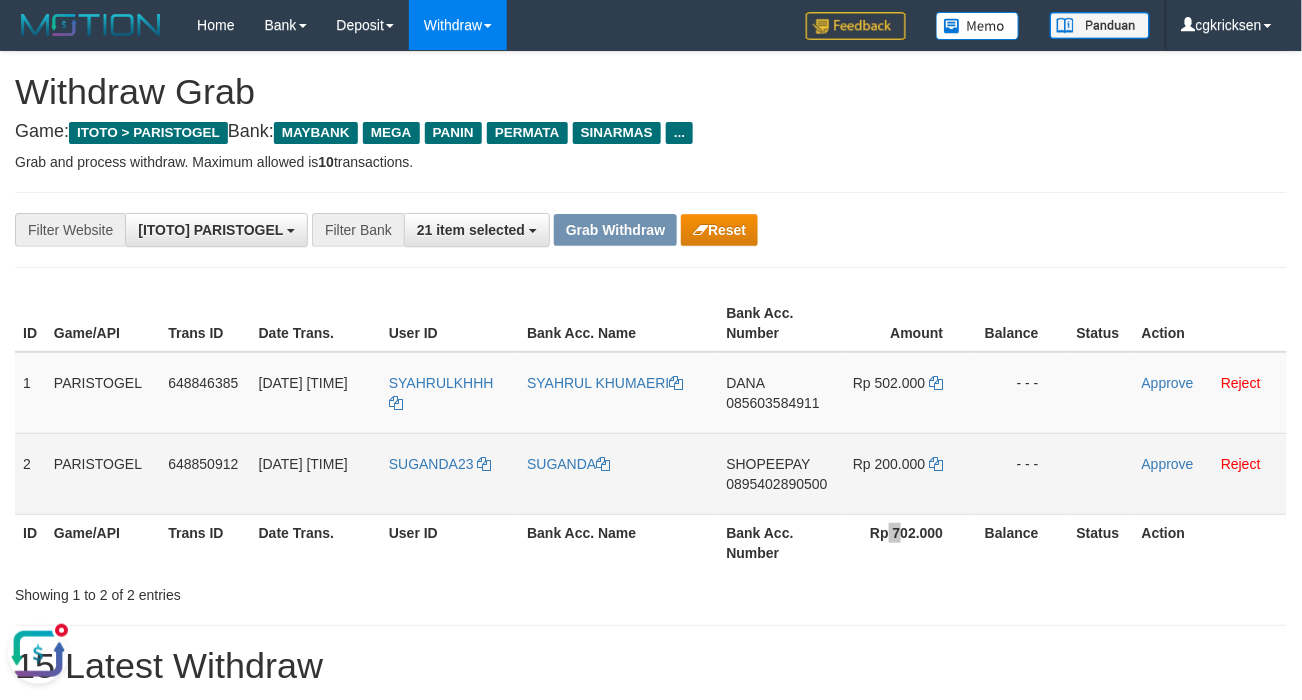 drag, startPoint x: 896, startPoint y: 573, endPoint x: 825, endPoint y: 469, distance: 125.92458 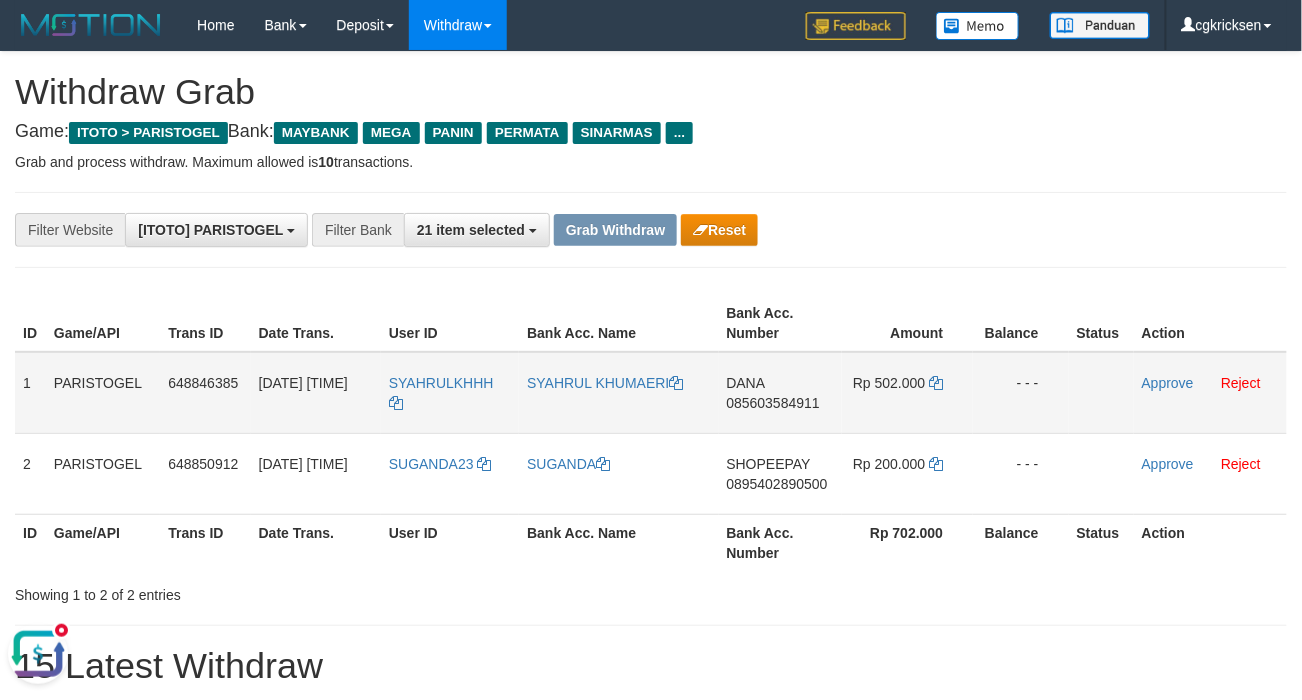 click on "085603584911" at bounding box center [773, 403] 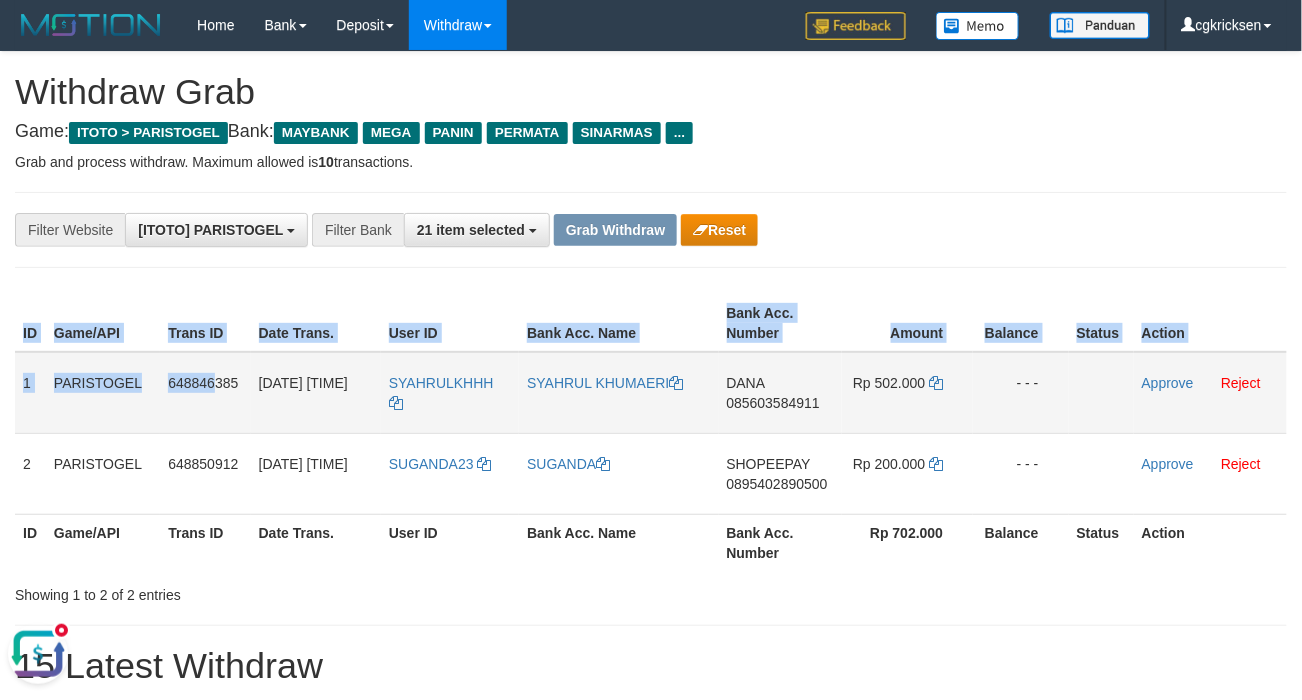 drag, startPoint x: 9, startPoint y: 398, endPoint x: 218, endPoint y: 421, distance: 210.26175 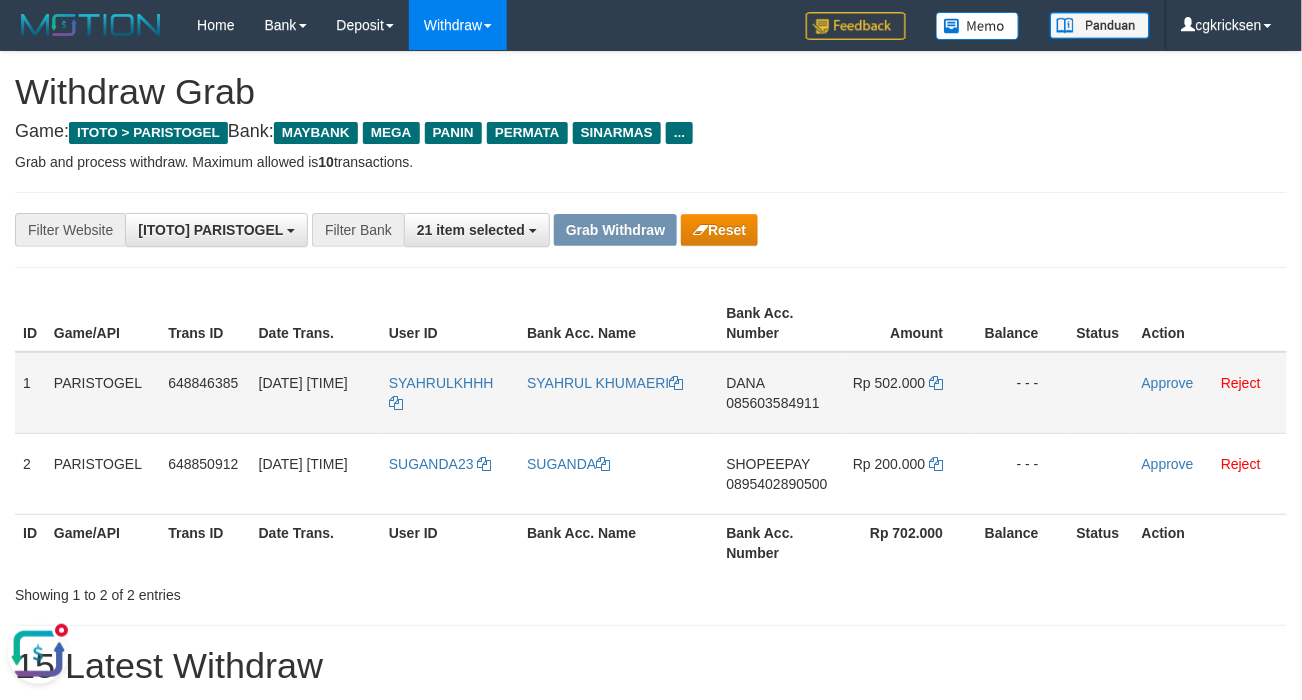 click on "1" at bounding box center [30, 393] 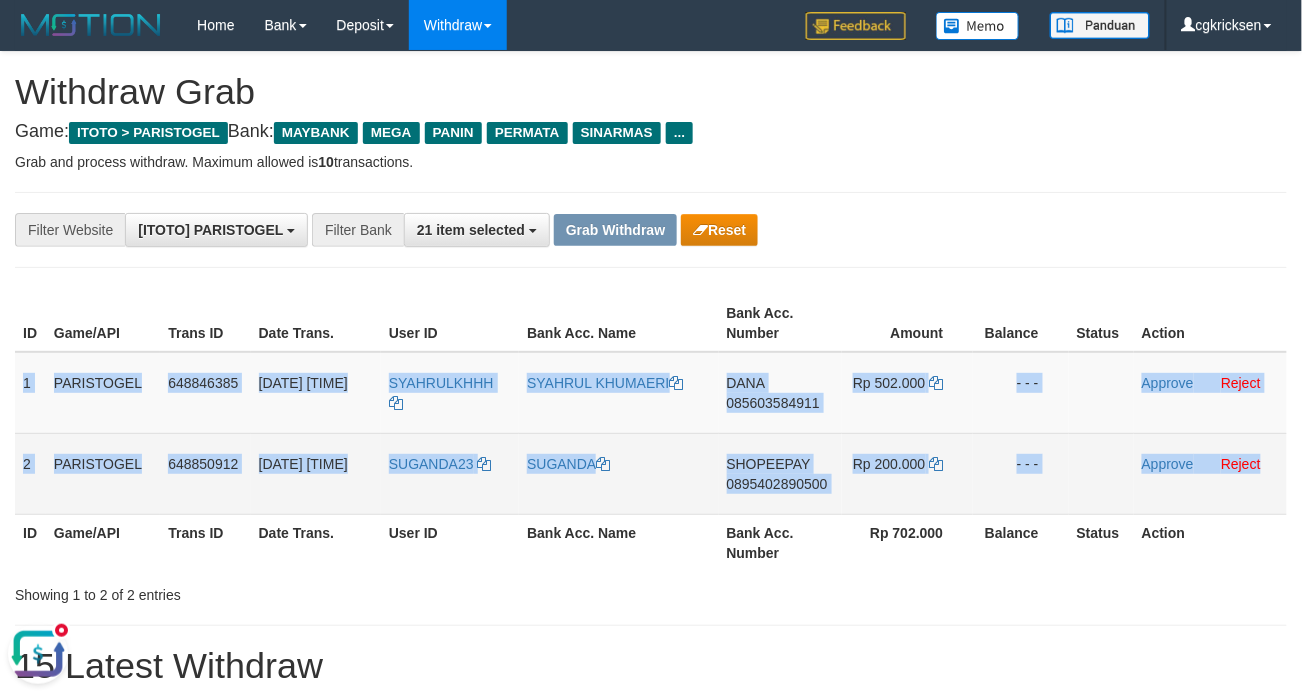 drag, startPoint x: 21, startPoint y: 400, endPoint x: 1270, endPoint y: 502, distance: 1253.158 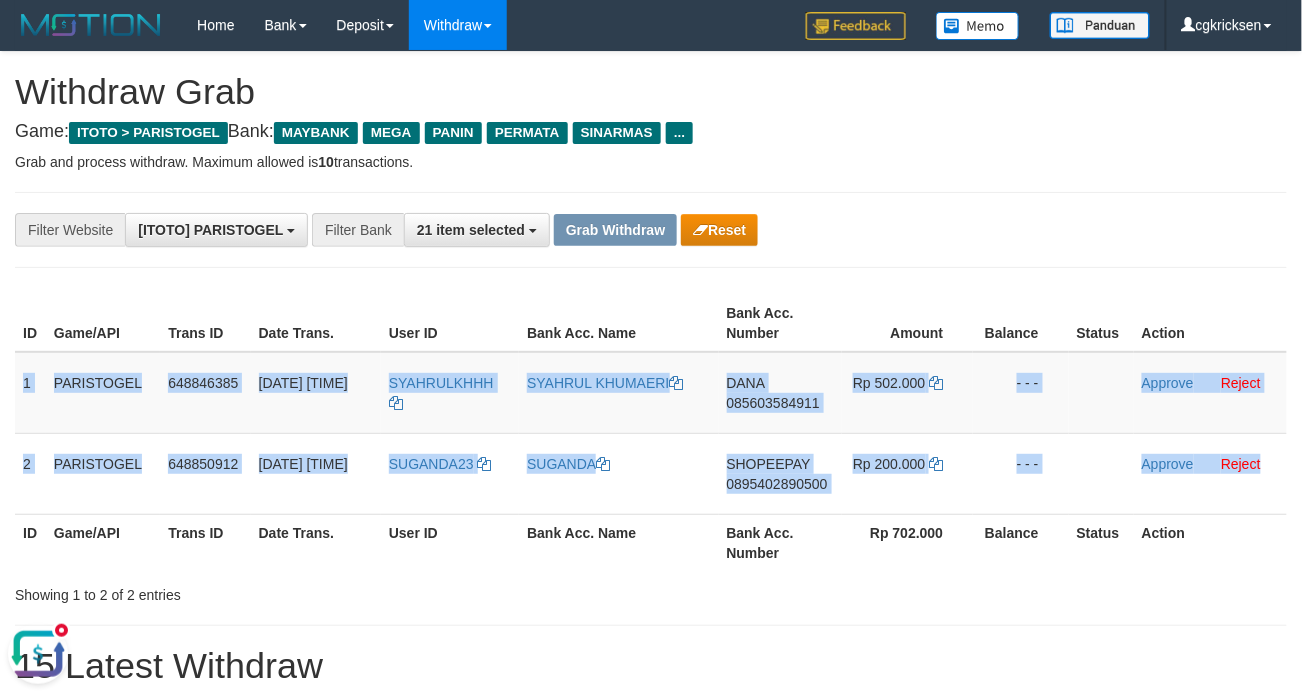 copy on "1
PARISTOGEL
648846385
12/07/2025 12:06:00
SYAHRULKHHH
SYAHRUL KHUMAERI
DANA
085603584911
Rp 502.000
- - -
Approve
Reject
2
PARISTOGEL
648850912
12/07/2025 12:09:53
SUGANDA23
SUGANDA
SHOPEEPAY
0895402890500
Rp 200.000
- - -
Approve
Reject" 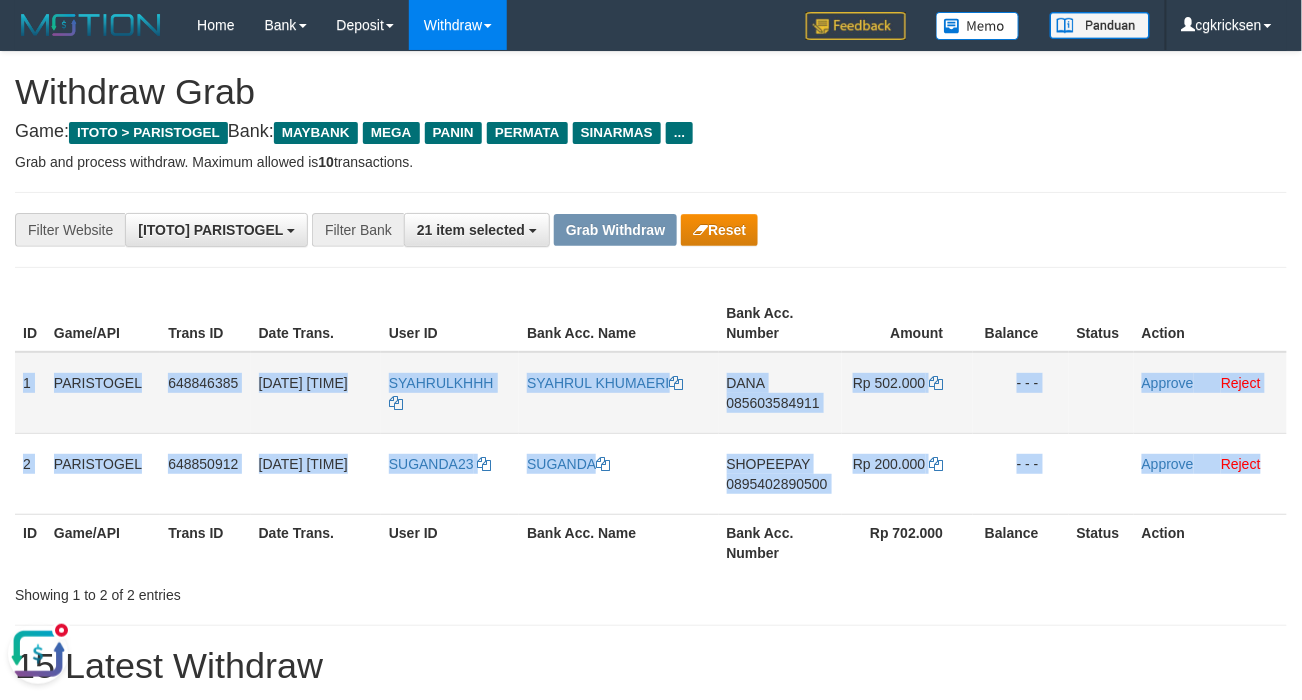 click on "085603584911" at bounding box center [773, 403] 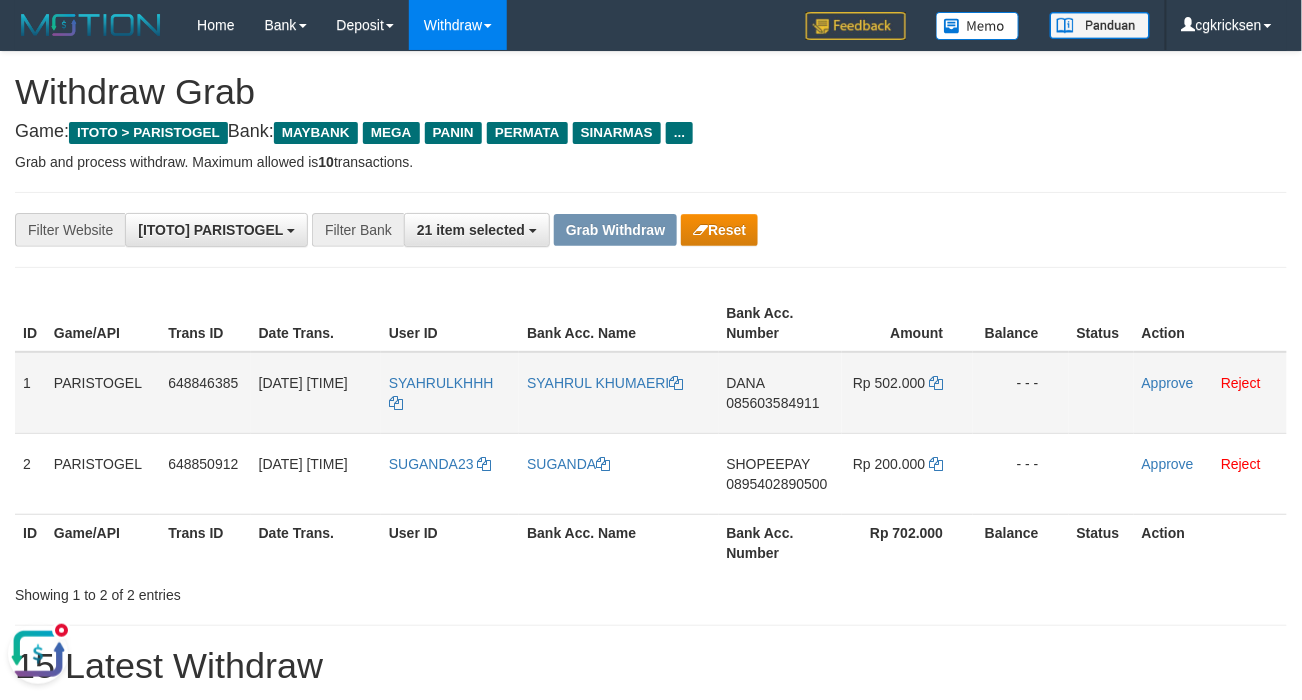 click on "085603584911" at bounding box center [773, 403] 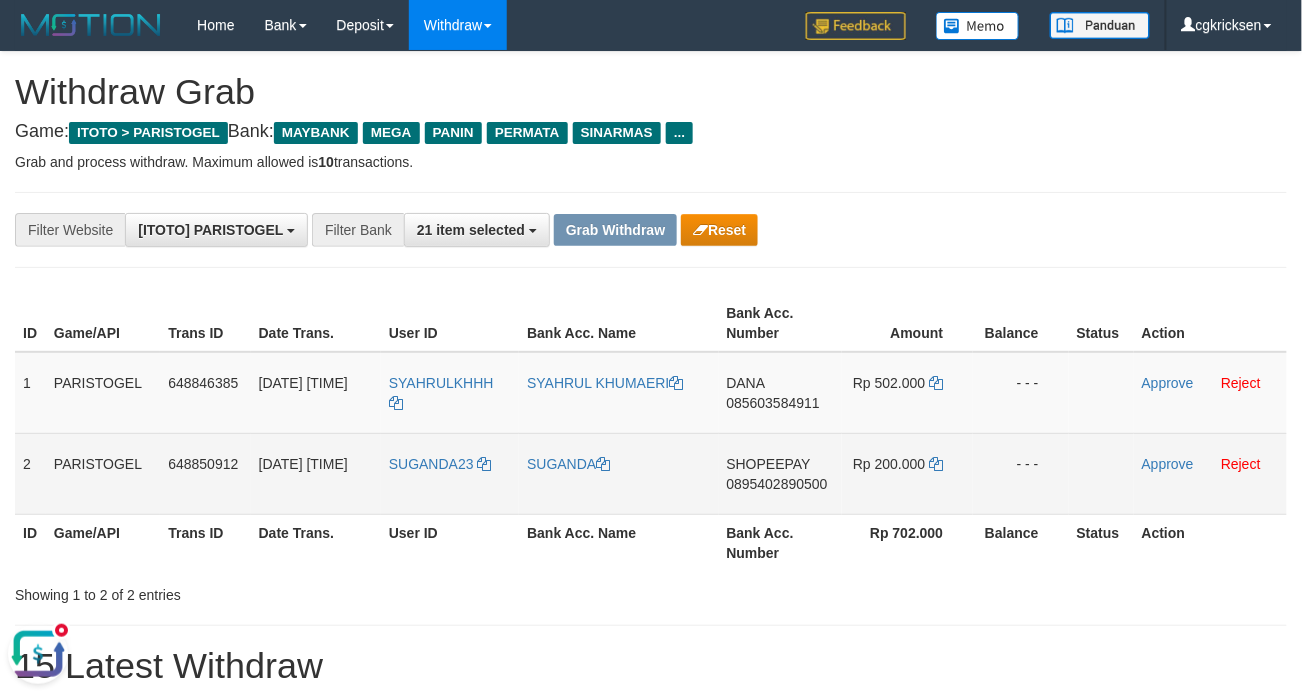click on "0895402890500" at bounding box center (777, 484) 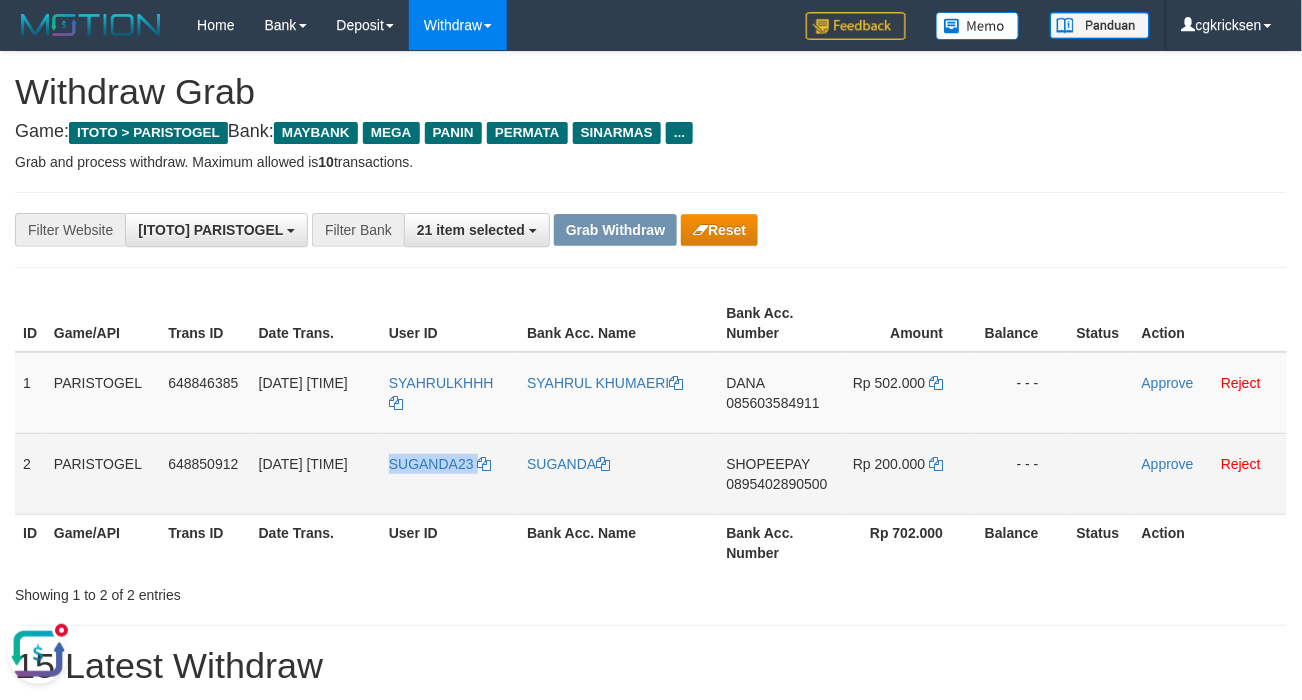 click on "SUGANDA23" at bounding box center [450, 473] 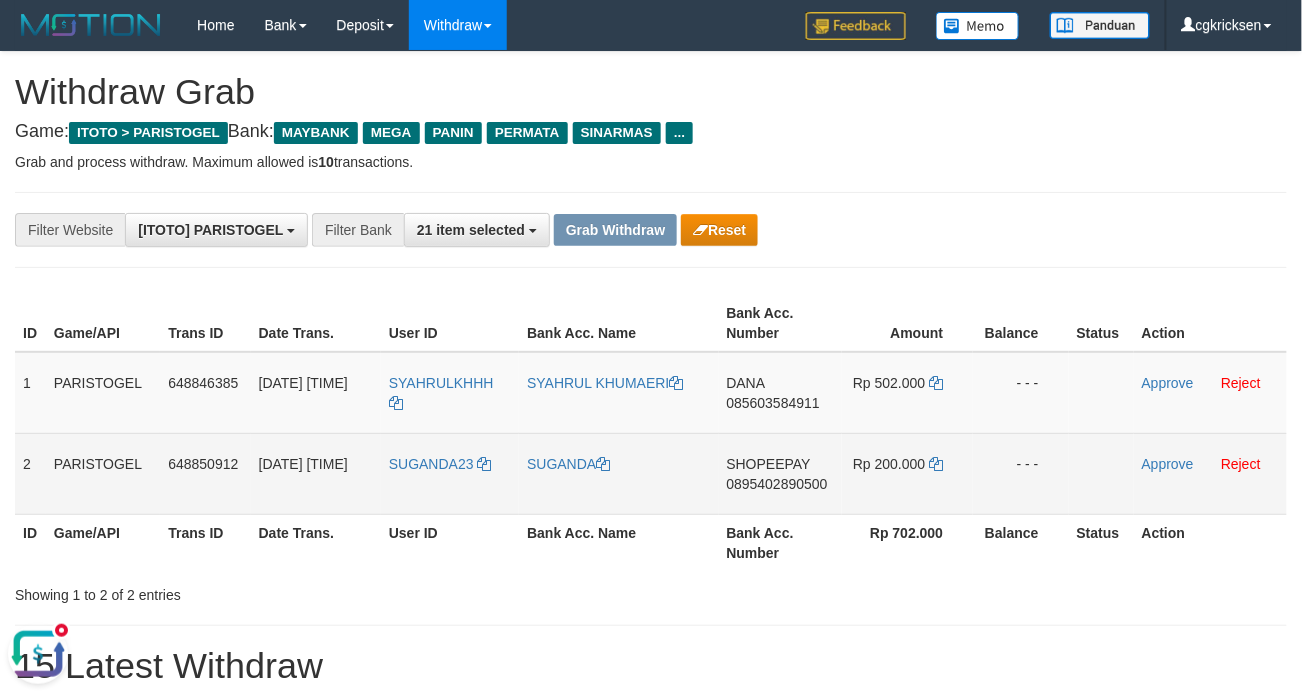 click on "0895402890500" at bounding box center [777, 484] 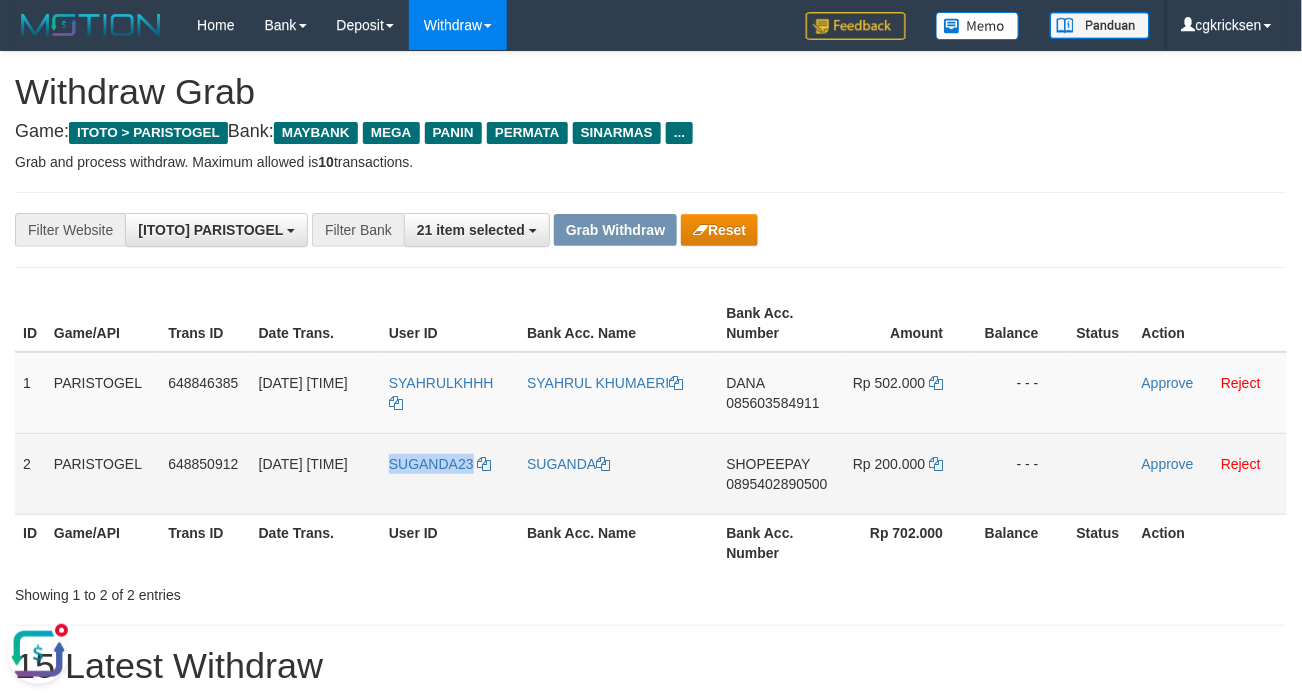 click on "SUGANDA23" at bounding box center (450, 473) 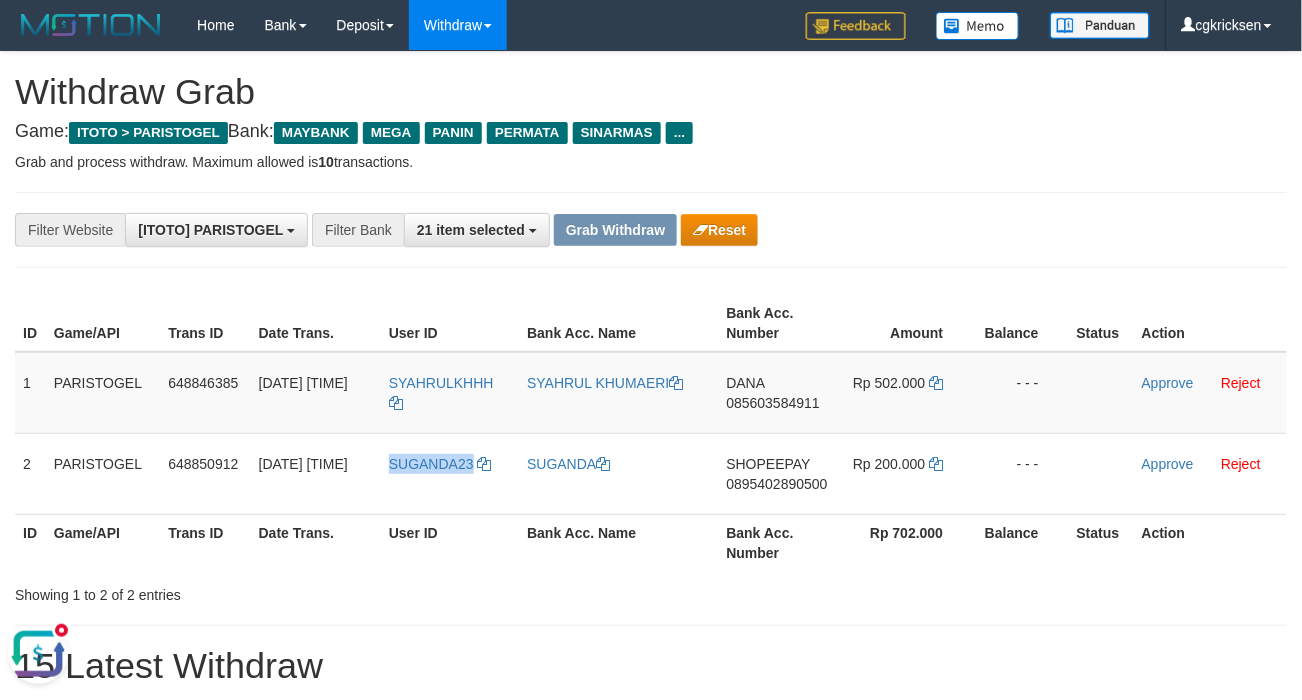 copy on "SUGANDA23" 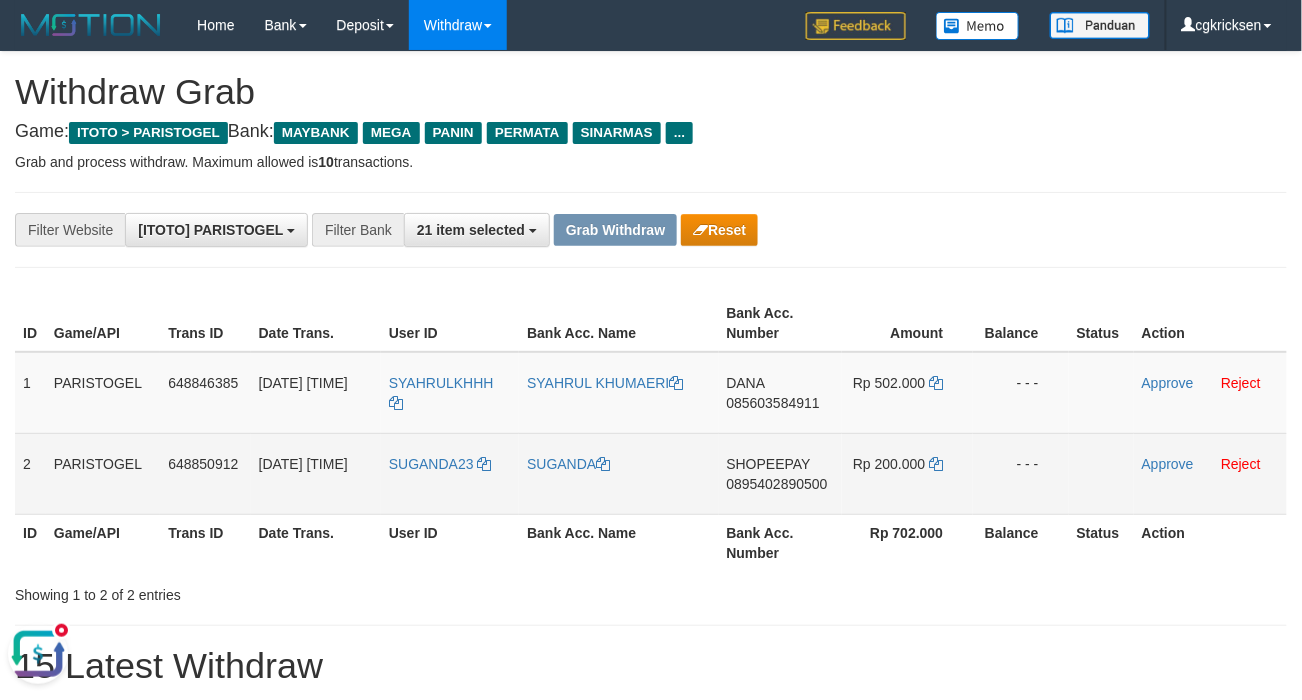 click on "0895402890500" at bounding box center (777, 484) 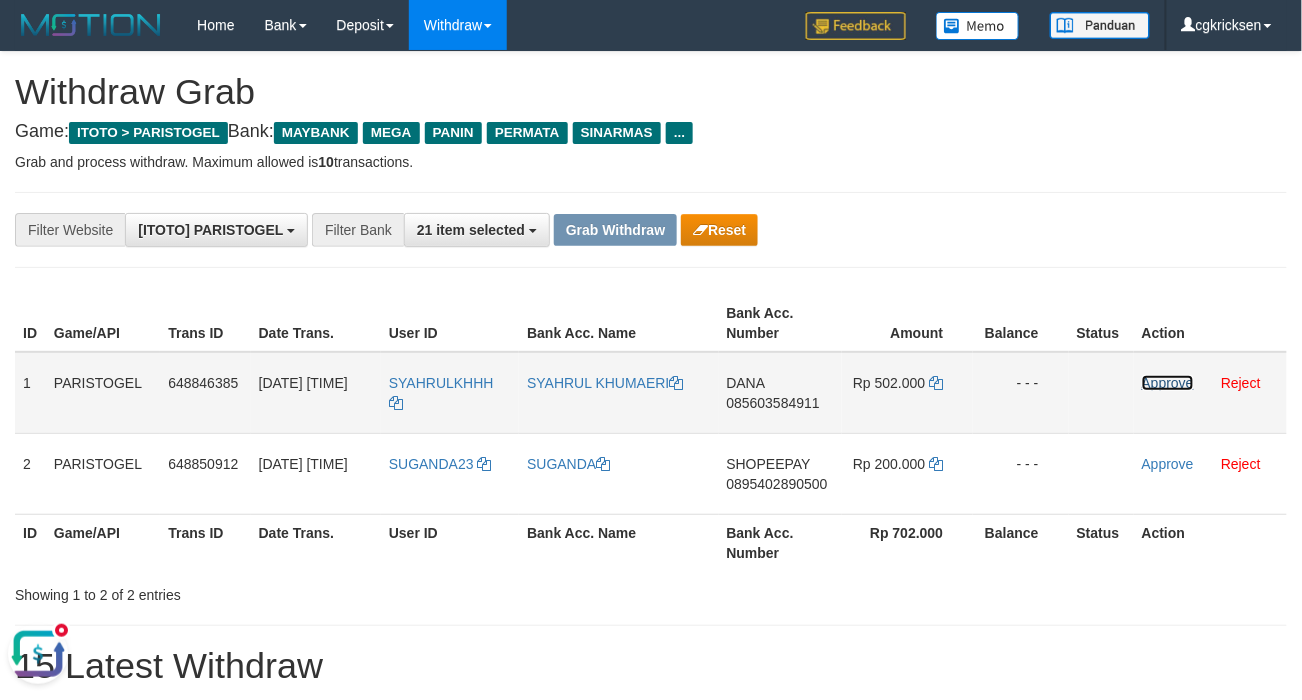 click on "Approve" at bounding box center [1168, 383] 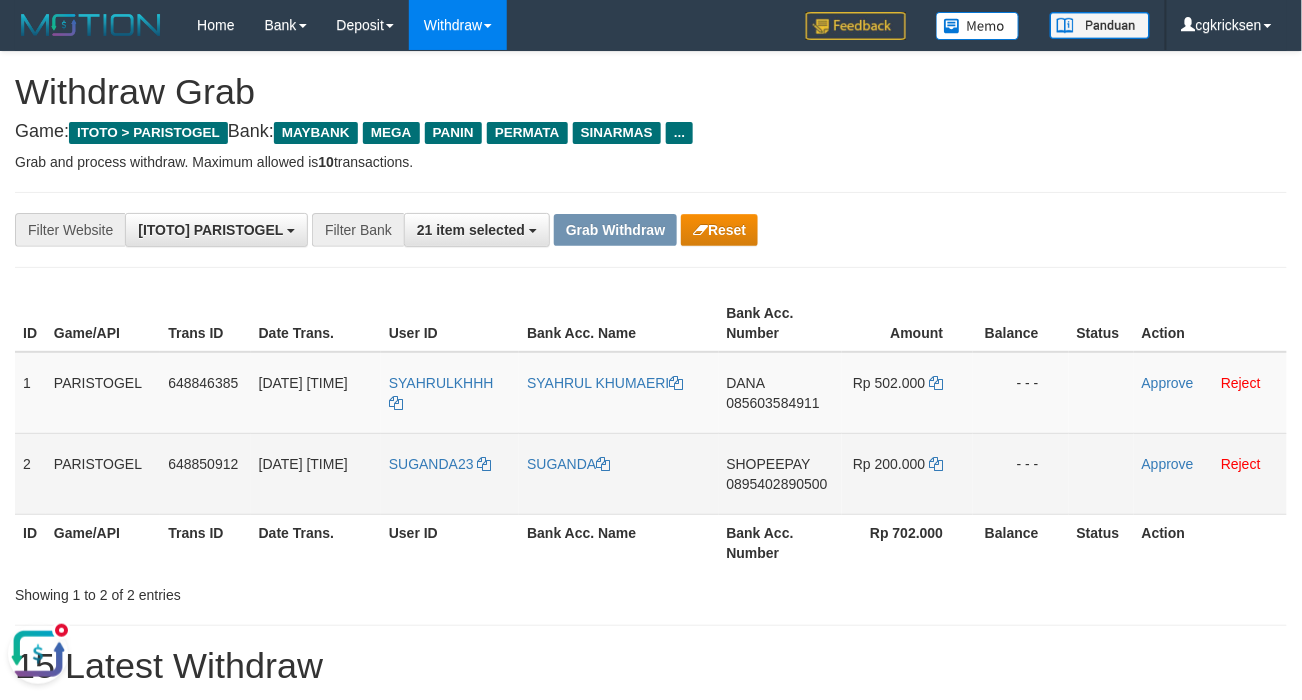 click on "Approve
Reject" at bounding box center (1210, 473) 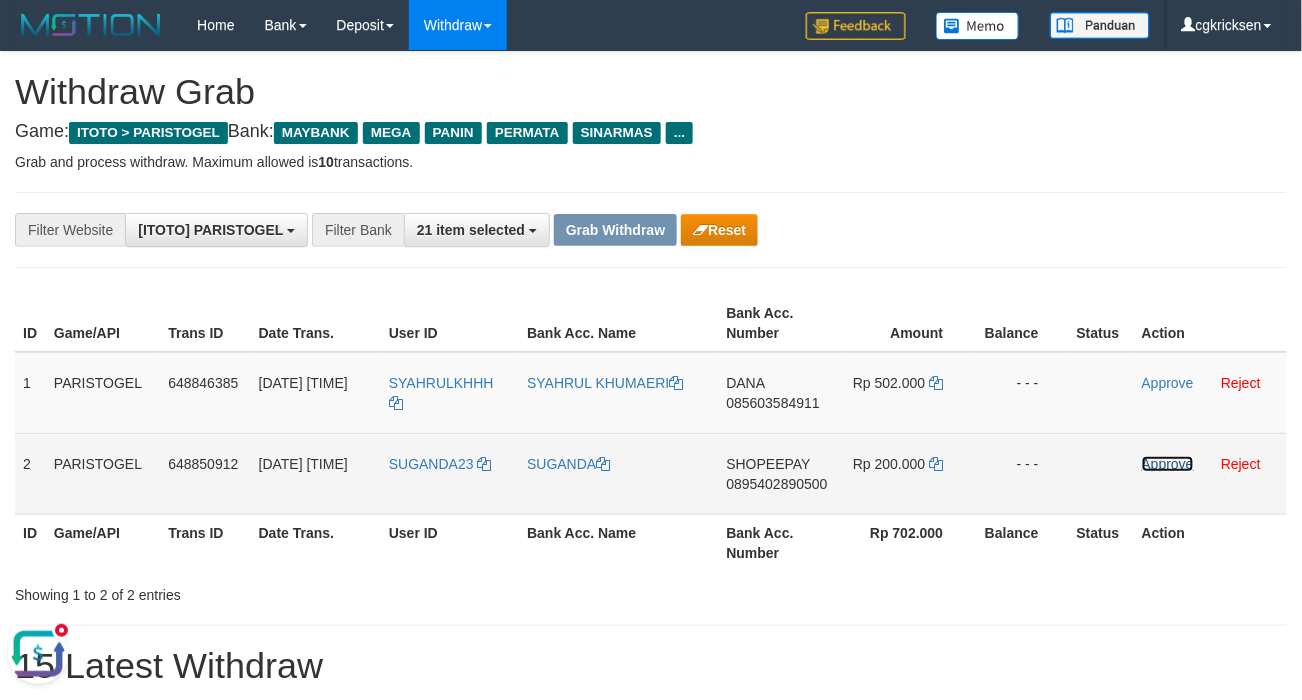 click on "Approve" at bounding box center (1168, 464) 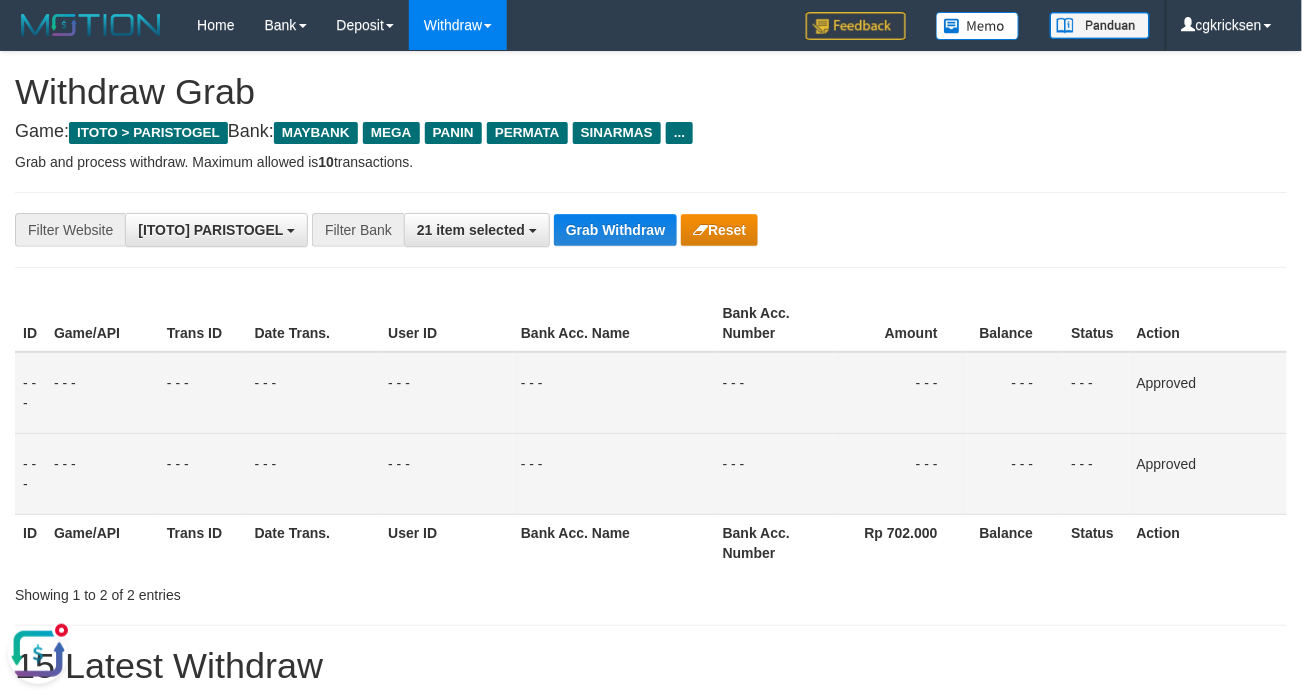 click on "- - -" at bounding box center [614, 393] 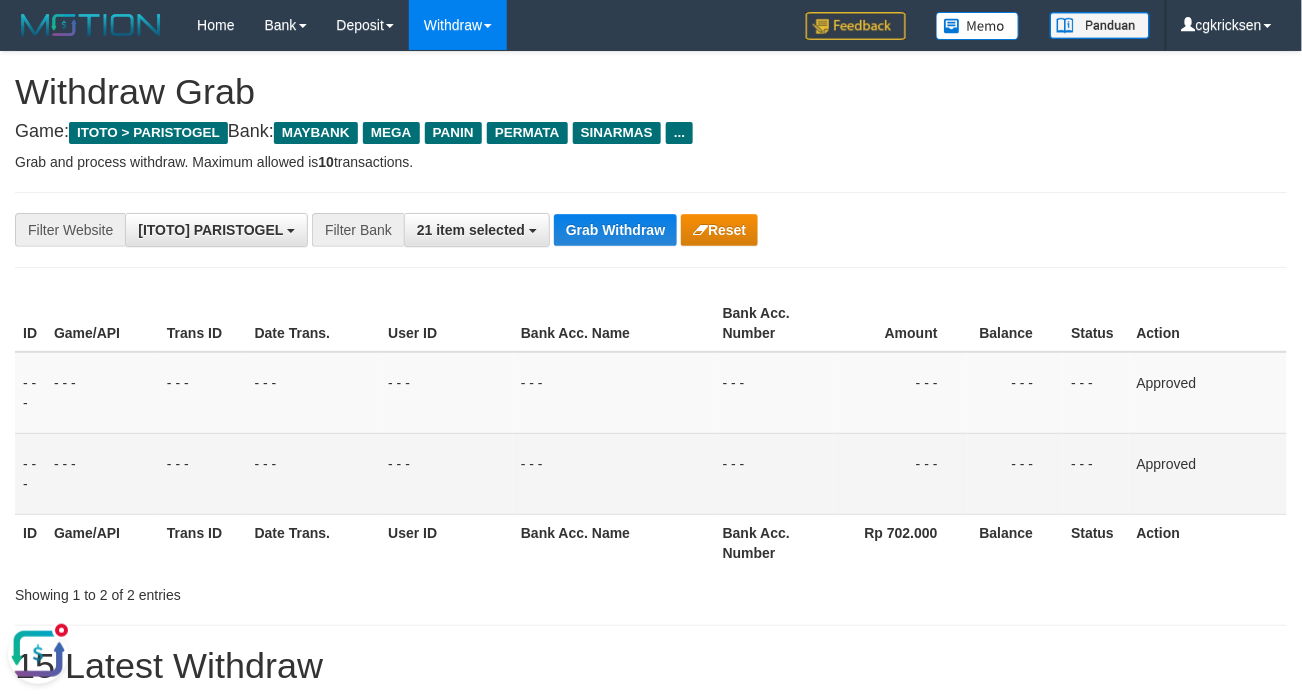 click at bounding box center (38, 653) 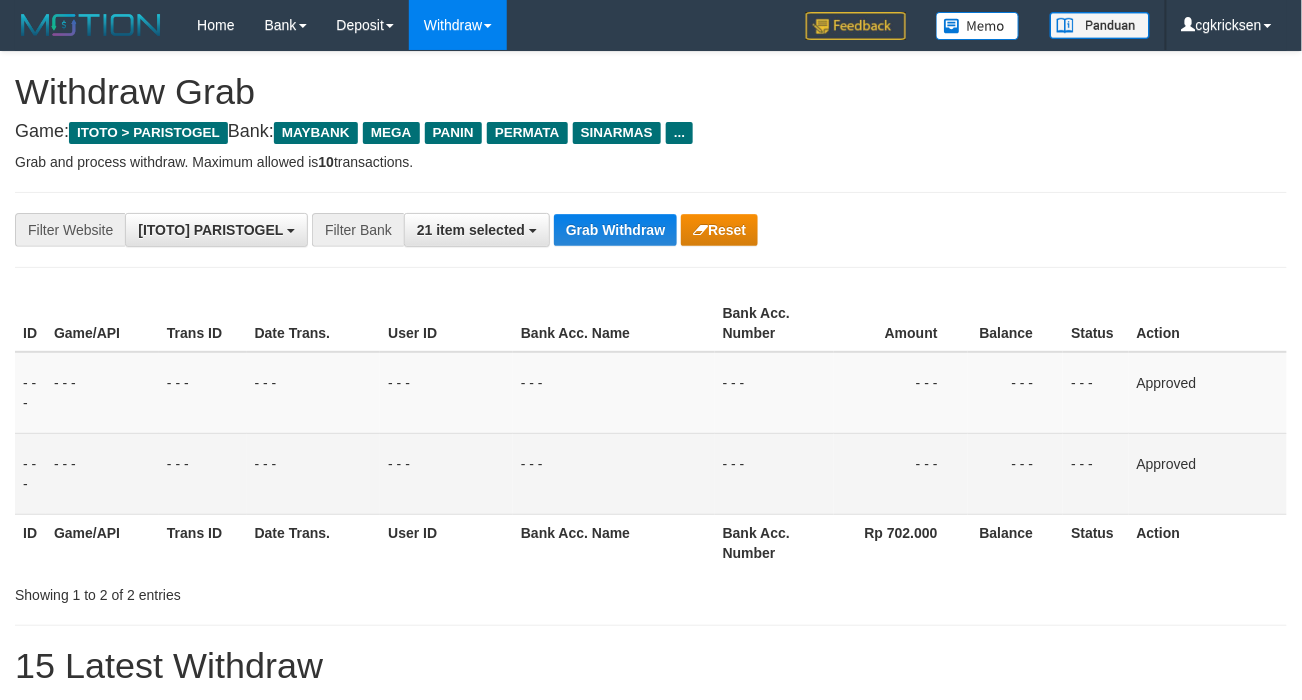 drag, startPoint x: 700, startPoint y: 646, endPoint x: 624, endPoint y: 612, distance: 83.25864 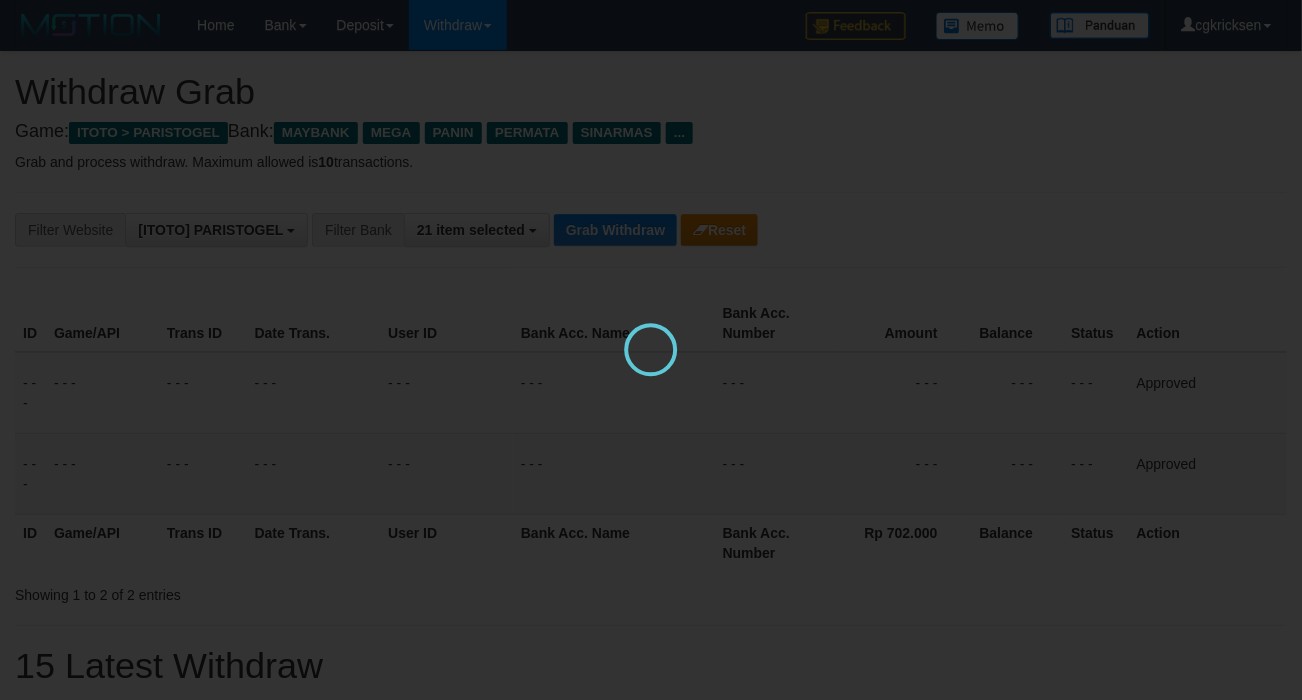 scroll, scrollTop: 0, scrollLeft: 0, axis: both 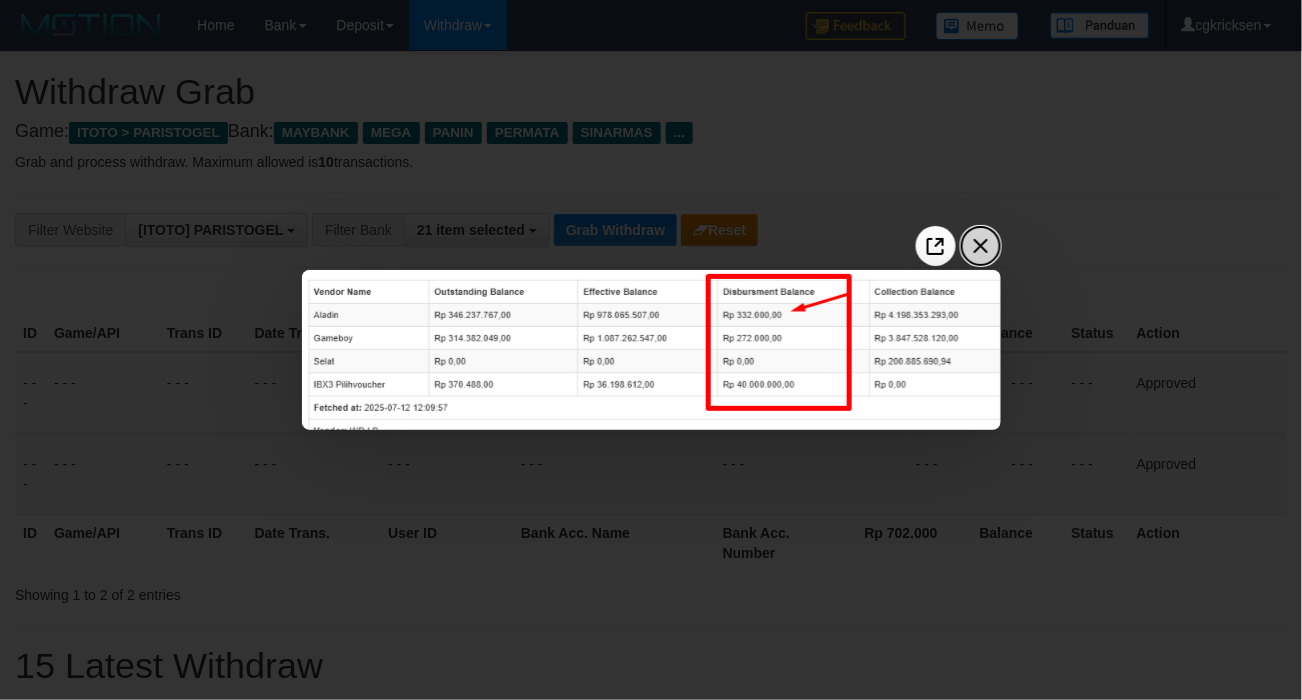 click 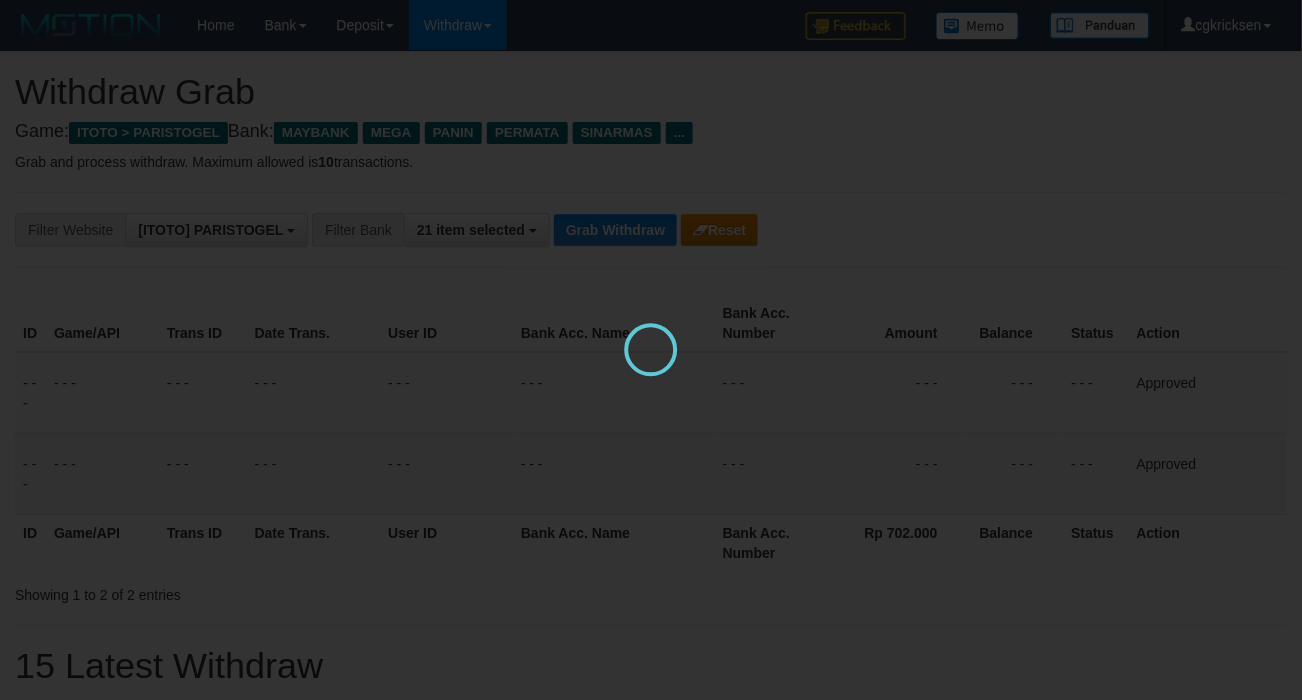 scroll, scrollTop: 0, scrollLeft: 0, axis: both 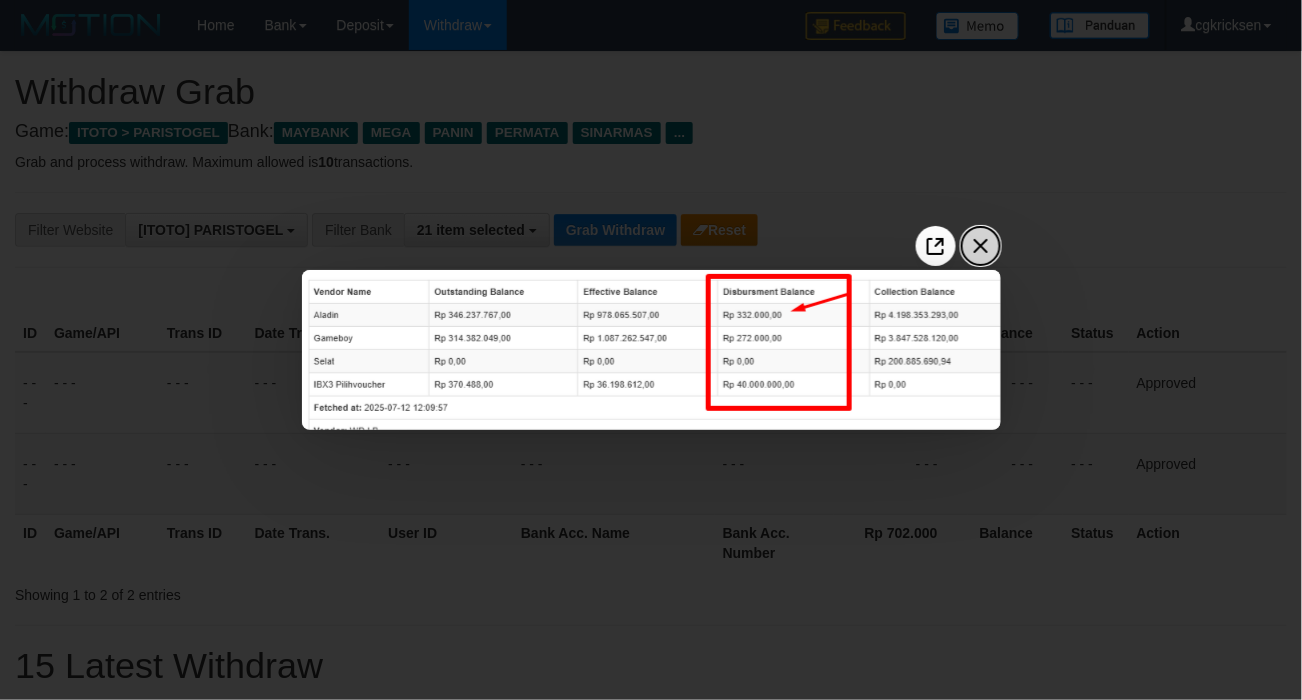 click 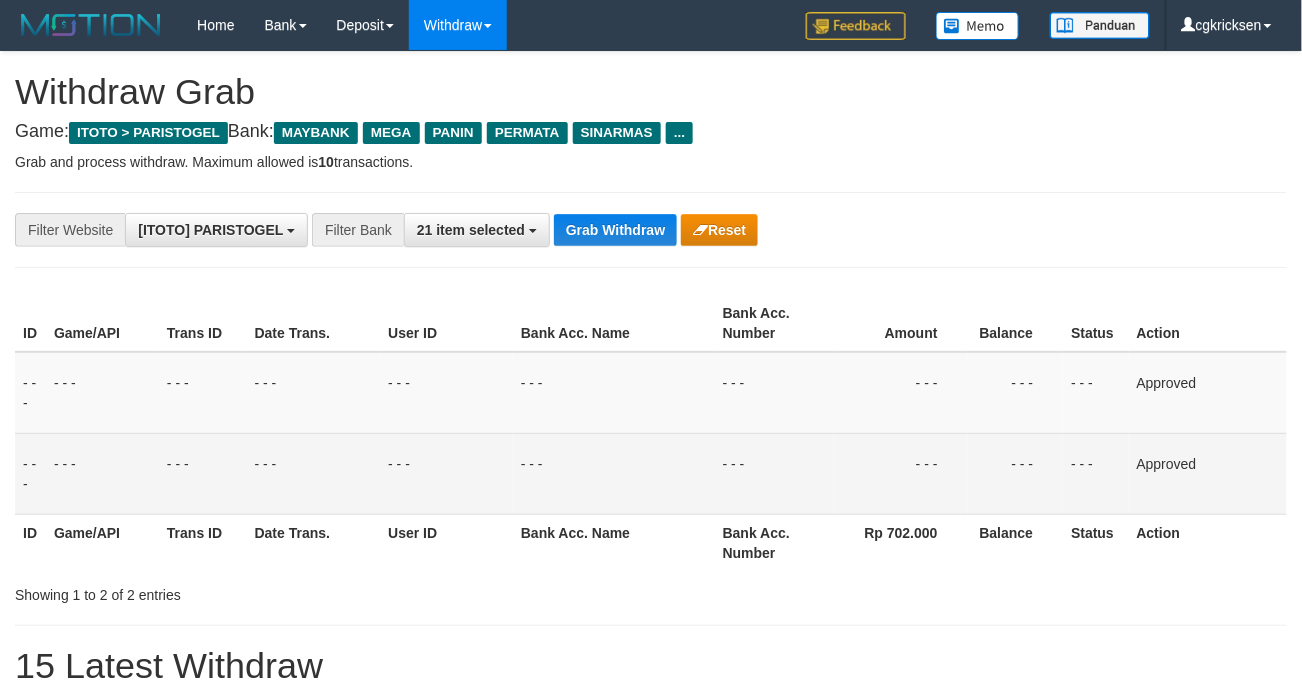 click on "- - -" at bounding box center [614, 473] 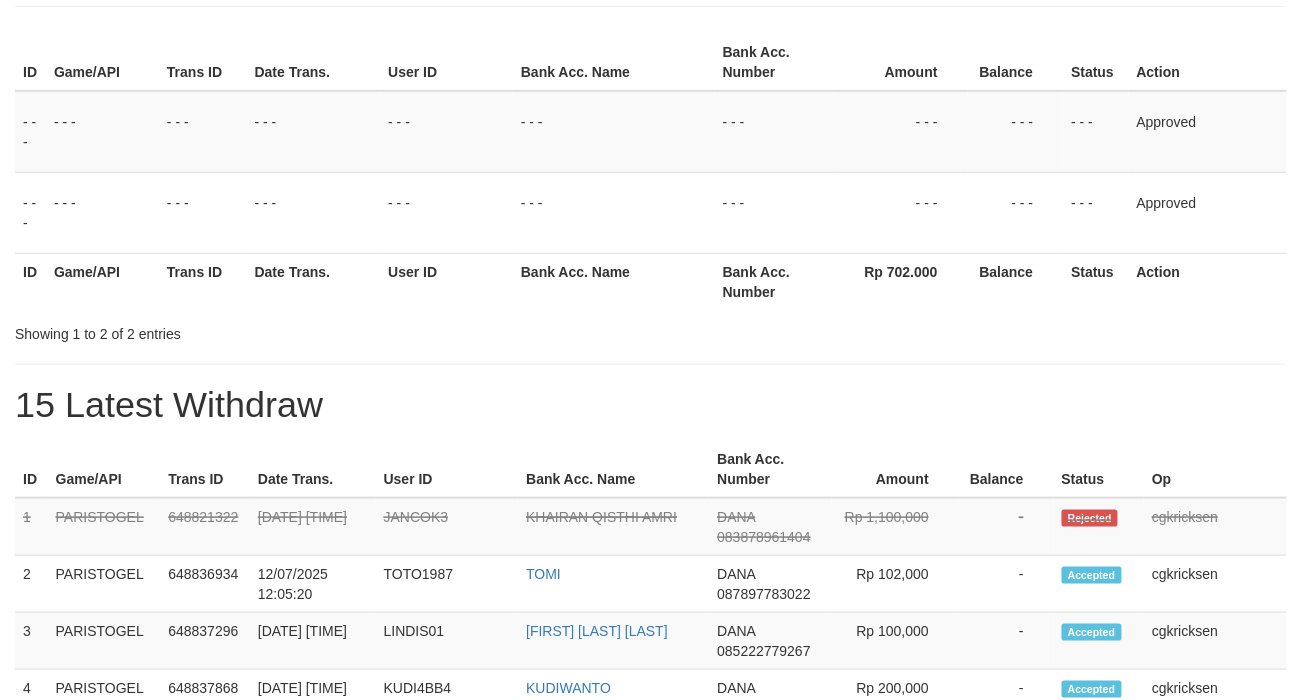 scroll, scrollTop: 266, scrollLeft: 0, axis: vertical 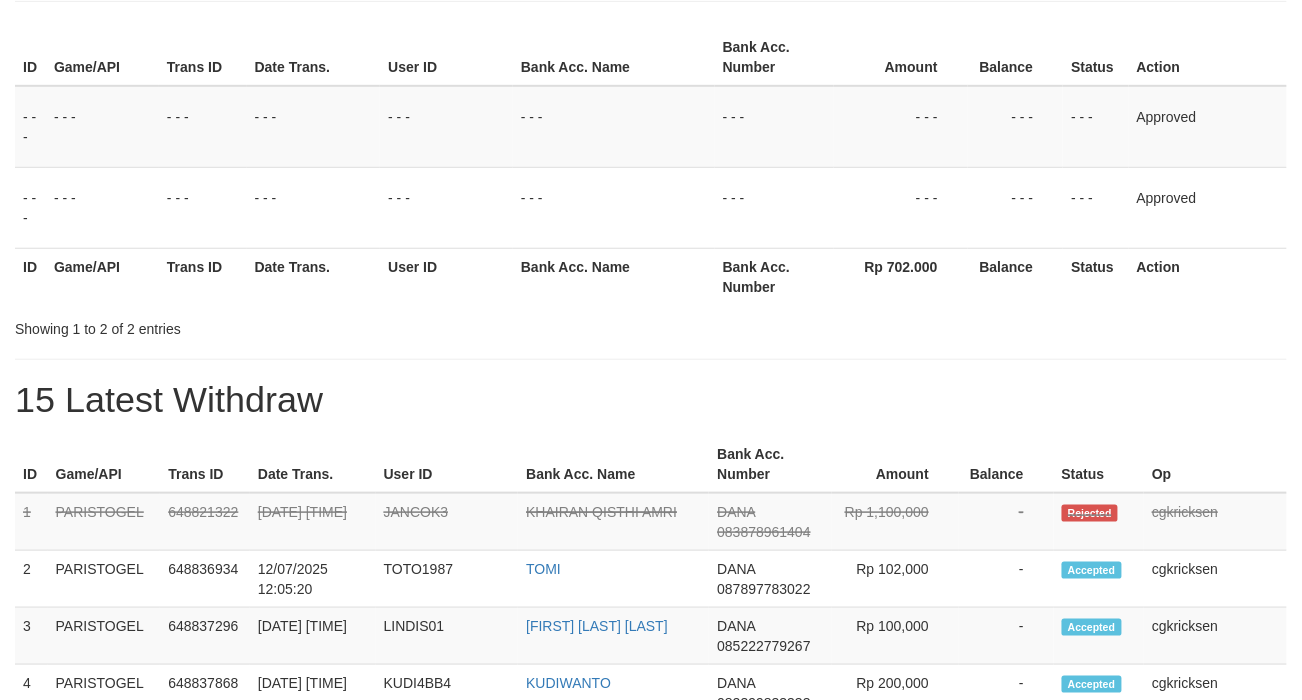 click on "Showing 1 to 2 of 2 entries" at bounding box center [271, 325] 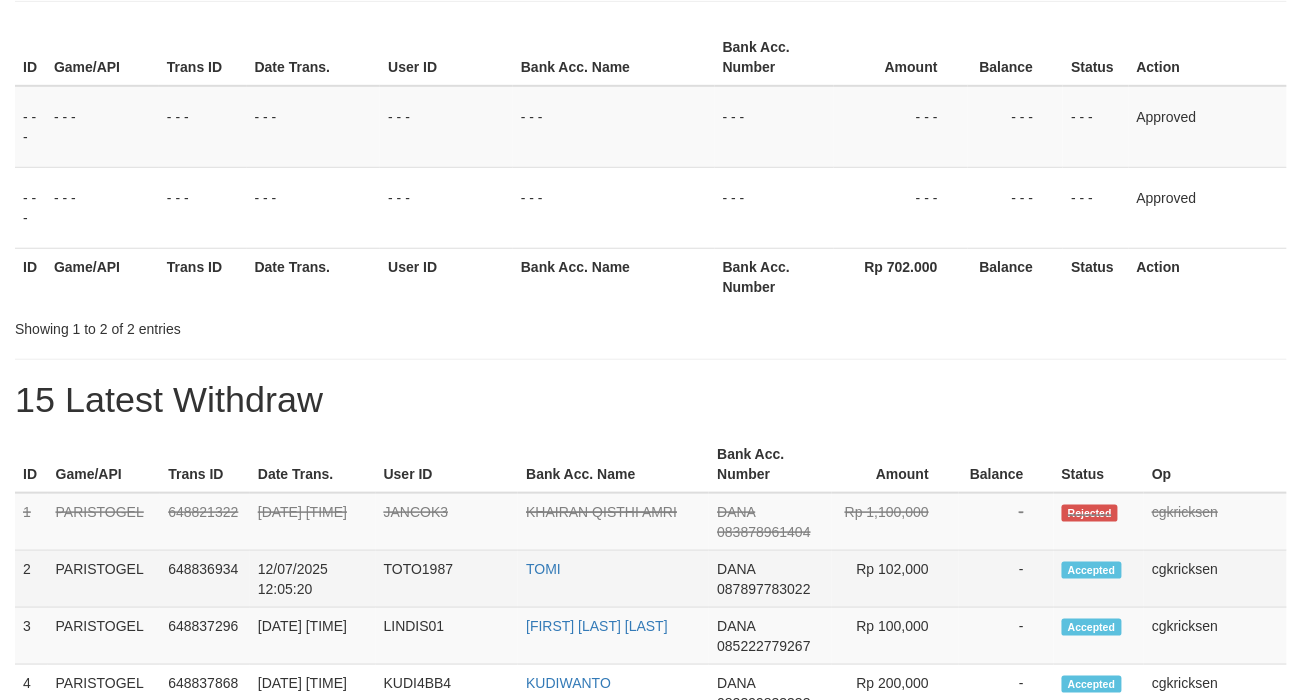 click on "TOMI" at bounding box center [613, 579] 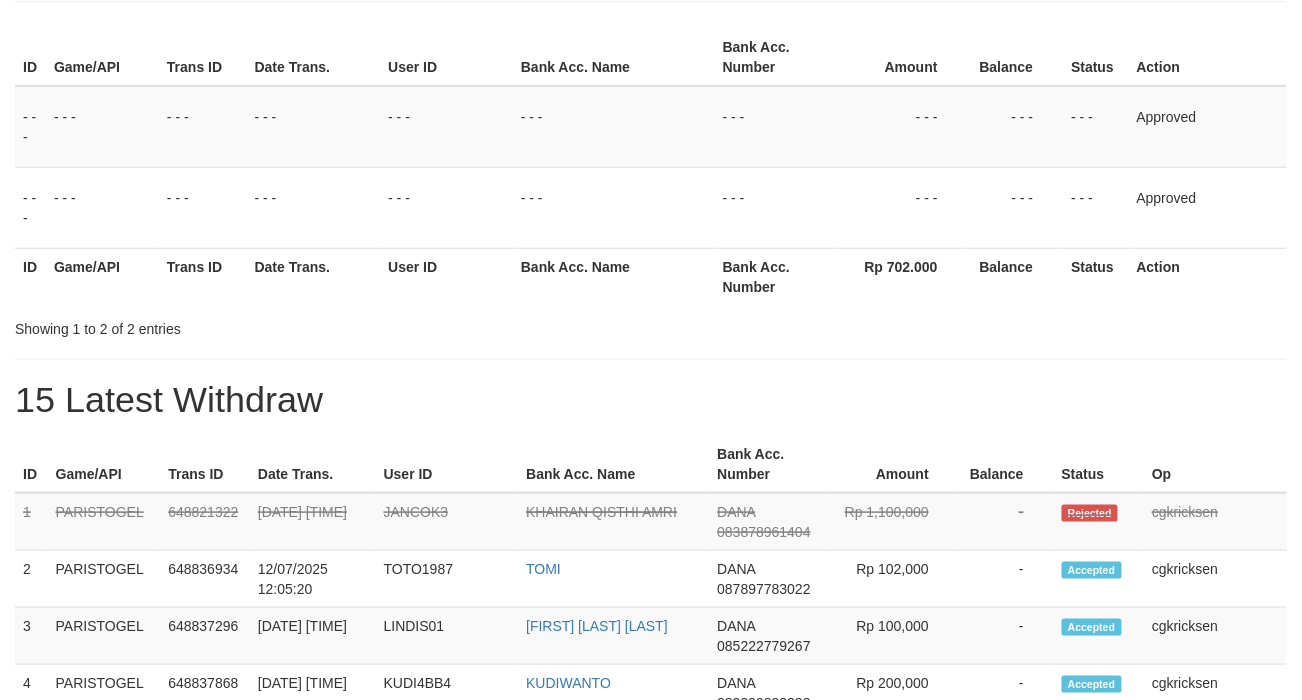 click on "User ID" at bounding box center (447, 464) 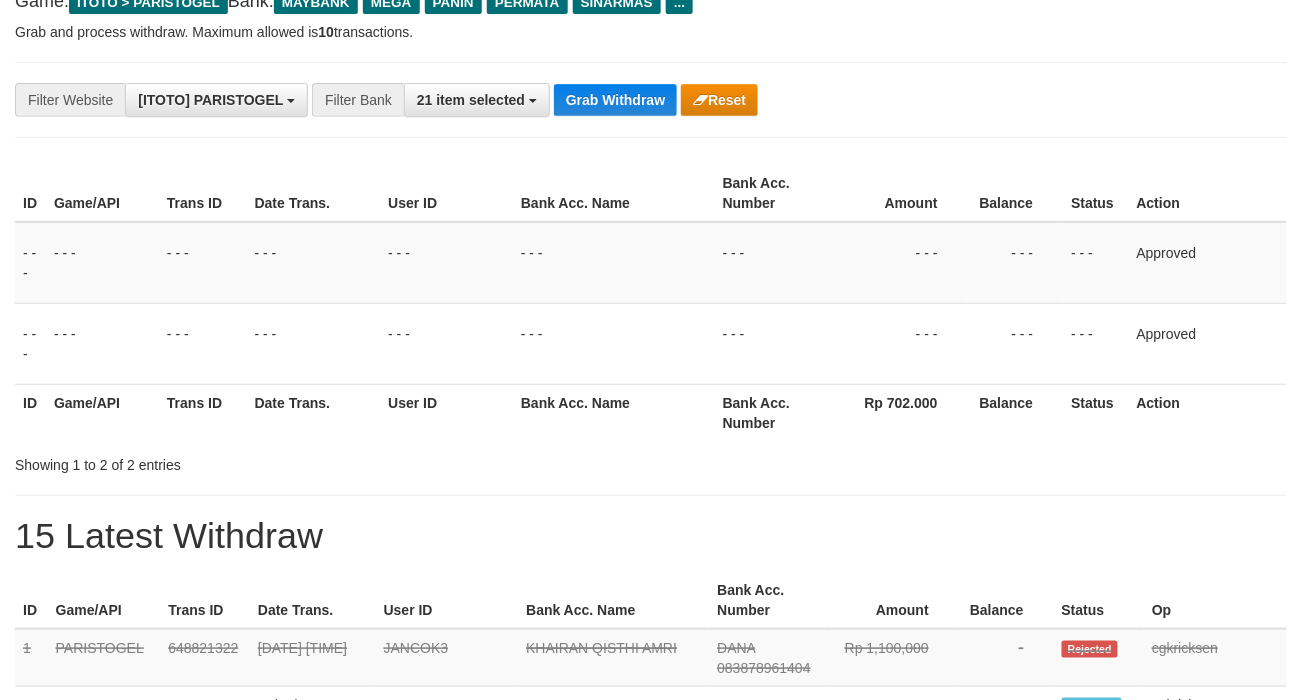 scroll, scrollTop: 0, scrollLeft: 0, axis: both 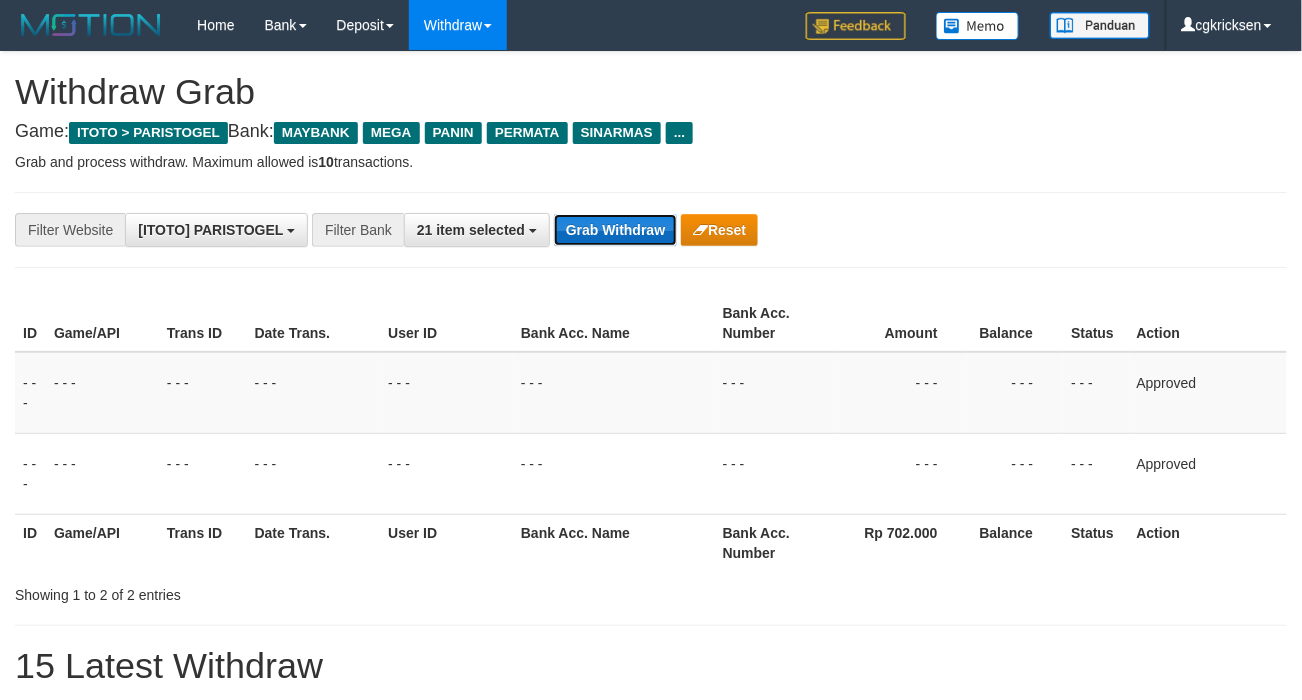 click on "Grab Withdraw" at bounding box center (615, 230) 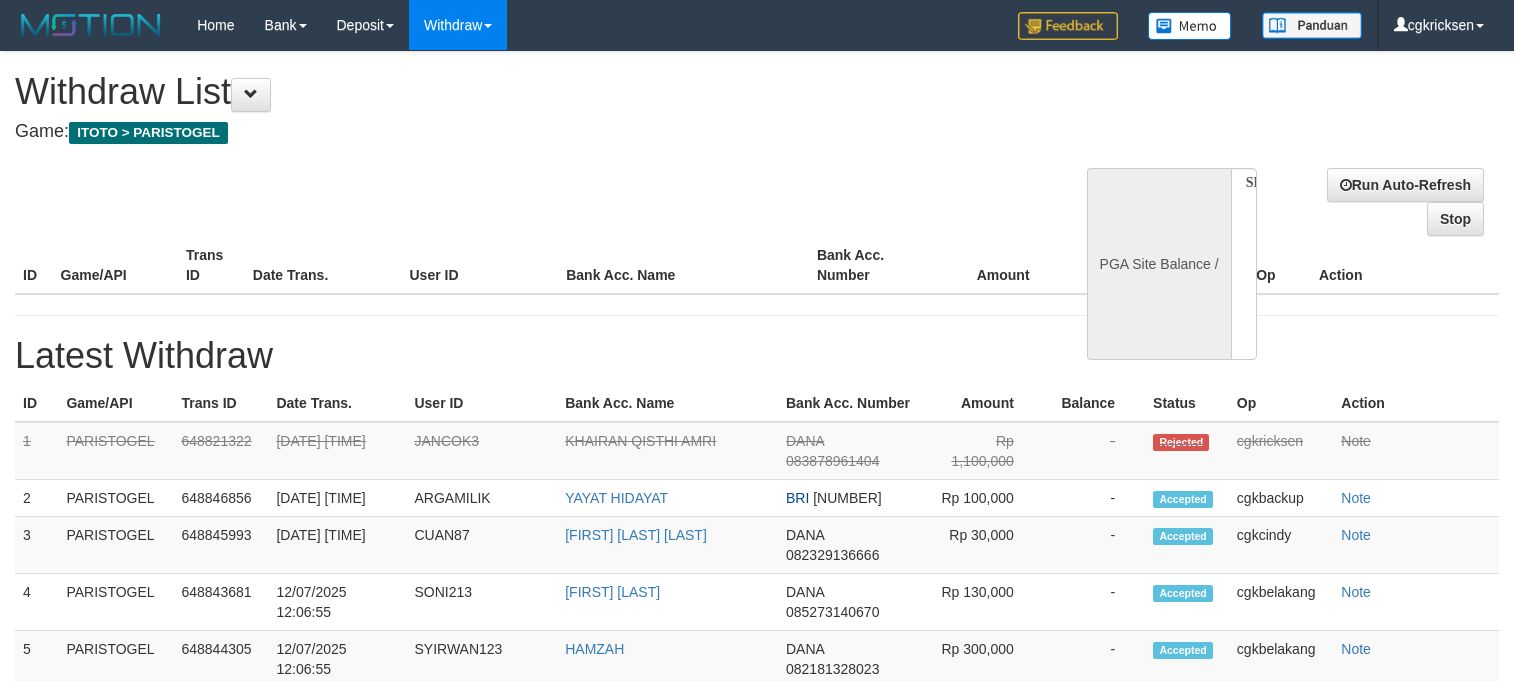 select 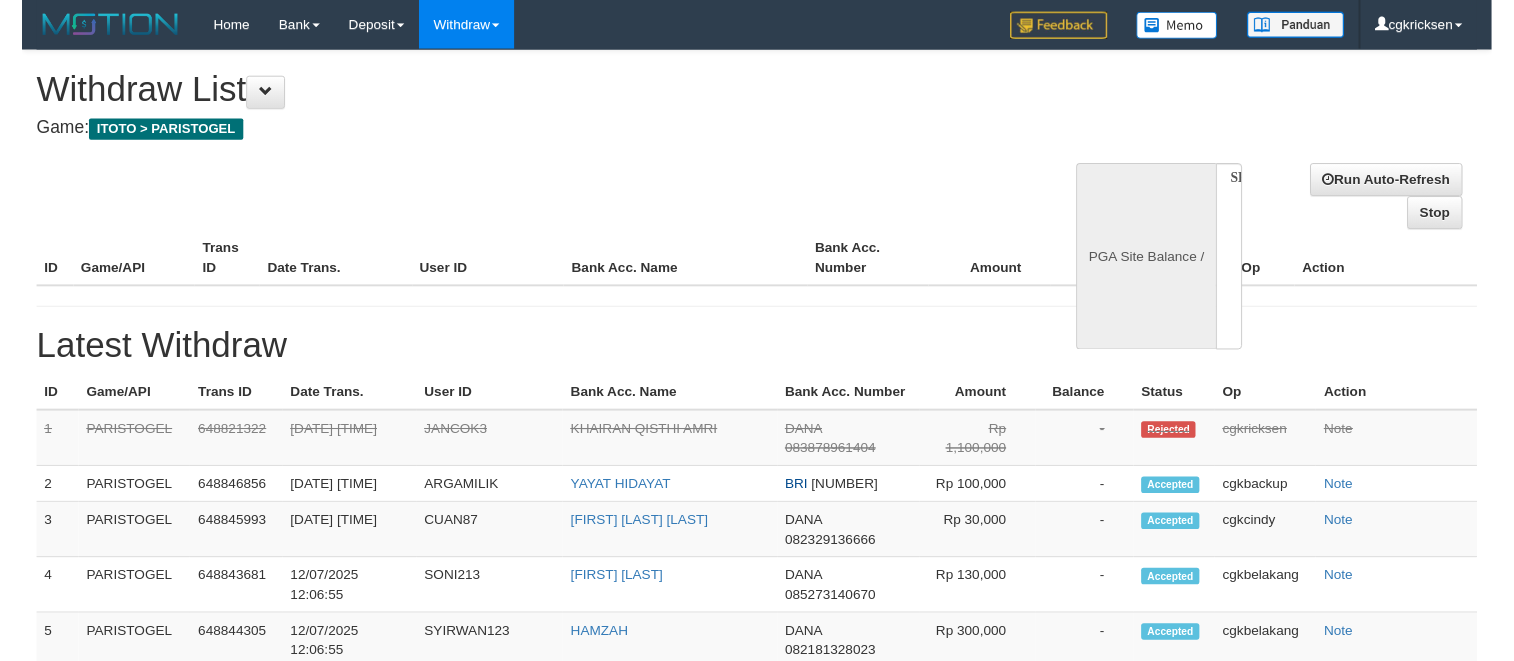 scroll, scrollTop: 0, scrollLeft: 0, axis: both 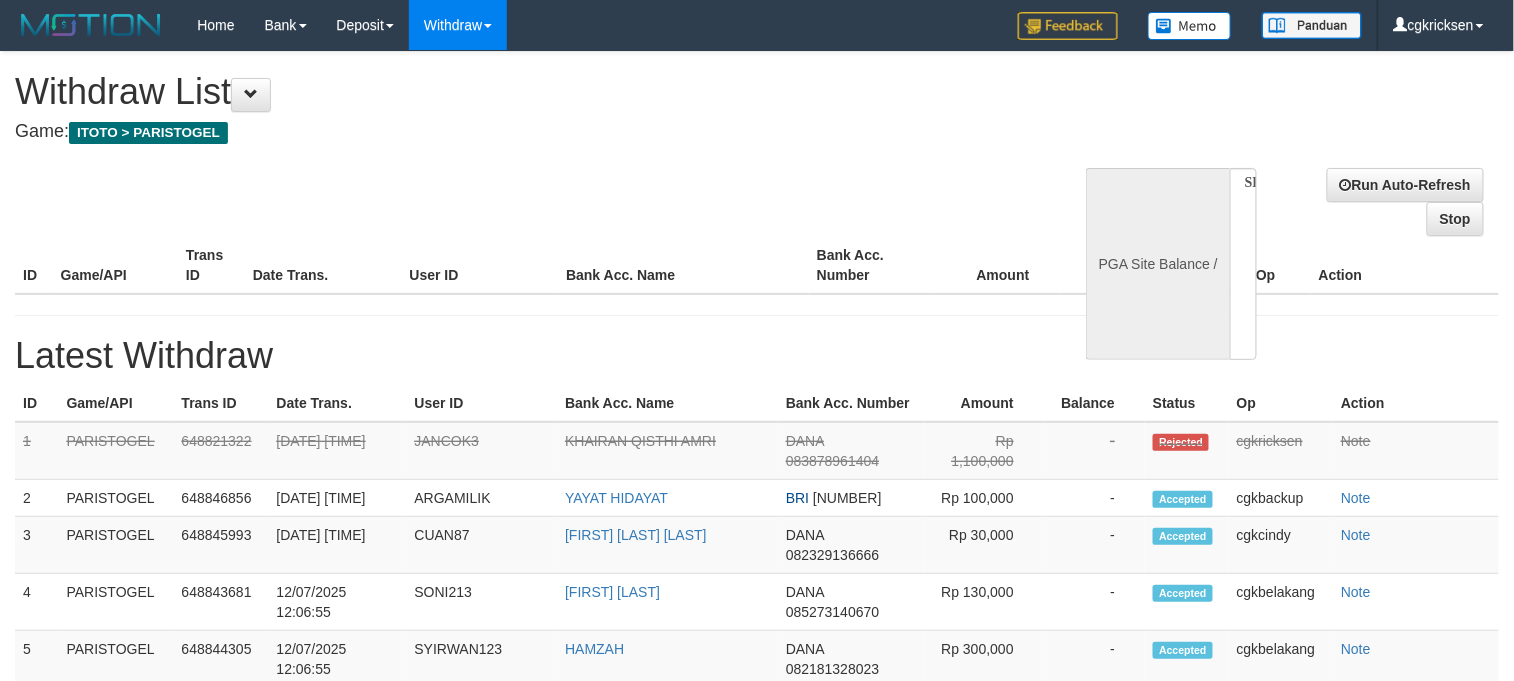 select on "**" 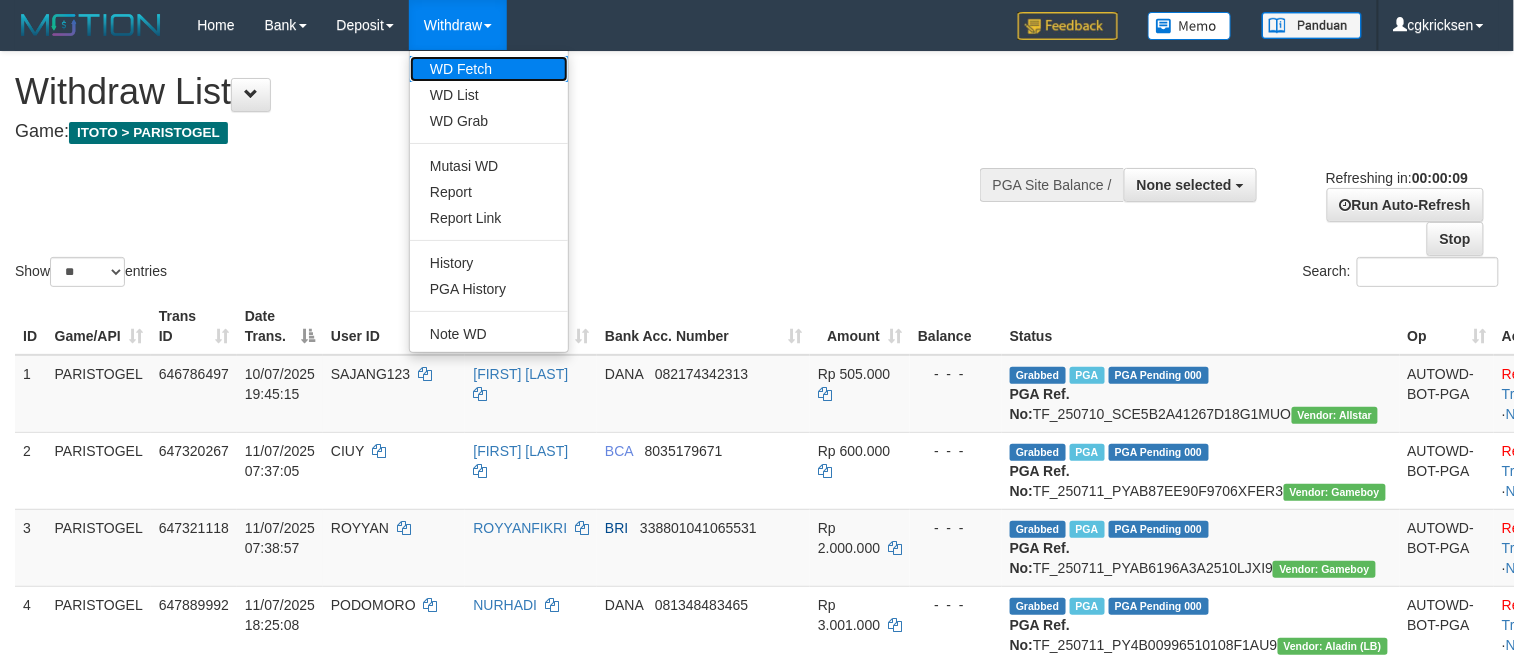 click on "WD Fetch" at bounding box center (489, 69) 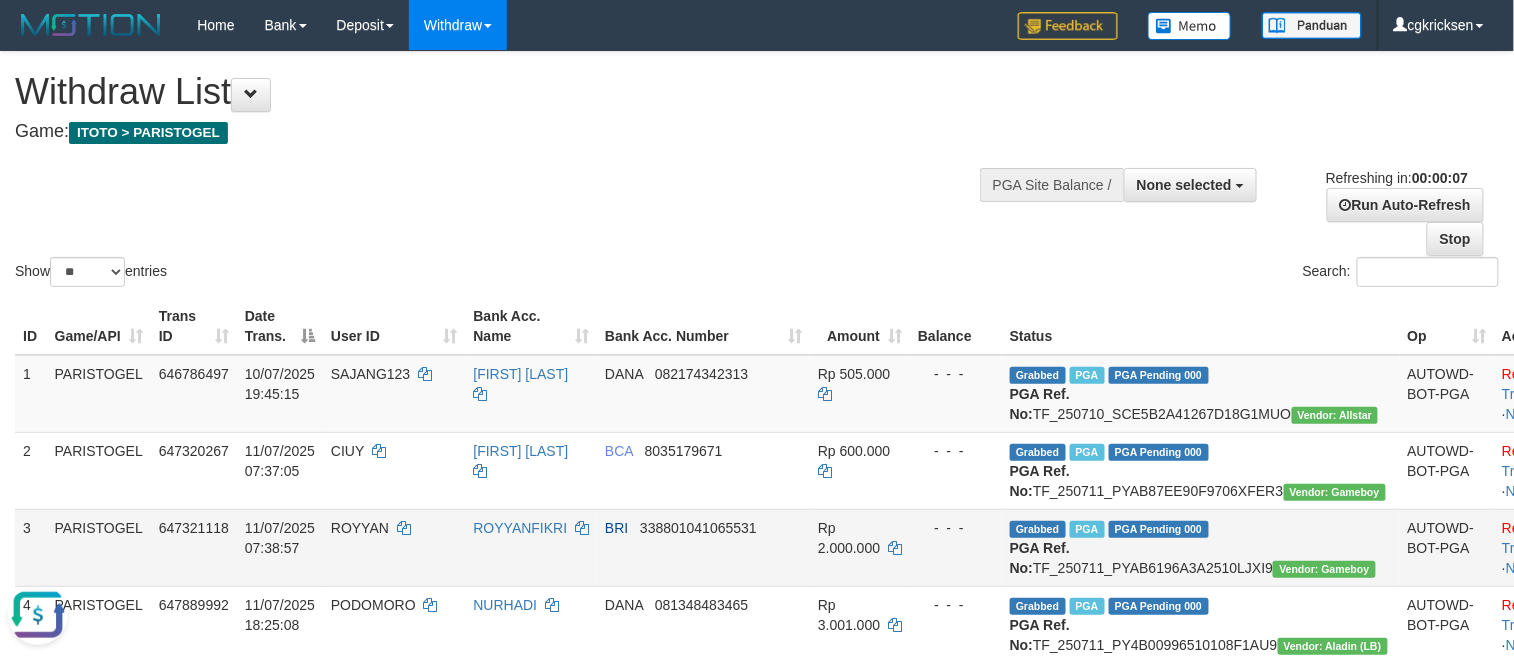 scroll, scrollTop: 0, scrollLeft: 0, axis: both 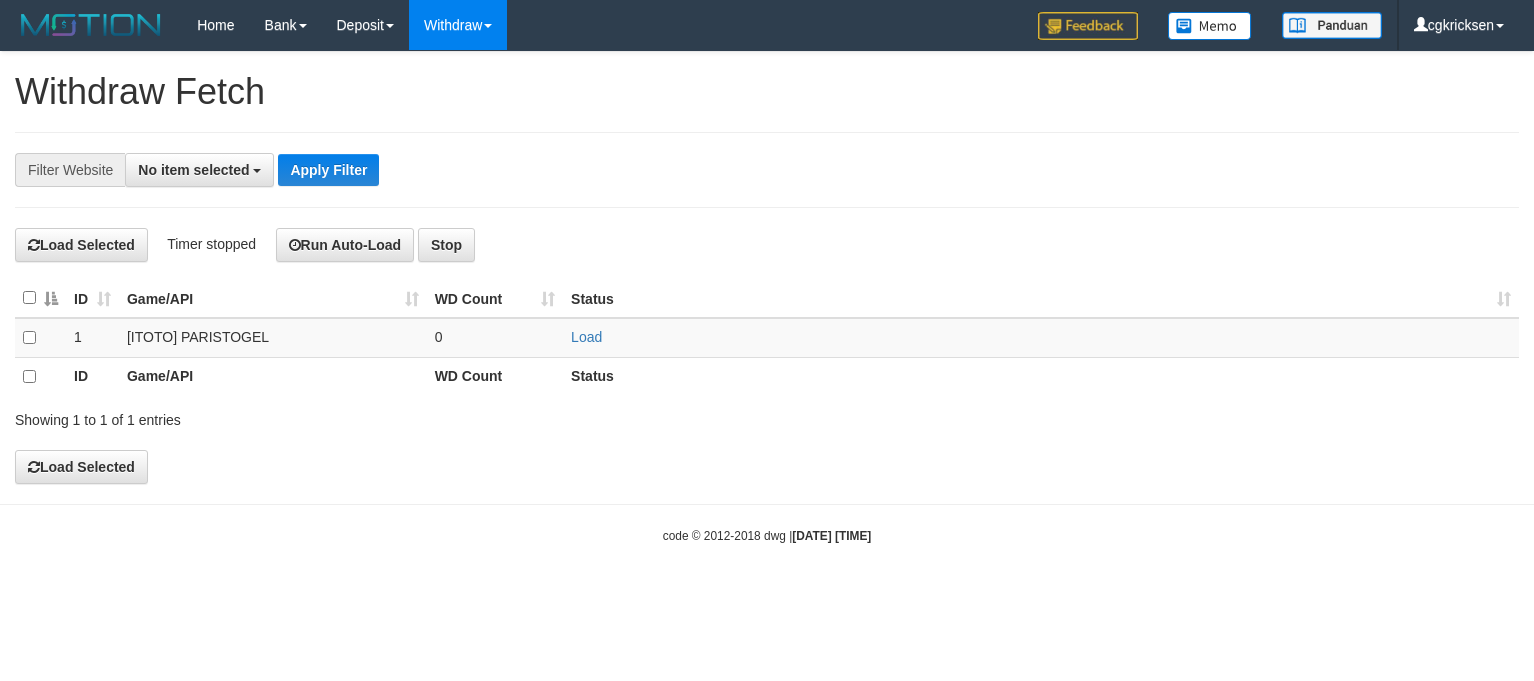 select 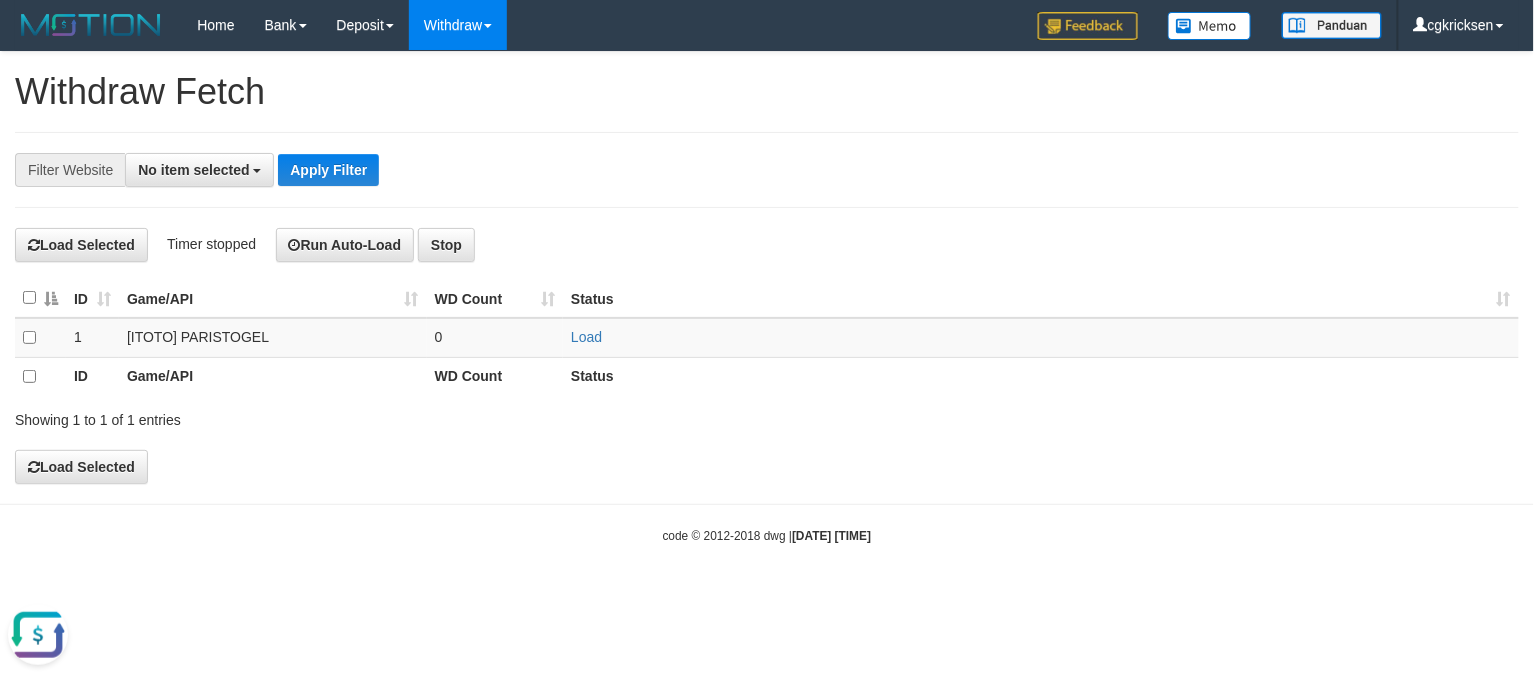scroll, scrollTop: 0, scrollLeft: 0, axis: both 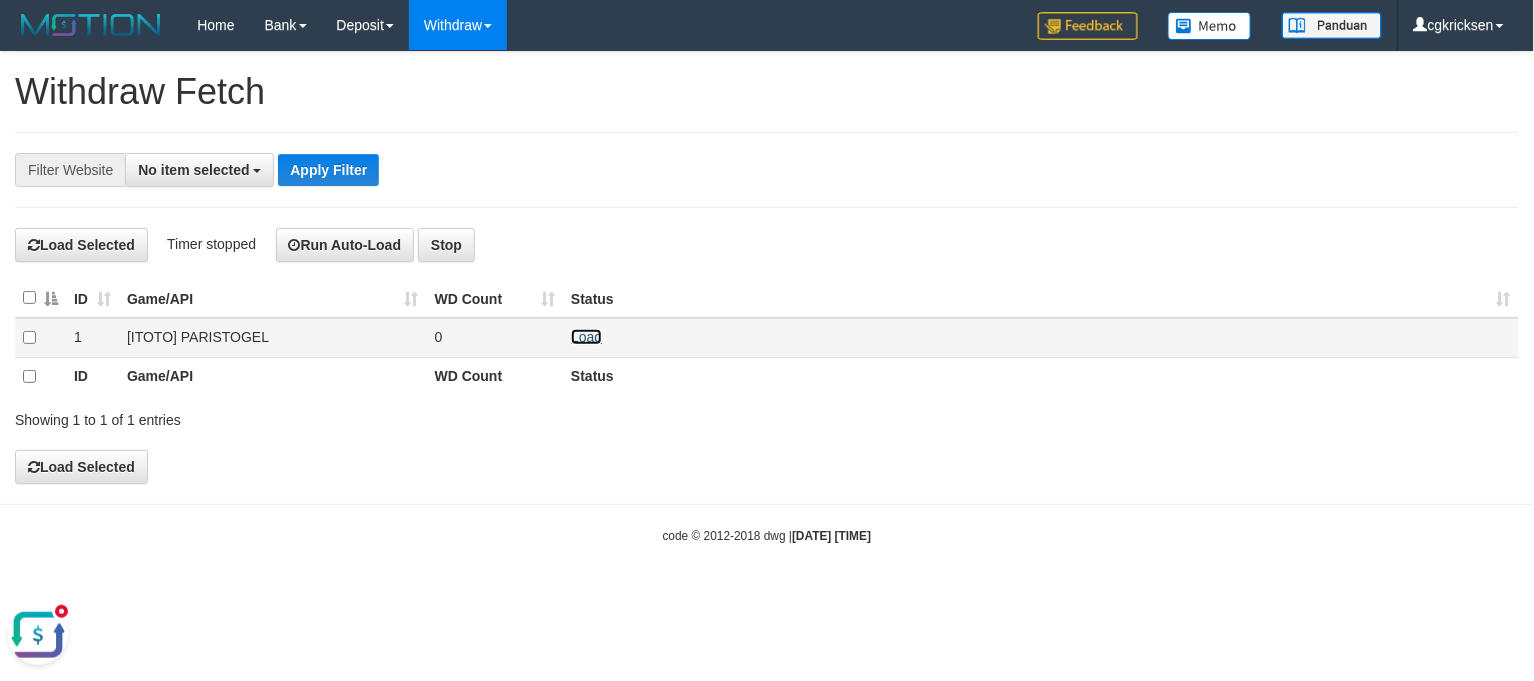 click on "Load" at bounding box center (586, 337) 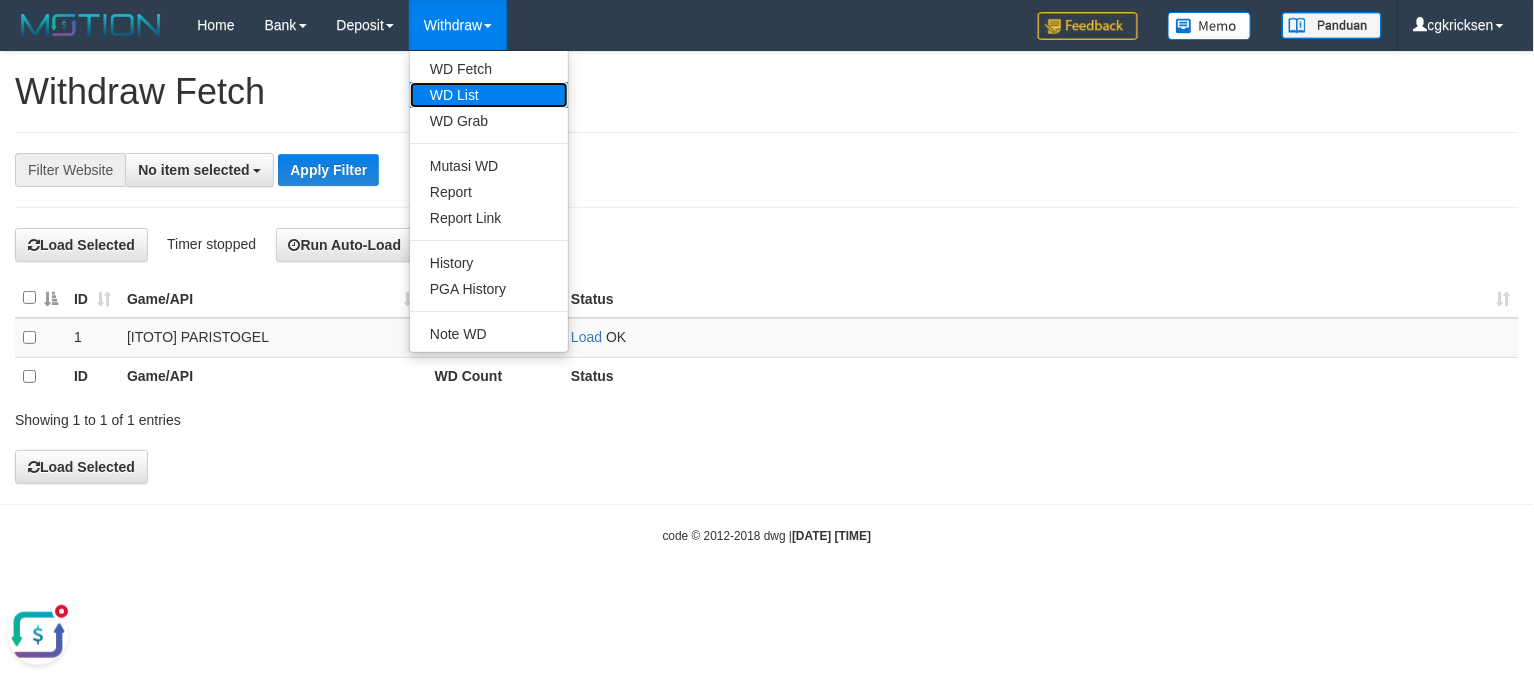 click on "WD List" at bounding box center (489, 95) 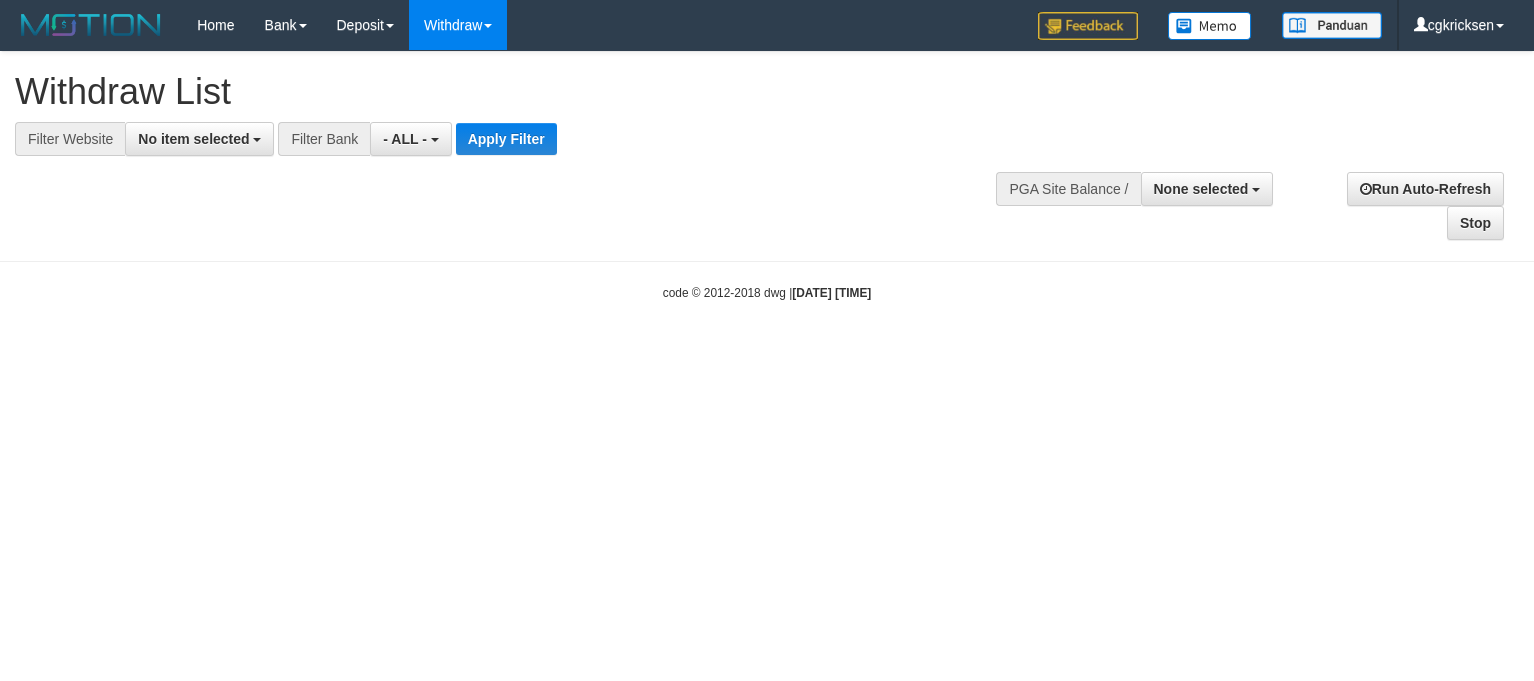 select 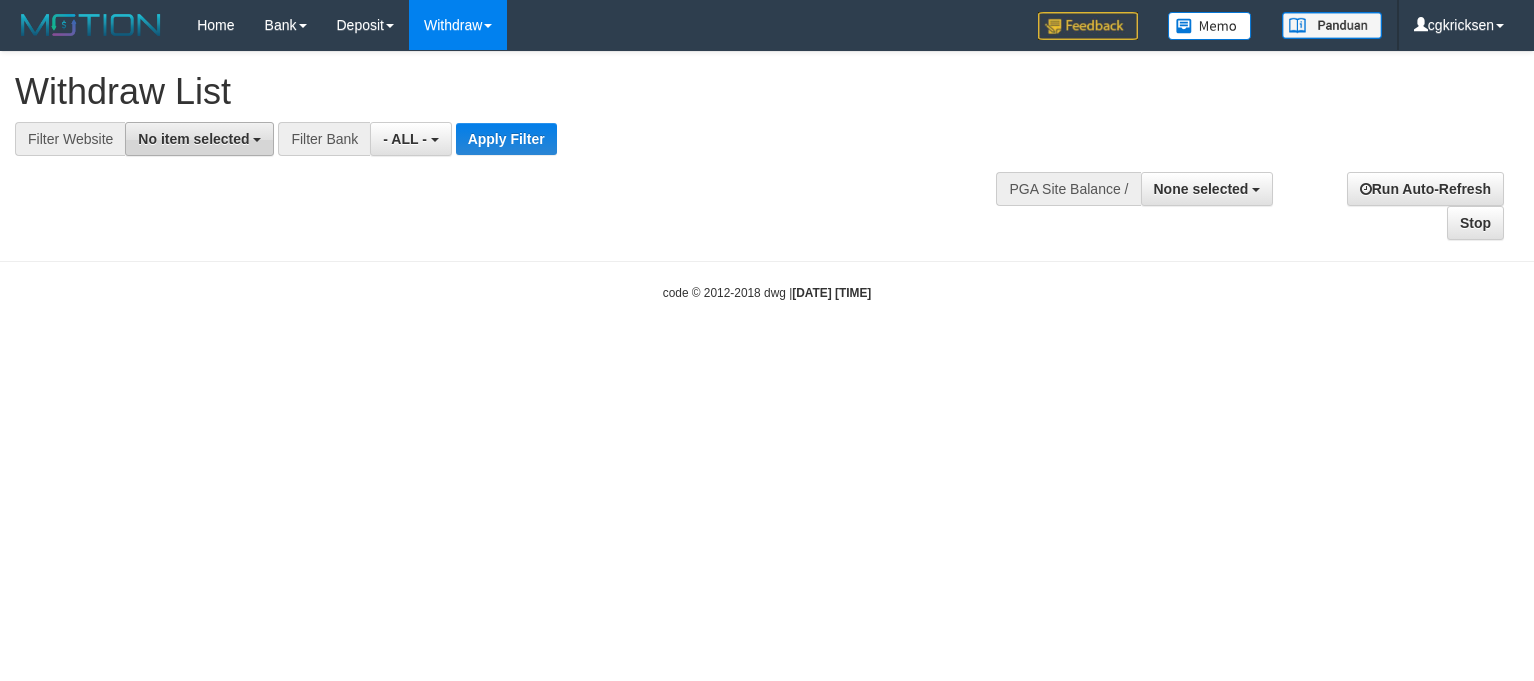 scroll, scrollTop: 0, scrollLeft: 0, axis: both 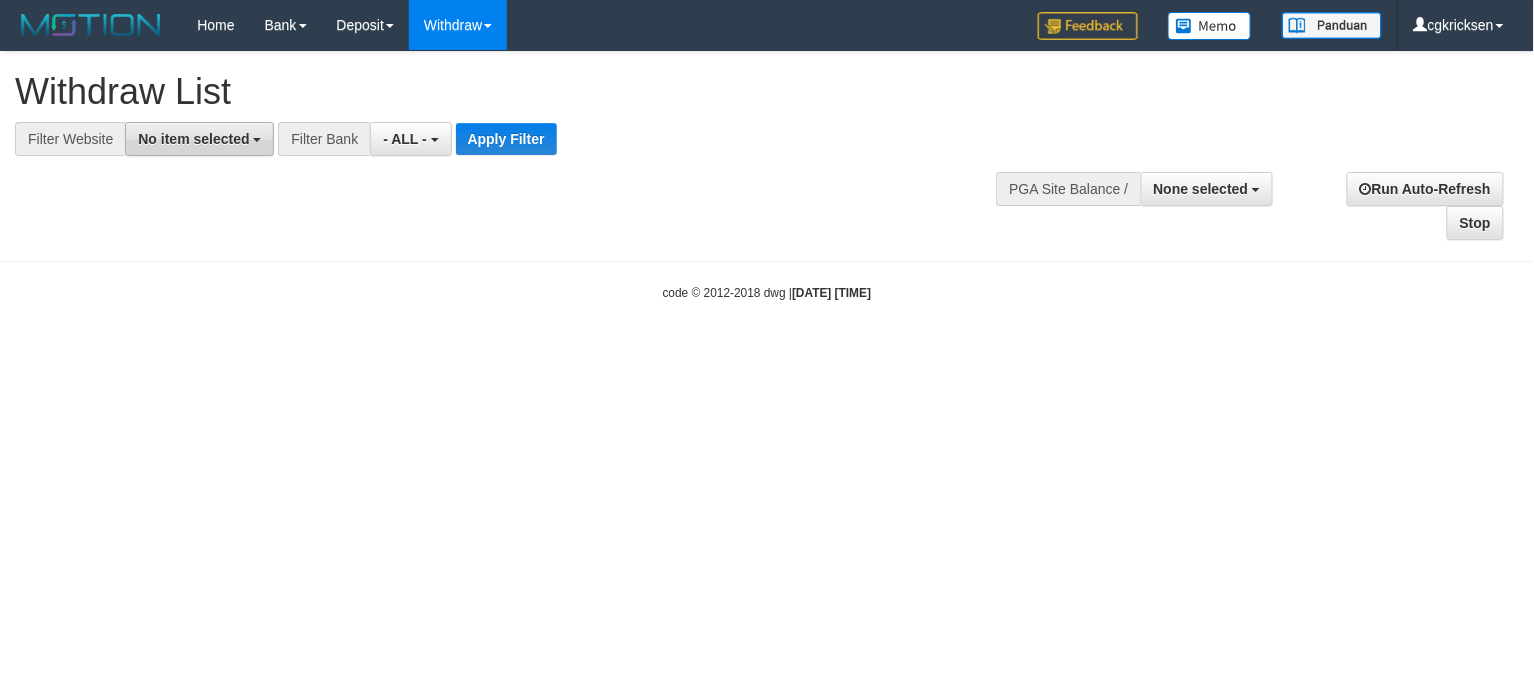 click on "No item selected" at bounding box center (199, 139) 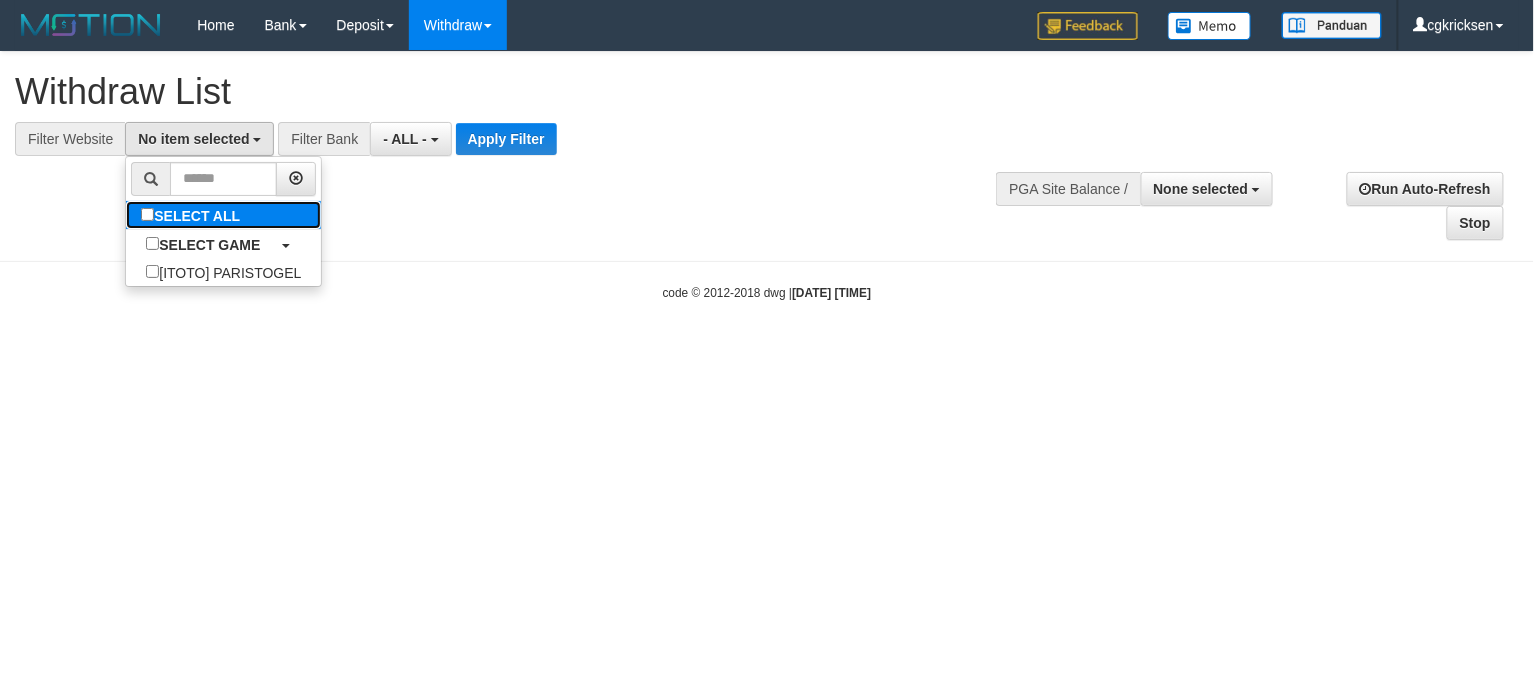 click on "SELECT ALL" at bounding box center [193, 215] 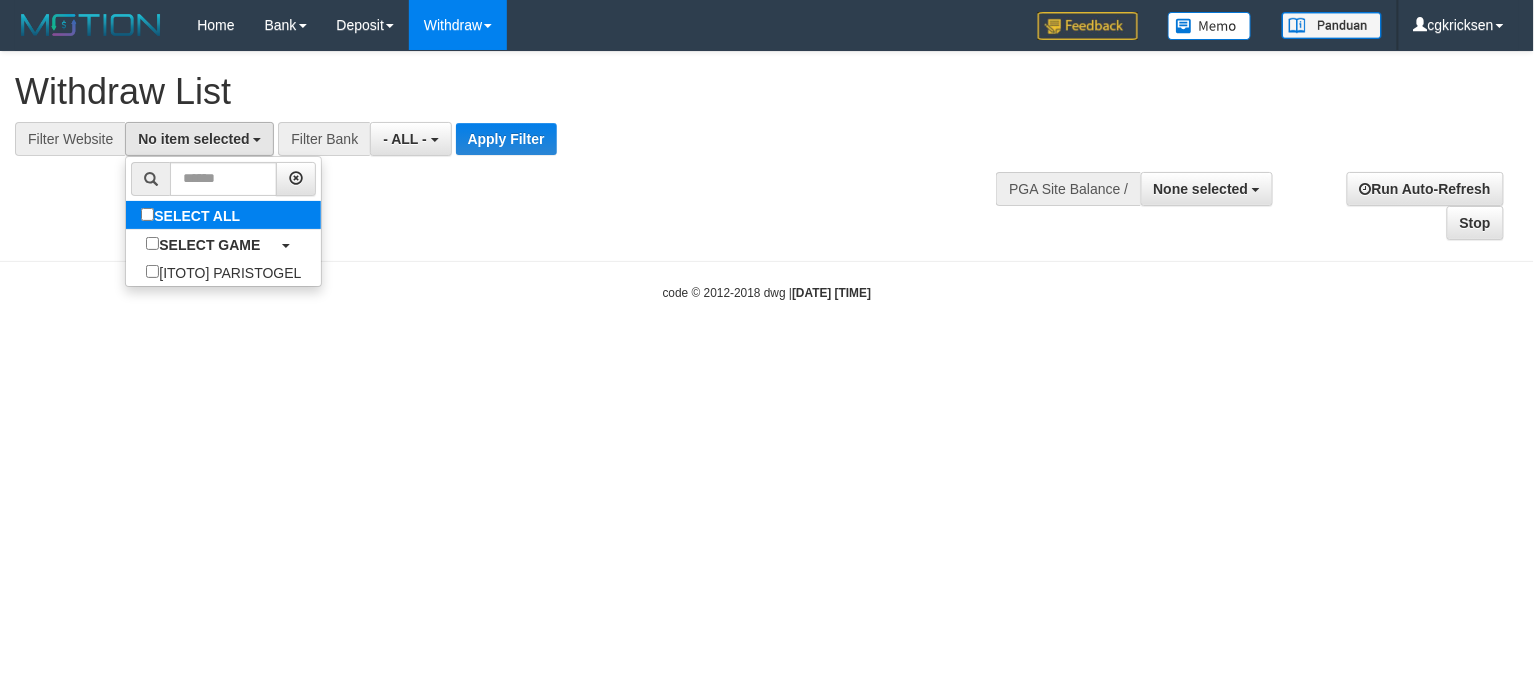 select on "****" 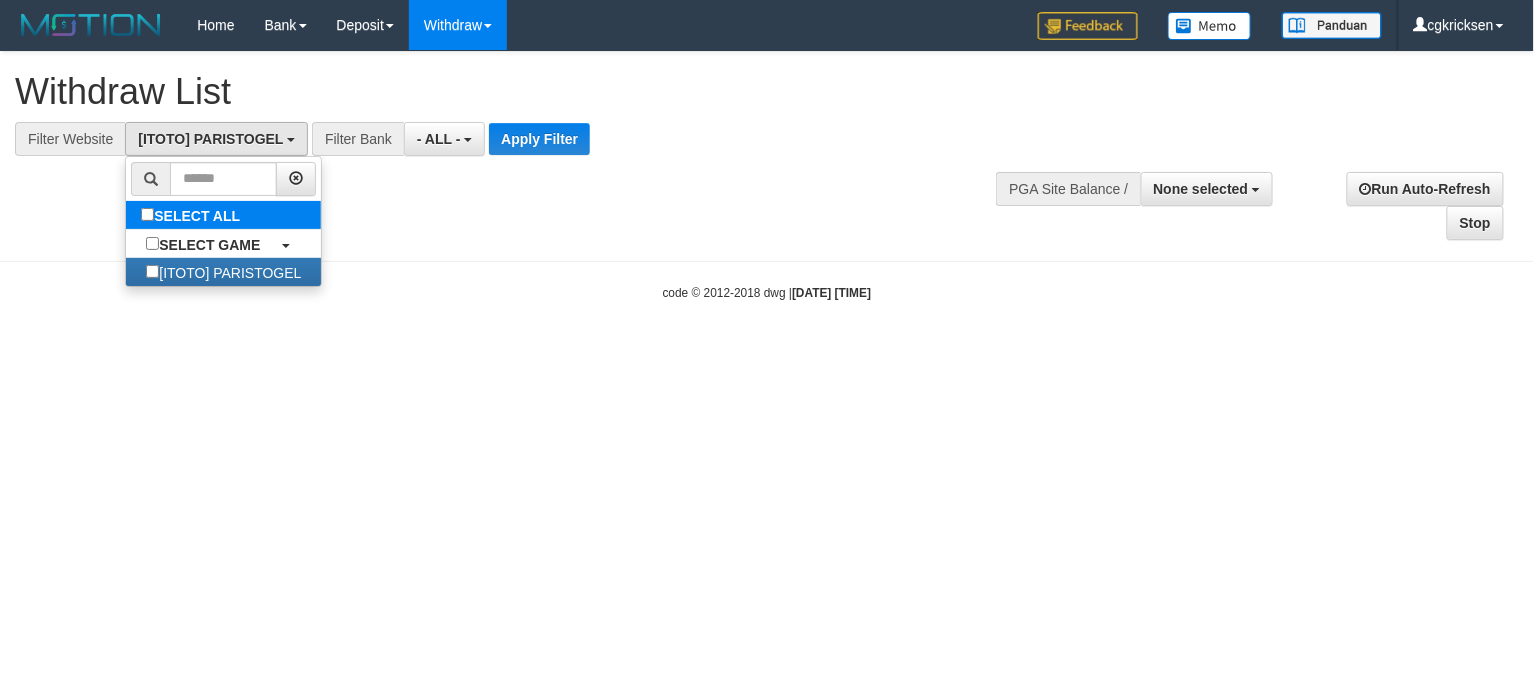 scroll, scrollTop: 17, scrollLeft: 0, axis: vertical 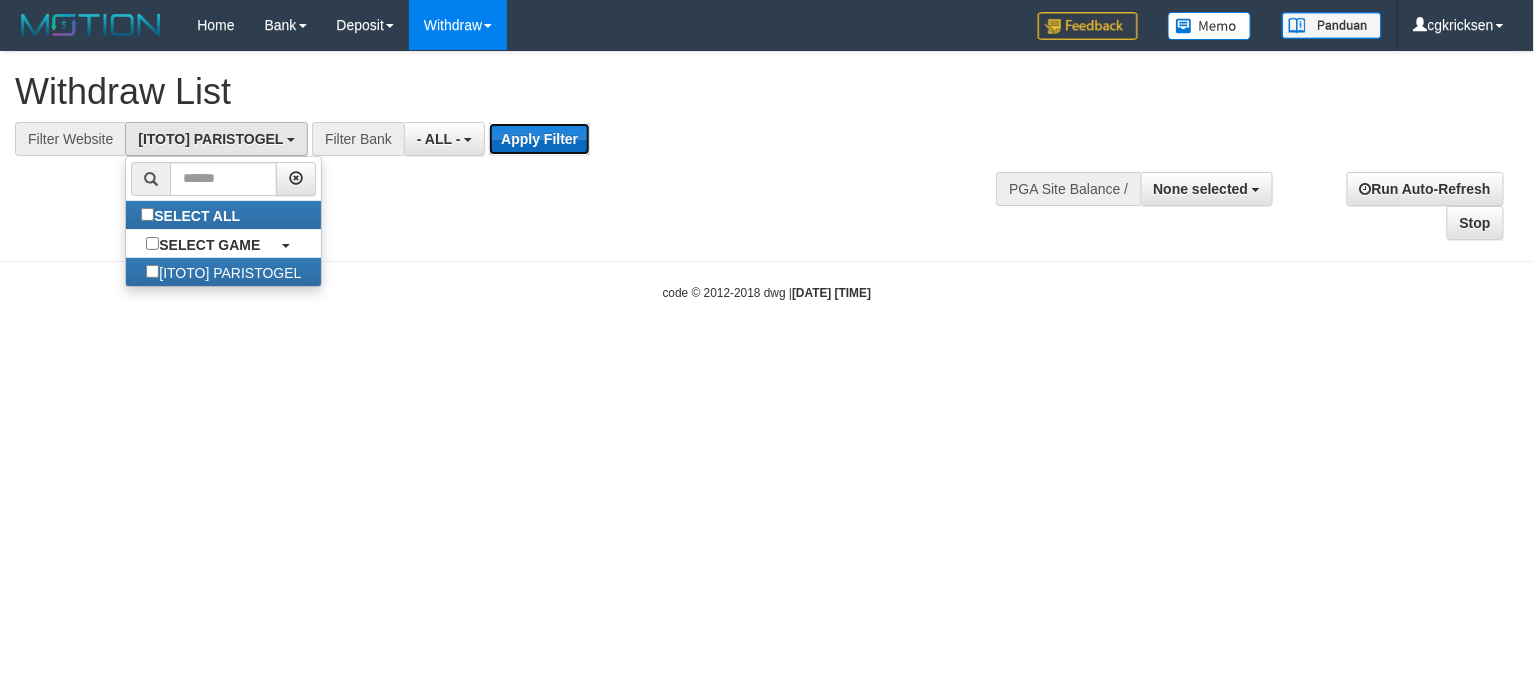 click on "Apply Filter" at bounding box center [539, 139] 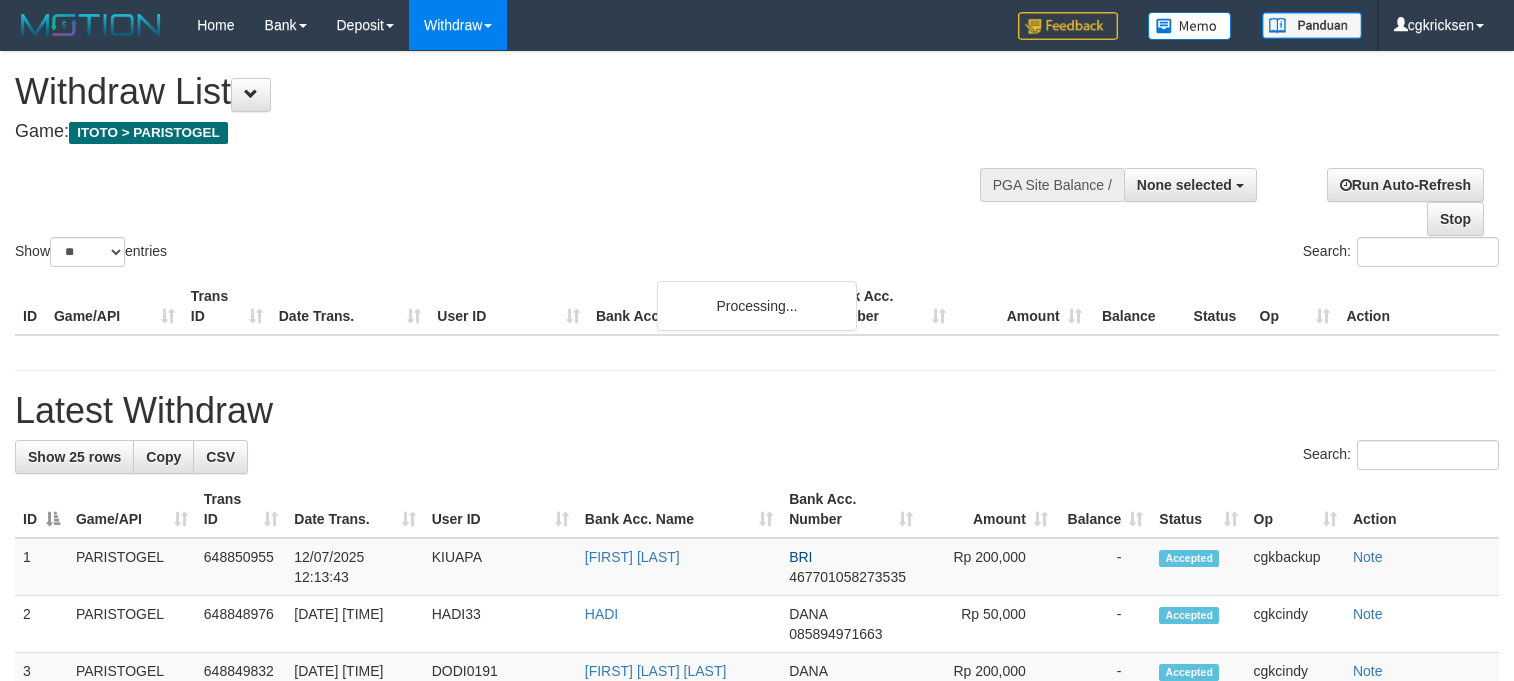 select 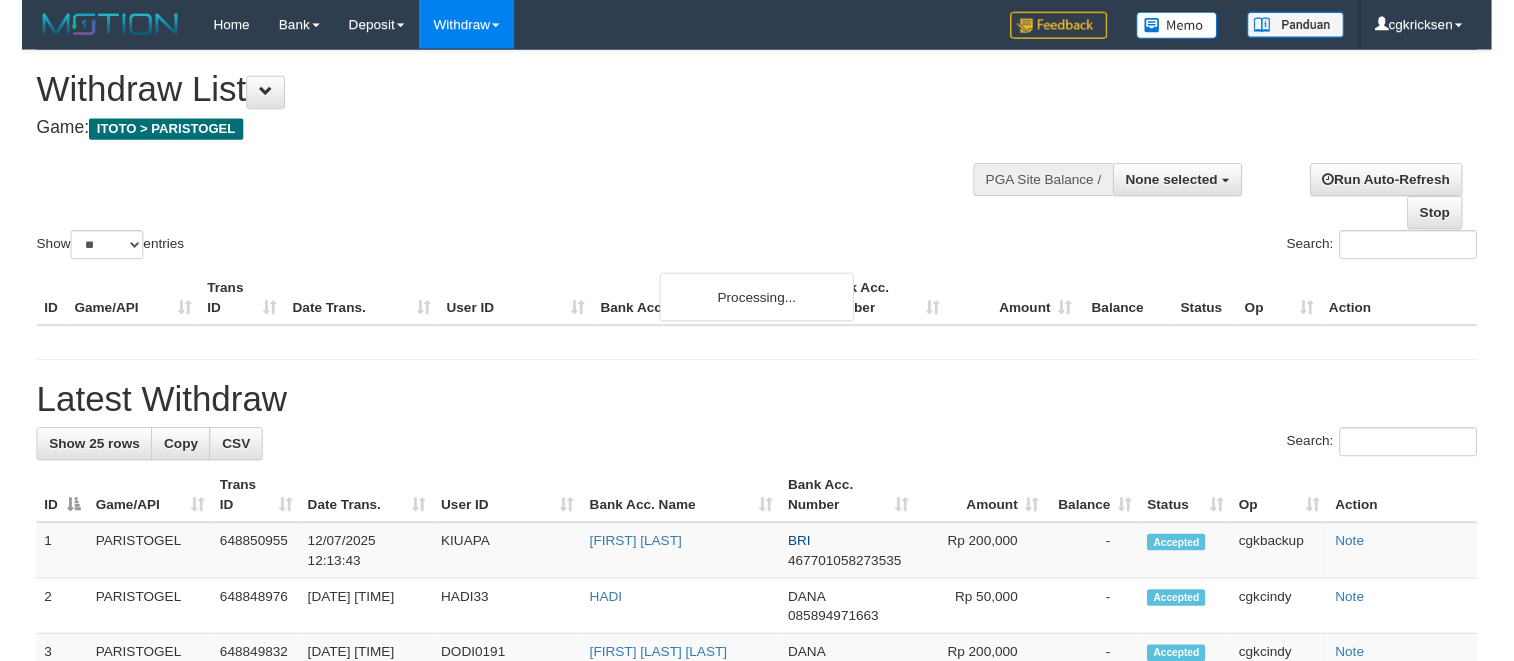 scroll, scrollTop: 0, scrollLeft: 0, axis: both 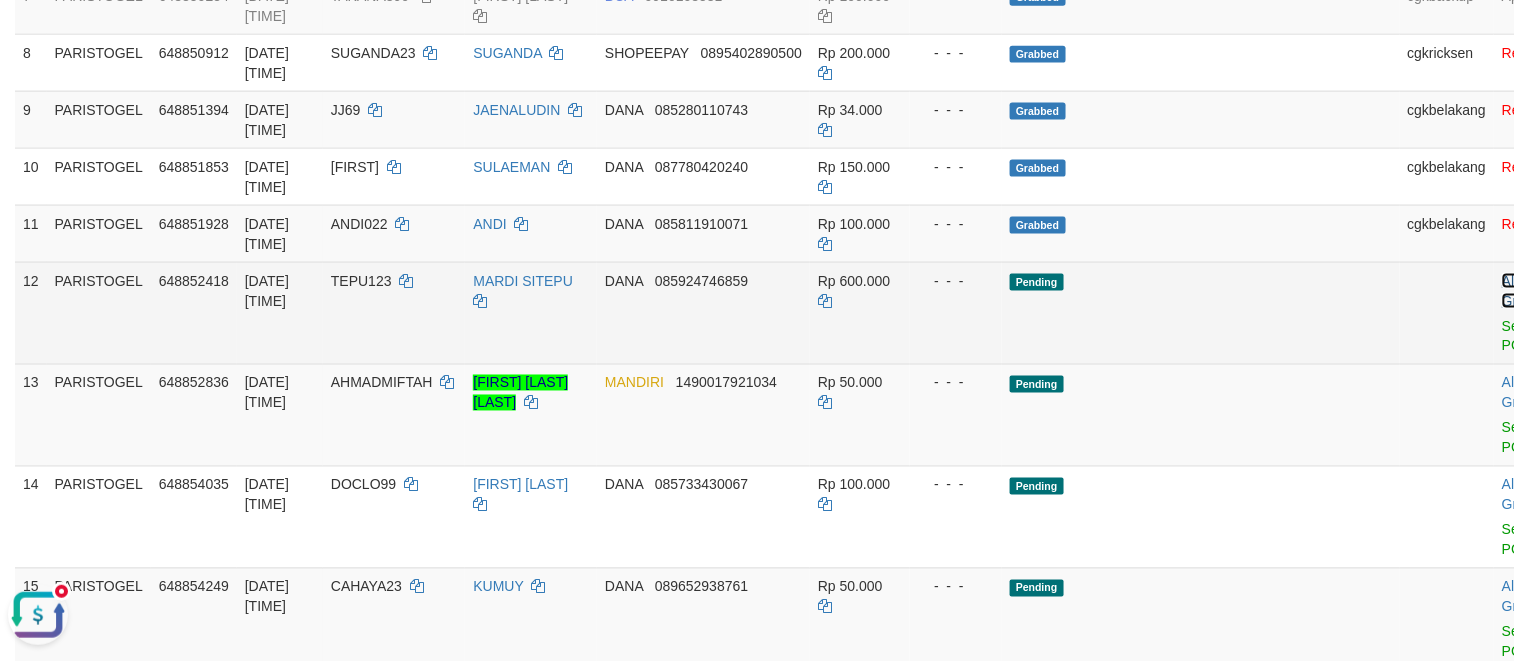 click on "Allow Grab" at bounding box center [1518, 291] 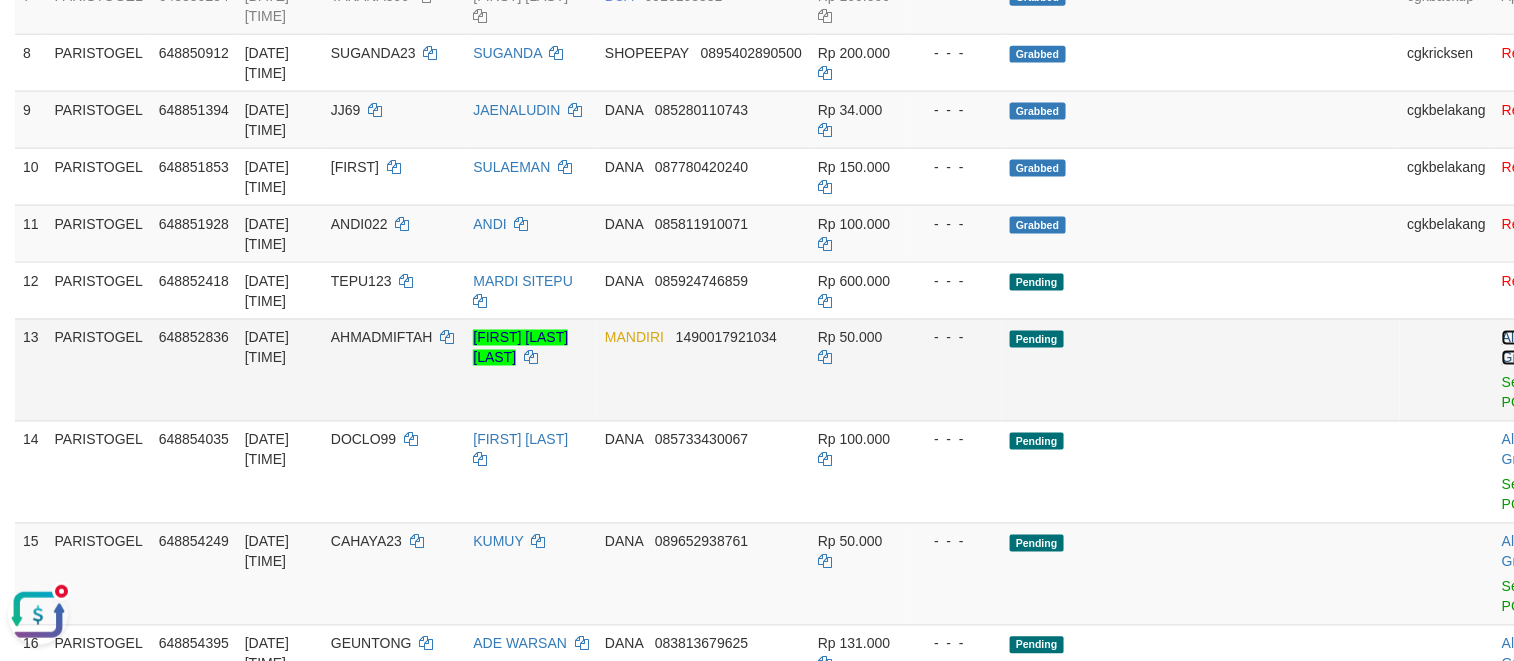 click on "Allow Grab" at bounding box center [1518, 348] 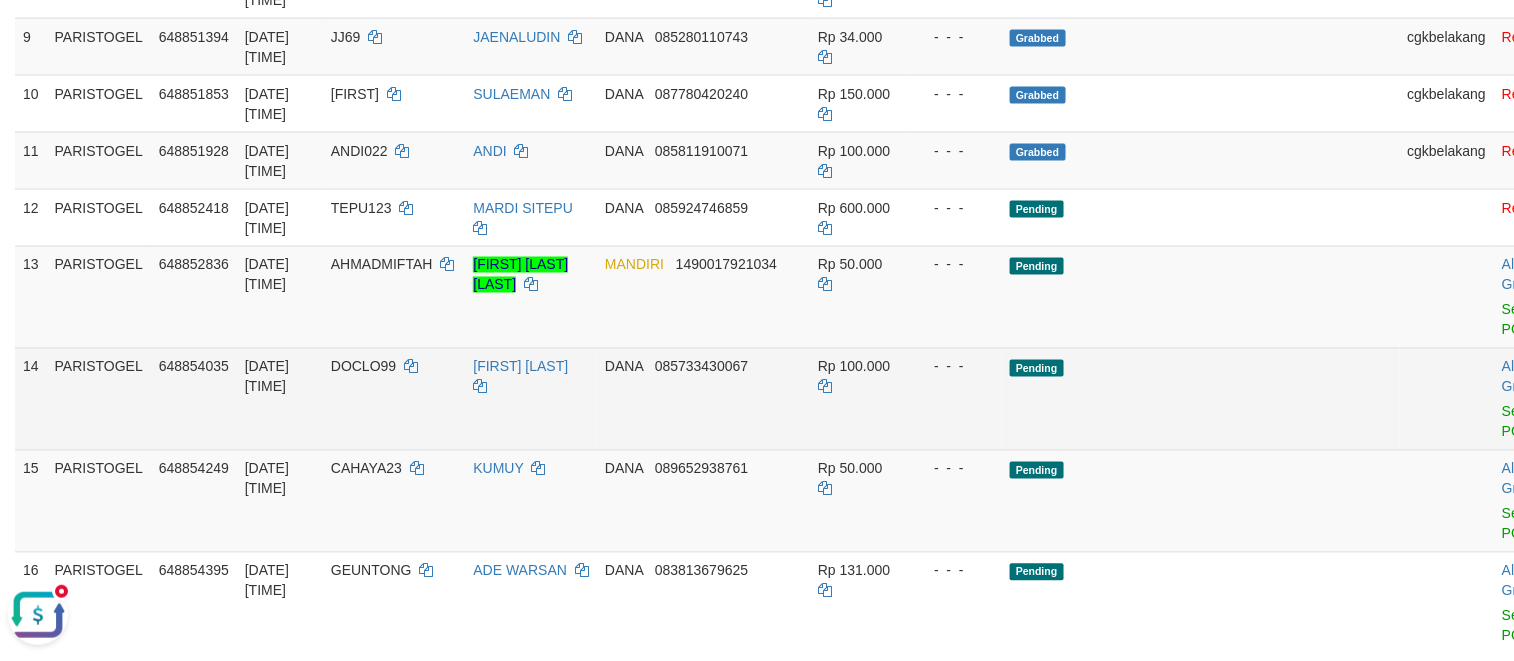 scroll, scrollTop: 933, scrollLeft: 0, axis: vertical 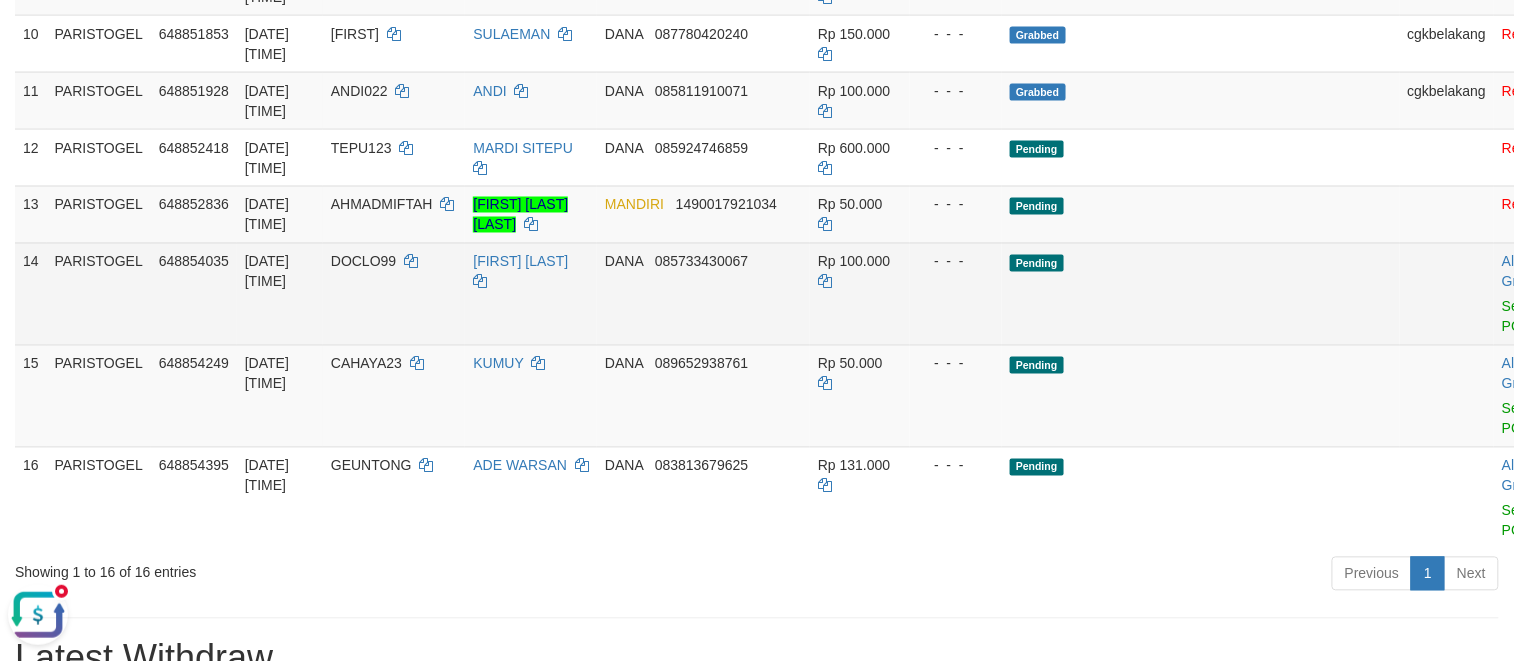 click on "Allow Grab   ·    Reject Send PGA     ·    Note" at bounding box center (1543, 294) 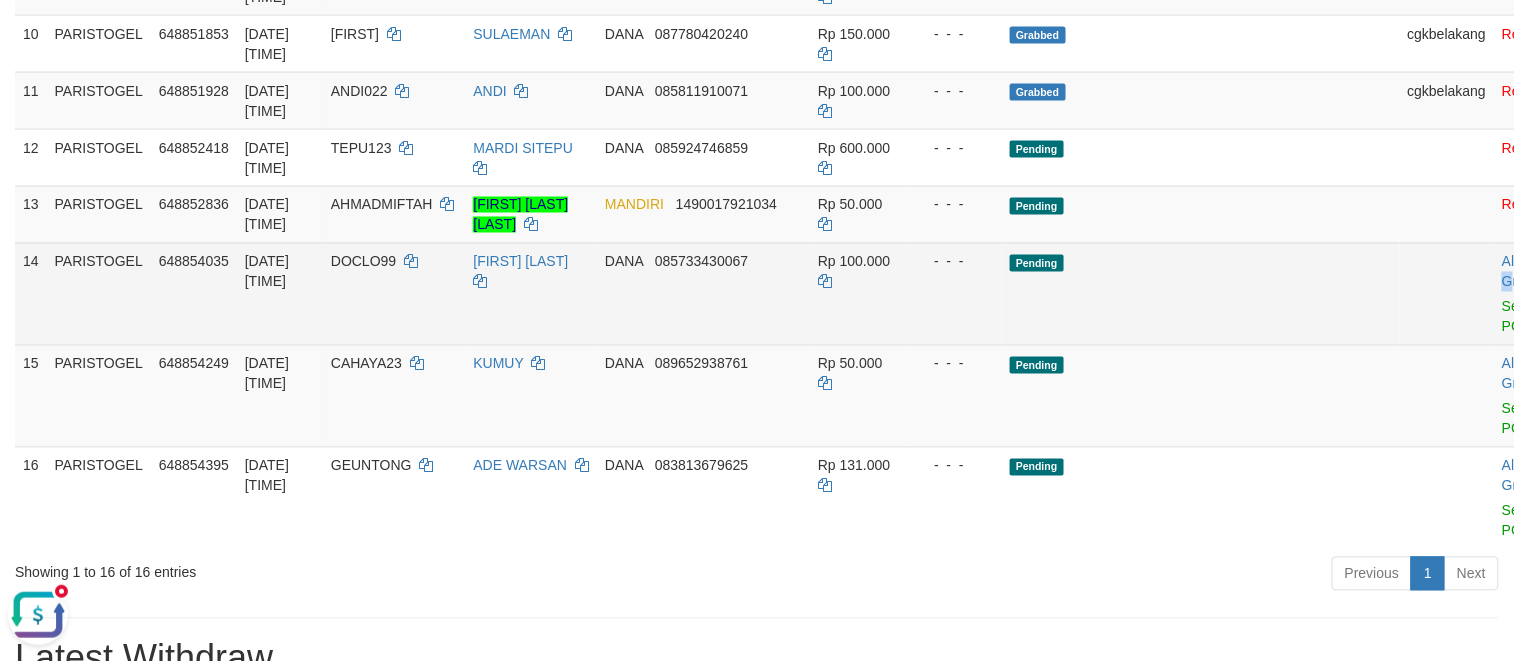 click on "Allow Grab   ·    Reject Send PGA     ·    Note" at bounding box center [1543, 294] 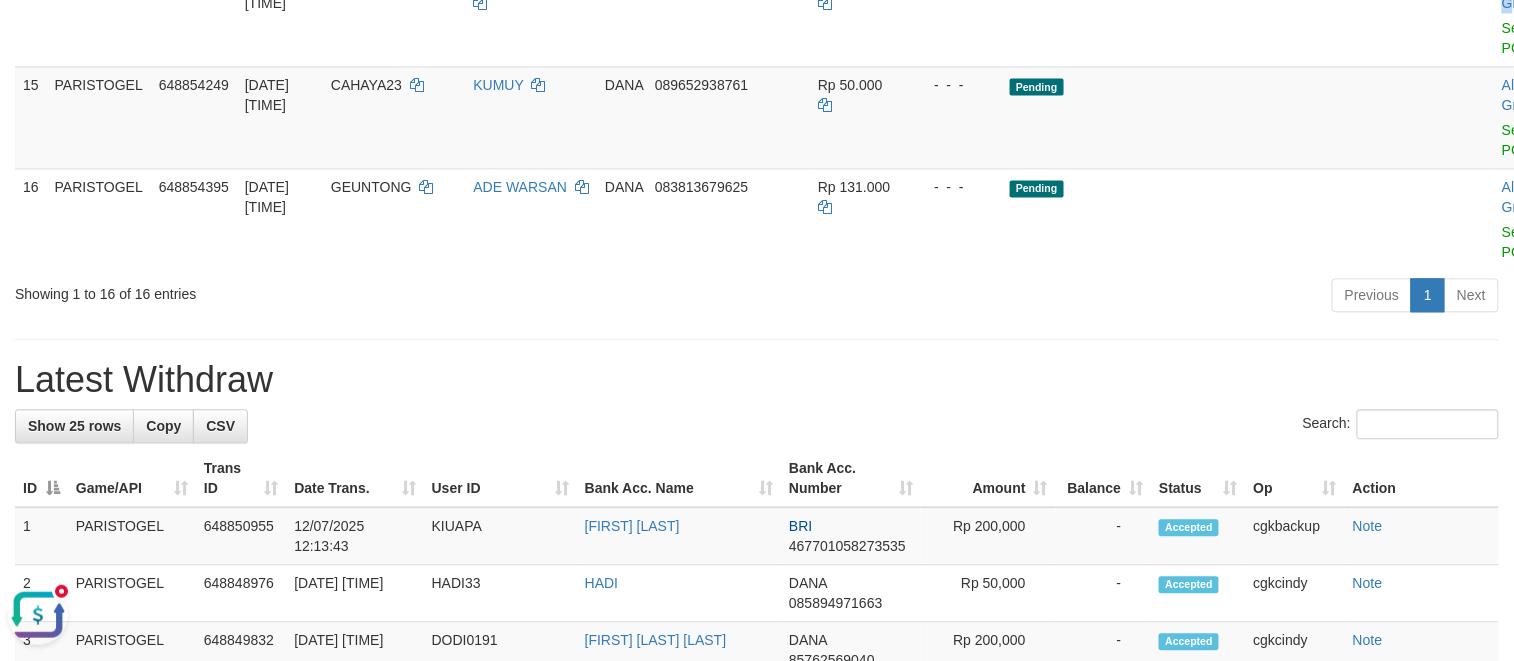 scroll, scrollTop: 978, scrollLeft: 0, axis: vertical 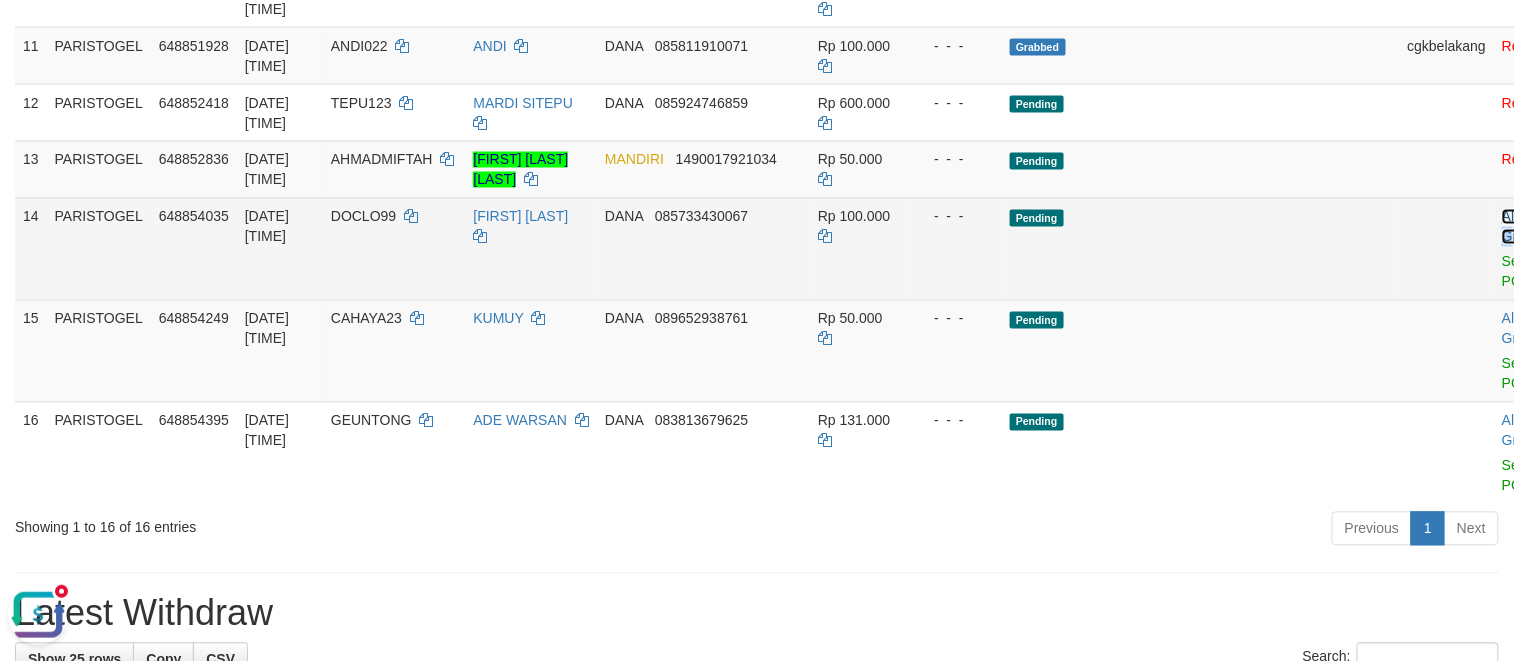 click on "Allow Grab" at bounding box center (1518, 227) 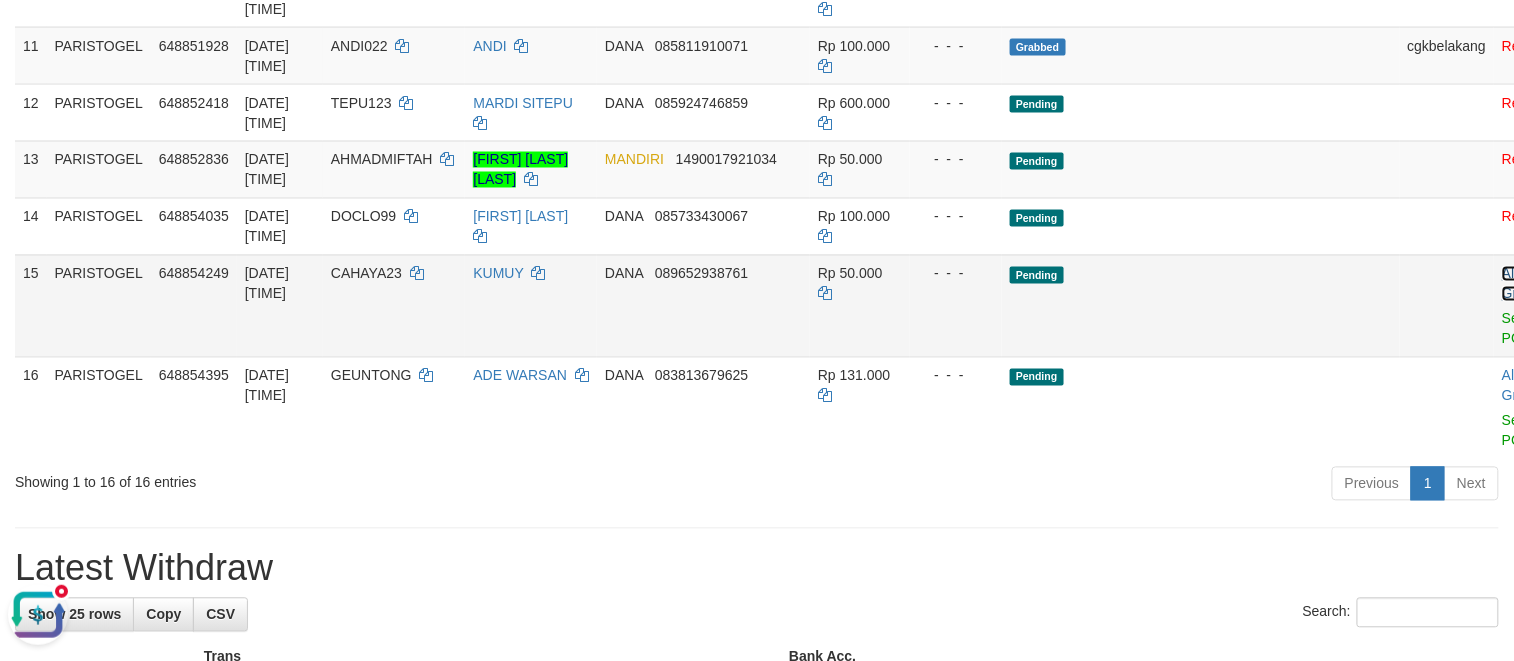 click on "Allow Grab" at bounding box center [1518, 284] 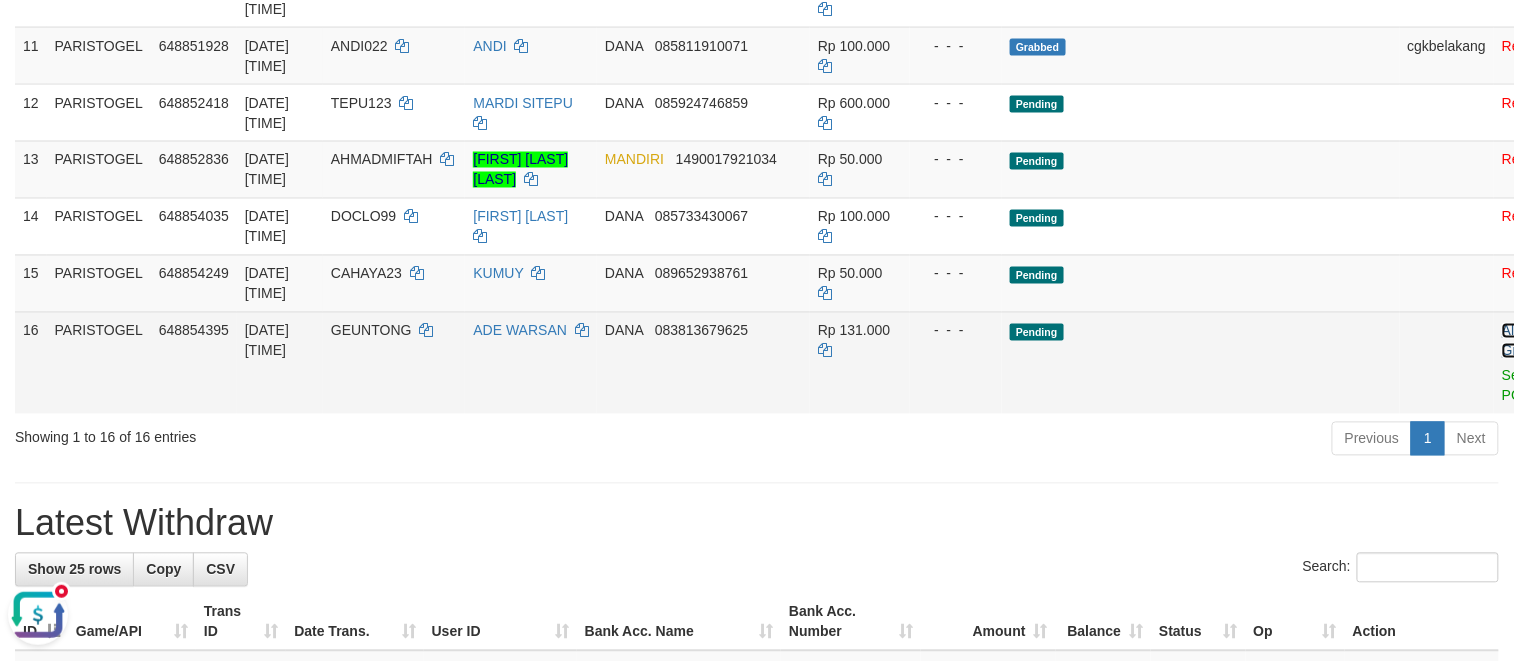click on "Allow Grab" at bounding box center (1518, 341) 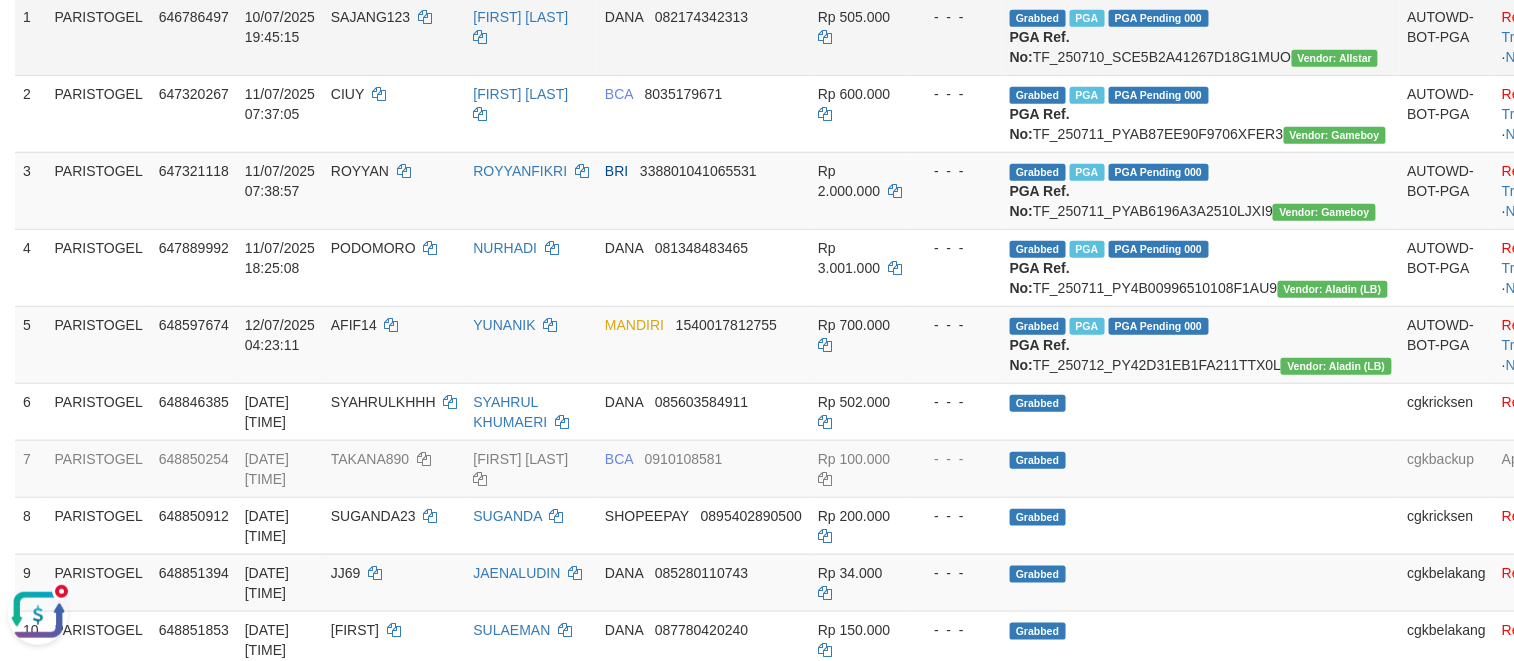 scroll, scrollTop: 0, scrollLeft: 0, axis: both 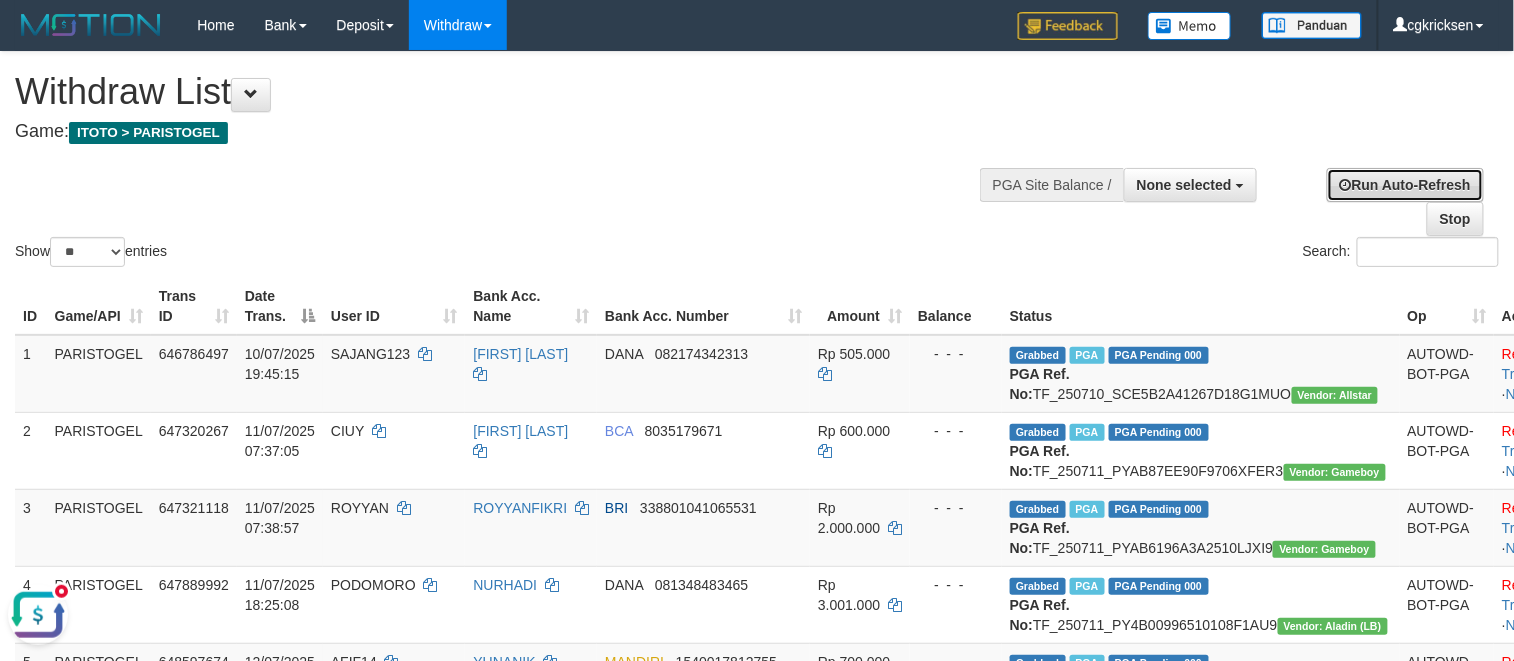 click on "Run Auto-Refresh" at bounding box center [1405, 185] 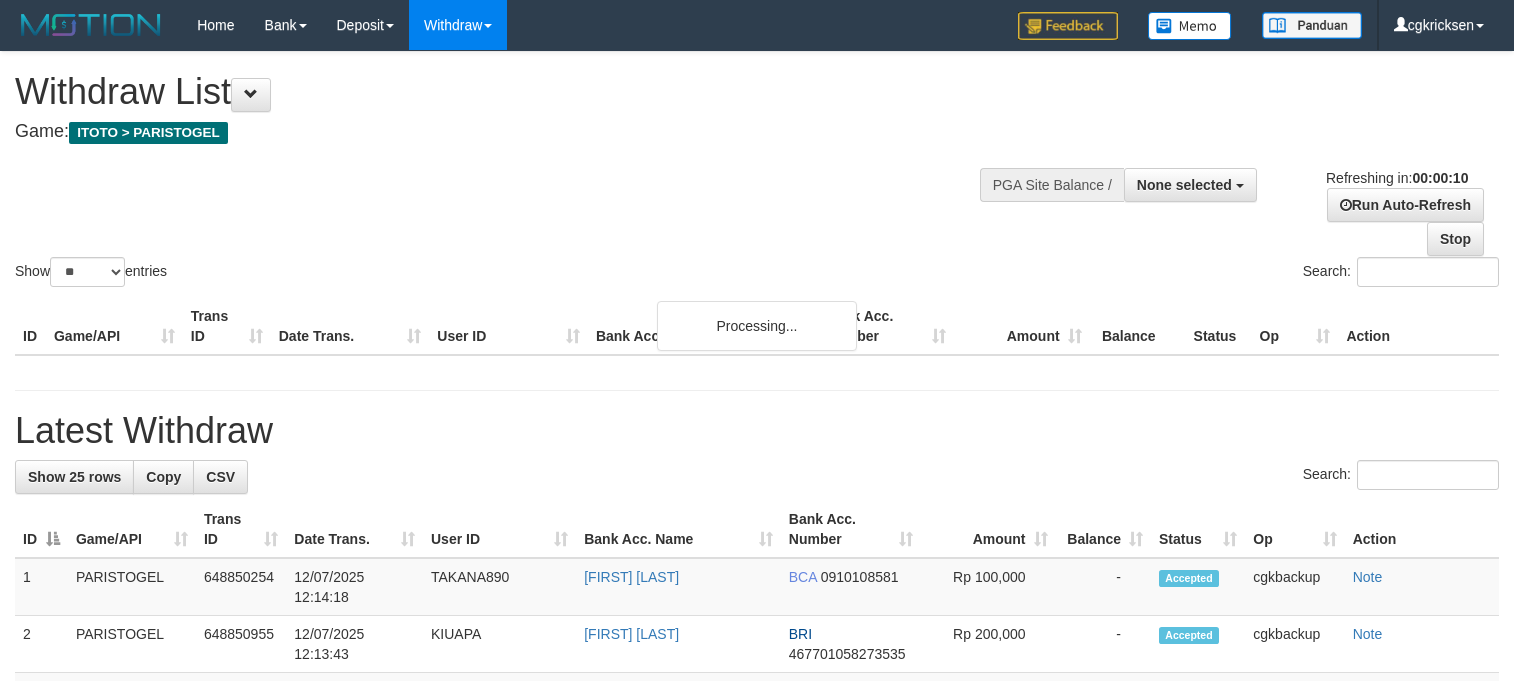 select 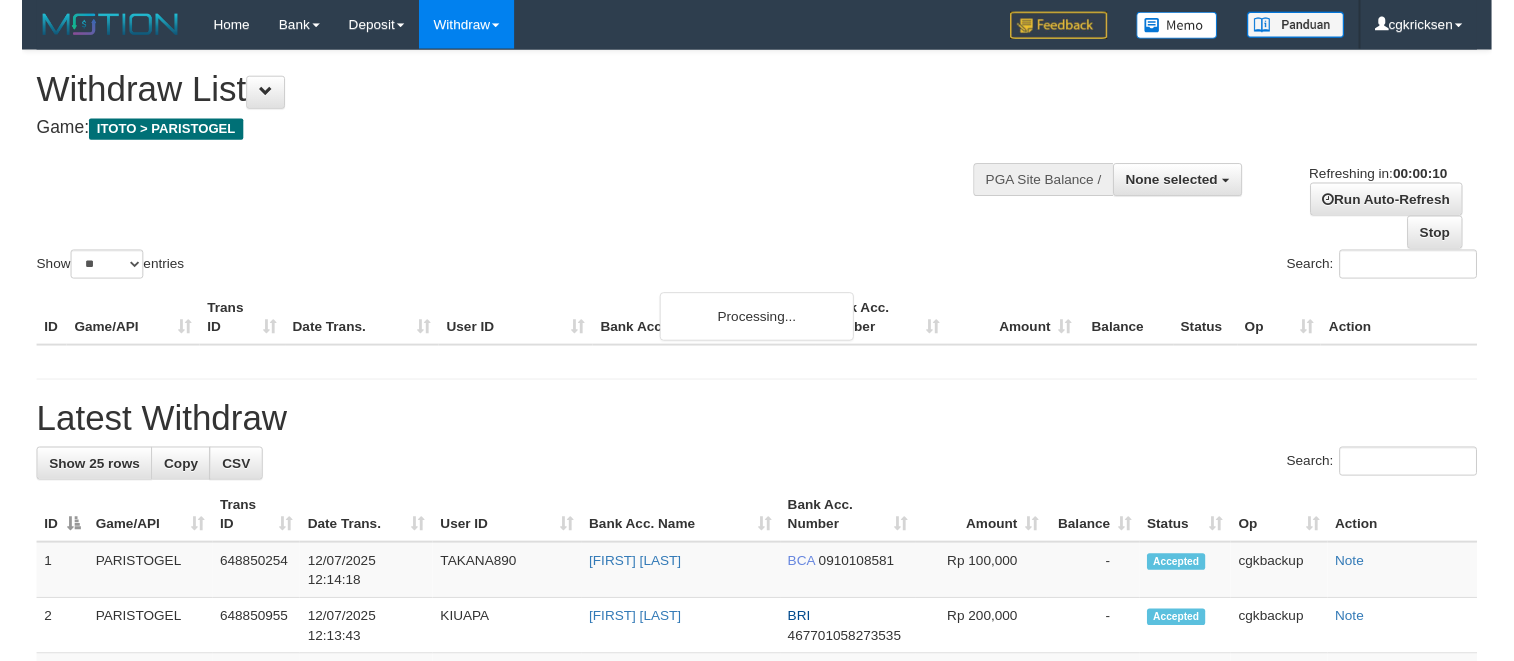 scroll, scrollTop: 0, scrollLeft: 0, axis: both 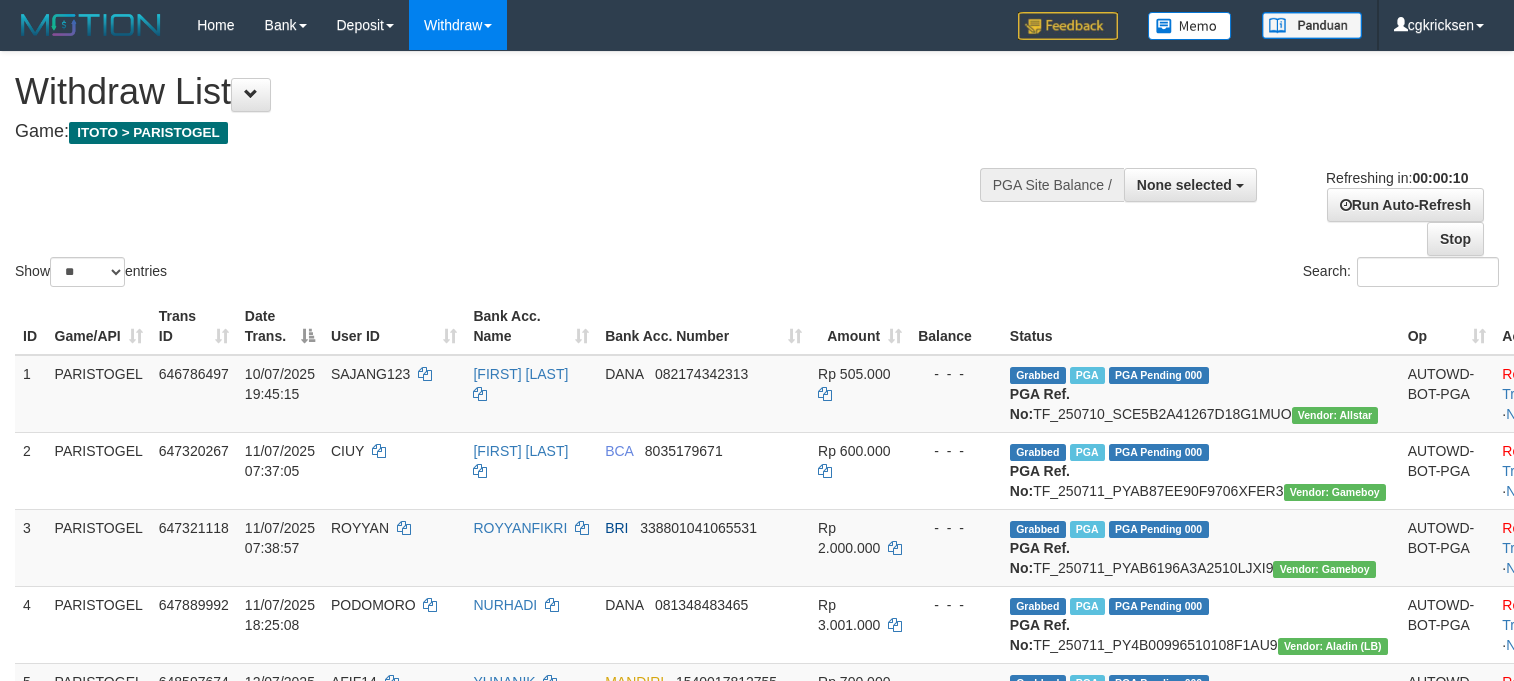 select 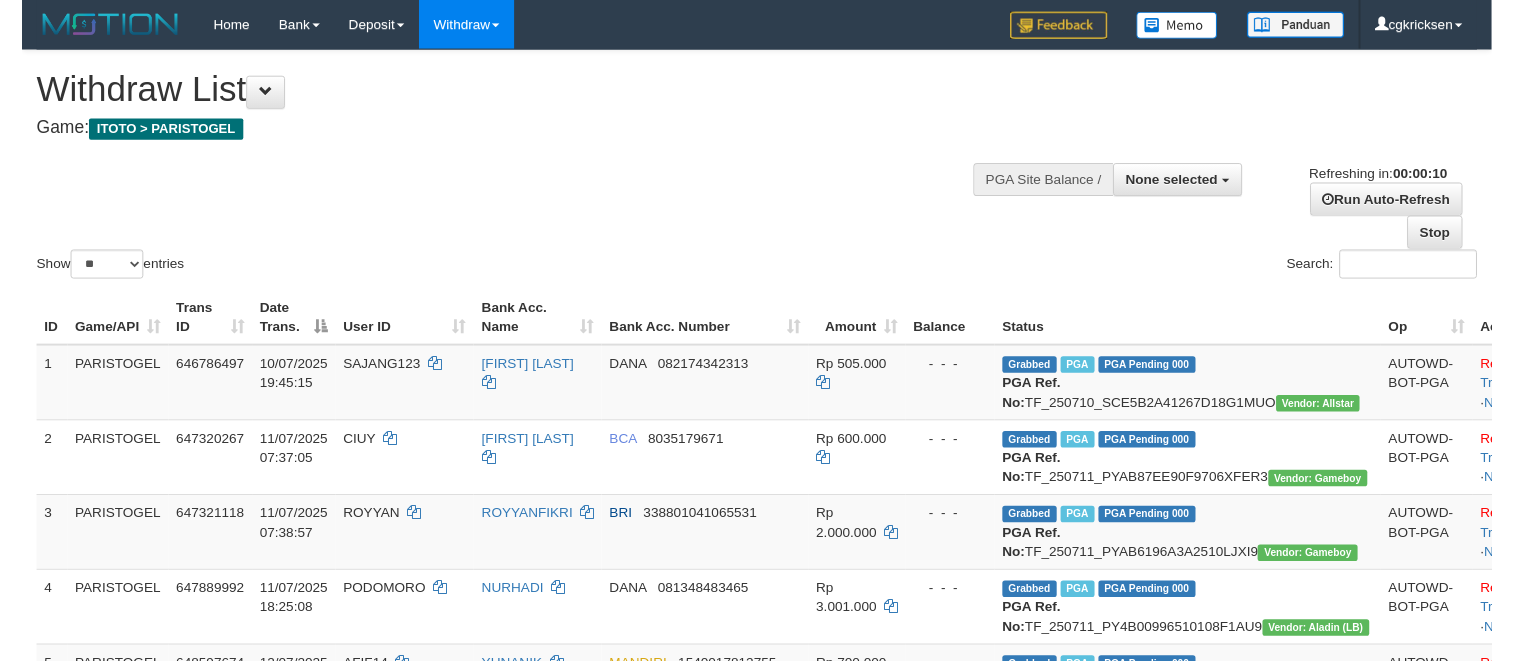 scroll, scrollTop: 0, scrollLeft: 0, axis: both 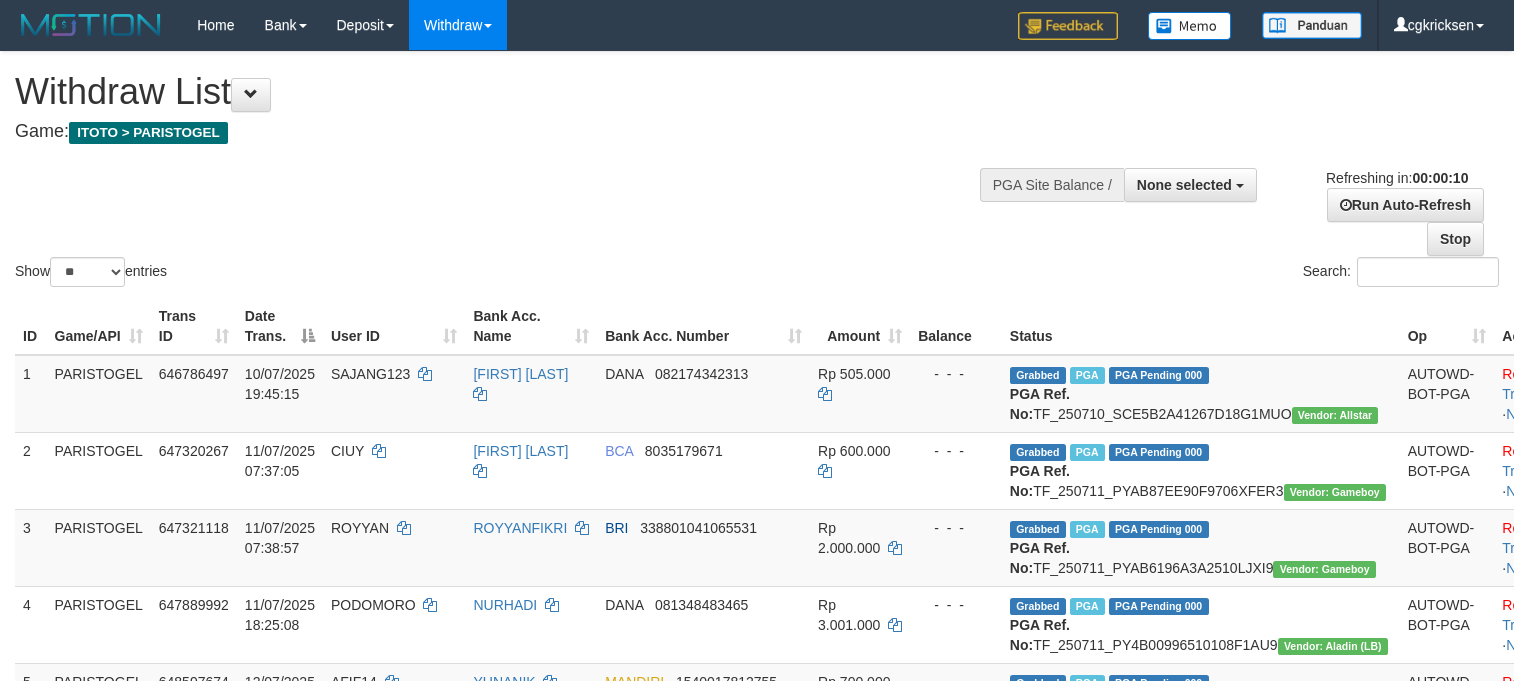 select 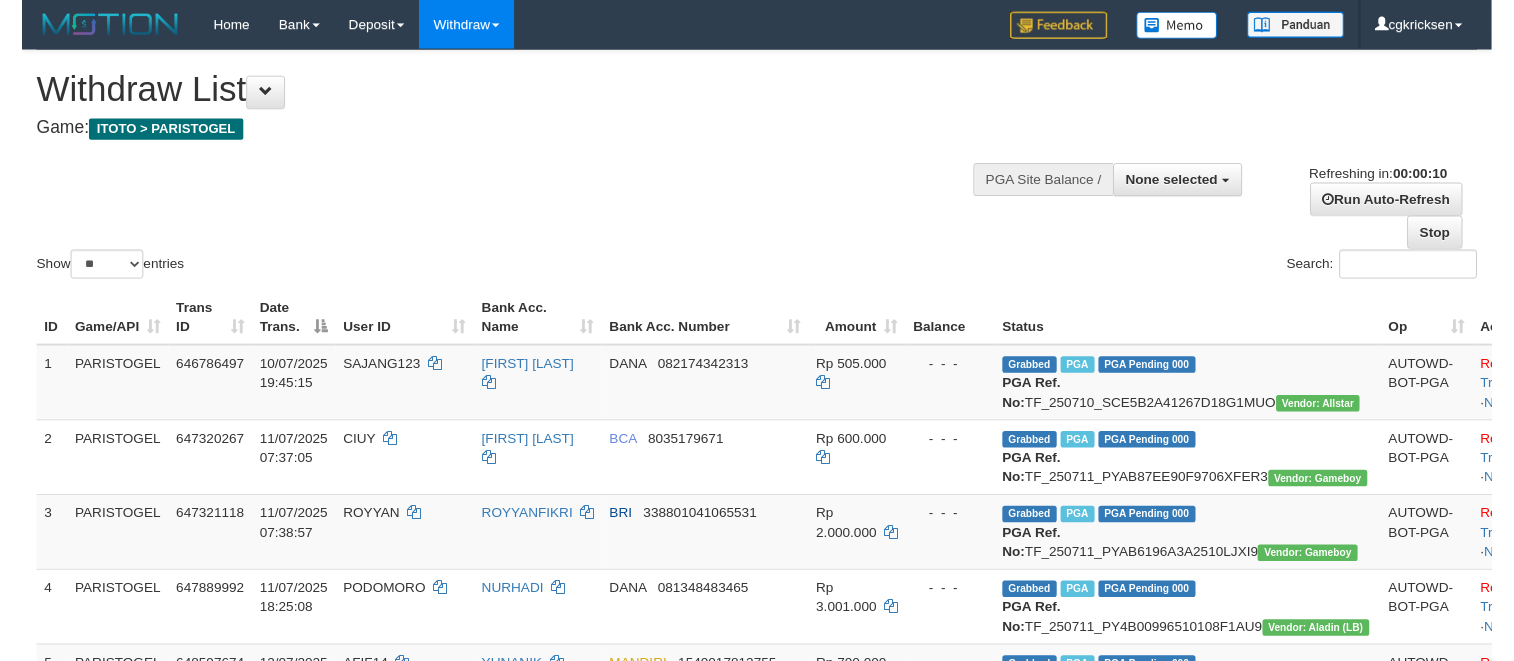 scroll, scrollTop: 0, scrollLeft: 0, axis: both 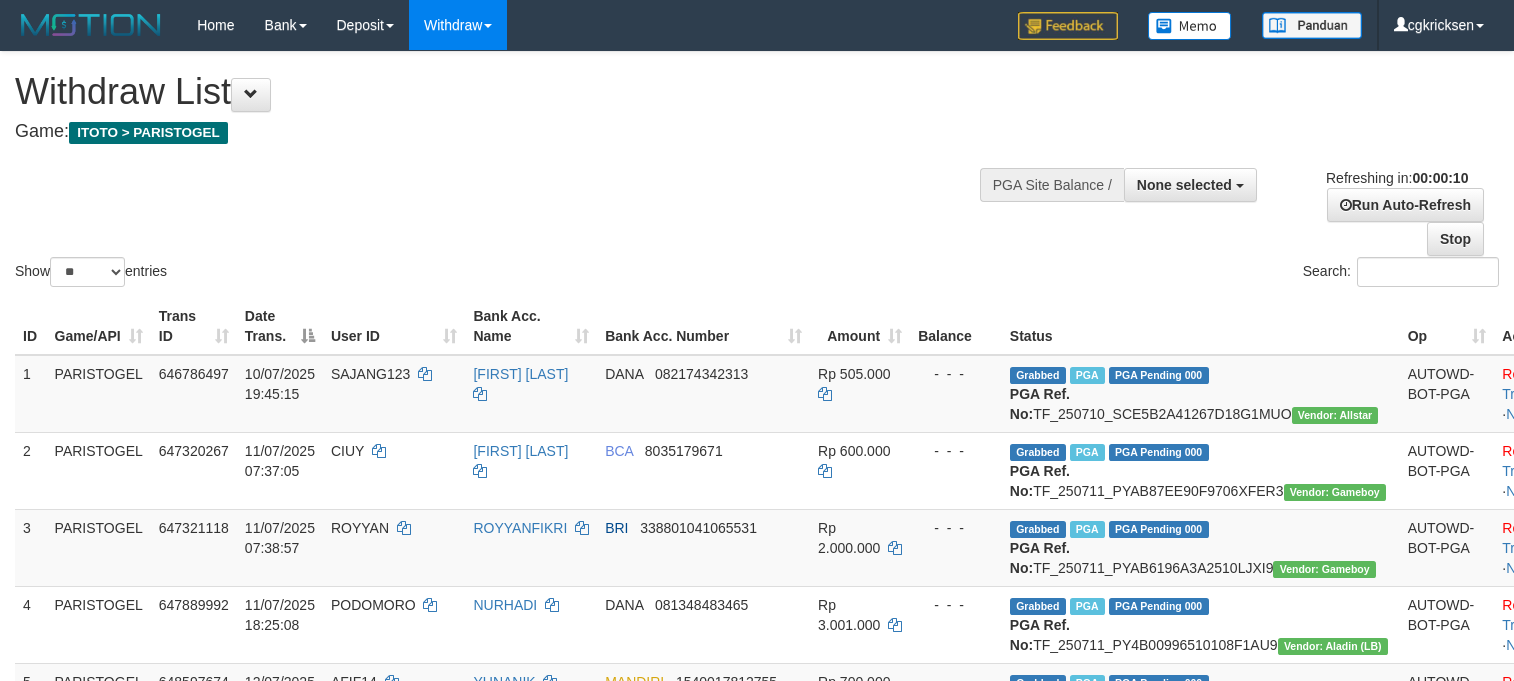 select 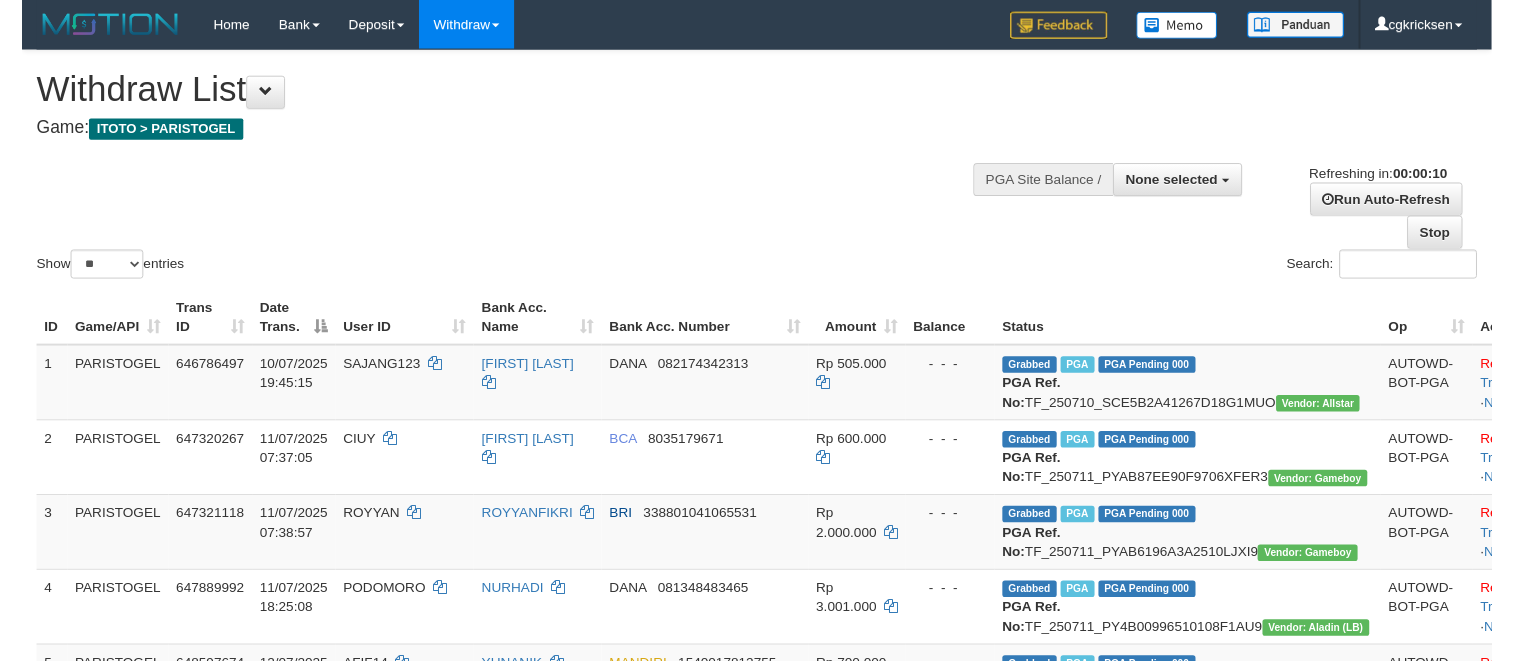 scroll, scrollTop: 0, scrollLeft: 0, axis: both 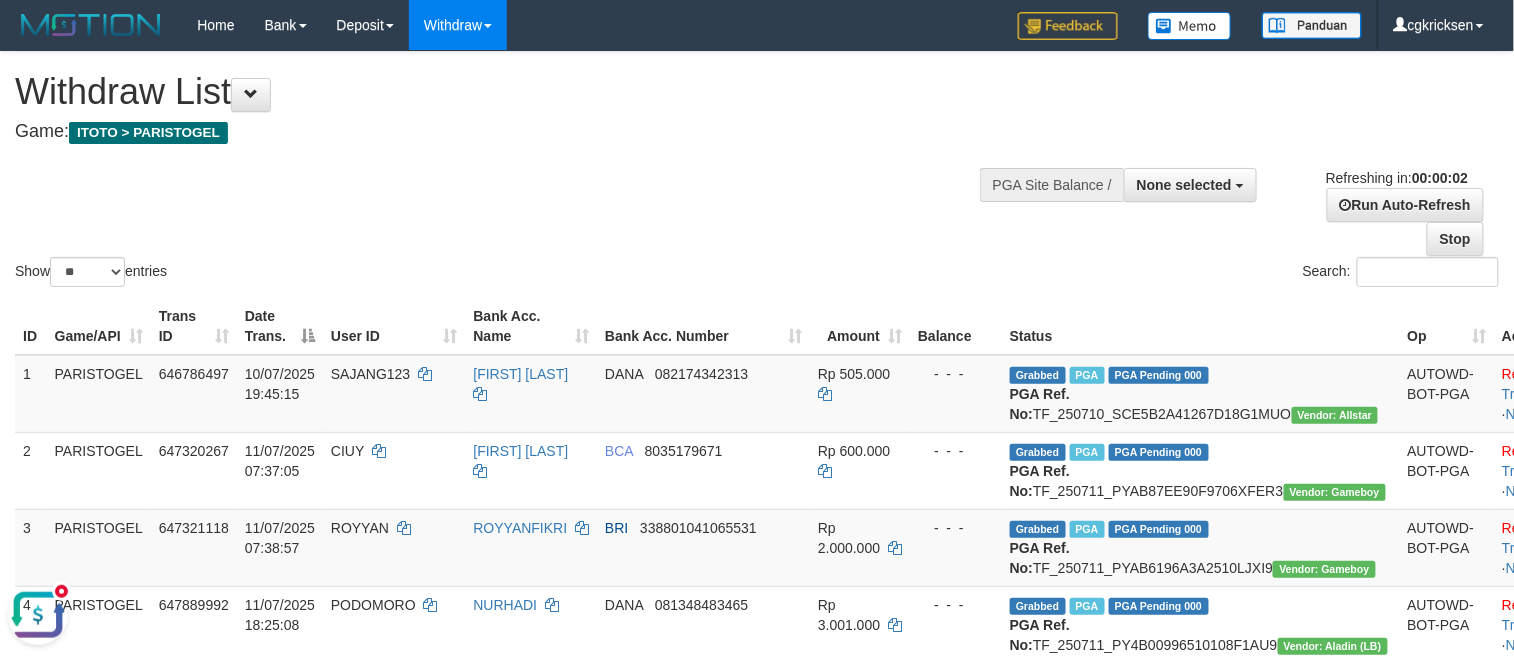click on "Show  ** ** ** ***  entries Search:" at bounding box center (757, 171) 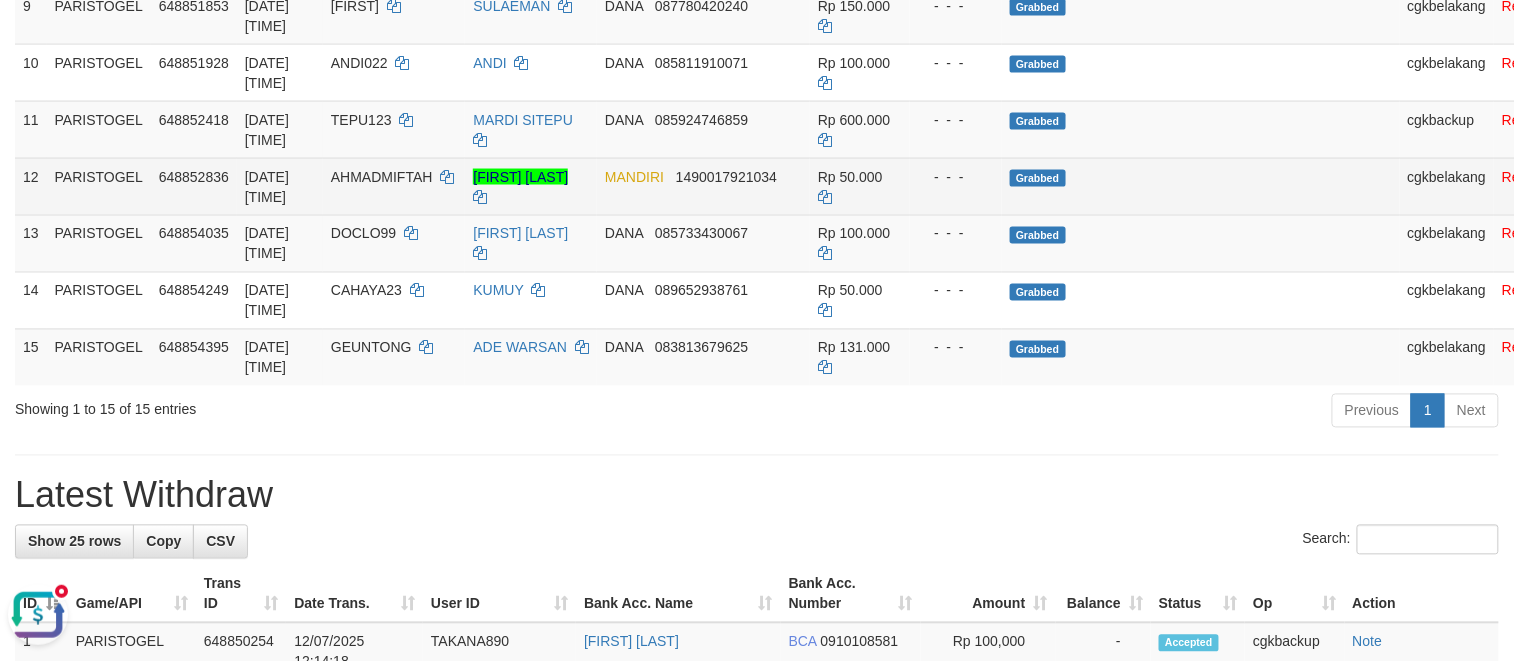 scroll, scrollTop: 1200, scrollLeft: 0, axis: vertical 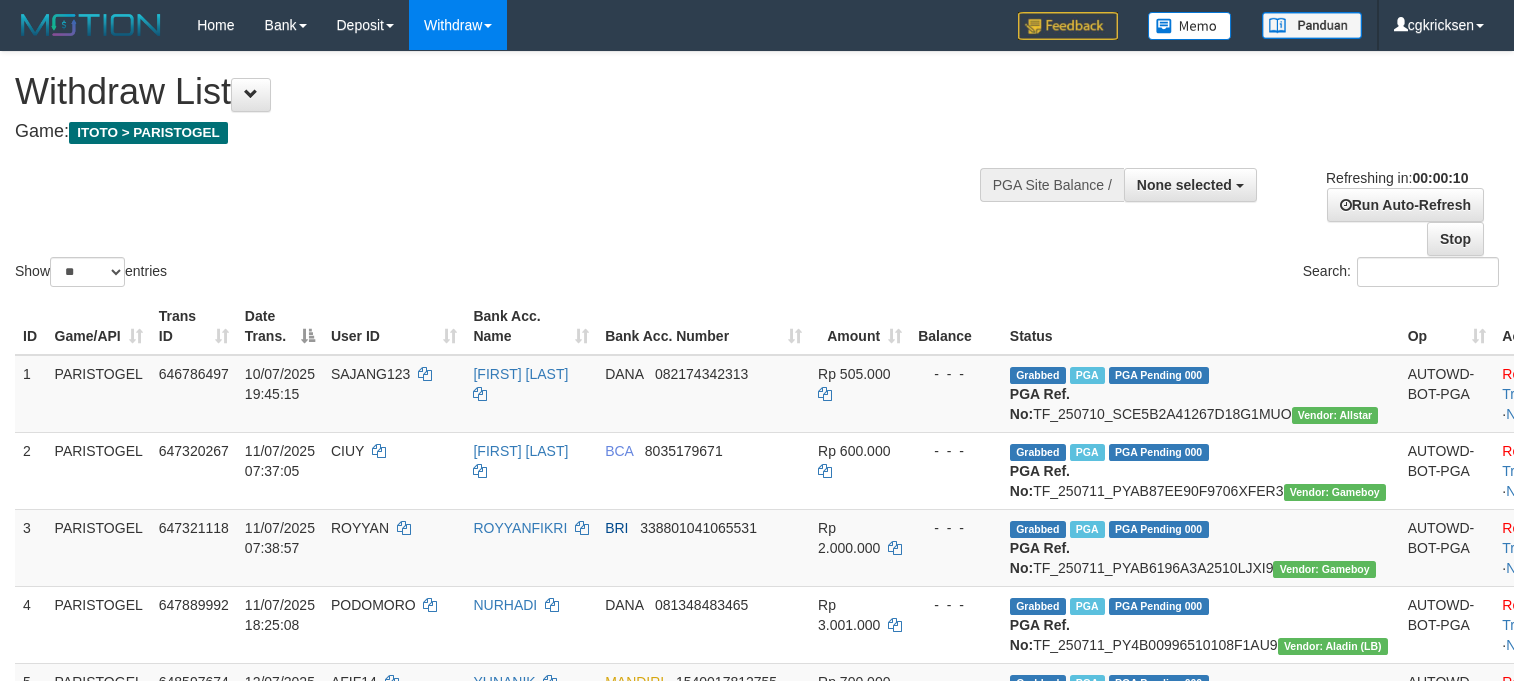 select 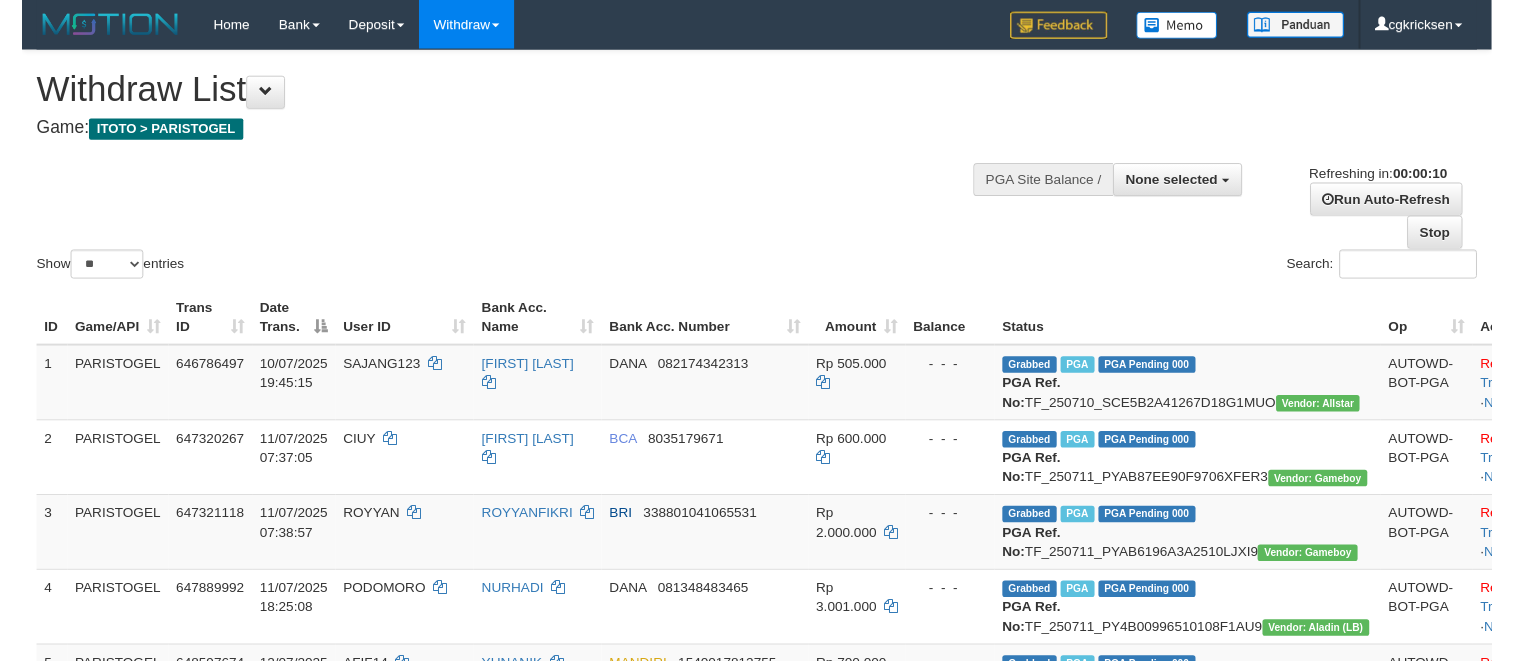 scroll, scrollTop: 0, scrollLeft: 0, axis: both 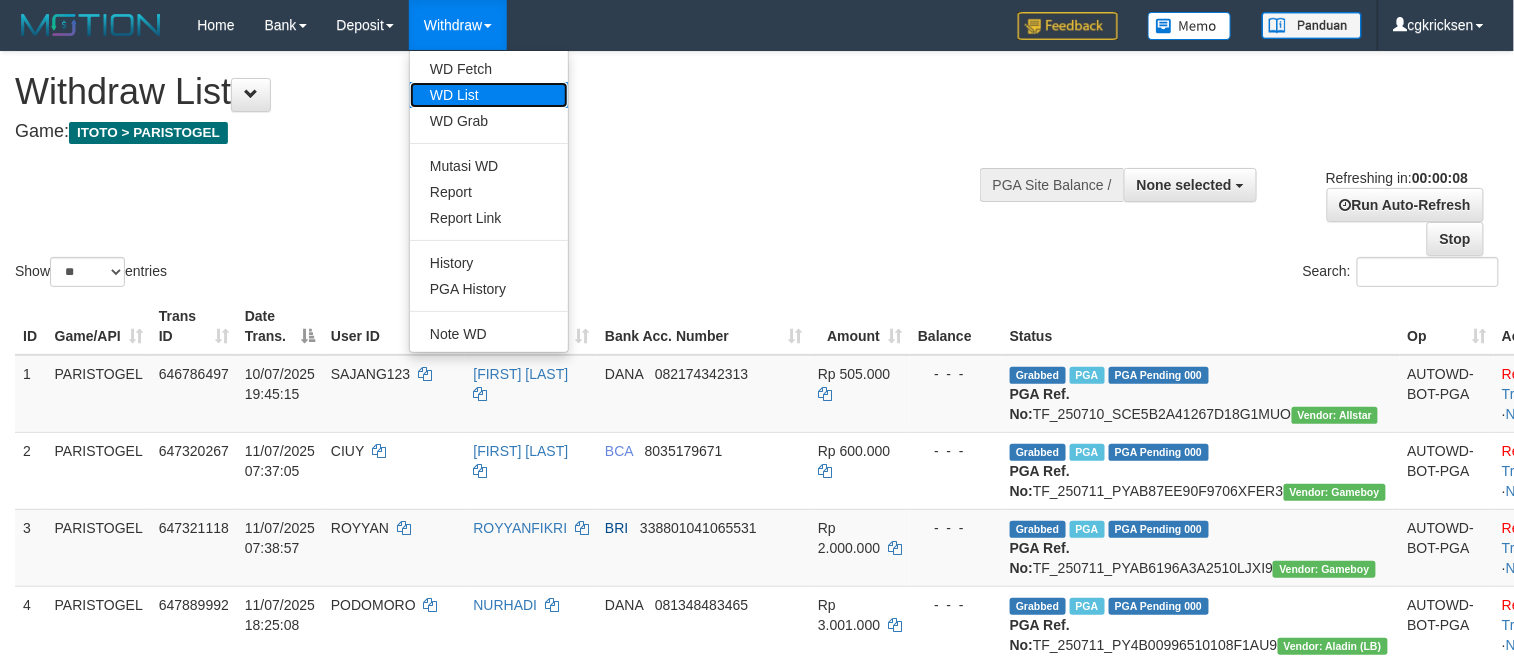click on "WD List" at bounding box center (489, 95) 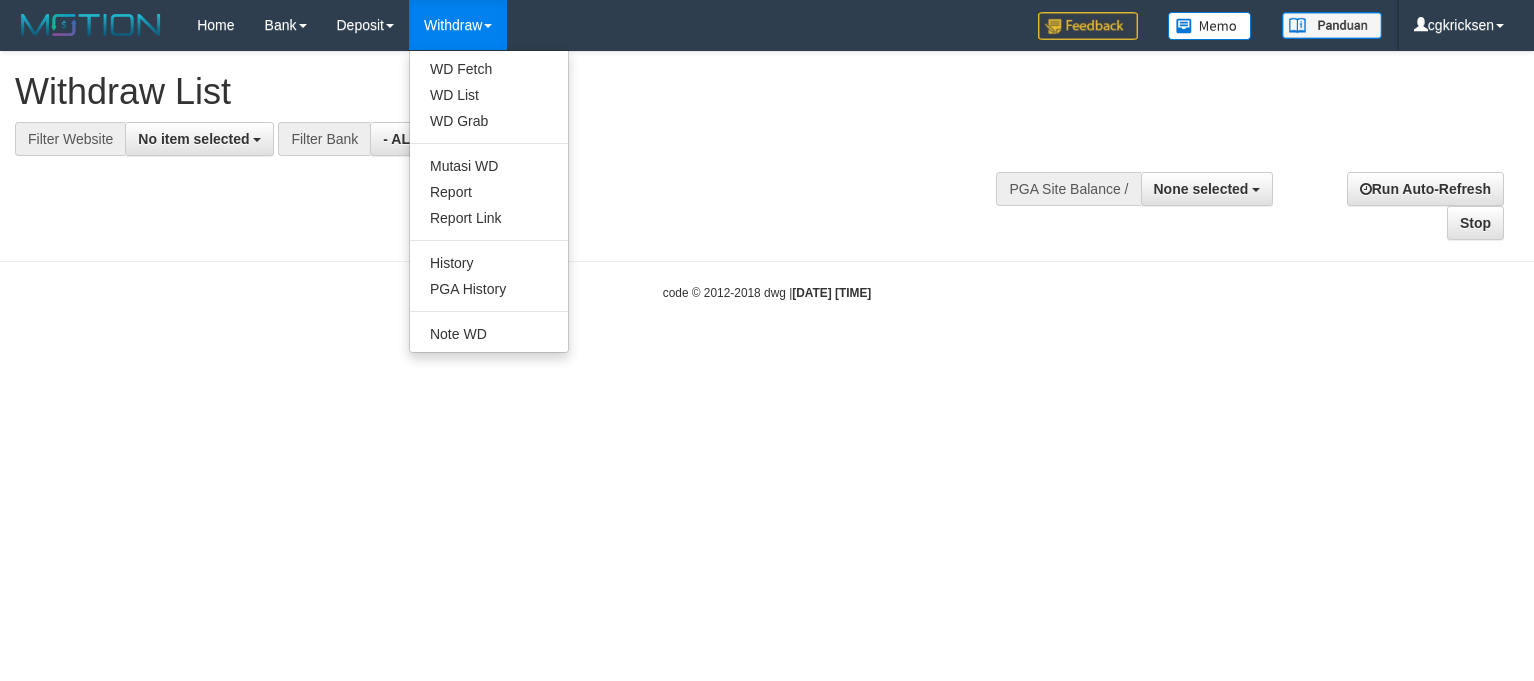 select 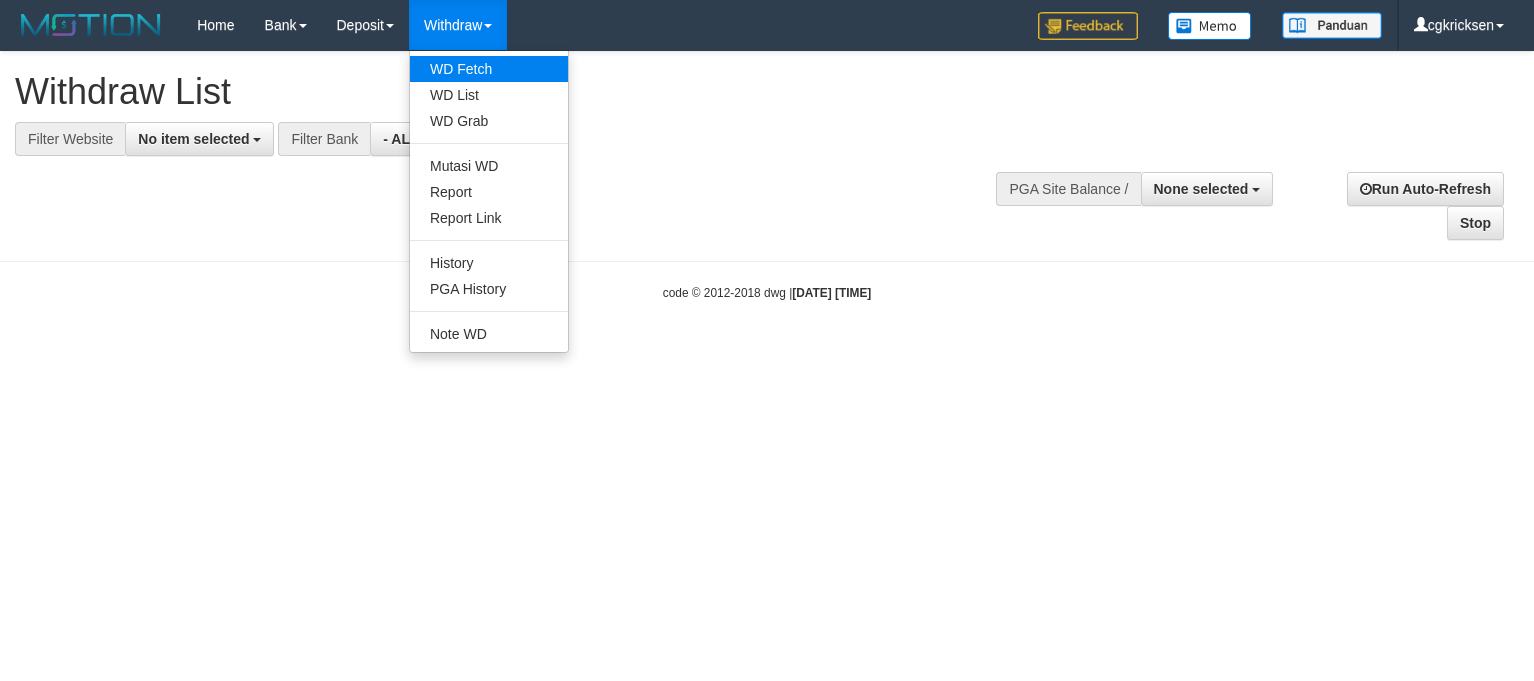 scroll, scrollTop: 0, scrollLeft: 0, axis: both 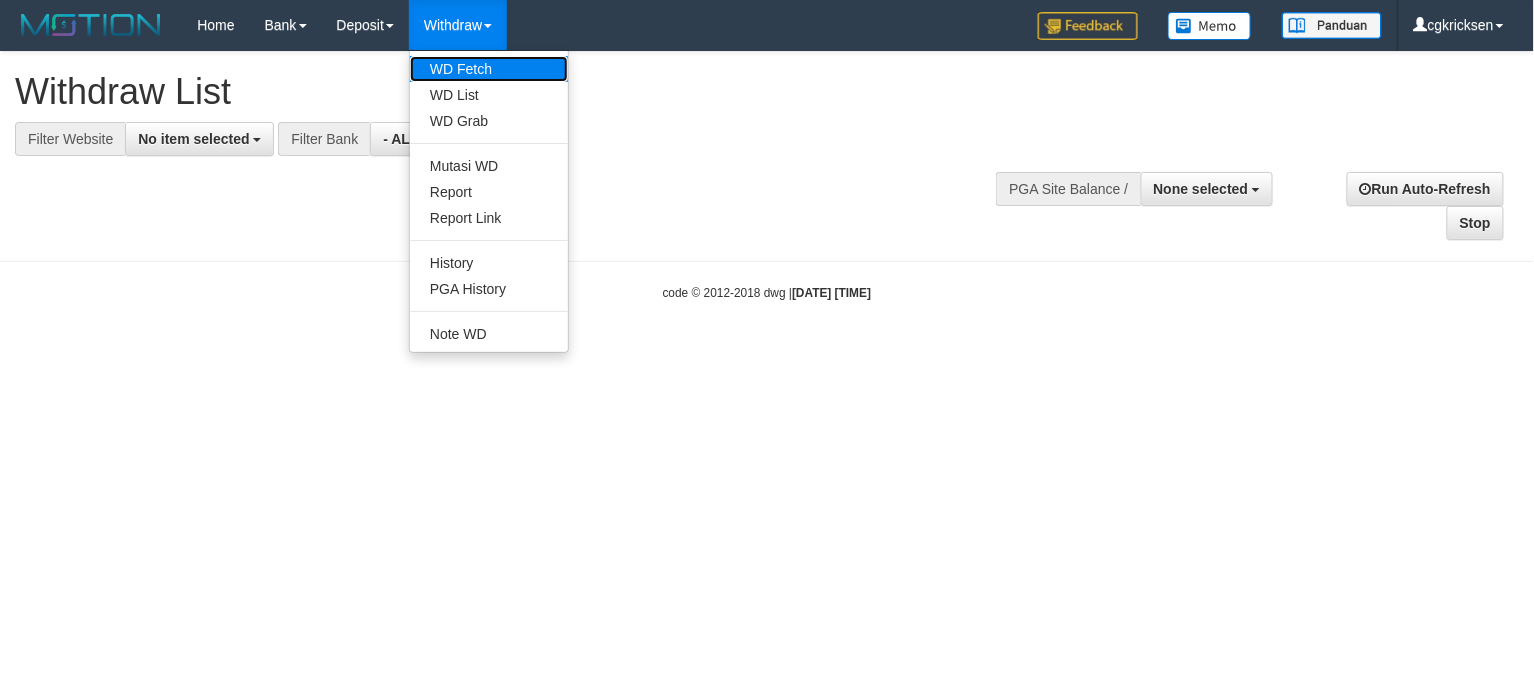 click on "WD Fetch" at bounding box center (489, 69) 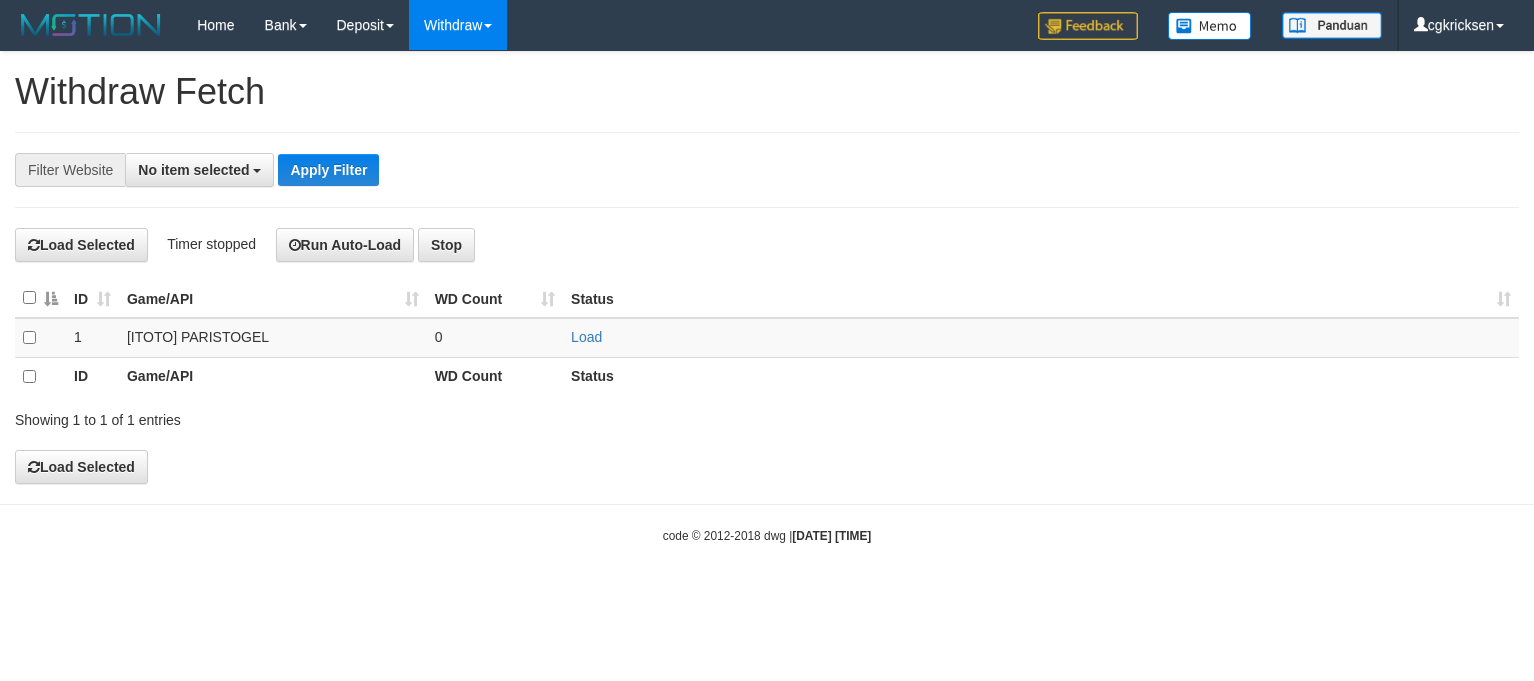 scroll, scrollTop: 0, scrollLeft: 0, axis: both 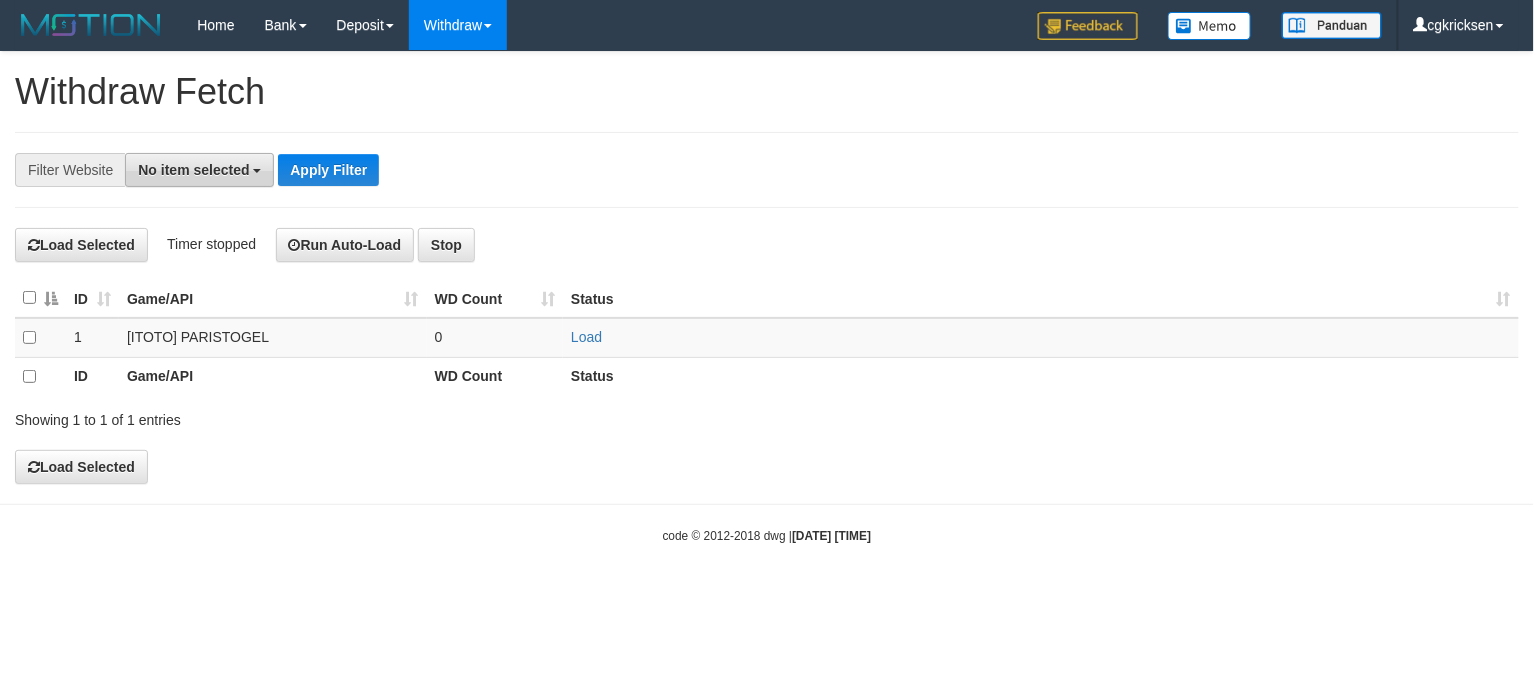 click on "**********" at bounding box center [767, 170] 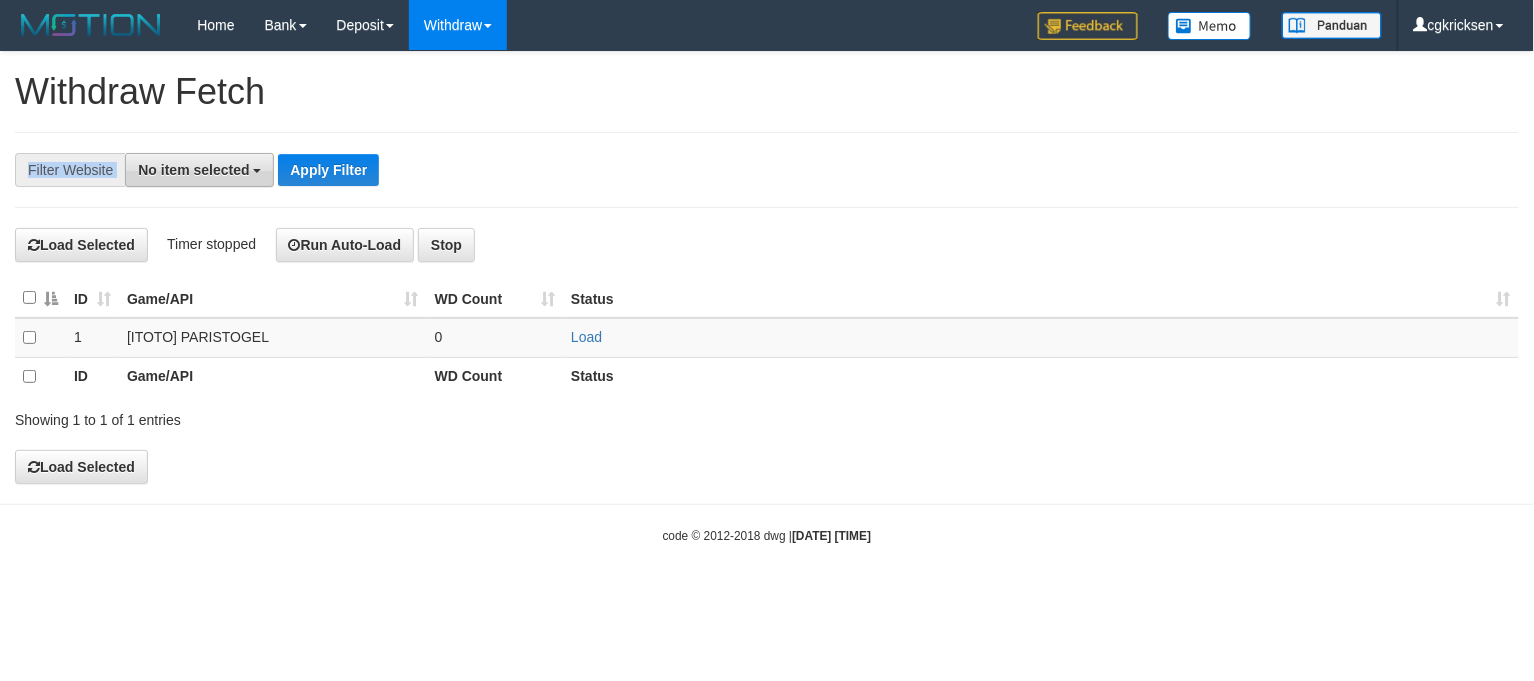 click on "No item selected" at bounding box center (199, 170) 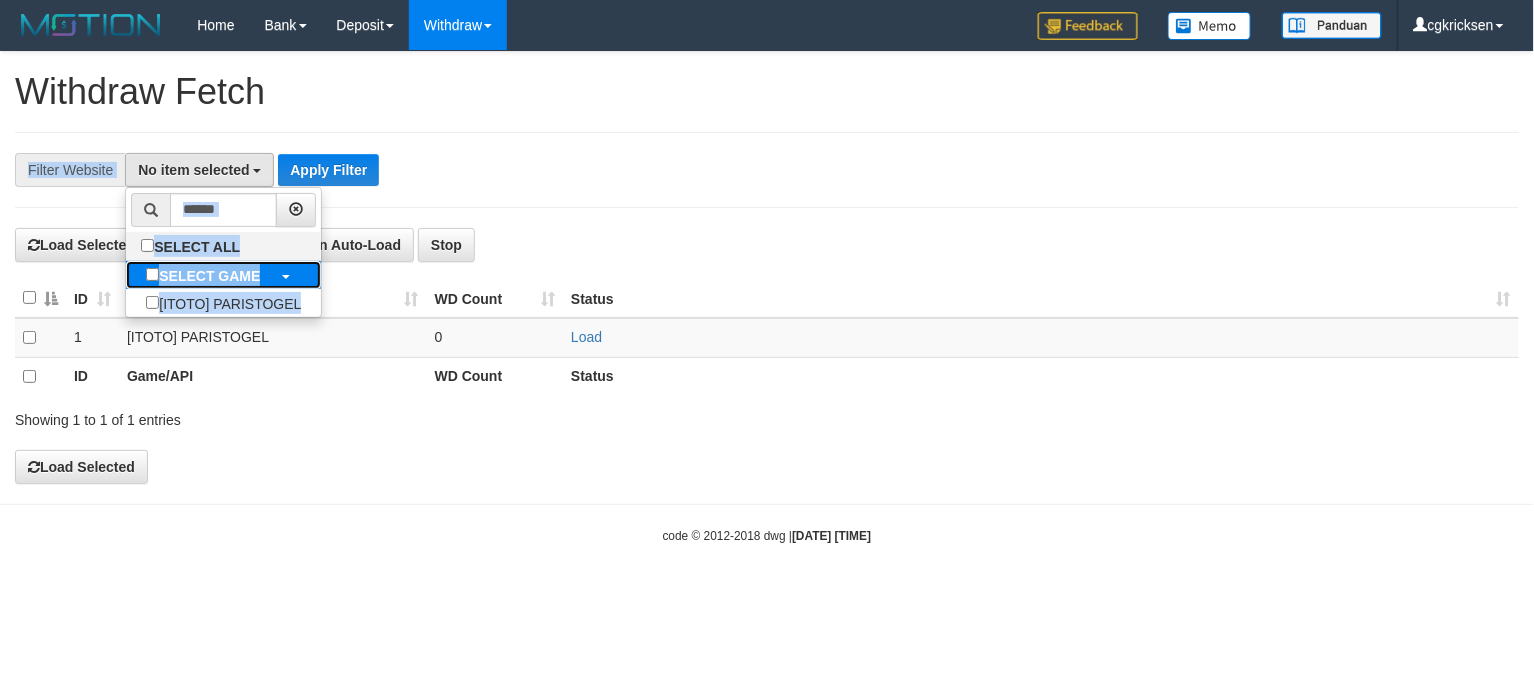 click on "SELECT GAME" at bounding box center (203, 275) 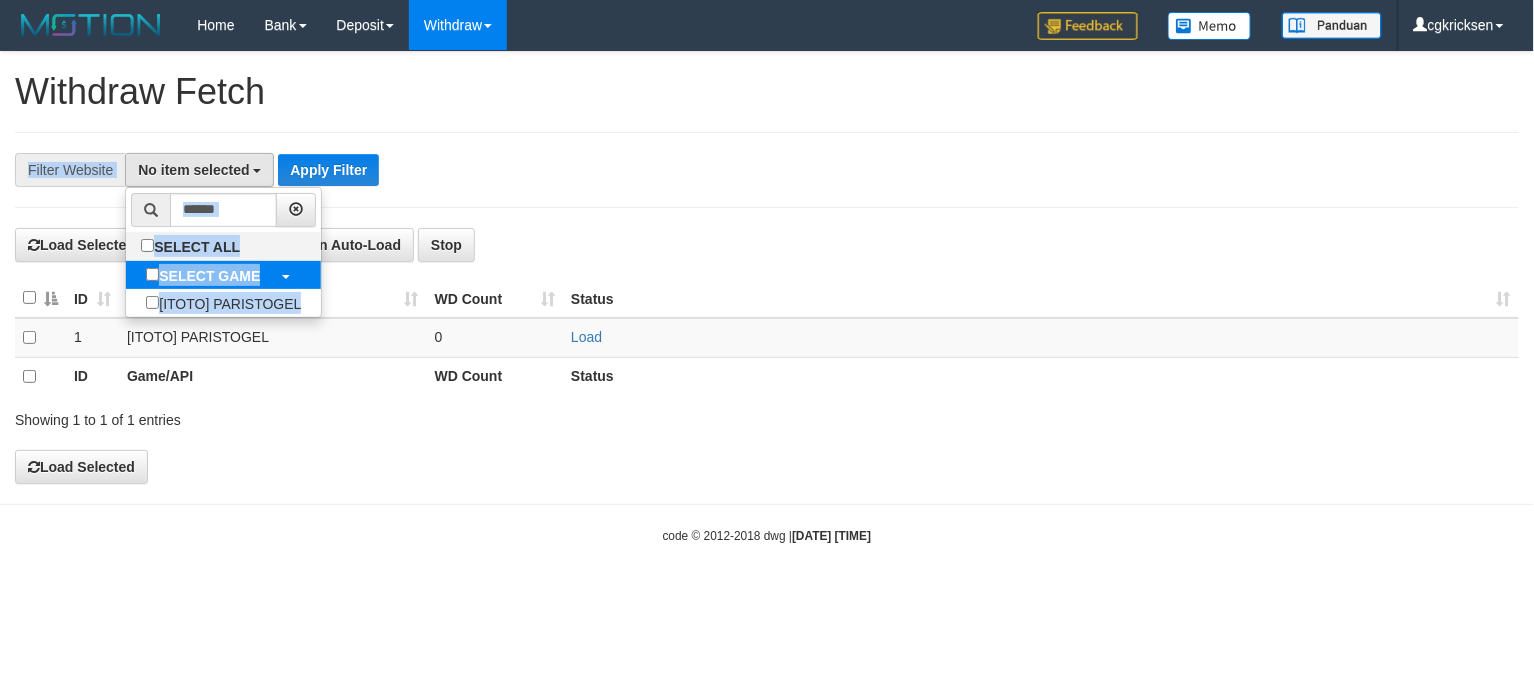 select on "****" 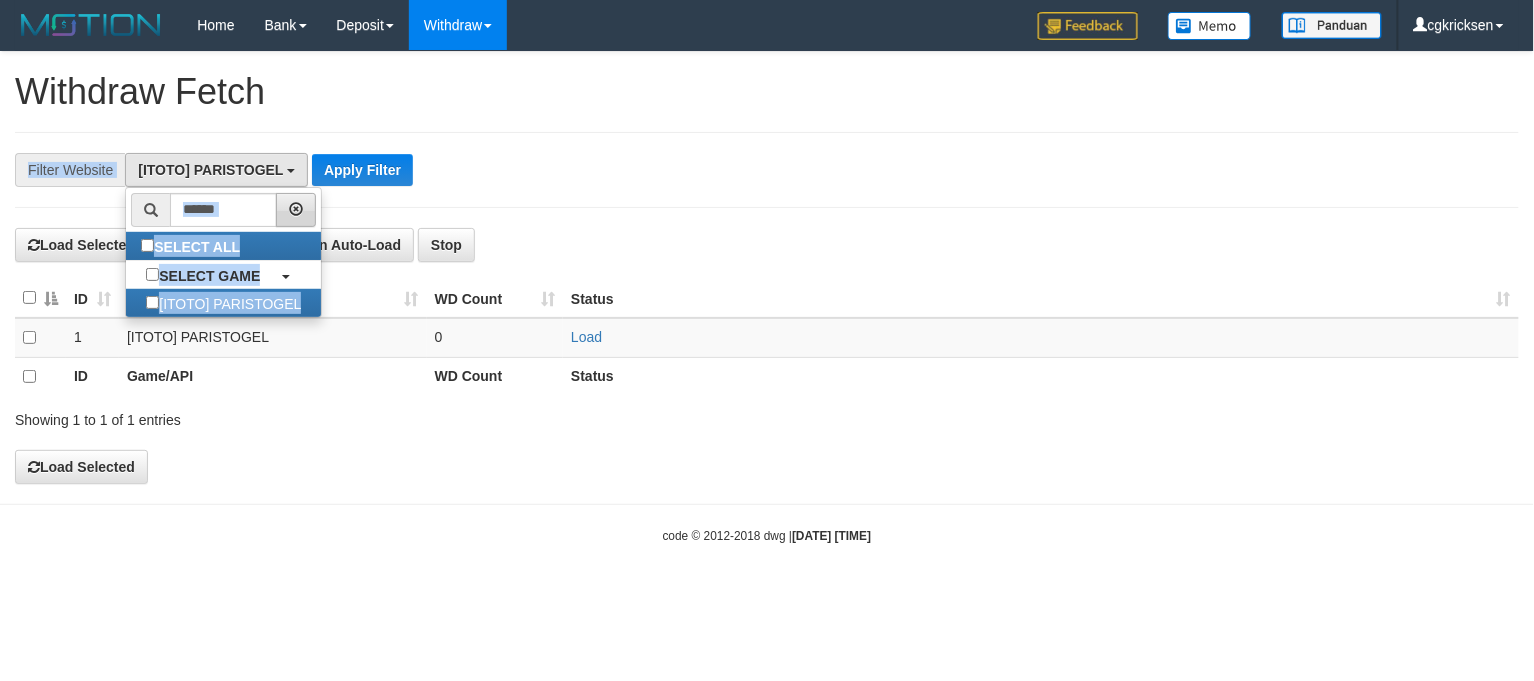 scroll, scrollTop: 17, scrollLeft: 0, axis: vertical 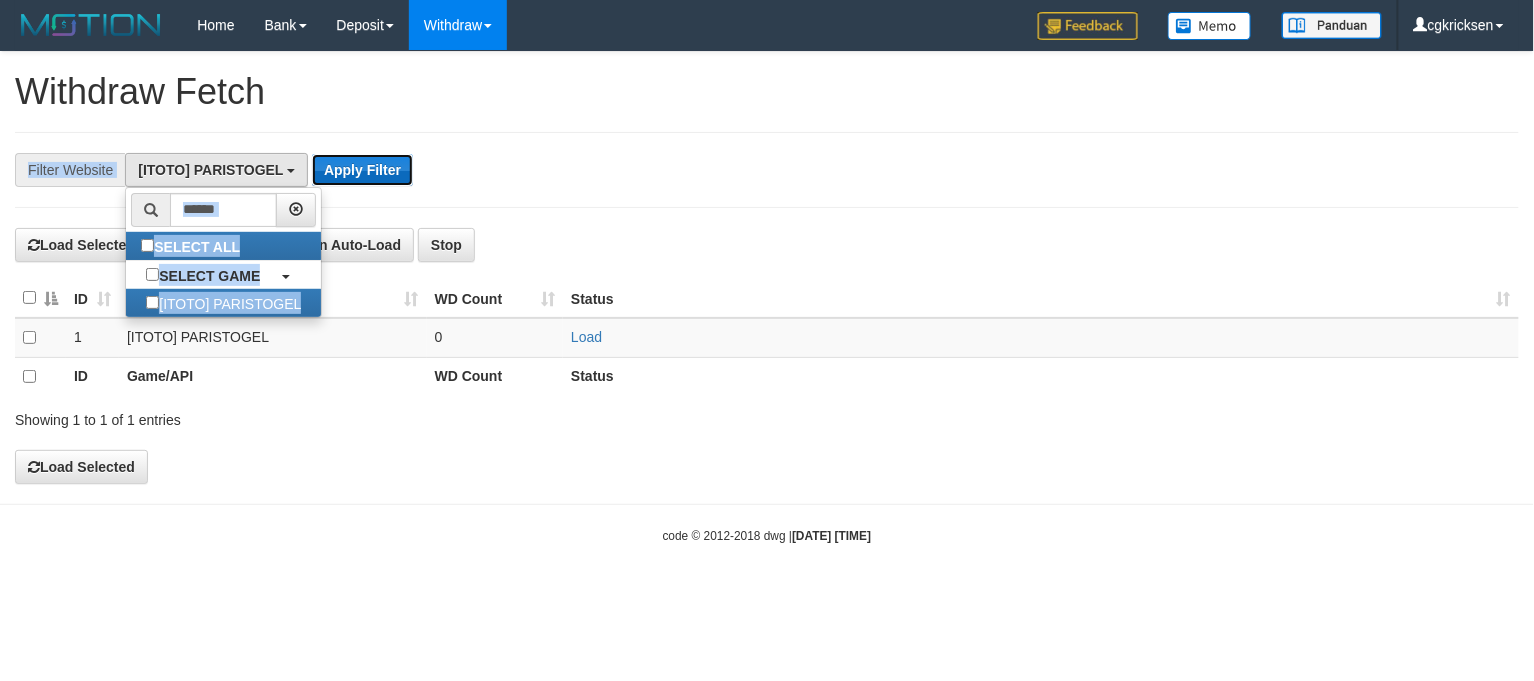 click on "Apply Filter" at bounding box center (362, 170) 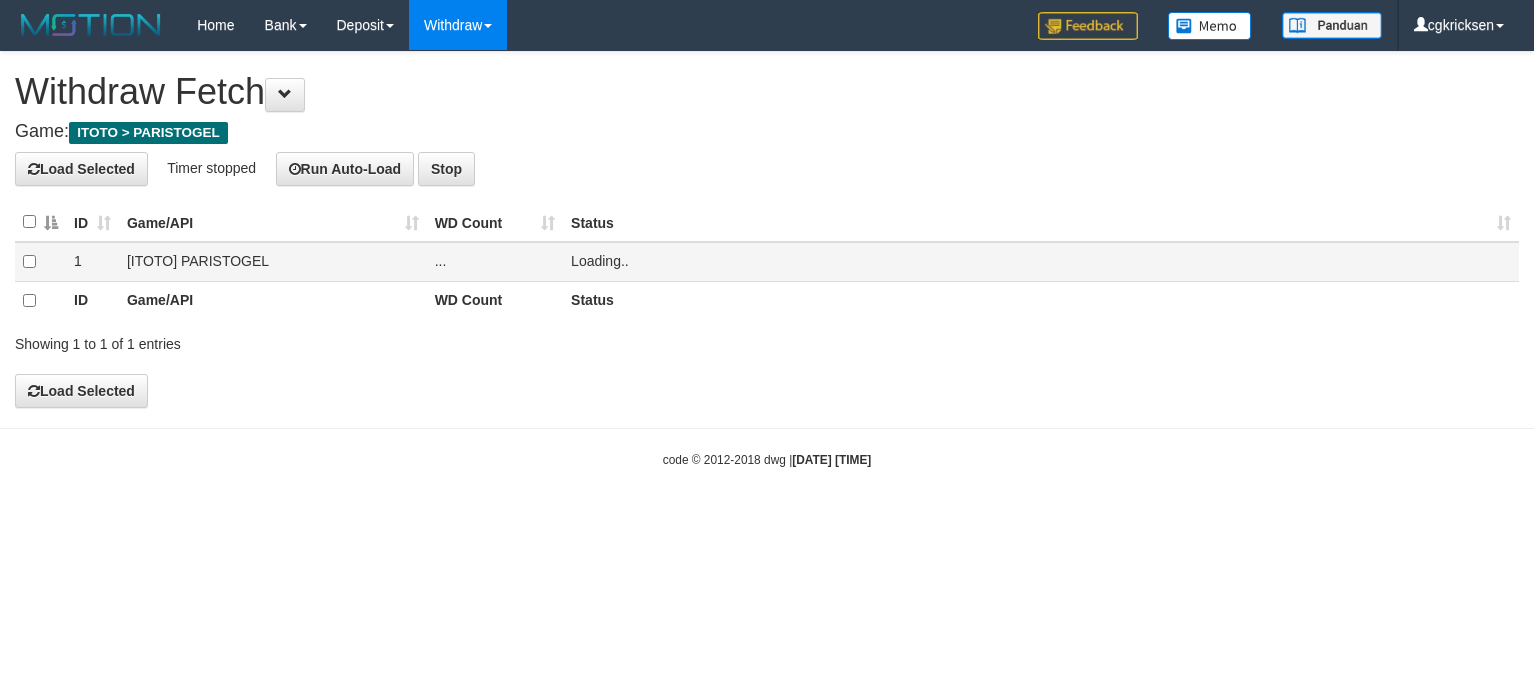 scroll, scrollTop: 0, scrollLeft: 0, axis: both 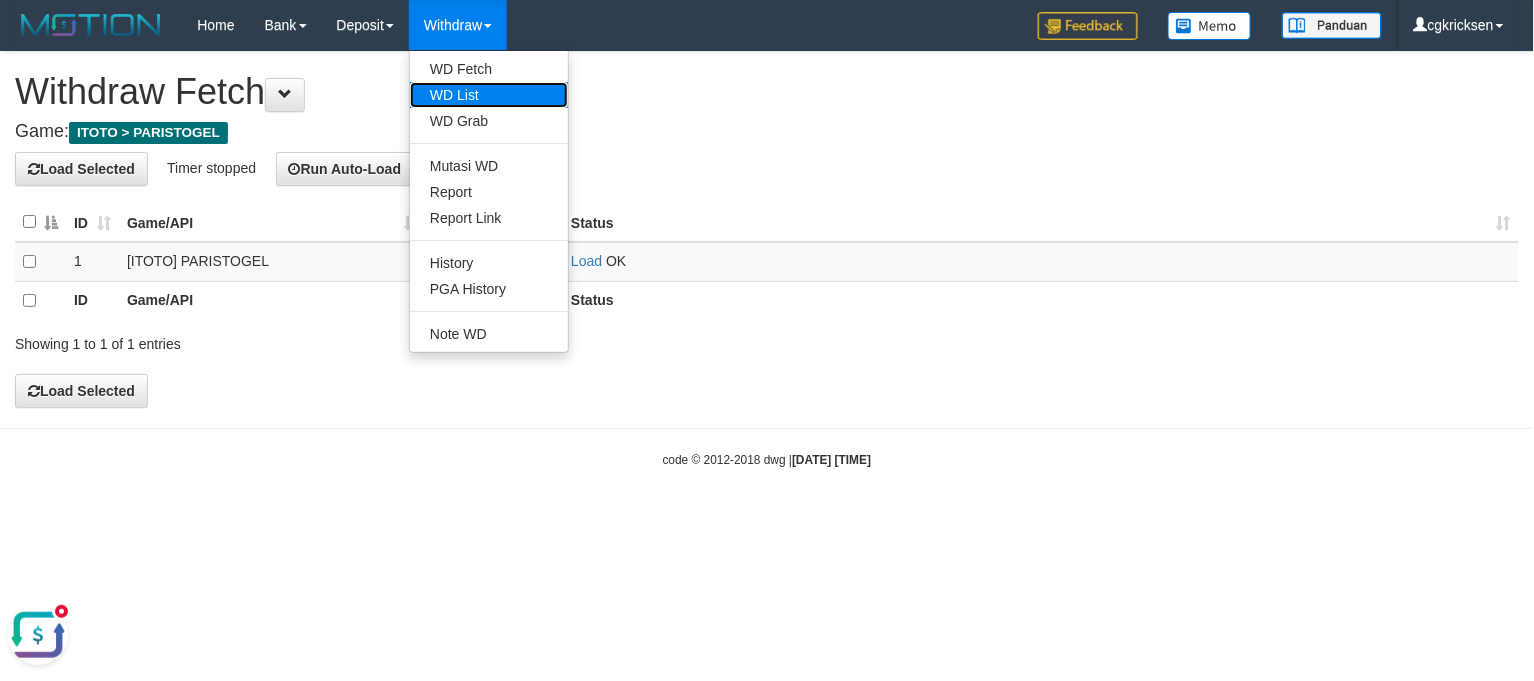 click on "WD List" at bounding box center (489, 95) 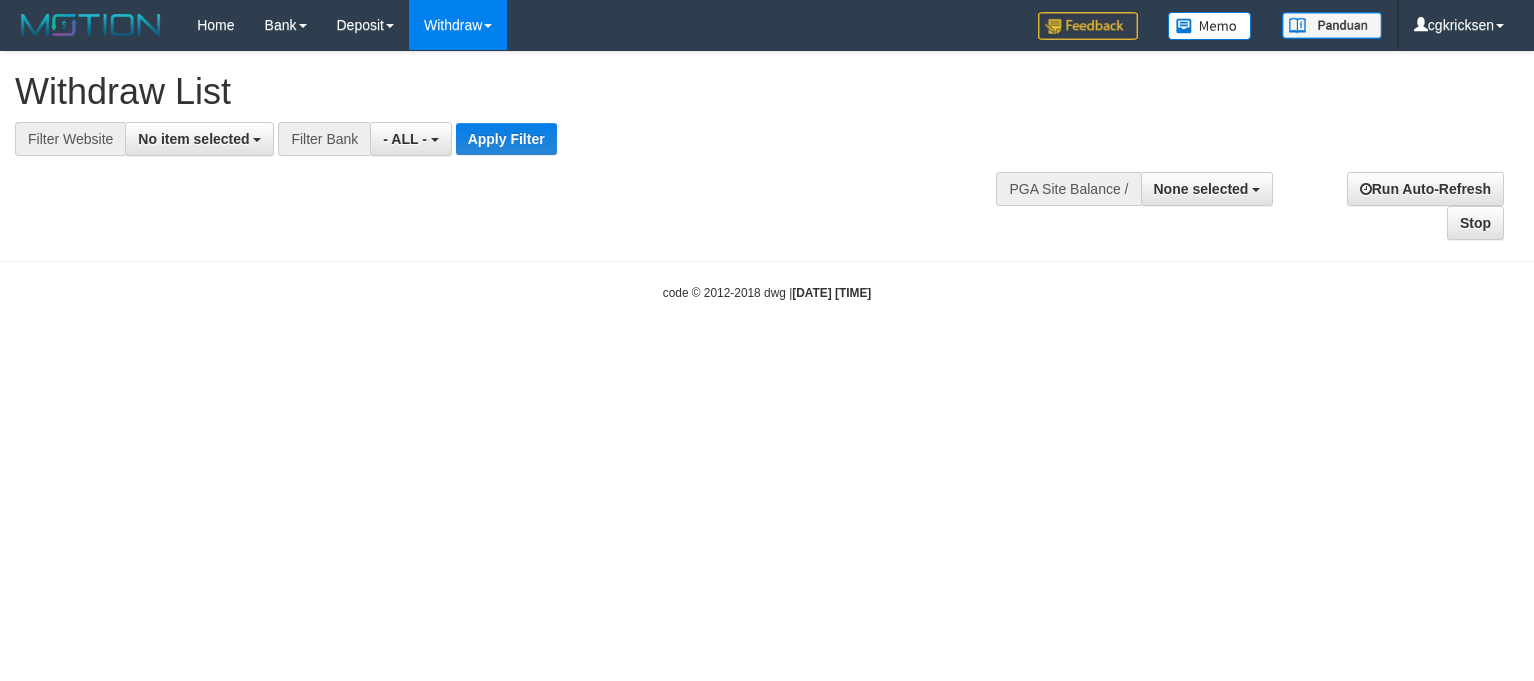 select 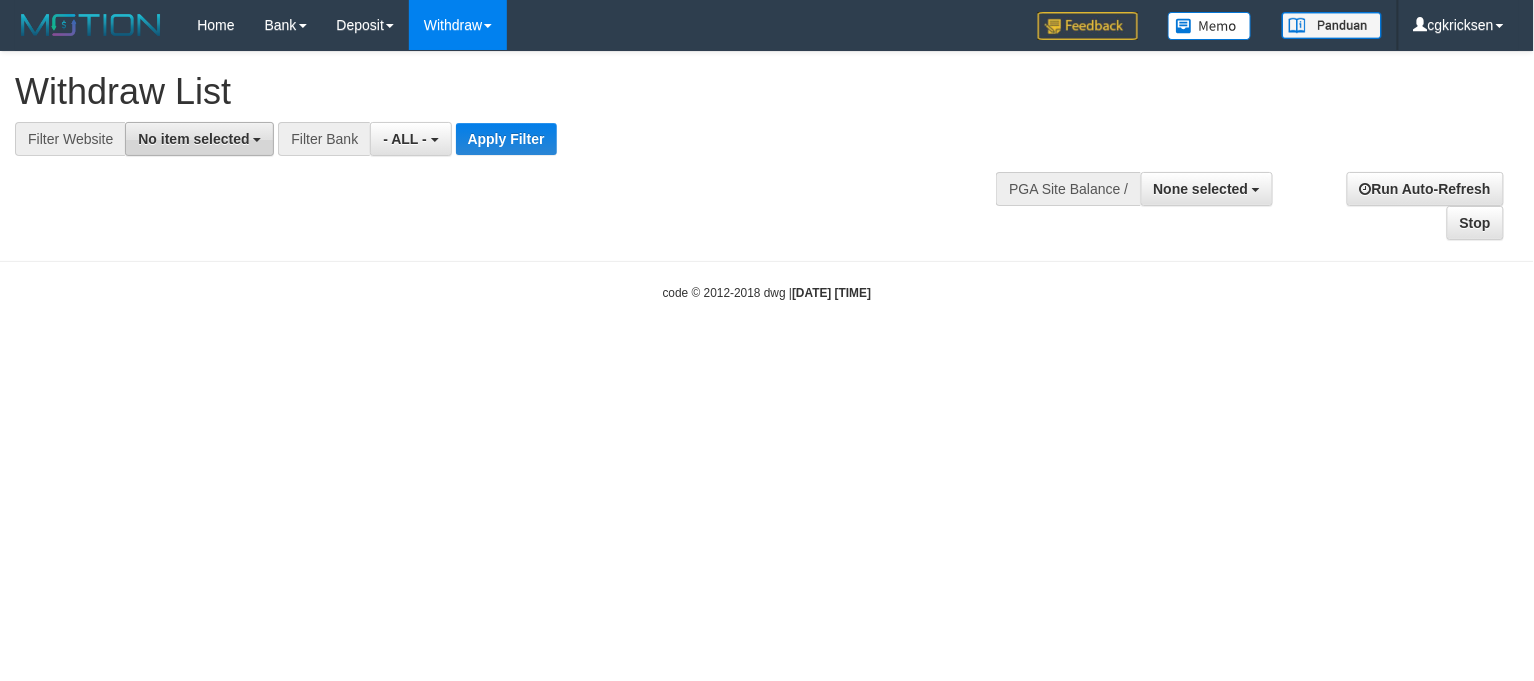 click on "No item selected" at bounding box center [199, 139] 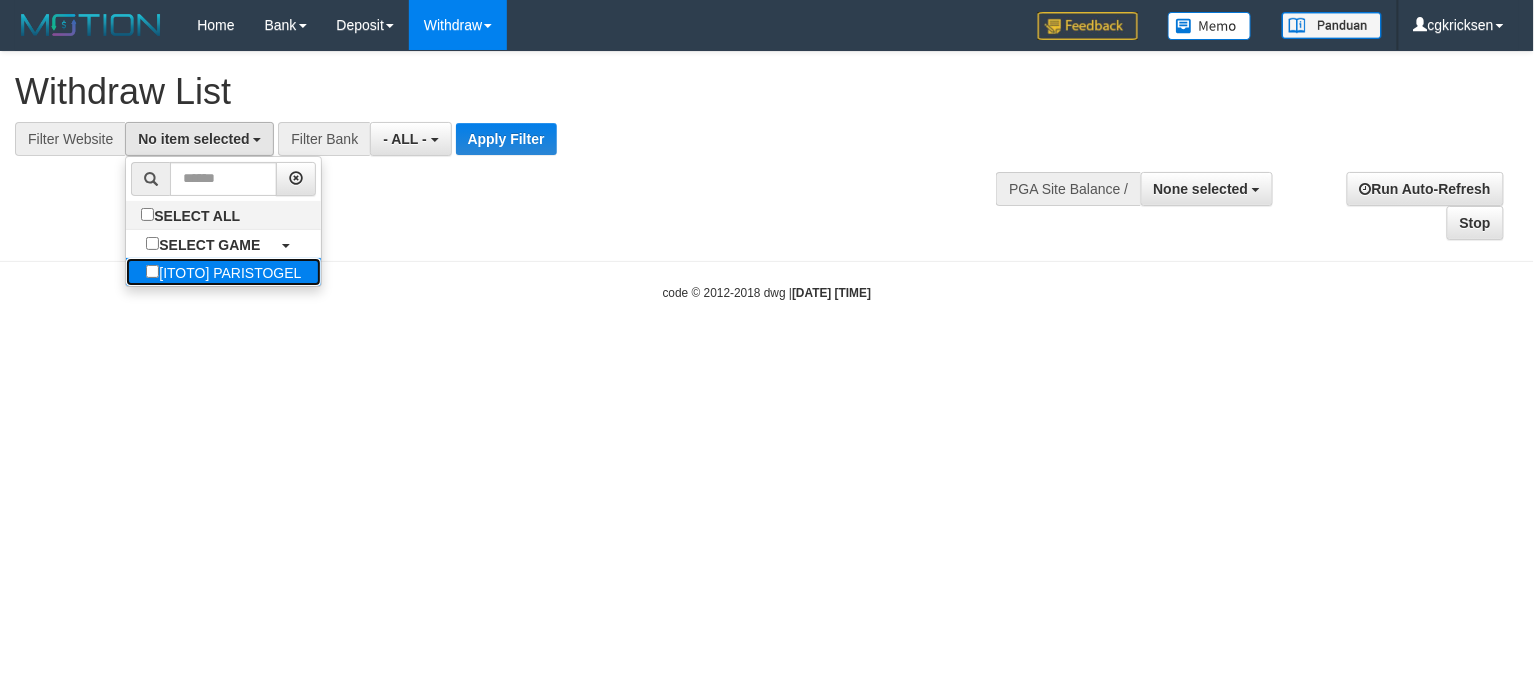 click on "[ITOTO] PARISTOGEL" at bounding box center (223, 272) 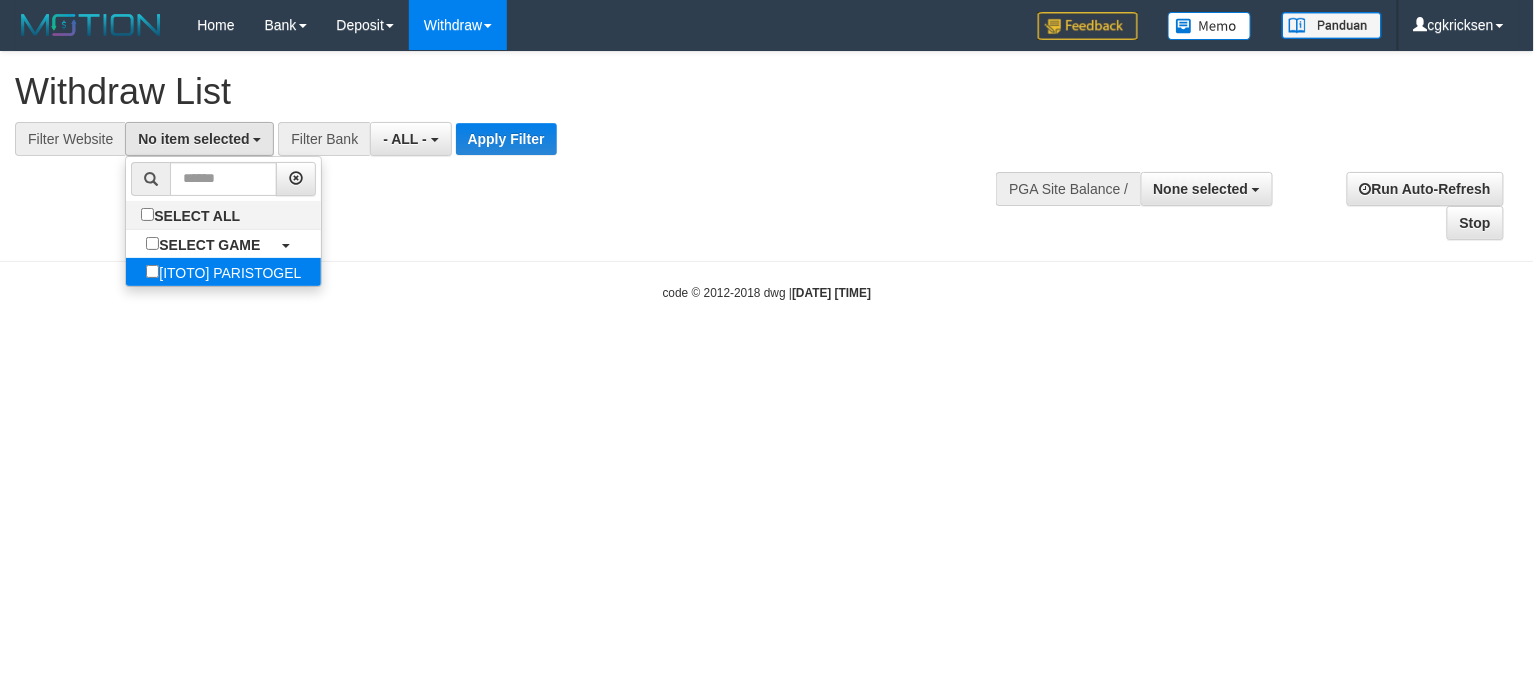 select on "****" 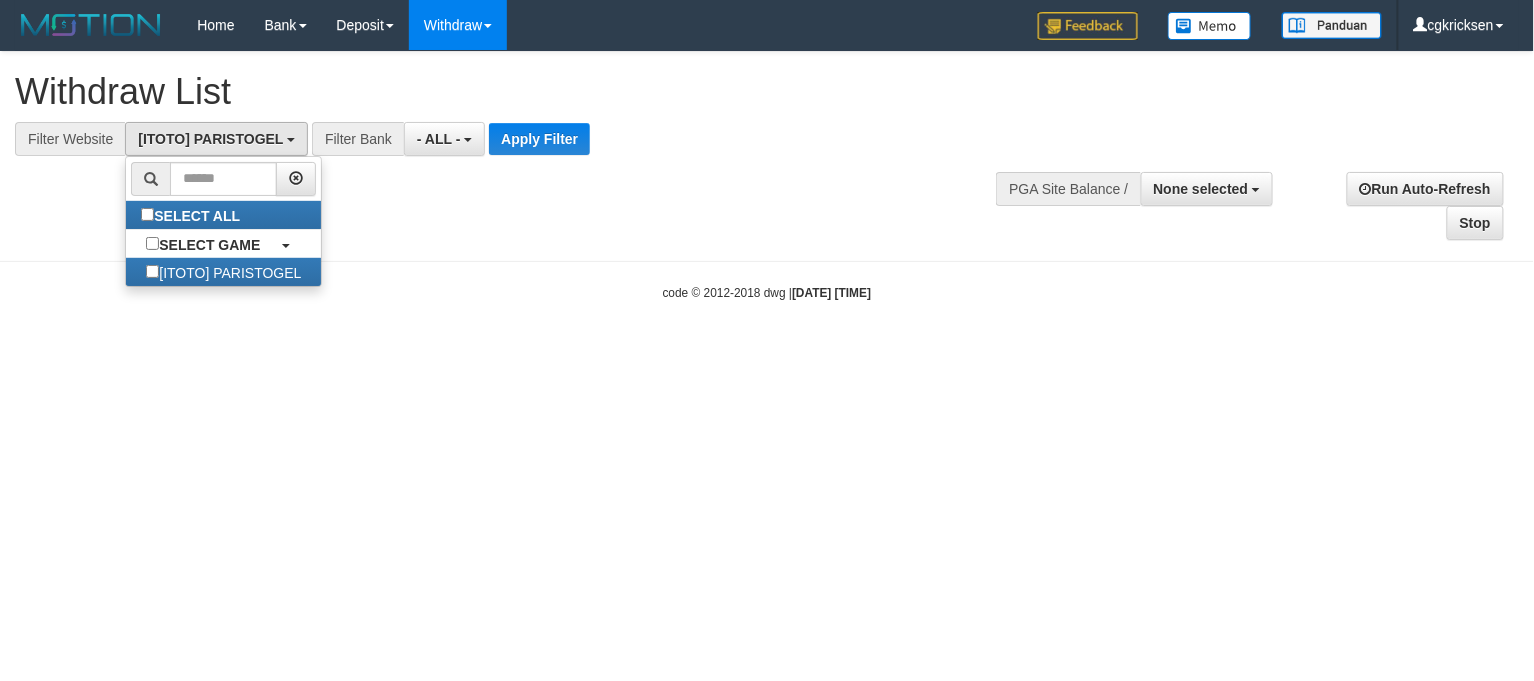 scroll, scrollTop: 17, scrollLeft: 0, axis: vertical 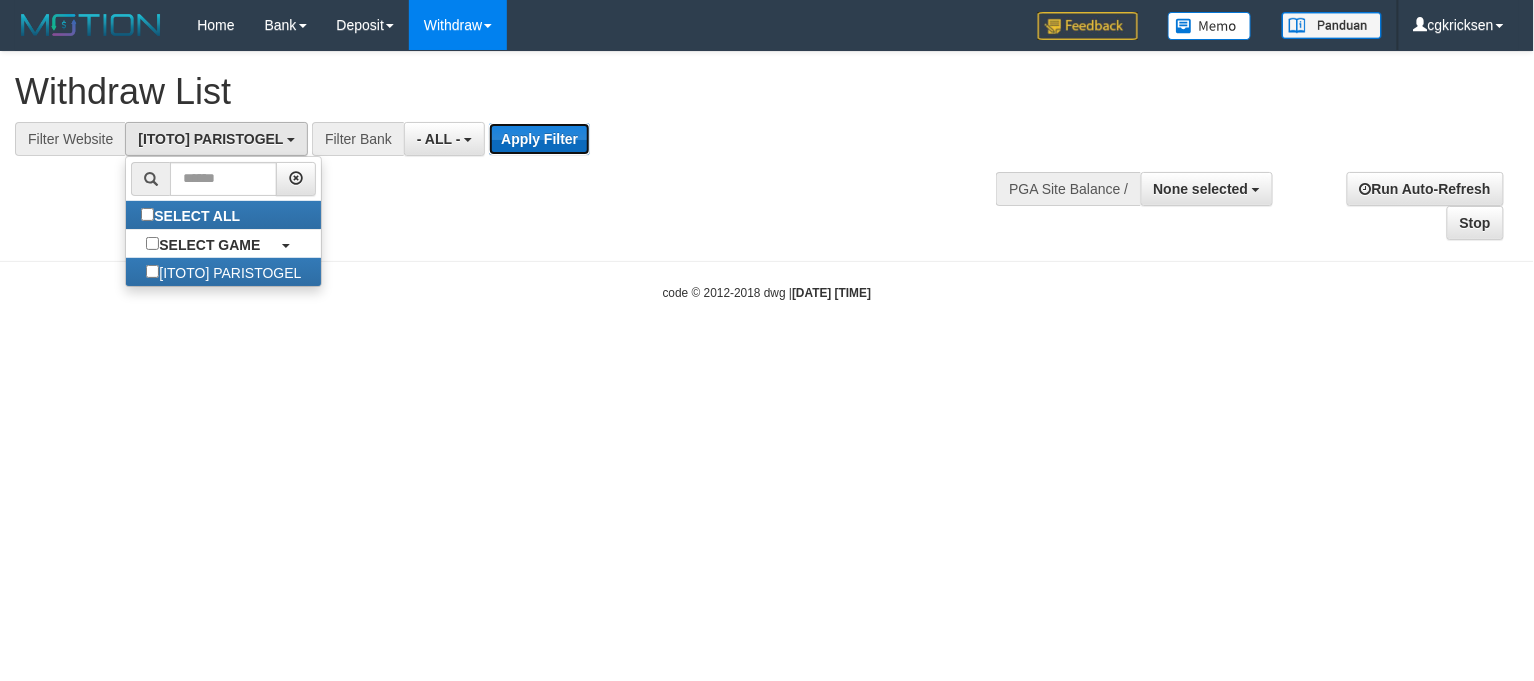 click on "Apply Filter" at bounding box center [539, 139] 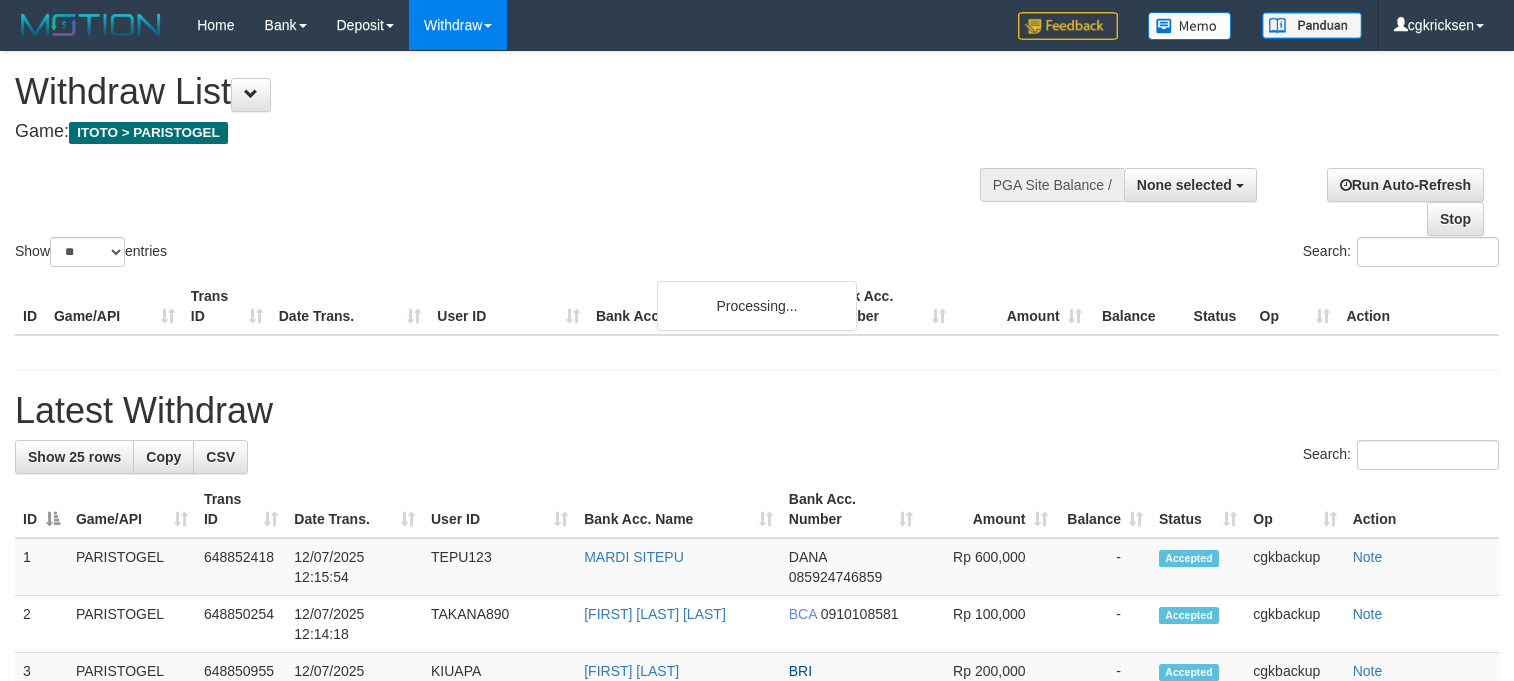 select 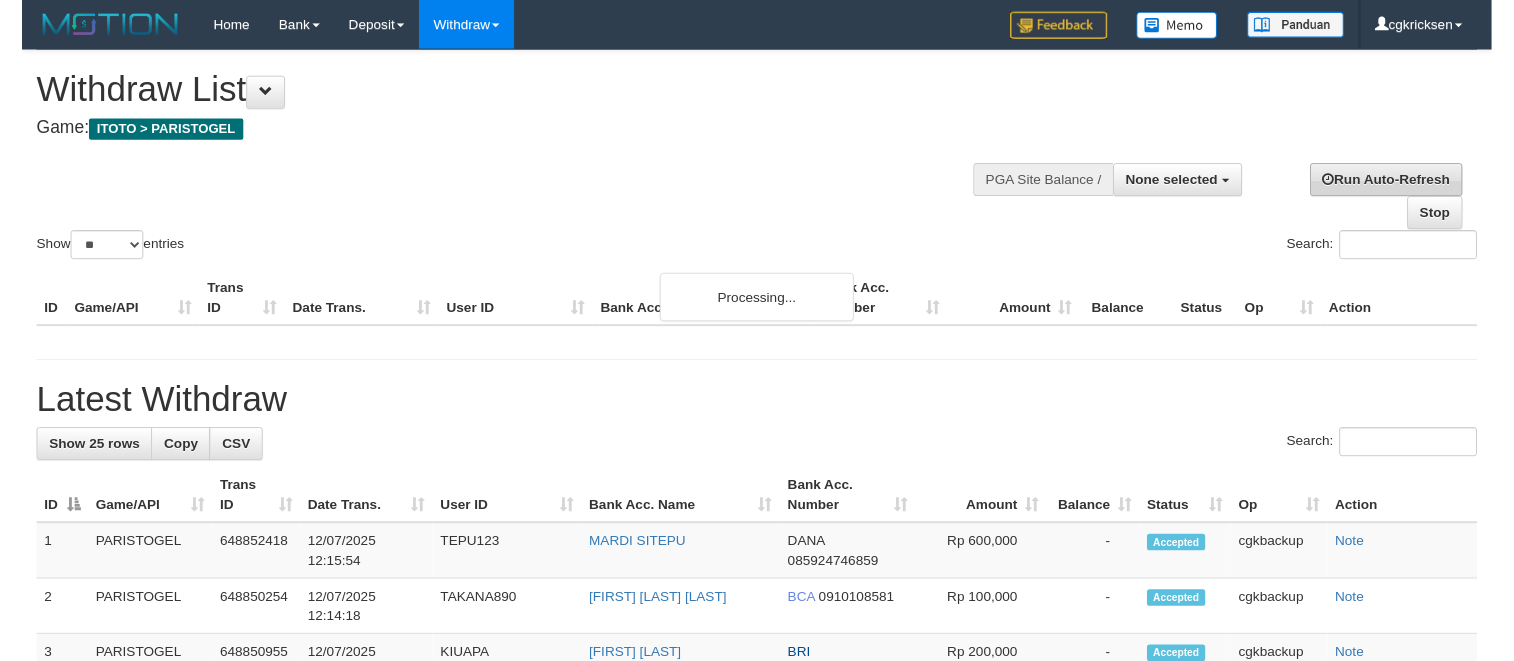 scroll, scrollTop: 0, scrollLeft: 0, axis: both 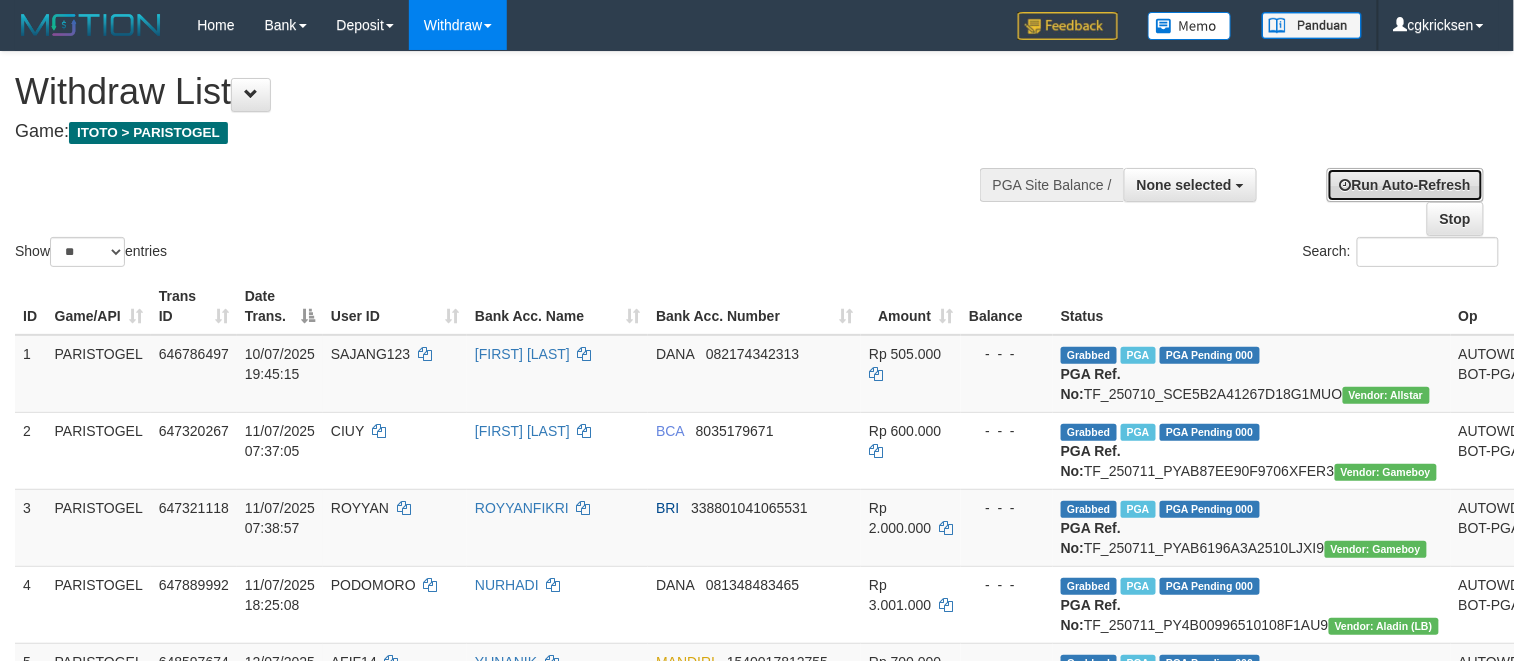 click on "Run Auto-Refresh" at bounding box center [1405, 185] 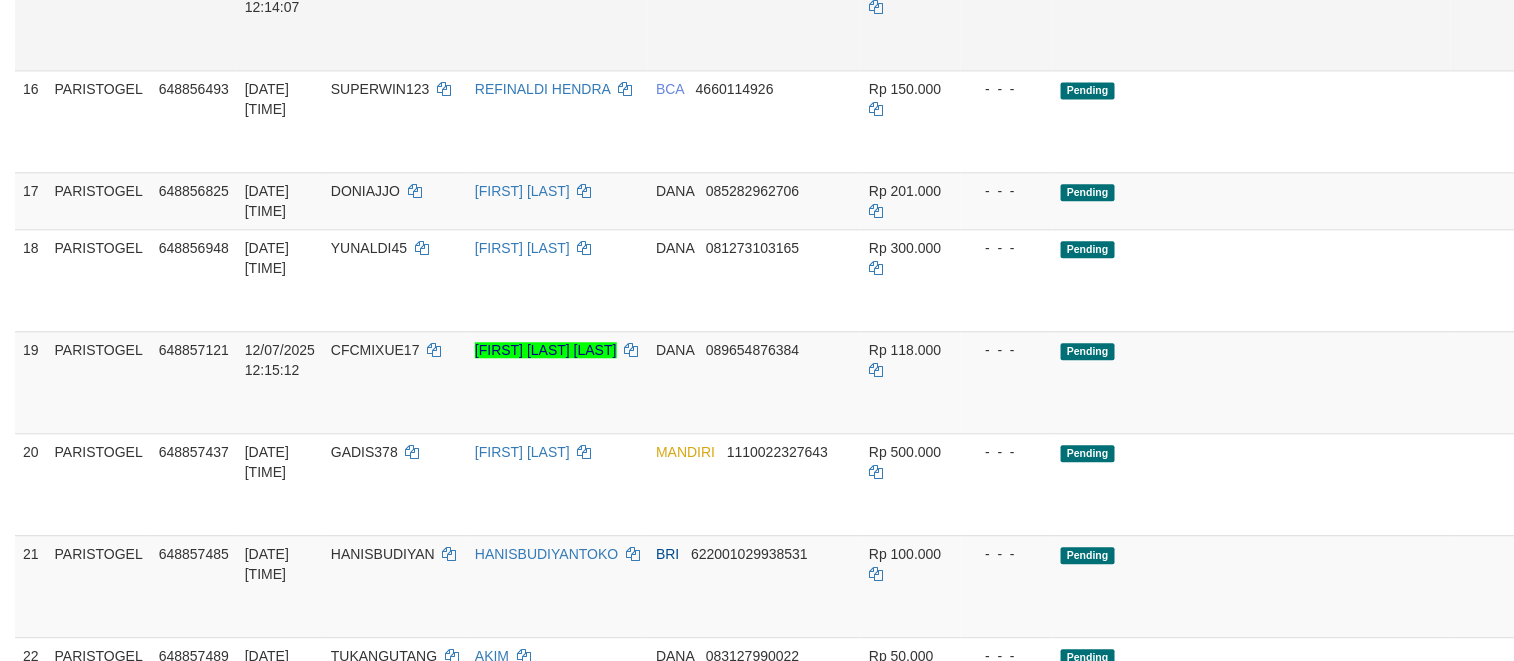 scroll, scrollTop: 1454, scrollLeft: 0, axis: vertical 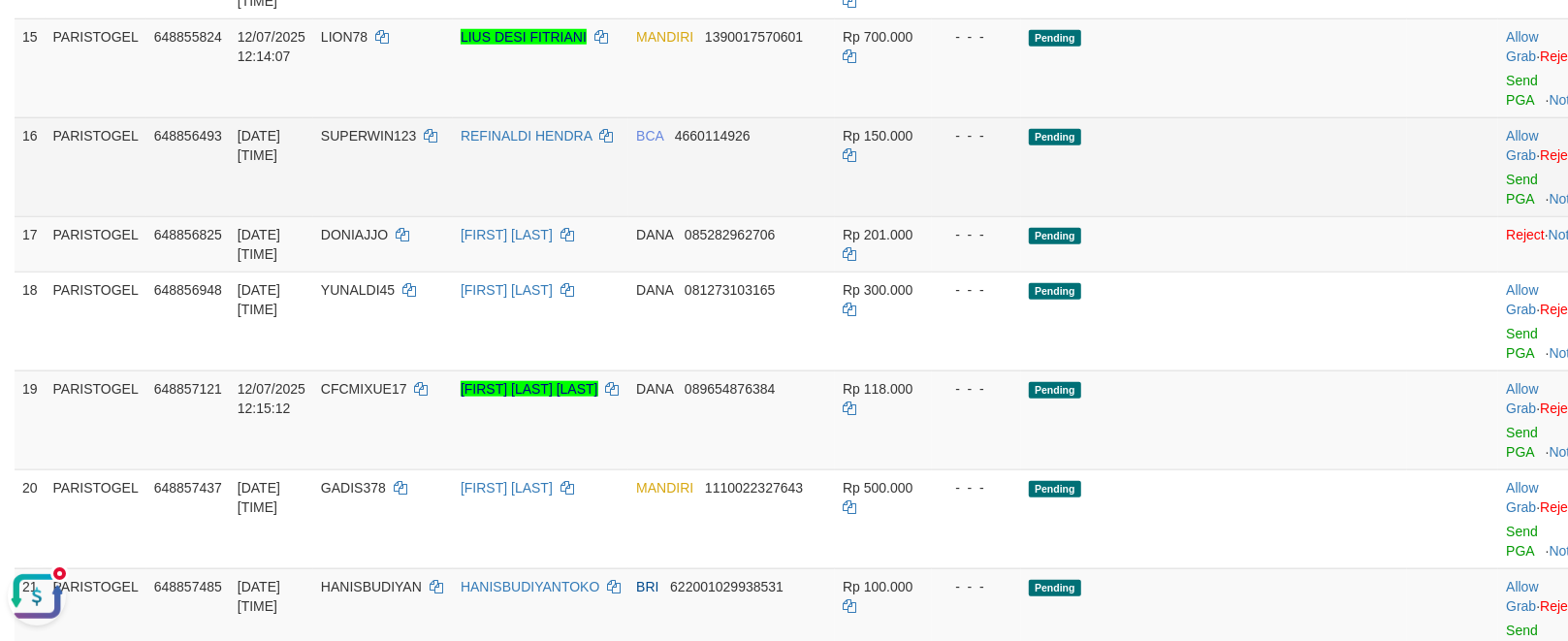 click on "Allow Grab   ·    Reject Send PGA     ·    Note" at bounding box center (1546, 167) 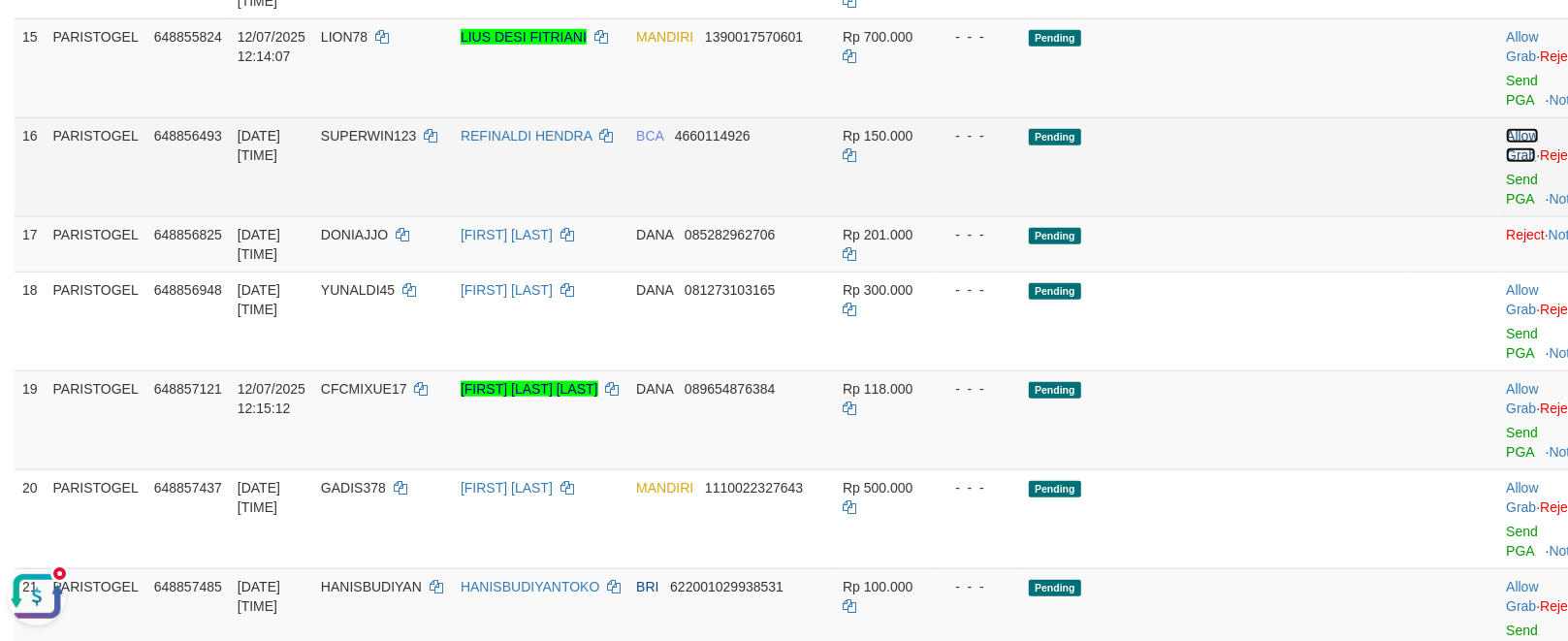 click on "Allow Grab" at bounding box center [1521, 145] 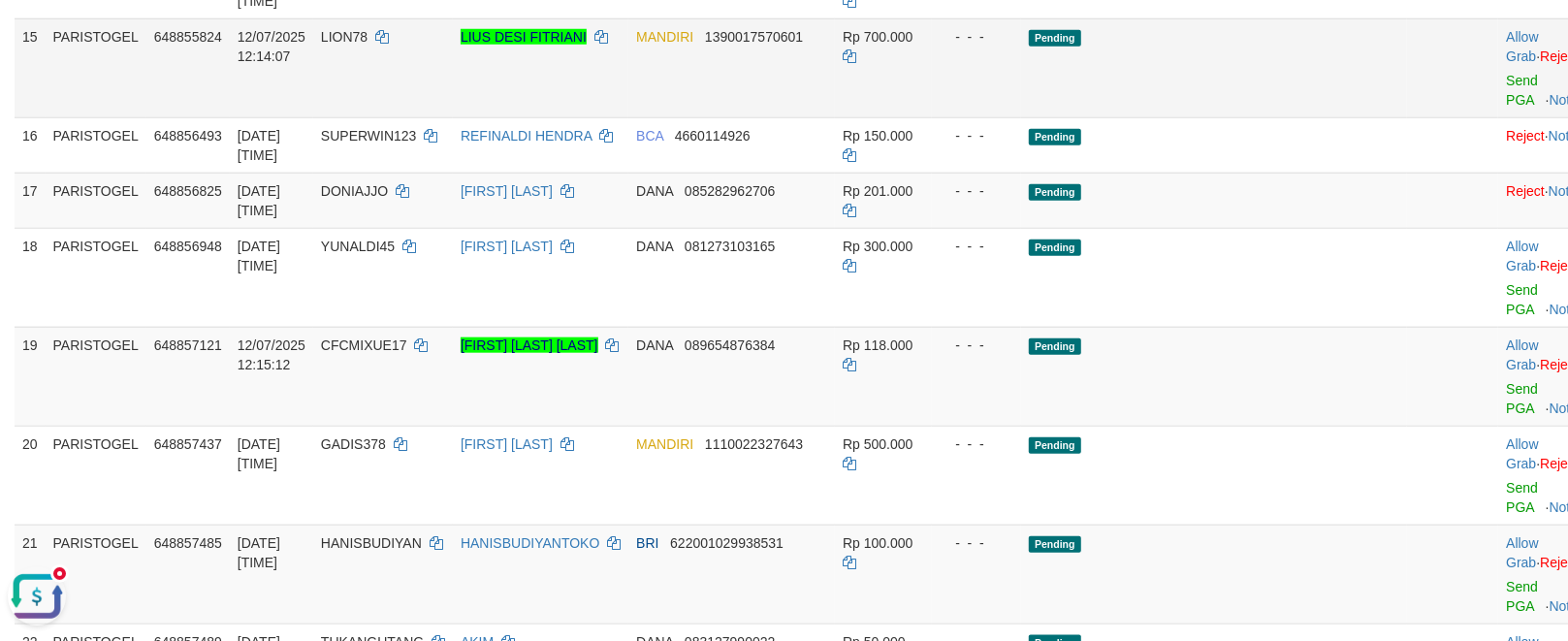 click on "Allow Grab   ·    Reject Send PGA     ·    Note" at bounding box center [1546, 68] 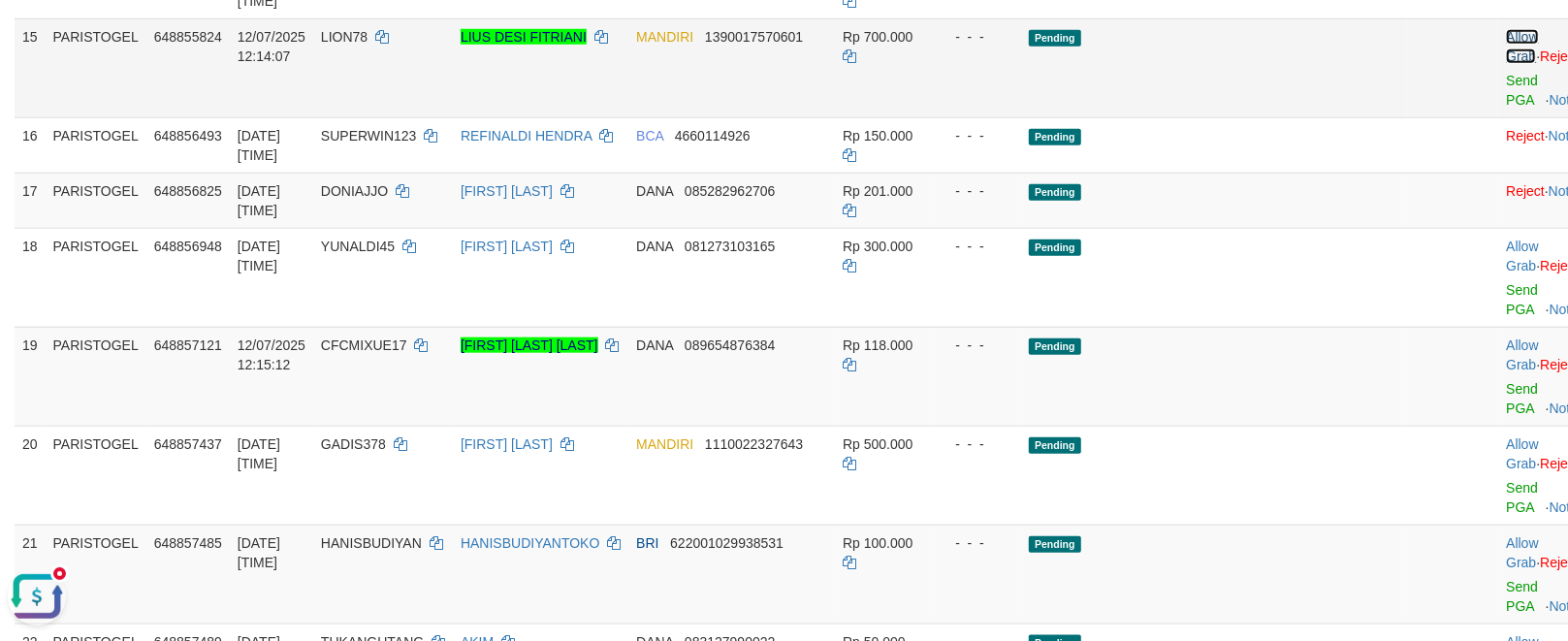 click on "Allow Grab" at bounding box center [1521, 47] 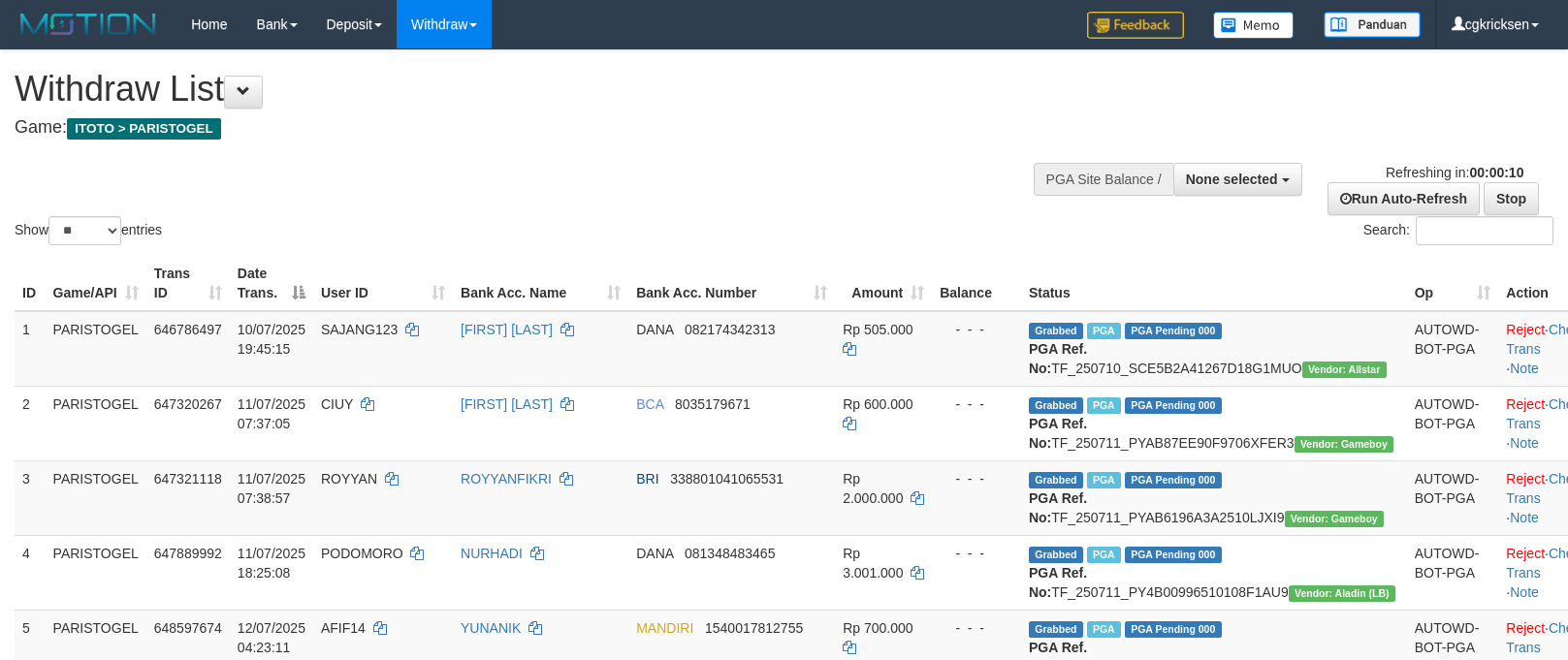 select 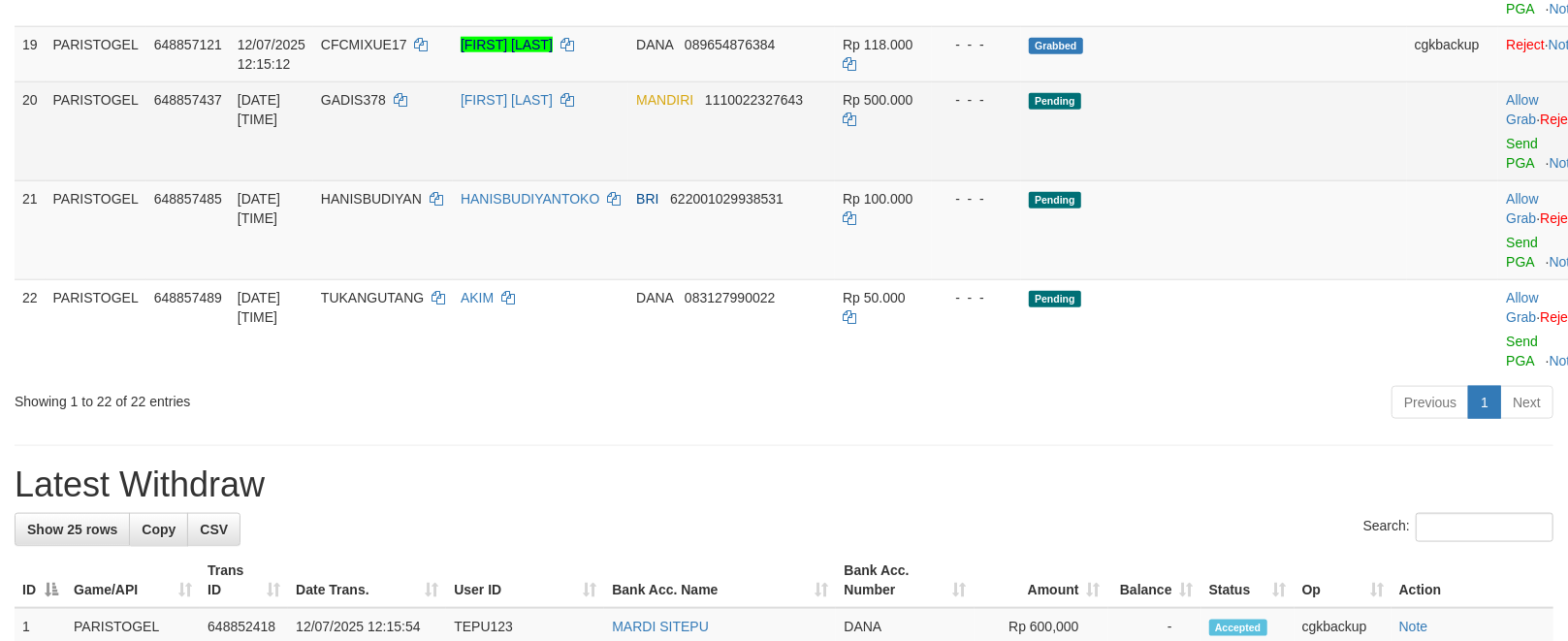scroll, scrollTop: 1422, scrollLeft: 0, axis: vertical 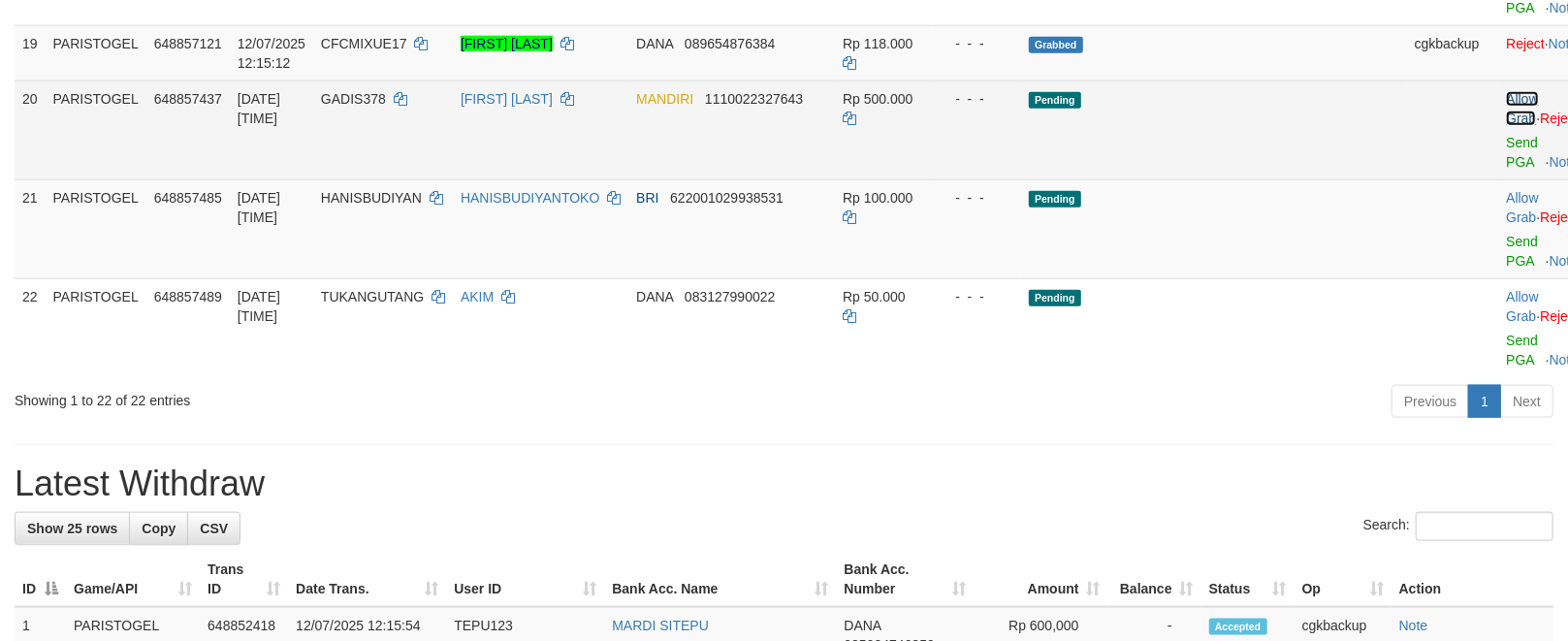 click on "Allow Grab" at bounding box center (1521, 109) 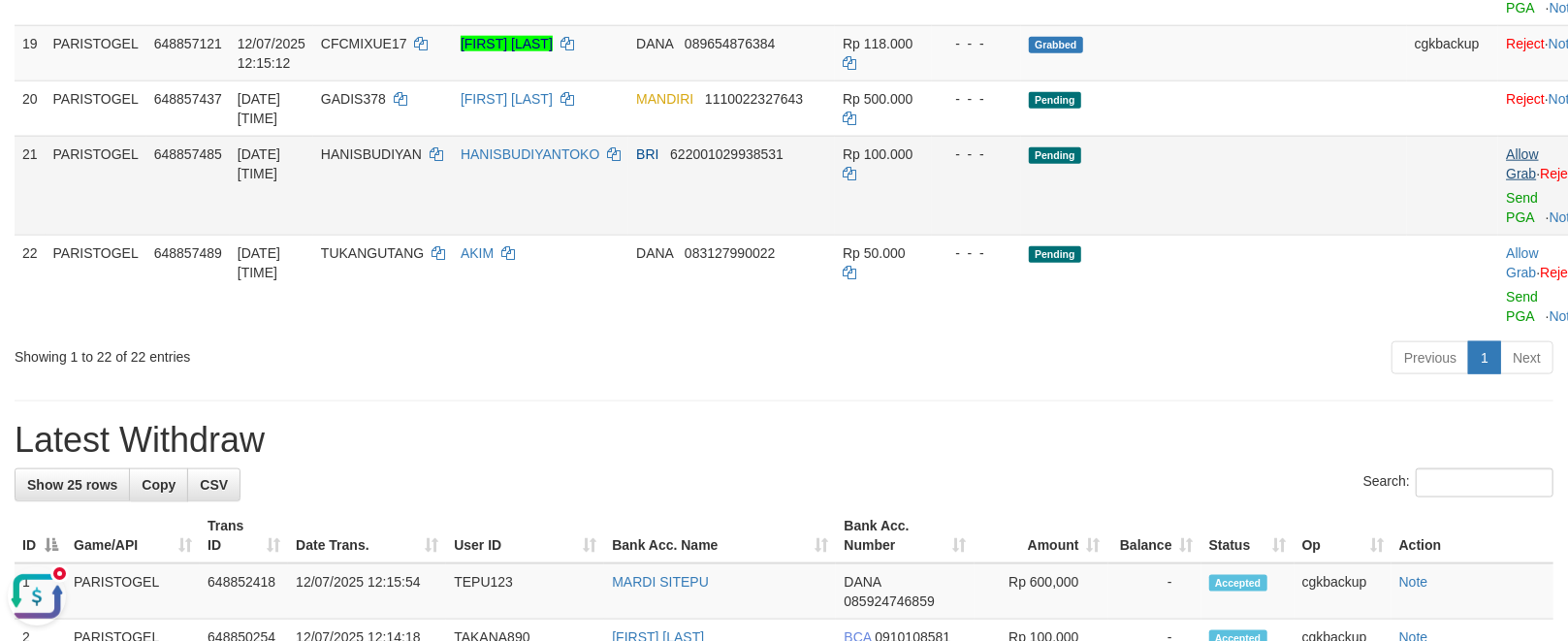 scroll, scrollTop: 0, scrollLeft: 0, axis: both 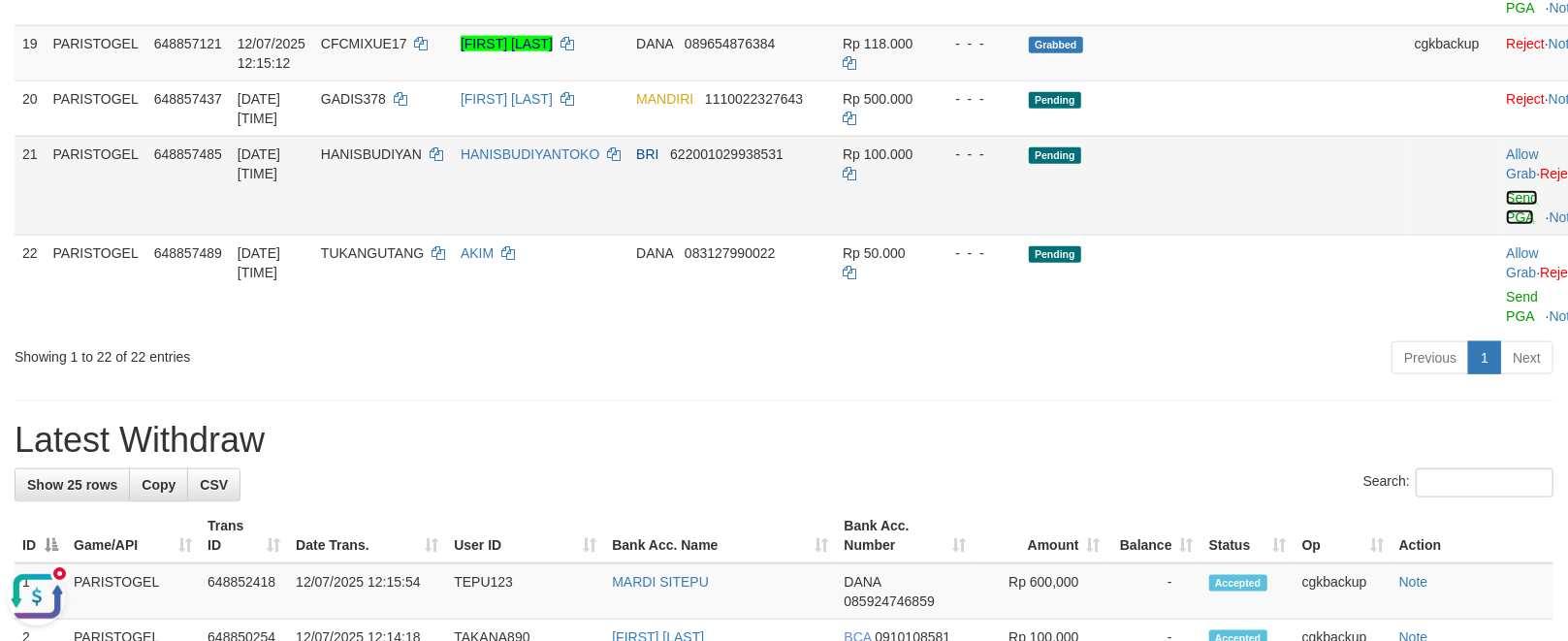 click on "Send PGA" at bounding box center (1521, 208) 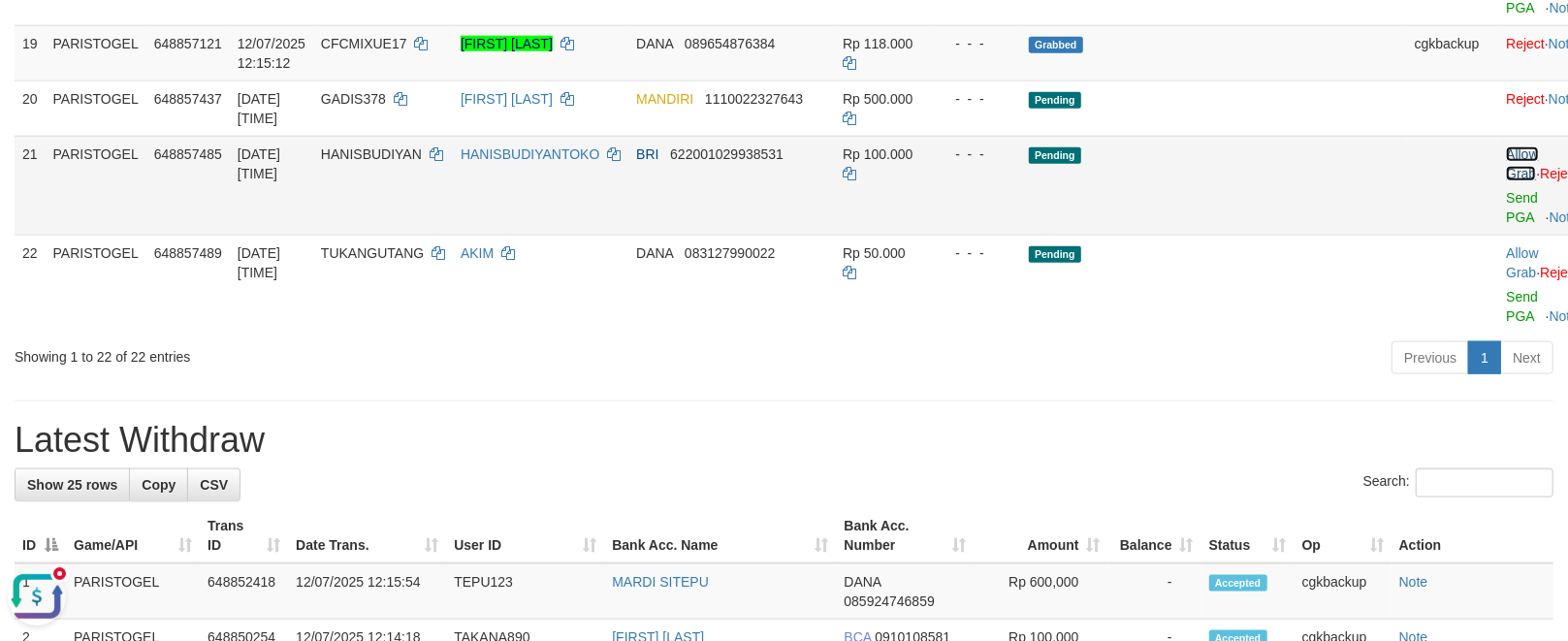 click on "Allow Grab" at bounding box center [1521, 164] 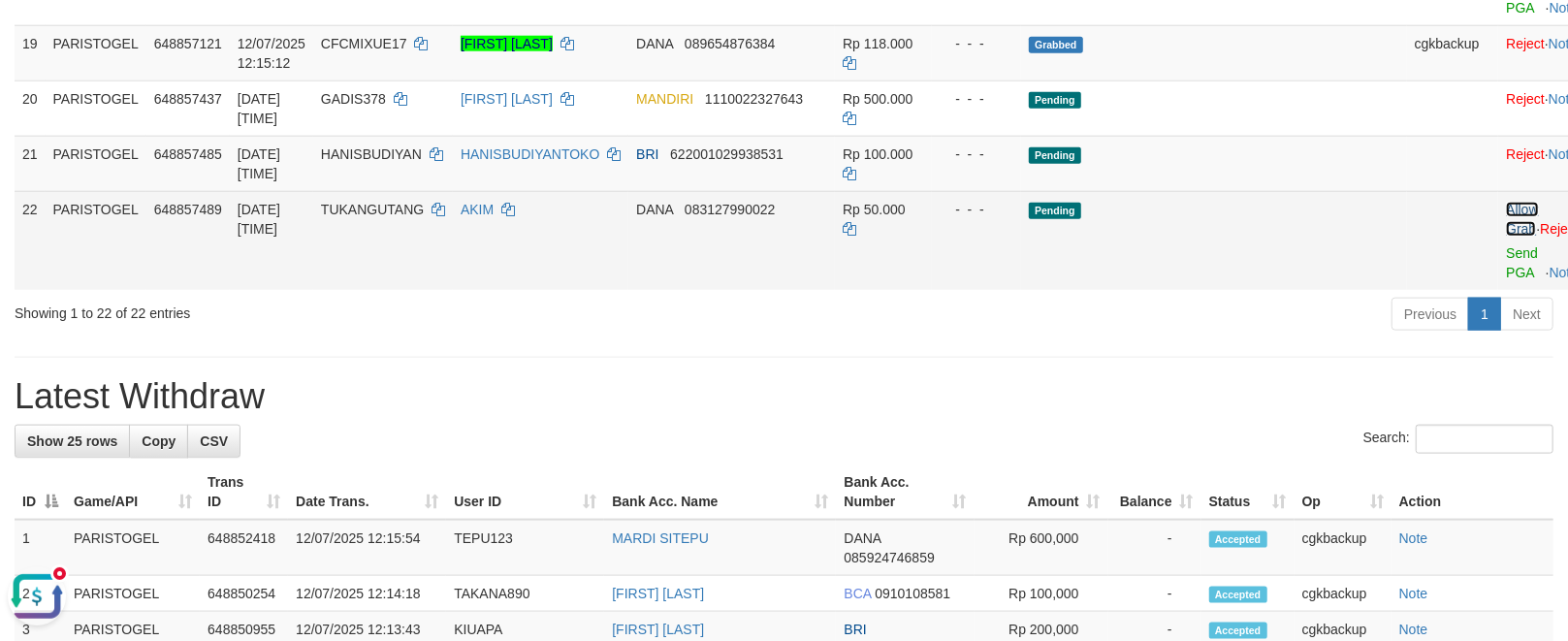 click on "Allow Grab" at bounding box center [1521, 219] 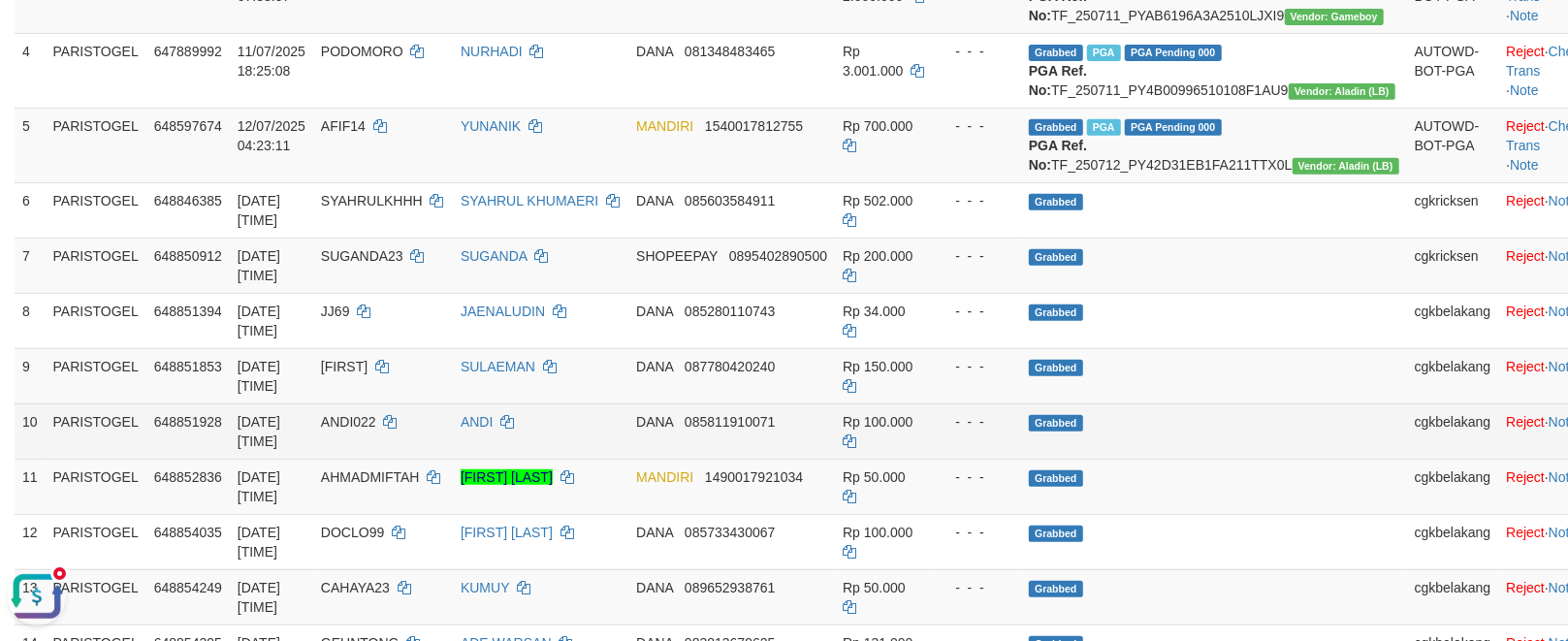 scroll, scrollTop: 388, scrollLeft: 0, axis: vertical 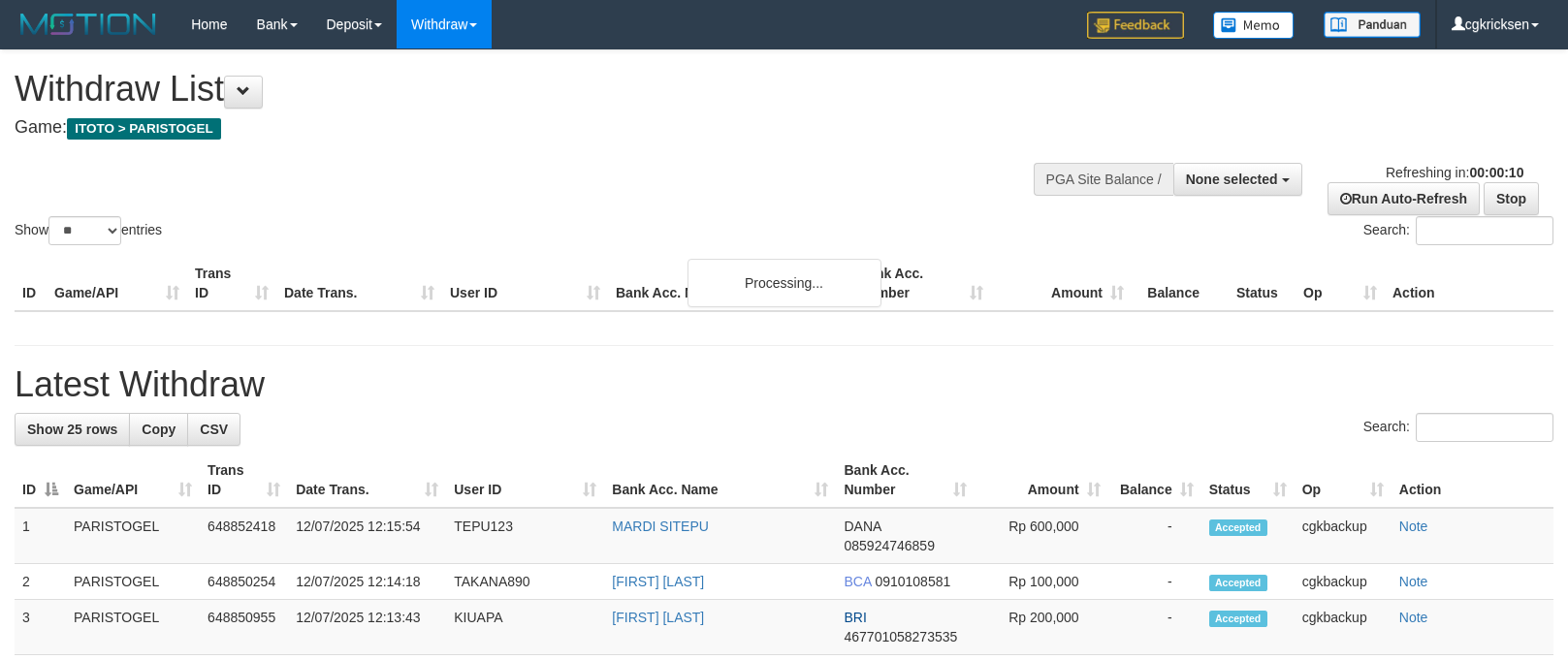 select 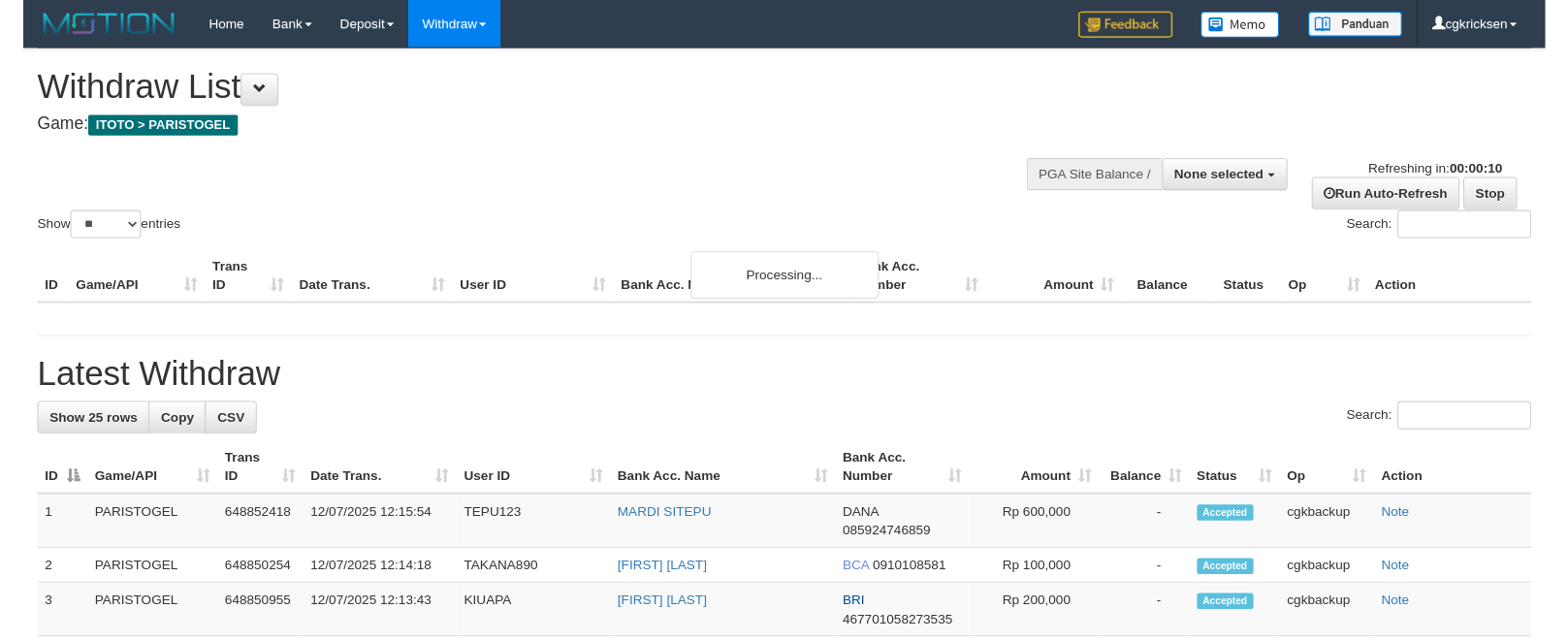 scroll, scrollTop: 0, scrollLeft: 0, axis: both 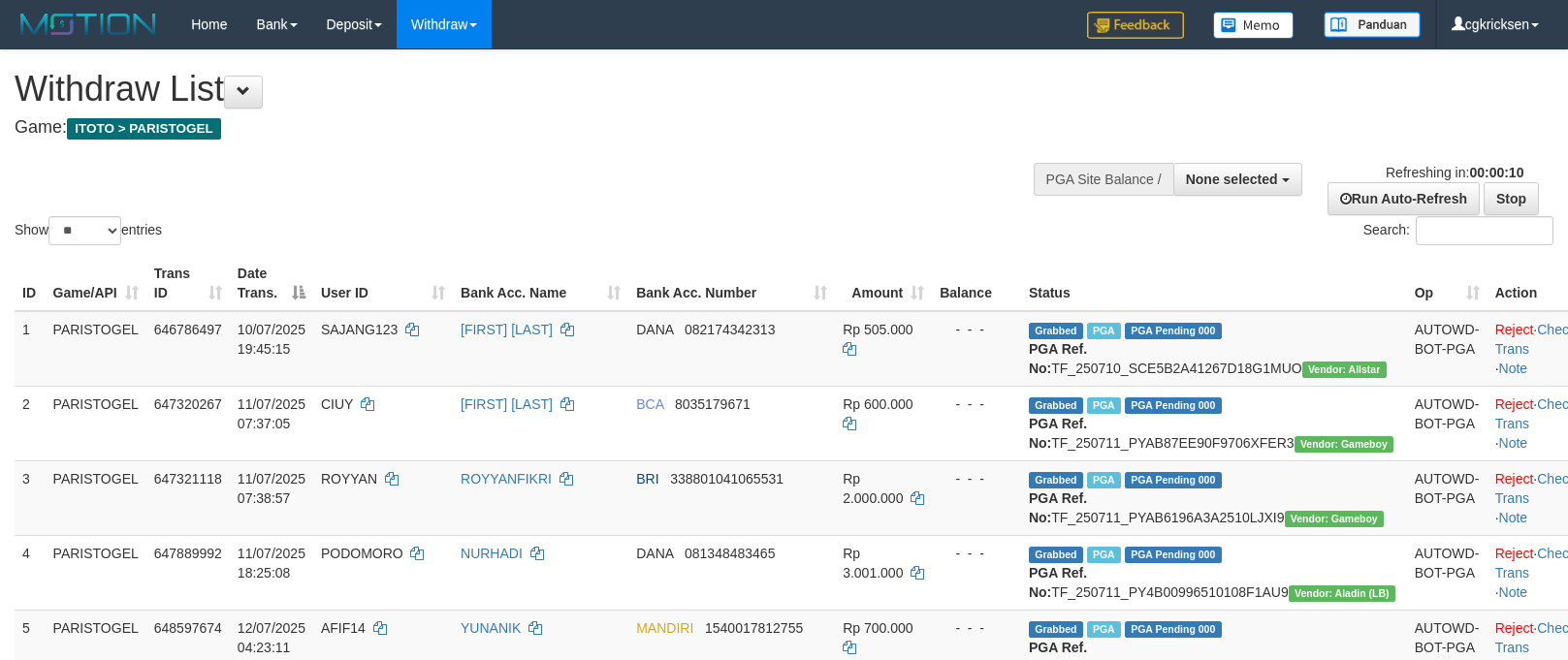 select 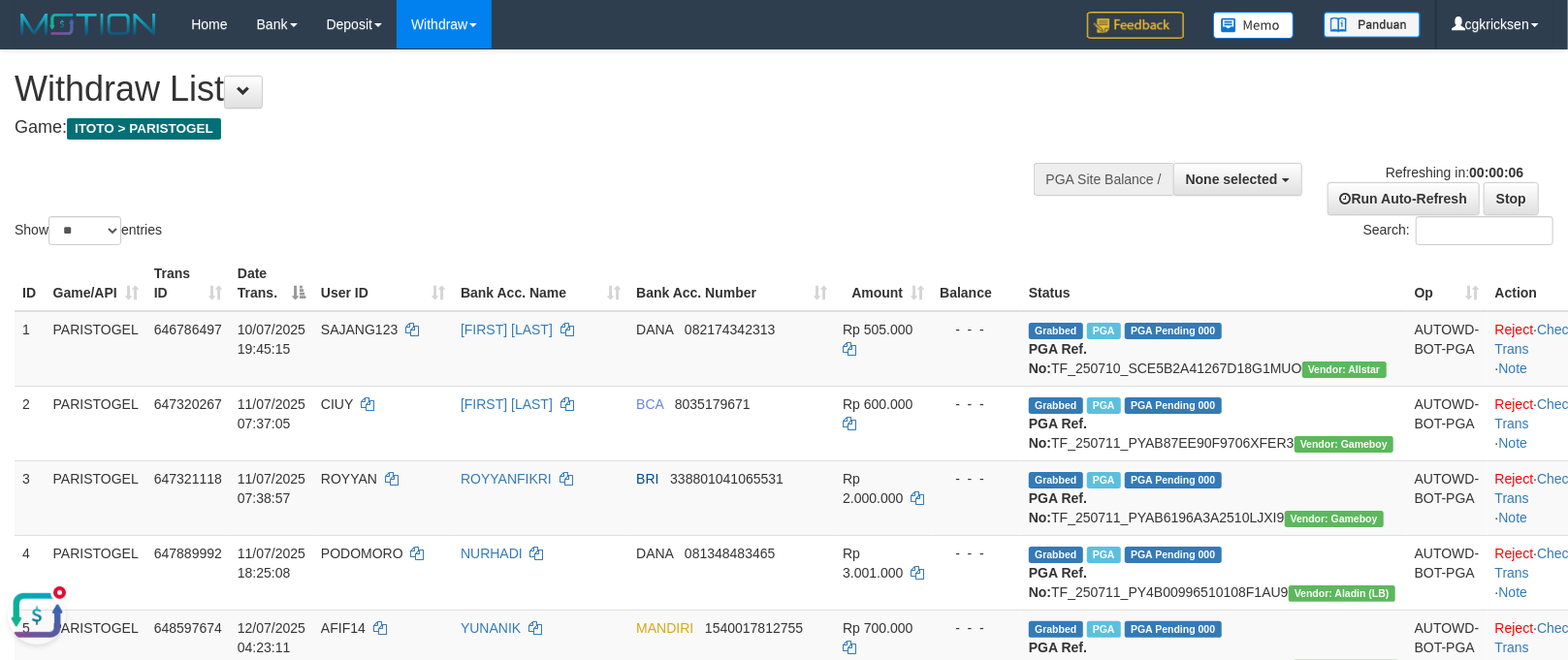 scroll, scrollTop: 0, scrollLeft: 0, axis: both 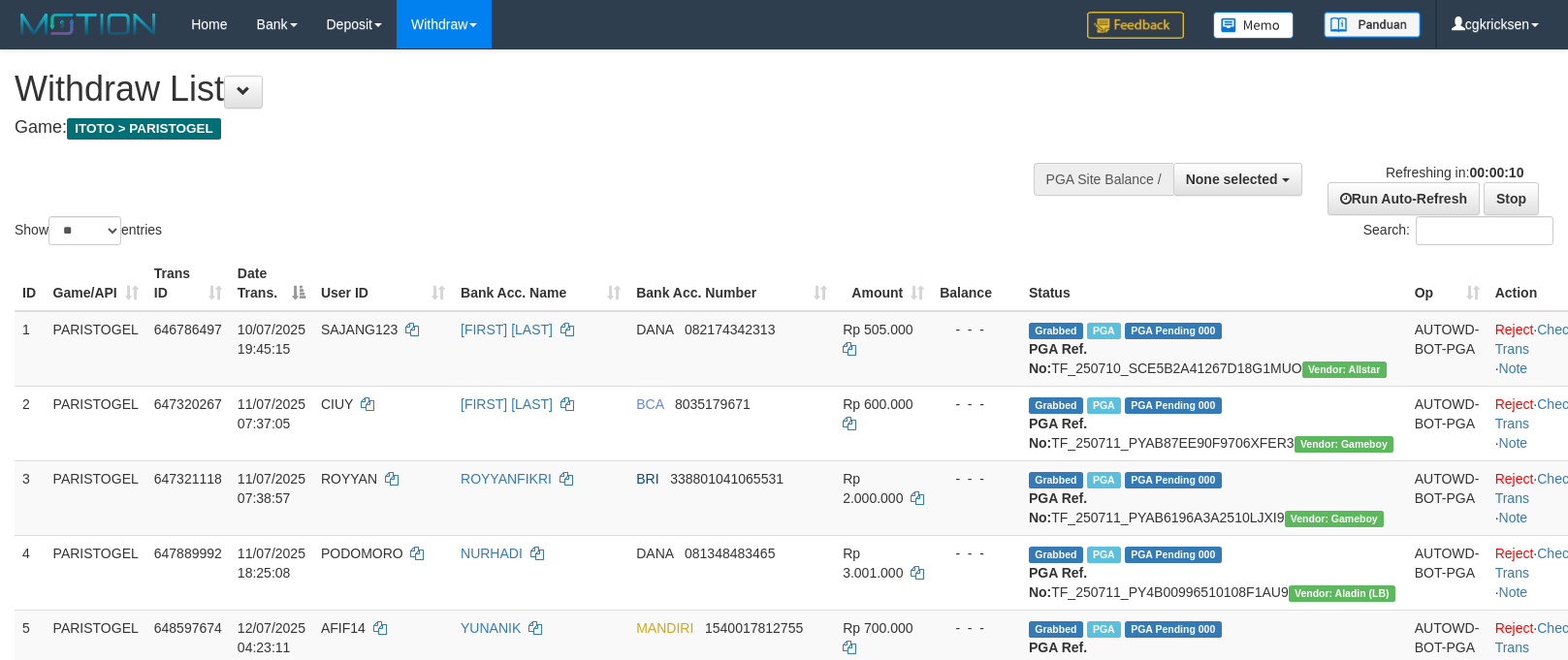 select 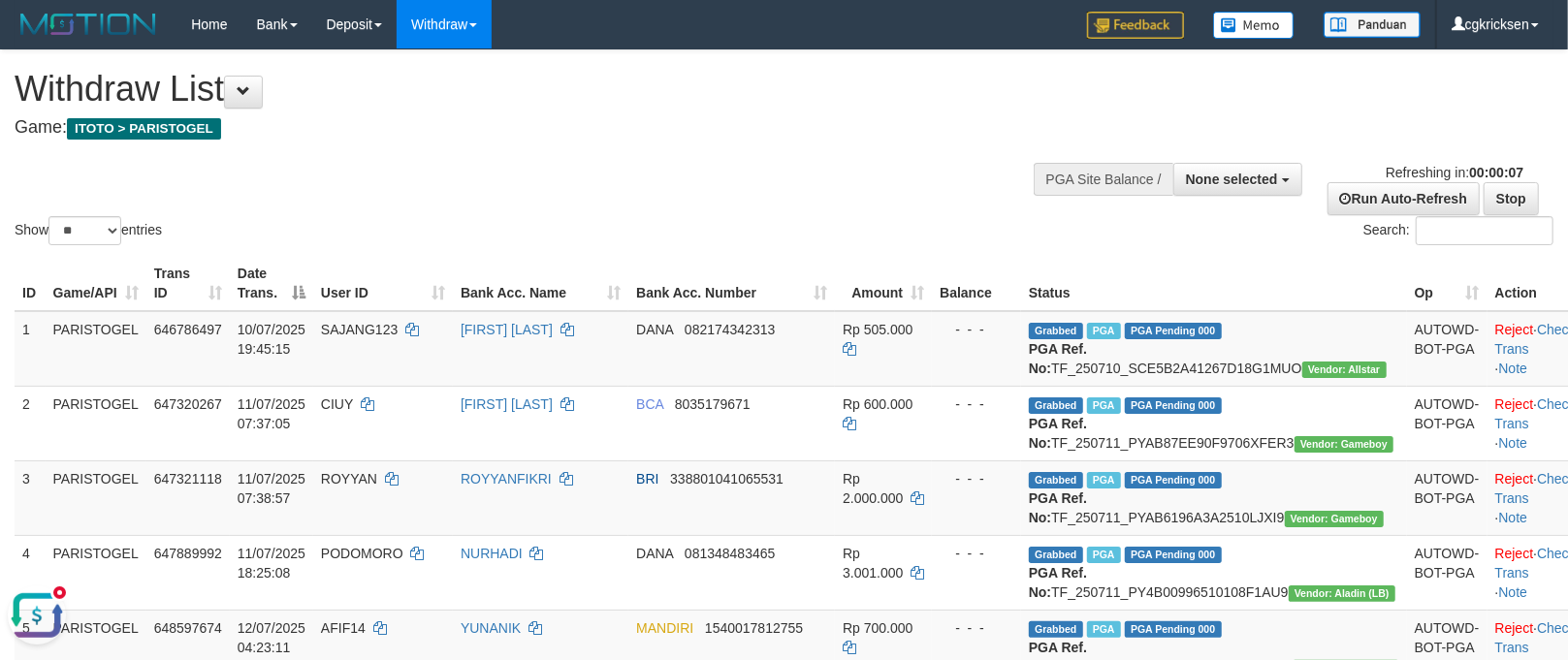 scroll, scrollTop: 0, scrollLeft: 0, axis: both 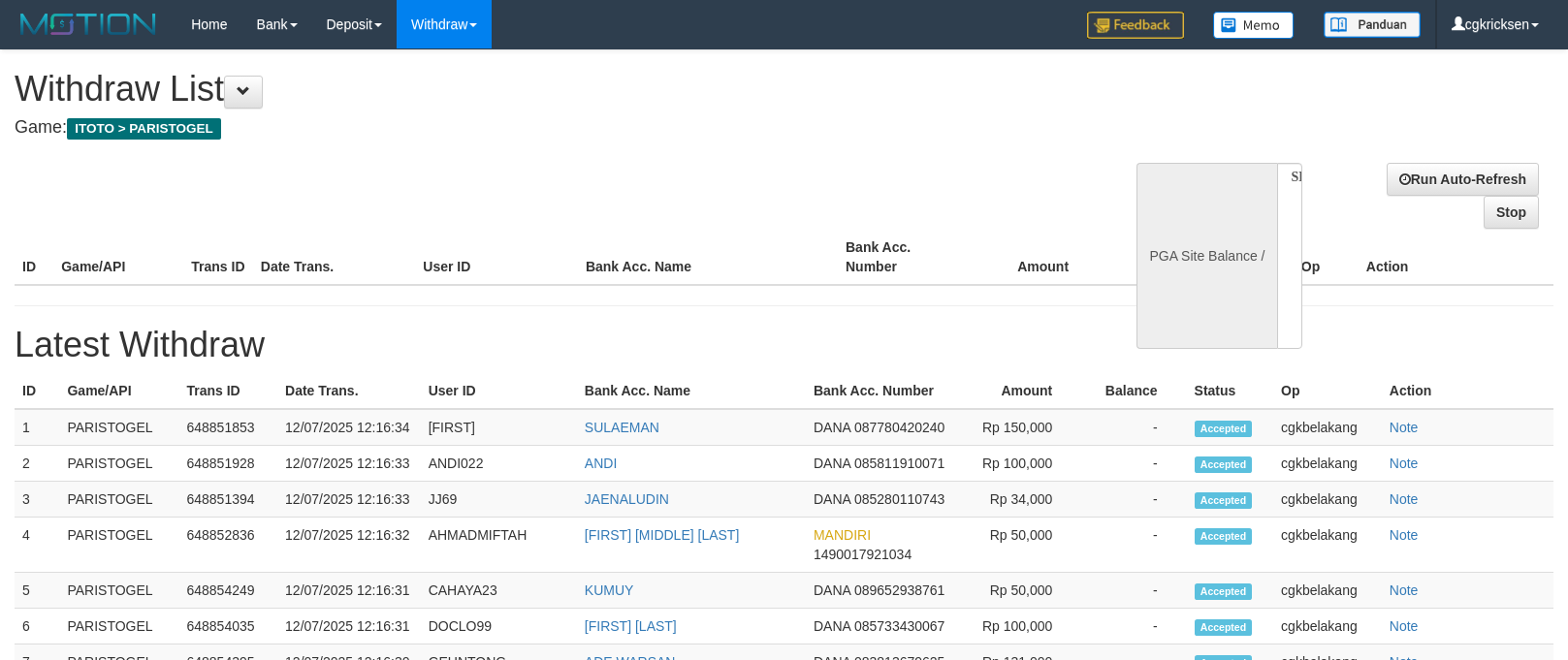 select 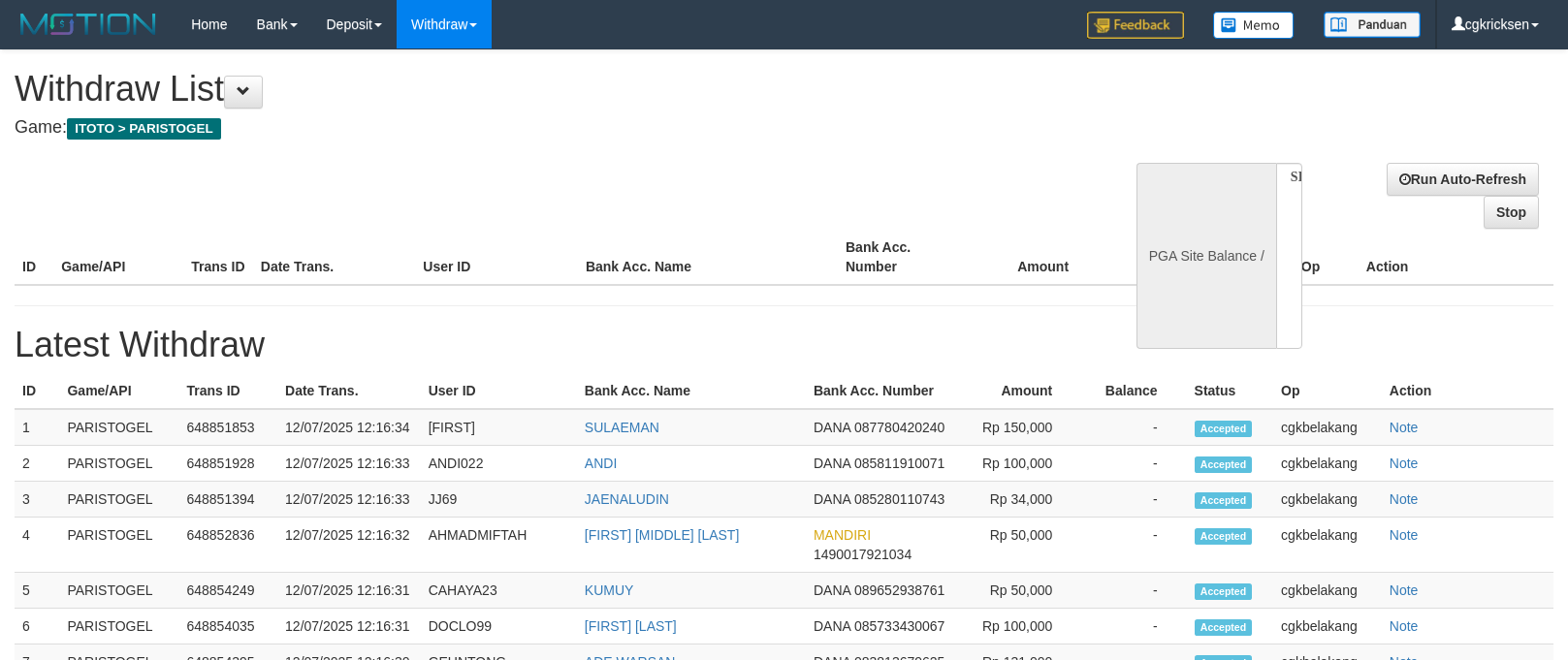 scroll, scrollTop: 0, scrollLeft: 0, axis: both 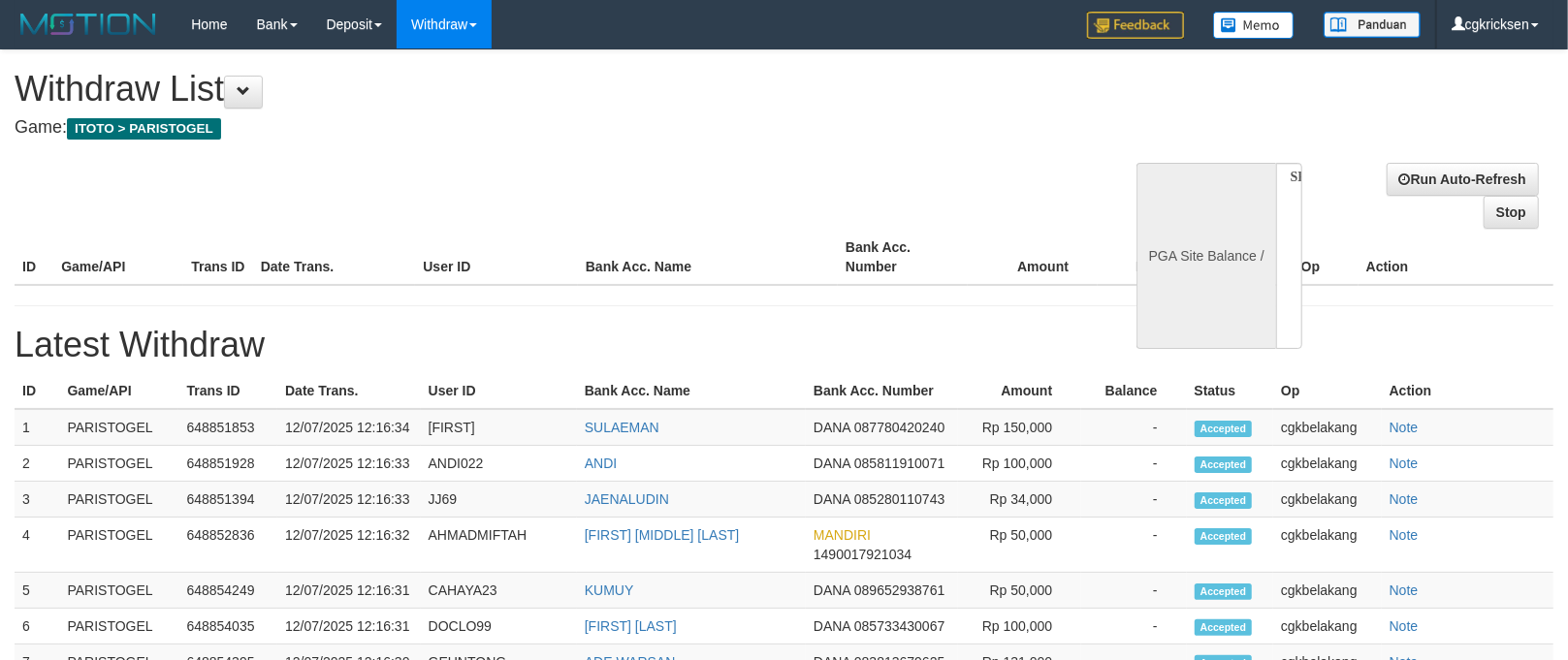 select on "**" 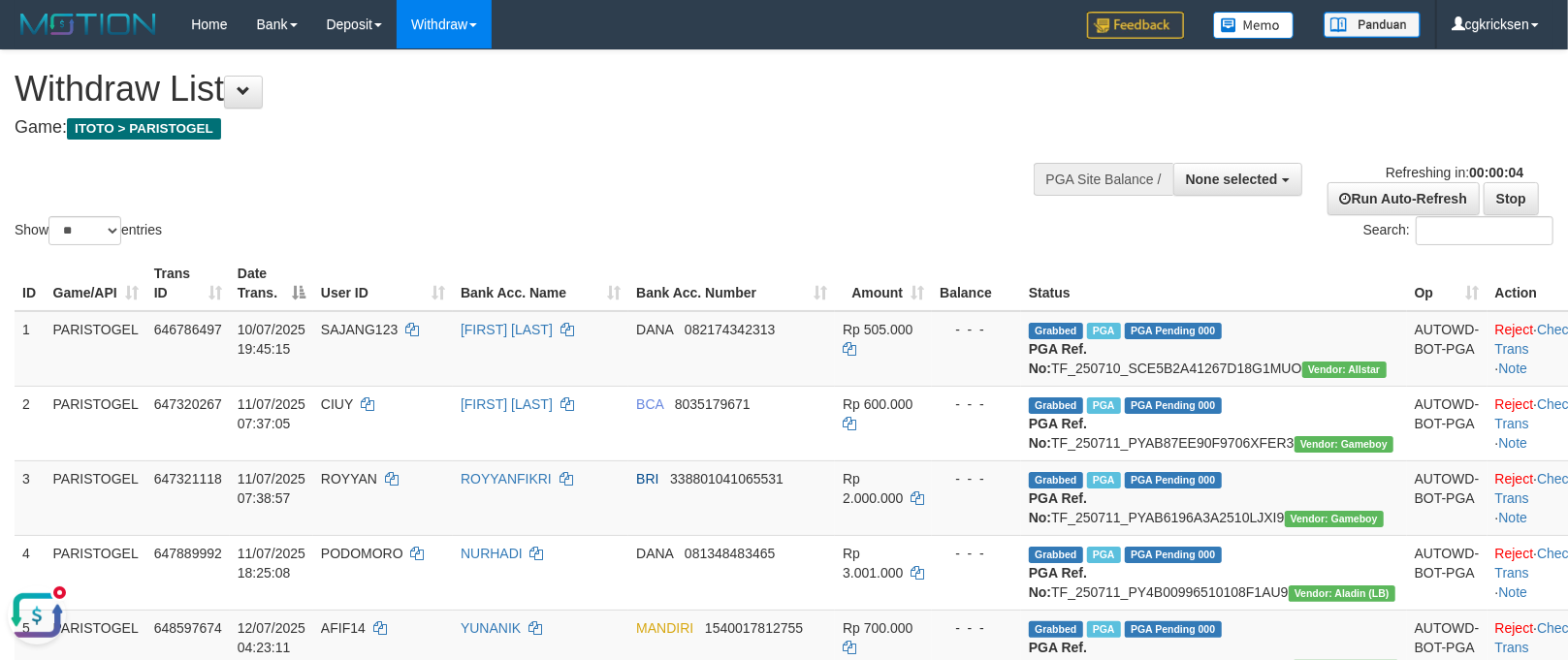 scroll, scrollTop: 0, scrollLeft: 0, axis: both 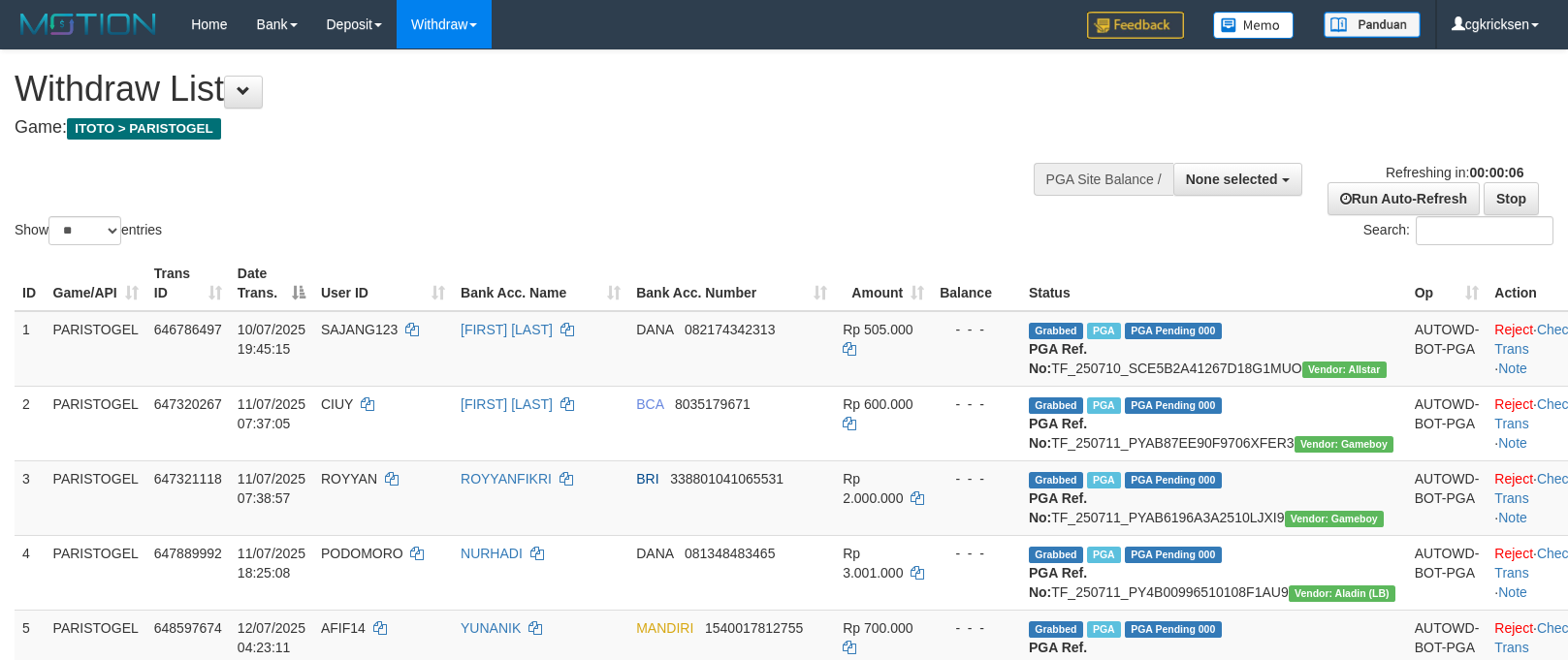 select 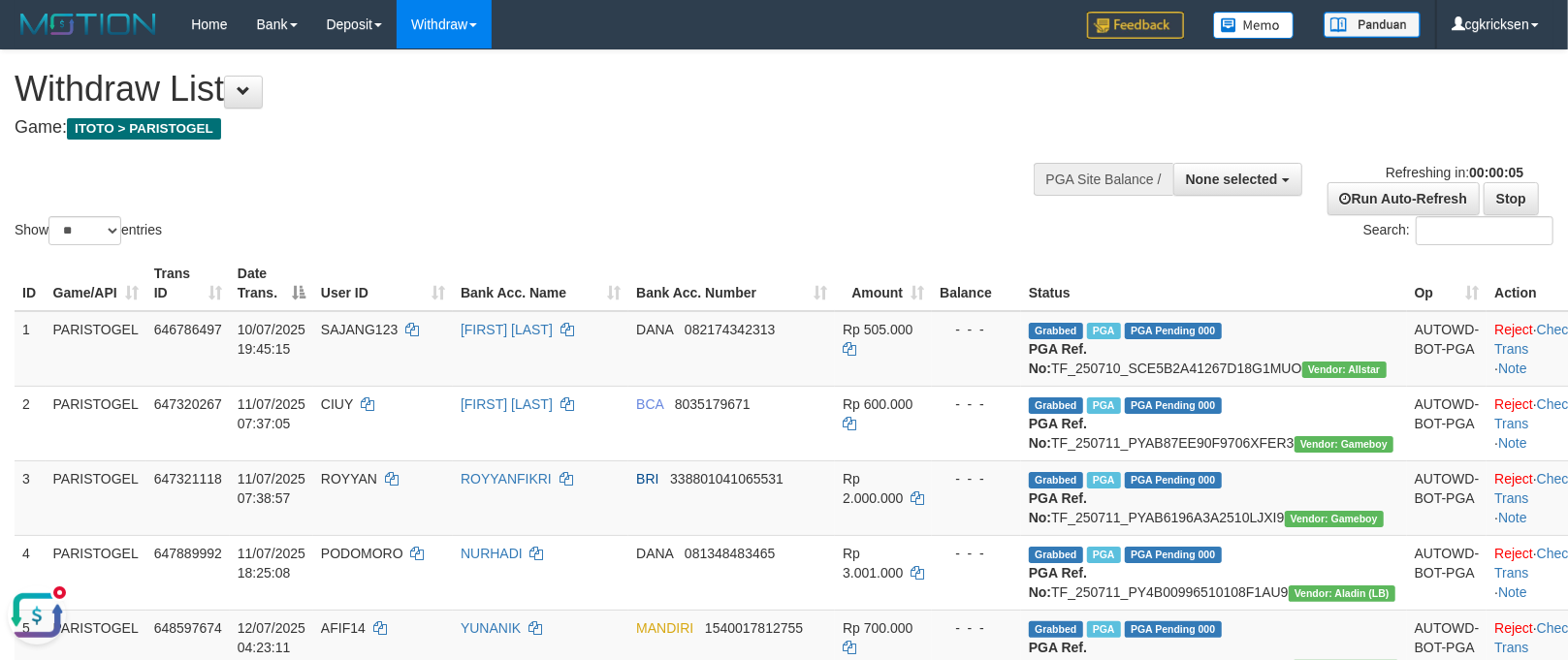 scroll, scrollTop: 0, scrollLeft: 0, axis: both 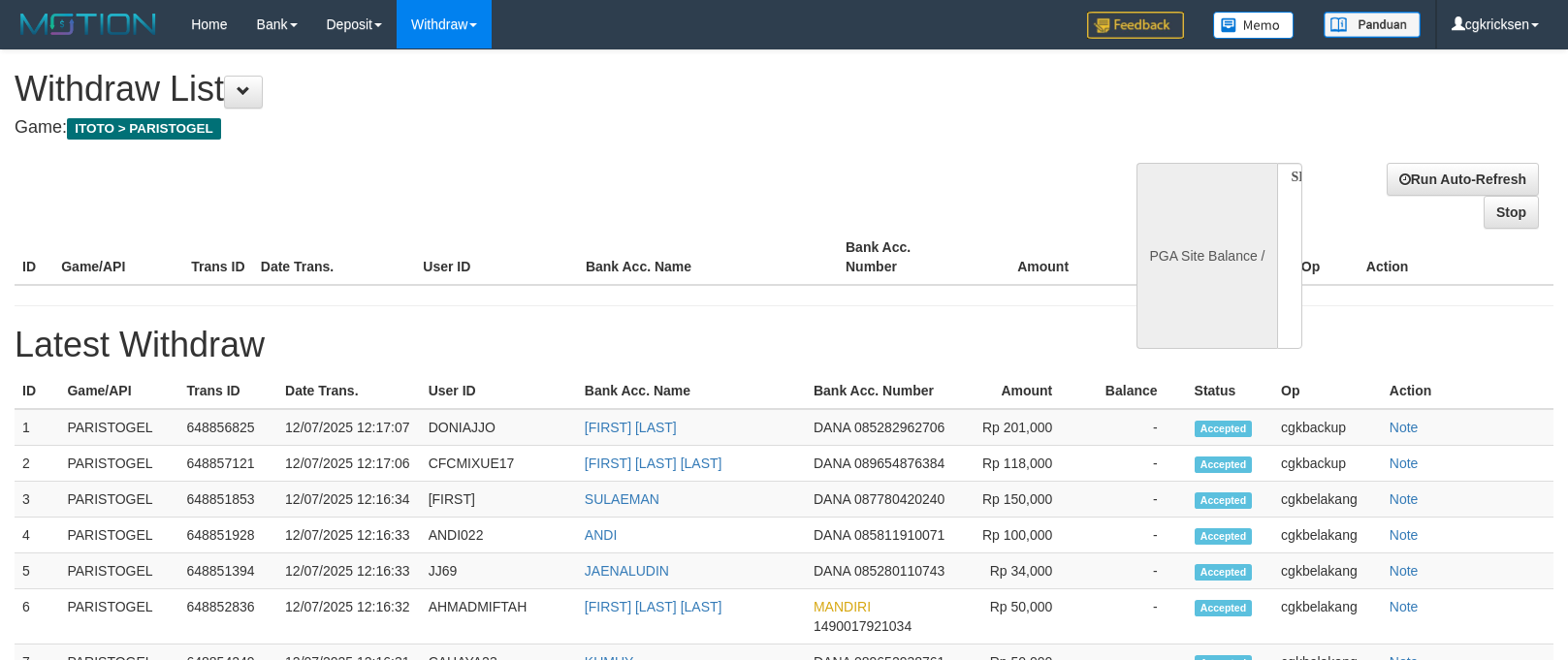 select 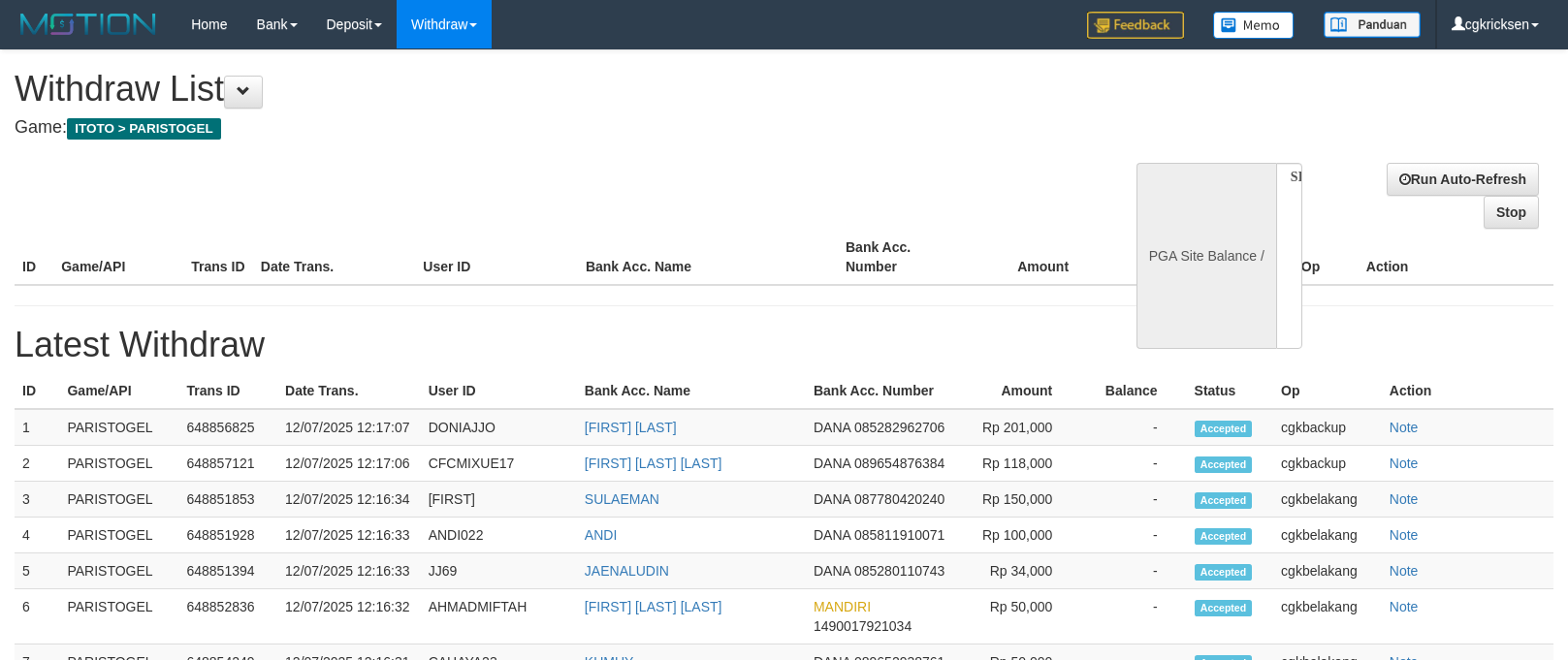 scroll, scrollTop: 0, scrollLeft: 0, axis: both 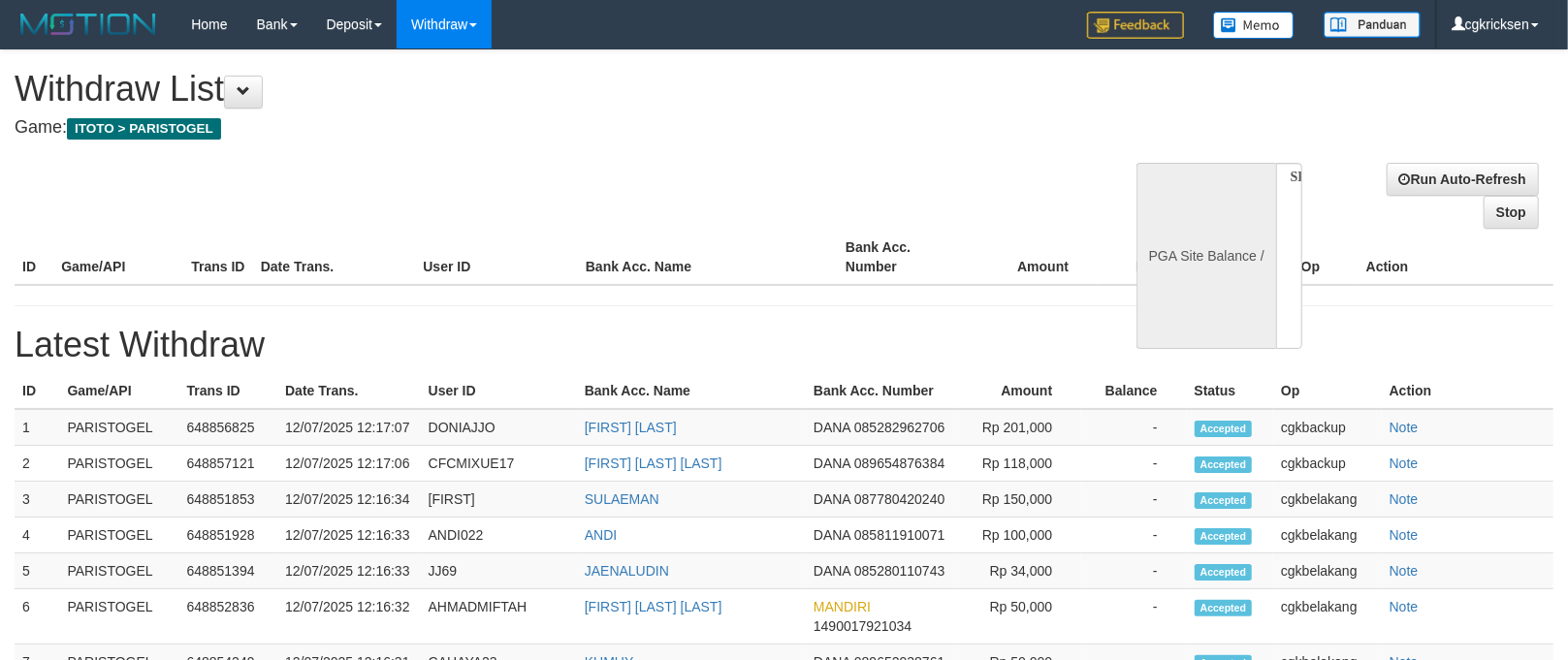 select on "**" 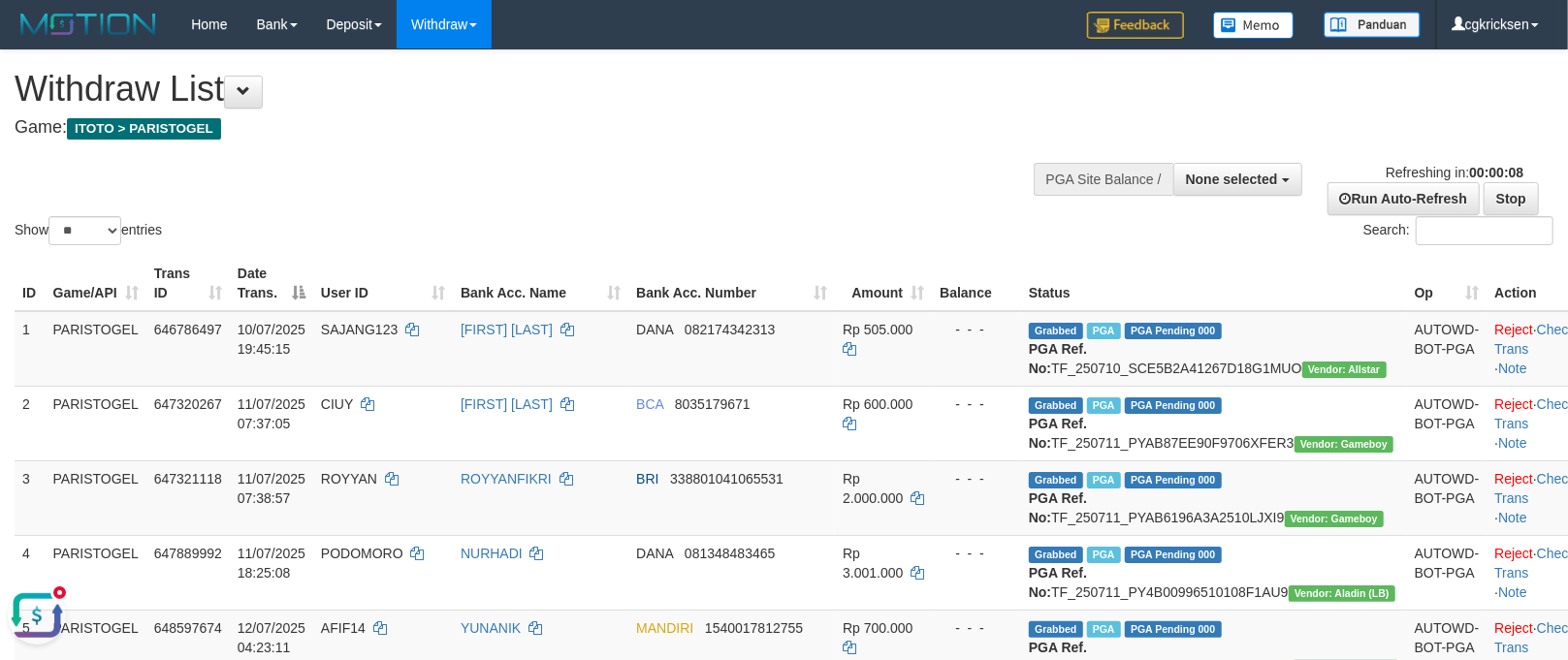 scroll, scrollTop: 0, scrollLeft: 0, axis: both 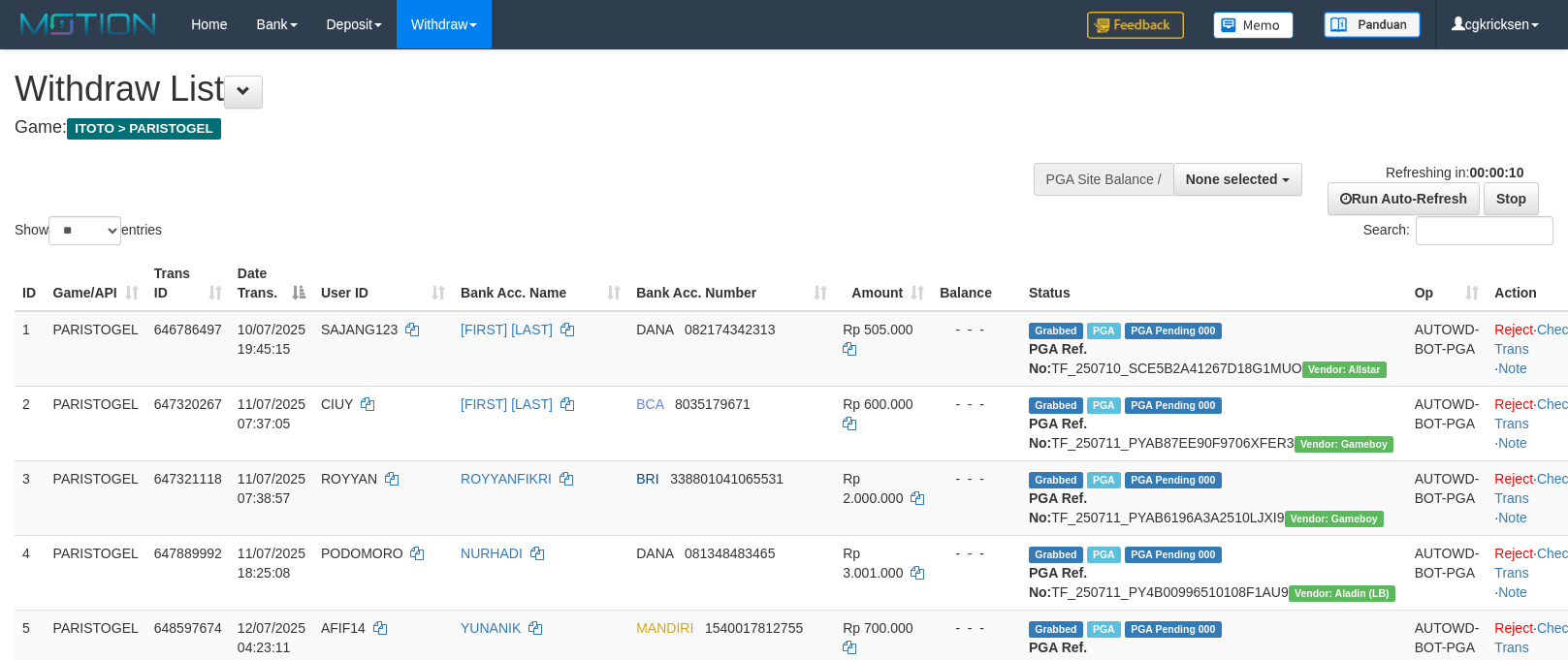 select 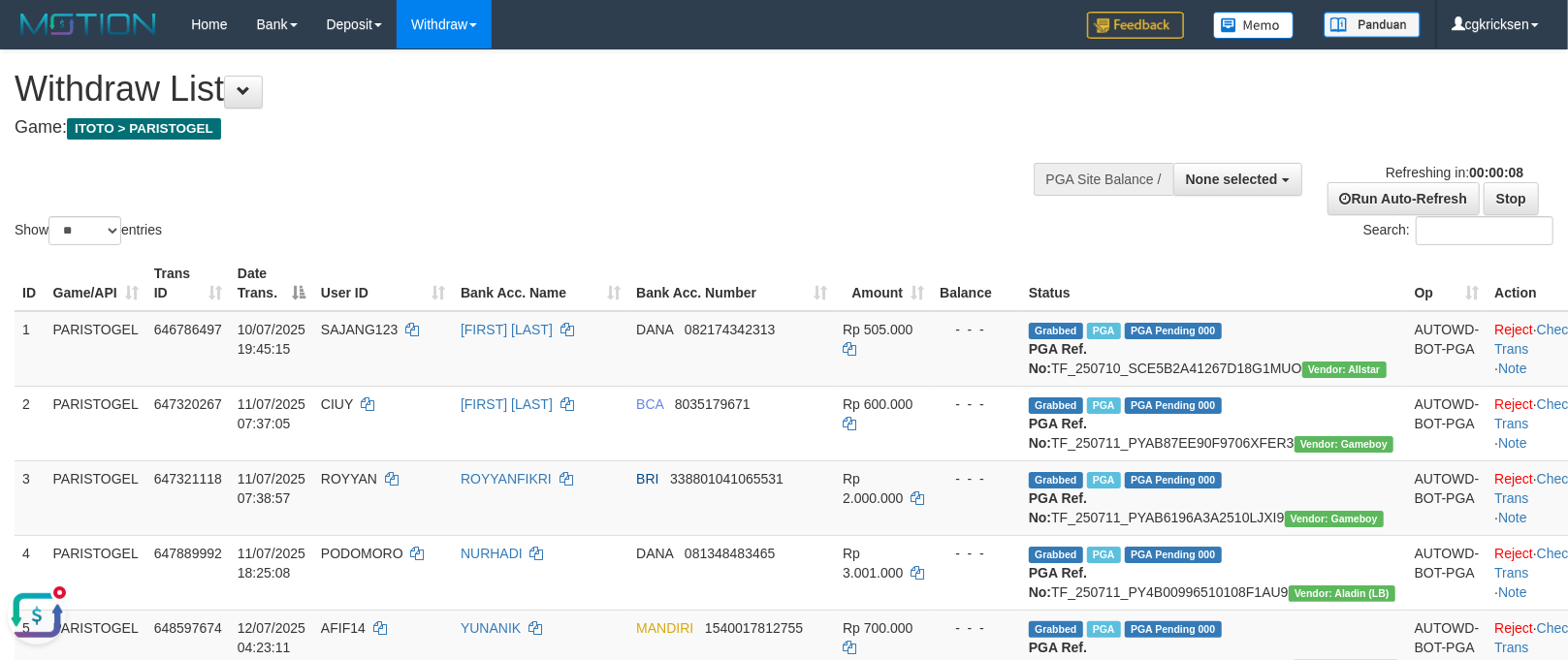 scroll, scrollTop: 0, scrollLeft: 0, axis: both 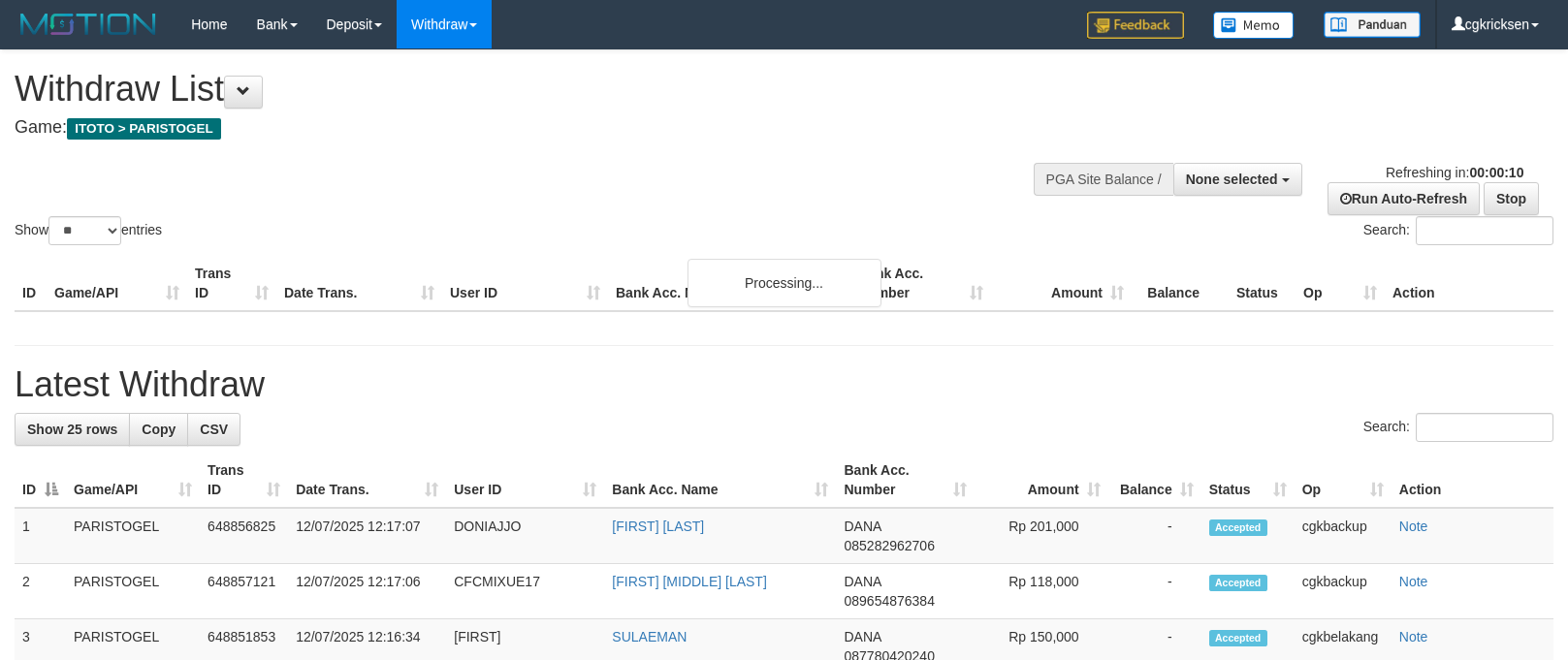 select 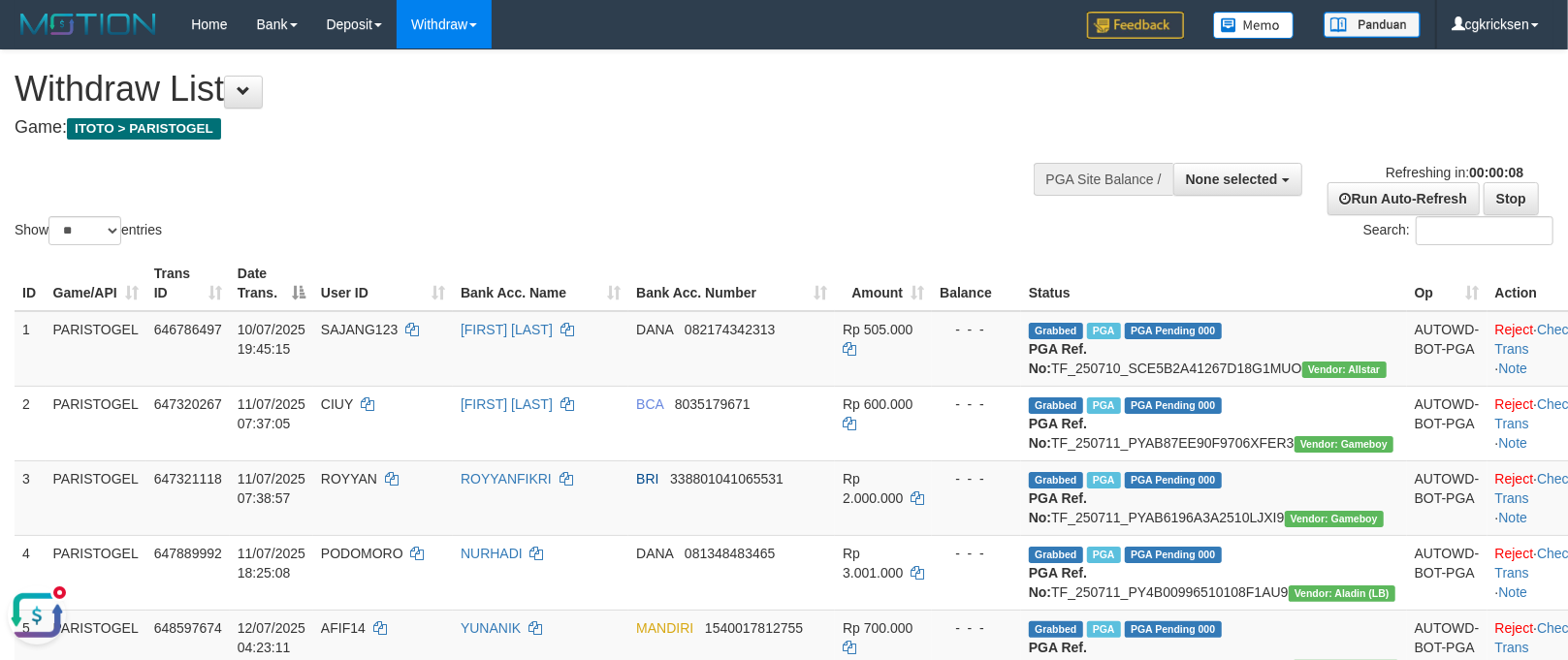 scroll, scrollTop: 0, scrollLeft: 0, axis: both 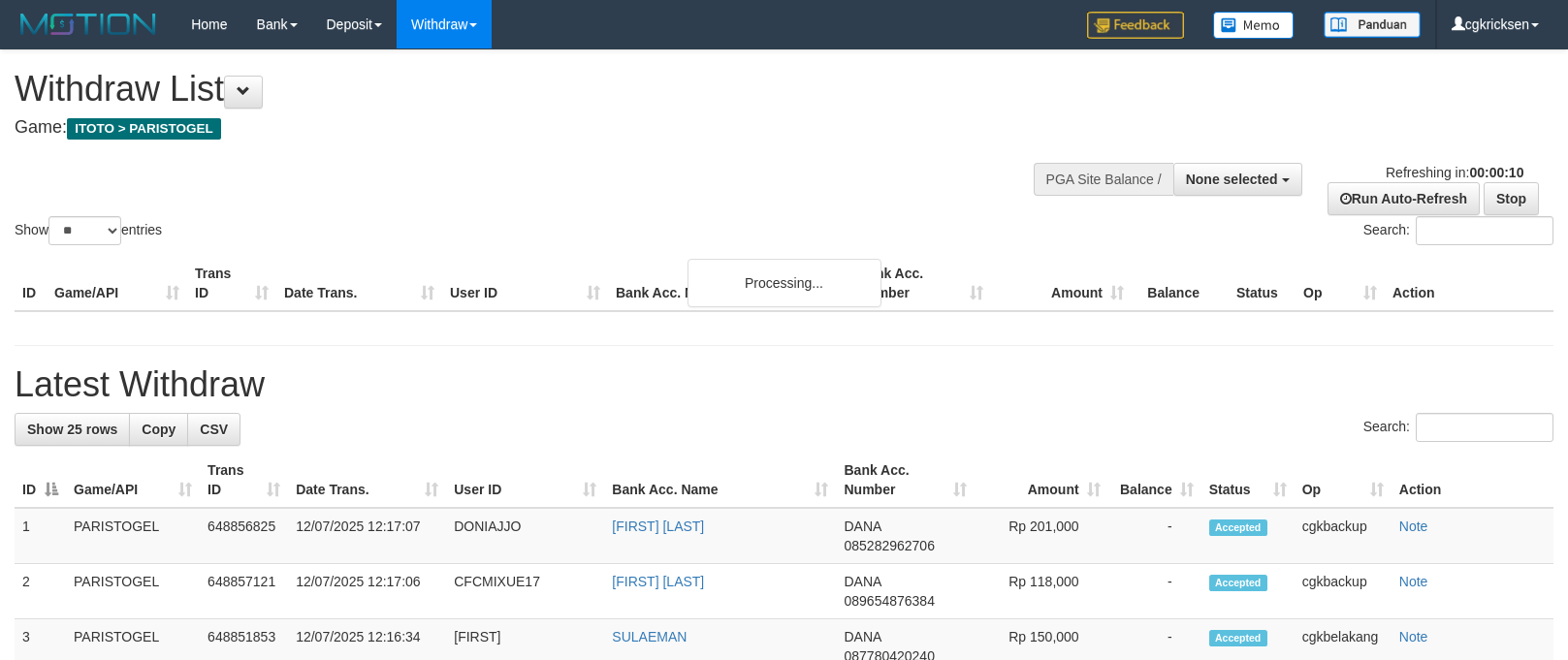 select 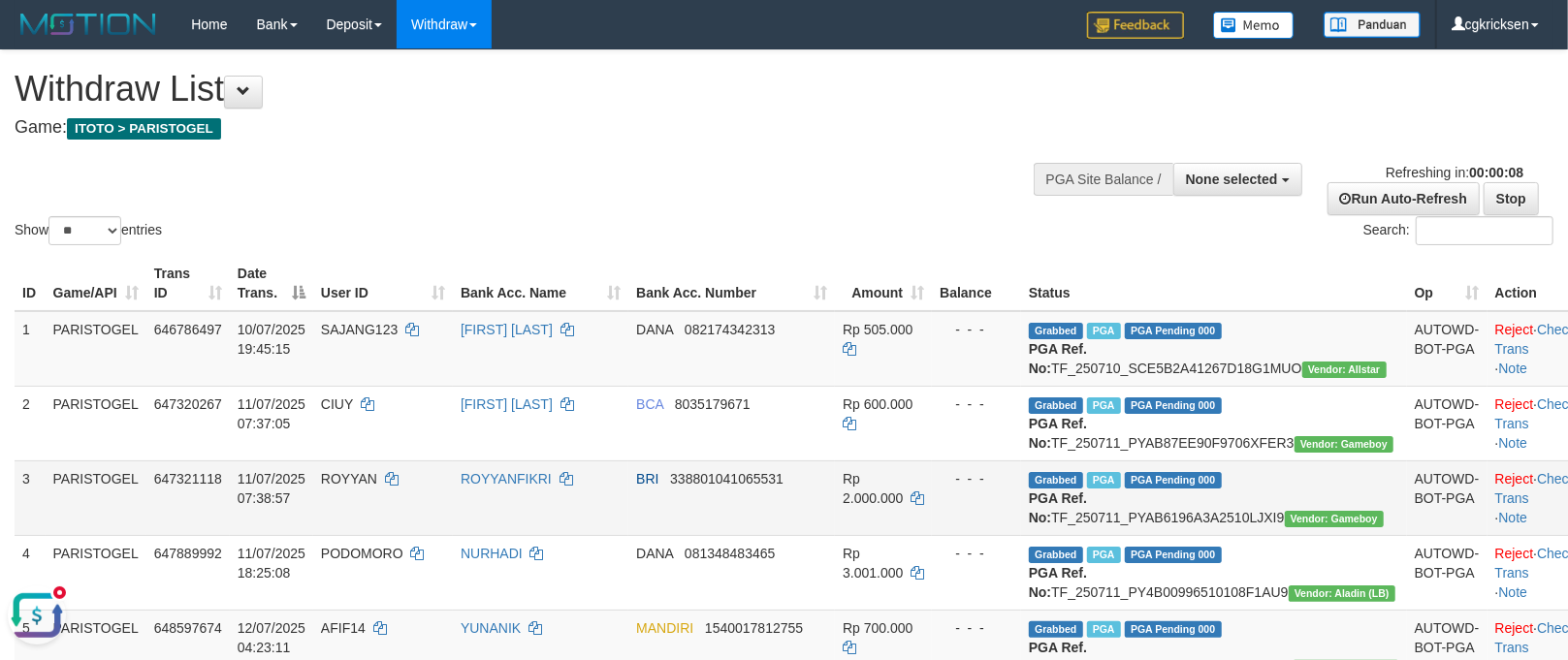 scroll, scrollTop: 0, scrollLeft: 0, axis: both 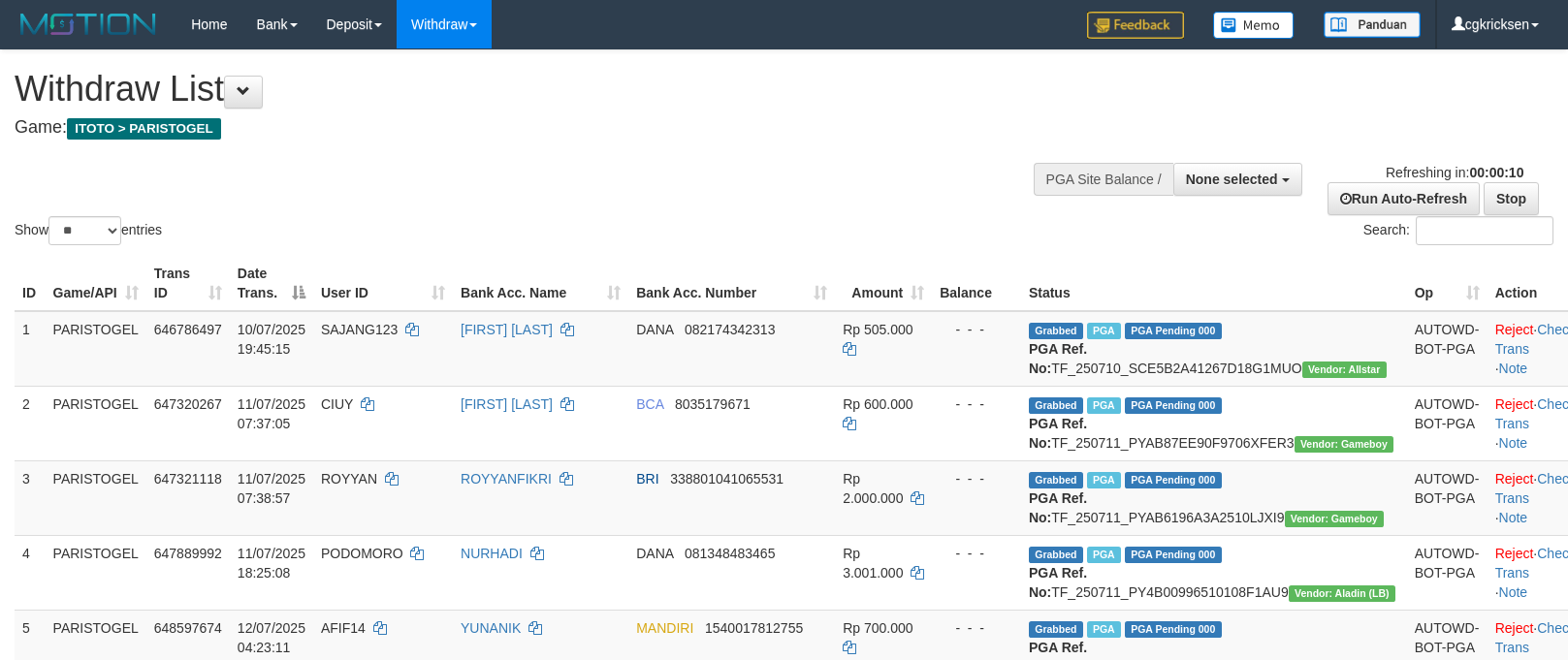 select 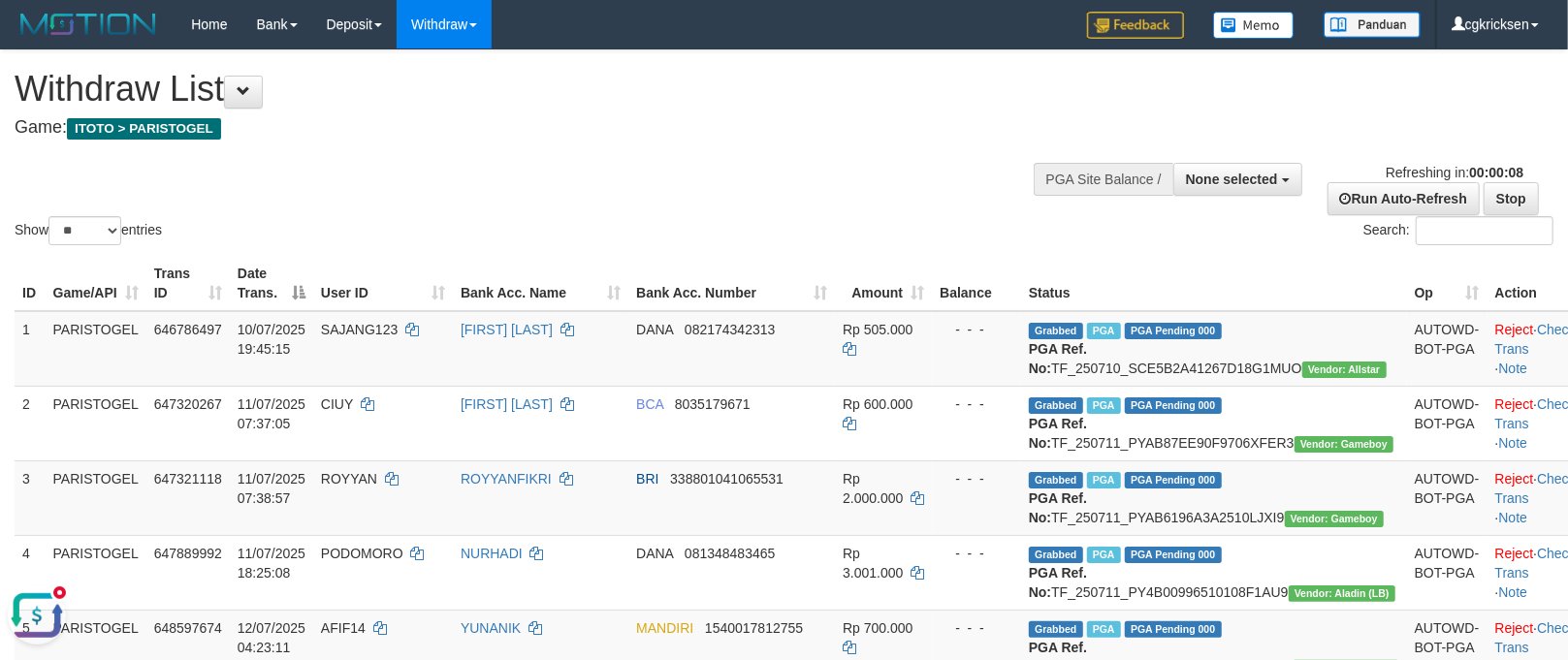 scroll, scrollTop: 0, scrollLeft: 0, axis: both 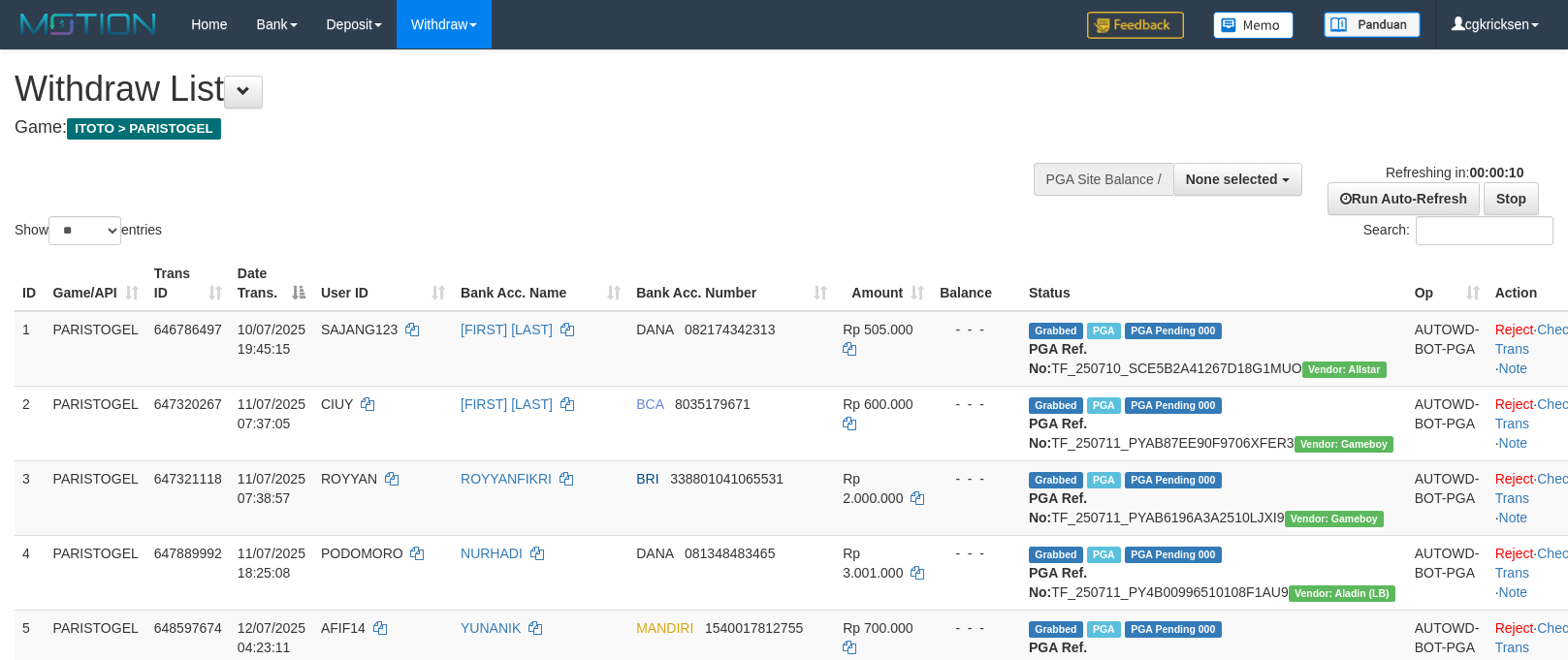 select 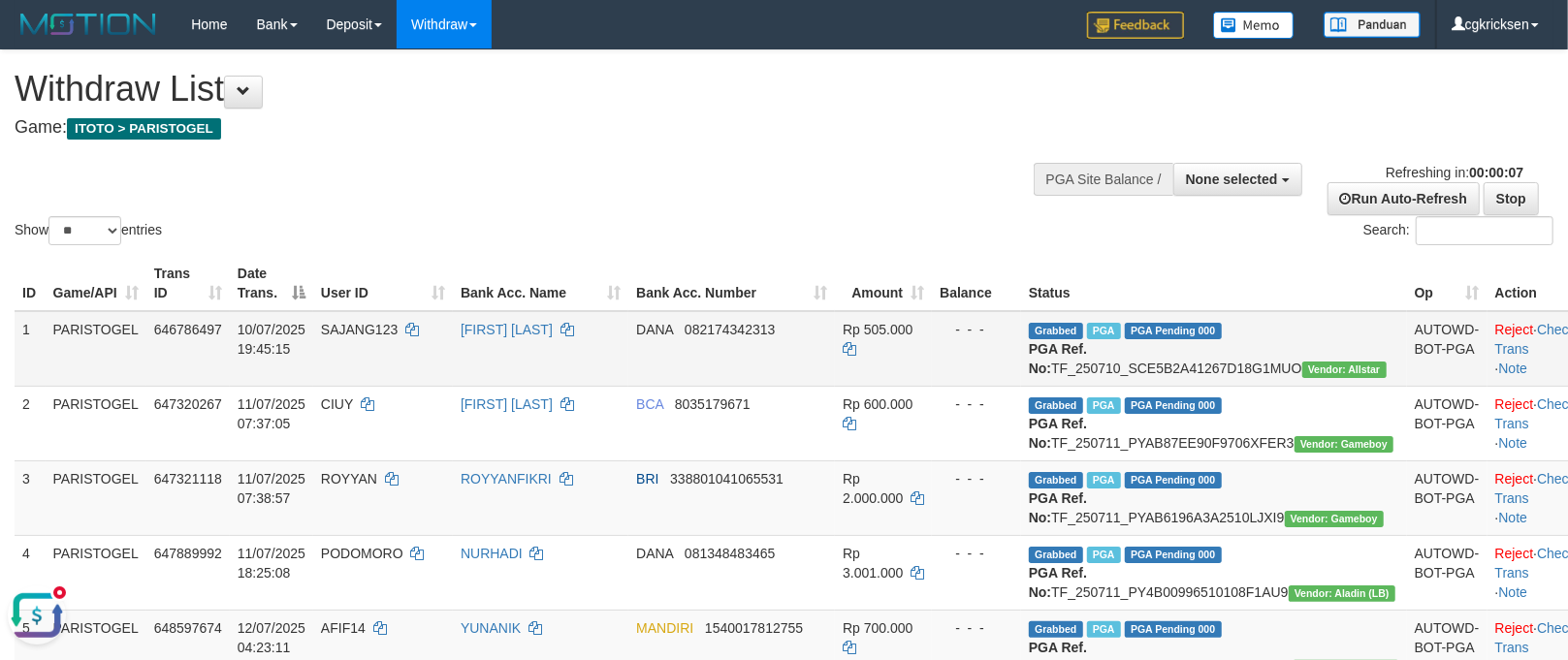scroll, scrollTop: 0, scrollLeft: 0, axis: both 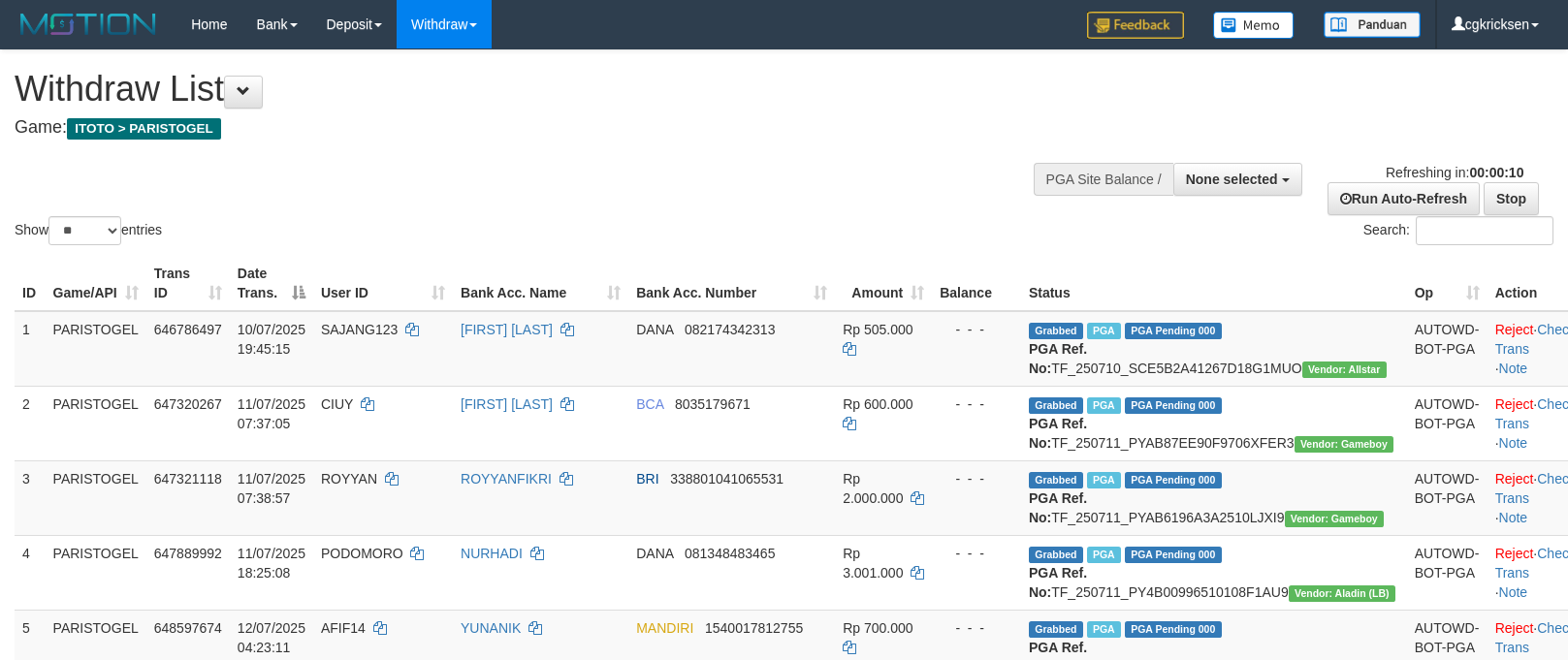 select 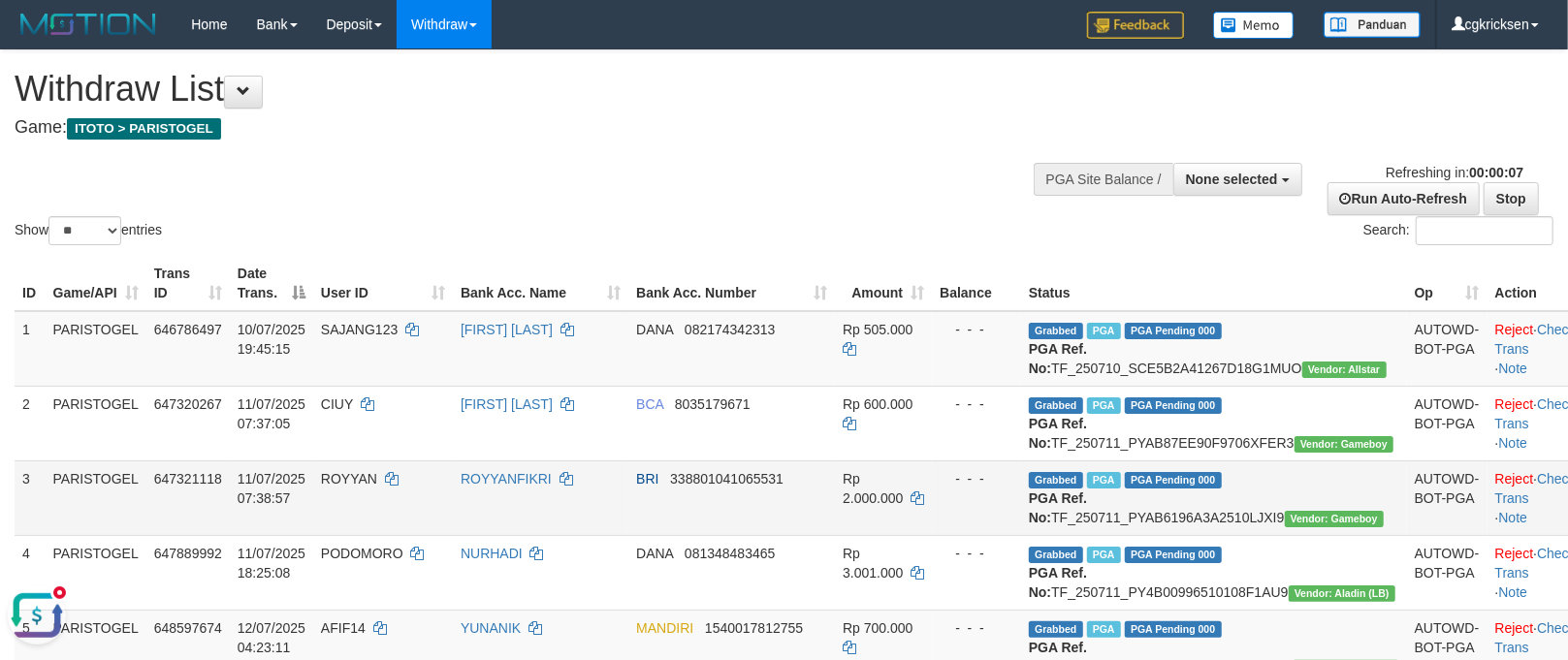 scroll, scrollTop: 0, scrollLeft: 0, axis: both 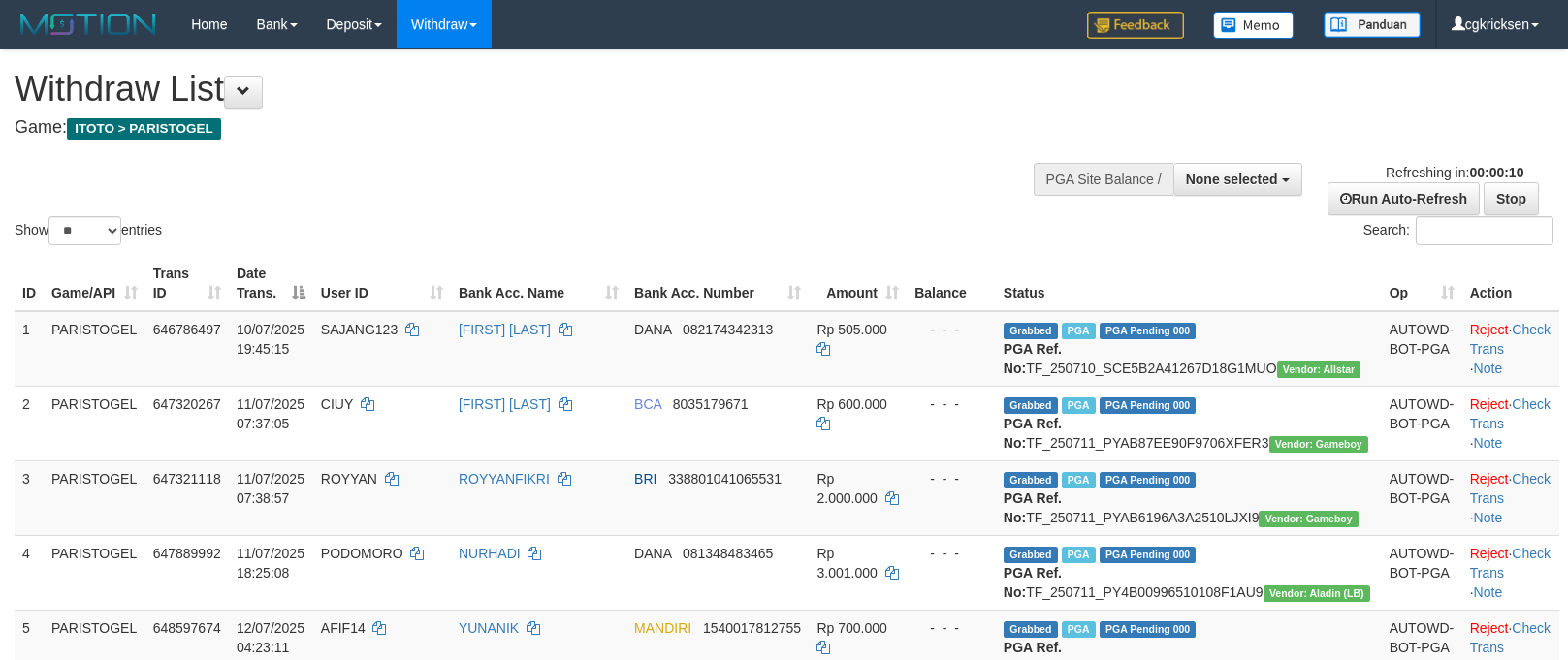 select 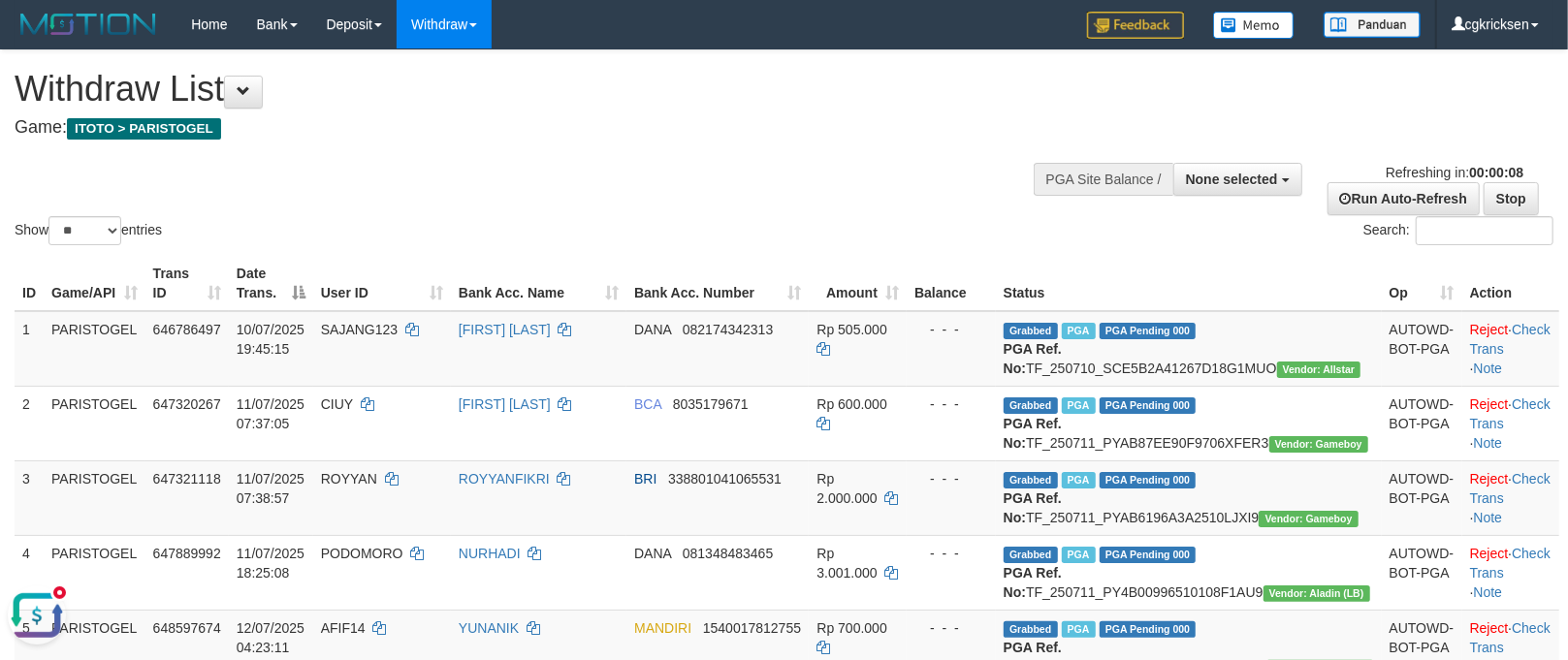 scroll, scrollTop: 0, scrollLeft: 0, axis: both 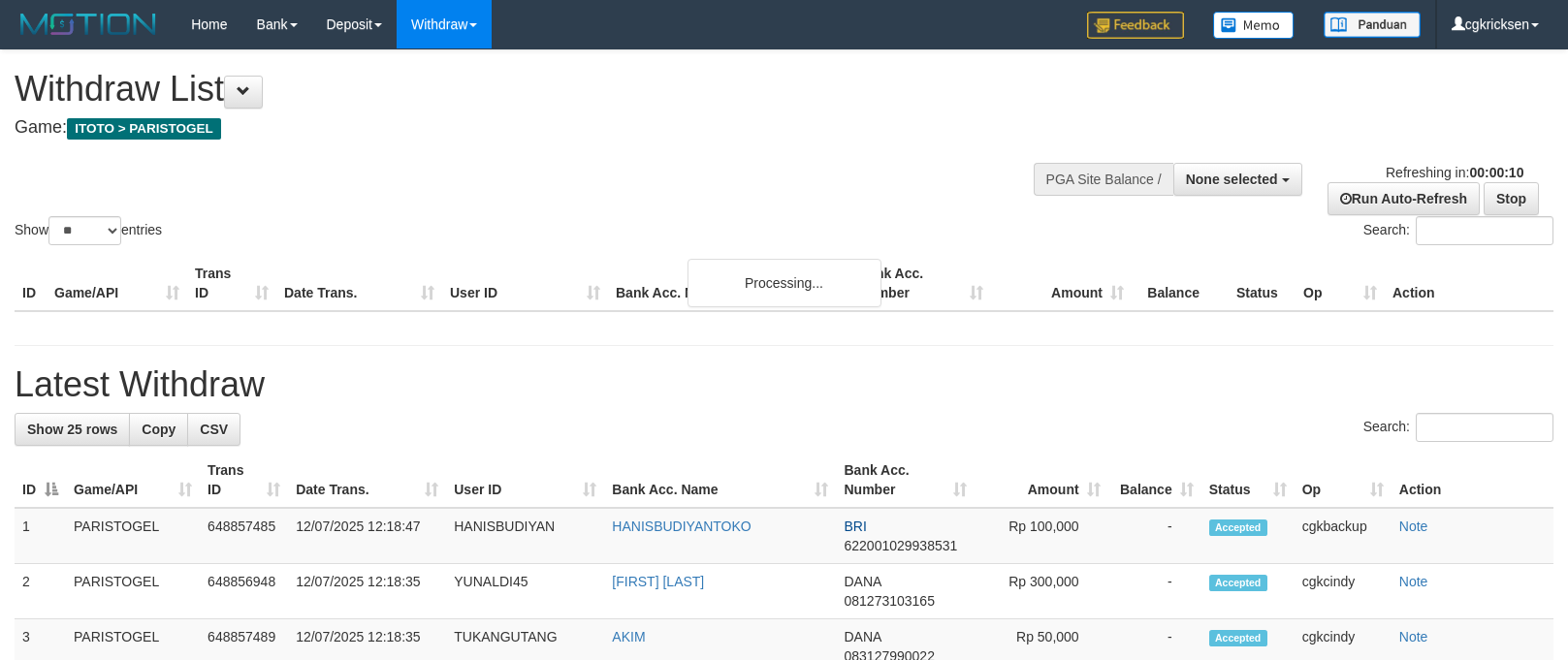 select 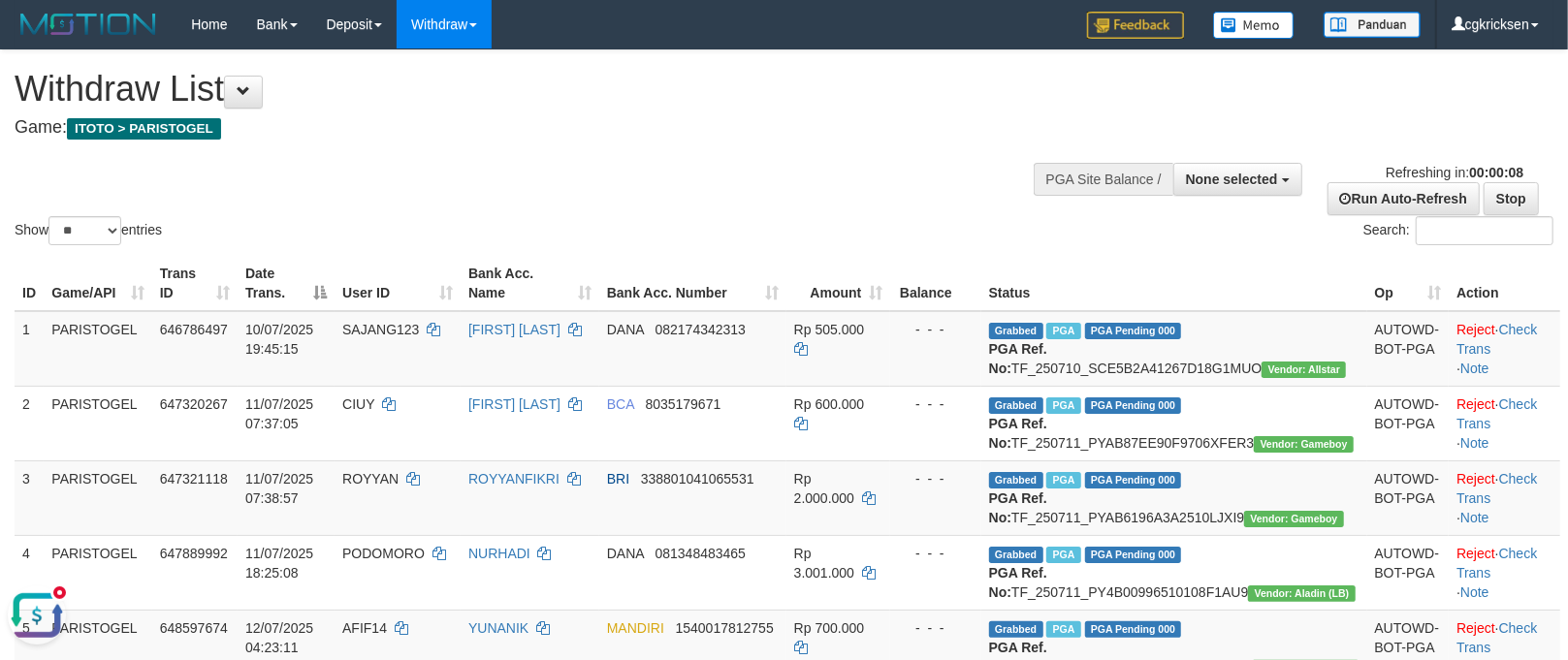scroll, scrollTop: 0, scrollLeft: 0, axis: both 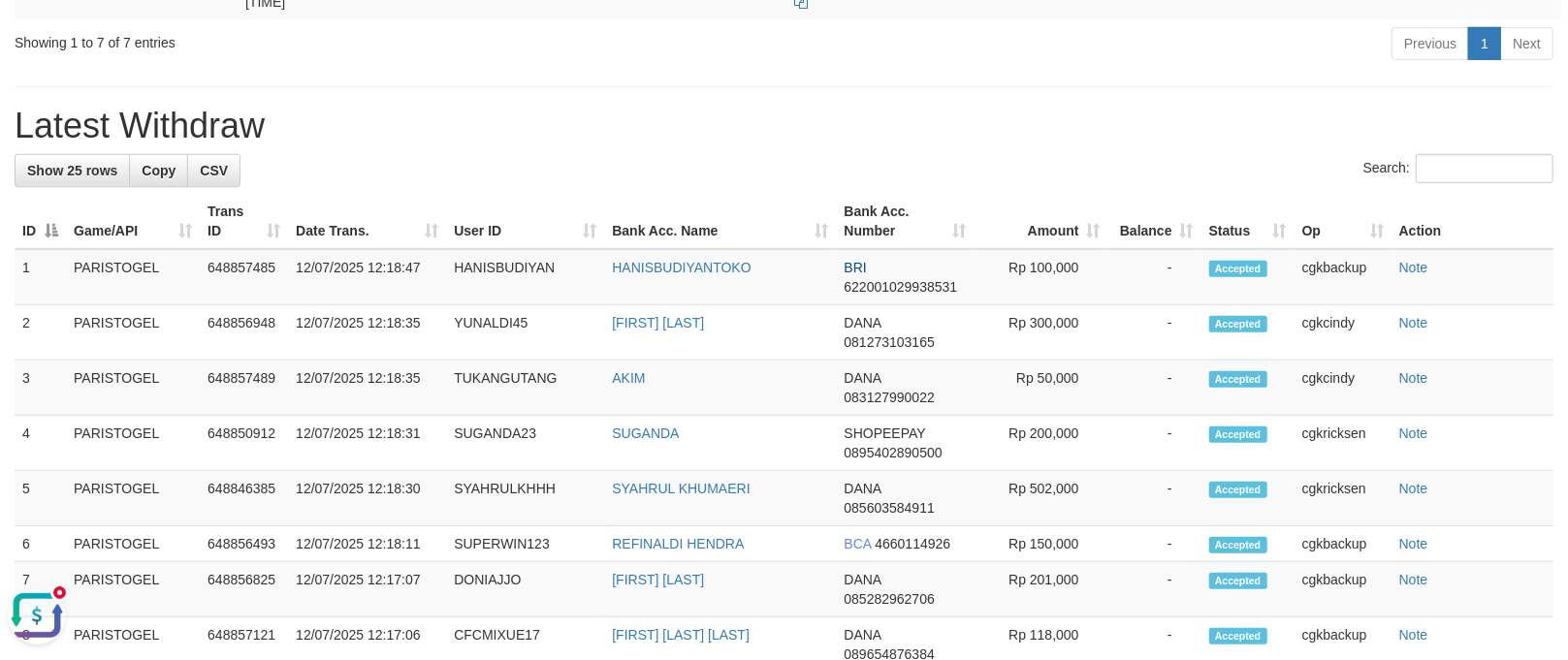 click on "Latest Withdraw" at bounding box center (784, 126) 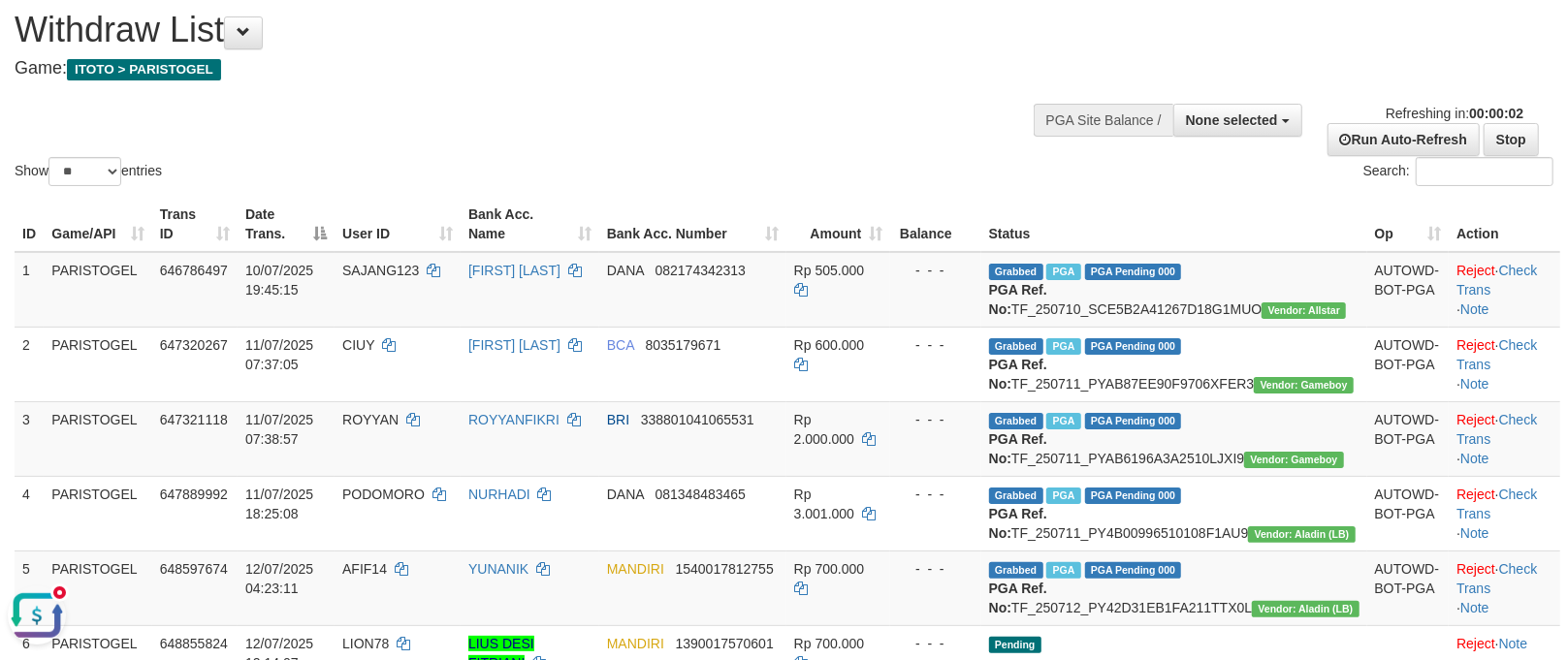 scroll, scrollTop: 0, scrollLeft: 0, axis: both 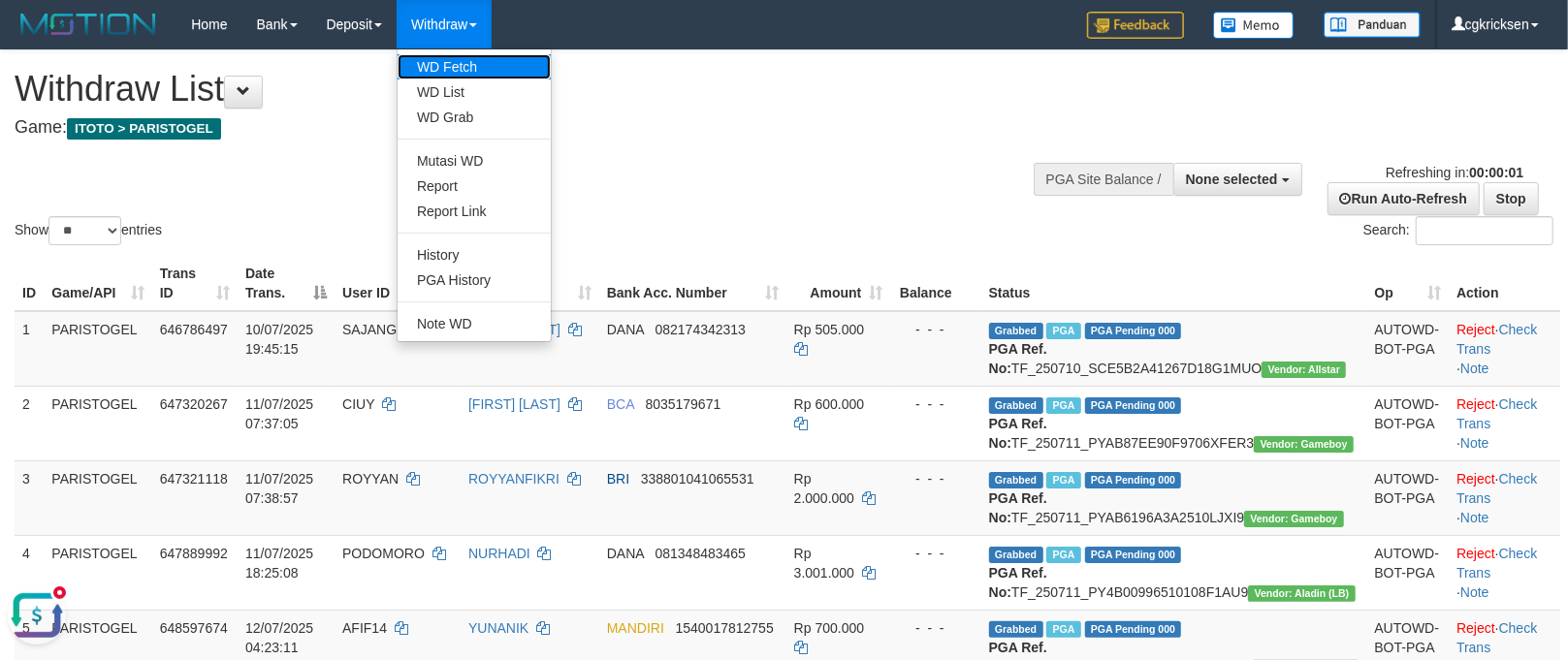 click on "WD Fetch" at bounding box center [474, 67] 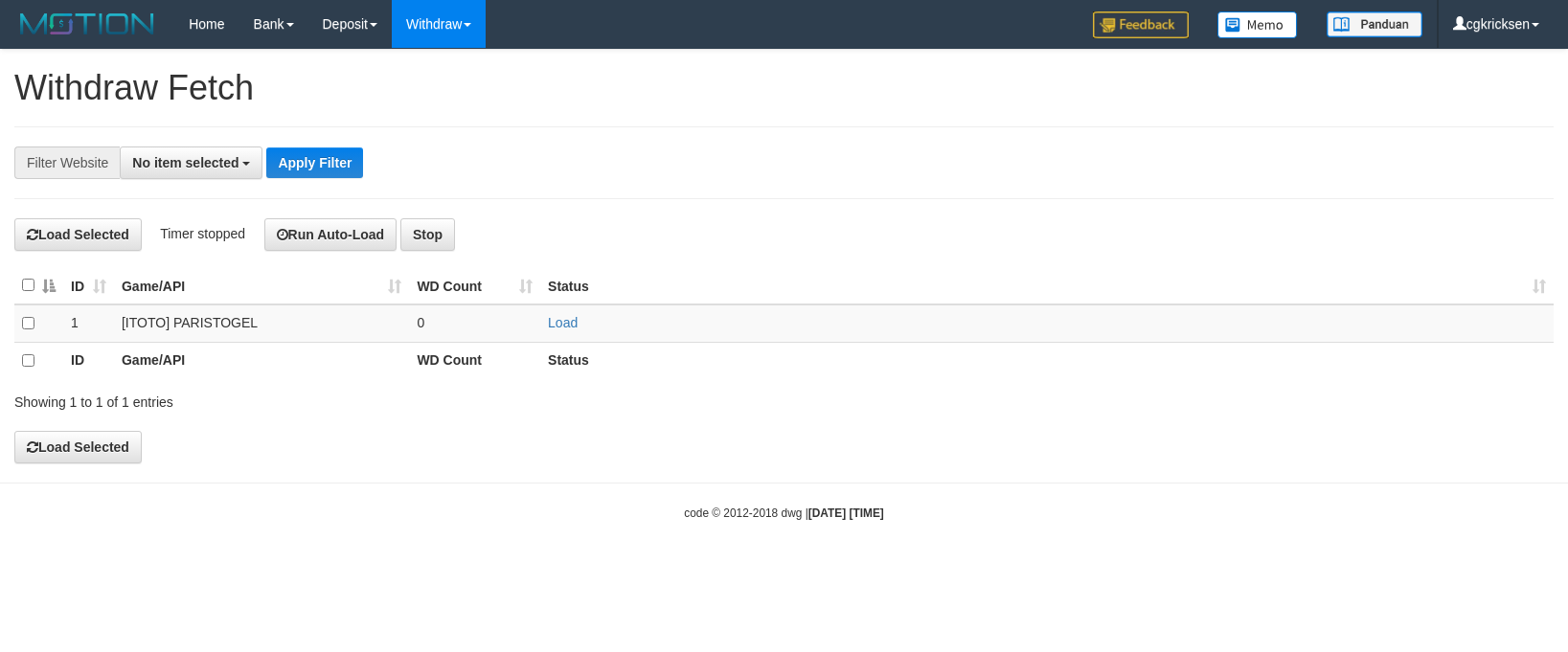 click on "No item selected" at bounding box center [185, 163] 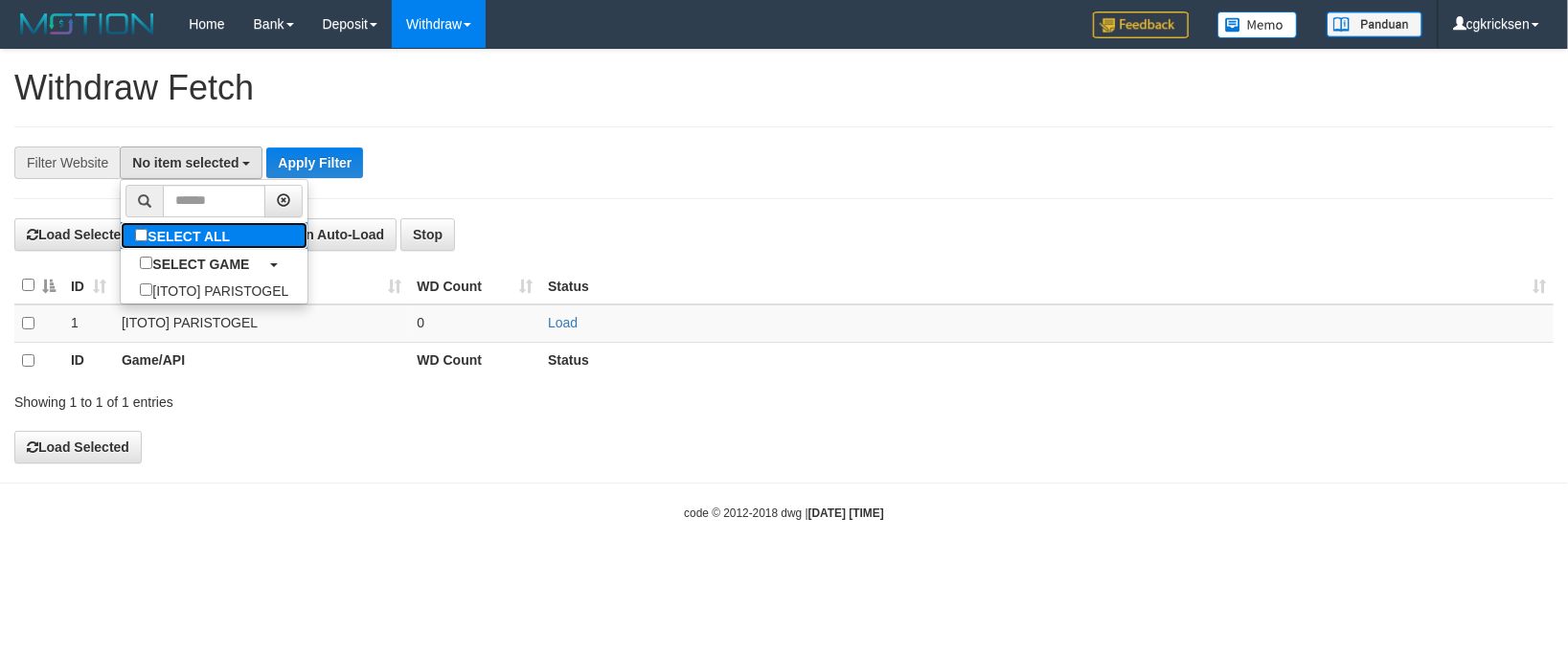 drag, startPoint x: 224, startPoint y: 245, endPoint x: 243, endPoint y: 245, distance: 19 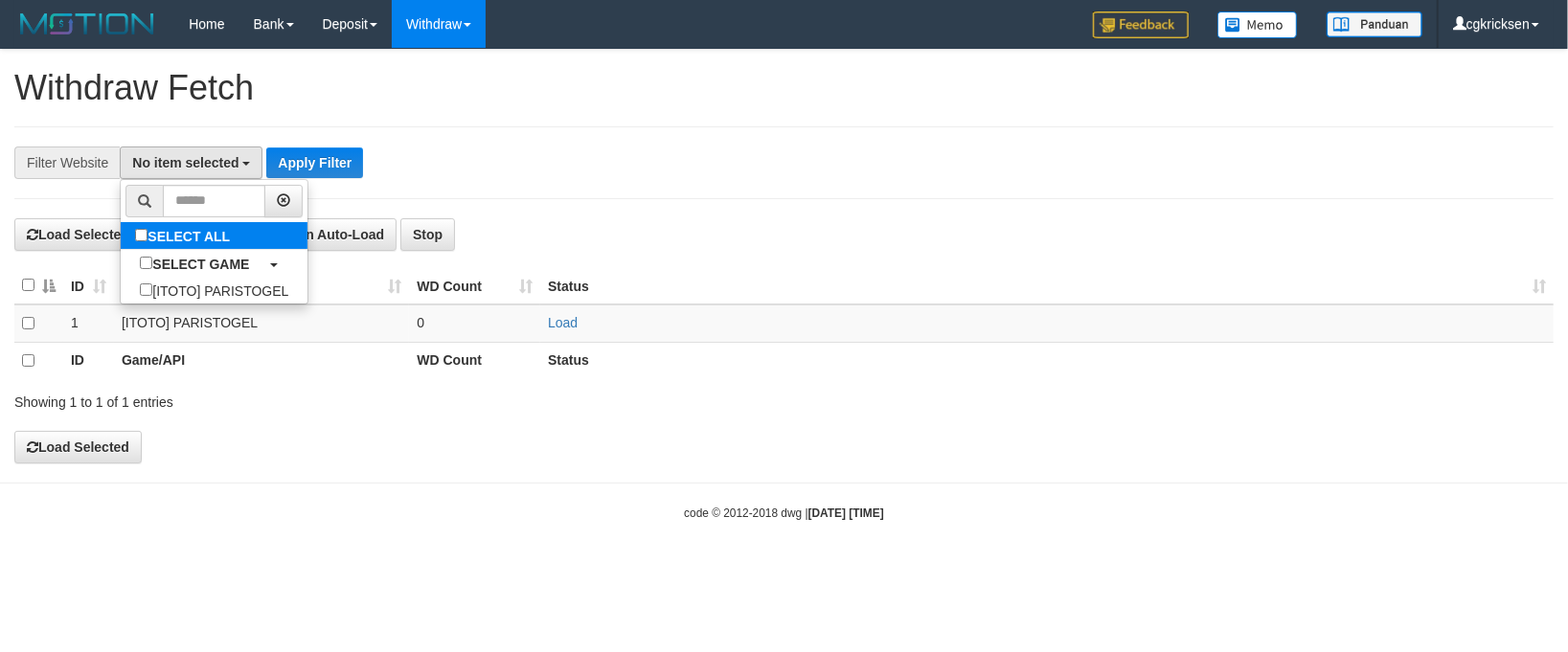 select on "****" 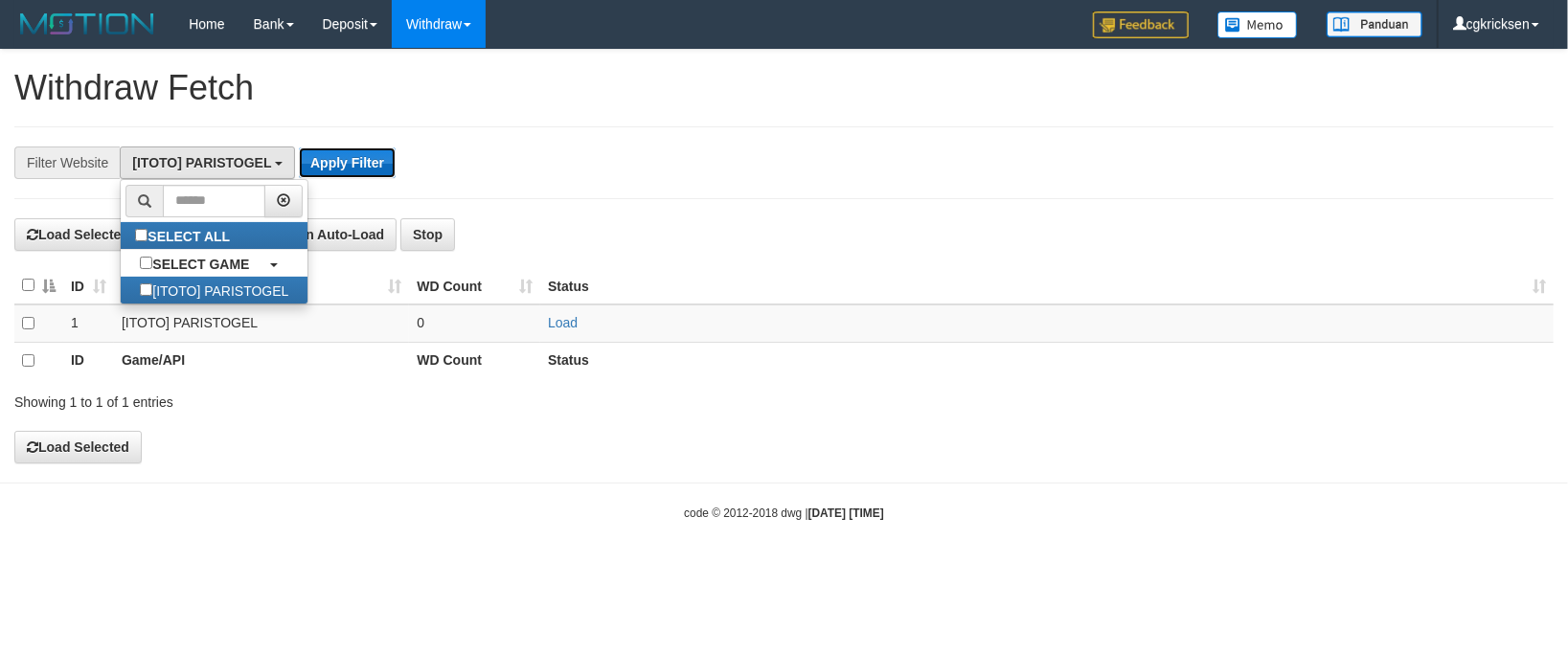 click on "Apply Filter" at bounding box center (347, 163) 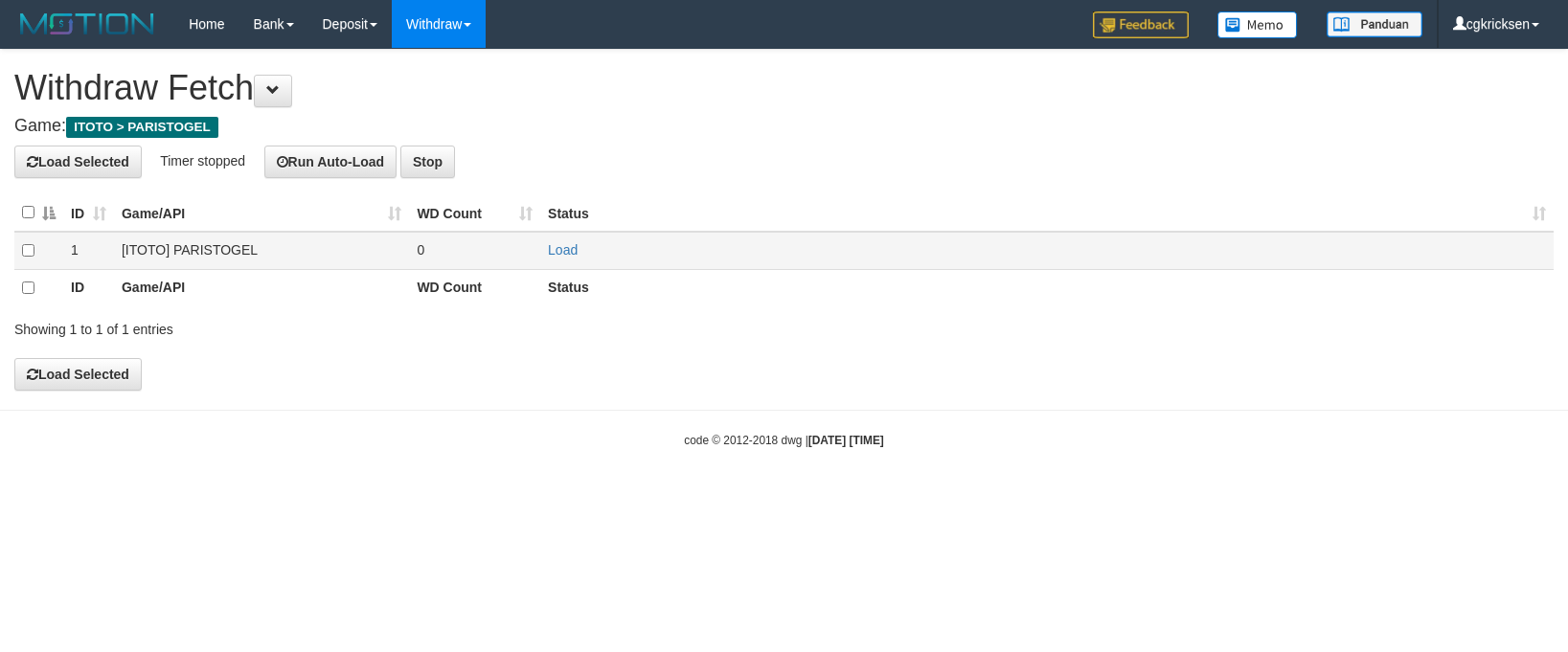 scroll, scrollTop: 0, scrollLeft: 0, axis: both 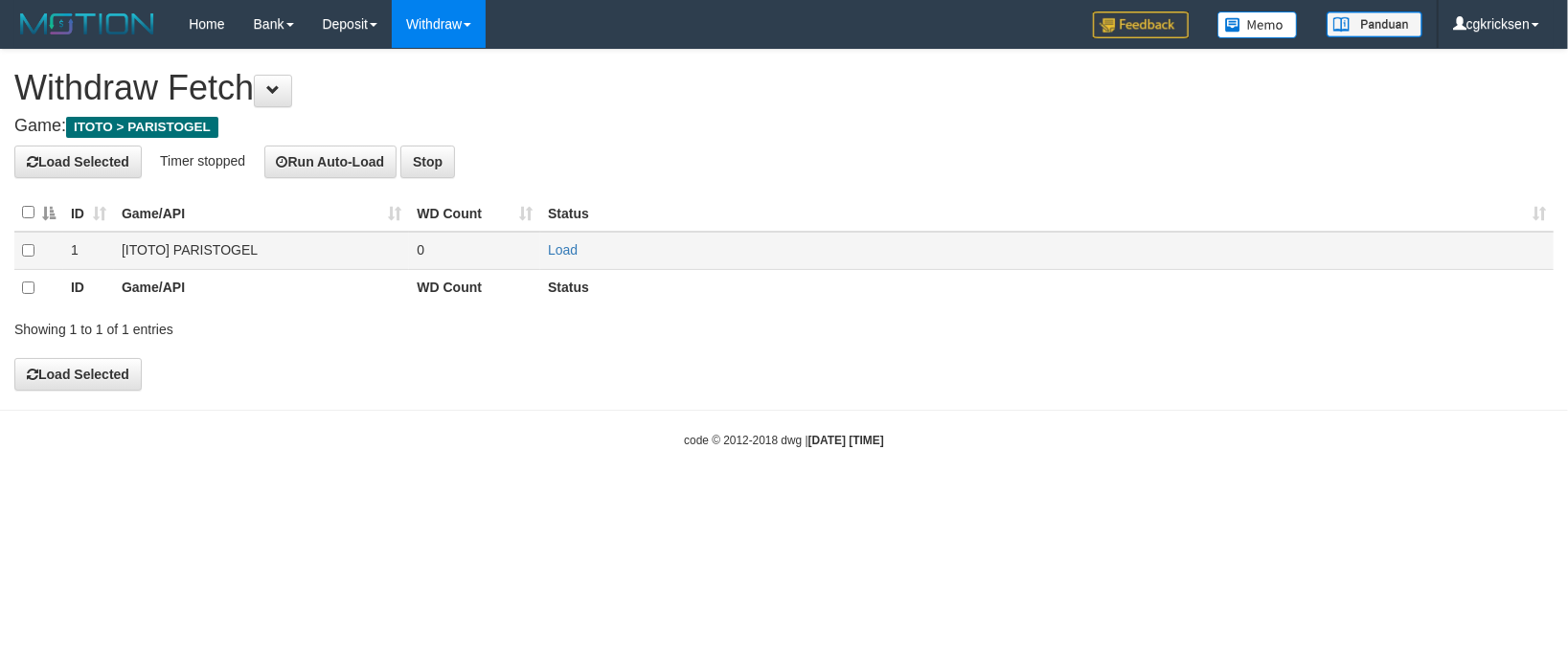 click on "Load" at bounding box center [1047, 251] 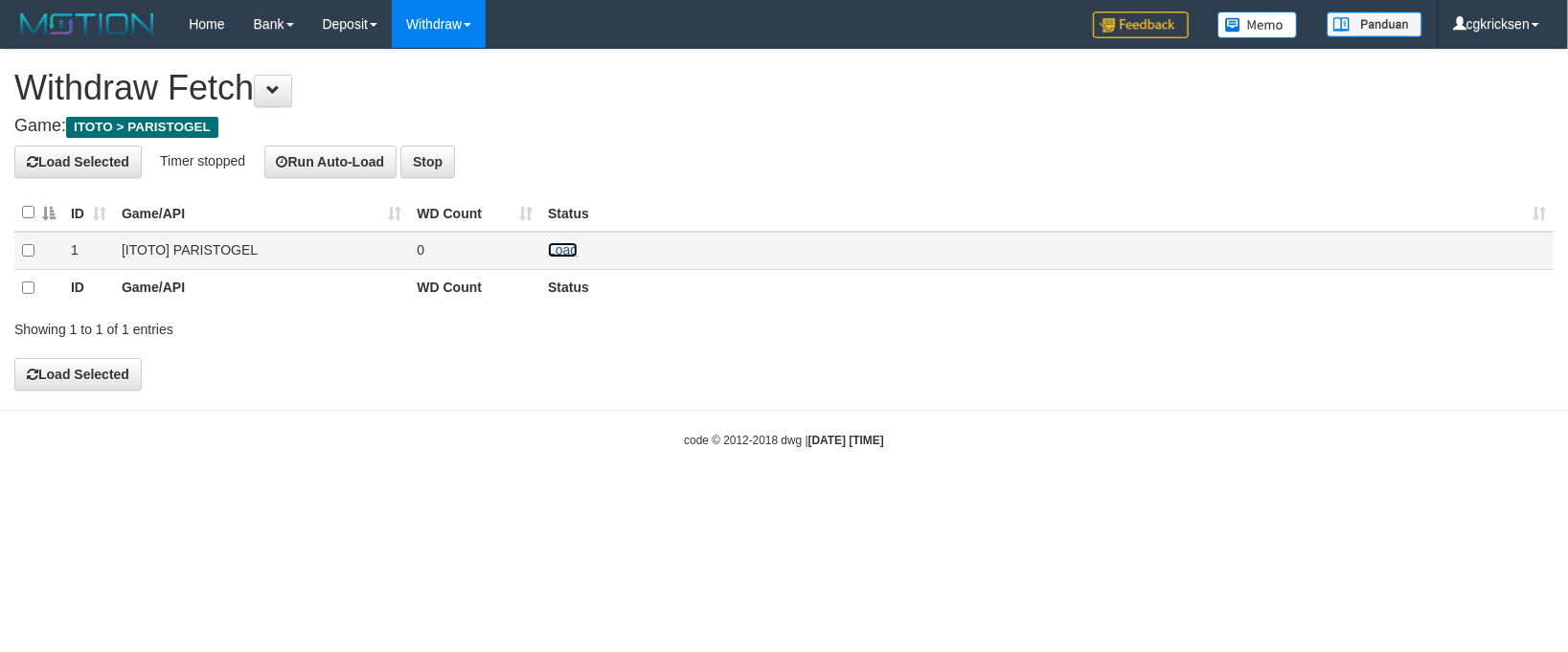 click on "Load" at bounding box center (562, 250) 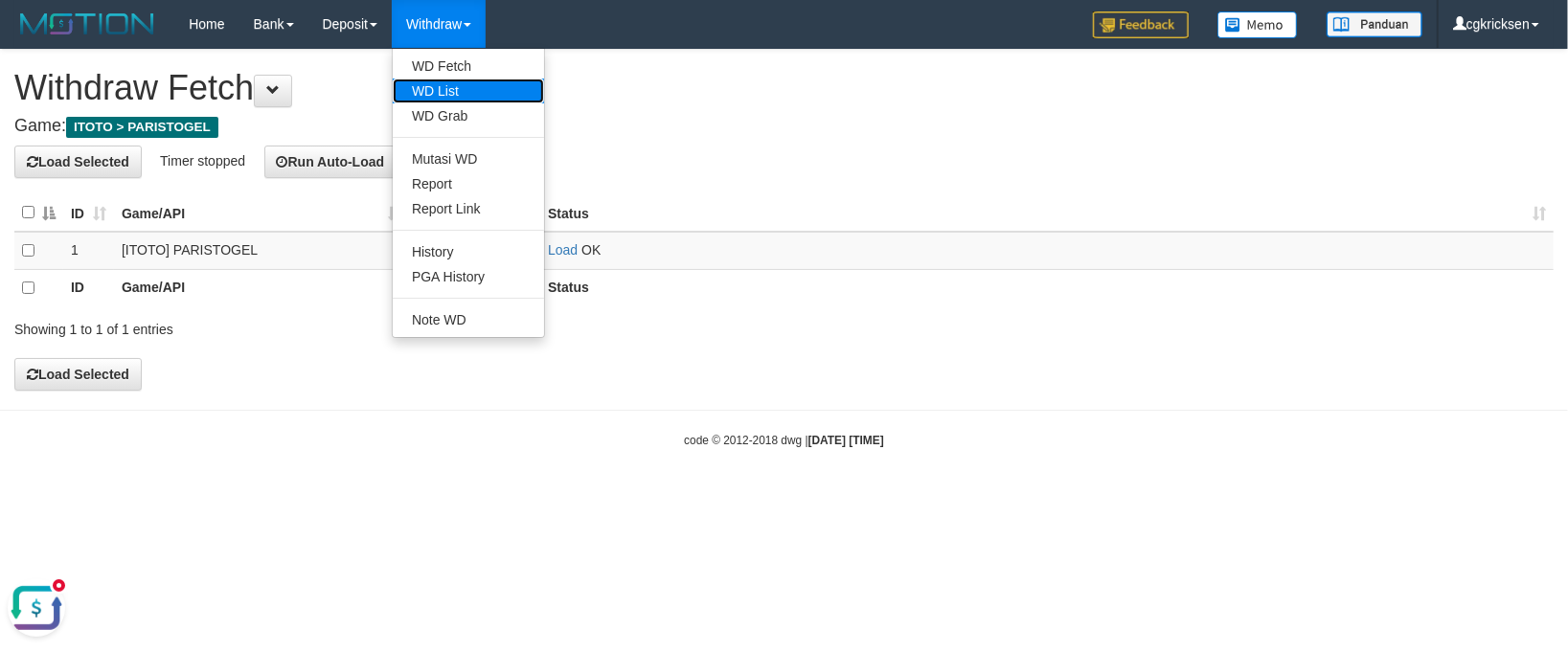 click on "WD List" at bounding box center (468, 91) 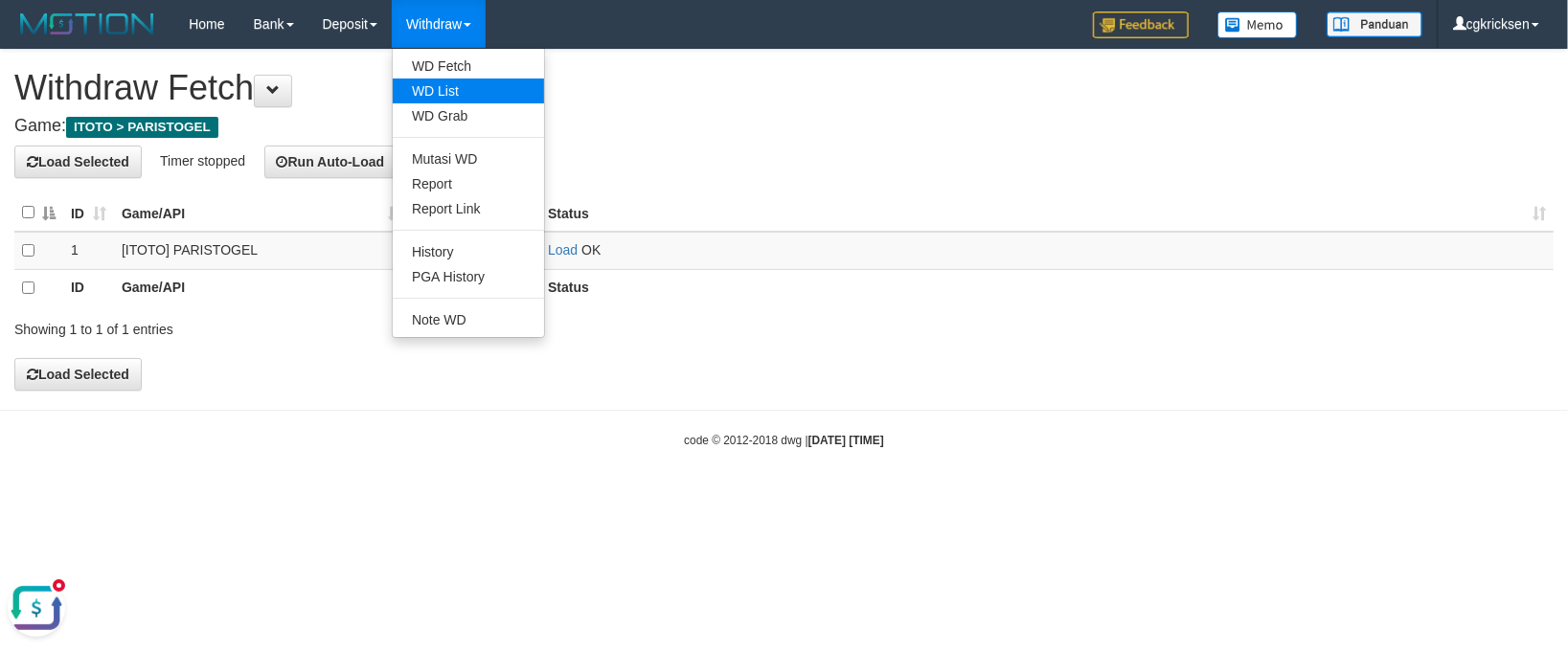 scroll, scrollTop: 0, scrollLeft: 0, axis: both 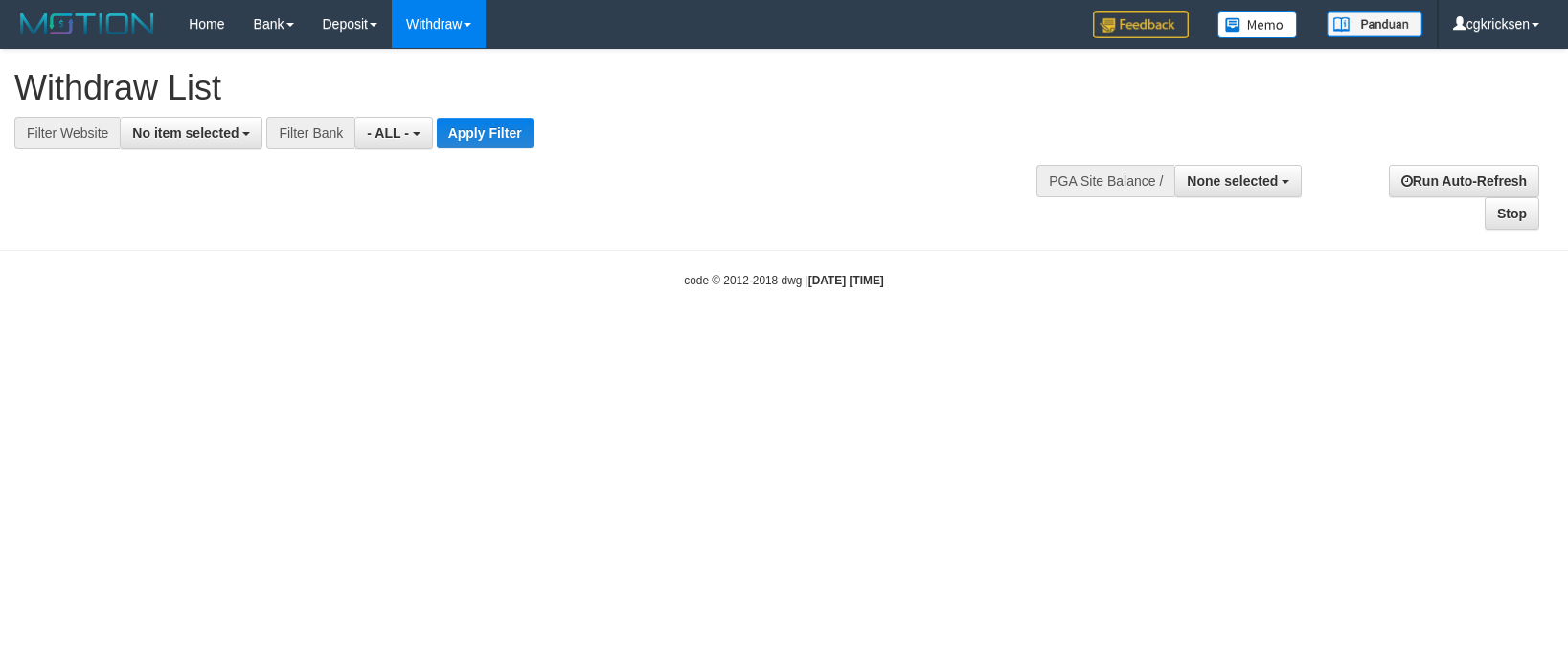 select 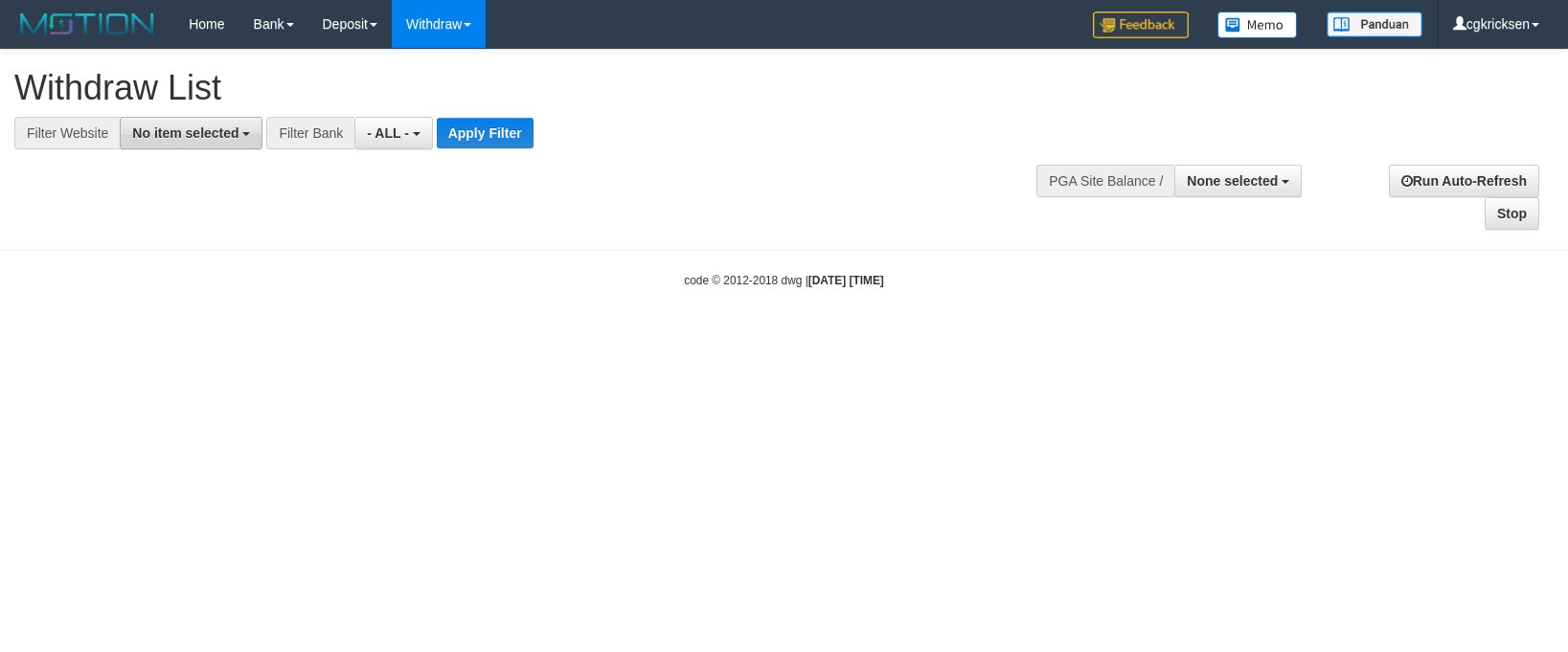 scroll, scrollTop: 0, scrollLeft: 0, axis: both 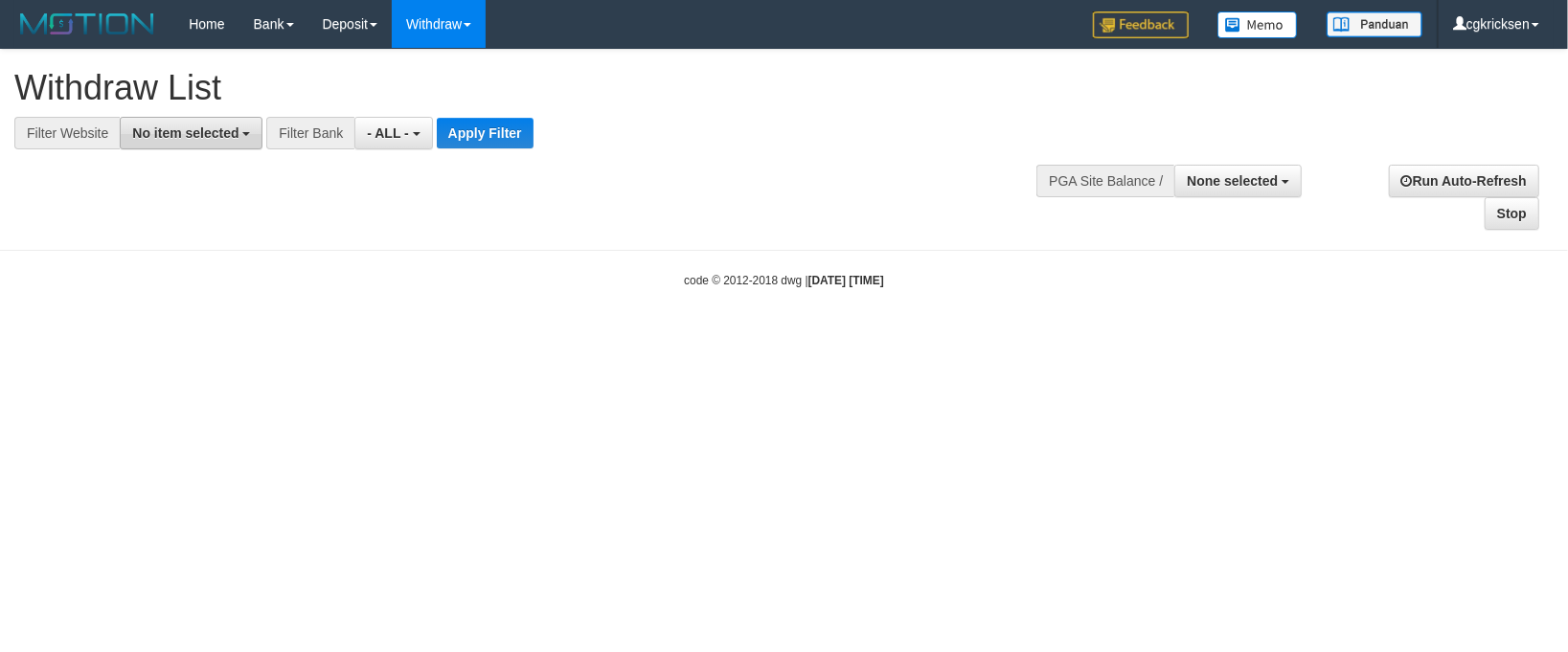 click on "No item selected" at bounding box center [185, 133] 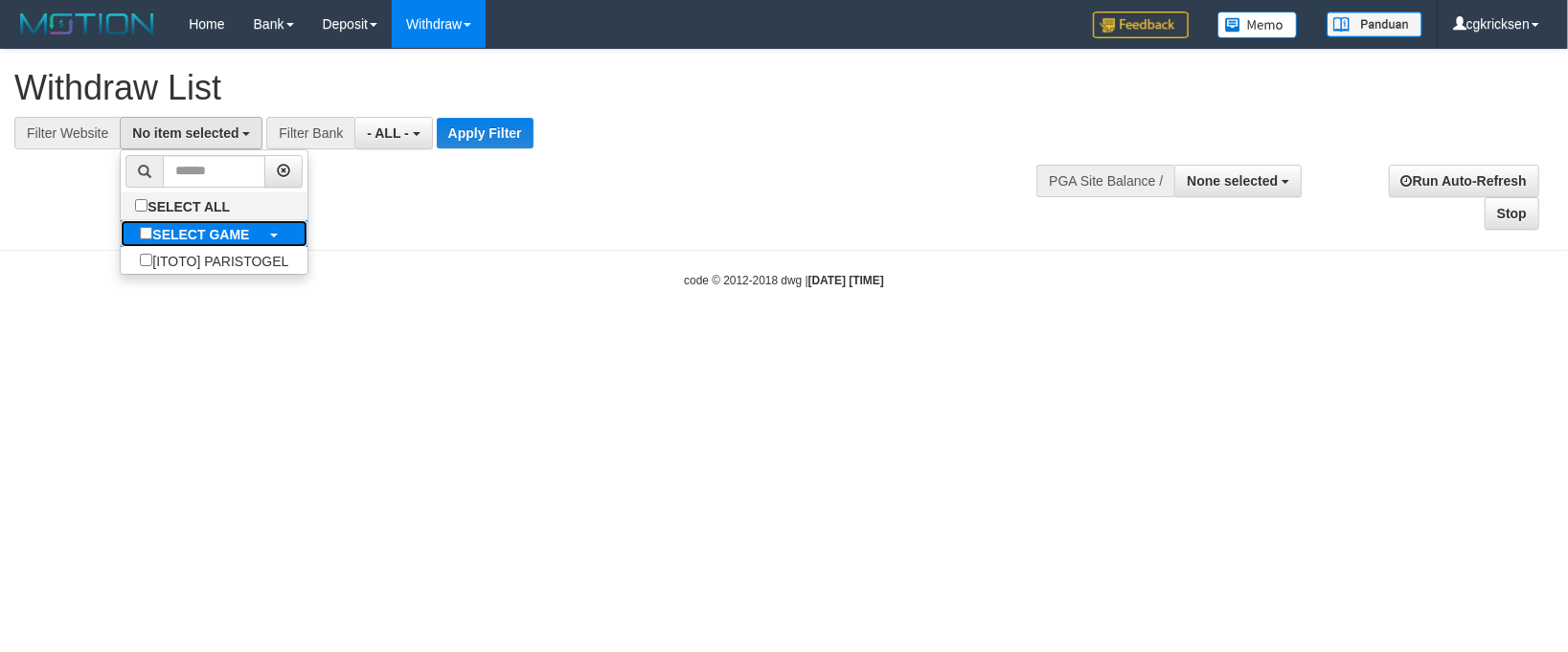 click on "SELECT GAME" at bounding box center [194, 234] 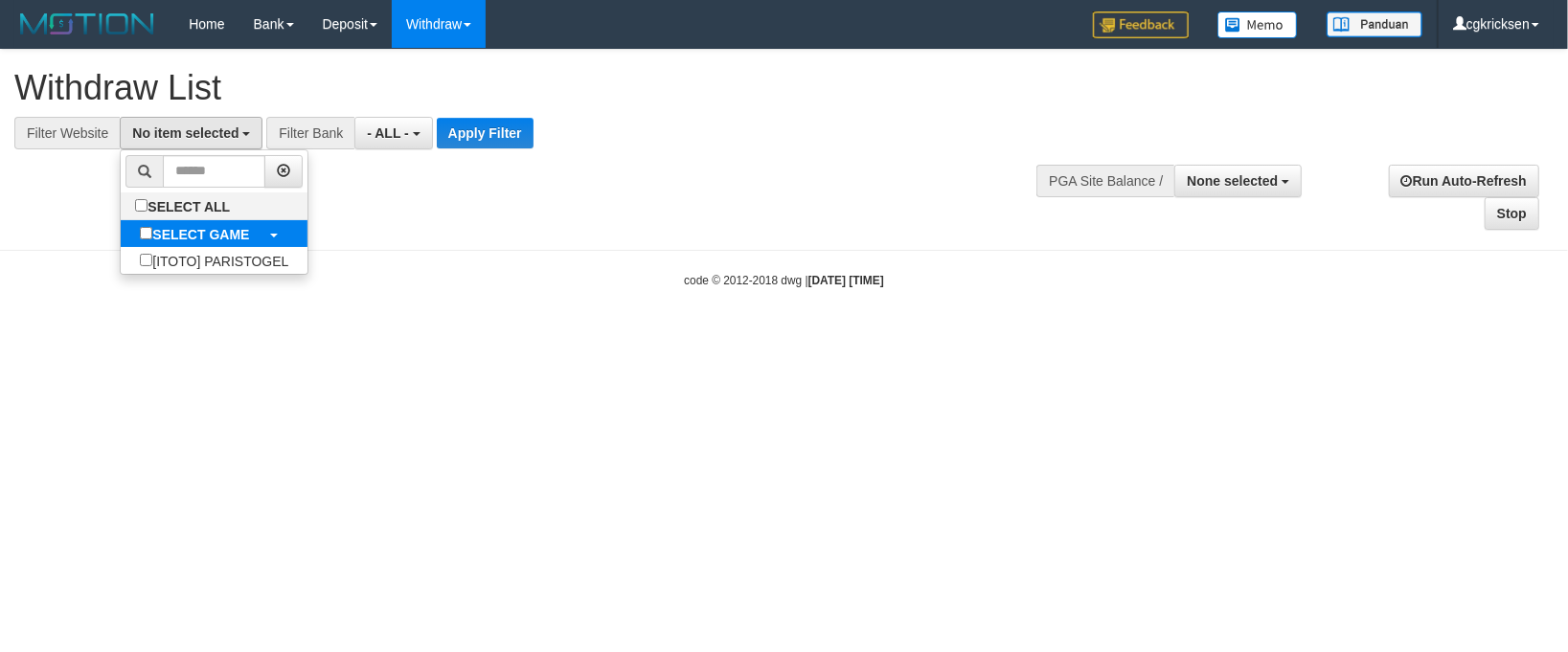 select on "****" 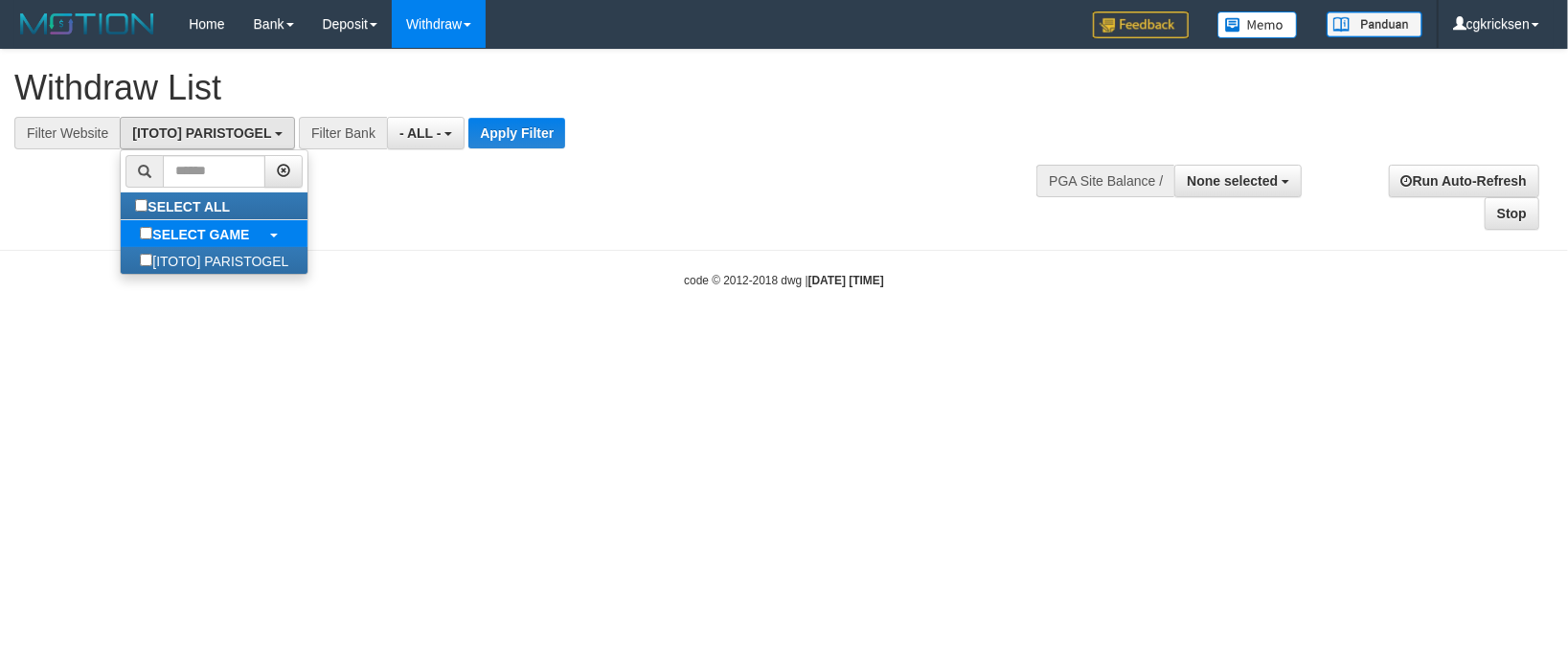 scroll, scrollTop: 16, scrollLeft: 0, axis: vertical 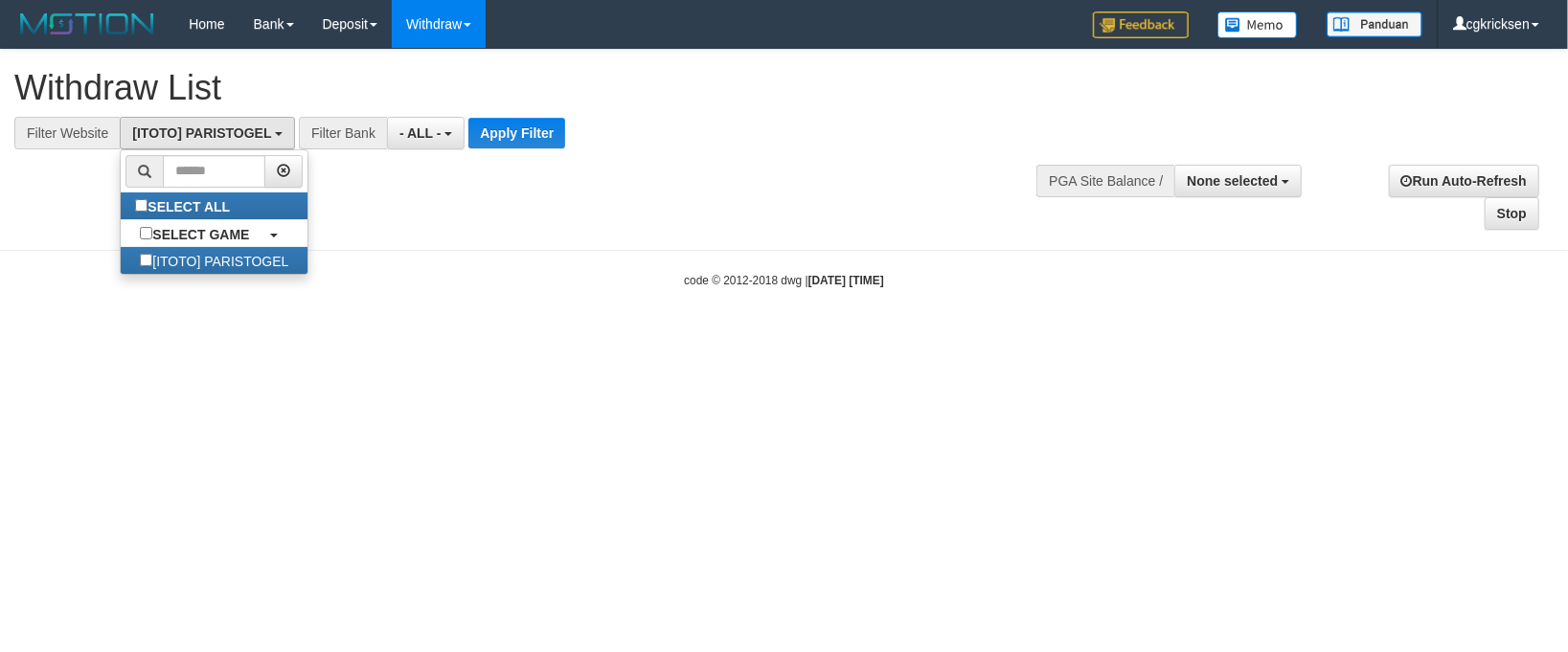 click on "**********" at bounding box center (527, 100) 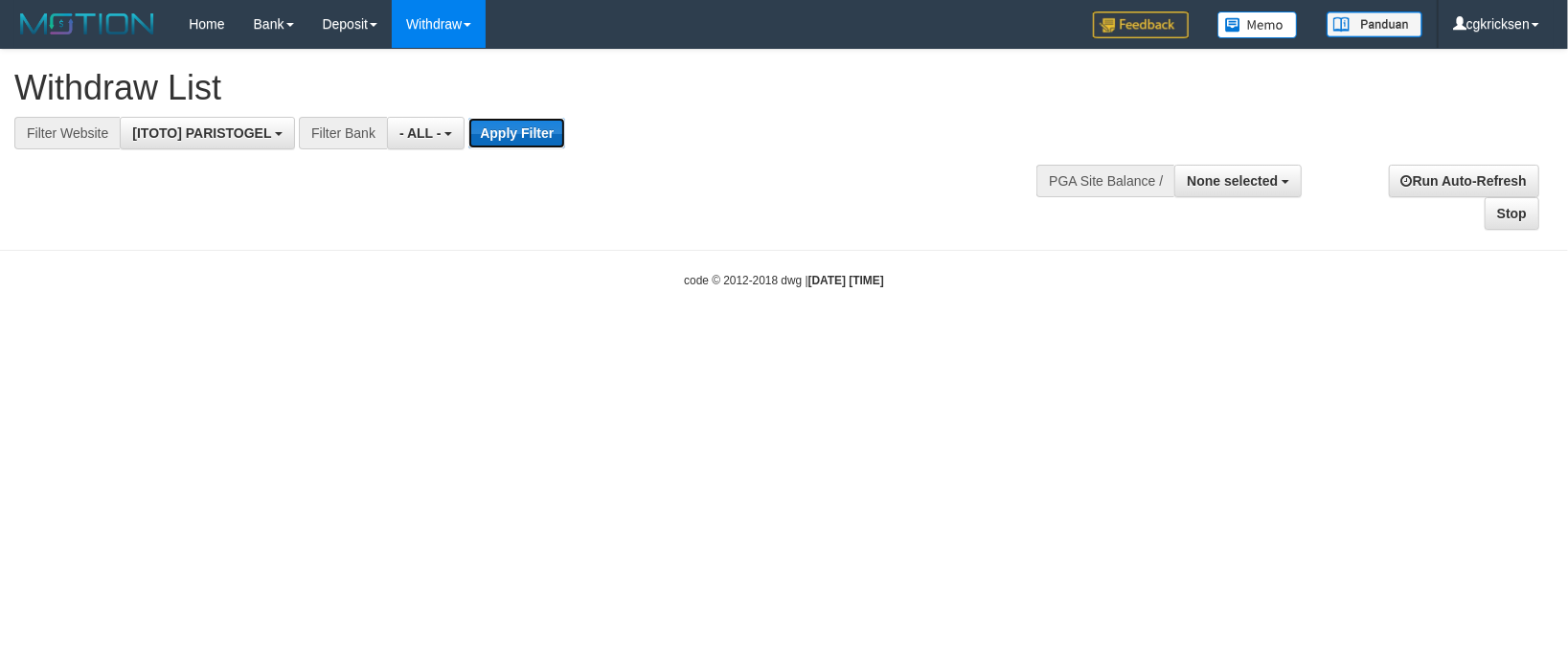 click on "Apply Filter" at bounding box center [516, 133] 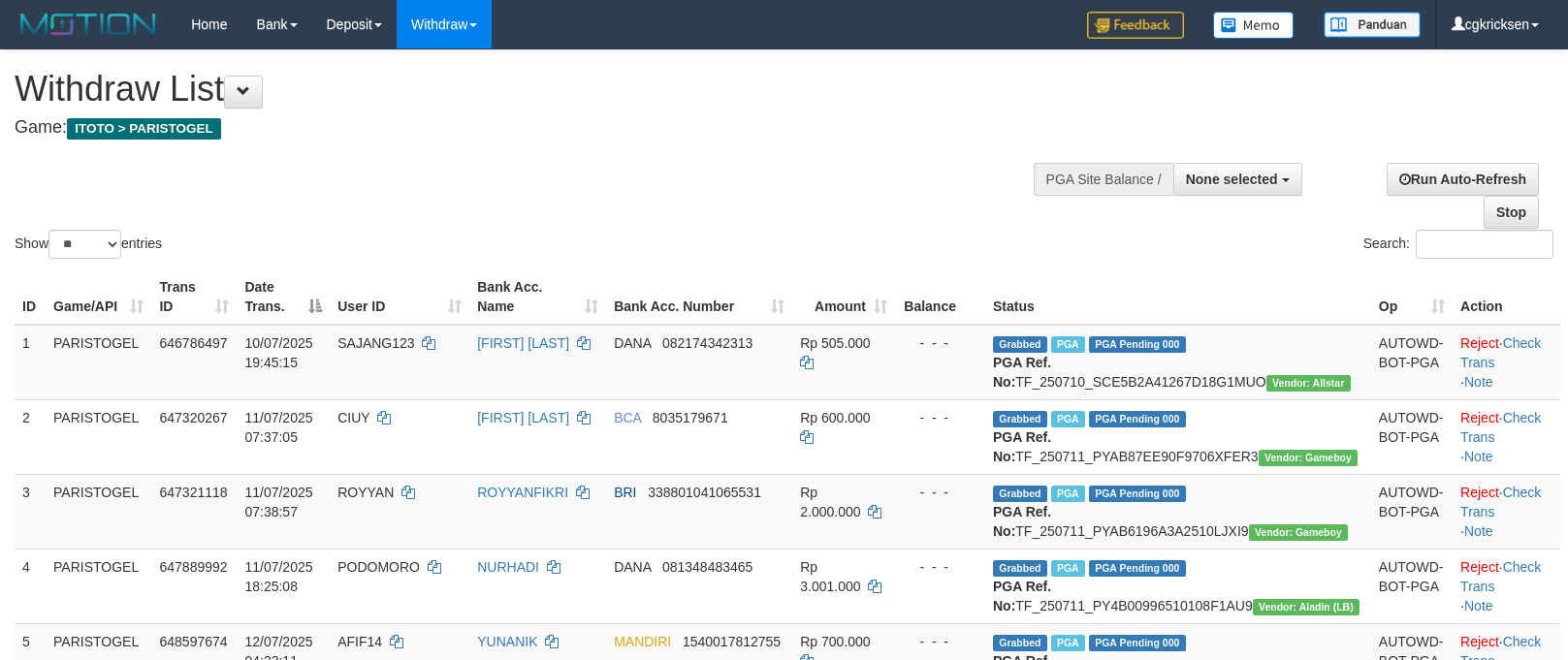 select 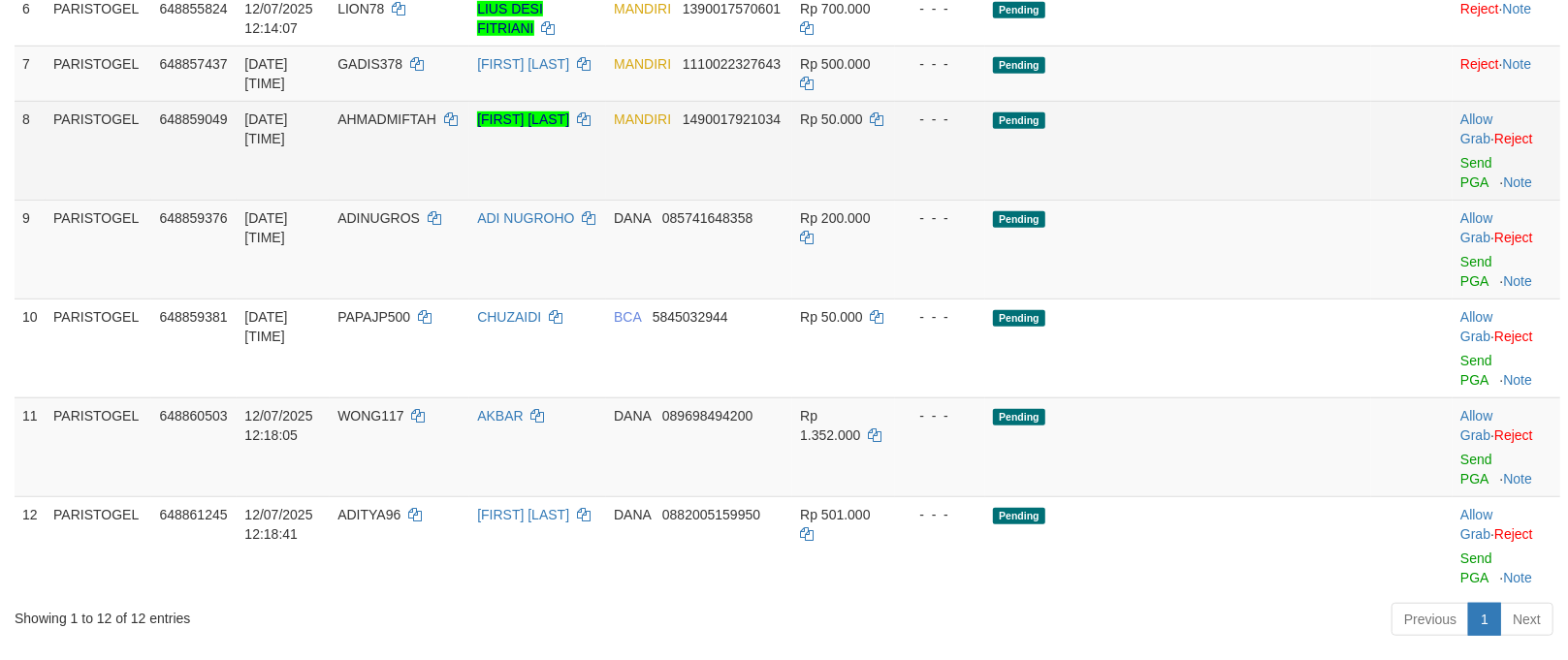 scroll, scrollTop: 645, scrollLeft: 0, axis: vertical 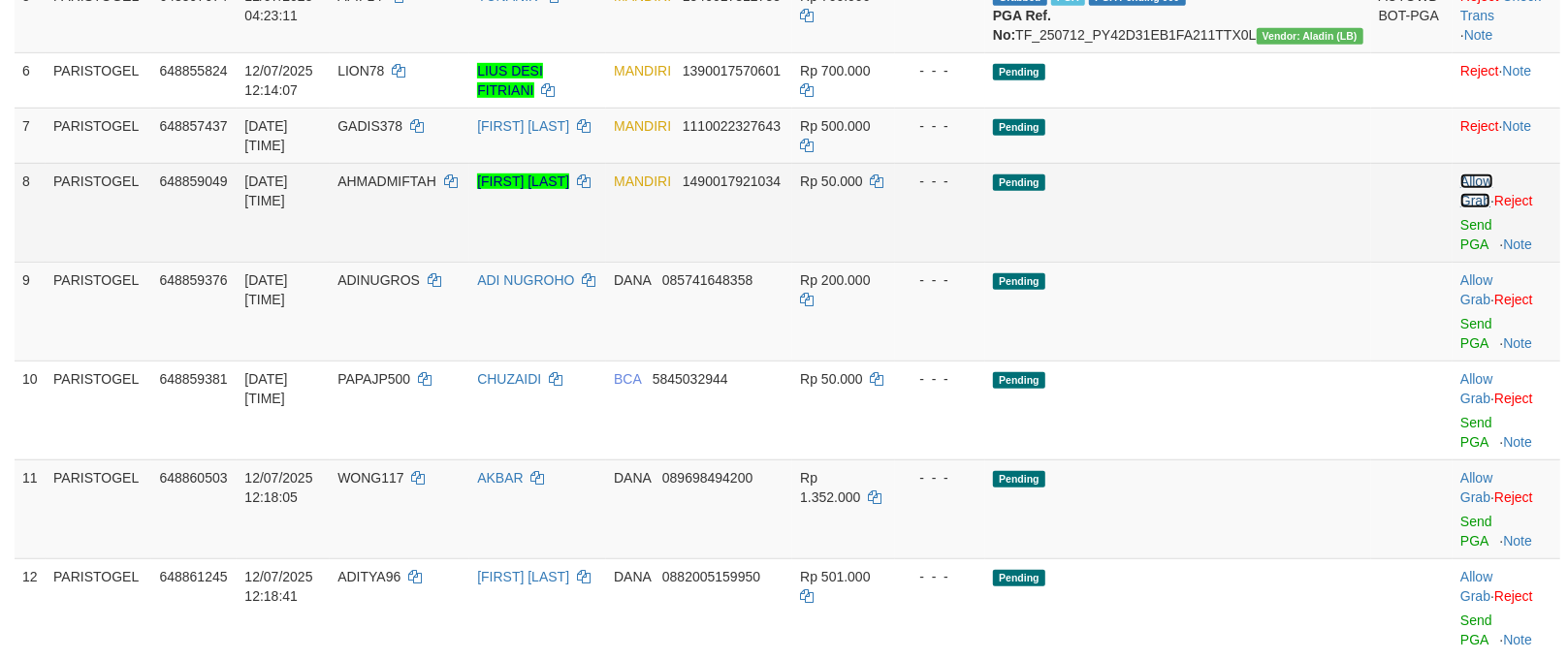 click on "Allow Grab" at bounding box center [1476, 191] 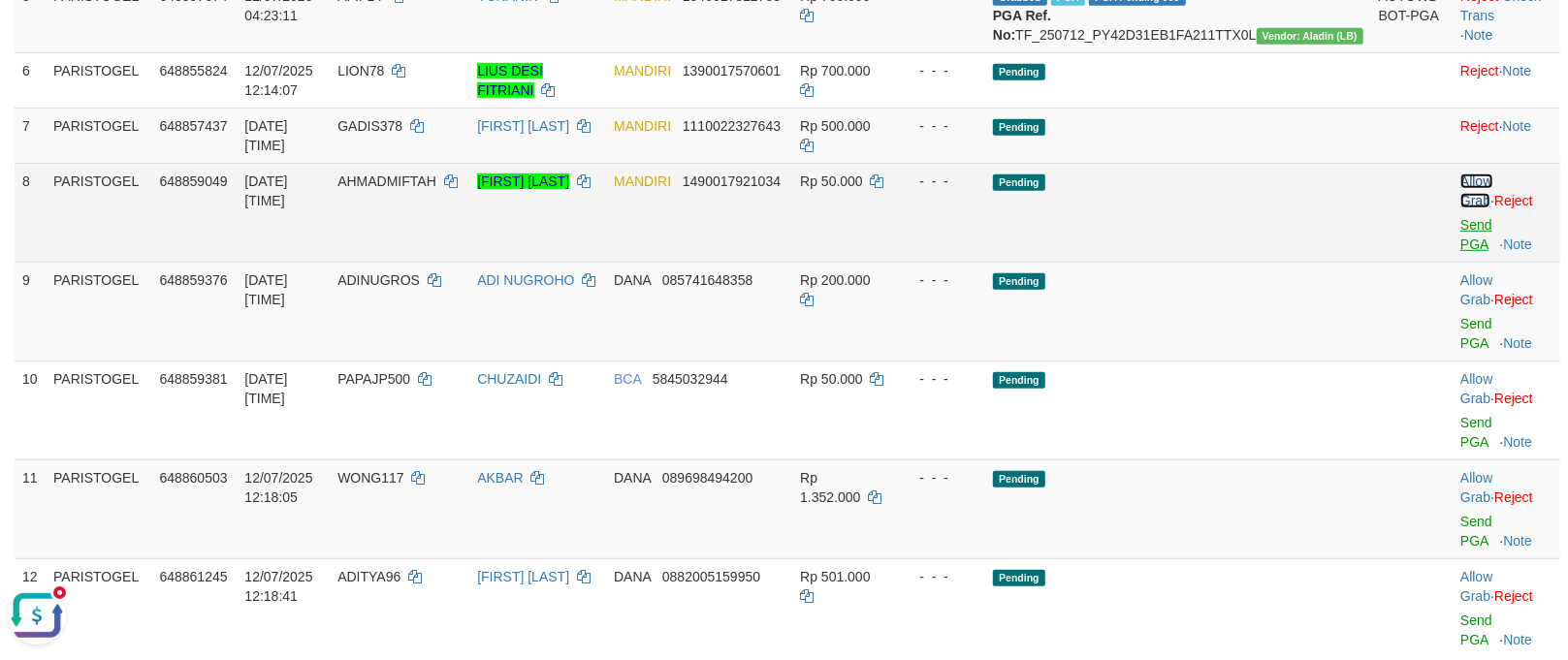 scroll, scrollTop: 0, scrollLeft: 0, axis: both 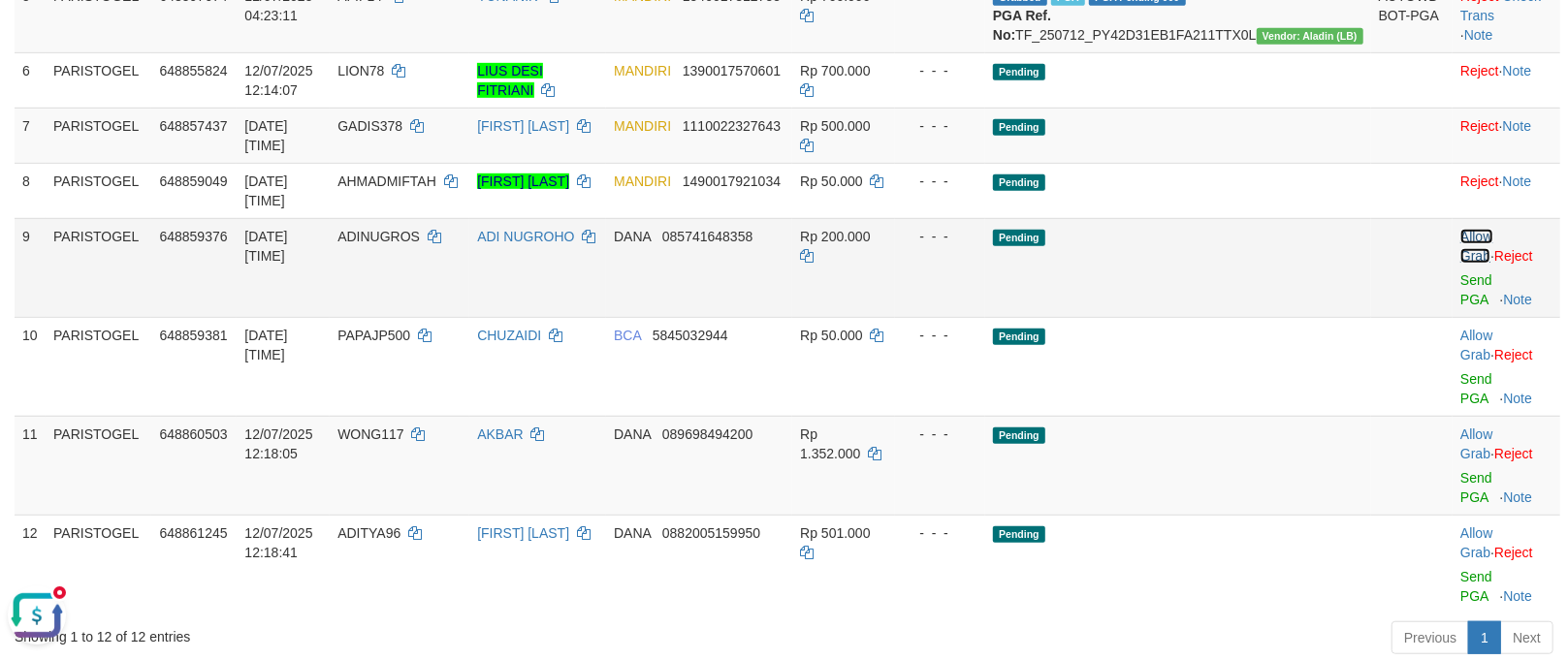 click on "Allow Grab" at bounding box center [1476, 246] 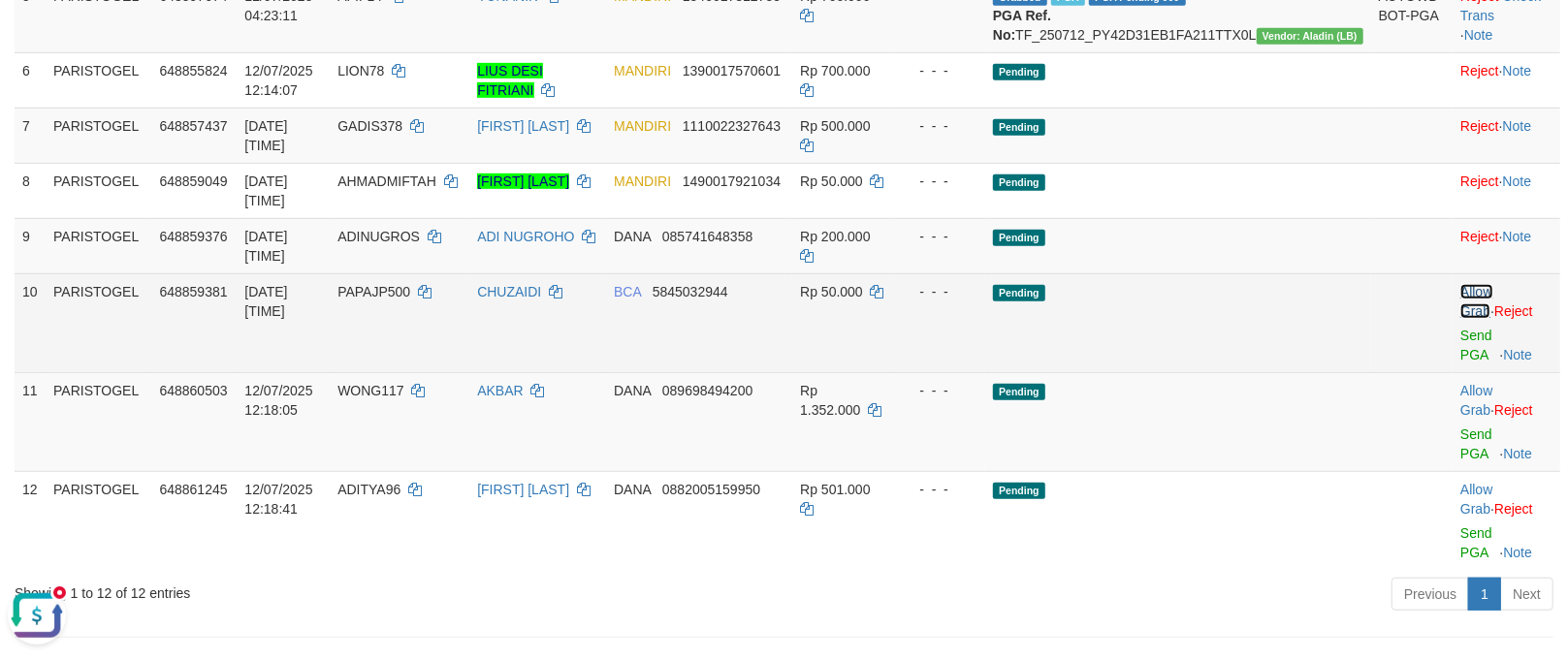 click on "Allow Grab" at bounding box center (1476, 301) 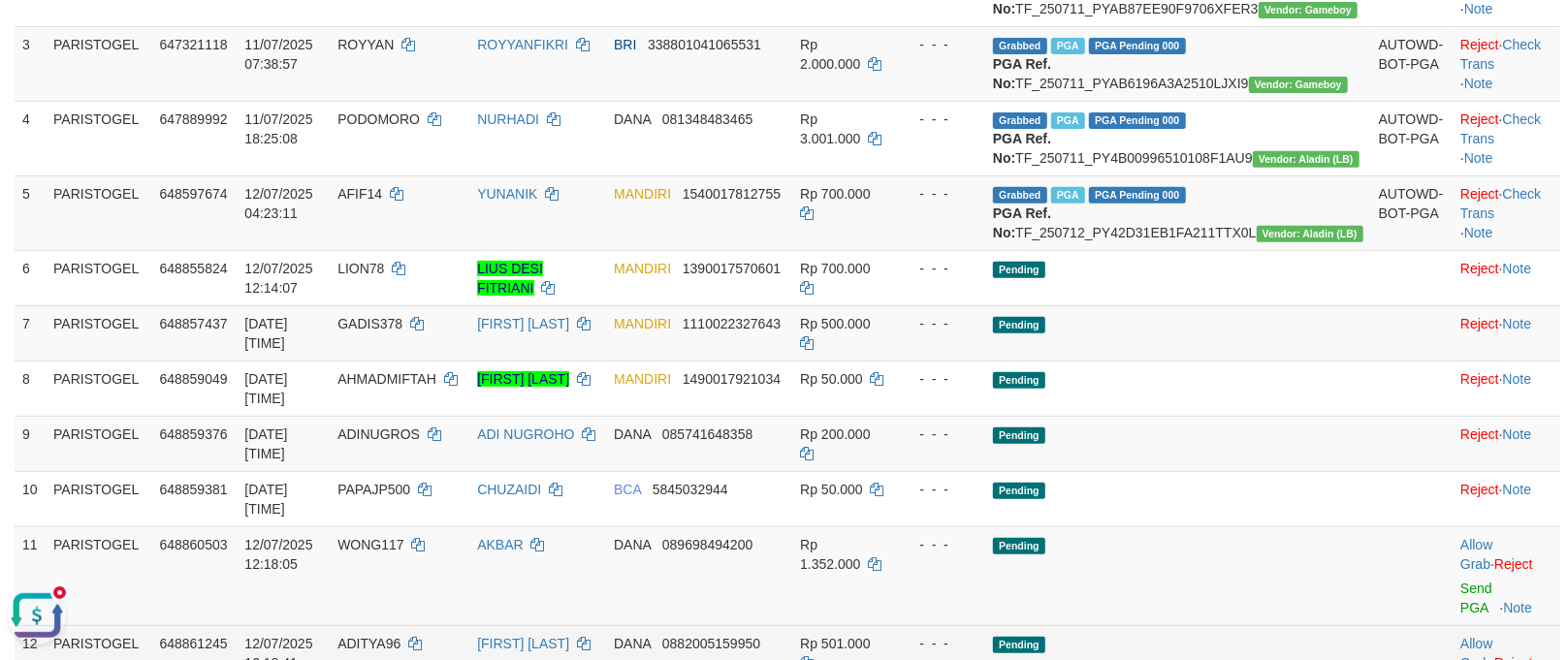 scroll, scrollTop: 388, scrollLeft: 0, axis: vertical 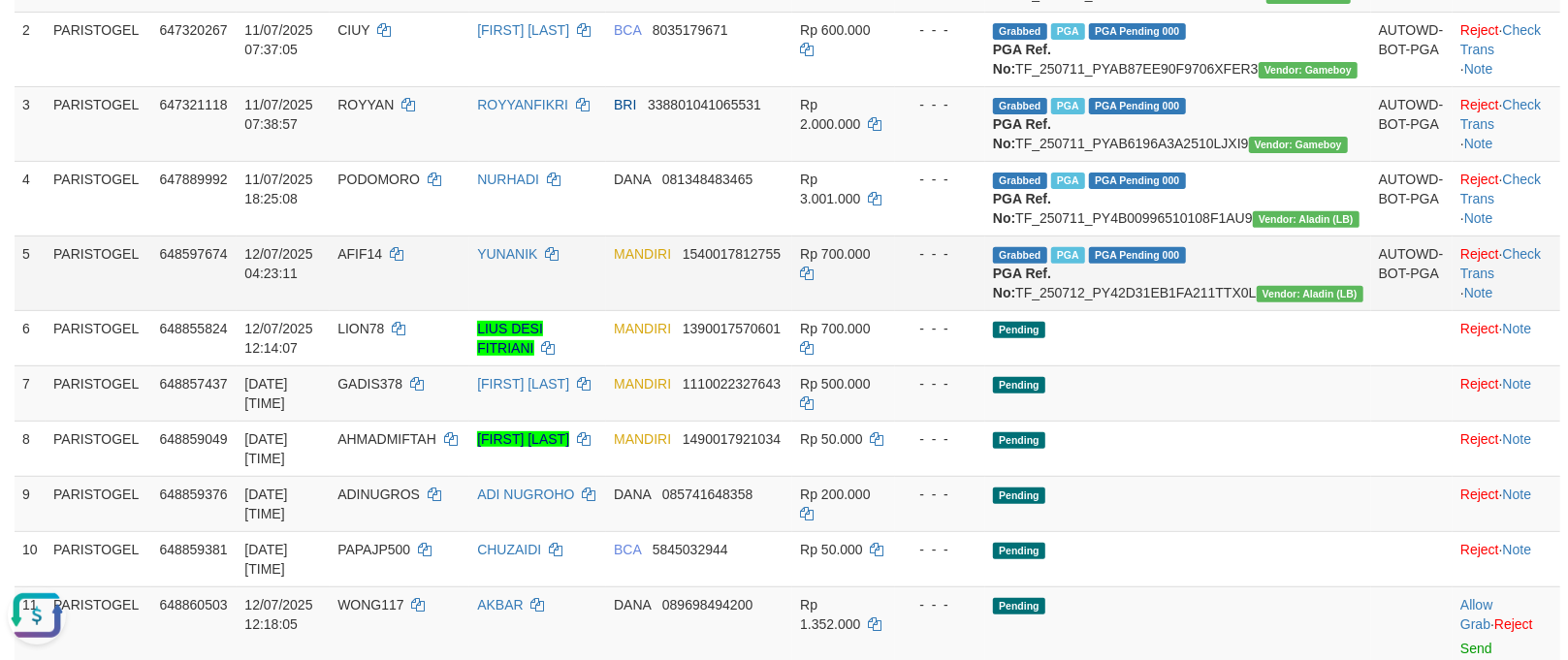 click on "Rp 700.000" at bounding box center (844, 272) 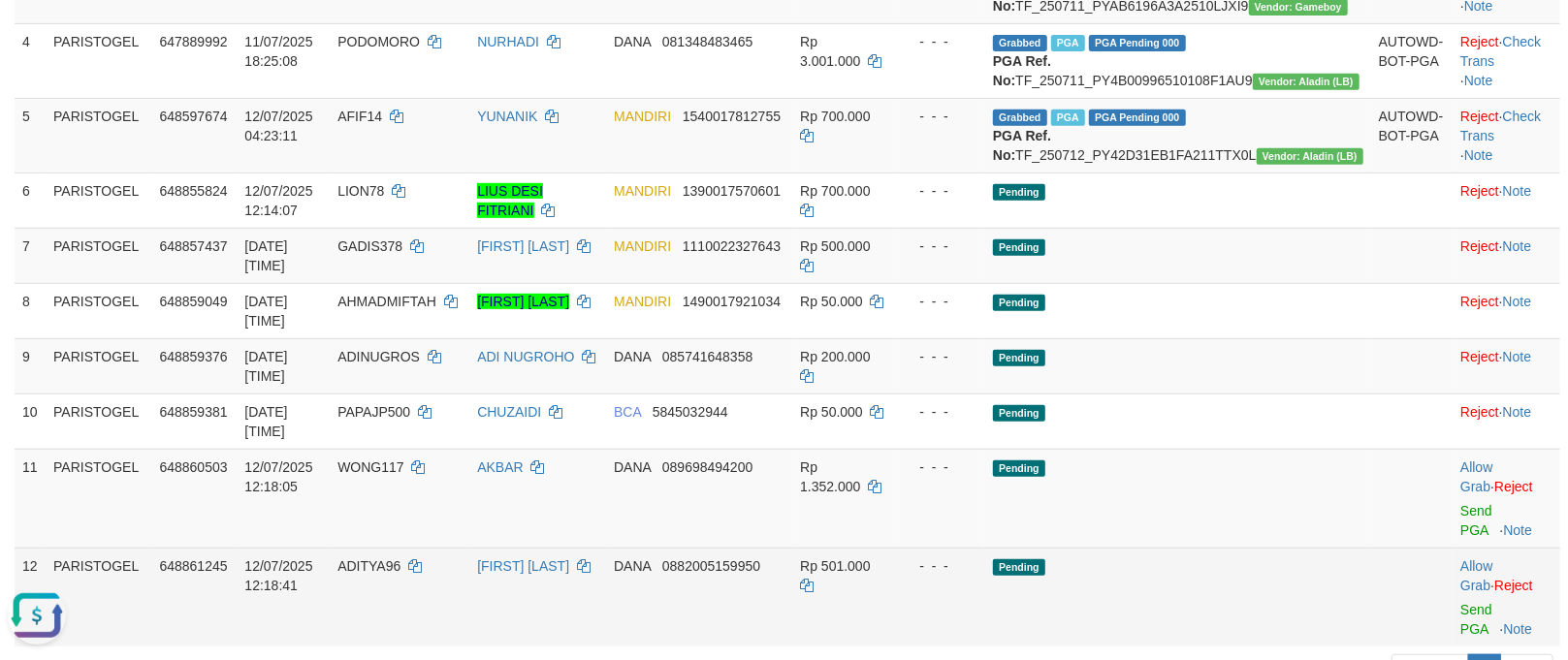 scroll, scrollTop: 775, scrollLeft: 0, axis: vertical 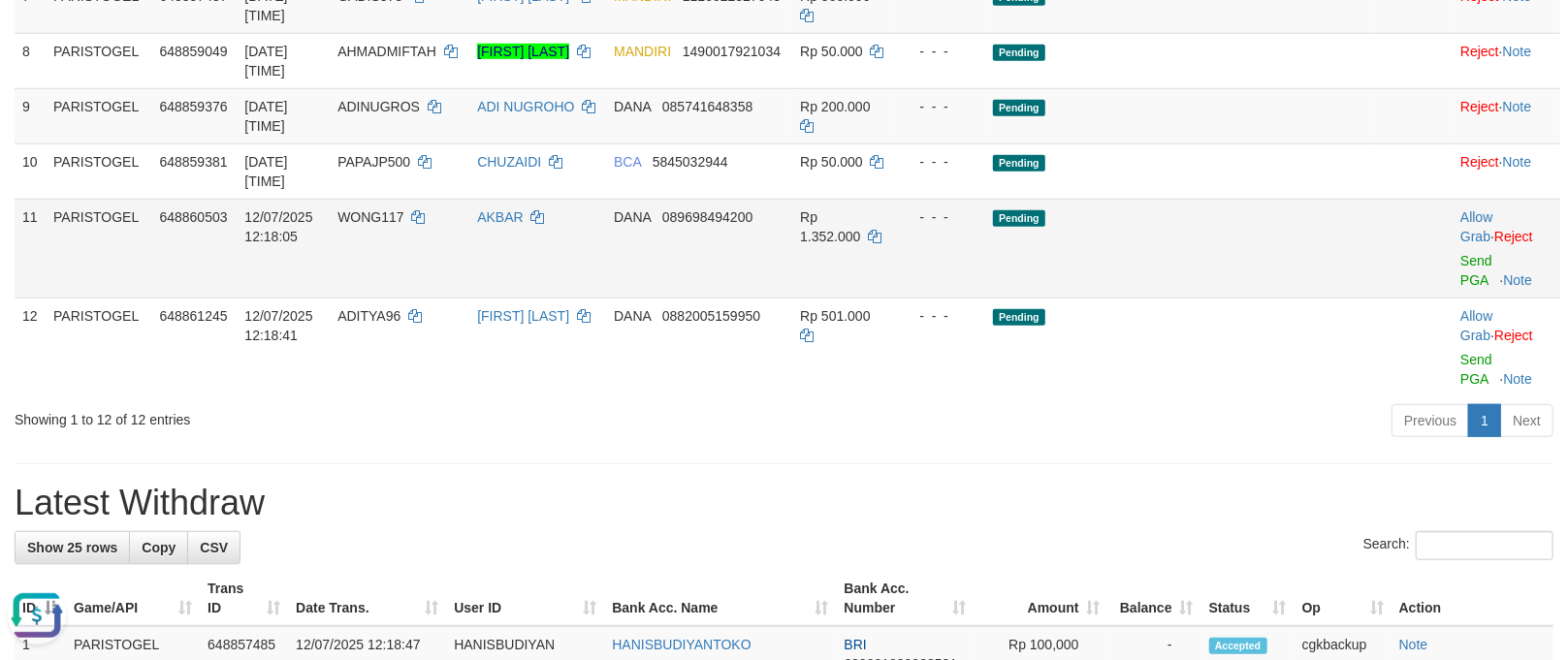 click on "12/07/2025 12:18:05" at bounding box center [283, 248] 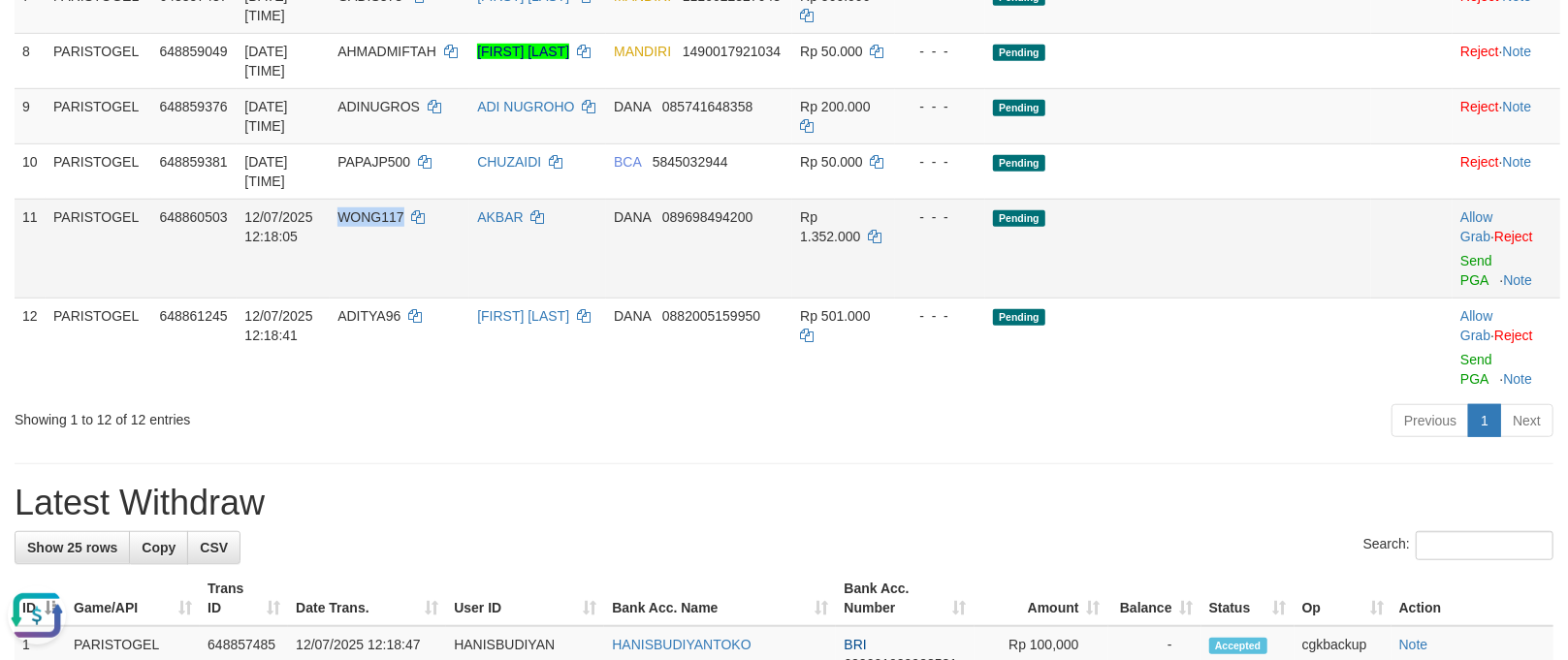 copy on "WONG117" 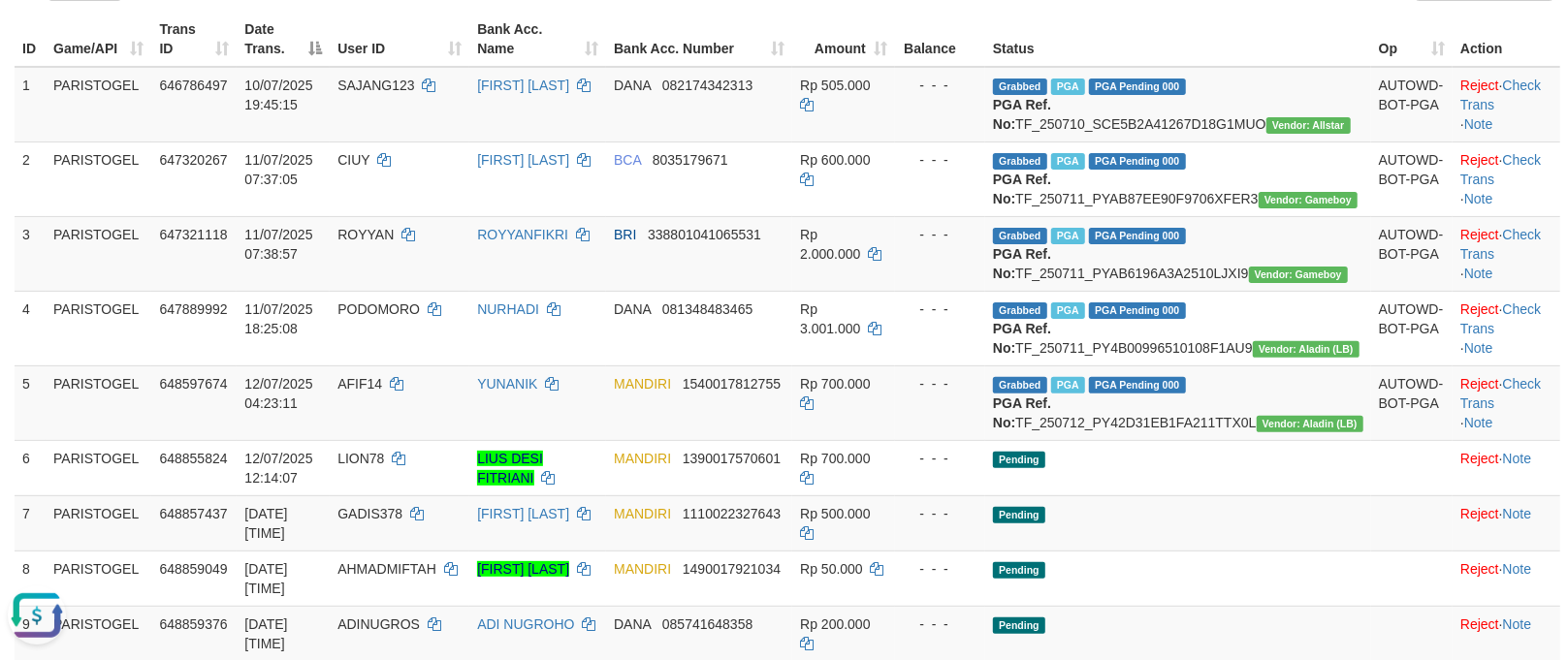 scroll, scrollTop: 0, scrollLeft: 0, axis: both 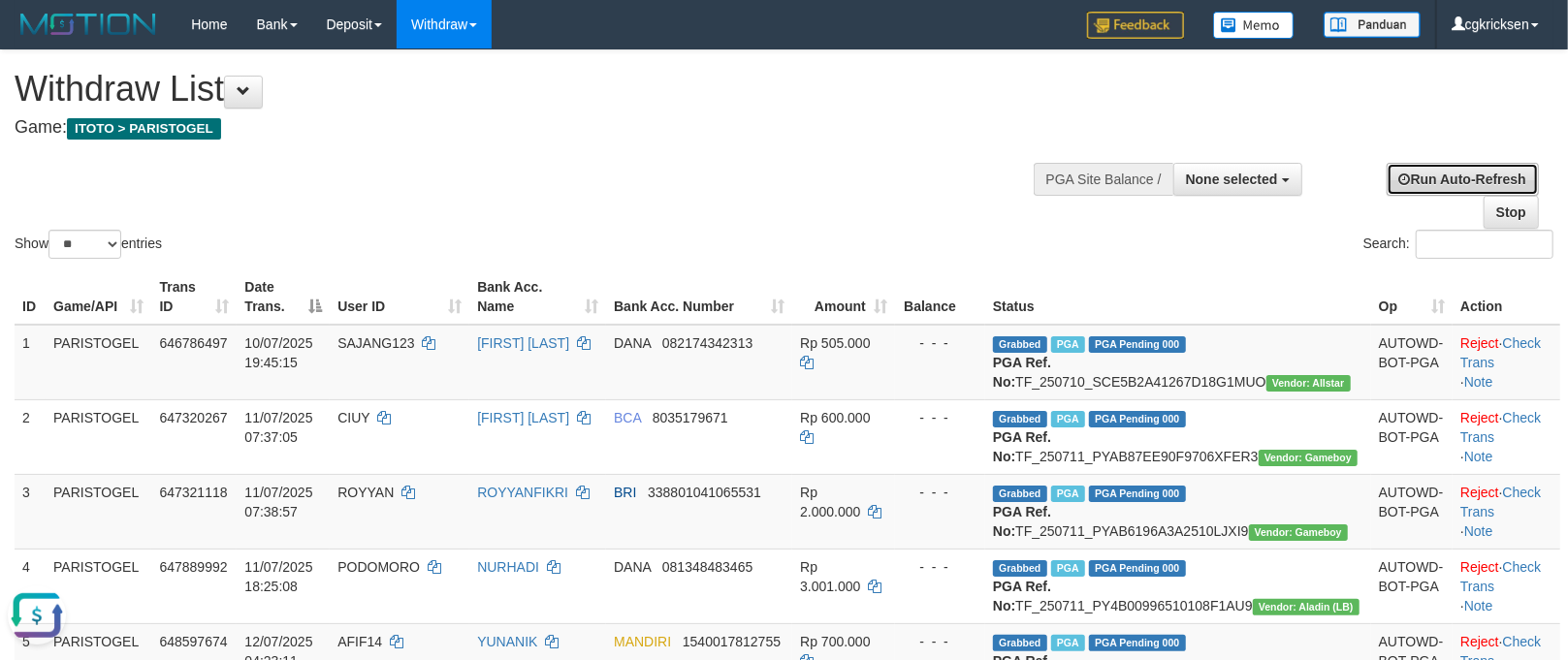 click on "Run Auto-Refresh" at bounding box center (1462, 179) 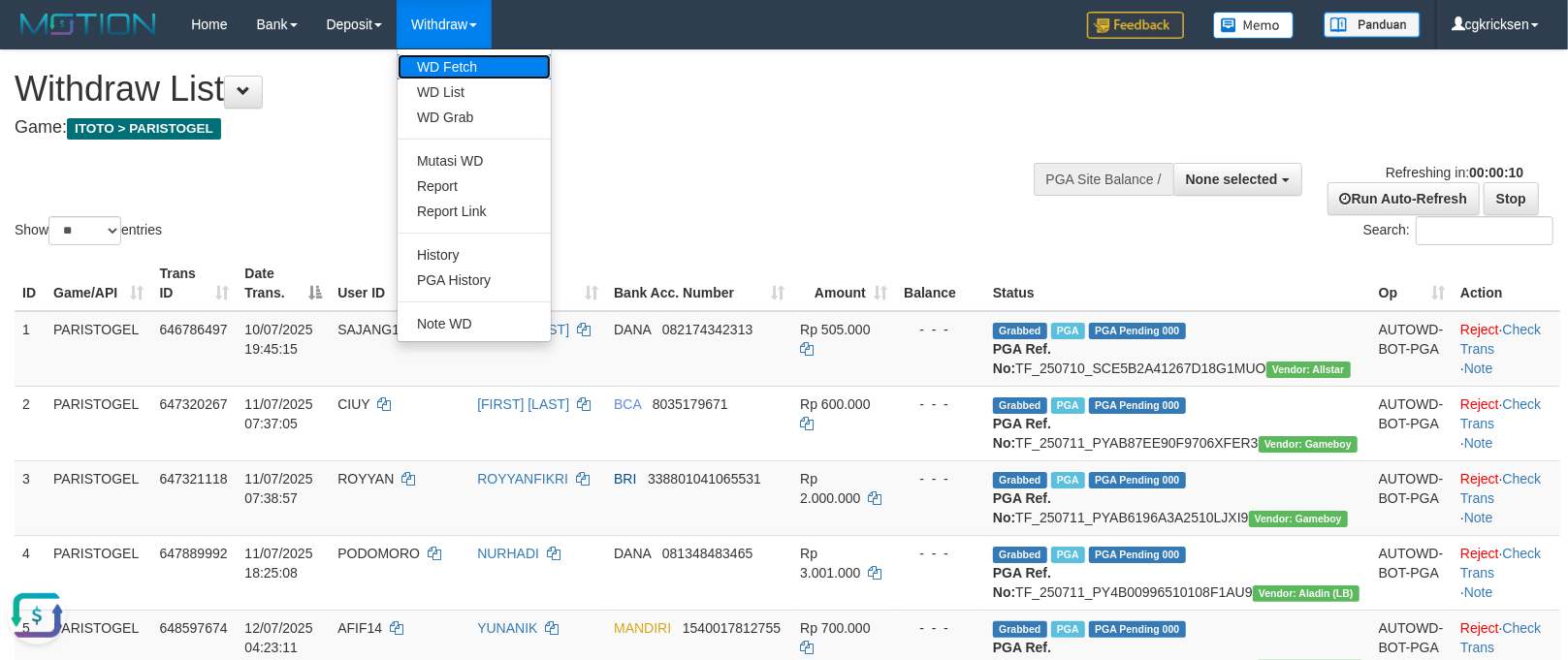 click on "WD Fetch" at bounding box center (474, 67) 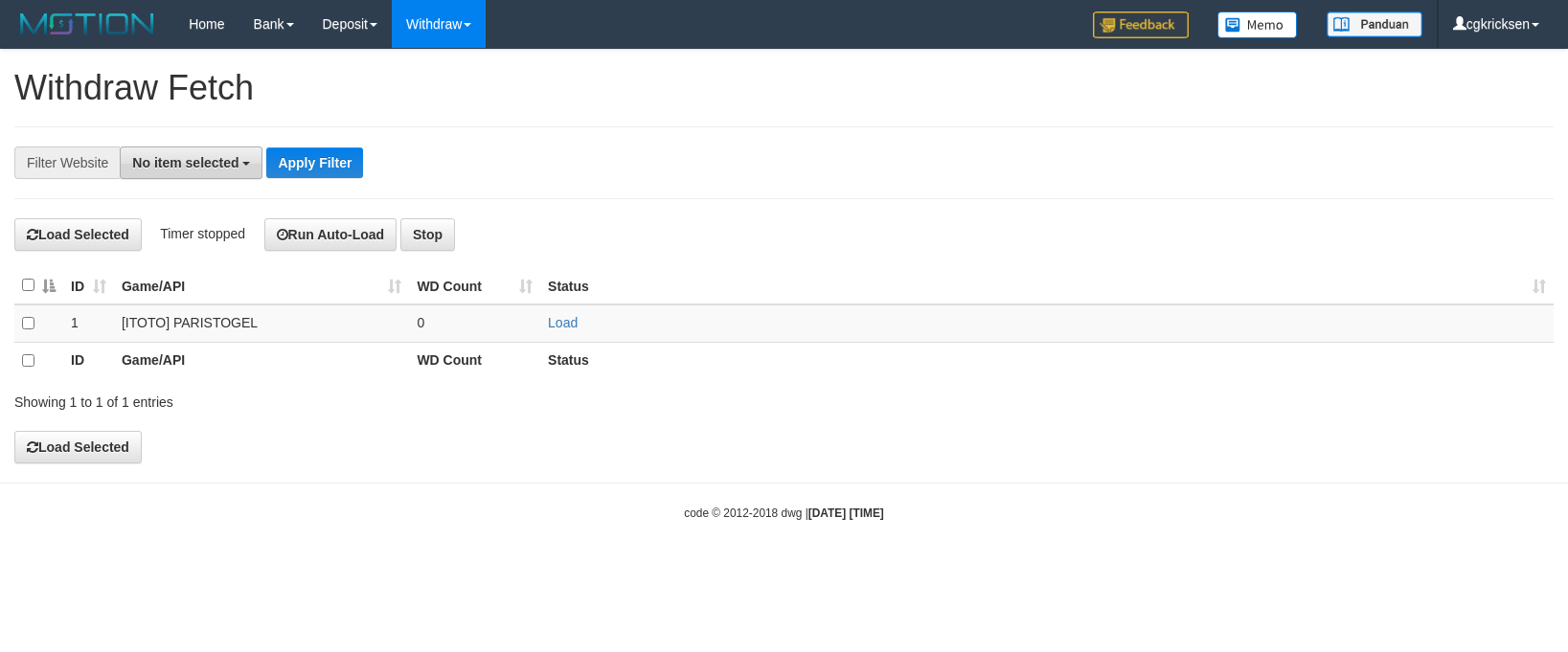 scroll, scrollTop: 0, scrollLeft: 0, axis: both 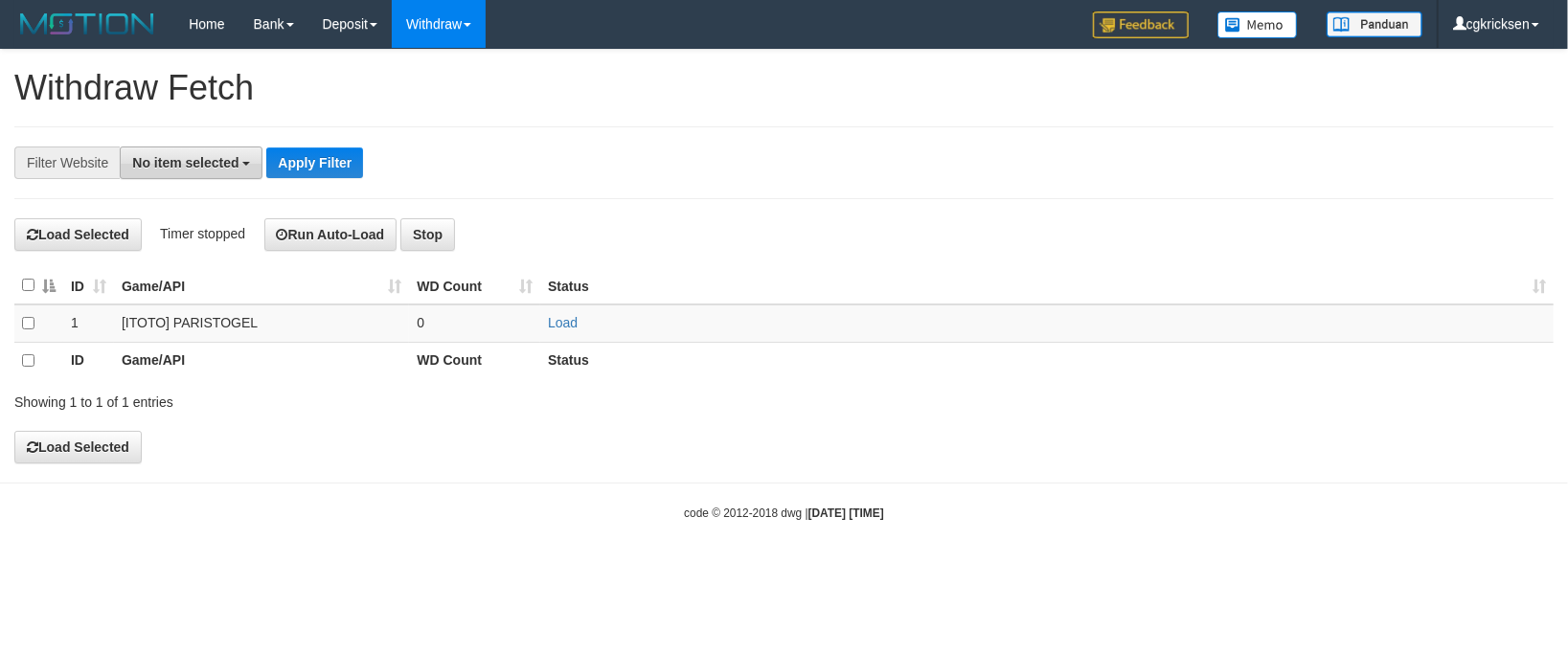 click on "No item selected" at bounding box center (185, 163) 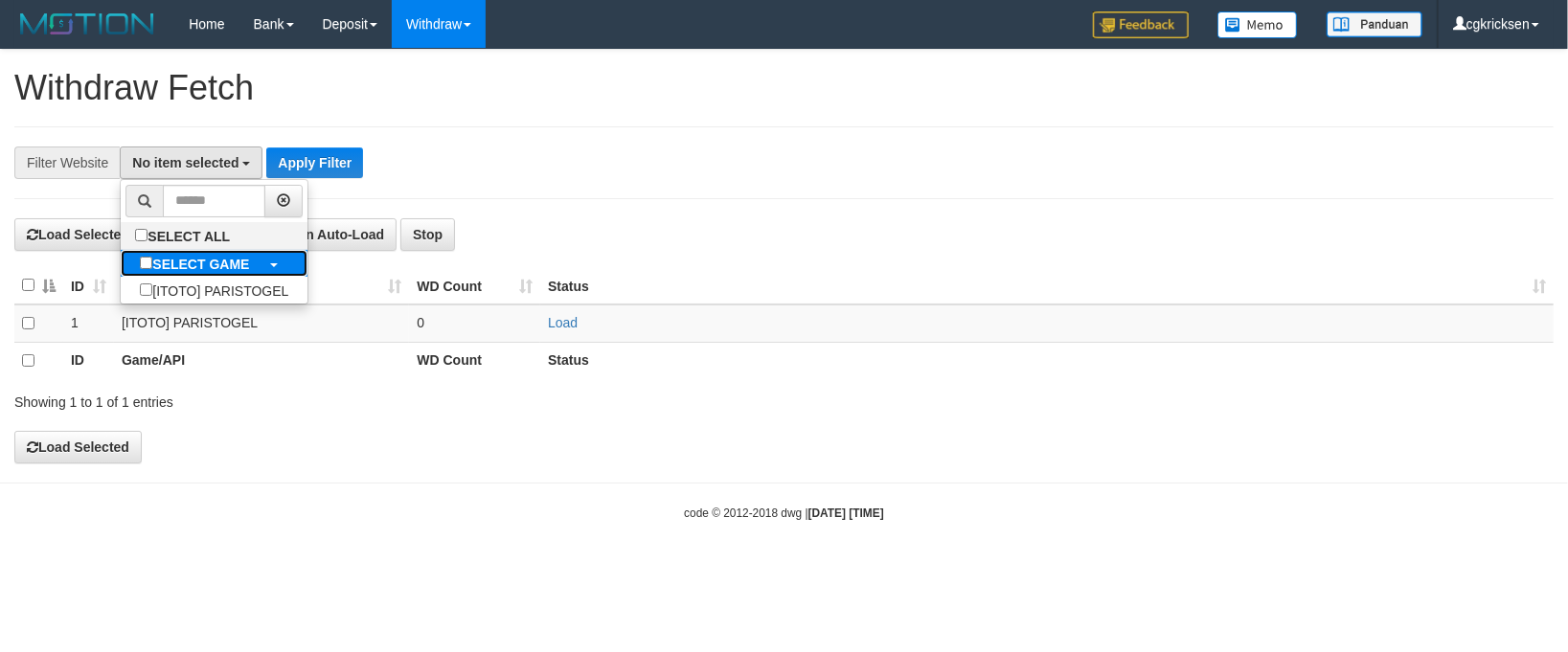 drag, startPoint x: 218, startPoint y: 266, endPoint x: 232, endPoint y: 266, distance: 14 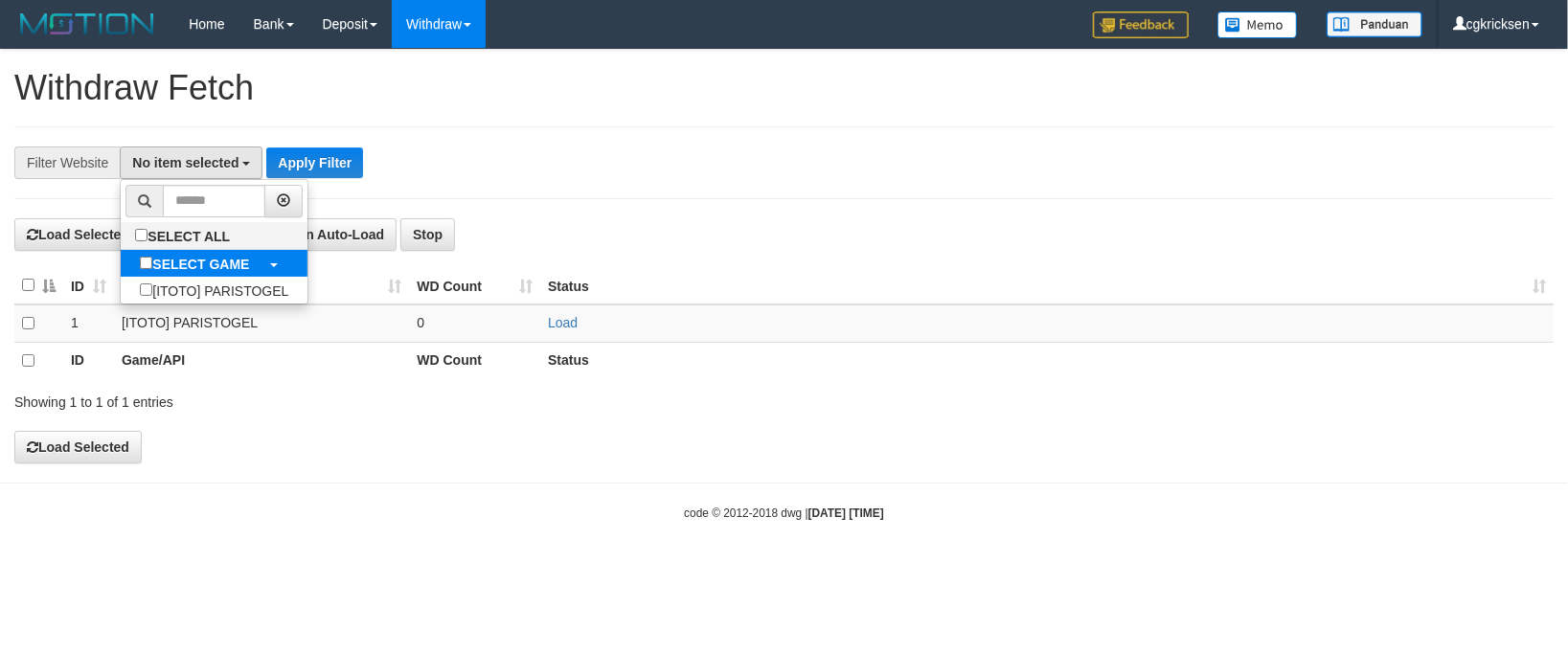 select on "****" 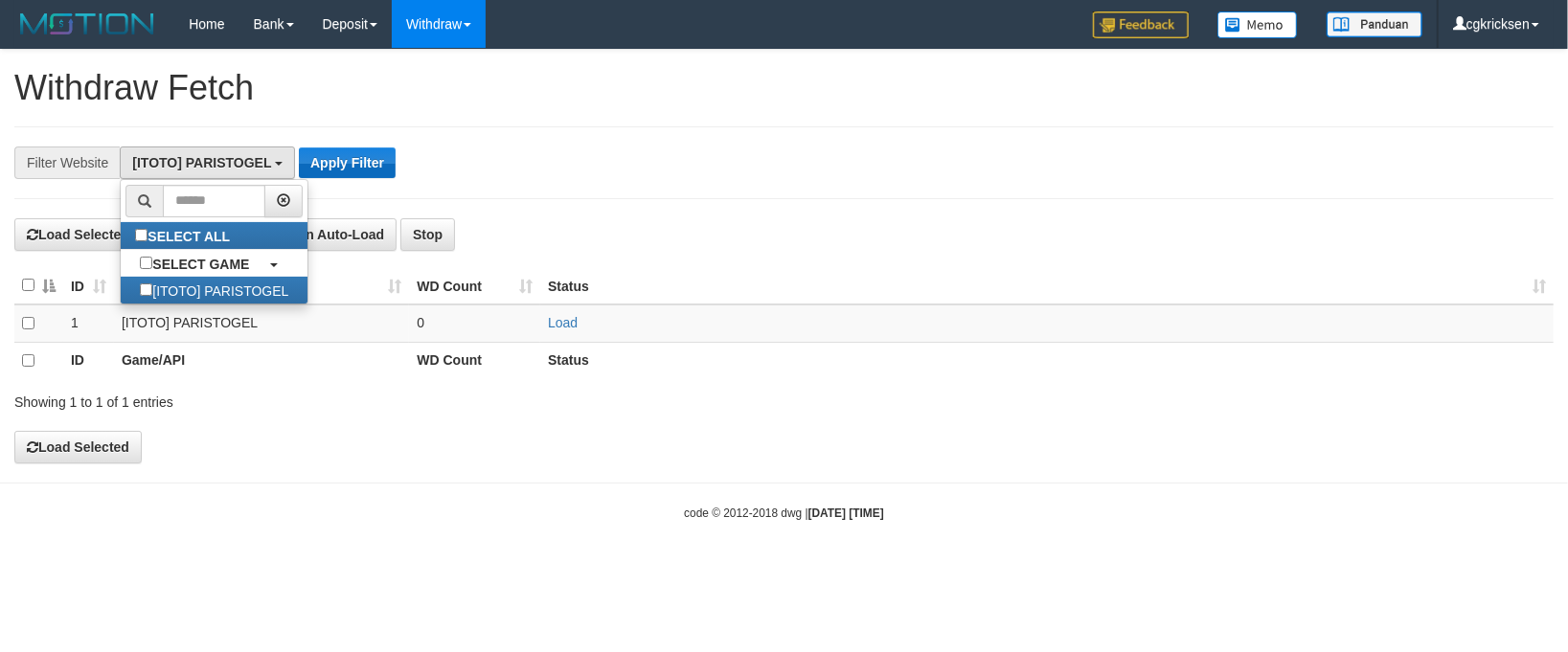 scroll, scrollTop: 16, scrollLeft: 0, axis: vertical 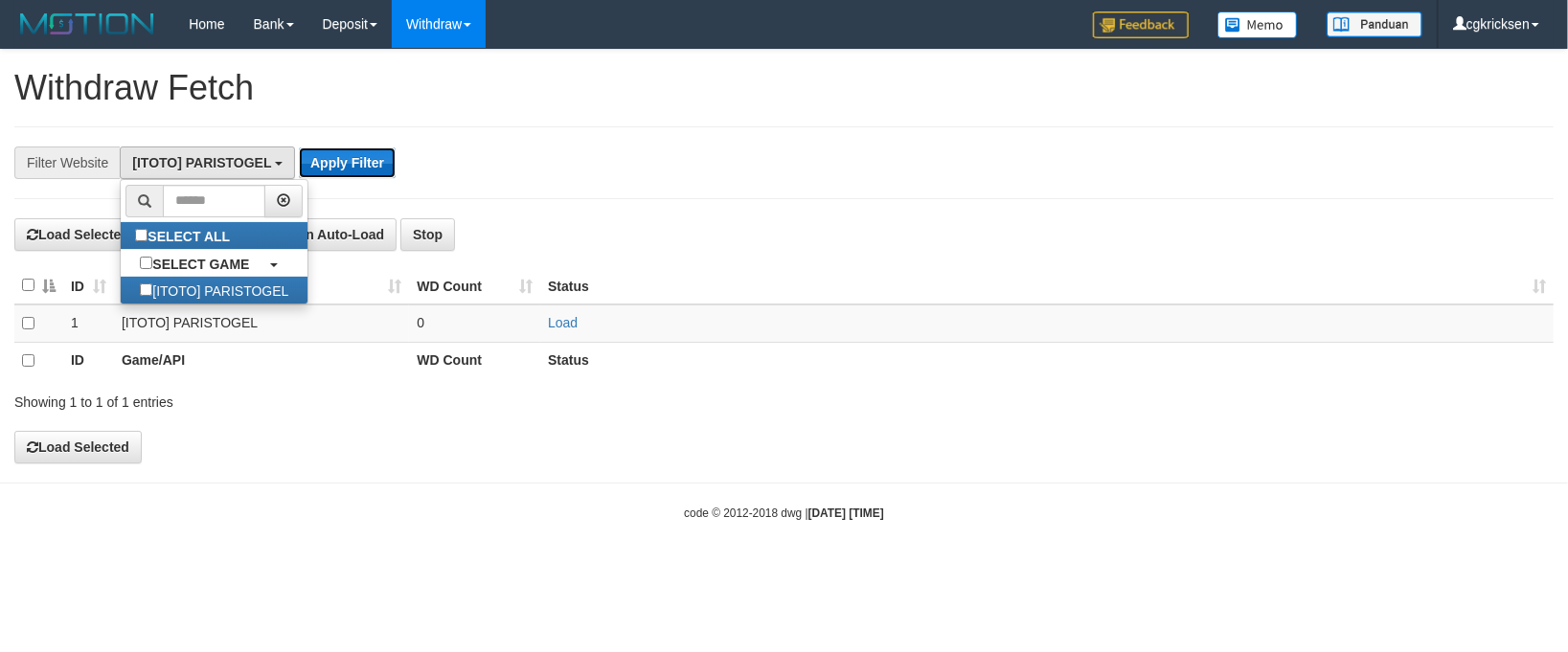 click on "Apply Filter" at bounding box center [347, 163] 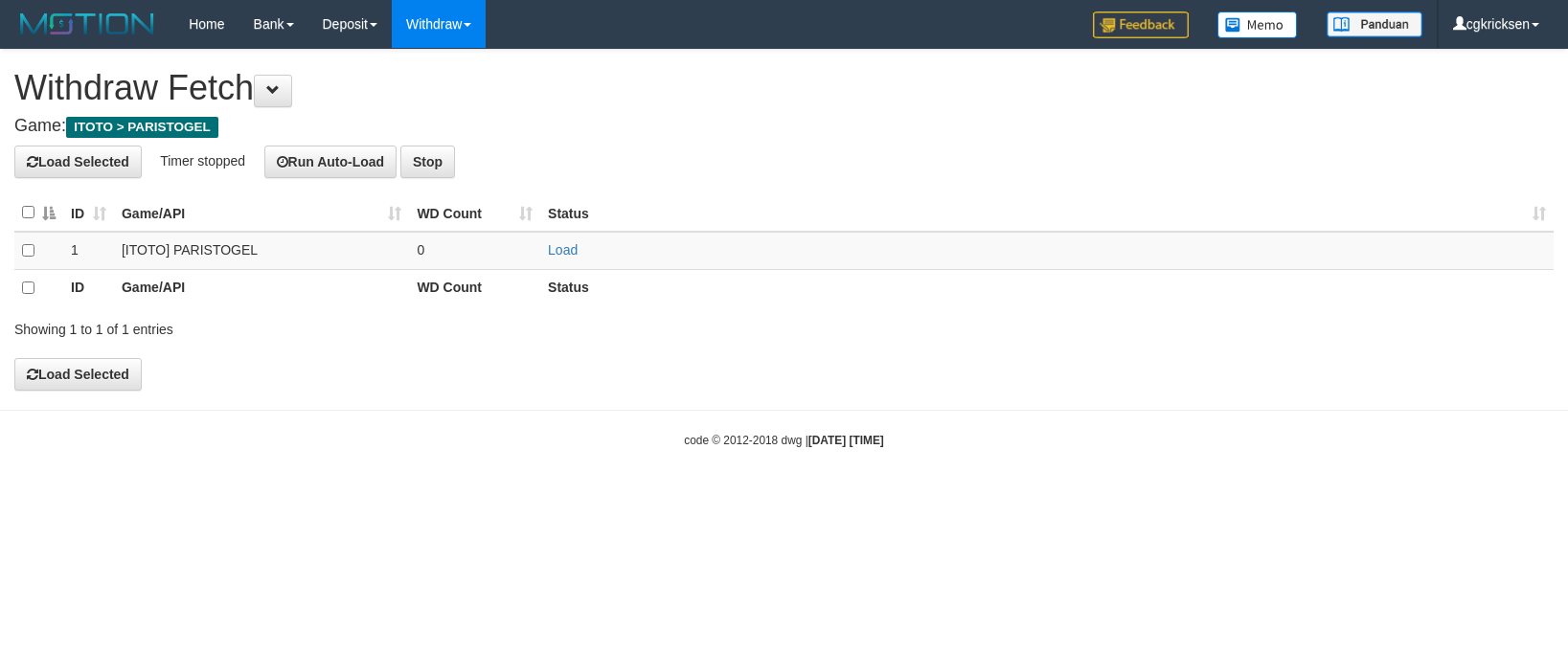 scroll, scrollTop: 0, scrollLeft: 0, axis: both 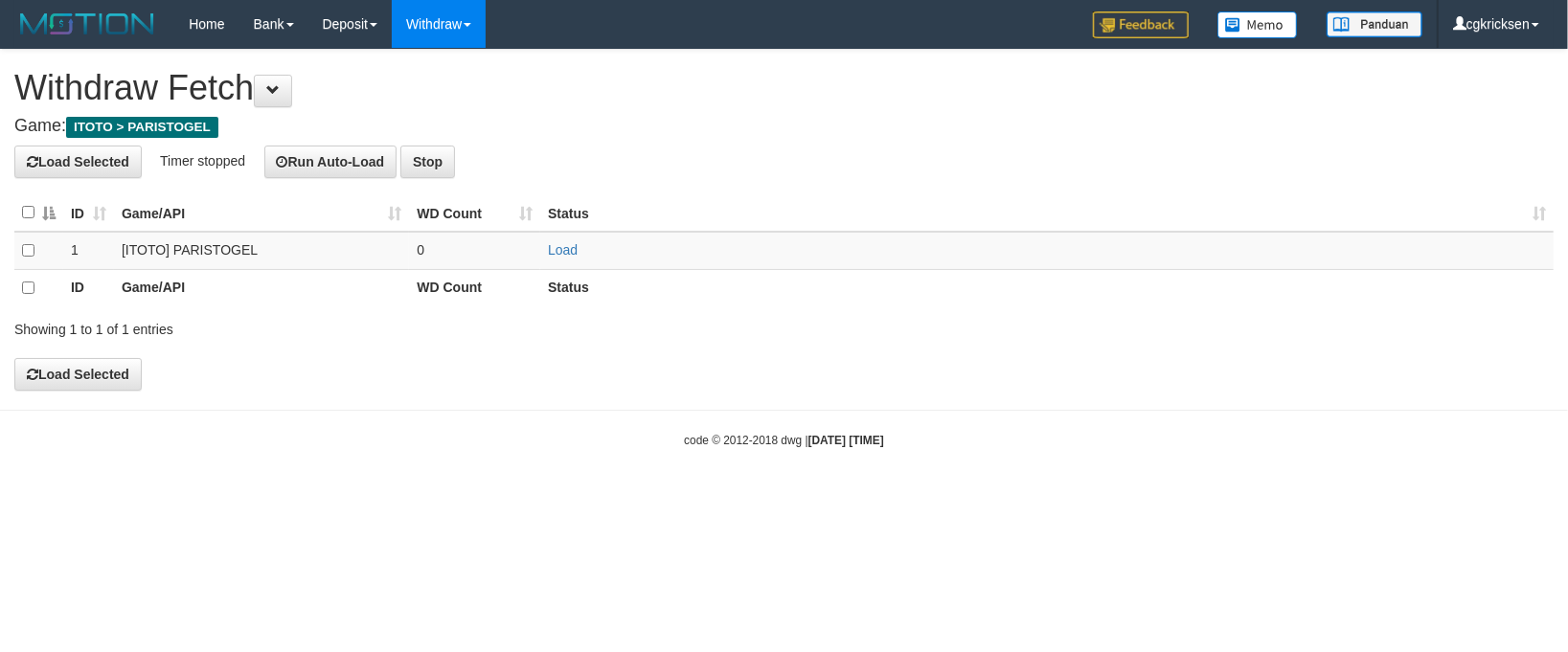 click on "0" at bounding box center [474, 251] 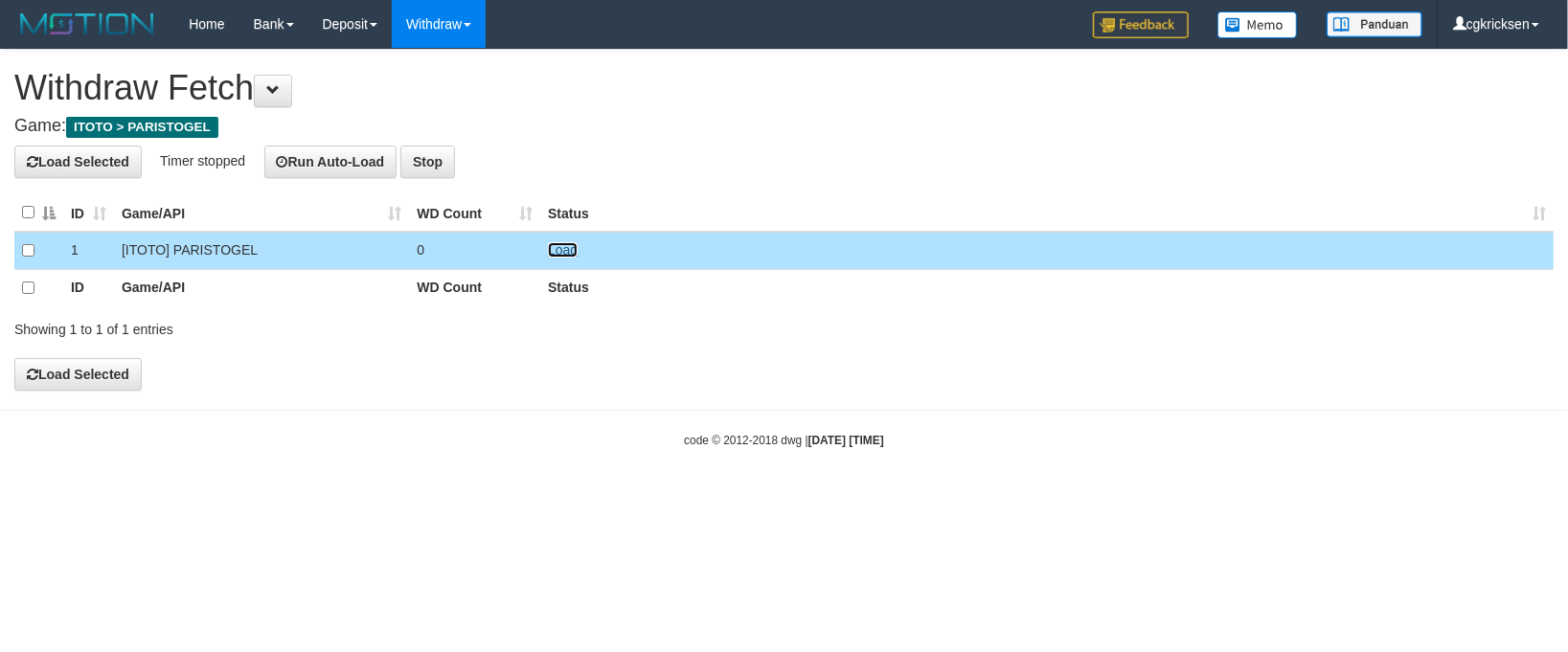 click on "Load" at bounding box center (562, 250) 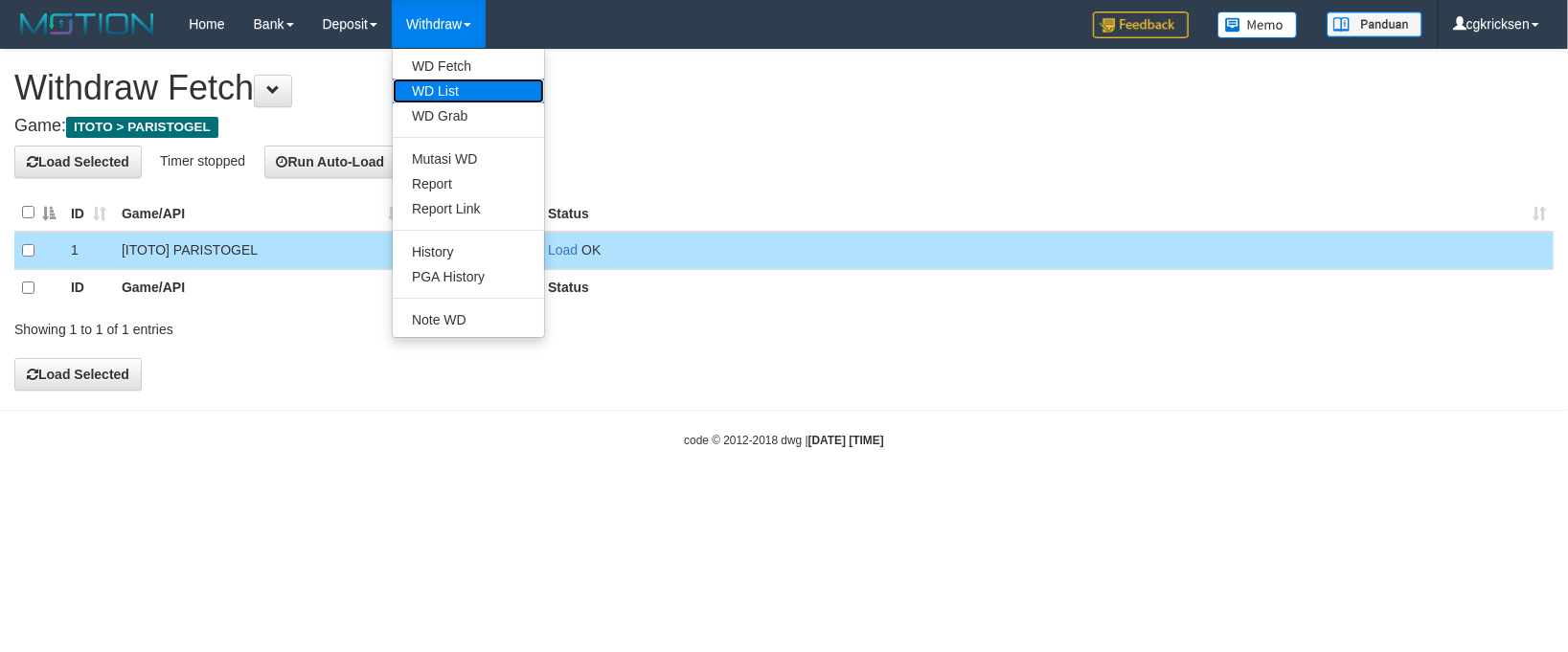 click on "WD List" at bounding box center [468, 91] 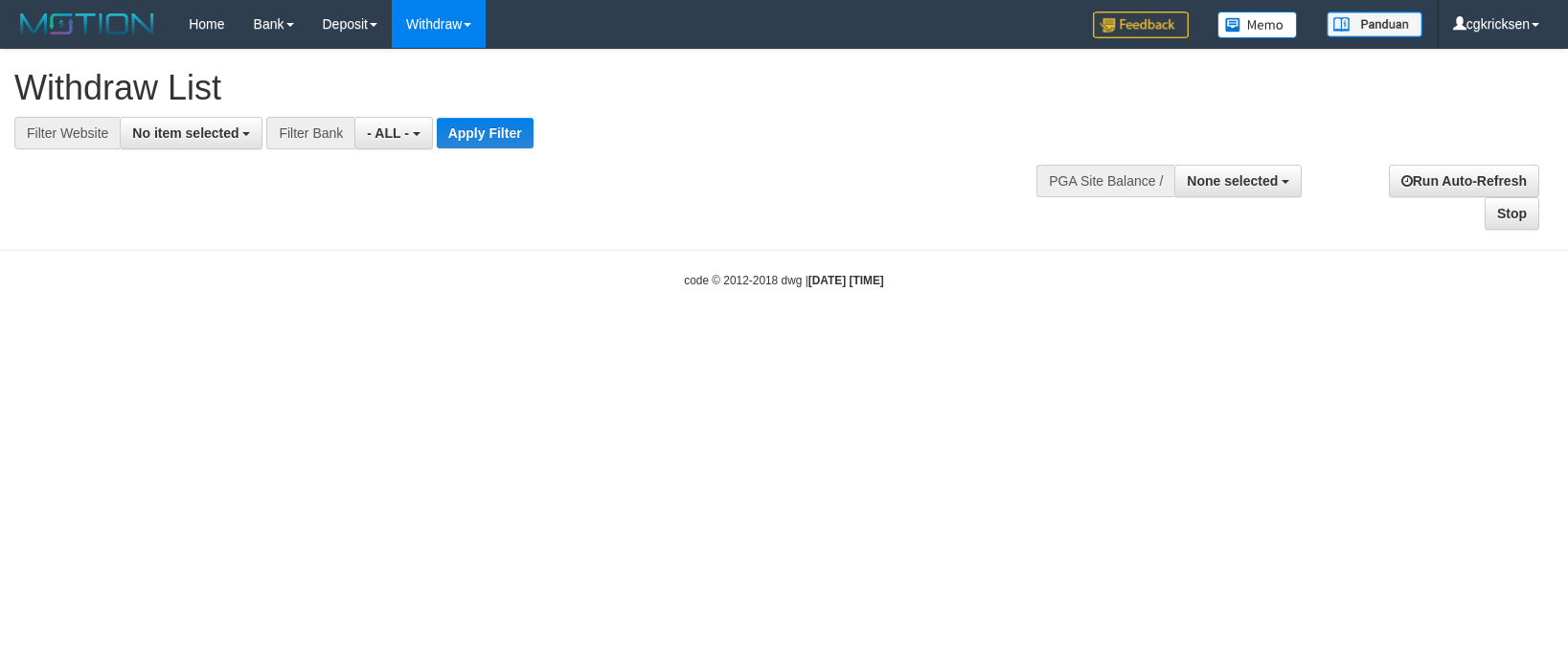 select 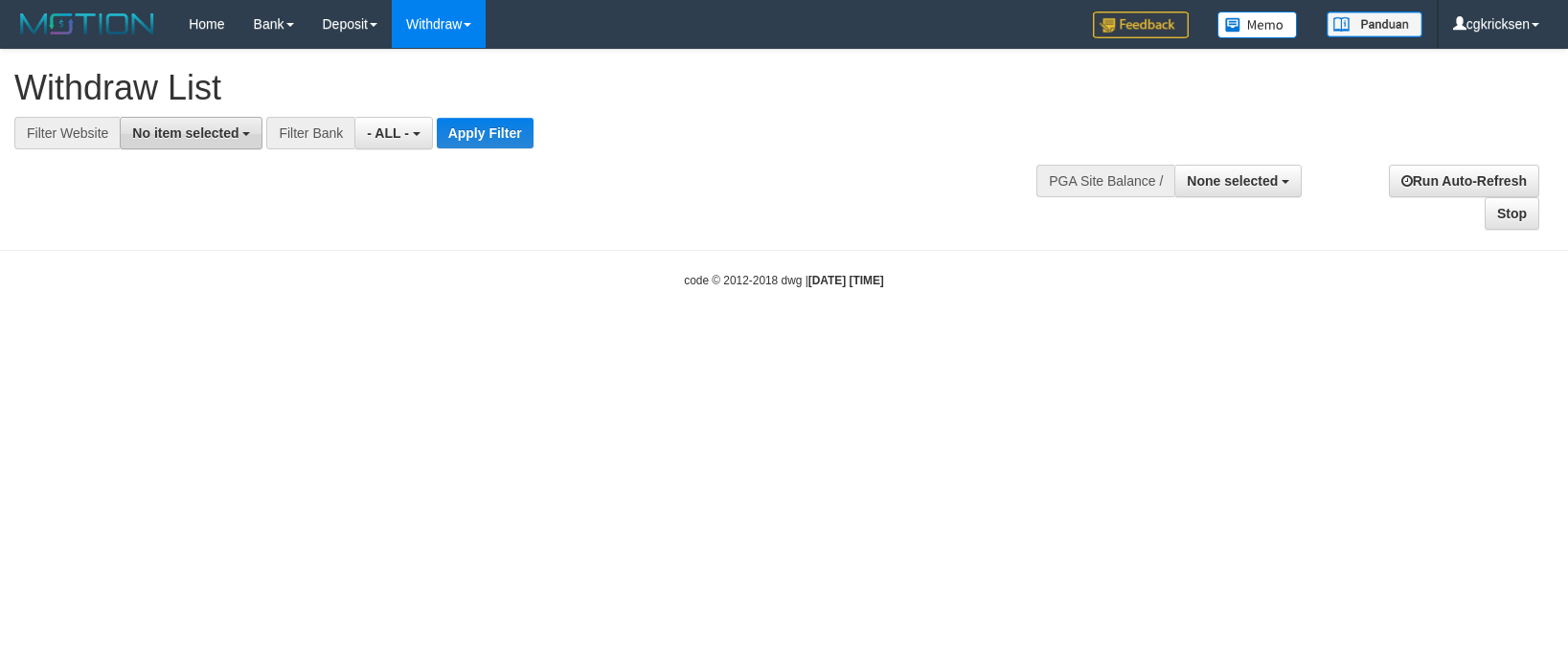 scroll, scrollTop: 0, scrollLeft: 0, axis: both 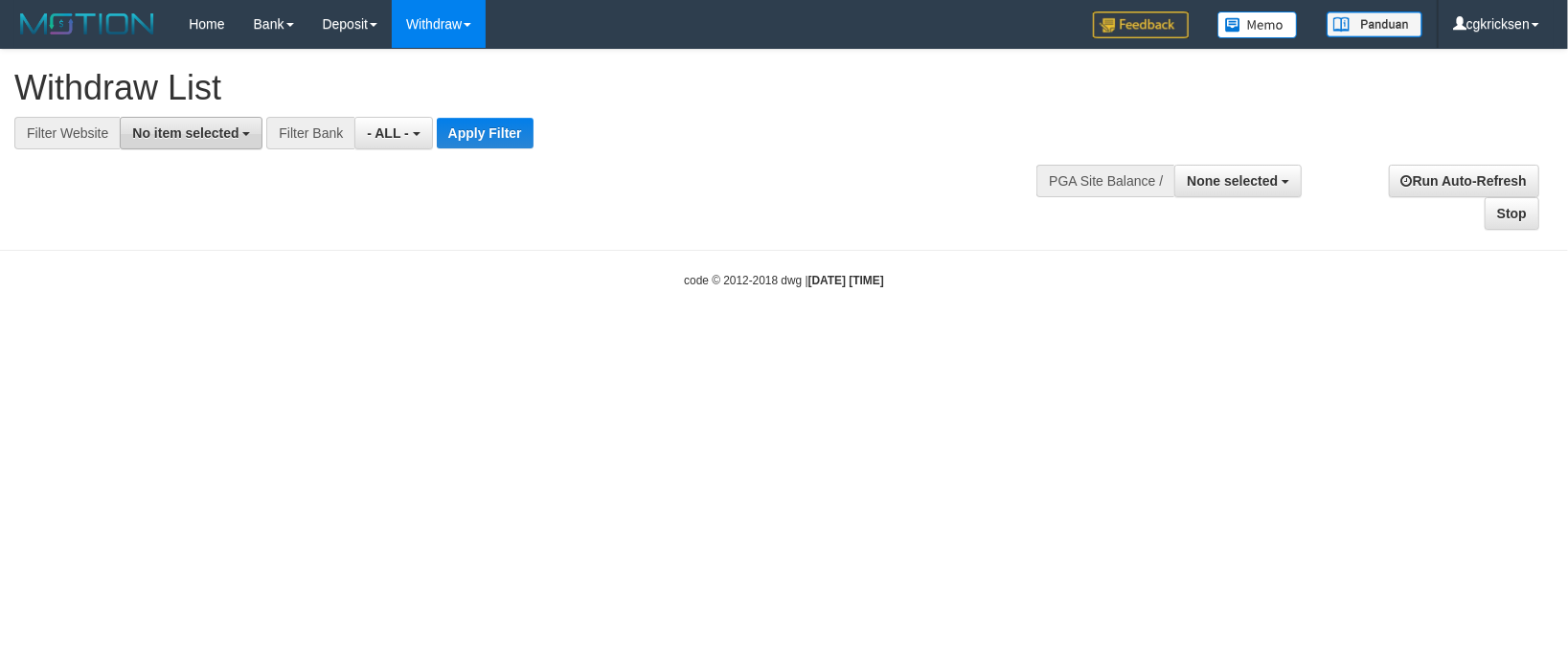 click on "No item selected" at bounding box center [191, 133] 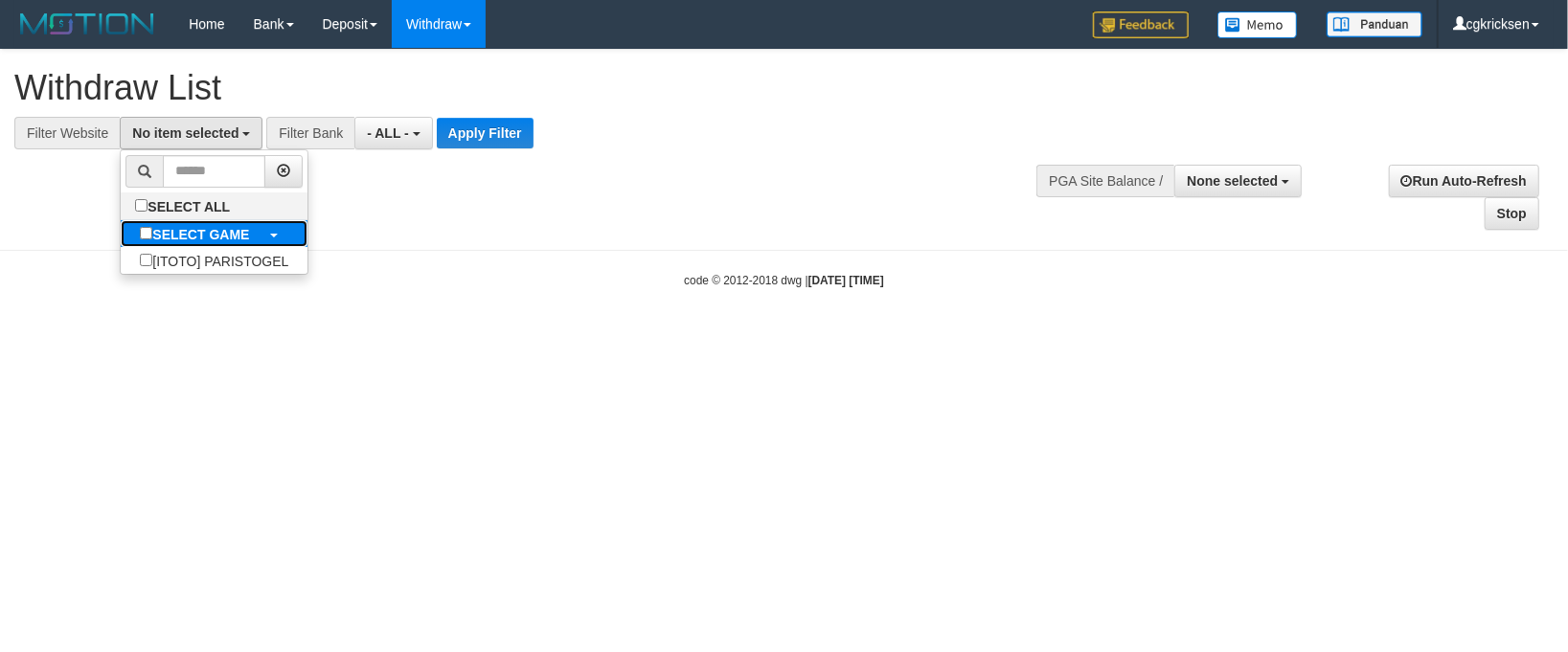click on "SELECT GAME" at bounding box center [214, 234] 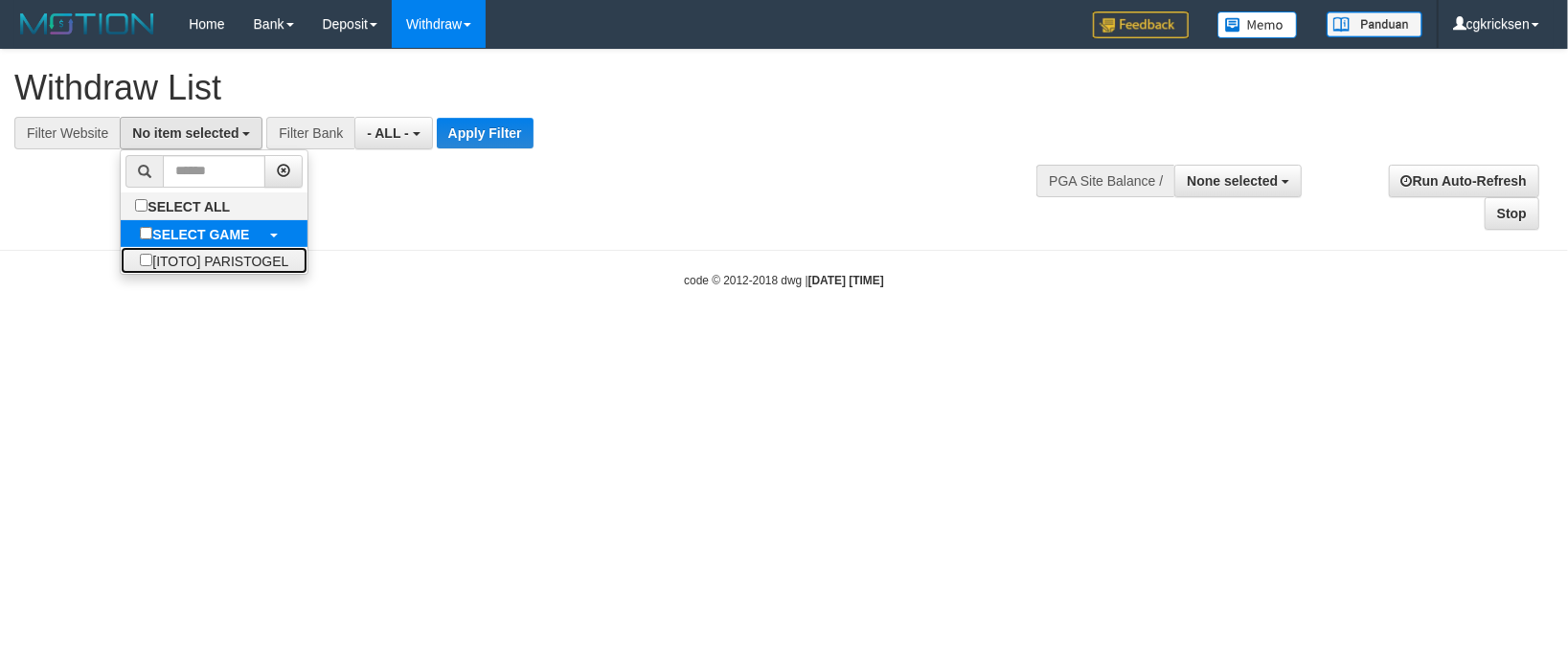 drag, startPoint x: 201, startPoint y: 274, endPoint x: 284, endPoint y: 236, distance: 91.285267 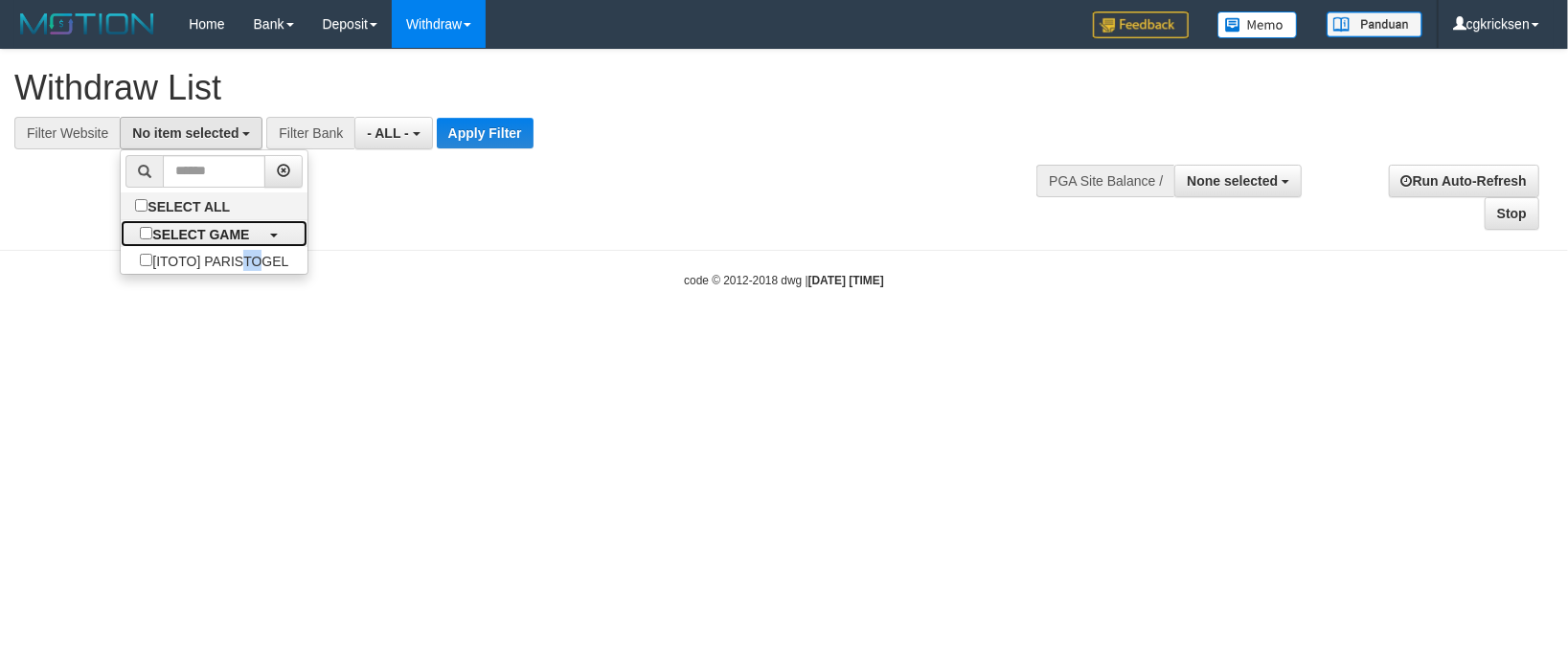 scroll, scrollTop: 0, scrollLeft: 0, axis: both 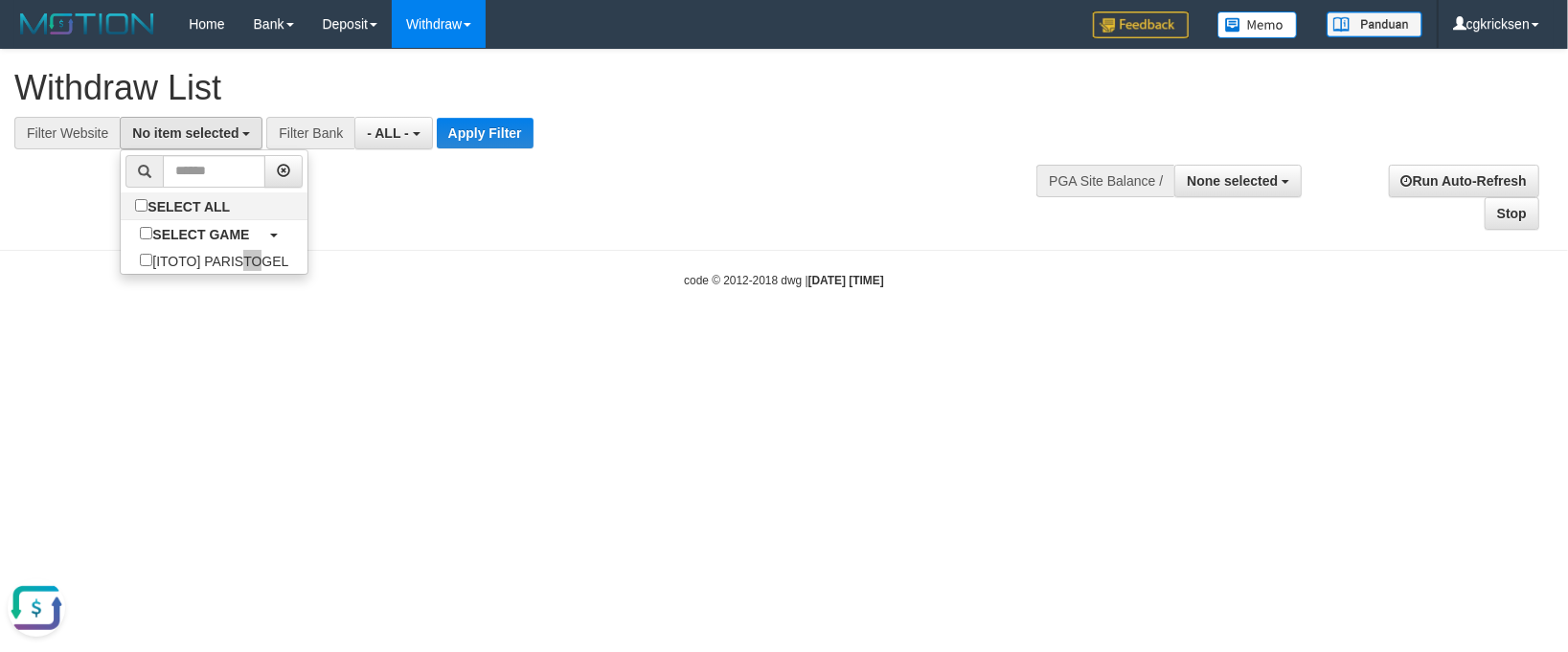click at bounding box center [188, 326] 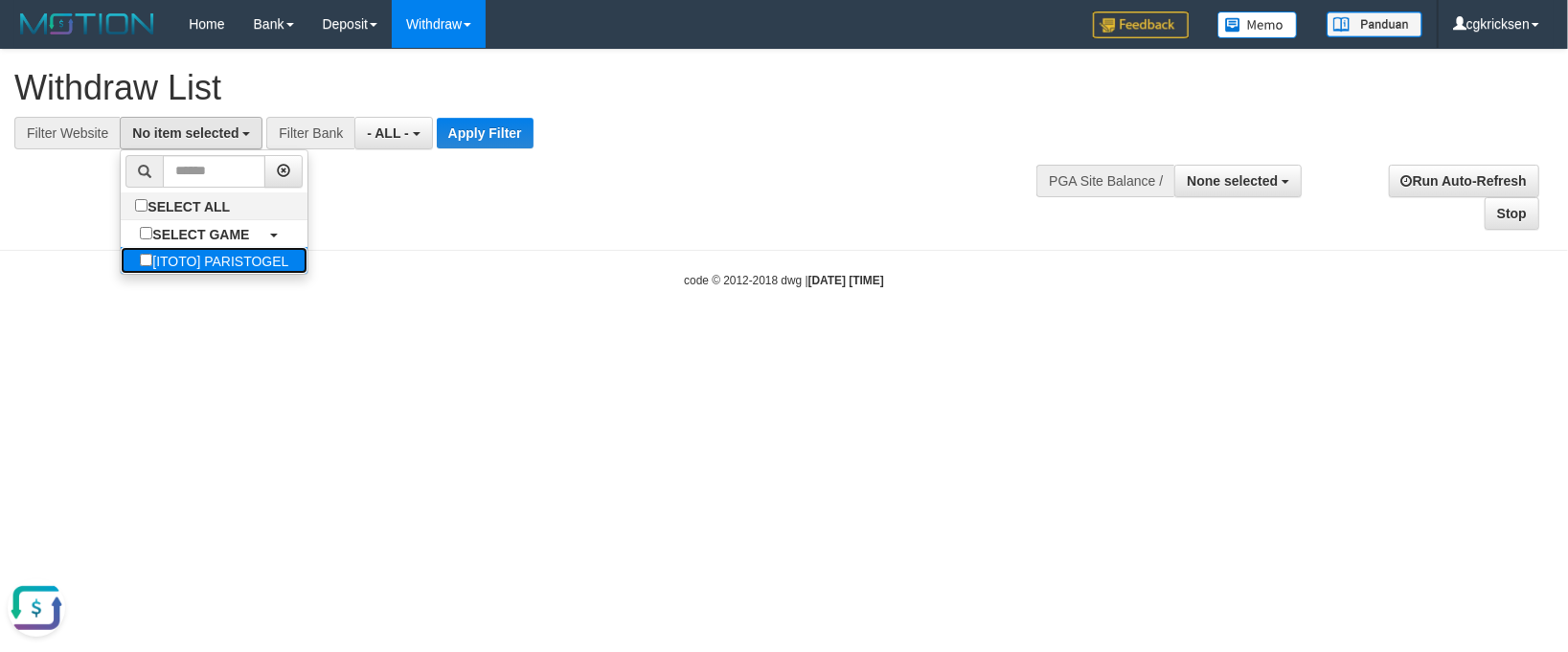 click on "[ITOTO] PARISTOGEL" at bounding box center (214, 260) 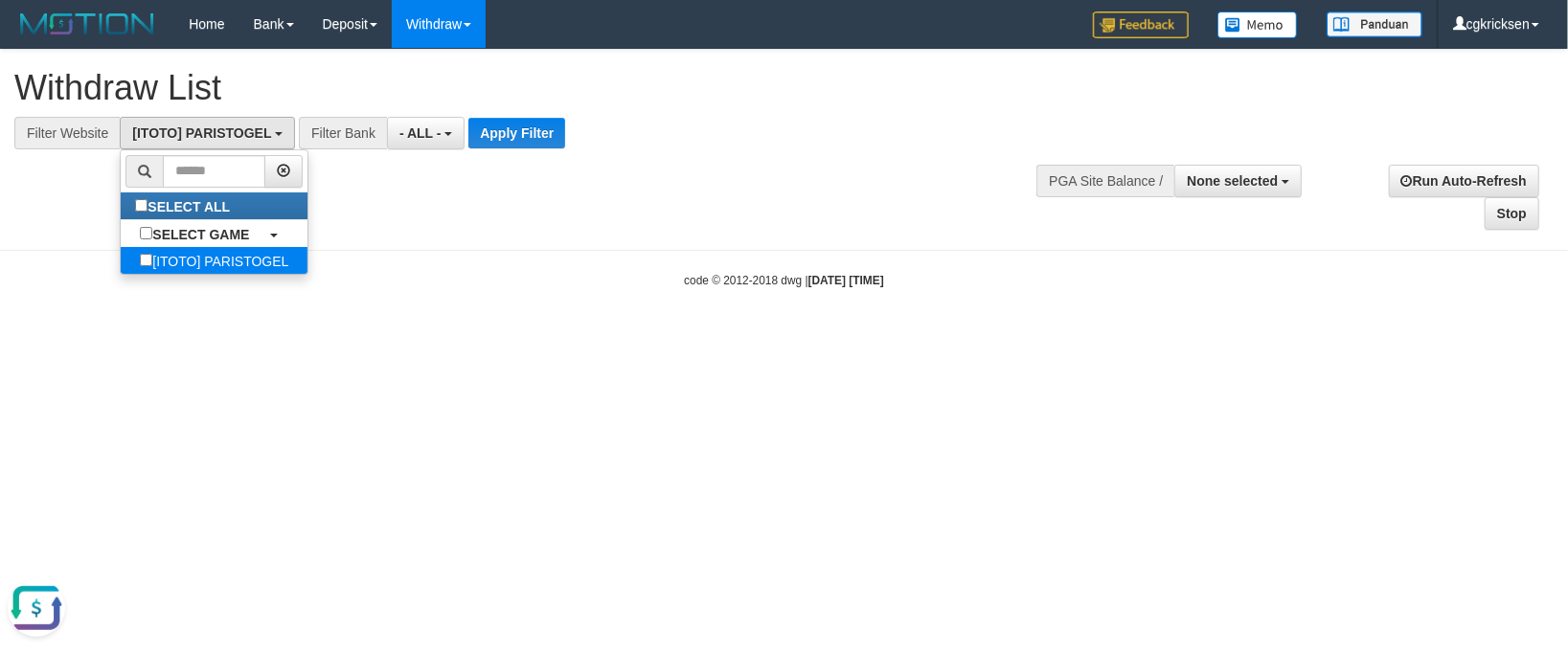 select on "****" 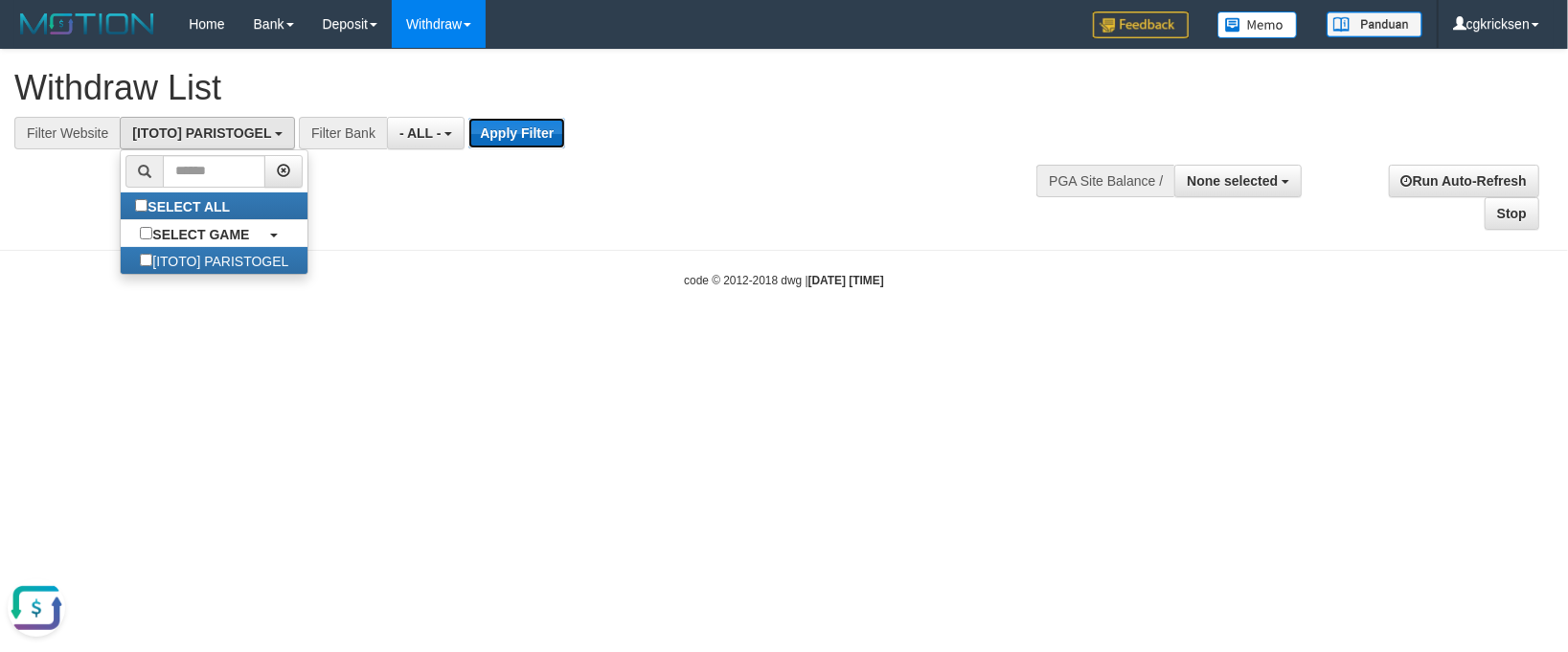 click on "Apply Filter" at bounding box center (516, 133) 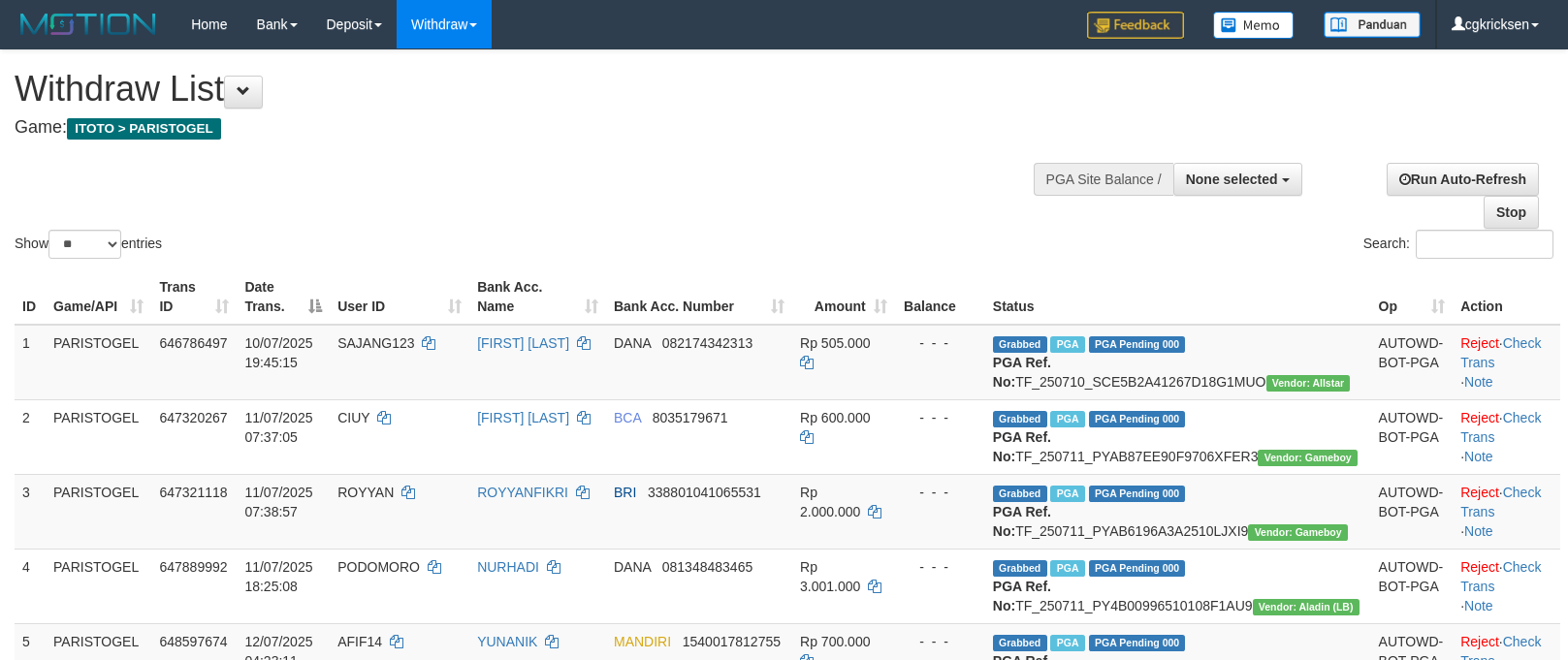 select 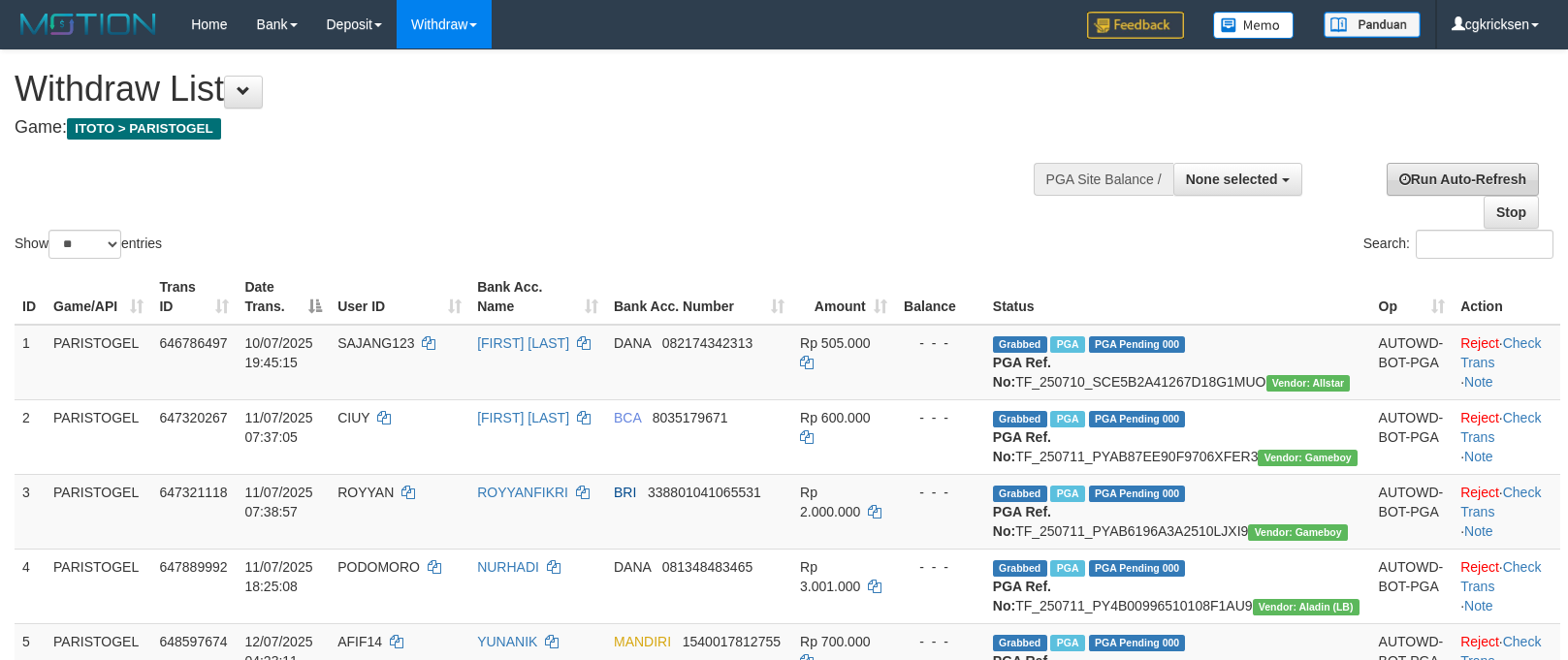 scroll, scrollTop: 0, scrollLeft: 0, axis: both 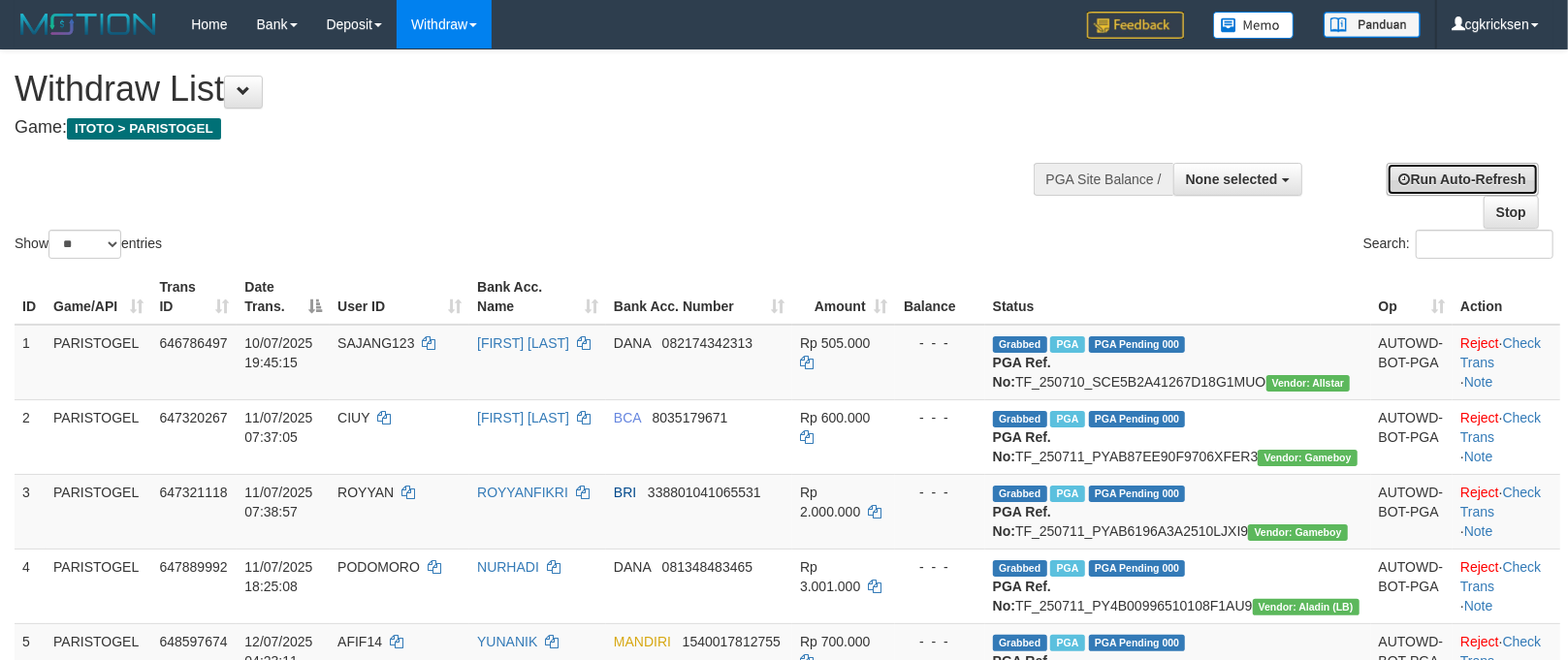 click on "Run Auto-Refresh" at bounding box center [1462, 179] 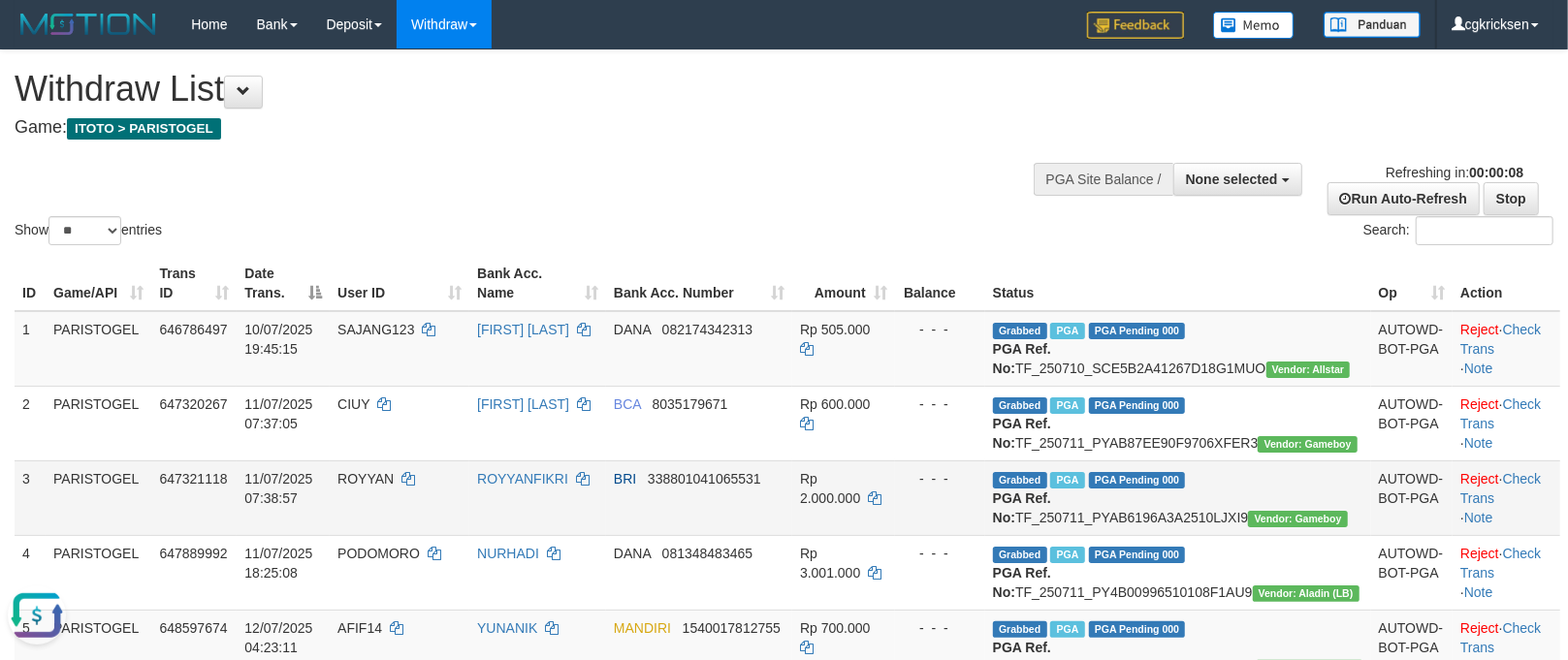 scroll, scrollTop: 0, scrollLeft: 0, axis: both 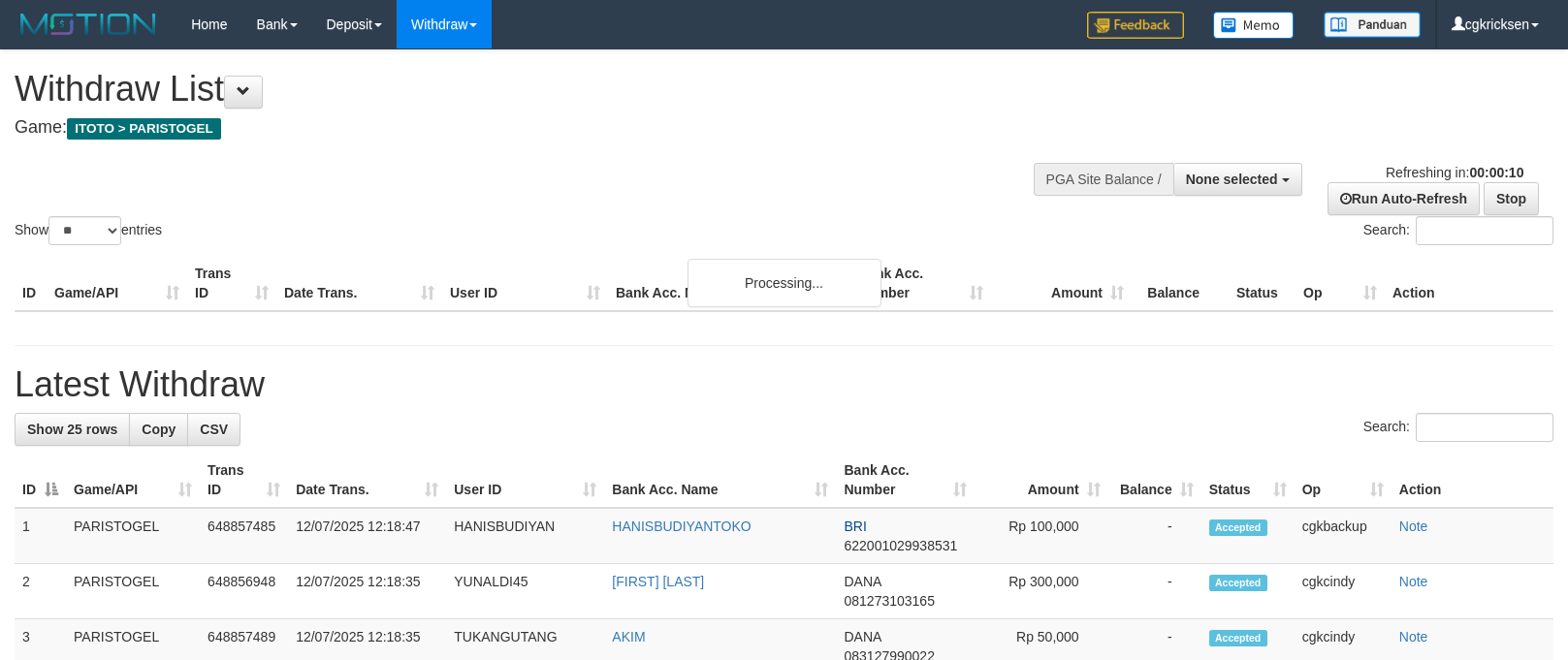 select 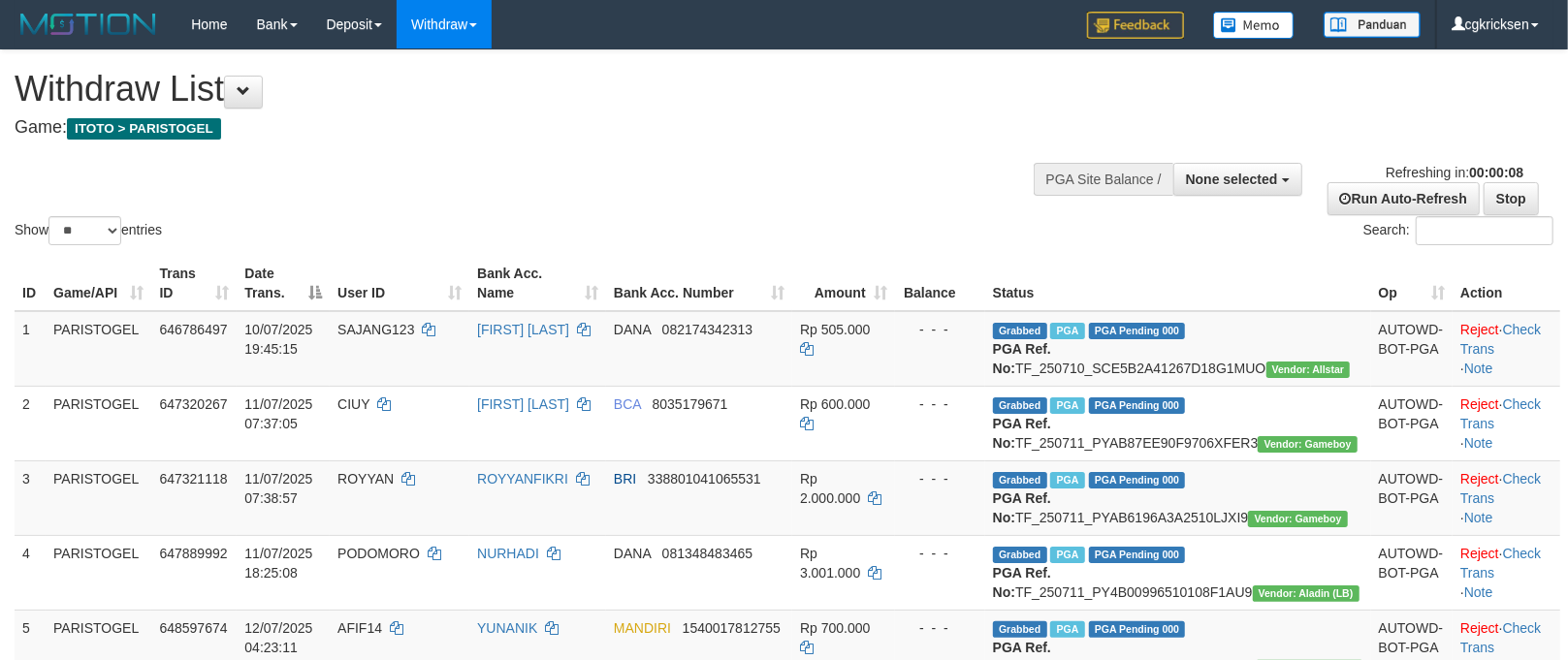 click on "Withdraw List" at bounding box center [520, 89] 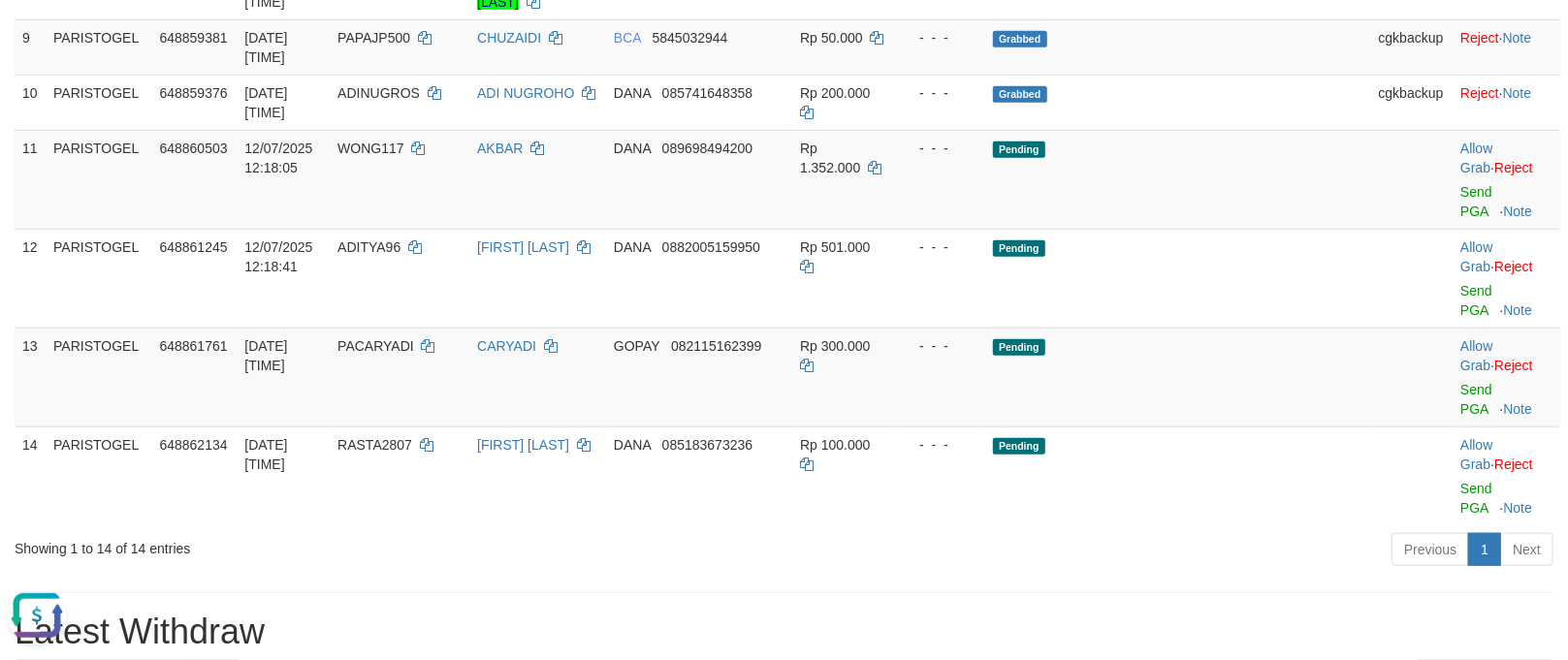 scroll, scrollTop: 0, scrollLeft: 0, axis: both 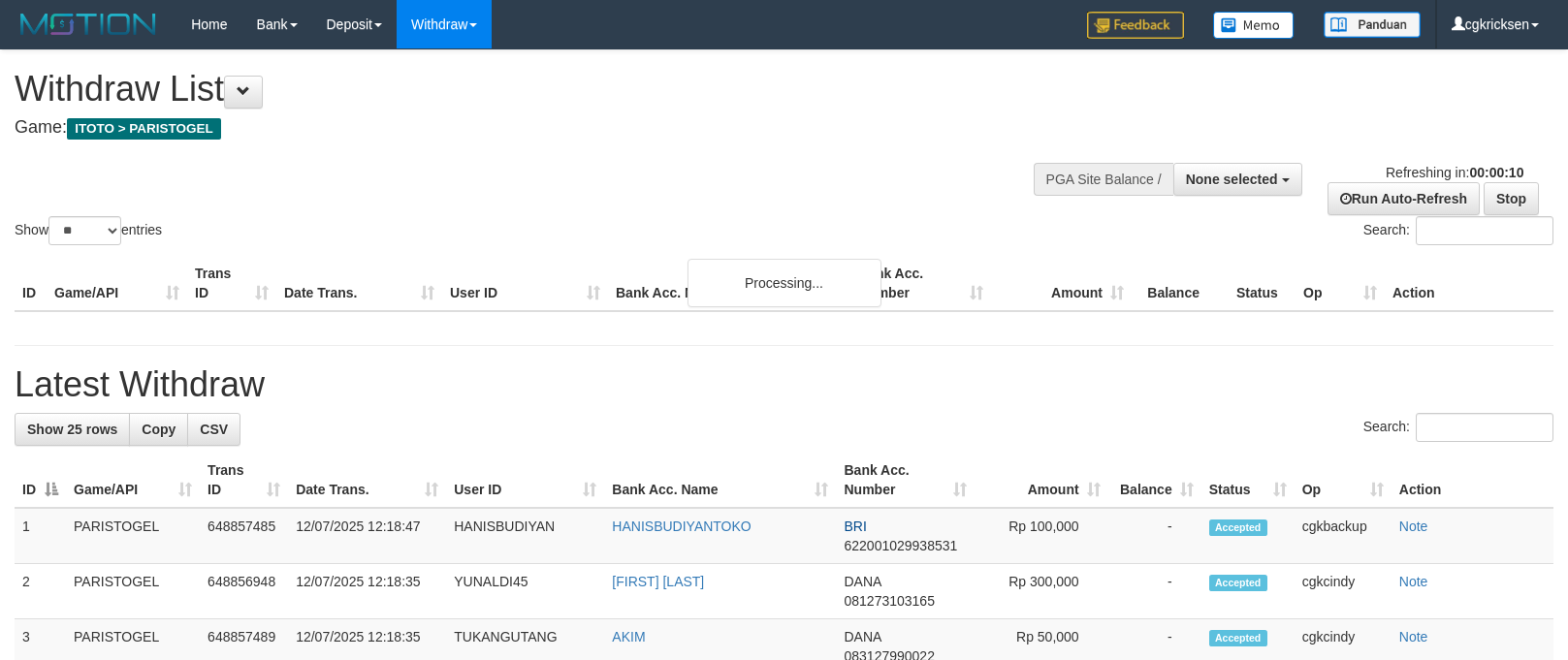 select 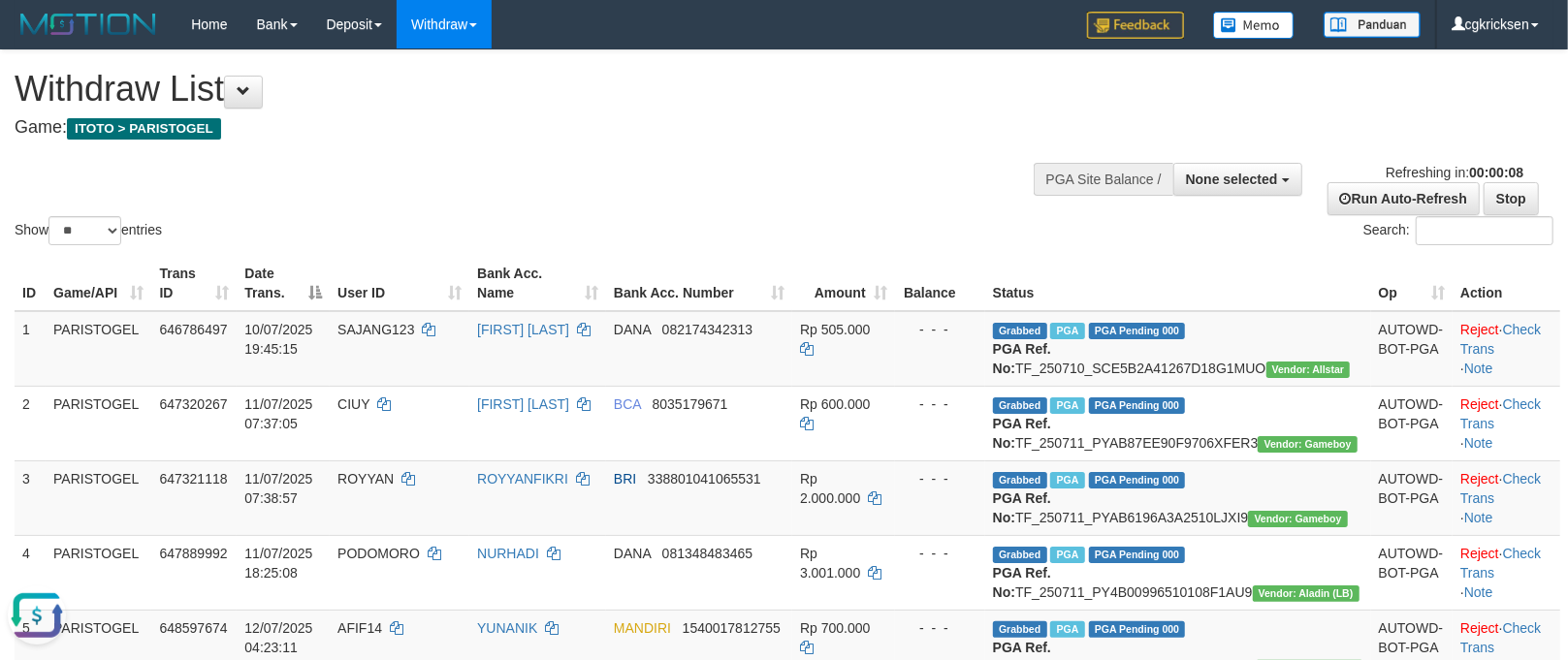 scroll, scrollTop: 0, scrollLeft: 0, axis: both 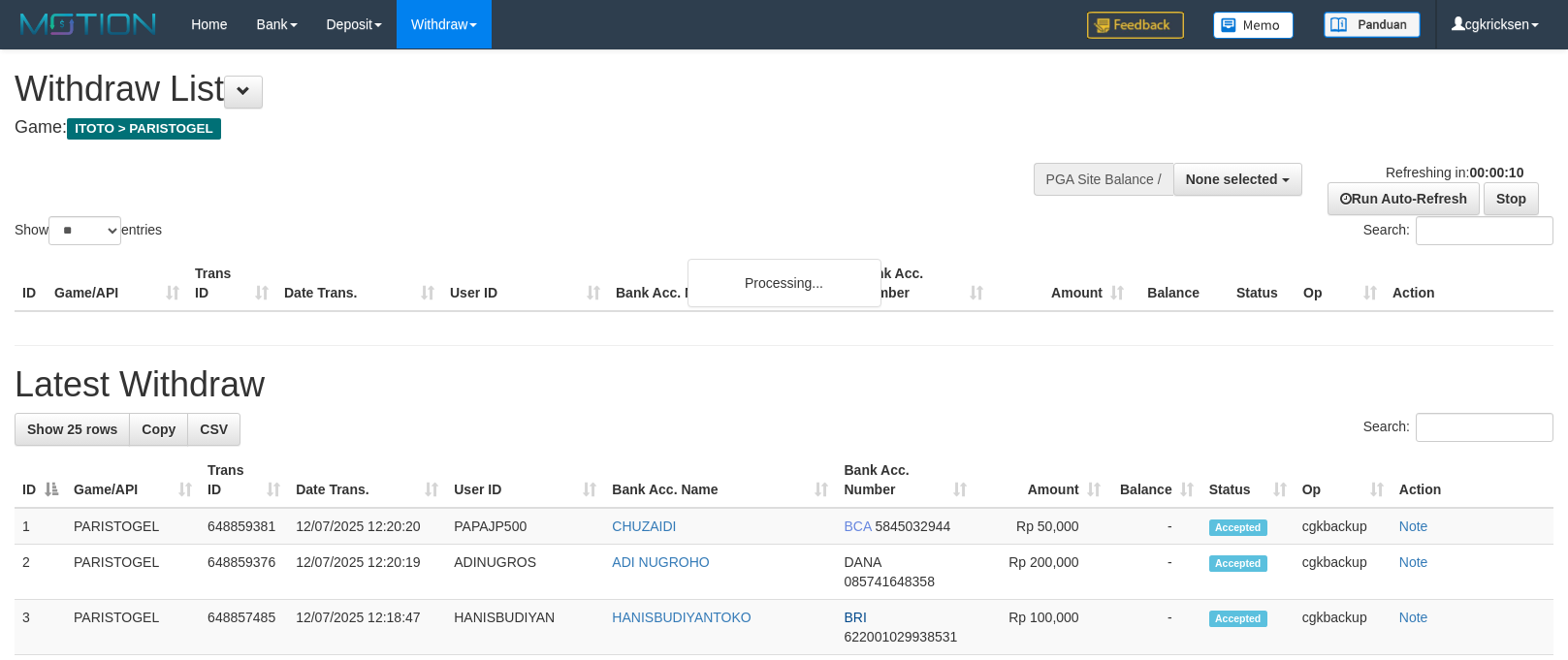 select 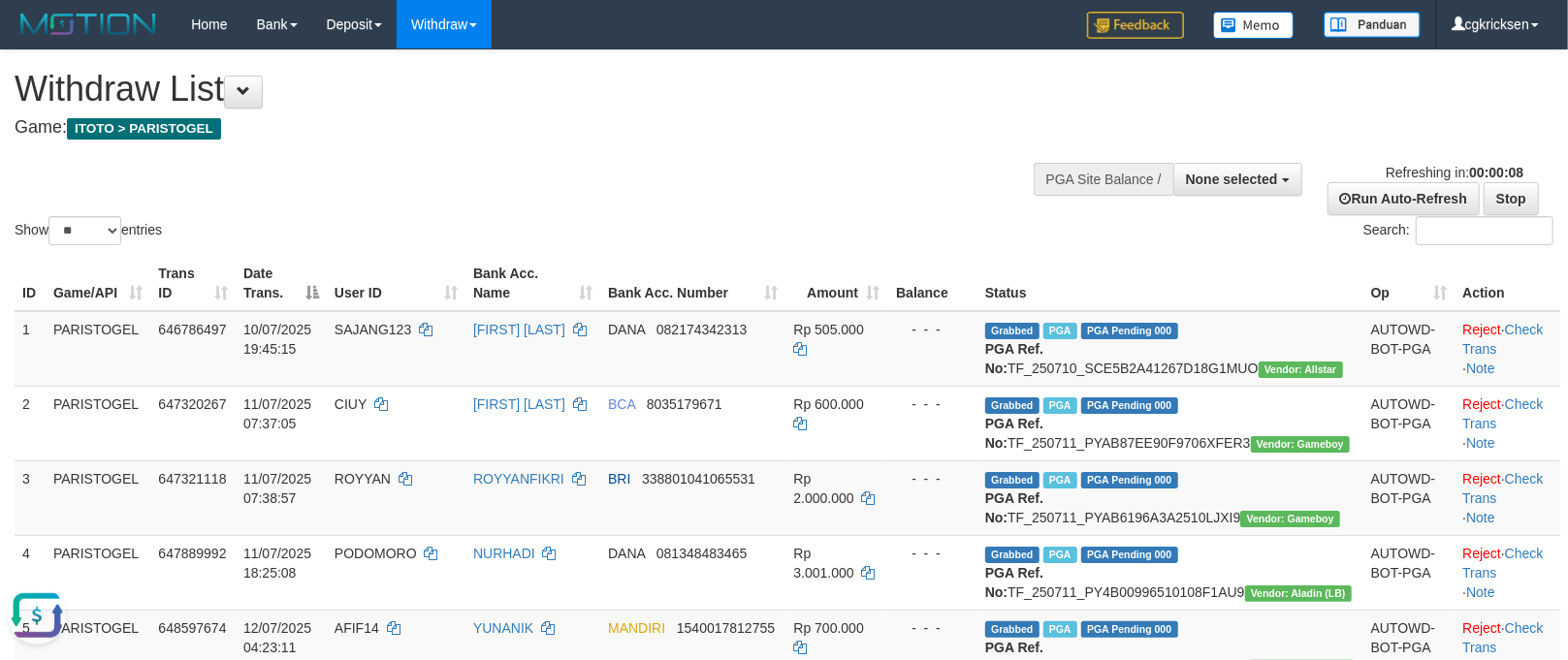 scroll, scrollTop: 0, scrollLeft: 0, axis: both 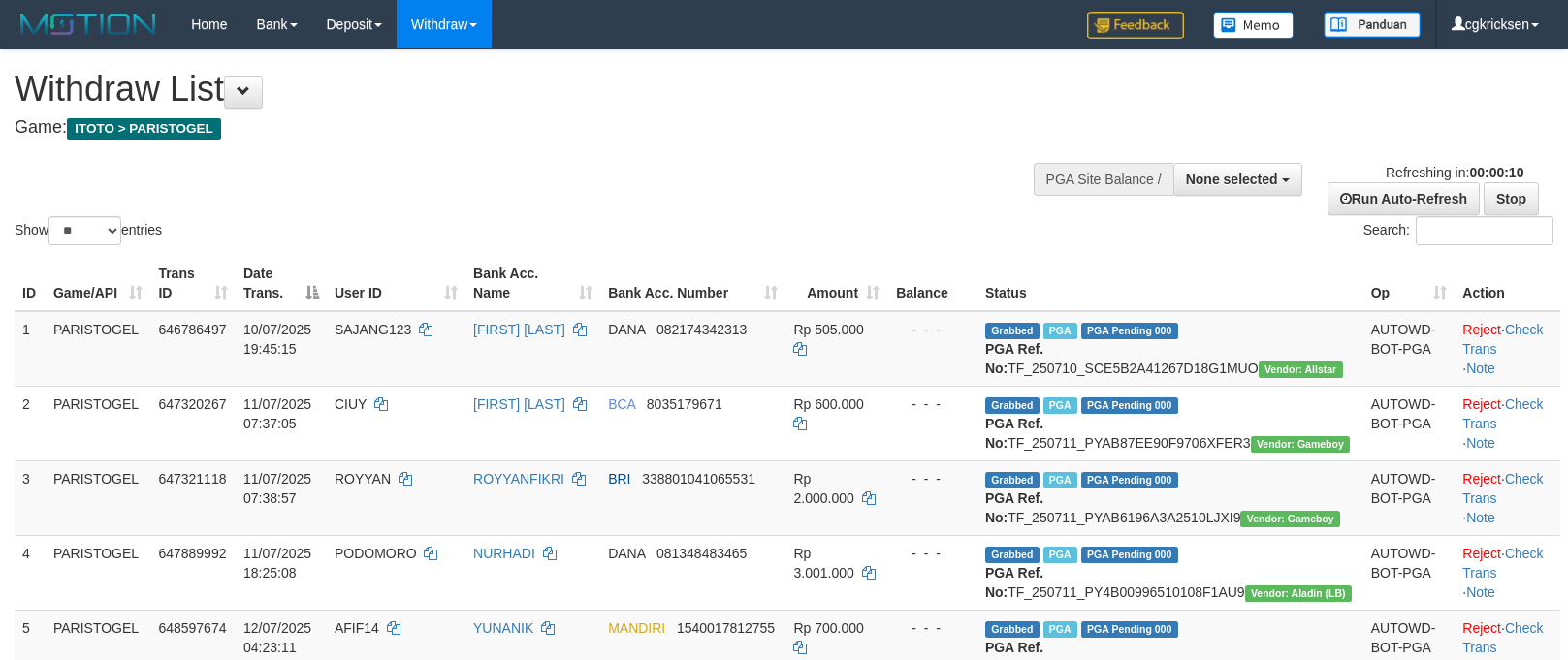 select 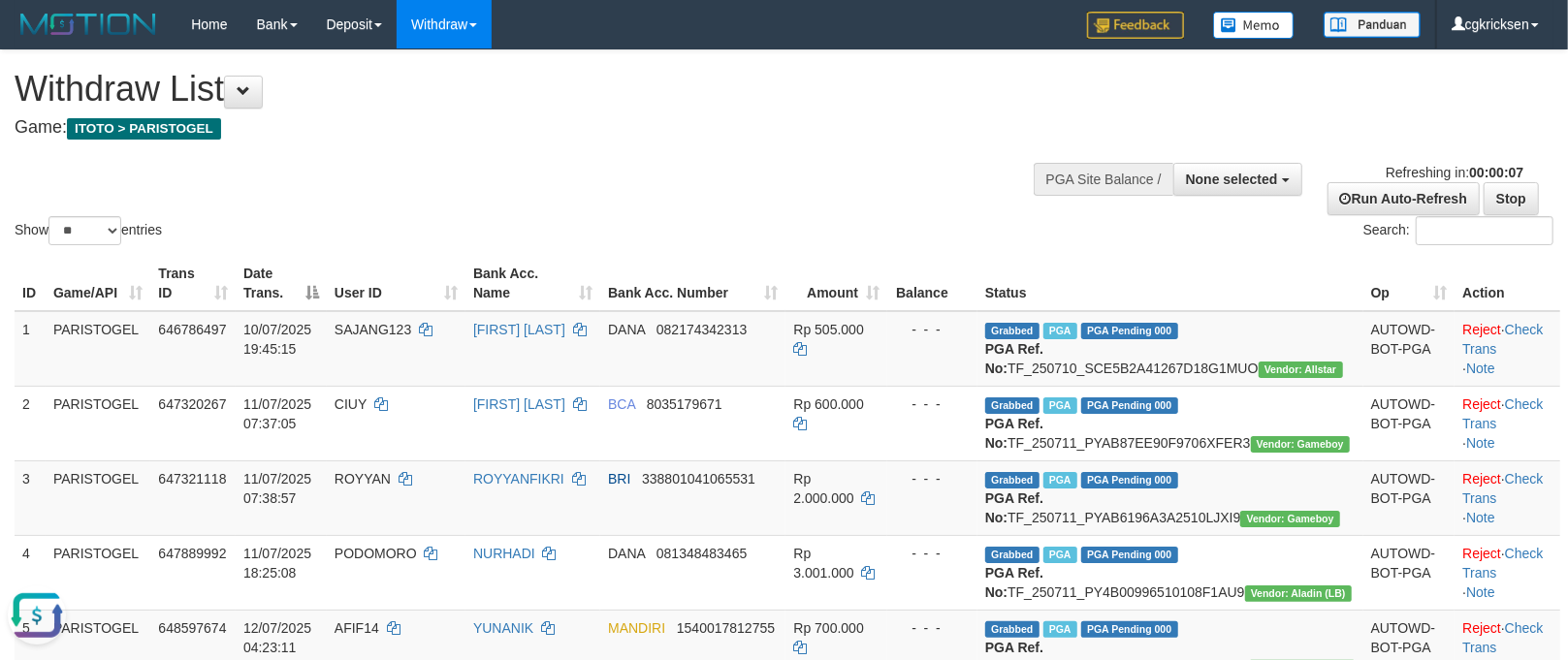 scroll, scrollTop: 0, scrollLeft: 0, axis: both 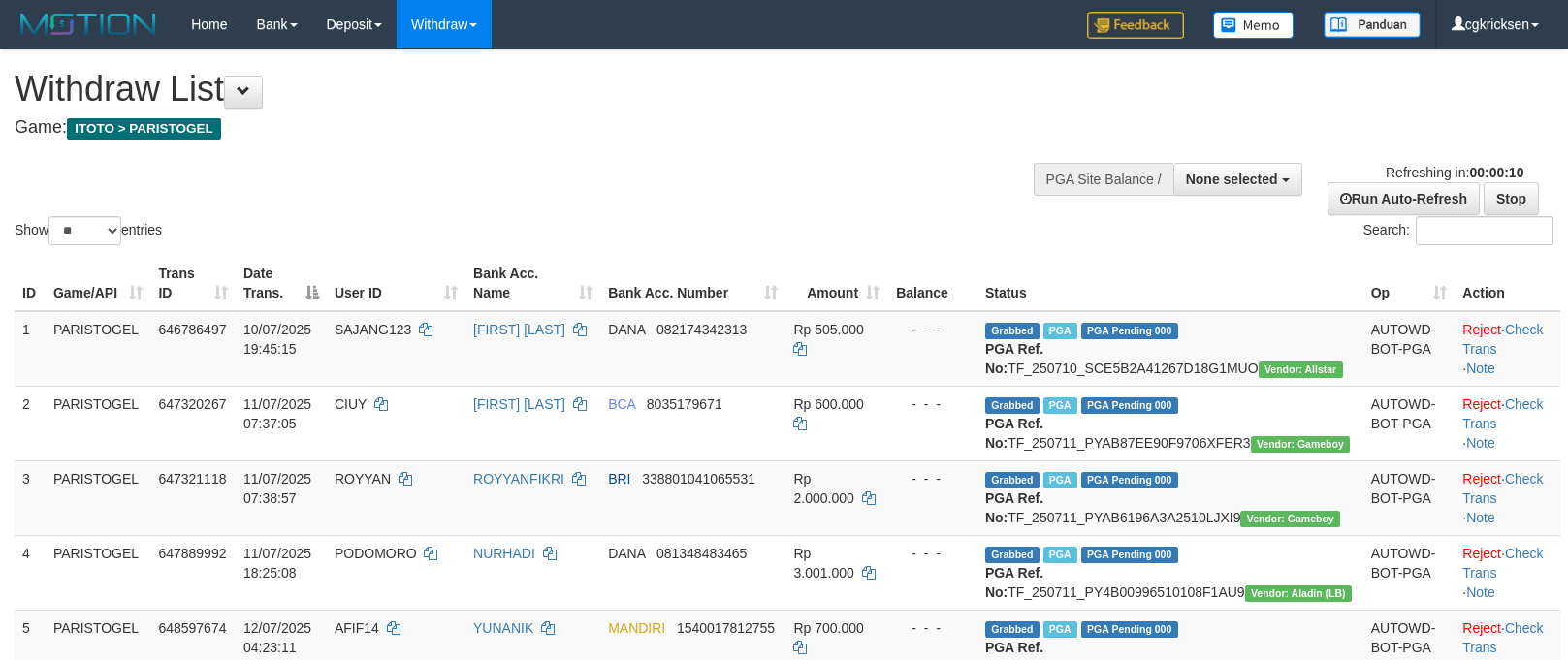 select 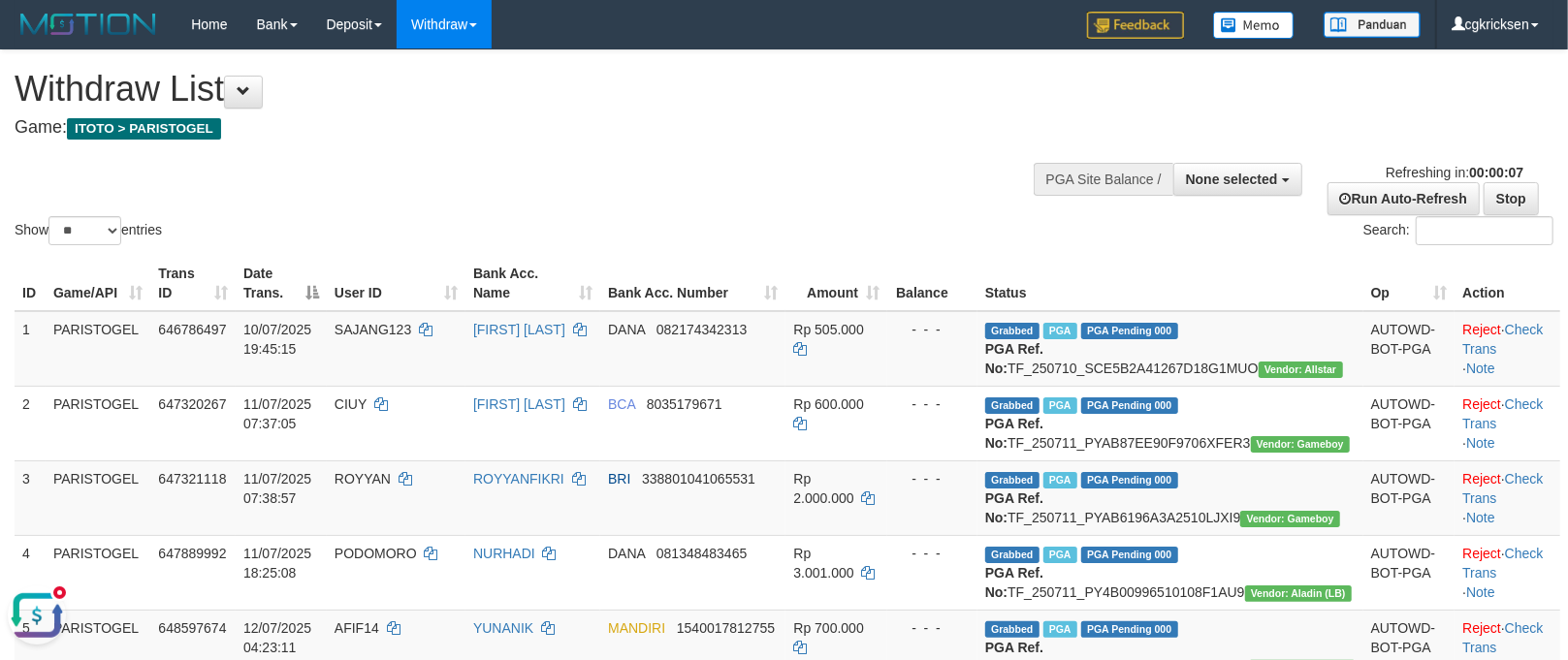 scroll, scrollTop: 0, scrollLeft: 0, axis: both 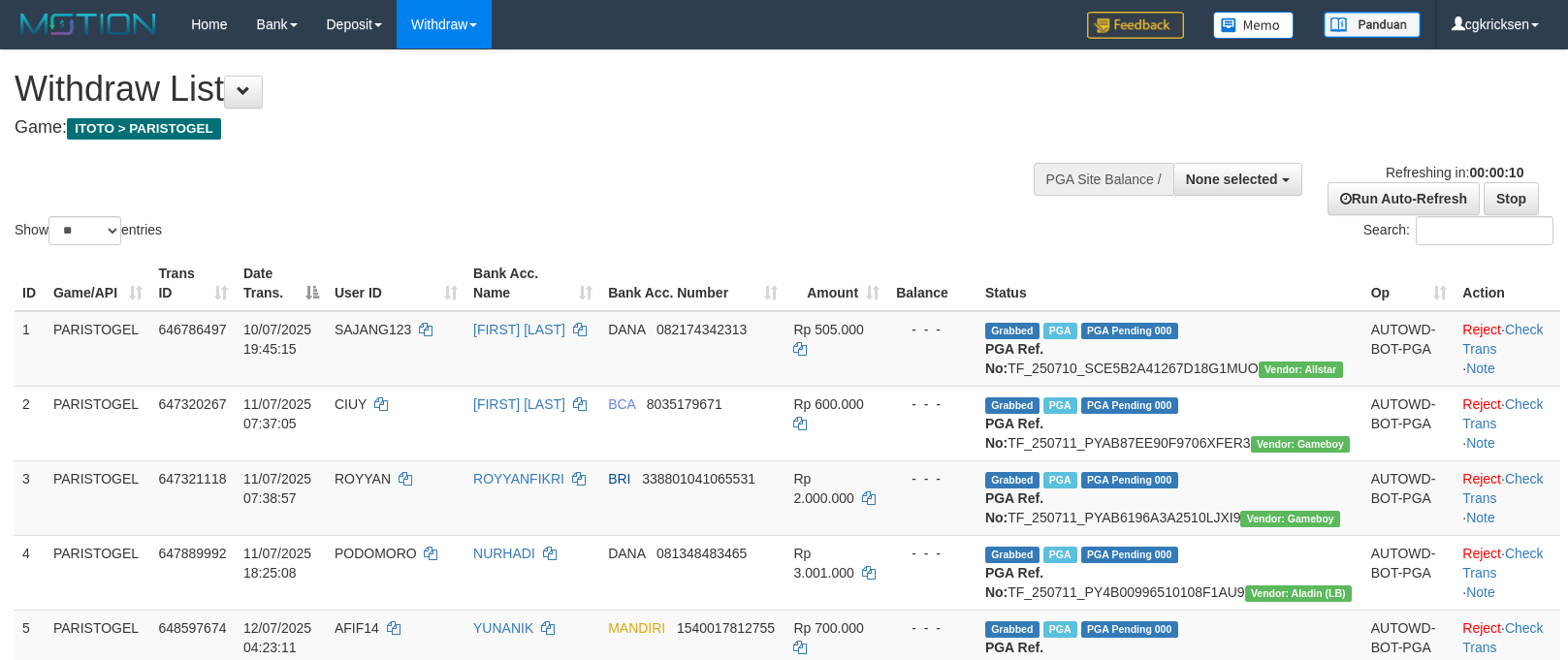 select 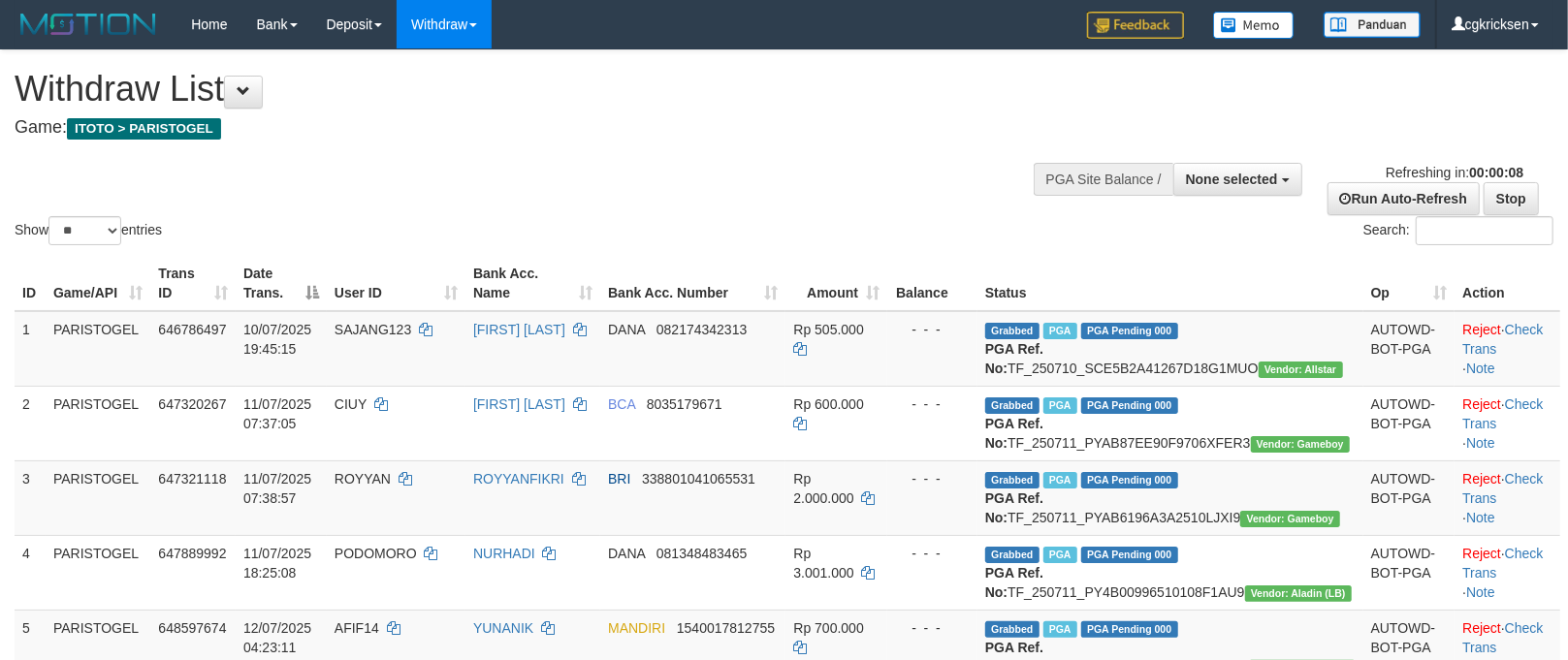 drag, startPoint x: 745, startPoint y: 186, endPoint x: 753, endPoint y: 120, distance: 66.483 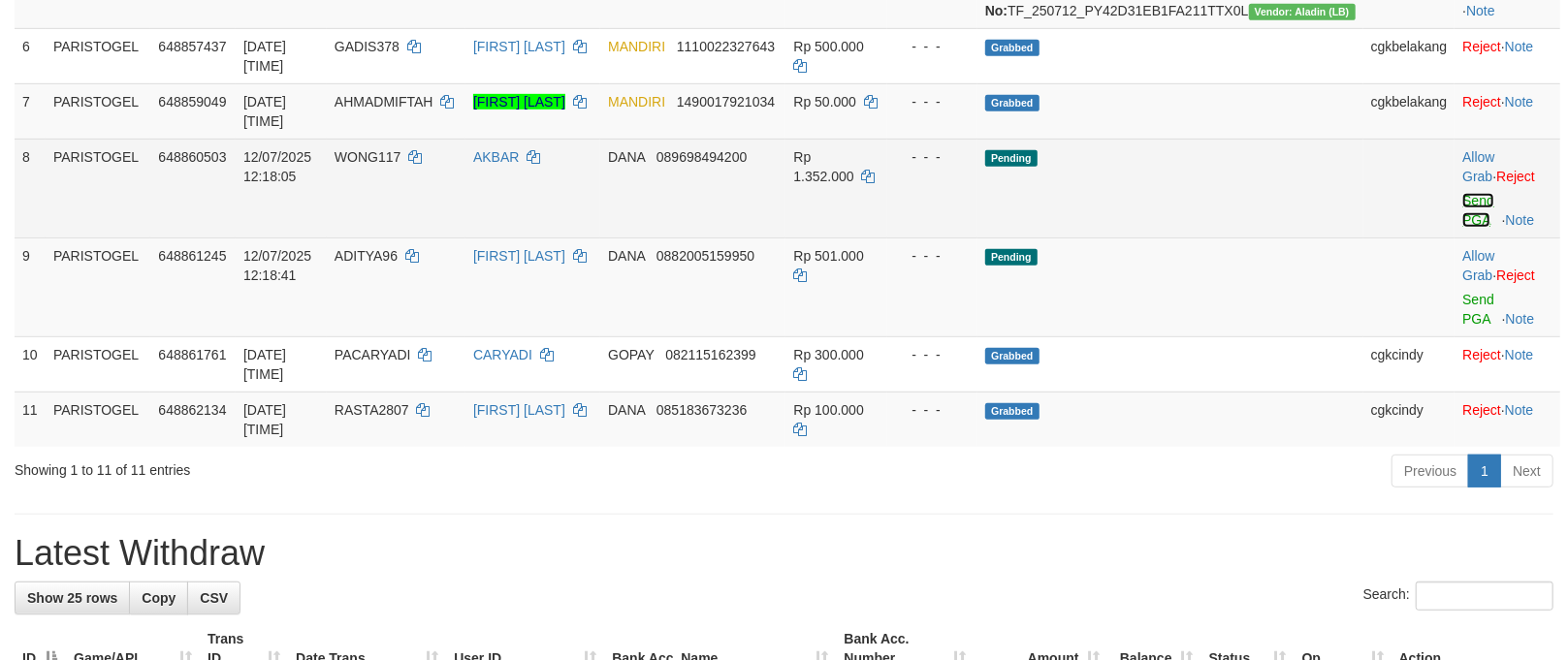click on "Send PGA" at bounding box center (1478, 210) 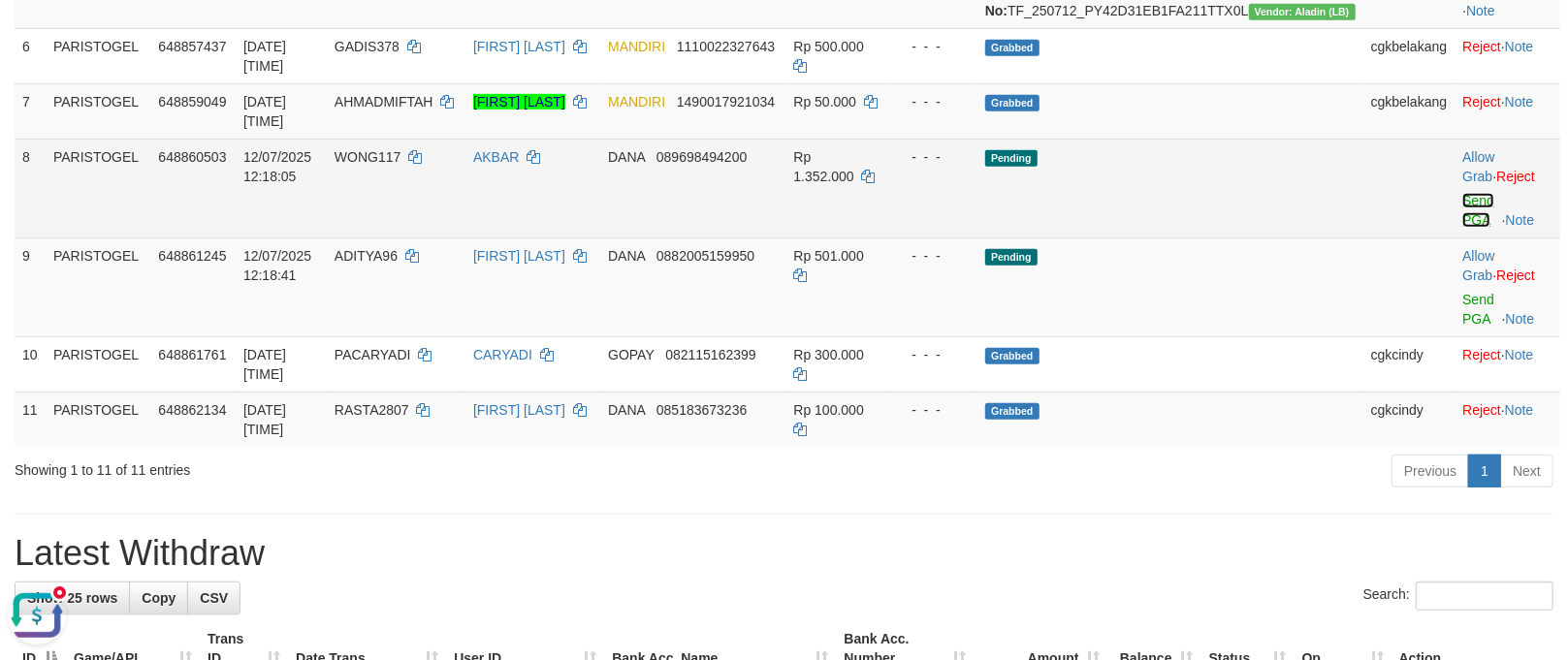 scroll, scrollTop: 0, scrollLeft: 0, axis: both 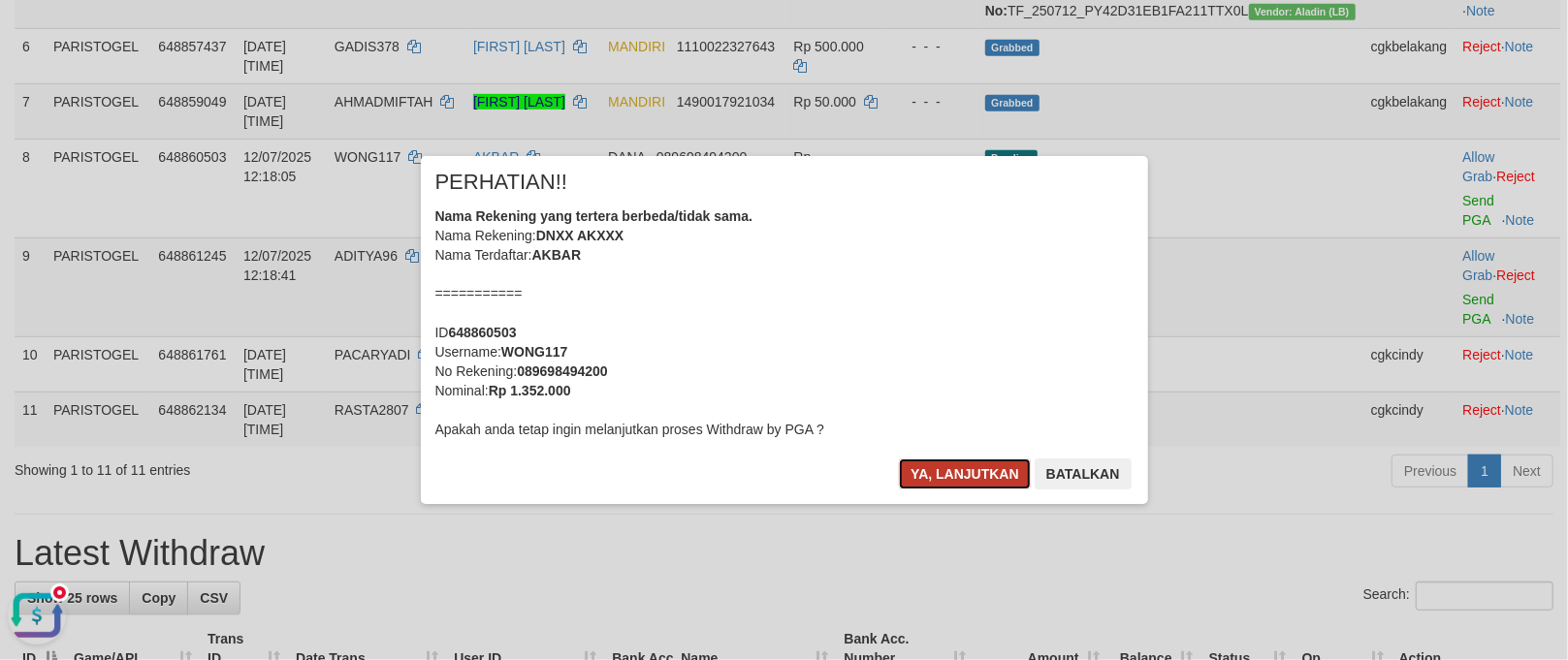 click on "Ya, lanjutkan" at bounding box center [965, 474] 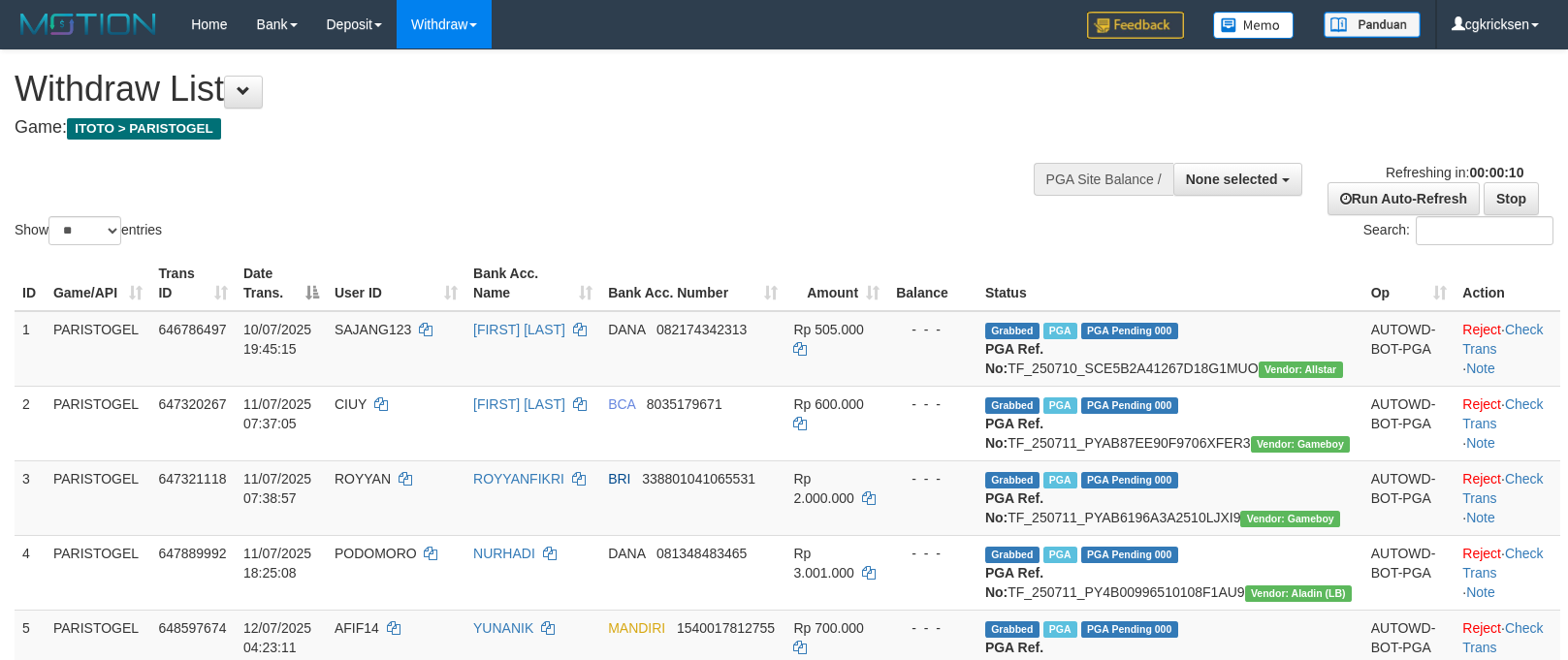 select 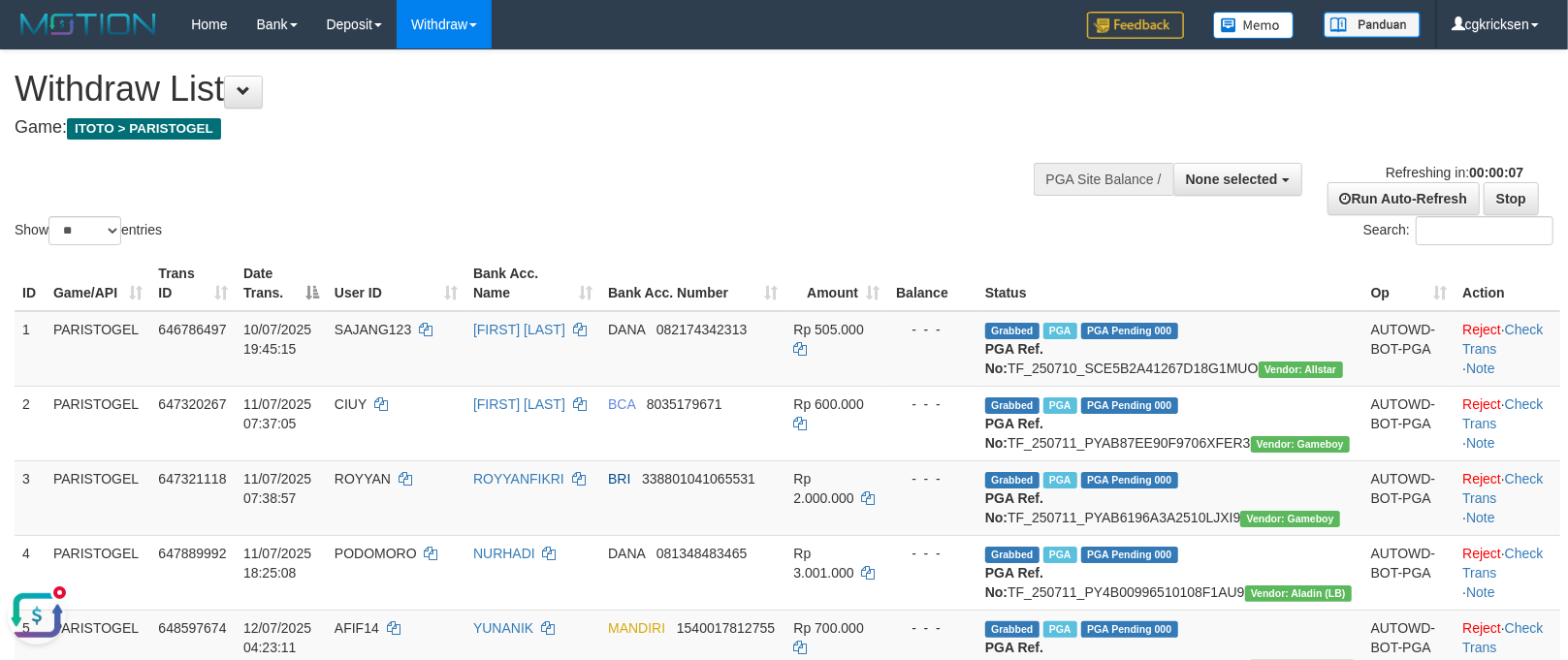 scroll, scrollTop: 0, scrollLeft: 0, axis: both 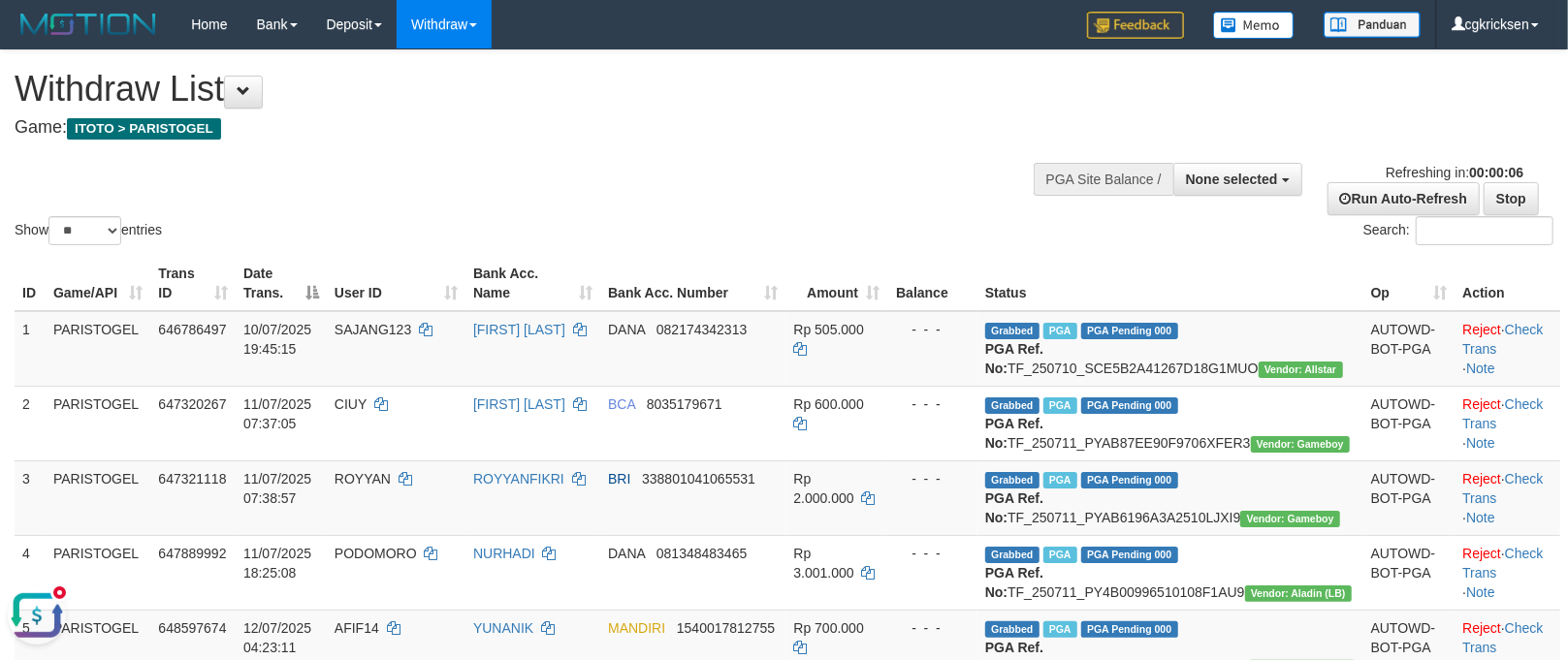 drag, startPoint x: 517, startPoint y: 234, endPoint x: 544, endPoint y: 238, distance: 27.294688 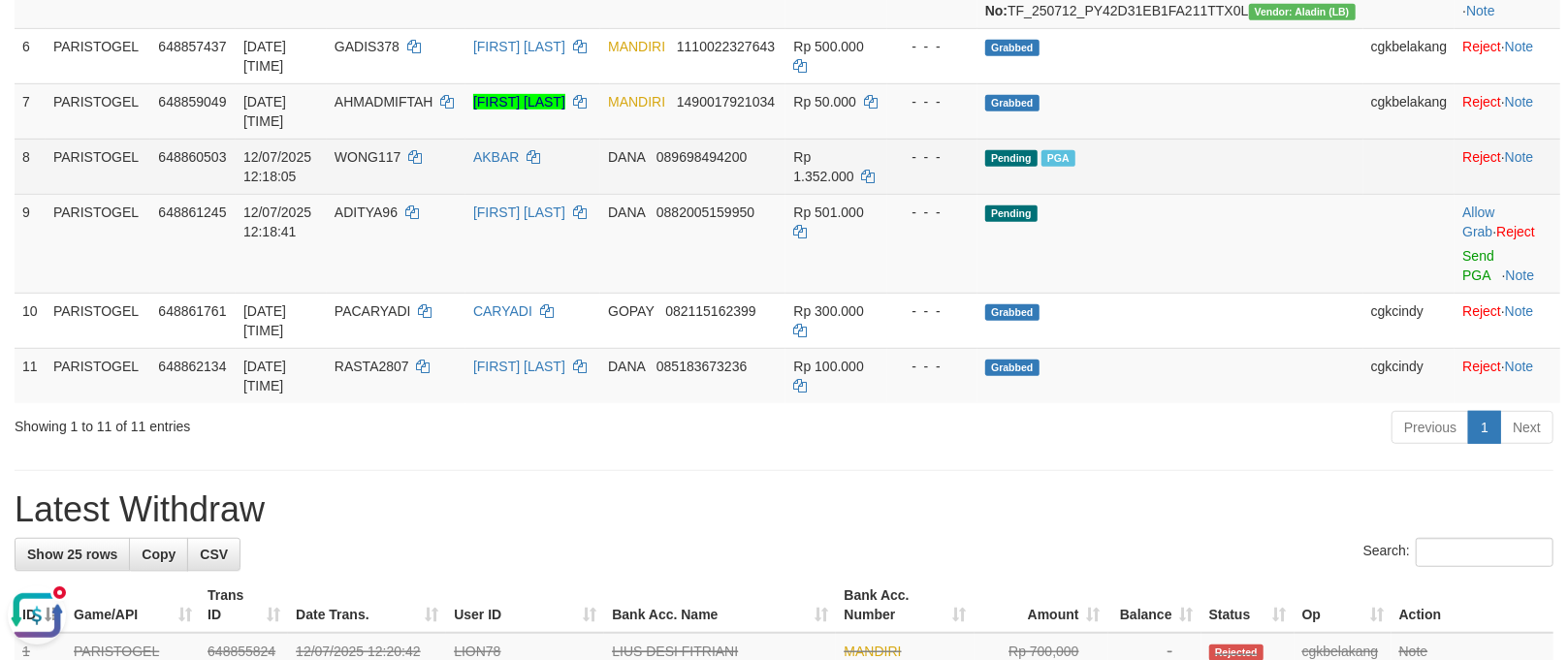 click on "AKBAR" at bounding box center (532, 166) 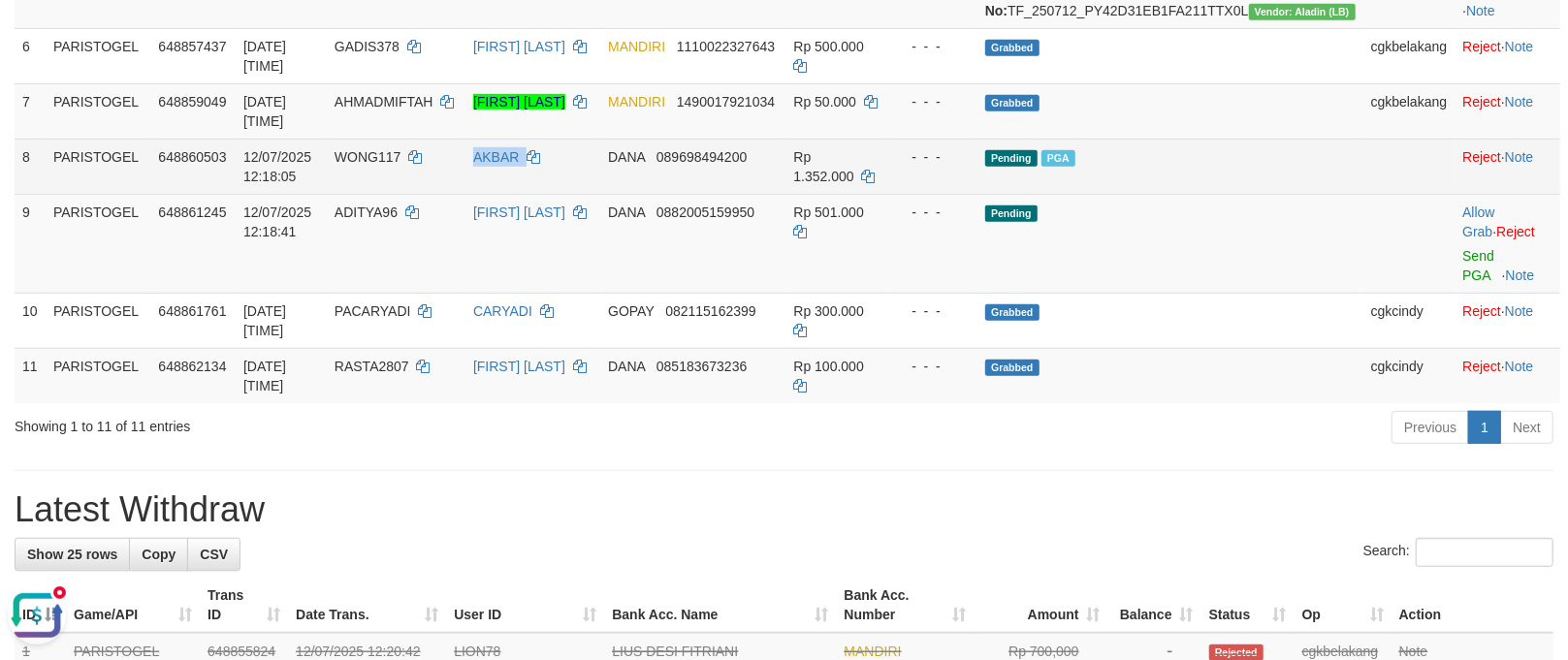 click on "AKBAR" at bounding box center (532, 166) 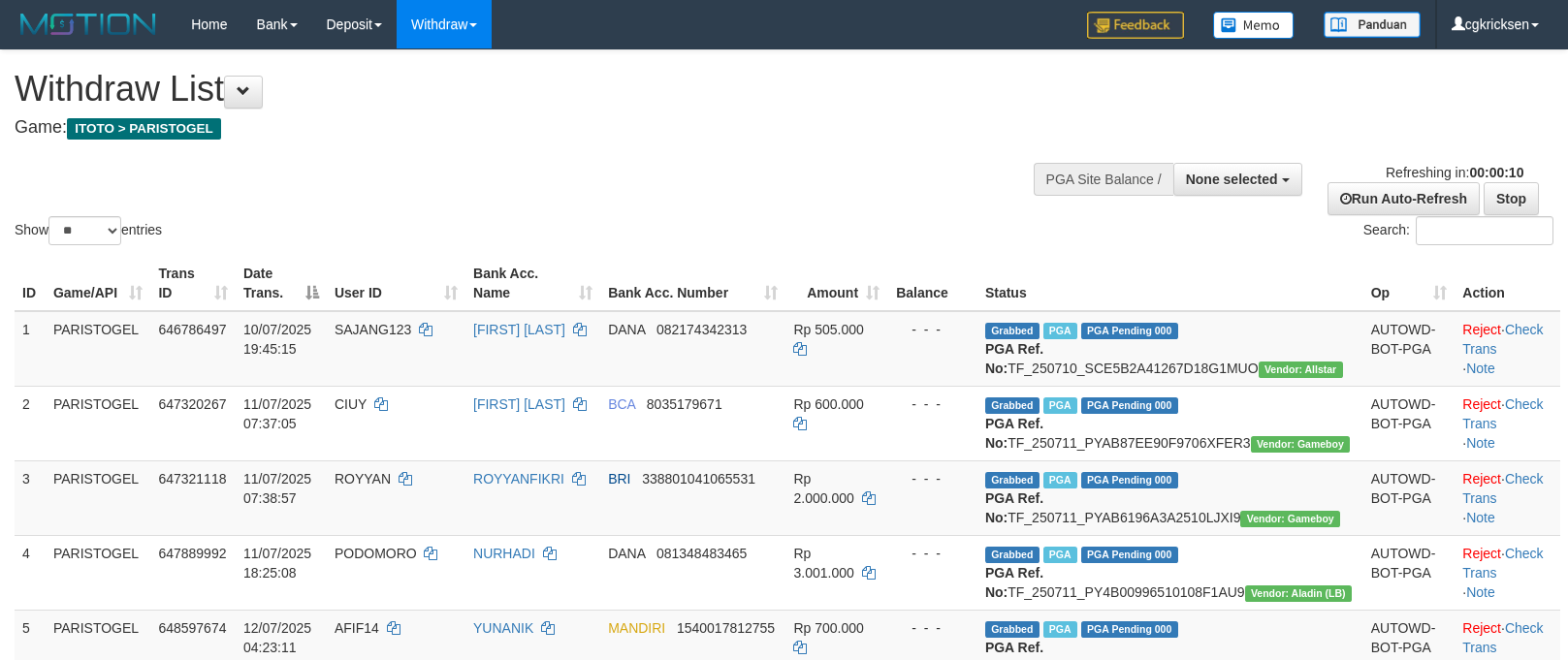 select 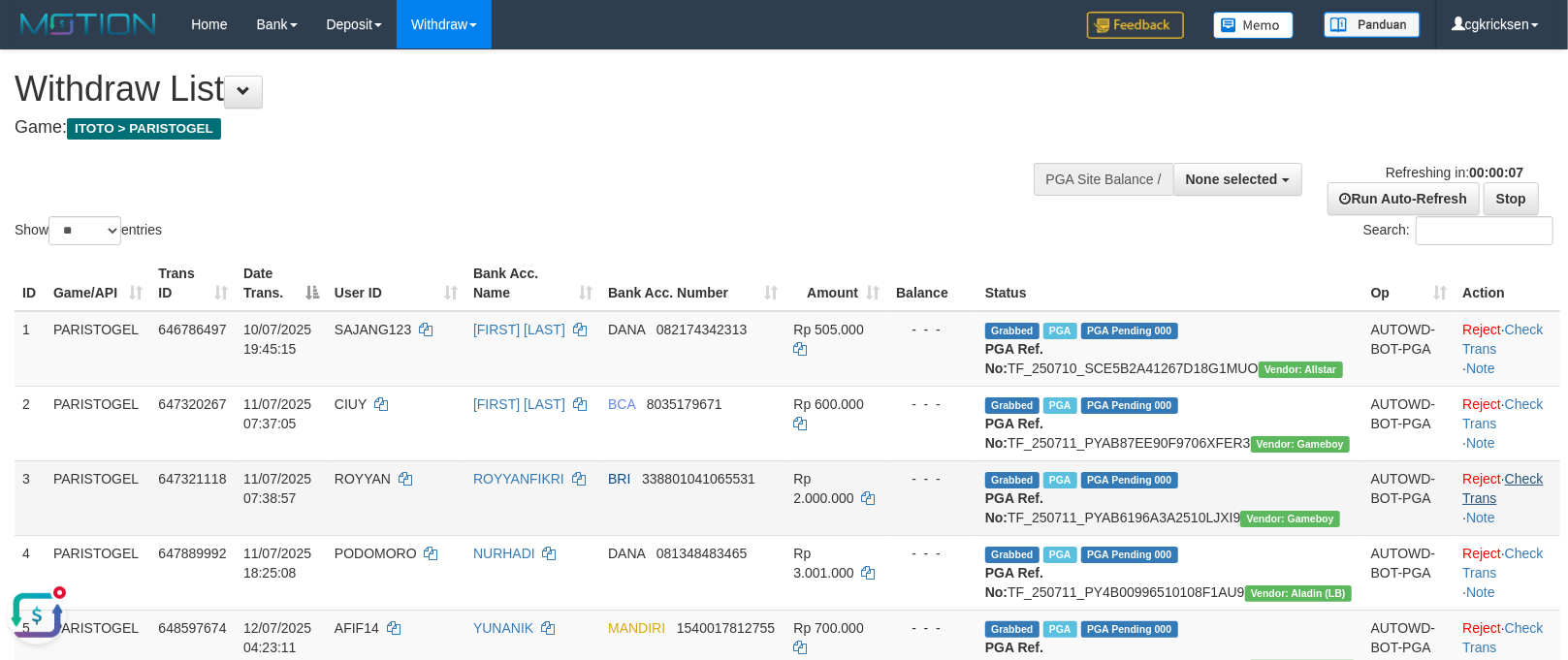 scroll, scrollTop: 0, scrollLeft: 0, axis: both 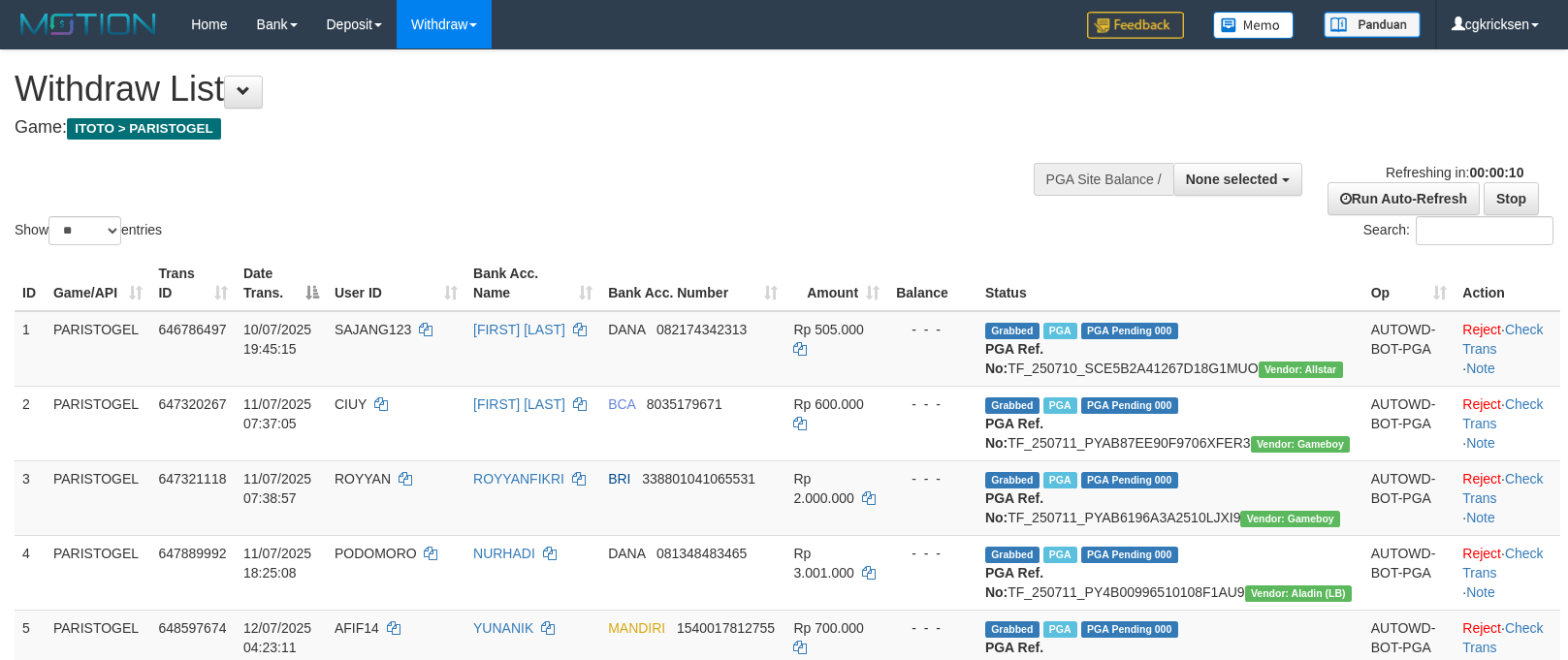 select 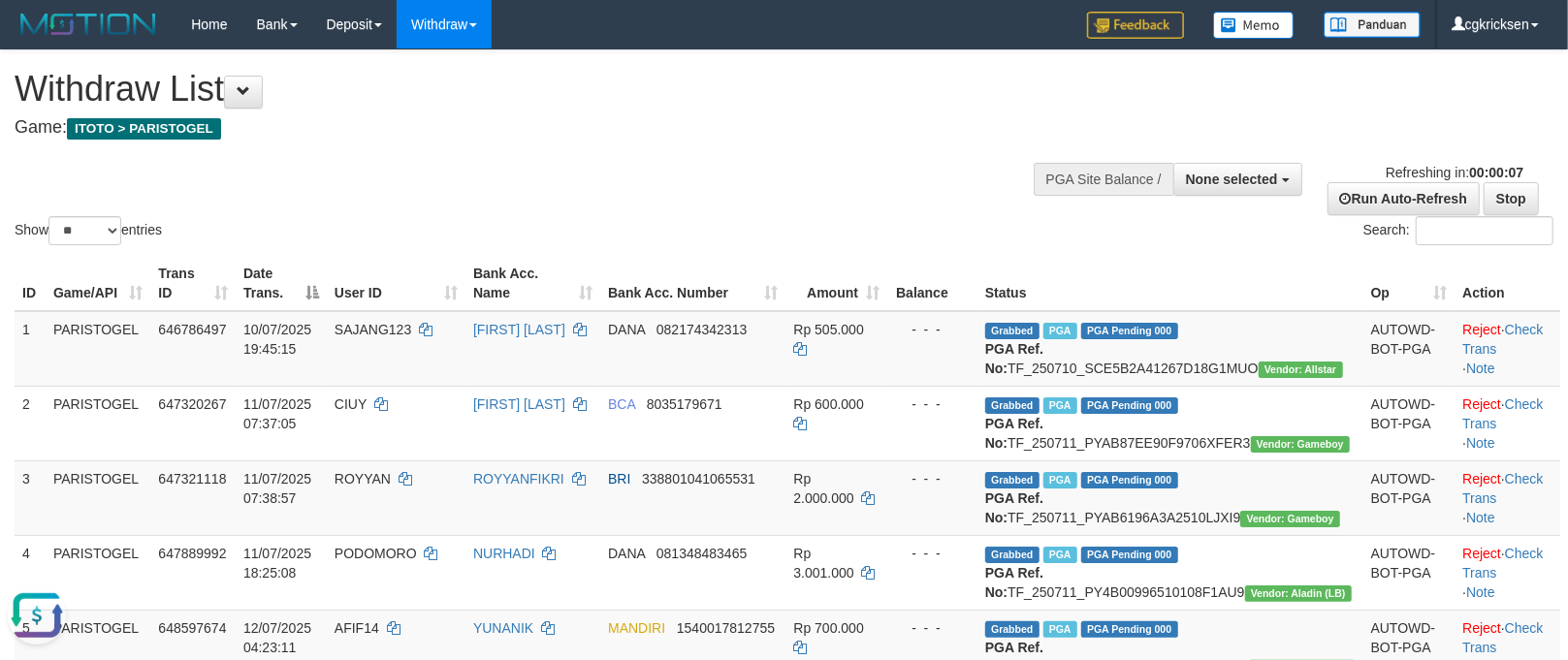 scroll, scrollTop: 0, scrollLeft: 0, axis: both 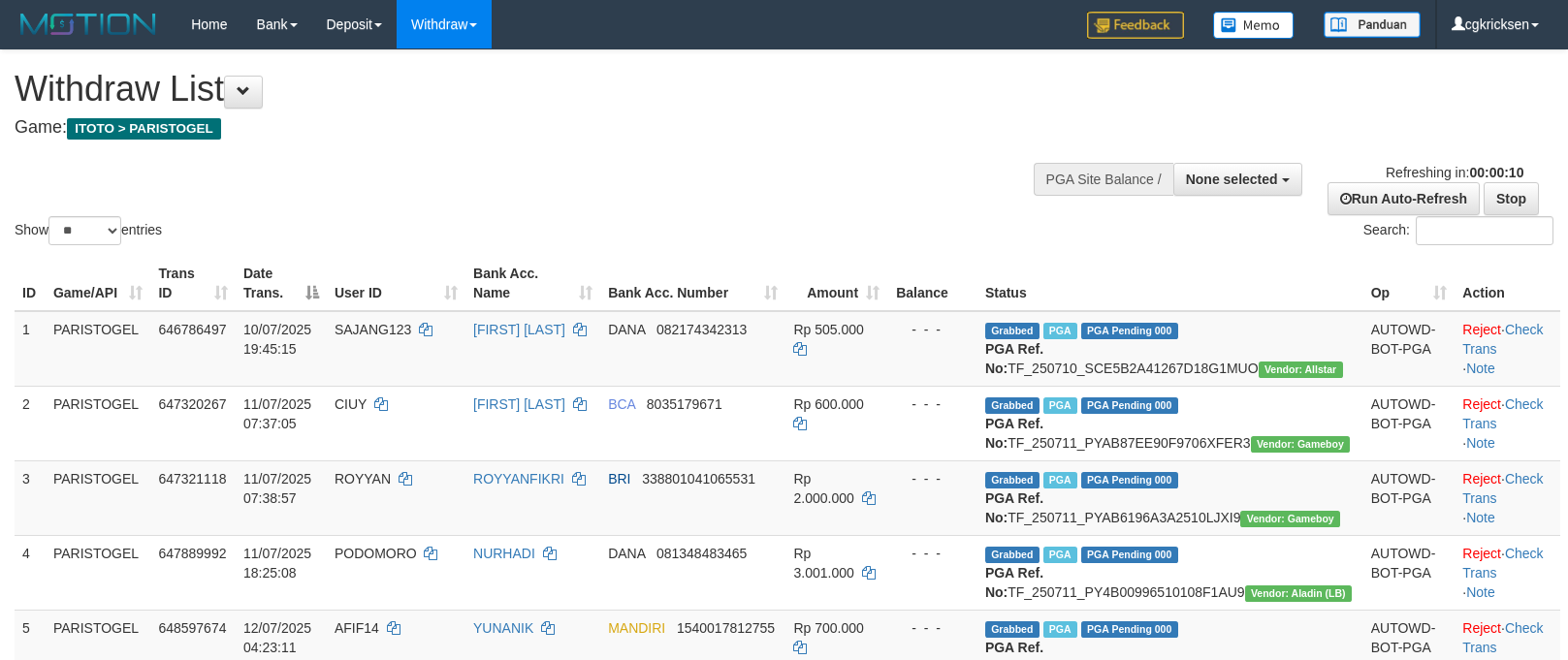 select 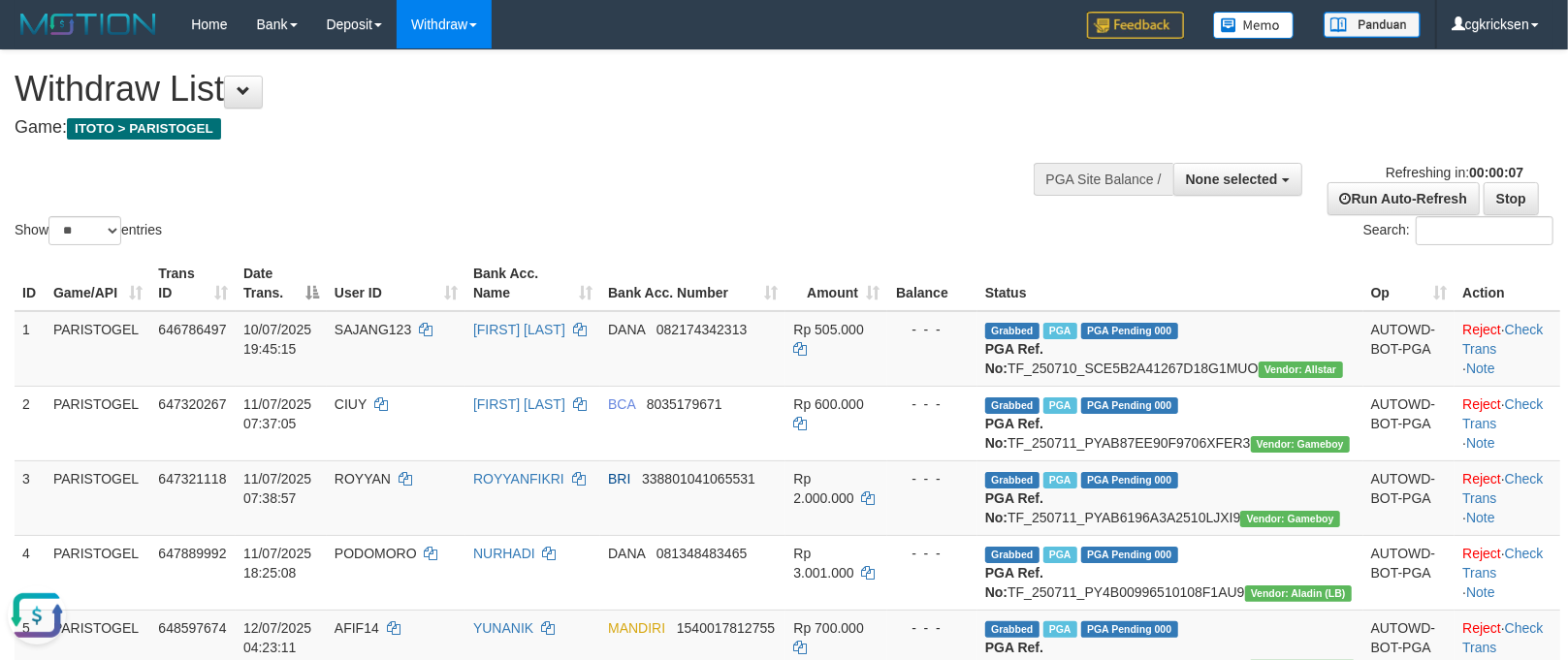 scroll, scrollTop: 0, scrollLeft: 0, axis: both 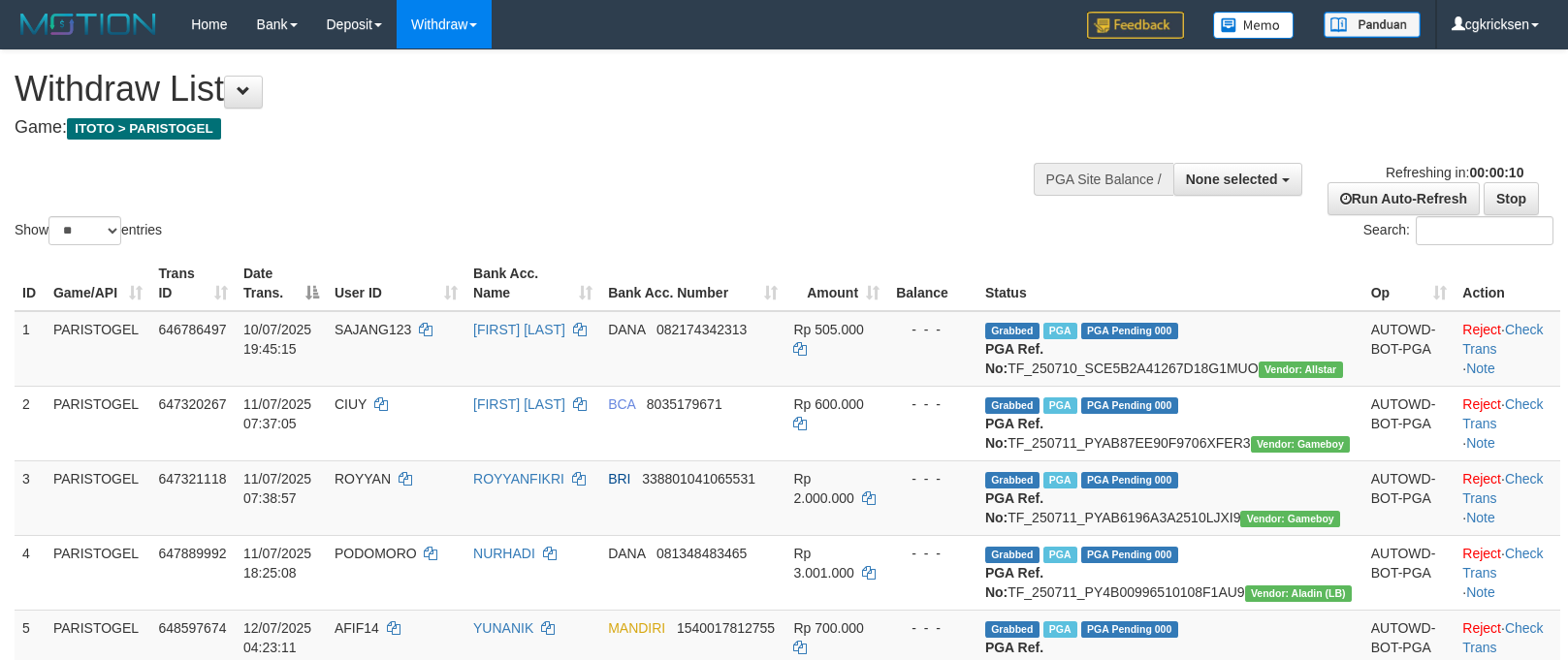 select 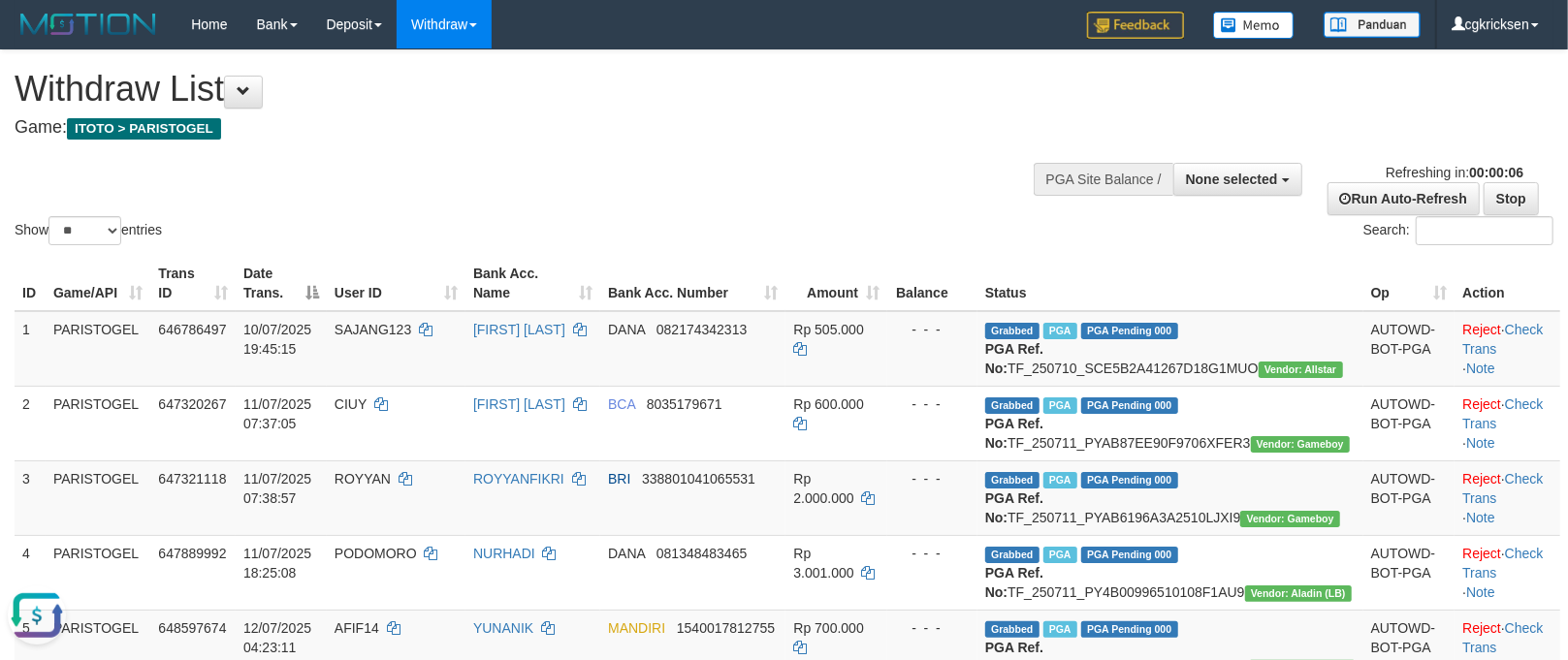 scroll, scrollTop: 0, scrollLeft: 0, axis: both 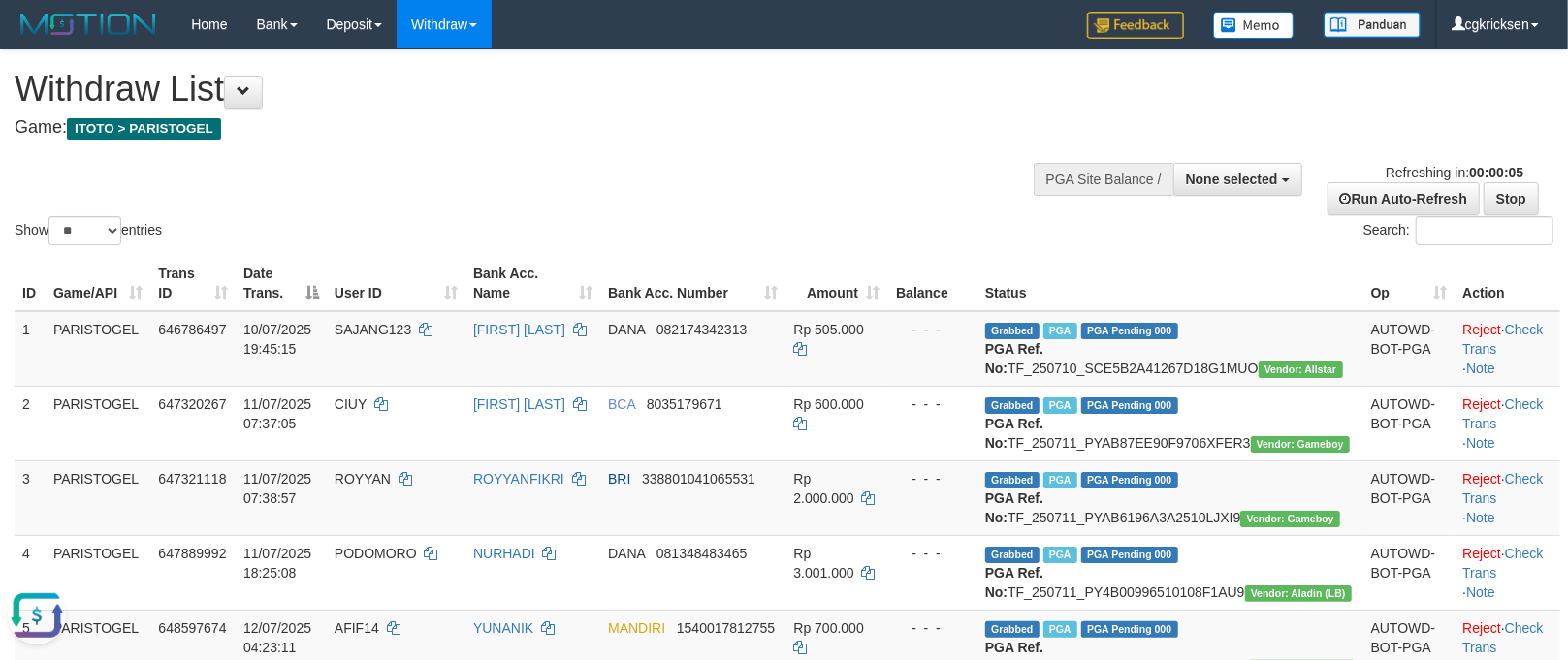click on "Show  ** ** ** ***  entries Search:" at bounding box center (784, 149) 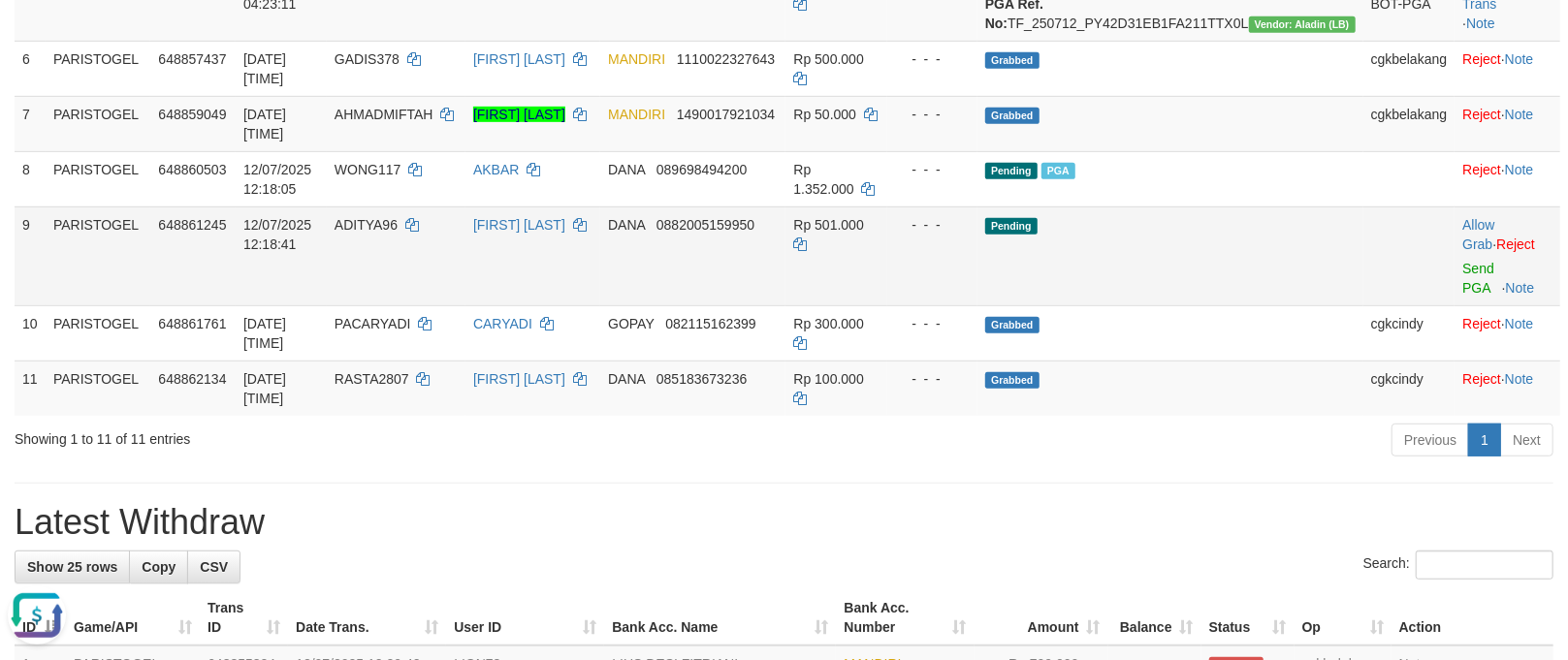 scroll, scrollTop: 645, scrollLeft: 0, axis: vertical 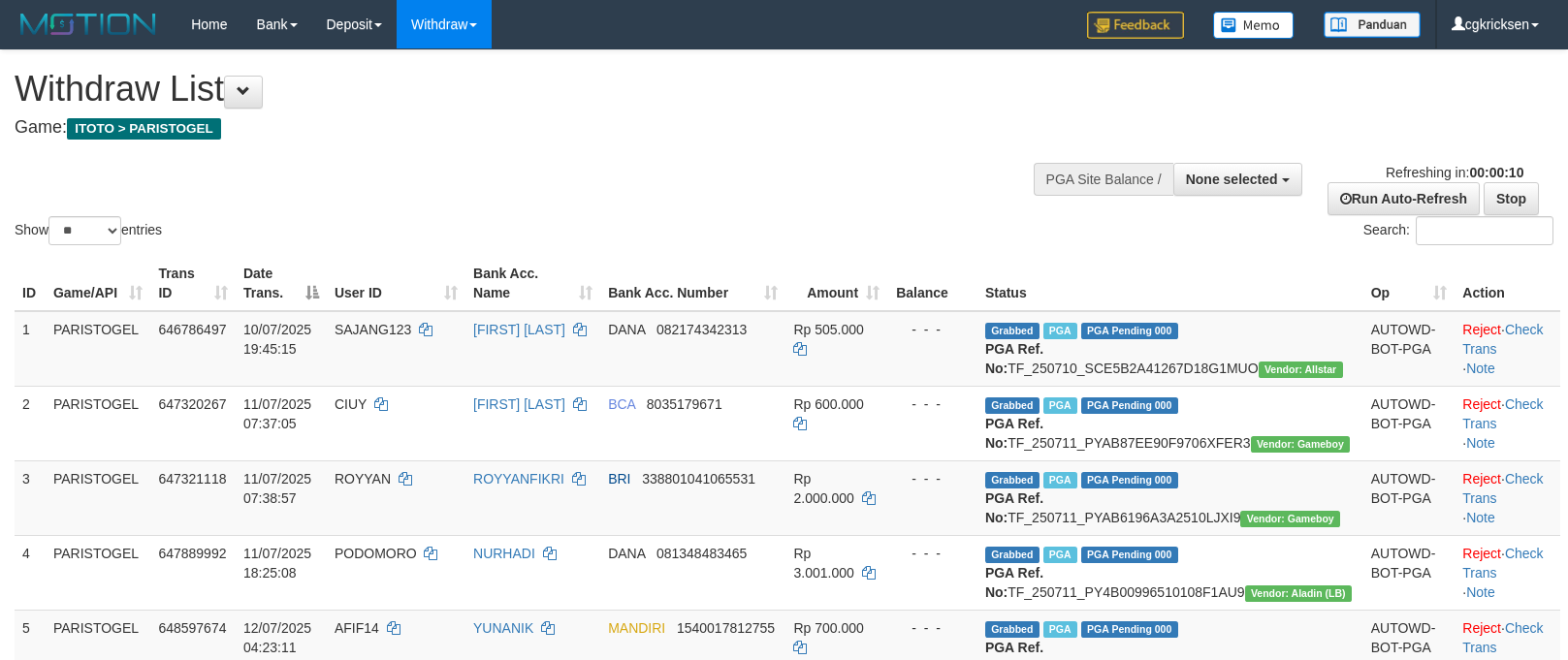 select 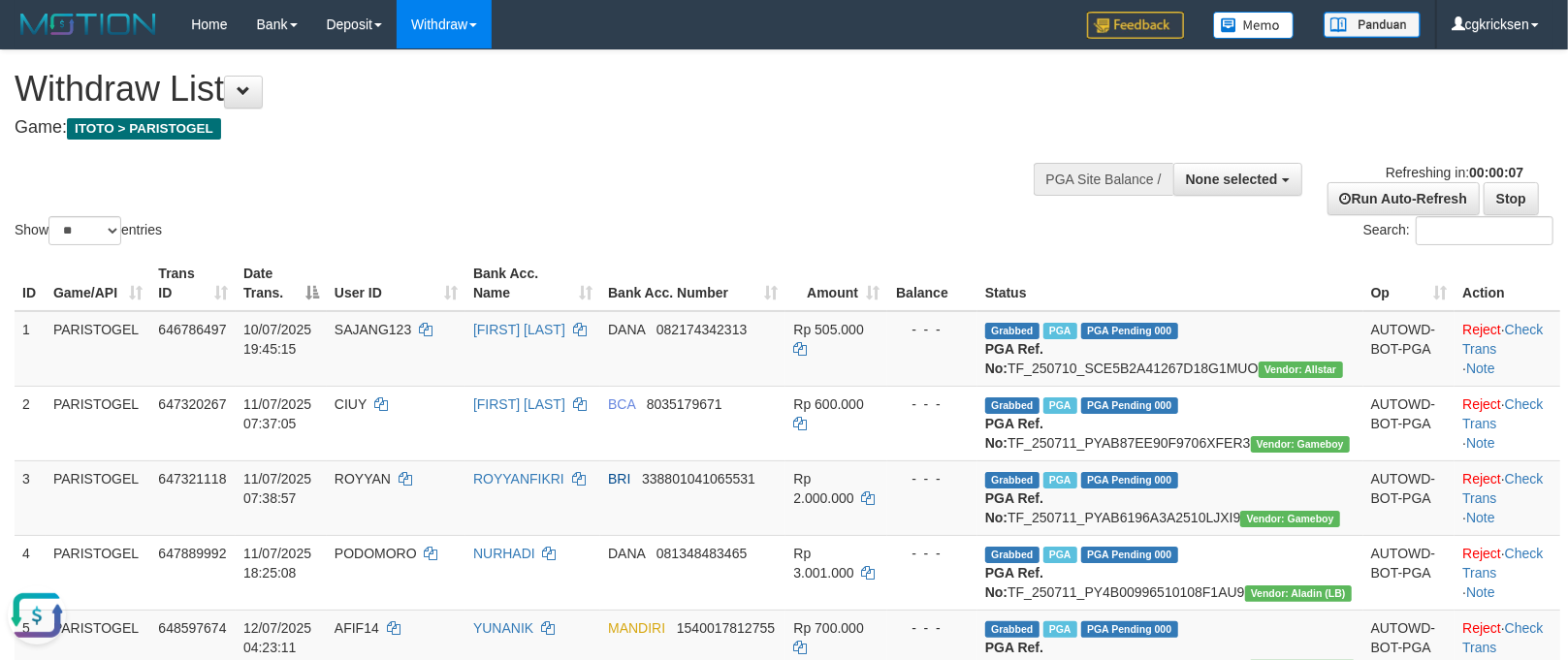 scroll, scrollTop: 0, scrollLeft: 0, axis: both 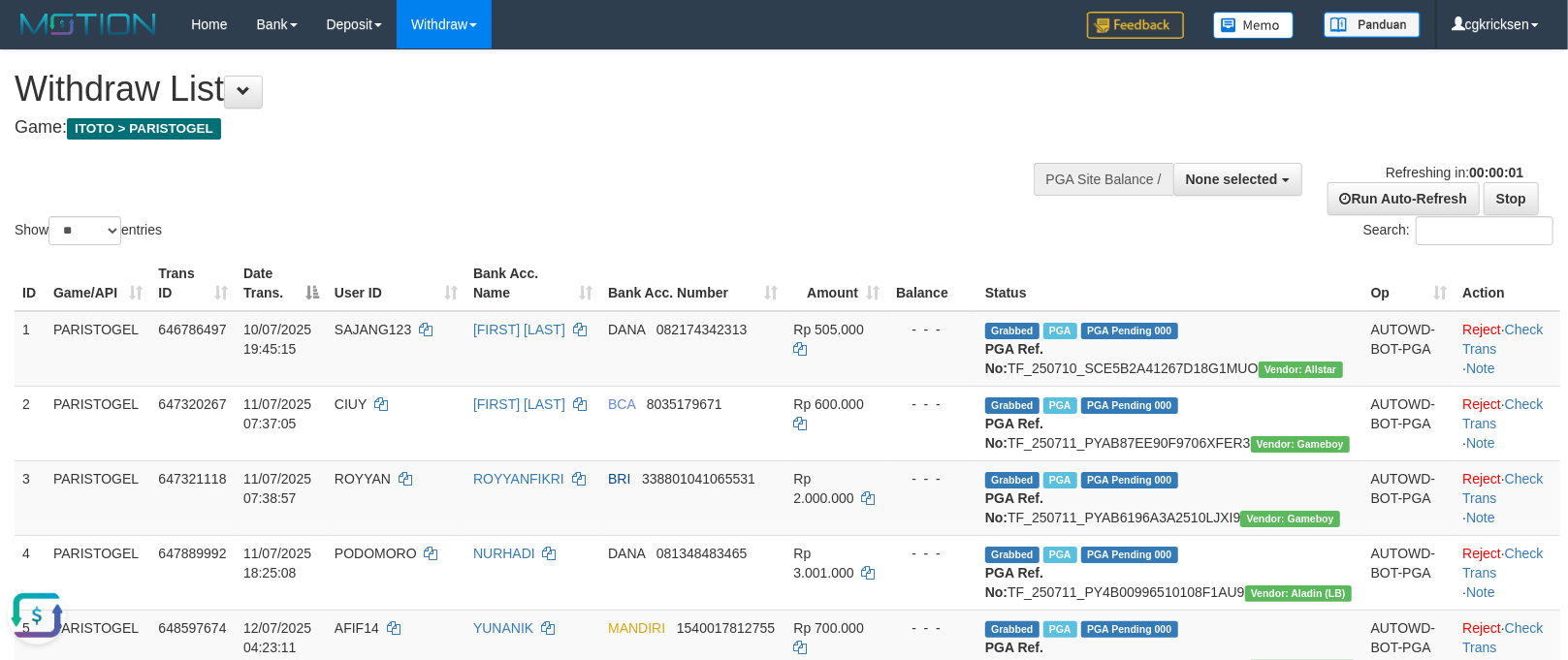 drag, startPoint x: 628, startPoint y: 213, endPoint x: 948, endPoint y: 174, distance: 322.3678 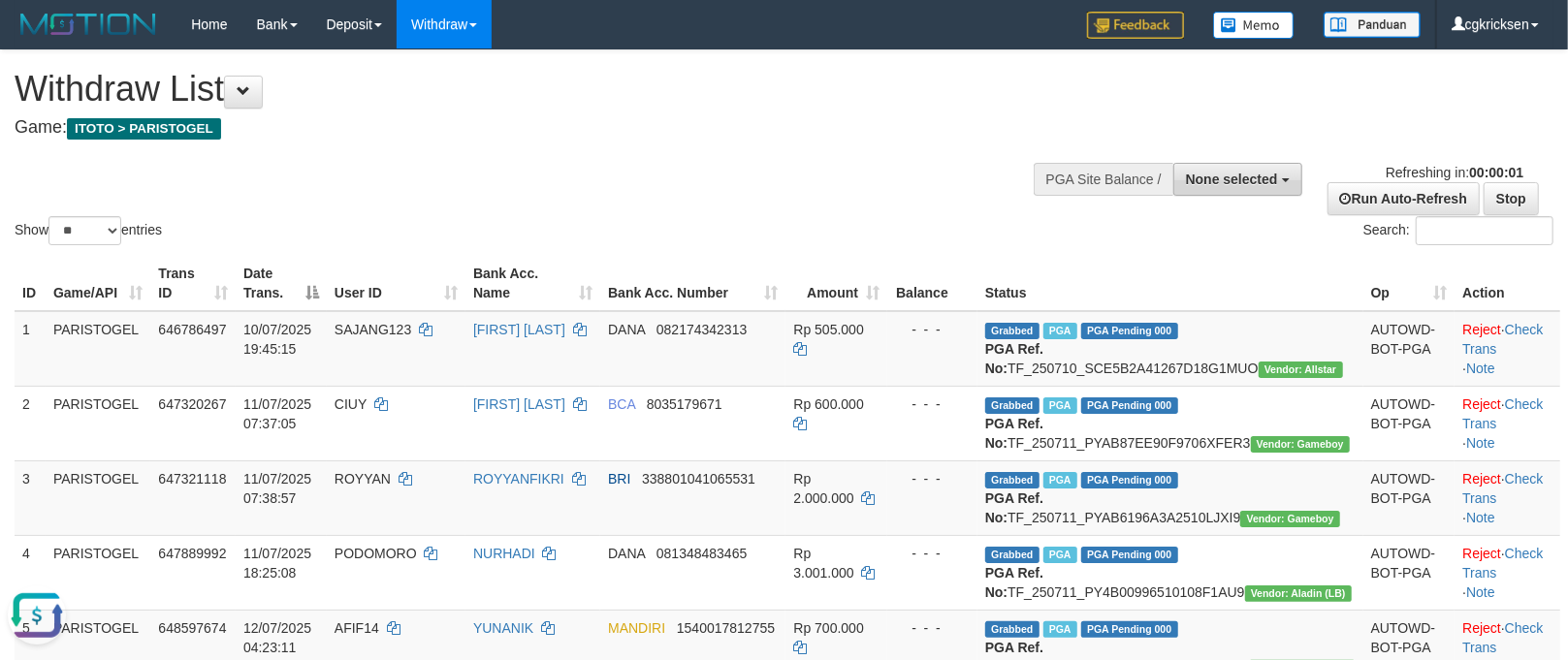 drag, startPoint x: 1171, startPoint y: 175, endPoint x: 1200, endPoint y: 238, distance: 69.3542 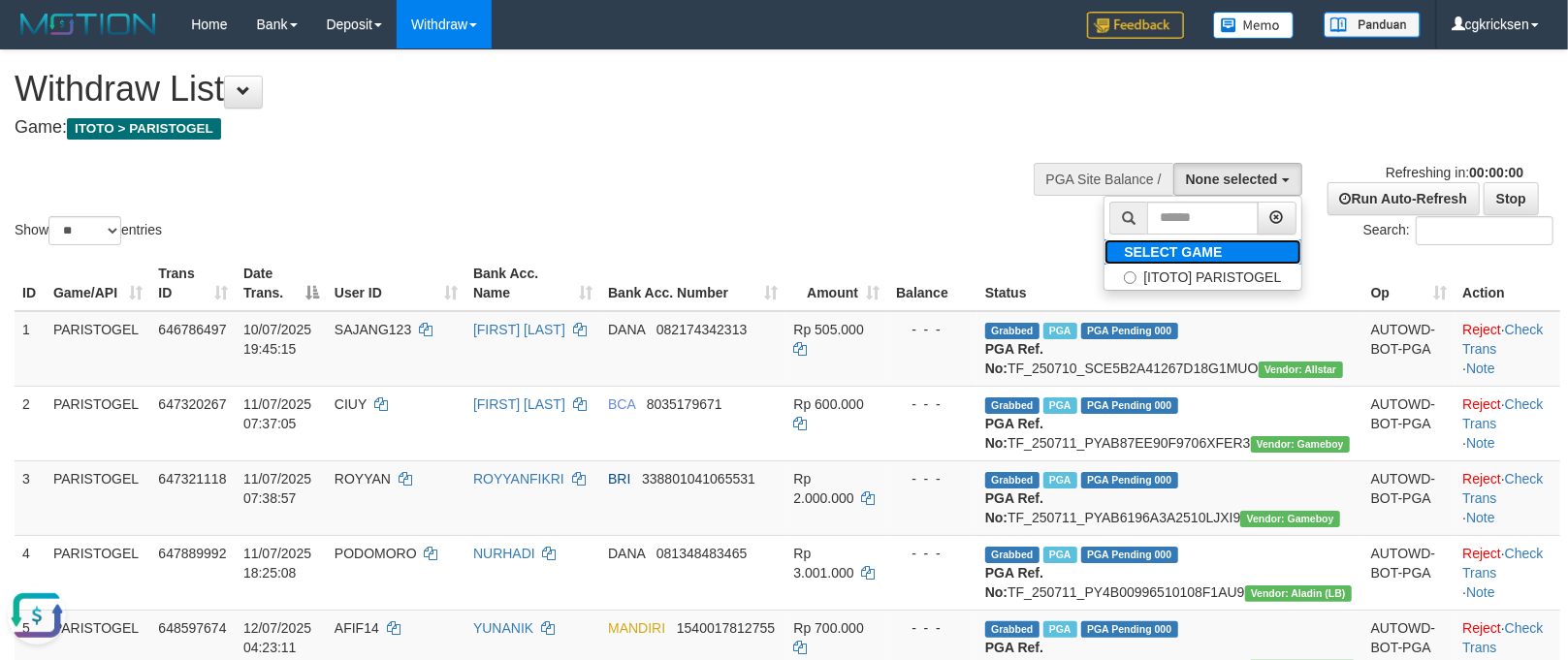 click on "SELECT GAME" at bounding box center [1172, 252] 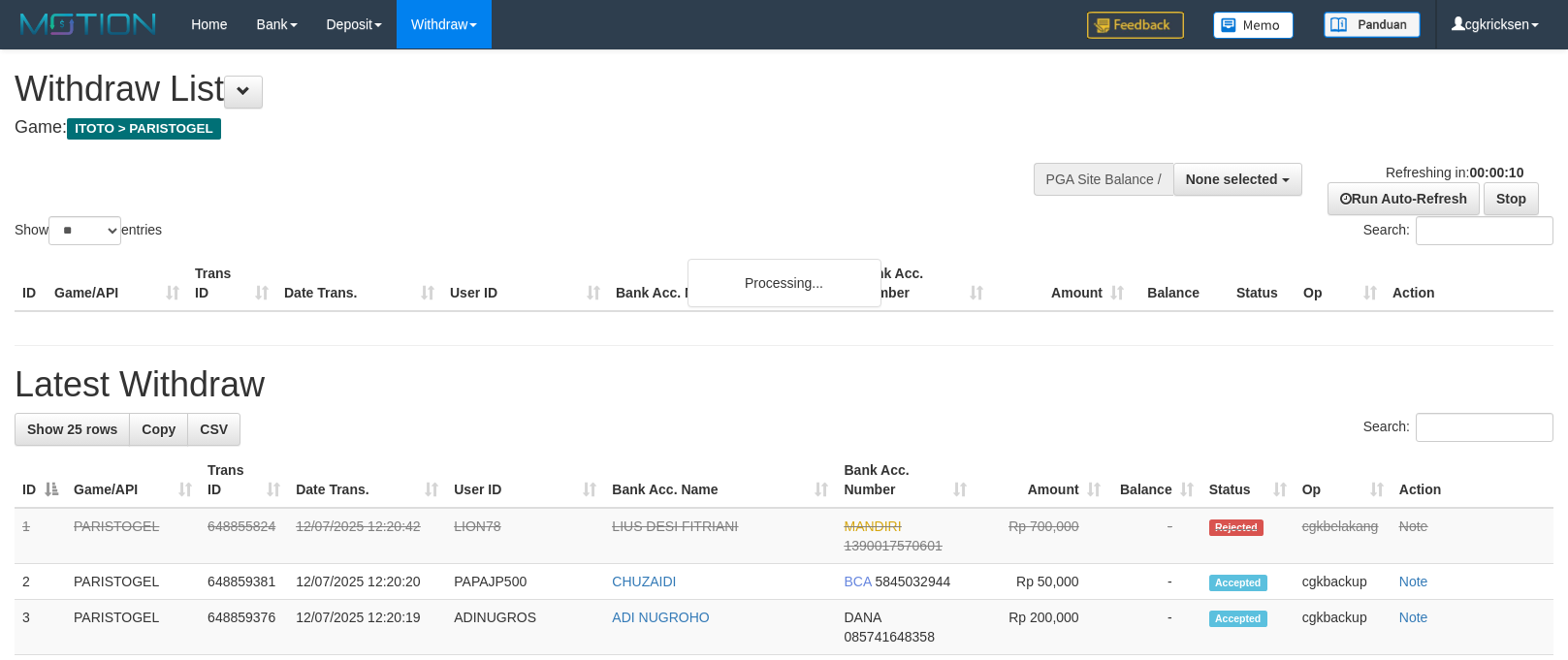 select 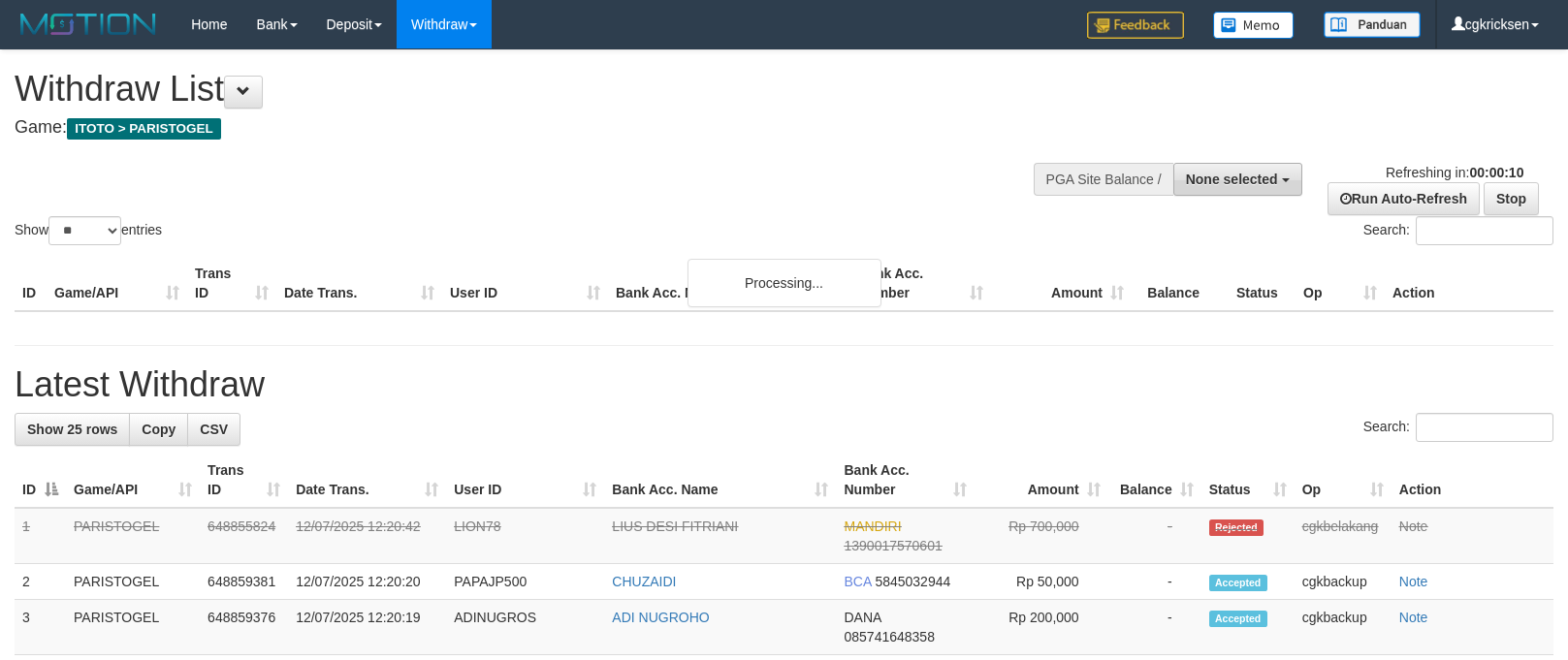 scroll, scrollTop: 0, scrollLeft: 0, axis: both 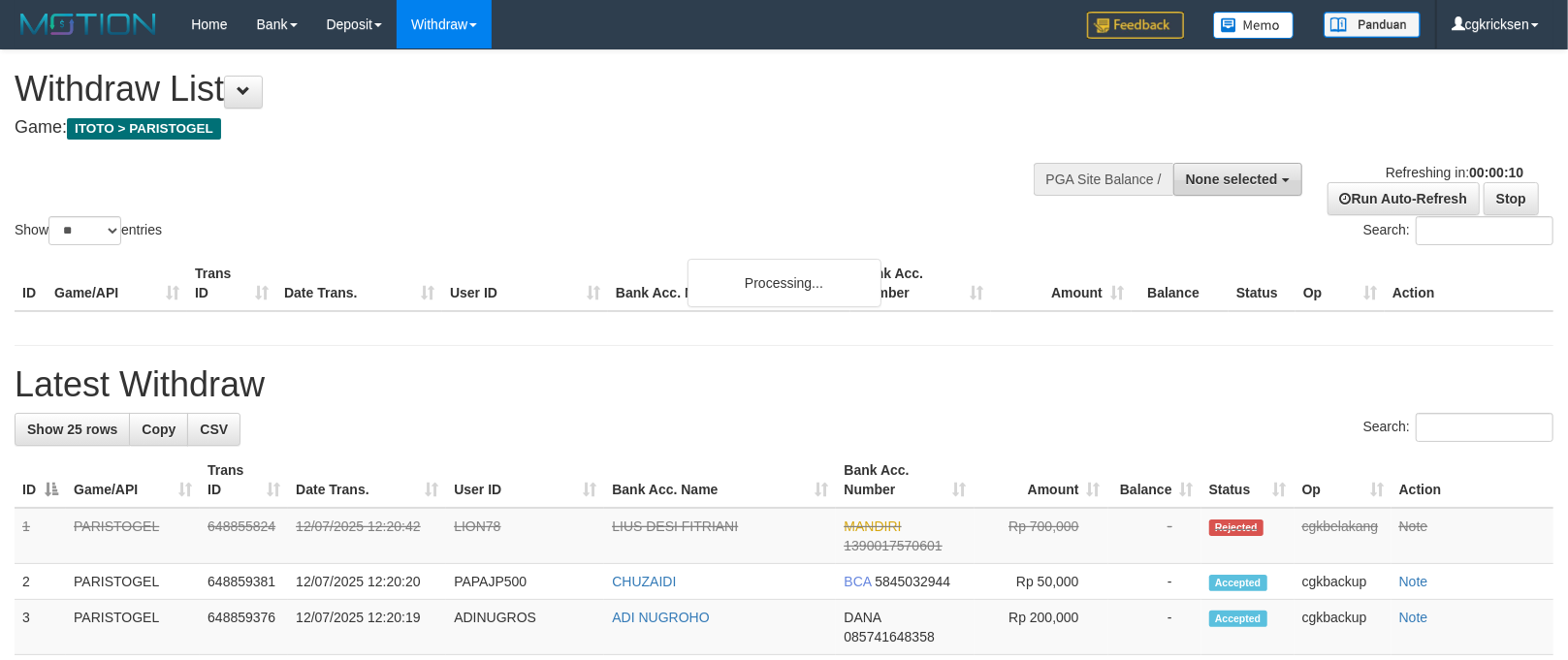 click on "None selected" at bounding box center [1232, 179] 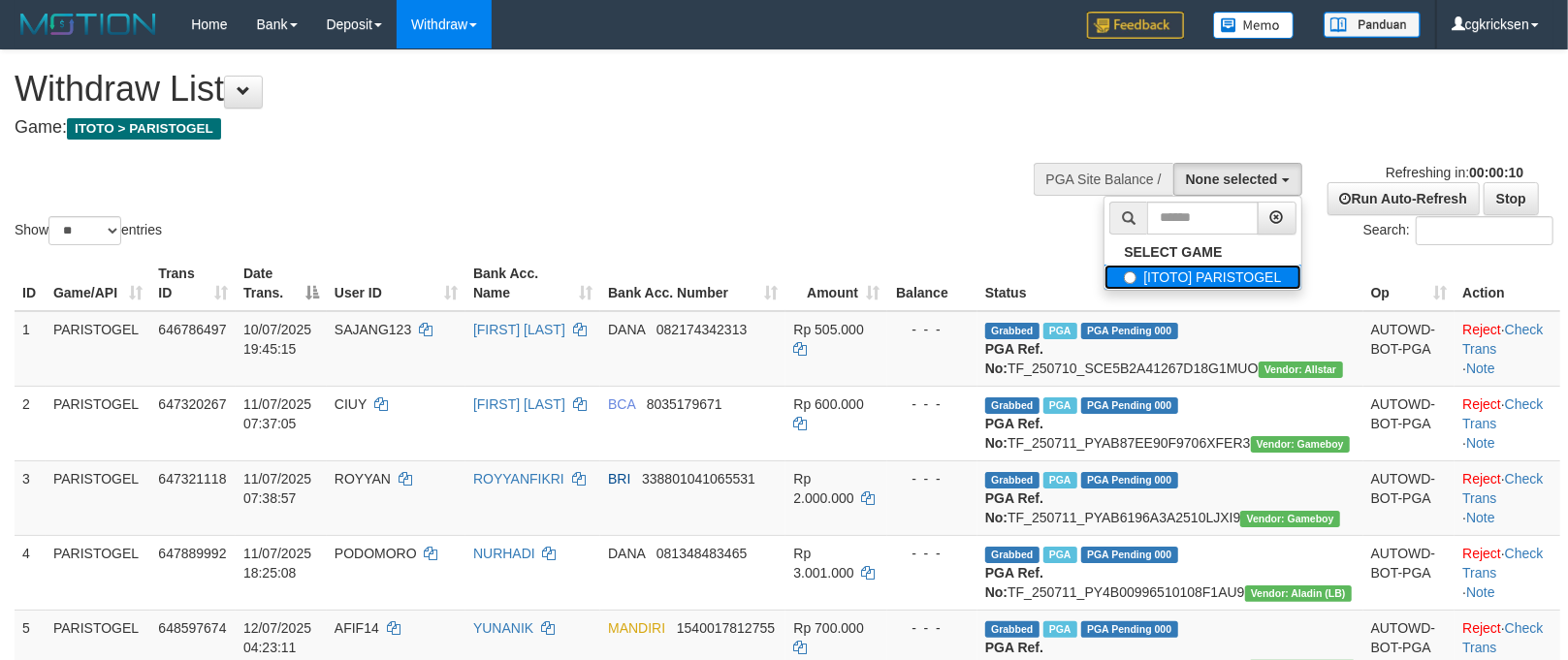 click on "[ITOTO] PARISTOGEL" at bounding box center [1202, 277] 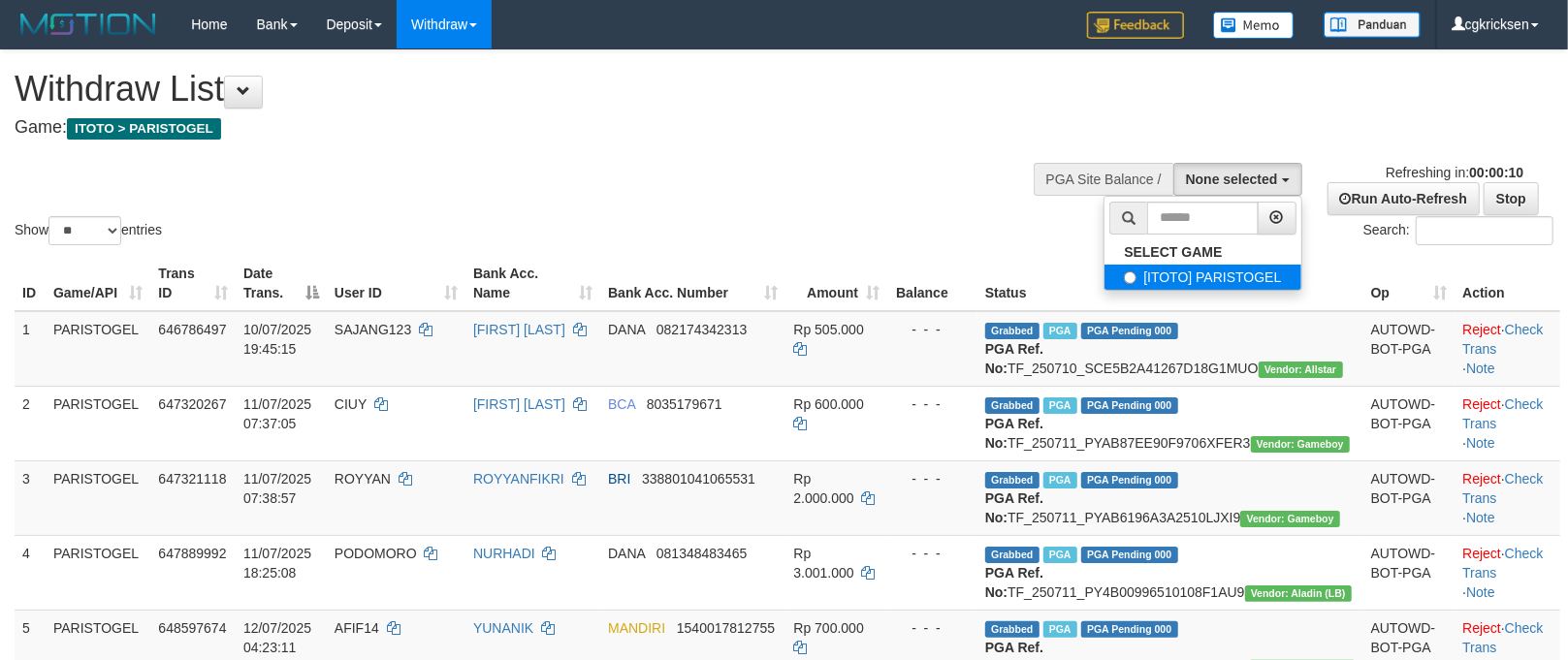 select on "****" 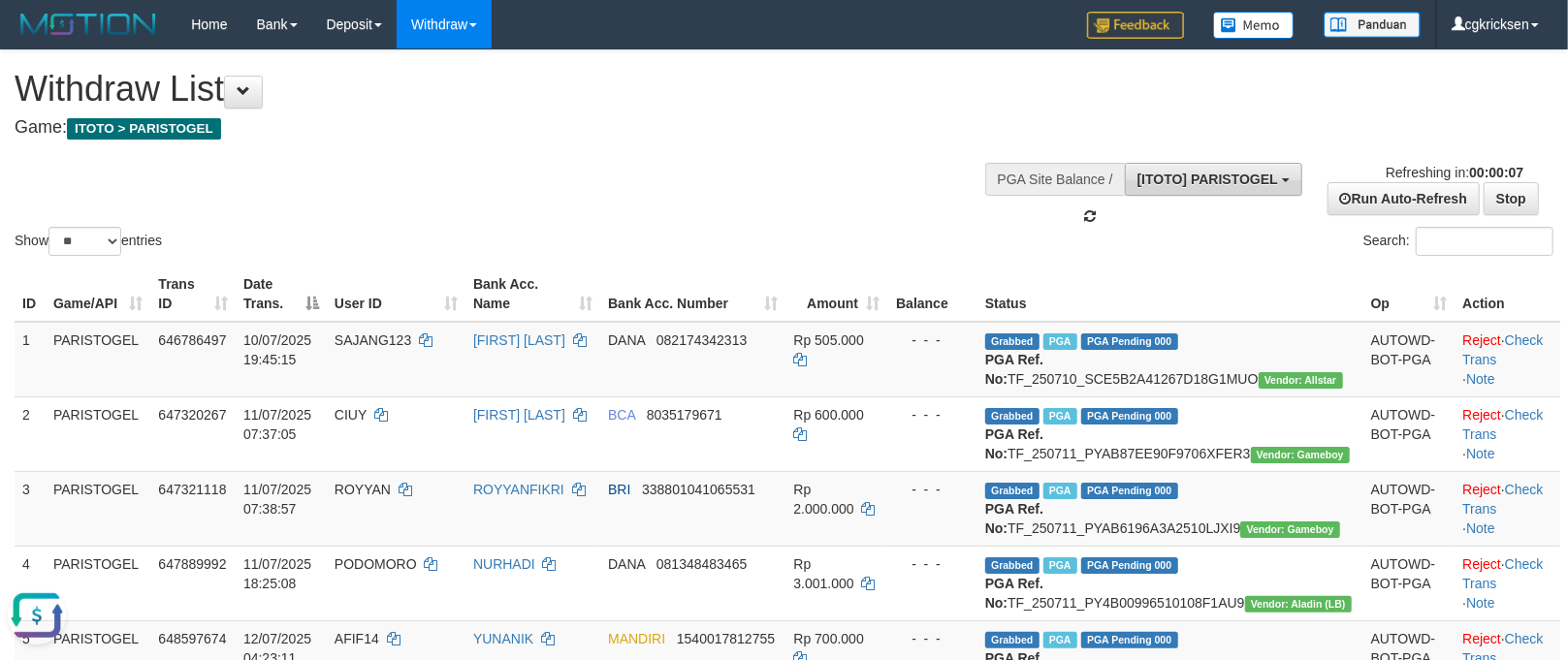 scroll, scrollTop: 0, scrollLeft: 0, axis: both 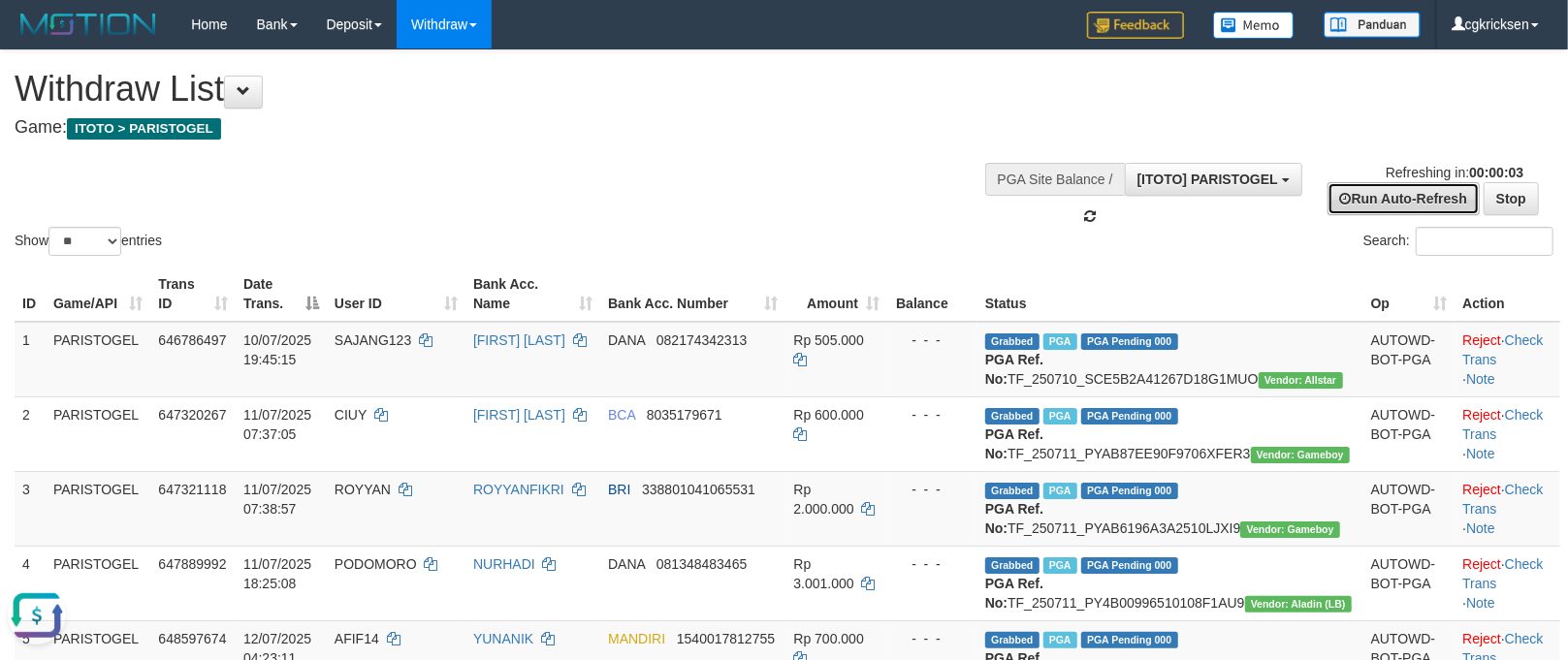 click on "Run Auto-Refresh" at bounding box center (1403, 199) 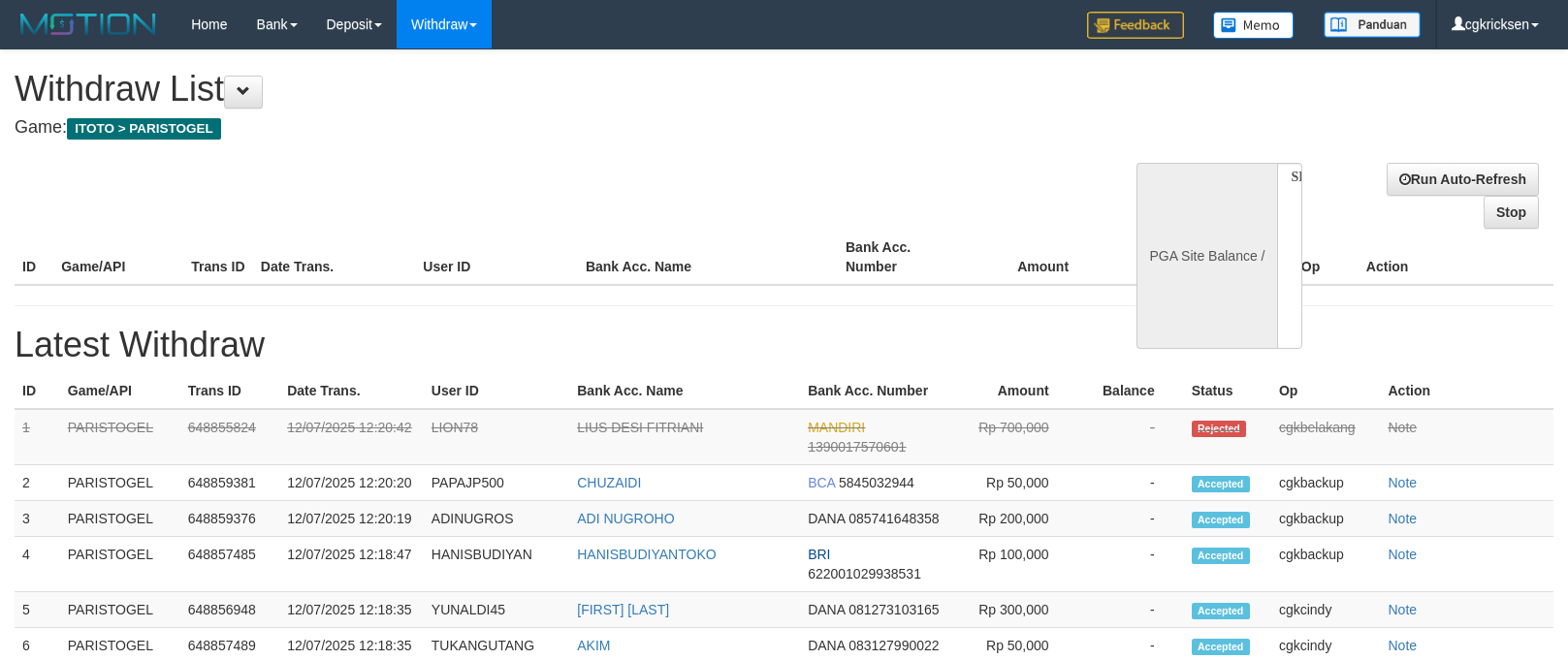 select 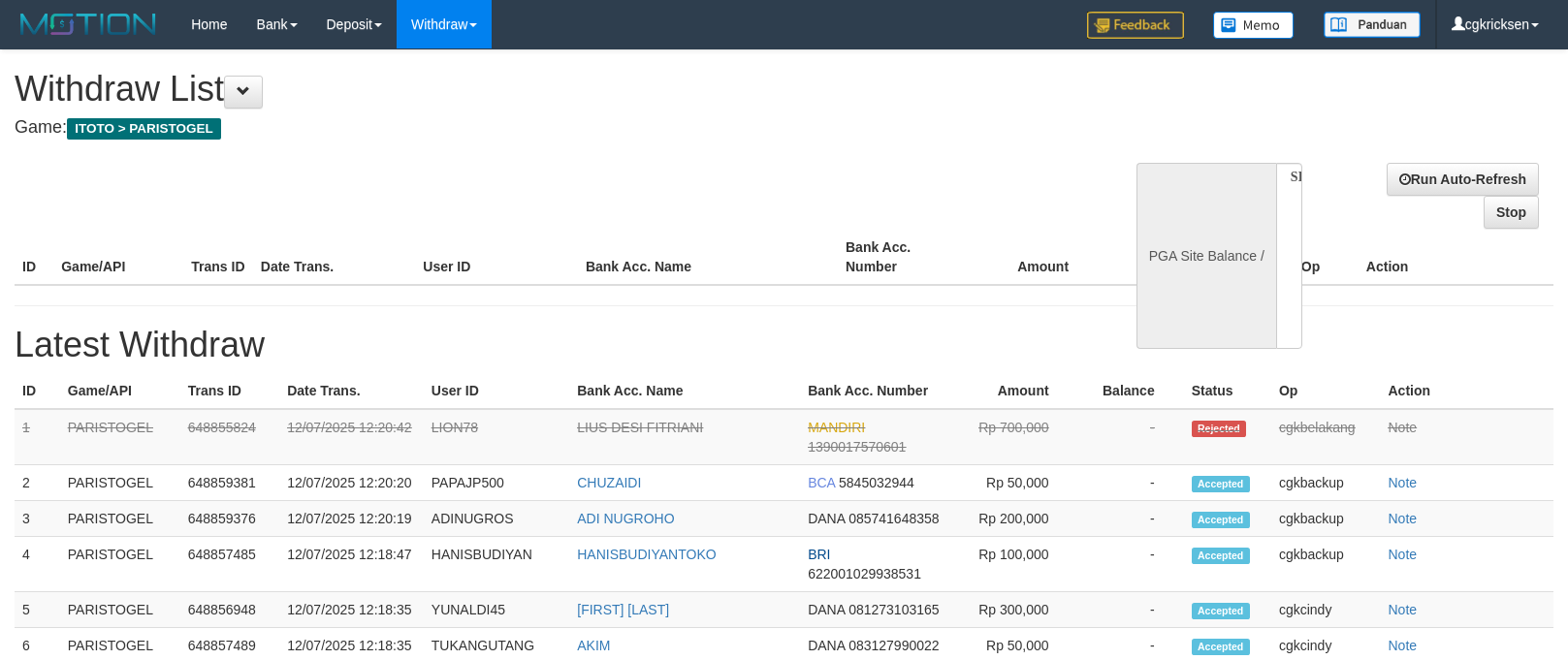 scroll, scrollTop: 0, scrollLeft: 0, axis: both 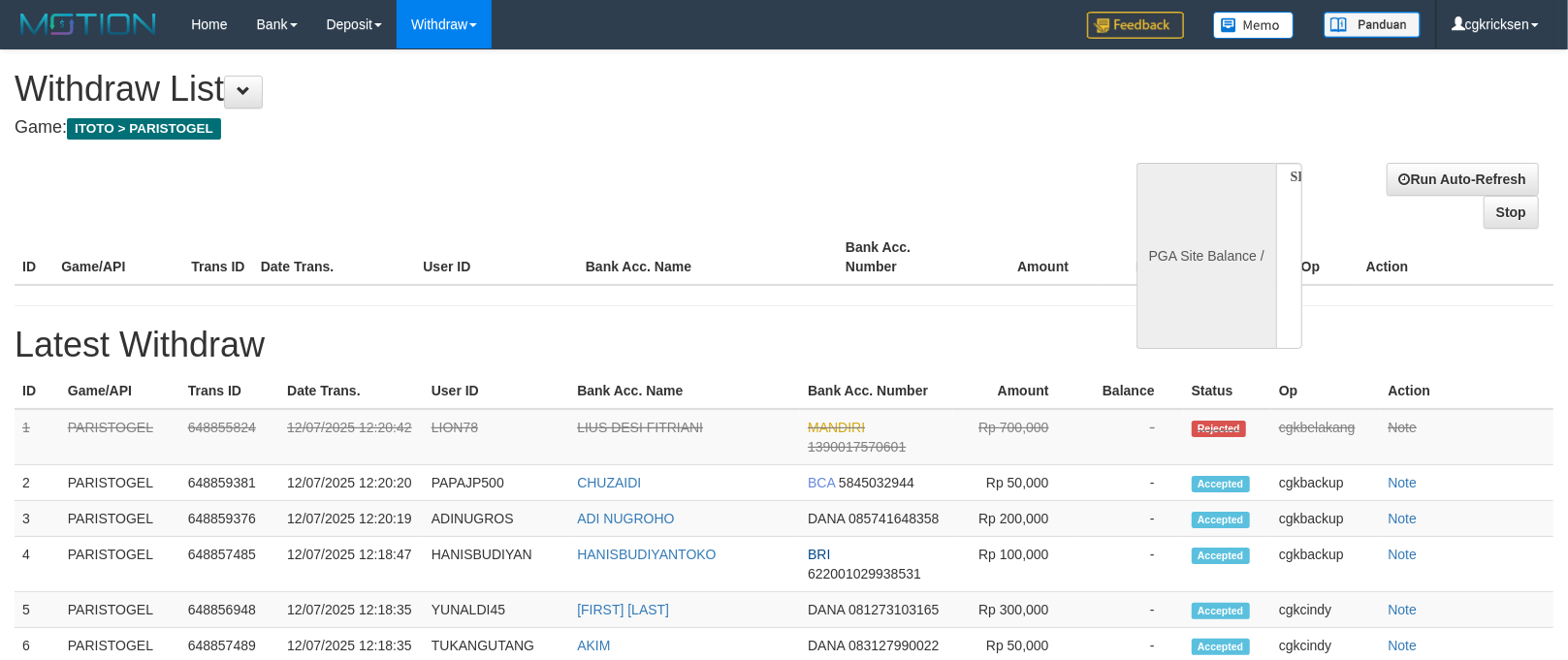 select on "**" 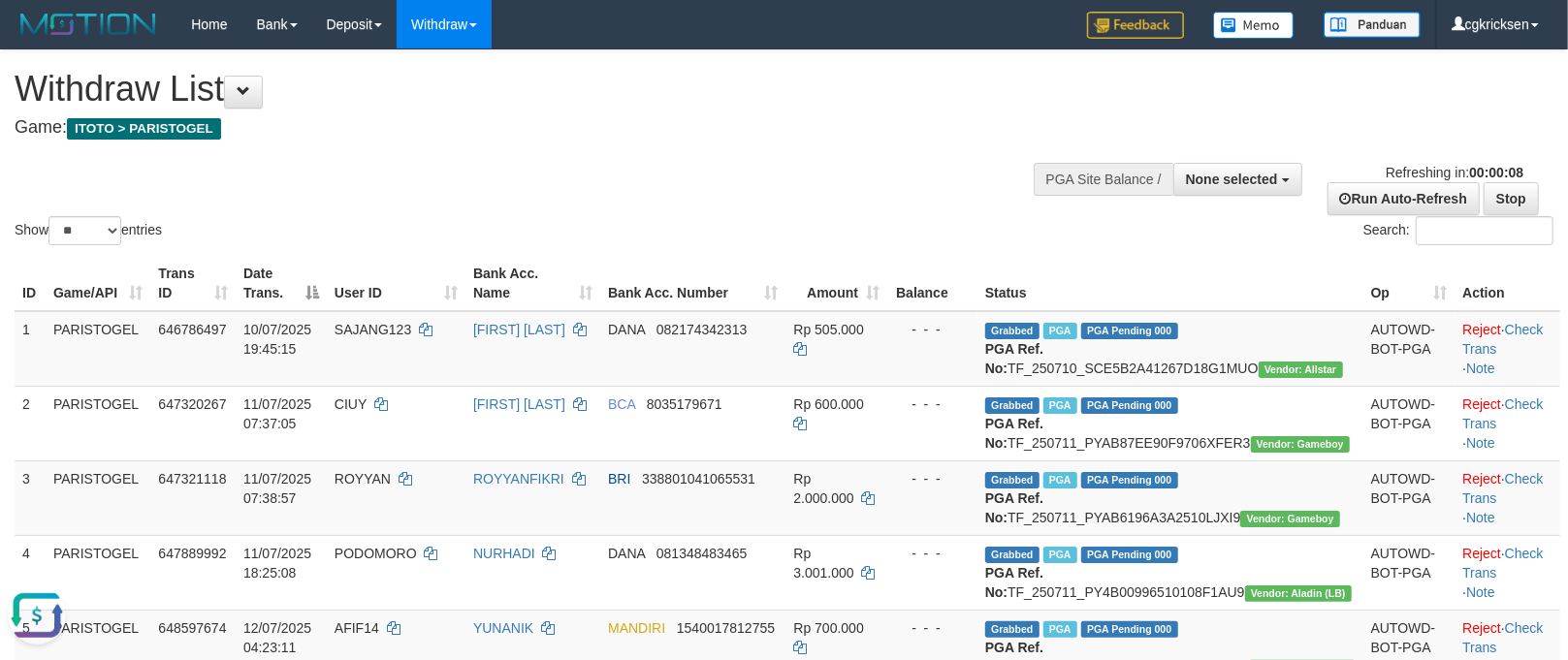 scroll, scrollTop: 0, scrollLeft: 0, axis: both 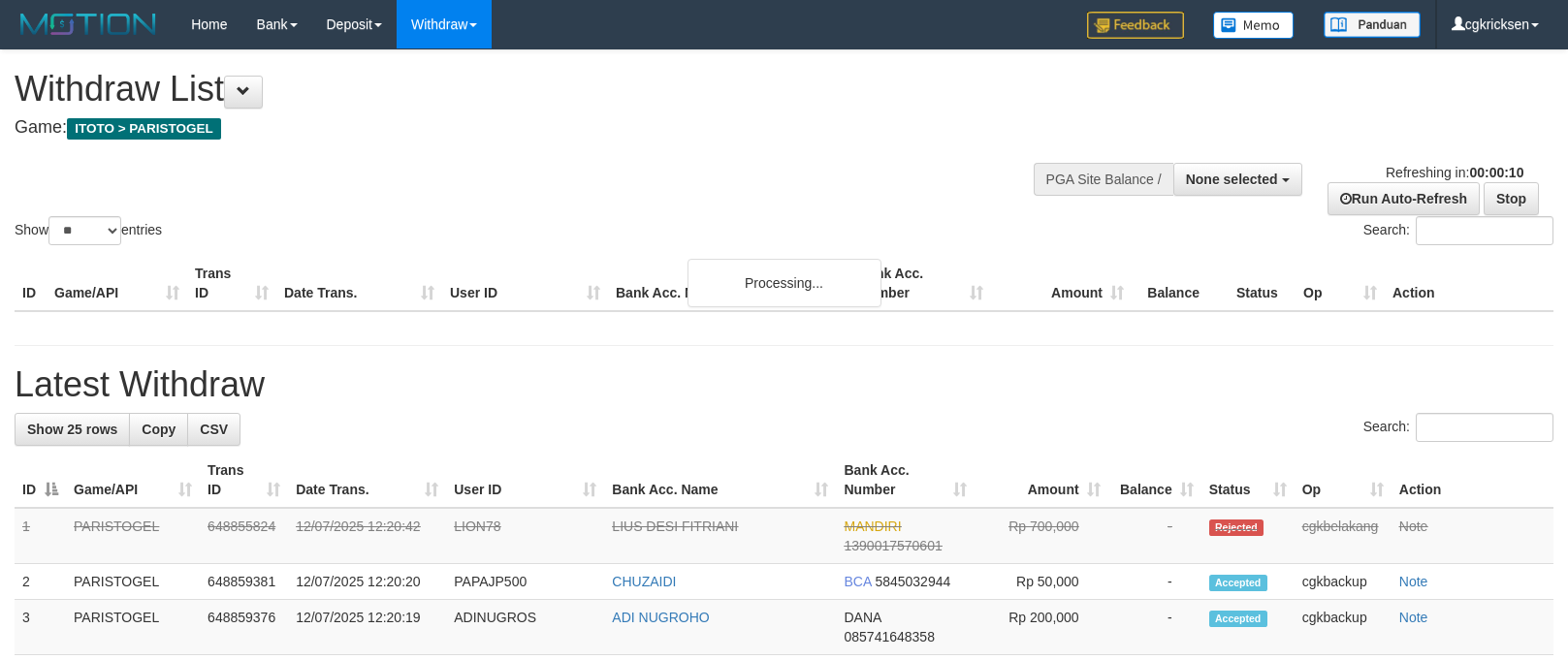 select 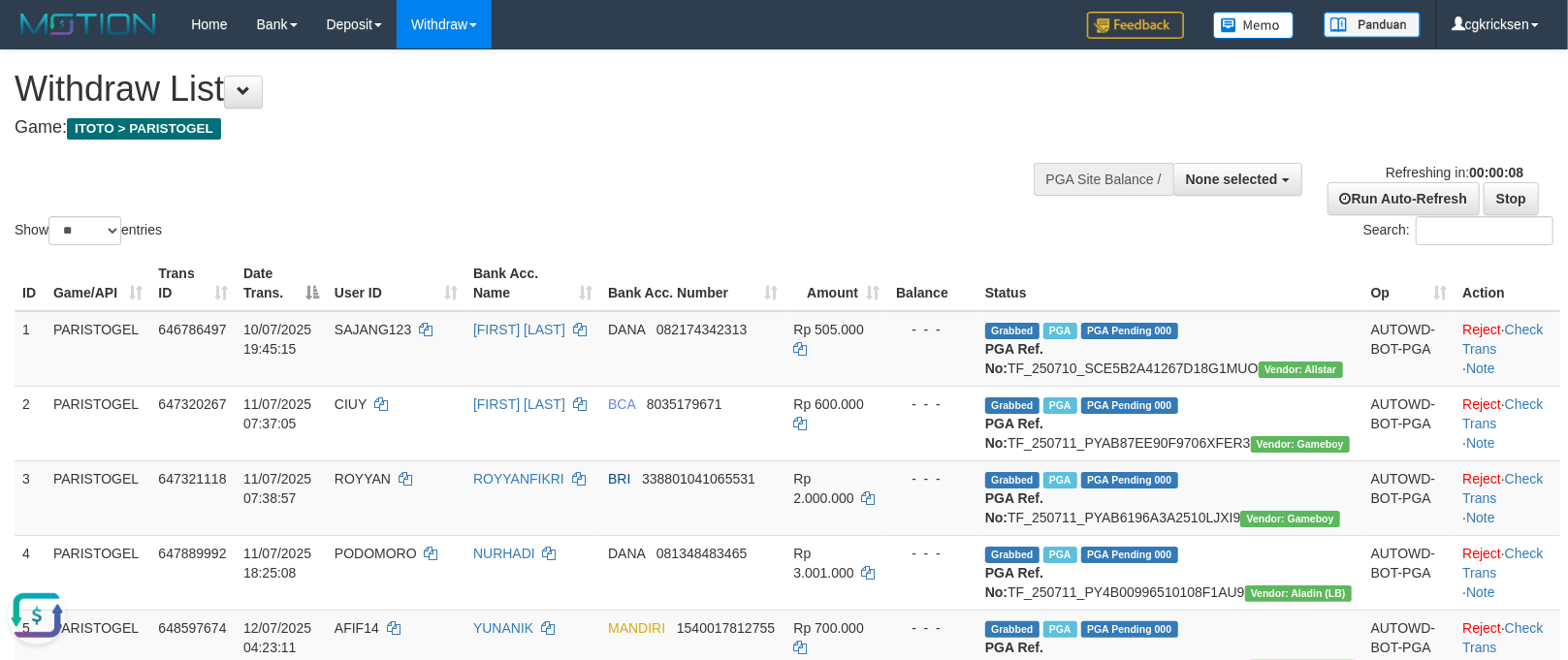 scroll, scrollTop: 0, scrollLeft: 0, axis: both 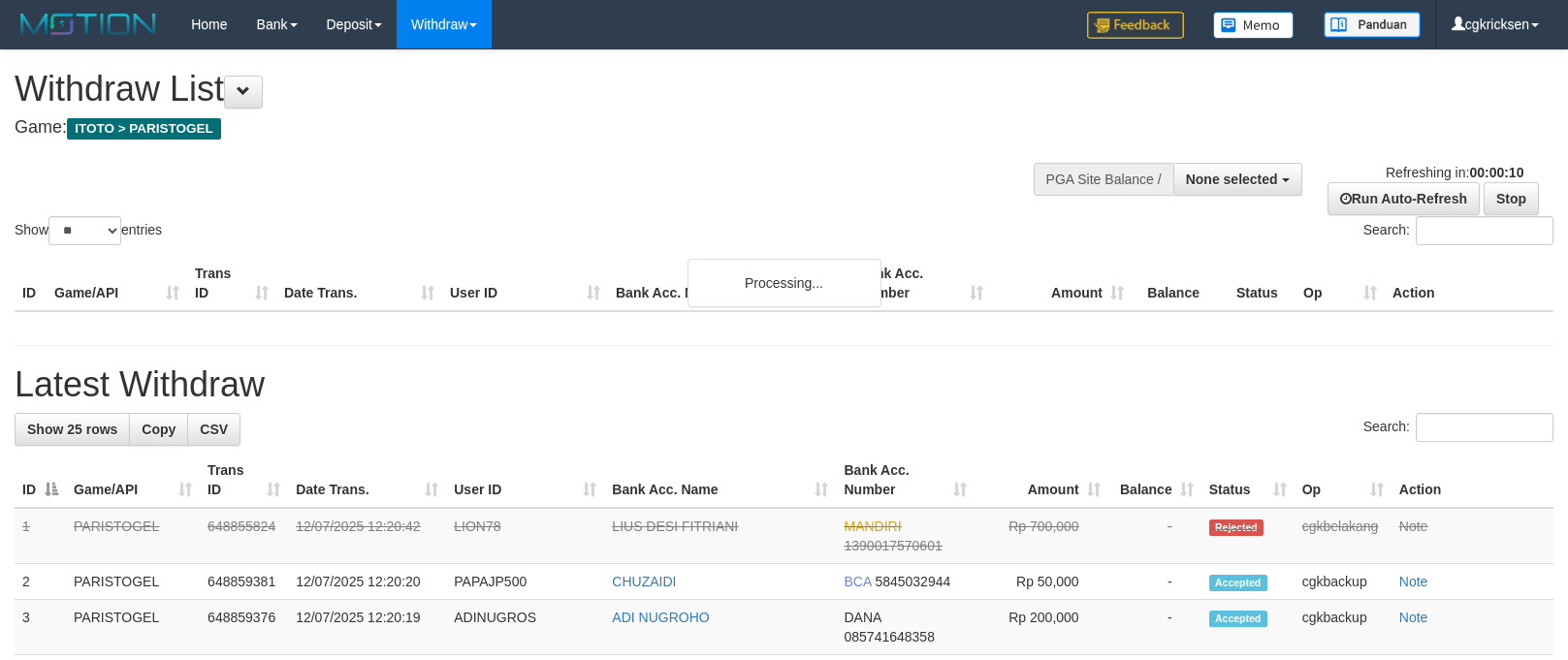 select 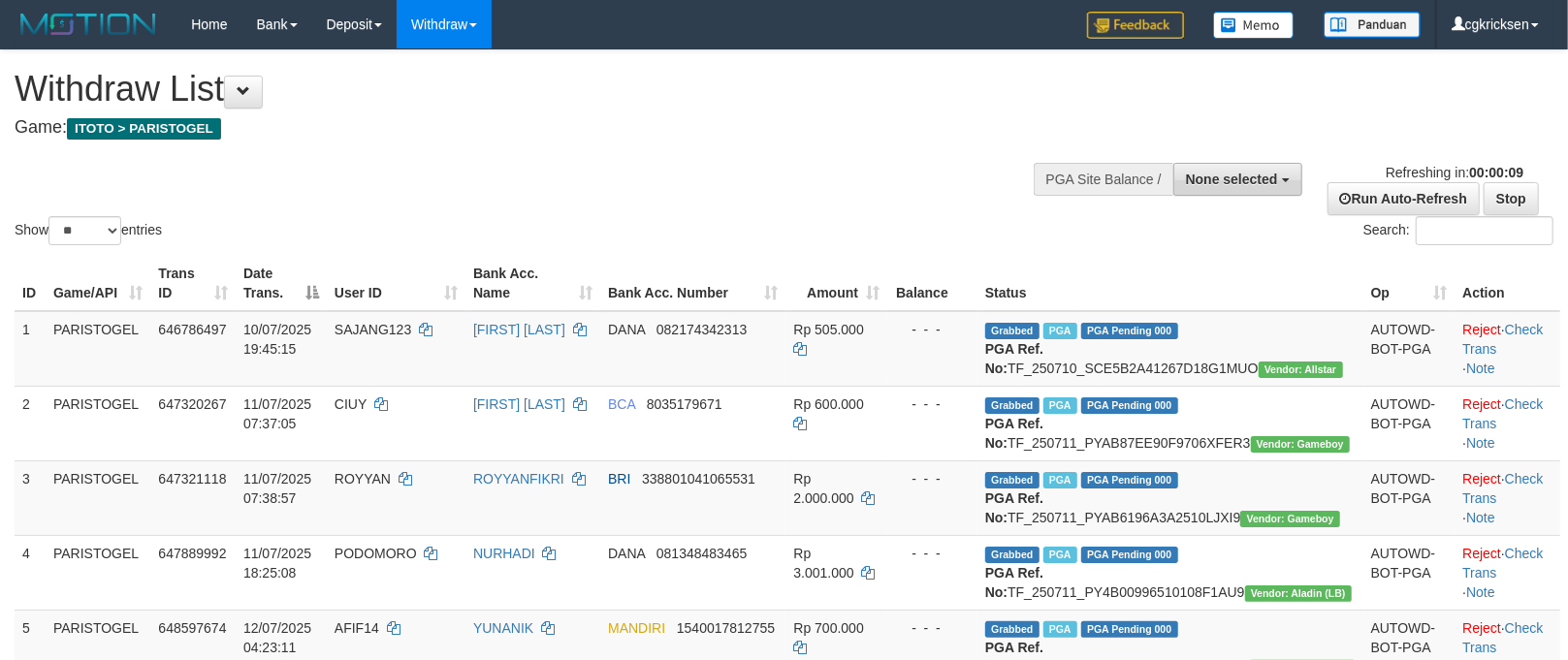 click on "None selected" at bounding box center [1237, 179] 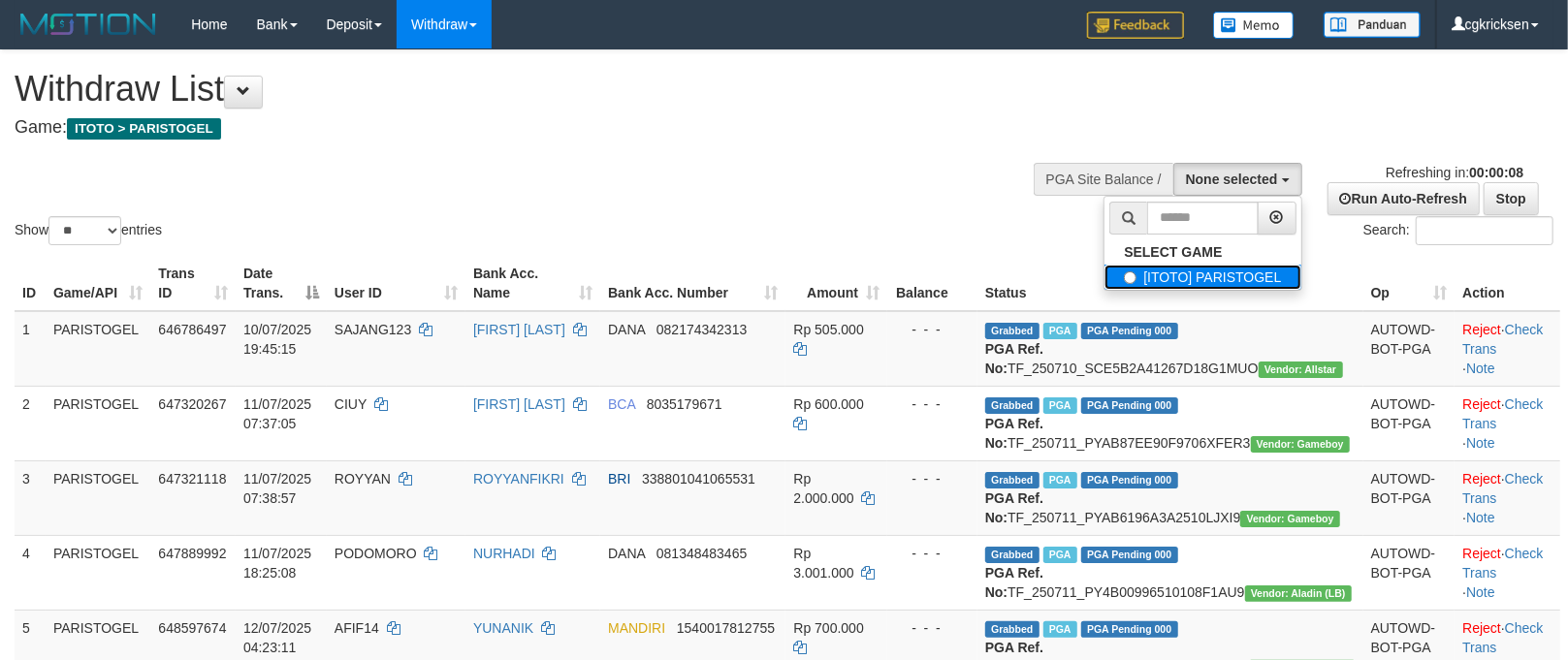 click on "[ITOTO] PARISTOGEL" at bounding box center (1202, 277) 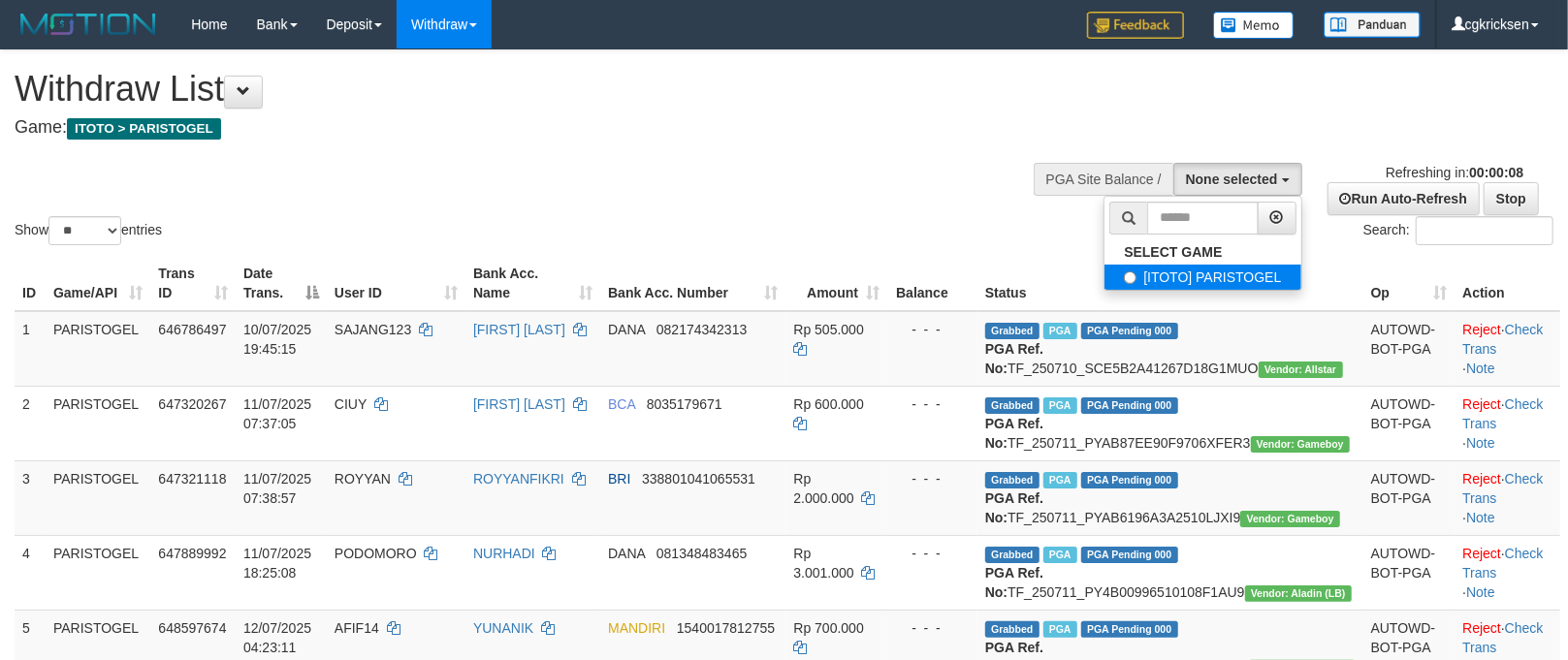 select on "****" 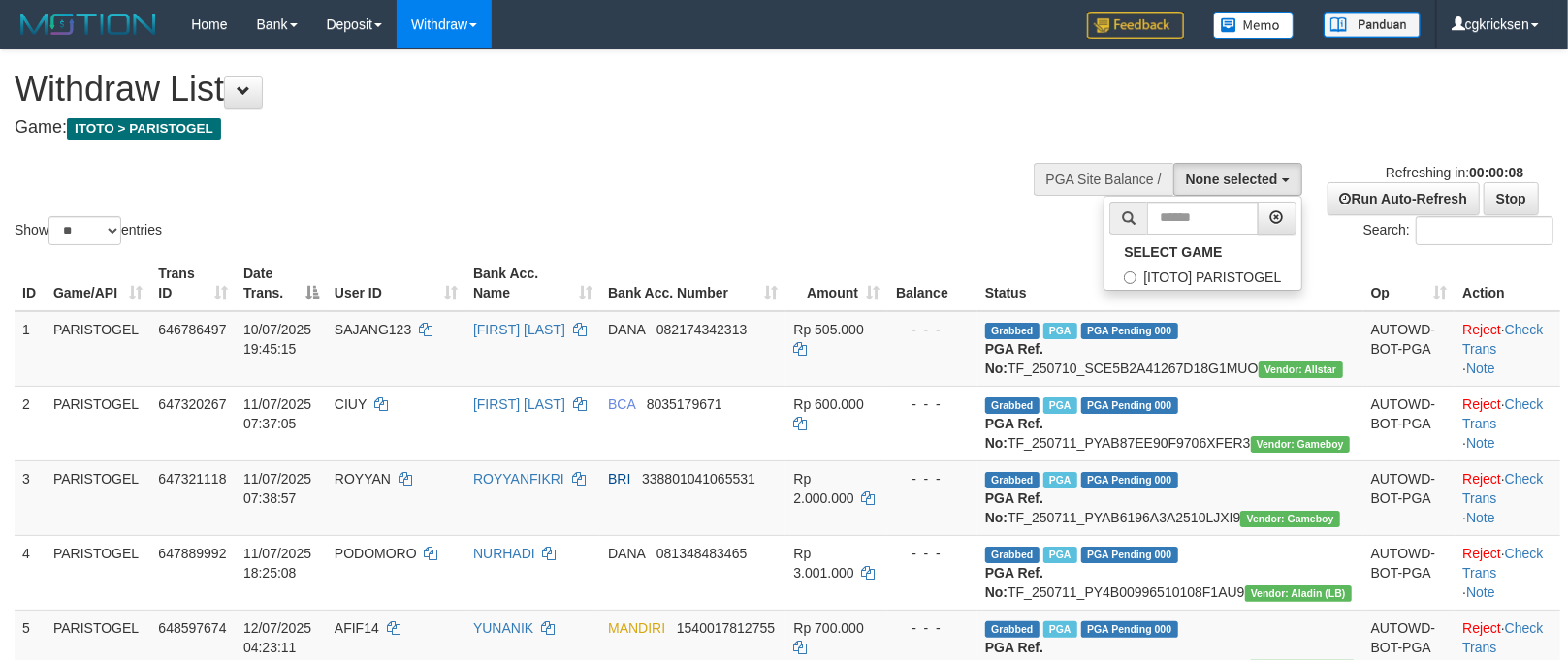 scroll, scrollTop: 16, scrollLeft: 0, axis: vertical 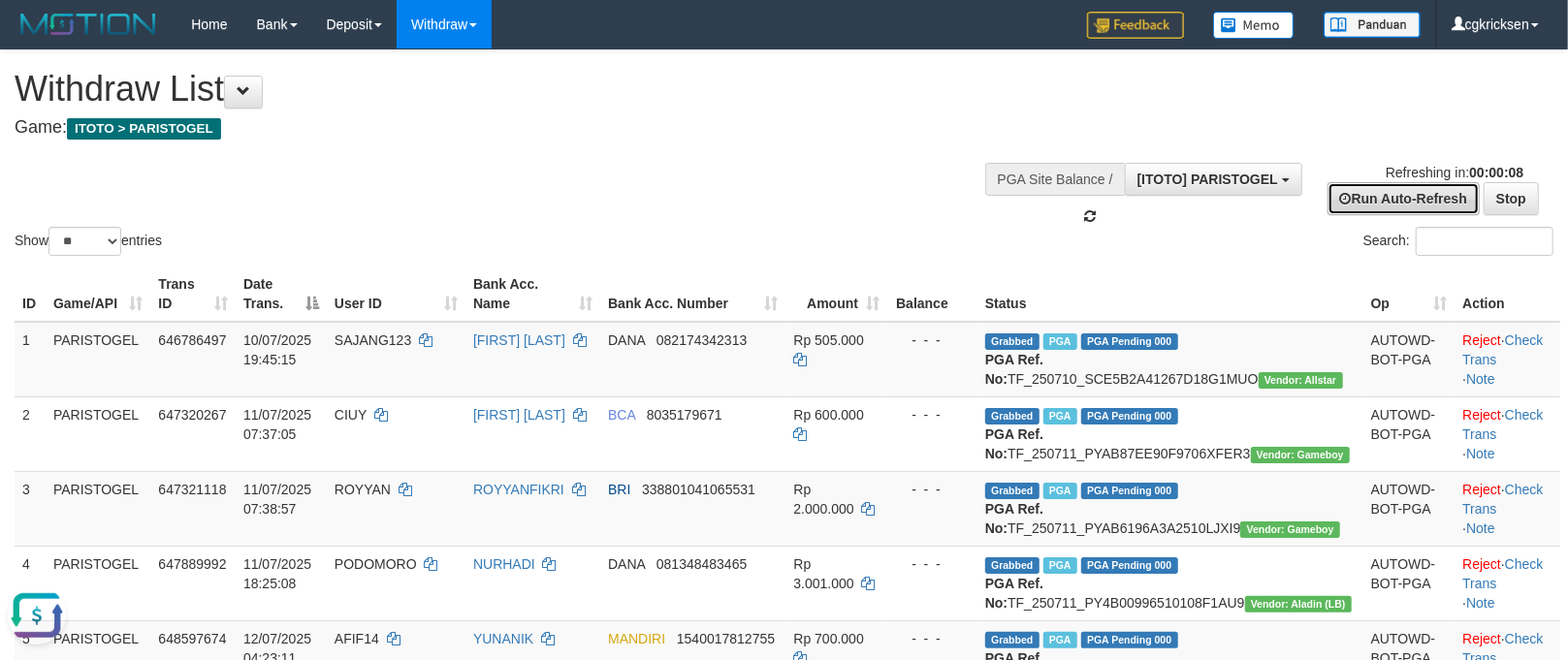 click on "Run Auto-Refresh" at bounding box center [1403, 199] 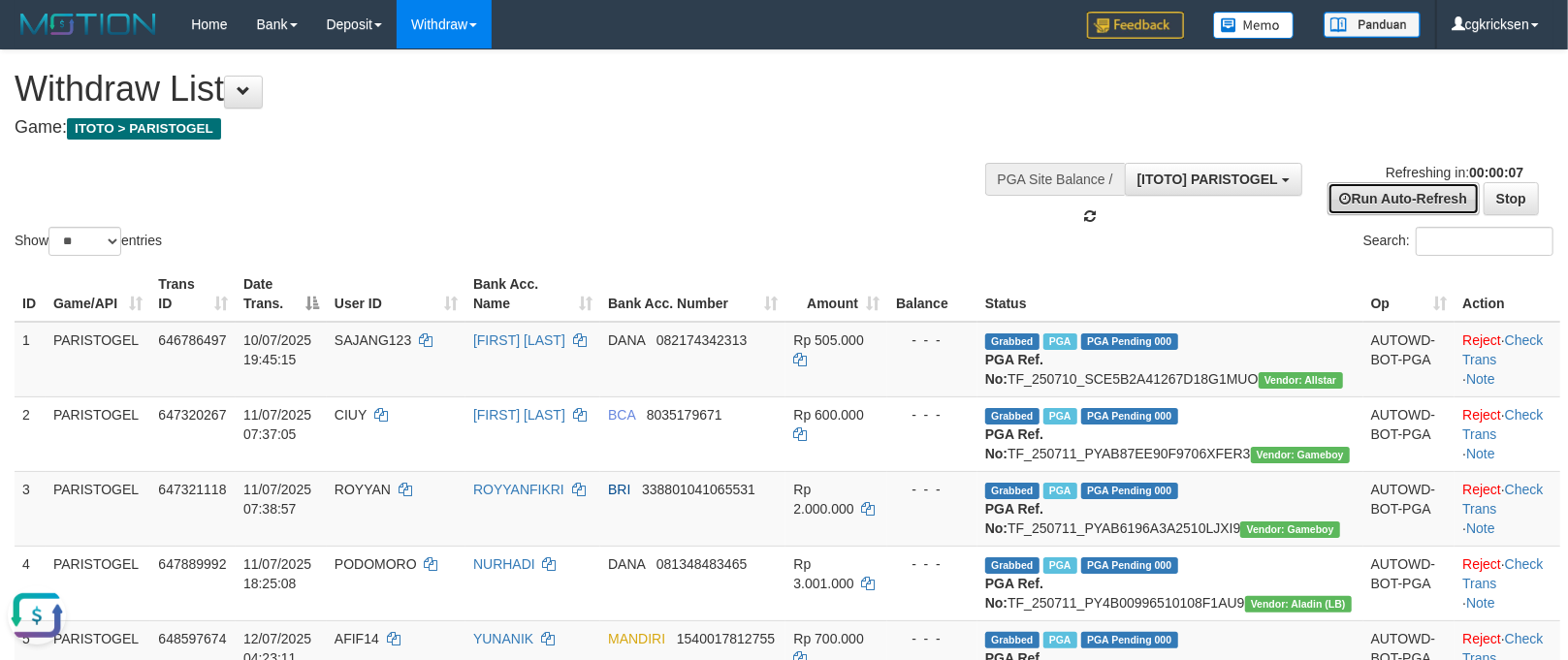 click on "Run Auto-Refresh" at bounding box center [1403, 199] 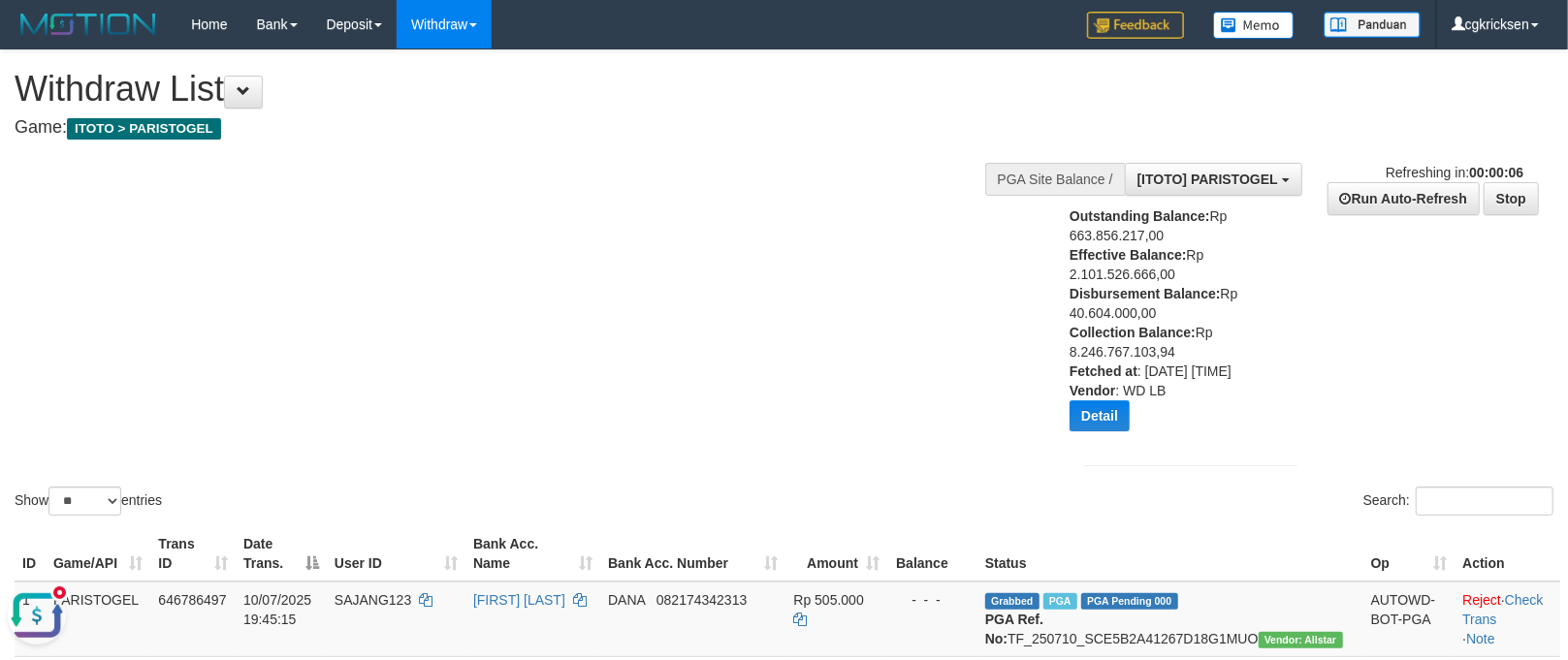 click on "Disbursement Balance:" at bounding box center (1145, 294) 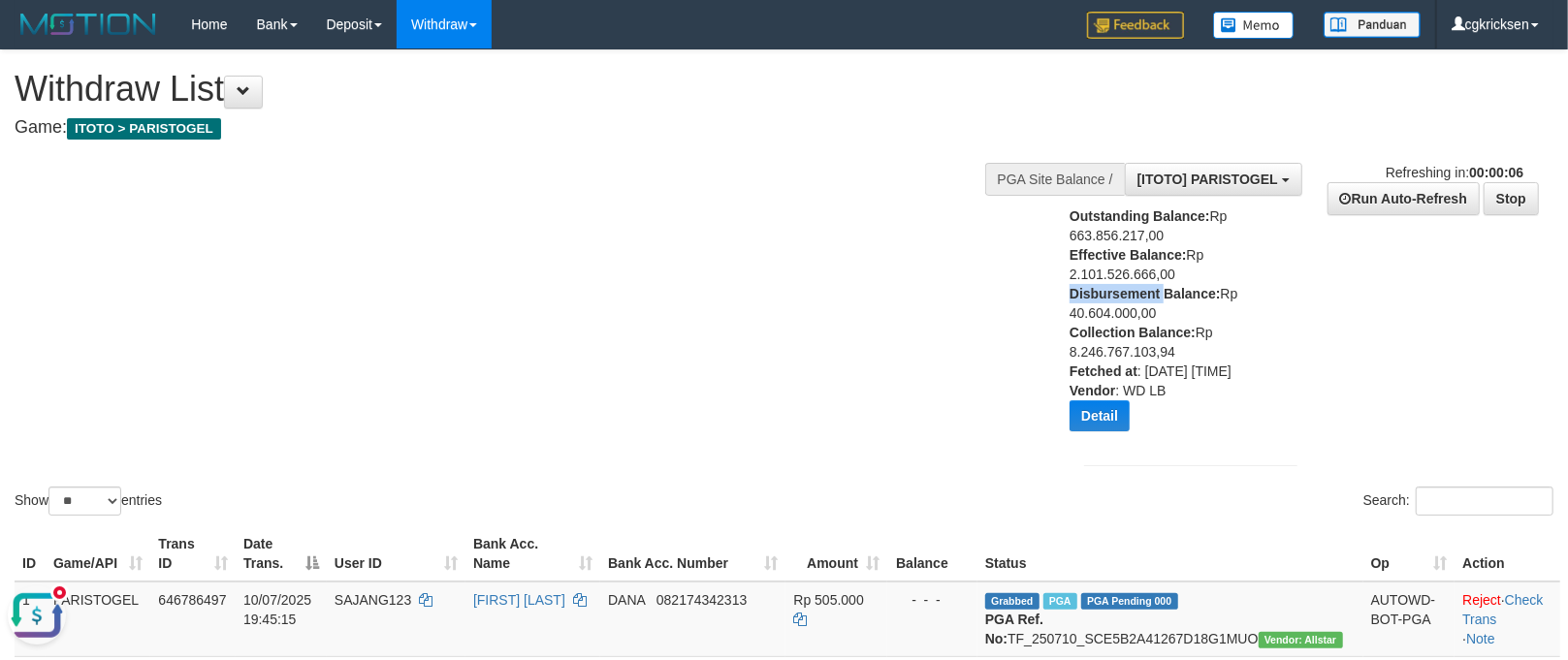 click on "Disbursement Balance:" at bounding box center [1145, 294] 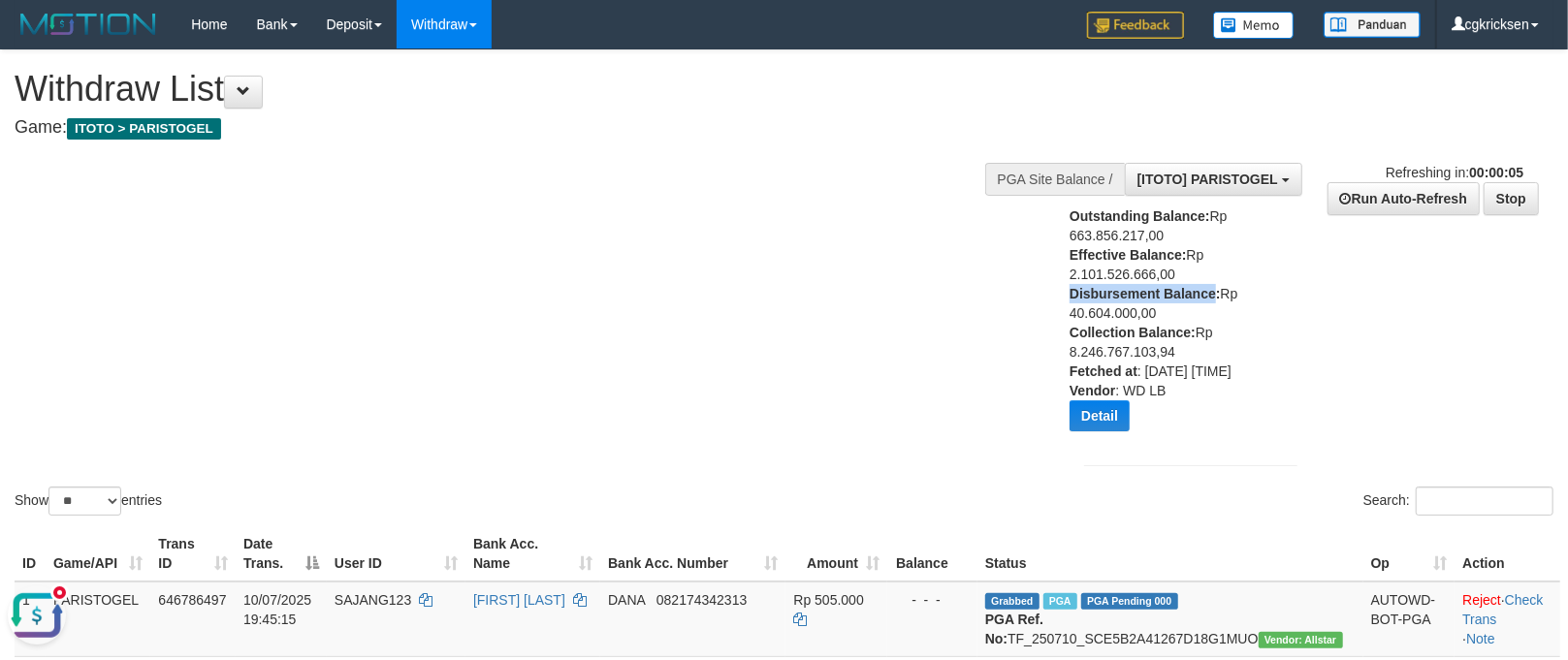 click on "Disbursement Balance:" at bounding box center (1145, 294) 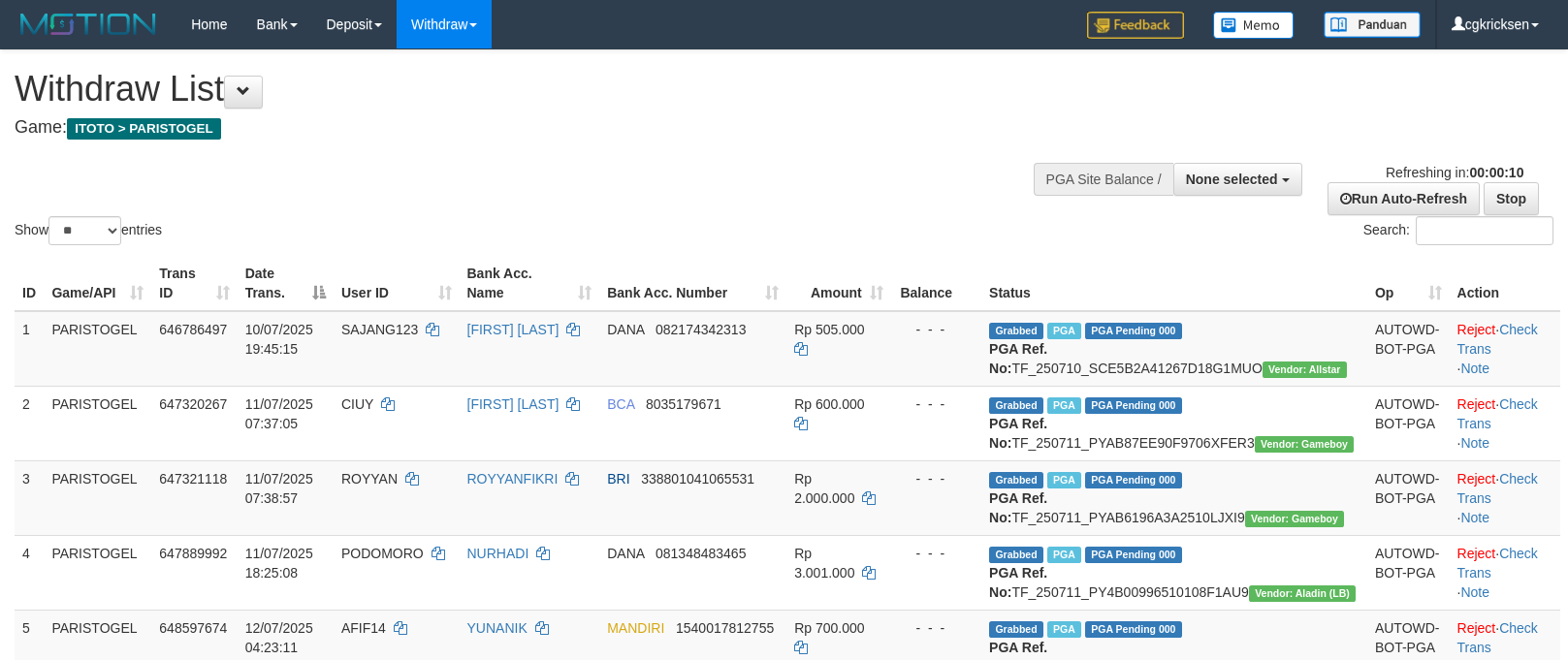 select 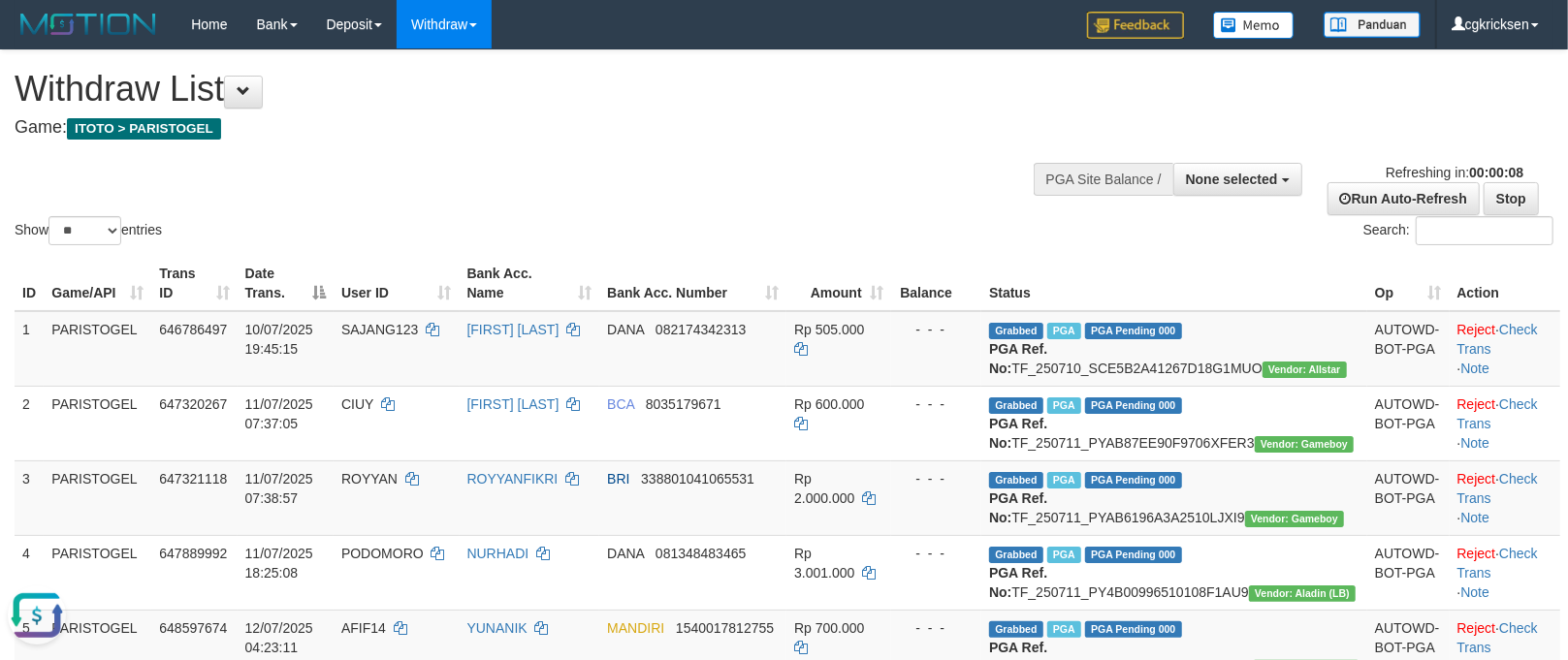 scroll, scrollTop: 0, scrollLeft: 0, axis: both 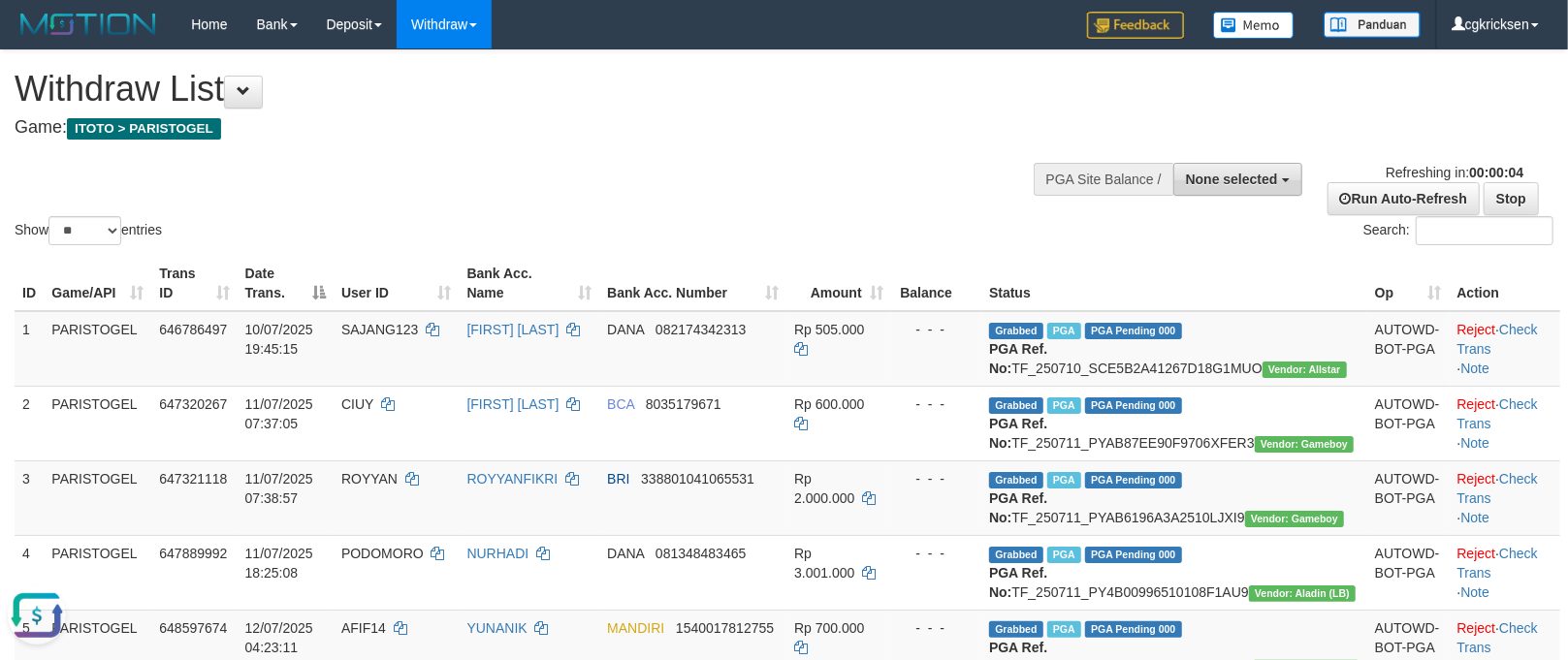 click on "None selected" at bounding box center (1237, 179) 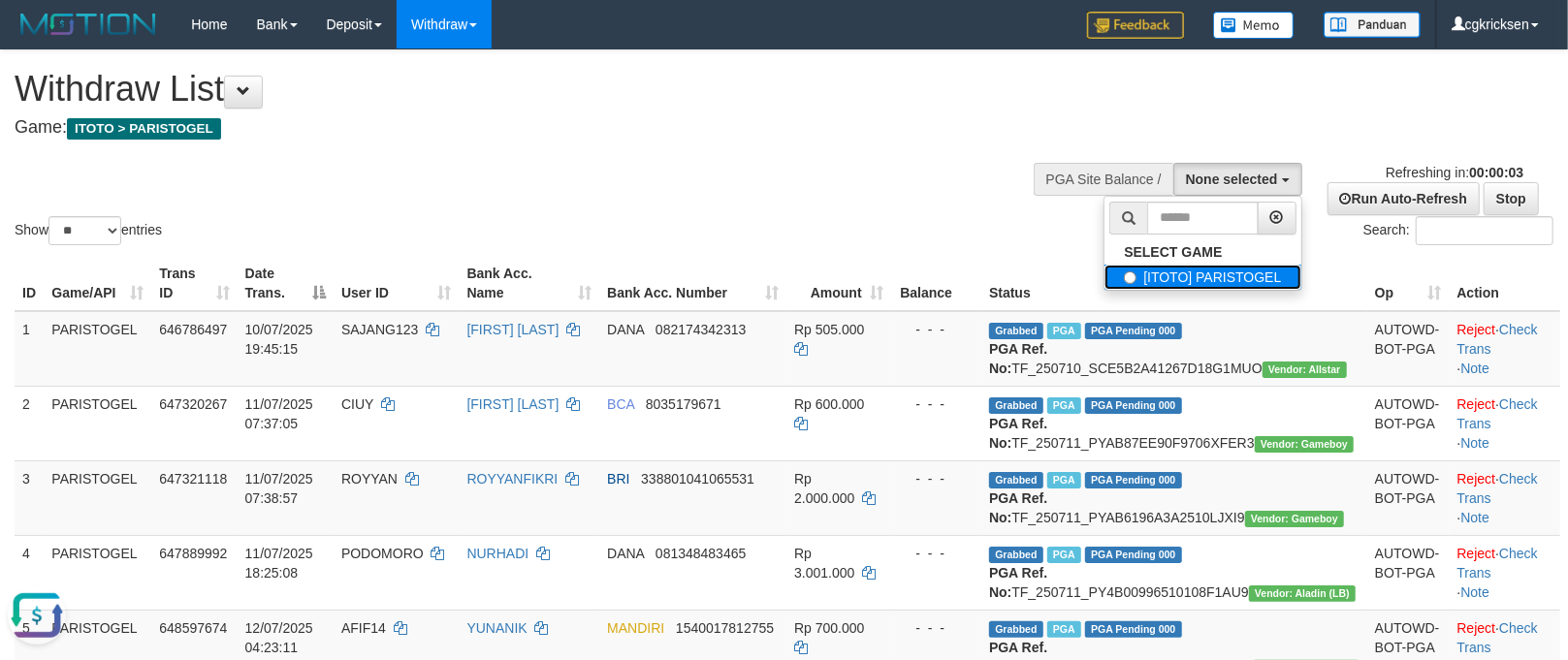 click on "[ITOTO] PARISTOGEL" at bounding box center (1202, 277) 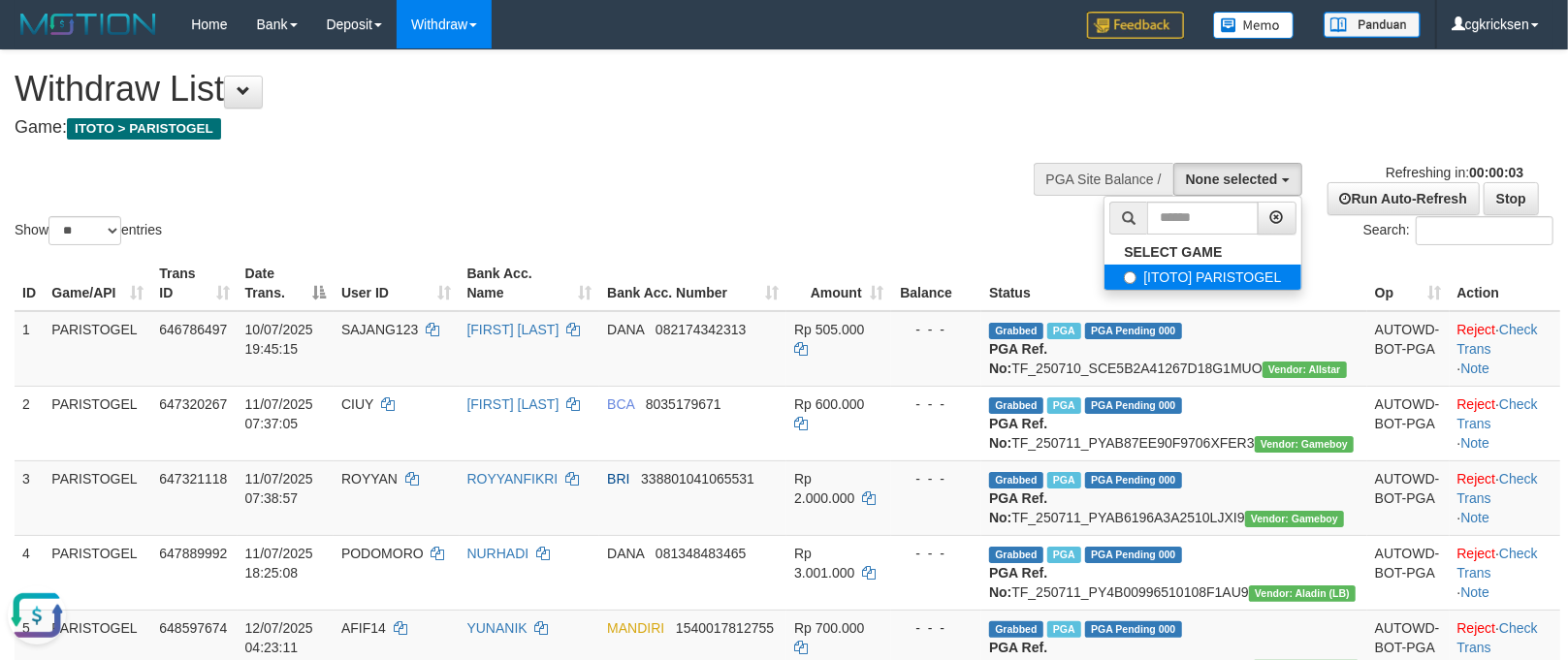 select on "****" 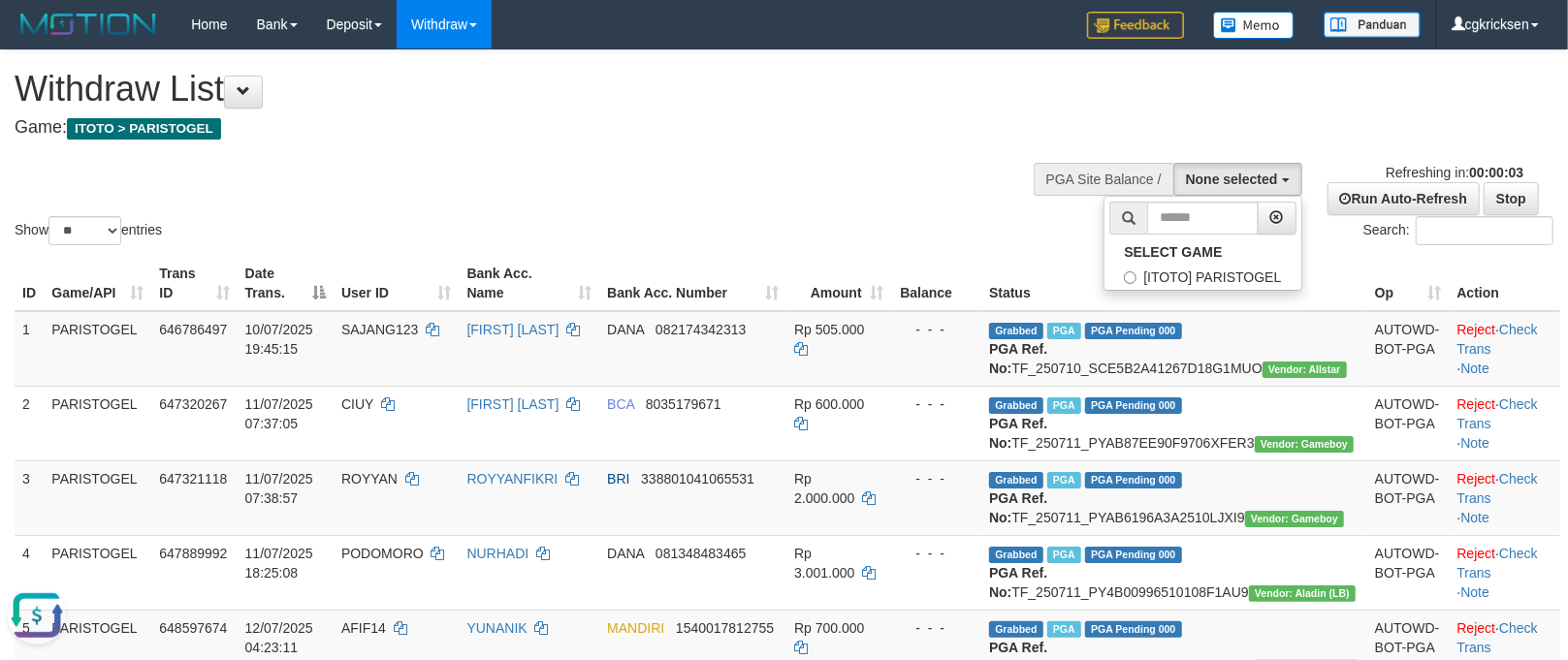 scroll, scrollTop: 16, scrollLeft: 0, axis: vertical 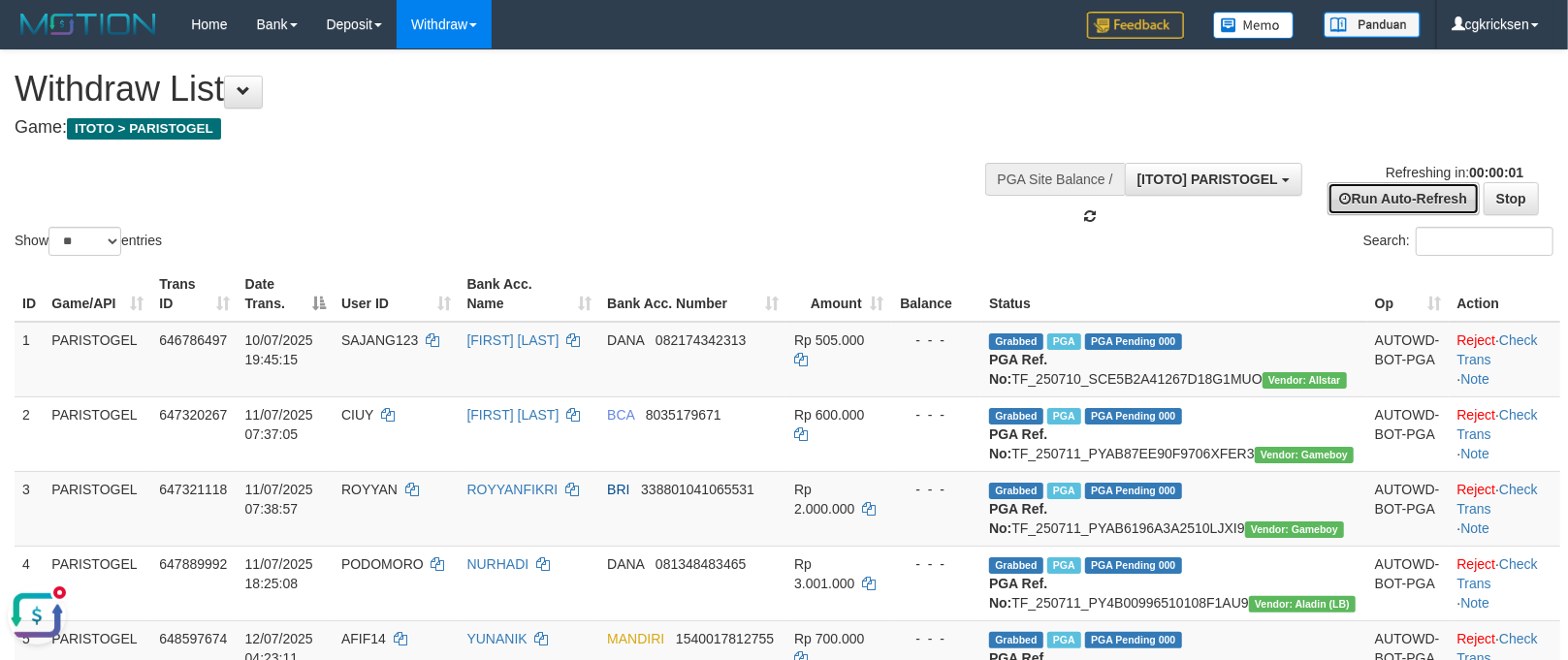 click on "Run Auto-Refresh" at bounding box center [1403, 199] 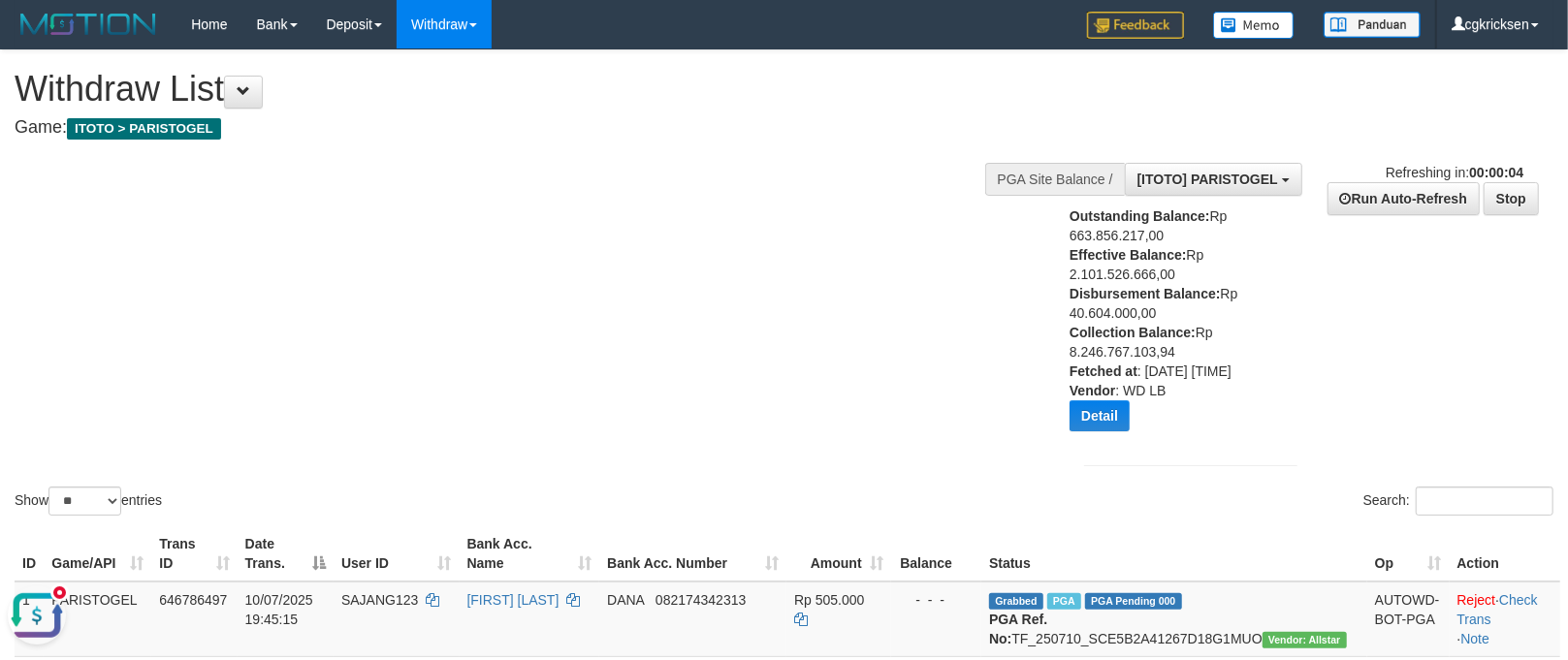 click on "Disbursement Balance:" at bounding box center (1145, 294) 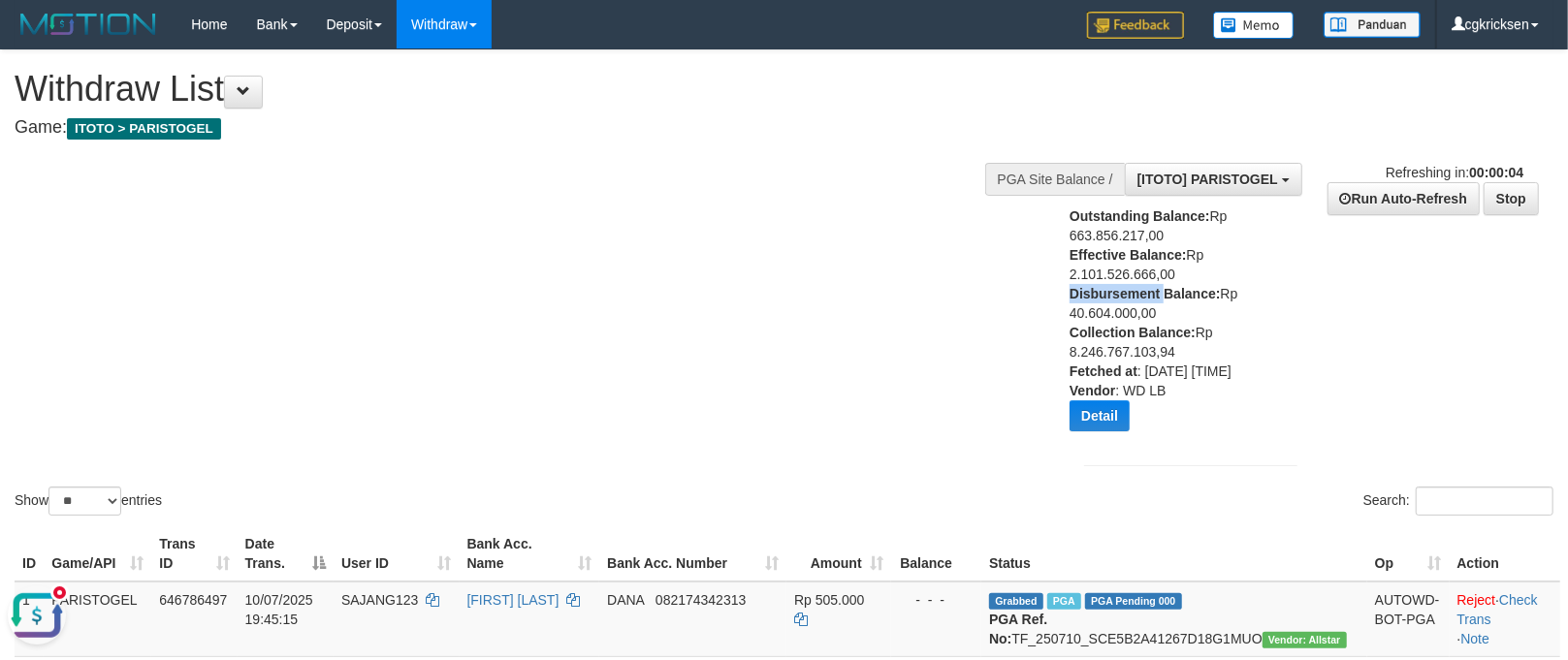 click on "Disbursement Balance:" at bounding box center (1145, 294) 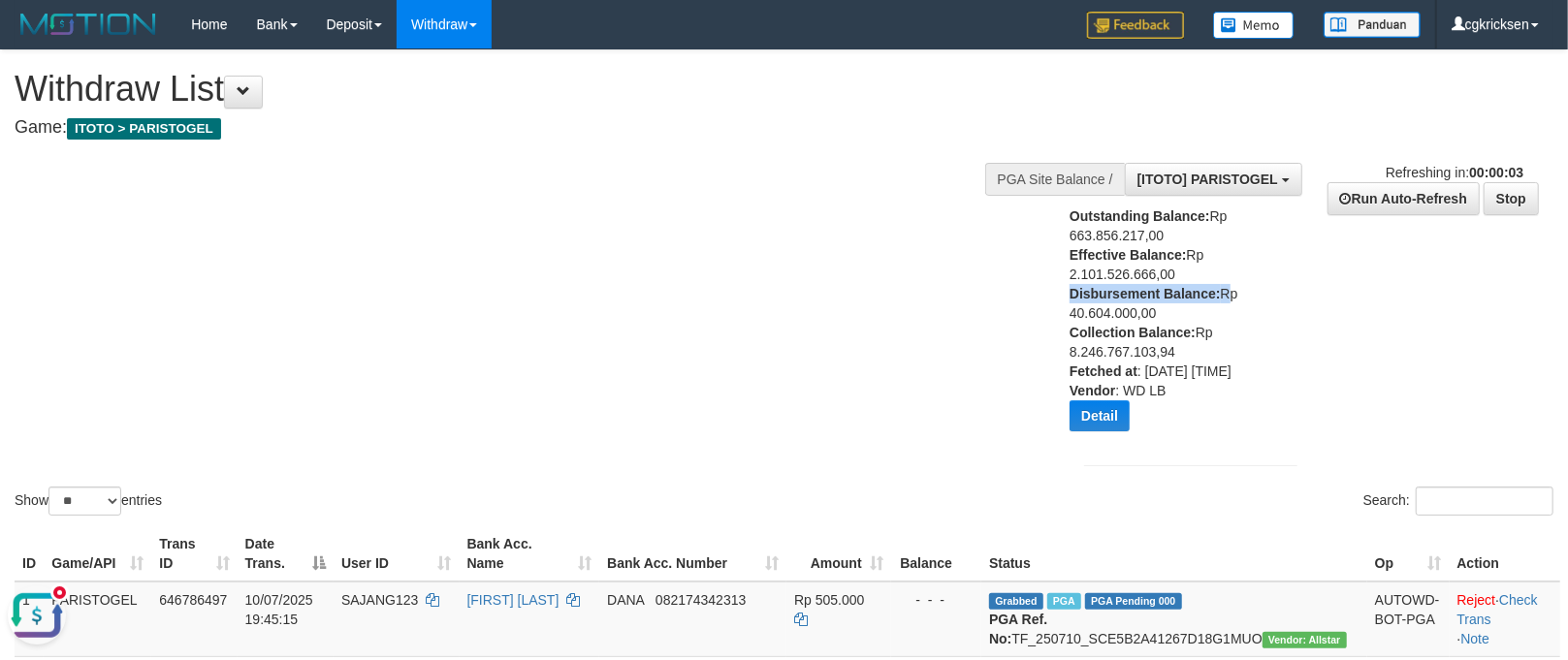 click on "Outstanding Balance:  Rp 663.856.217,00
Effective Balance:  Rp 2.101.526.666,00
Disbursement Balance:  Rp 40.604.000,00
Collection Balance:  Rp 8.246.767.103,94
Fetched at : 2025-07-12 12:23:15
Vendor : WD LB
Detail
Vendor Name
Outstanding Balance
Effective Balance
Disbursment Balance
Collection Balance
Aladin
Rp 347.917.847,00
Rp 978.065.507,00
Rp 332.000,00
Rp 4.198.353.293,00
Gameboy
Rp 315.567.882,00
Rp 1.087.262.547,00
Rp 272.000,00
Rp 3.847.528.120,00
Selat Rp 0,00" at bounding box center [1170, 326] 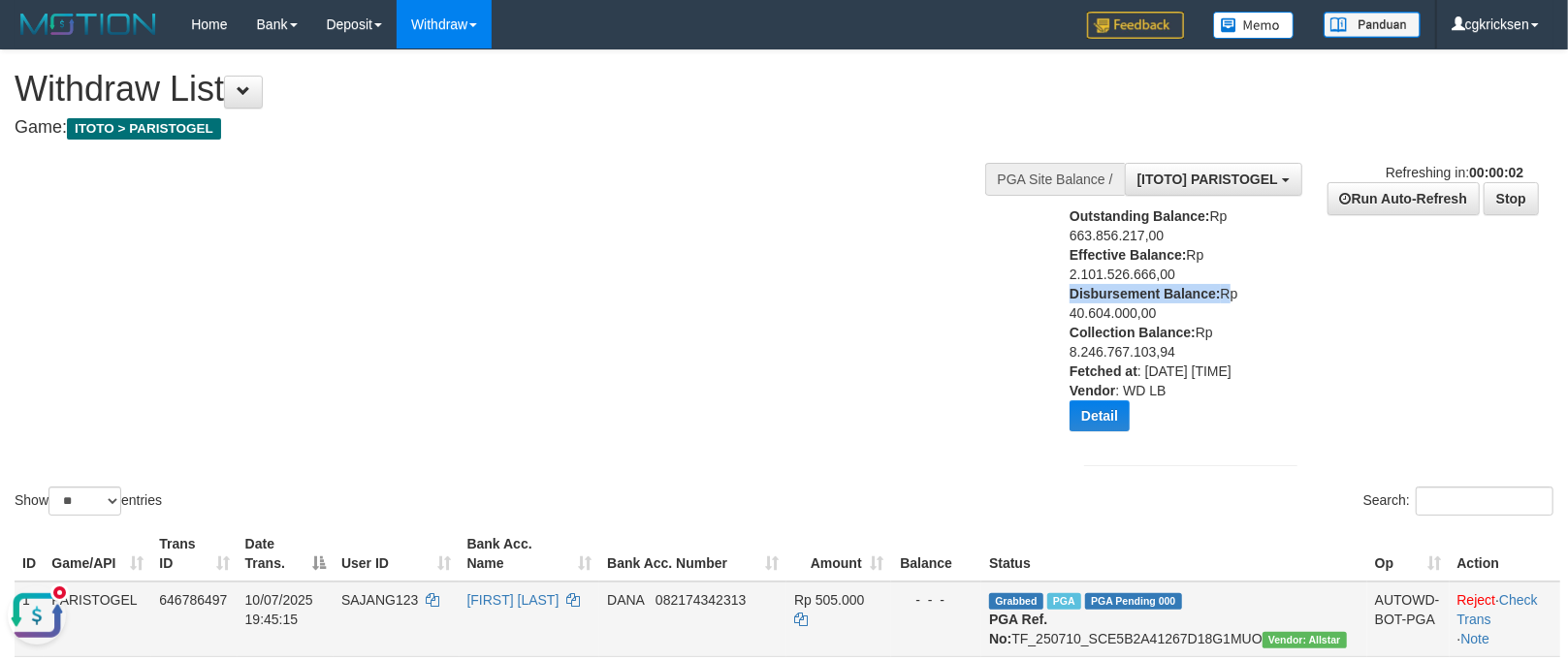 copy on "Disbursement Balance:" 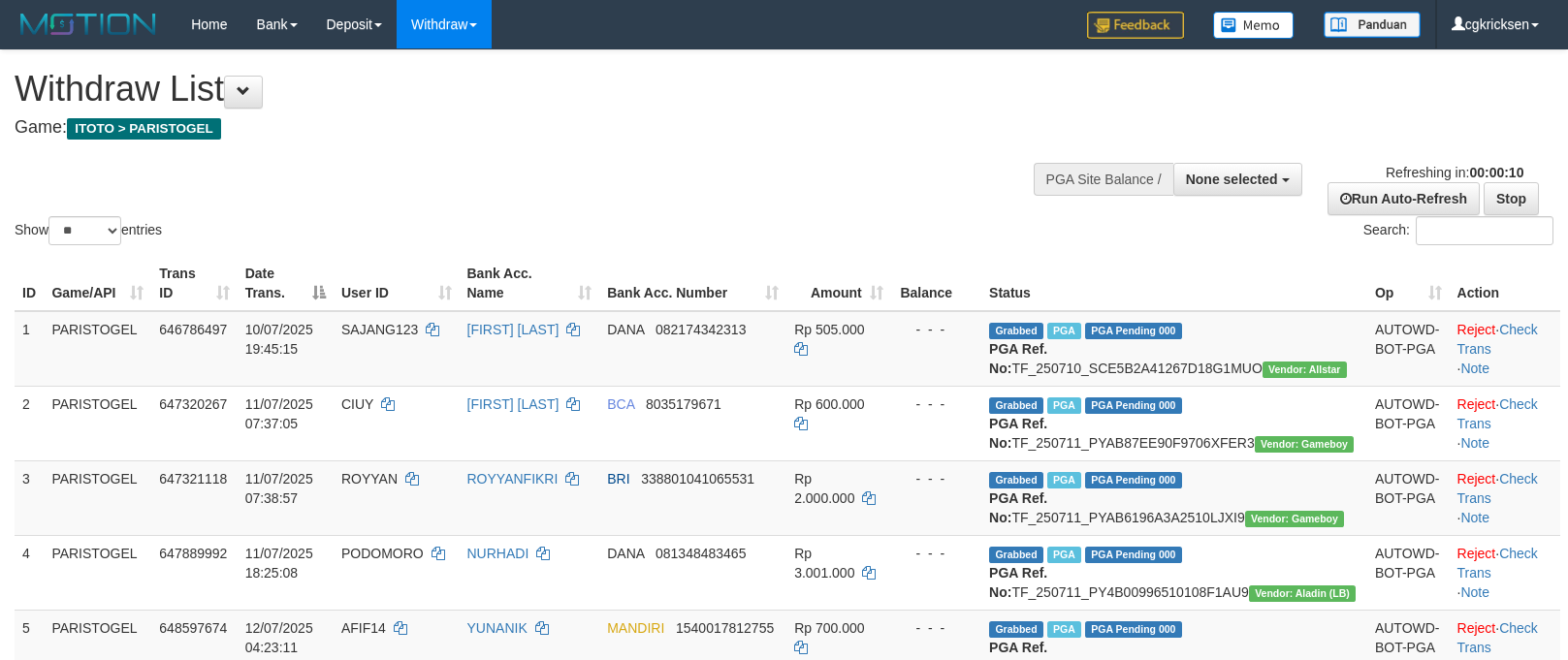 select 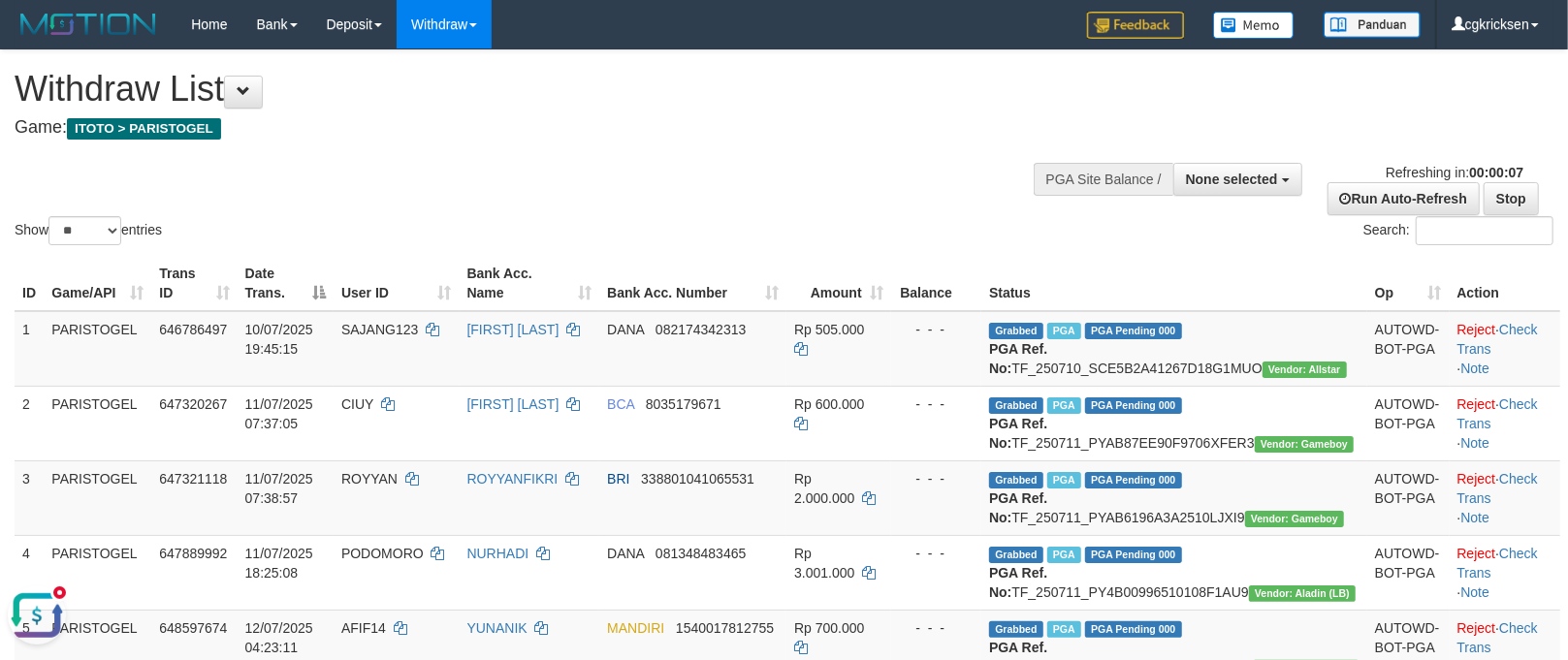 scroll, scrollTop: 0, scrollLeft: 0, axis: both 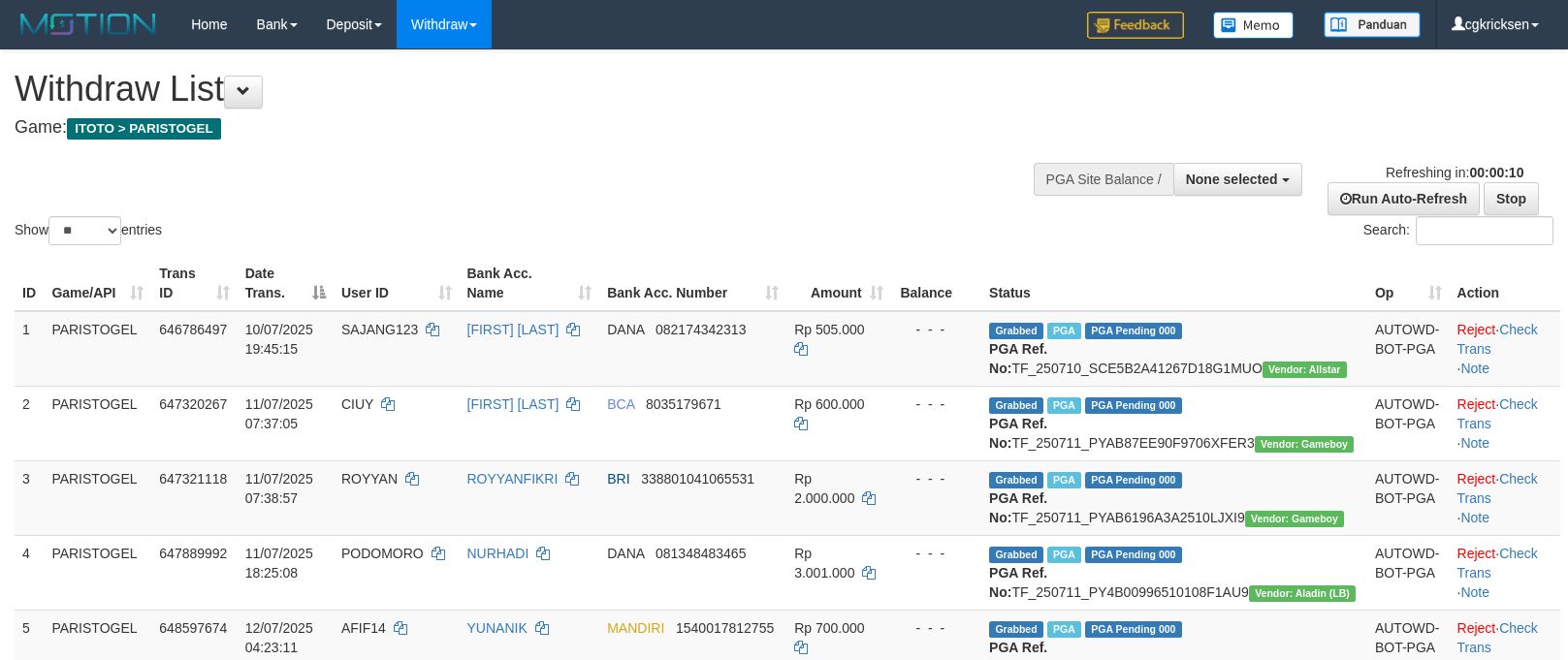 select 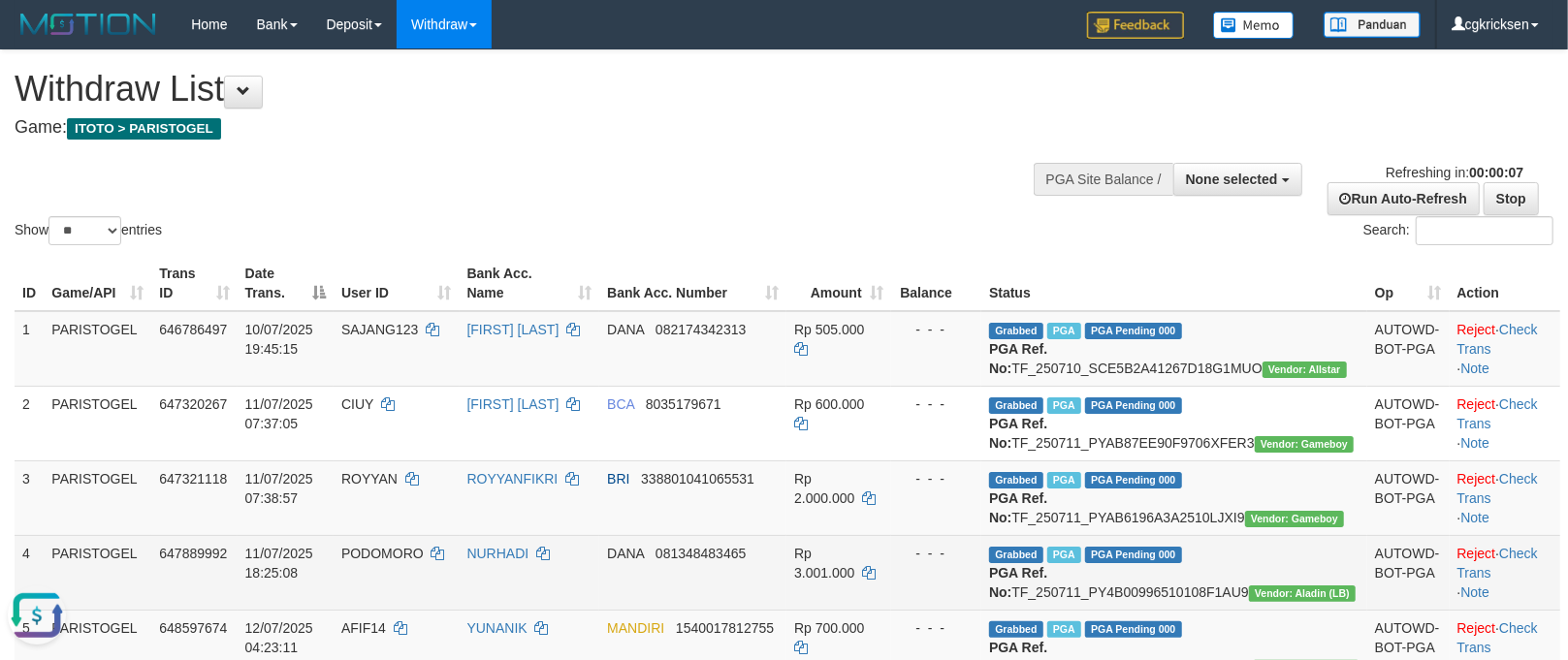 scroll, scrollTop: 0, scrollLeft: 0, axis: both 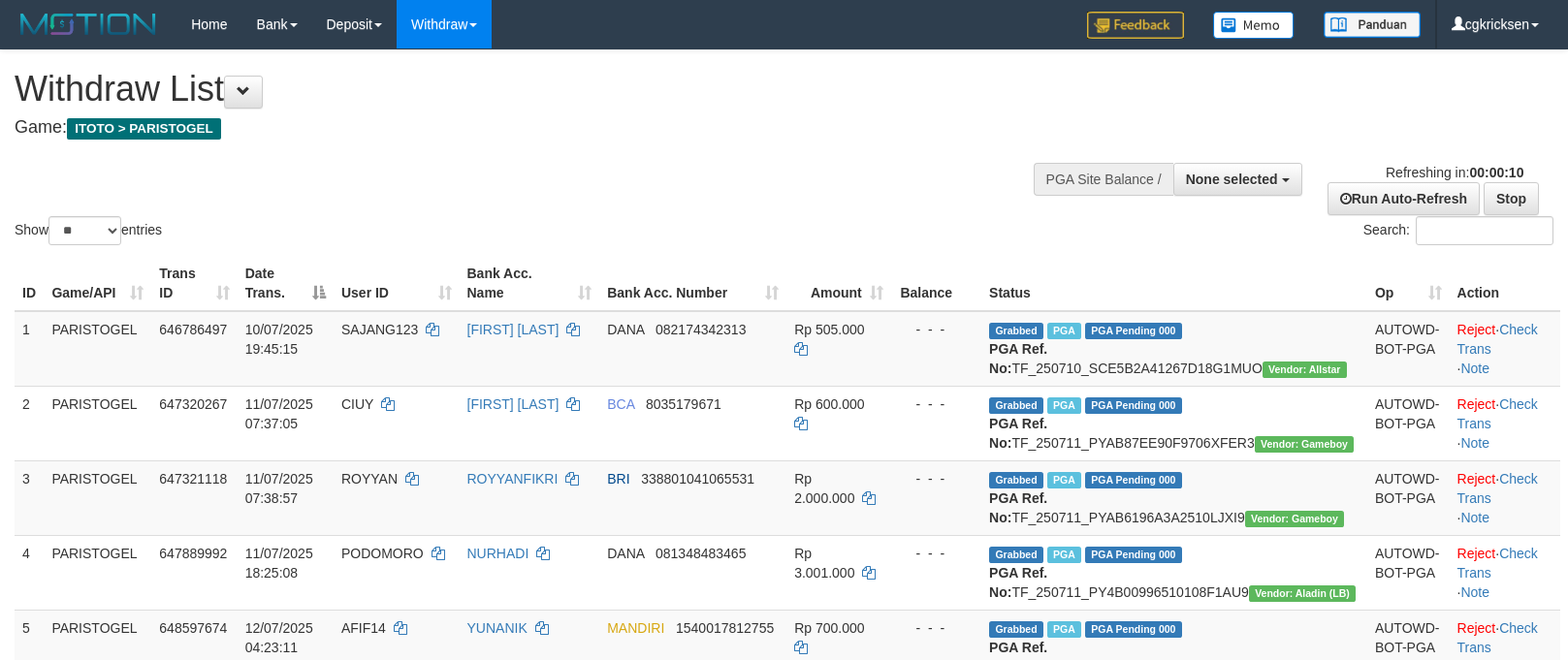 select 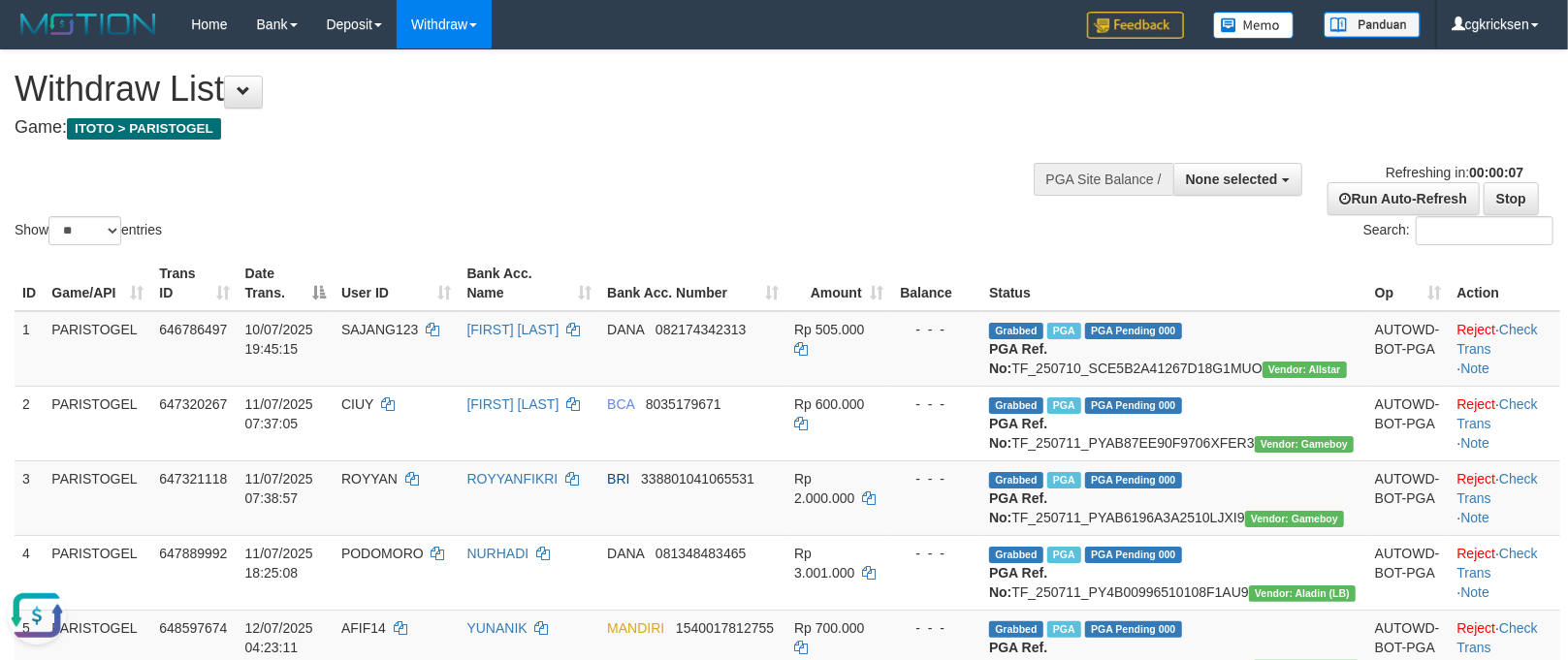 scroll, scrollTop: 0, scrollLeft: 0, axis: both 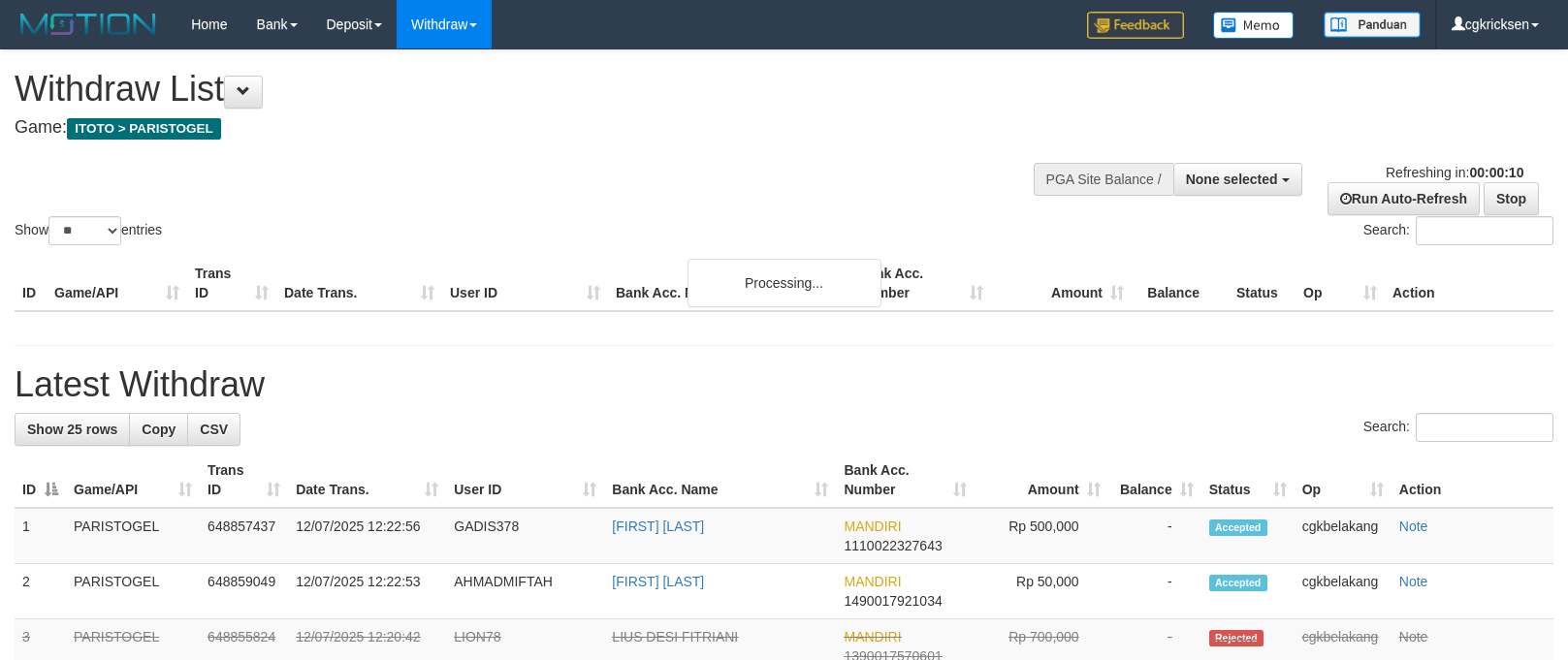 select 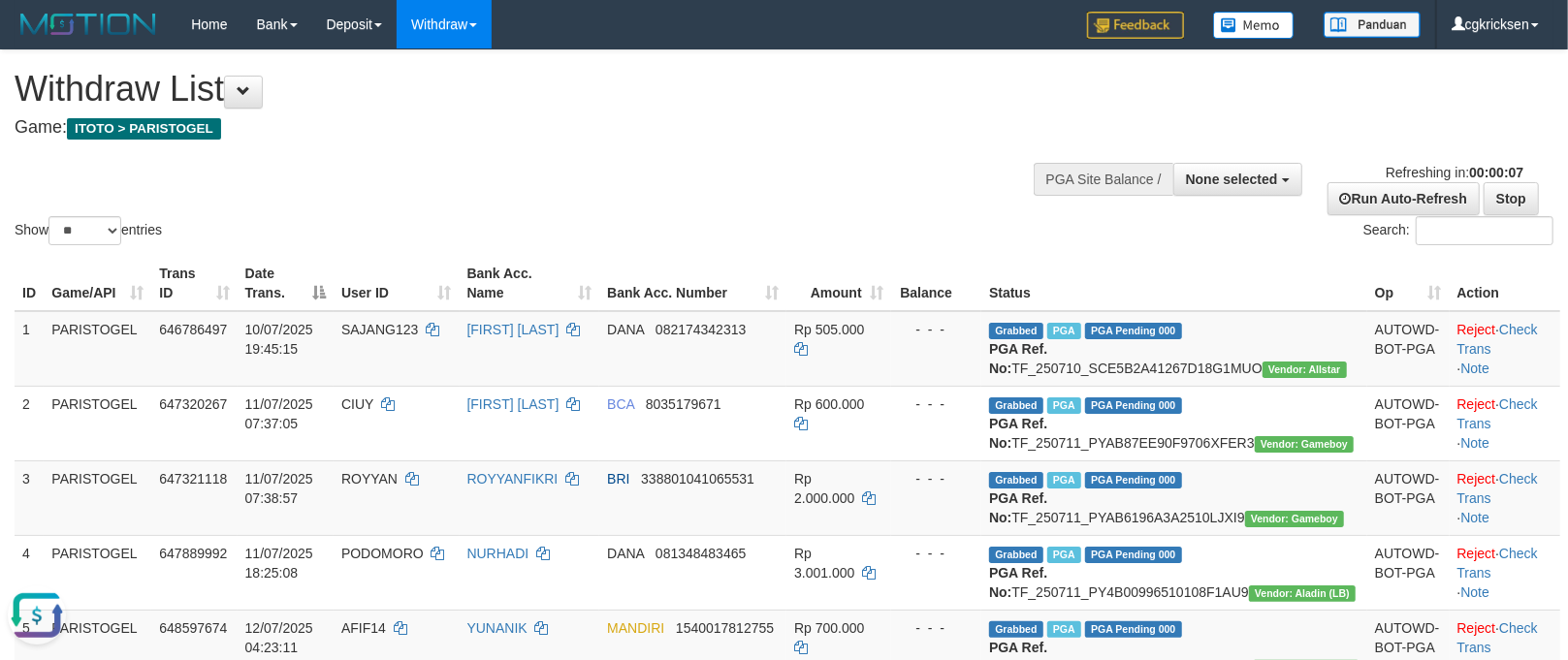 scroll, scrollTop: 0, scrollLeft: 0, axis: both 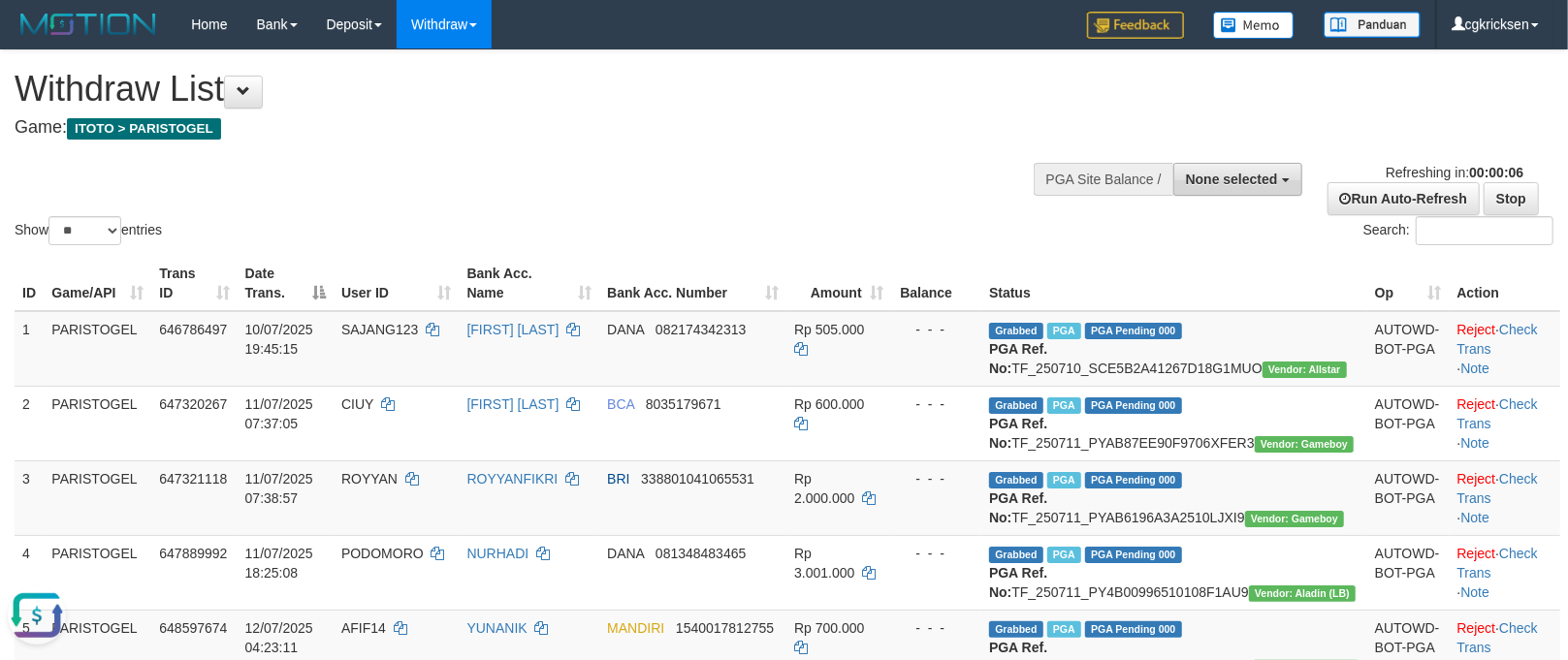 click on "None selected" at bounding box center [1237, 179] 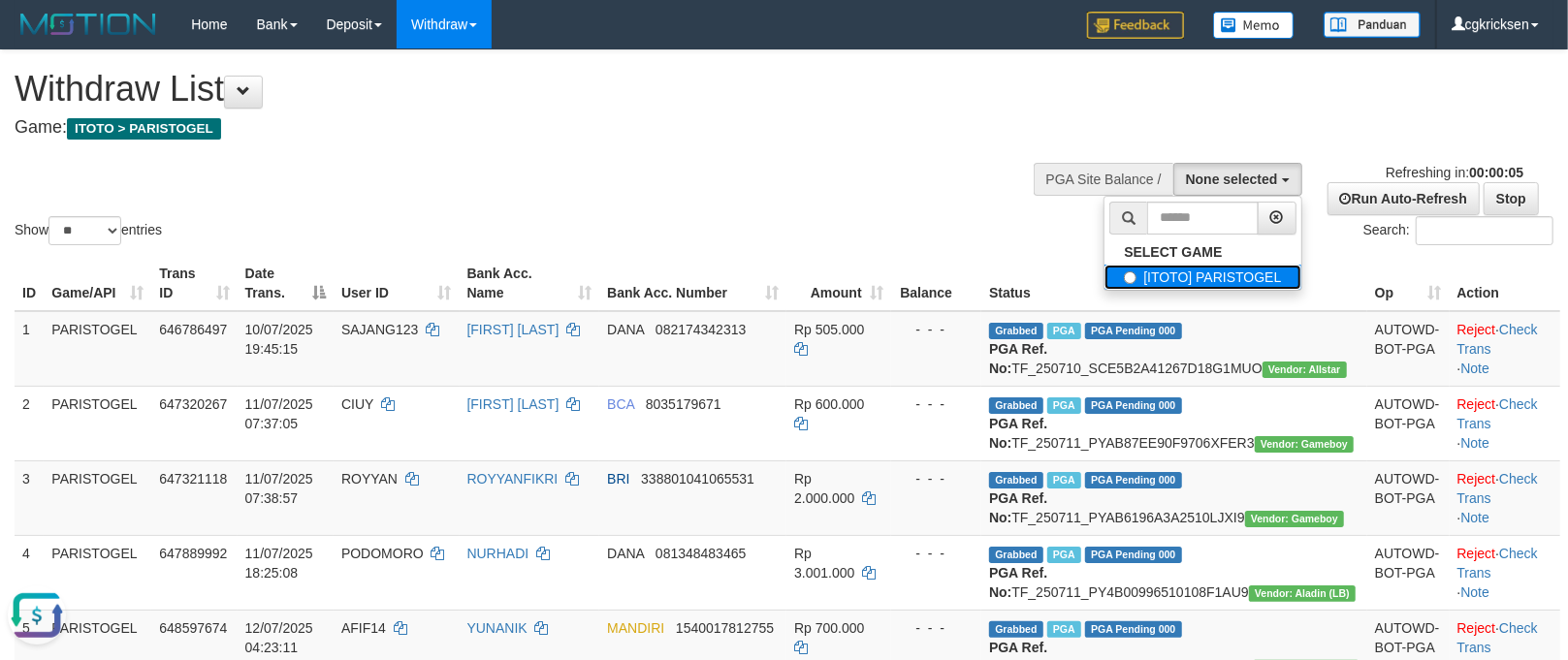 click on "[ITOTO] PARISTOGEL" at bounding box center (1202, 277) 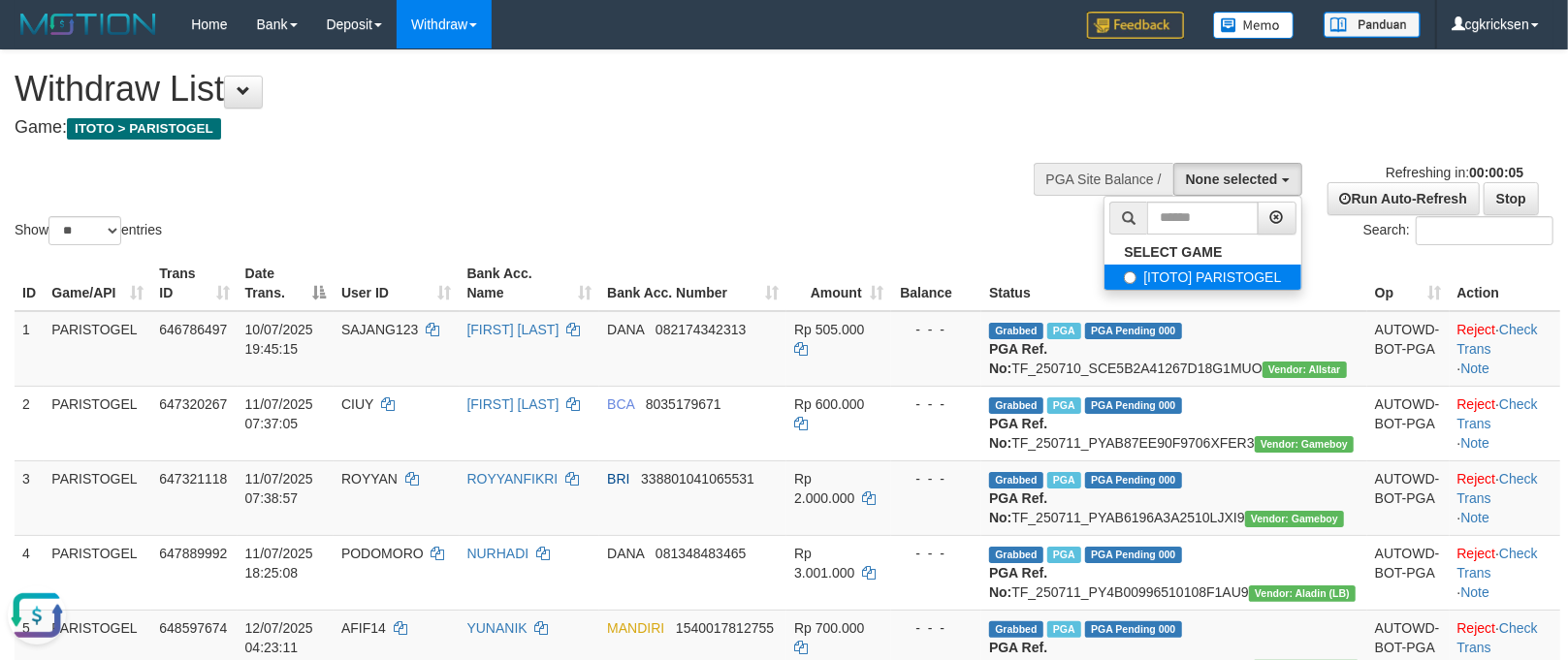 select on "****" 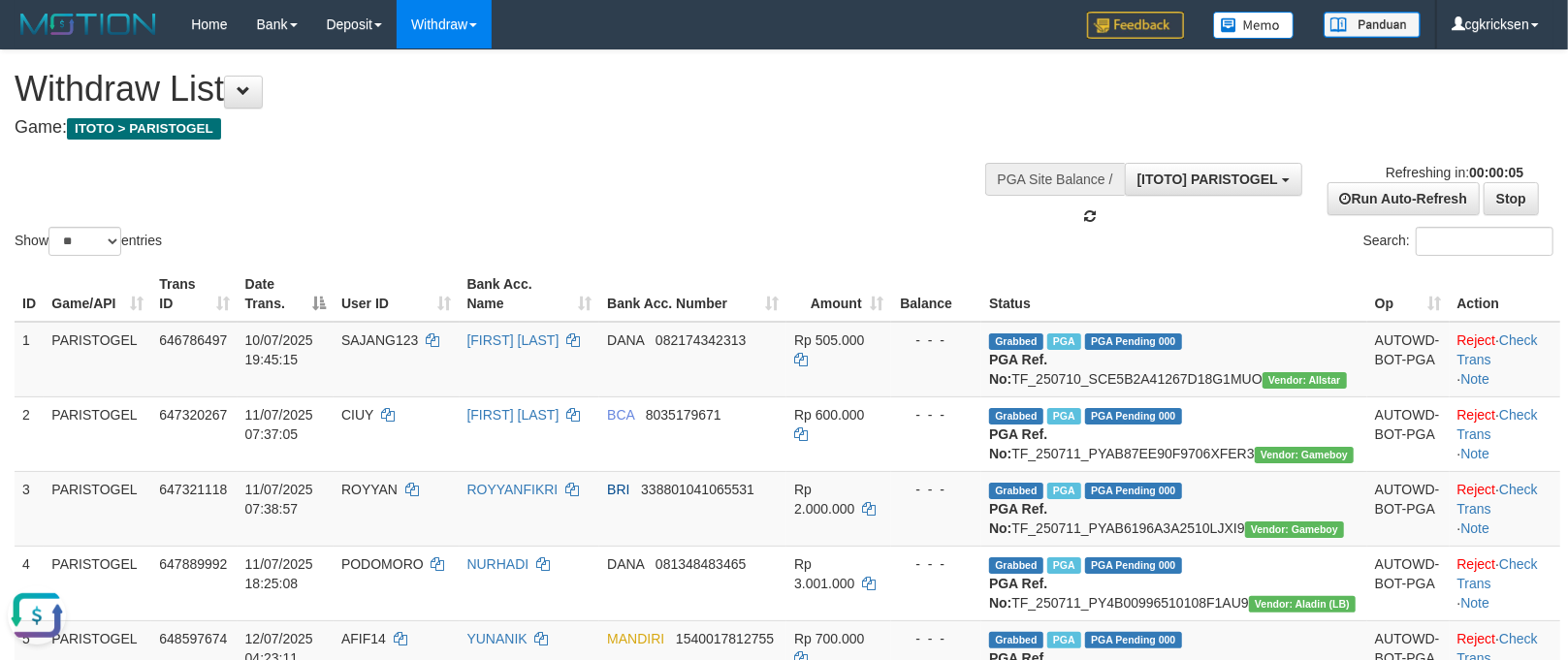 scroll, scrollTop: 16, scrollLeft: 0, axis: vertical 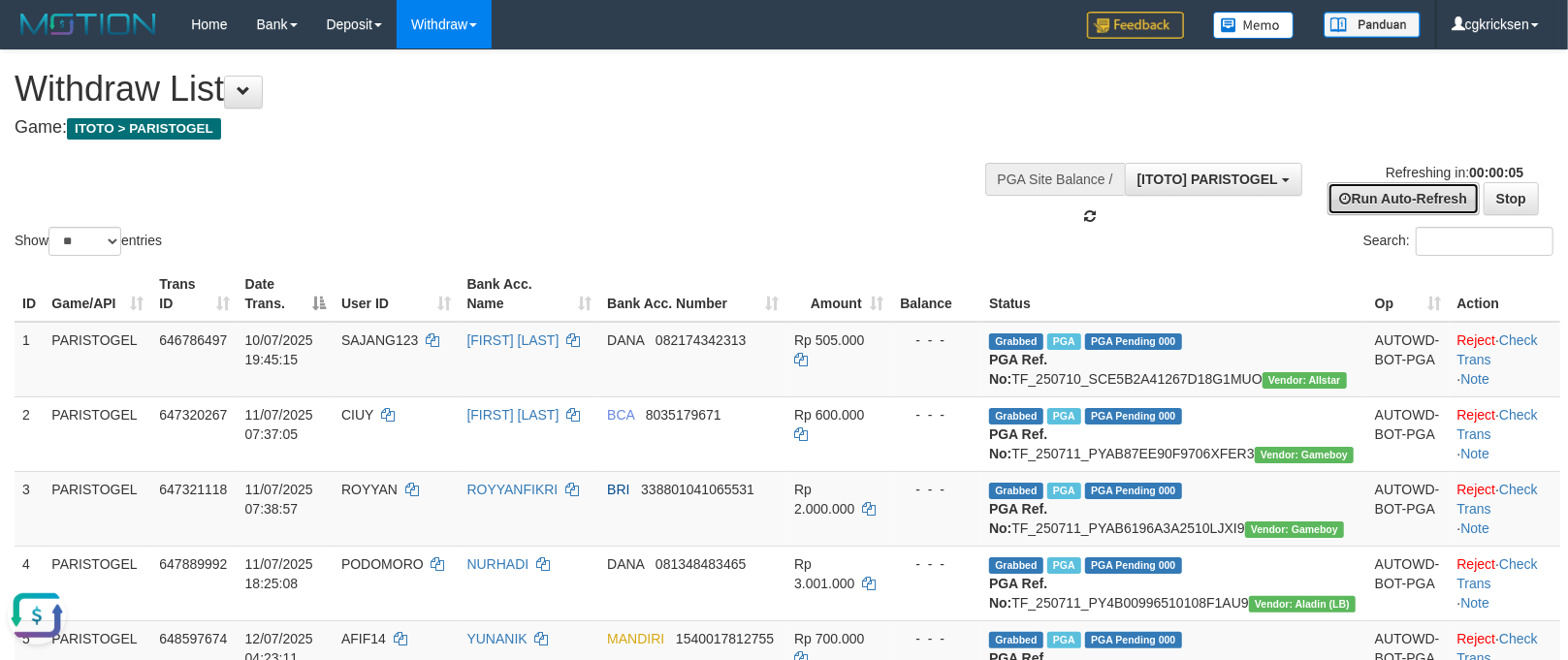 click on "Run Auto-Refresh" at bounding box center (1403, 199) 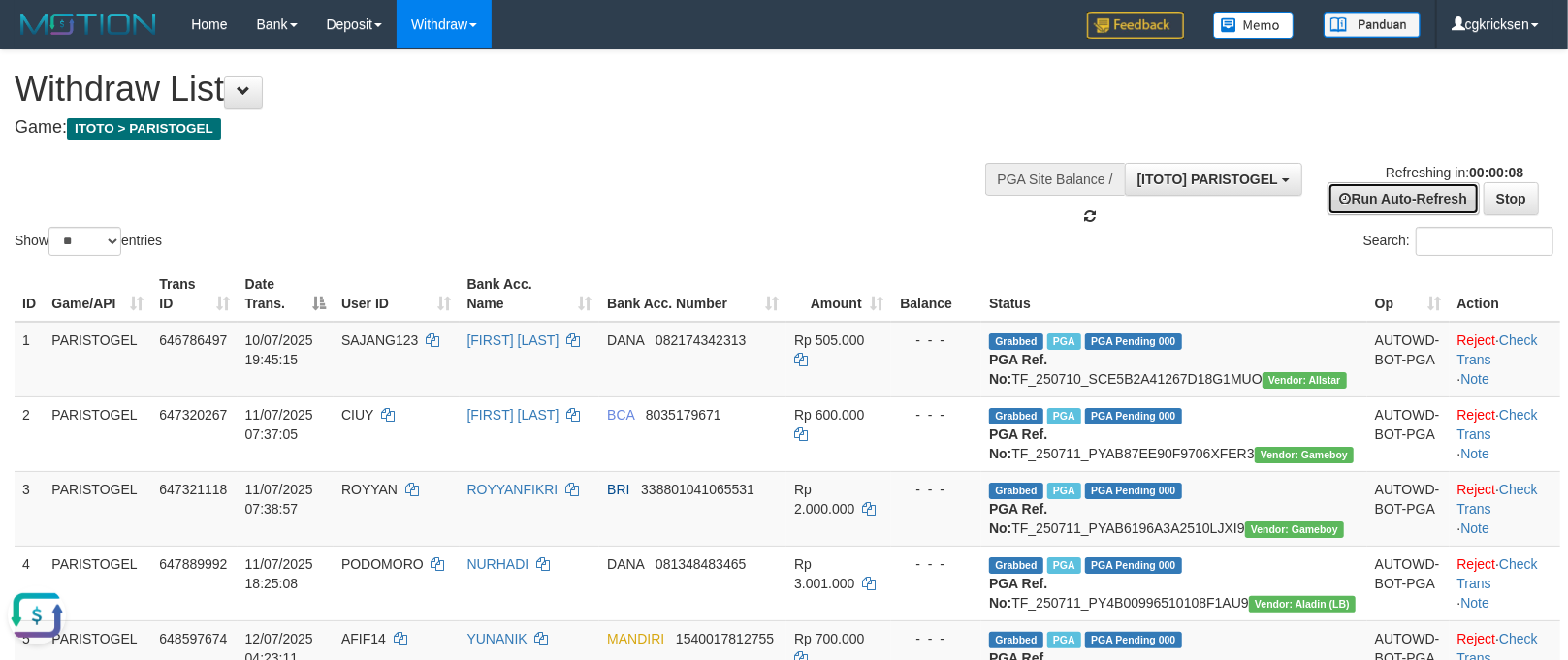 click on "Run Auto-Refresh" at bounding box center [1403, 199] 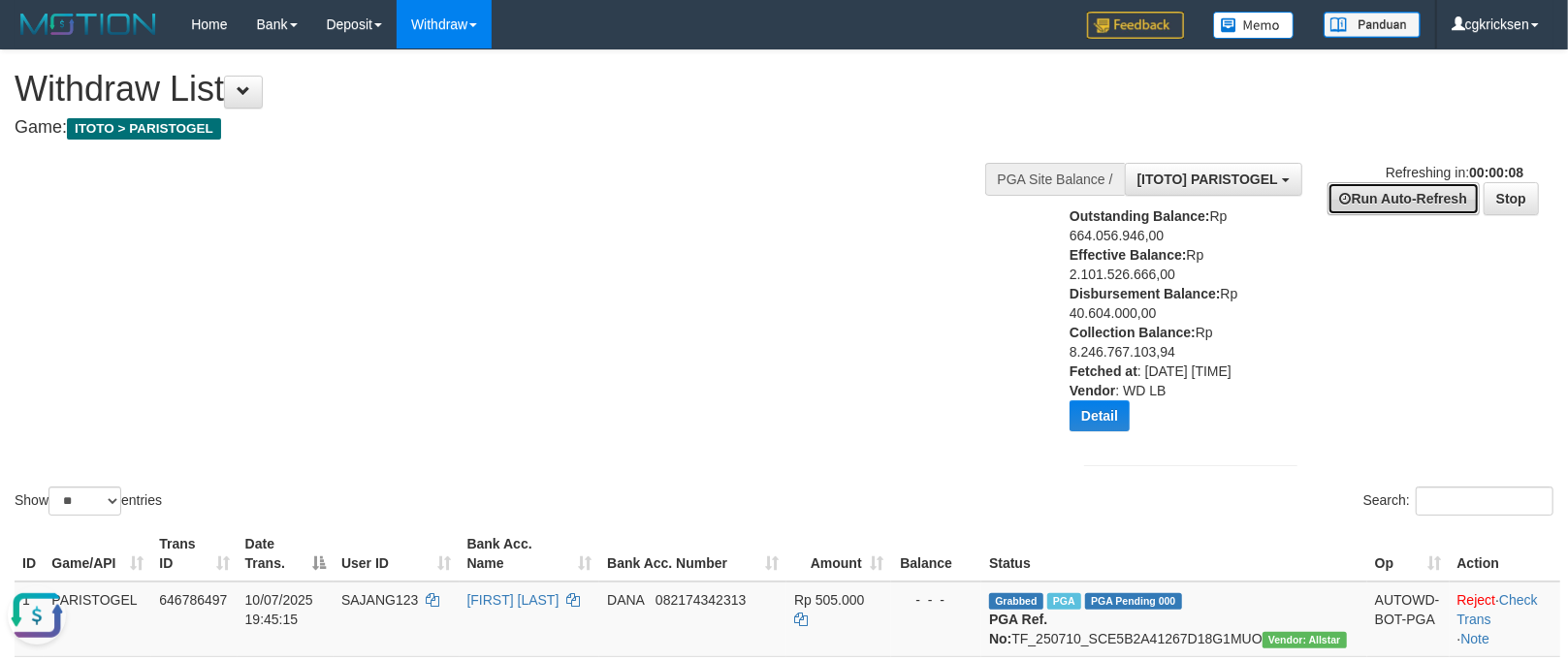 click on "Run Auto-Refresh" at bounding box center (1403, 199) 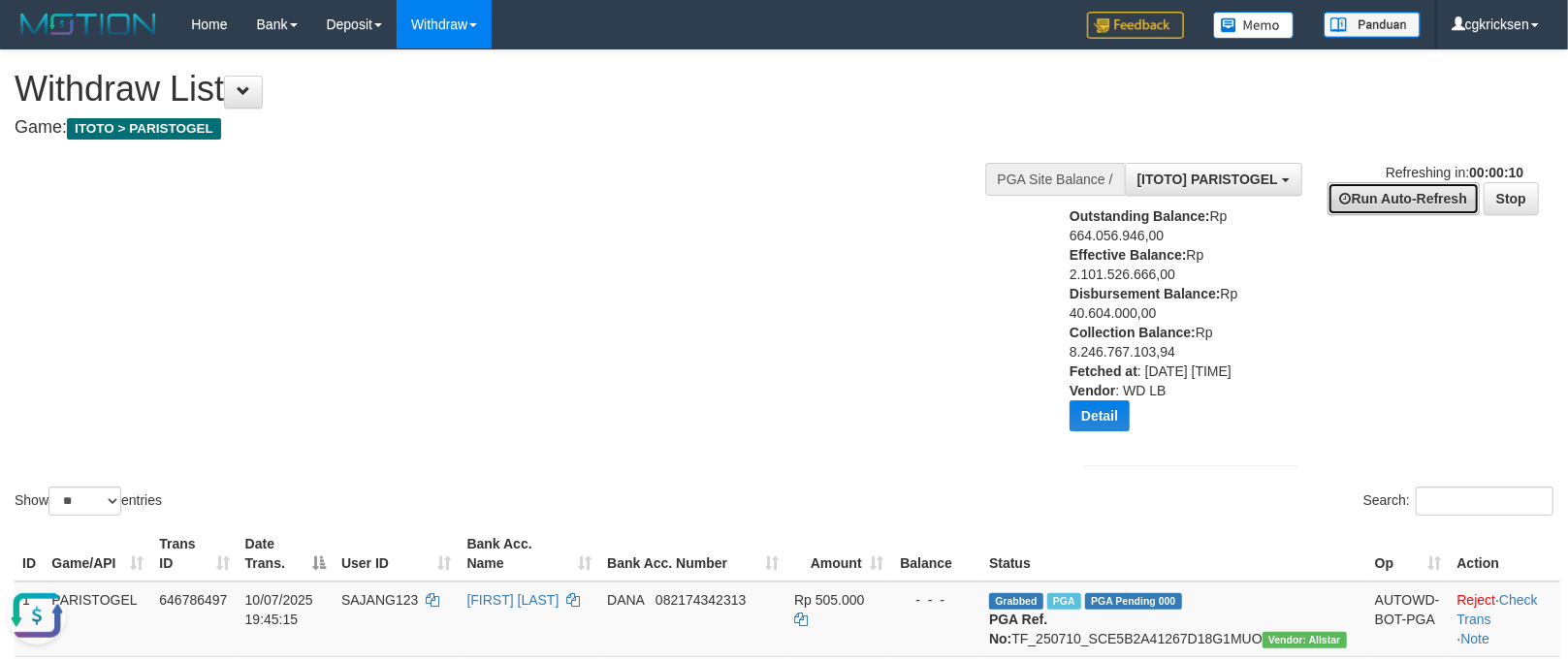click on "Run Auto-Refresh" at bounding box center [1403, 199] 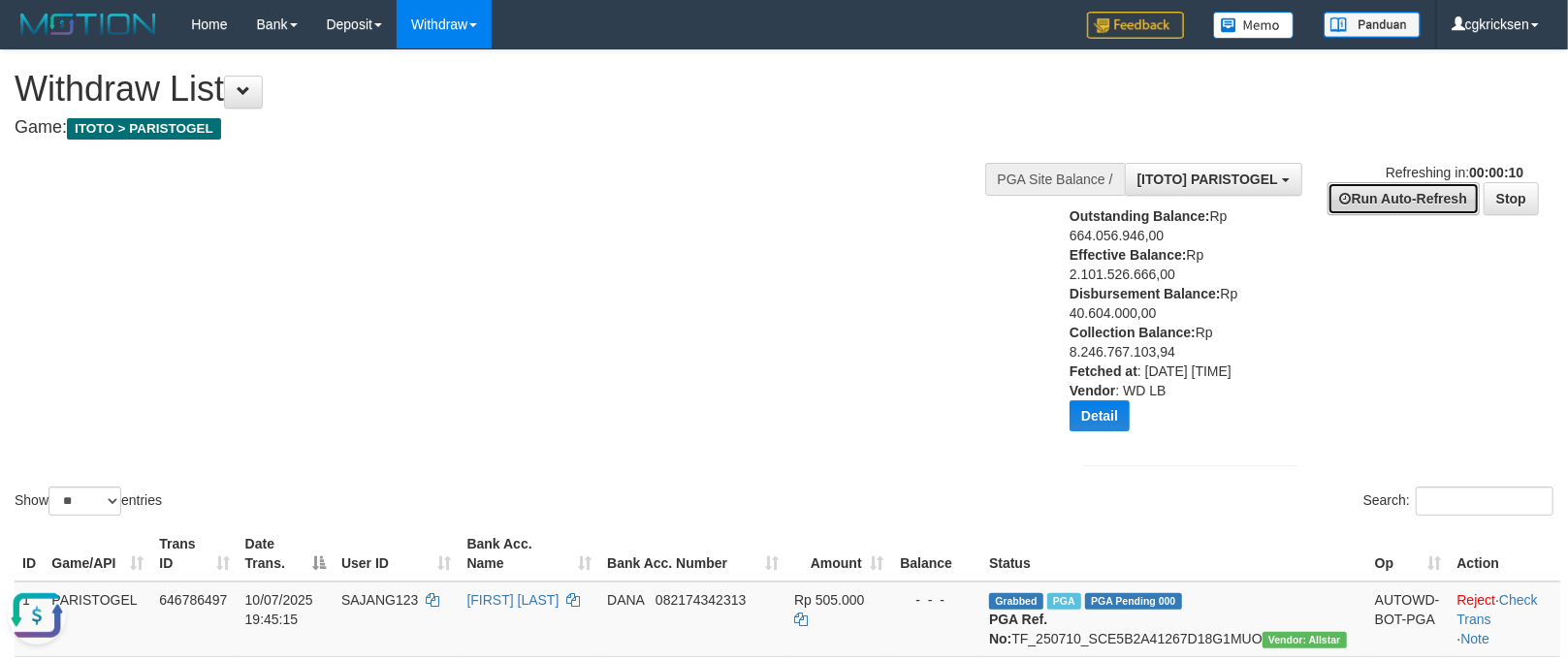 click on "Run Auto-Refresh" at bounding box center [1403, 199] 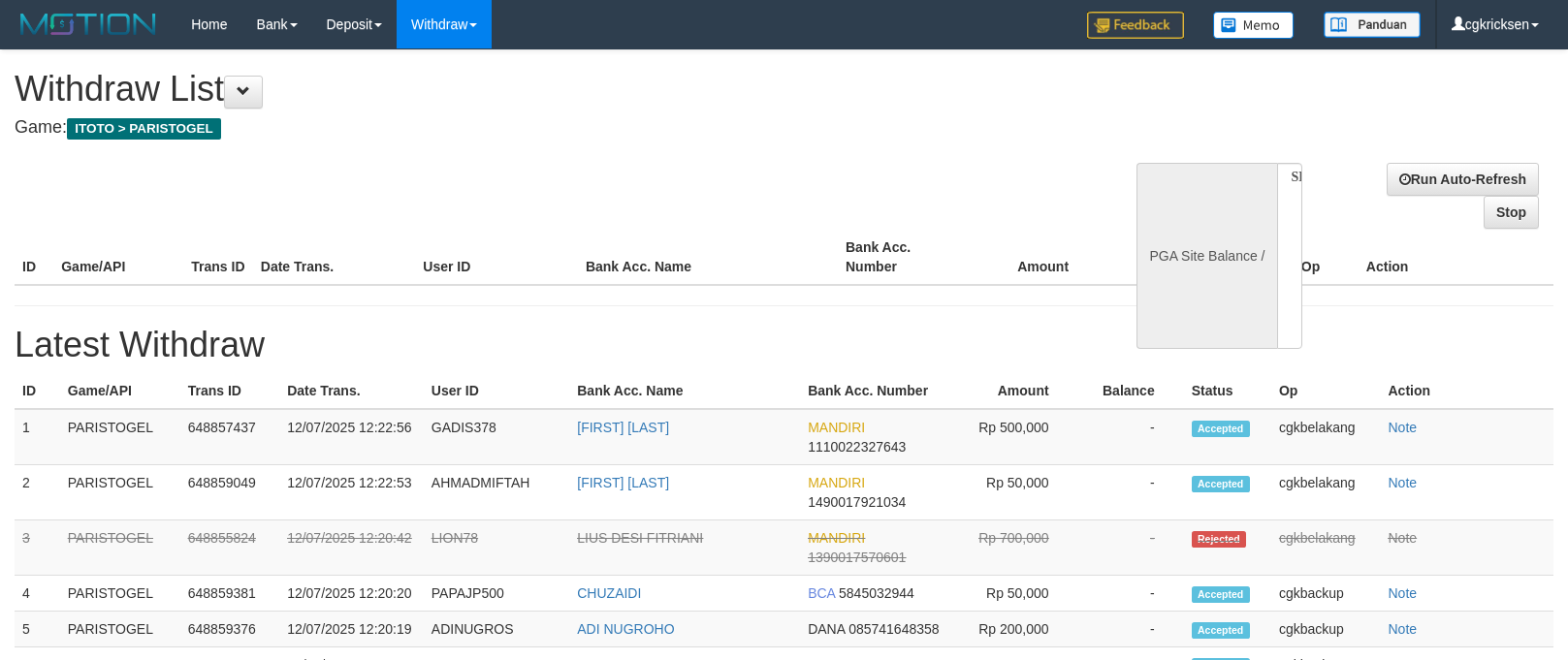 select 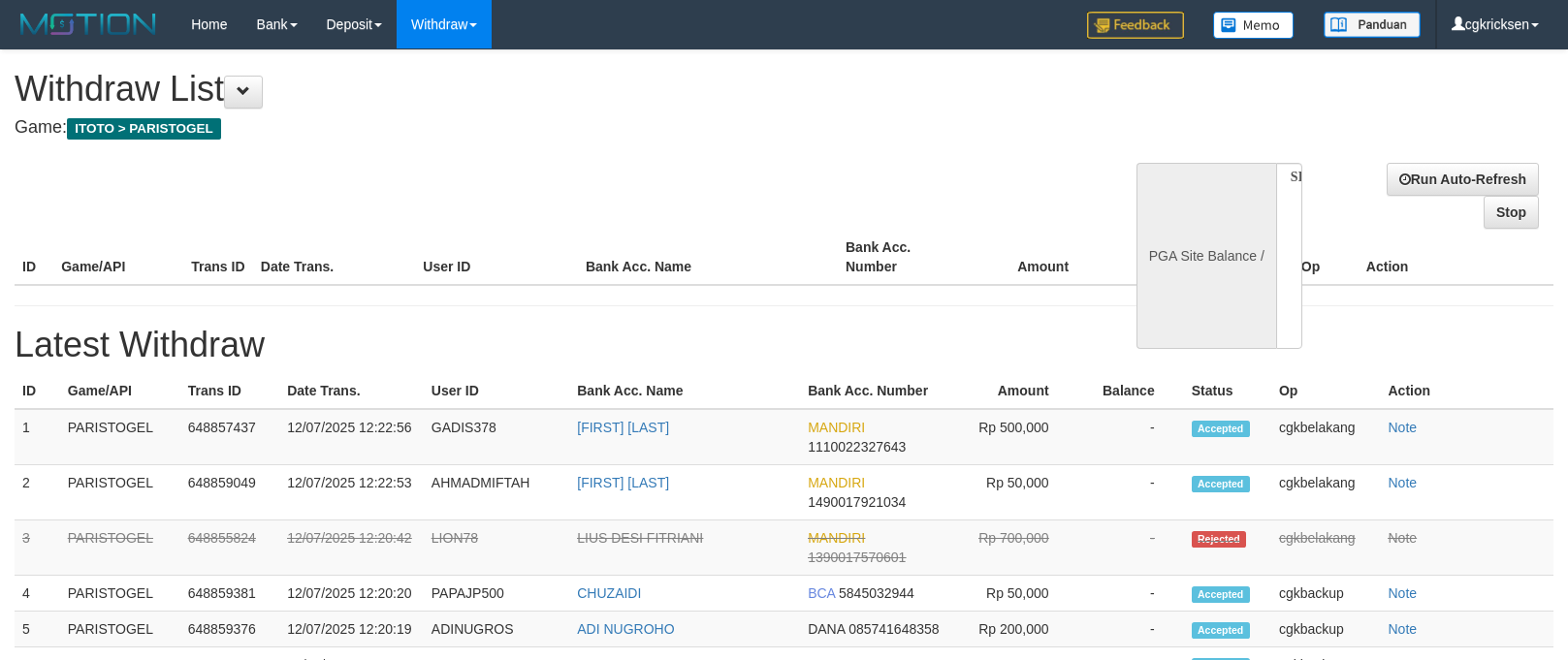 scroll, scrollTop: 0, scrollLeft: 0, axis: both 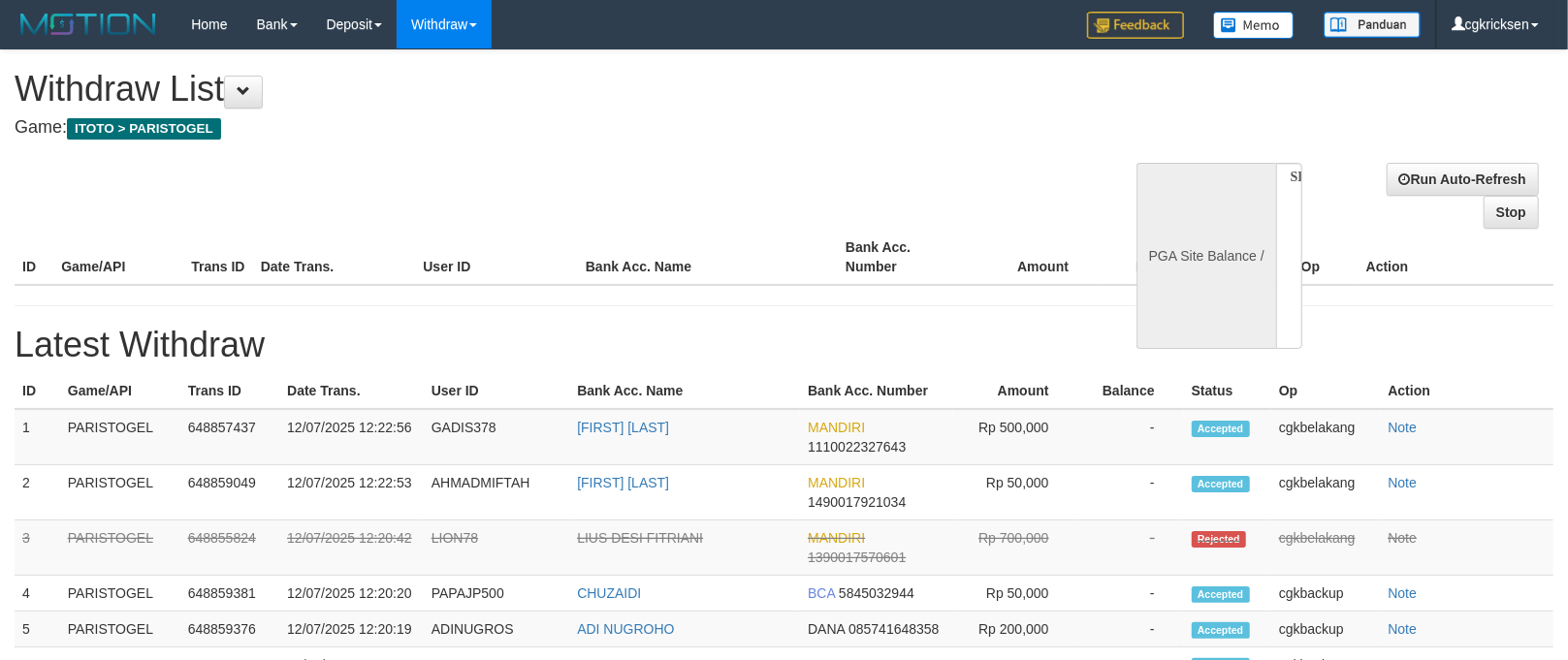 select on "**" 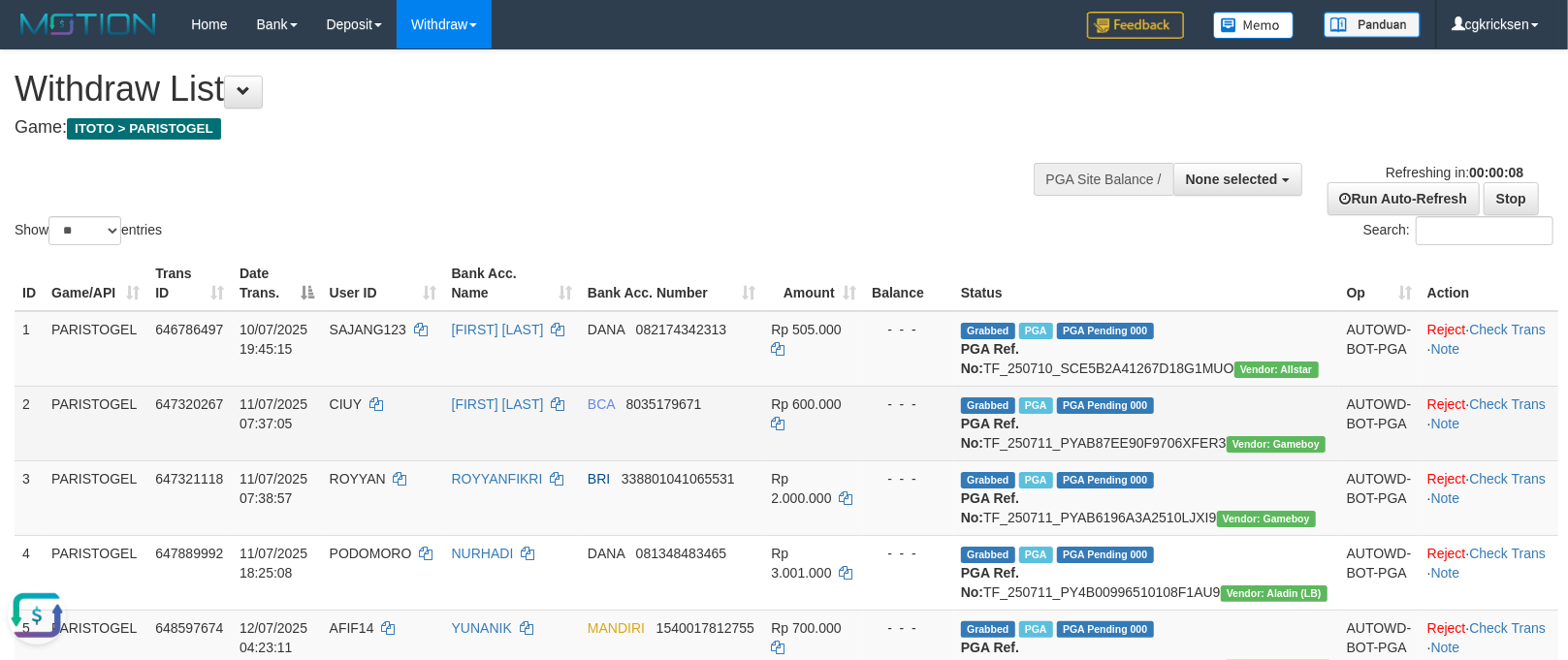 scroll, scrollTop: 0, scrollLeft: 0, axis: both 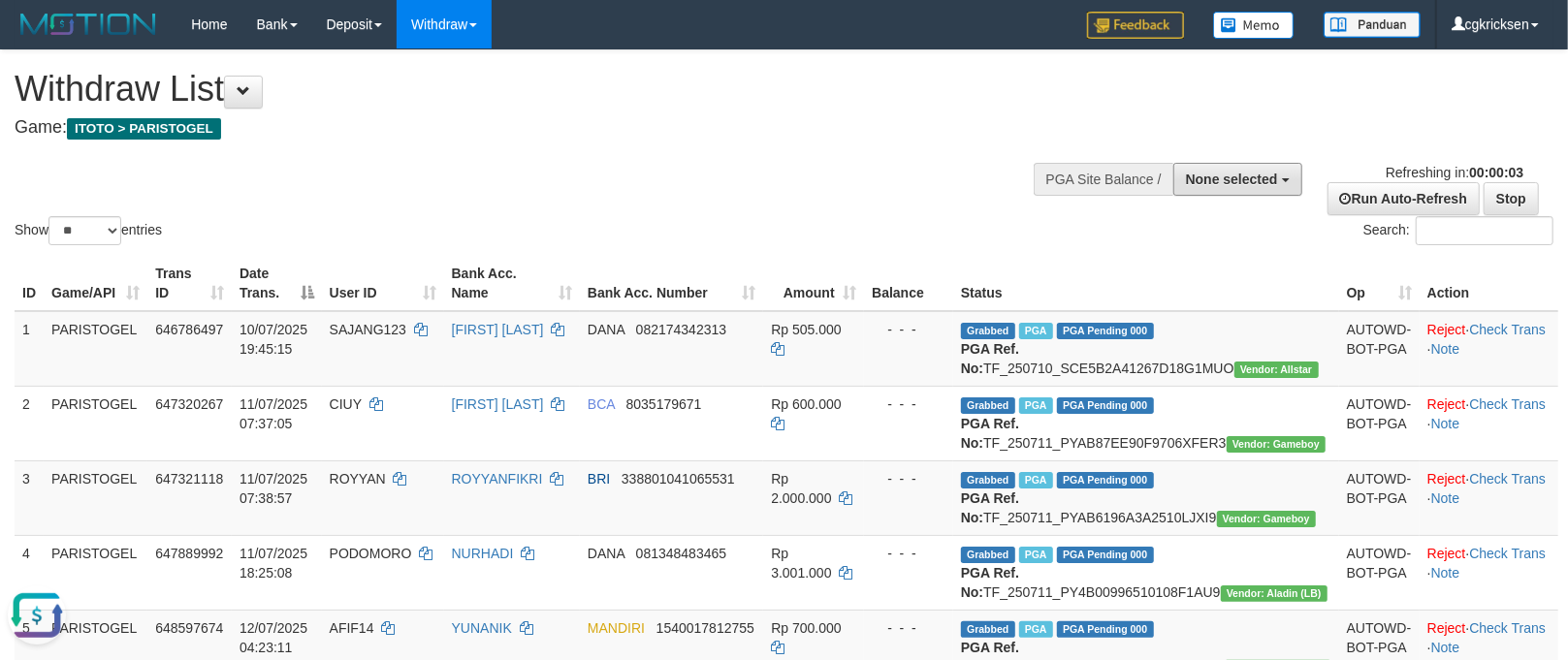 drag, startPoint x: 1181, startPoint y: 192, endPoint x: 1199, endPoint y: 260, distance: 70.342022 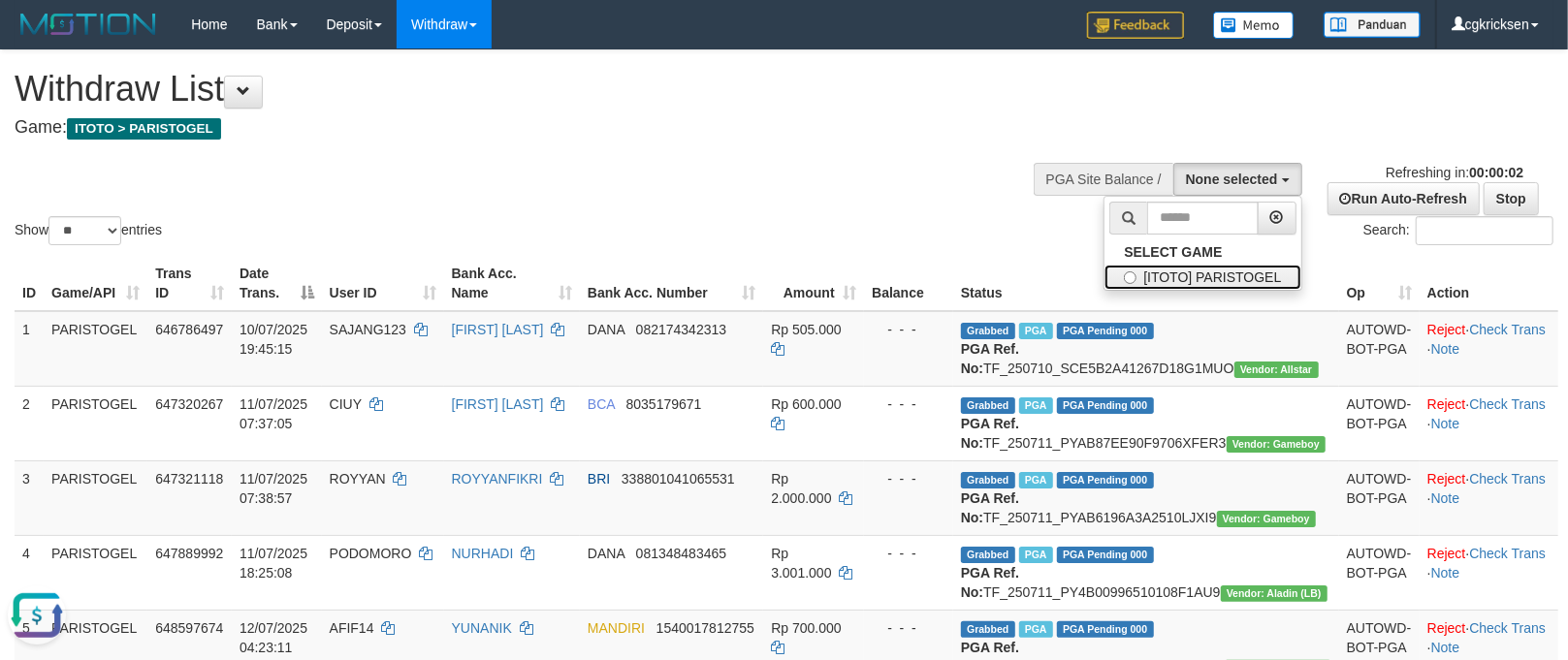 drag, startPoint x: 1200, startPoint y: 271, endPoint x: 1413, endPoint y: 252, distance: 213.84574 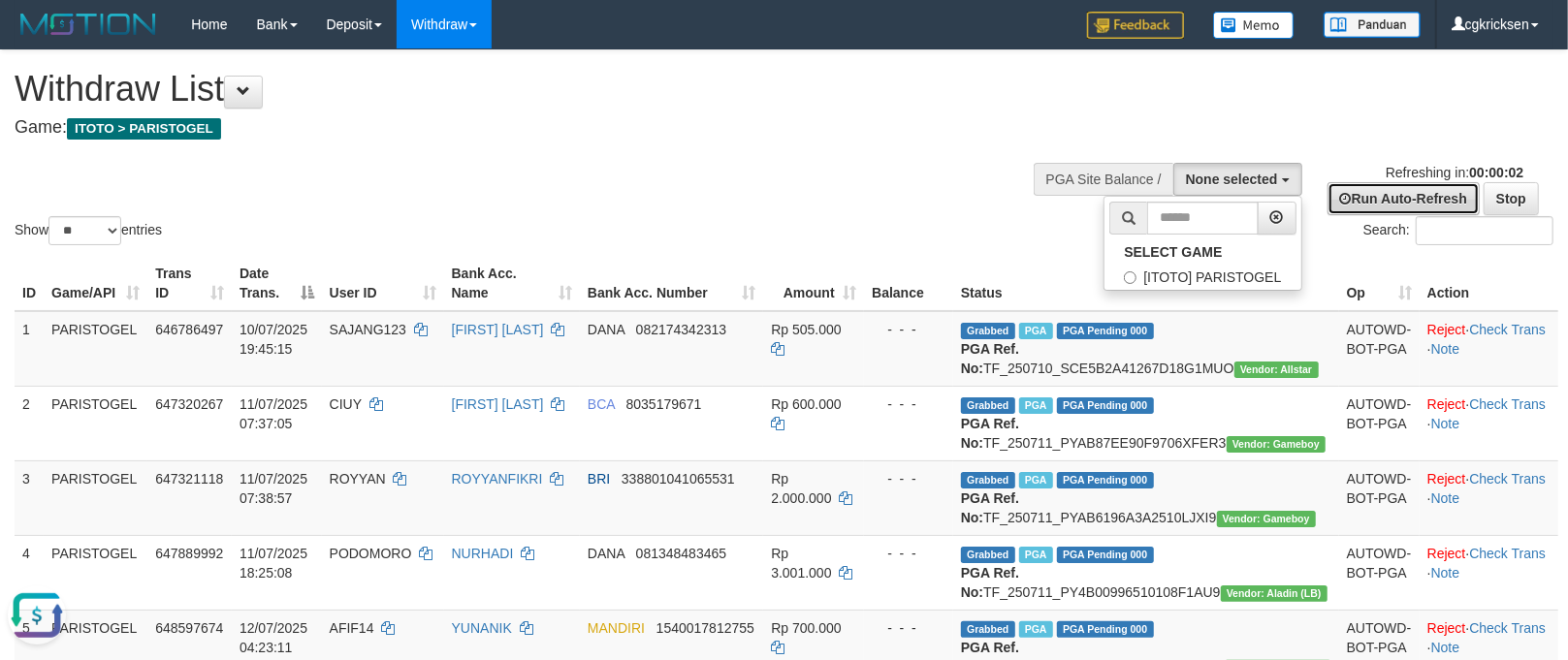 click on "Run Auto-Refresh" at bounding box center [1403, 199] 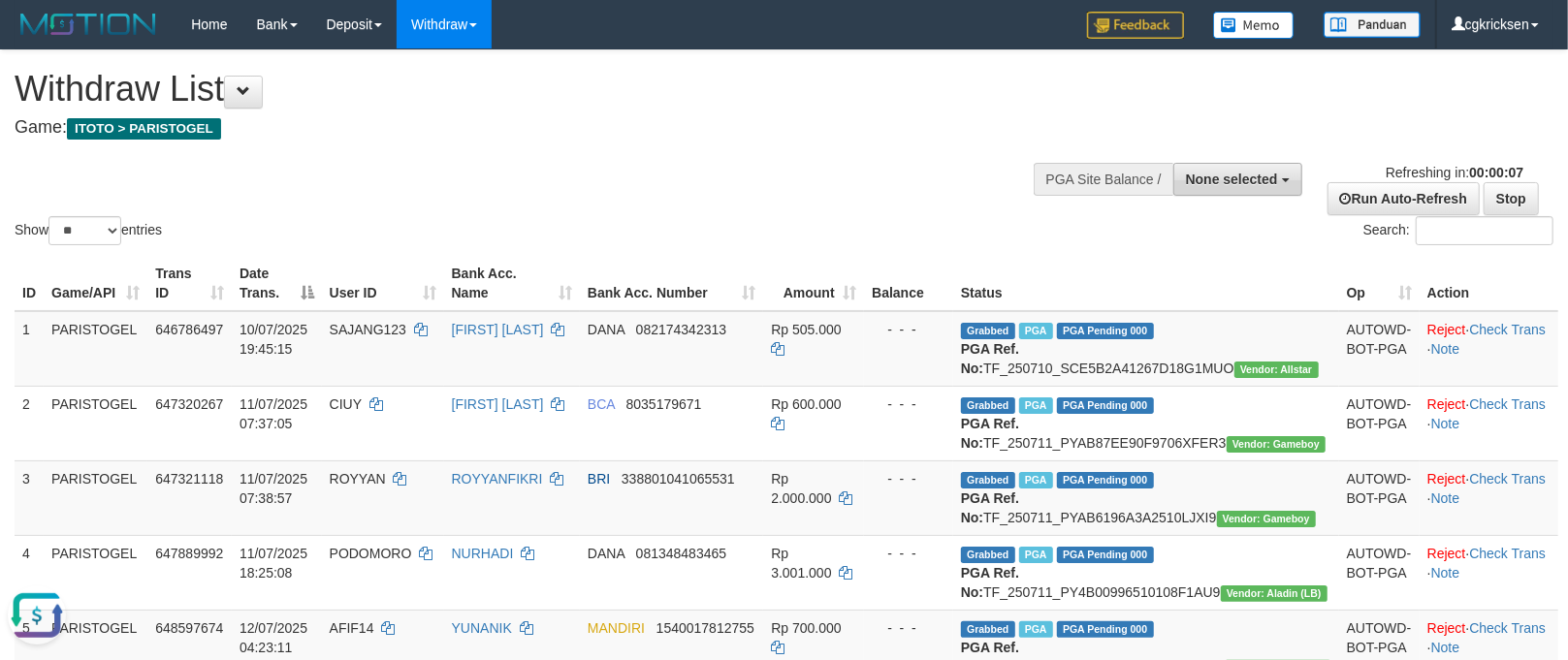 click on "None selected" at bounding box center (1232, 179) 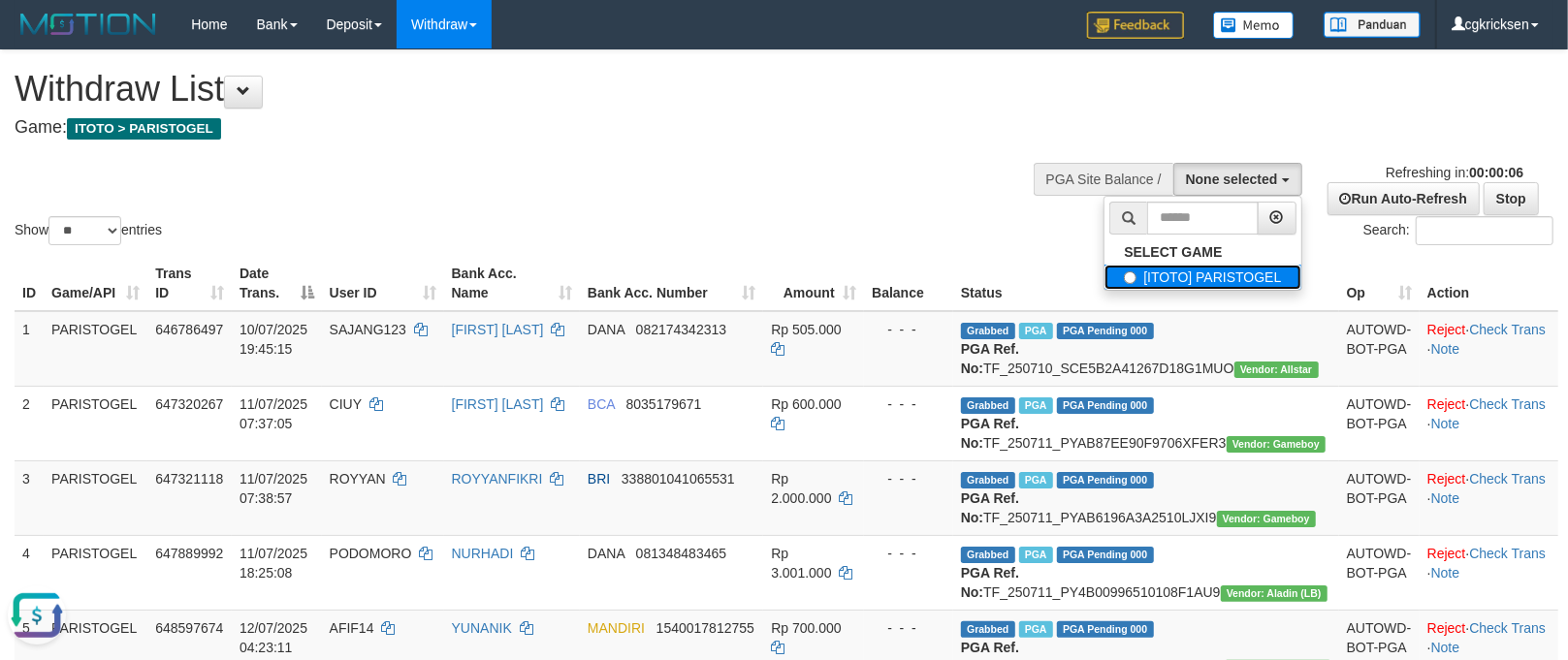 click on "[ITOTO] PARISTOGEL" at bounding box center (1202, 277) 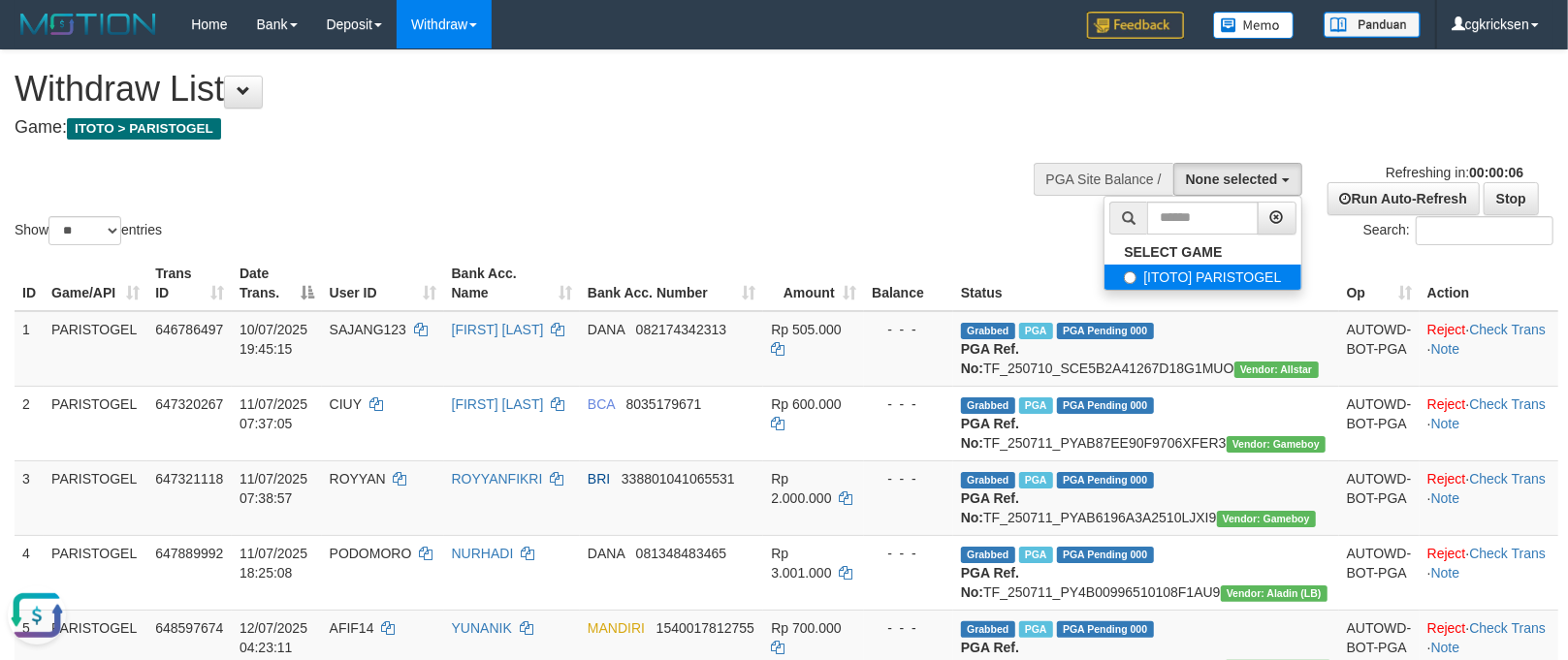 select on "****" 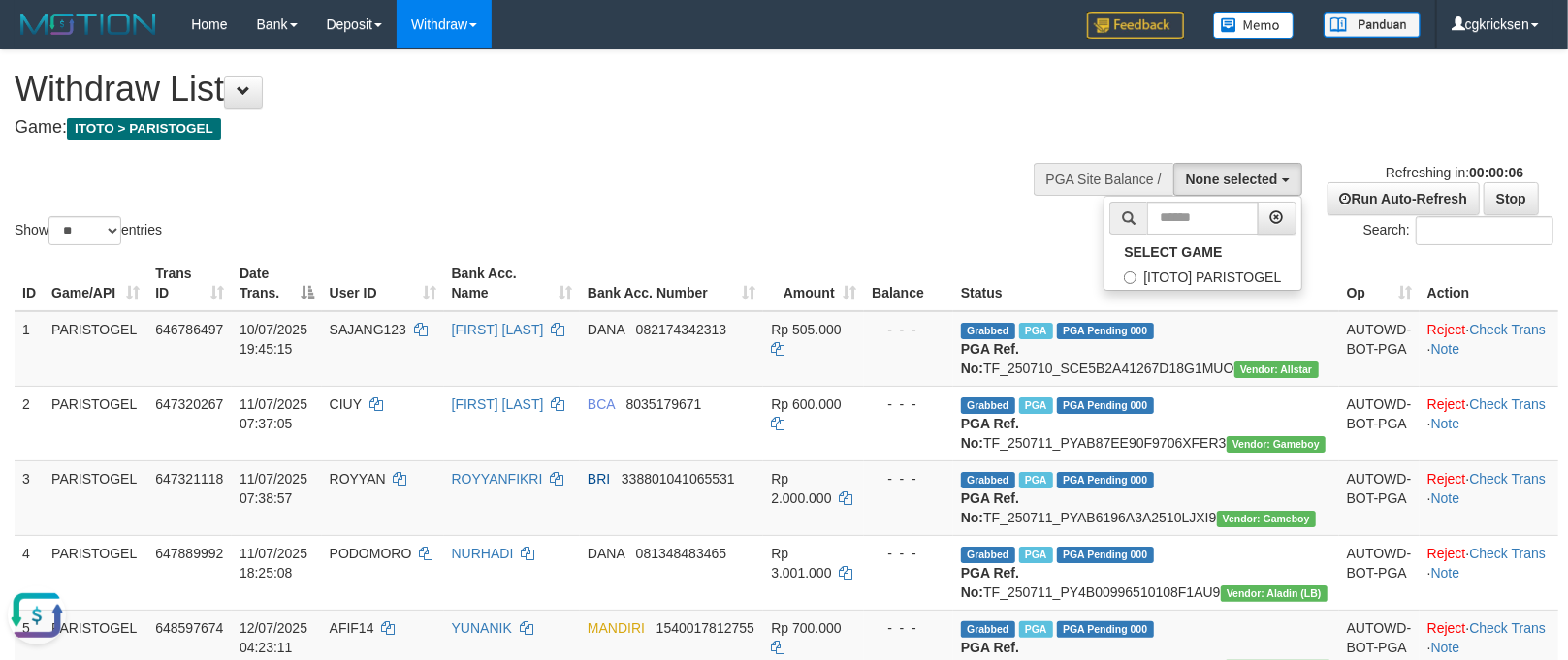 scroll, scrollTop: 16, scrollLeft: 0, axis: vertical 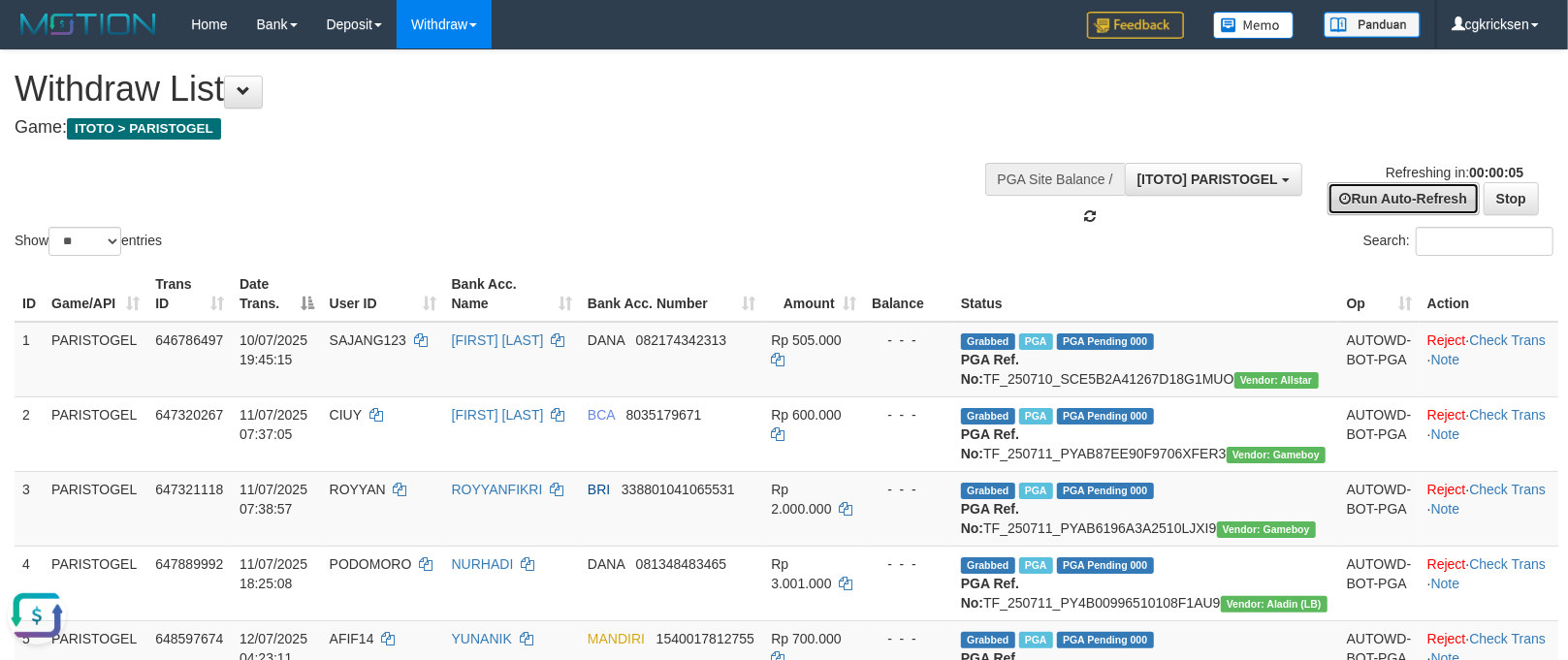 click on "Run Auto-Refresh" at bounding box center [1403, 199] 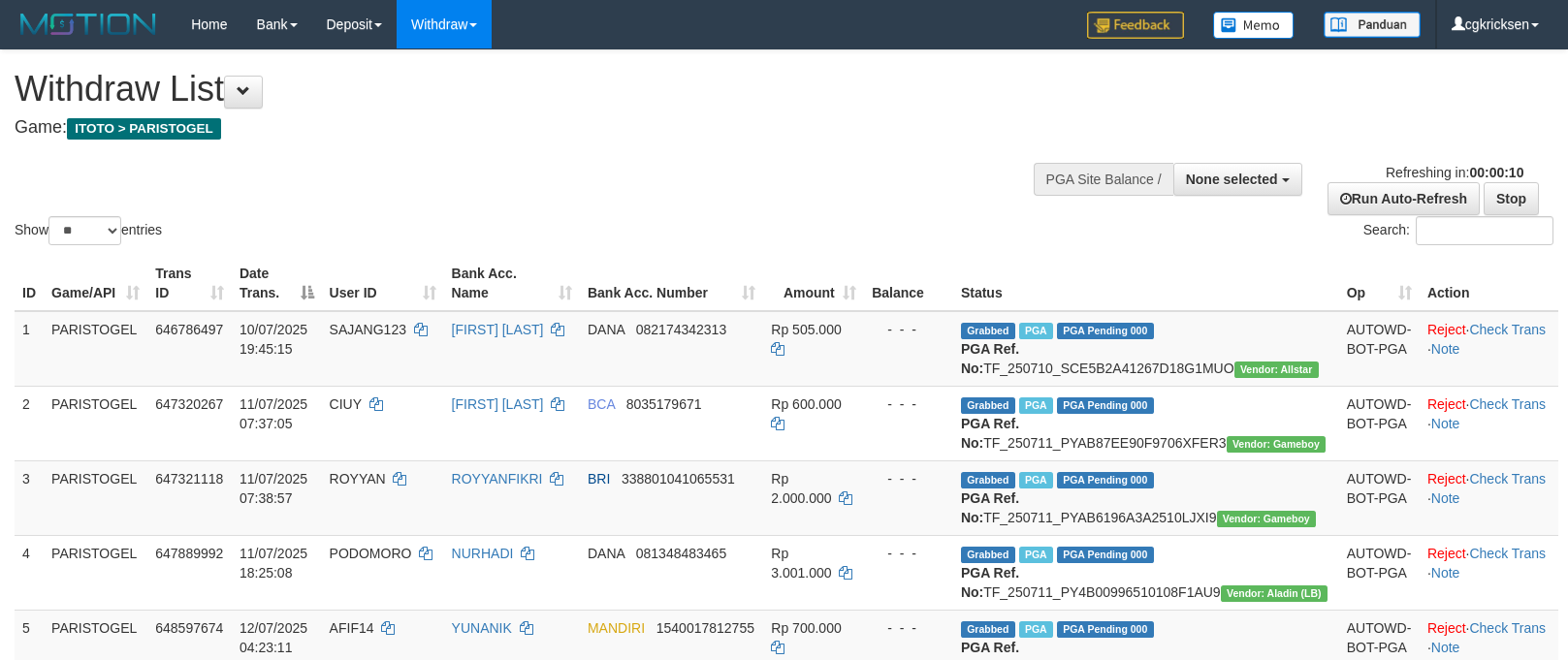 select 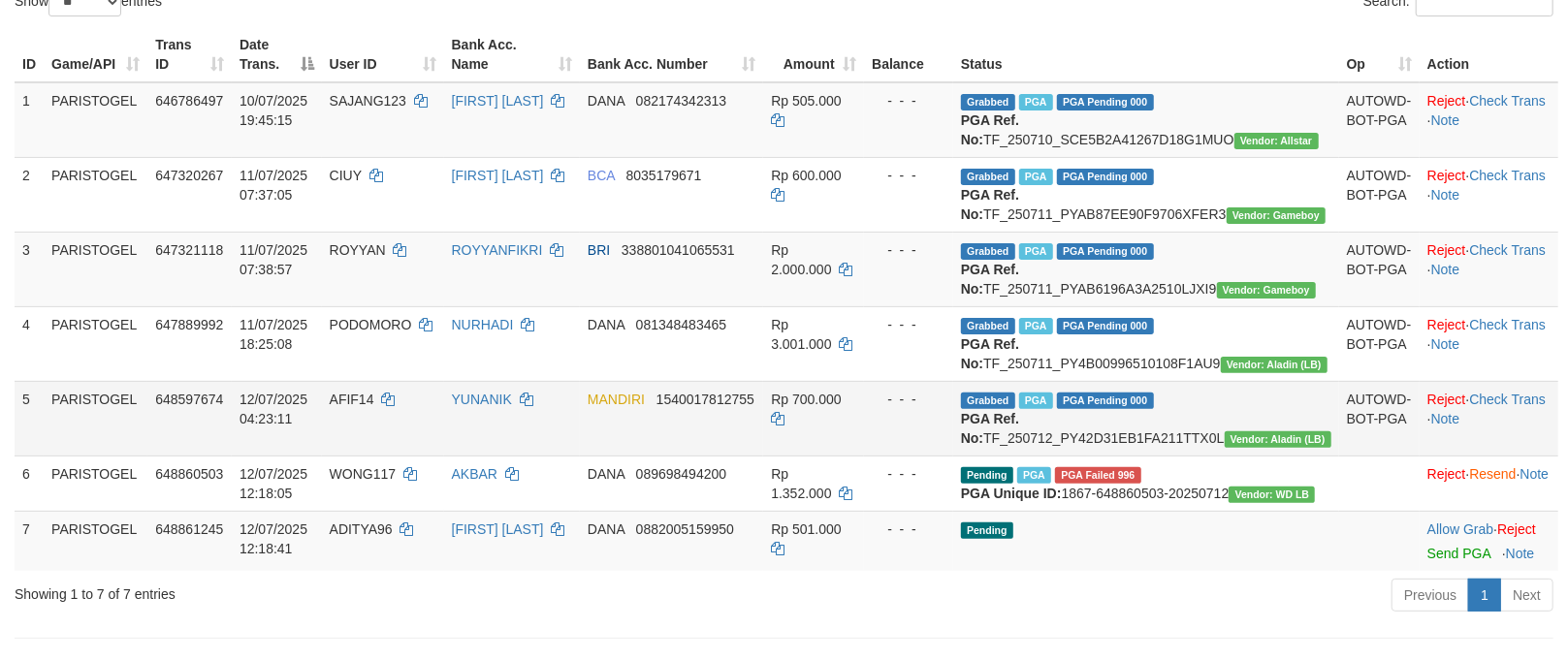 scroll, scrollTop: 517, scrollLeft: 0, axis: vertical 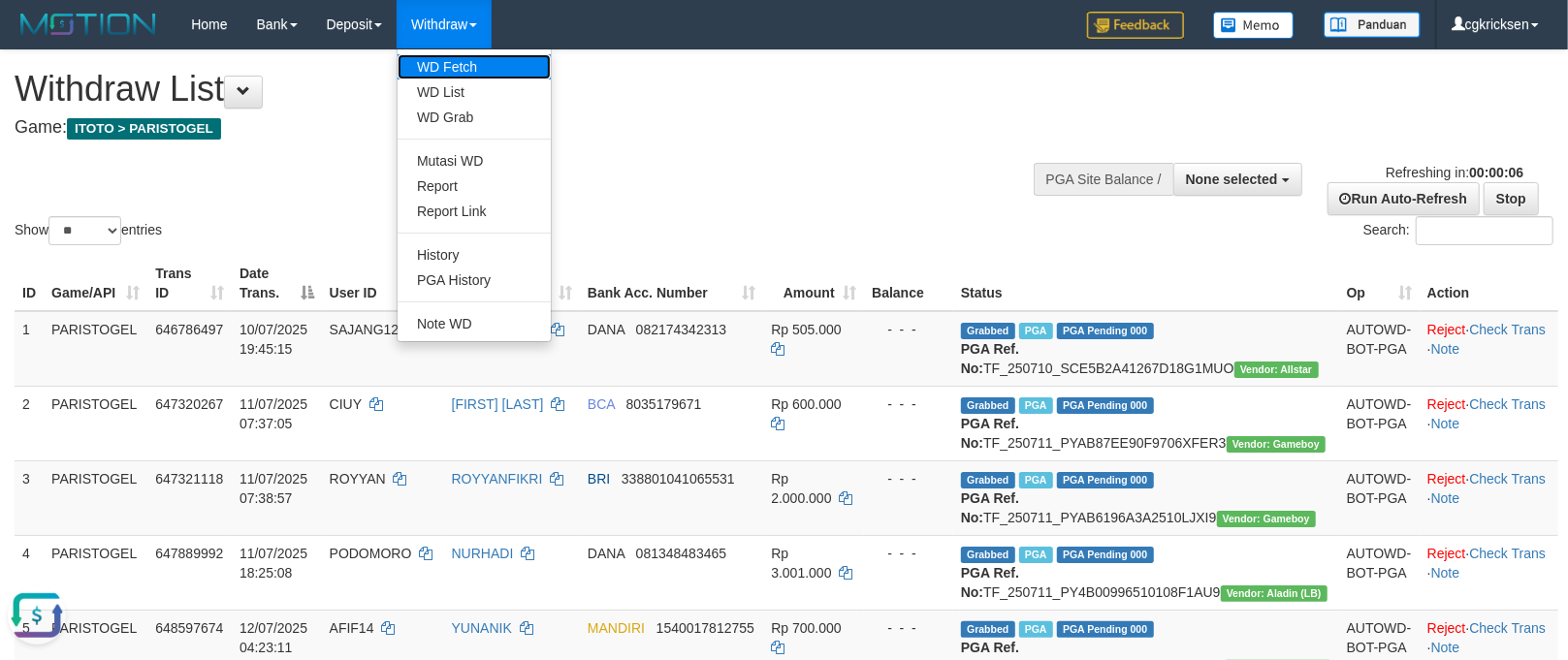 click on "WD Fetch" at bounding box center [474, 67] 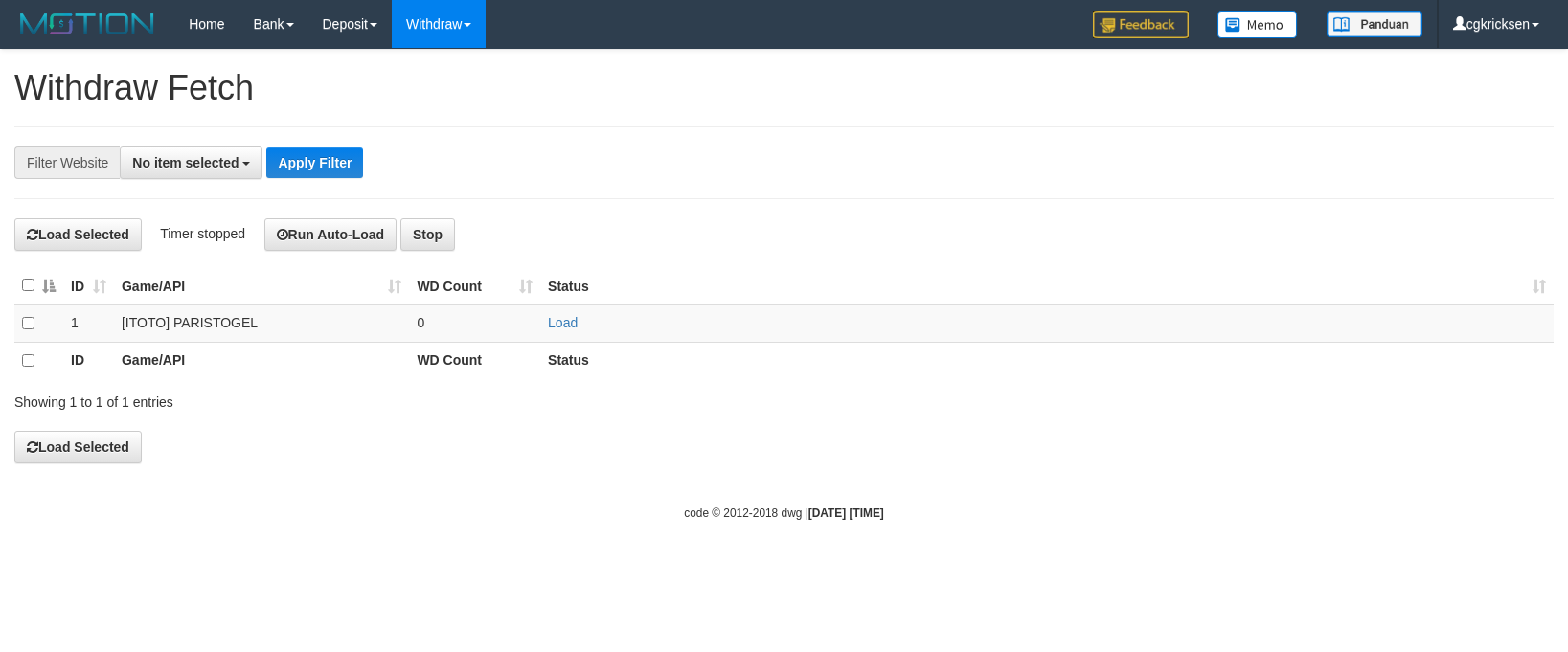 scroll, scrollTop: 0, scrollLeft: 0, axis: both 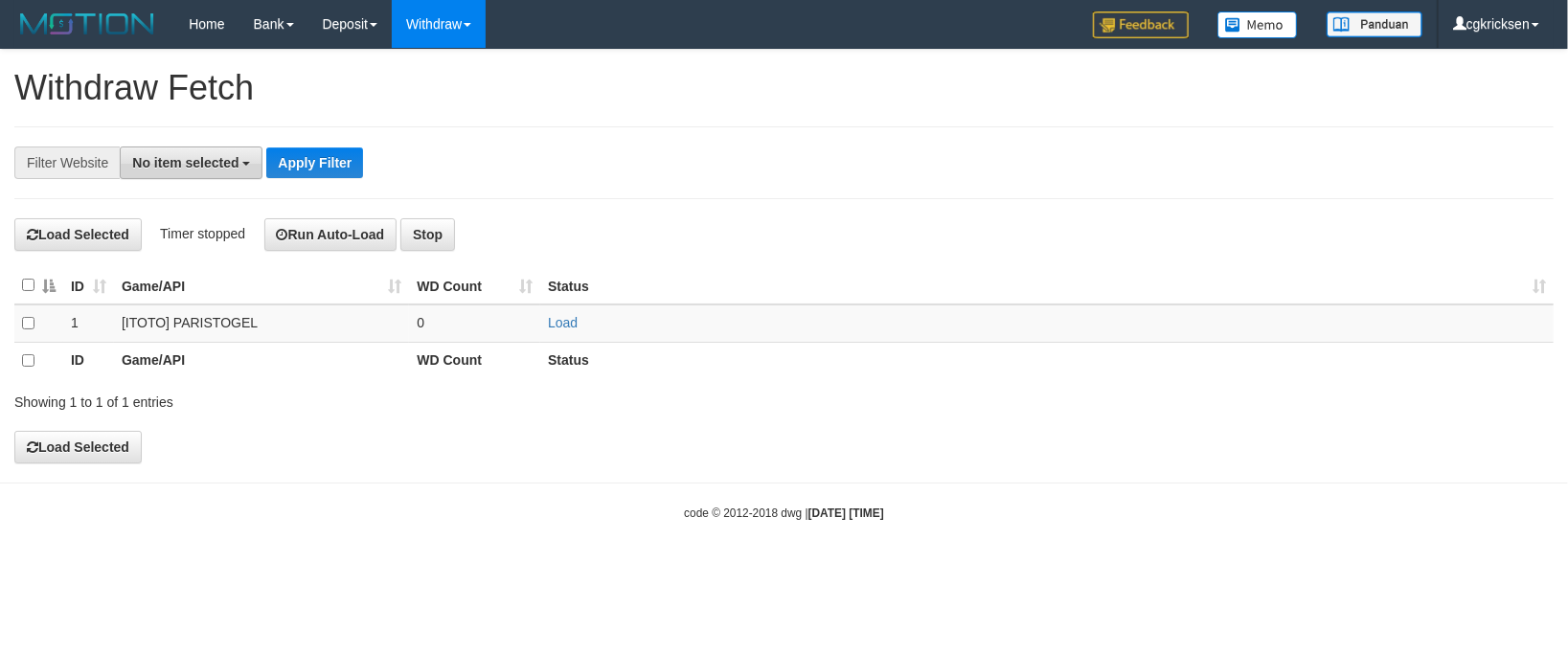 click on "**********" at bounding box center [784, 163] 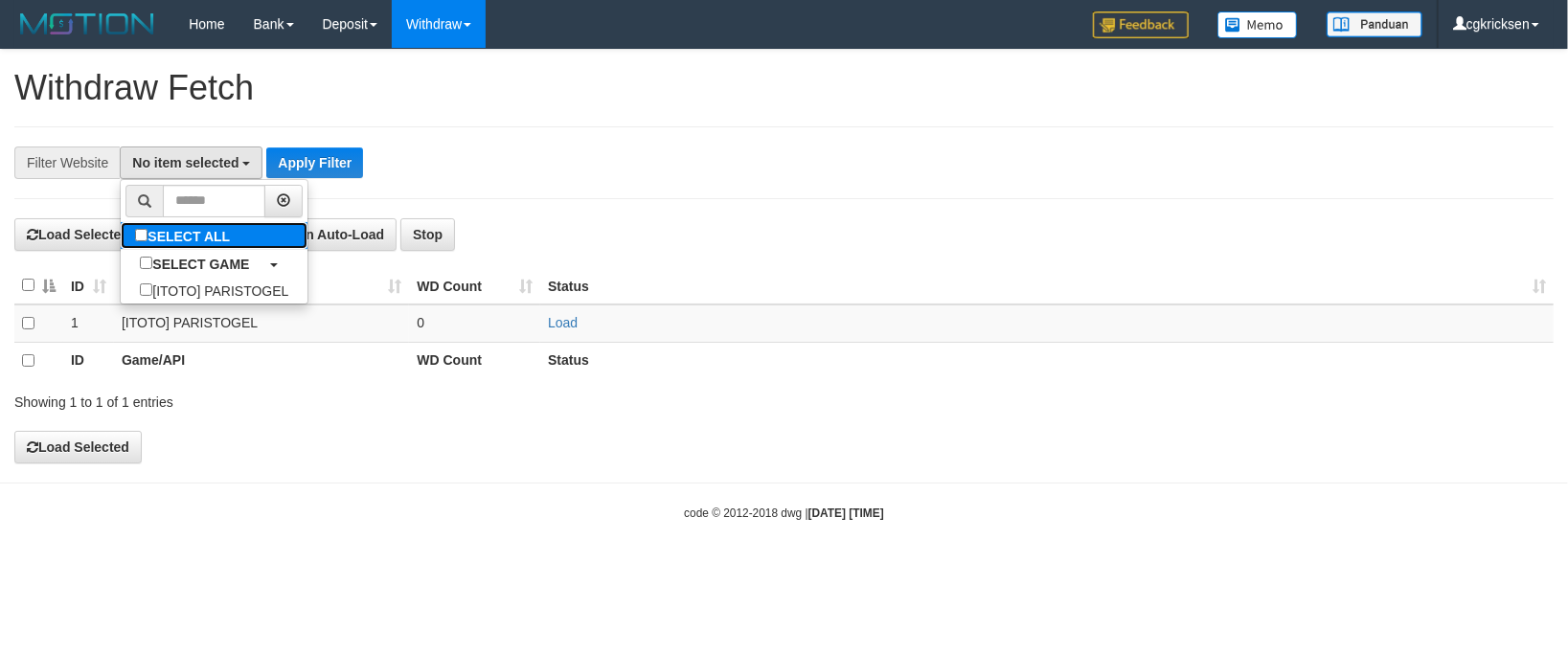 drag, startPoint x: 235, startPoint y: 249, endPoint x: 280, endPoint y: 234, distance: 47.434165 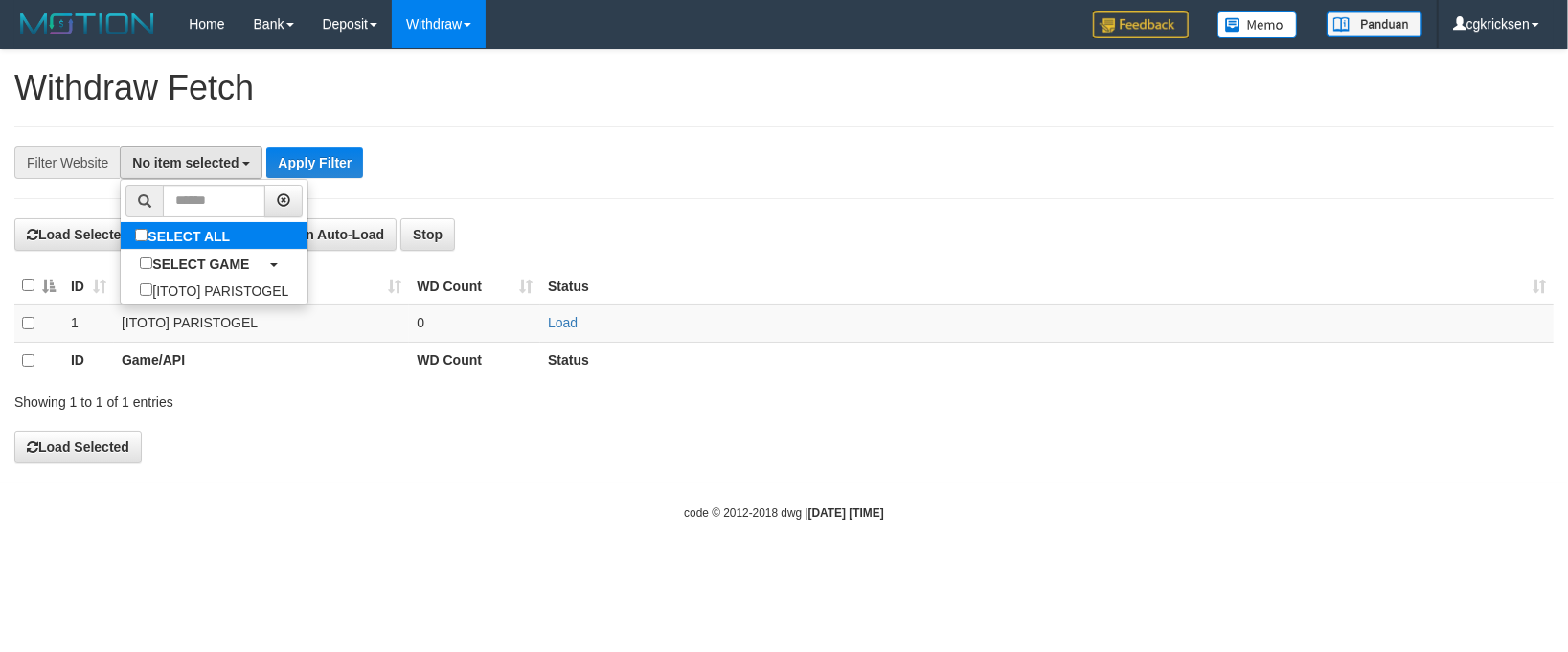 select on "****" 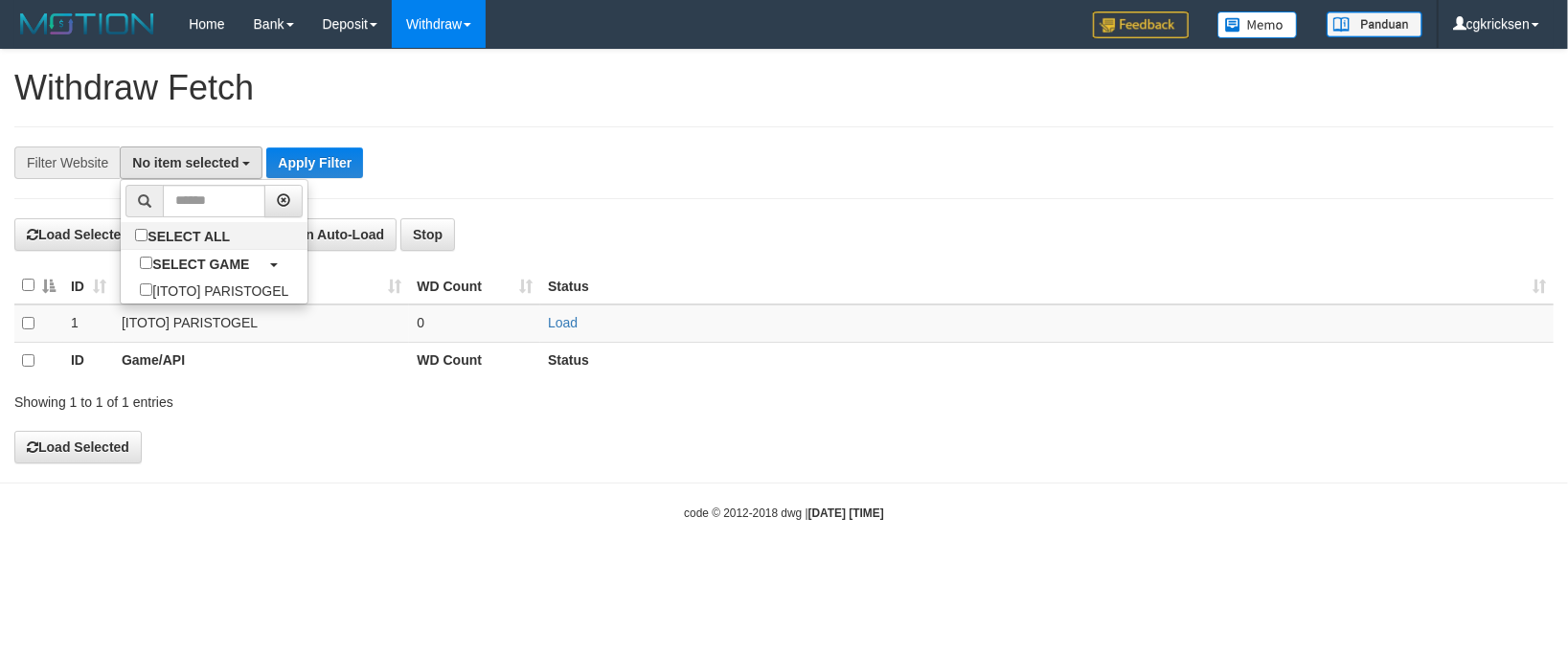 scroll, scrollTop: 16, scrollLeft: 0, axis: vertical 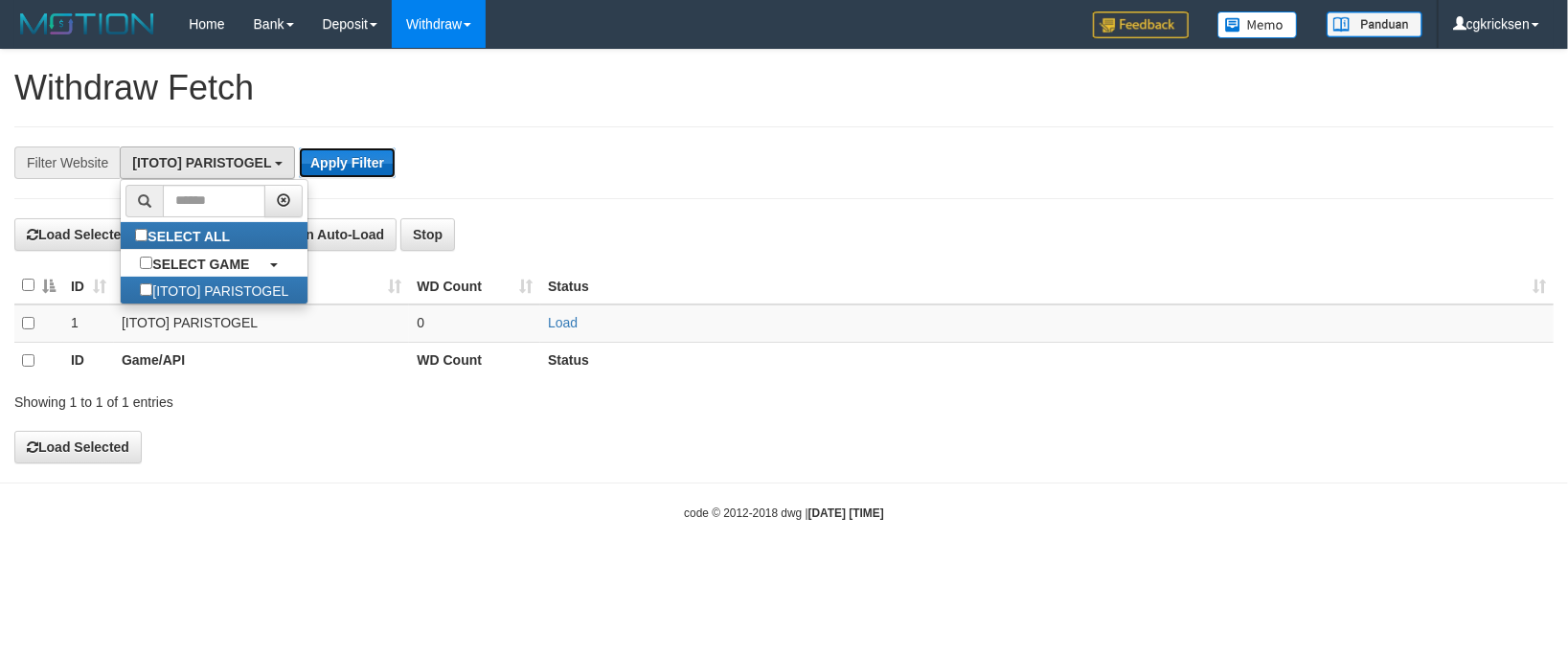 click on "Apply Filter" at bounding box center (347, 163) 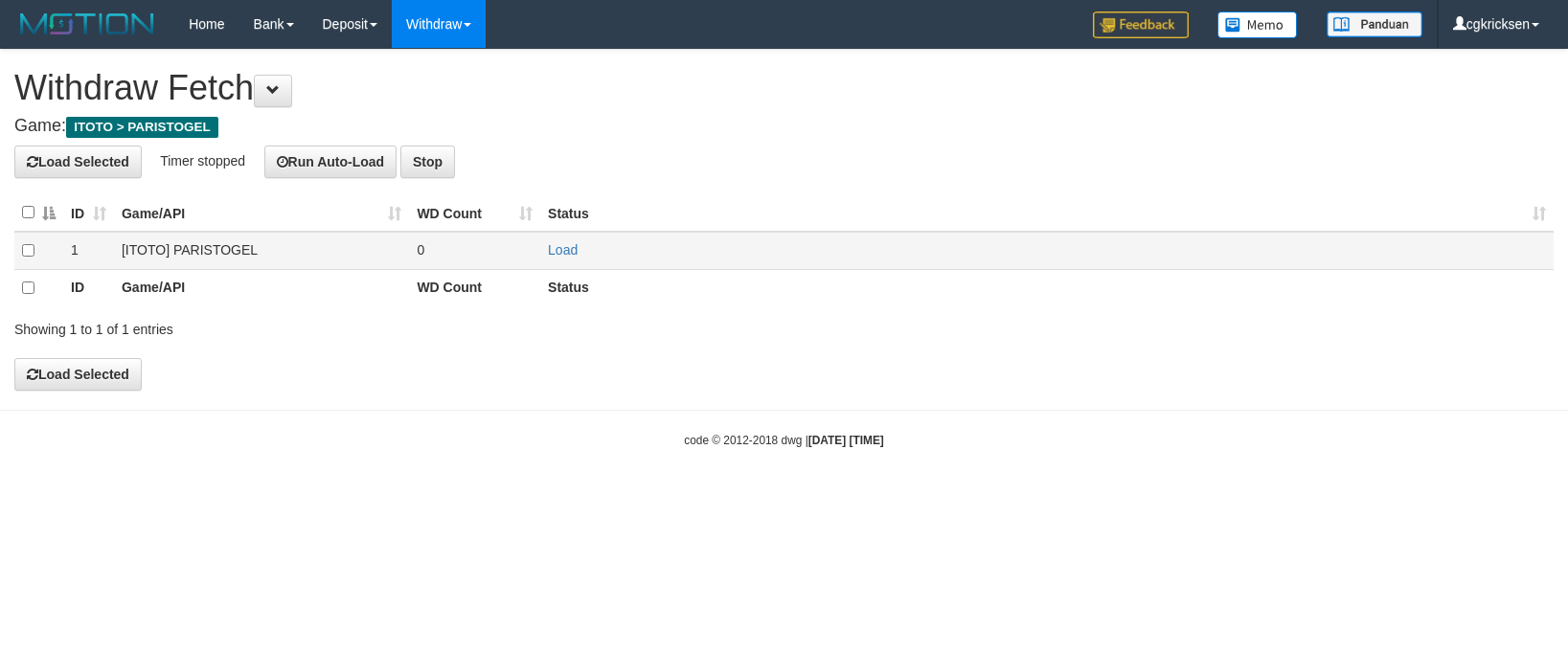 scroll, scrollTop: 0, scrollLeft: 0, axis: both 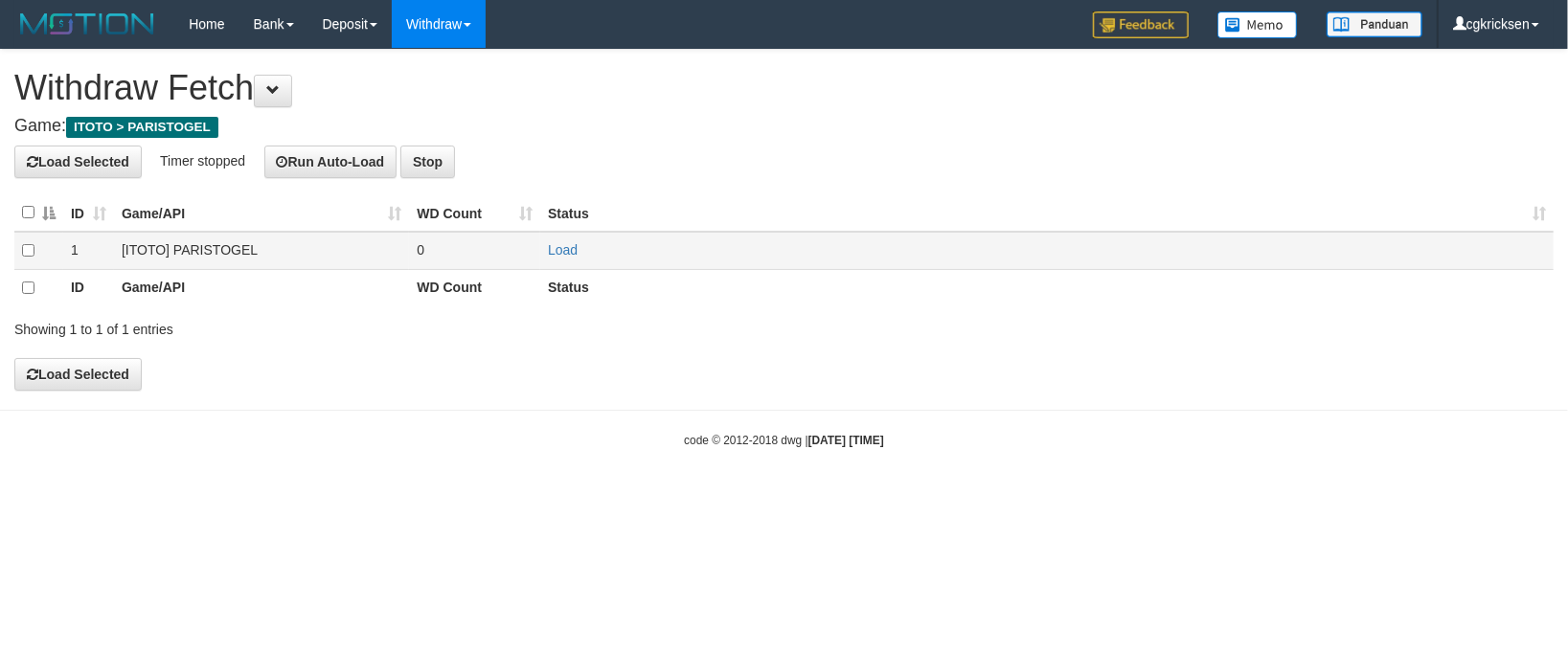click on "0" at bounding box center [474, 251] 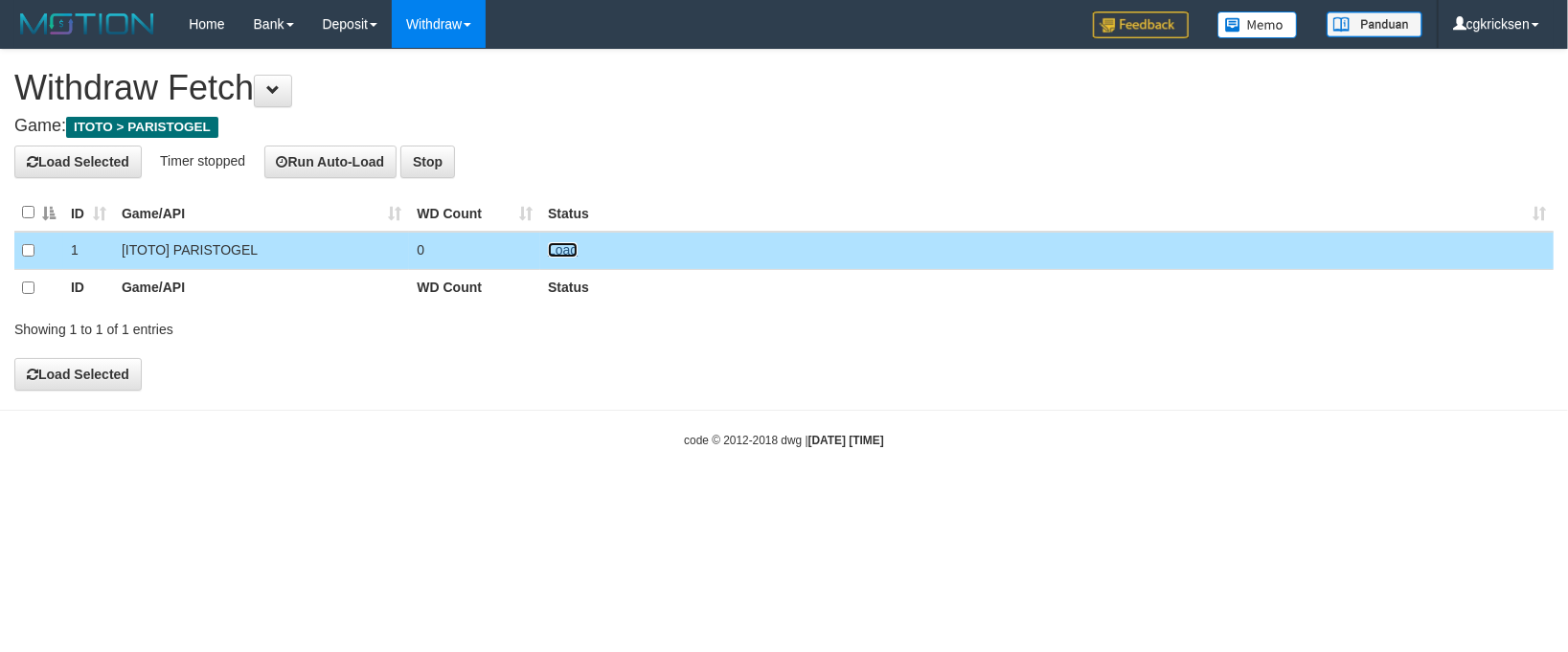 click on "Load" at bounding box center [562, 250] 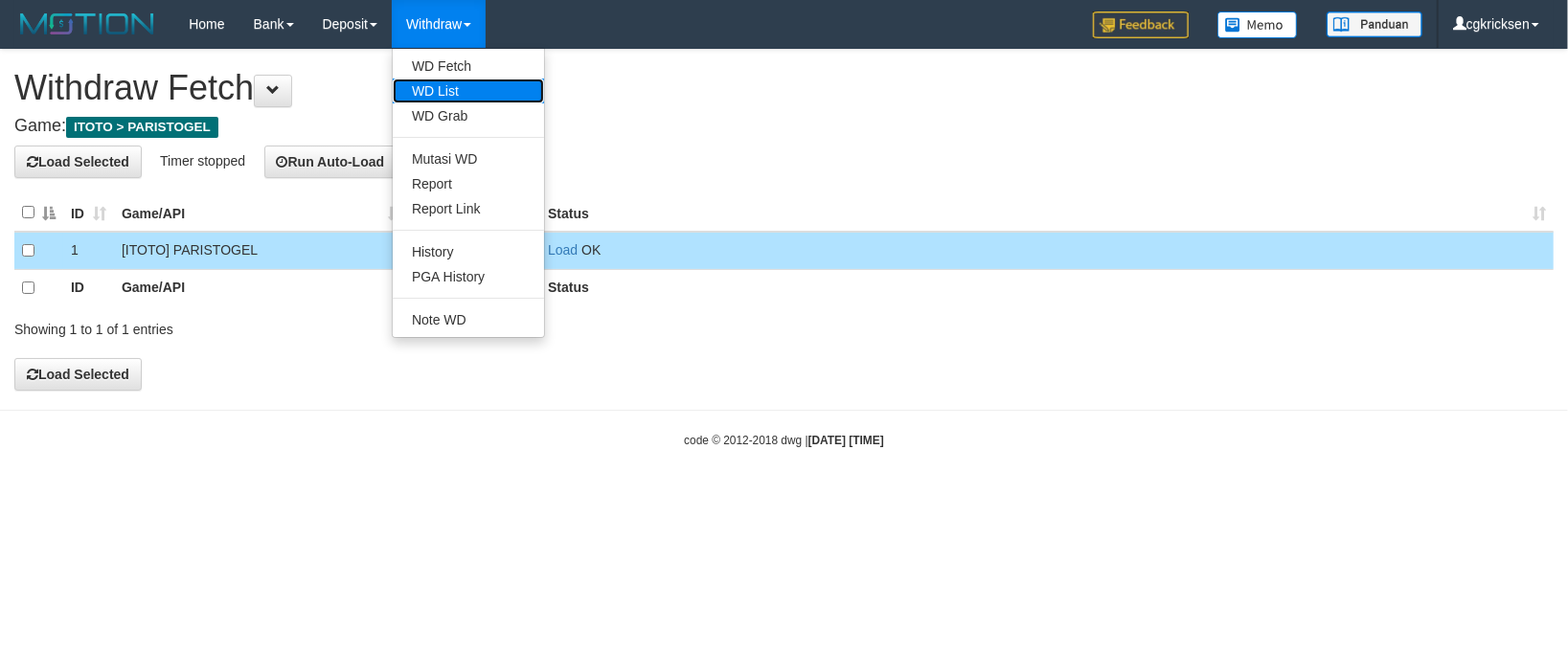 click on "WD List" at bounding box center [468, 91] 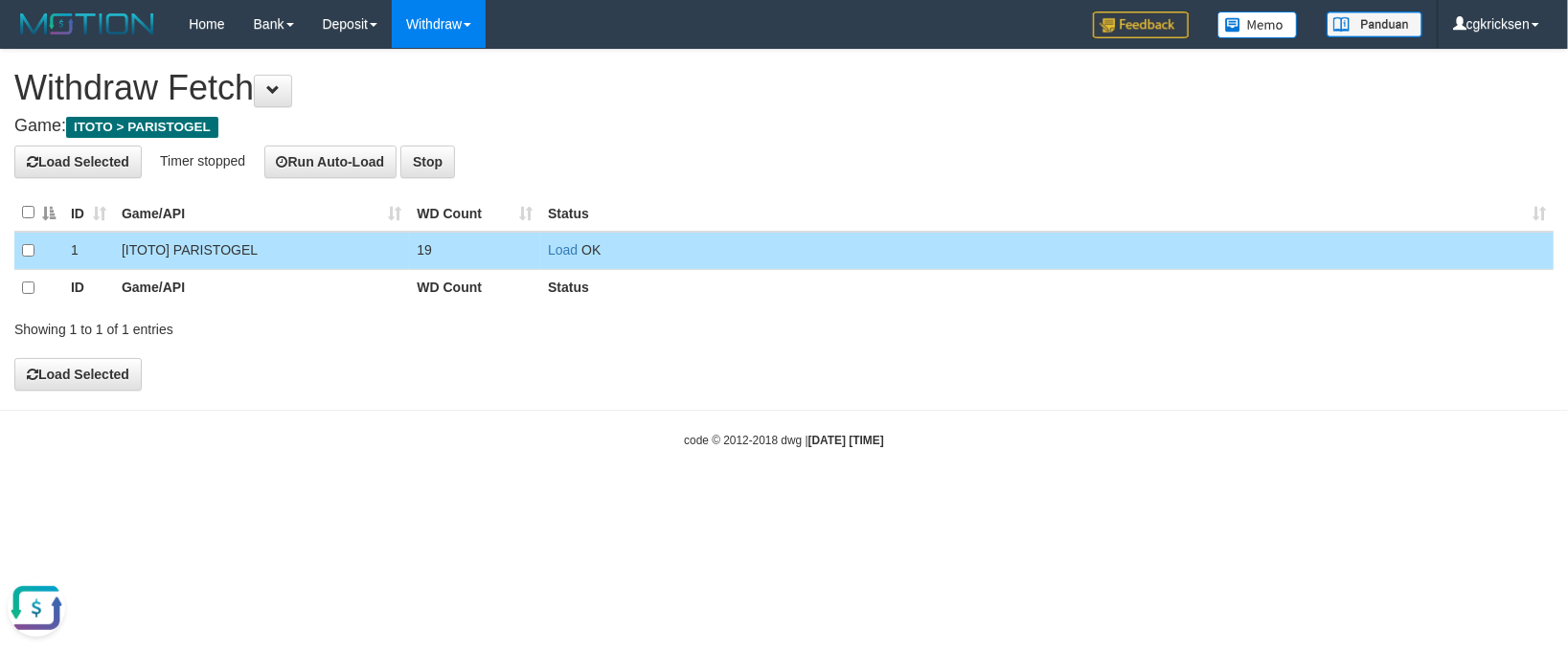 scroll, scrollTop: 0, scrollLeft: 0, axis: both 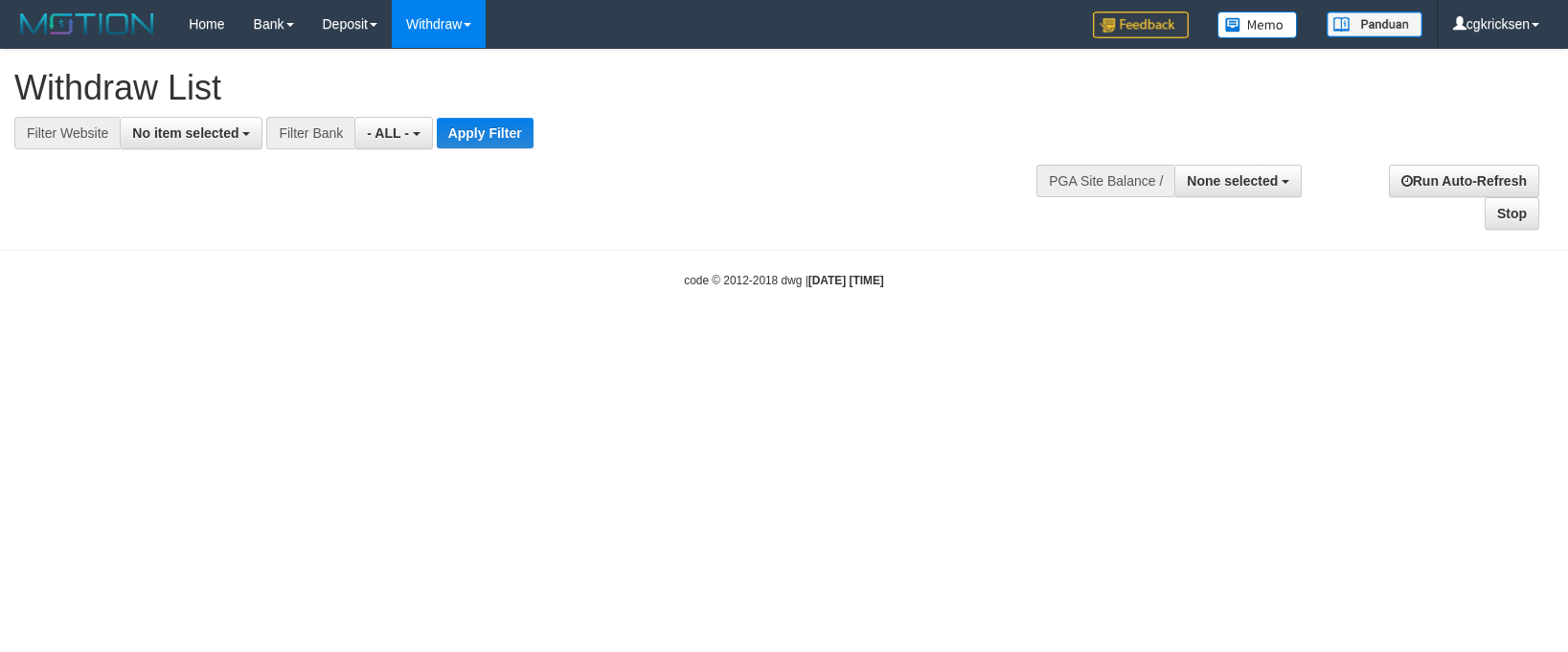 select 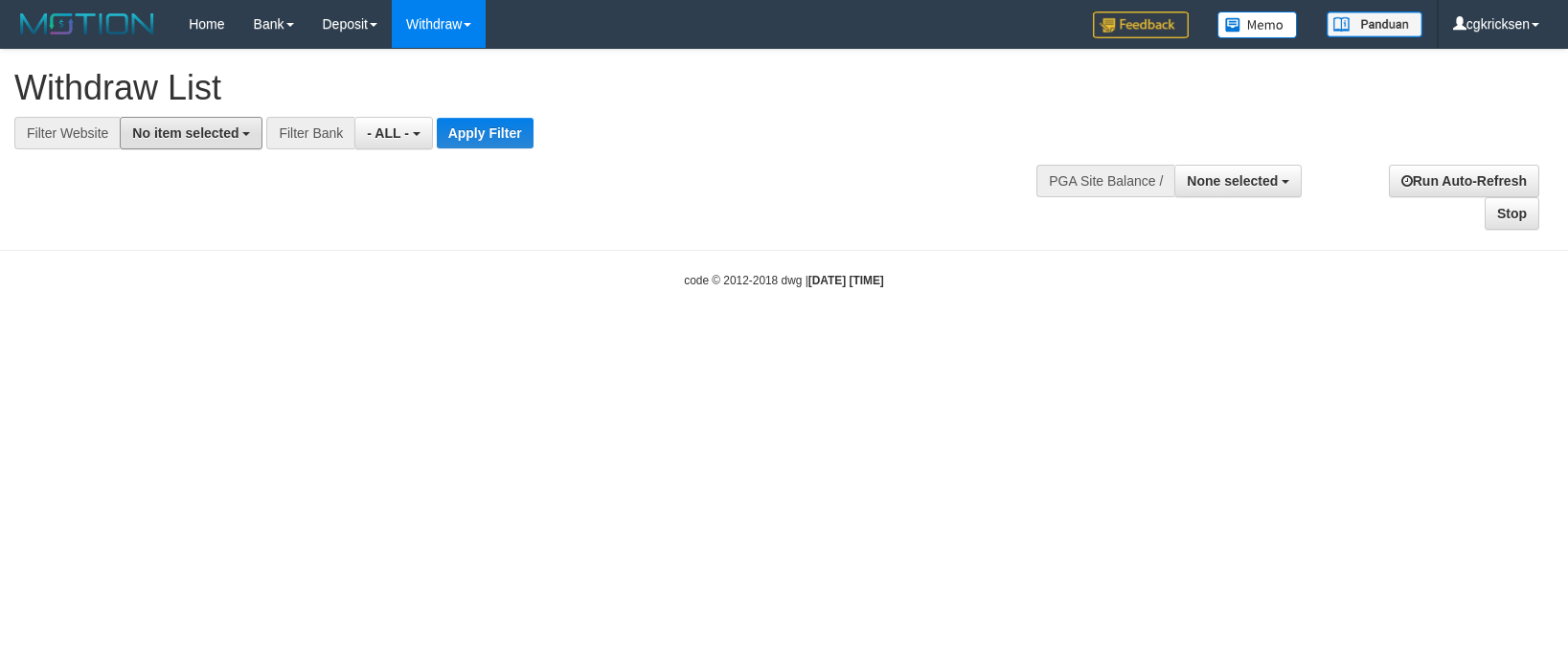 scroll, scrollTop: 0, scrollLeft: 0, axis: both 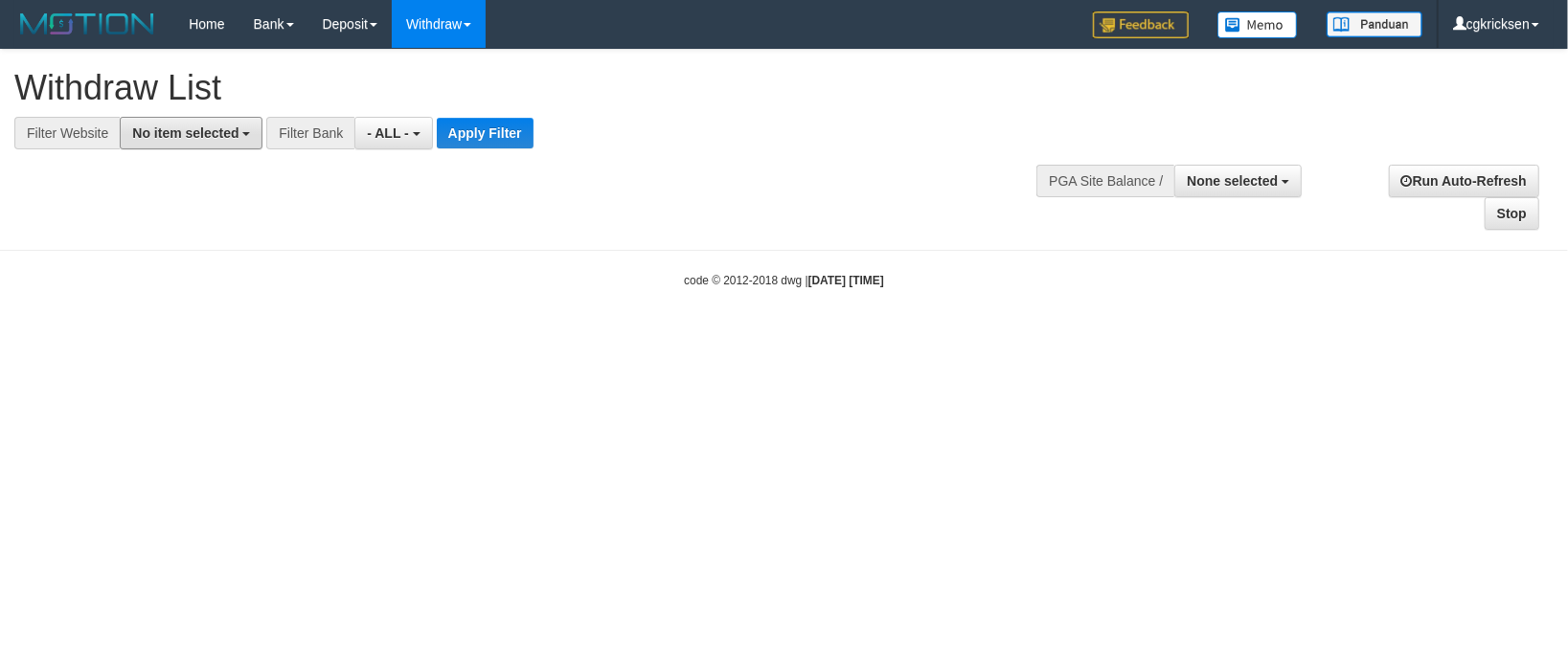 click on "No item selected" at bounding box center (185, 133) 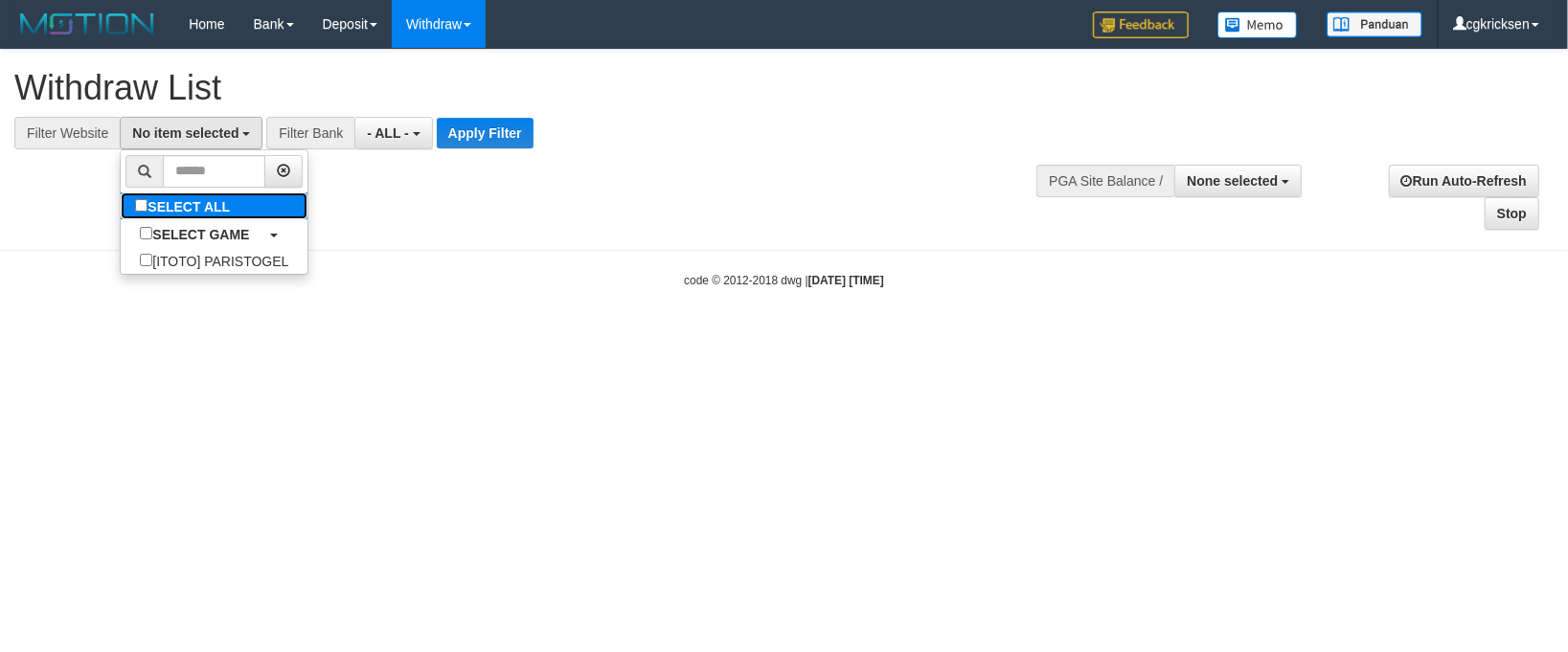 click on "SELECT ALL" at bounding box center (185, 206) 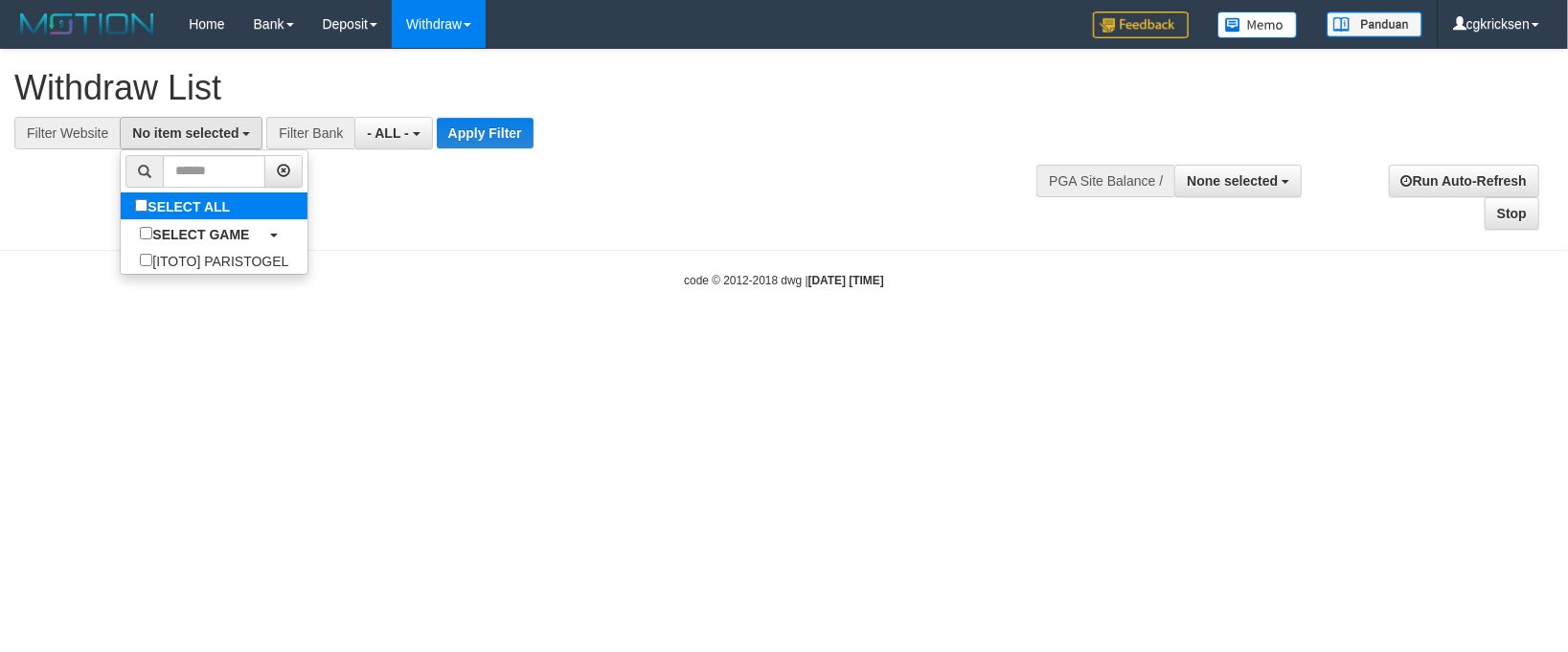 select on "****" 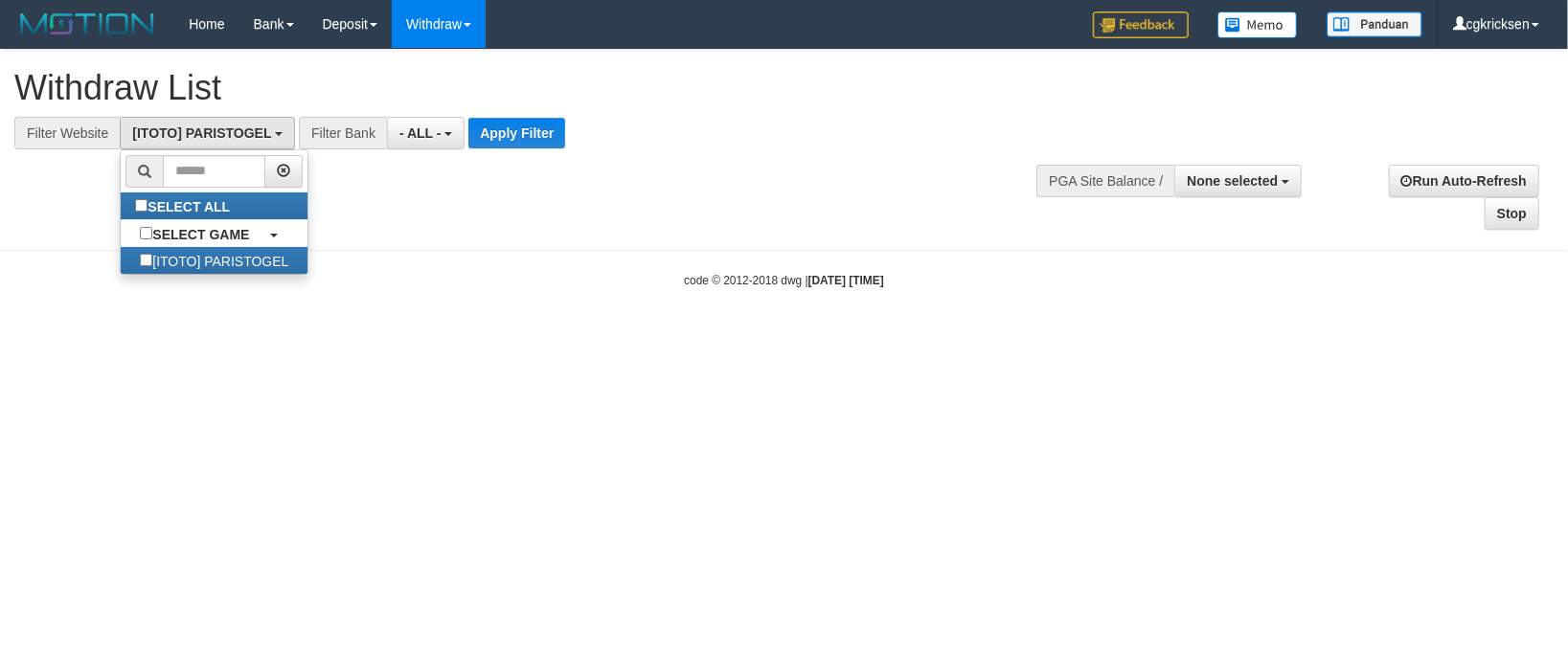scroll, scrollTop: 16, scrollLeft: 0, axis: vertical 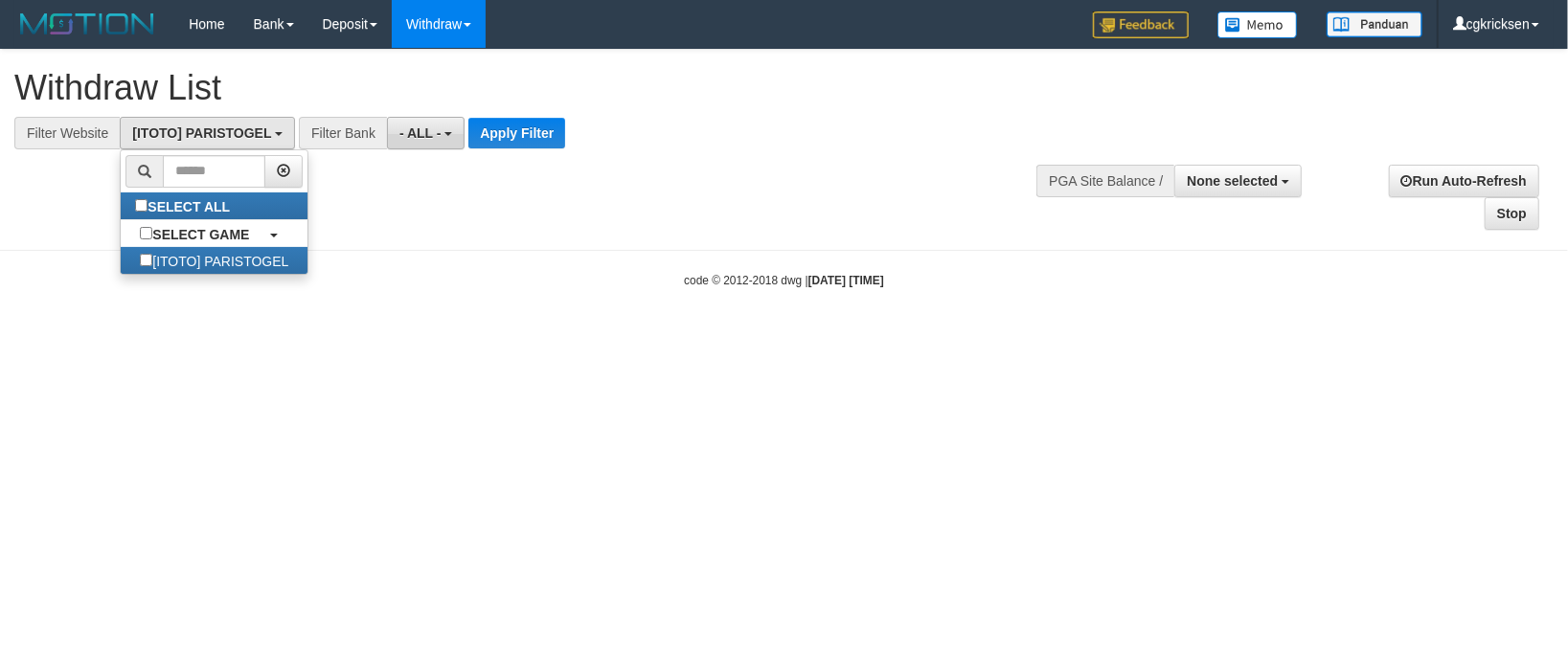 click on "- ALL -" at bounding box center (425, 133) 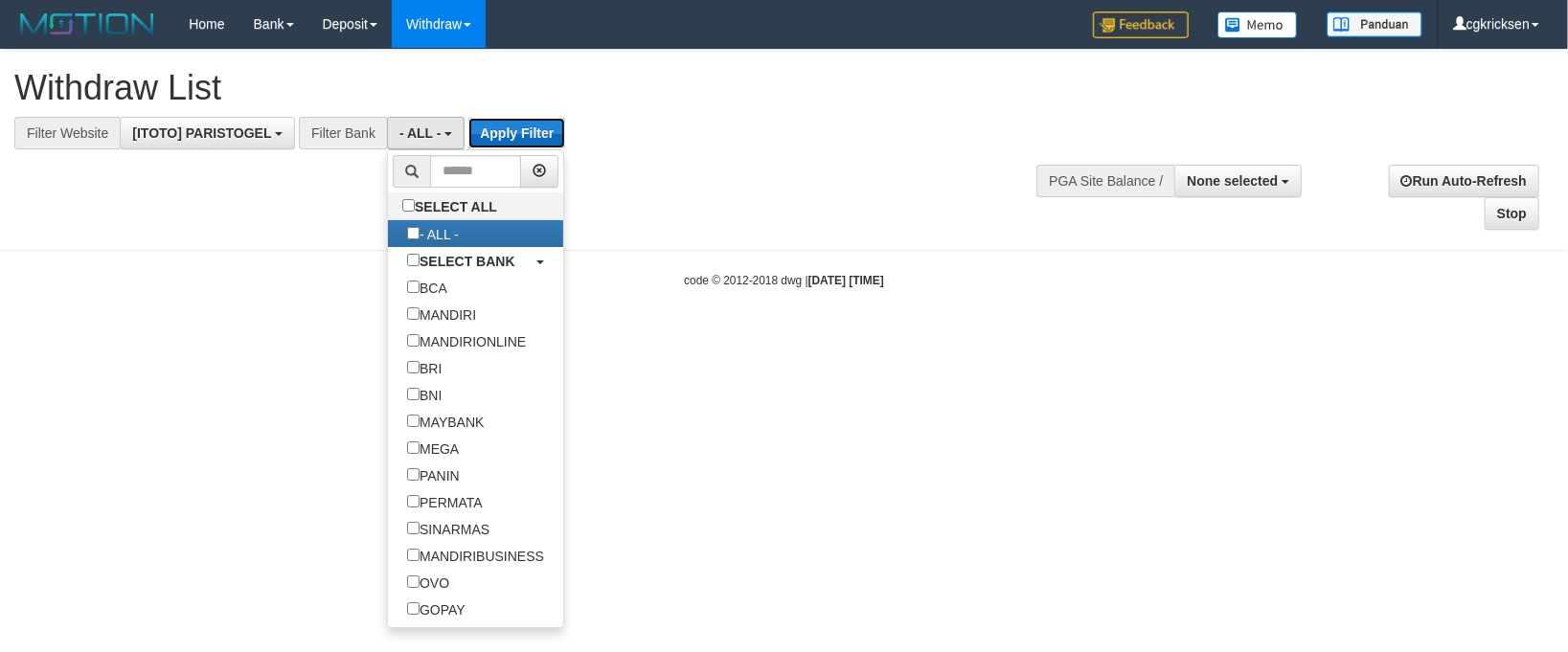 click on "Apply Filter" at bounding box center (516, 133) 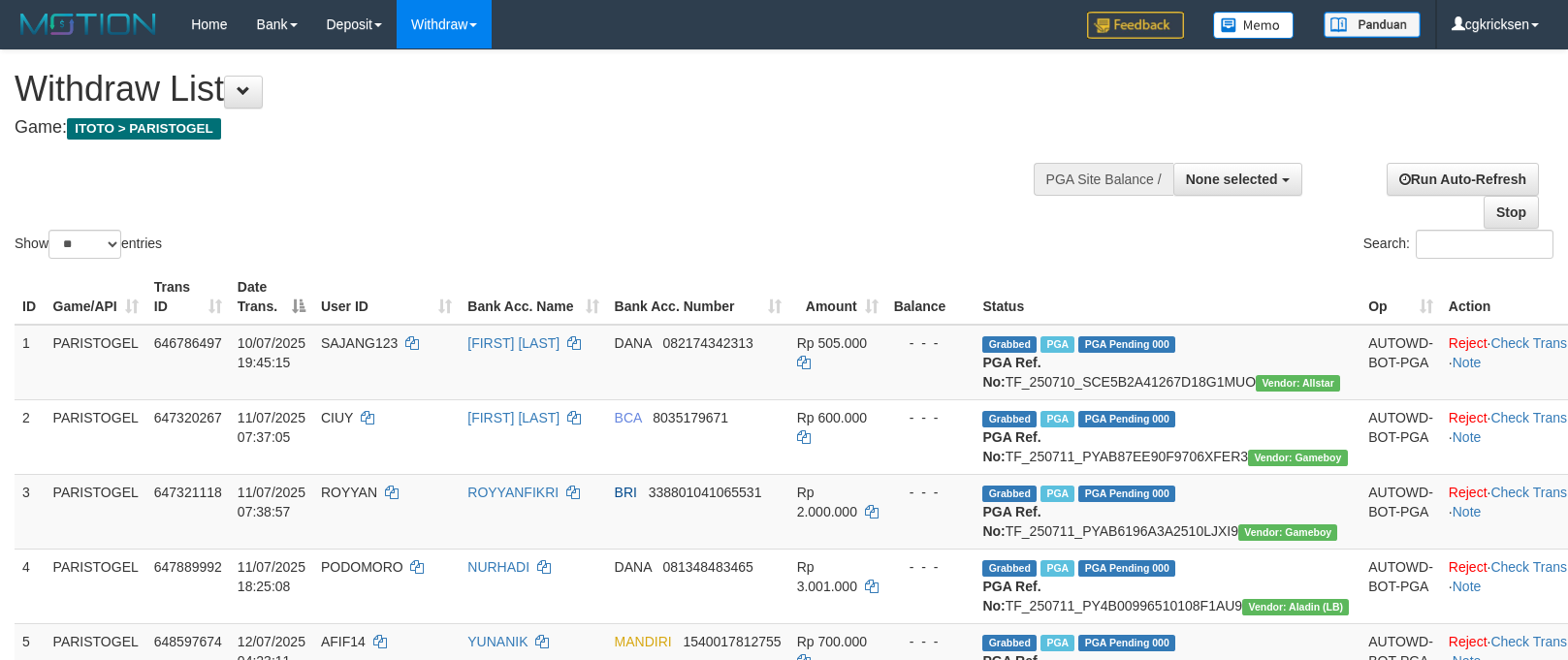 select 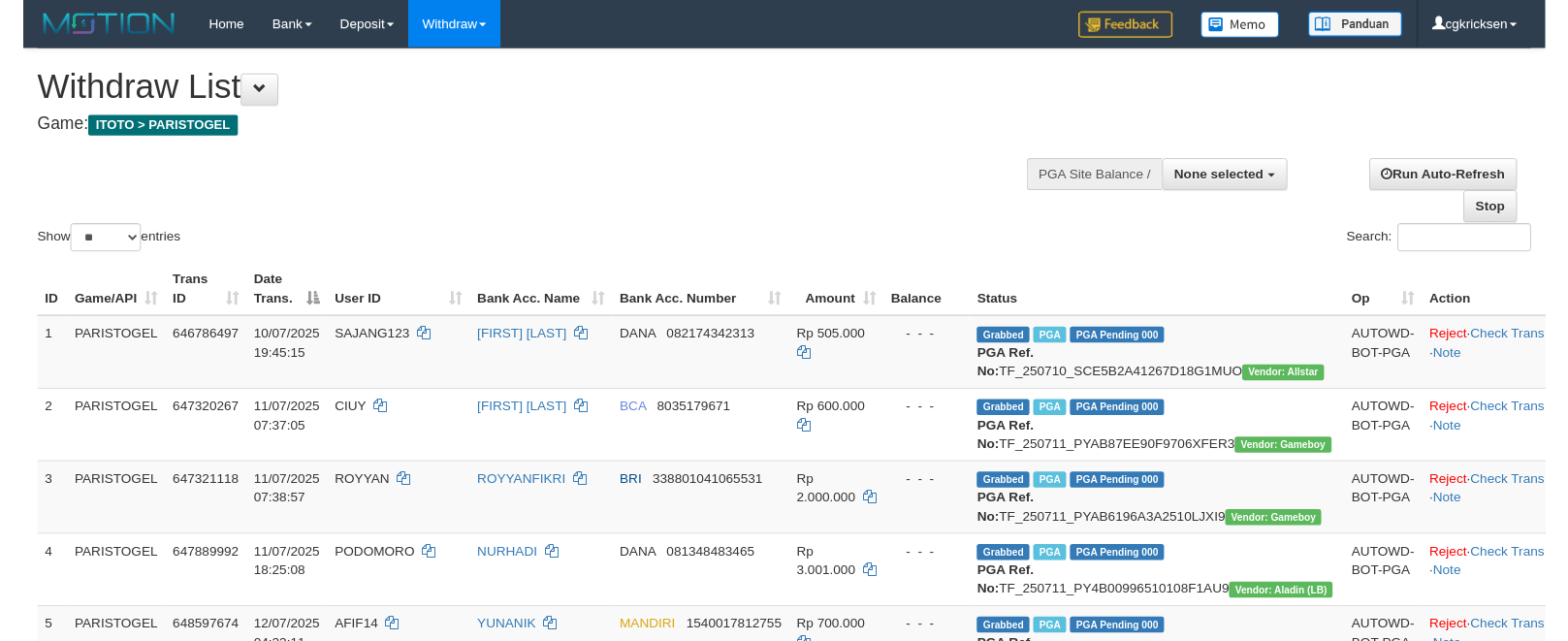 scroll, scrollTop: 0, scrollLeft: 0, axis: both 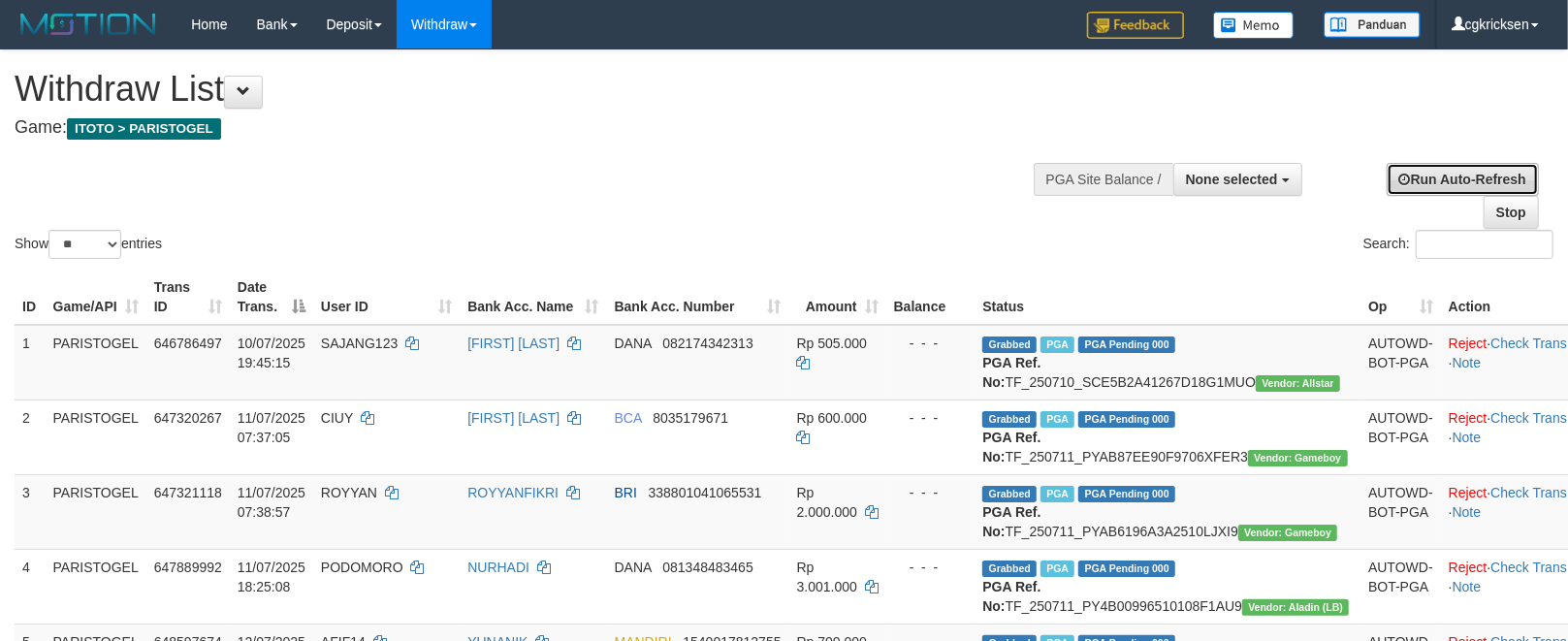 click on "Run Auto-Refresh" at bounding box center (1462, 179) 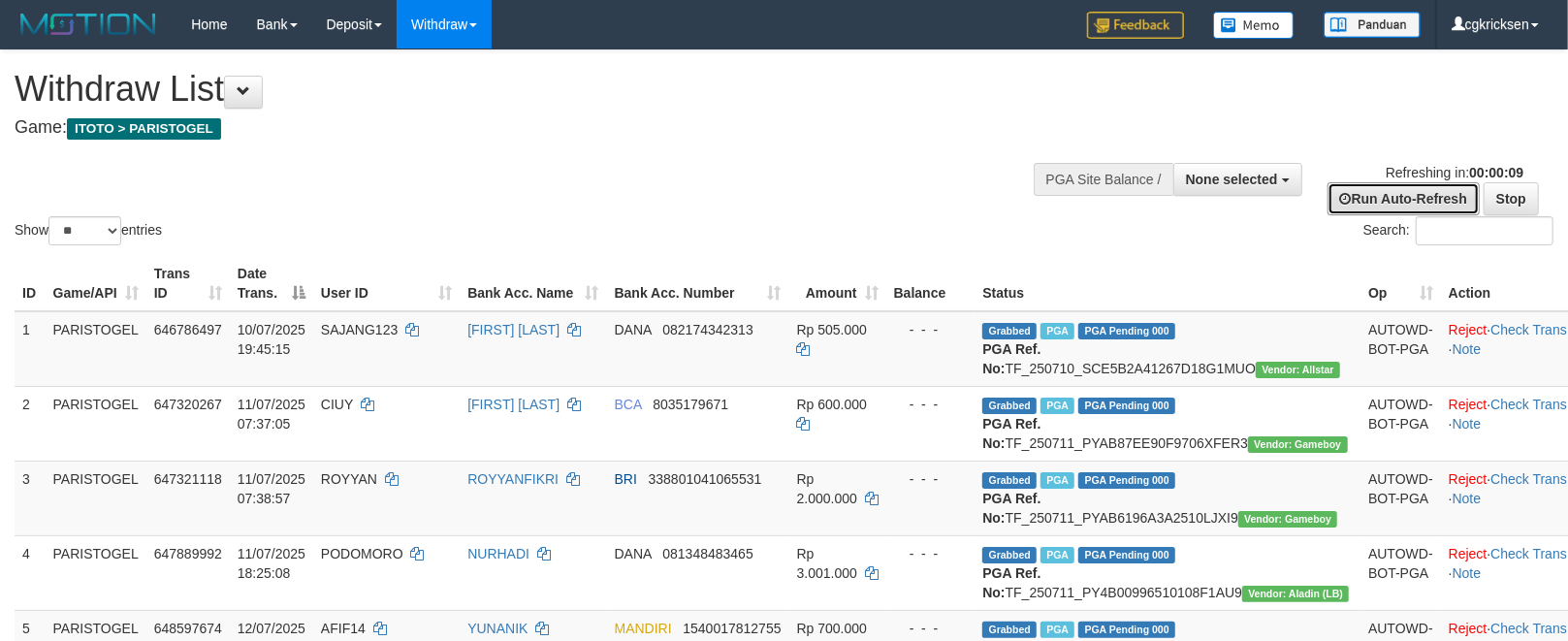 scroll, scrollTop: 163, scrollLeft: 0, axis: vertical 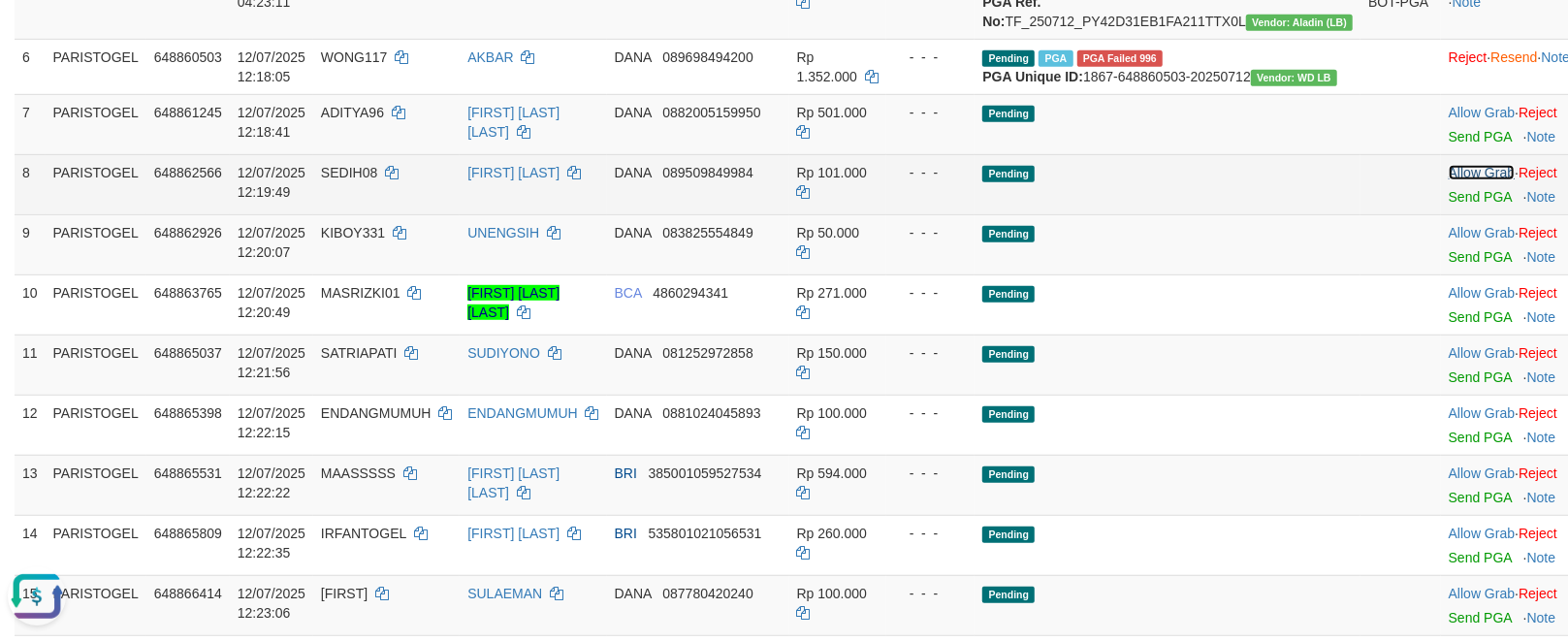 click on "Allow Grab" at bounding box center (1482, 173) 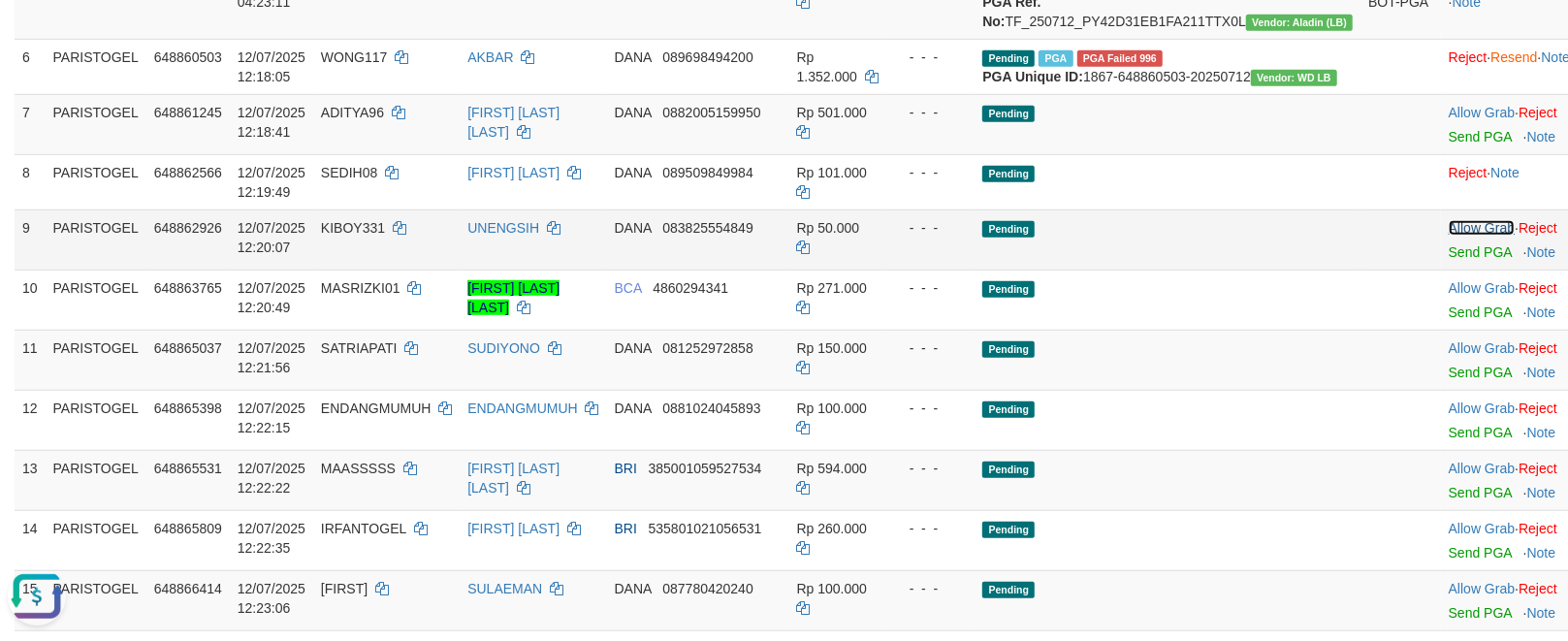 click on "Allow Grab" at bounding box center [1482, 228] 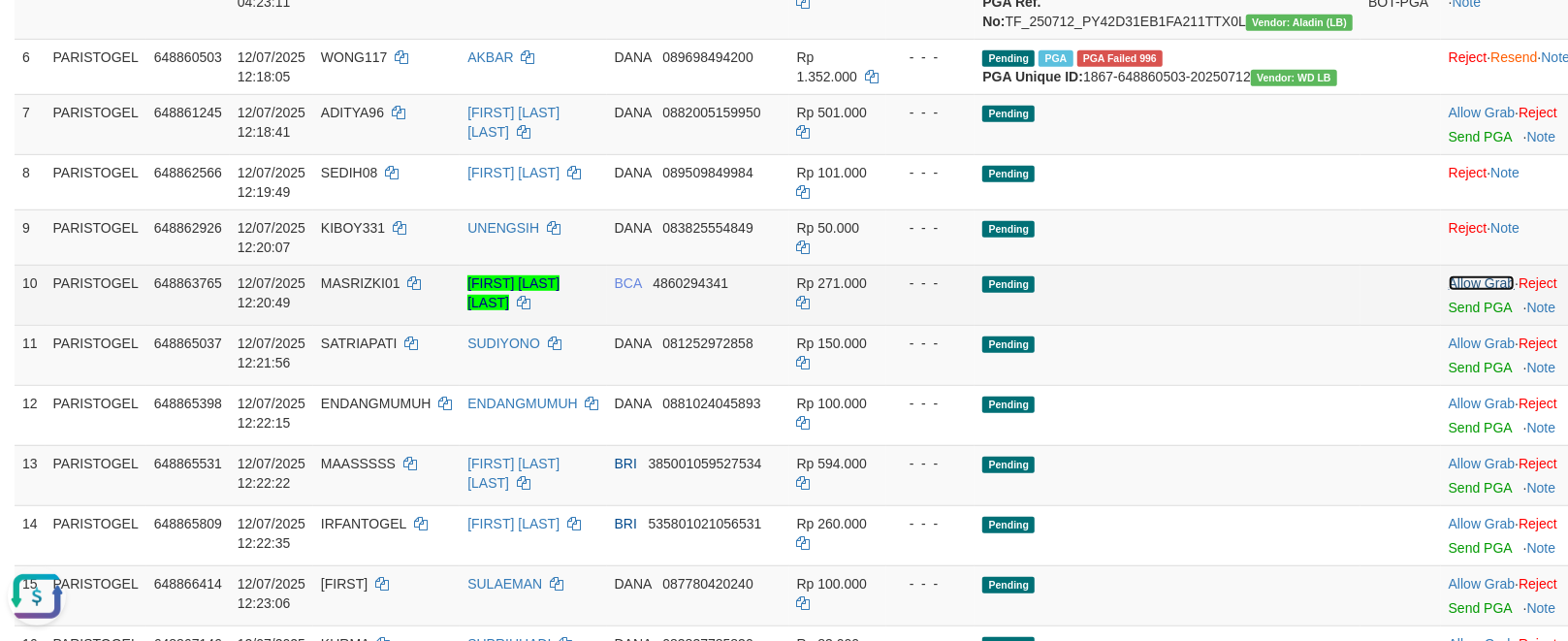 click on "Allow Grab" at bounding box center (1482, 283) 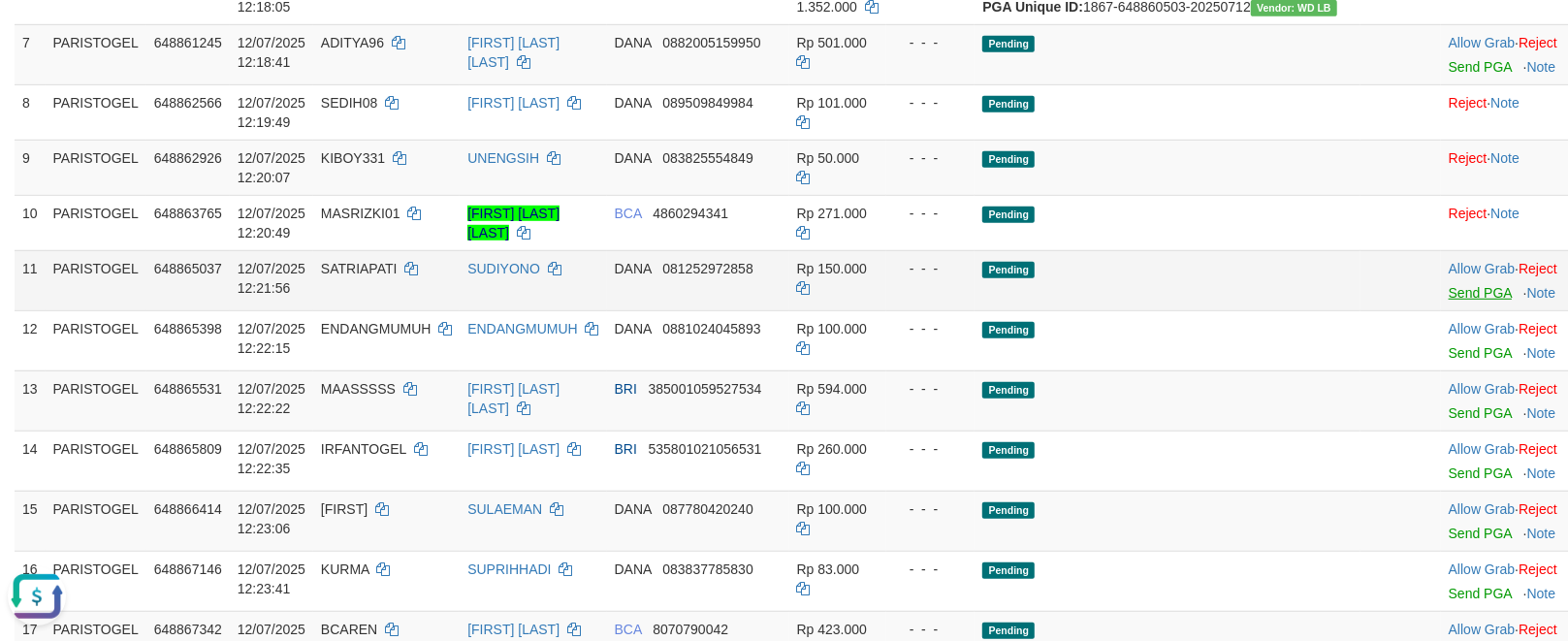 scroll, scrollTop: 776, scrollLeft: 0, axis: vertical 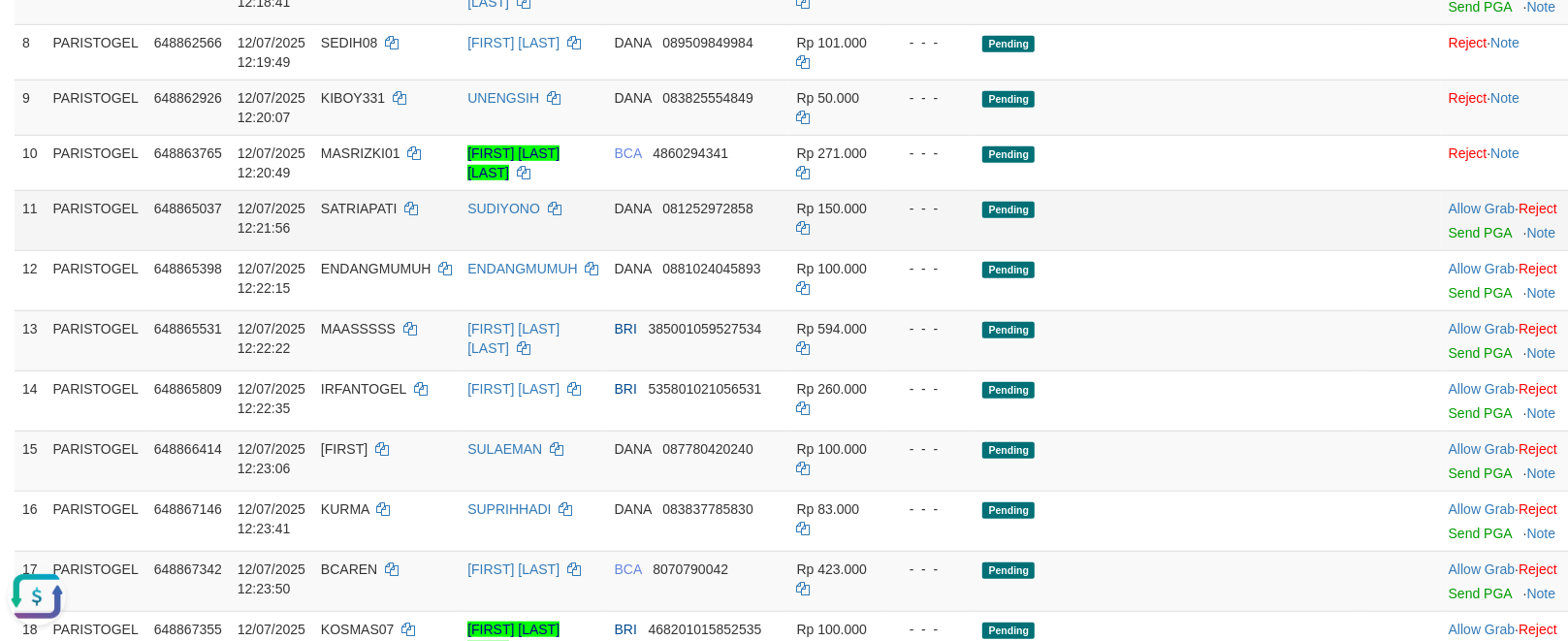click on "Allow Grab   ·    Reject Send PGA     ·    Note" at bounding box center (1509, 220) 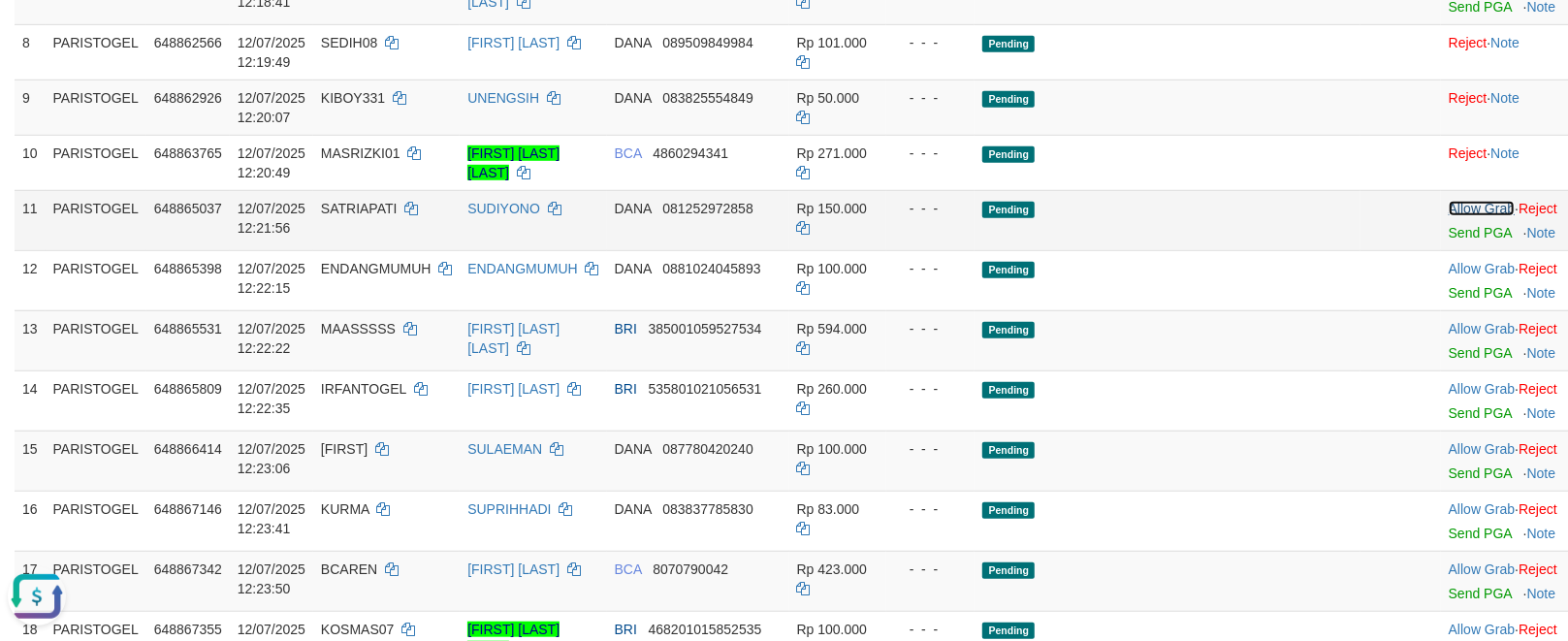 click on "Allow Grab" at bounding box center (1482, 208) 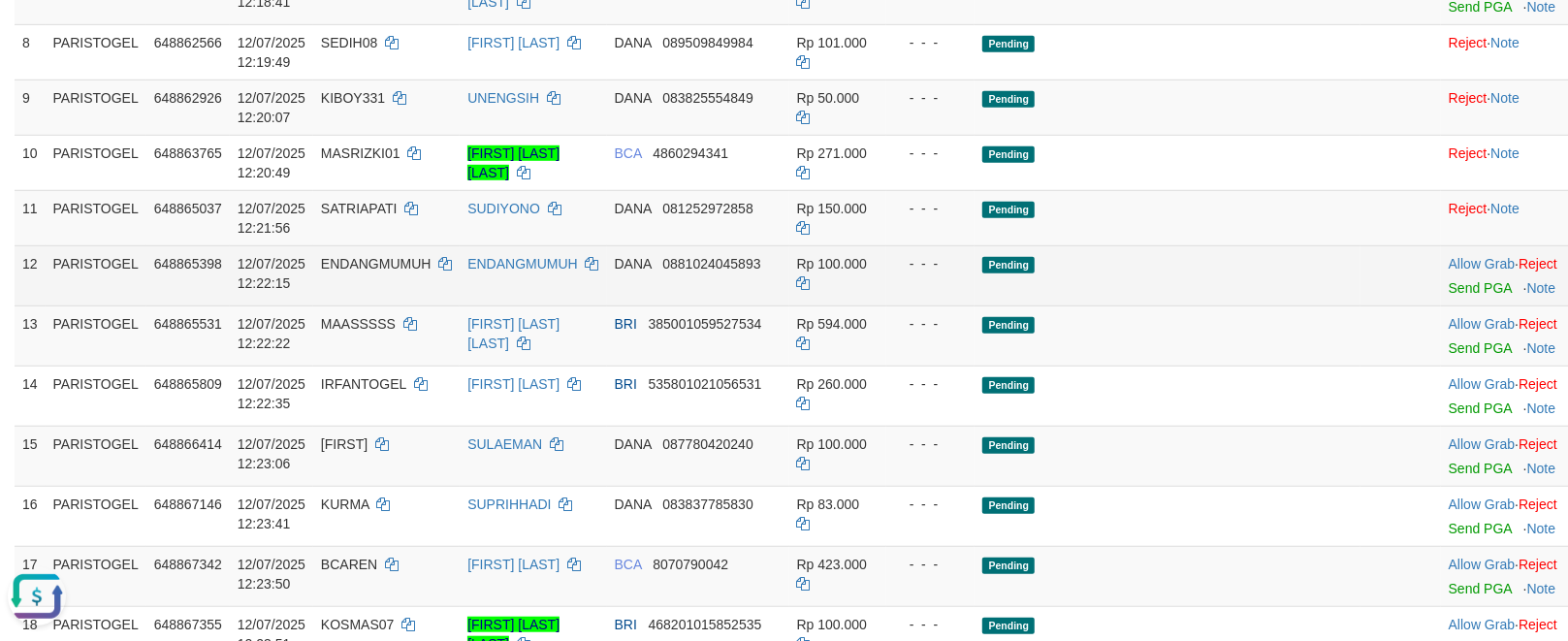 click on "Allow Grab   ·    Reject Send PGA     ·    Note" at bounding box center [1509, 275] 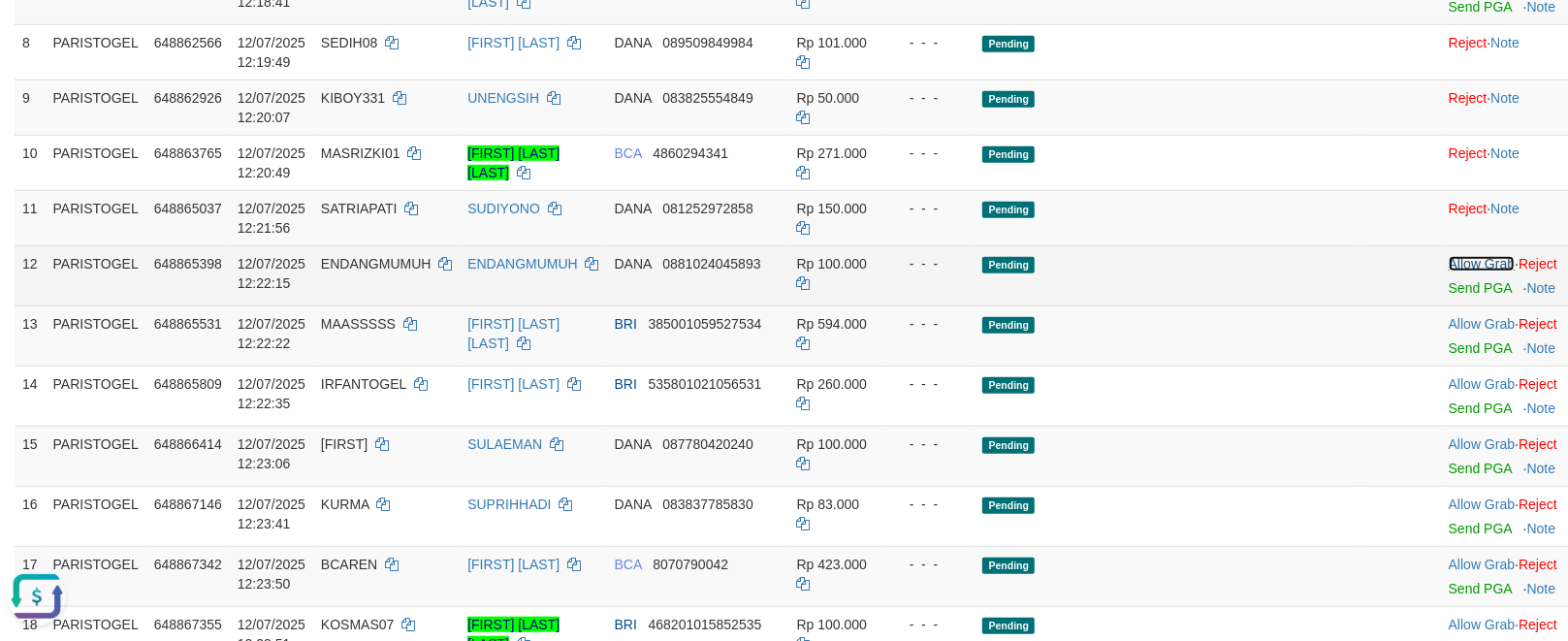 click on "Allow Grab" at bounding box center (1482, 264) 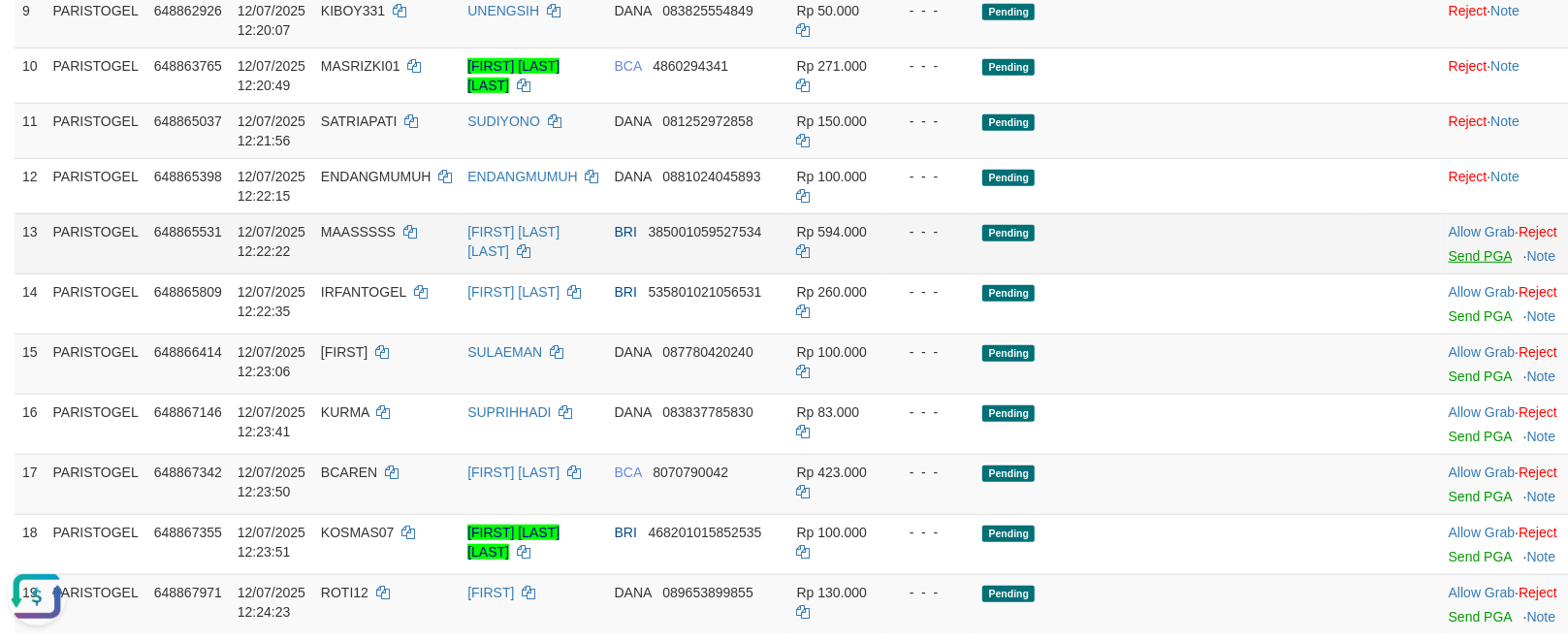 scroll, scrollTop: 905, scrollLeft: 0, axis: vertical 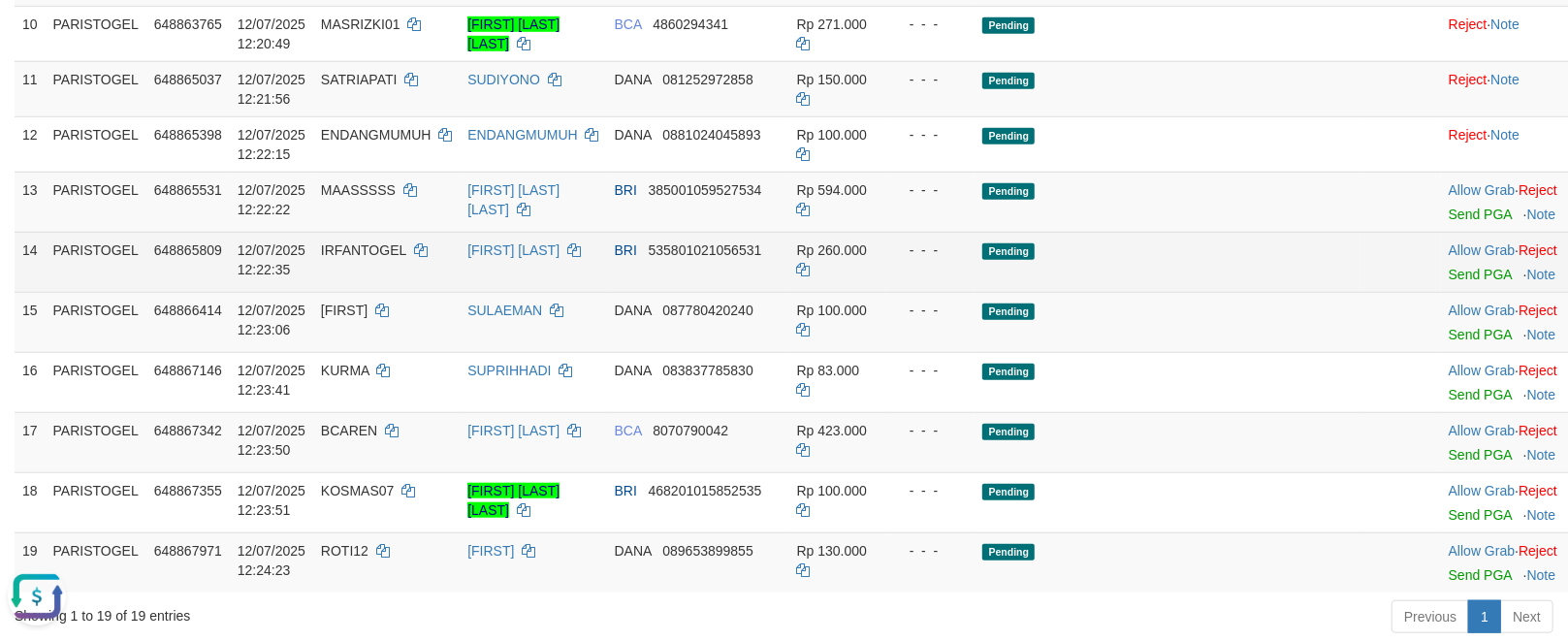 click on "Allow Grab   ·    Reject Send PGA     ·    Note" at bounding box center [1509, 262] 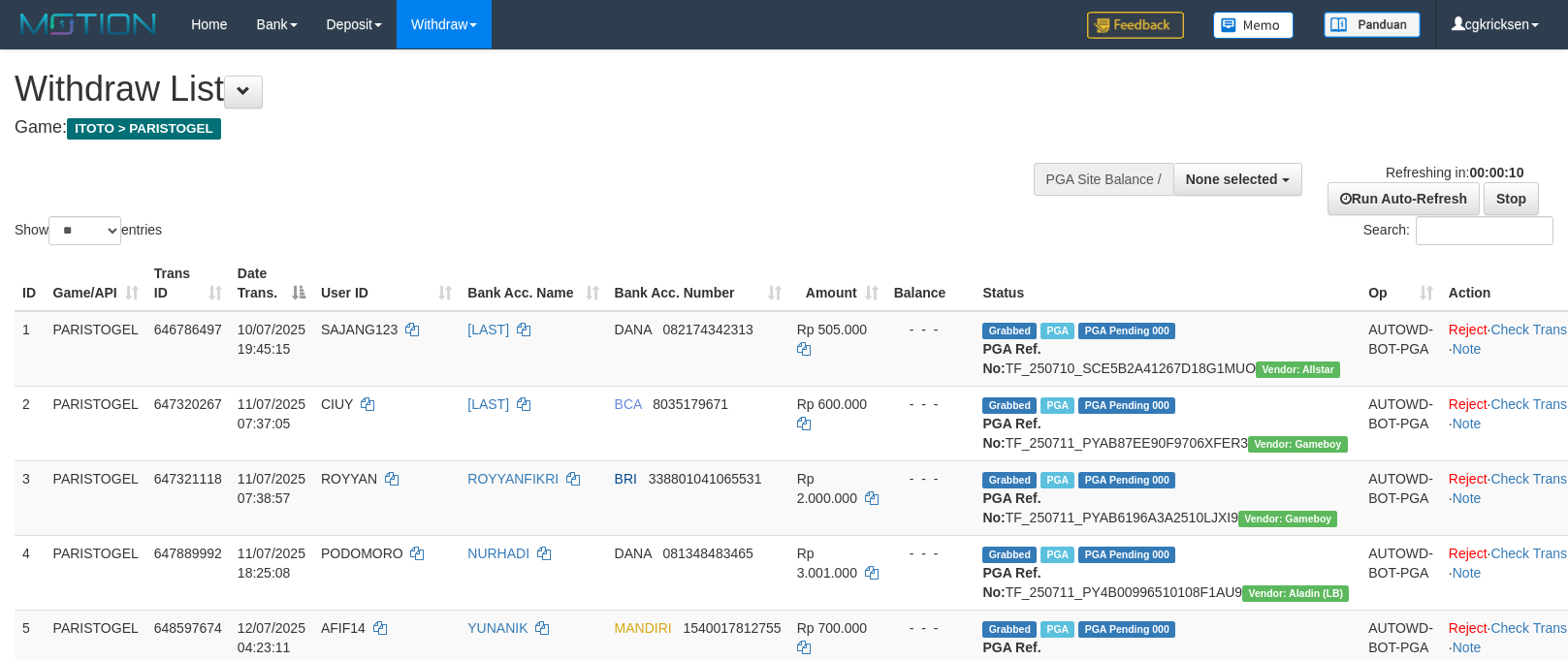 select 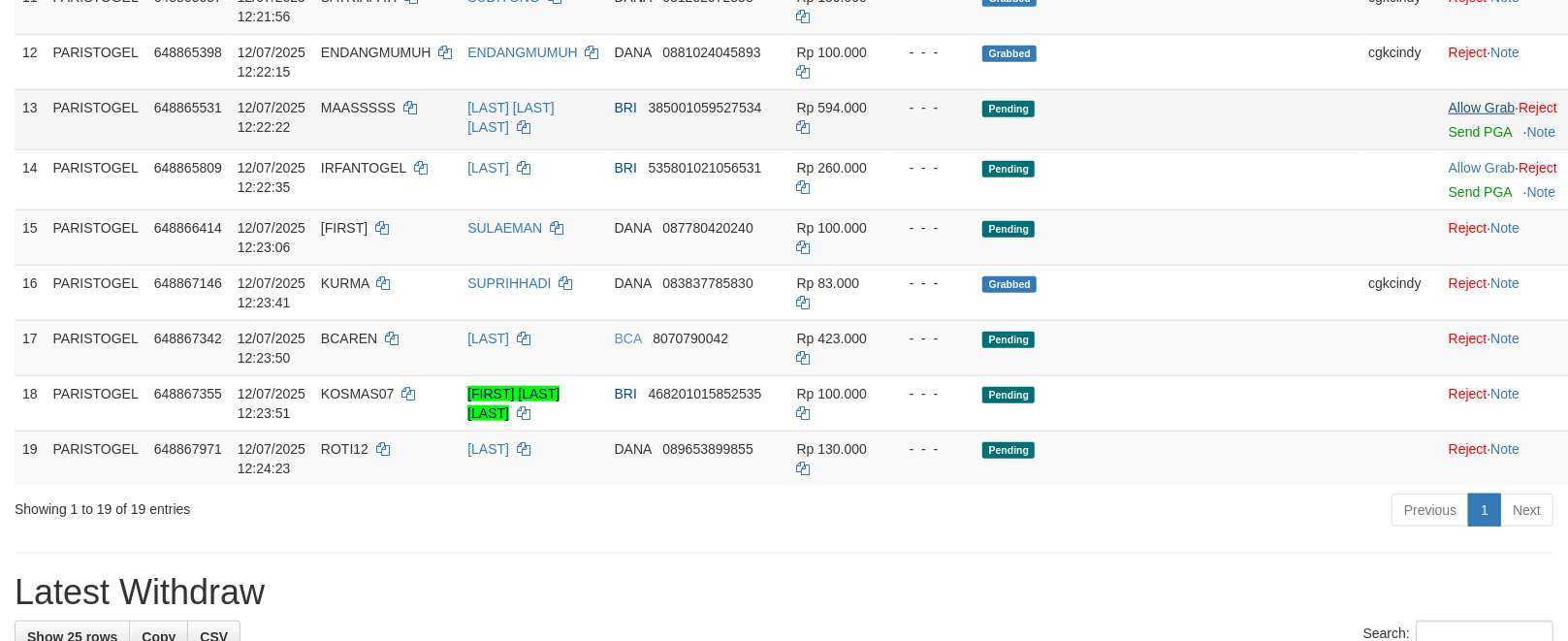 scroll, scrollTop: 1034, scrollLeft: 0, axis: vertical 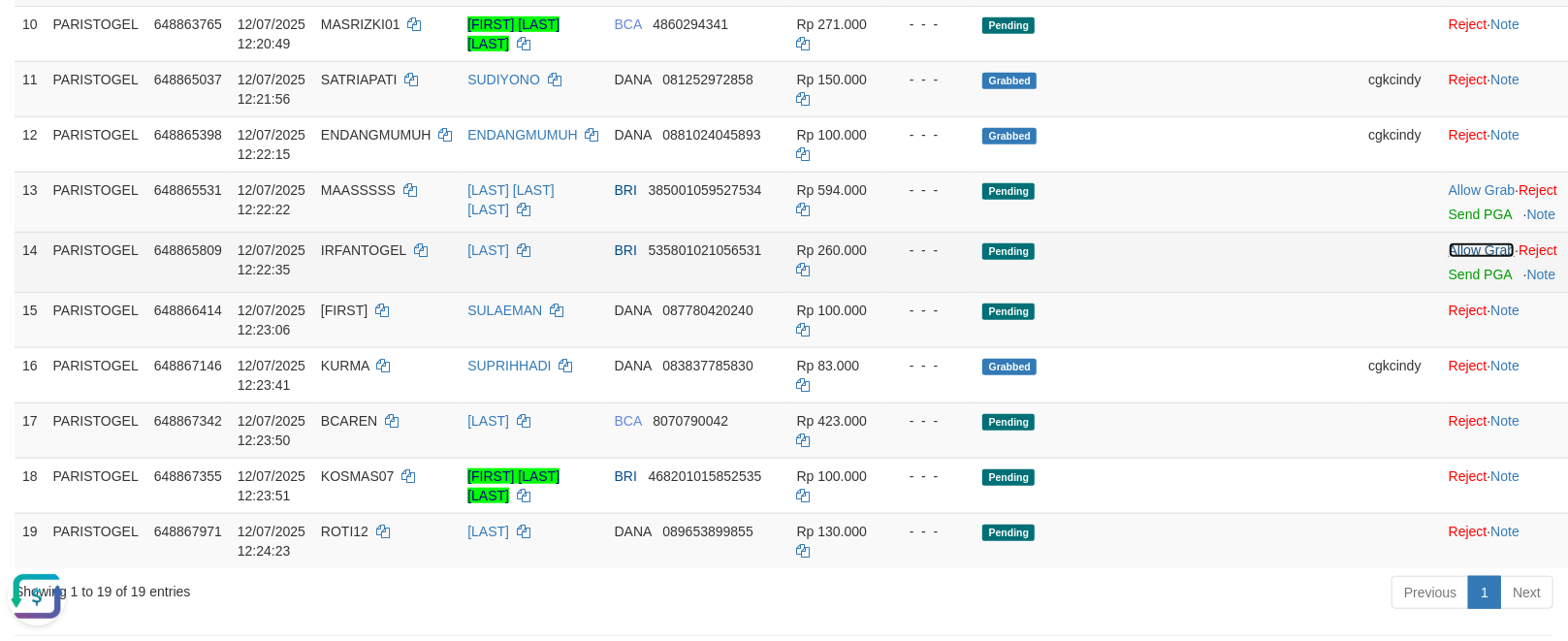 click on "Allow Grab" at bounding box center (1482, 250) 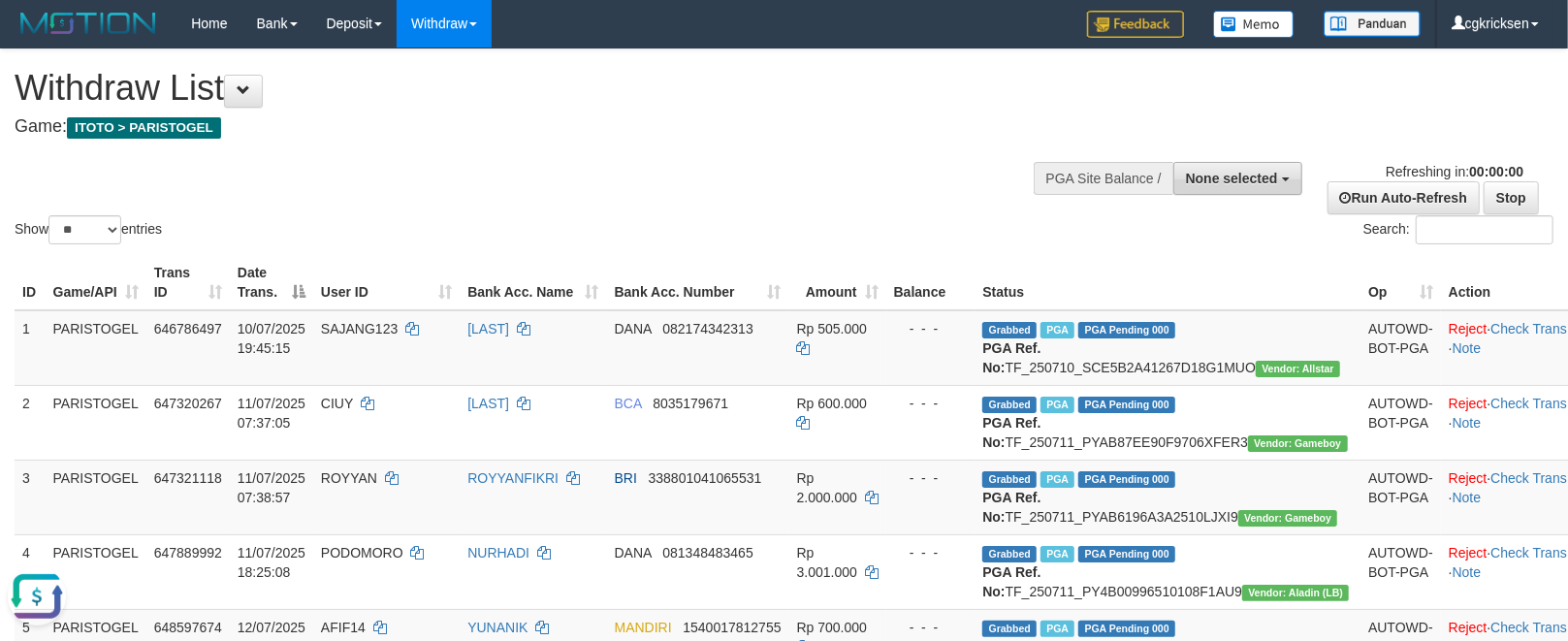 scroll, scrollTop: 0, scrollLeft: 0, axis: both 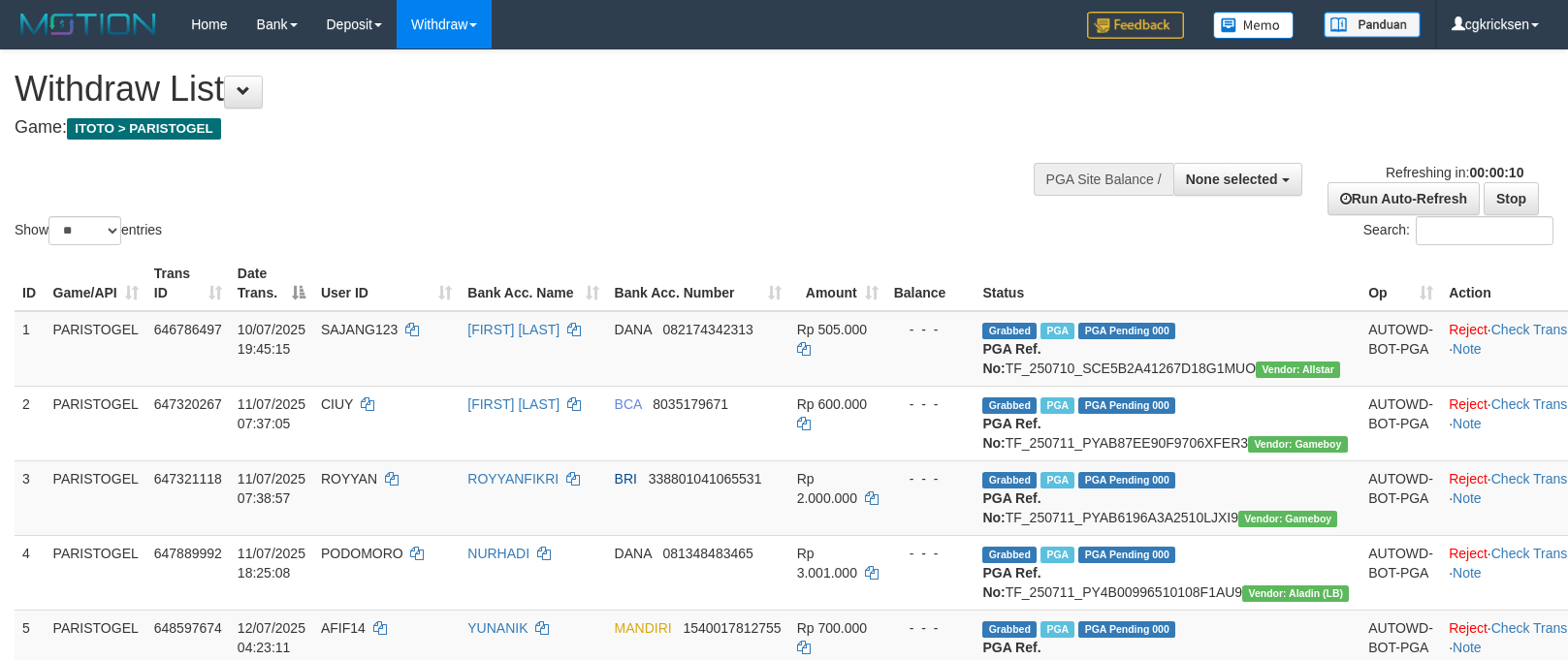 select 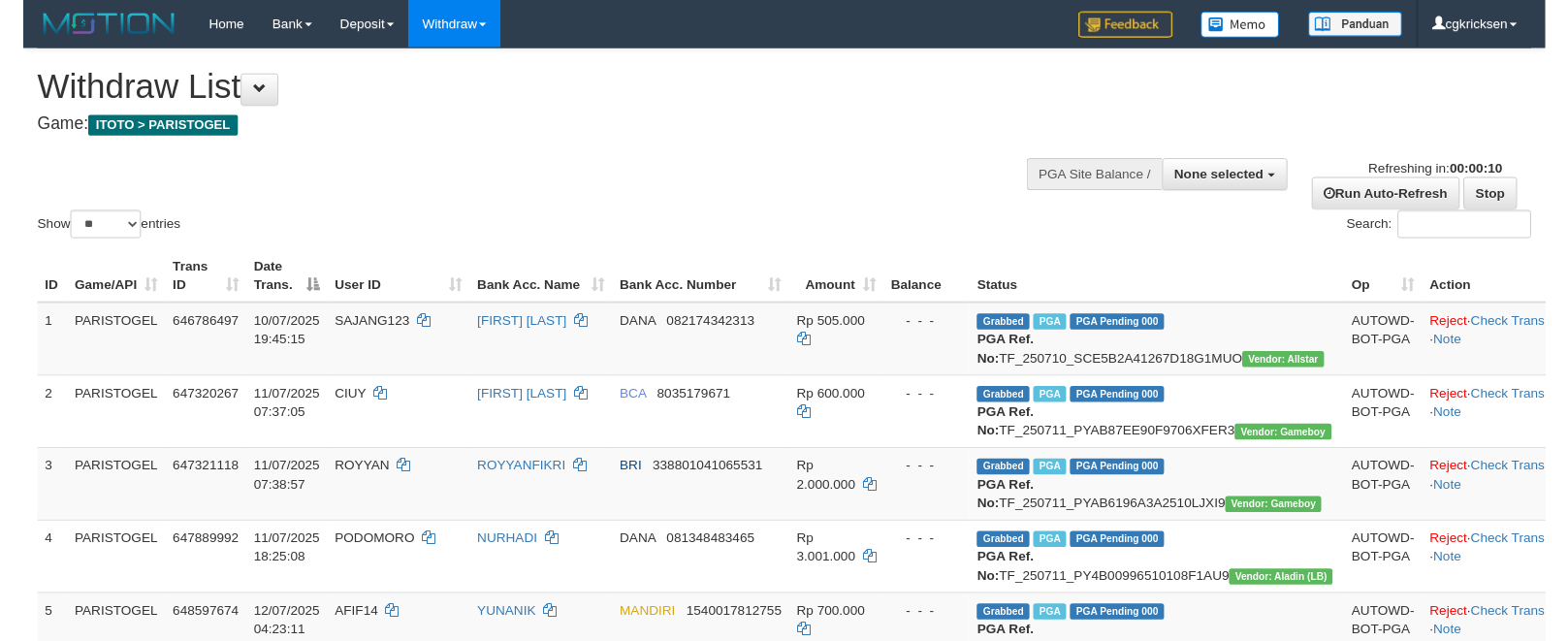 scroll, scrollTop: 0, scrollLeft: 0, axis: both 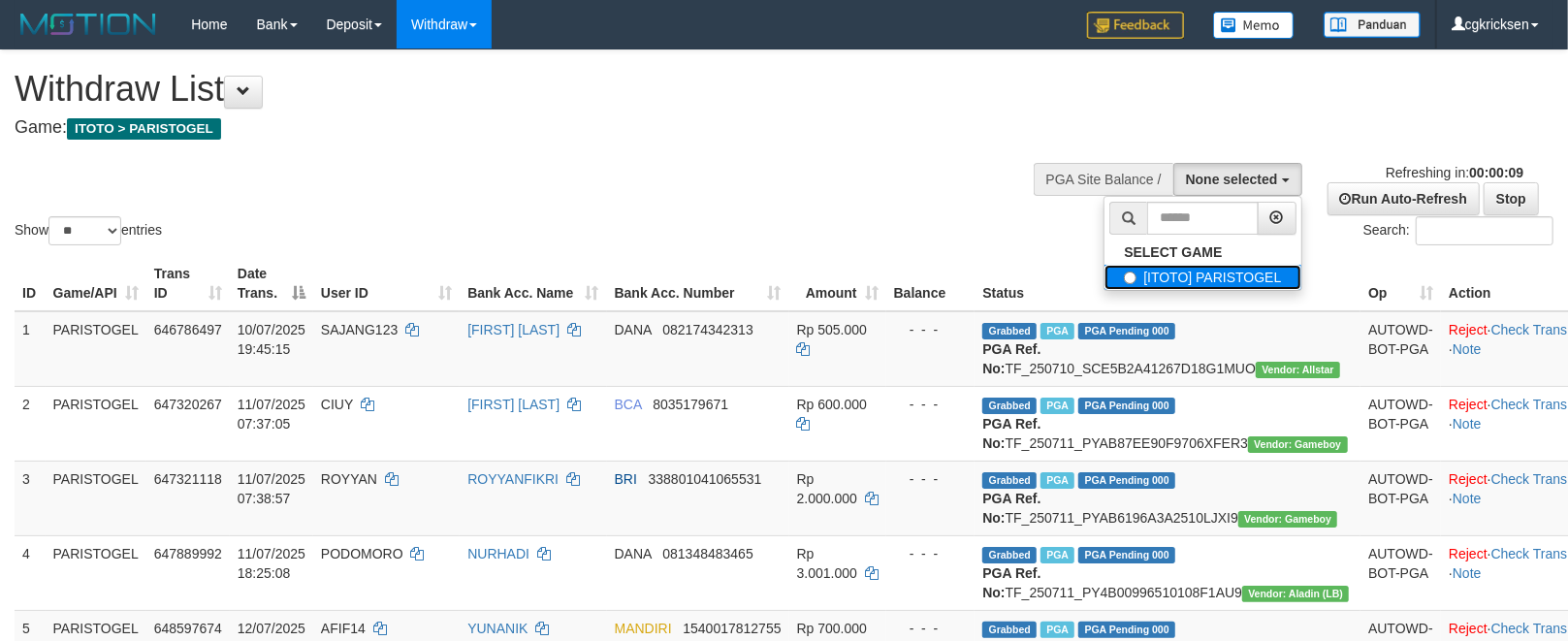 click on "[ITOTO] PARISTOGEL" at bounding box center (1202, 277) 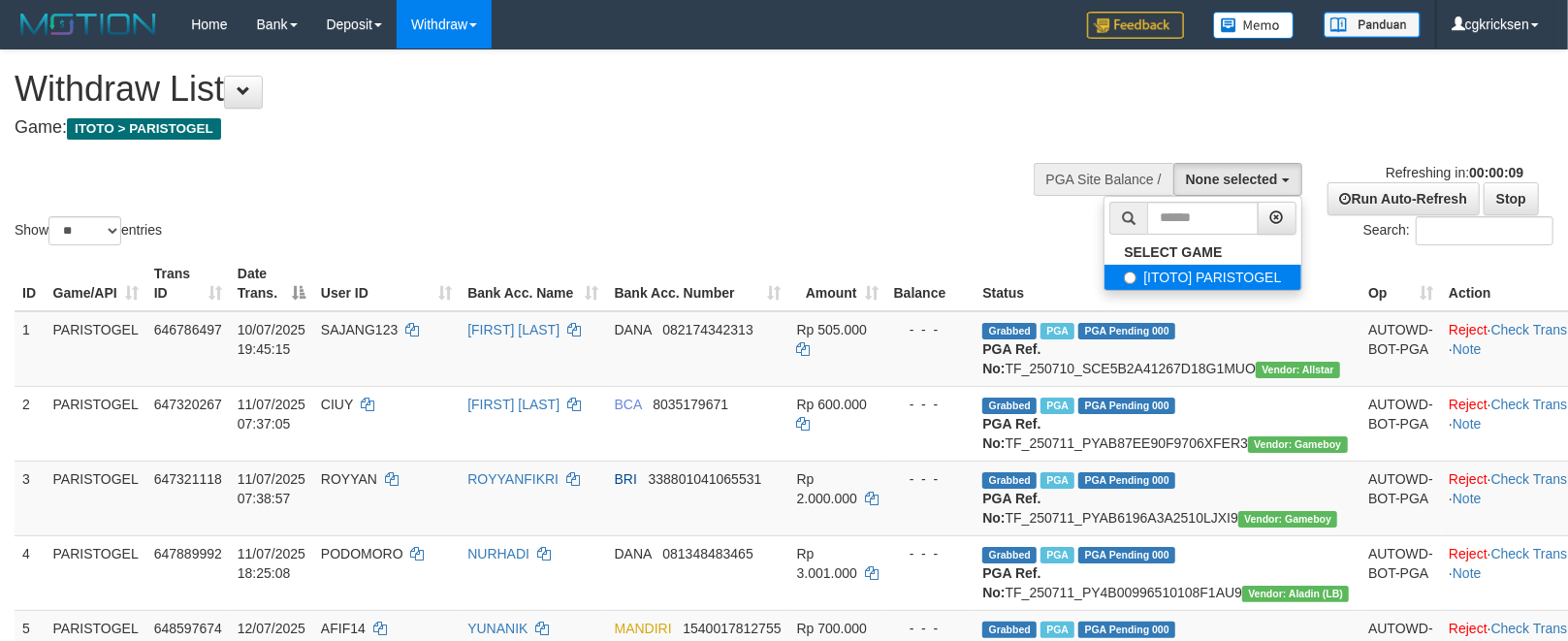 select on "****" 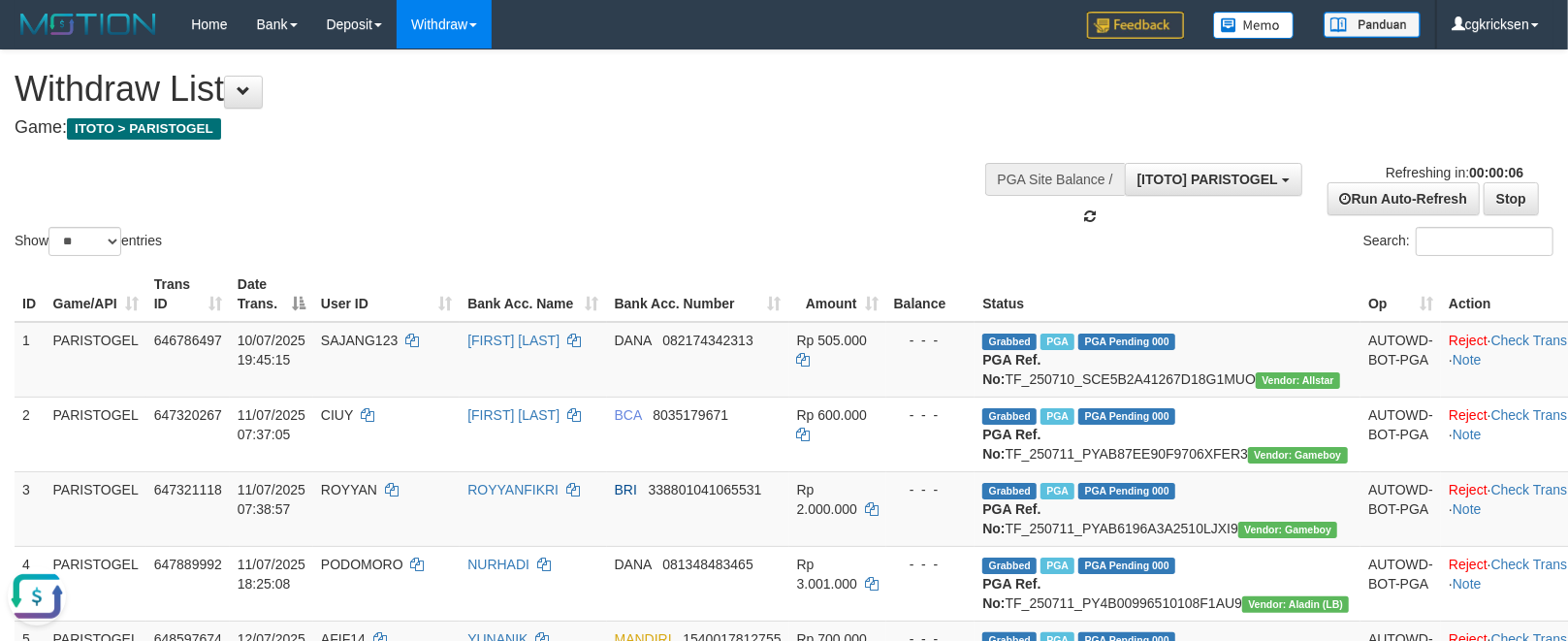 scroll, scrollTop: 0, scrollLeft: 0, axis: both 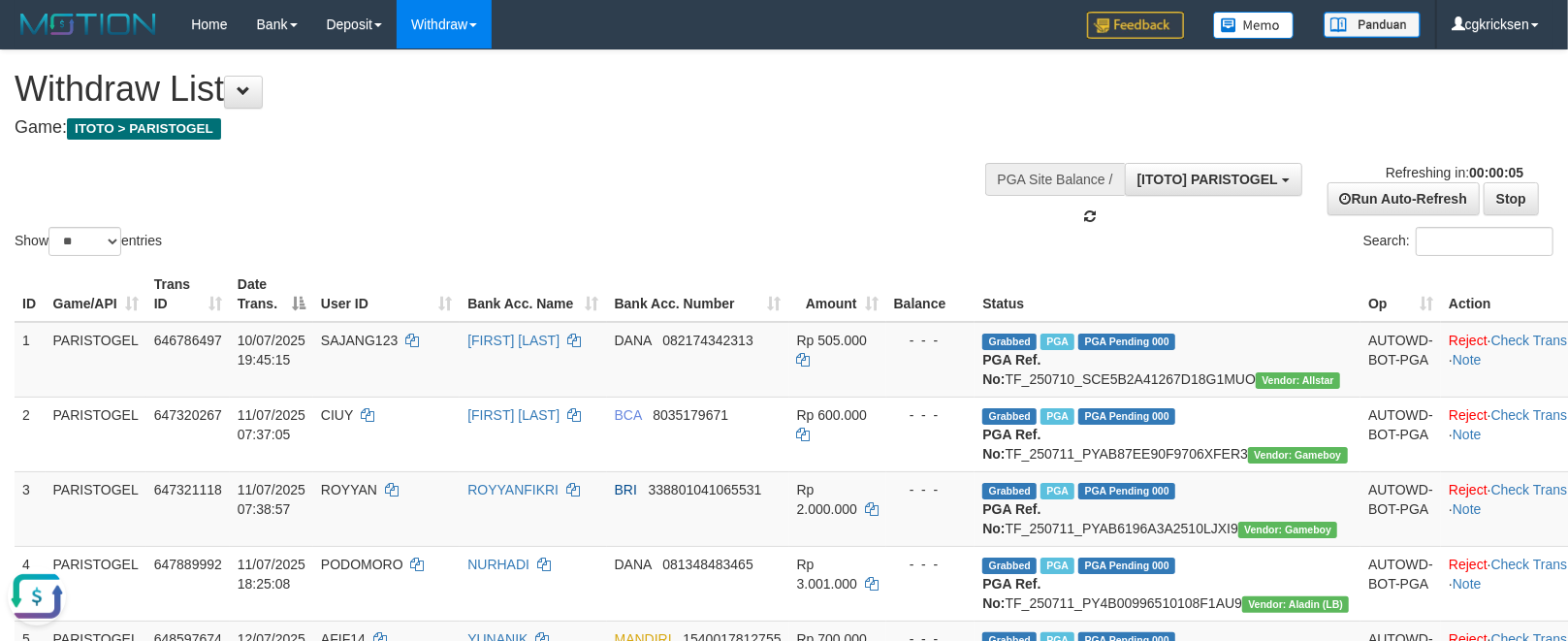 click on "Search:" at bounding box center [1176, 243] 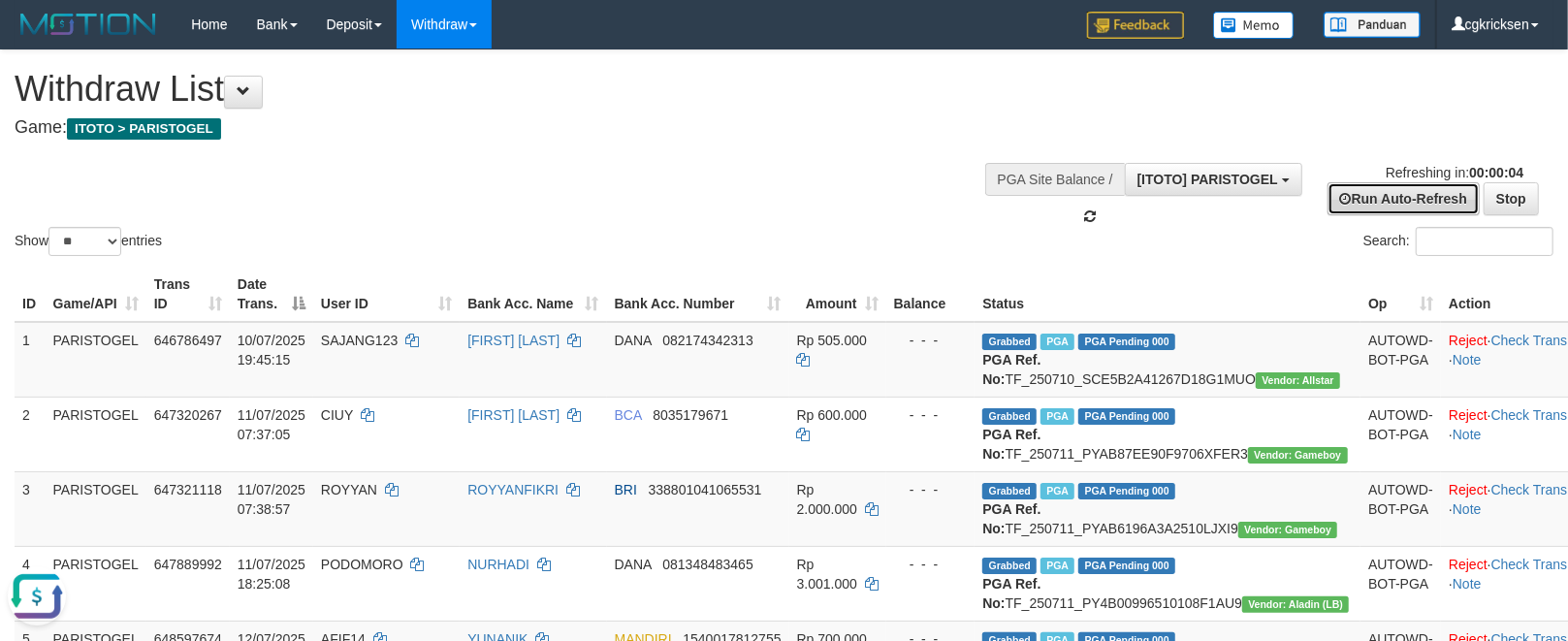 click on "Run Auto-Refresh" at bounding box center (1403, 199) 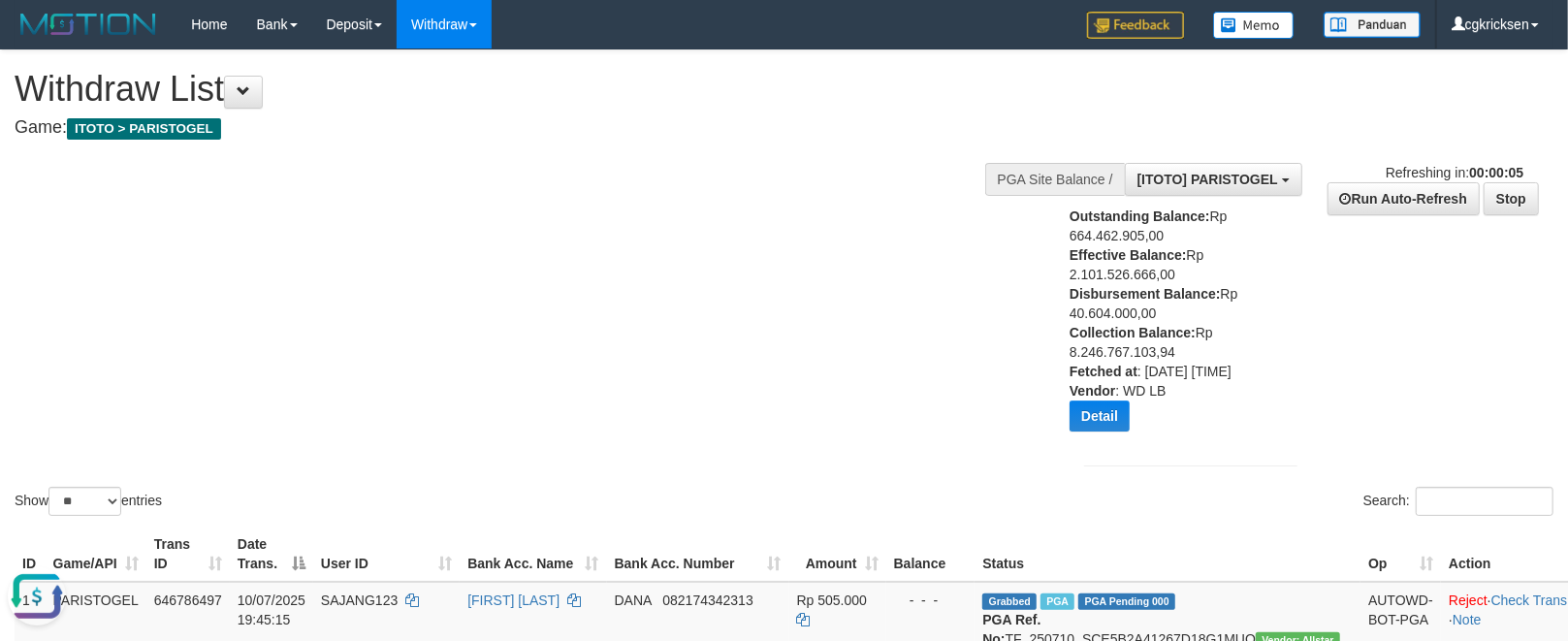 click on "**********" at bounding box center [1311, 317] 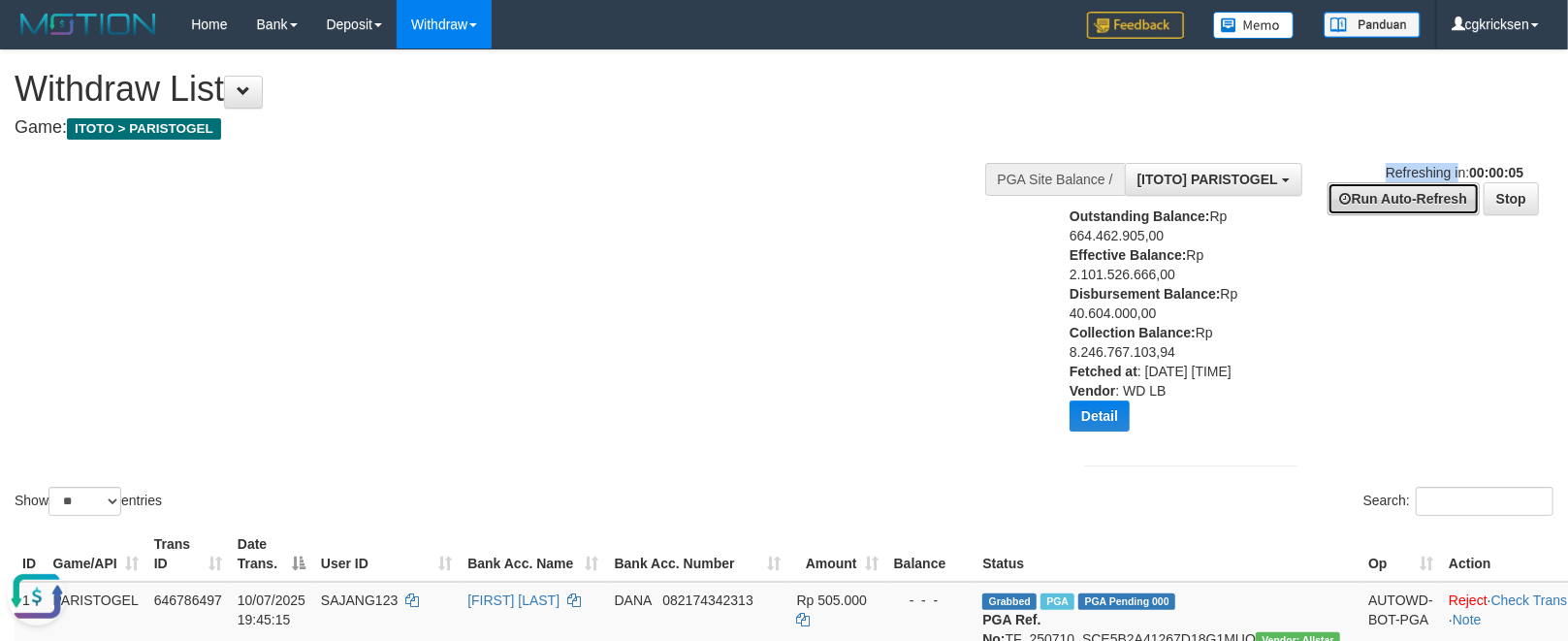 click on "Run Auto-Refresh" at bounding box center [1403, 199] 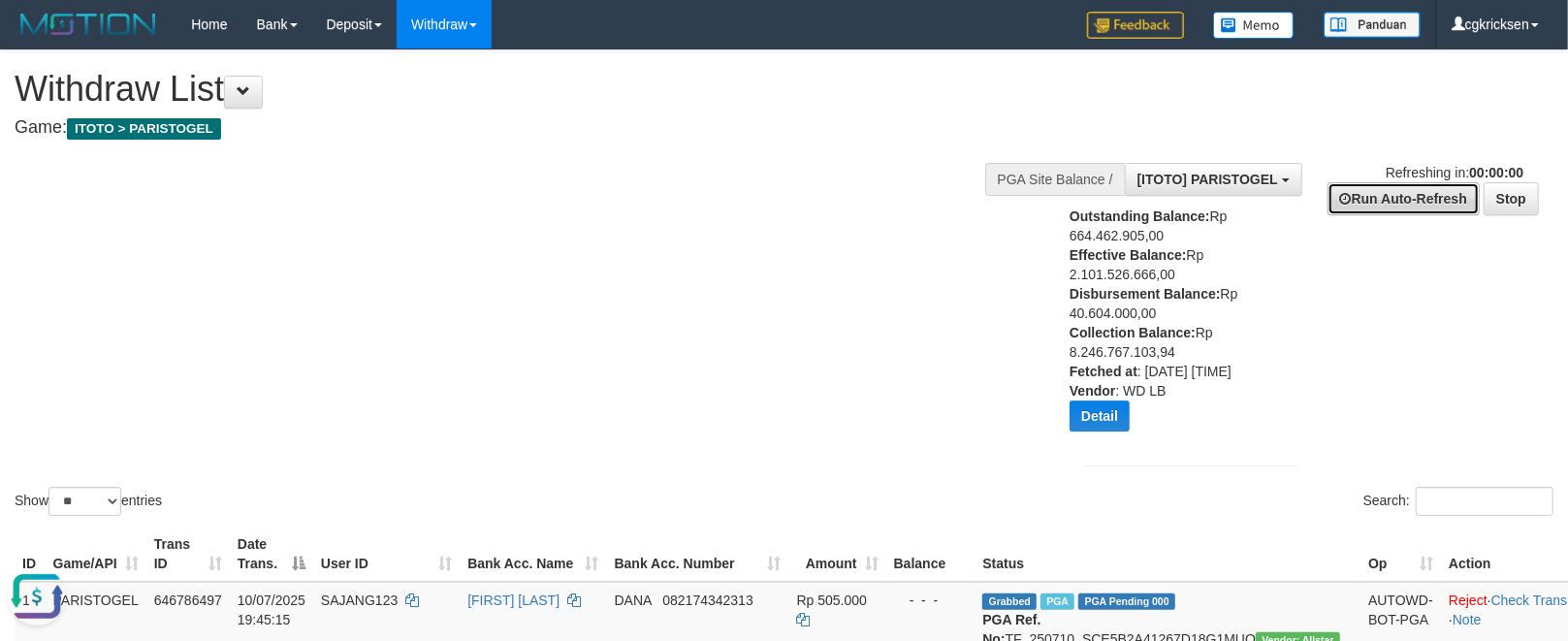 click on "Run Auto-Refresh" at bounding box center (1403, 199) 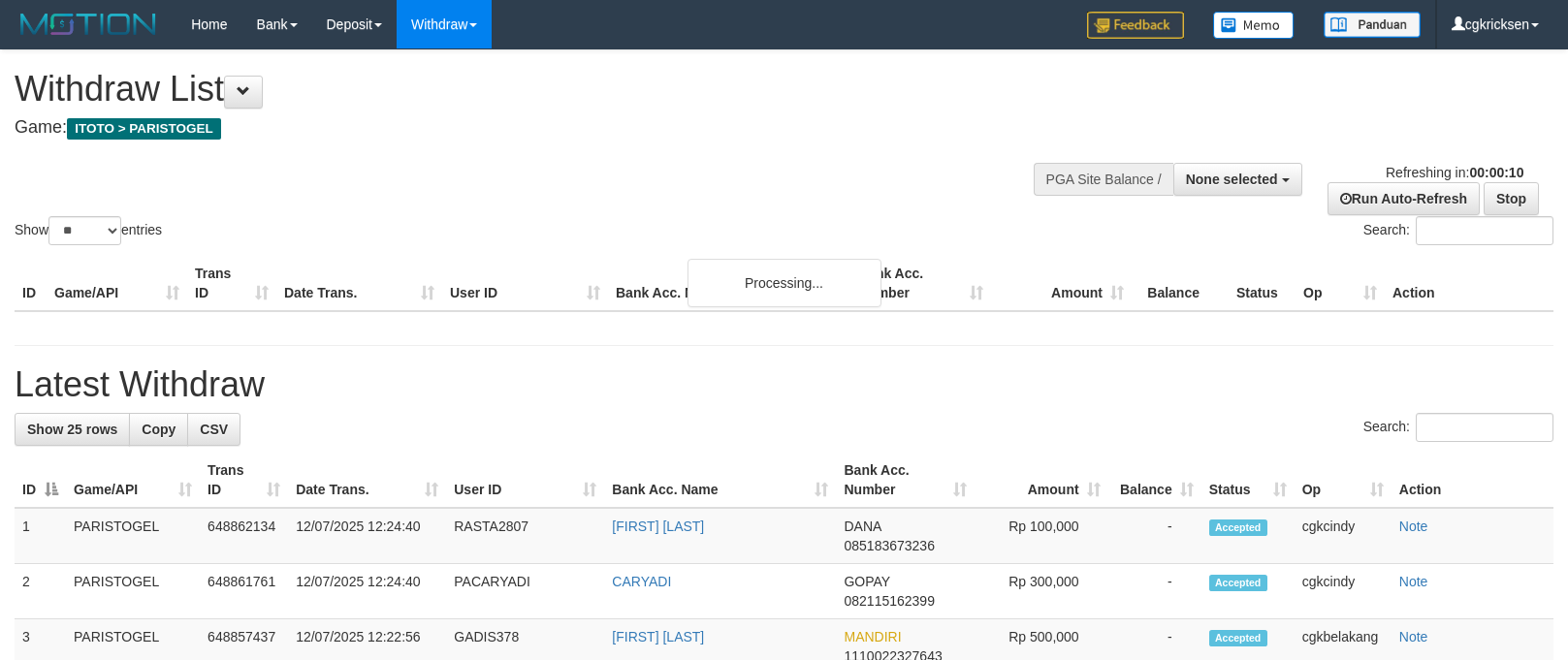 select 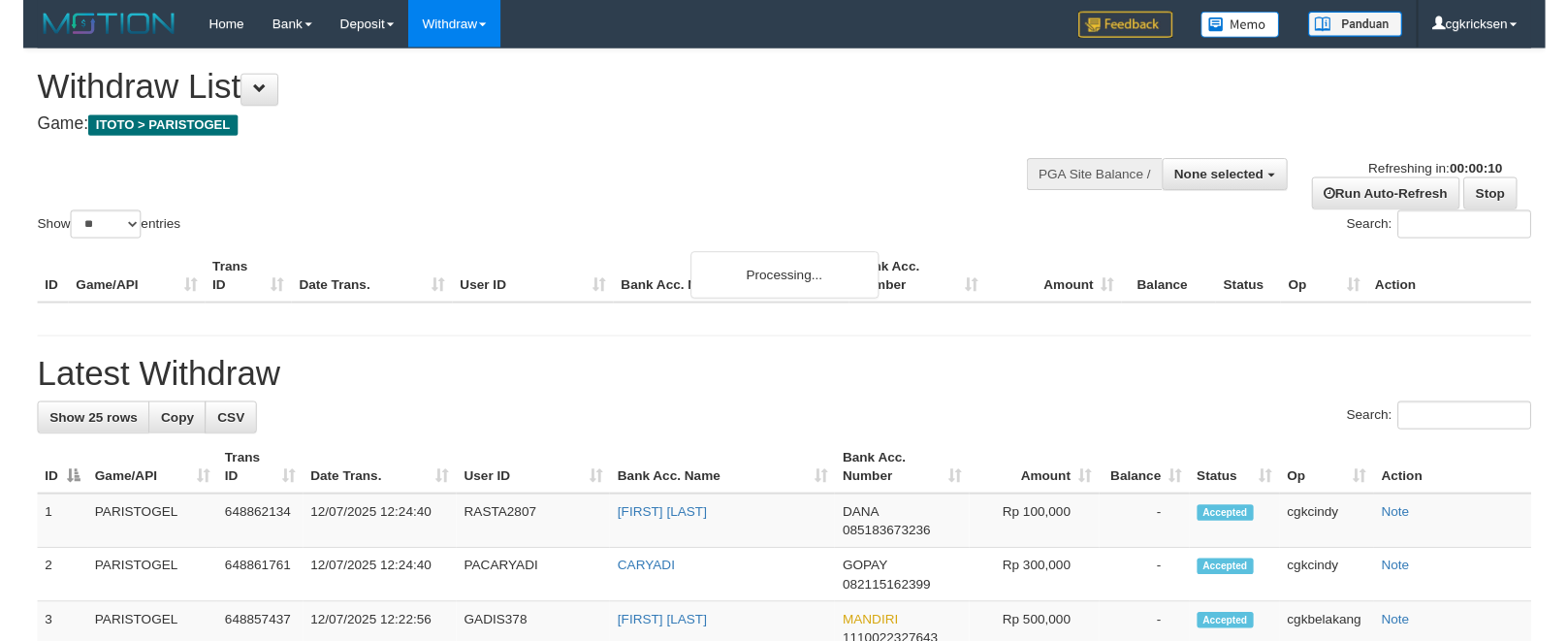 scroll, scrollTop: 0, scrollLeft: 0, axis: both 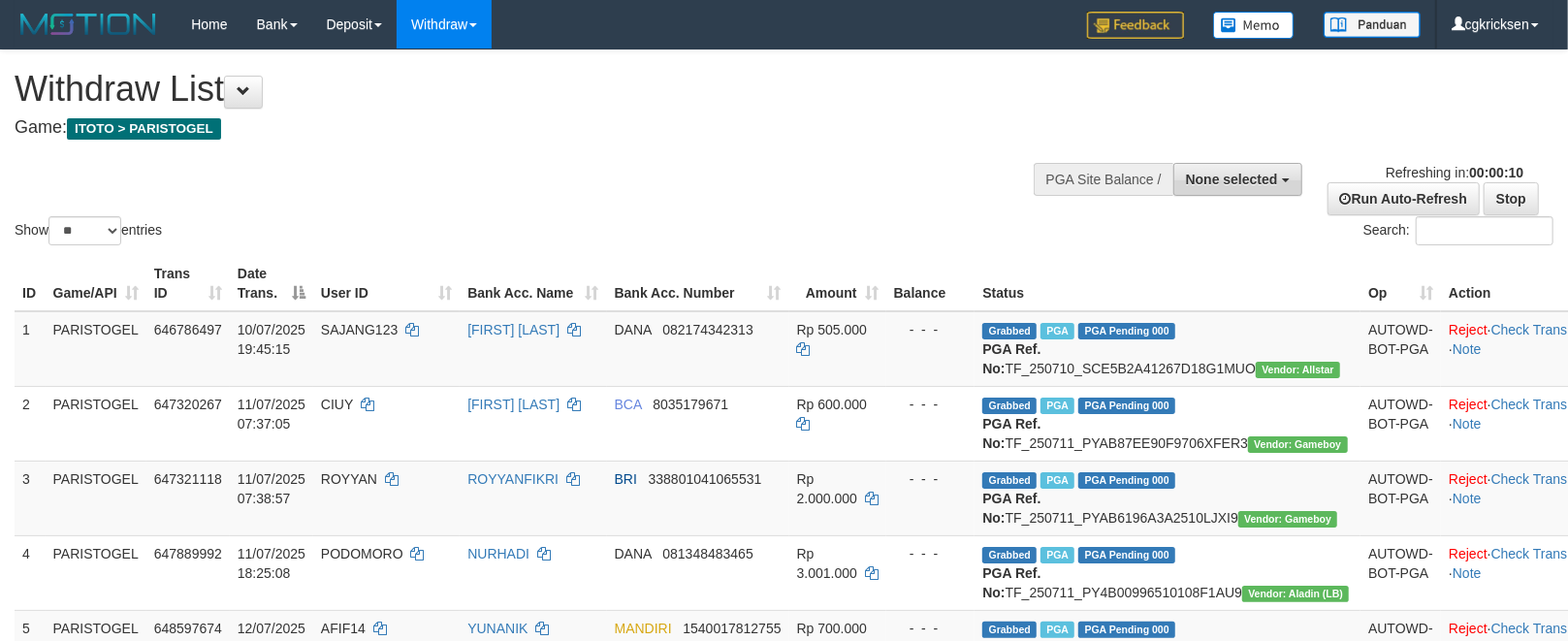 click on "None selected" at bounding box center [1237, 179] 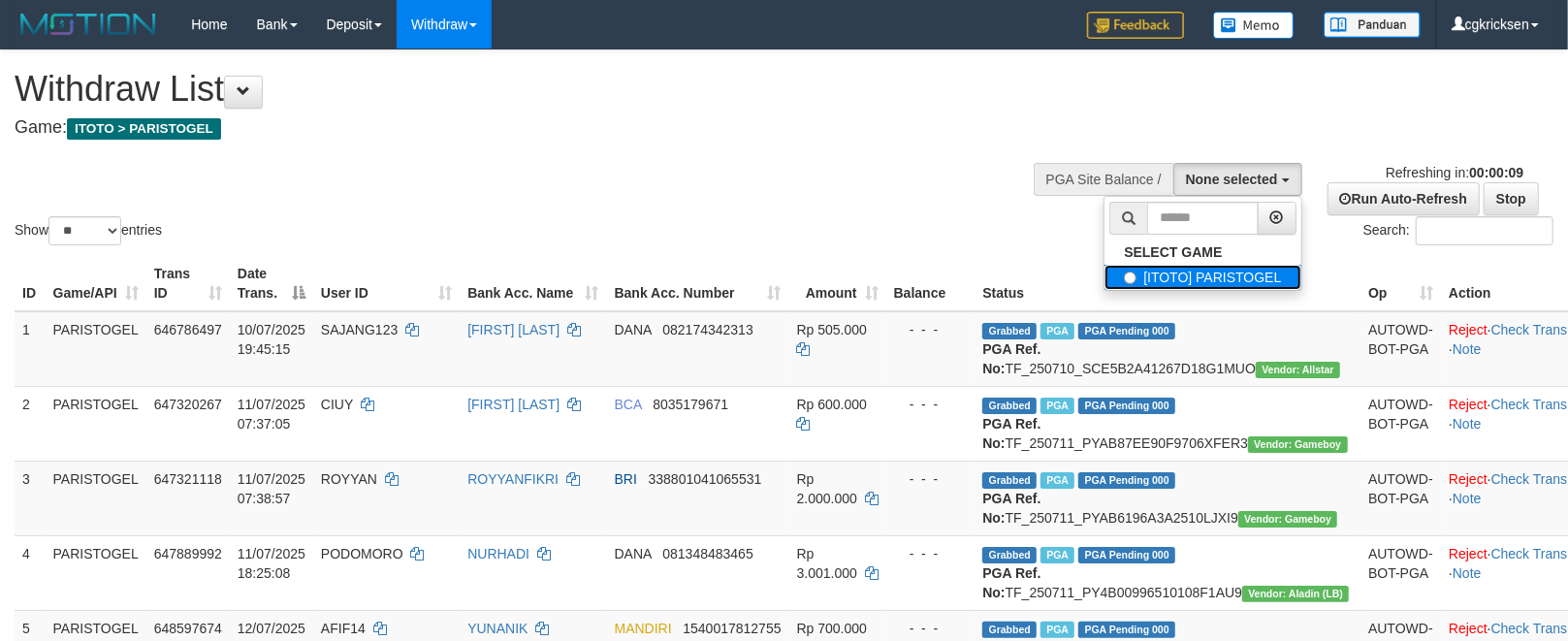 click on "[ITOTO] PARISTOGEL" at bounding box center (1202, 277) 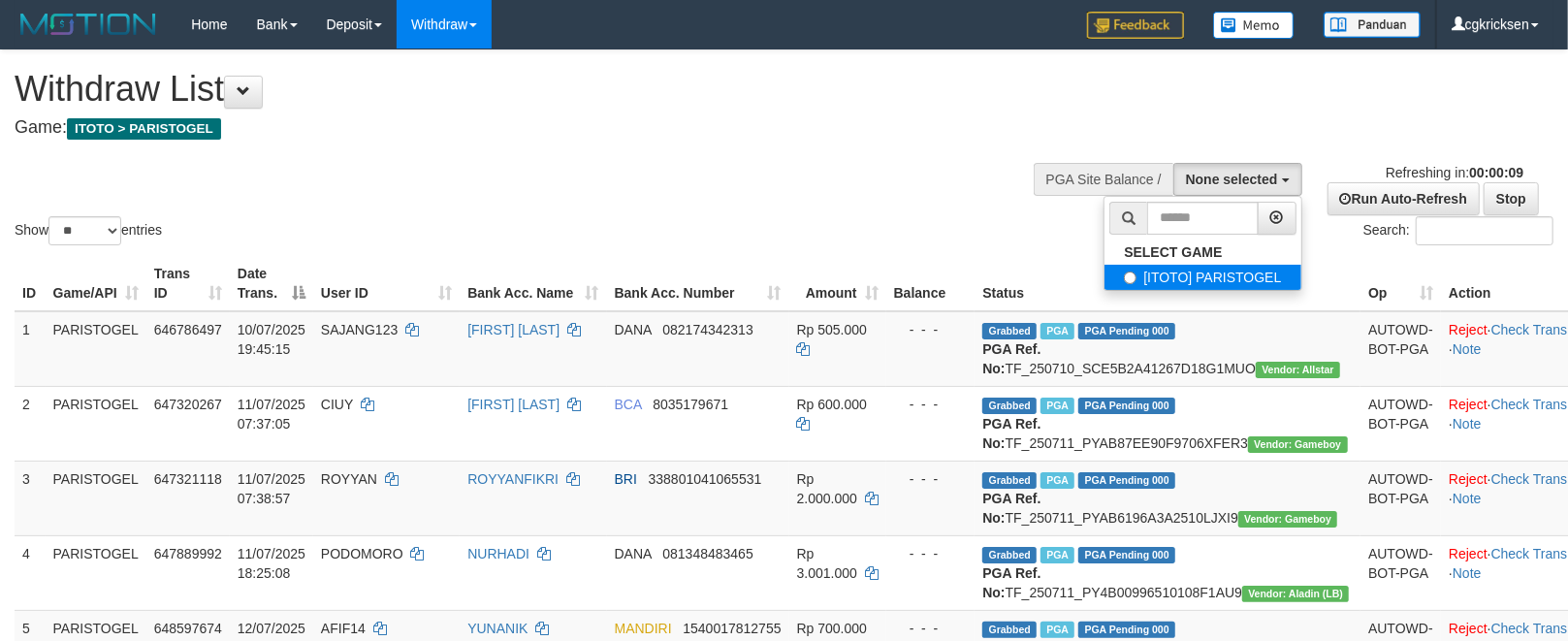 select on "****" 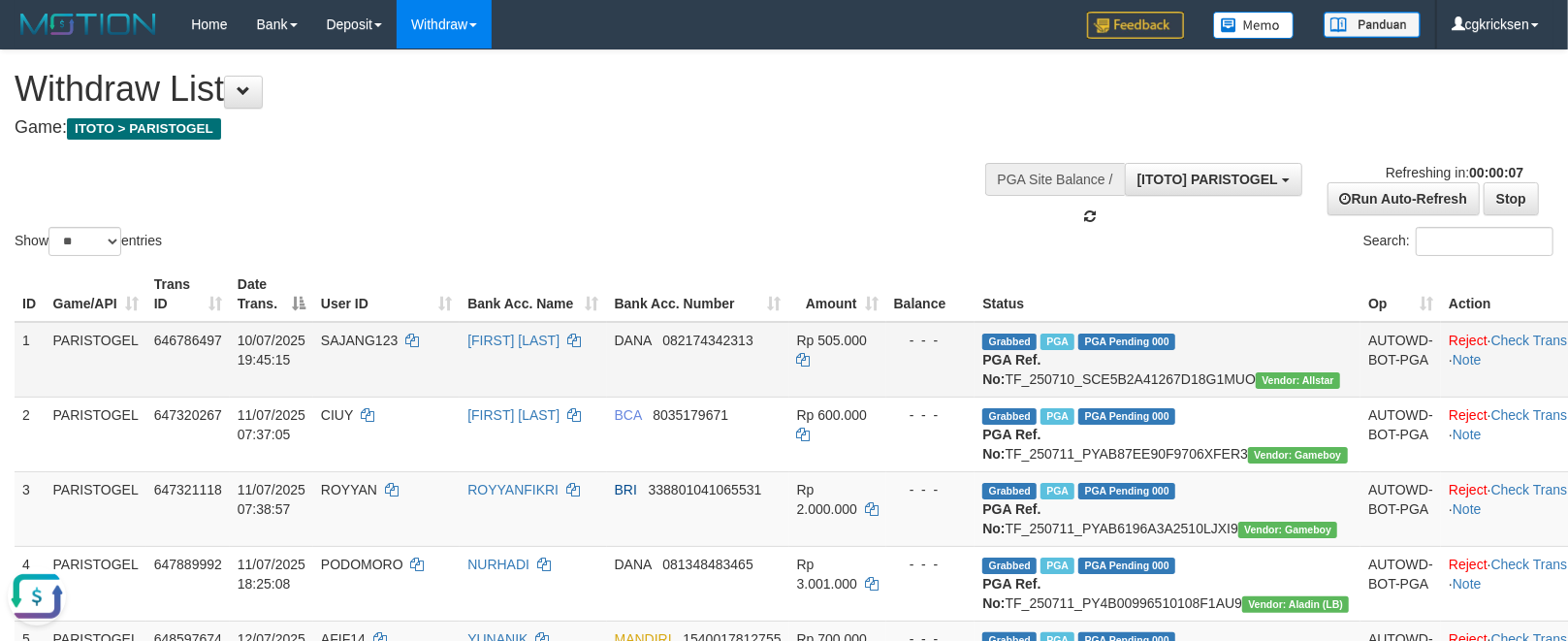 scroll, scrollTop: 0, scrollLeft: 0, axis: both 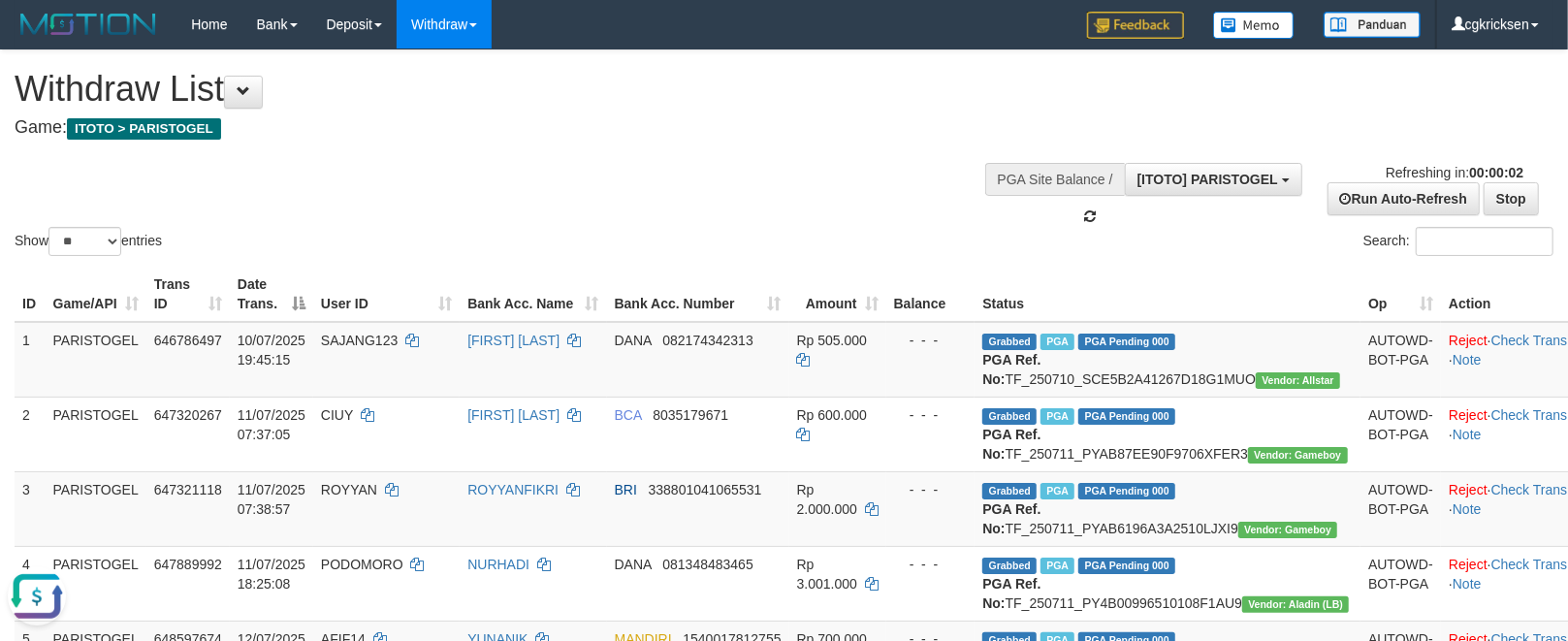 click on "Refreshing in:  00:00:02
Run Auto-Refresh
Stop" at bounding box center (1432, 189) 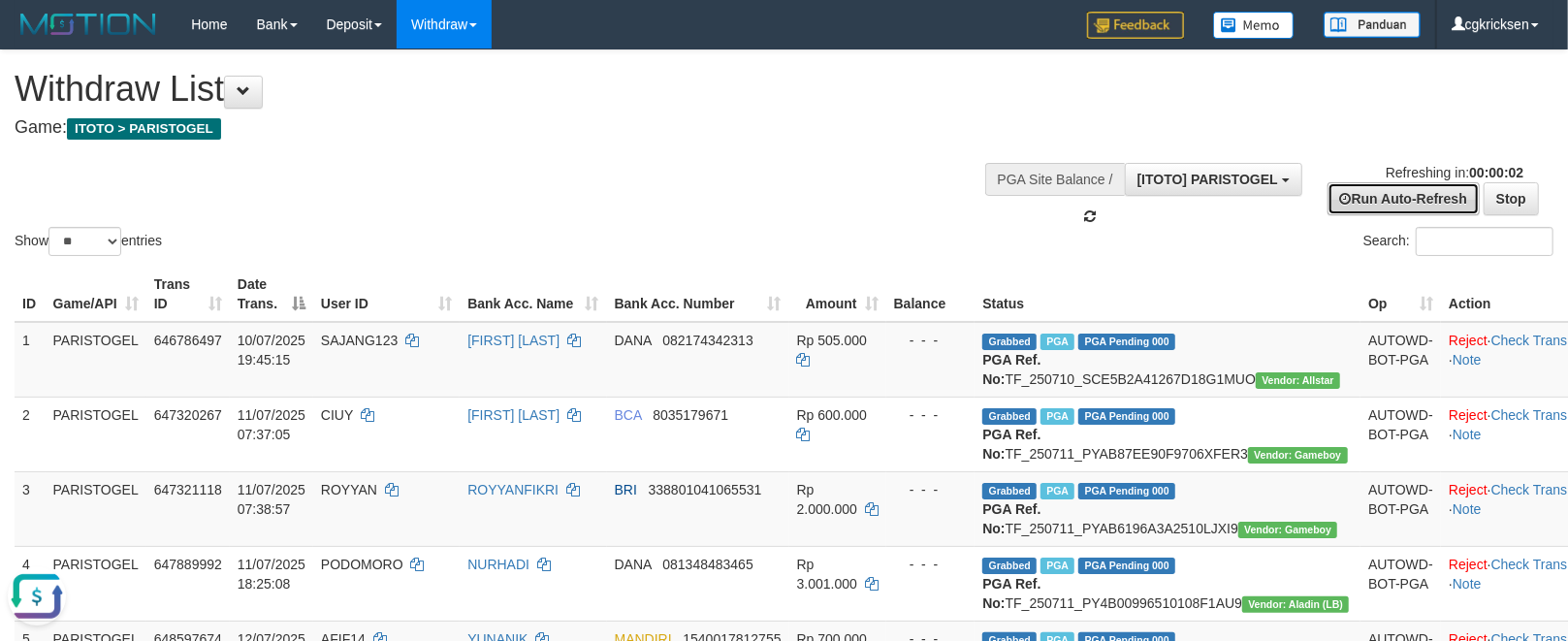 click on "Run Auto-Refresh" at bounding box center [1403, 199] 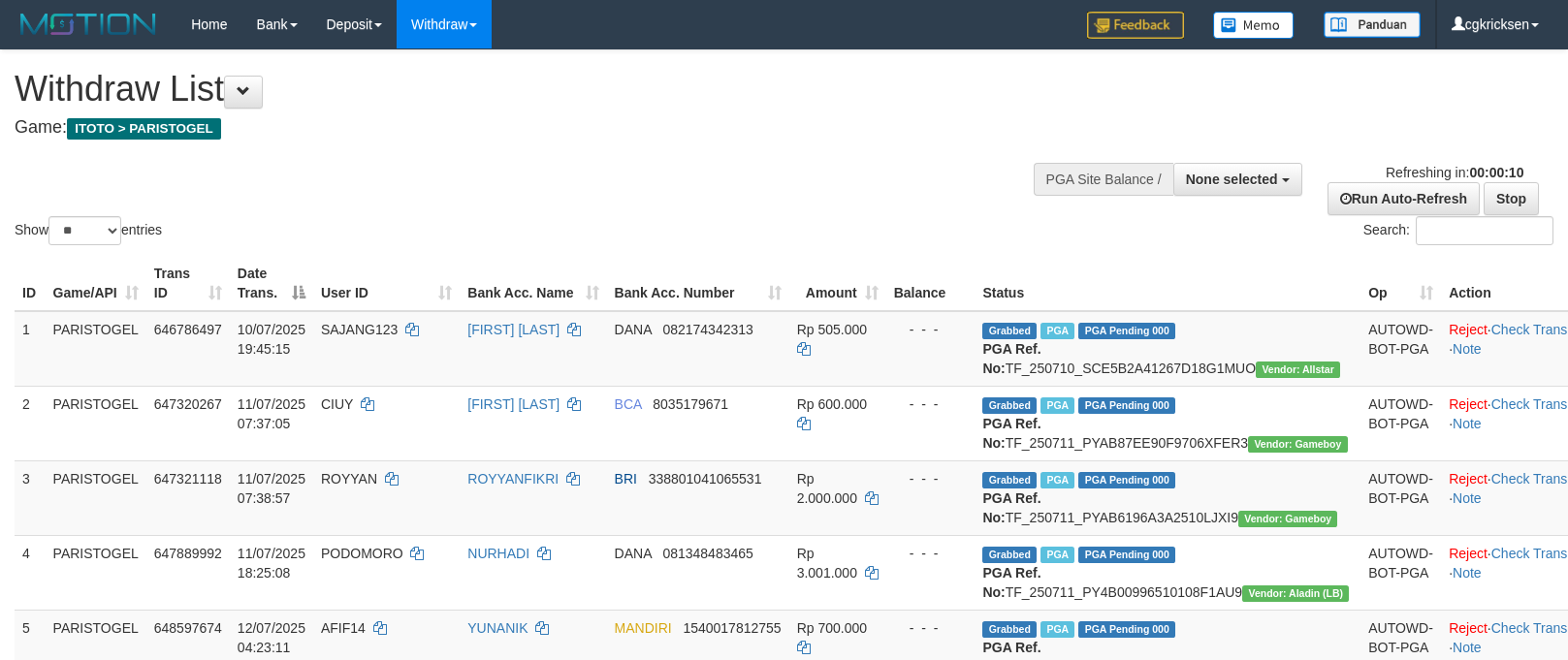 select 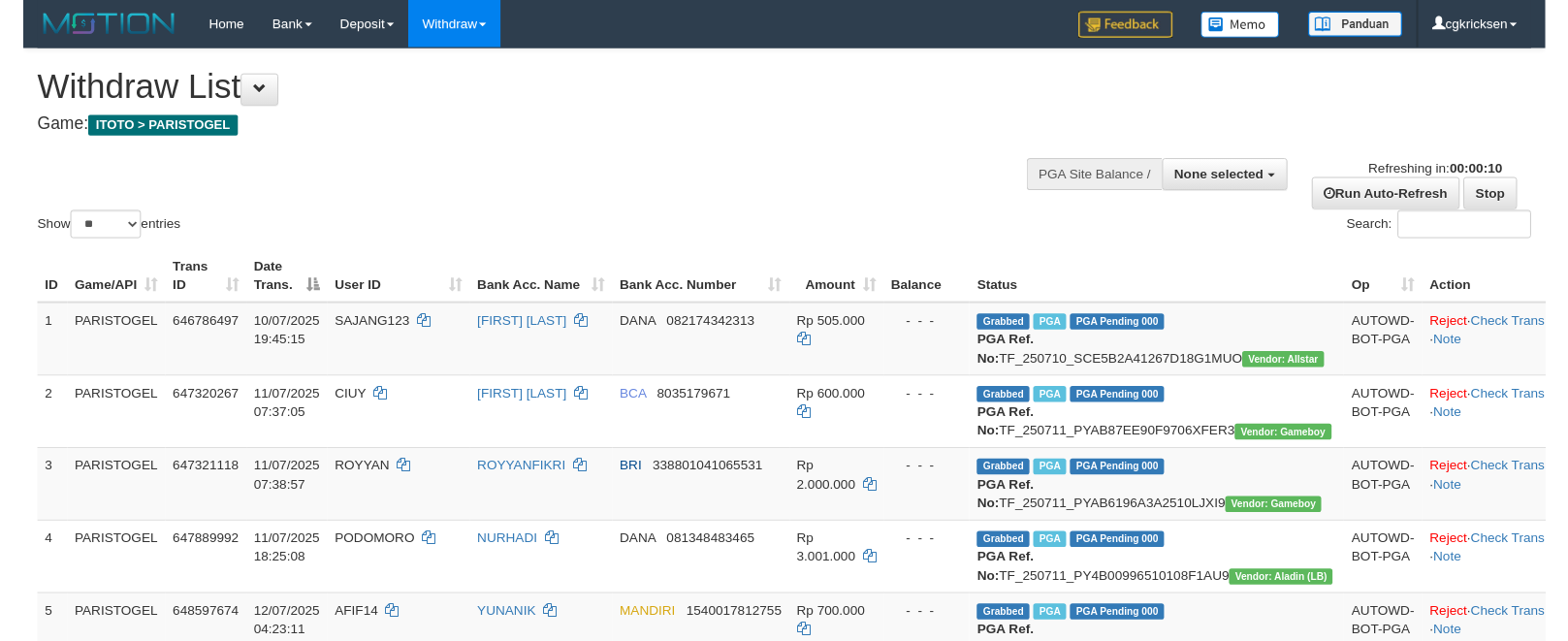 scroll, scrollTop: 0, scrollLeft: 0, axis: both 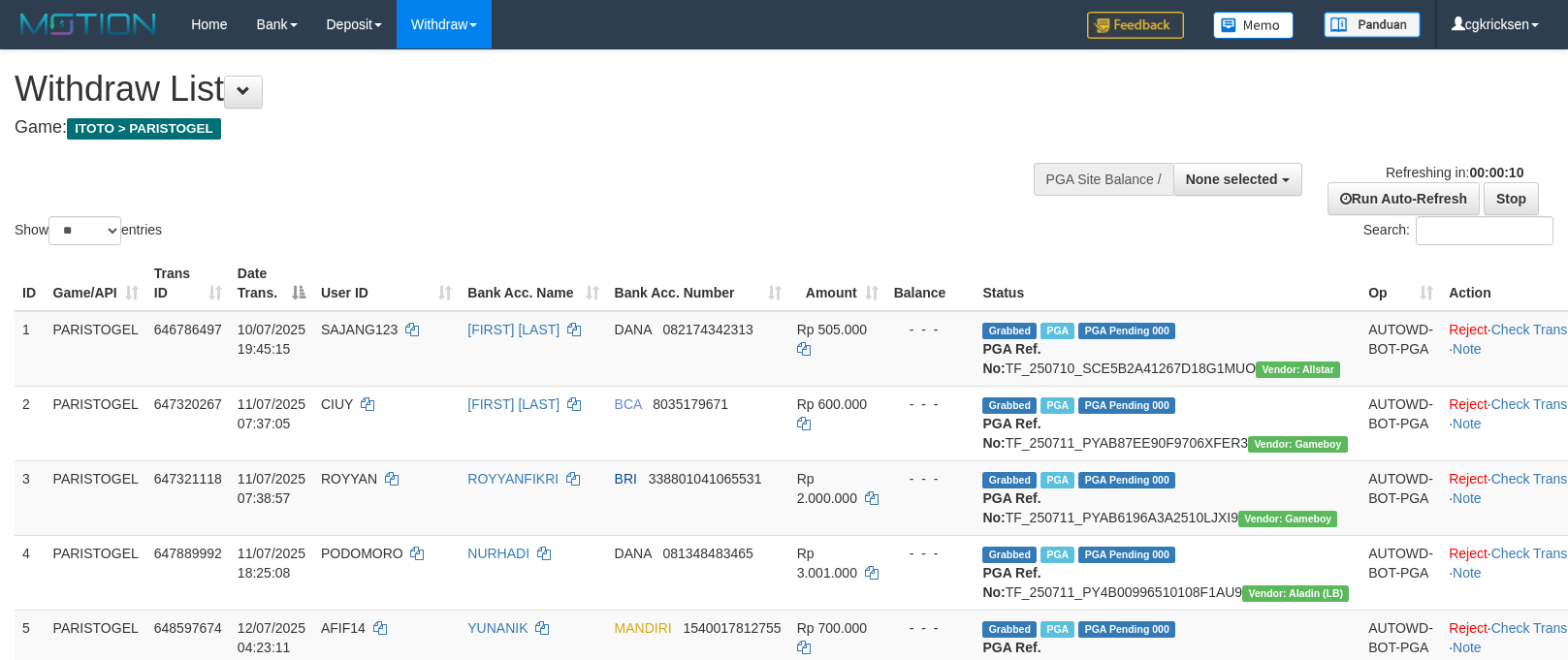 select 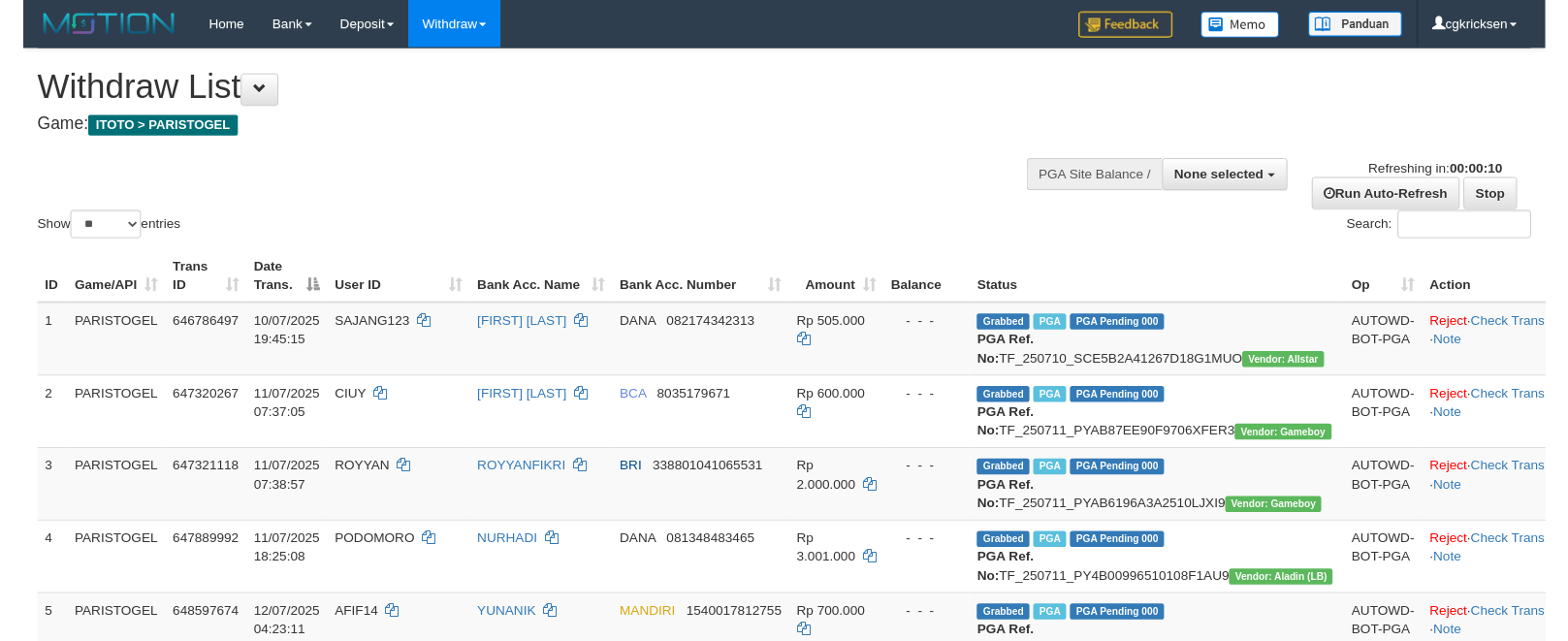 scroll, scrollTop: 0, scrollLeft: 0, axis: both 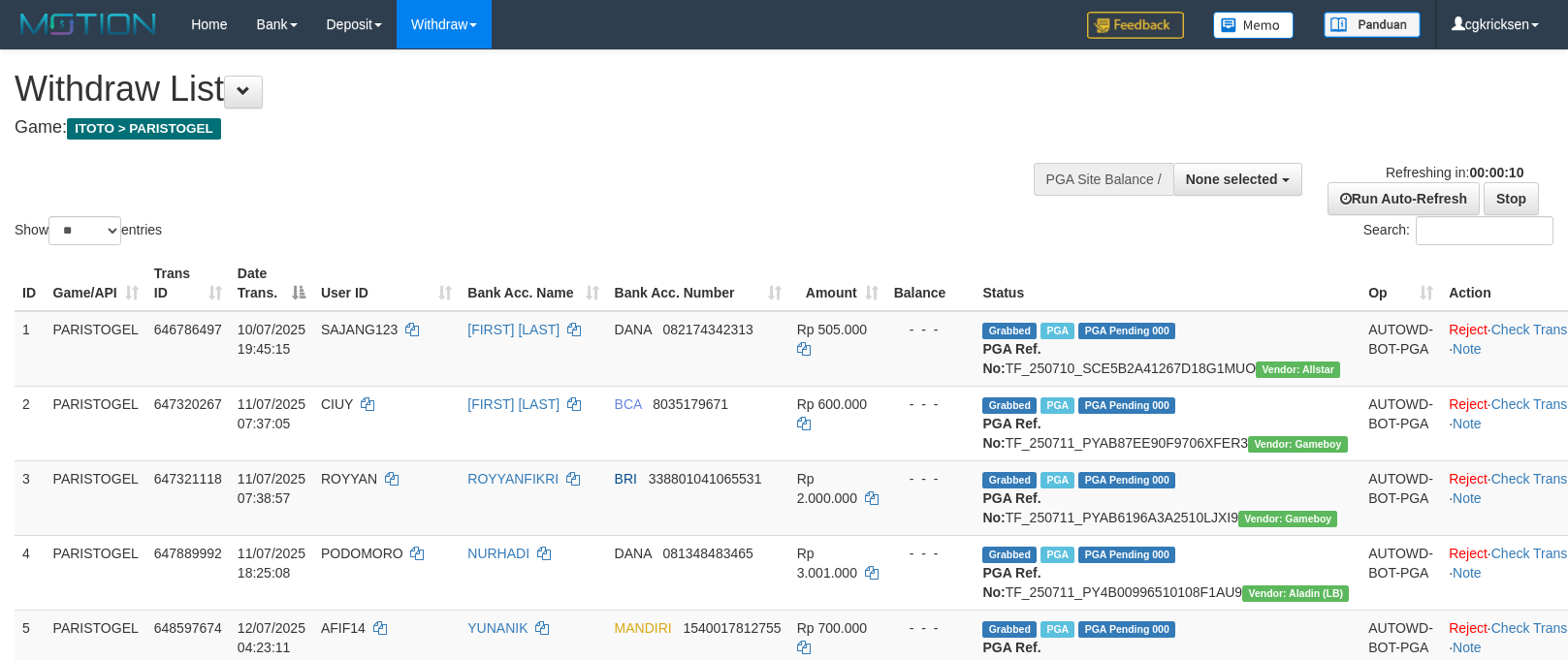 select 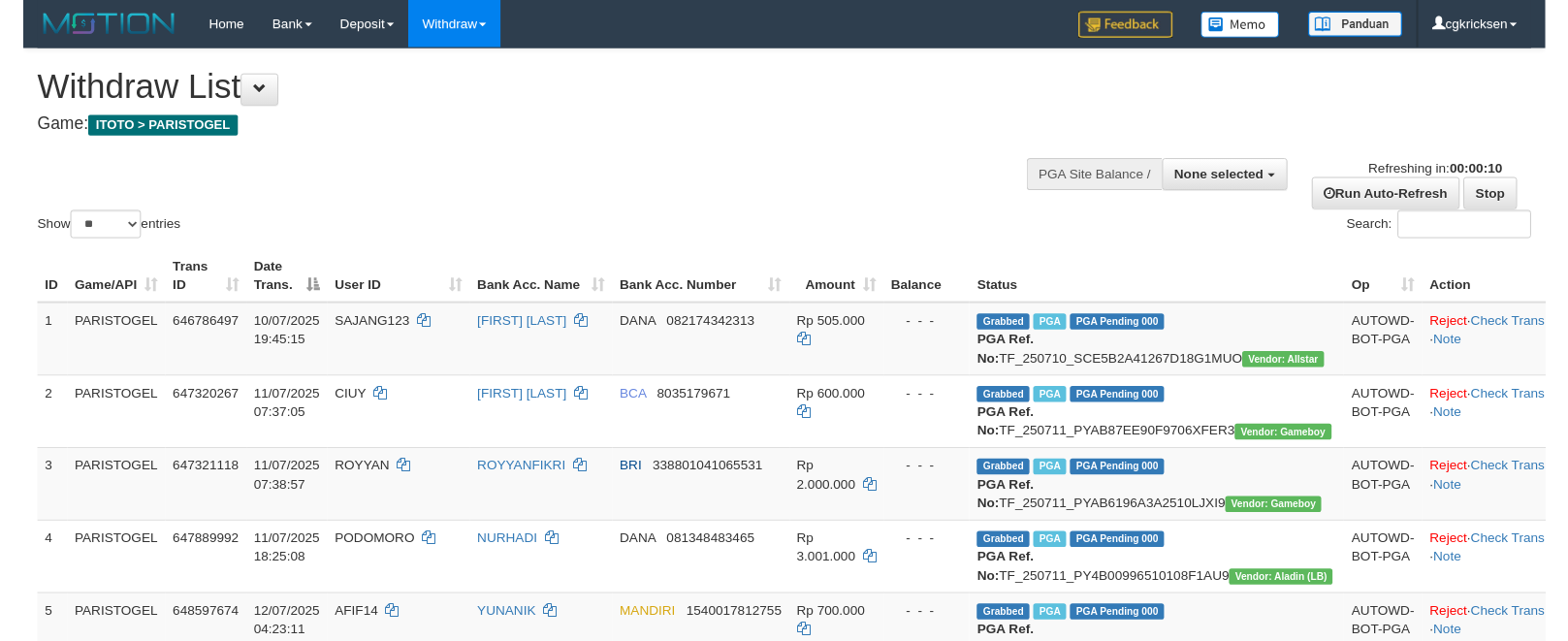 scroll, scrollTop: 0, scrollLeft: 0, axis: both 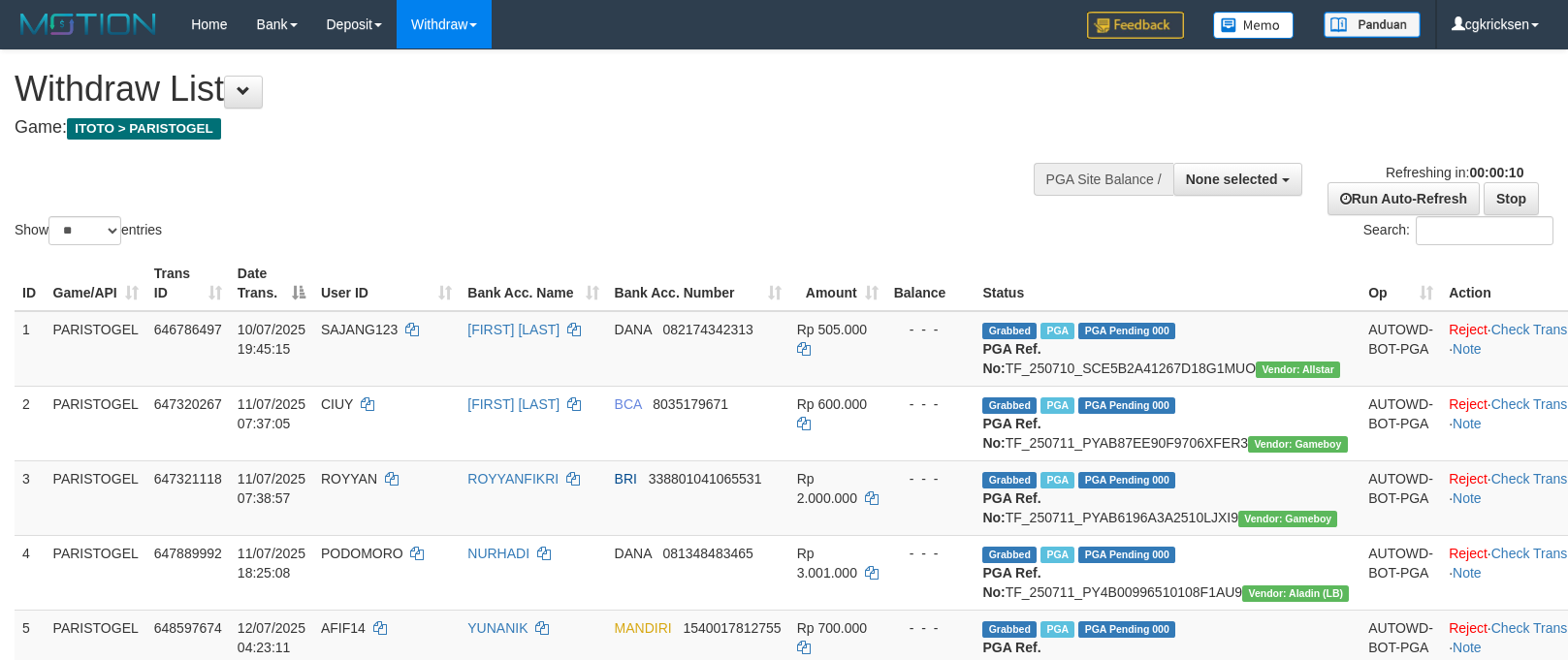 select 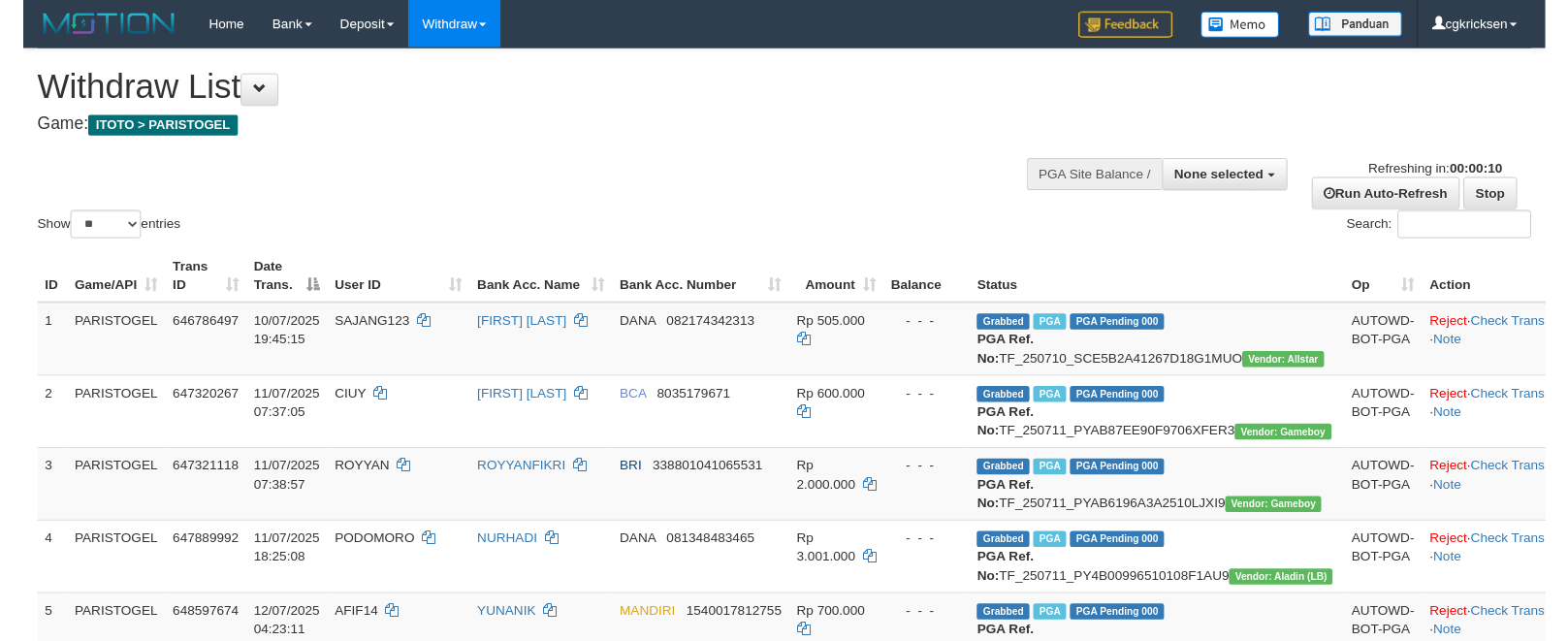 scroll, scrollTop: 0, scrollLeft: 0, axis: both 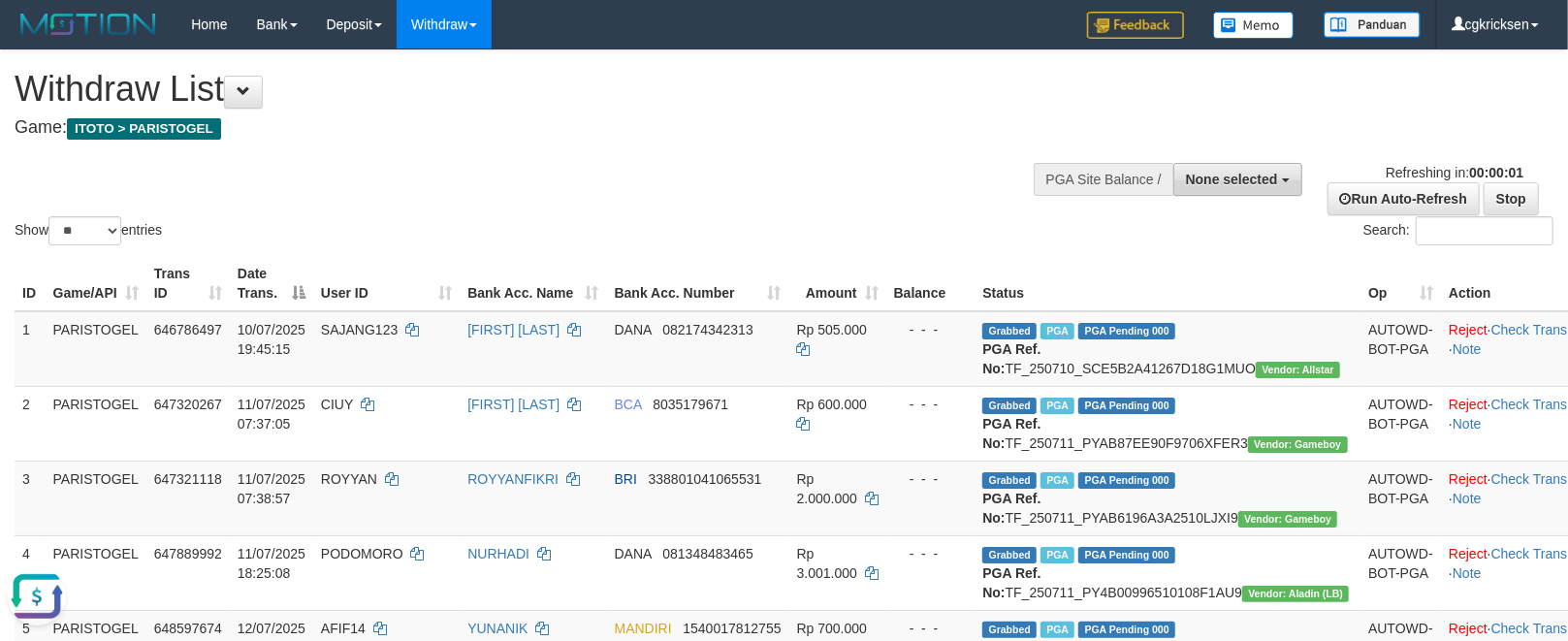 click on "None selected" at bounding box center [1232, 179] 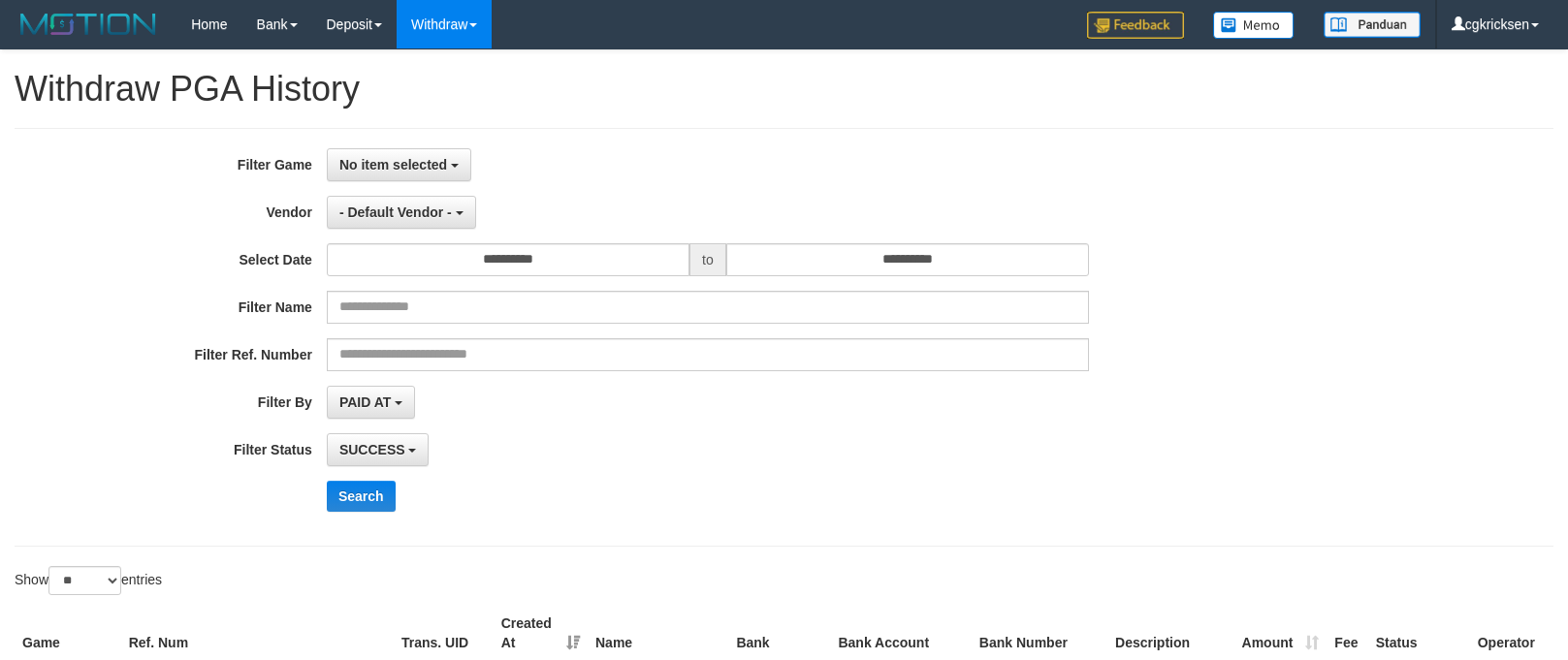 select on "**********" 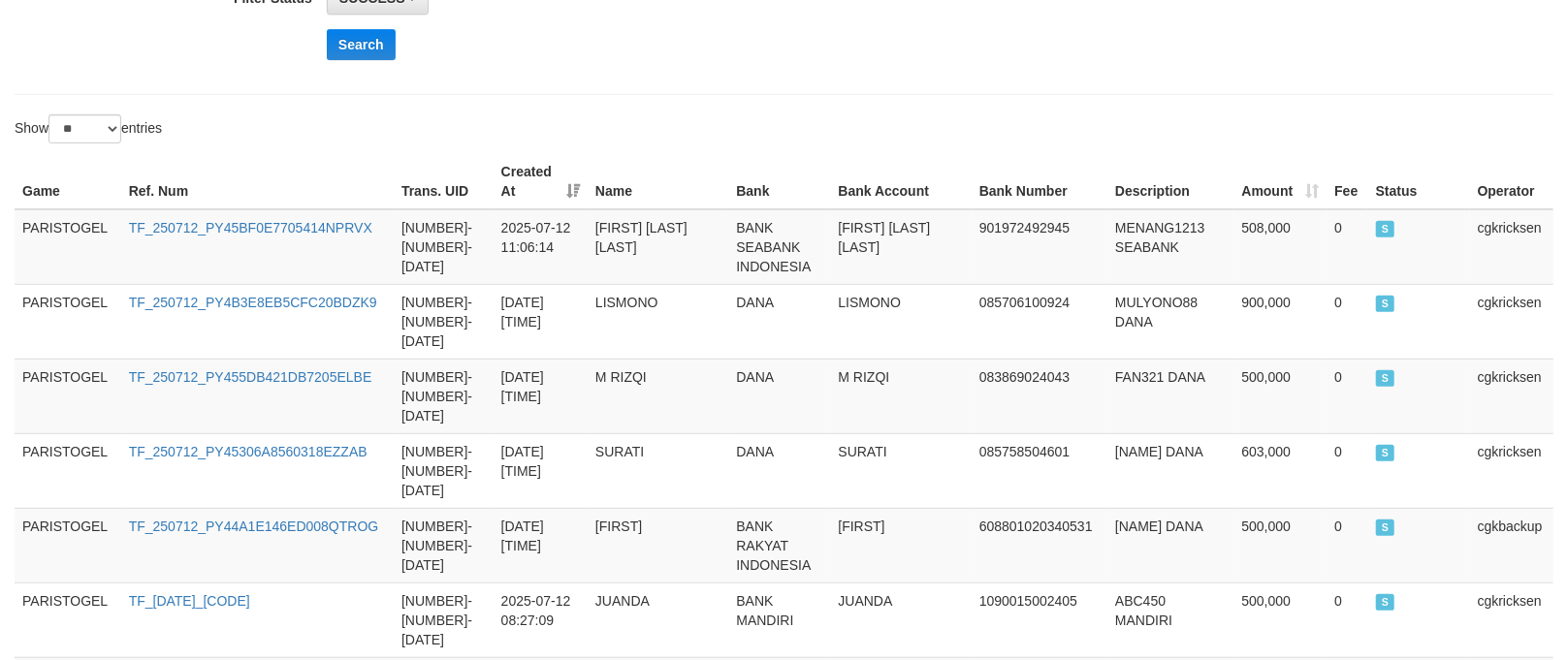 scroll, scrollTop: 0, scrollLeft: 0, axis: both 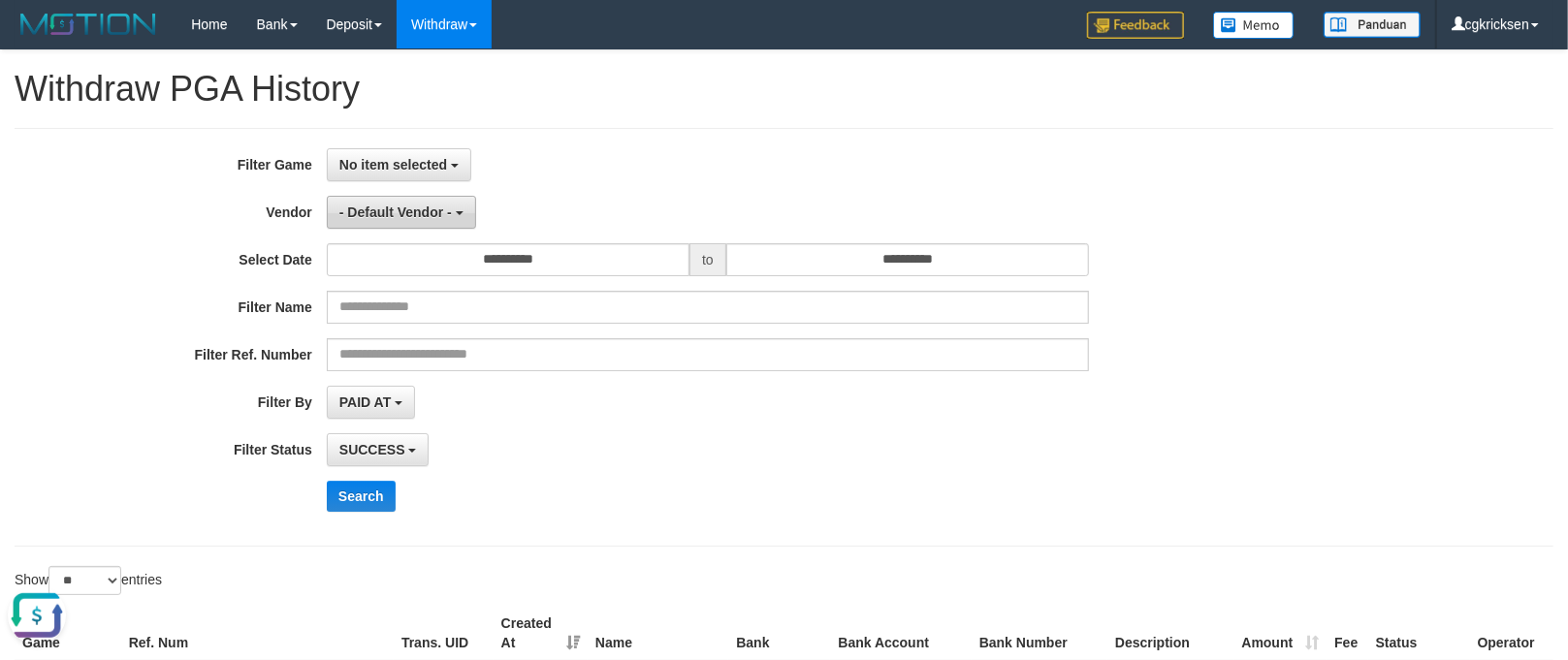 click on "- Default Vendor -" at bounding box center (401, 212) 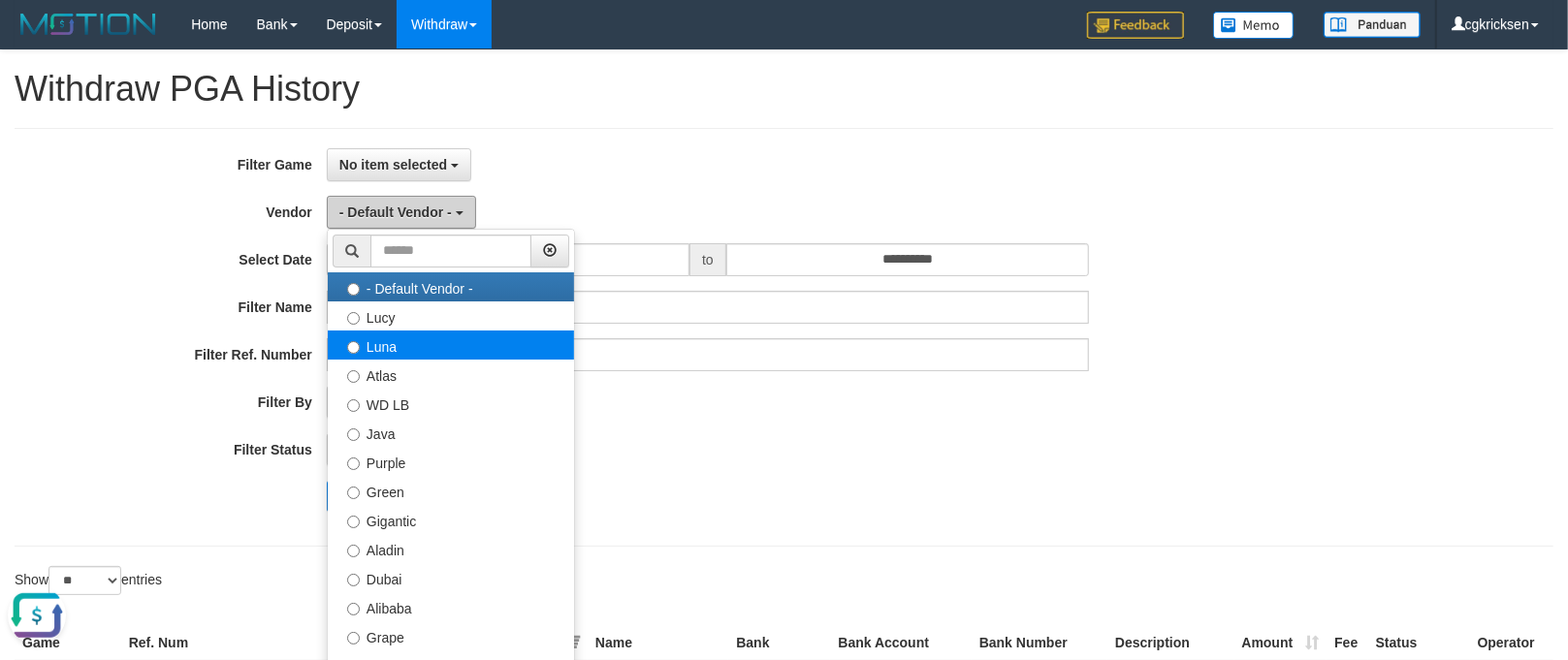 scroll, scrollTop: 129, scrollLeft: 0, axis: vertical 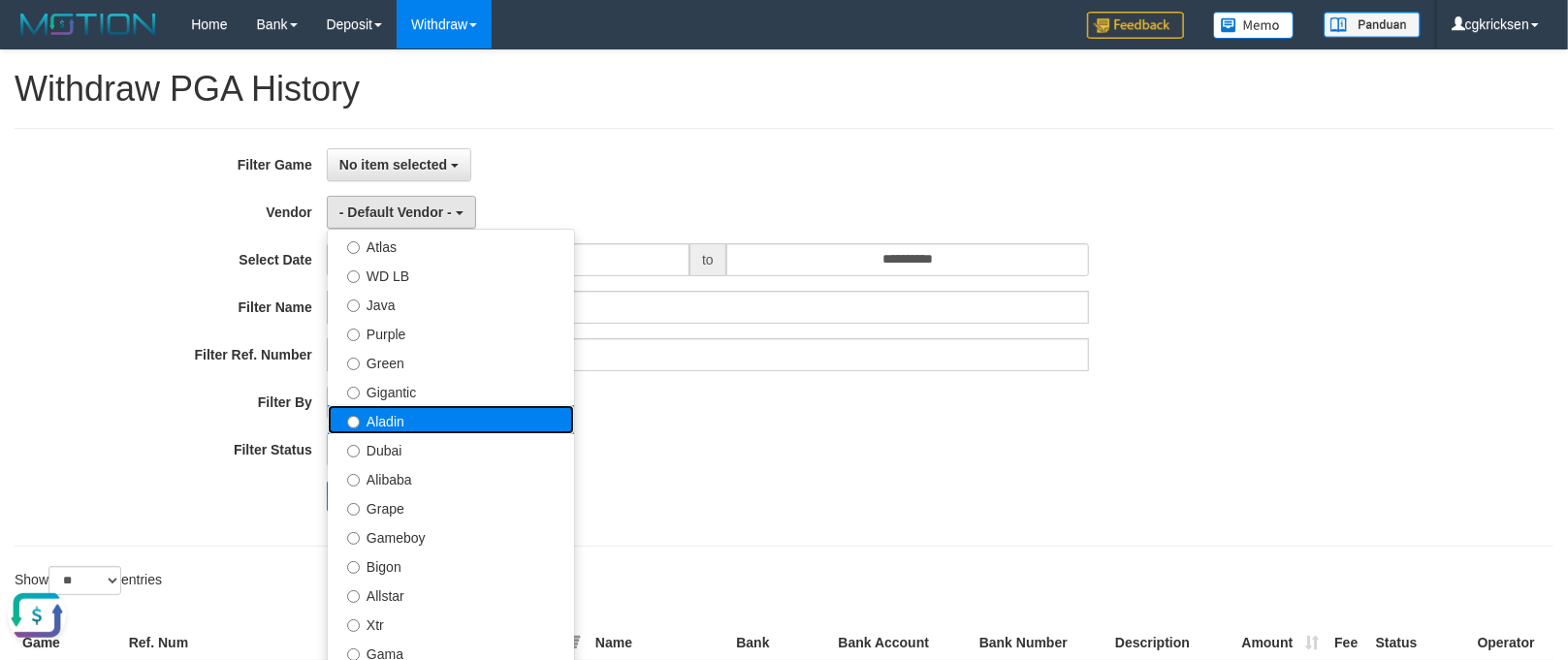 click on "Aladin" at bounding box center (451, 420) 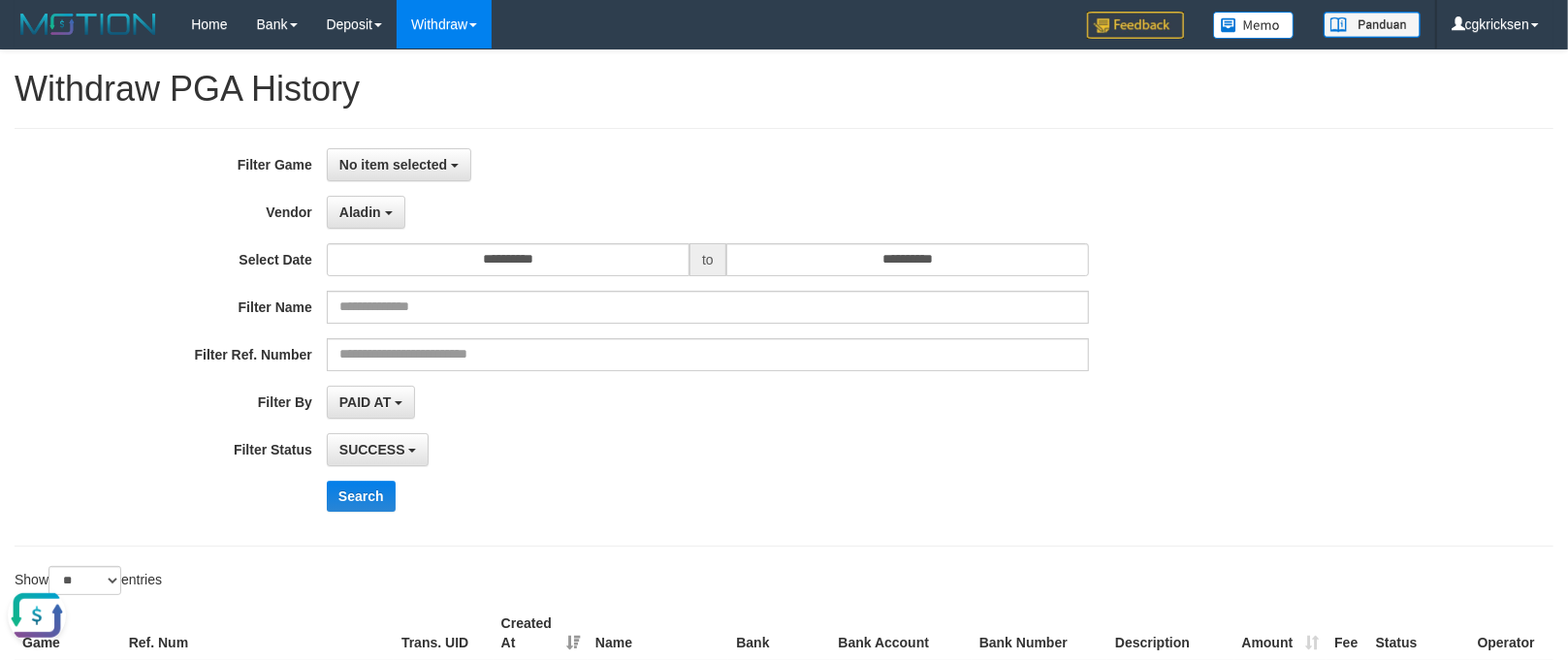 click on "**********" at bounding box center (654, 337) 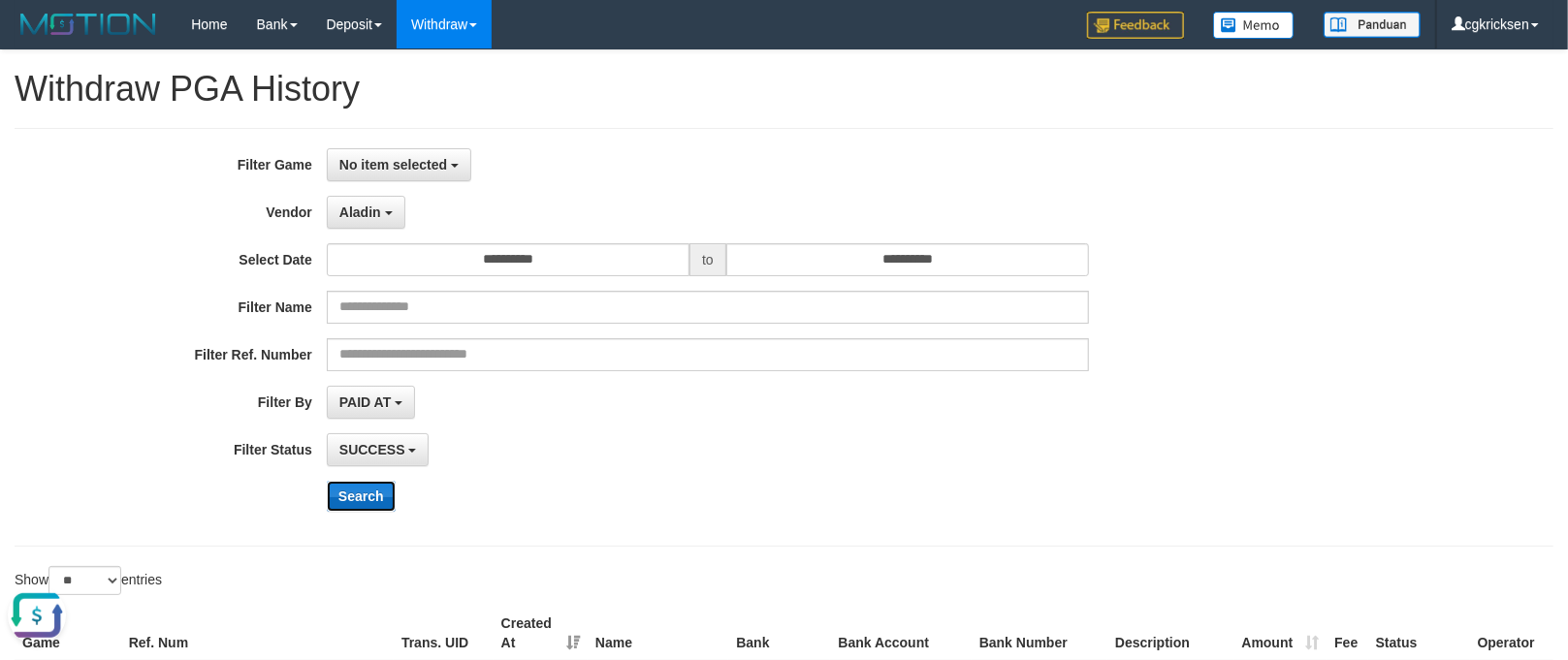 click on "Search" at bounding box center [361, 496] 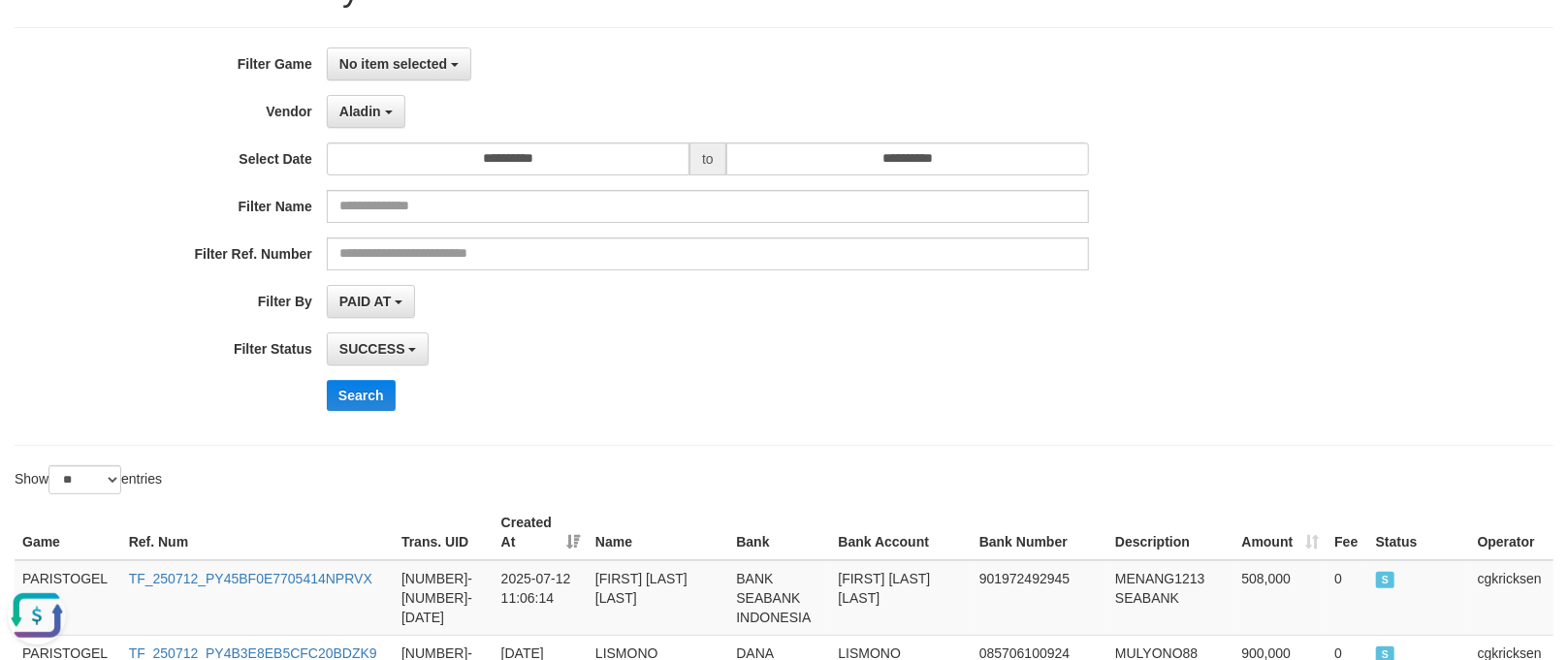 scroll, scrollTop: 0, scrollLeft: 0, axis: both 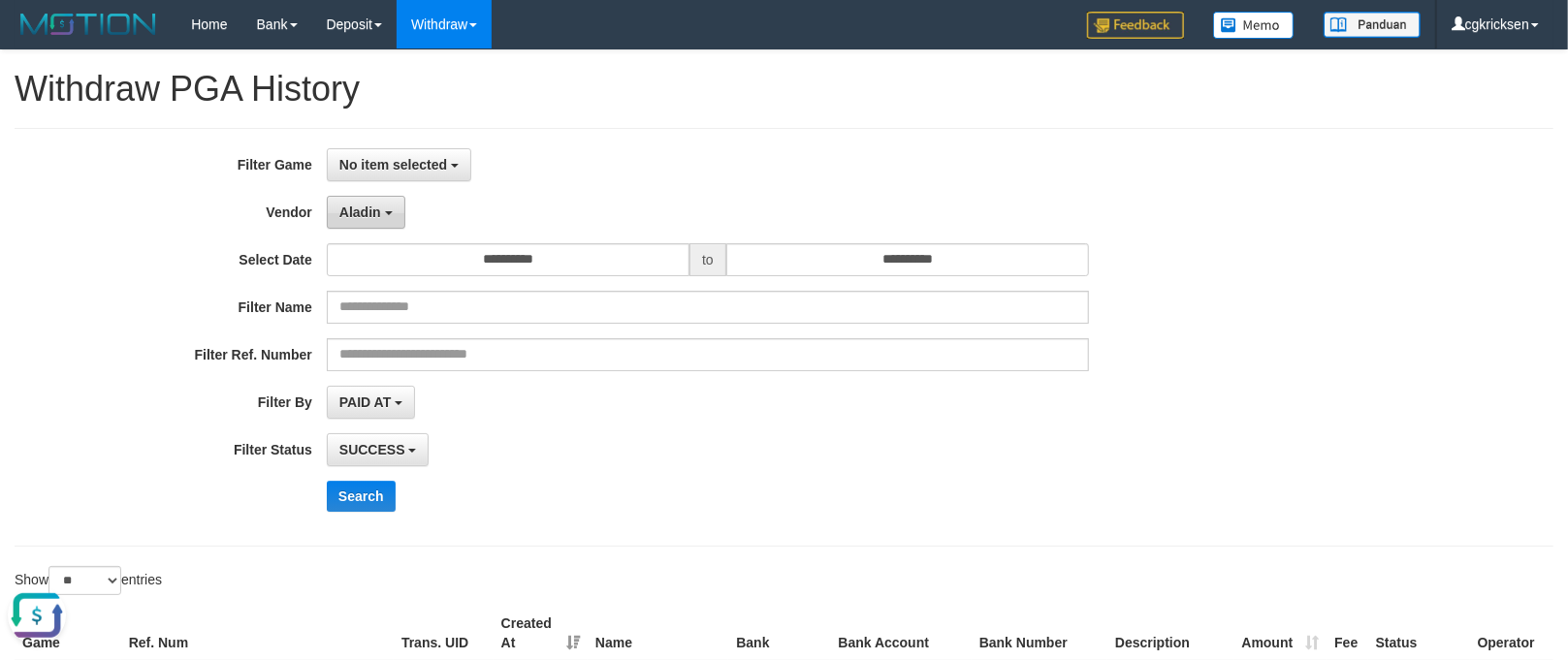 click on "Aladin" at bounding box center [366, 212] 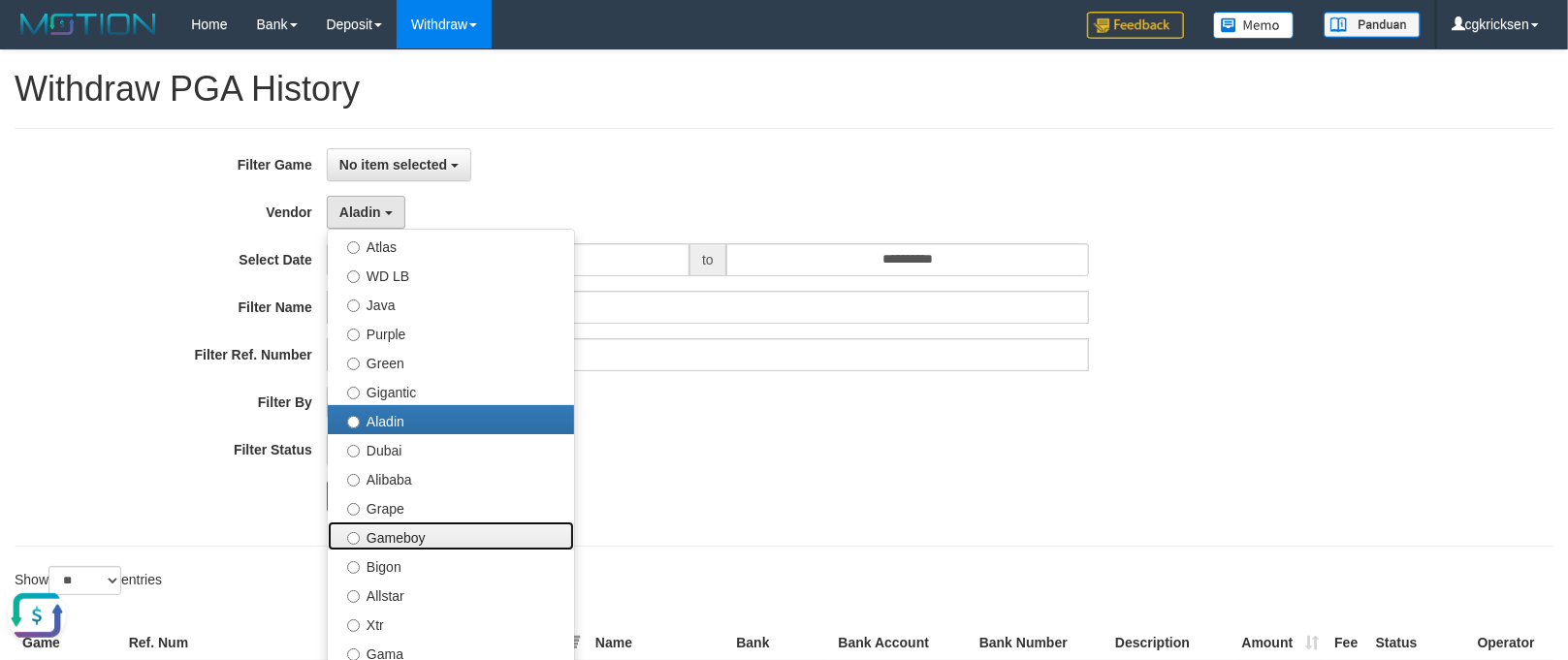 click on "Gameboy" at bounding box center [451, 536] 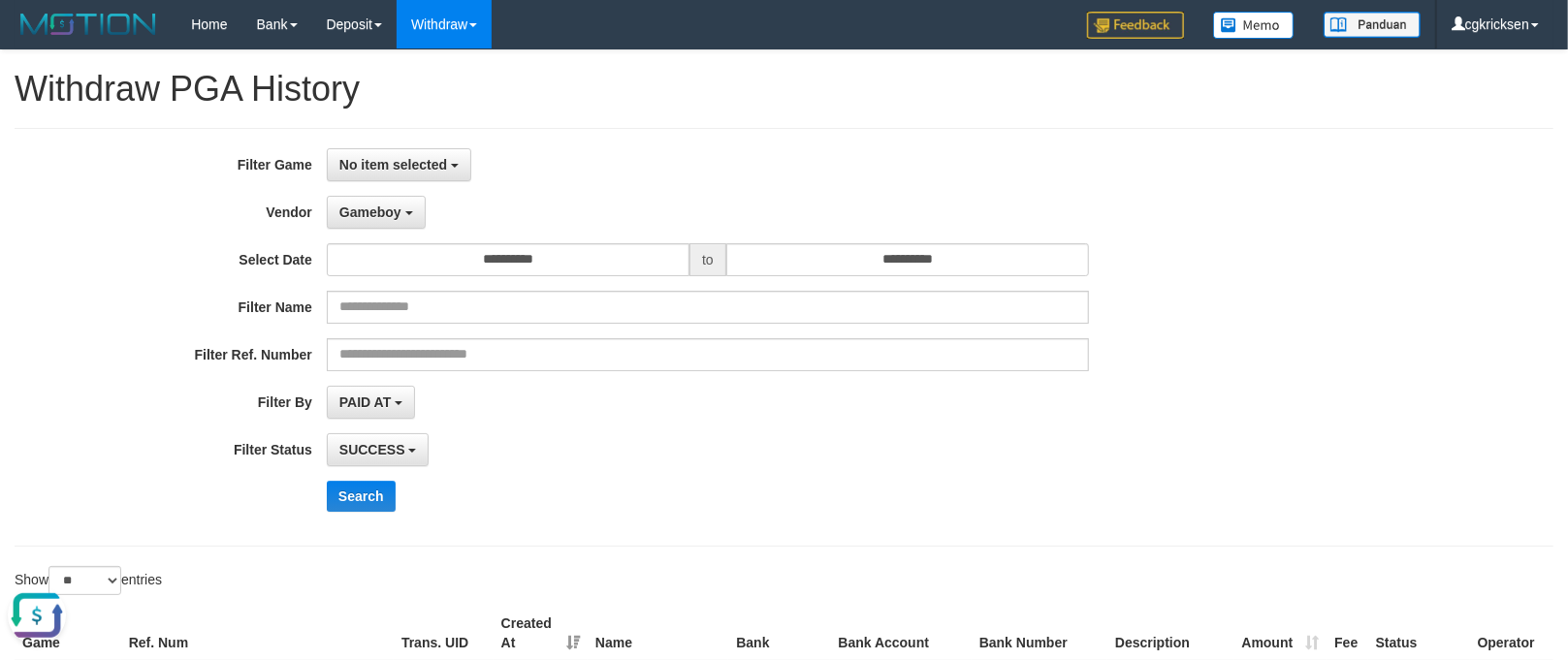 click on "Search" at bounding box center [816, 496] 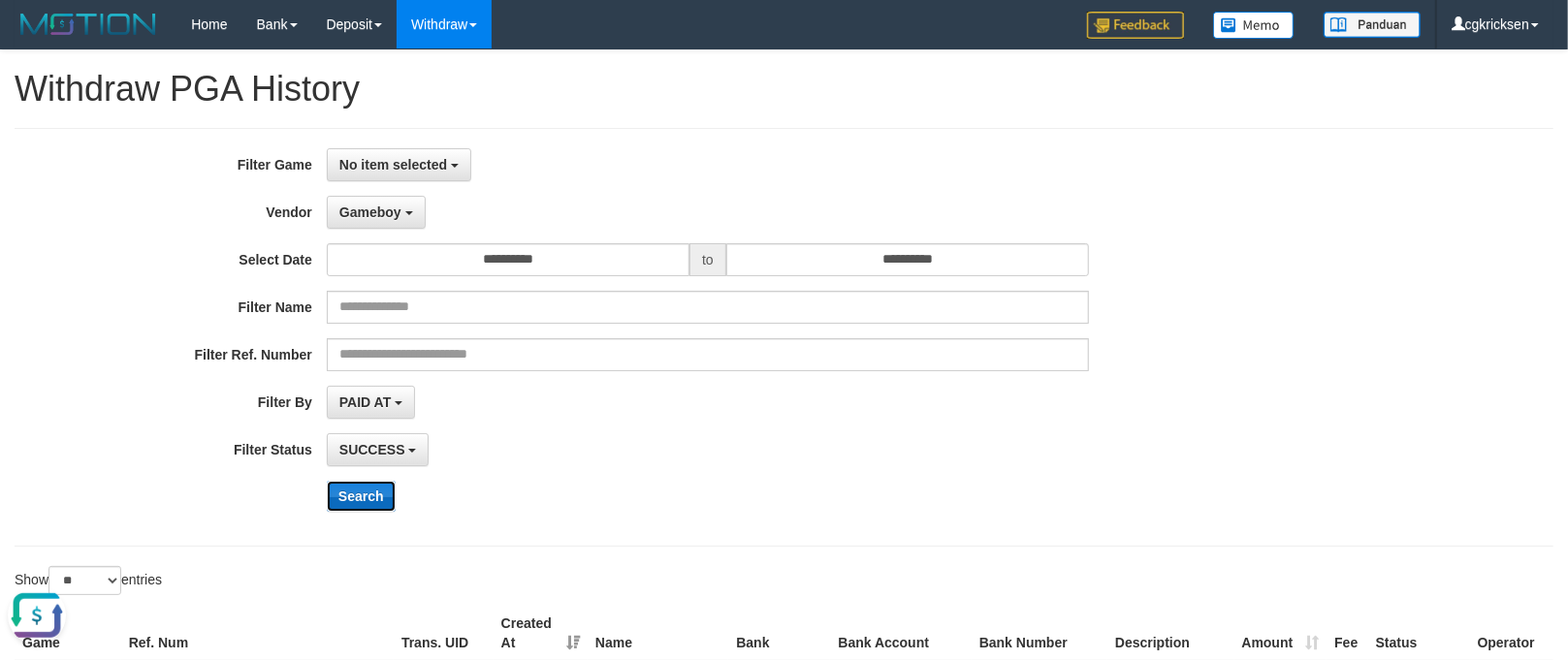 click on "Search" at bounding box center [361, 496] 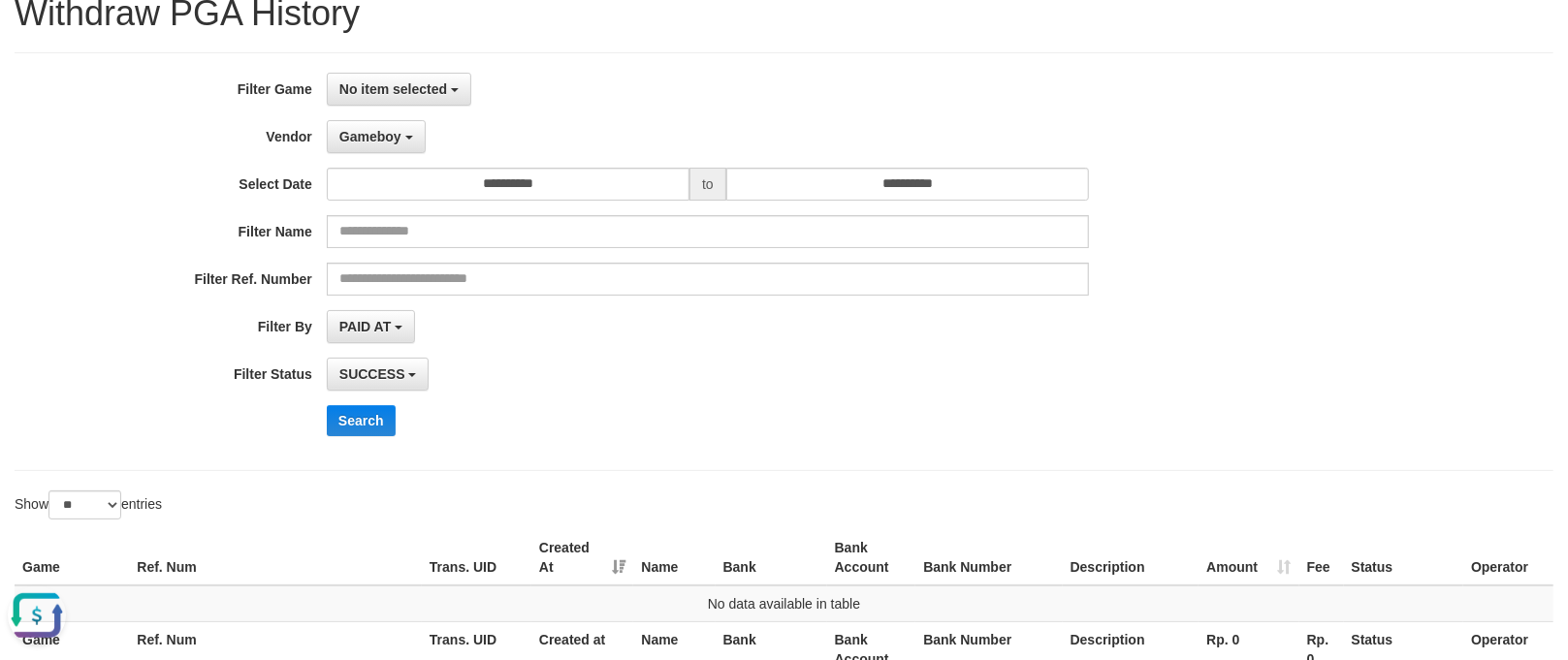 scroll, scrollTop: 64, scrollLeft: 0, axis: vertical 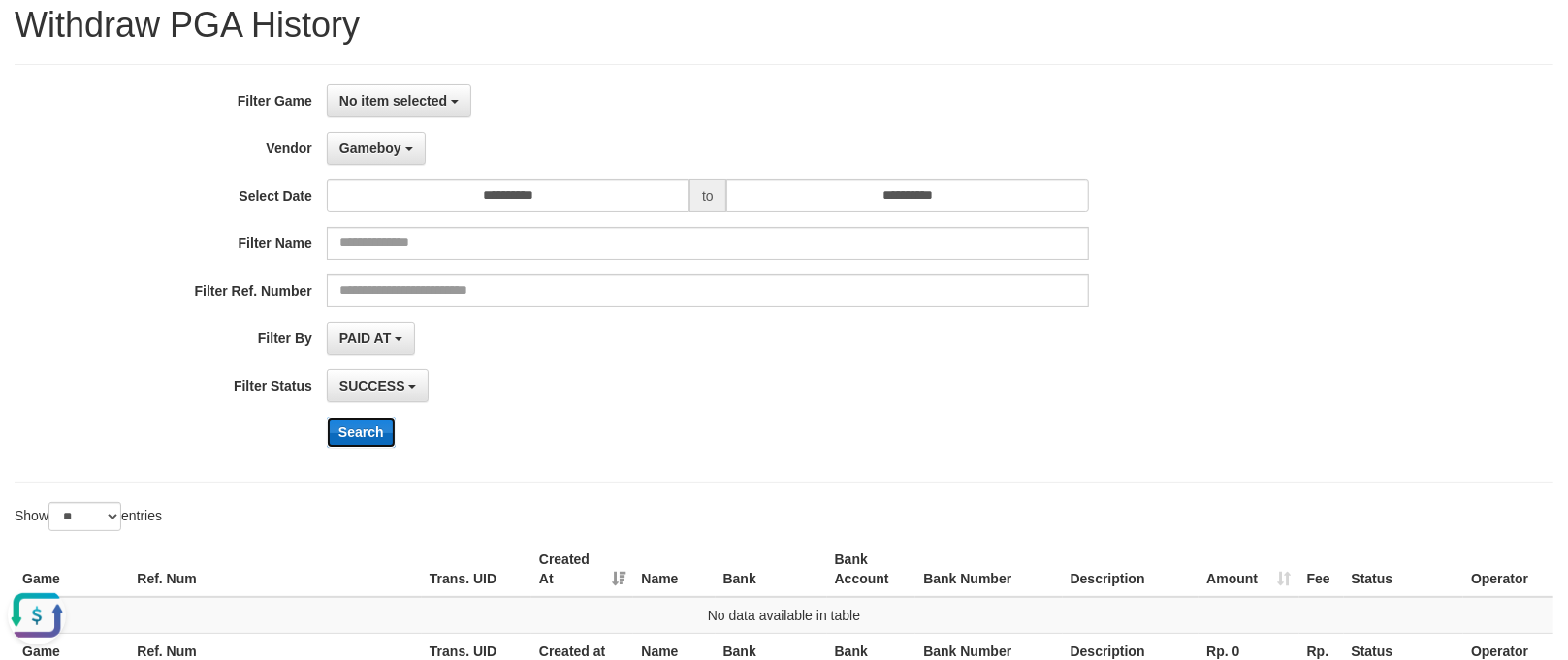 click on "Search" at bounding box center (361, 432) 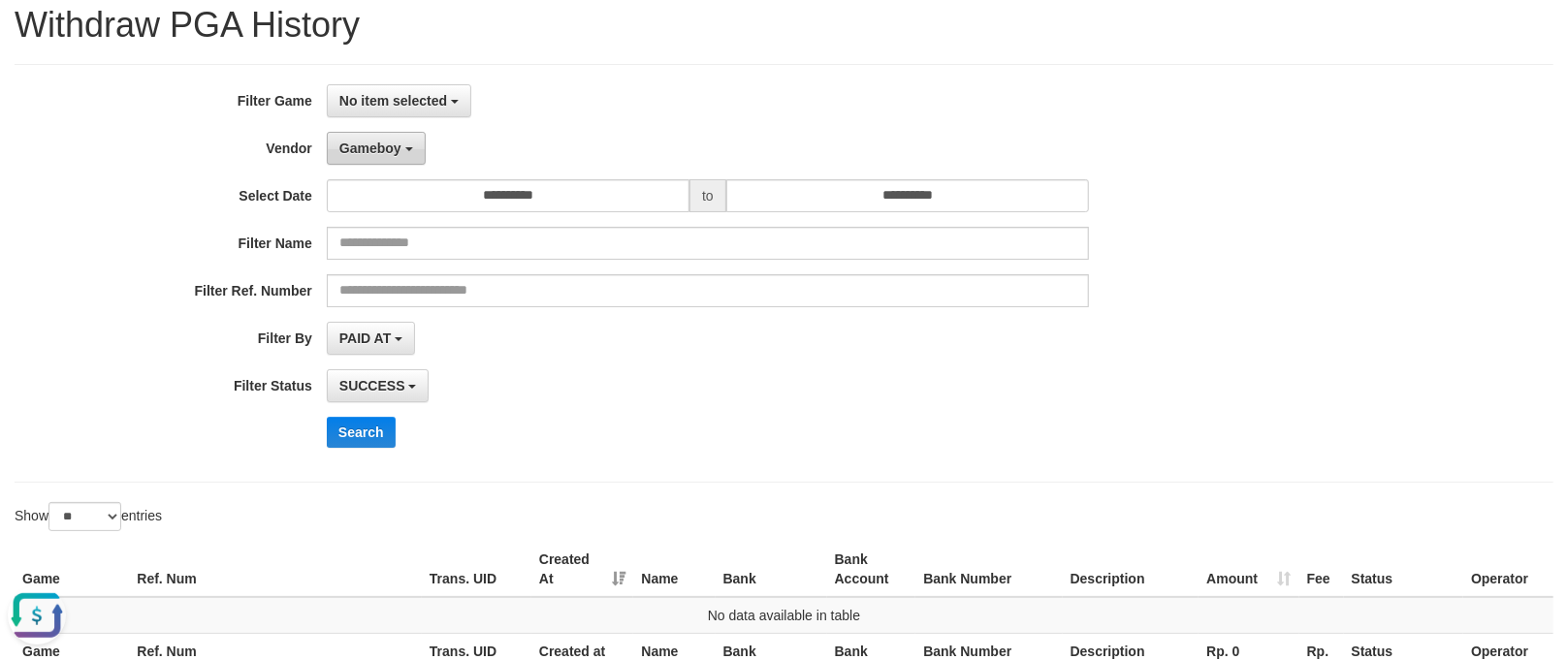click at bounding box center (409, 149) 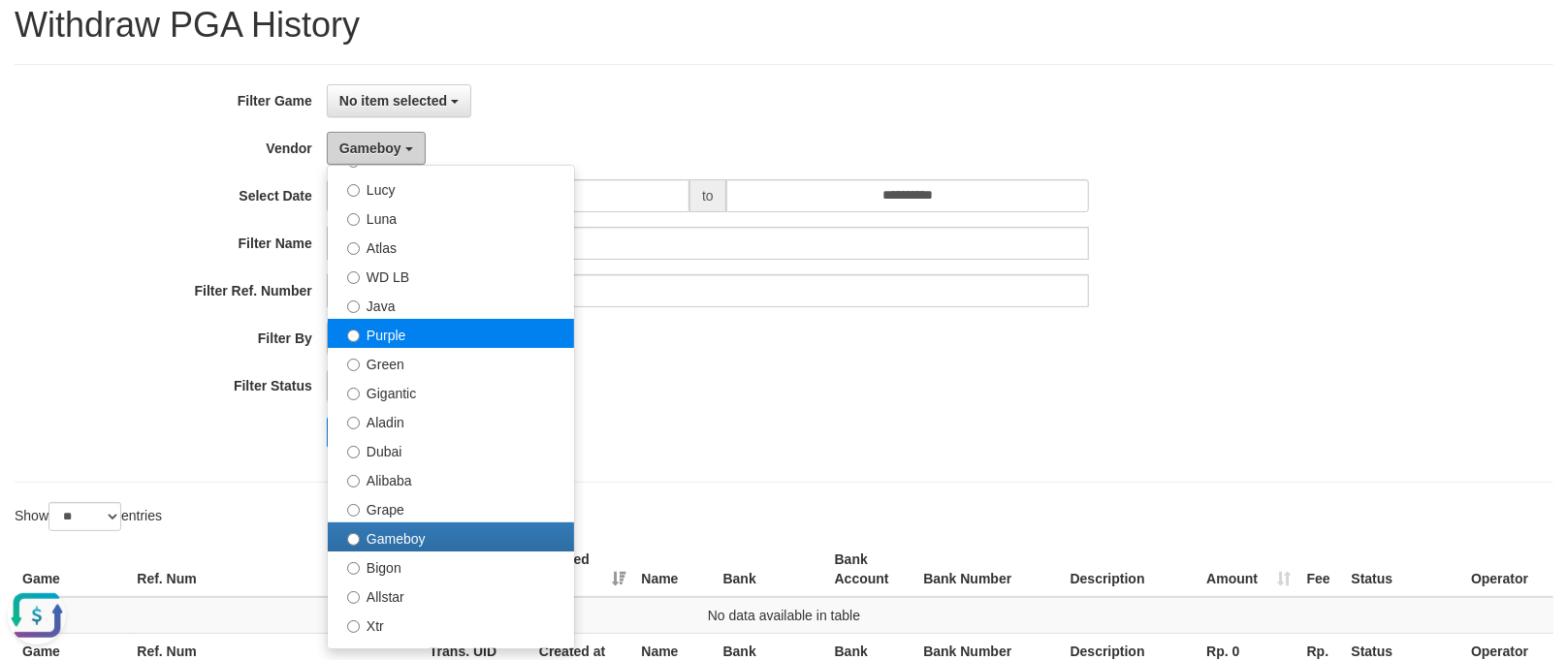 scroll, scrollTop: 0, scrollLeft: 0, axis: both 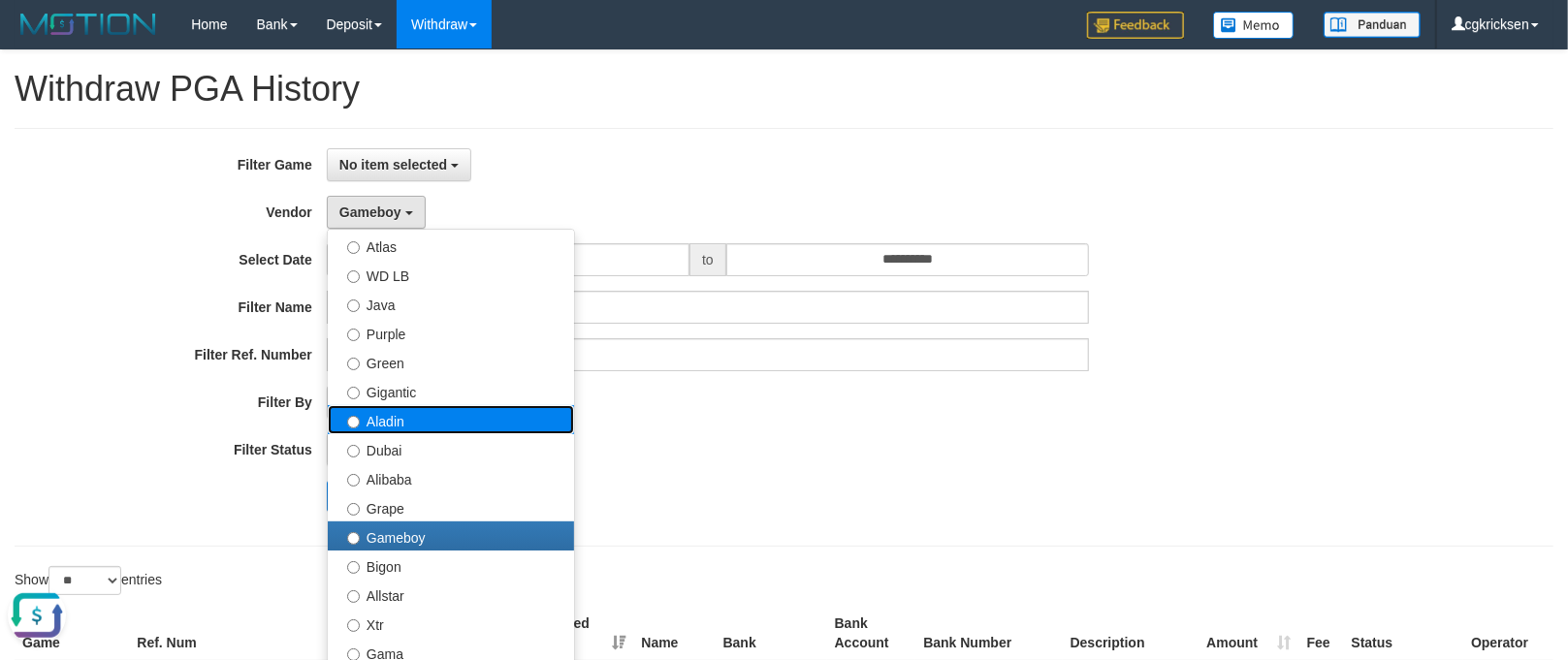click on "Aladin" at bounding box center [451, 420] 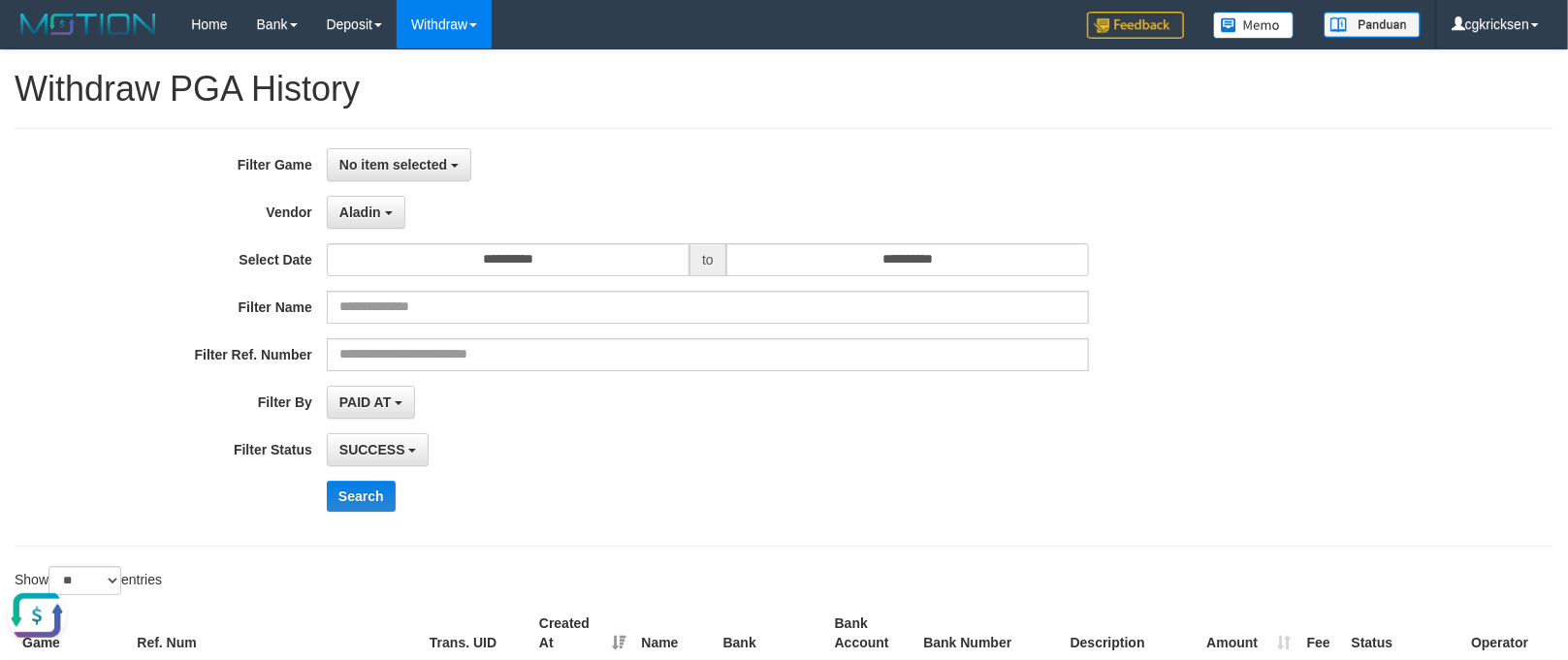 drag, startPoint x: 743, startPoint y: 451, endPoint x: 702, endPoint y: 455, distance: 41.19466 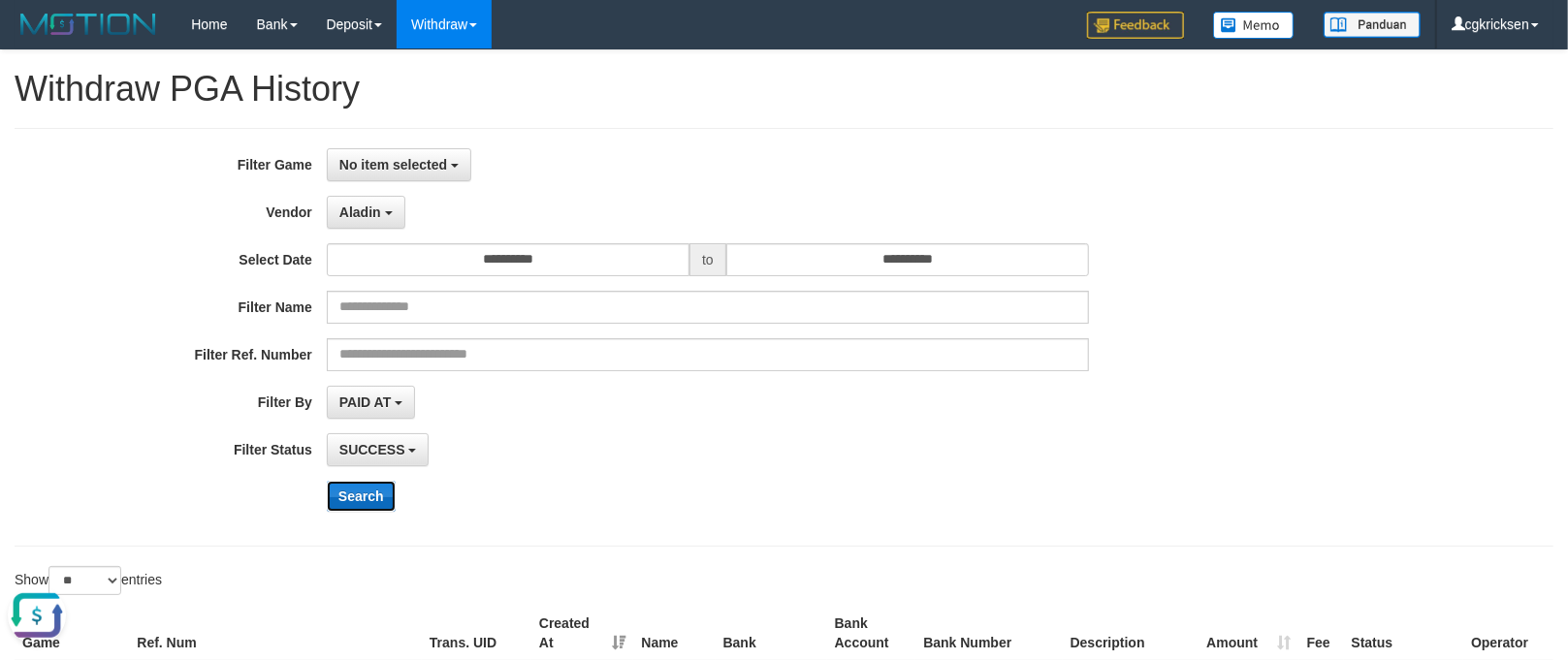 click on "Search" at bounding box center [361, 496] 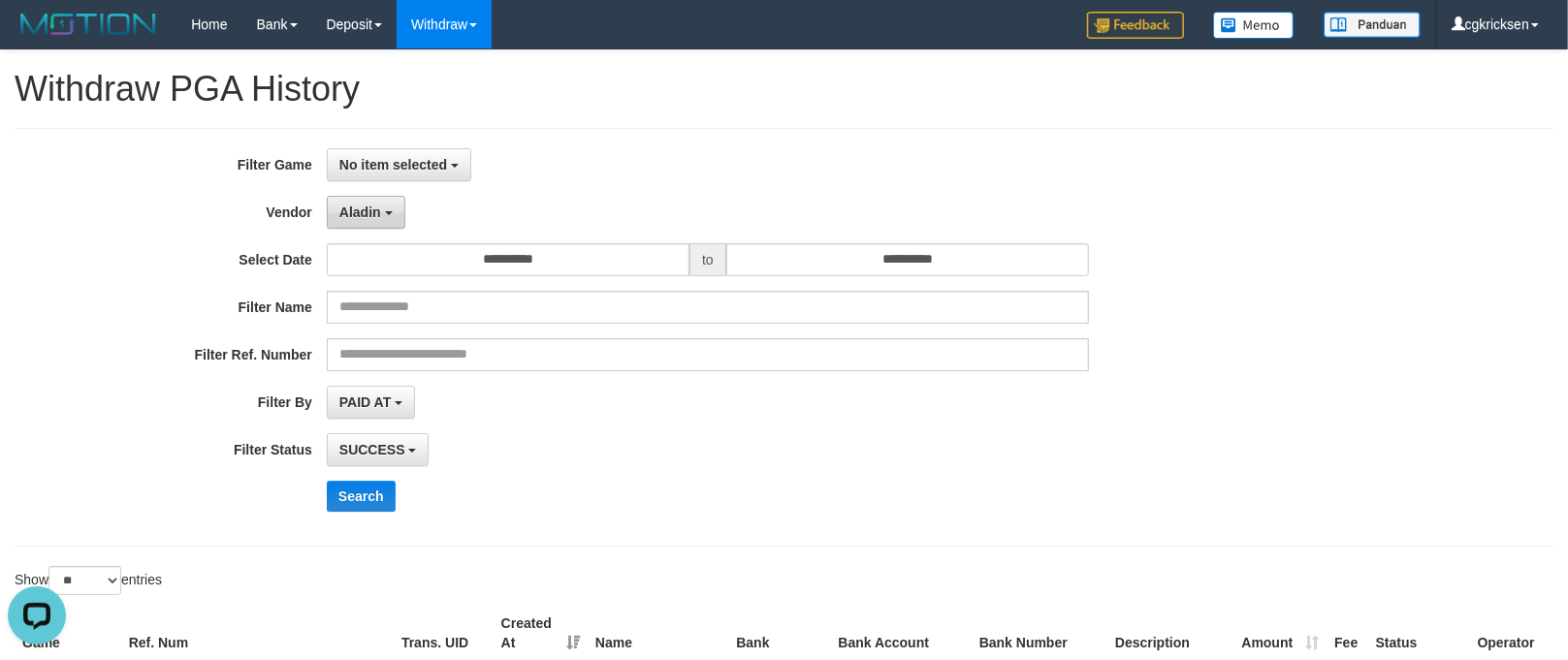 click on "Aladin" at bounding box center [366, 212] 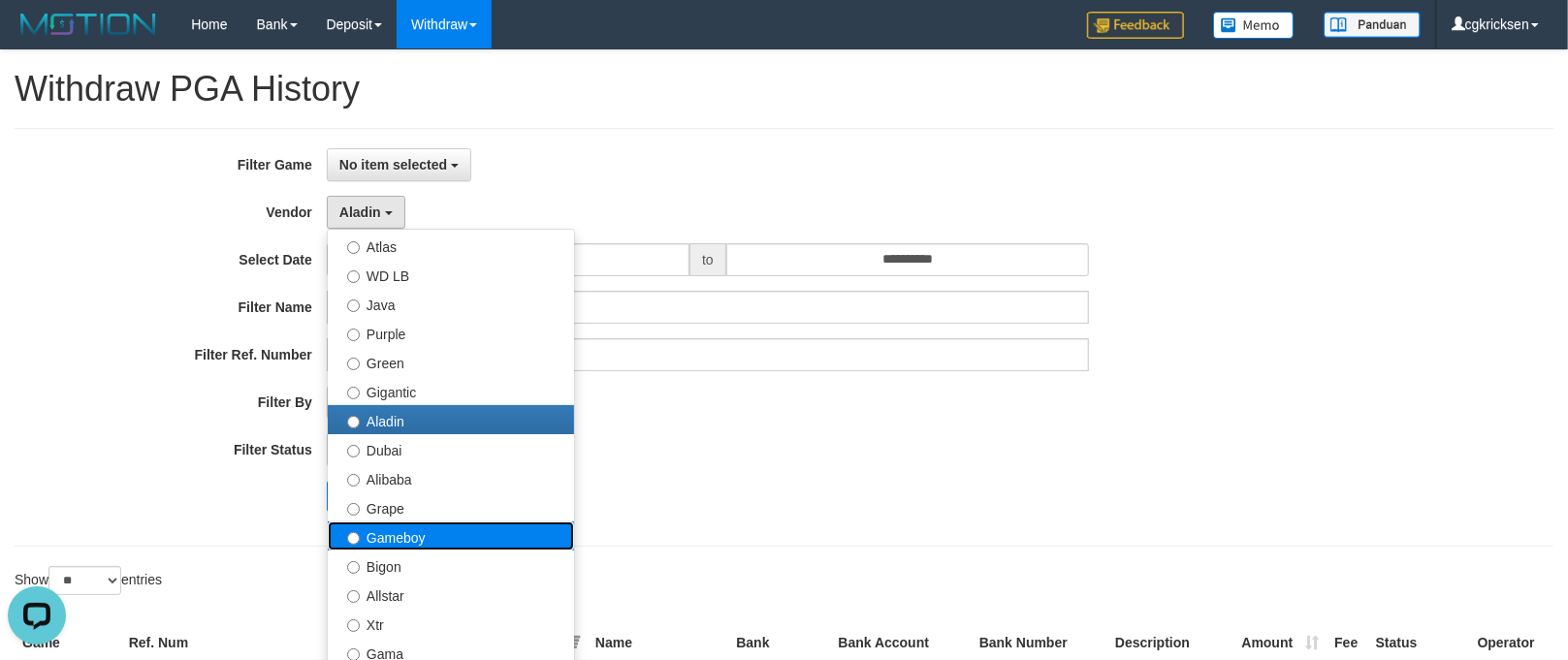 click on "Gameboy" at bounding box center (451, 536) 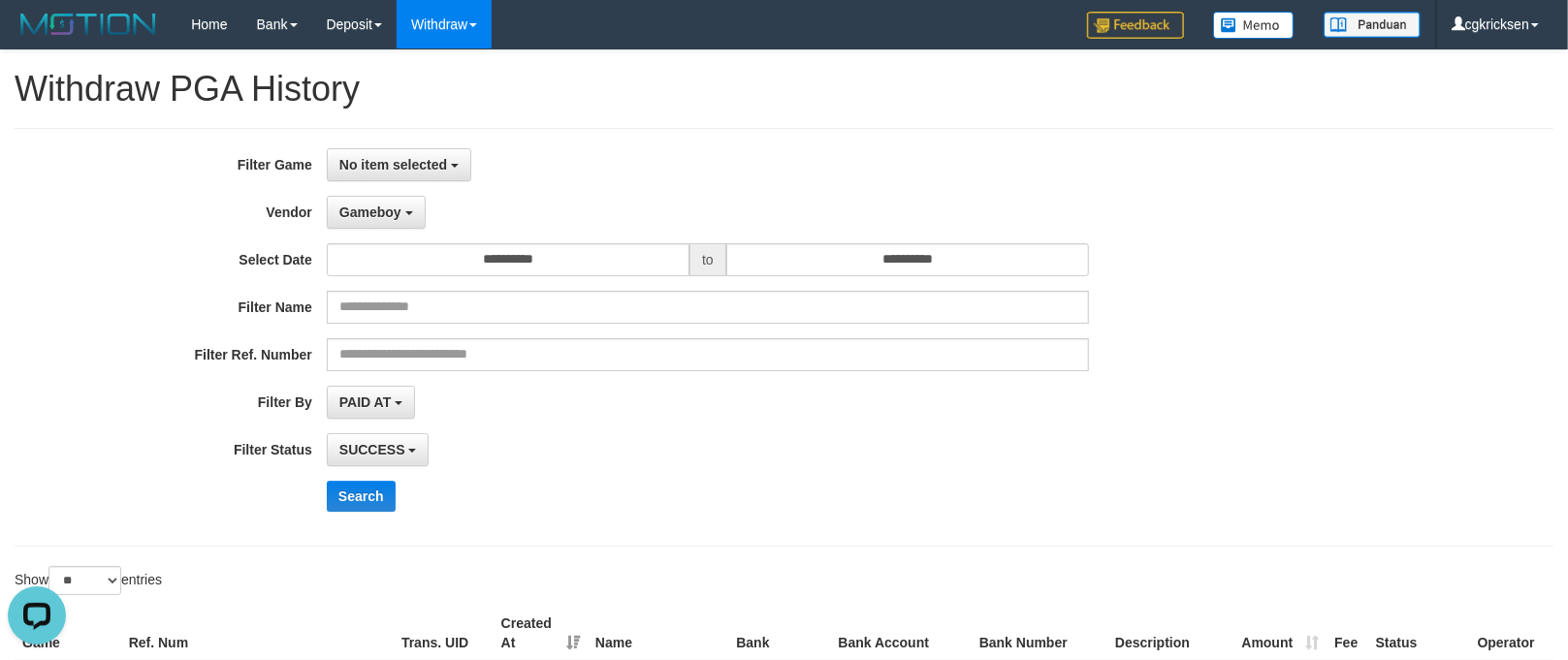 drag, startPoint x: 719, startPoint y: 478, endPoint x: 621, endPoint y: 370, distance: 145.83552 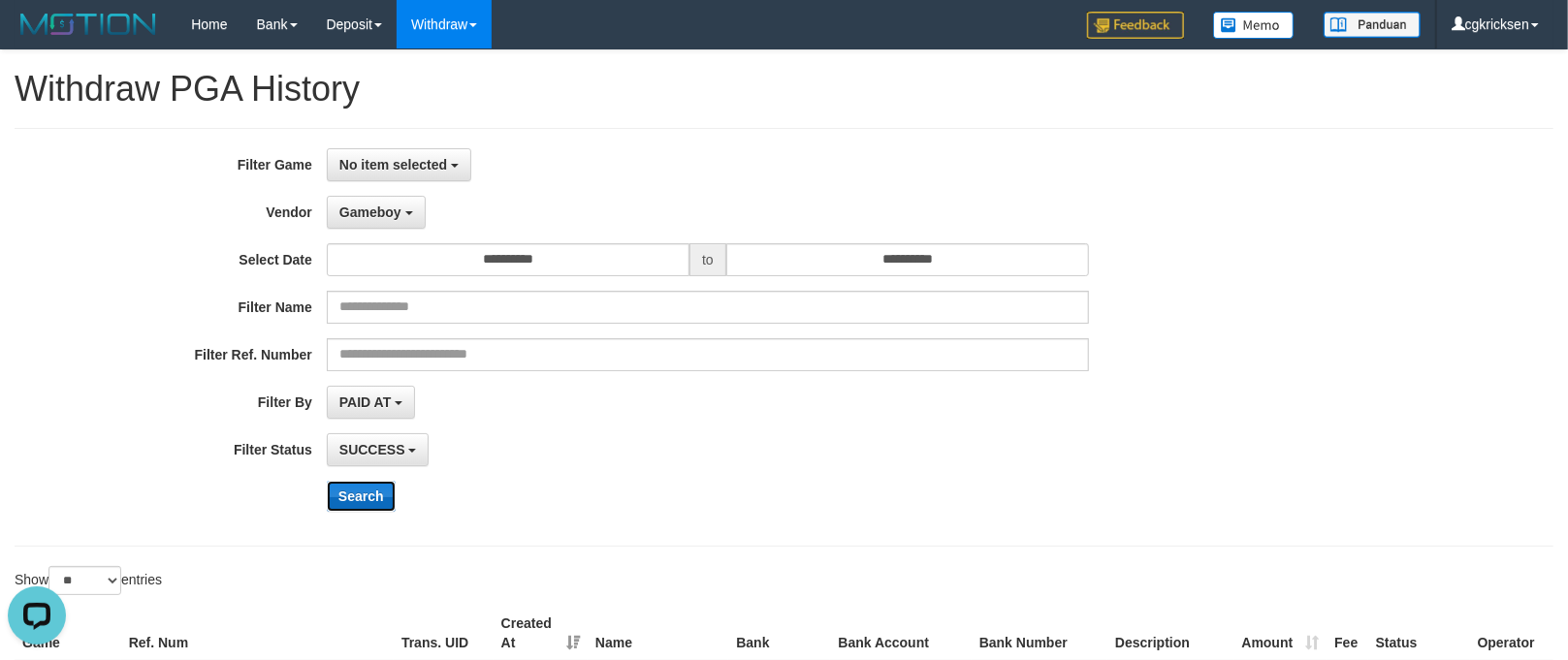 click on "Search" at bounding box center (361, 496) 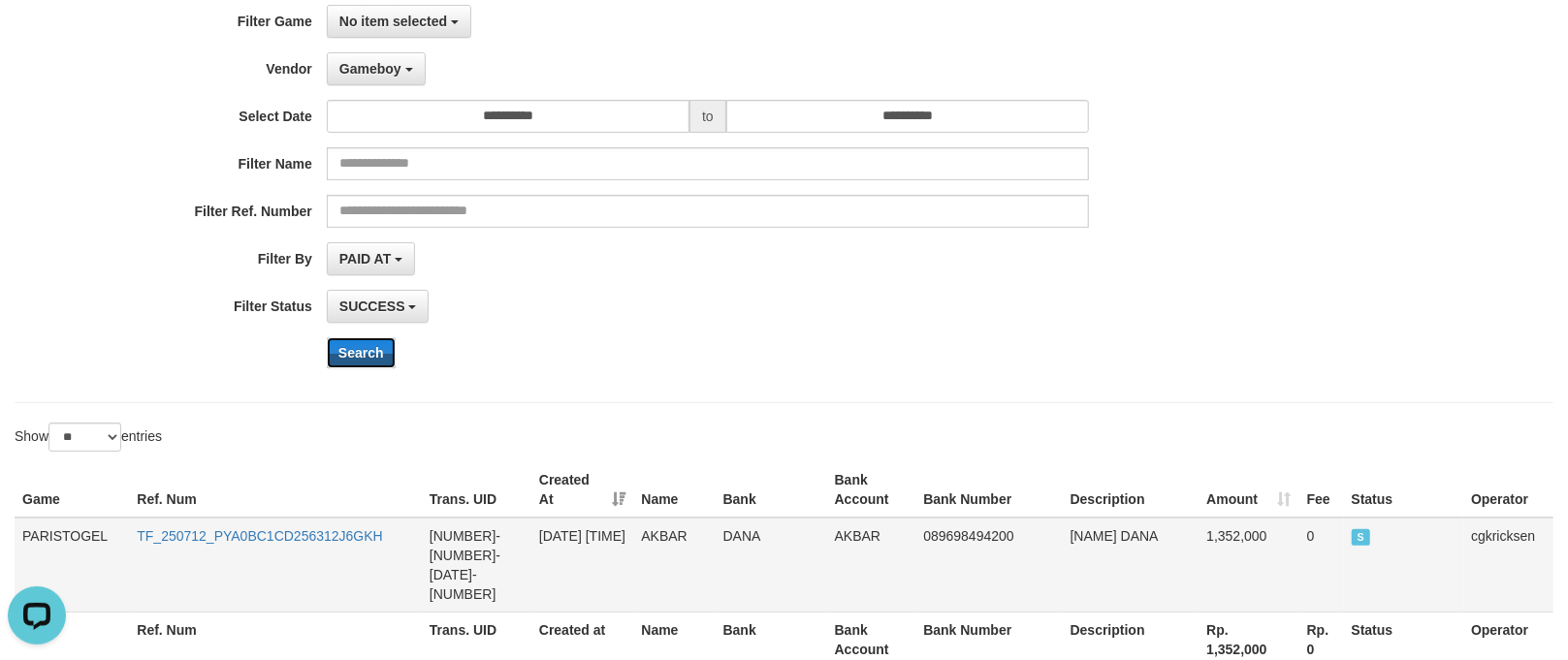 scroll, scrollTop: 364, scrollLeft: 0, axis: vertical 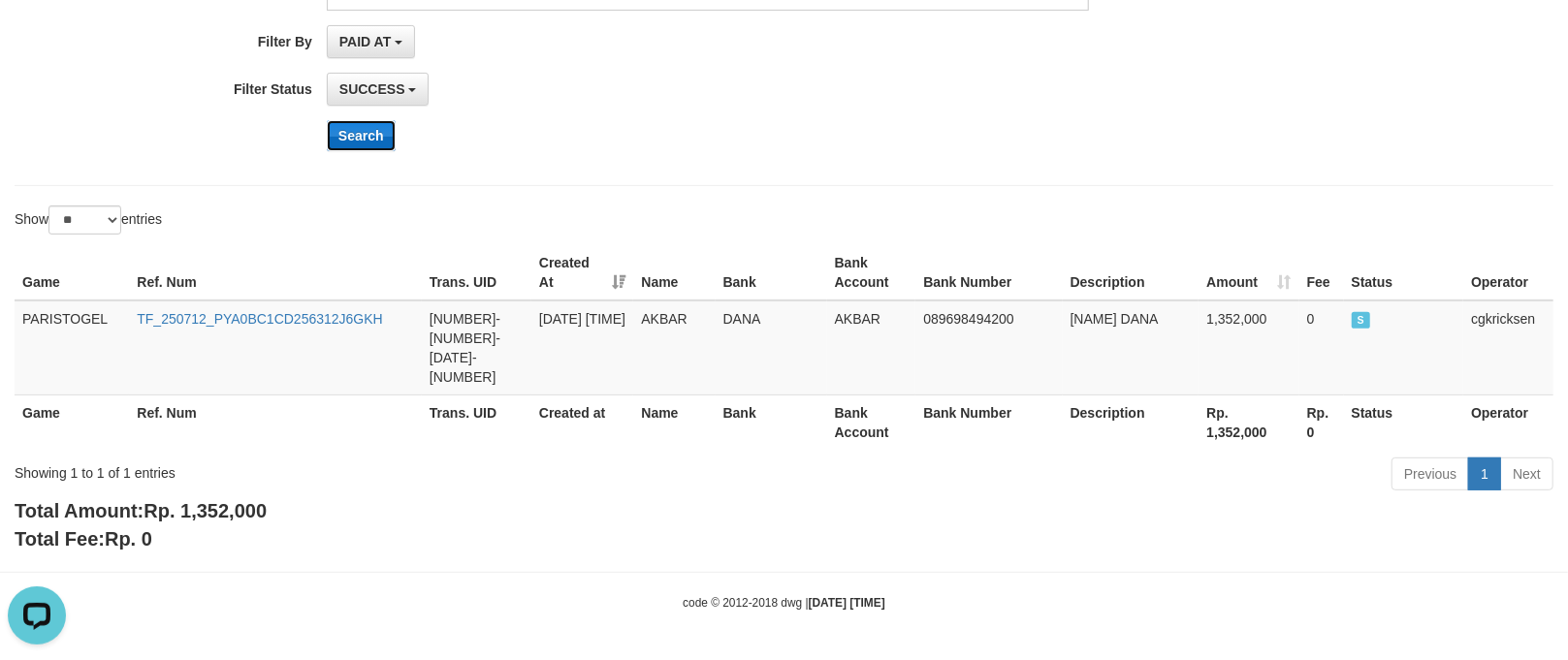 click on "Search" at bounding box center (361, 136) 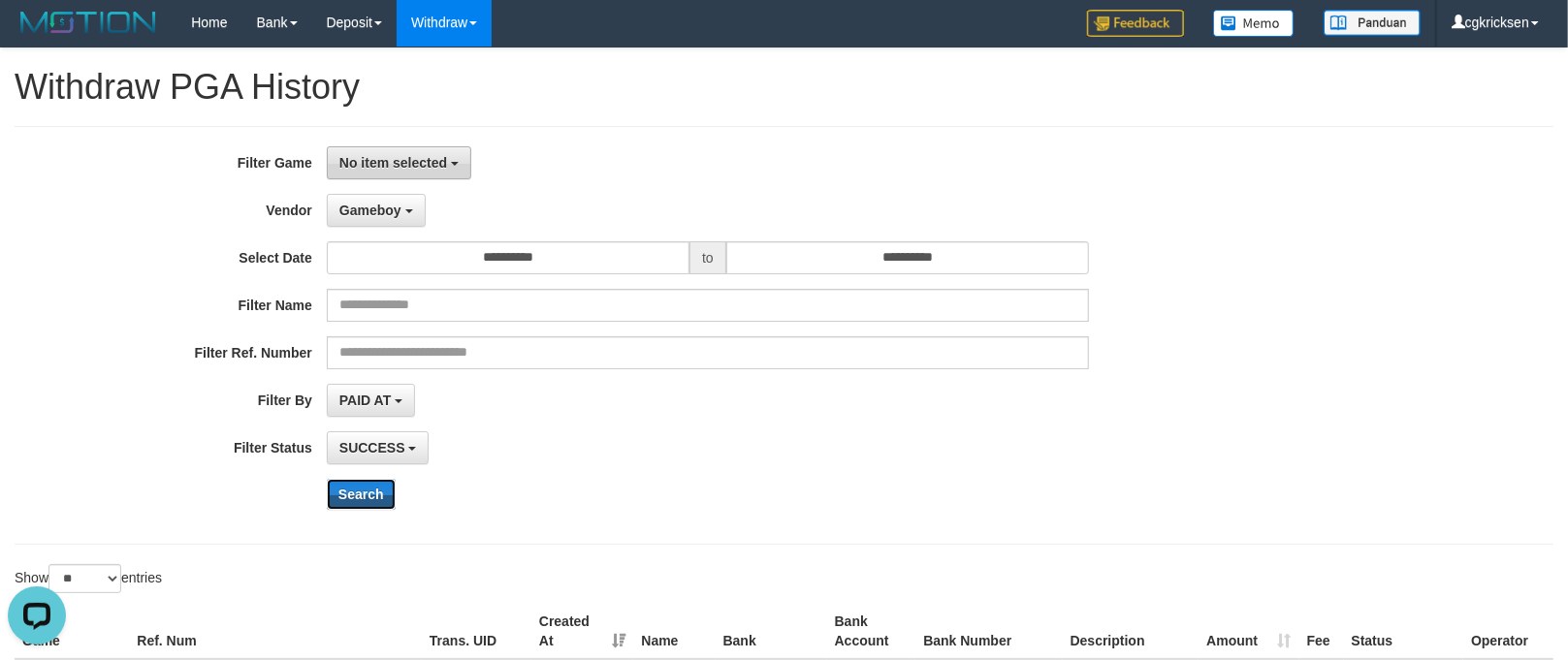 scroll, scrollTop: 0, scrollLeft: 0, axis: both 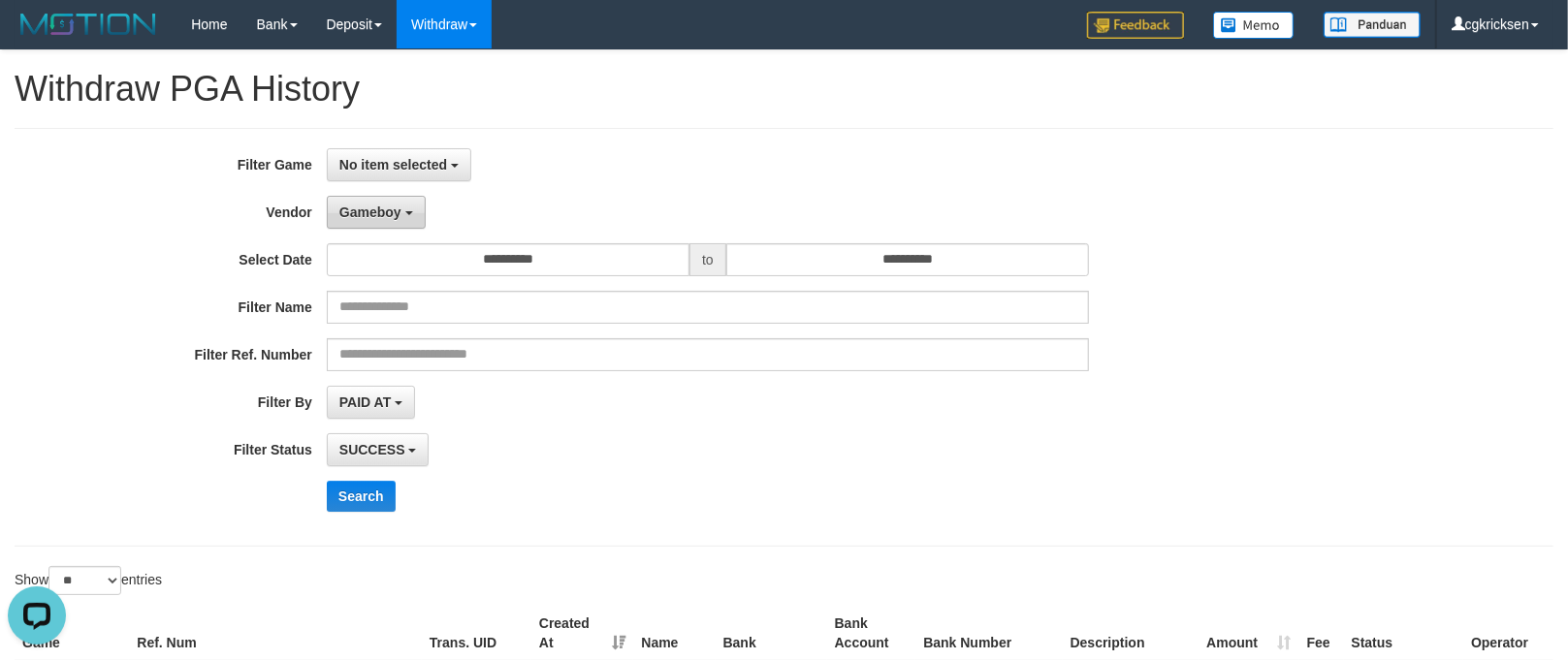 click on "Gameboy" at bounding box center [370, 212] 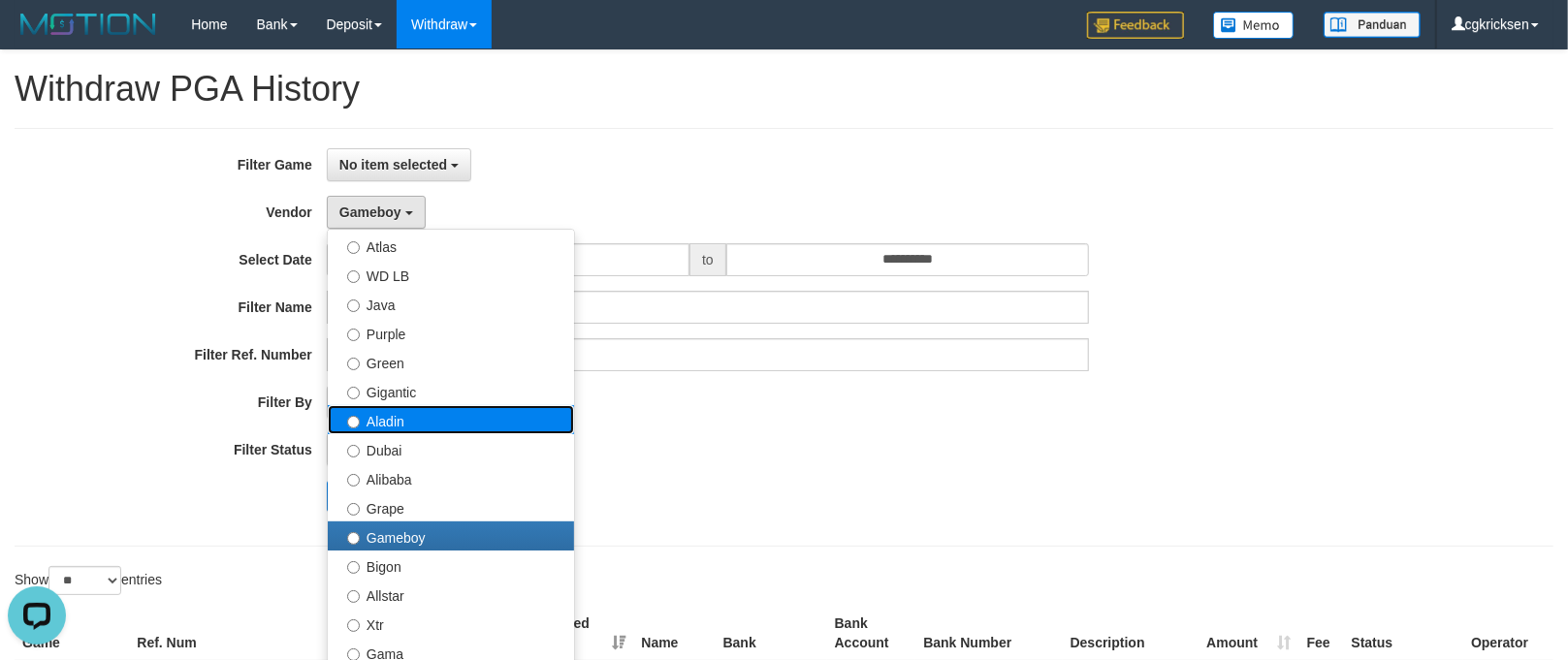 click on "Aladin" at bounding box center (451, 420) 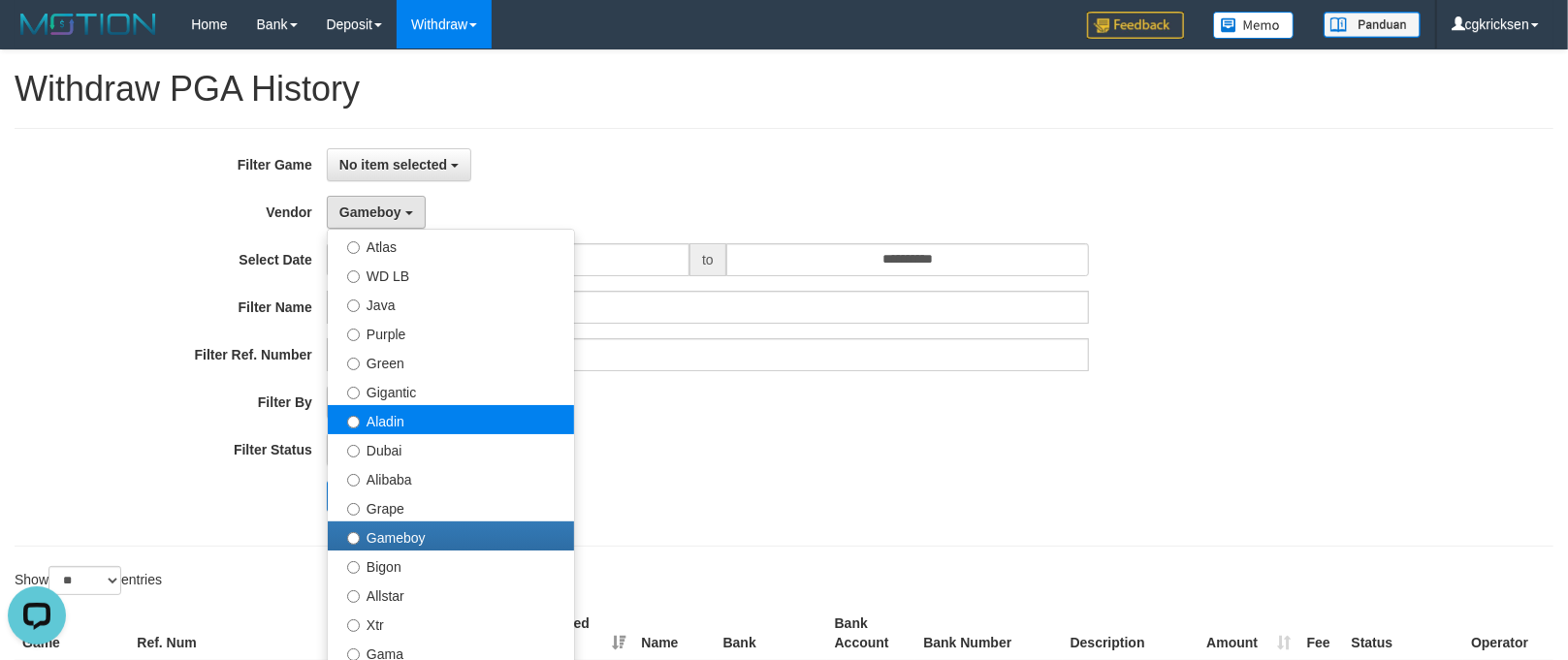 select on "**********" 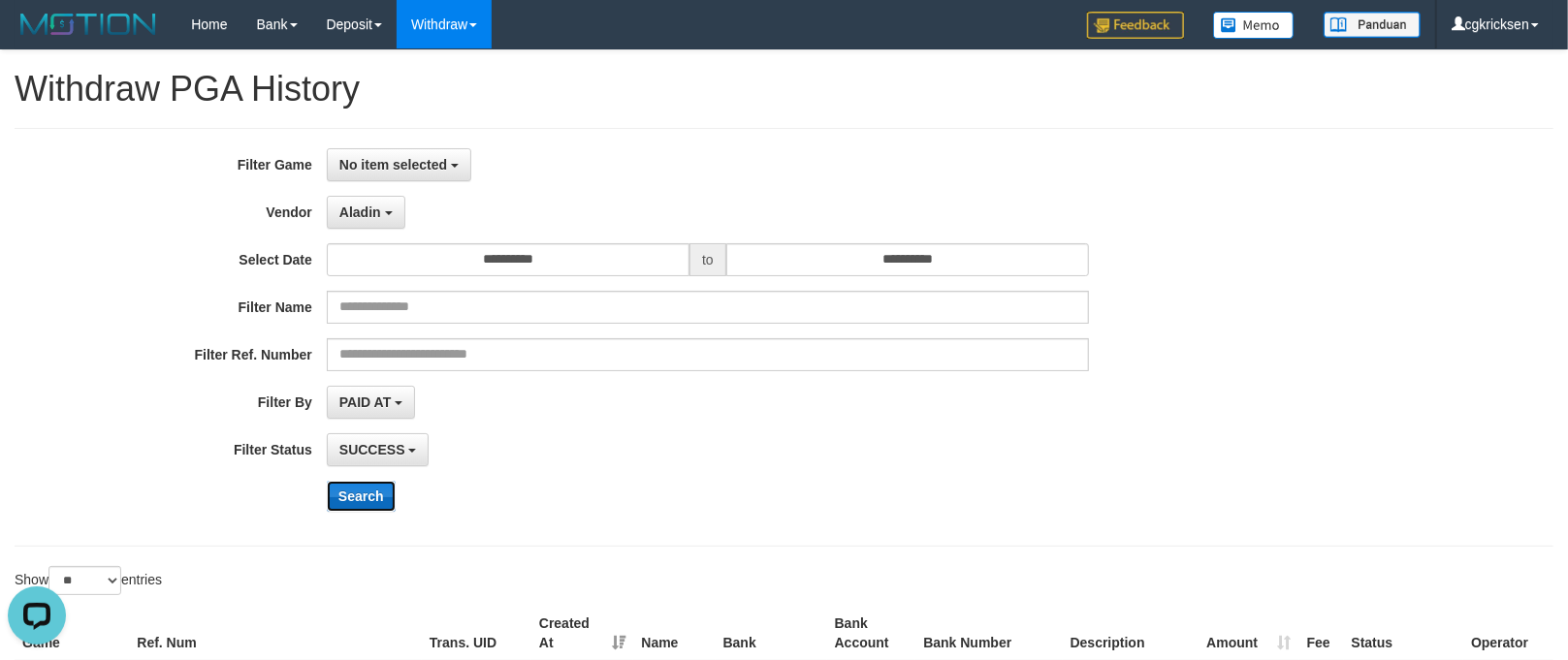 click on "Search" at bounding box center (361, 496) 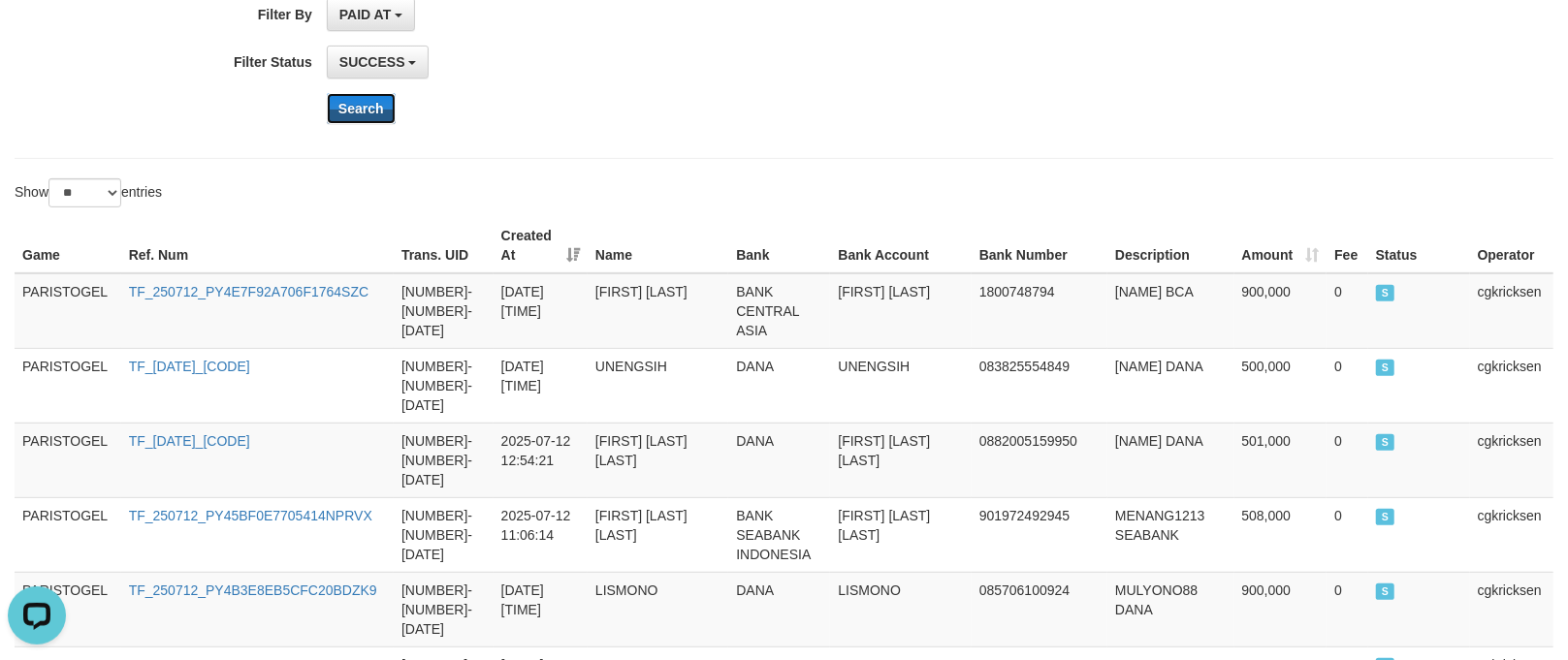 scroll, scrollTop: 517, scrollLeft: 0, axis: vertical 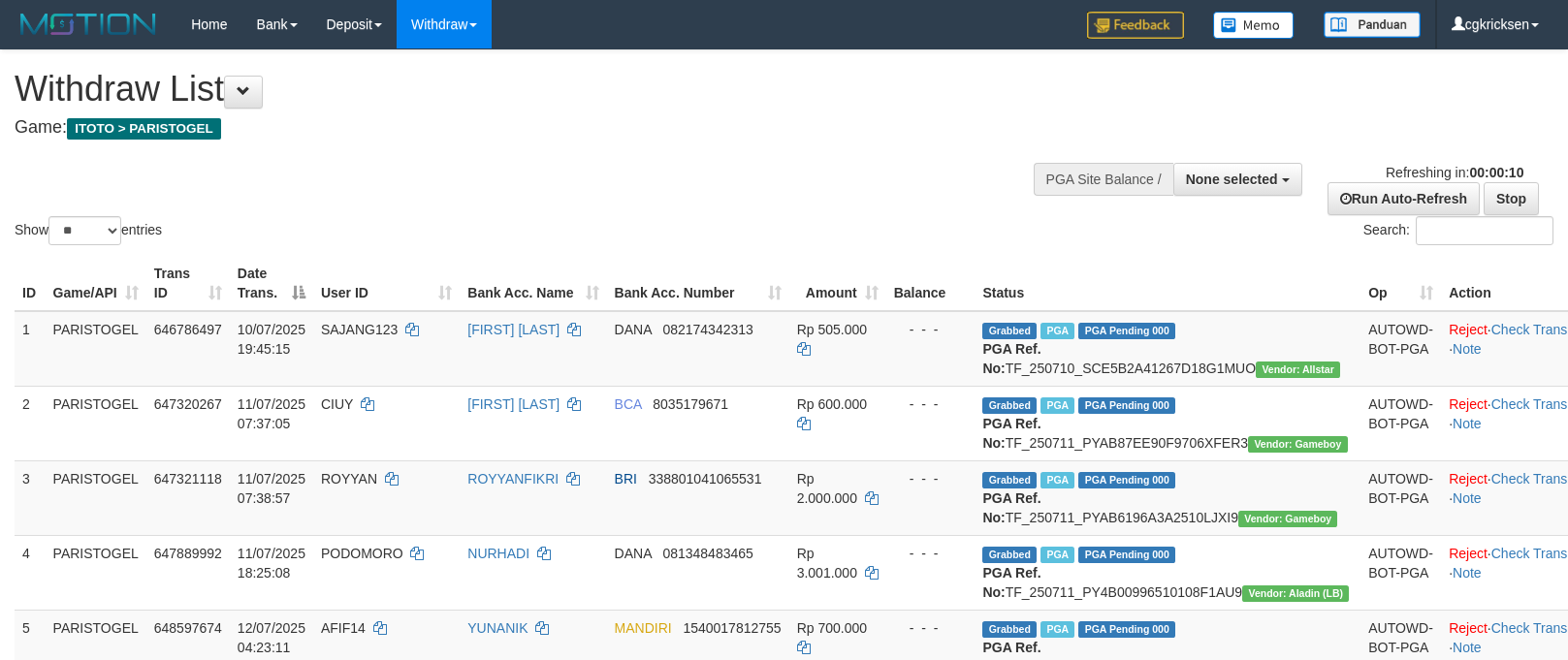 select 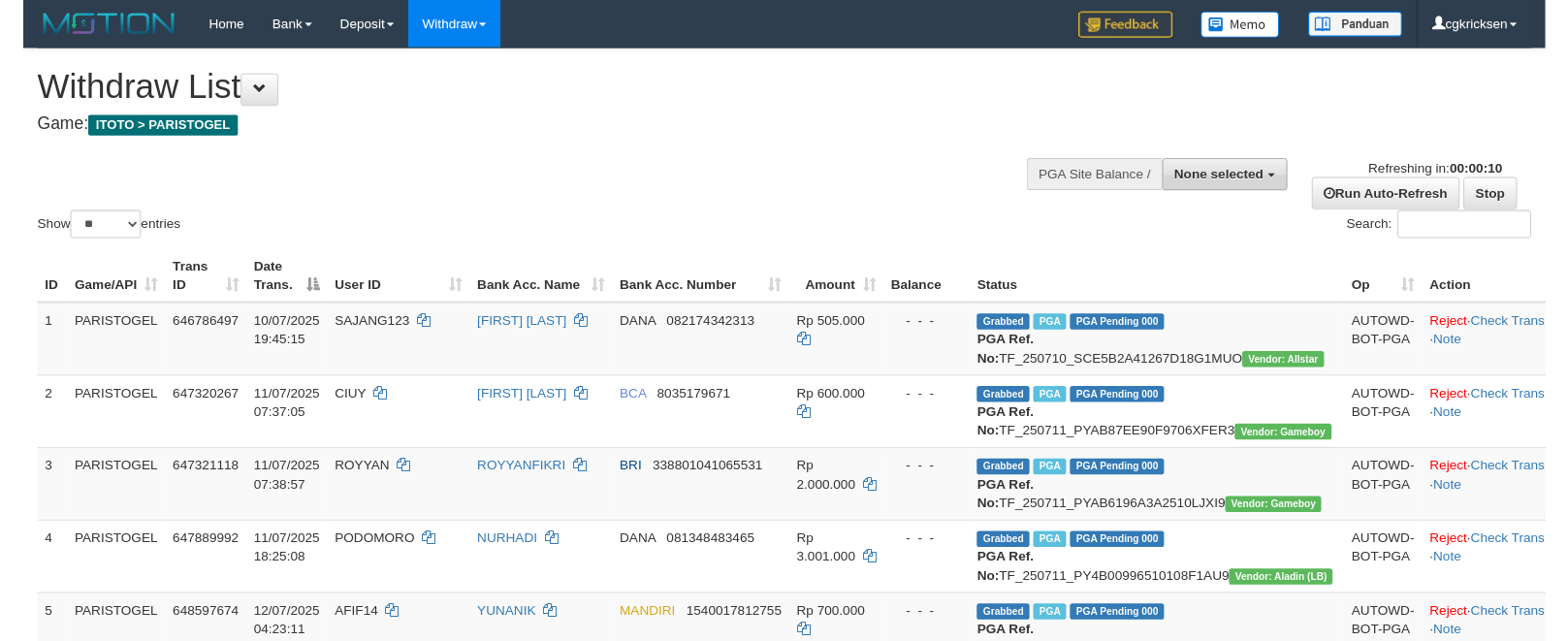 scroll, scrollTop: 0, scrollLeft: 0, axis: both 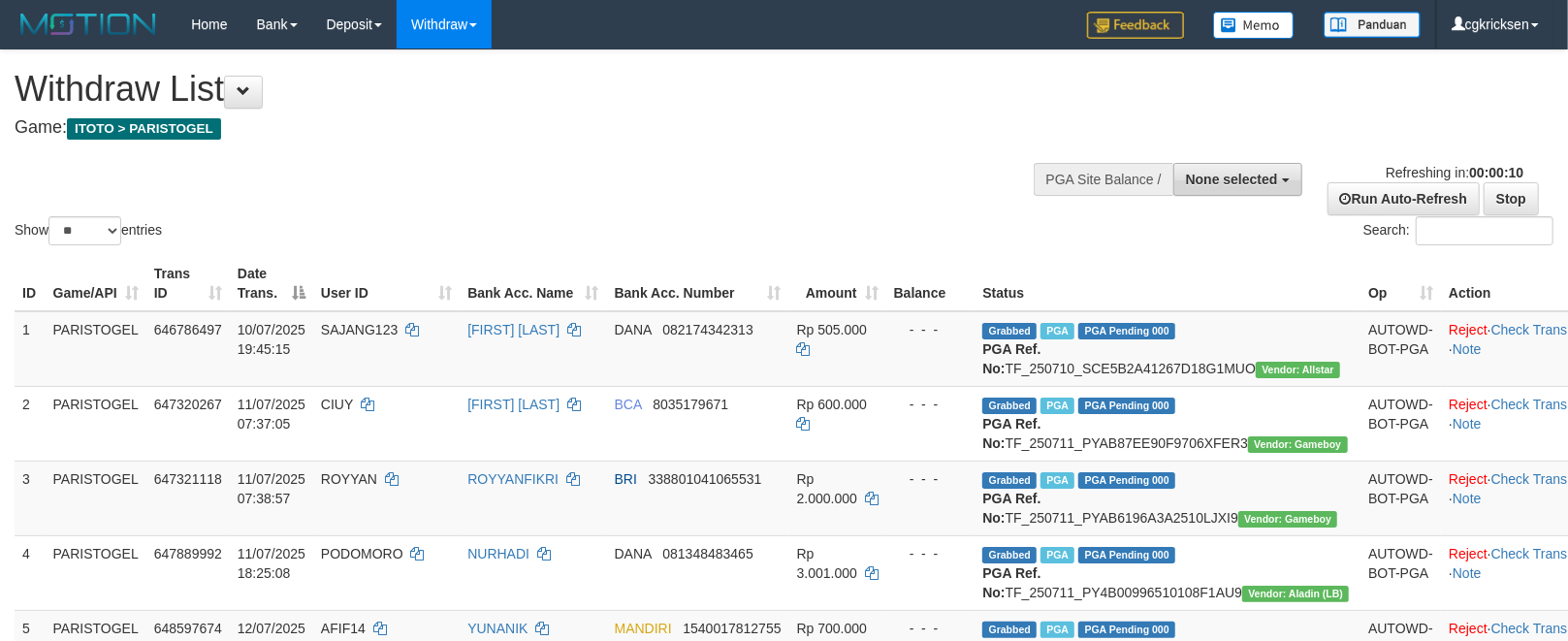 click on "None selected" at bounding box center (1232, 179) 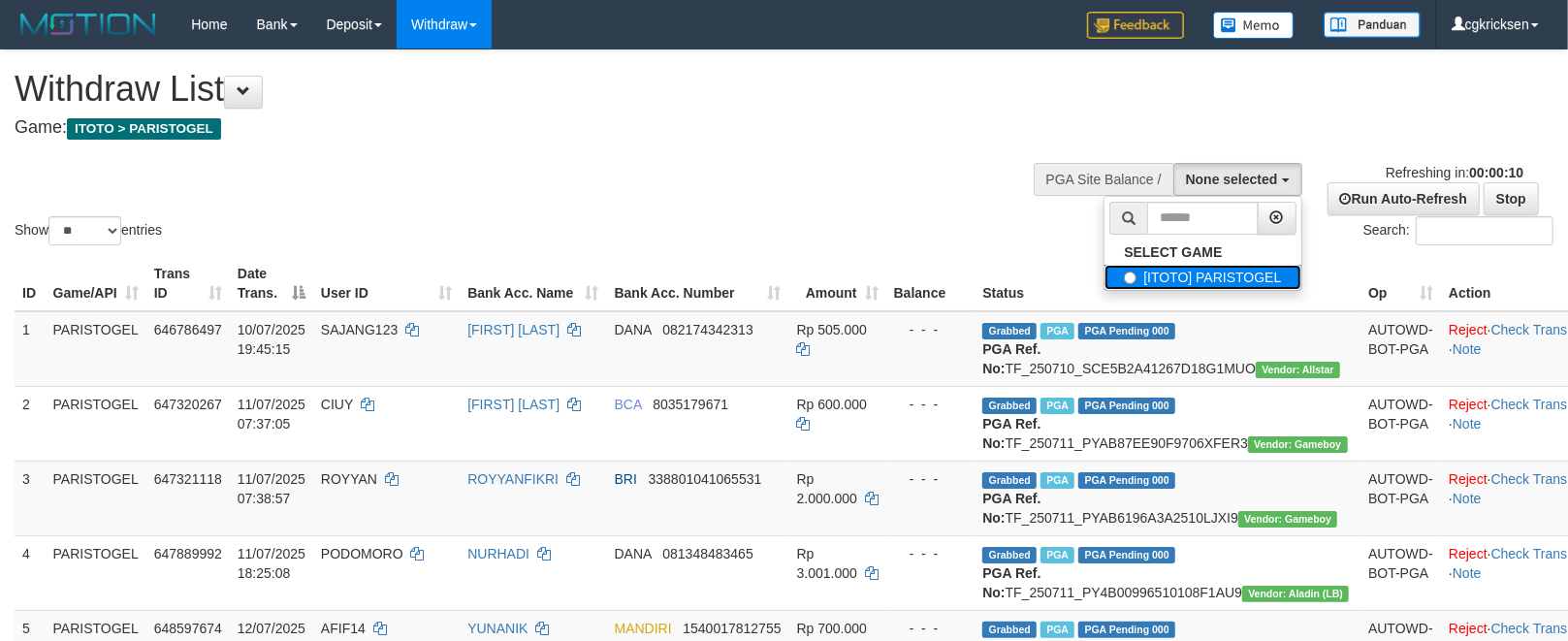 click on "[ITOTO] PARISTOGEL" at bounding box center (1202, 277) 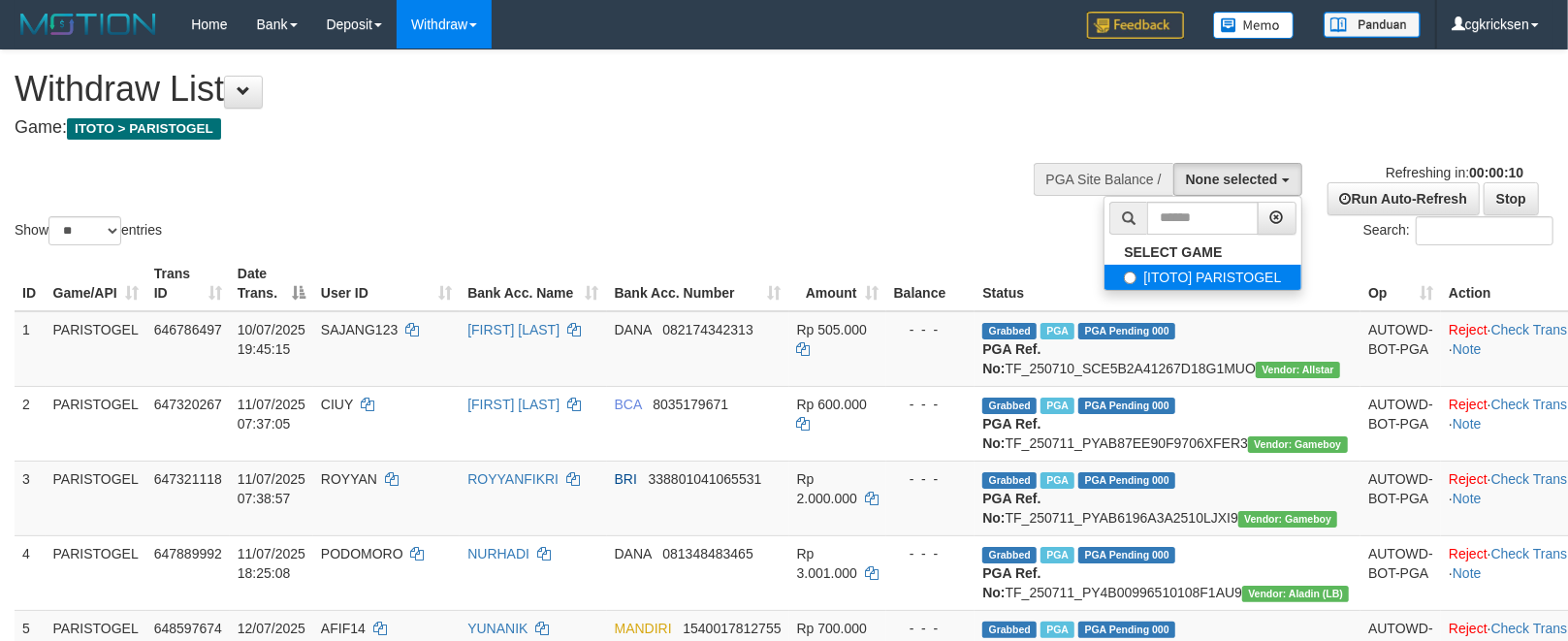 select on "****" 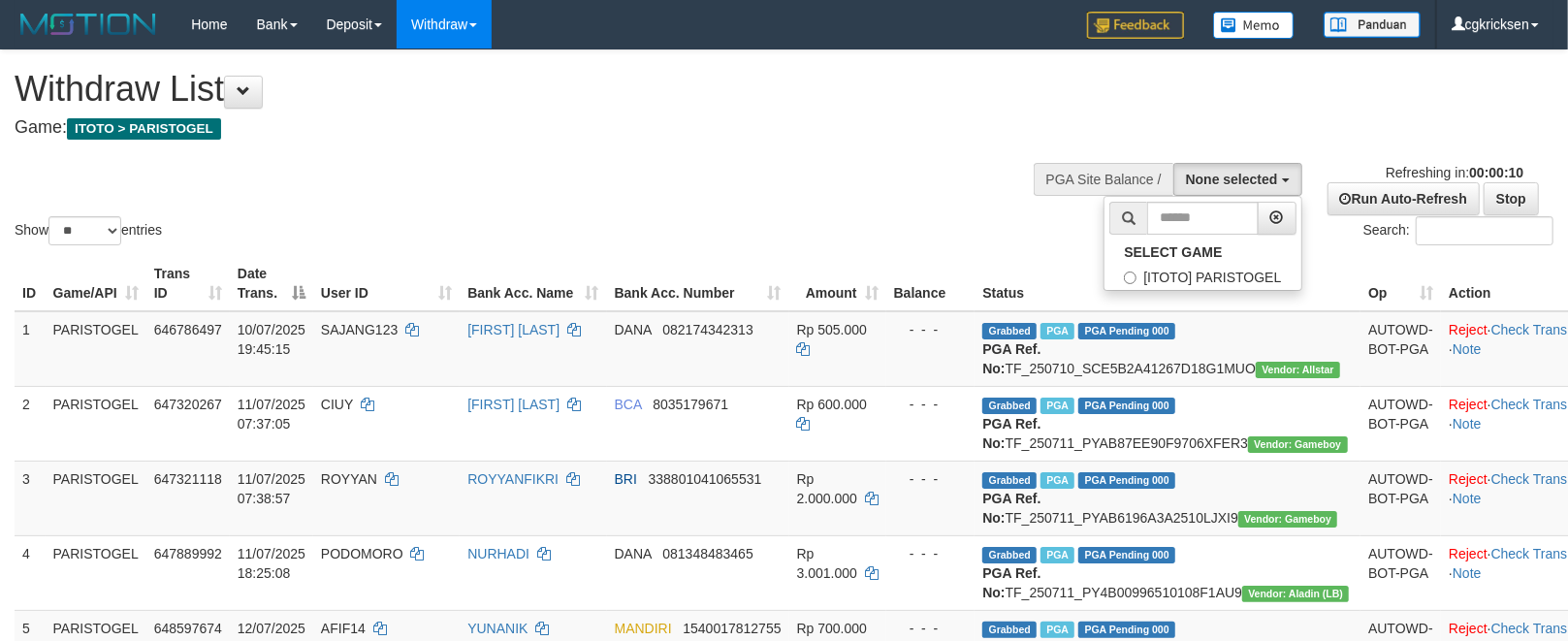 scroll, scrollTop: 16, scrollLeft: 0, axis: vertical 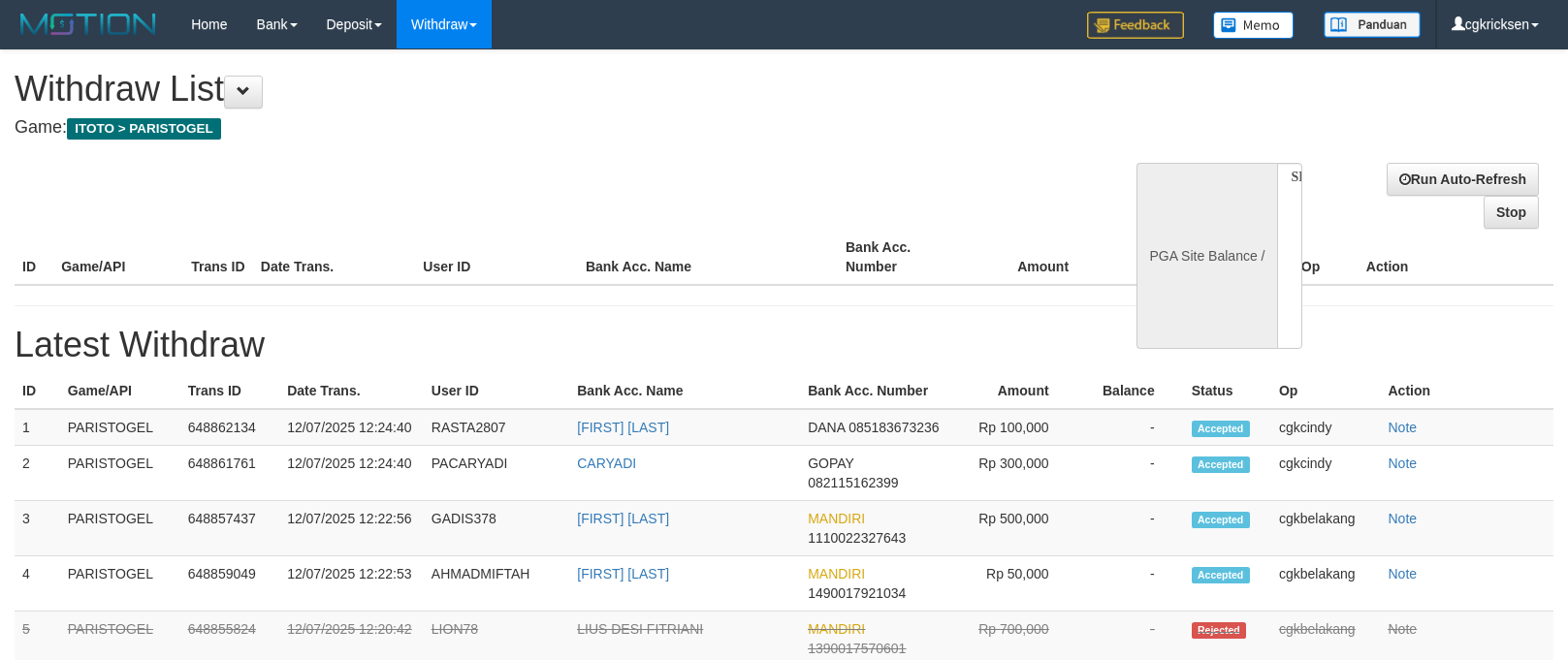 select 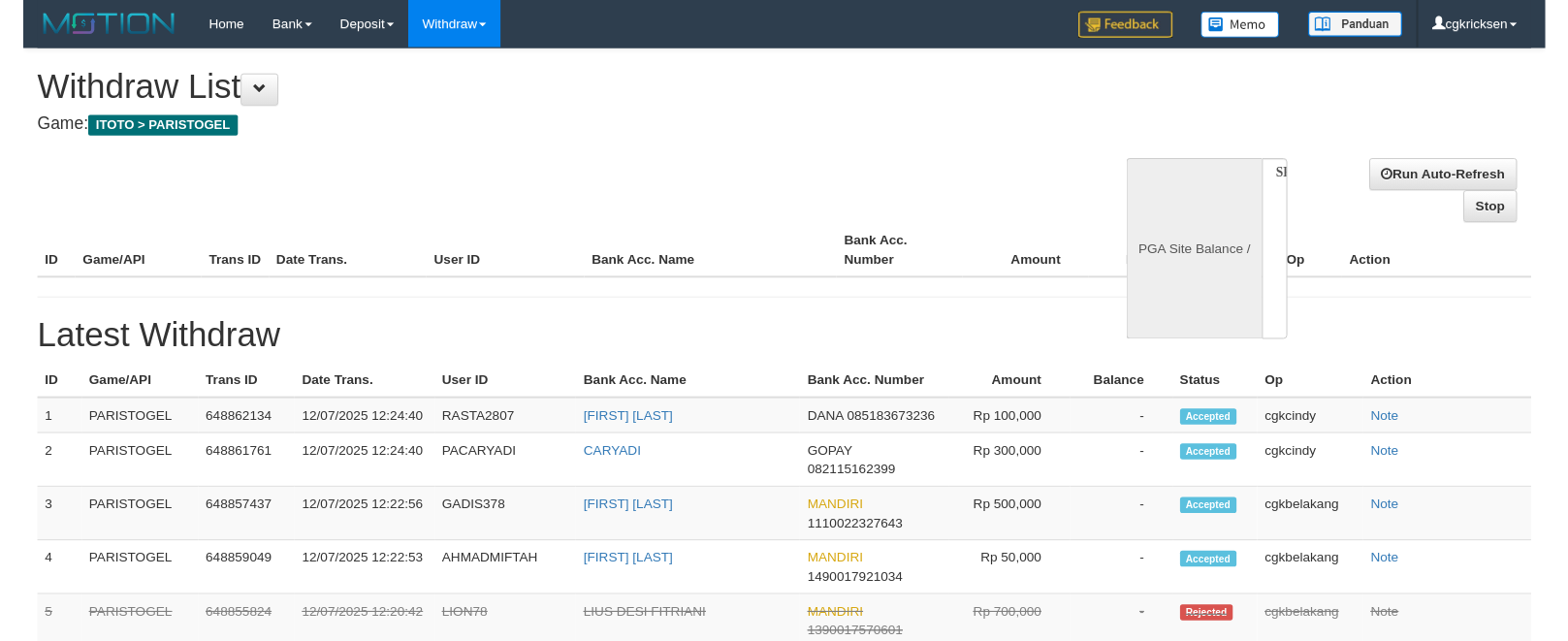 scroll, scrollTop: 0, scrollLeft: 0, axis: both 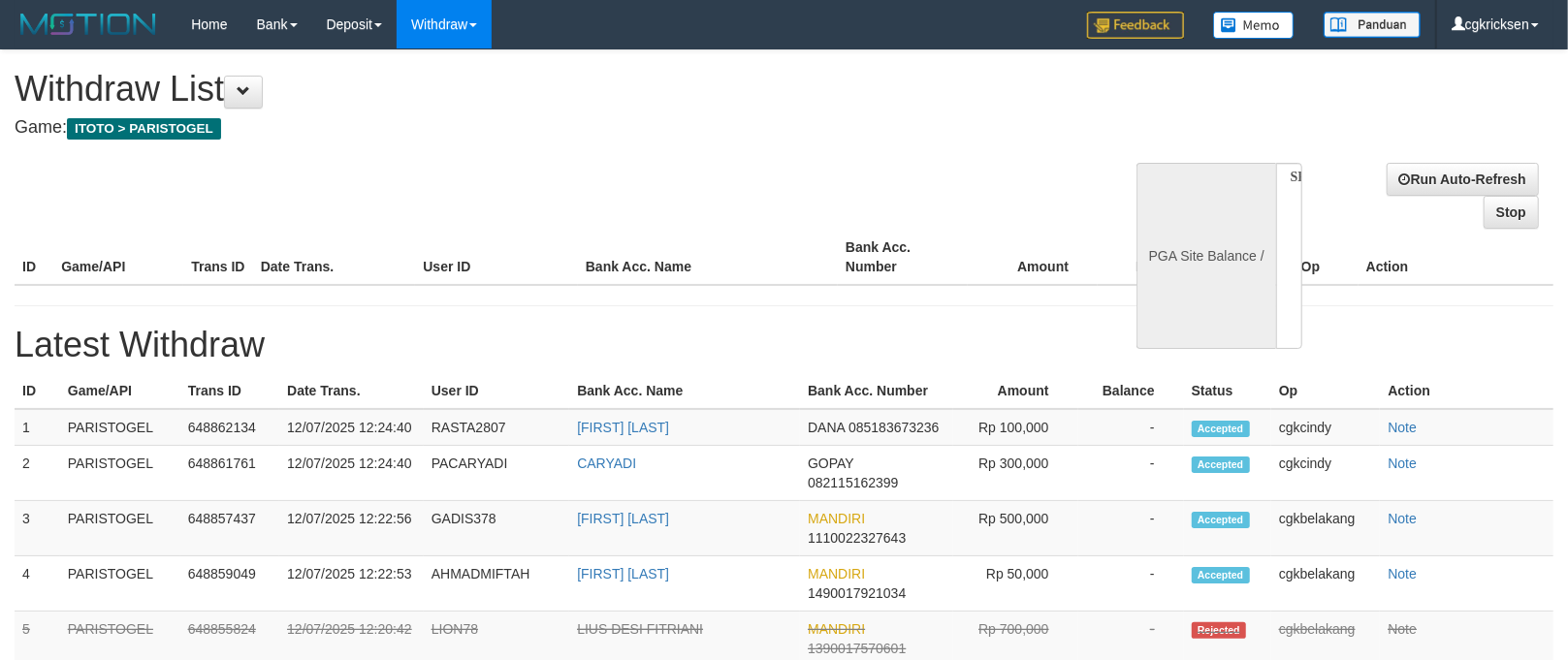 select on "**" 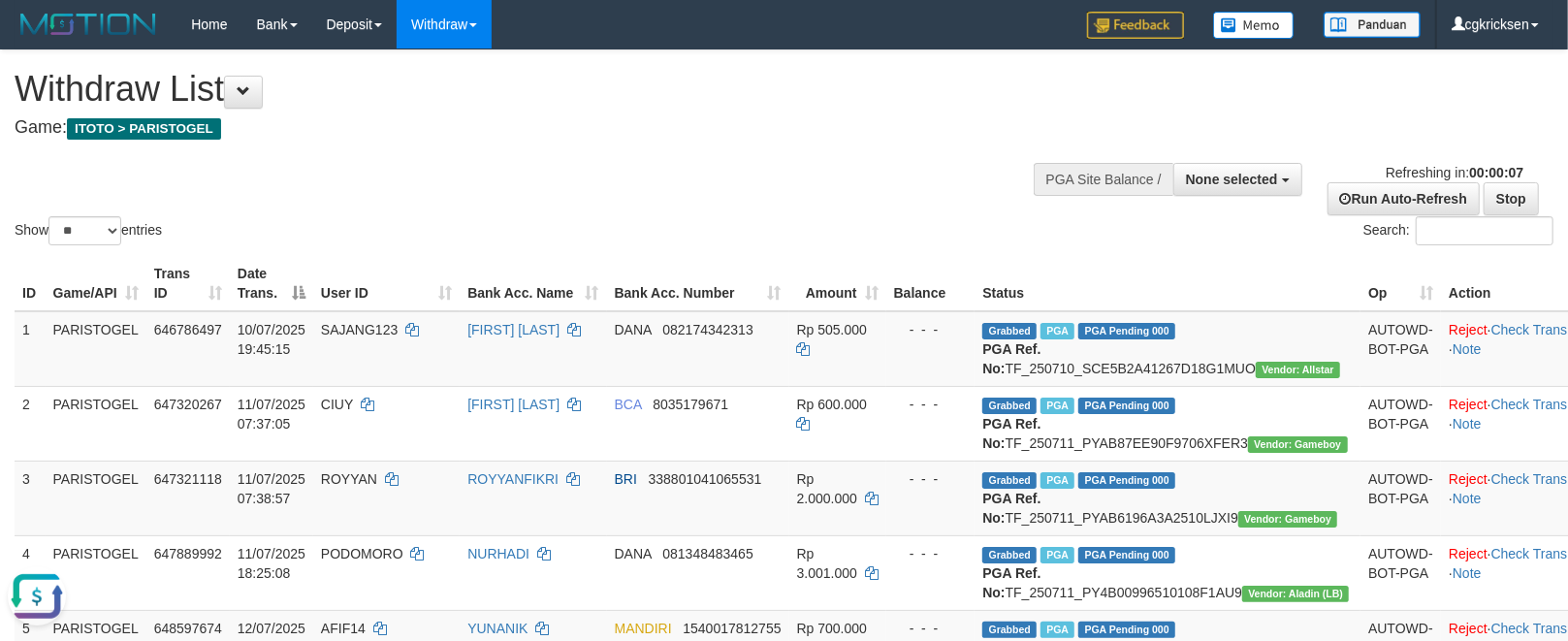 scroll, scrollTop: 0, scrollLeft: 0, axis: both 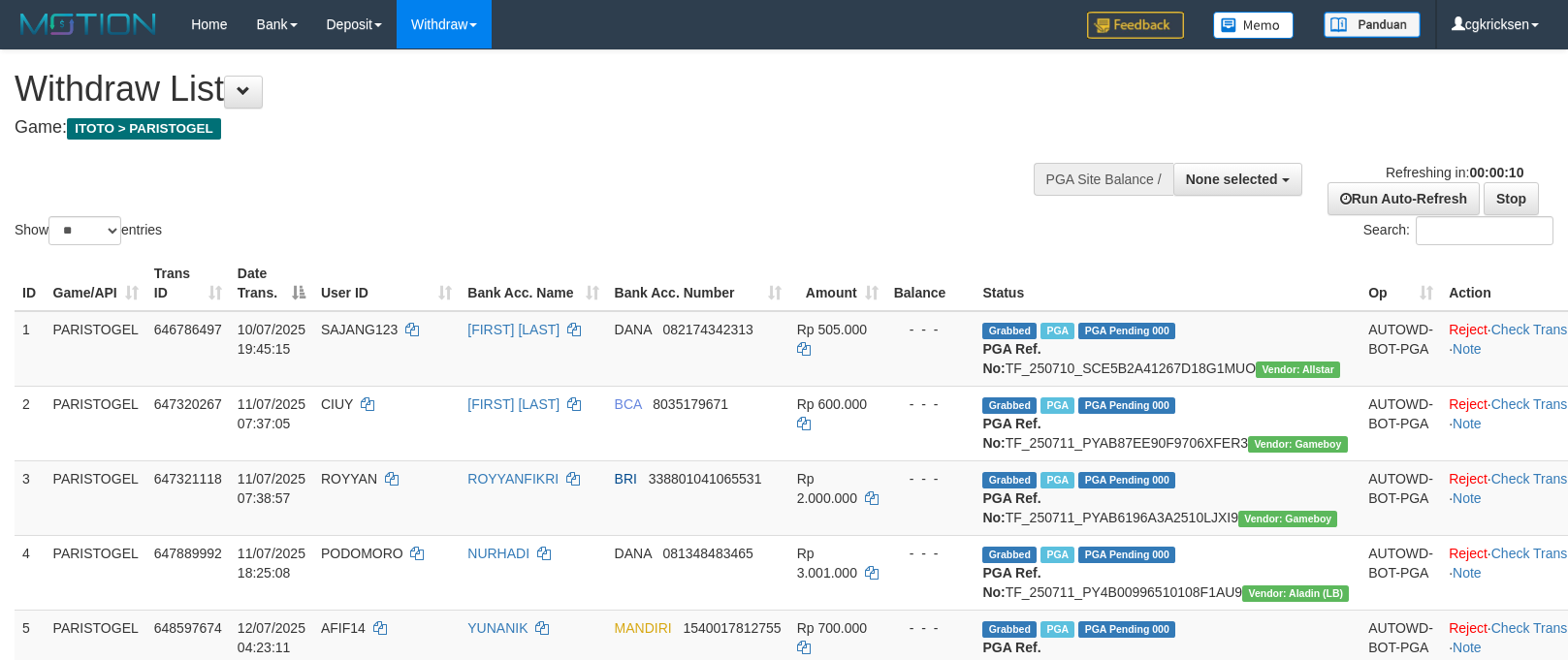 select 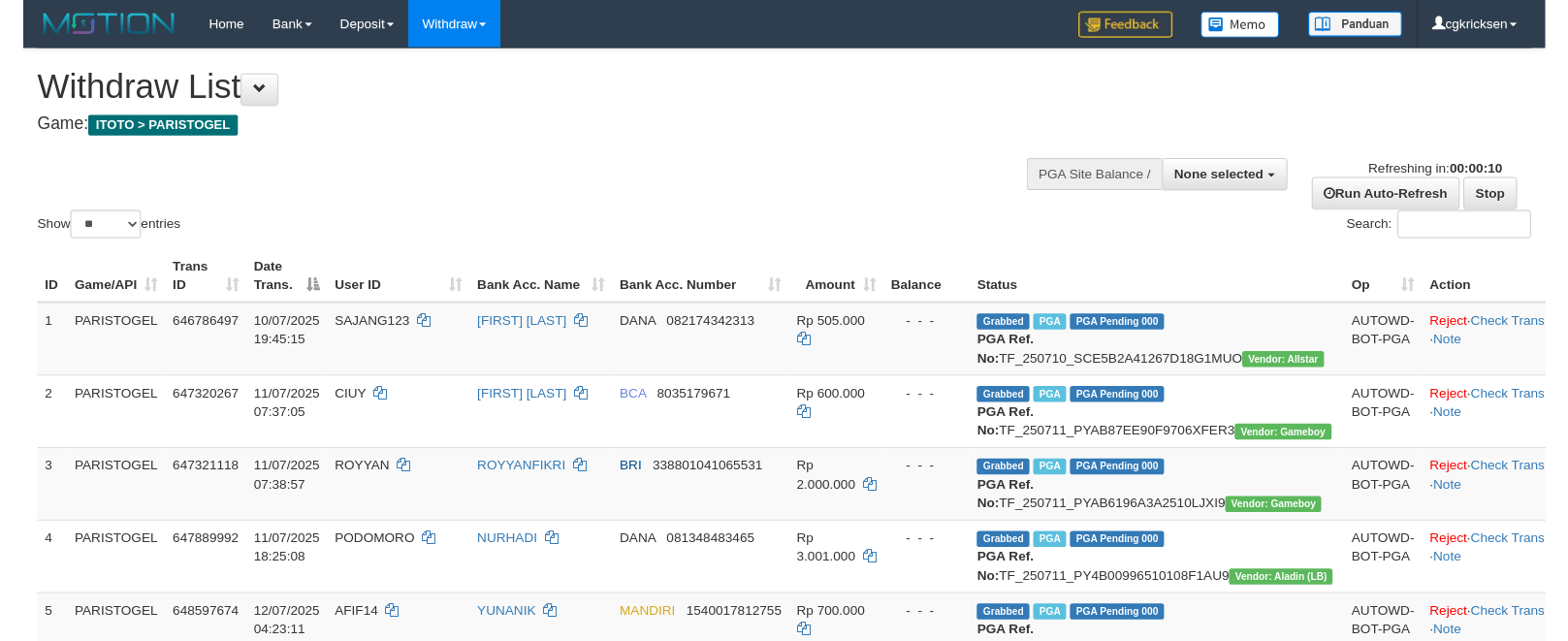 scroll, scrollTop: 0, scrollLeft: 0, axis: both 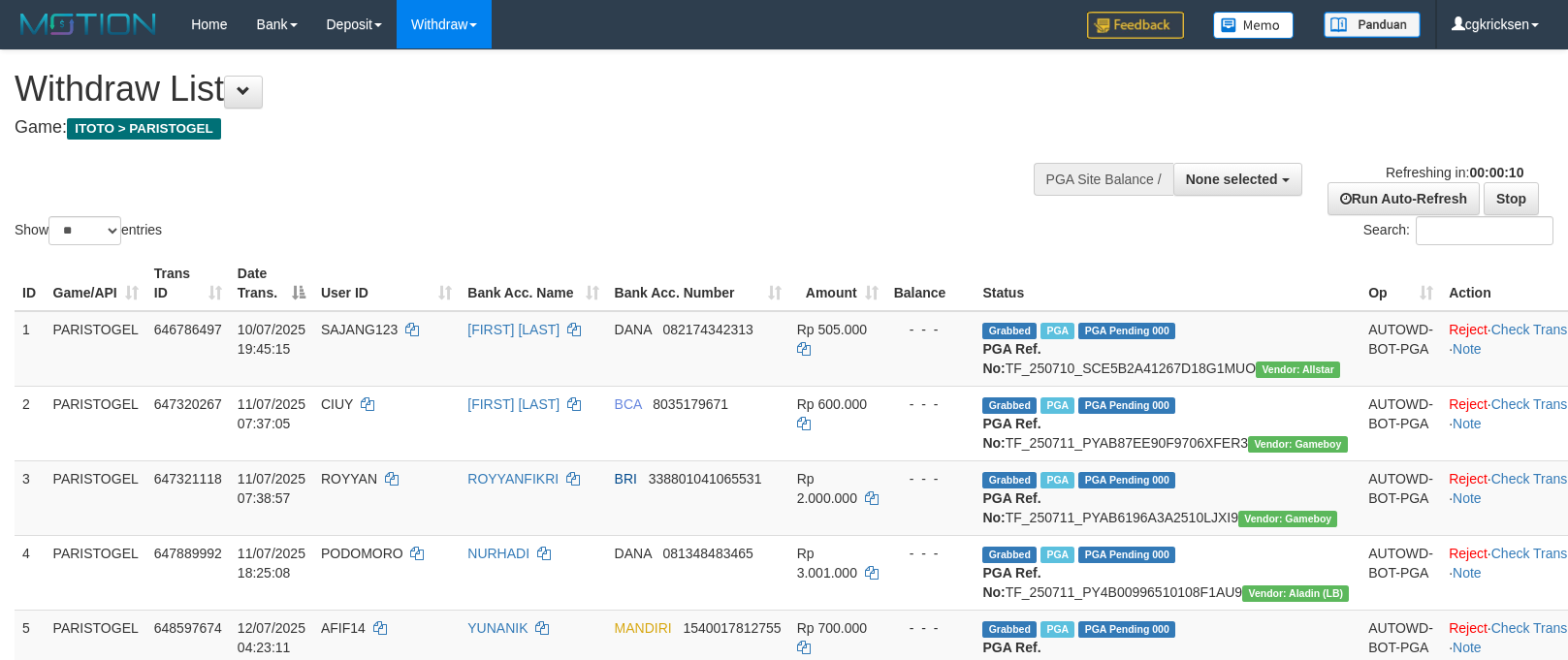 select 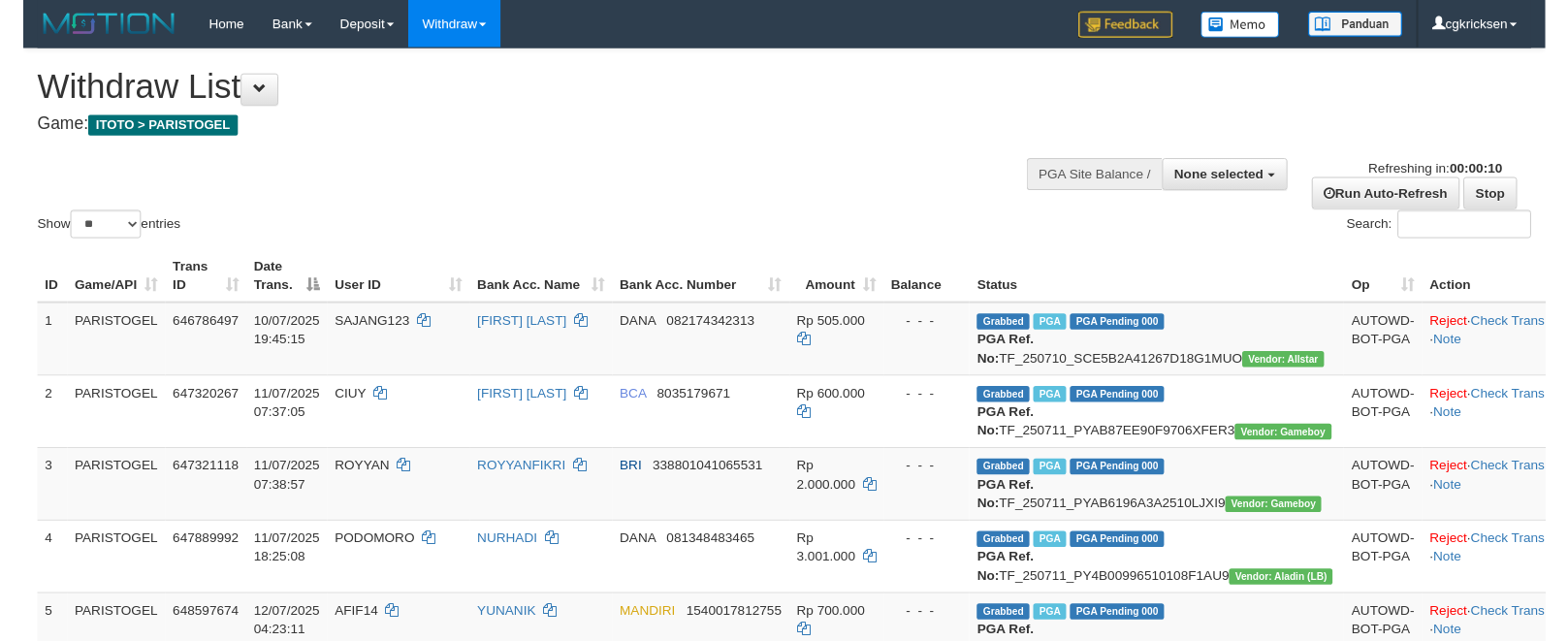 scroll, scrollTop: 0, scrollLeft: 0, axis: both 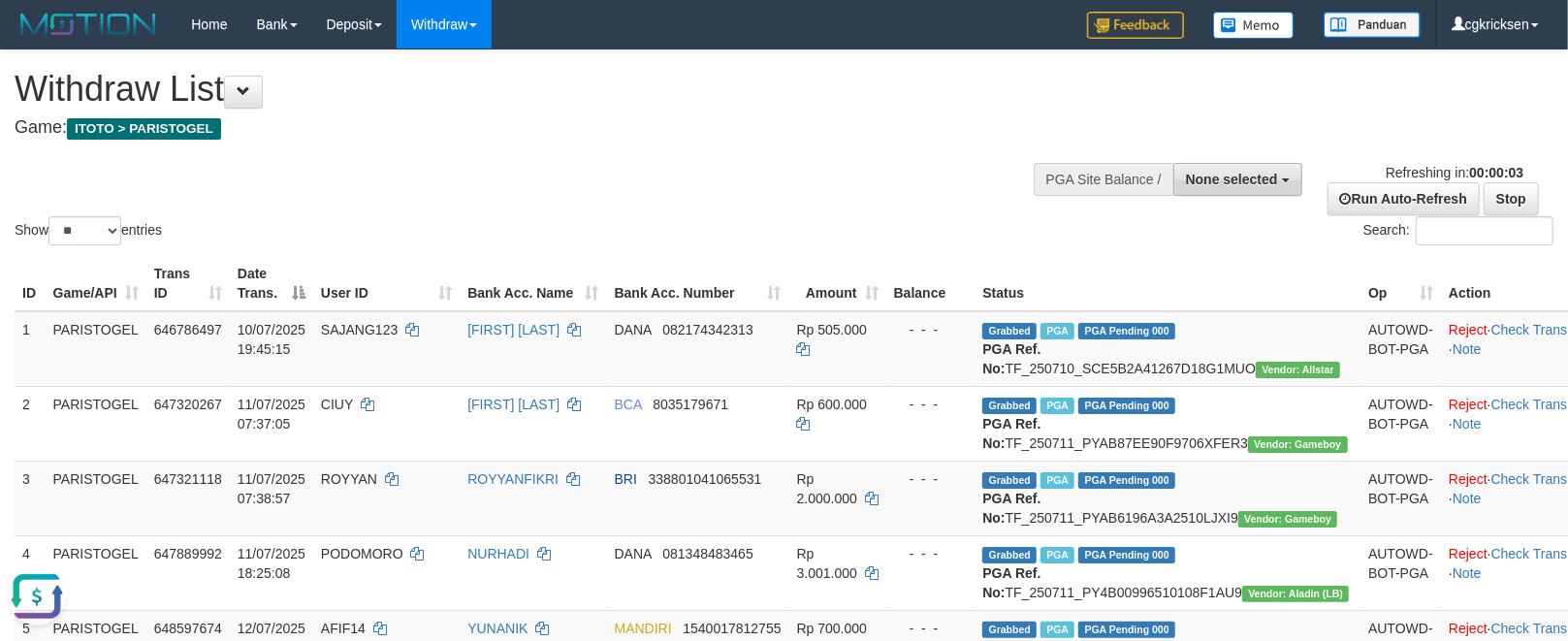 click on "None selected" at bounding box center [1237, 179] 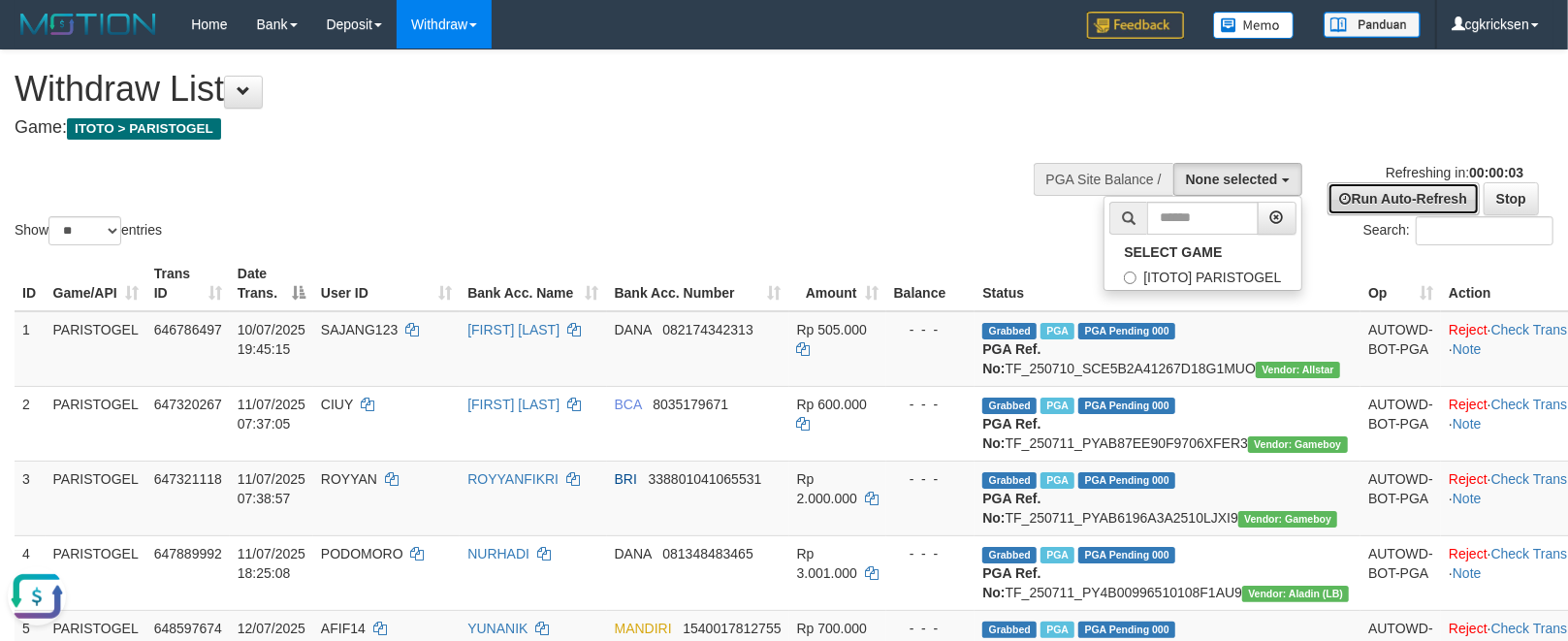 click on "Run Auto-Refresh" at bounding box center (1403, 199) 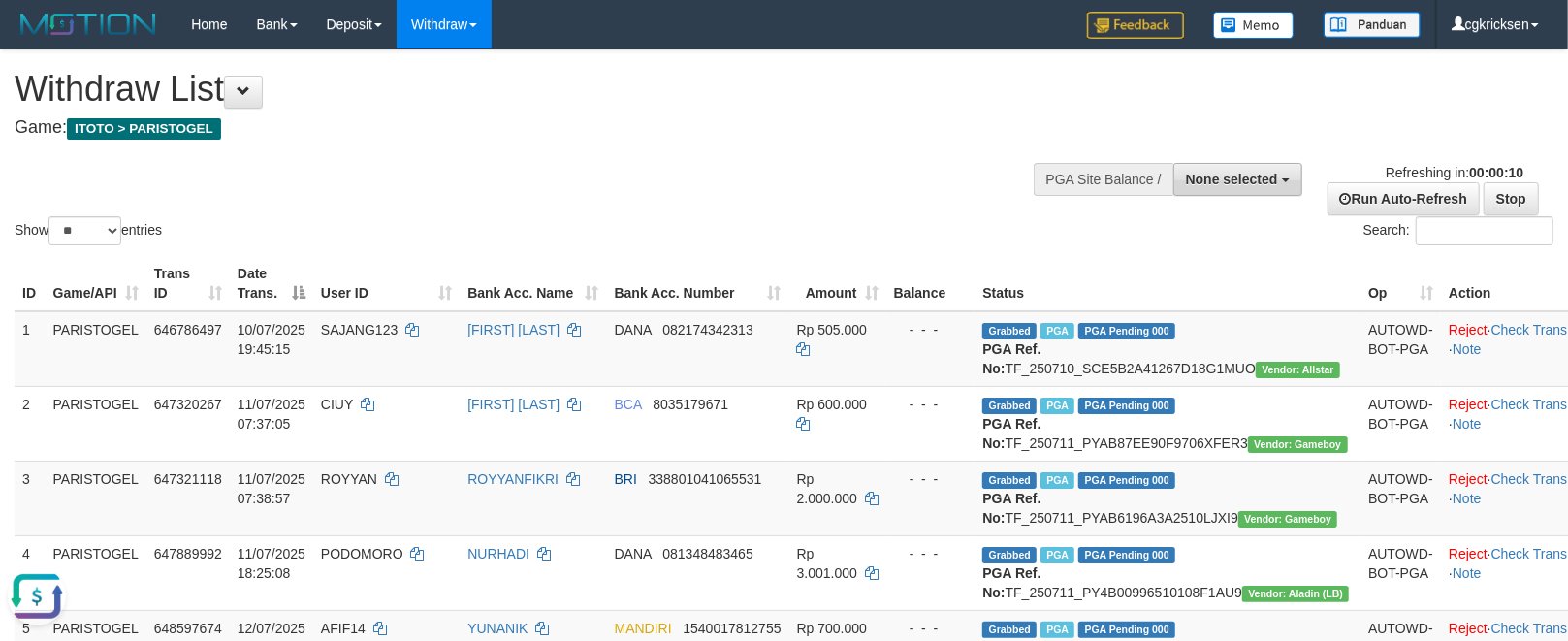 click on "None selected" at bounding box center [1232, 179] 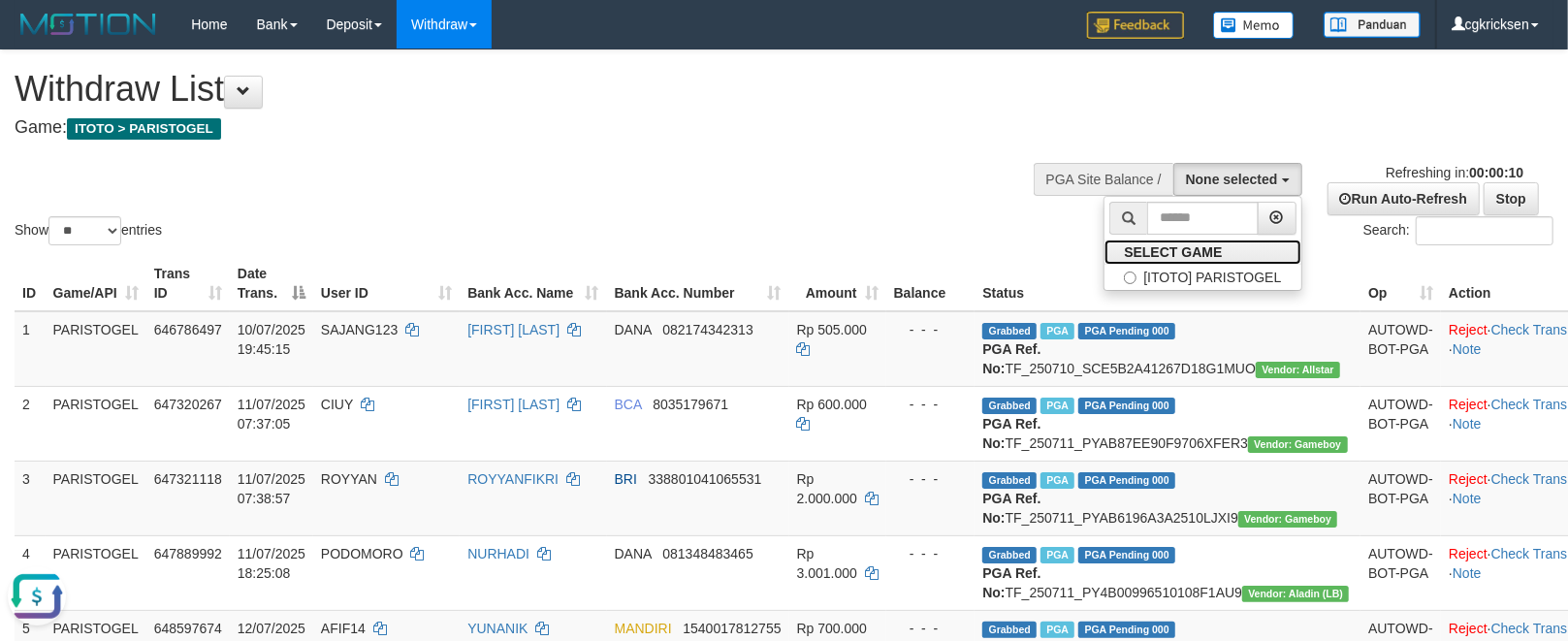 click on "SELECT GAME
[ITOTO] PARISTOGEL" at bounding box center (1202, 243) 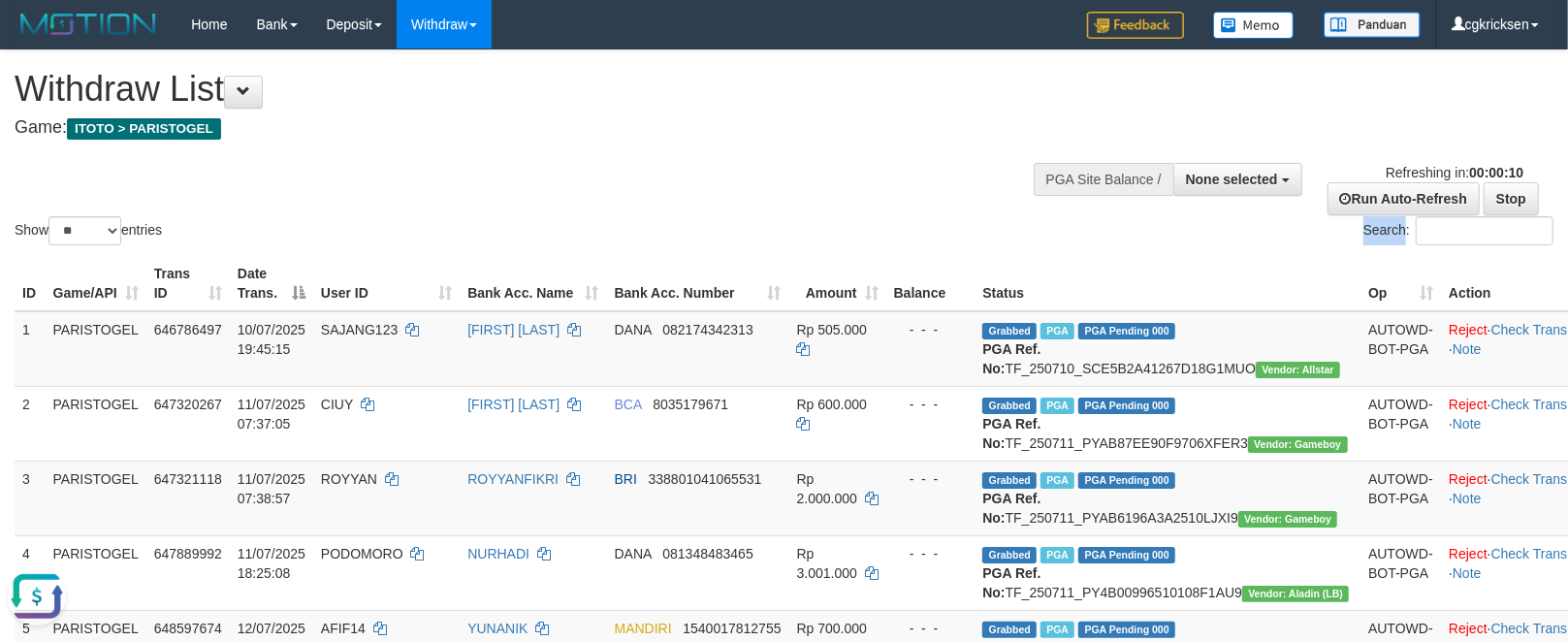 click on "Search:" at bounding box center (1176, 233) 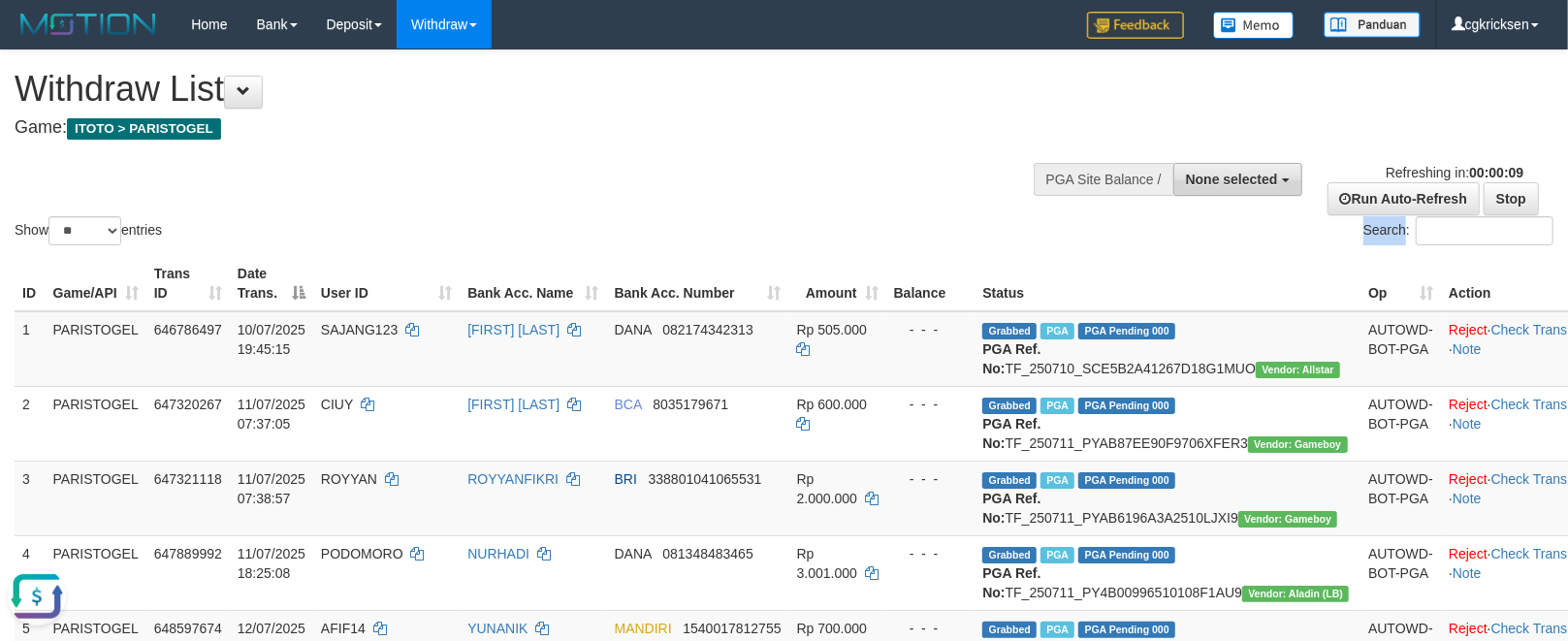 click on "None selected" at bounding box center (1232, 179) 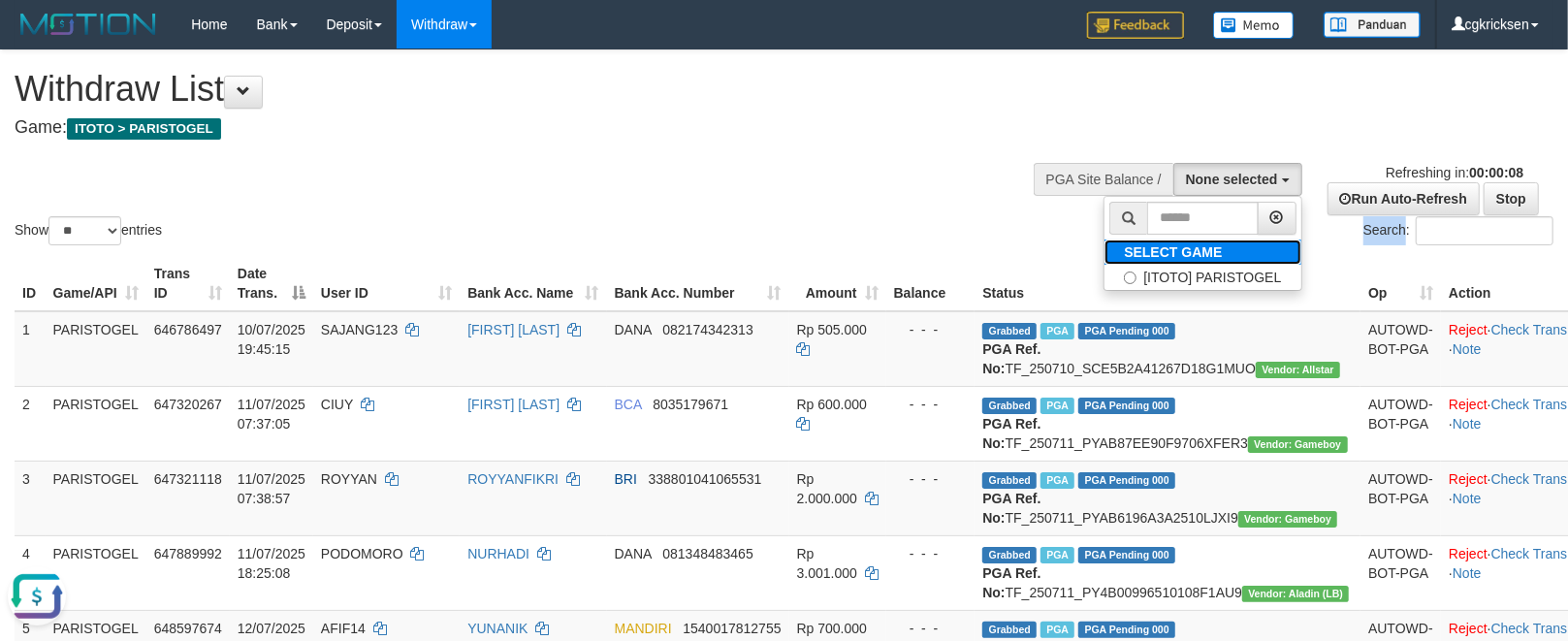 click on "SELECT GAME" at bounding box center [1202, 252] 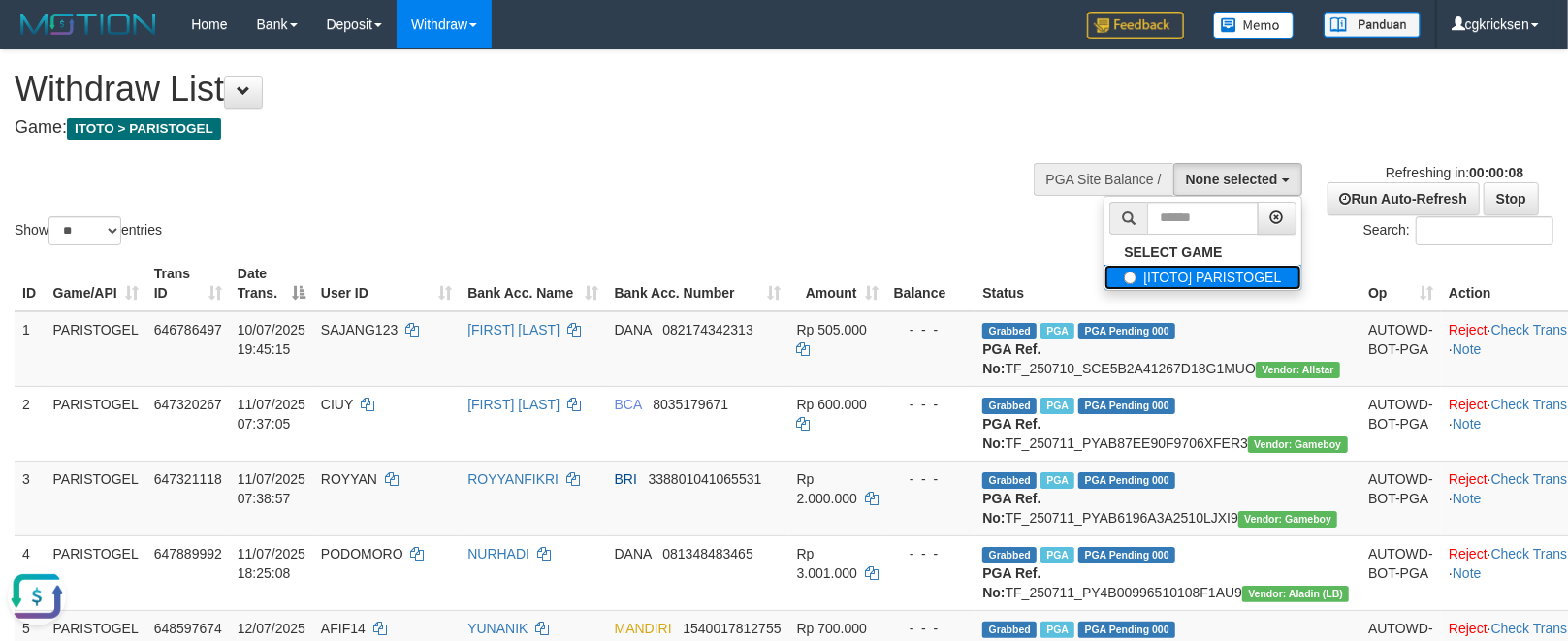 click on "[ITOTO] PARISTOGEL" at bounding box center [1202, 277] 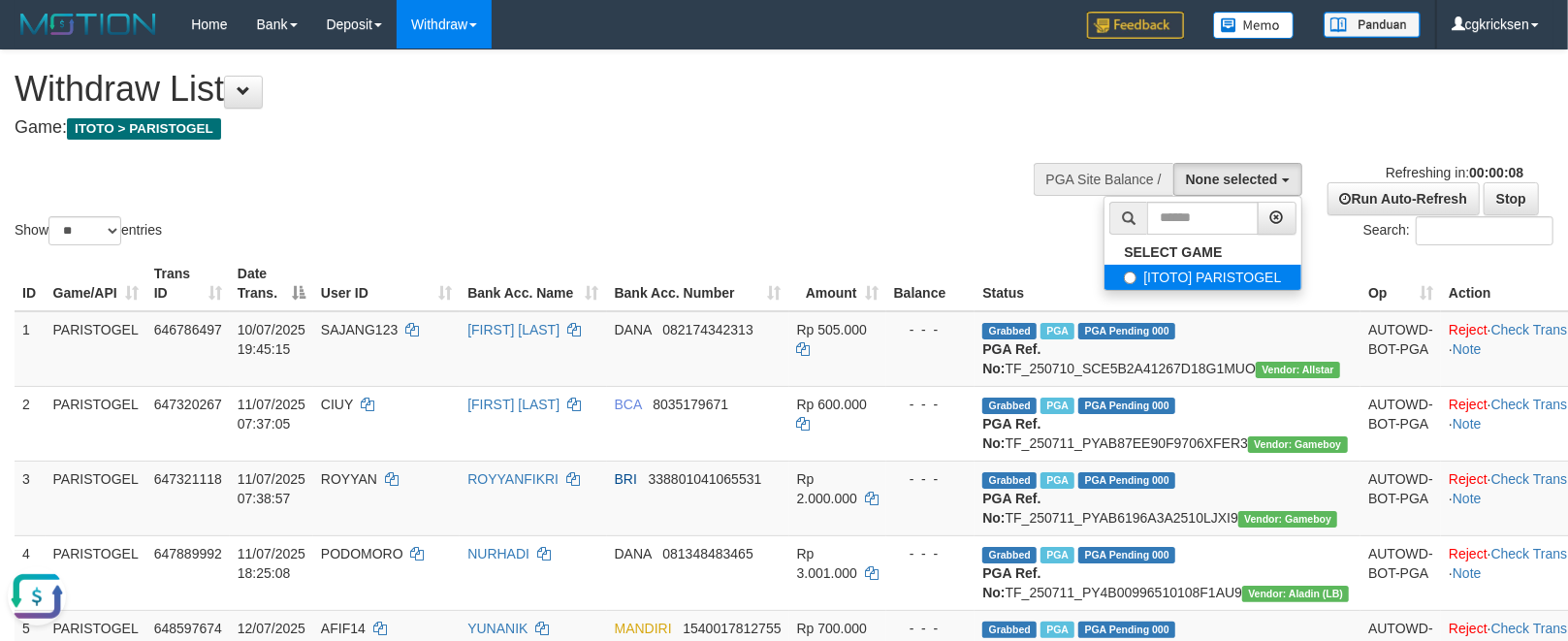 select on "****" 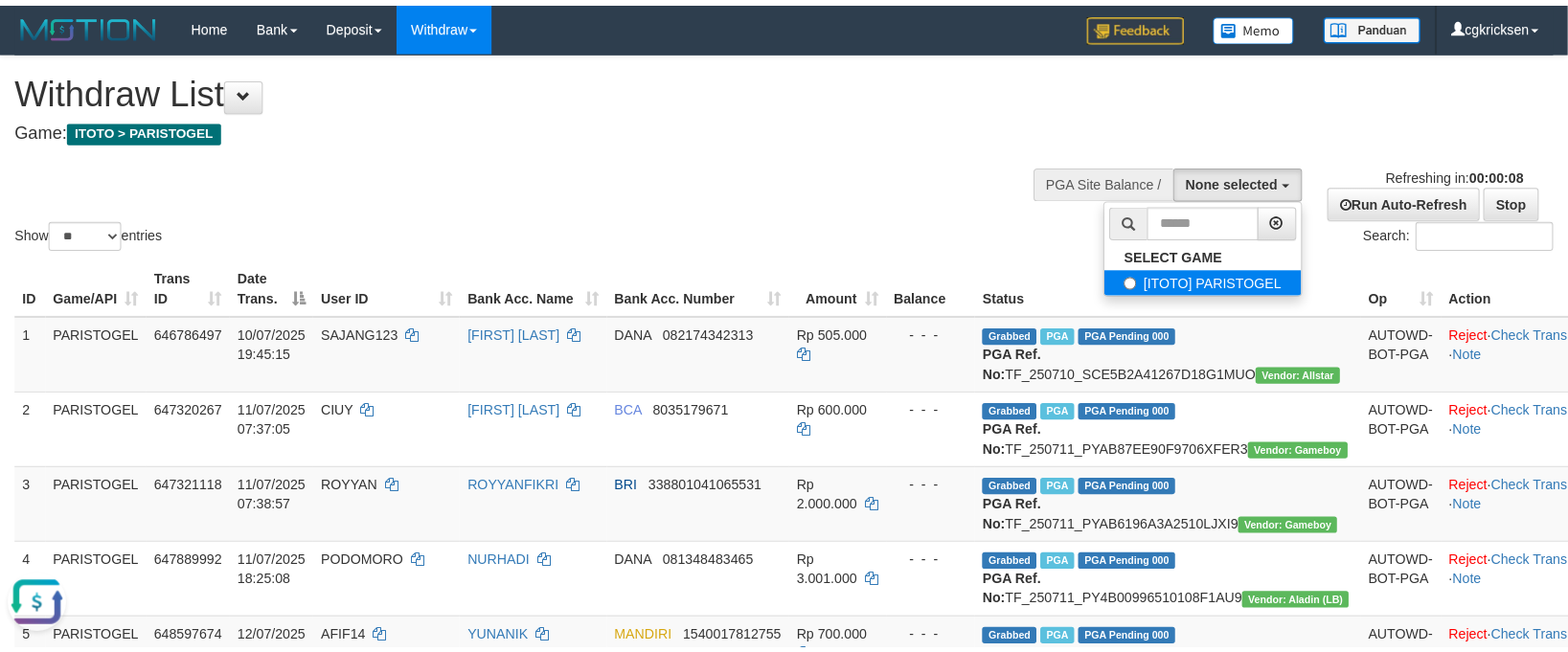 scroll, scrollTop: 16, scrollLeft: 0, axis: vertical 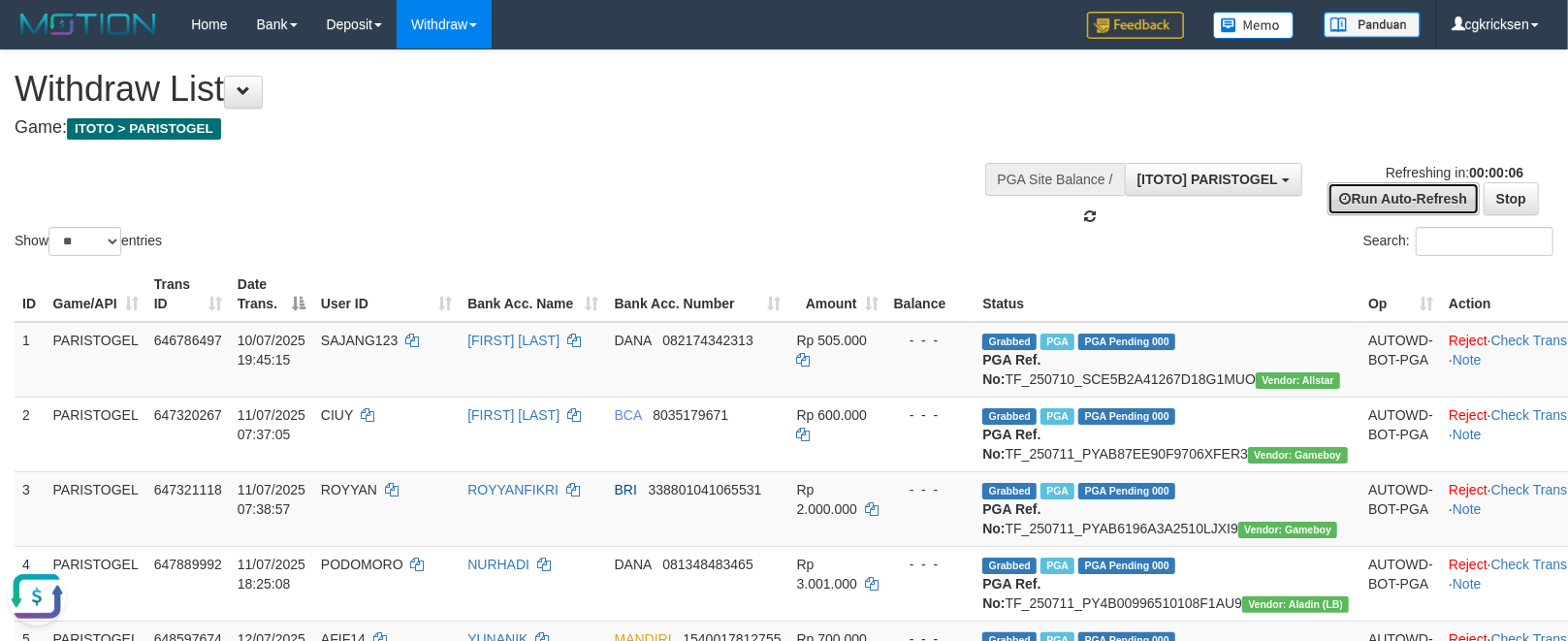 click on "Run Auto-Refresh" at bounding box center [1403, 199] 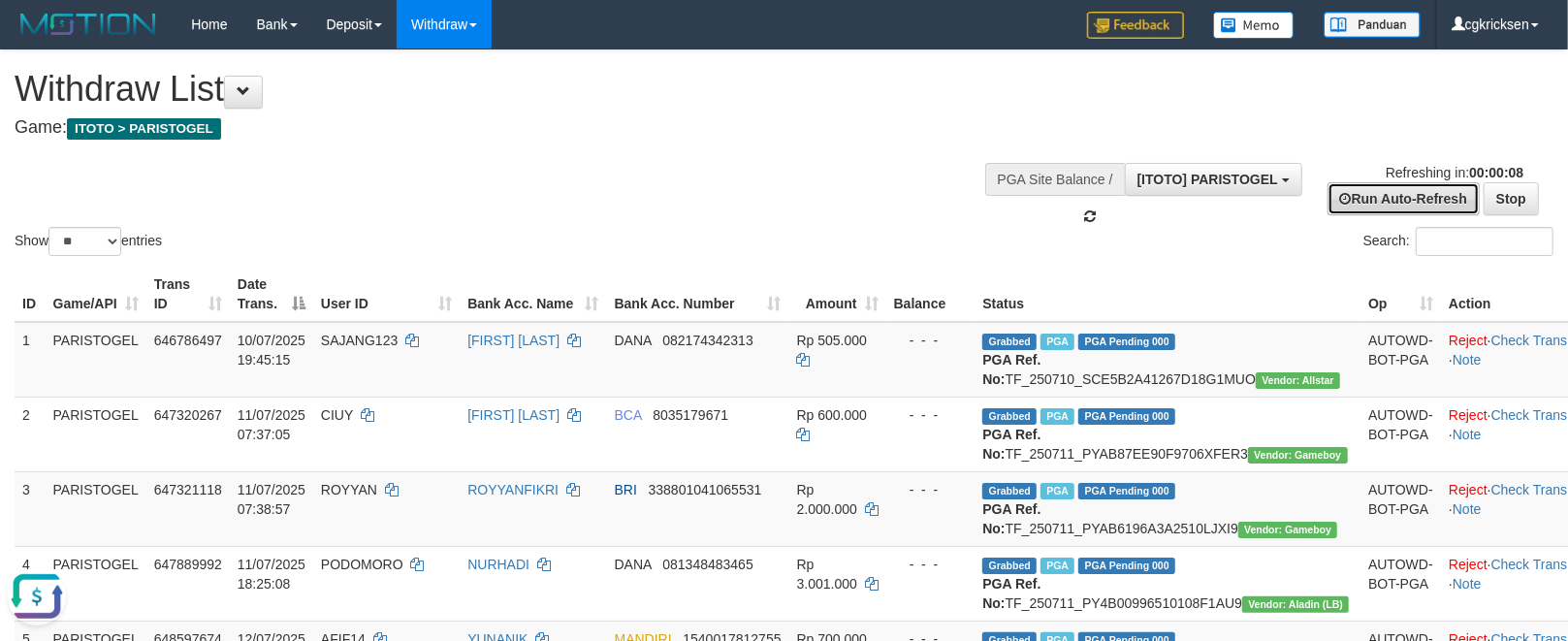 click on "Run Auto-Refresh" at bounding box center (1403, 199) 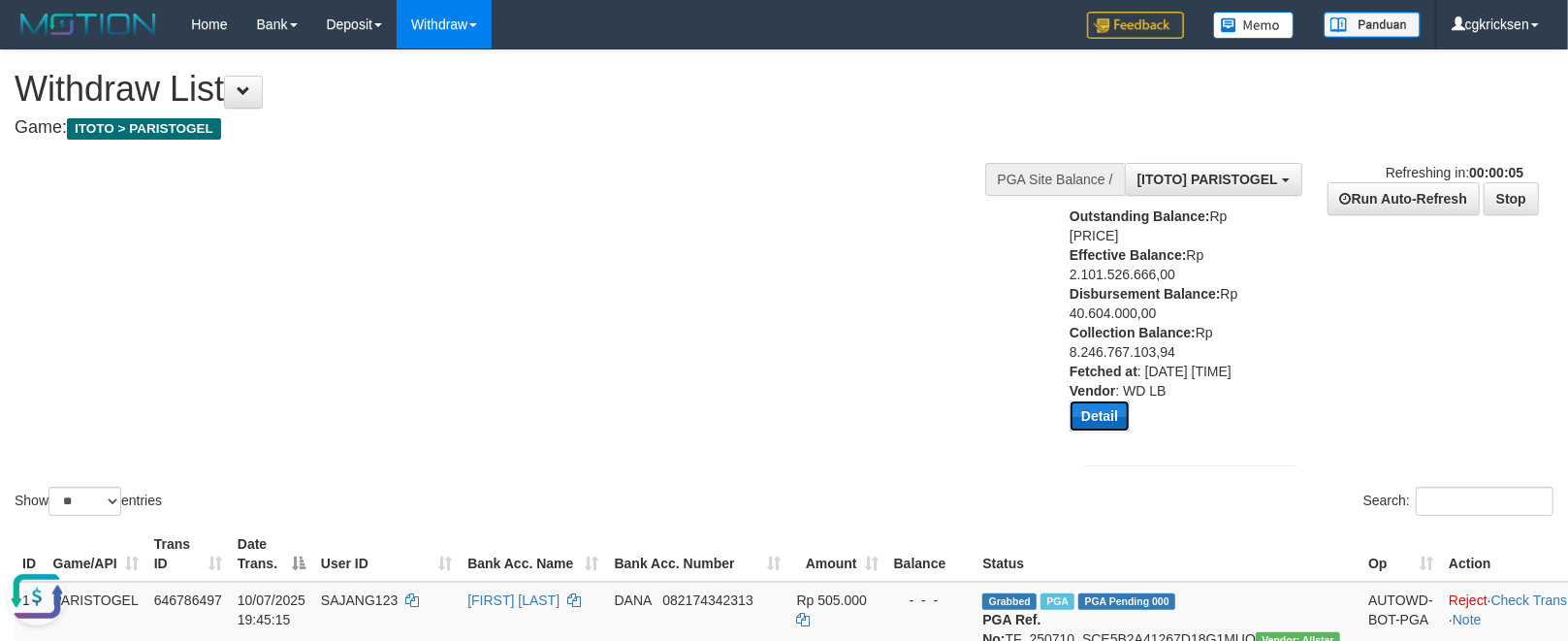 click on "Detail" at bounding box center (1100, 416) 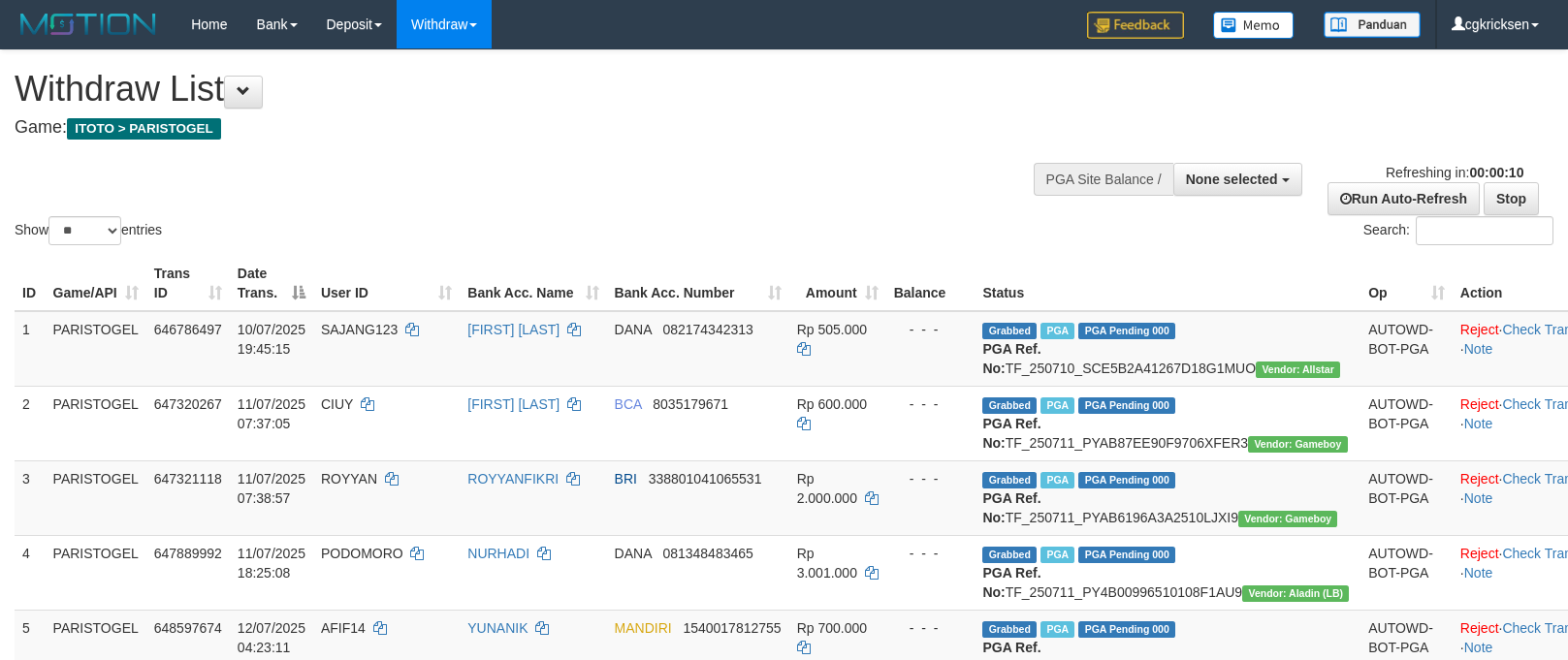 select 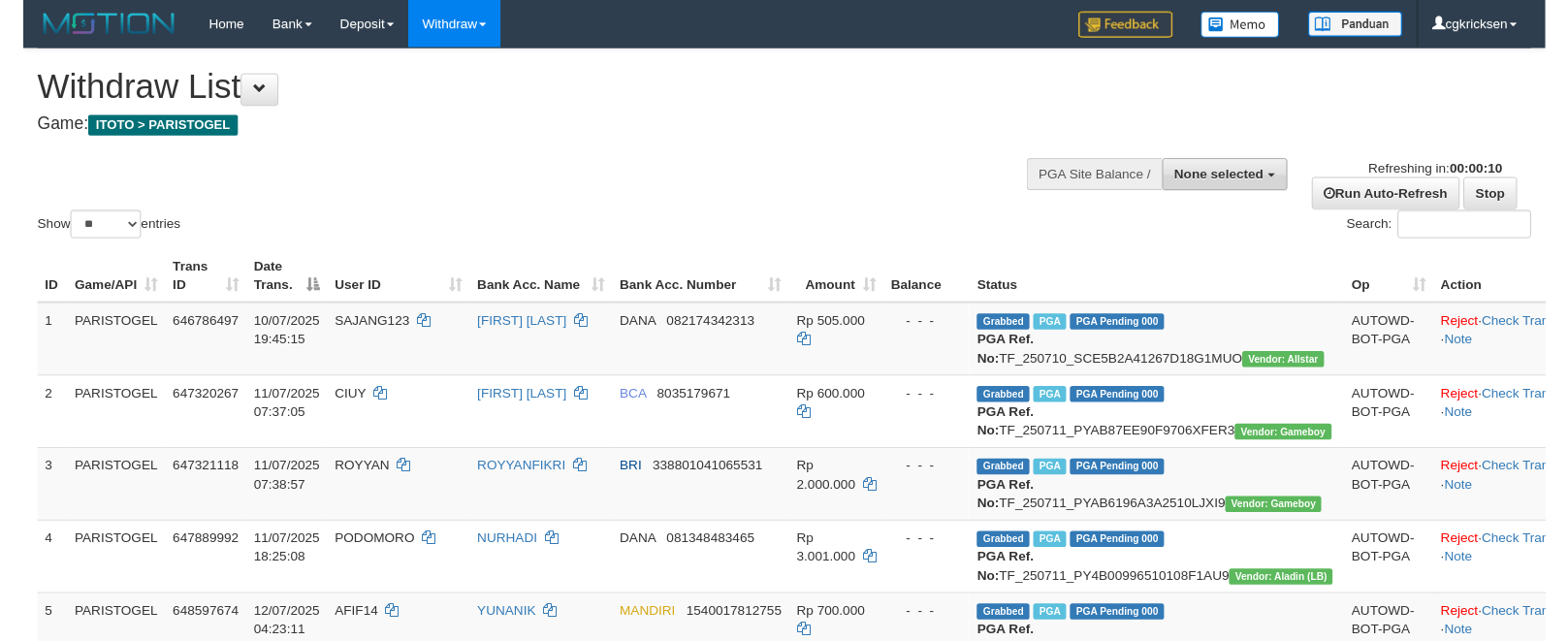 scroll, scrollTop: 0, scrollLeft: 0, axis: both 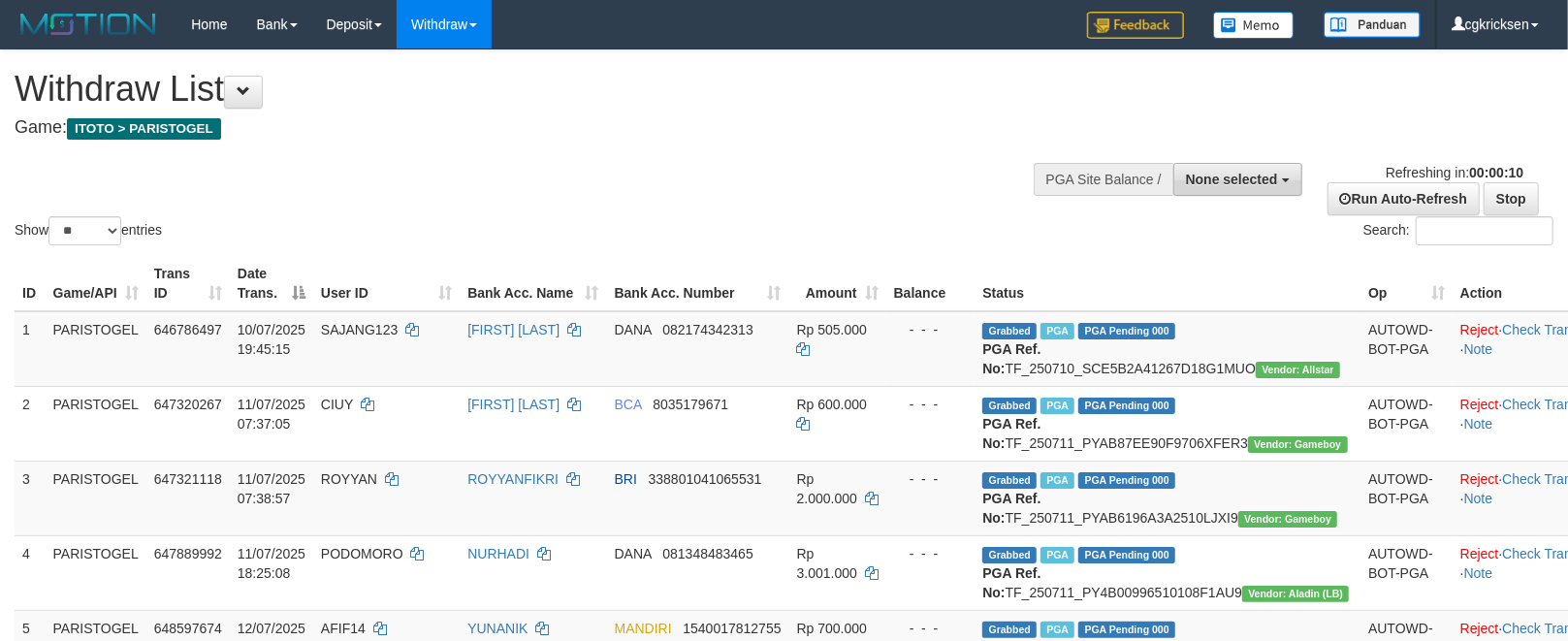 click on "None selected" at bounding box center [1237, 179] 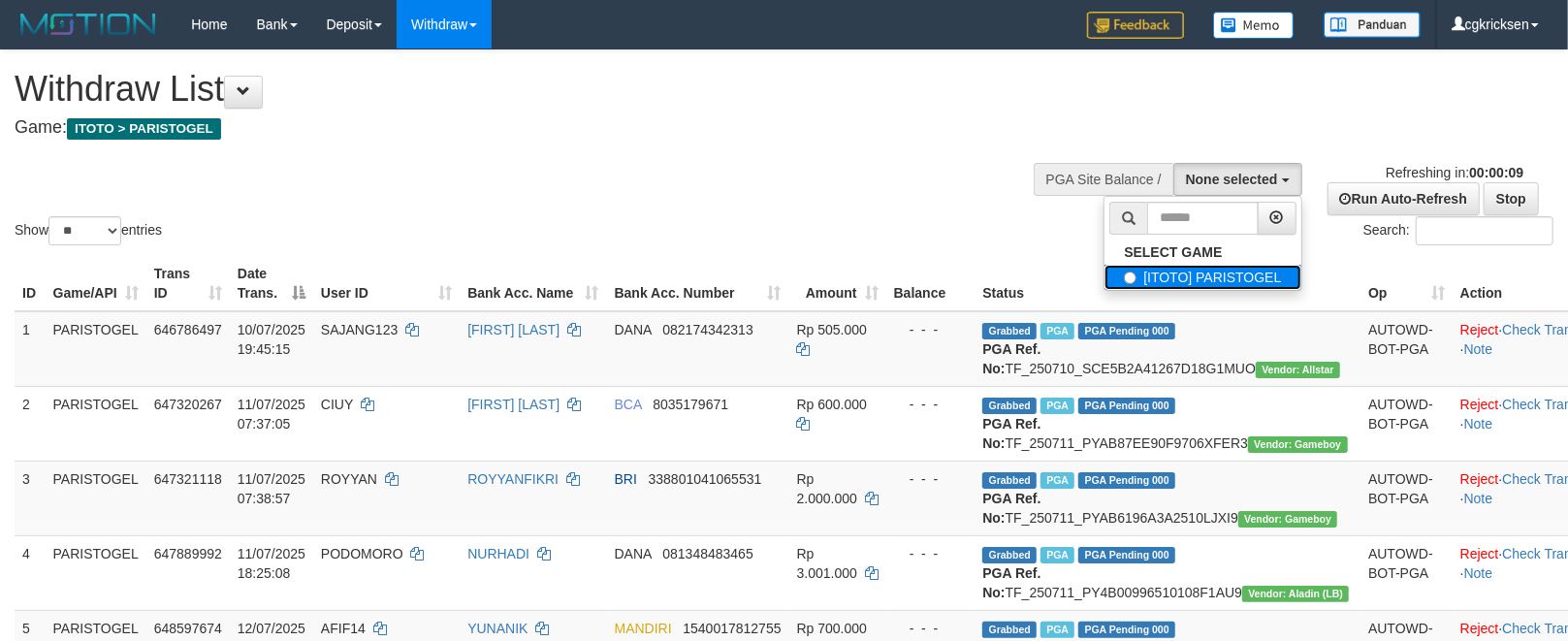 click on "[ITOTO] PARISTOGEL" at bounding box center [1202, 277] 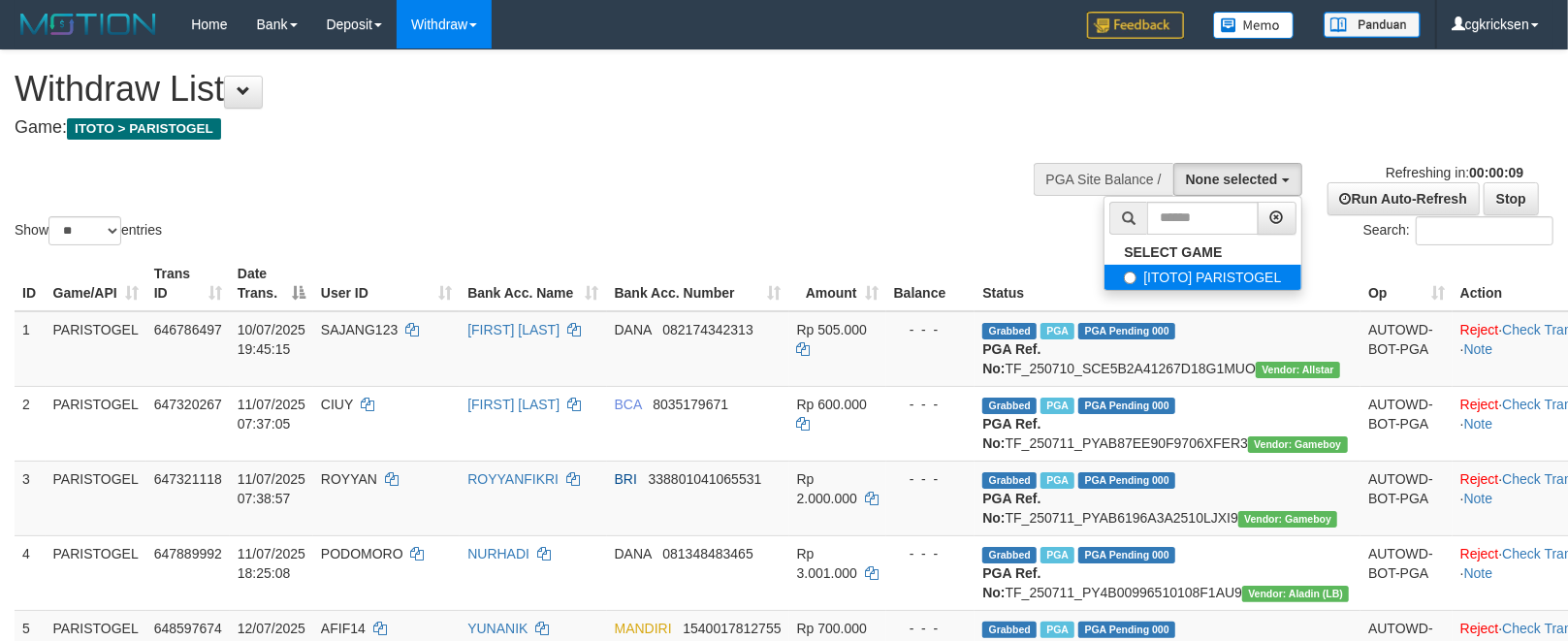 select on "****" 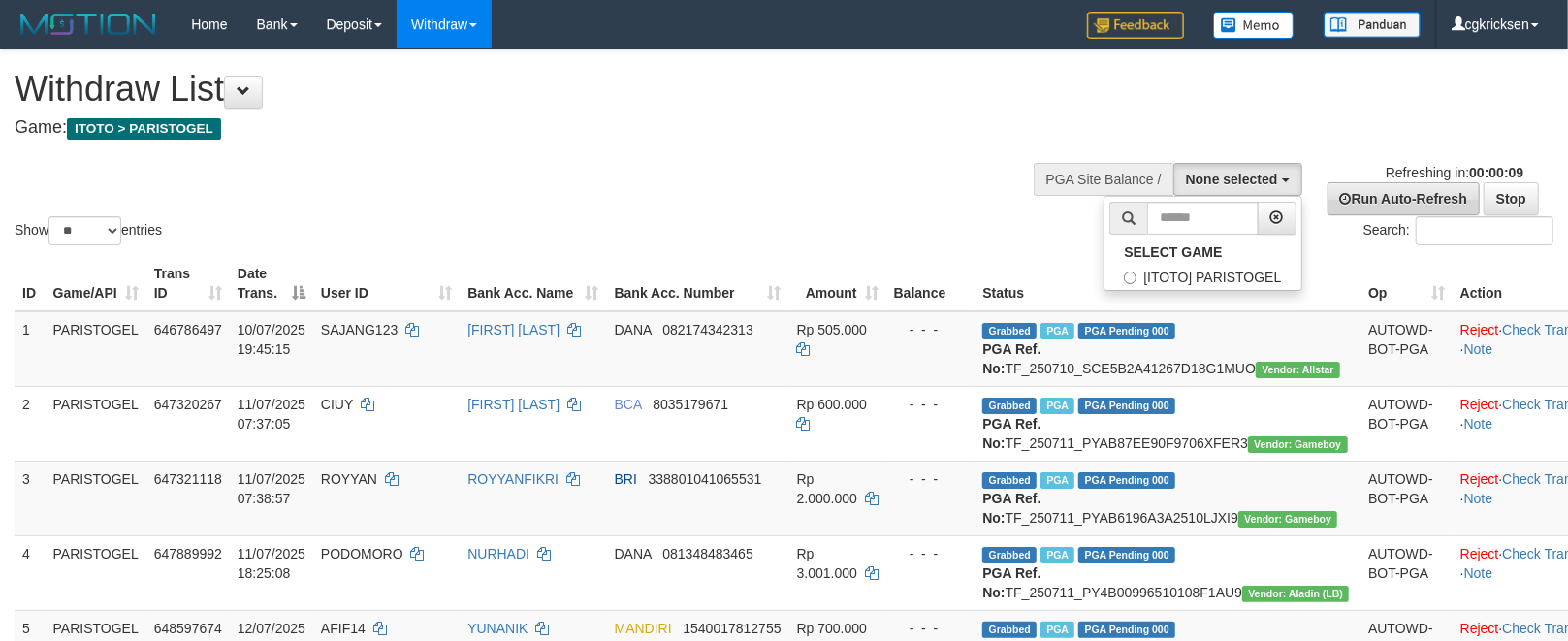 scroll, scrollTop: 16, scrollLeft: 0, axis: vertical 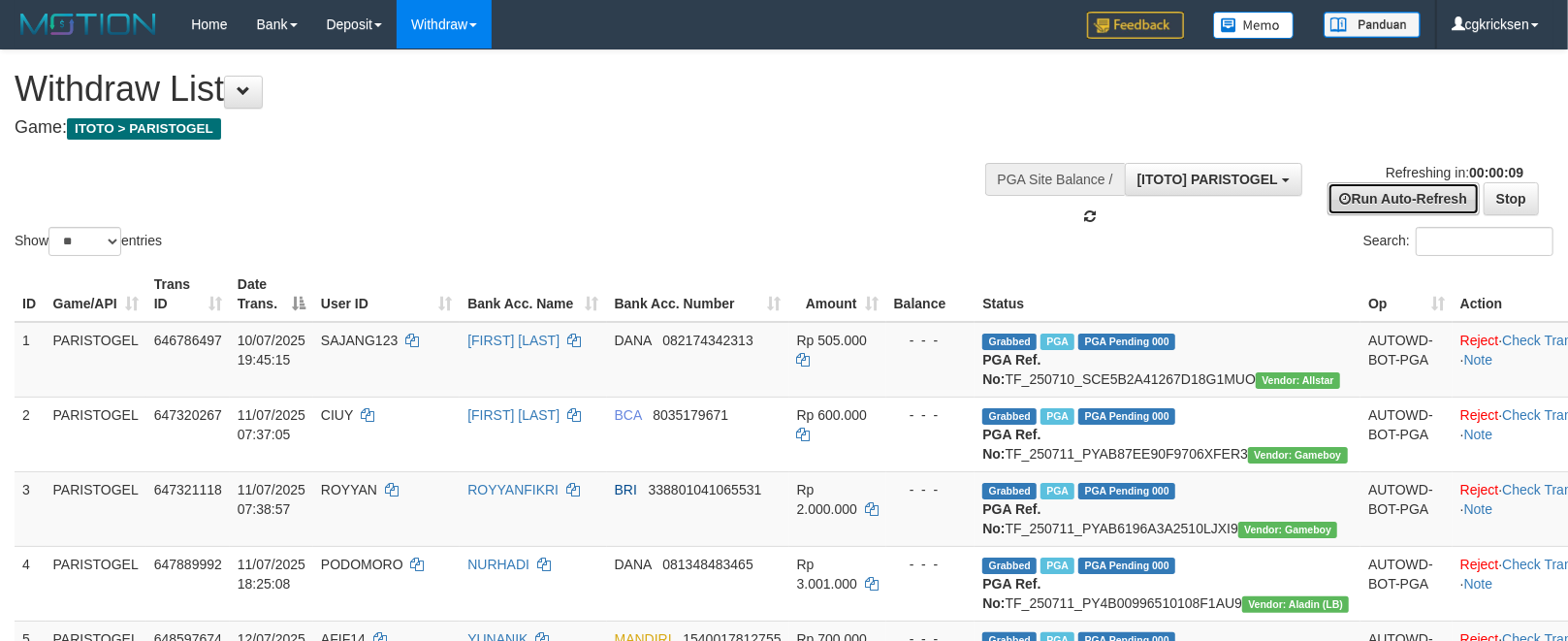 click on "Run Auto-Refresh" at bounding box center [1403, 199] 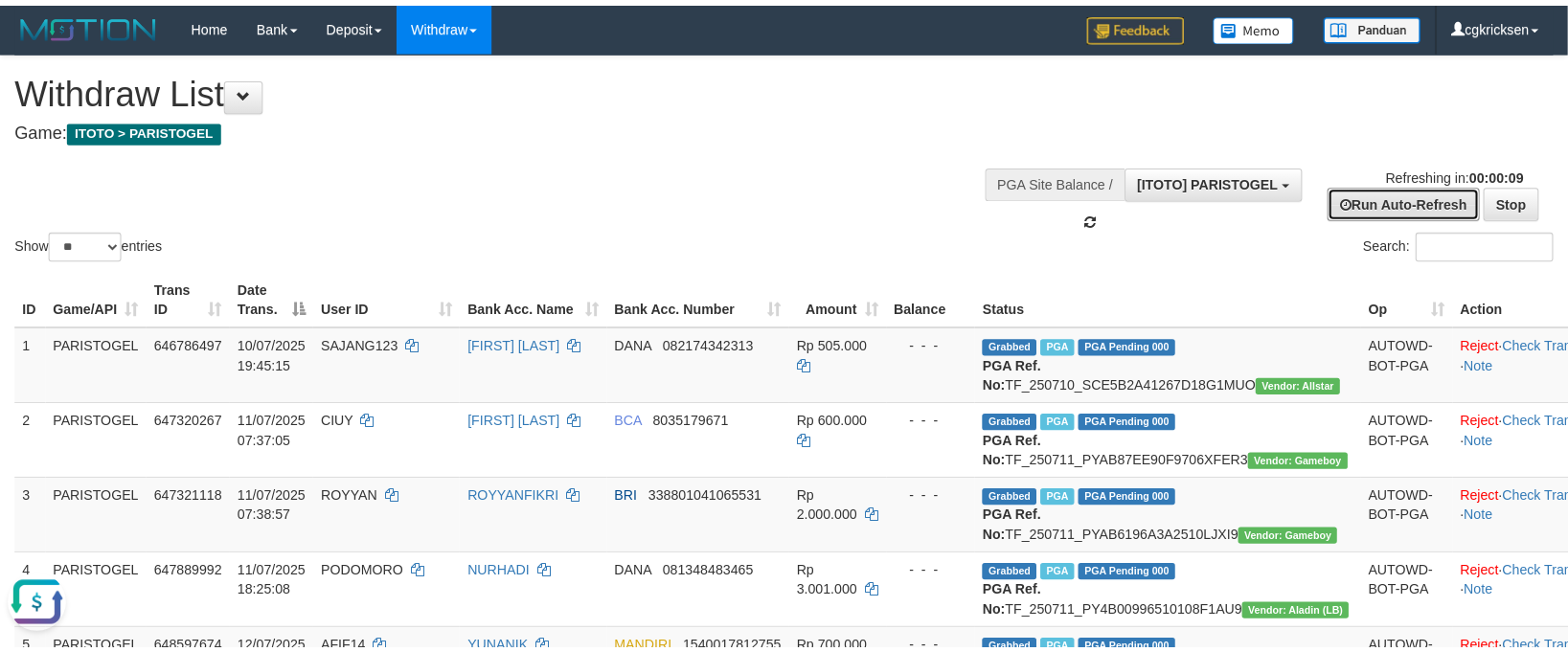 scroll, scrollTop: 0, scrollLeft: 0, axis: both 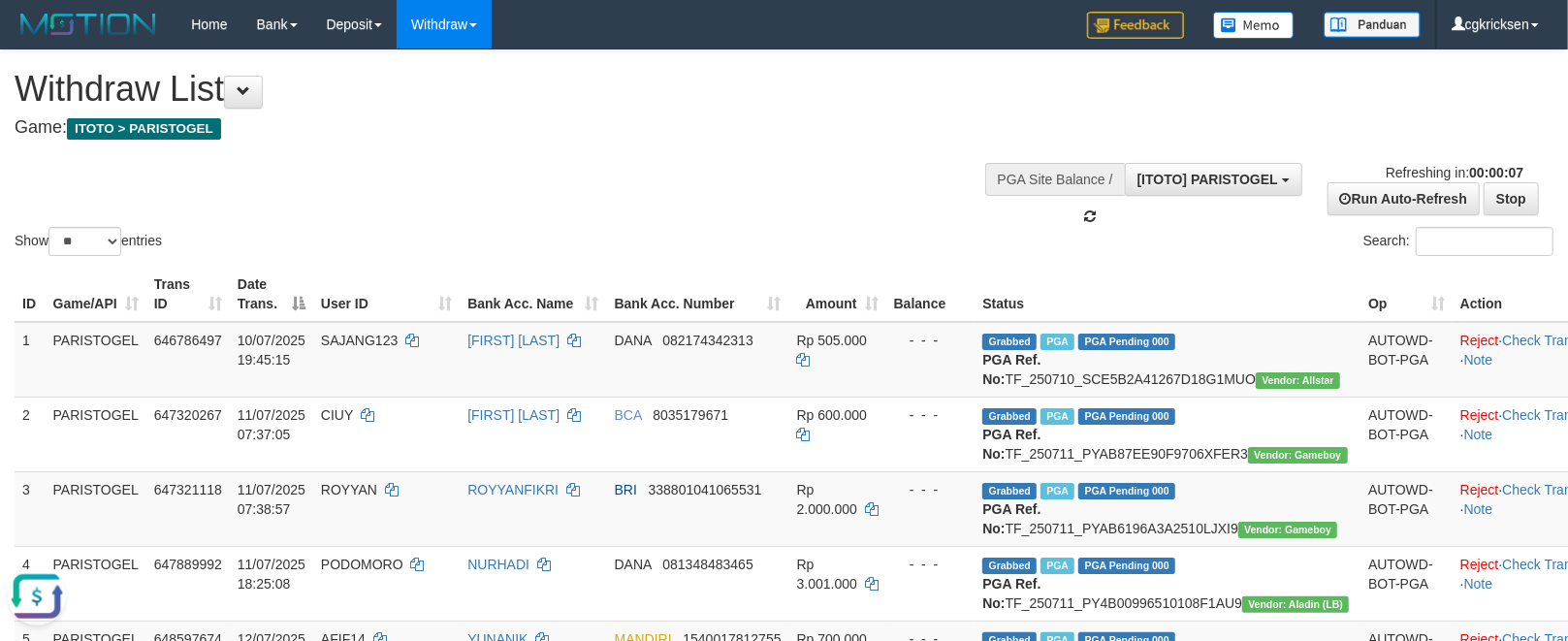 drag, startPoint x: 1125, startPoint y: 218, endPoint x: 1172, endPoint y: 225, distance: 47.518417 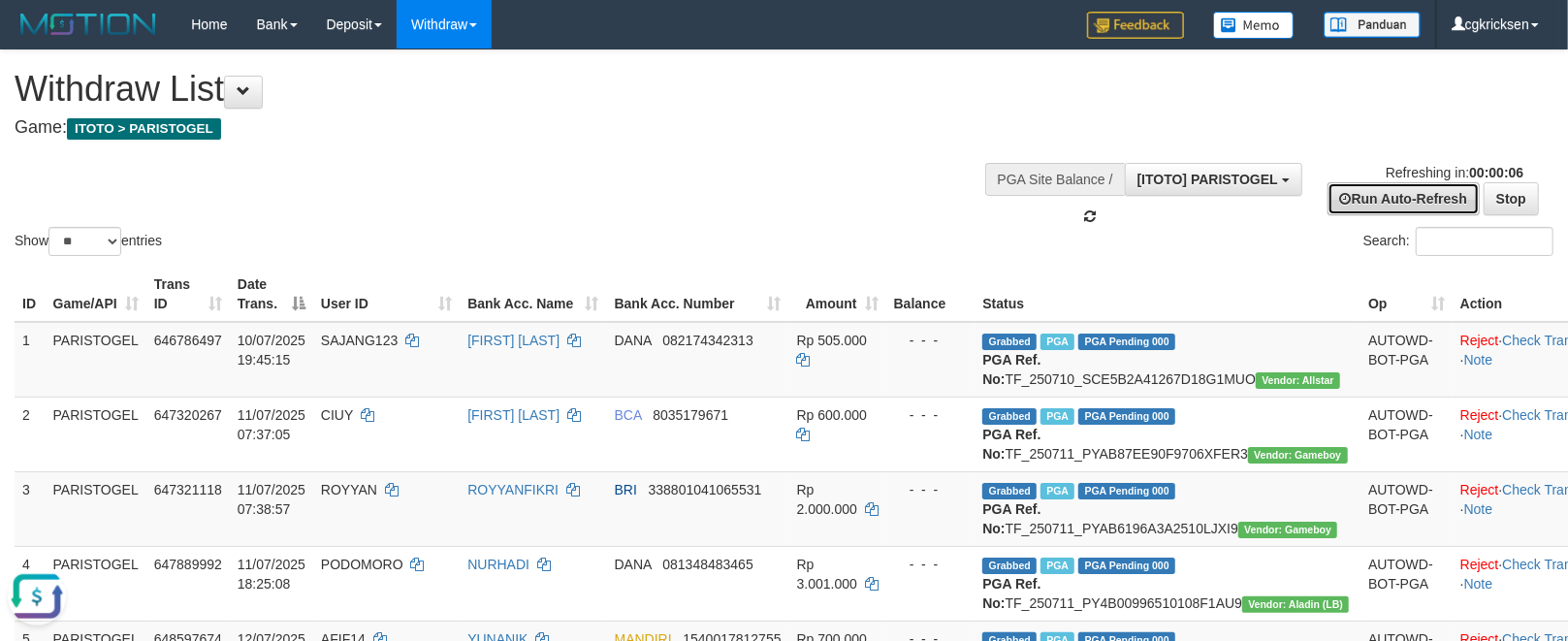 click at bounding box center [1346, 199] 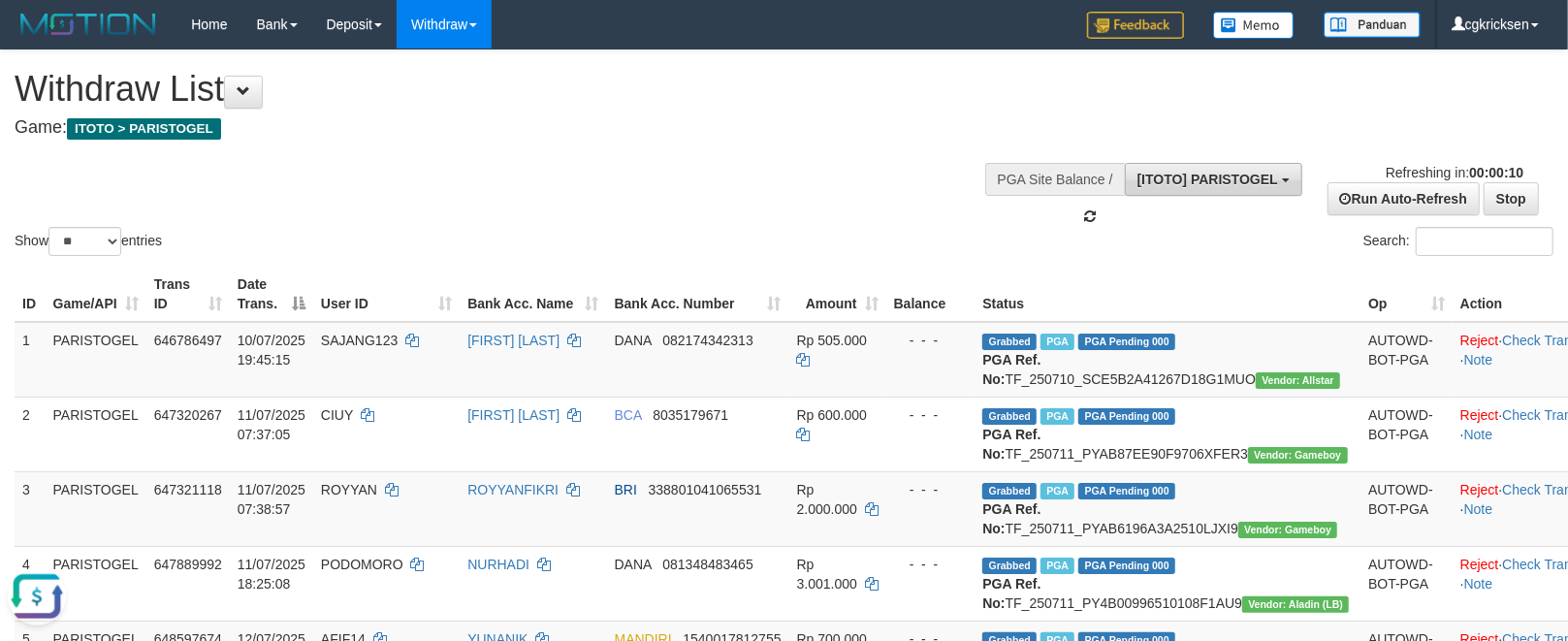 click on "[ITOTO] PARISTOGEL" at bounding box center [1213, 179] 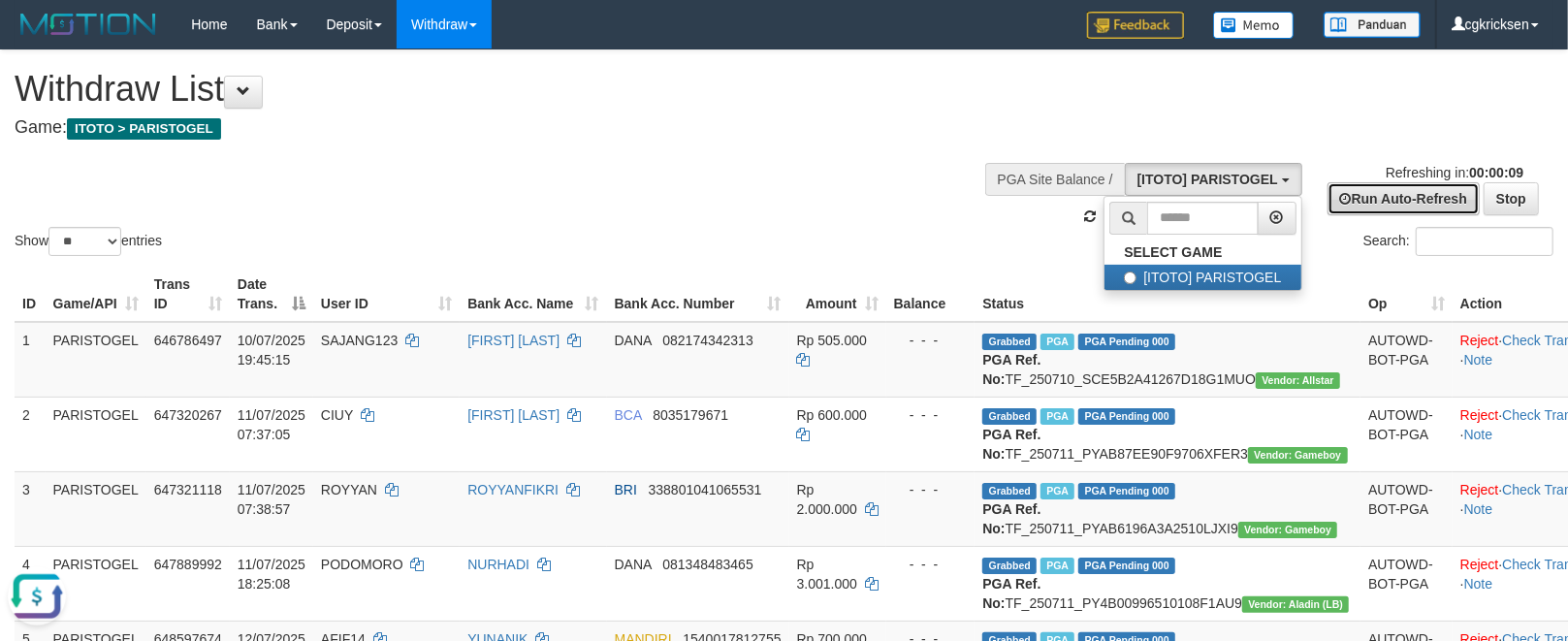 click on "Run Auto-Refresh" at bounding box center [1403, 199] 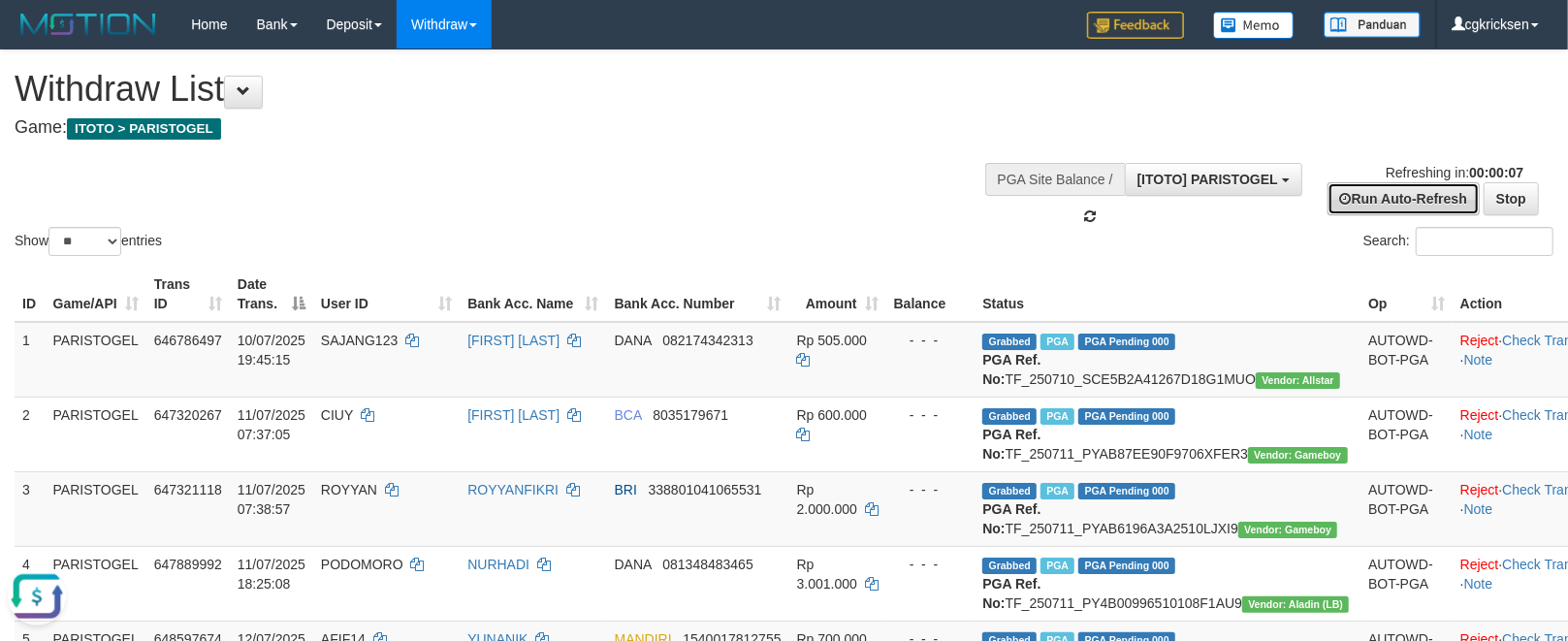 click on "Run Auto-Refresh" at bounding box center [1403, 199] 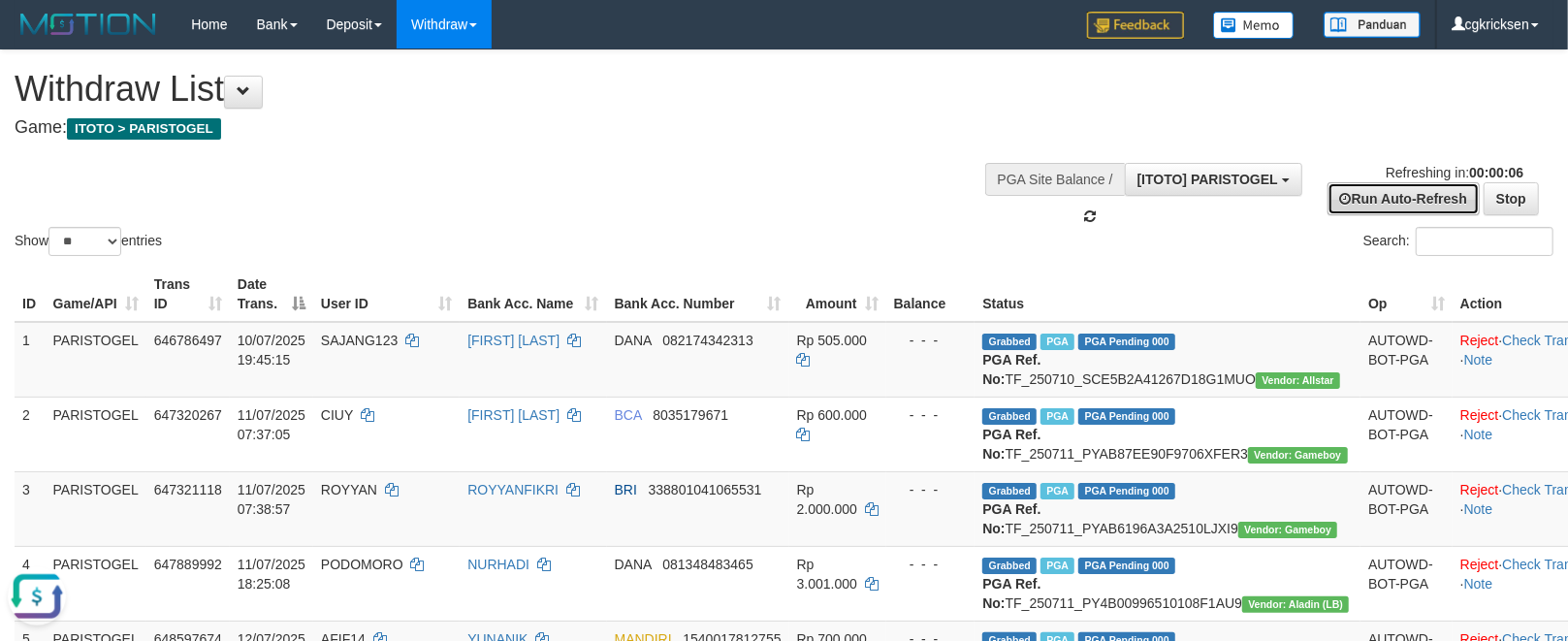 click on "Run Auto-Refresh" at bounding box center (1403, 199) 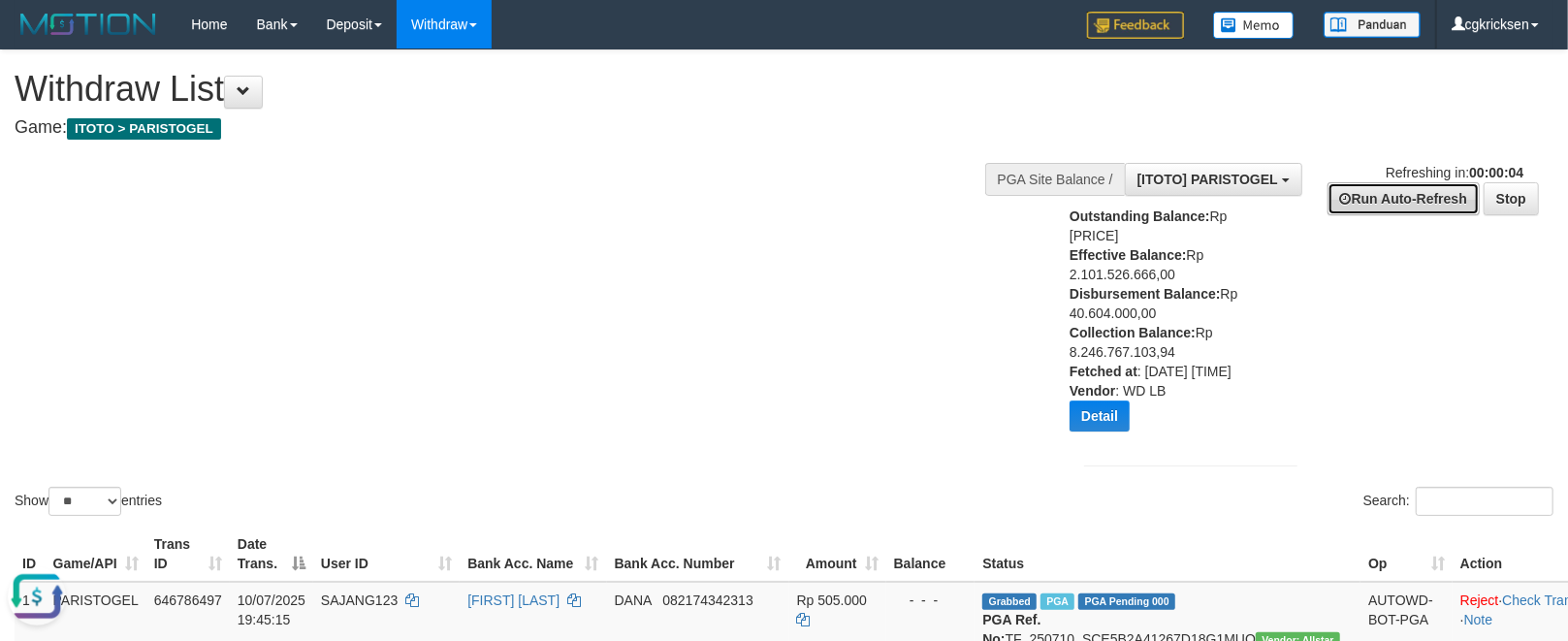 click on "Run Auto-Refresh" at bounding box center [1403, 199] 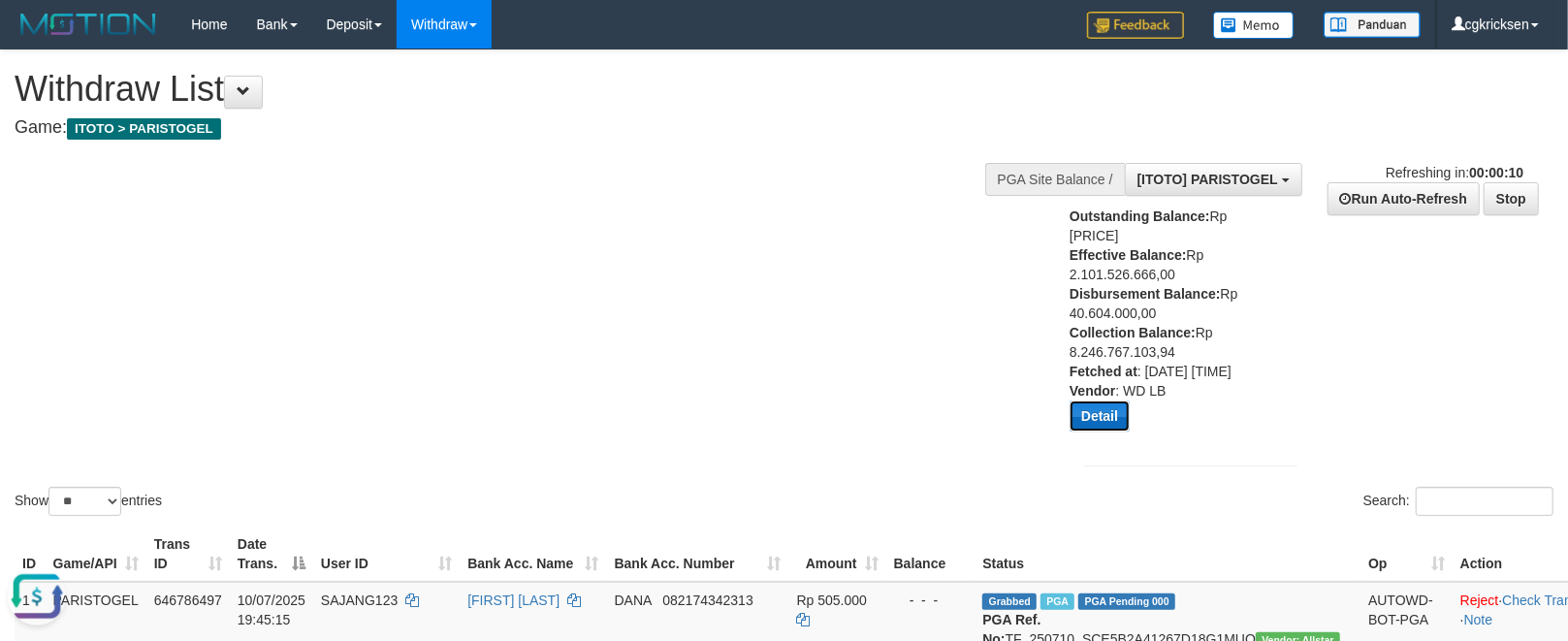 click on "Detail" at bounding box center (1100, 416) 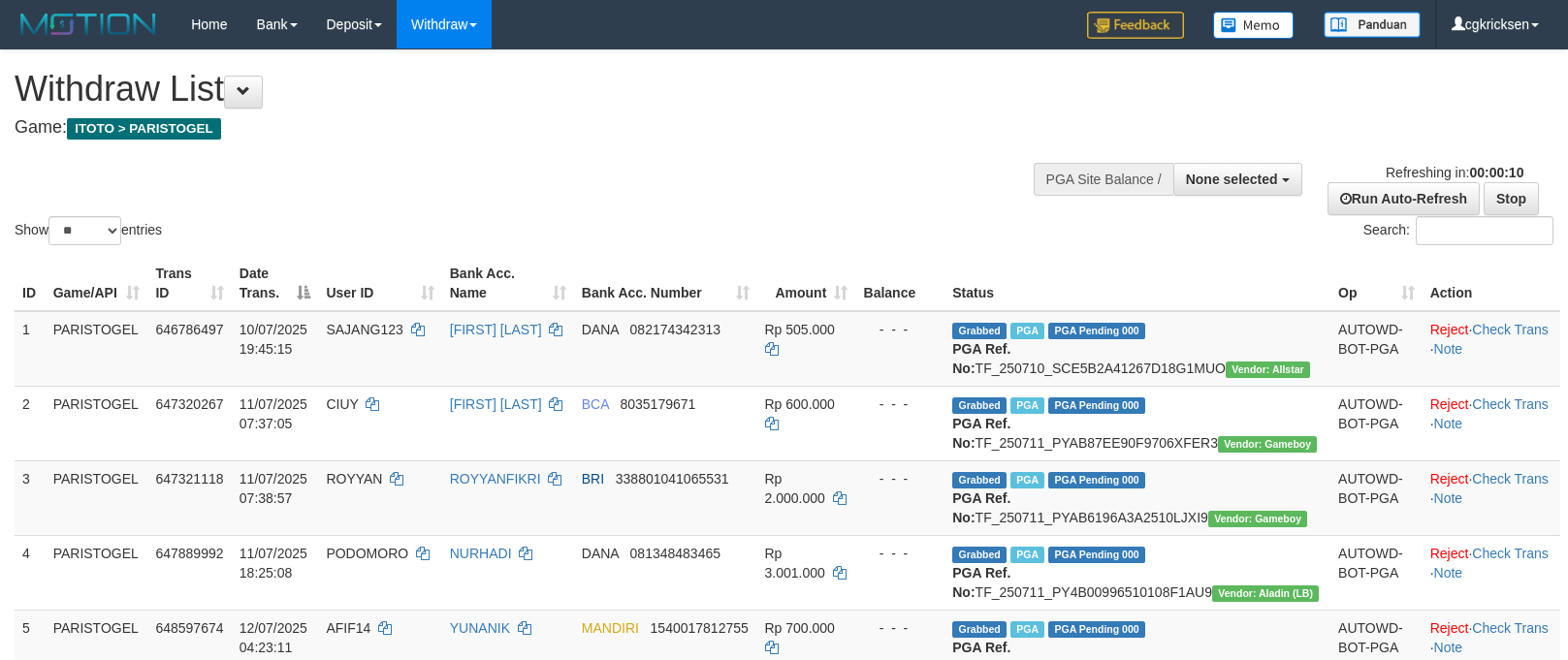 select 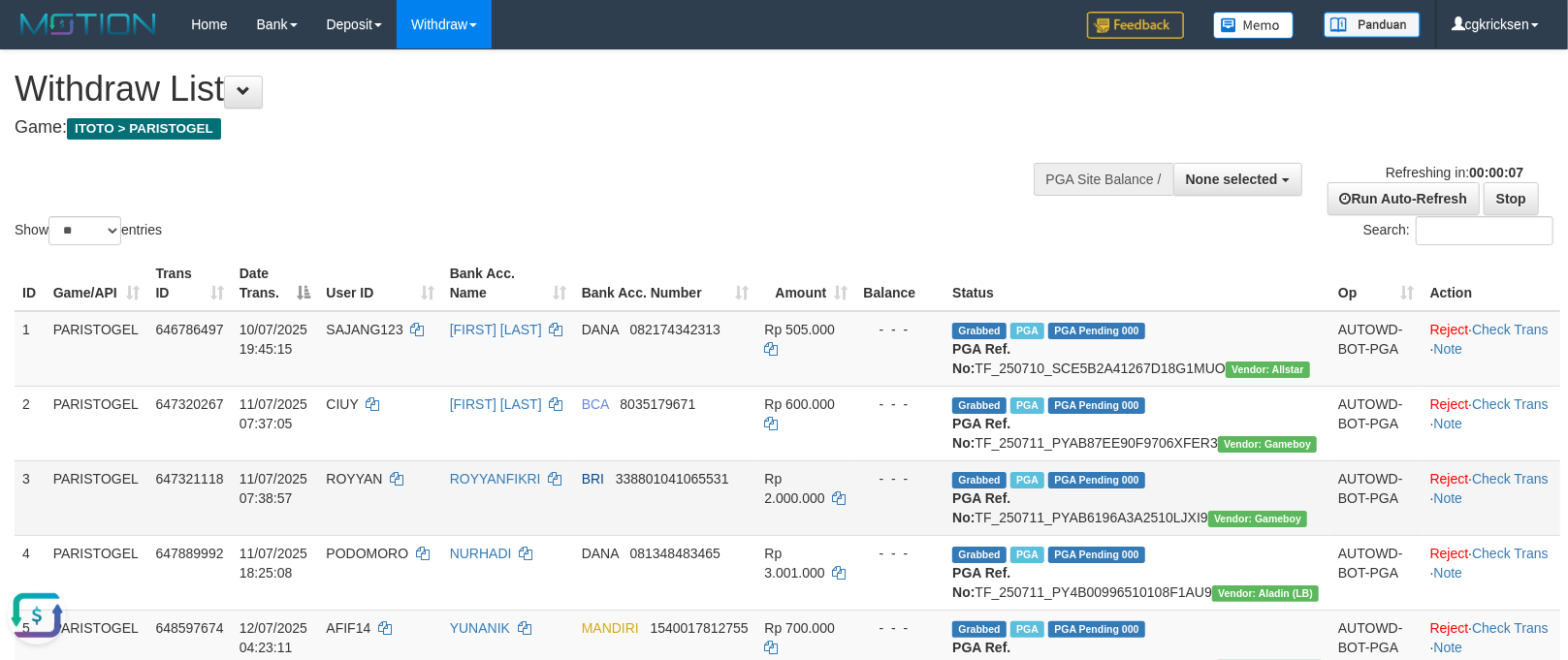 scroll, scrollTop: 0, scrollLeft: 0, axis: both 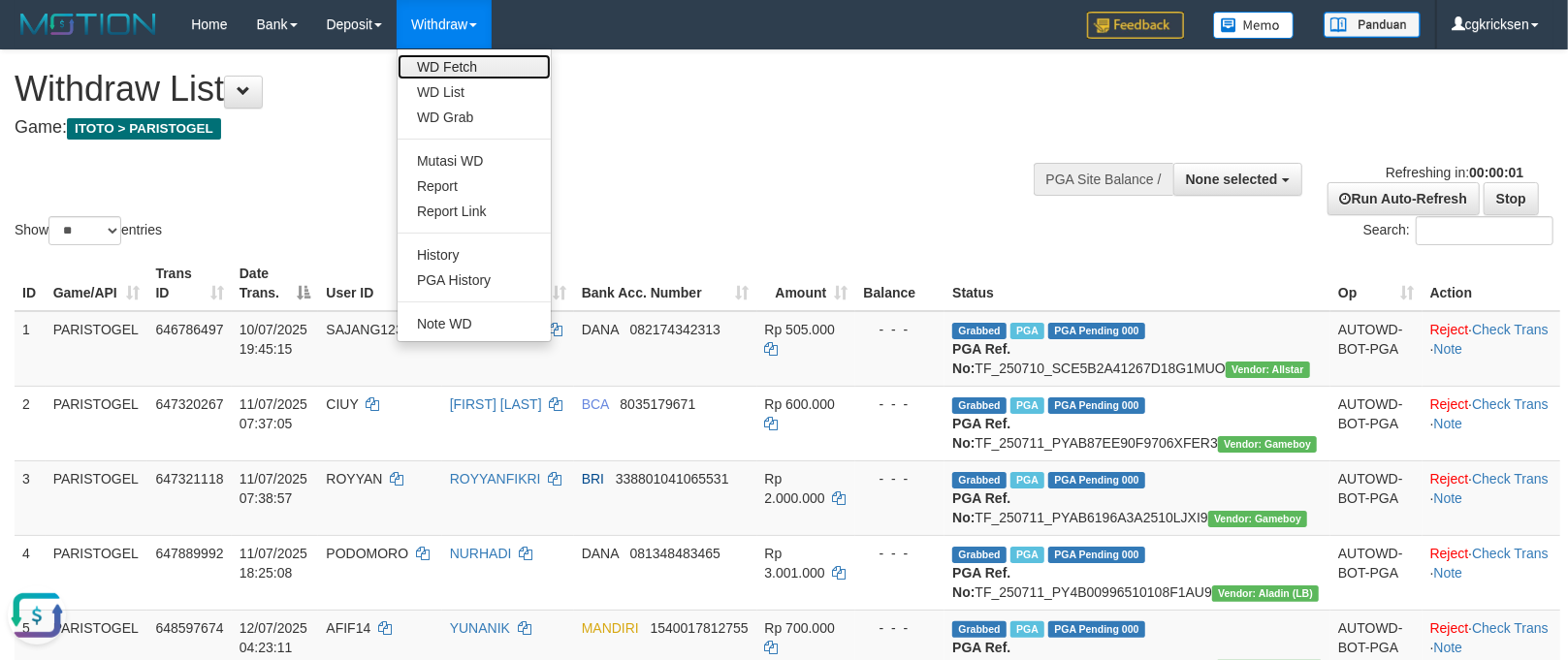 click on "WD Fetch" at bounding box center [474, 67] 